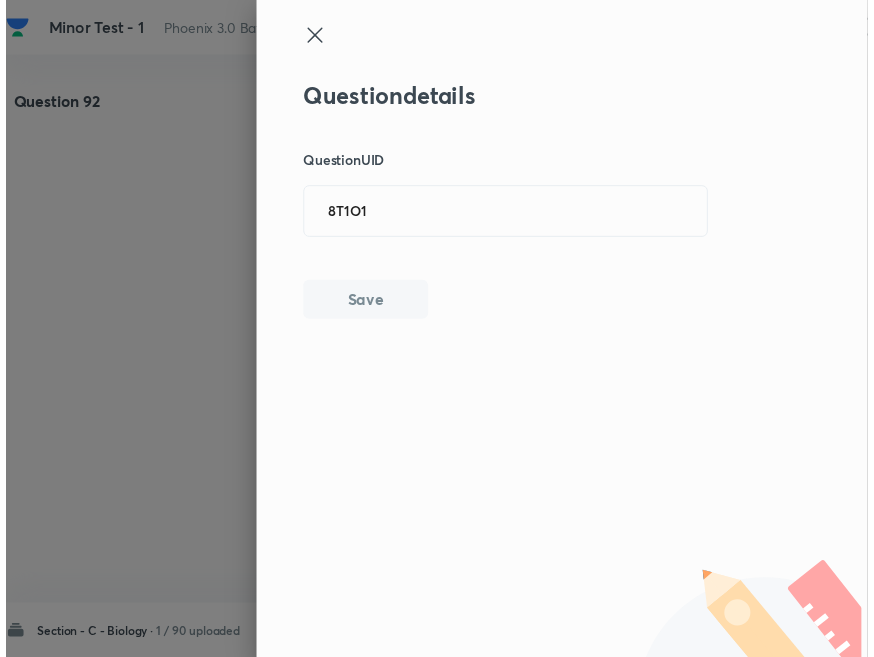 scroll, scrollTop: 0, scrollLeft: 216, axis: horizontal 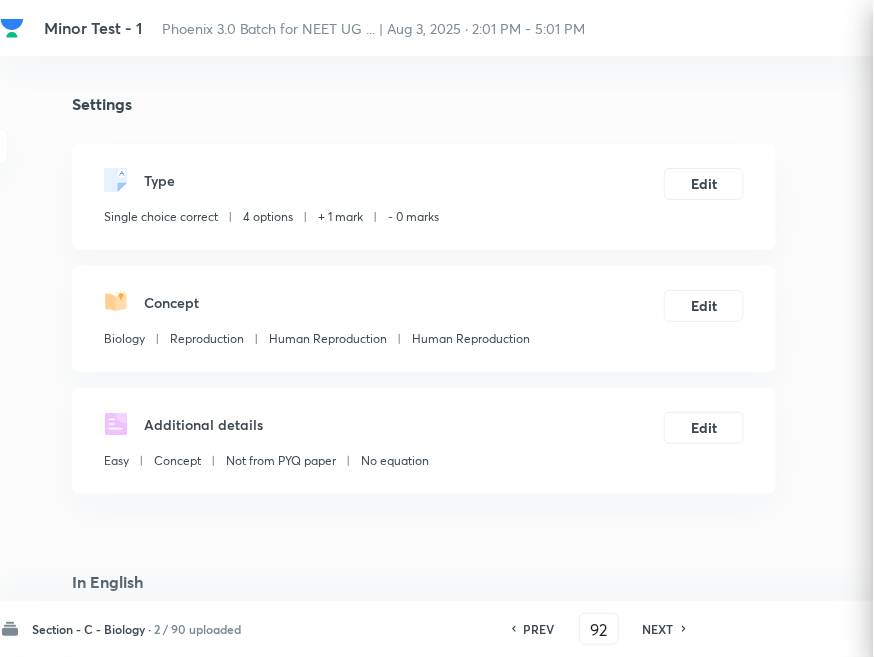 checkbox on "true" 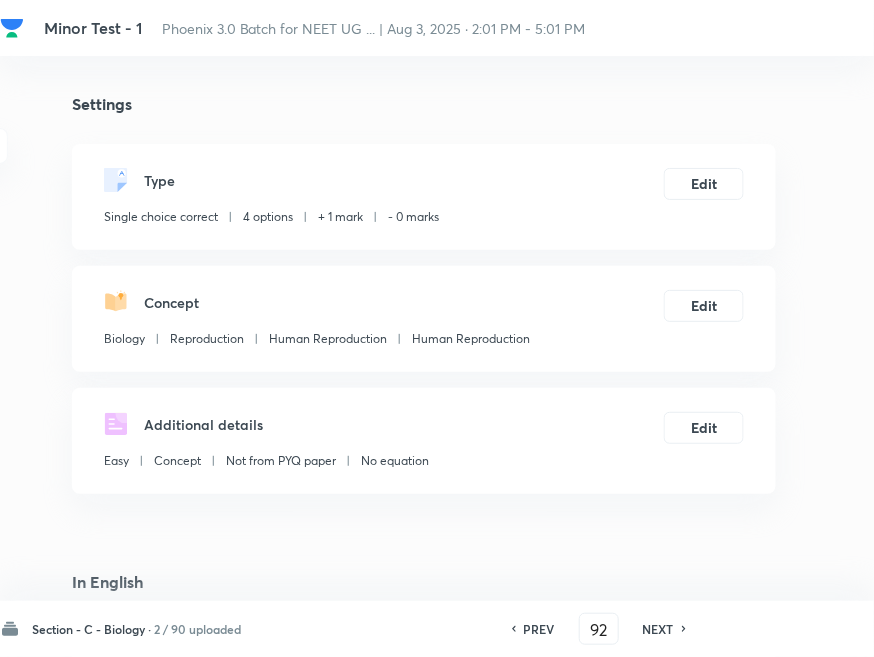 drag, startPoint x: 0, startPoint y: 0, endPoint x: 647, endPoint y: 624, distance: 898.8799 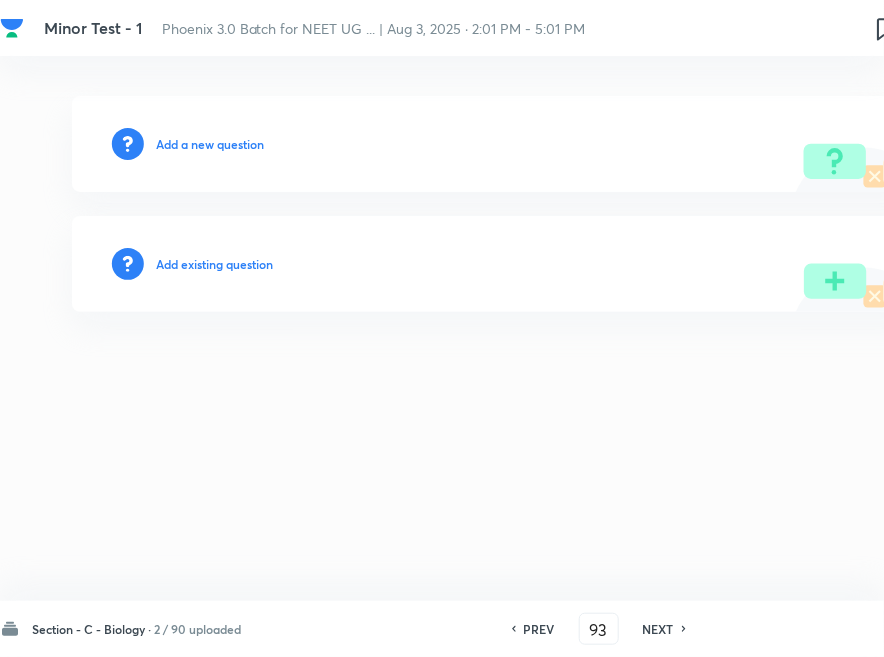 click on "Add existing question" at bounding box center [214, 264] 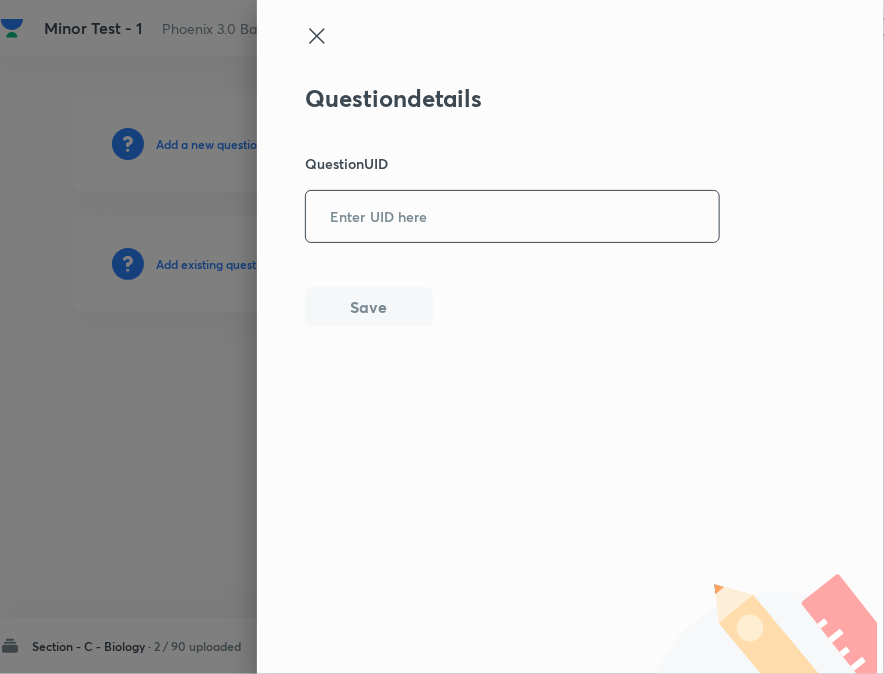 click at bounding box center [512, 216] 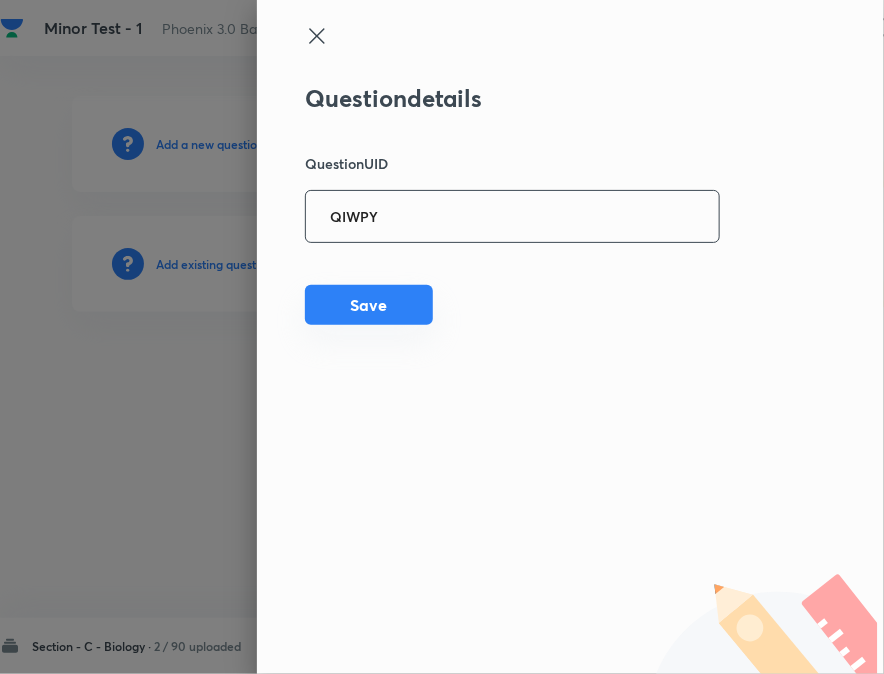type on "QIWPY" 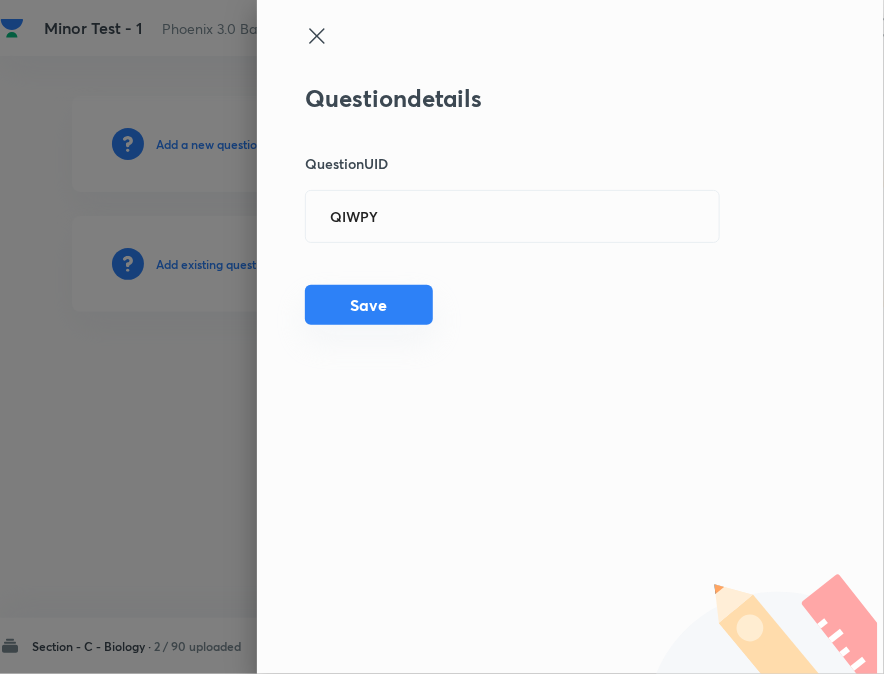 click on "Save" at bounding box center [369, 305] 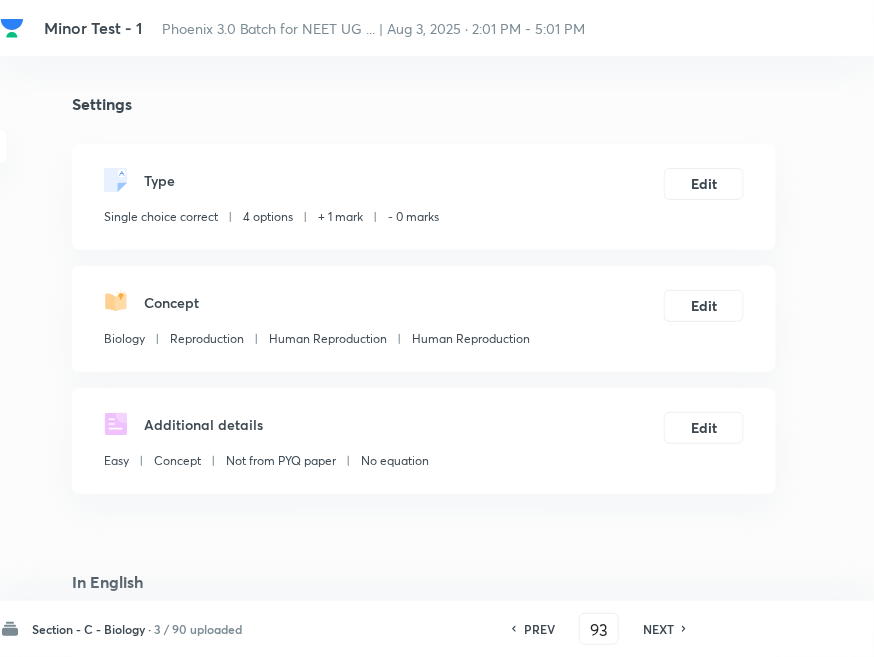 checkbox on "true" 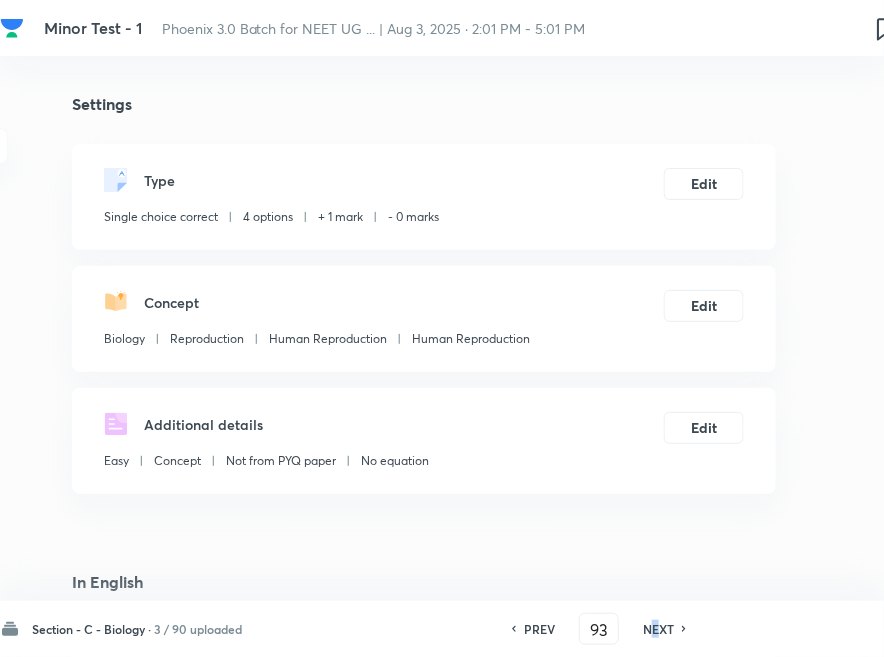 type on "94" 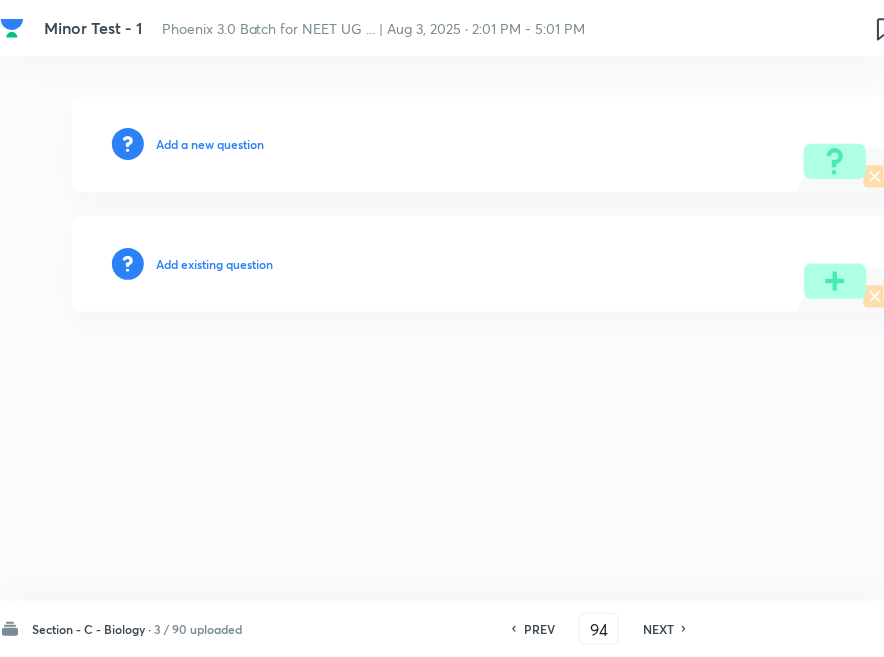 drag, startPoint x: 196, startPoint y: 248, endPoint x: 201, endPoint y: 272, distance: 24.5153 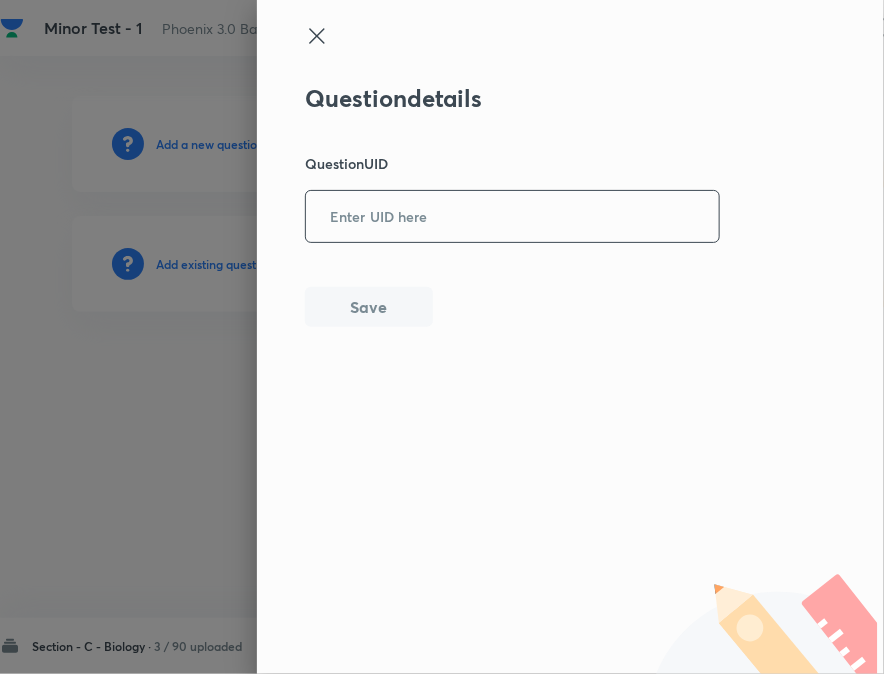 drag, startPoint x: 351, startPoint y: 221, endPoint x: 363, endPoint y: 264, distance: 44.64303 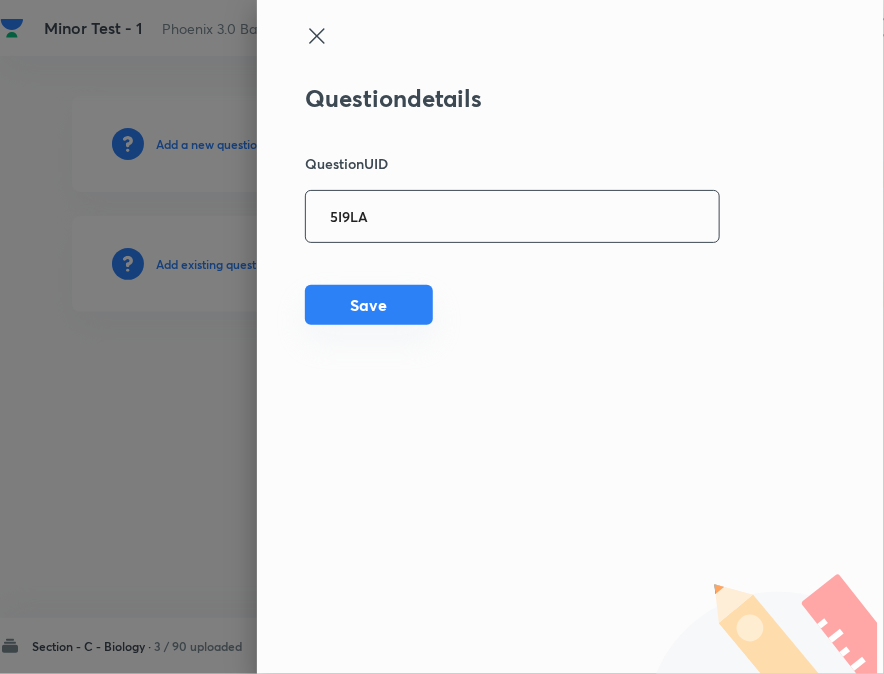 type on "5I9LA" 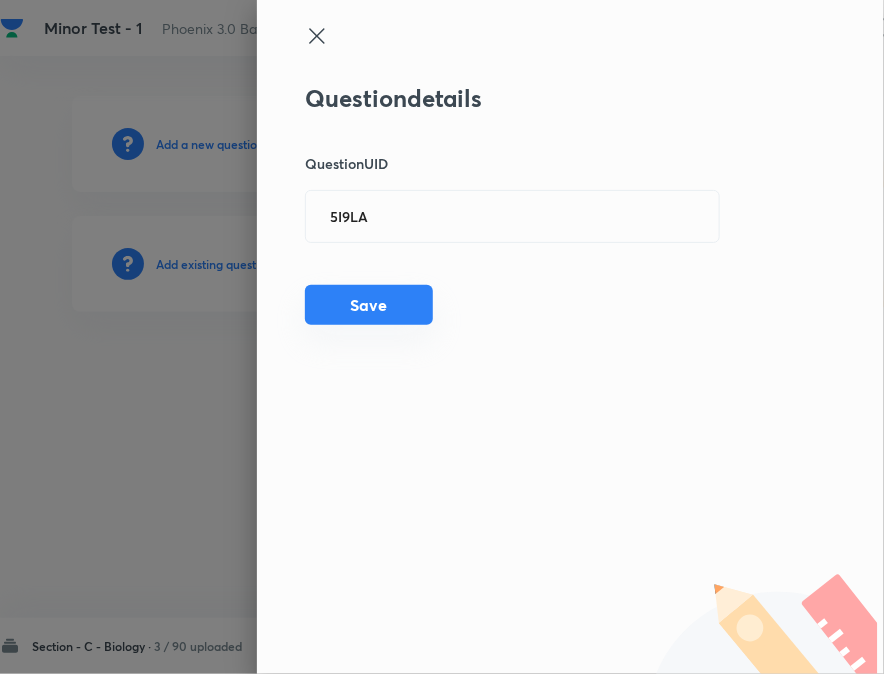 click on "Save" at bounding box center (369, 305) 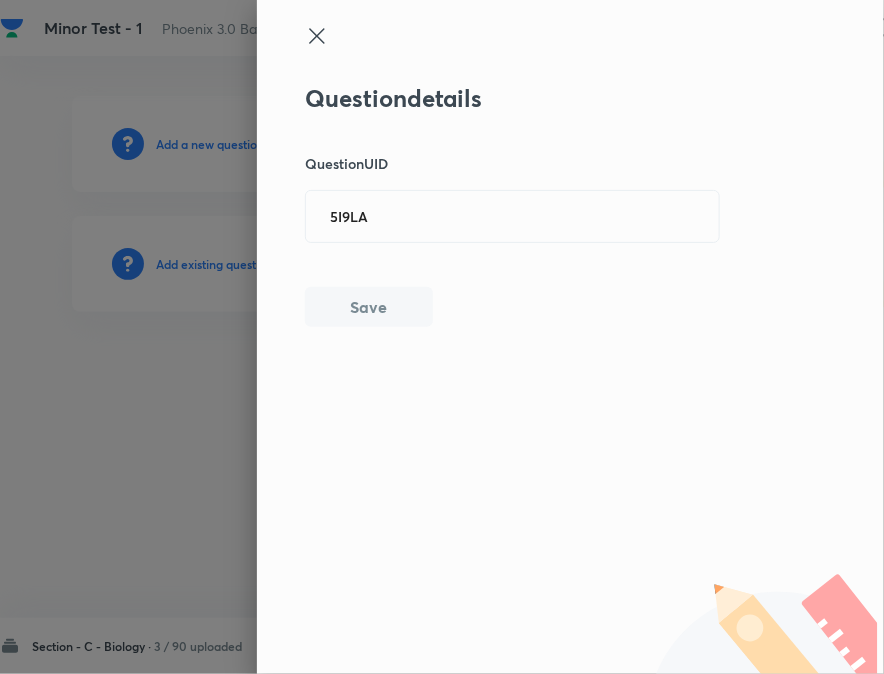 type 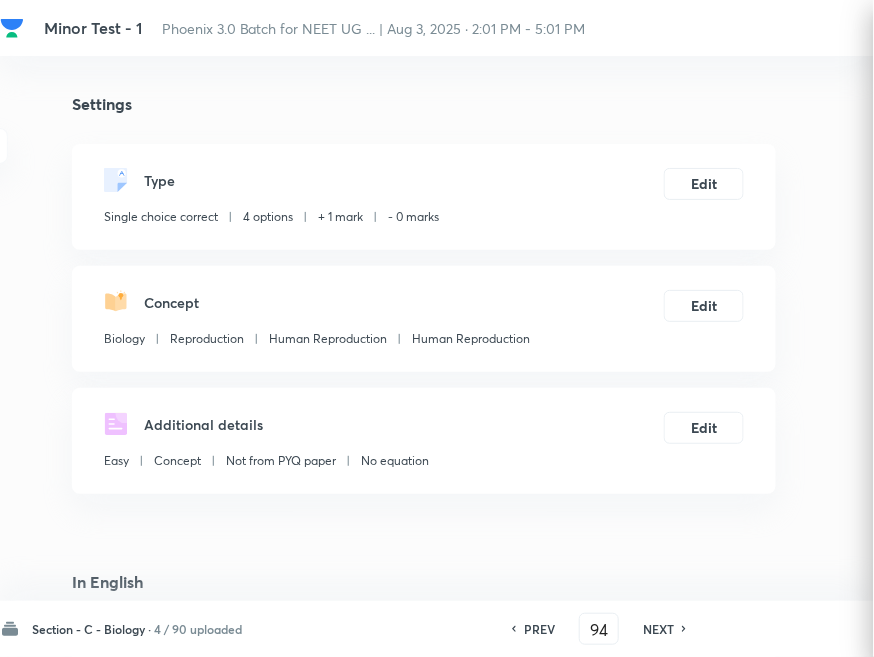 checkbox on "true" 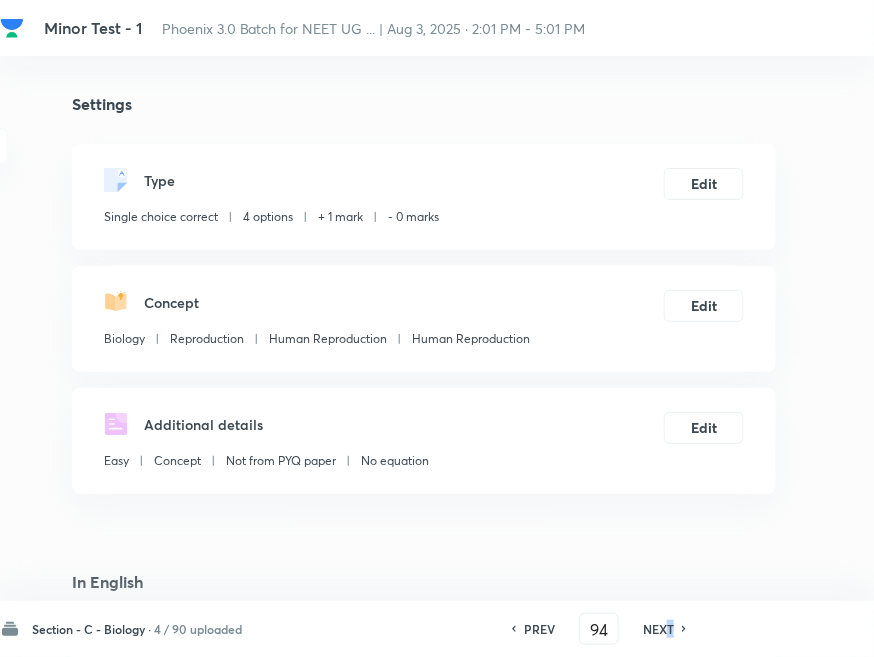 drag, startPoint x: 674, startPoint y: 620, endPoint x: 611, endPoint y: 554, distance: 91.24144 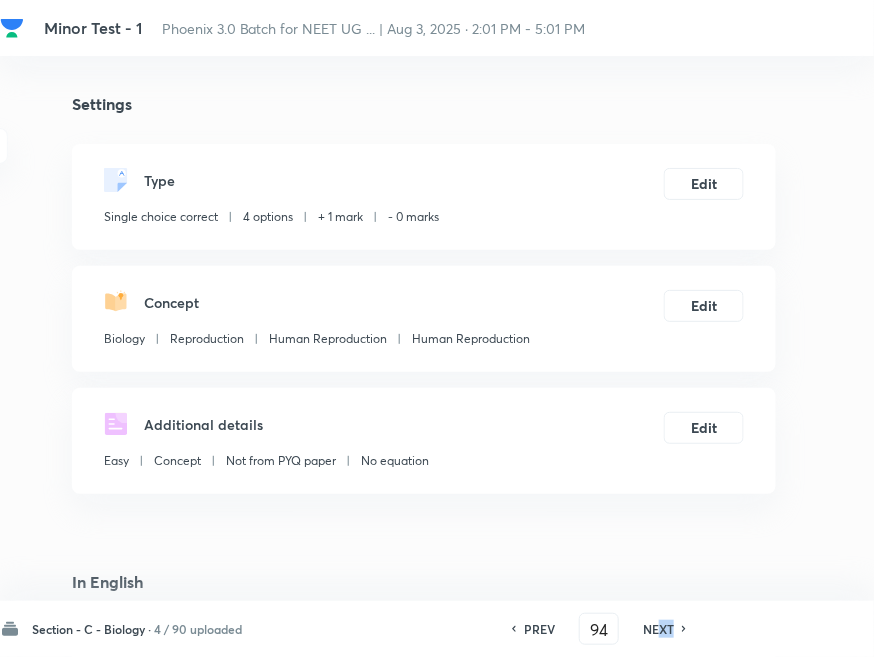 click on "NEXT" at bounding box center [658, 629] 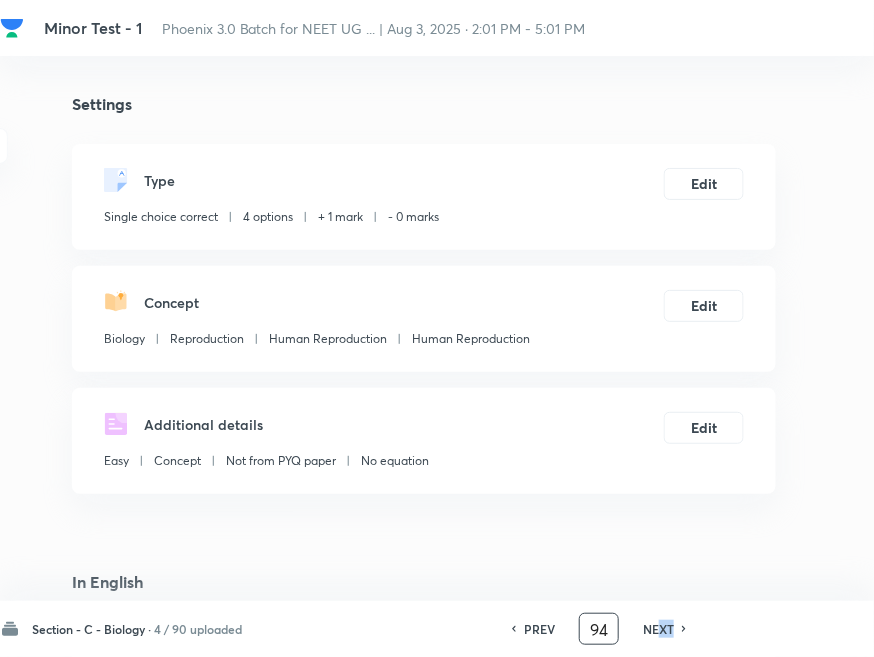 type on "95" 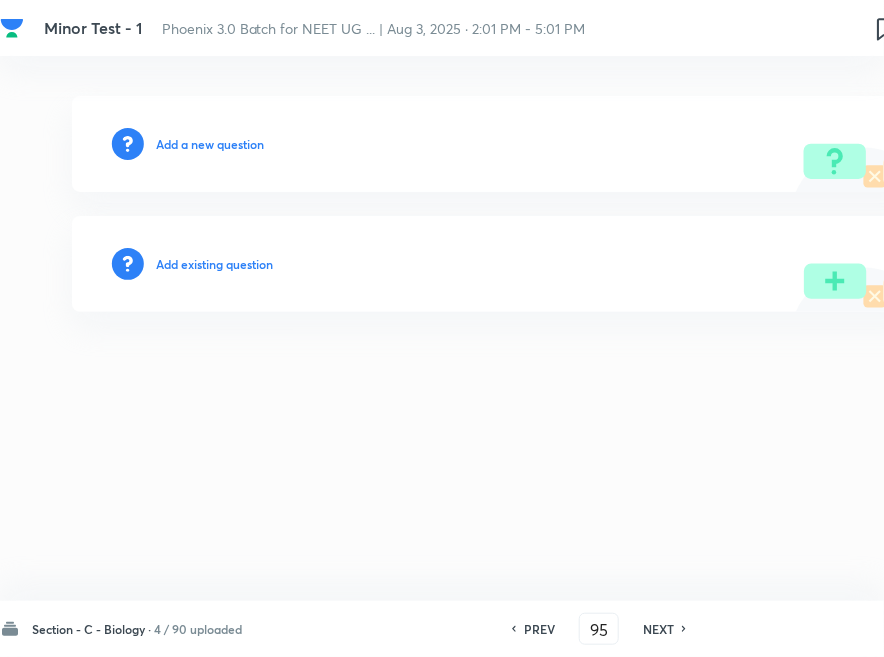 click on "Add existing question" at bounding box center (214, 264) 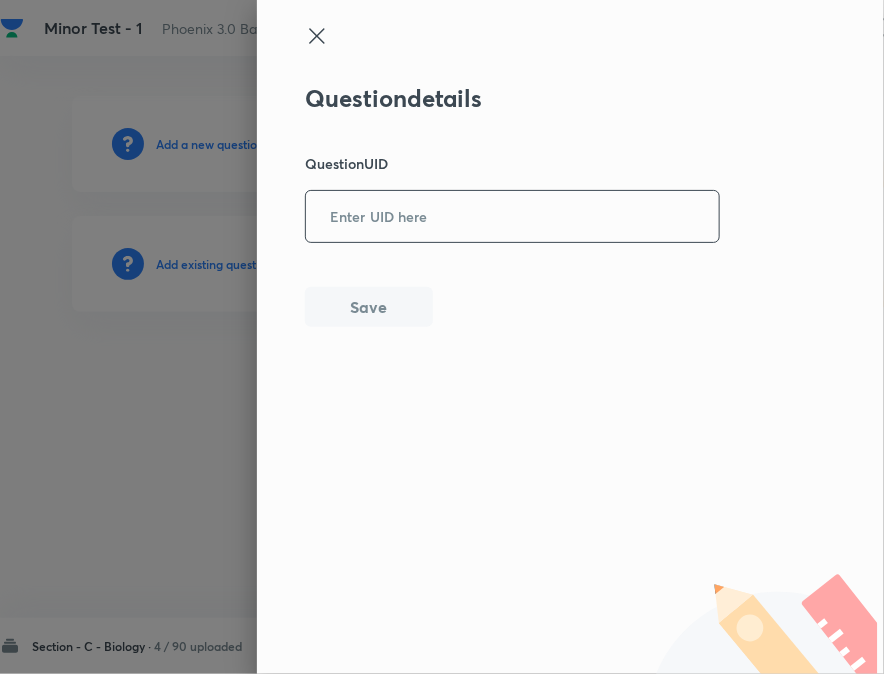 paste on "[ALPHANUMERIC_CODE]" 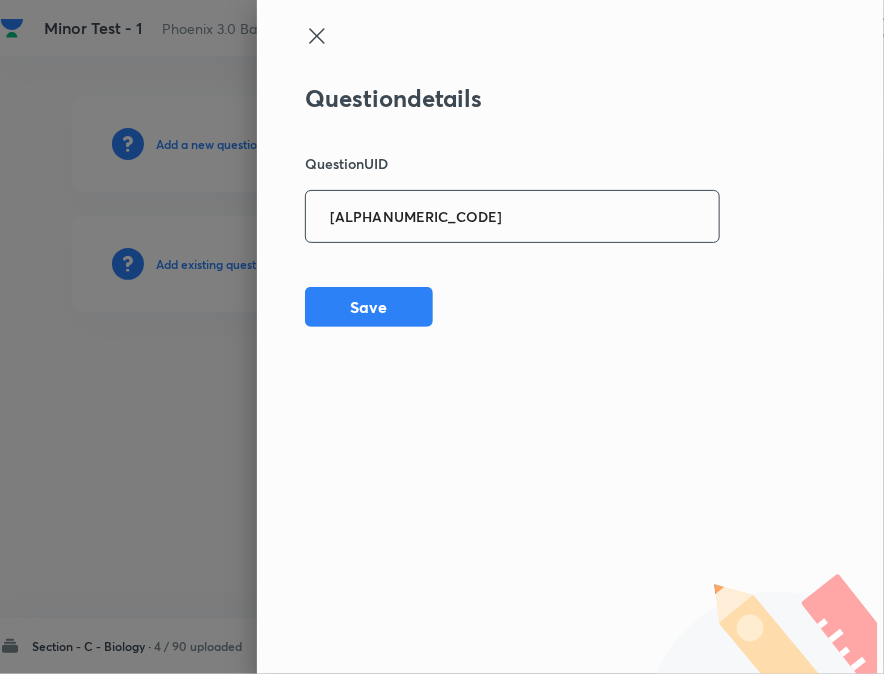 type on "[ALPHANUMERIC_CODE]" 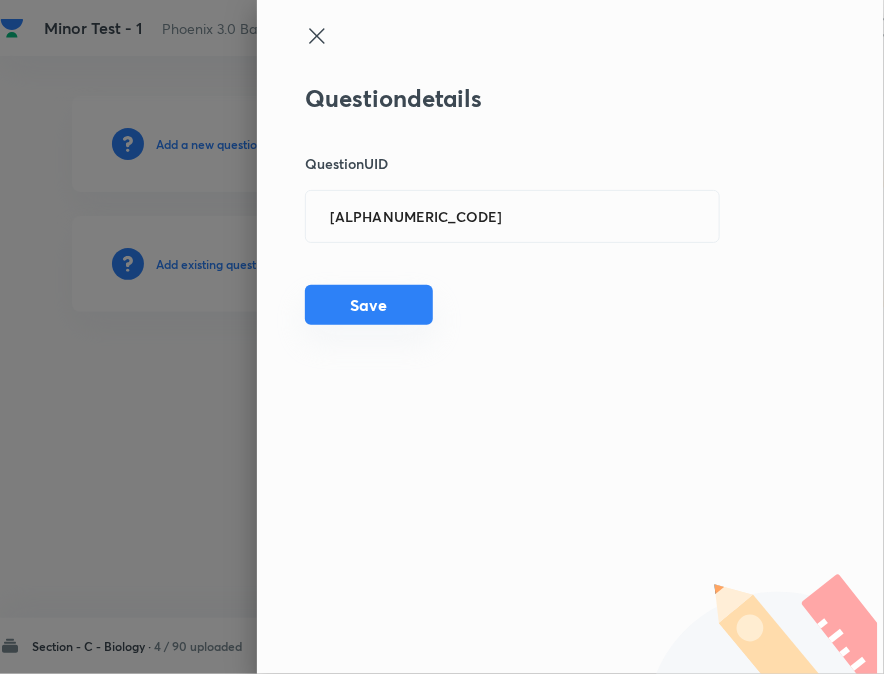 click on "Save" at bounding box center (369, 305) 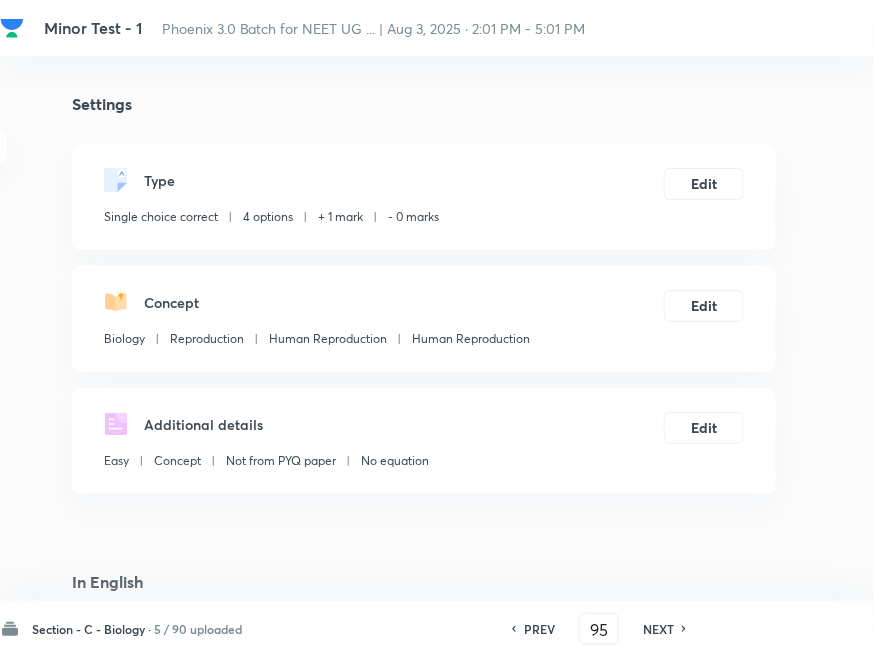 checkbox on "true" 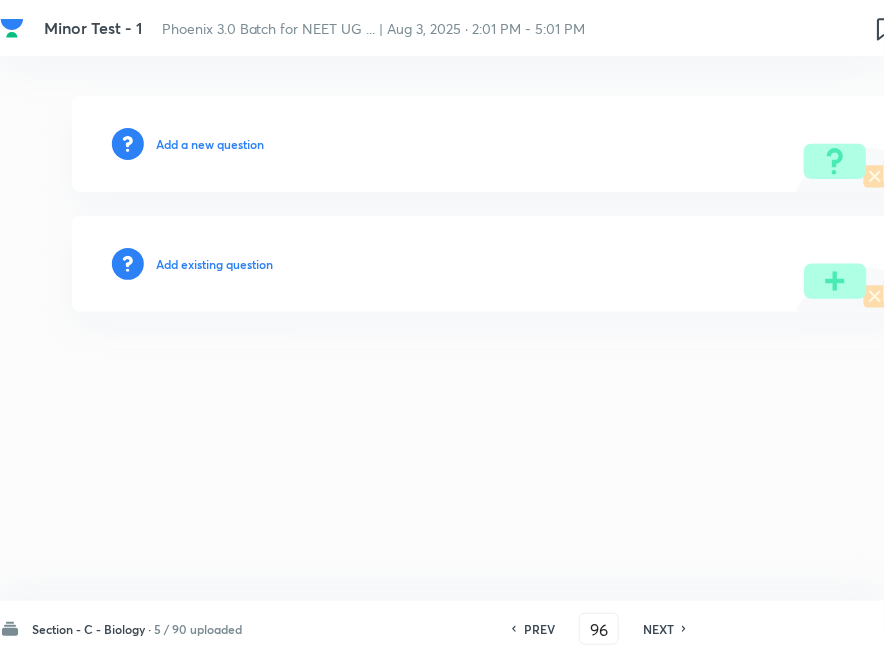 click on "Add existing question" at bounding box center [496, 264] 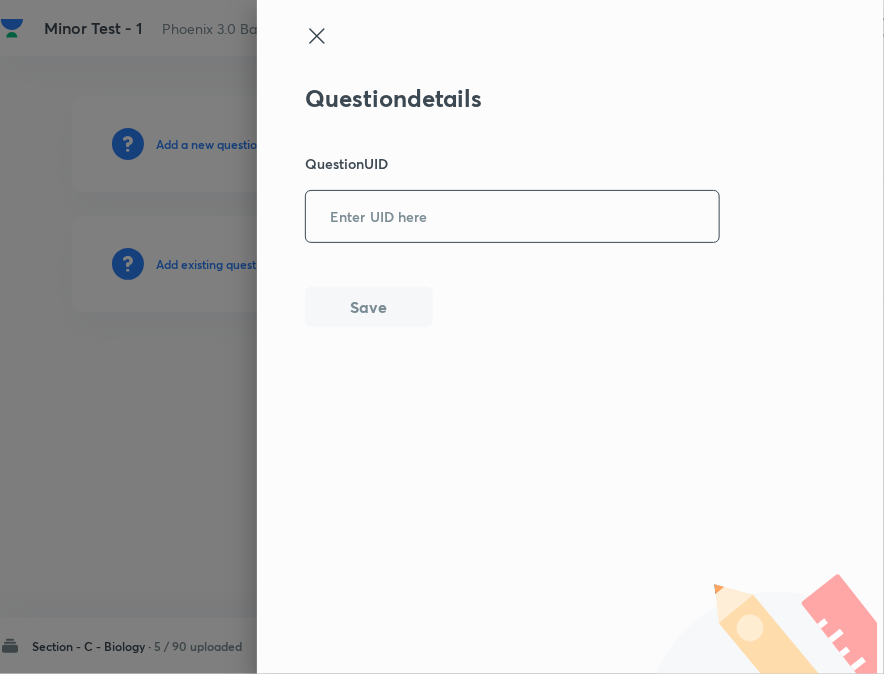 click at bounding box center (512, 216) 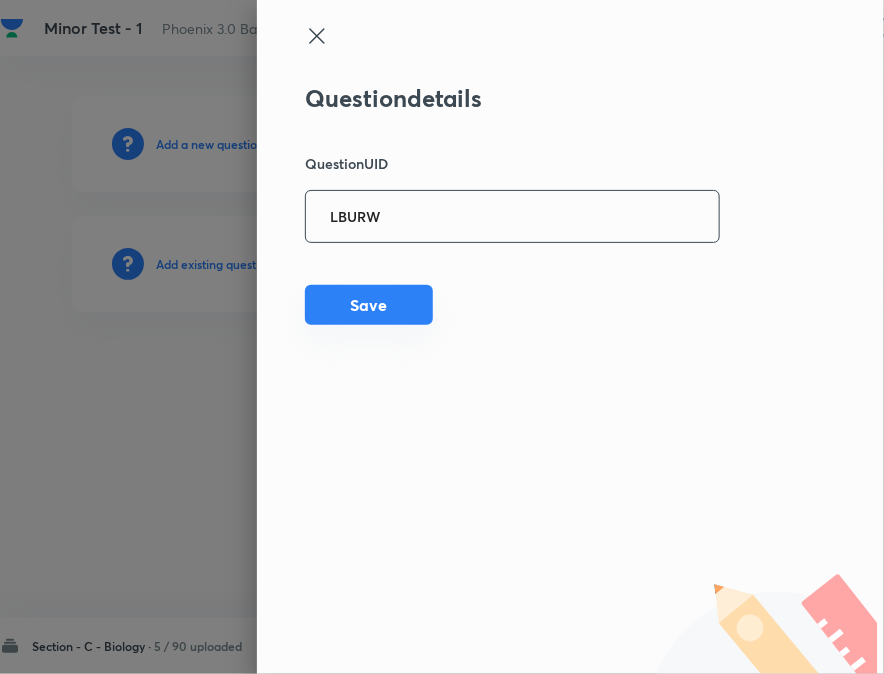 type on "LBURW" 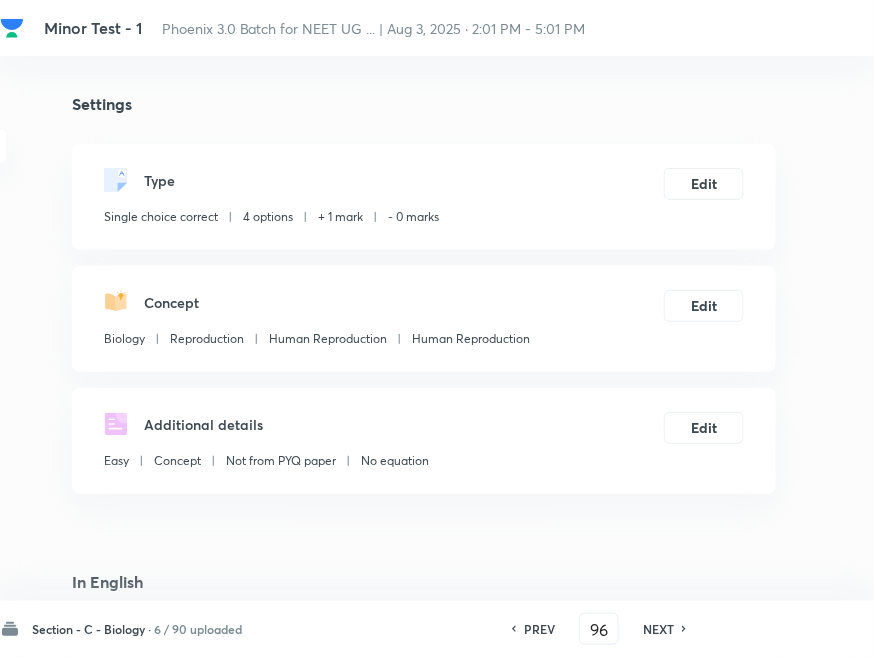 checkbox on "true" 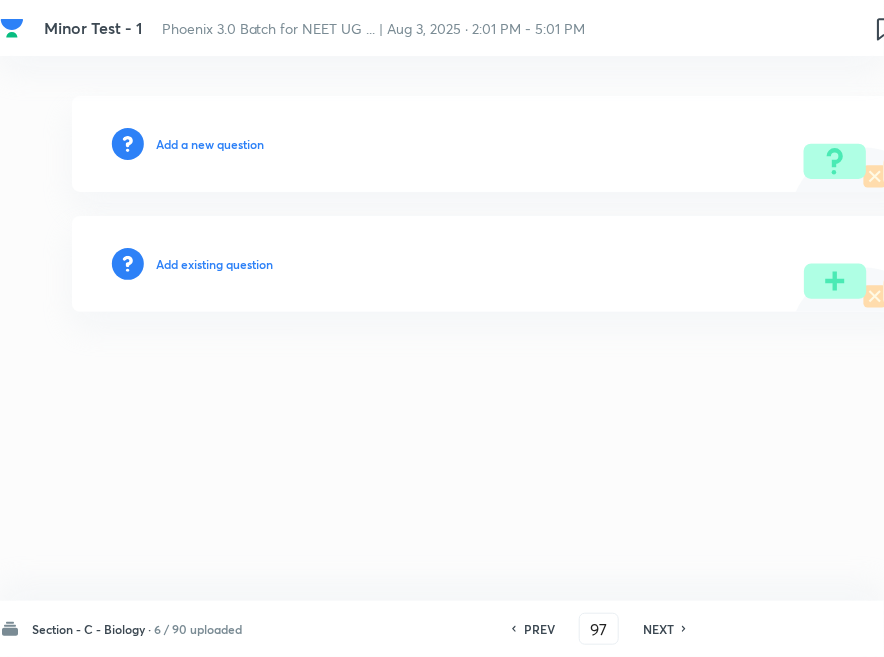 click on "Add existing question" at bounding box center [214, 264] 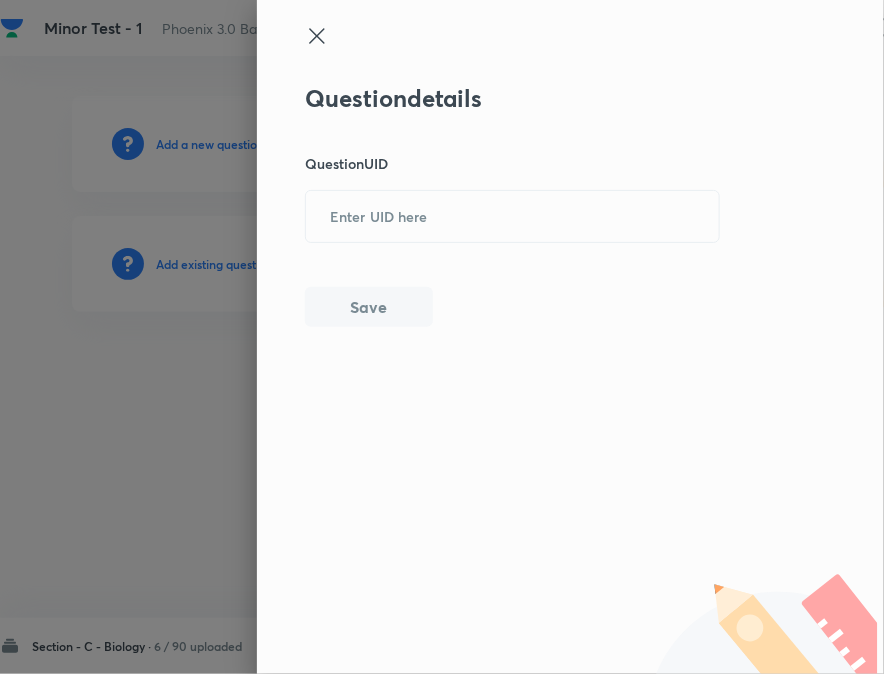 click on "Question details Question UID Save" at bounding box center [513, 205] 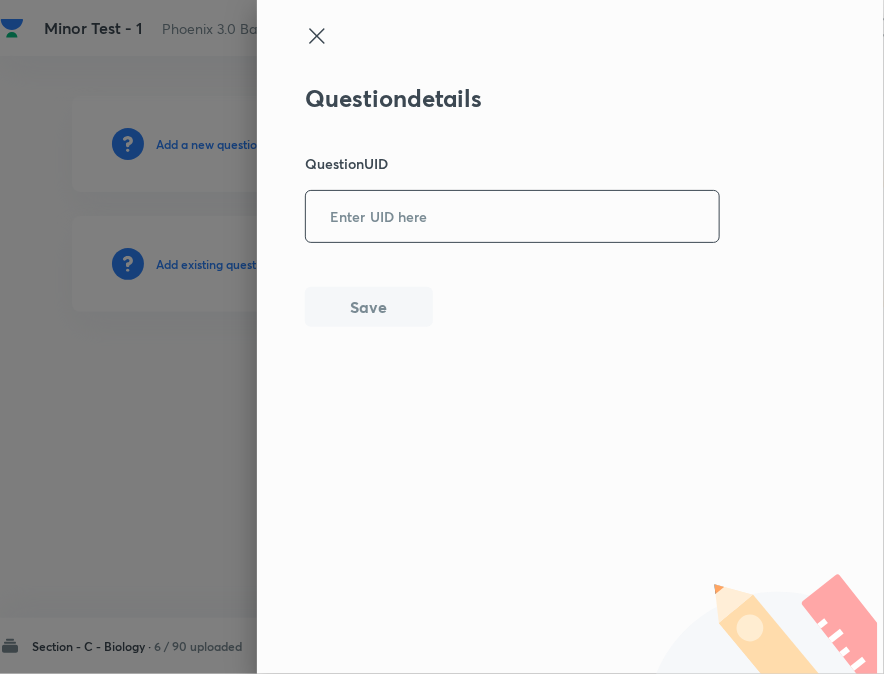 paste on "8K6TX" 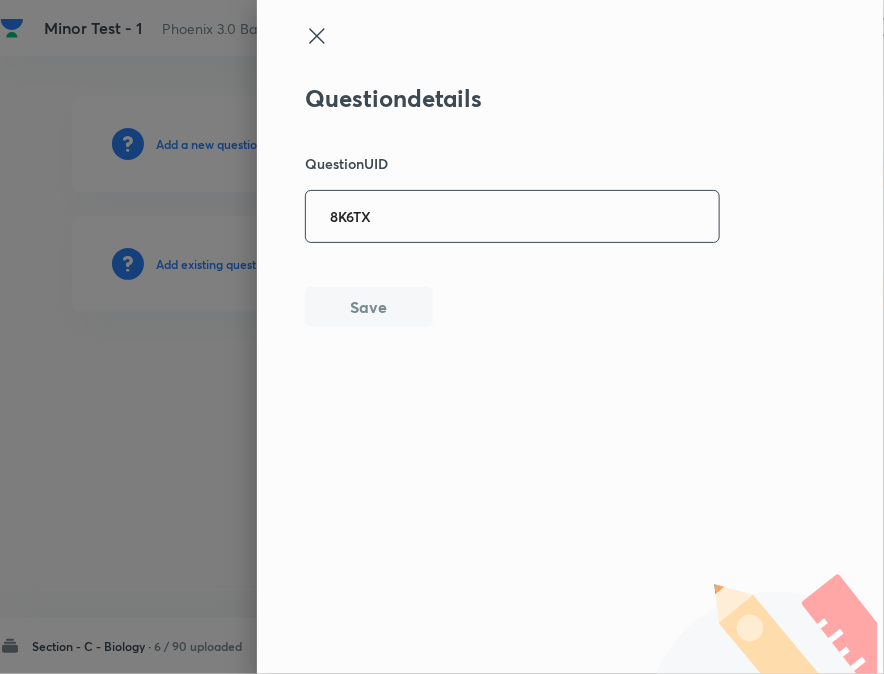 click on "8K6TX" at bounding box center [512, 216] 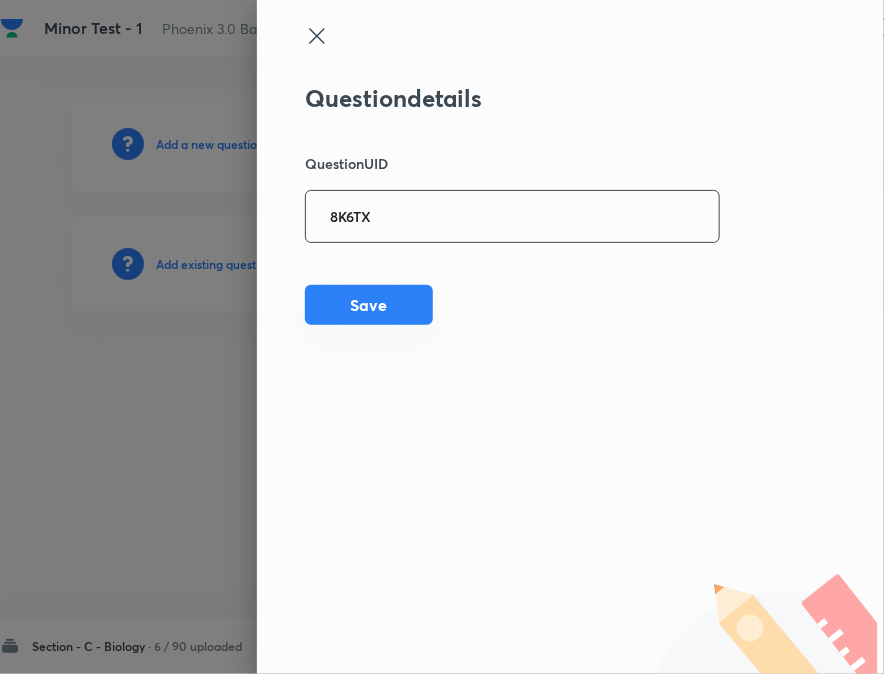 type on "8K6TX" 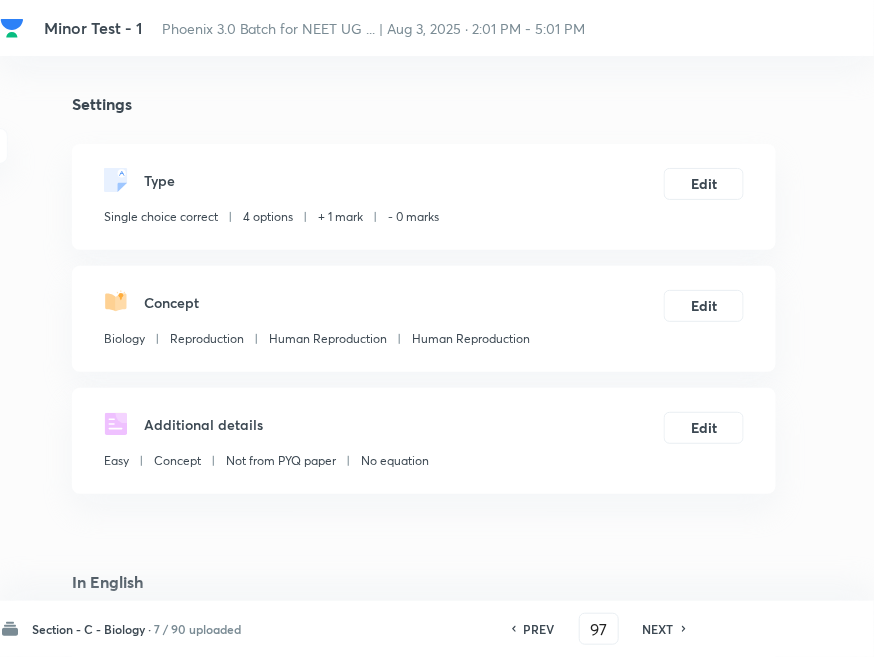 checkbox on "true" 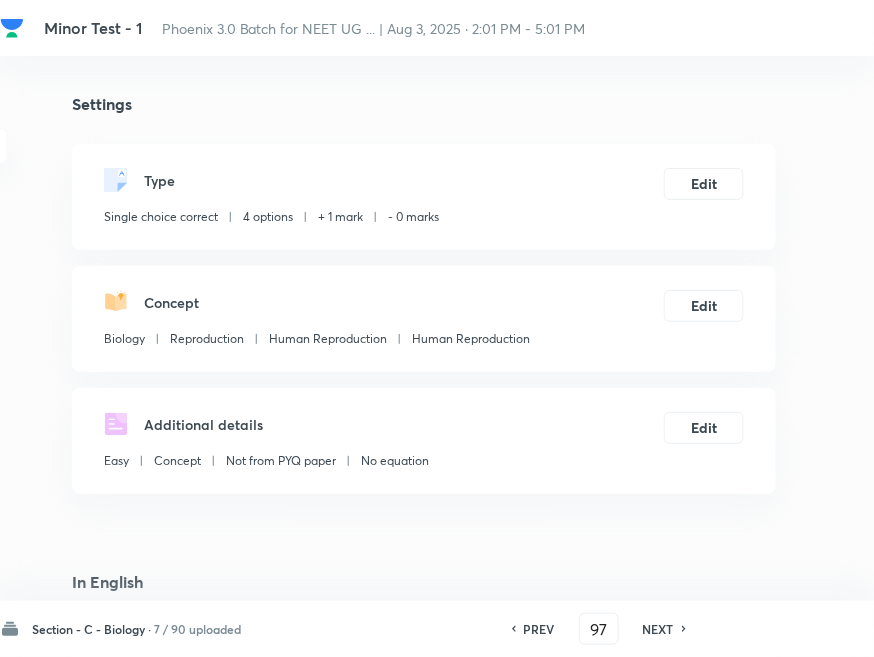 click on "NEXT" at bounding box center (658, 629) 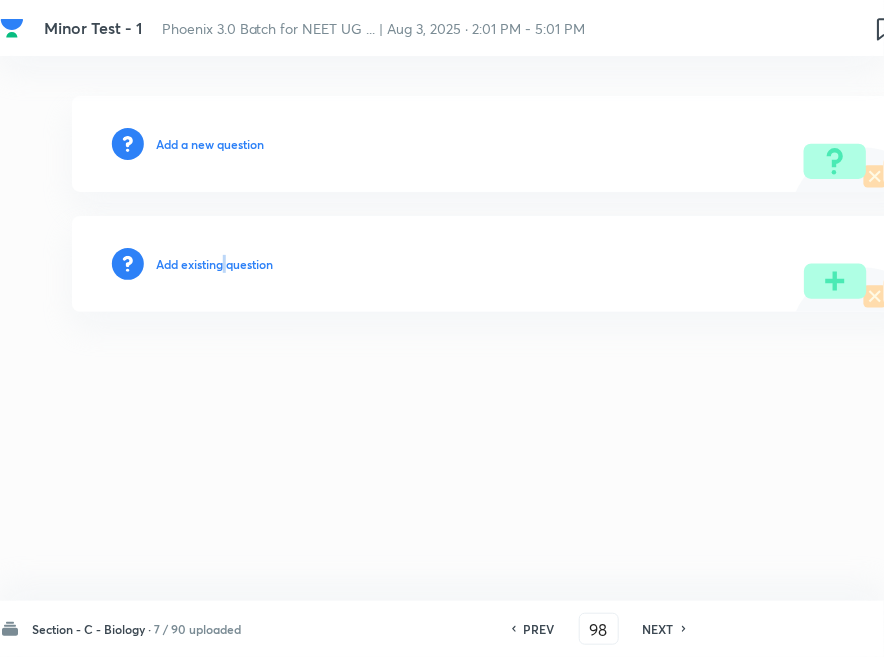 click on "Add existing question" at bounding box center (214, 264) 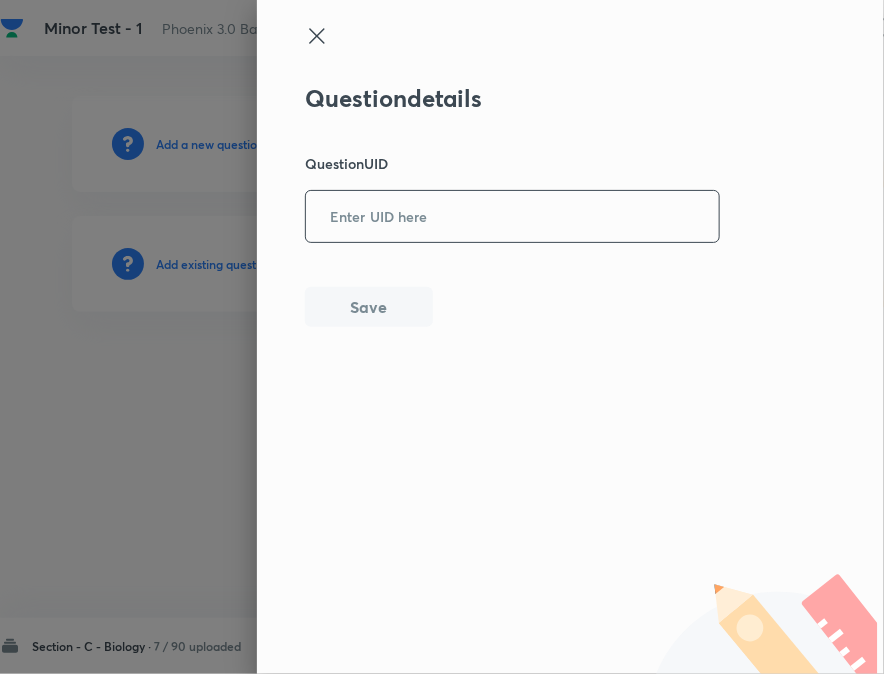 paste on "B1ZYA" 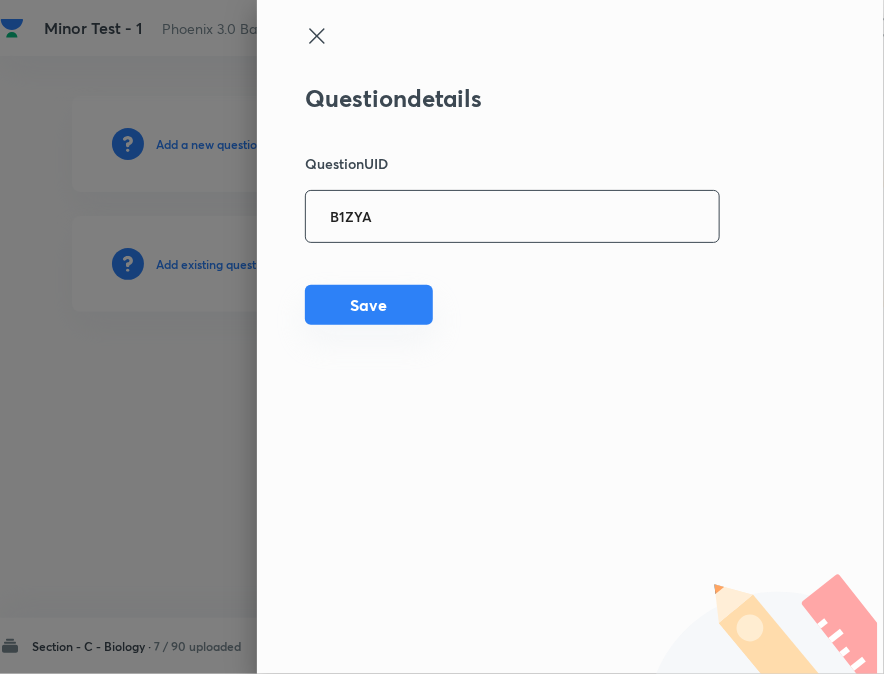 type on "B1ZYA" 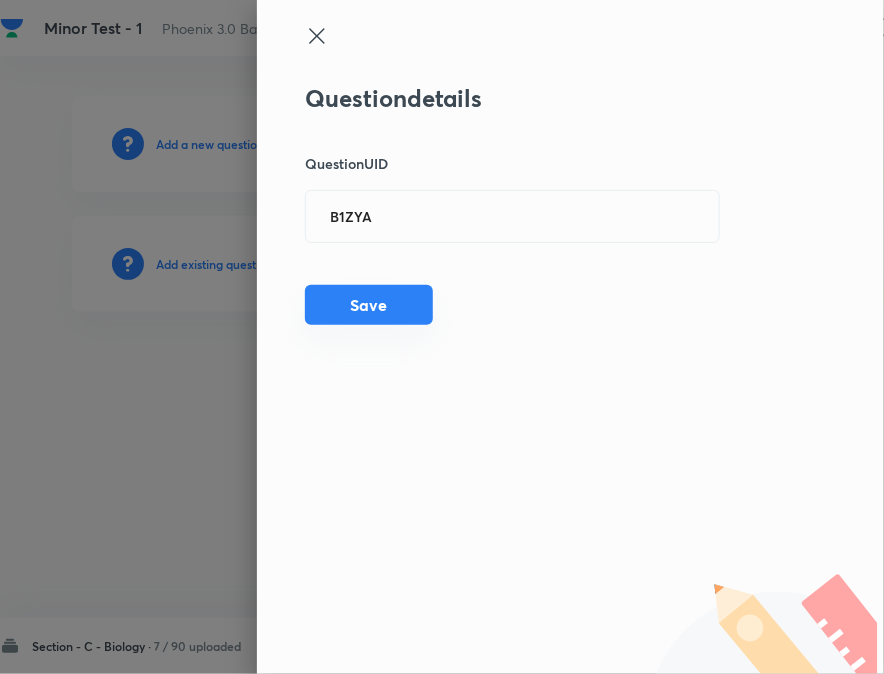 click on "Save" at bounding box center [369, 305] 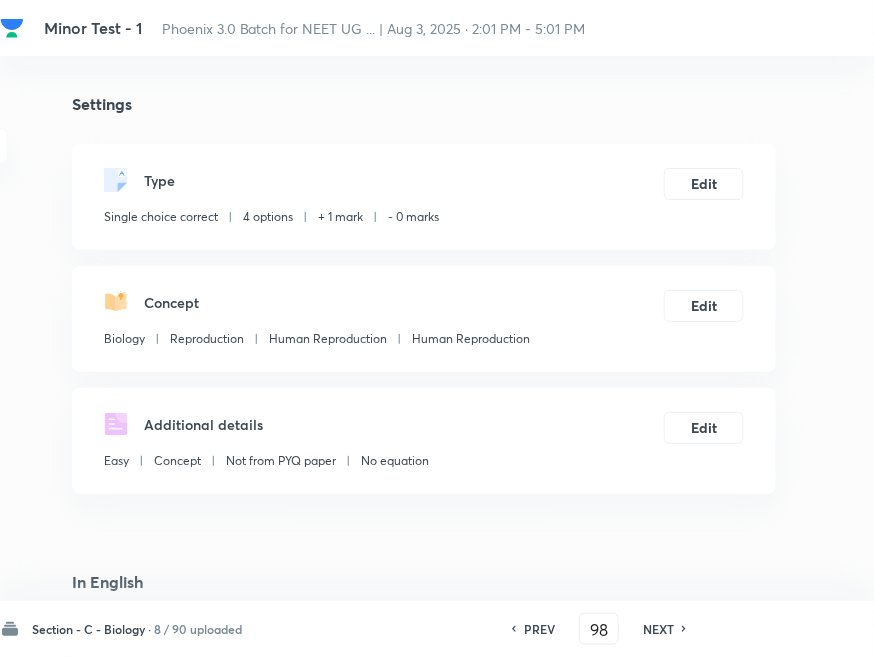 checkbox on "true" 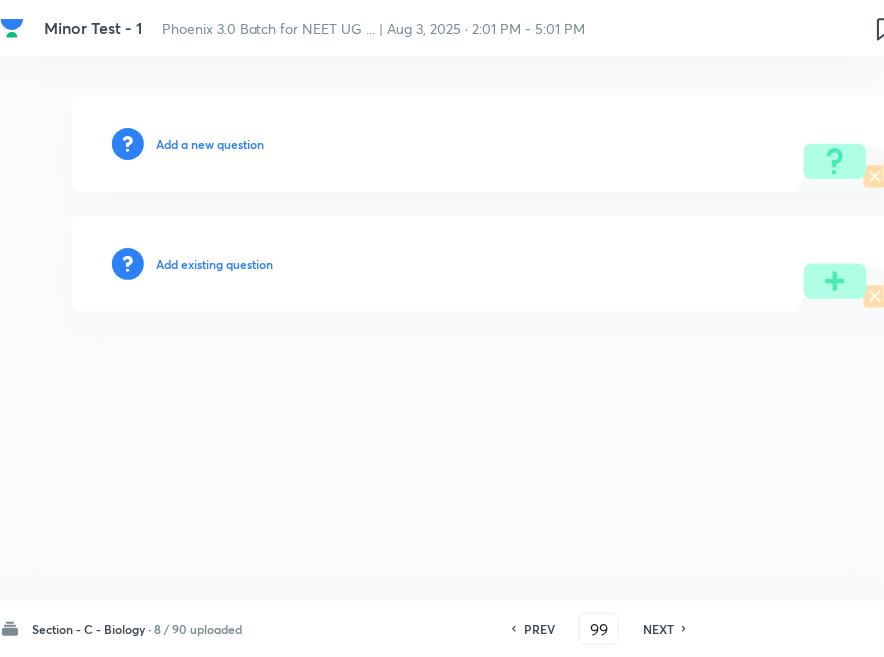 click on "Add existing question" at bounding box center (214, 264) 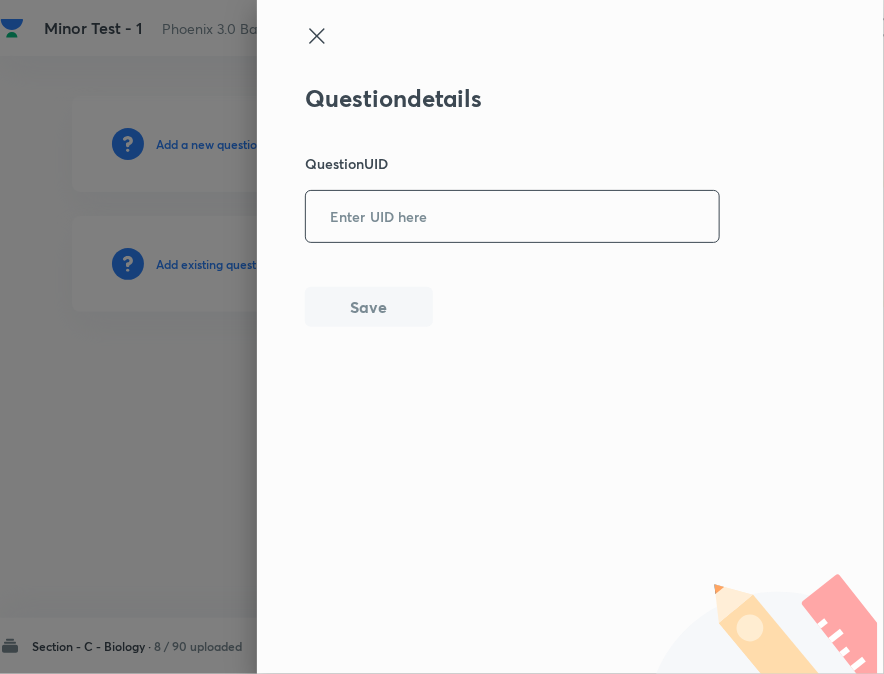click at bounding box center [512, 216] 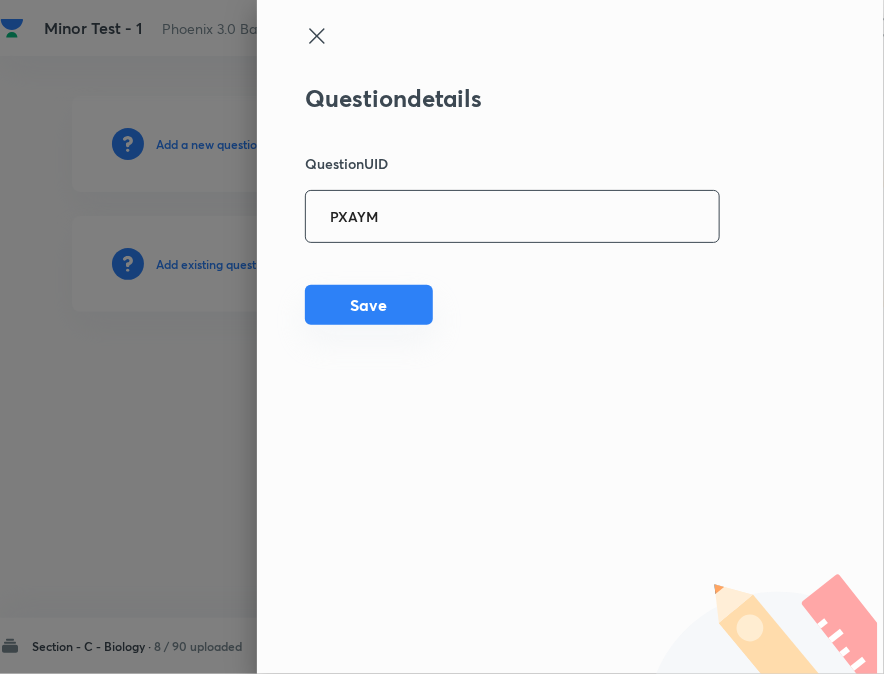 type on "PXAYM" 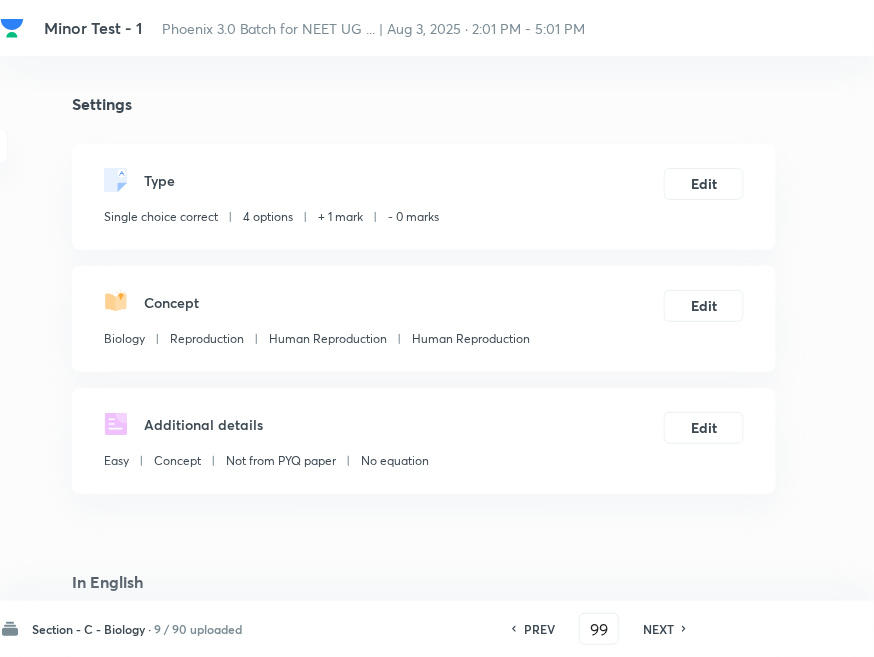 checkbox on "true" 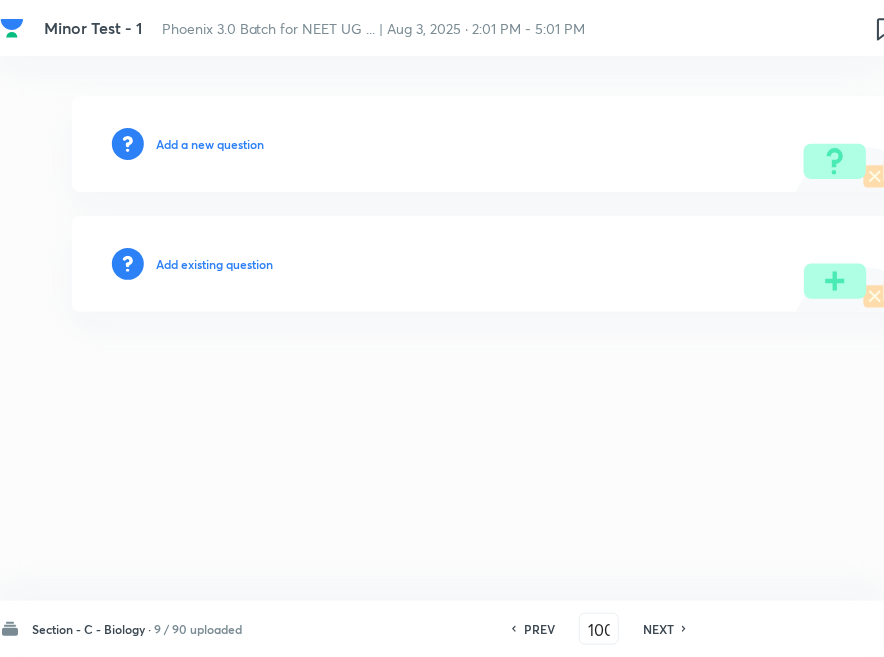 click on "Add existing question" at bounding box center [214, 264] 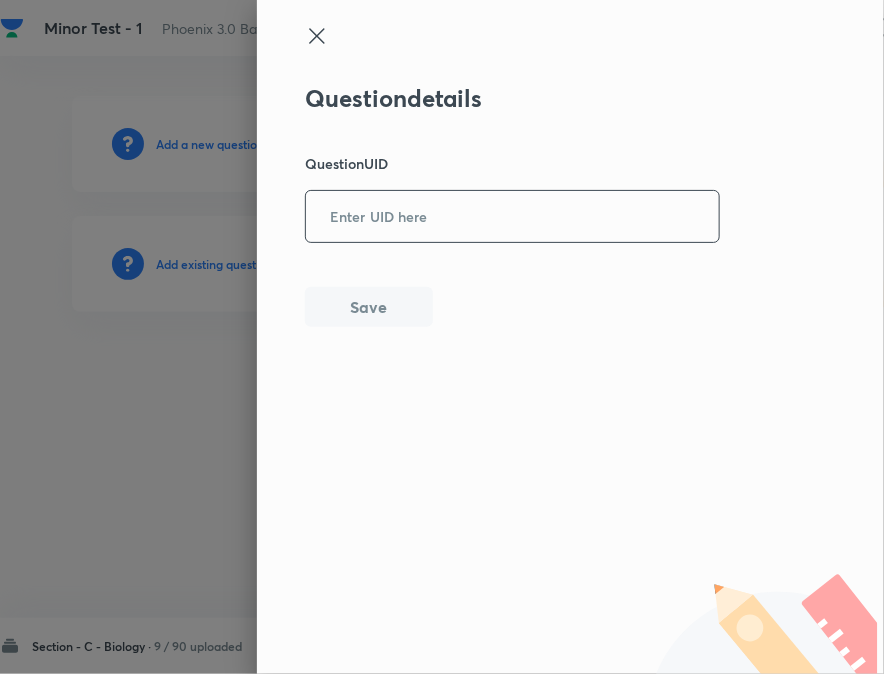 drag, startPoint x: 408, startPoint y: 211, endPoint x: 413, endPoint y: 234, distance: 23.537205 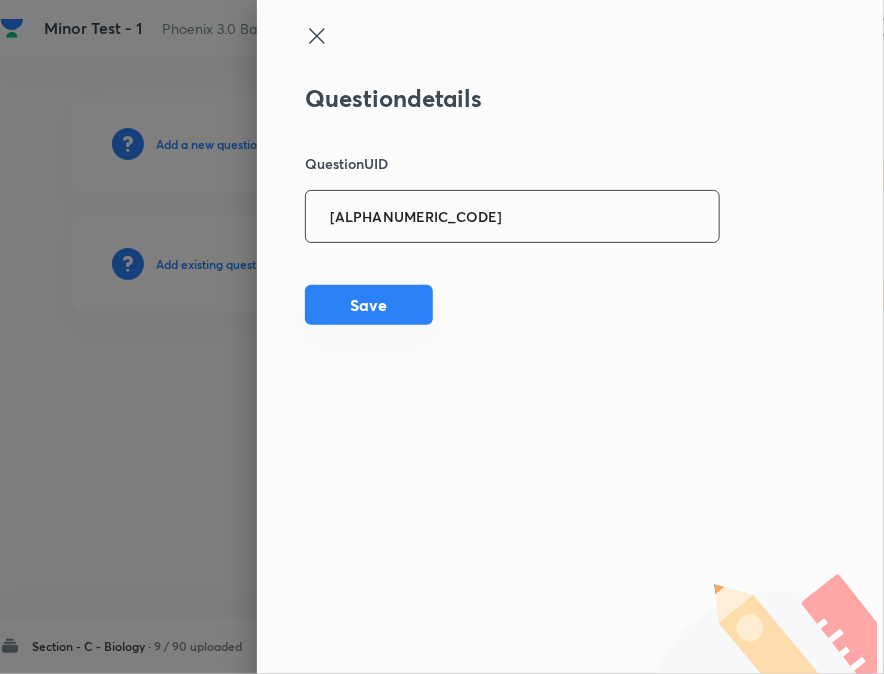 type on "[ALPHANUMERIC_CODE]" 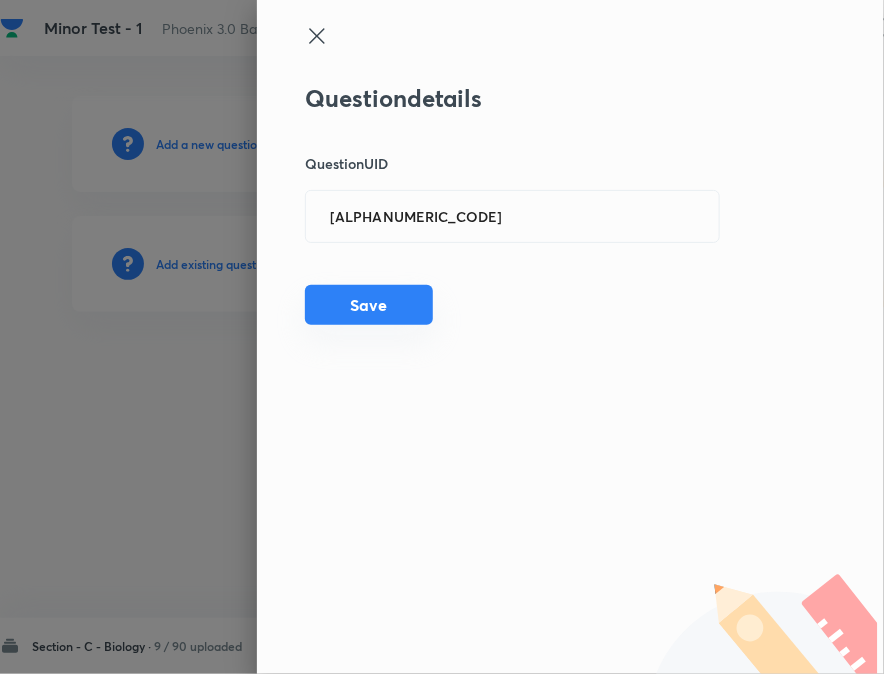 click on "Save" at bounding box center (369, 305) 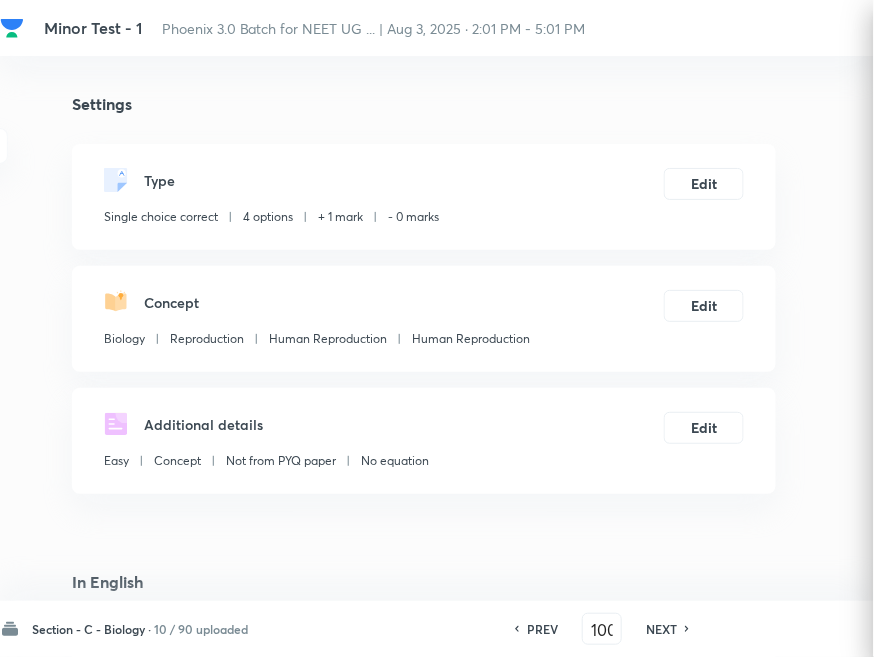 checkbox on "true" 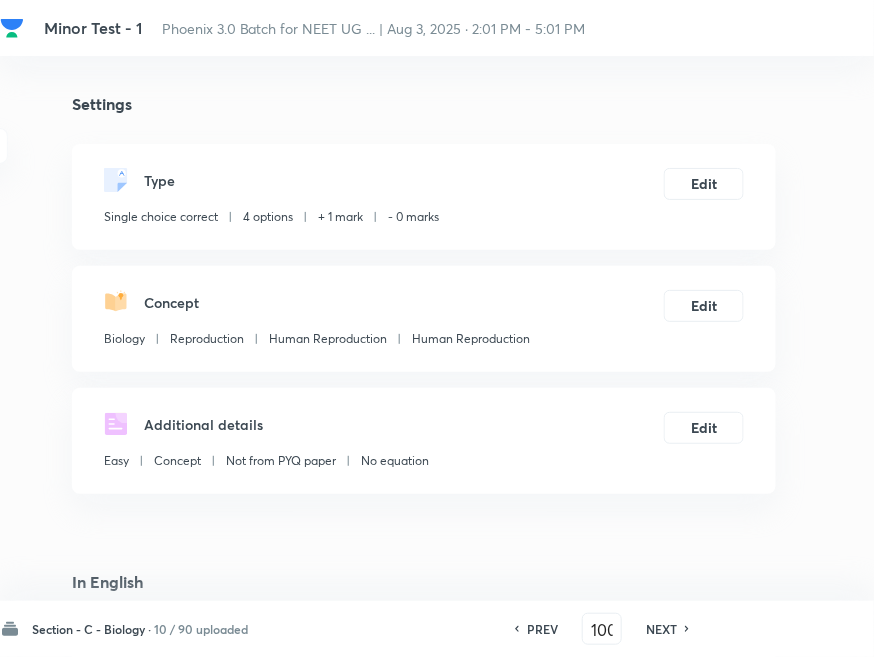 click on "NEXT" at bounding box center (661, 629) 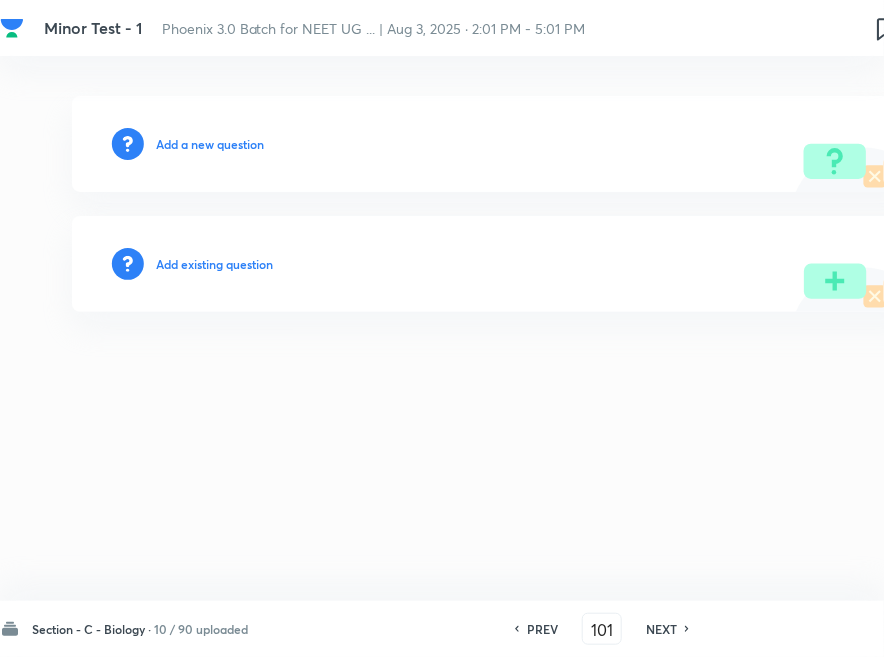 click on "Add existing question" at bounding box center [214, 264] 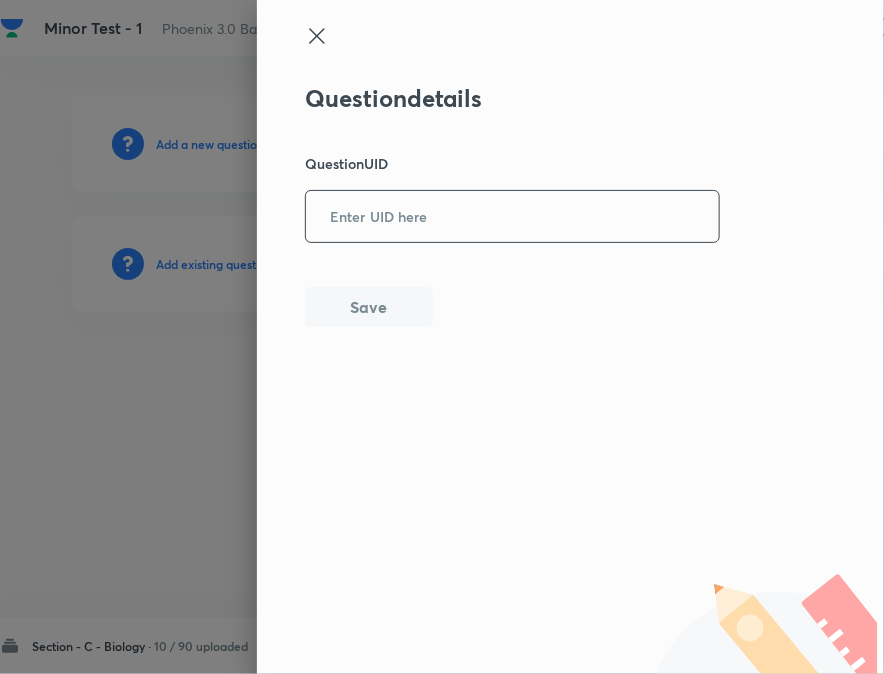 click at bounding box center (512, 216) 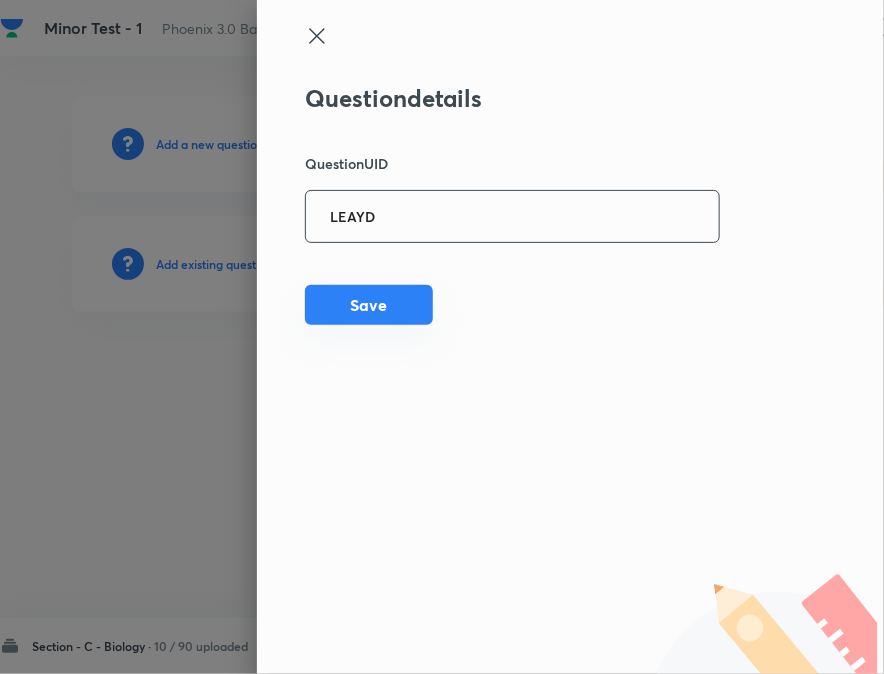 type on "LEAYD" 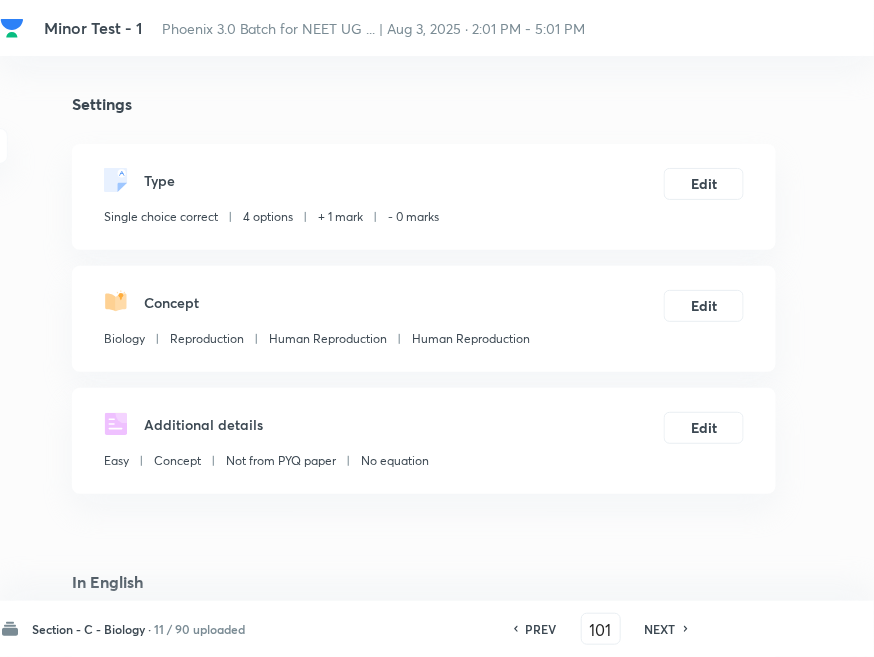 checkbox on "true" 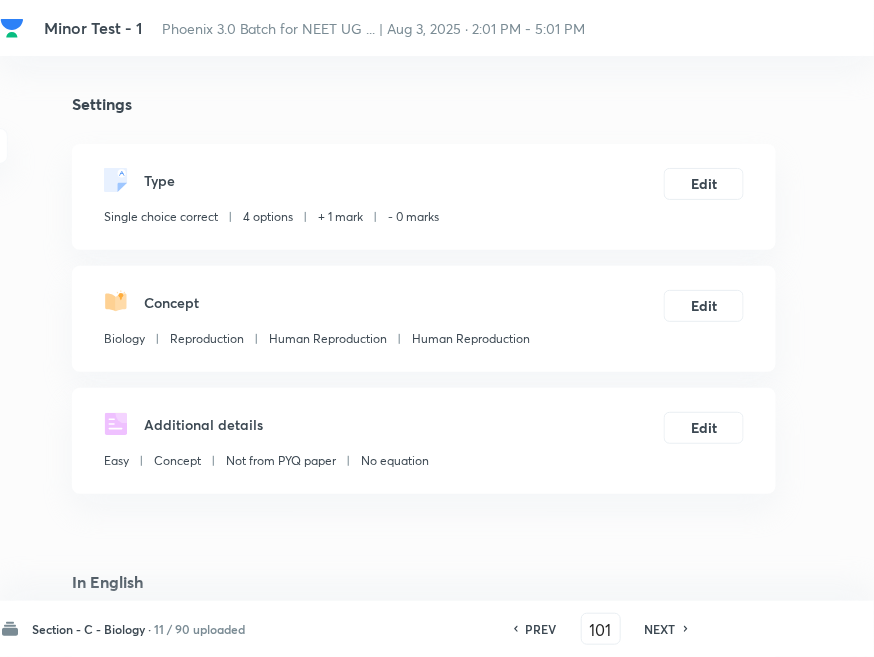 click on "NEXT" at bounding box center [660, 629] 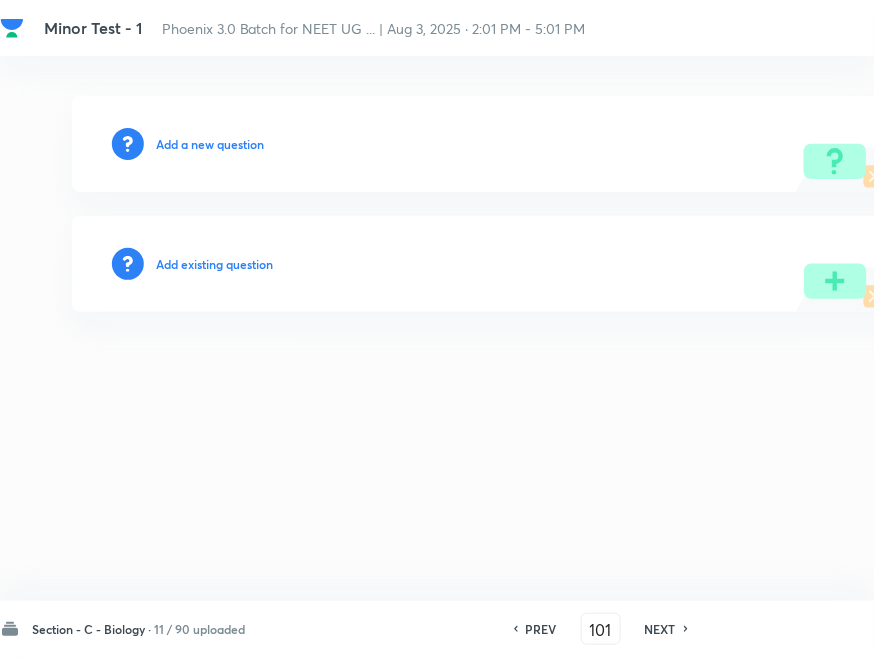 type on "102" 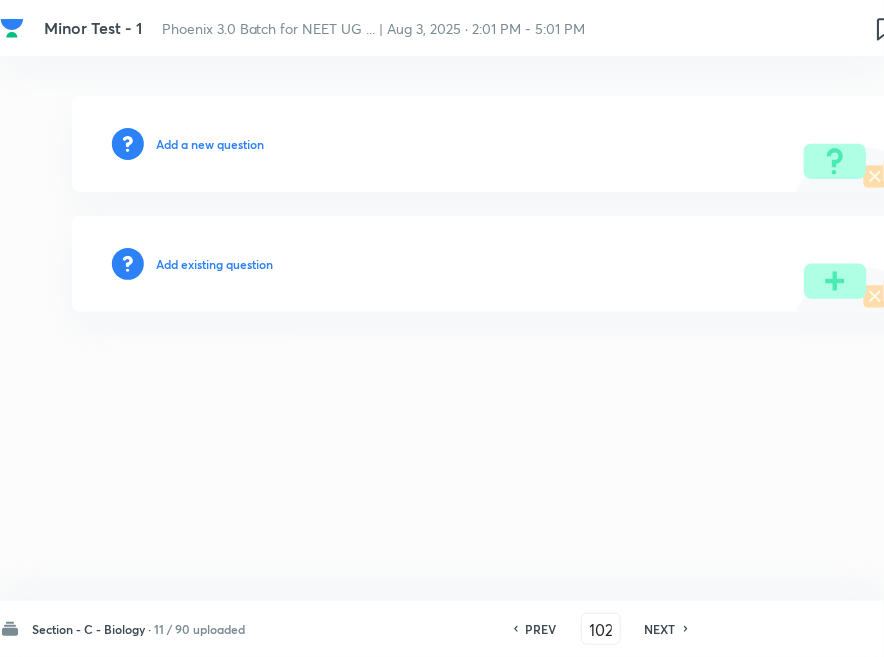 click on "Add existing question" at bounding box center (214, 264) 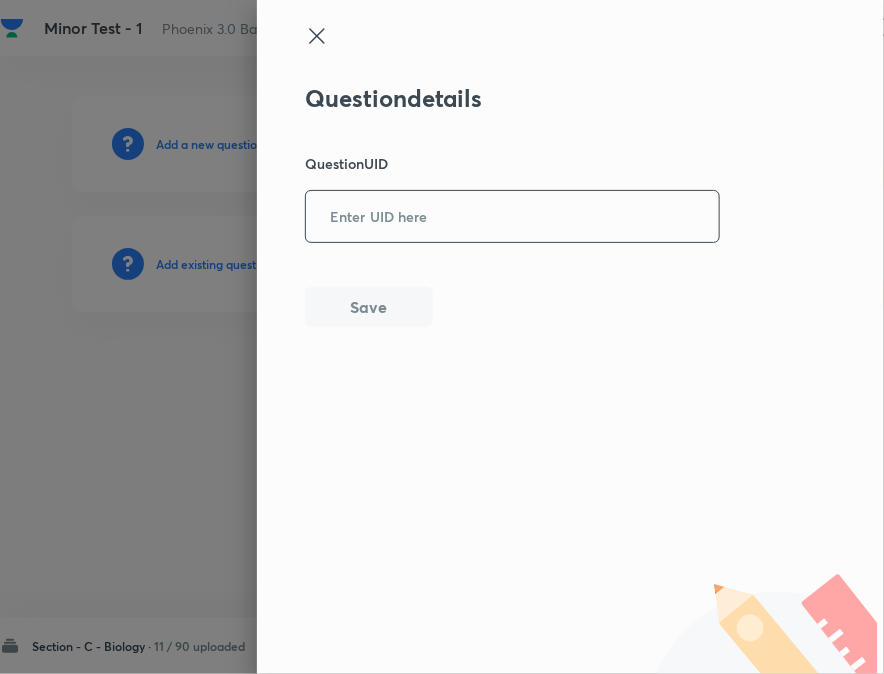 click at bounding box center [512, 216] 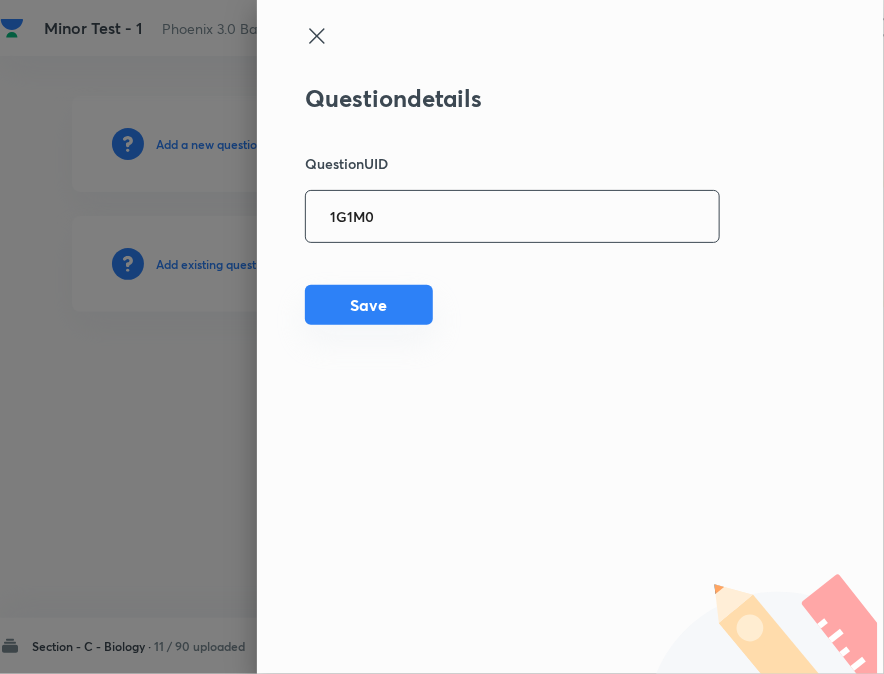 type on "1G1M0" 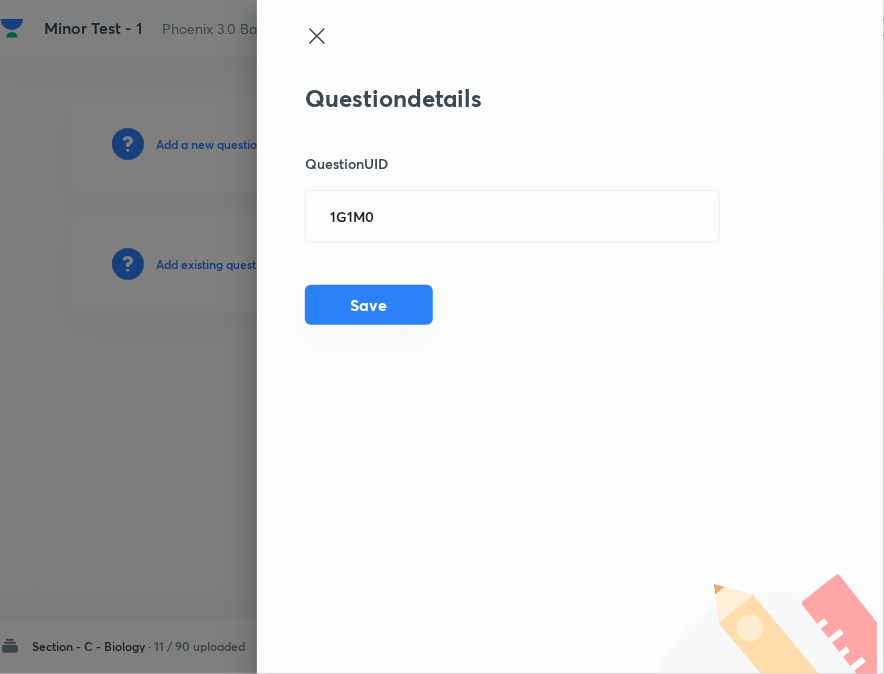 click on "Save" at bounding box center (369, 305) 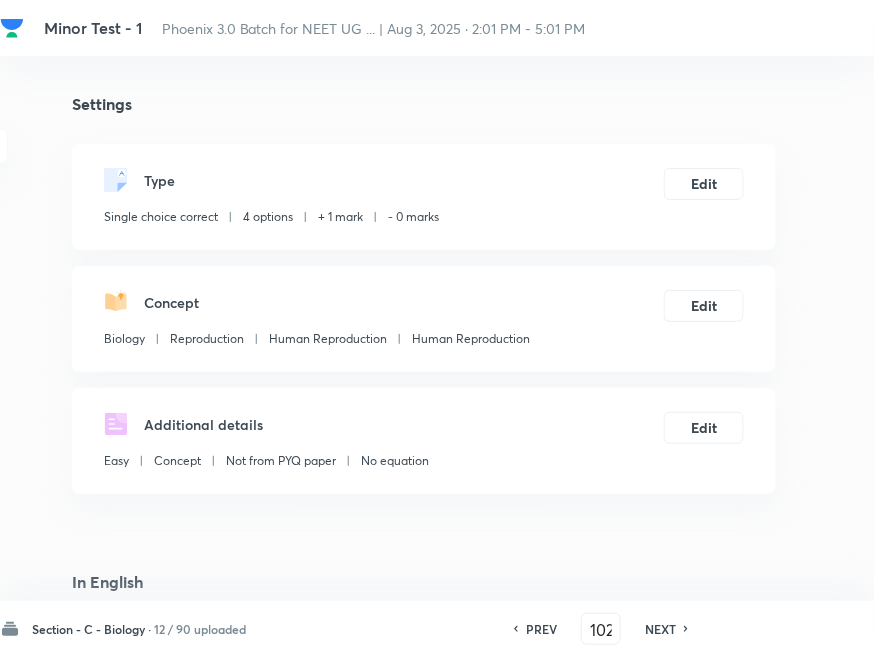 checkbox on "true" 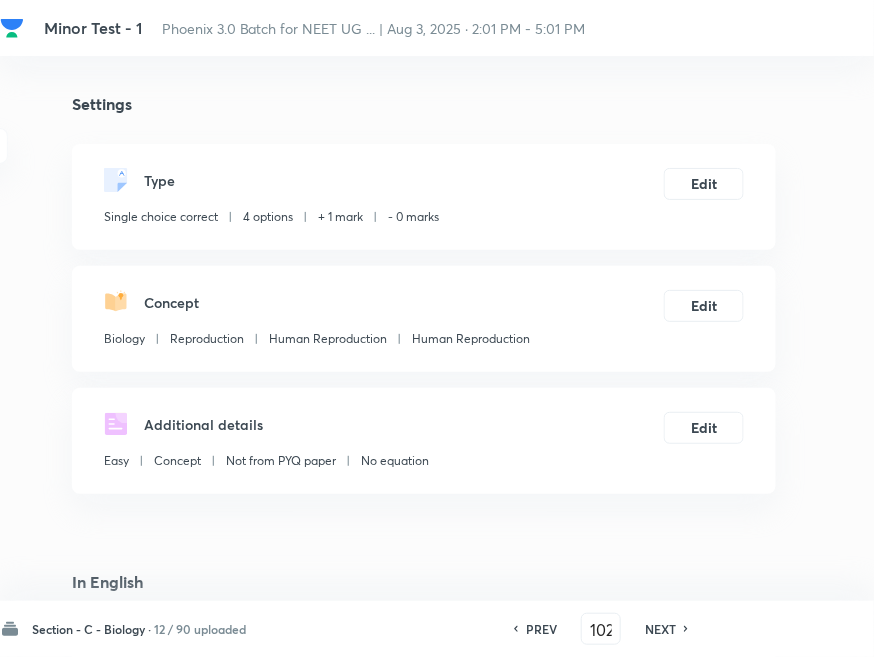 click on "NEXT" at bounding box center [660, 629] 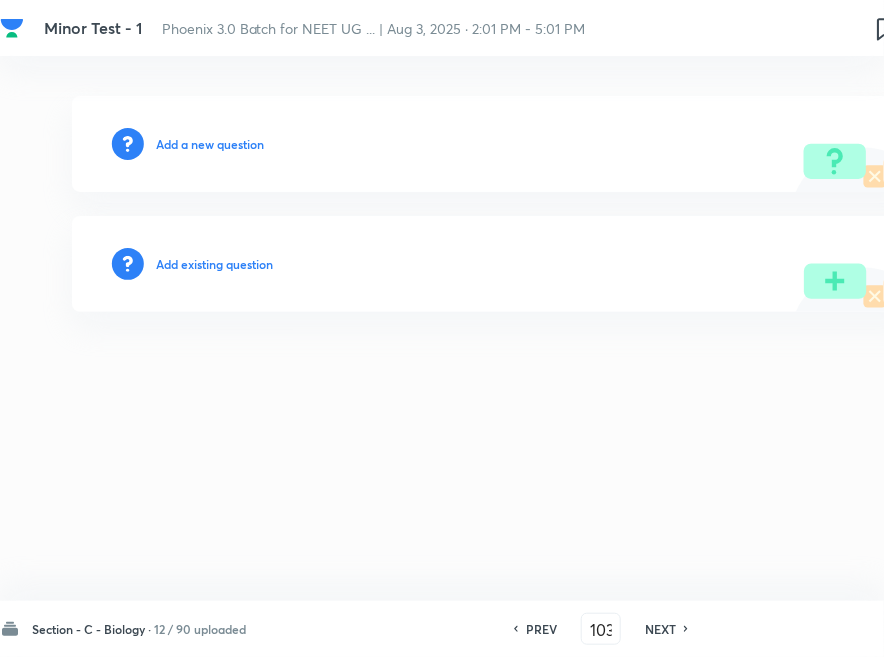 click on "Add existing question" at bounding box center [214, 264] 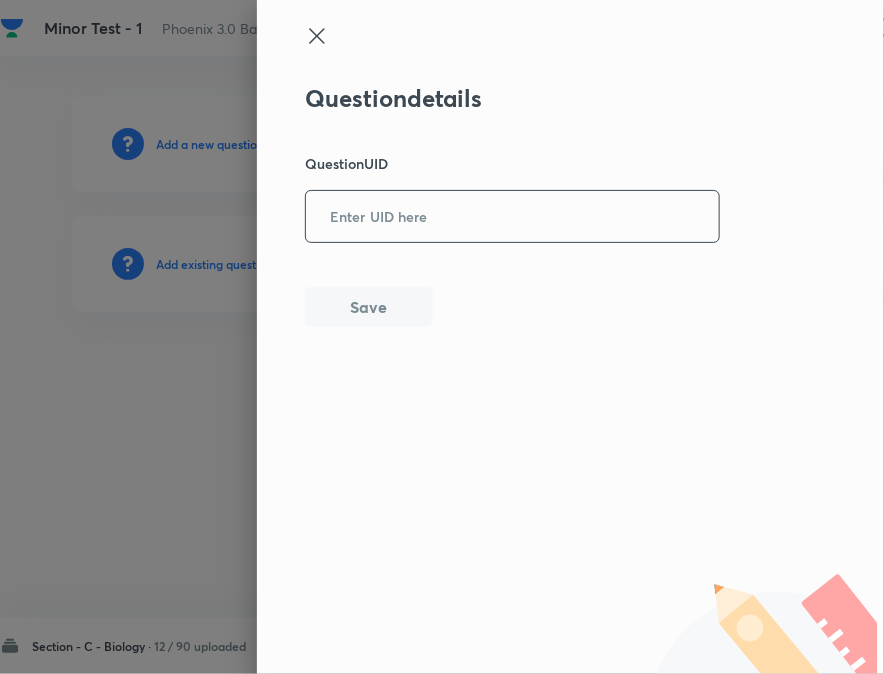drag, startPoint x: 387, startPoint y: 217, endPoint x: 387, endPoint y: 233, distance: 16 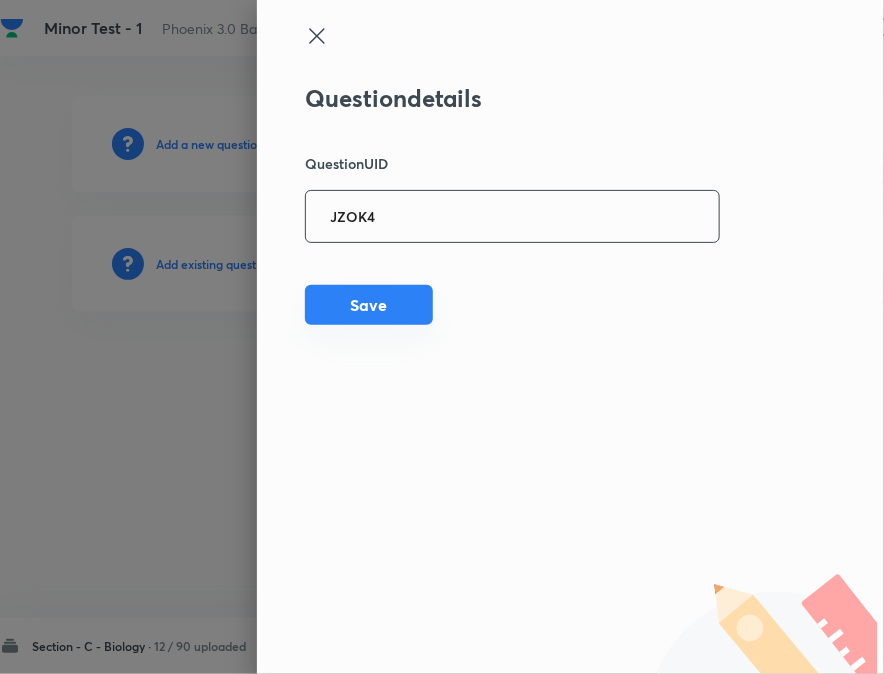 type on "JZOK4" 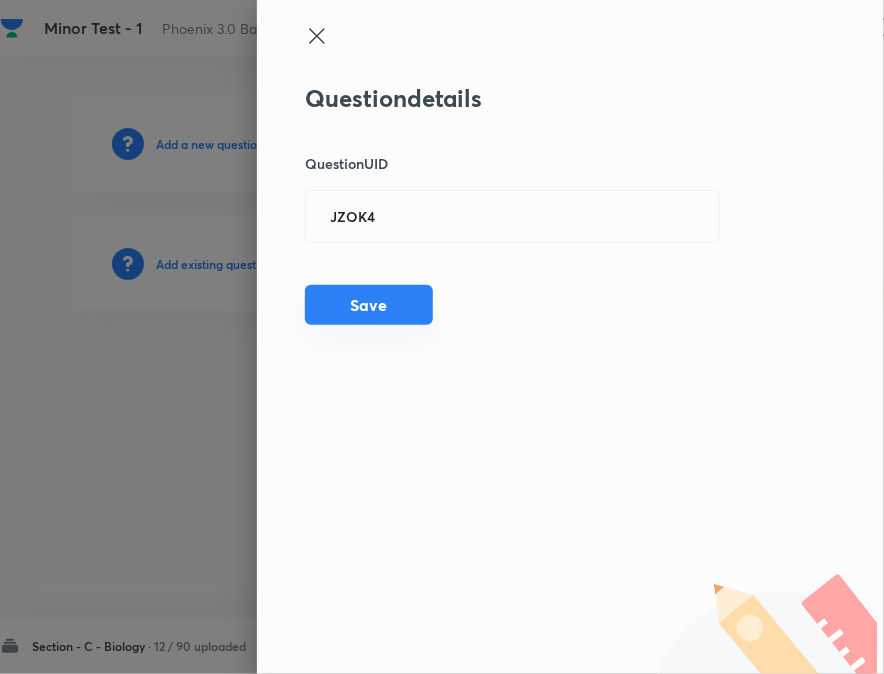 click on "Save" at bounding box center [369, 305] 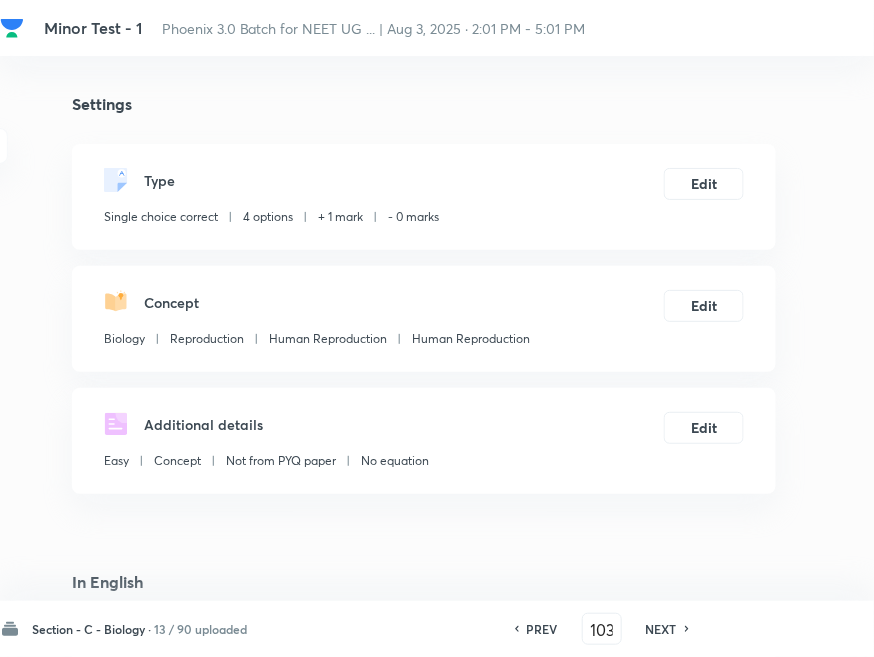 checkbox on "true" 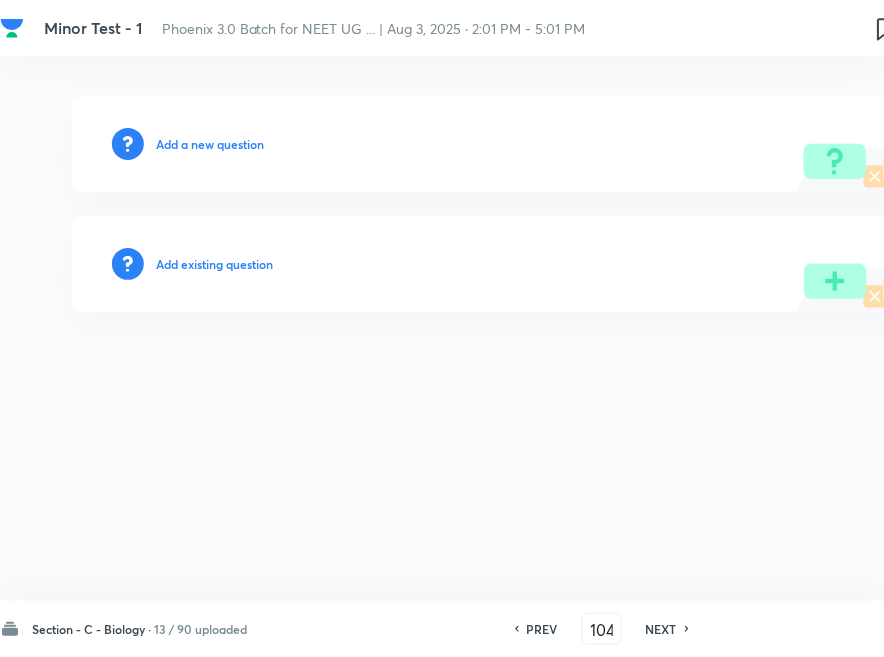 click on "Add existing question" at bounding box center [214, 264] 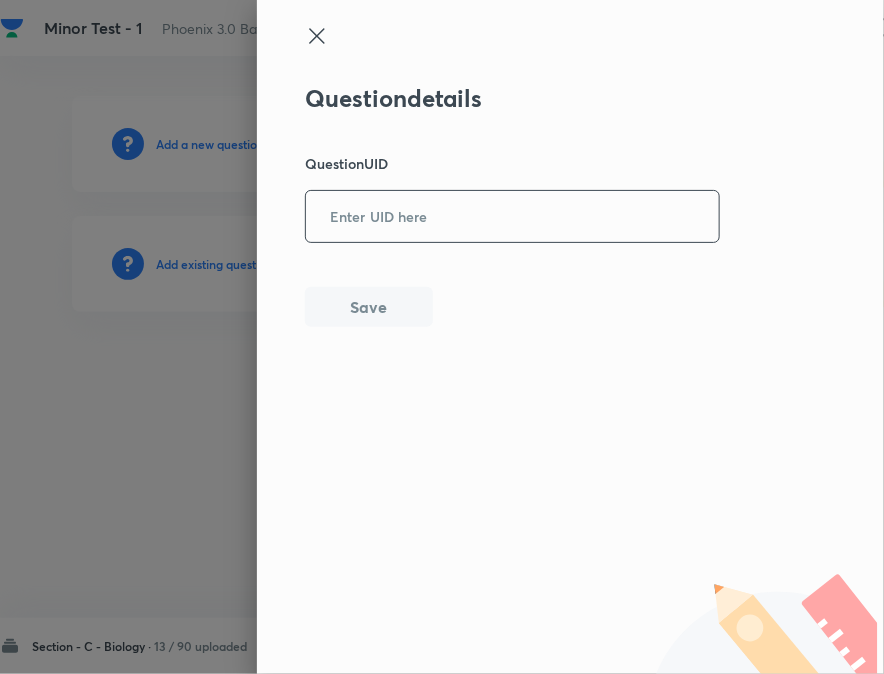 click at bounding box center [512, 216] 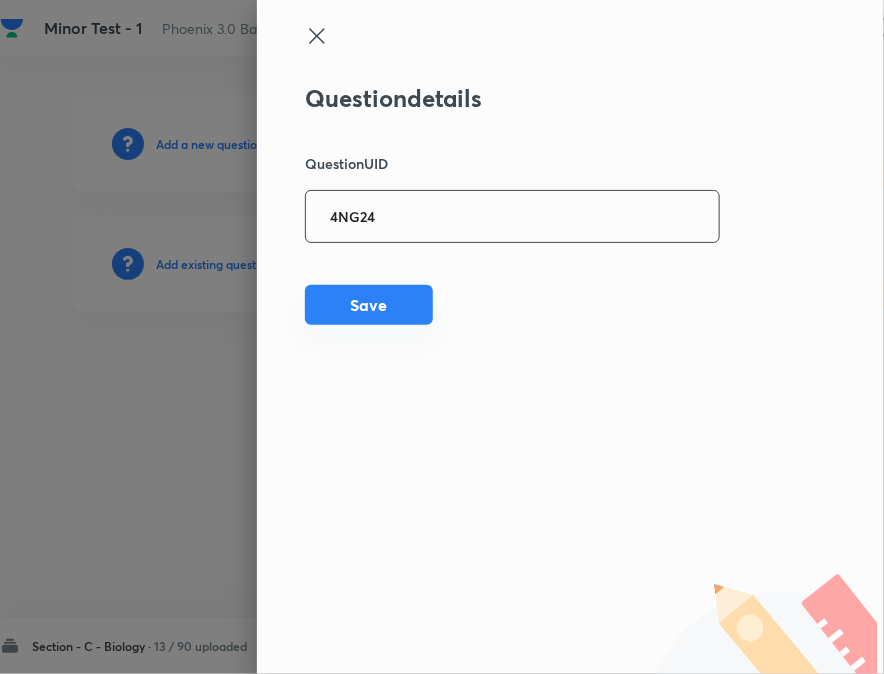 type on "4NG24" 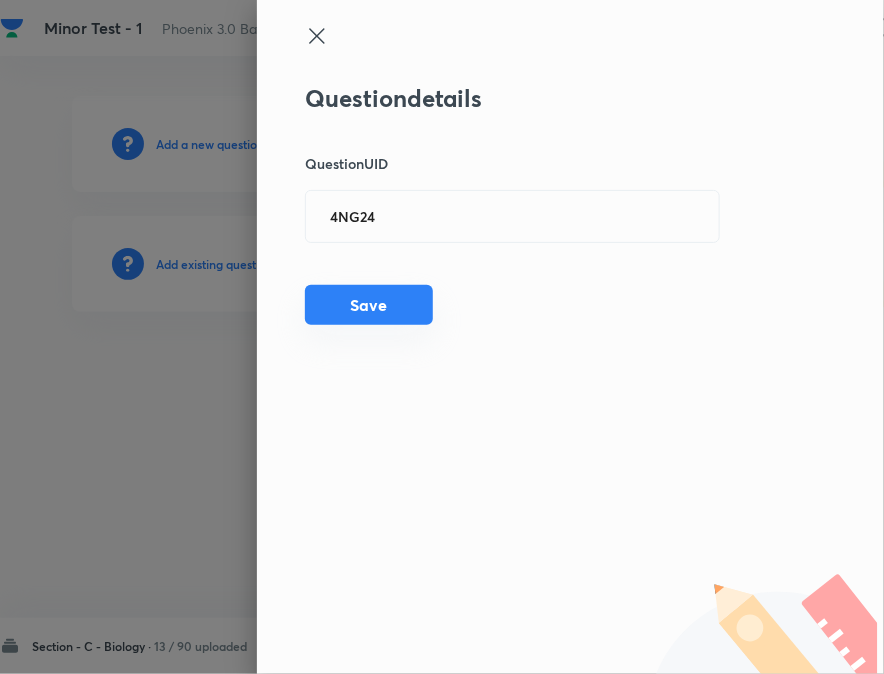 click on "Save" at bounding box center [369, 305] 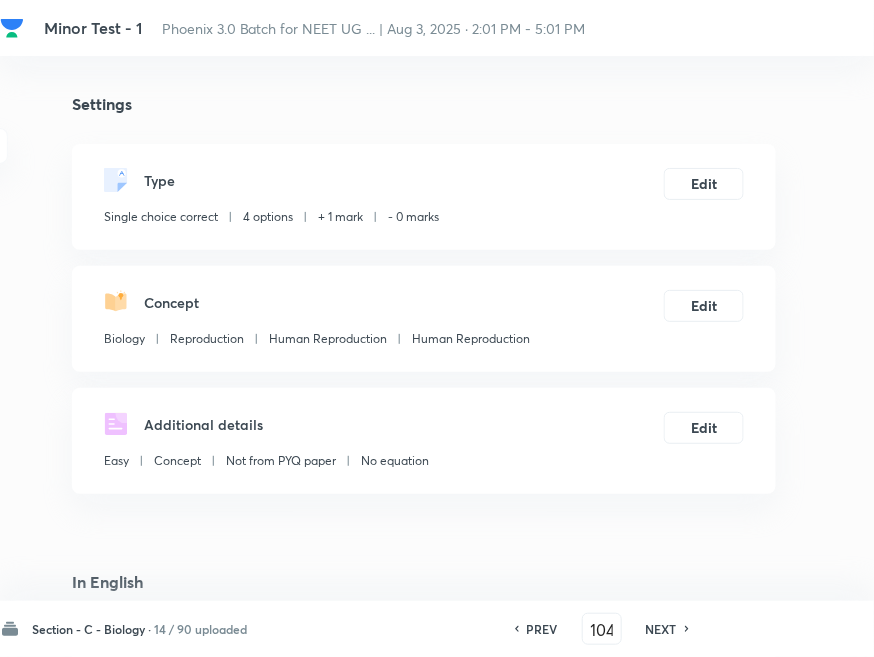 checkbox on "true" 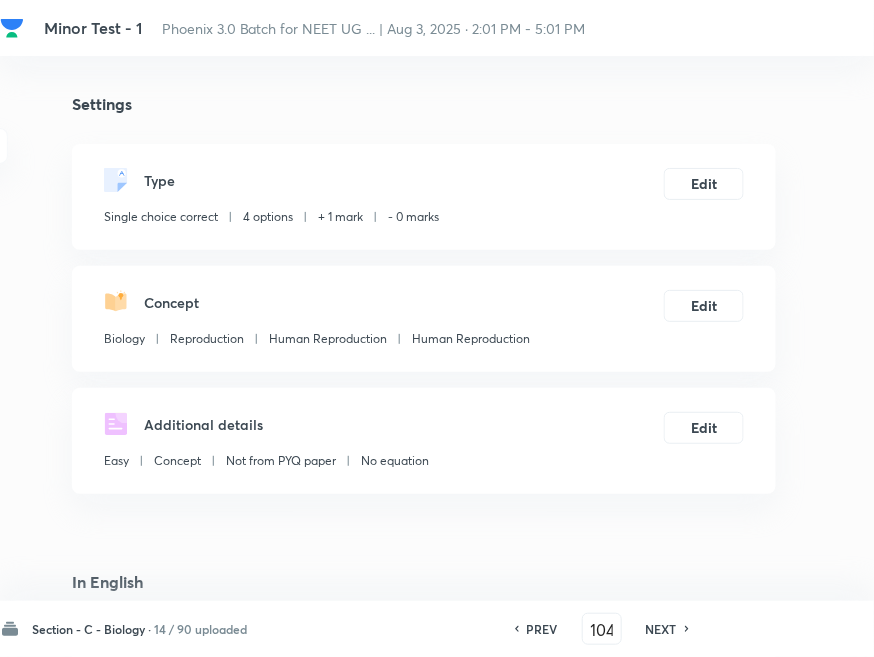 click on "NEXT" at bounding box center (661, 629) 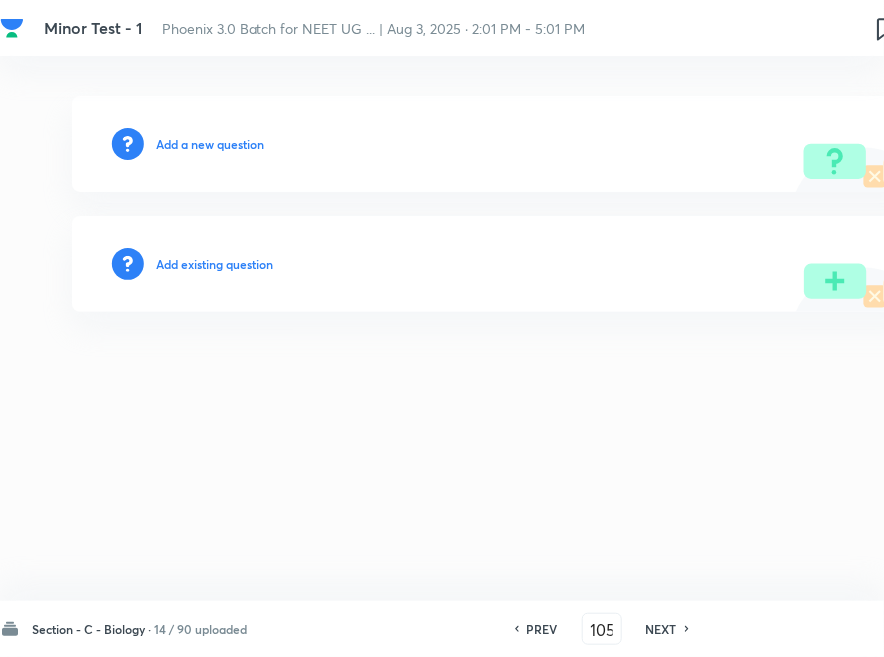 click on "Add existing question" at bounding box center [214, 264] 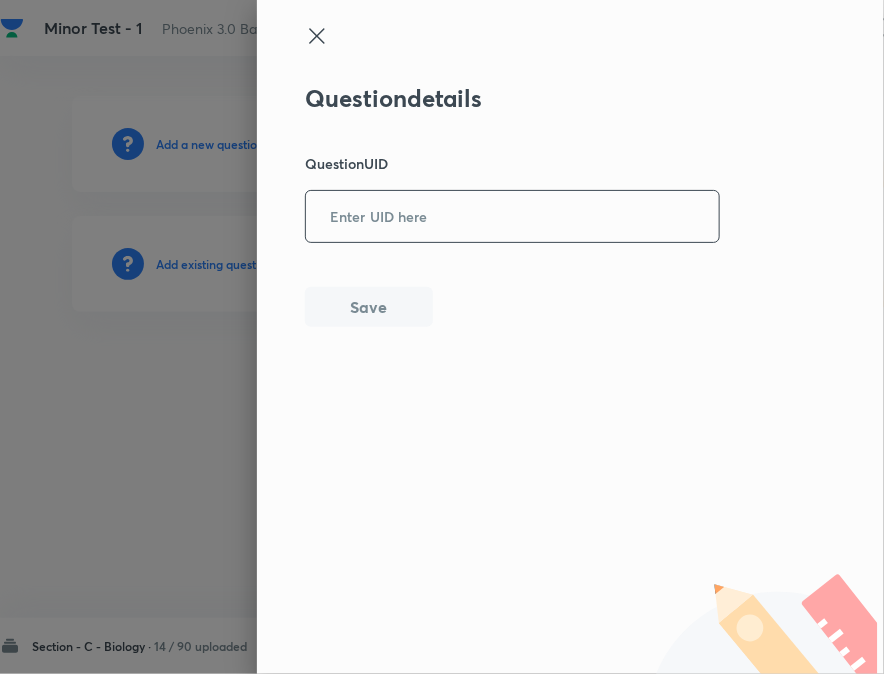 click at bounding box center [512, 216] 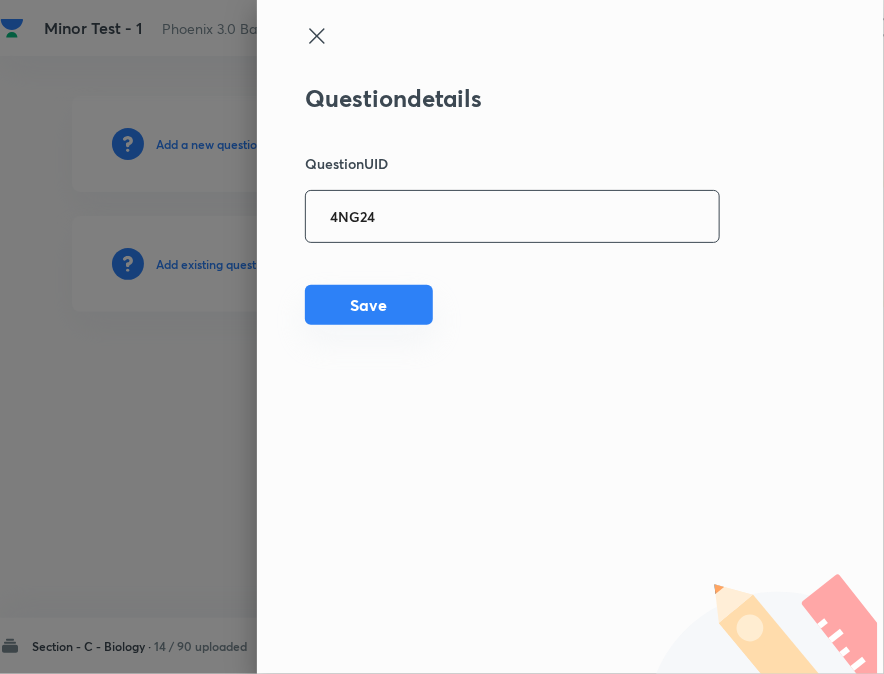 type on "4NG24" 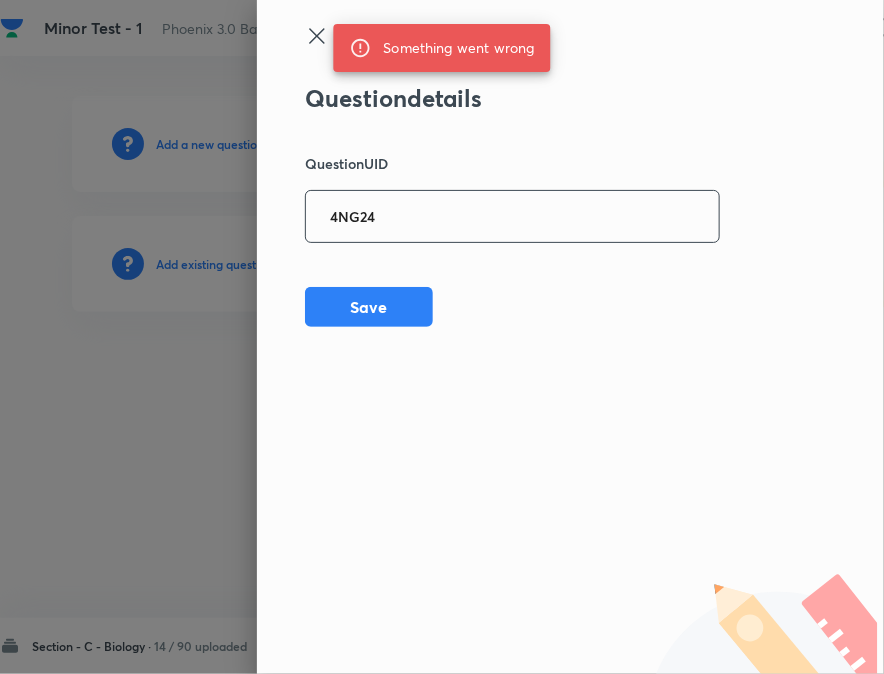 drag, startPoint x: 455, startPoint y: 225, endPoint x: 204, endPoint y: 242, distance: 251.57504 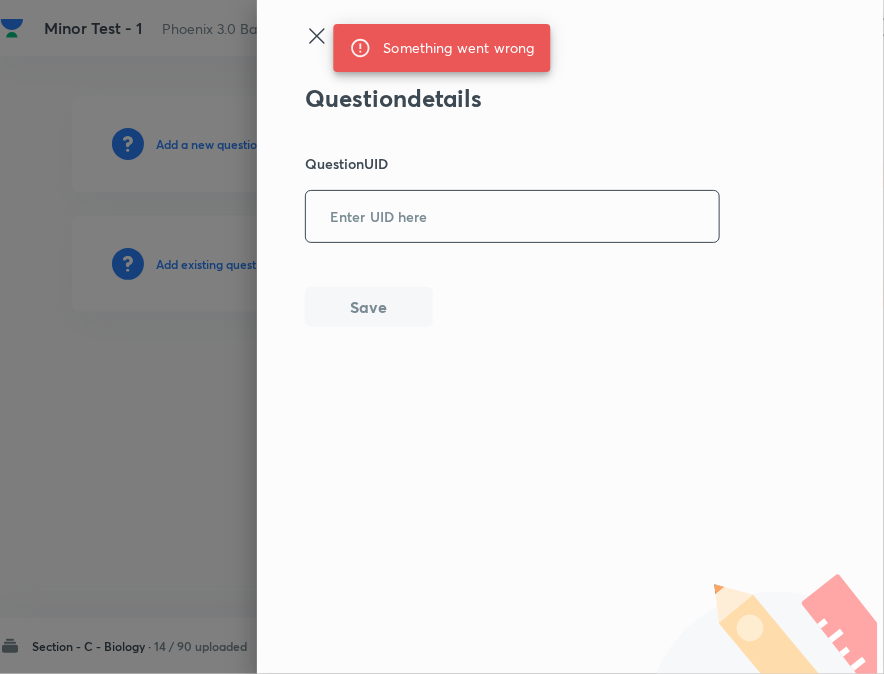 paste on "FMY62" 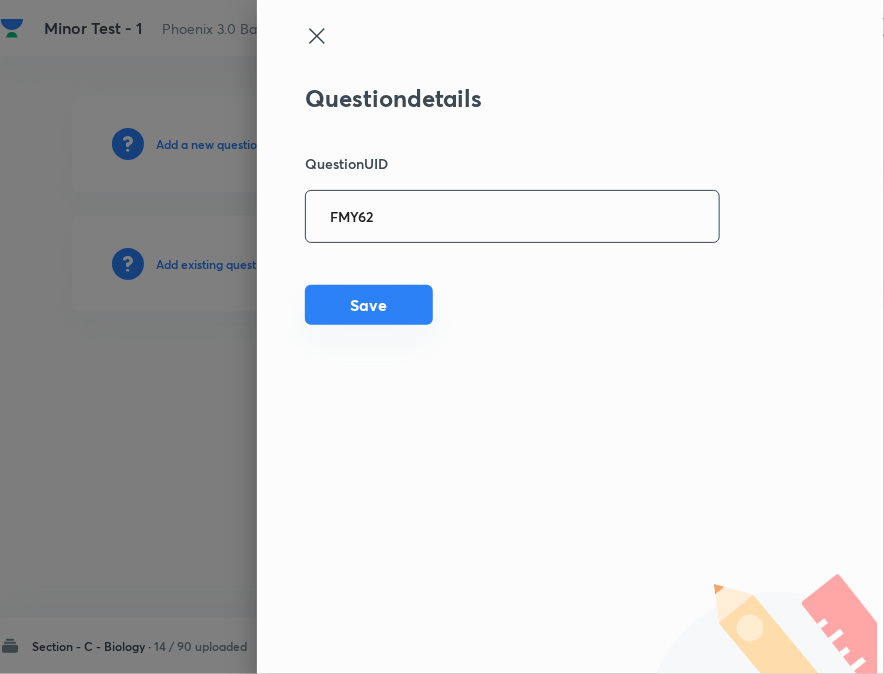 type on "FMY62" 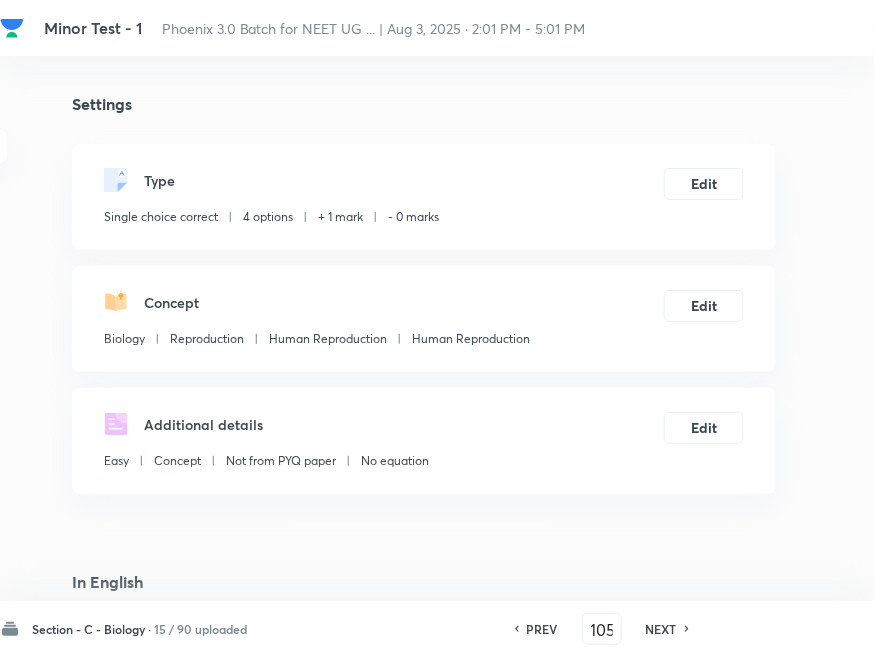 checkbox on "true" 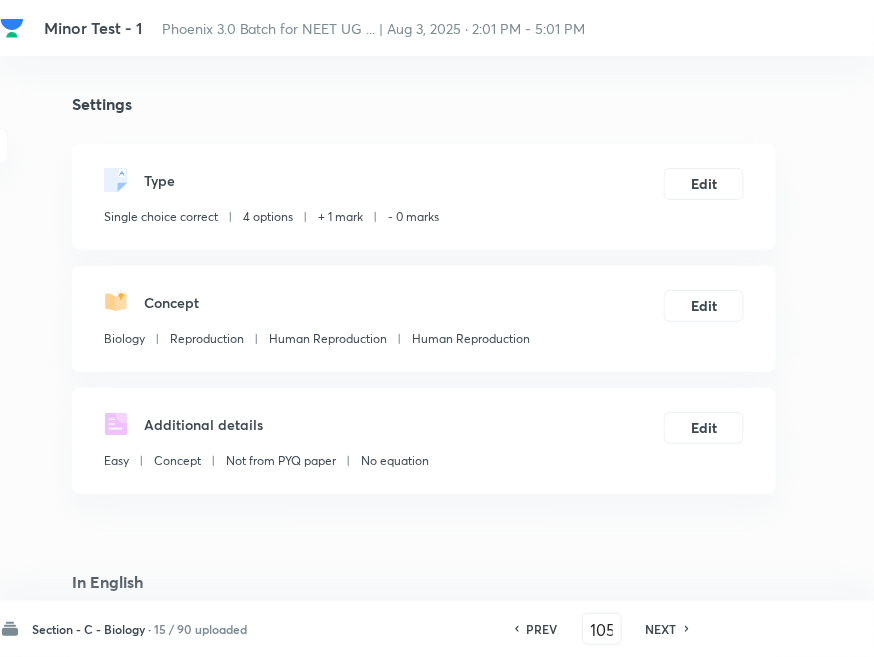 click on "NEXT" at bounding box center (664, 629) 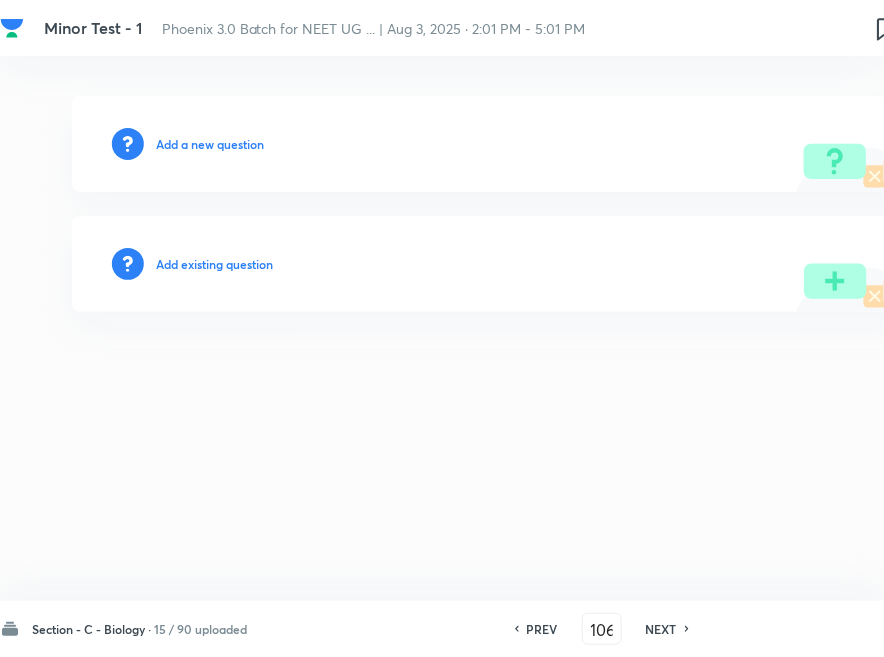 click on "Add existing question" at bounding box center [214, 264] 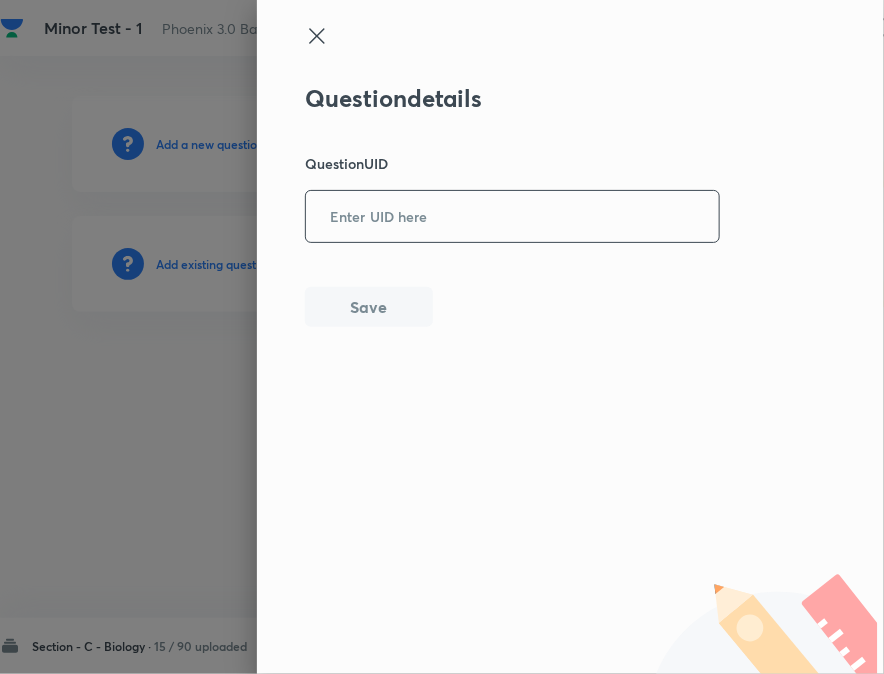 click at bounding box center [512, 216] 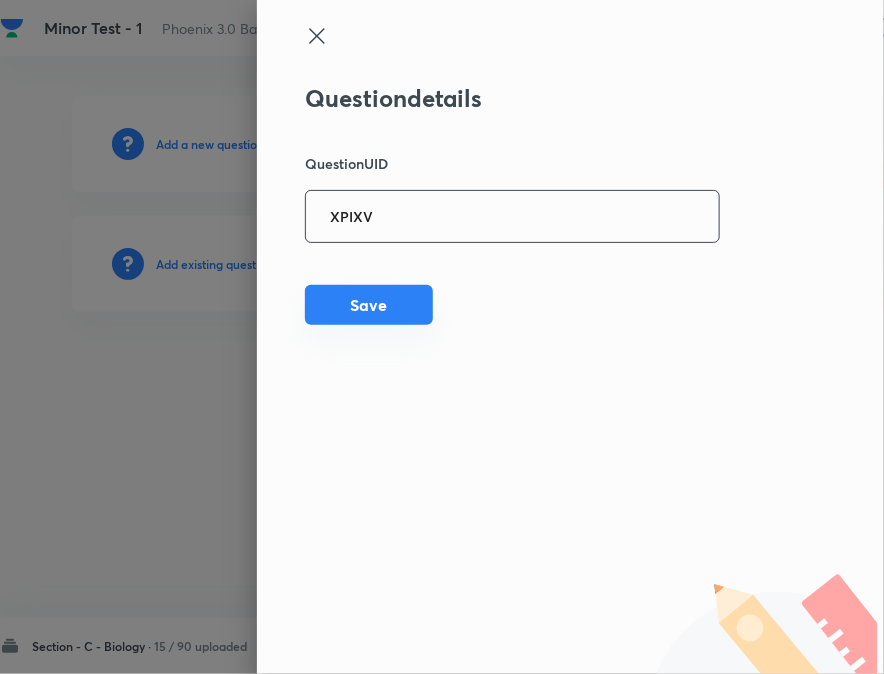 type on "XPIXV" 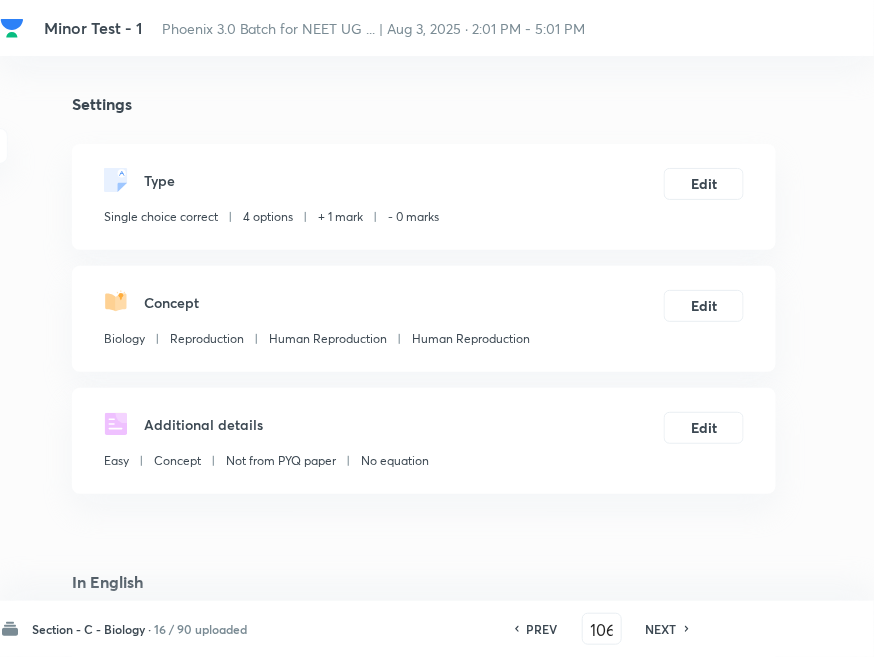 checkbox on "true" 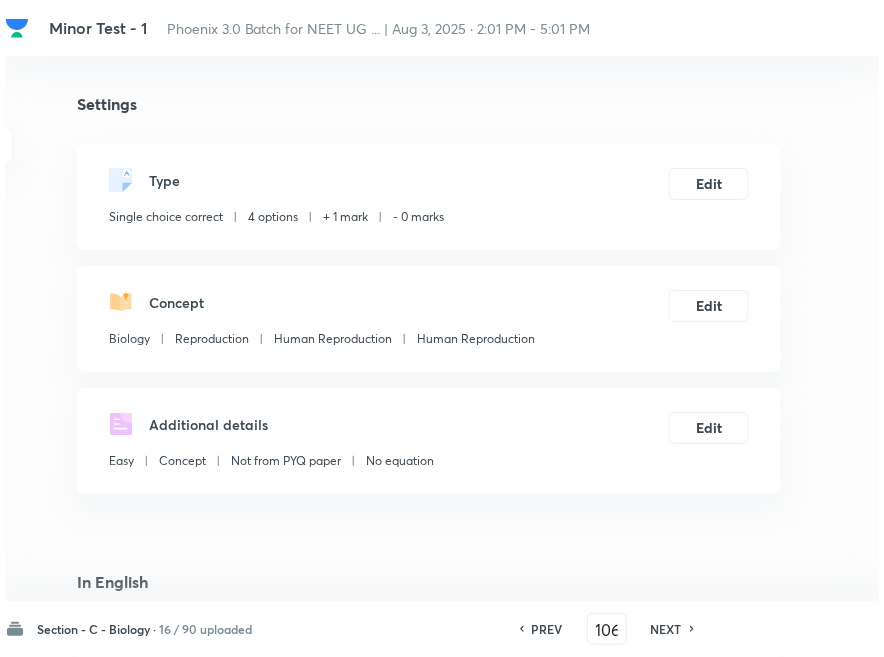 type on "107" 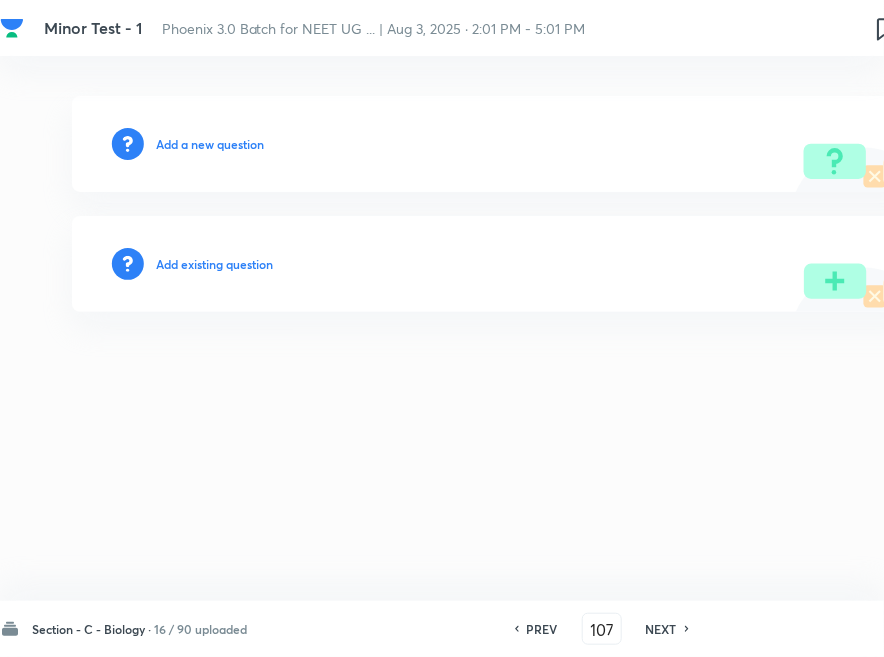 click on "Add existing question" at bounding box center (496, 264) 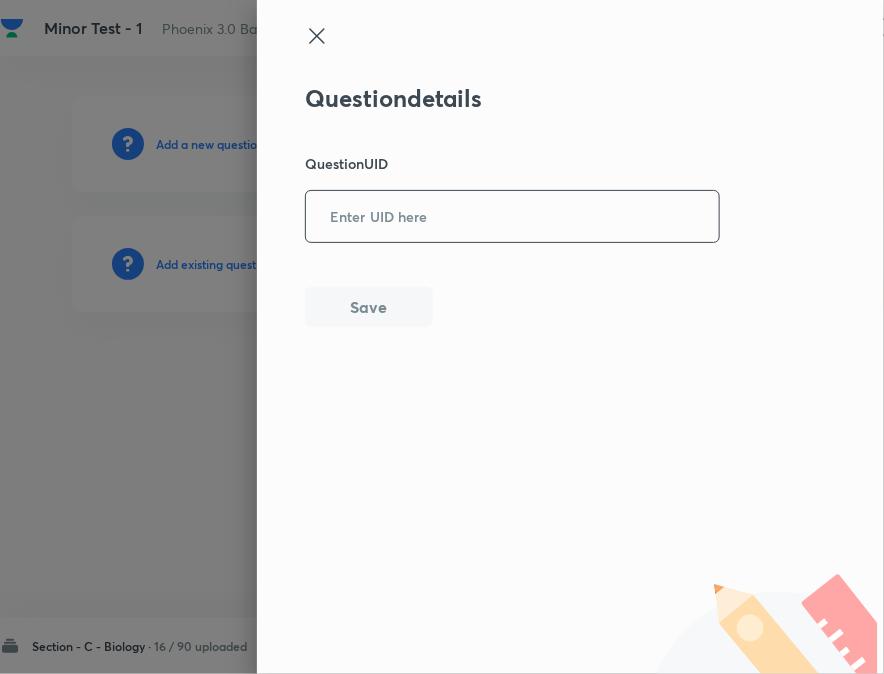 click at bounding box center (512, 216) 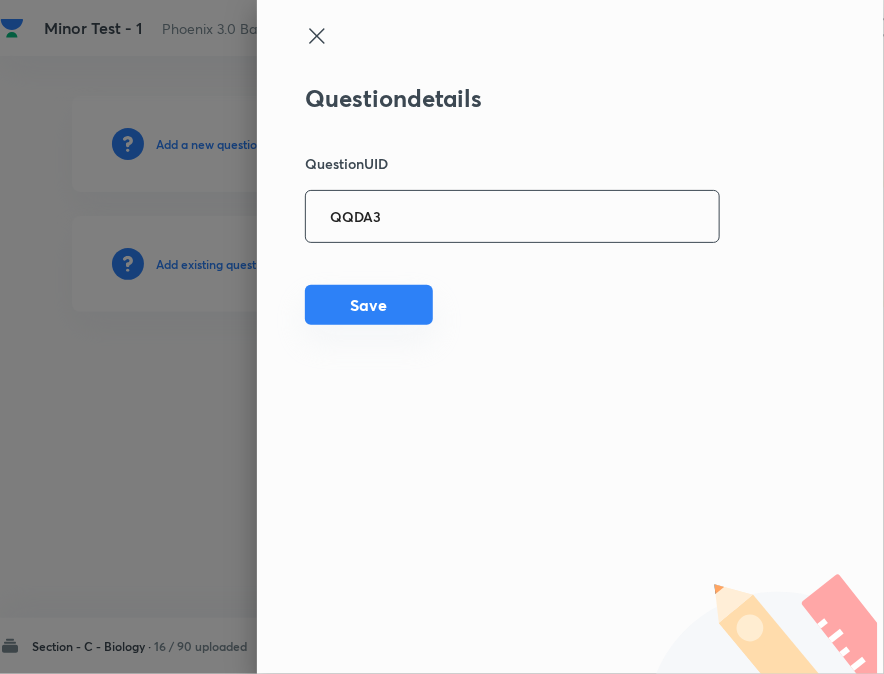 type on "QQDA3" 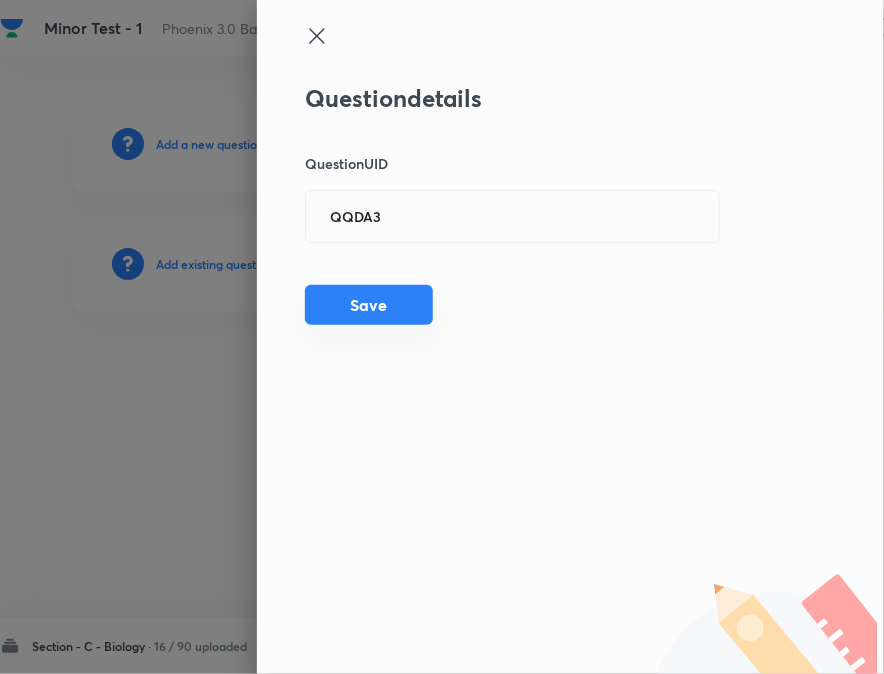 click on "Save" at bounding box center [369, 305] 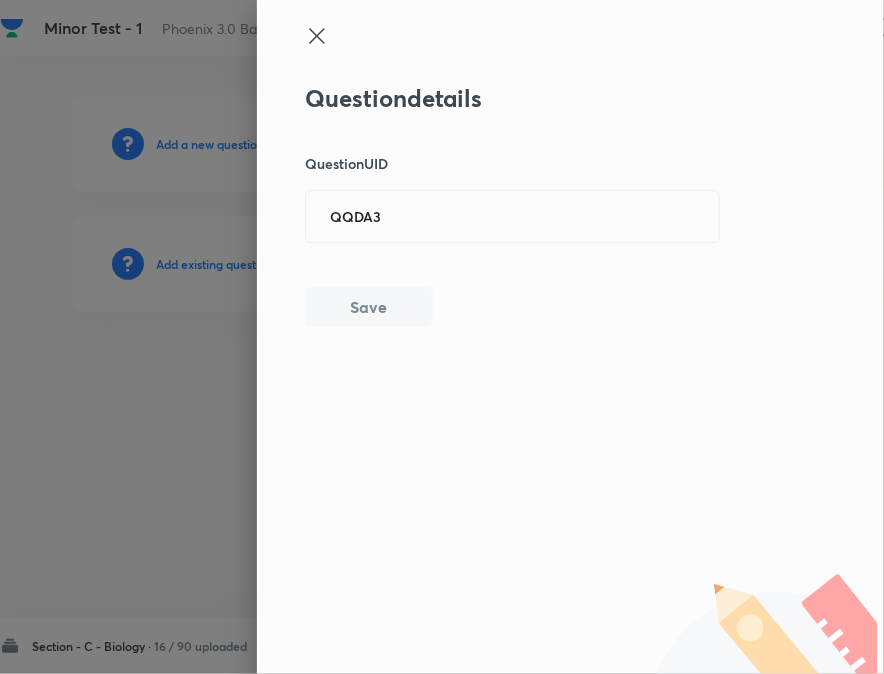 type 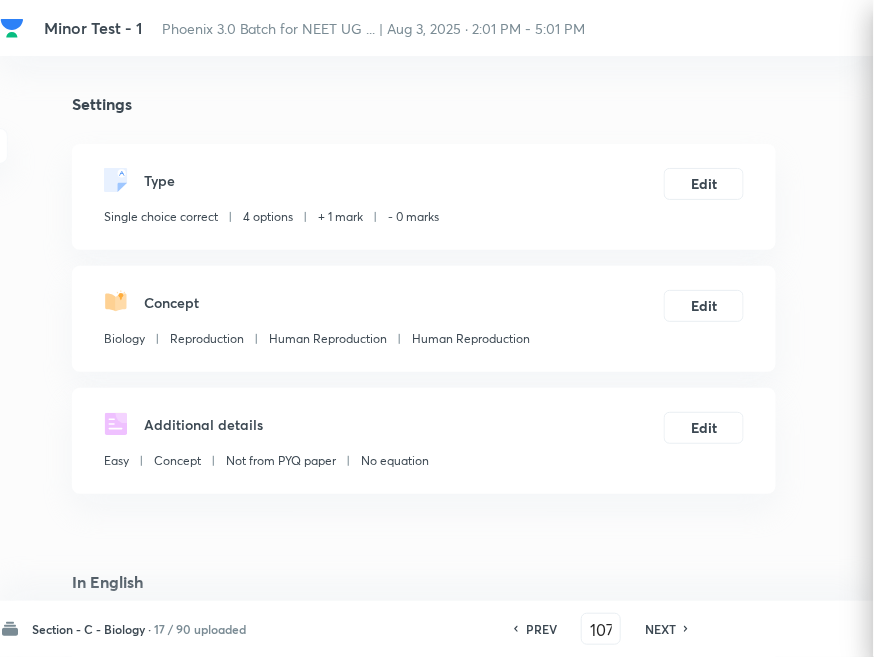 checkbox on "true" 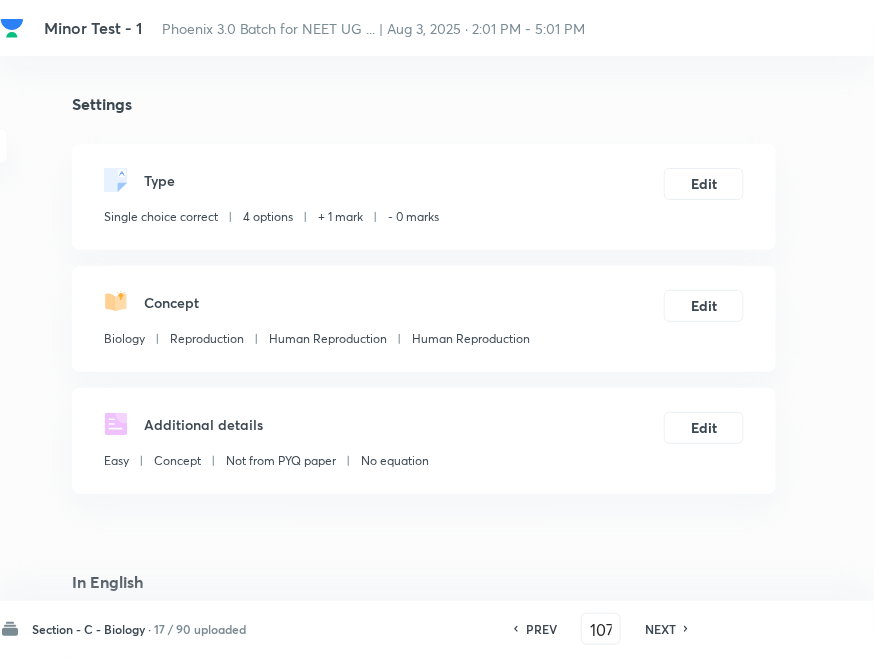 drag, startPoint x: 667, startPoint y: 622, endPoint x: 643, endPoint y: 598, distance: 33.941124 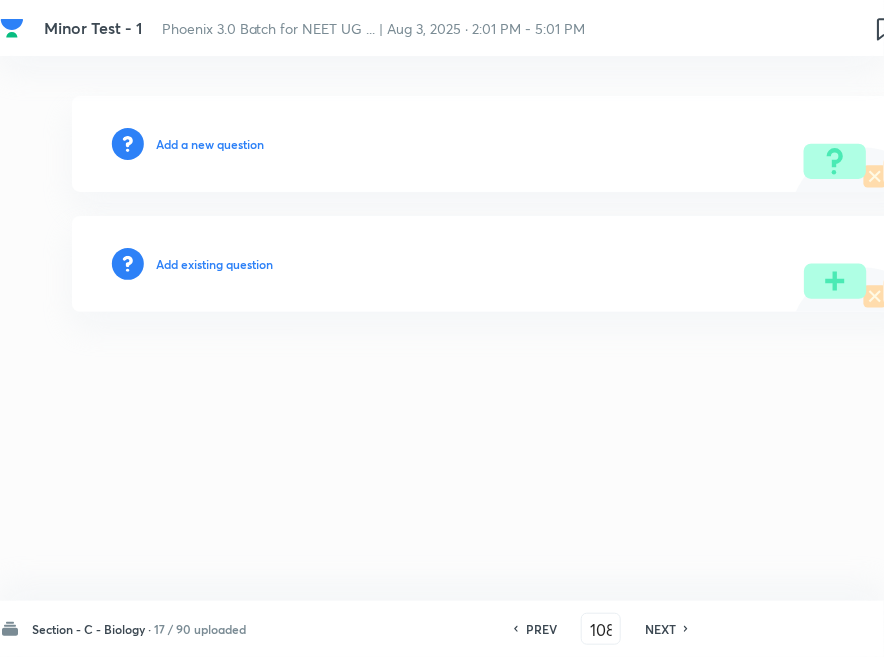 click on "Add existing question" at bounding box center (214, 264) 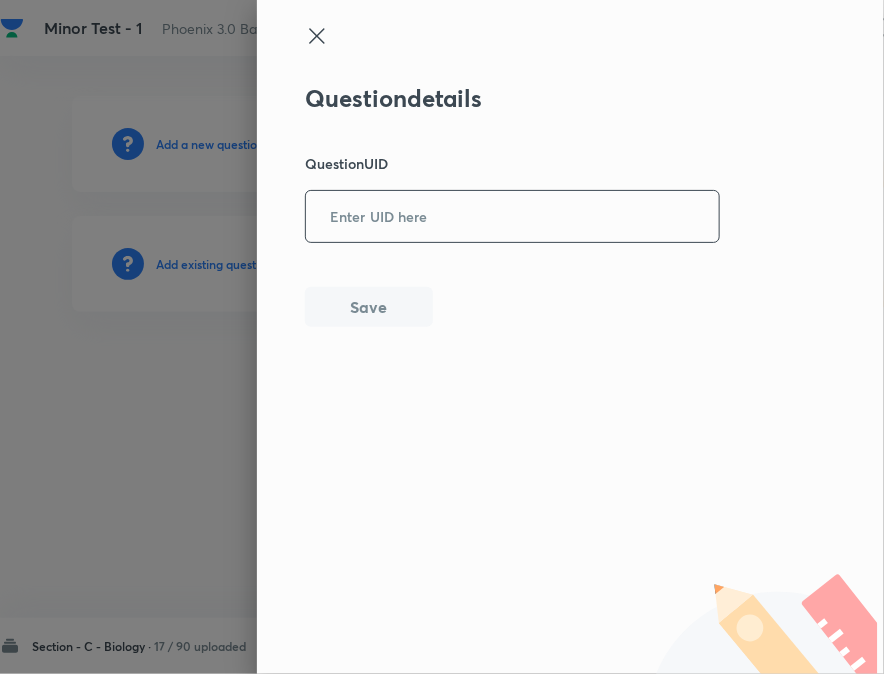 click at bounding box center (512, 216) 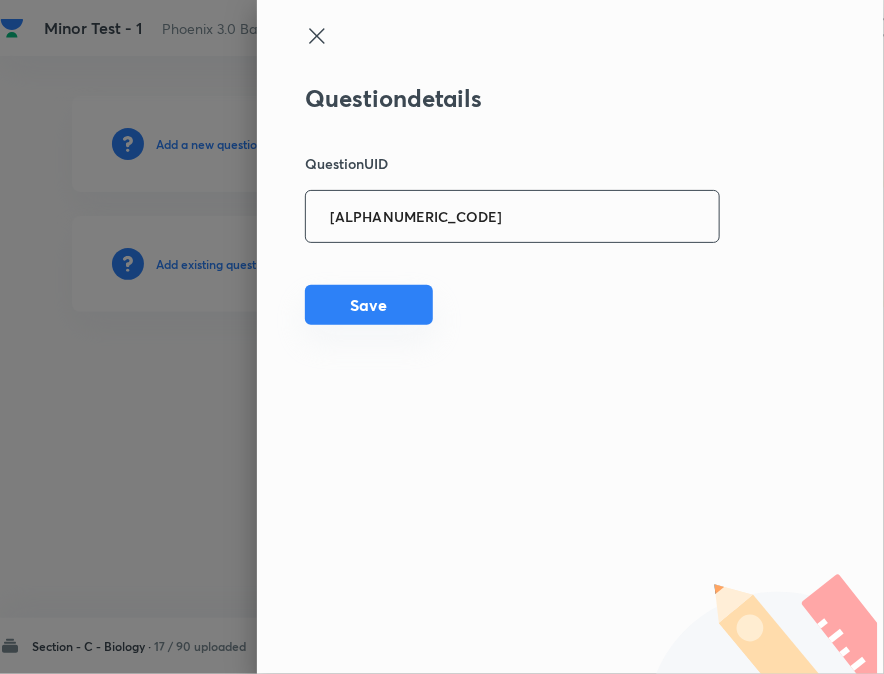 type on "[ALPHANUMERIC_CODE]" 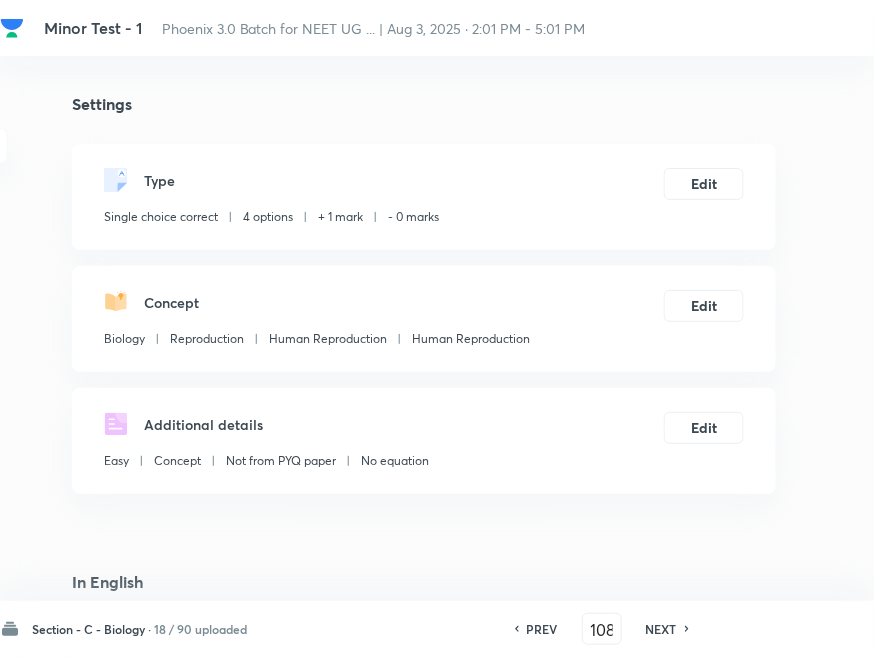 checkbox on "true" 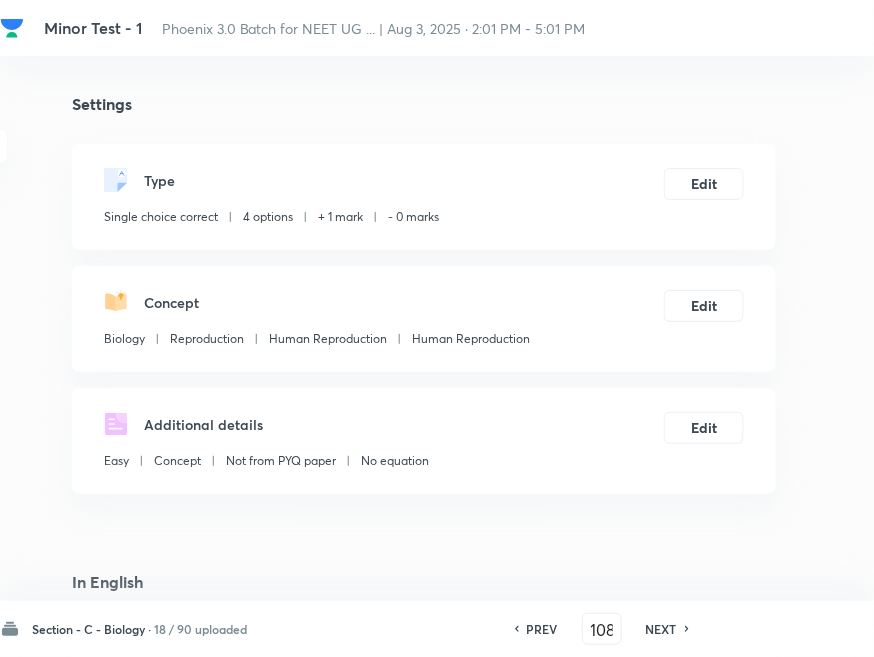 click on "NEXT" at bounding box center (661, 629) 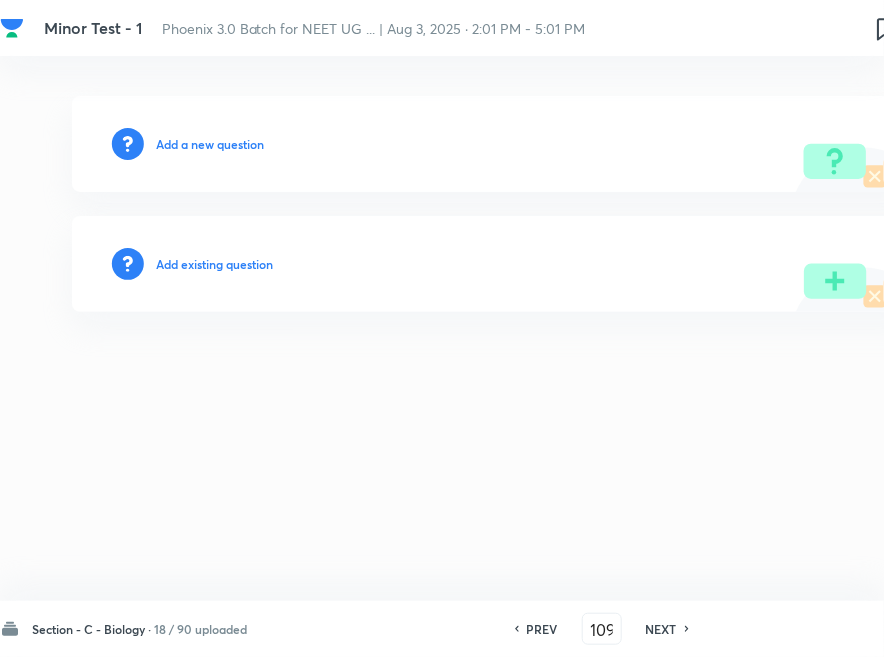 click on "Add existing question" at bounding box center [214, 264] 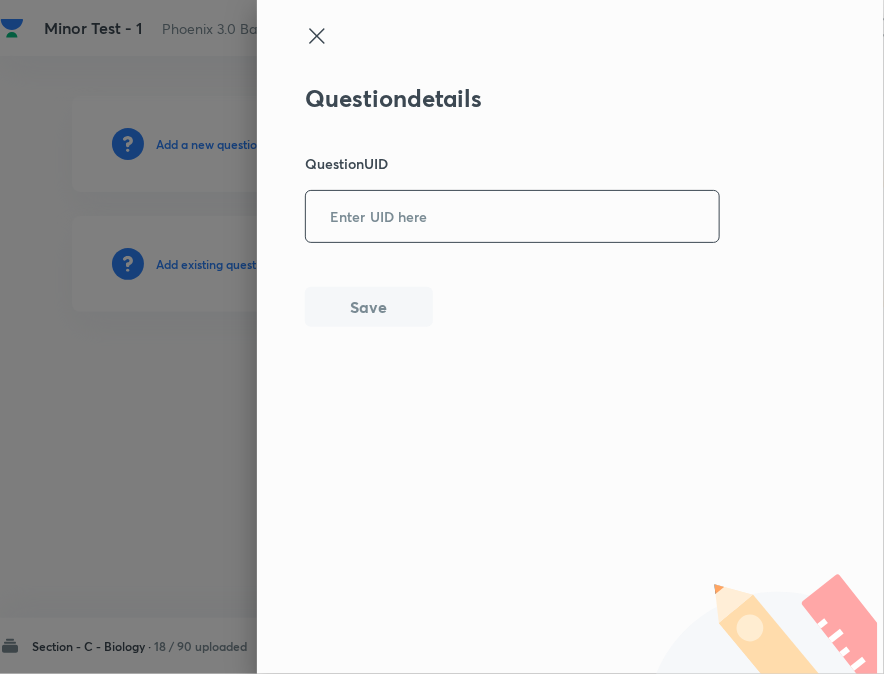 drag, startPoint x: 424, startPoint y: 206, endPoint x: 426, endPoint y: 222, distance: 16.124516 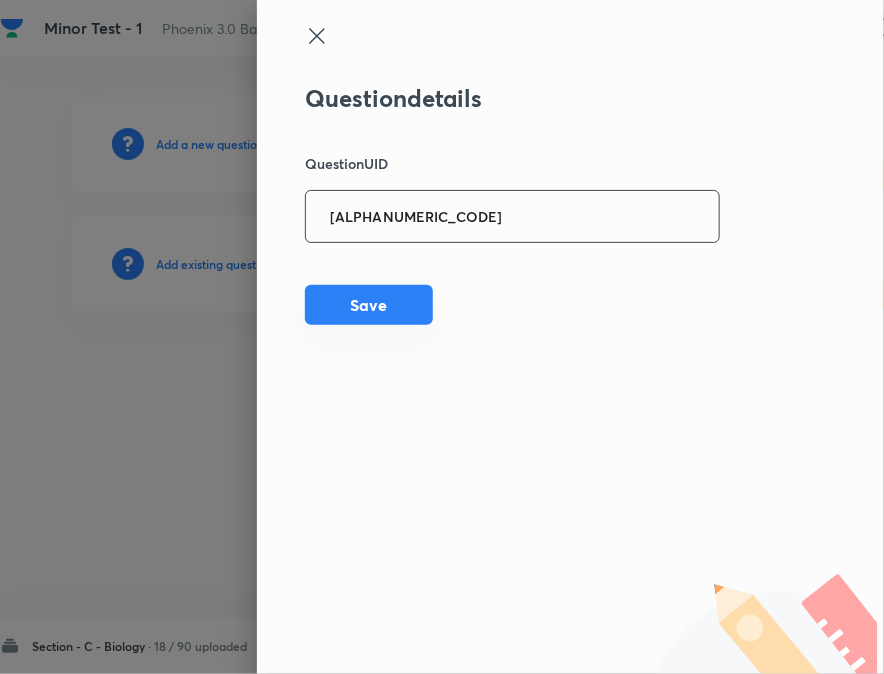 type on "[ALPHANUMERIC_CODE]" 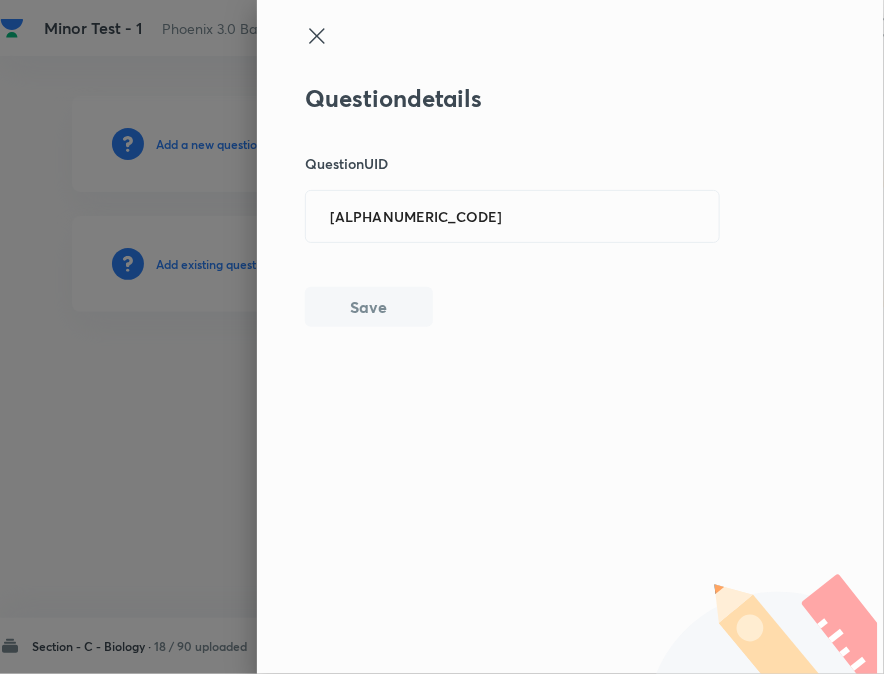 type 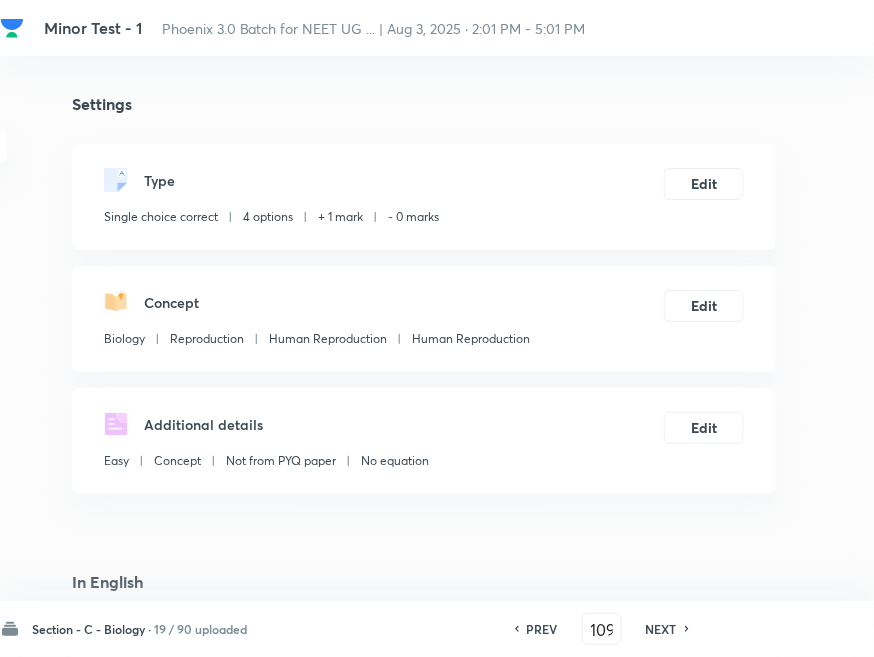 checkbox on "true" 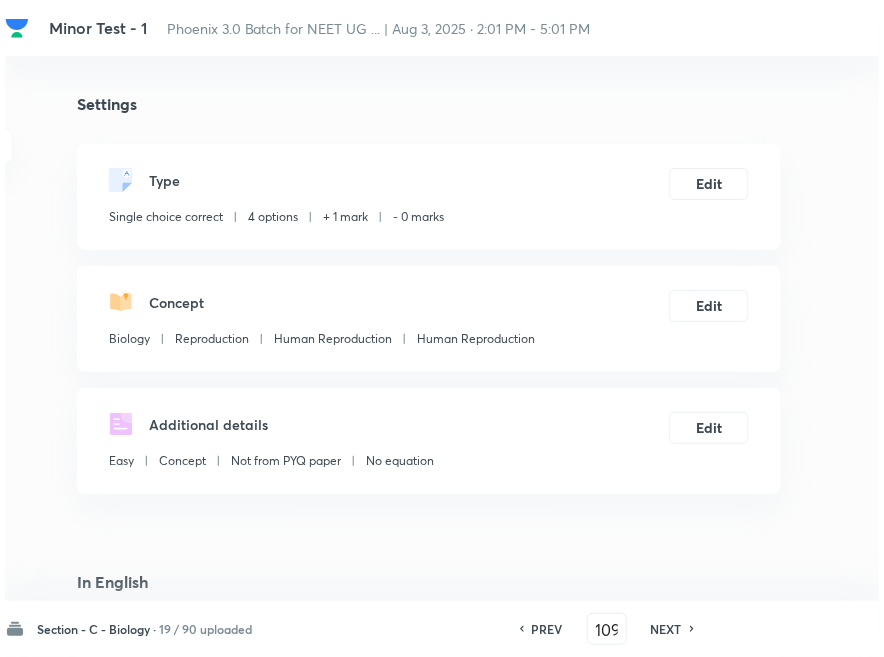 type on "110" 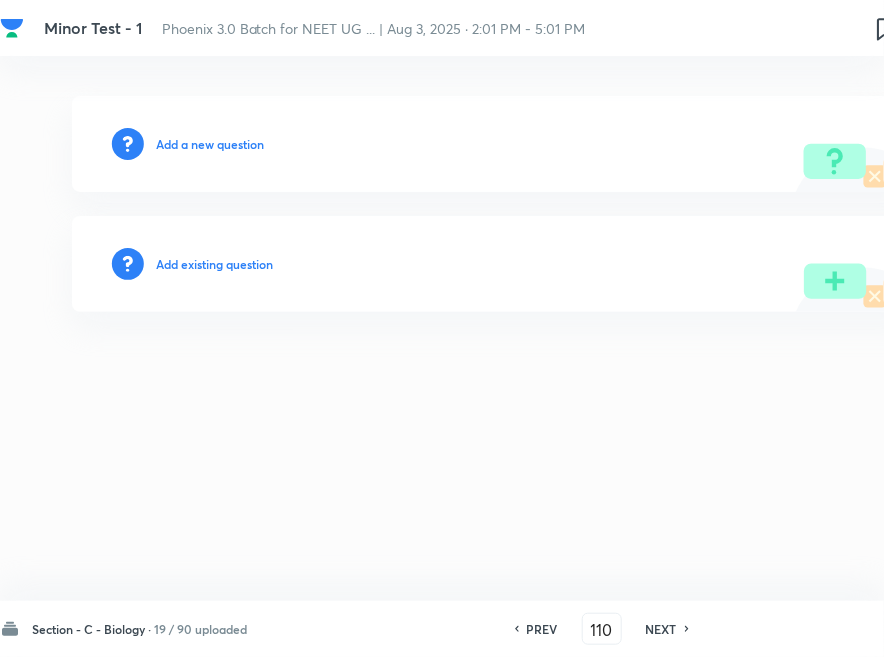 click on "Add existing question" at bounding box center [214, 264] 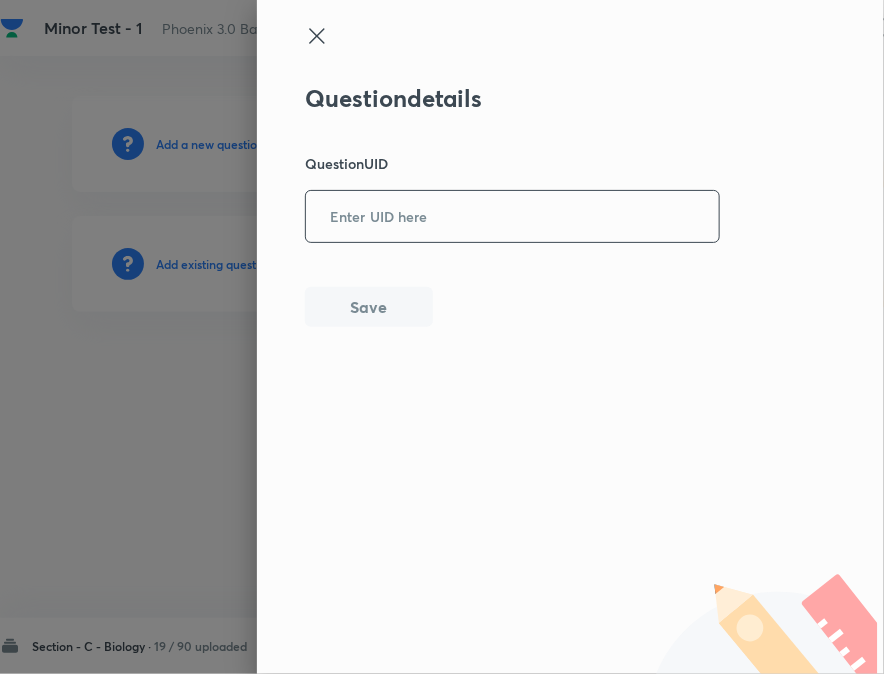 click at bounding box center (512, 216) 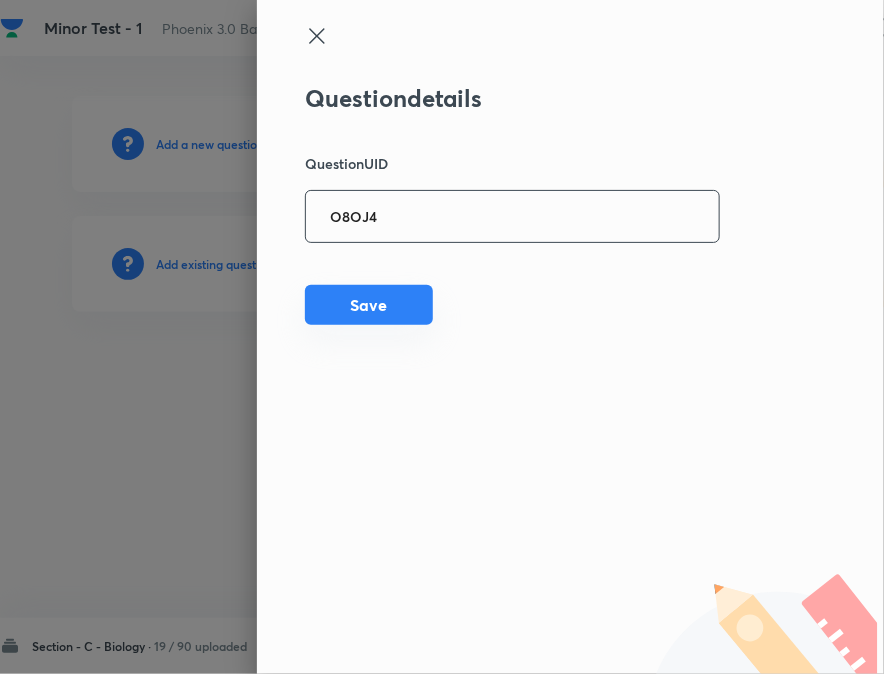 type on "O8OJ4" 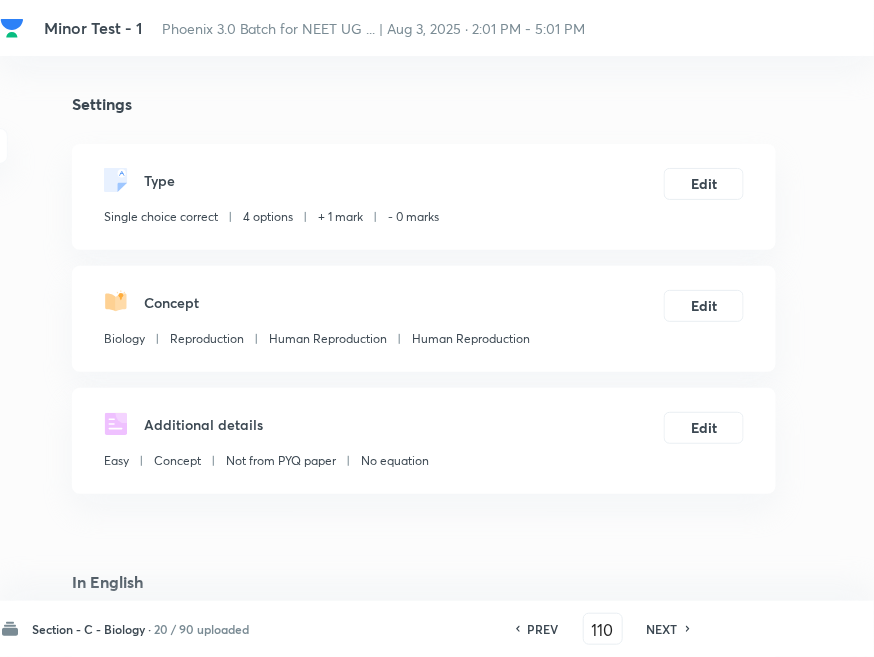 checkbox on "true" 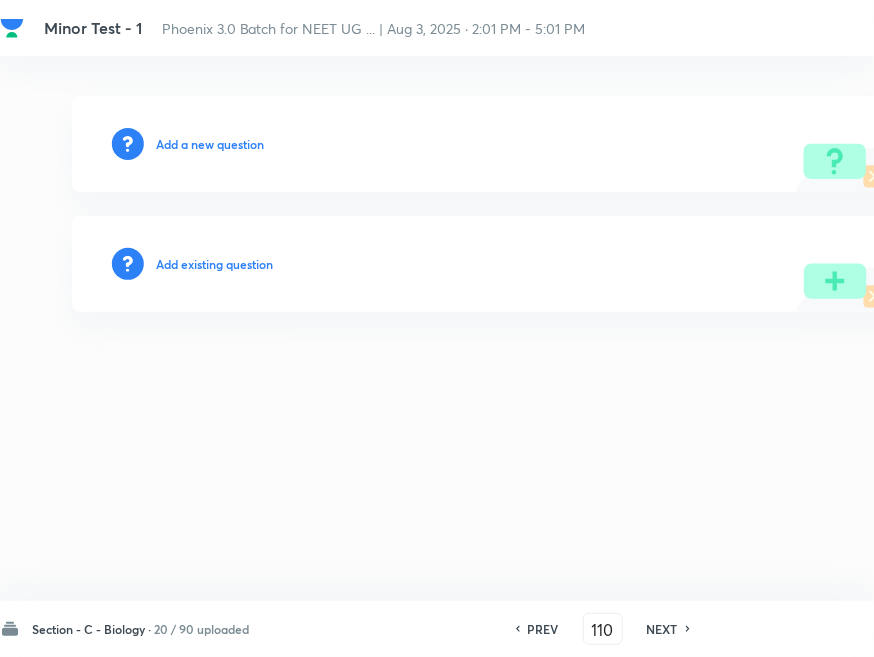 type on "111" 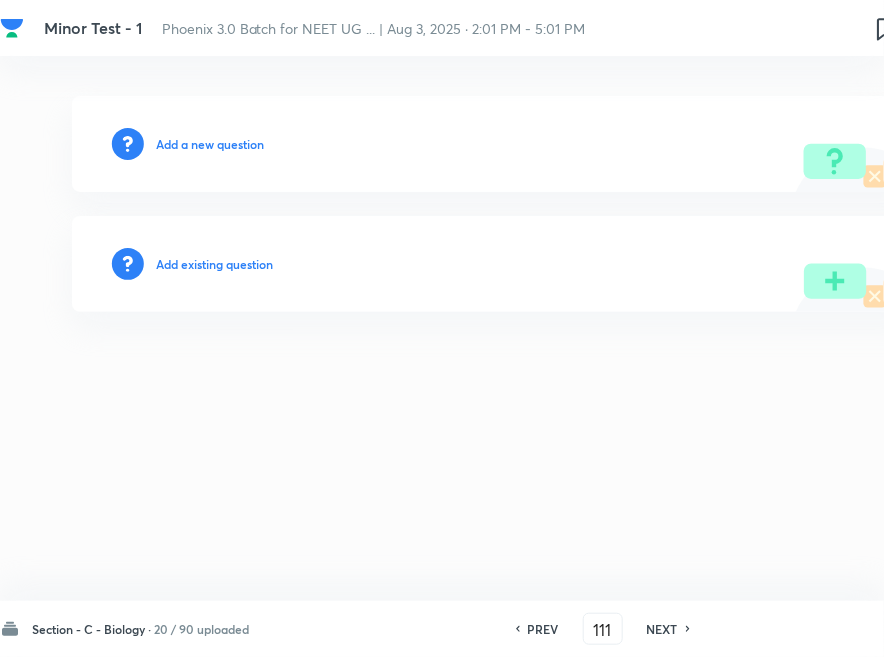 click on "Add existing question" at bounding box center (214, 264) 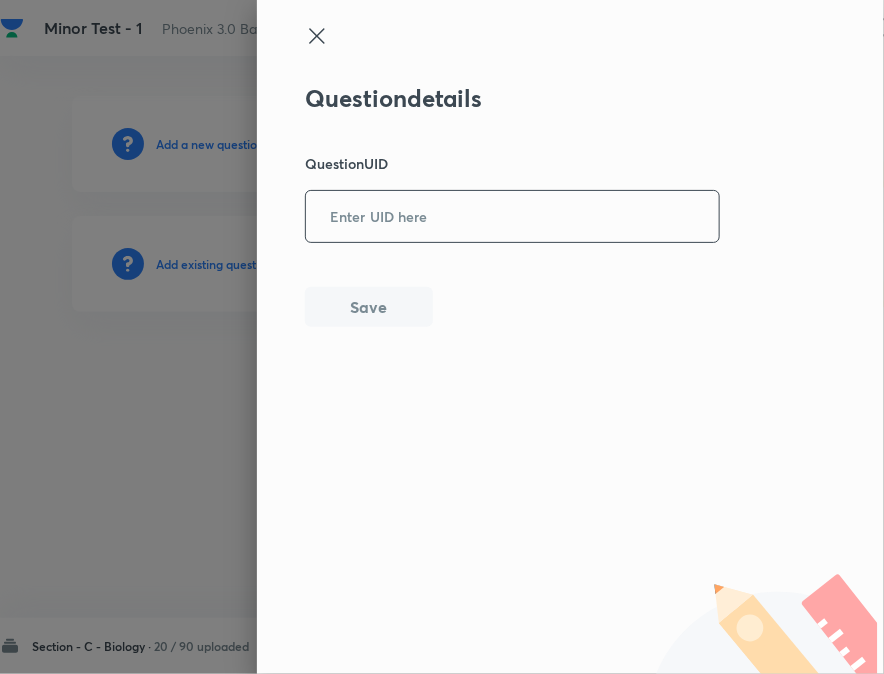 click at bounding box center [512, 216] 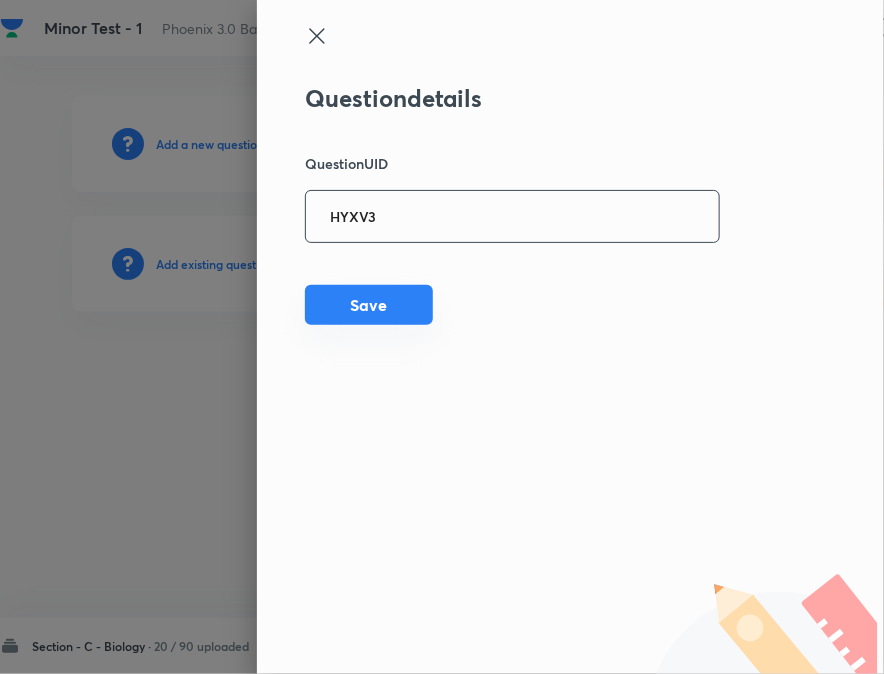 type on "HYXV3" 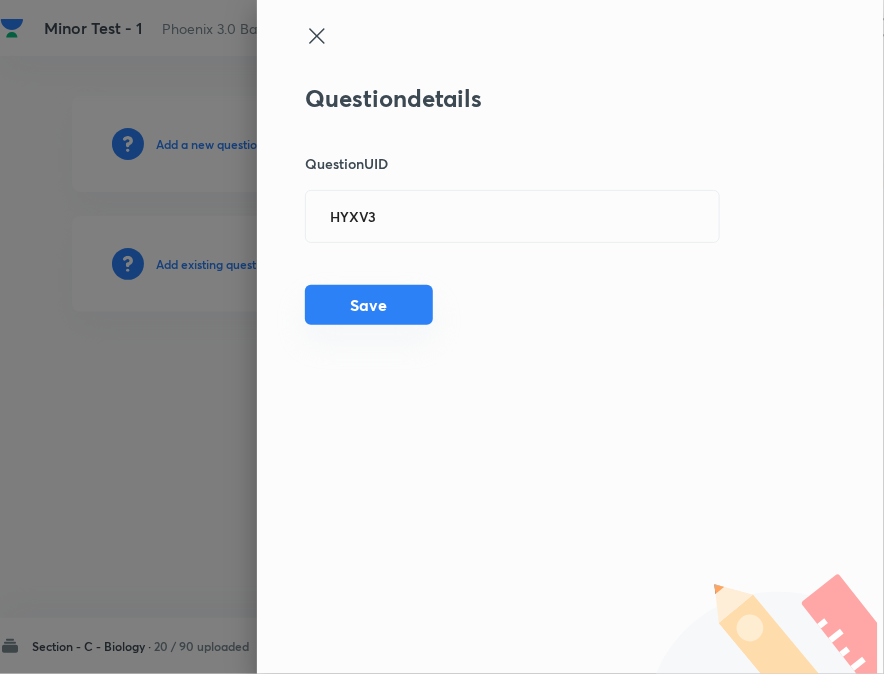 click on "Save" at bounding box center (369, 305) 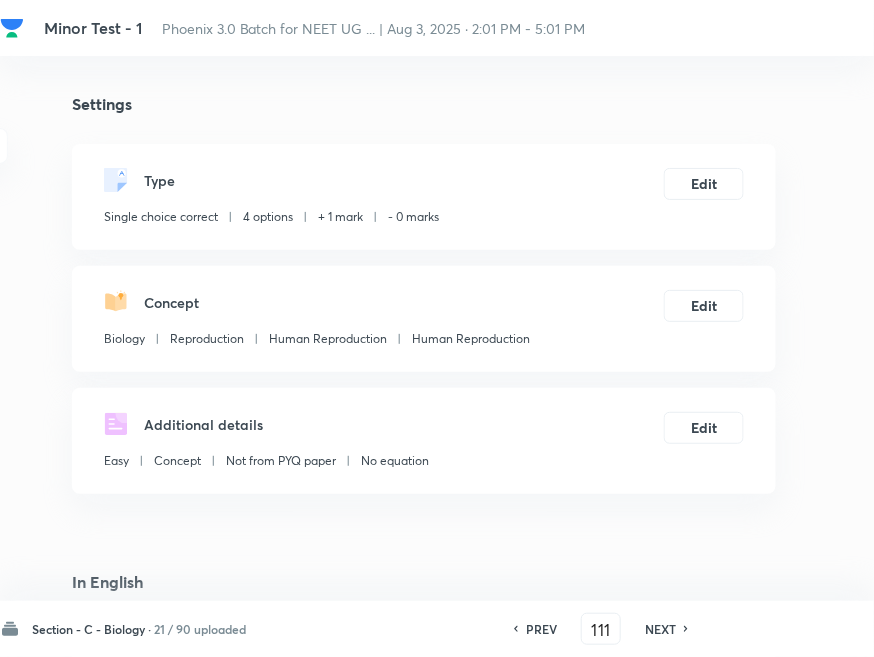 checkbox on "true" 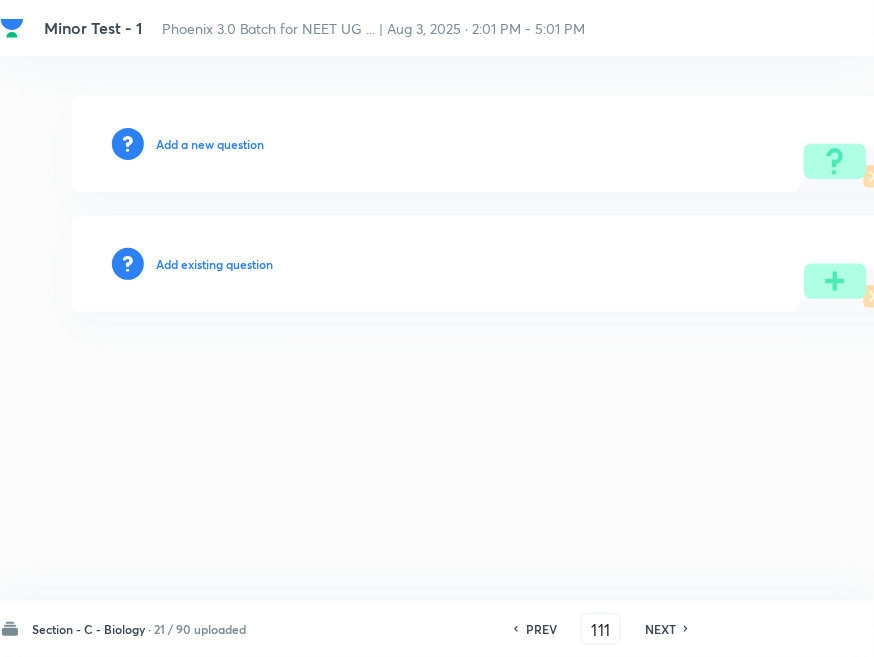 type on "112" 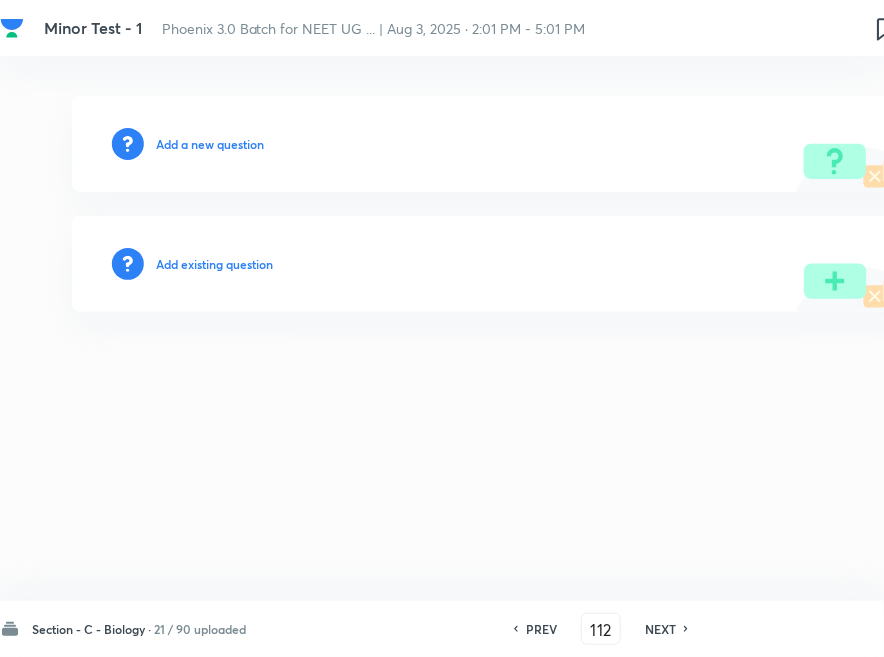 click on "Add existing question" at bounding box center (214, 264) 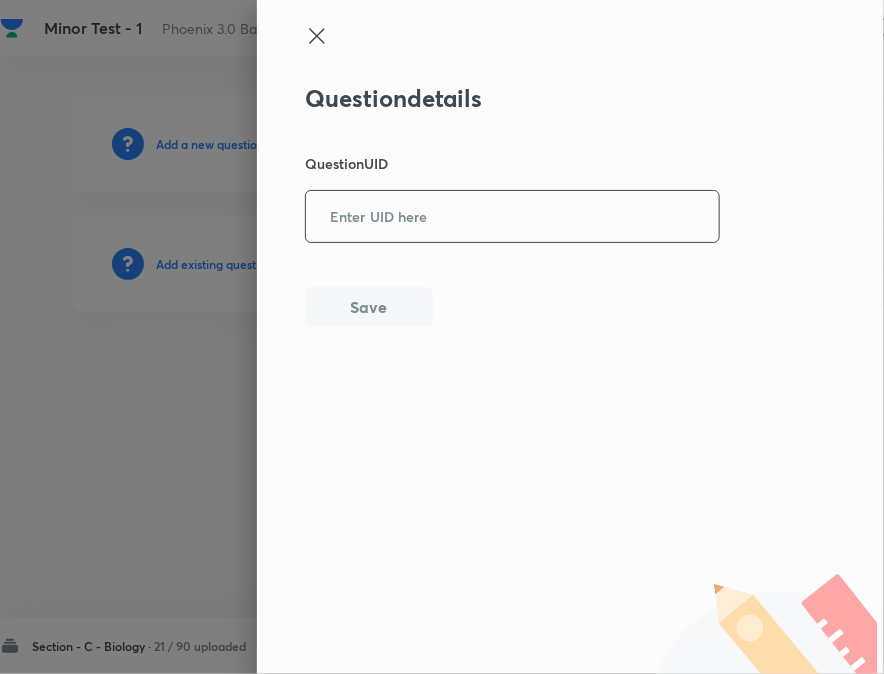 click at bounding box center [512, 216] 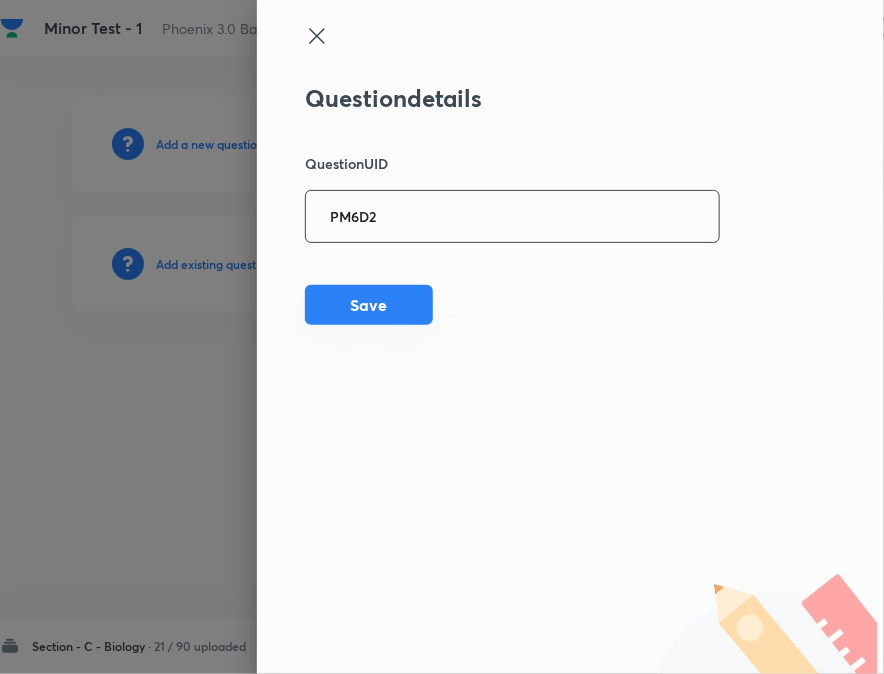 type on "PM6D2" 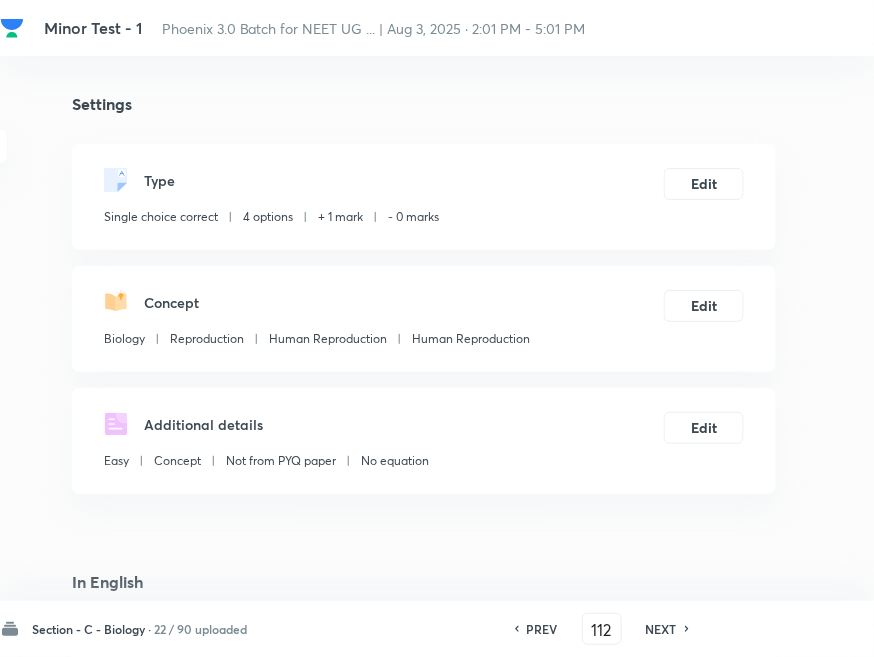 checkbox on "true" 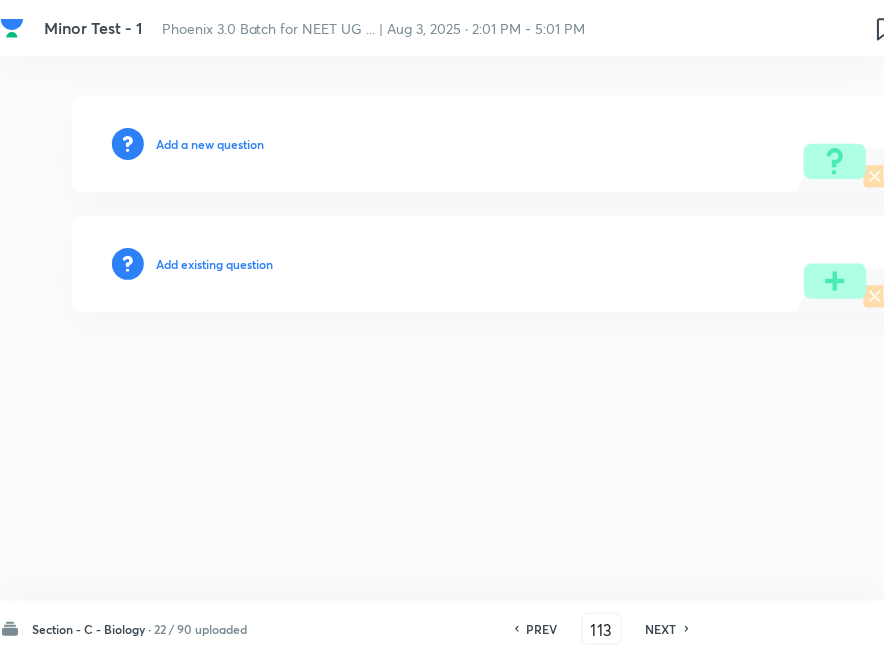 click on "Add existing question" at bounding box center (214, 264) 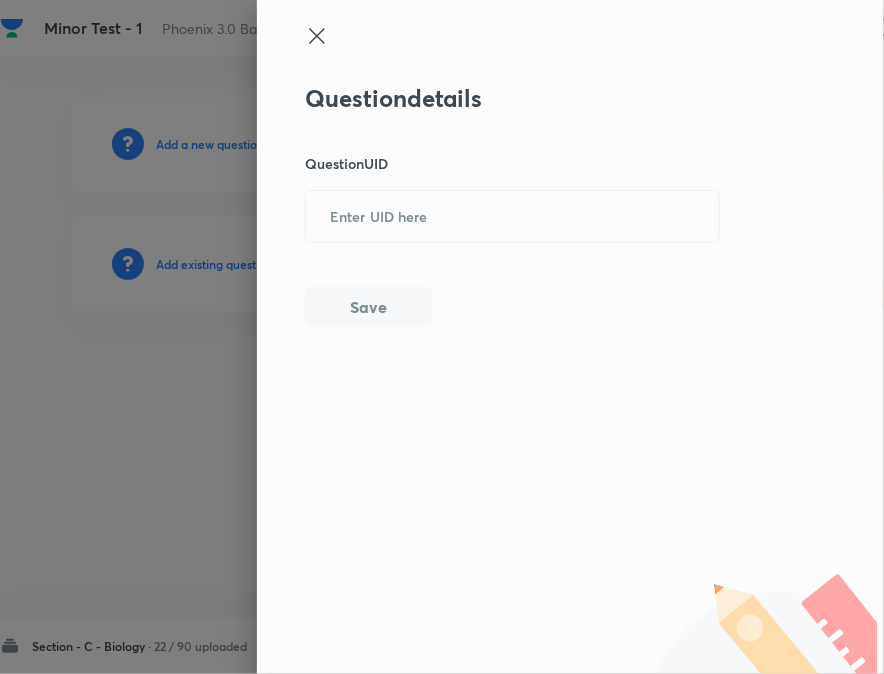 click on "Question details Question UID Save" at bounding box center (513, 205) 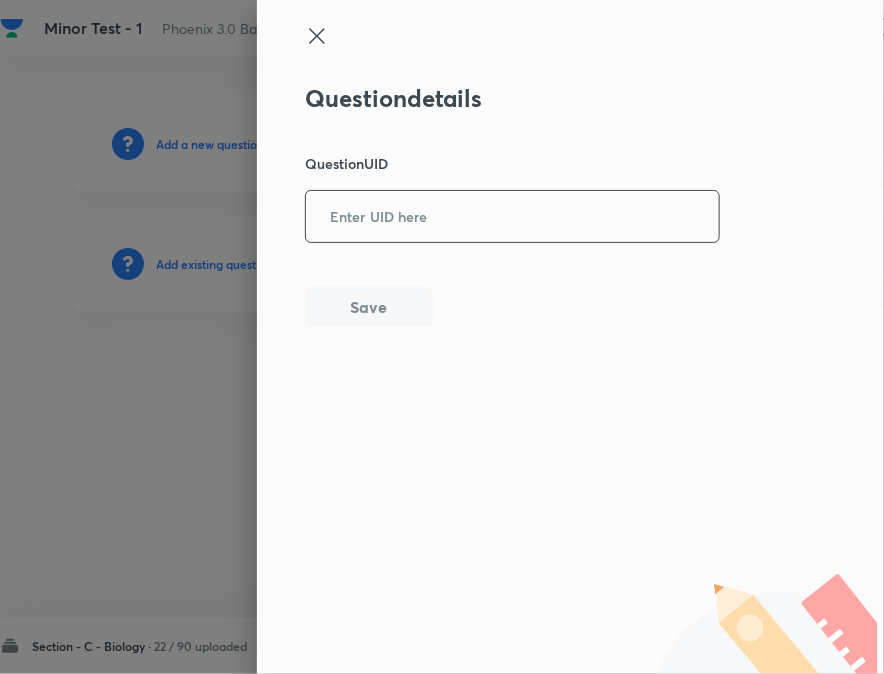 click at bounding box center (512, 216) 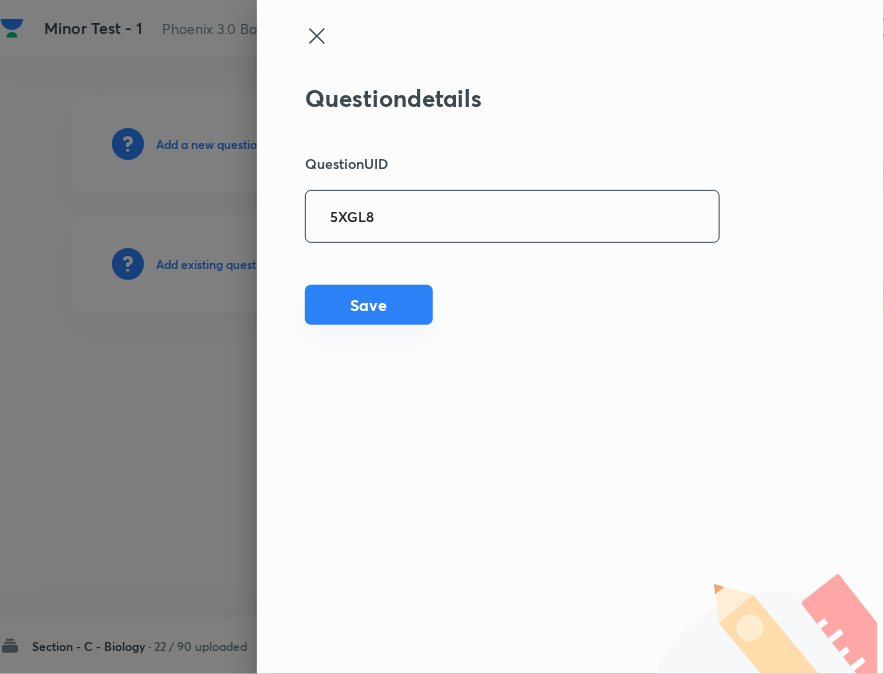 type on "5XGL8" 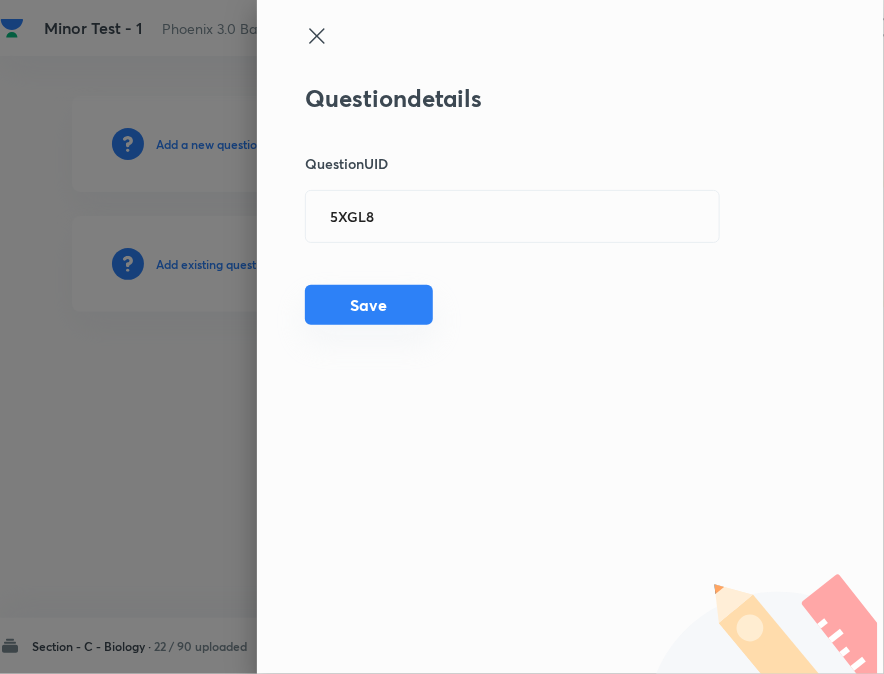 click on "Save" at bounding box center (369, 305) 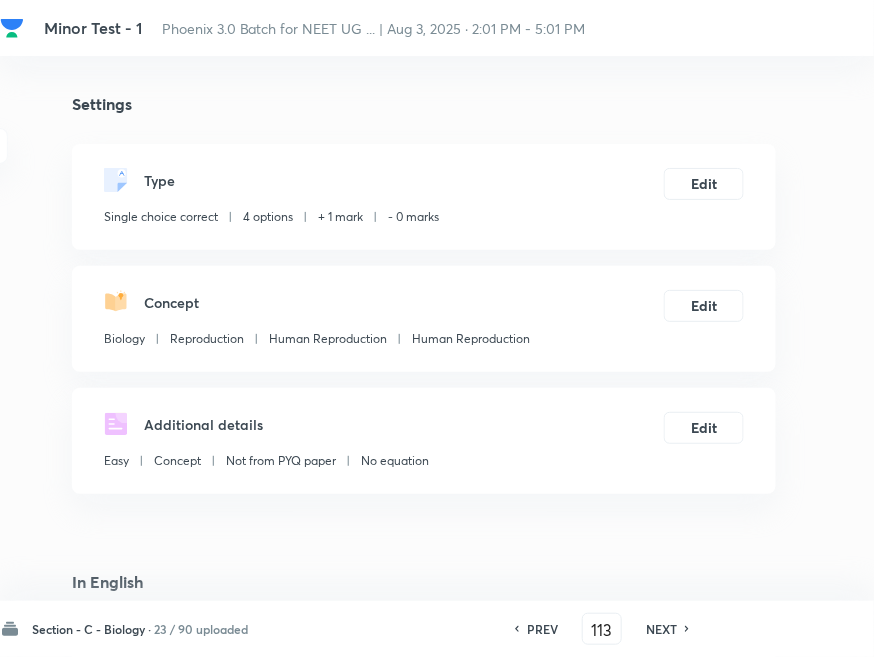 checkbox on "true" 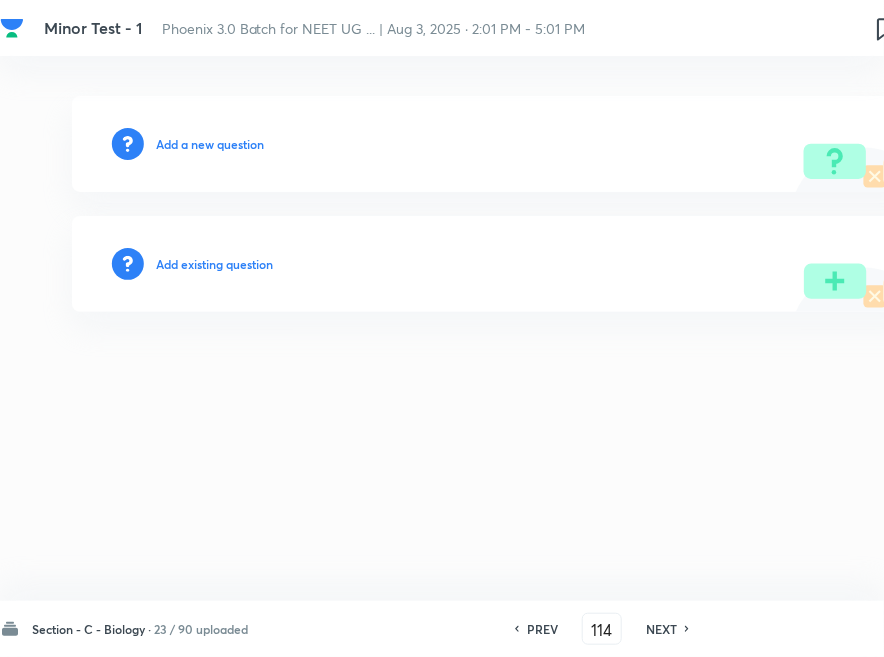 click on "Add existing question" at bounding box center (496, 264) 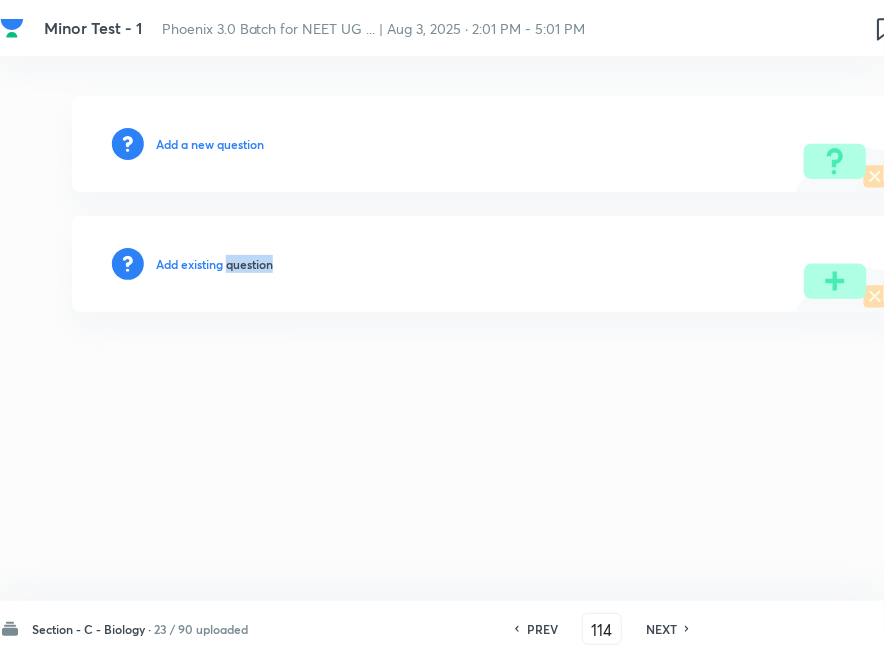 click on "Add existing question" at bounding box center [214, 264] 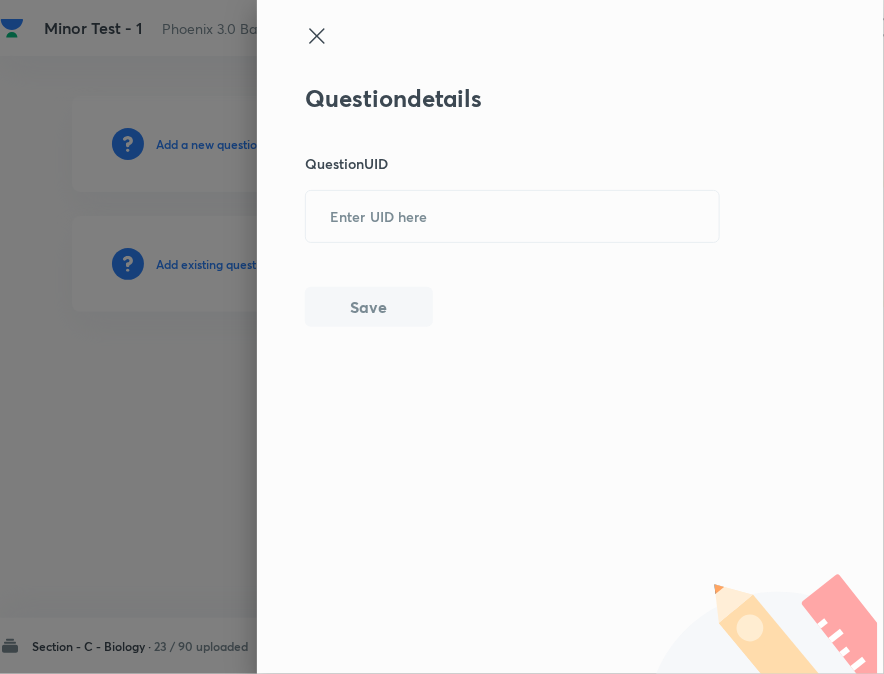 click at bounding box center (442, 337) 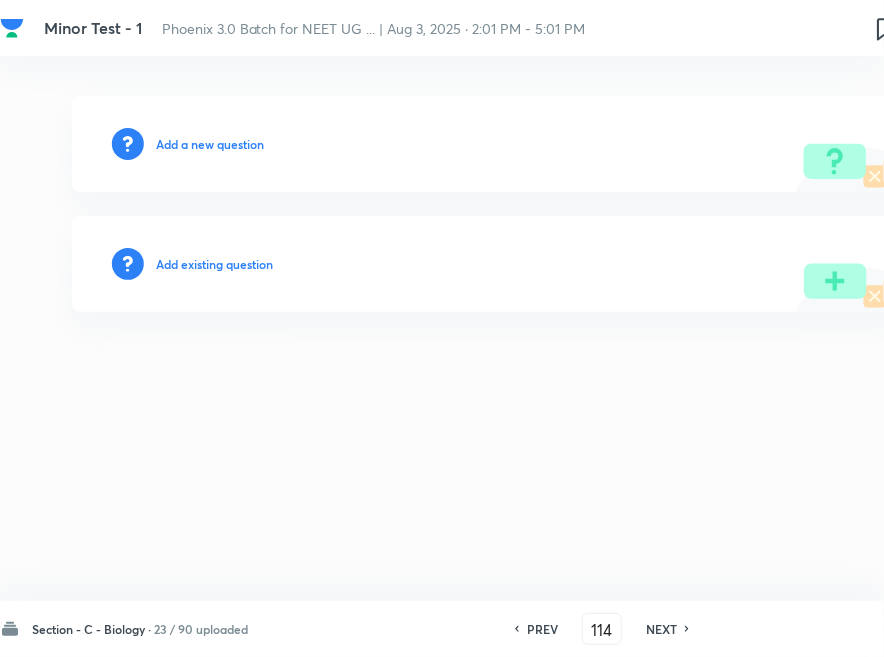 click on "Add existing question" at bounding box center (496, 264) 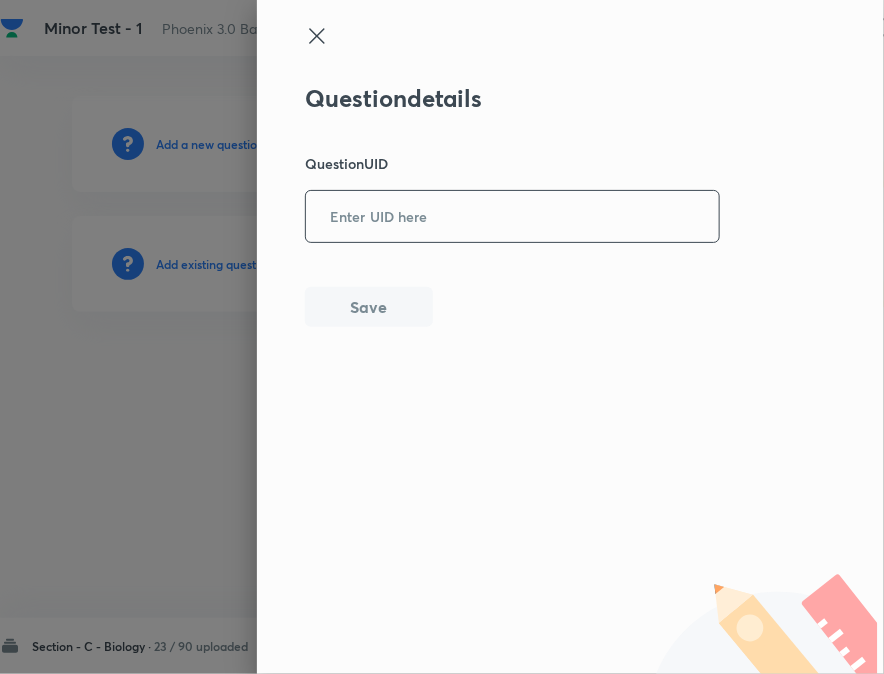 click at bounding box center (512, 216) 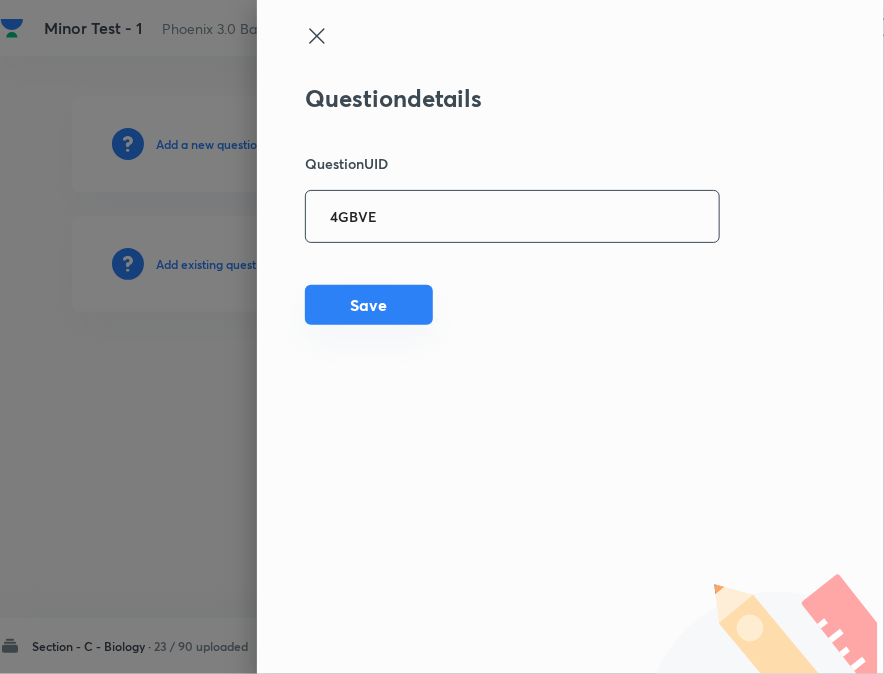 type on "4GBVE" 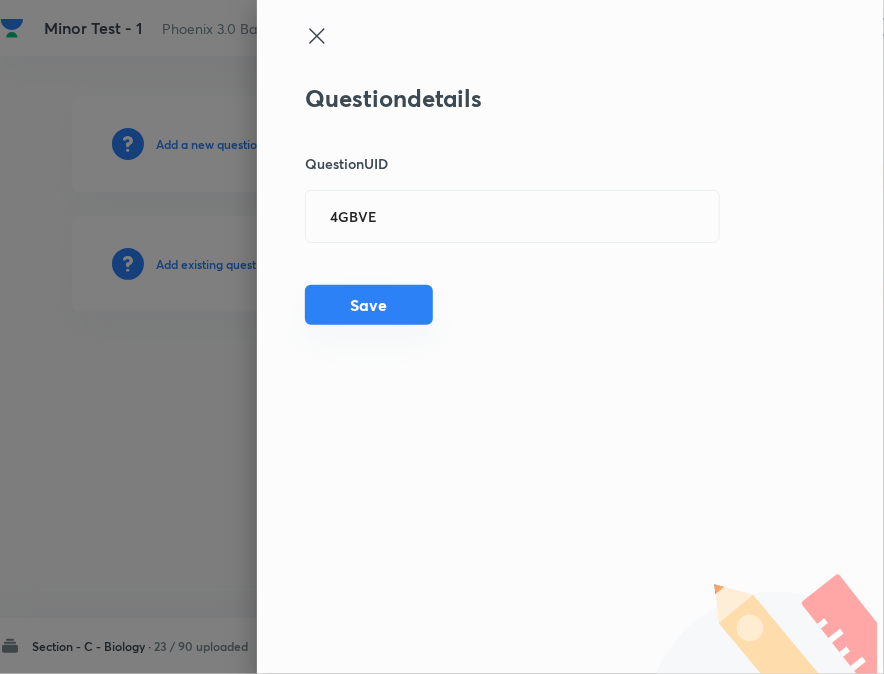 click on "Save" at bounding box center (369, 305) 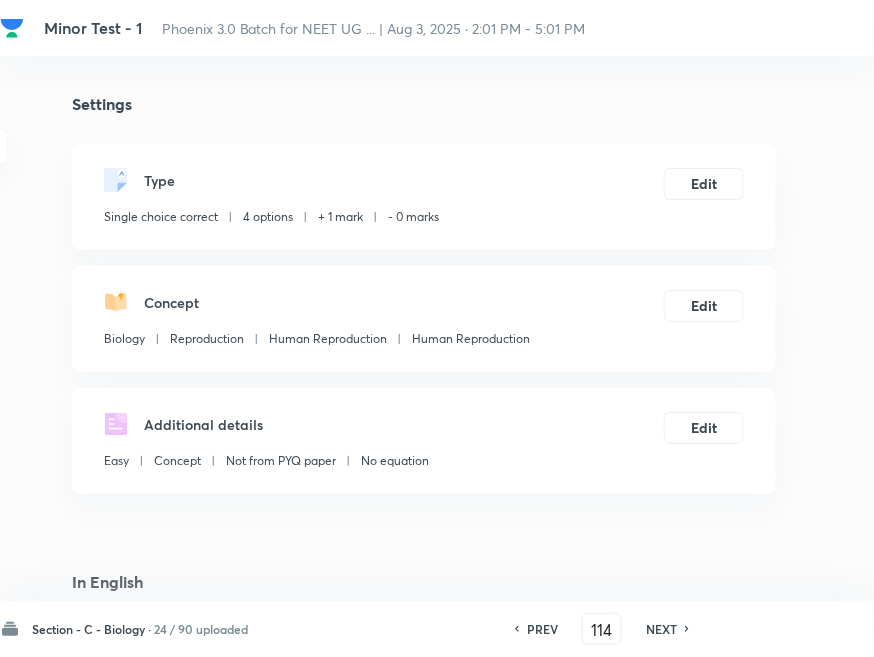 checkbox on "true" 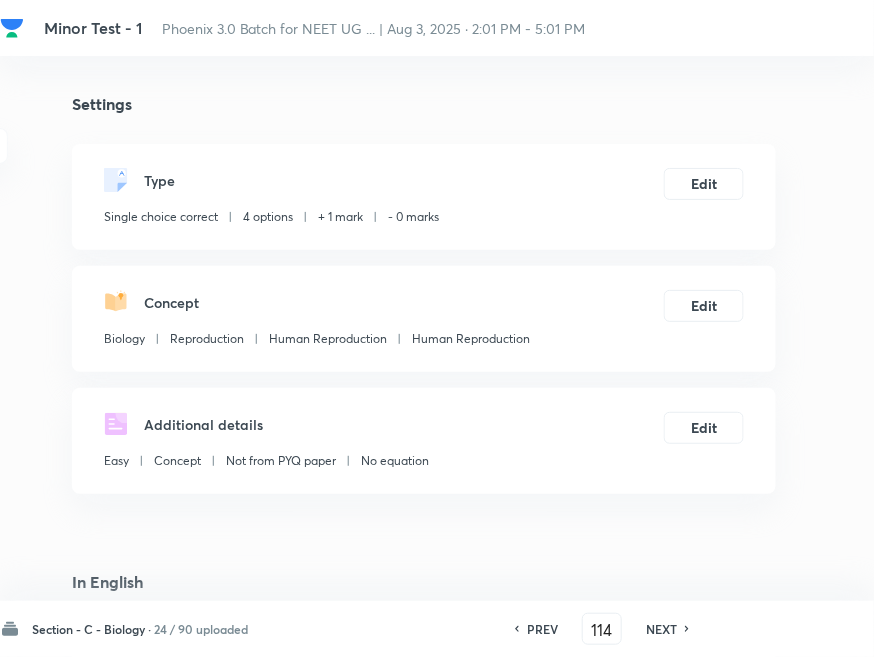 drag, startPoint x: 667, startPoint y: 624, endPoint x: 511, endPoint y: 431, distance: 248.16325 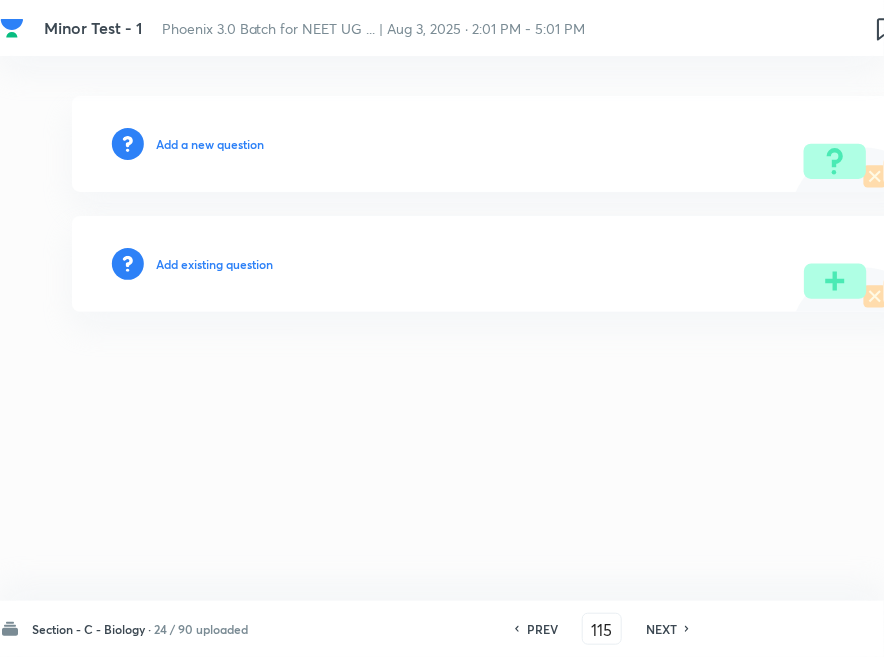 click on "Add existing question" at bounding box center [214, 264] 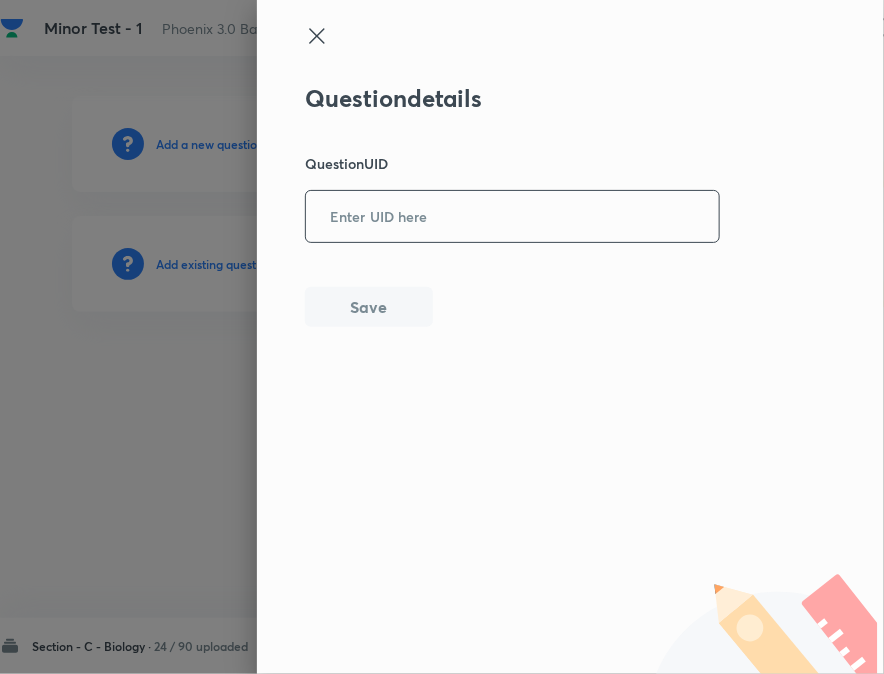 click at bounding box center [512, 216] 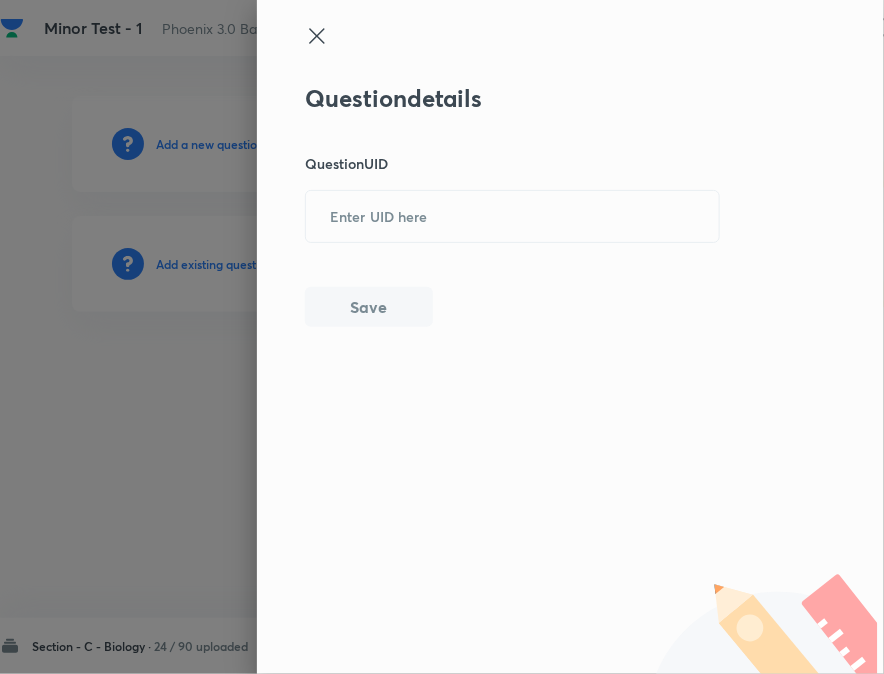 paste on "064S1" 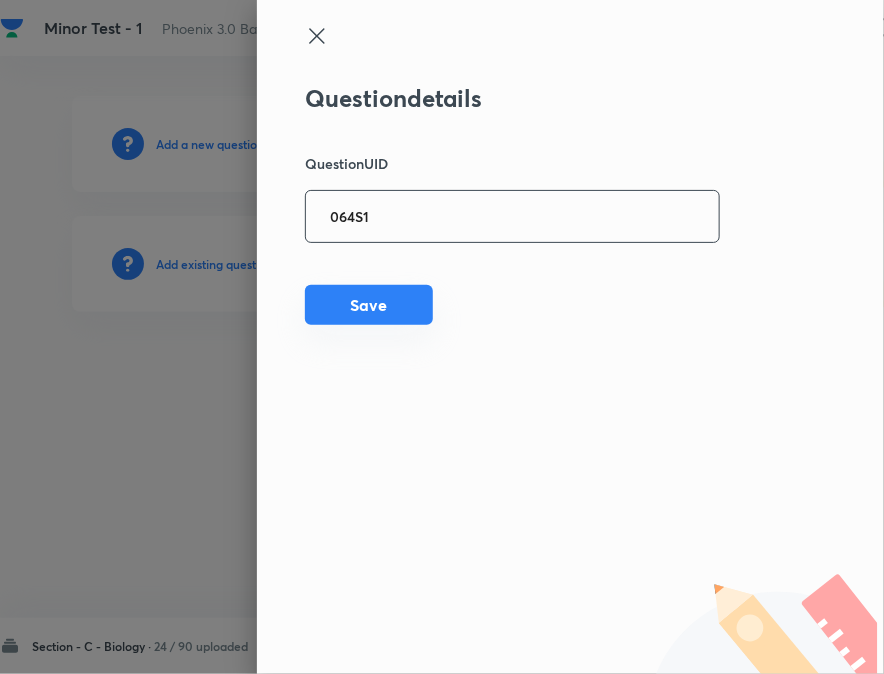 type on "064S1" 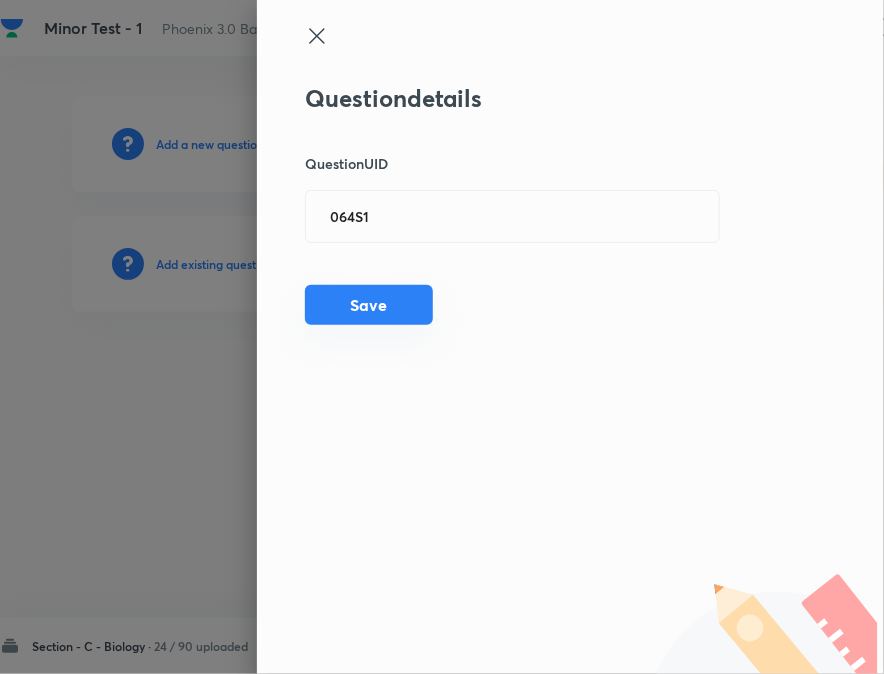 click on "Save" at bounding box center (369, 305) 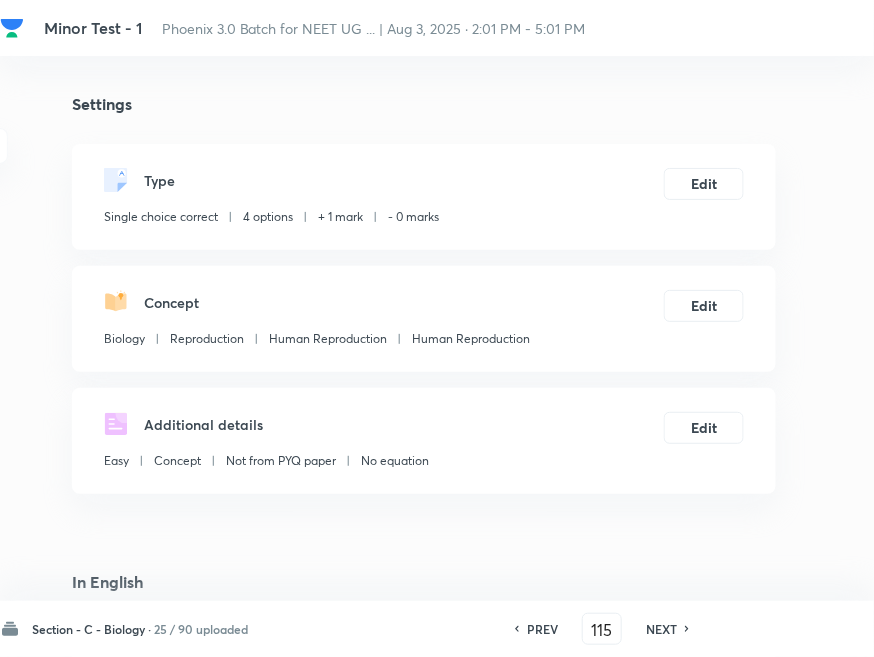 checkbox on "true" 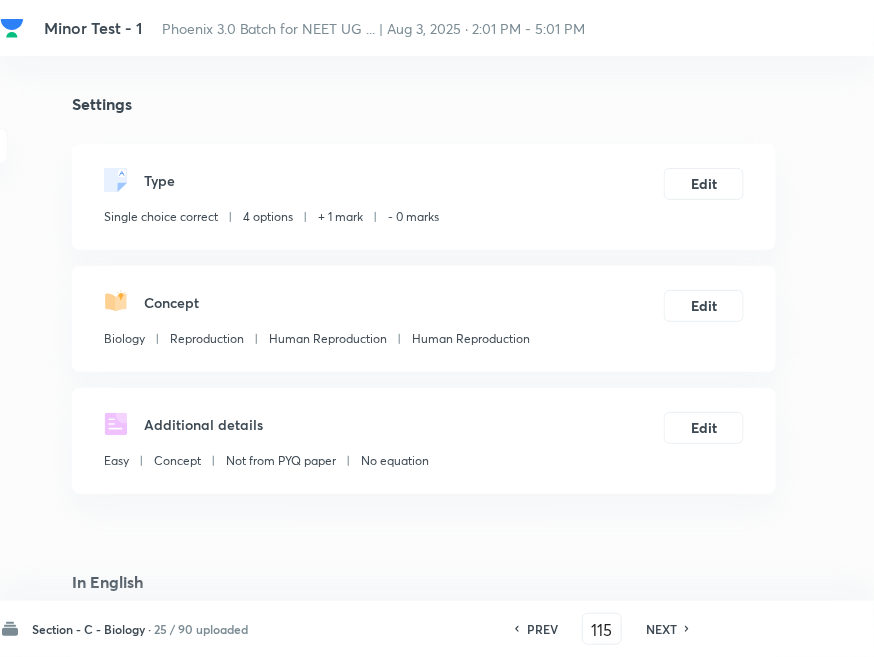 click on "NEXT" at bounding box center [661, 629] 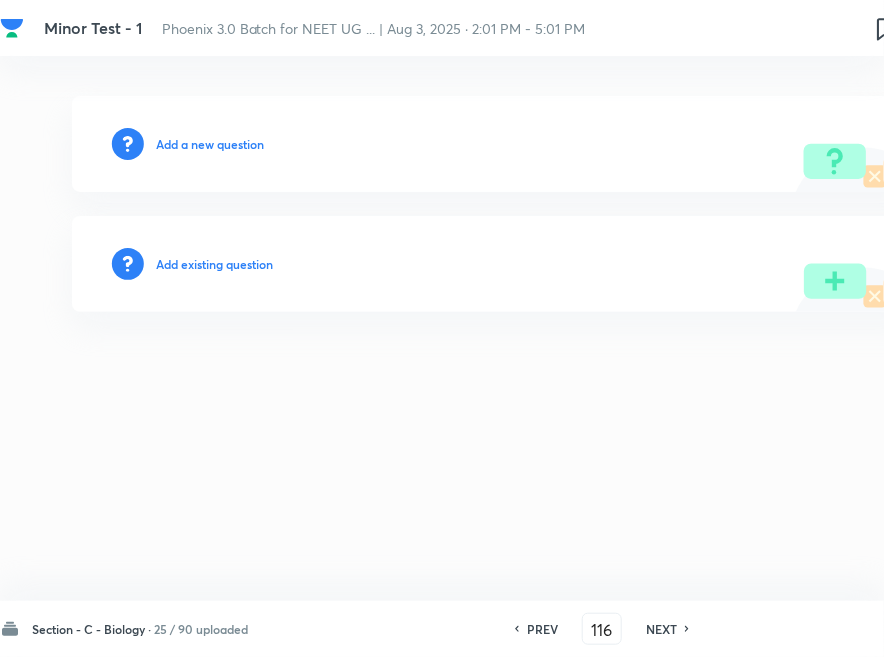 click on "Add existing question" at bounding box center [214, 264] 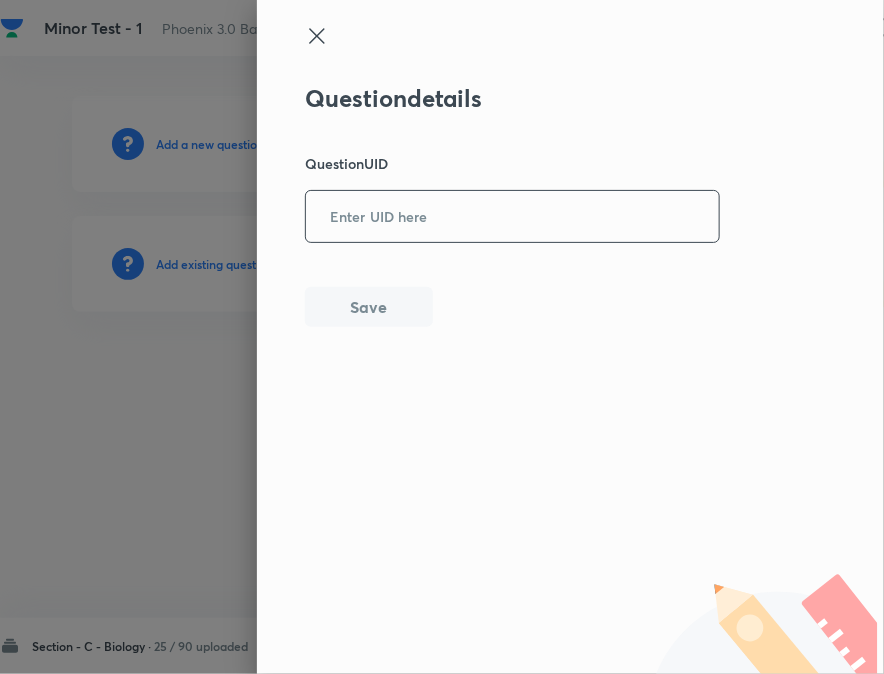 click at bounding box center [512, 216] 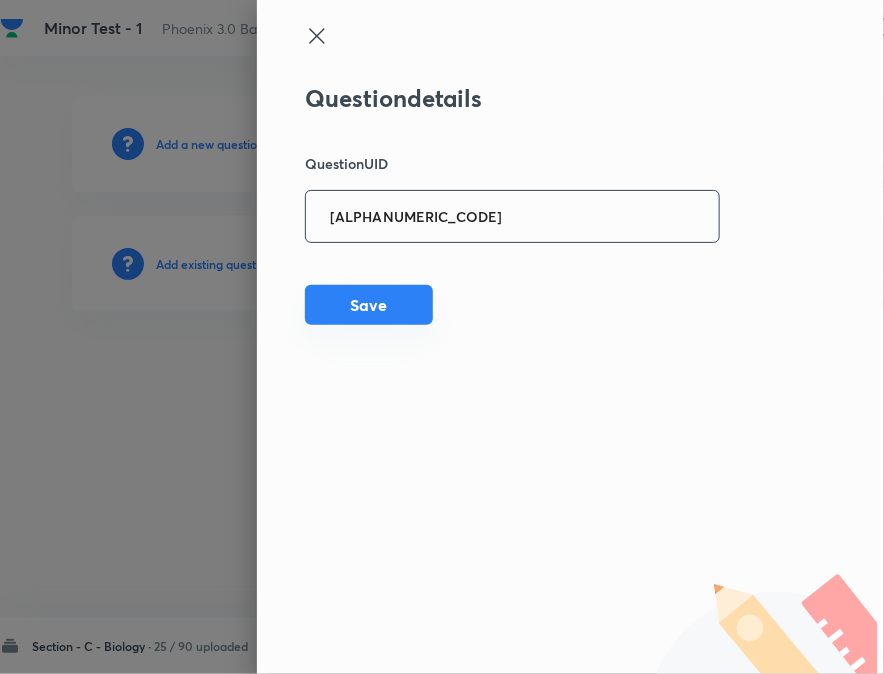 type on "[ALPHANUMERIC_CODE]" 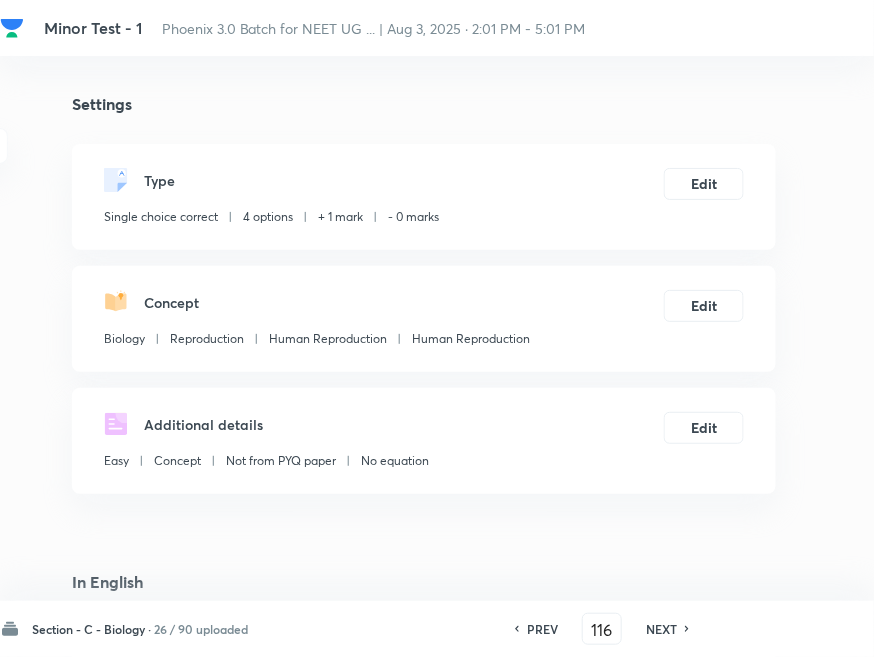 checkbox on "true" 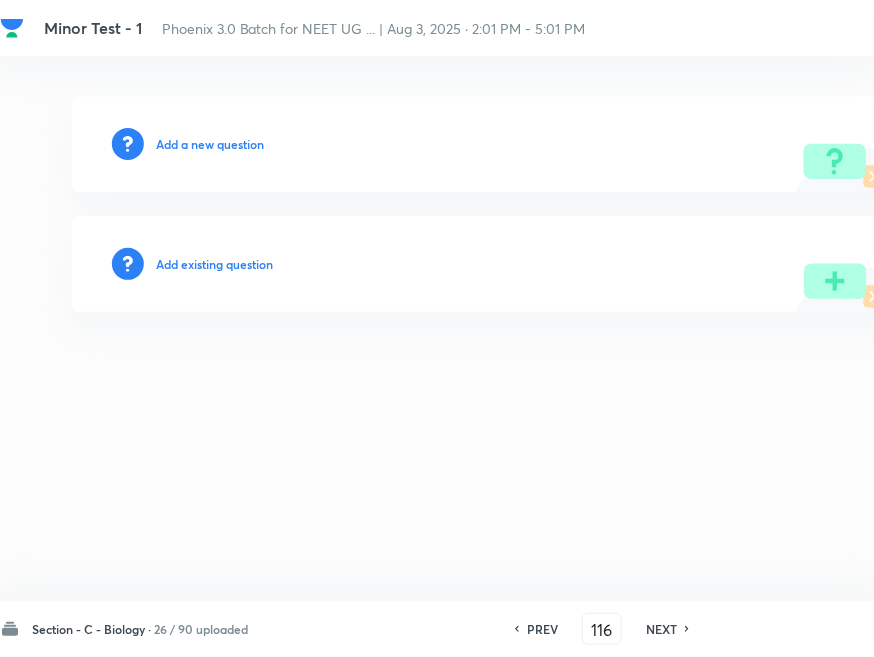 type on "117" 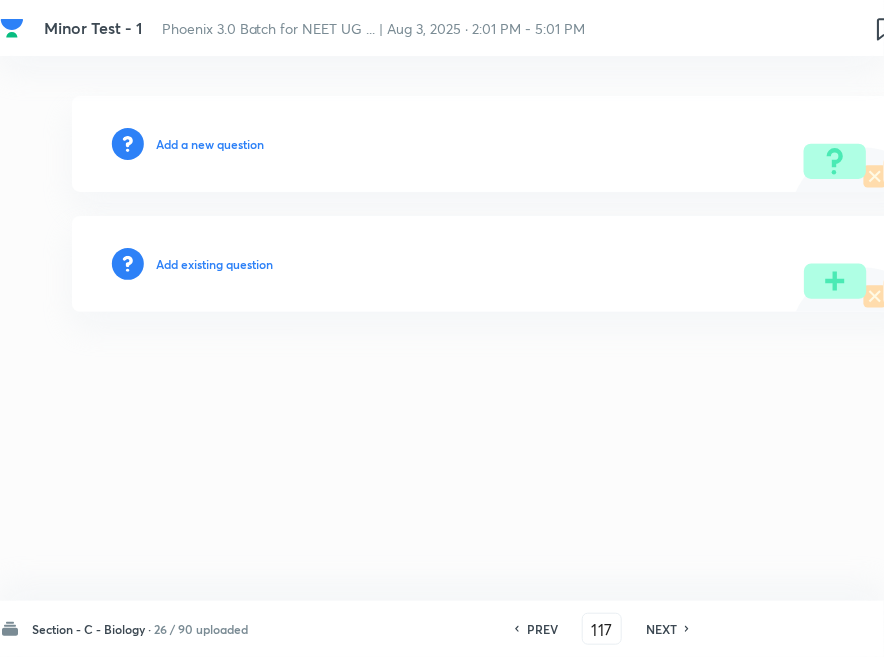click on "Add existing question" at bounding box center (214, 264) 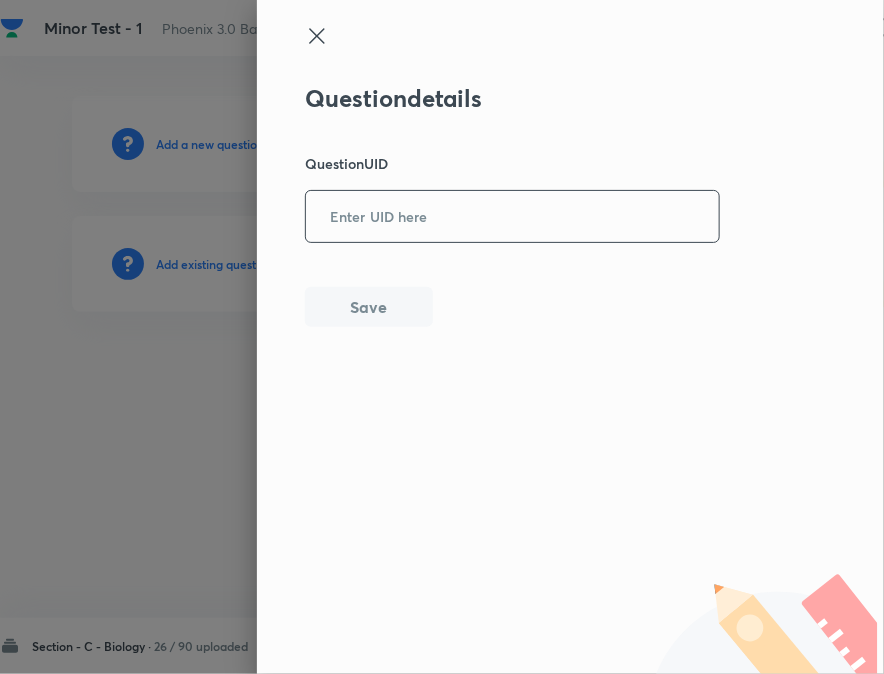 click at bounding box center [512, 216] 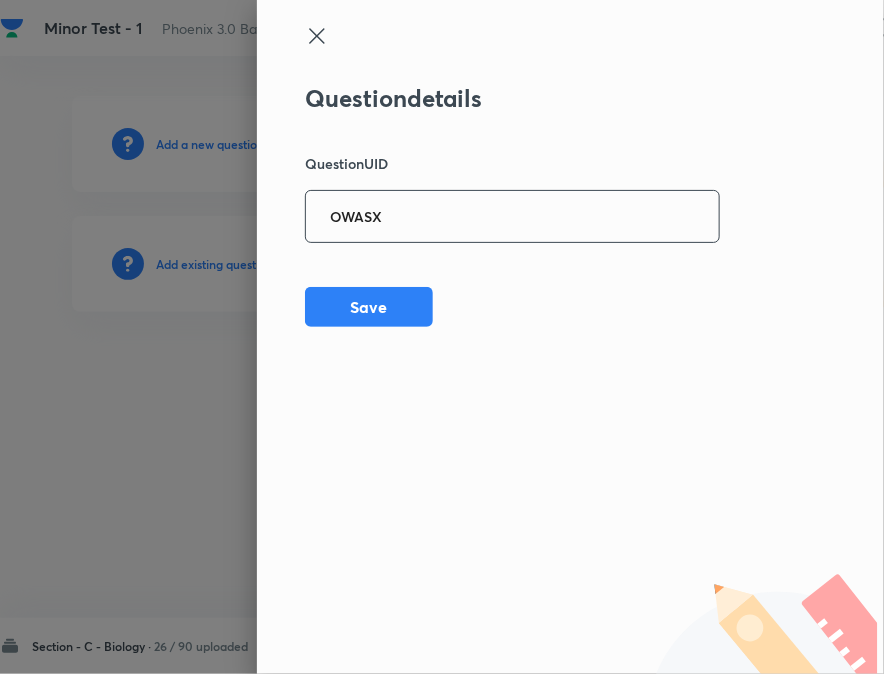 type on "OWASX" 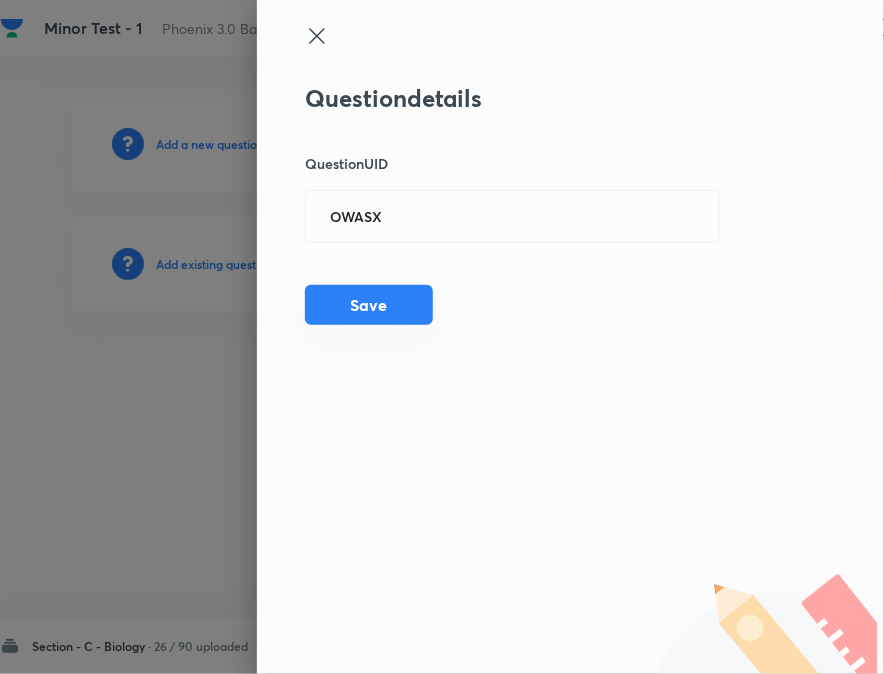 click on "Save" at bounding box center (369, 305) 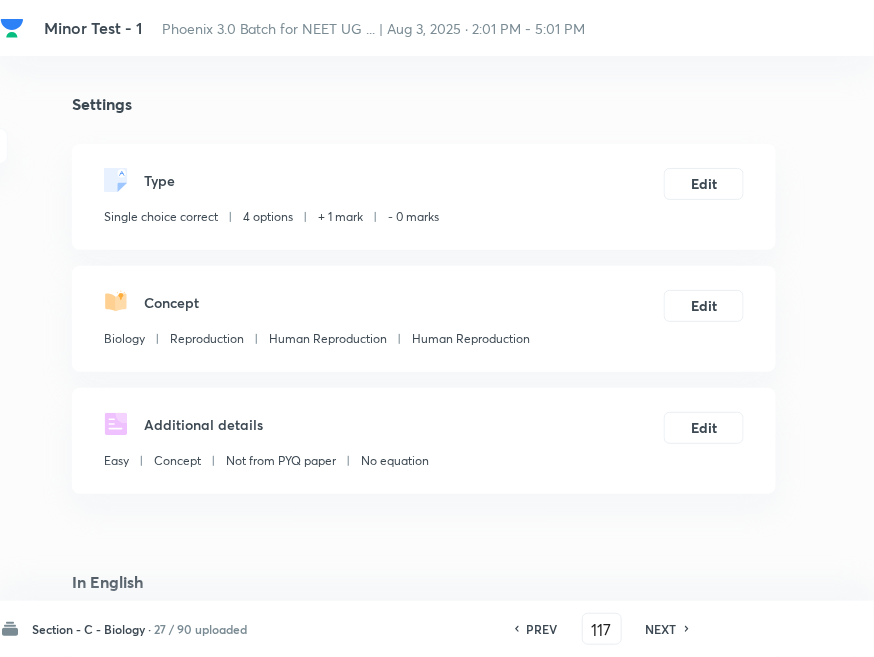 checkbox on "true" 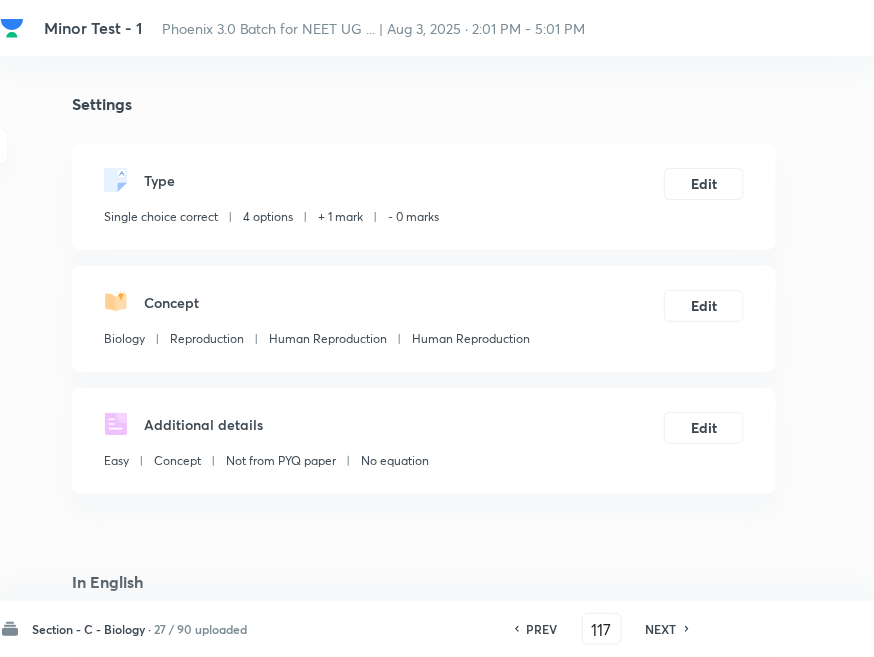 click on "NEXT" at bounding box center [661, 629] 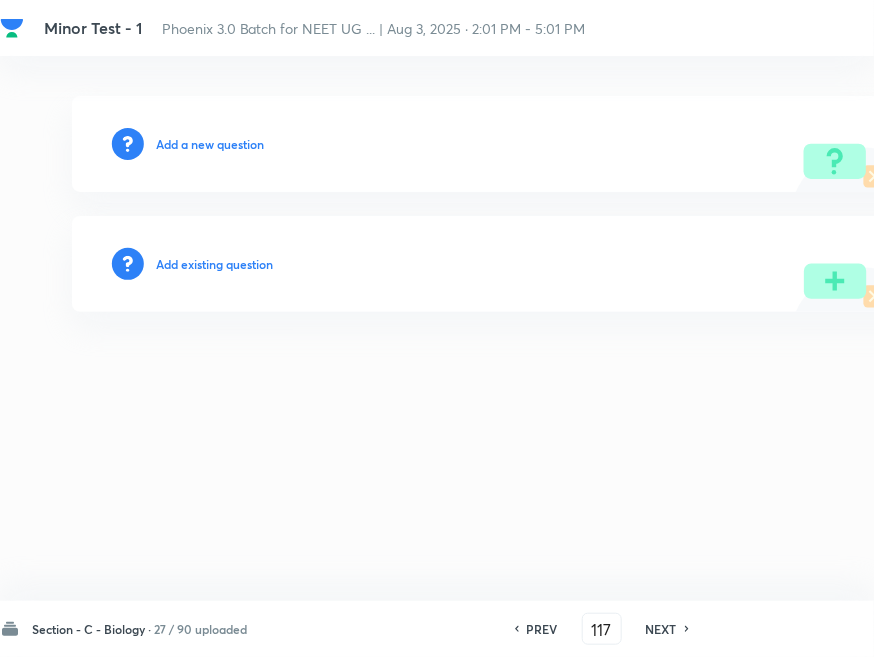 type on "118" 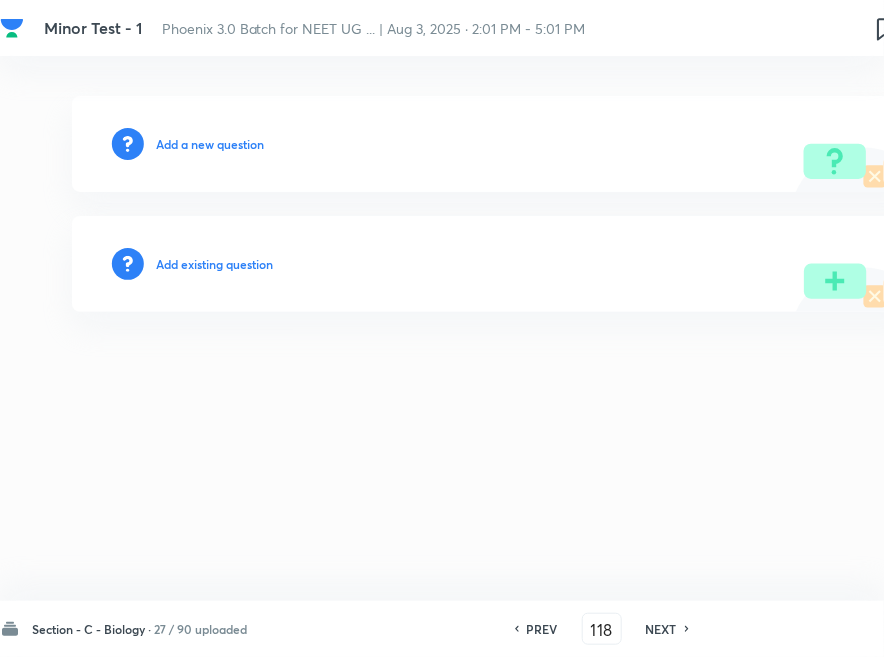 click on "Add existing question" at bounding box center [214, 264] 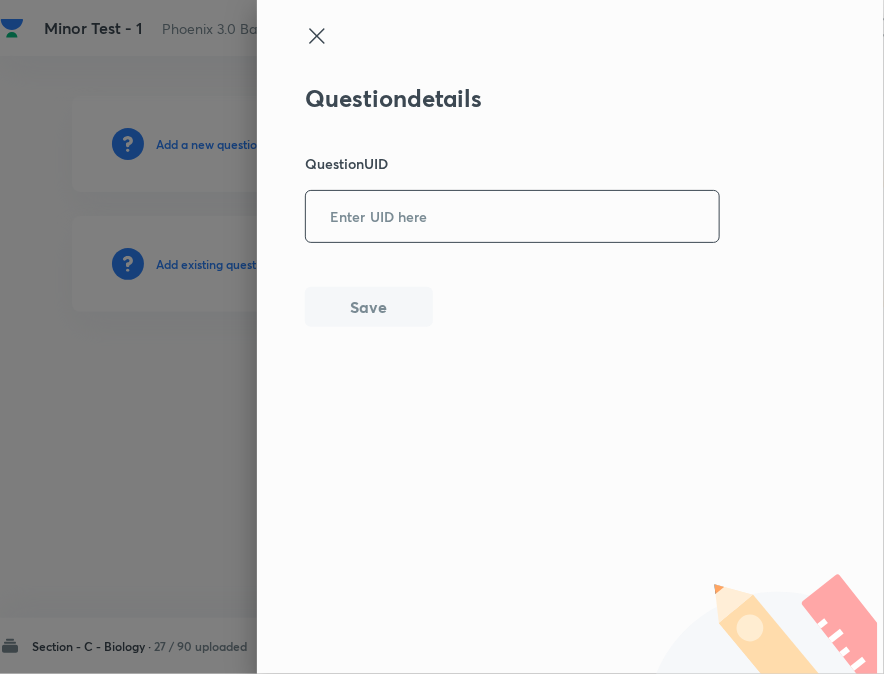 click at bounding box center (512, 216) 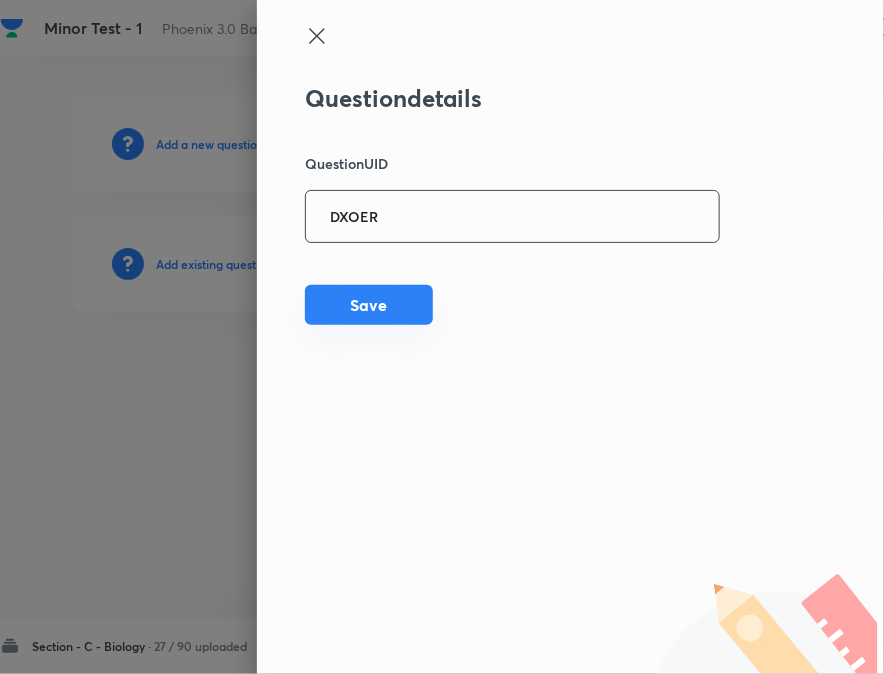 type on "DXOER" 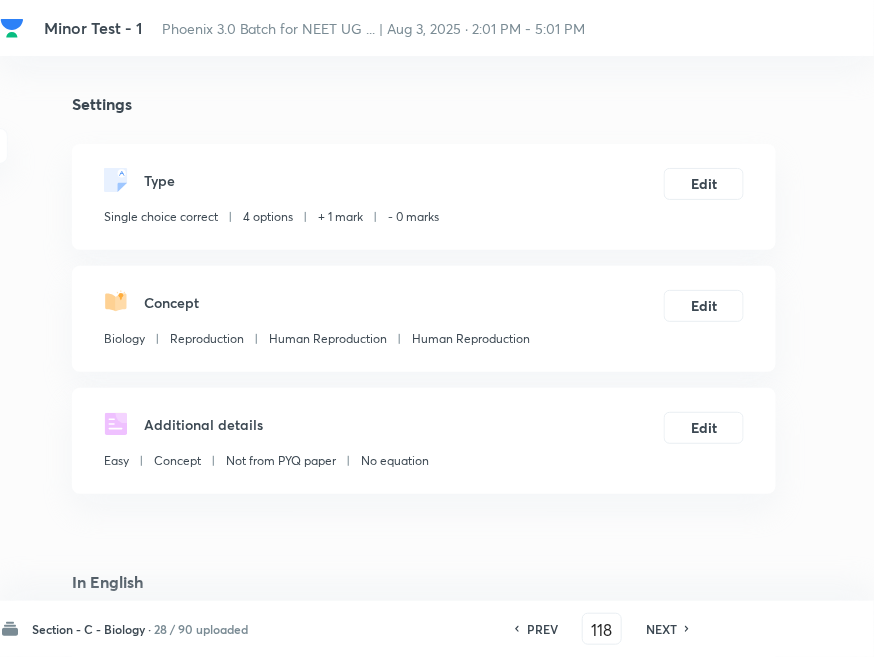 checkbox on "true" 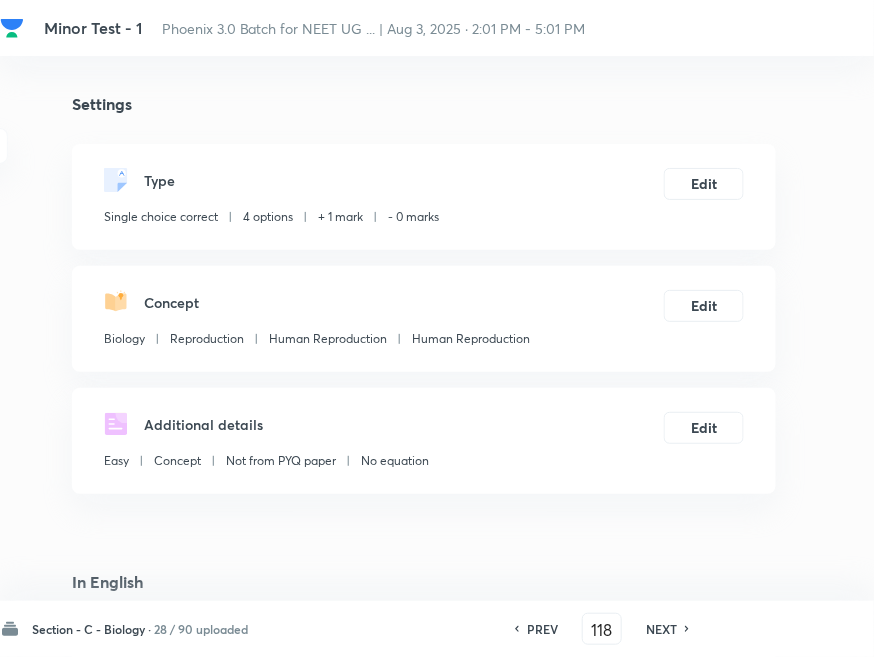 drag, startPoint x: 663, startPoint y: 625, endPoint x: 602, endPoint y: 576, distance: 78.24321 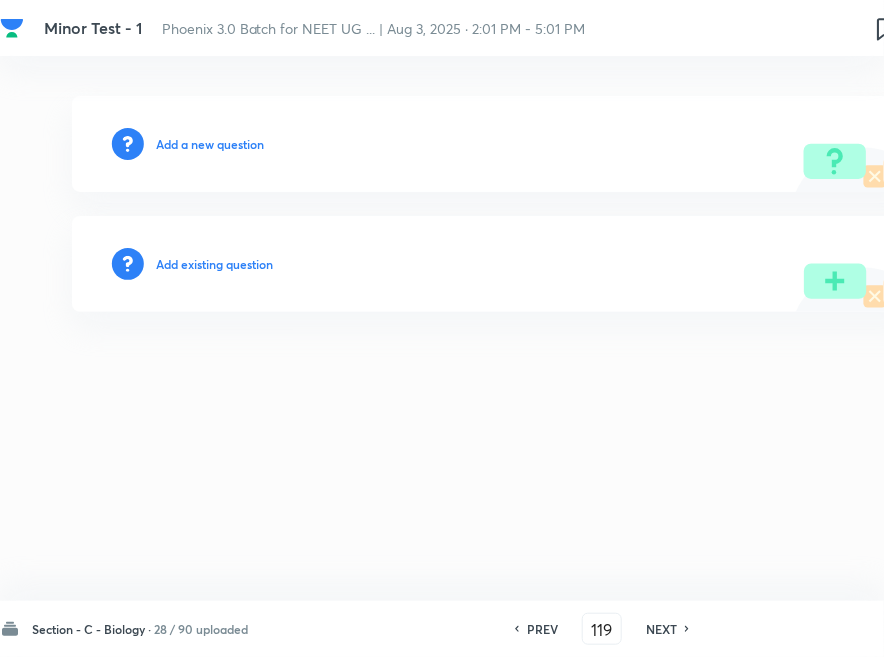 click on "Add existing question" at bounding box center [214, 264] 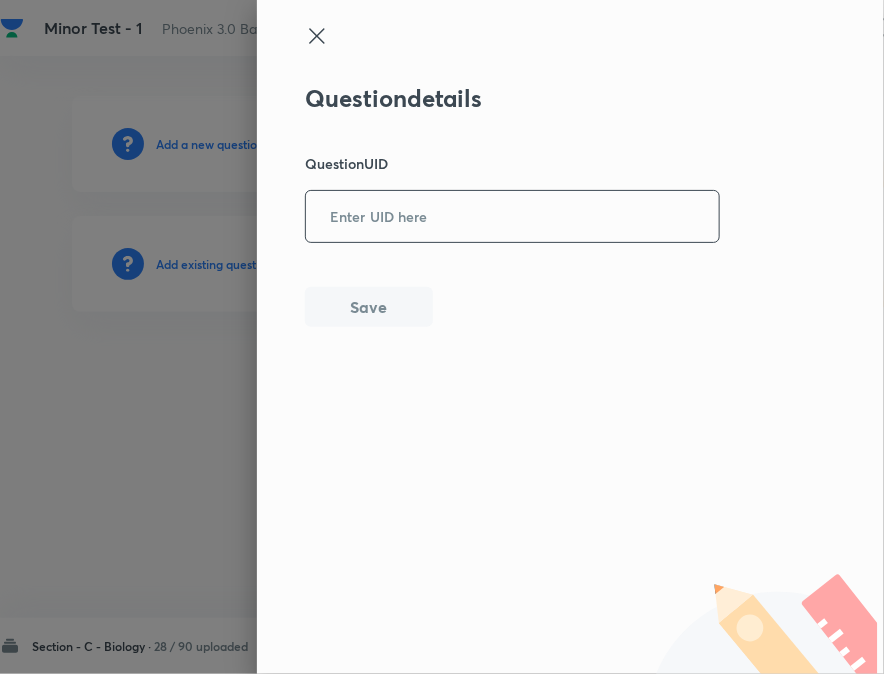 click on "​" at bounding box center [512, 216] 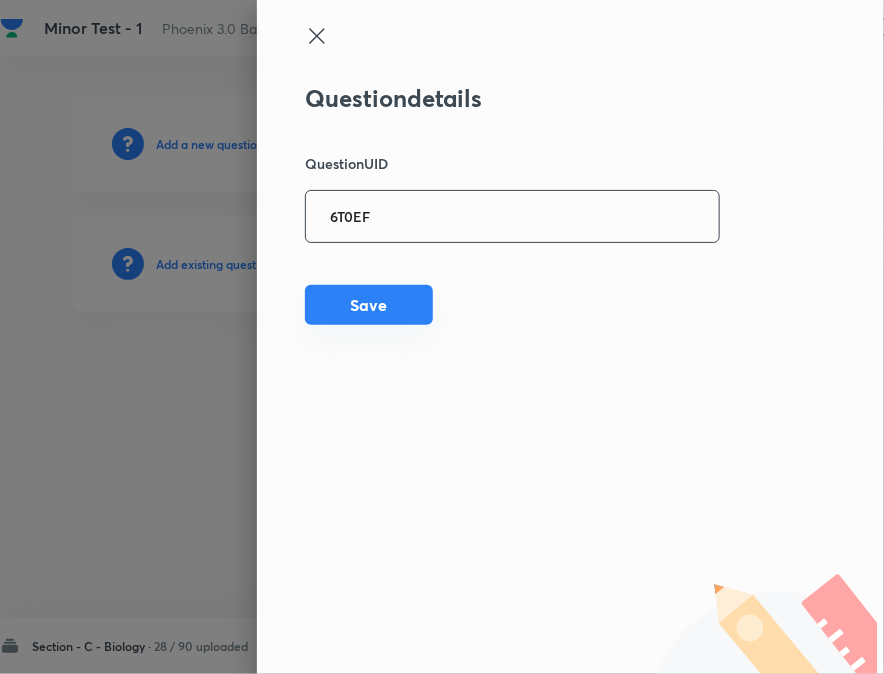 type on "6T0EF" 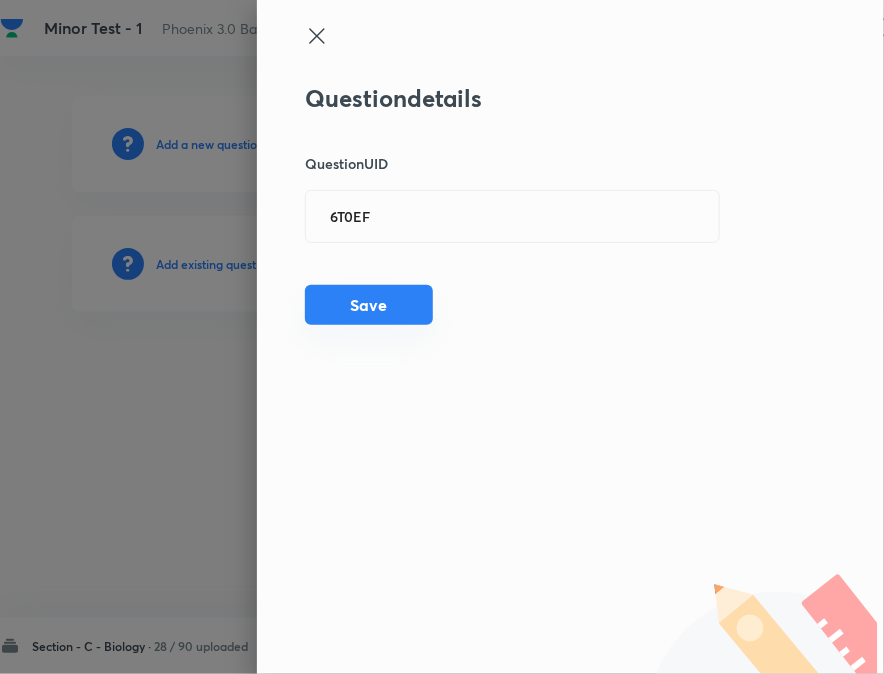 click on "Save" at bounding box center (369, 305) 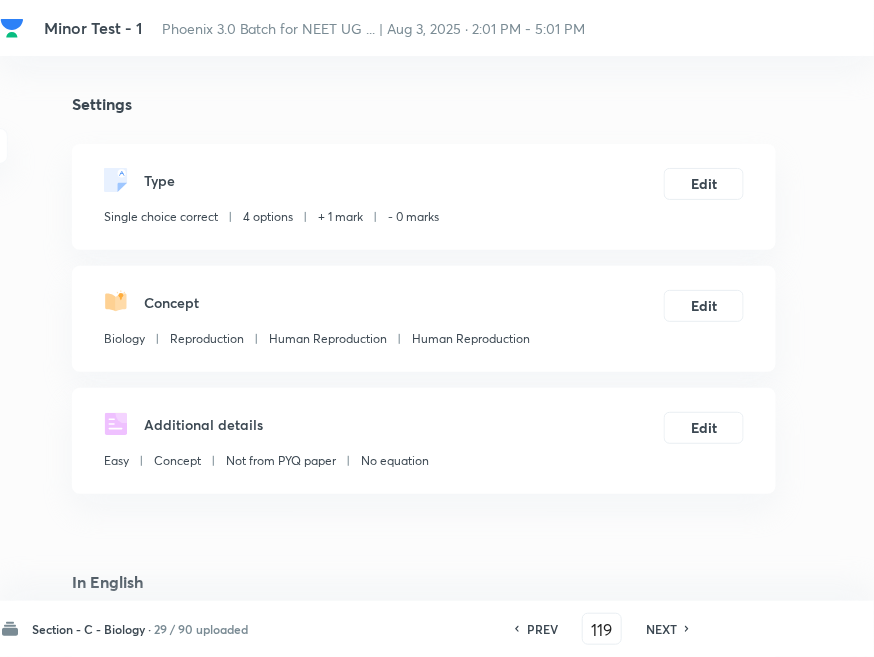 checkbox on "true" 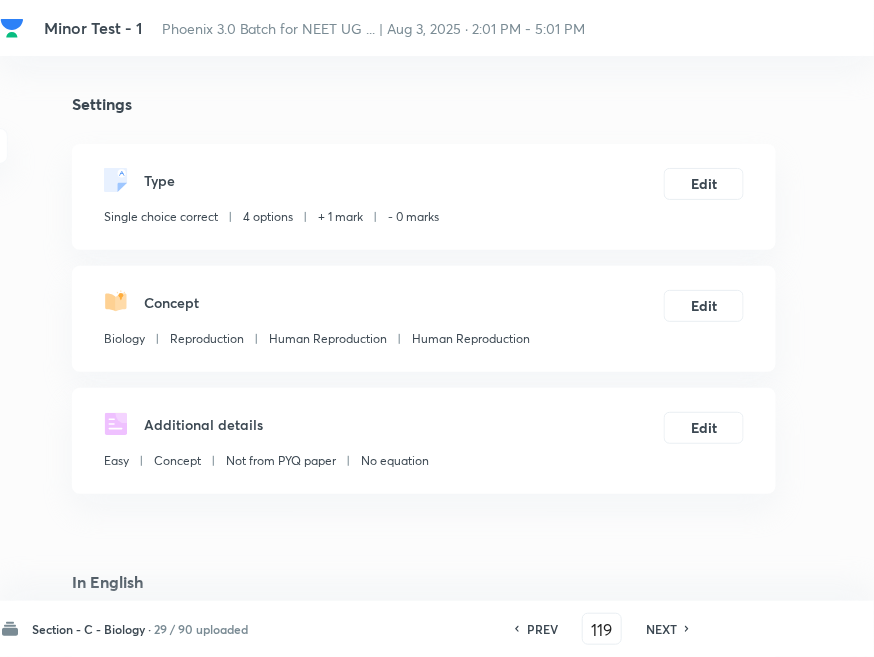 click on "NEXT" at bounding box center [661, 629] 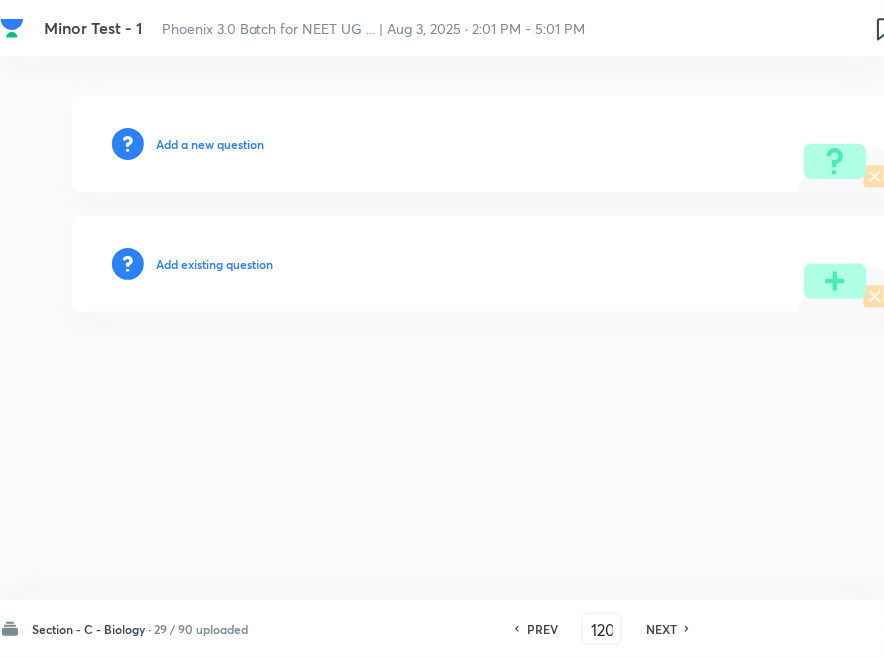 click on "Add existing question" at bounding box center (214, 264) 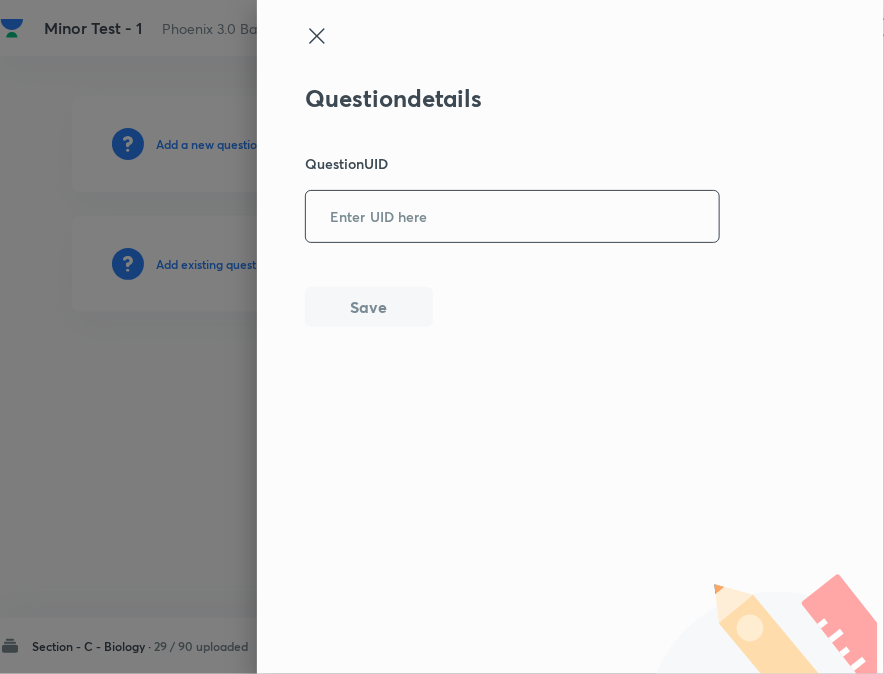click at bounding box center (512, 216) 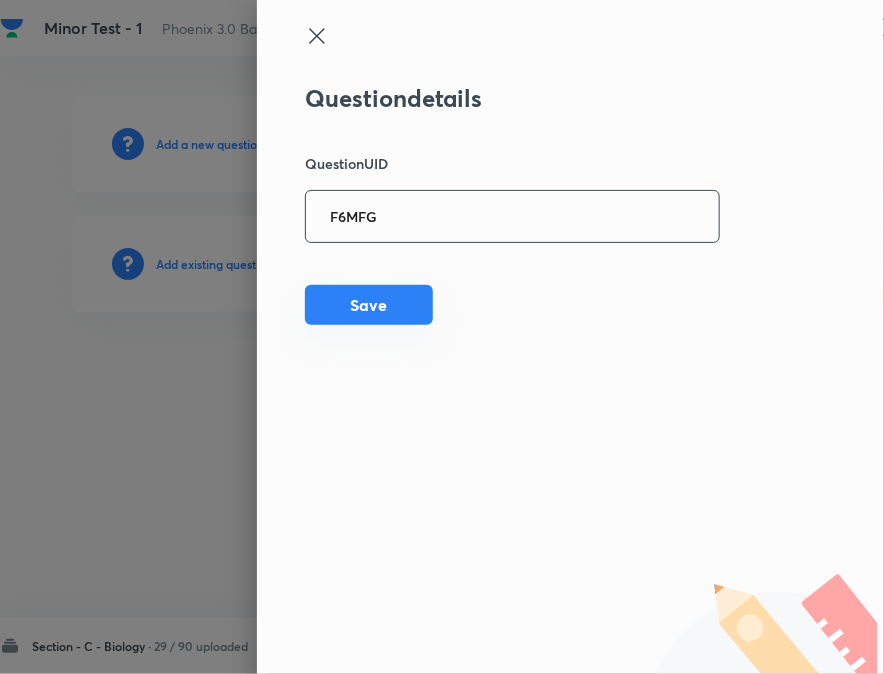 type on "F6MFG" 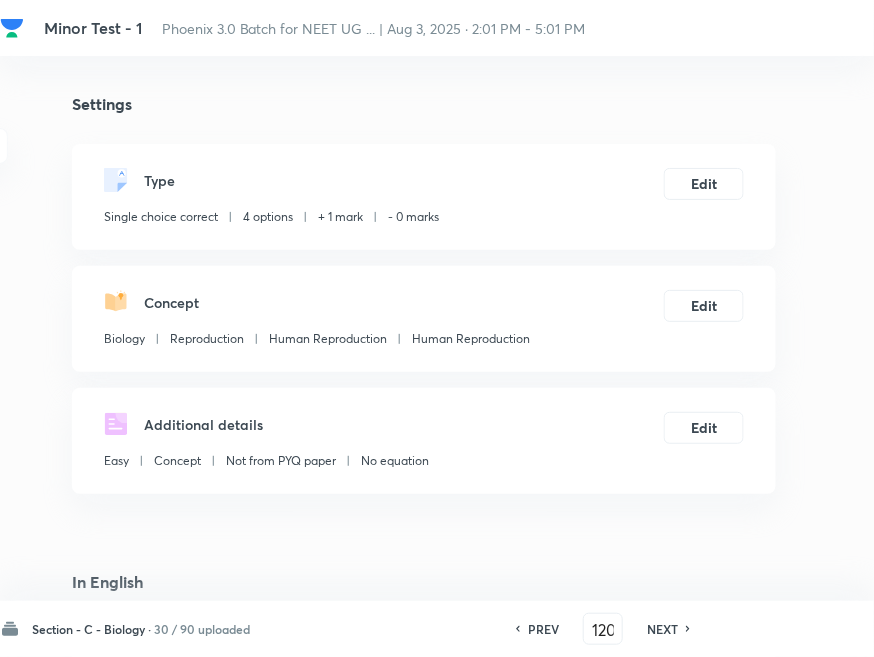 checkbox on "true" 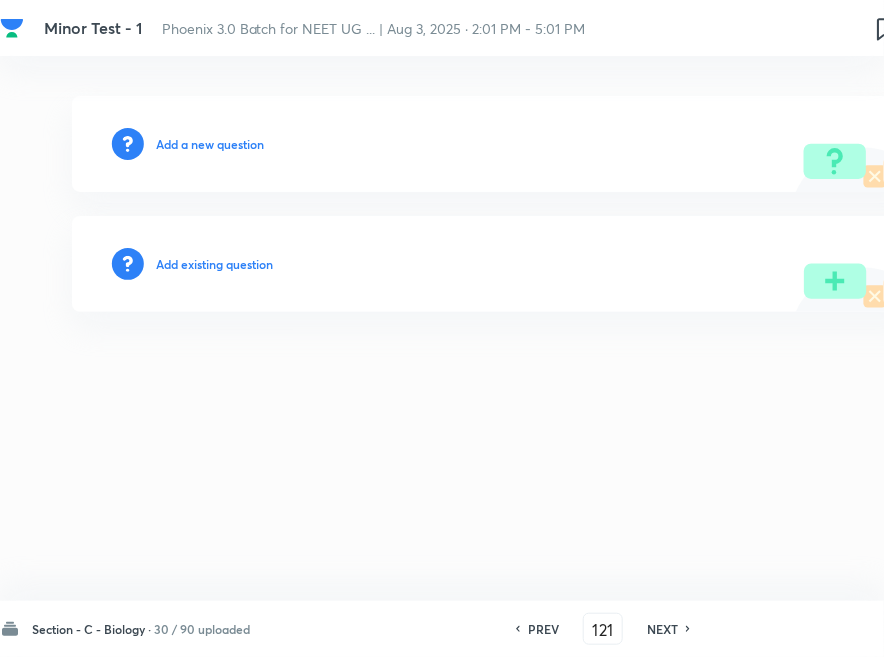 click on "Add existing question" at bounding box center [214, 264] 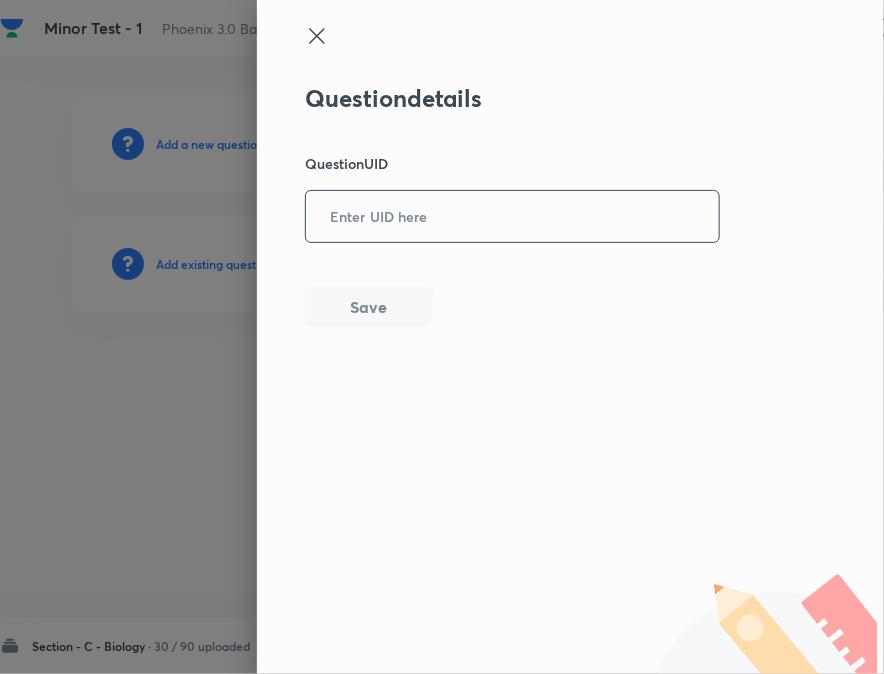 click at bounding box center (512, 216) 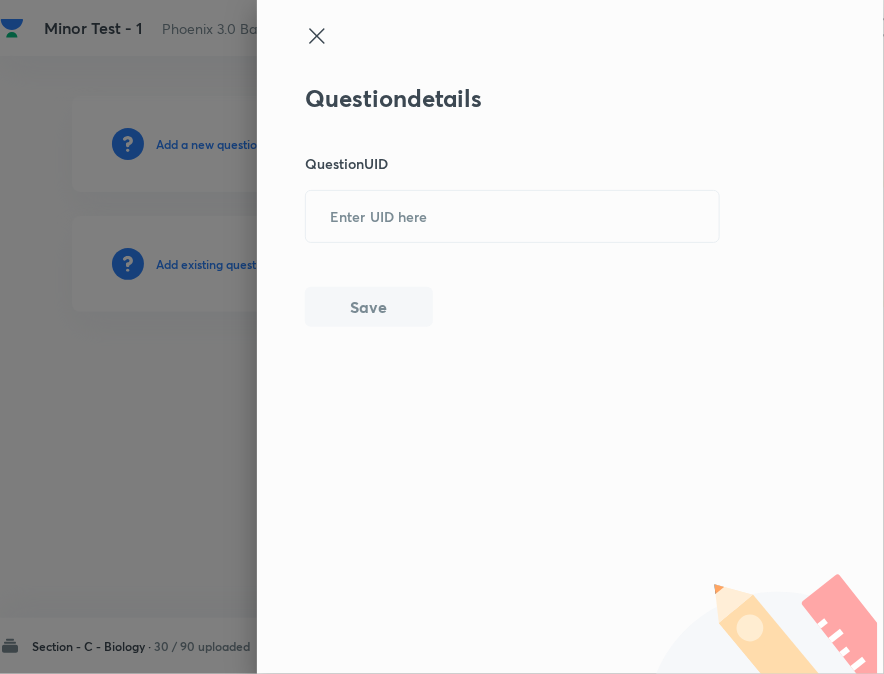 paste on "X1IWD" 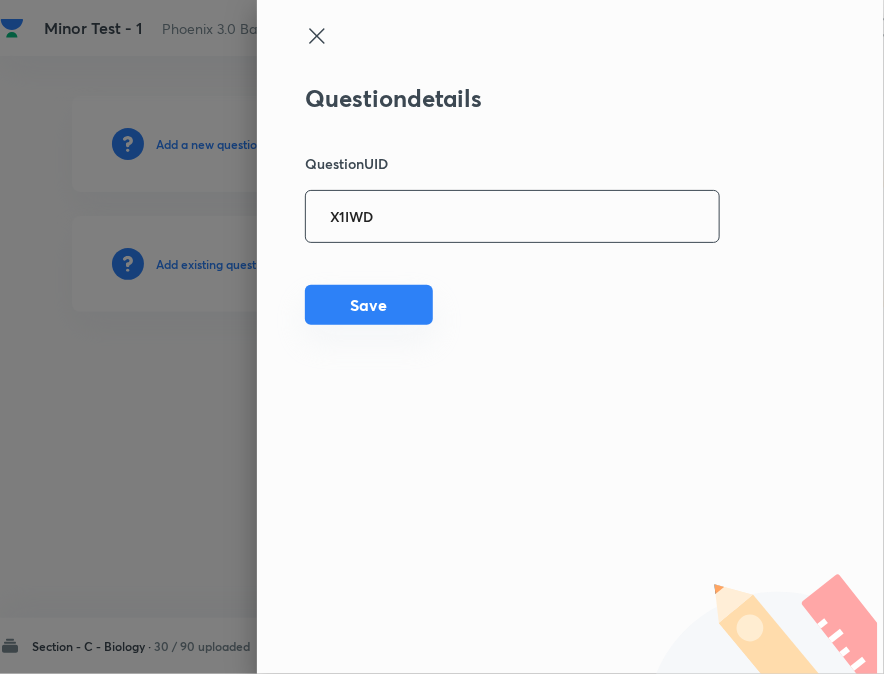 type on "X1IWD" 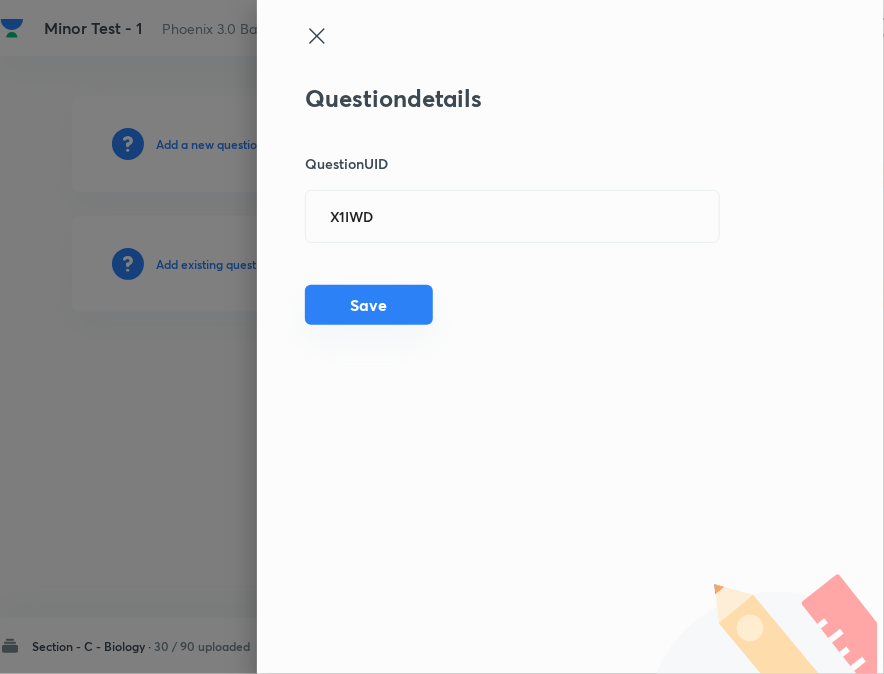 click on "Save" at bounding box center (369, 305) 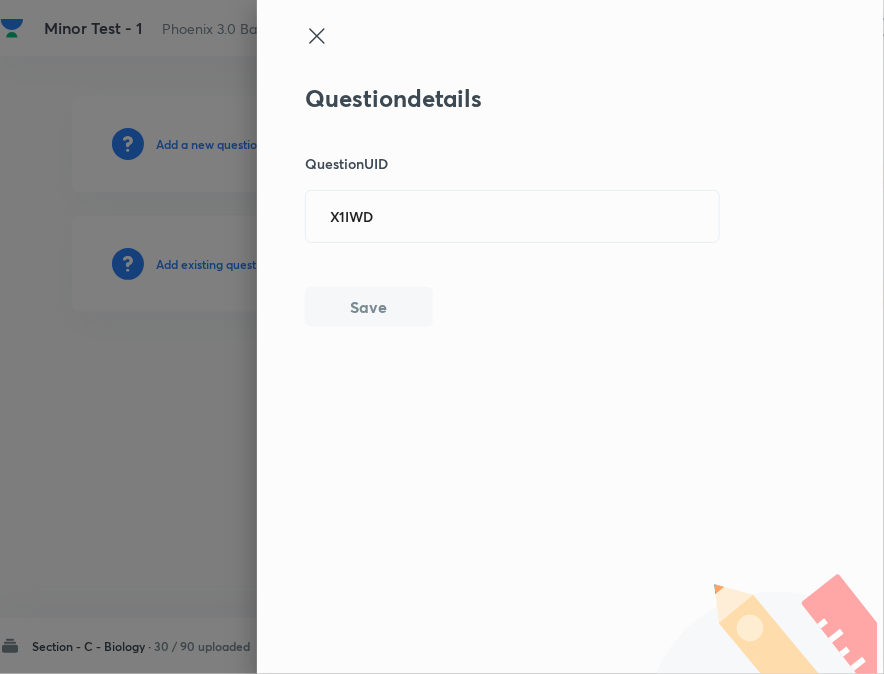 type 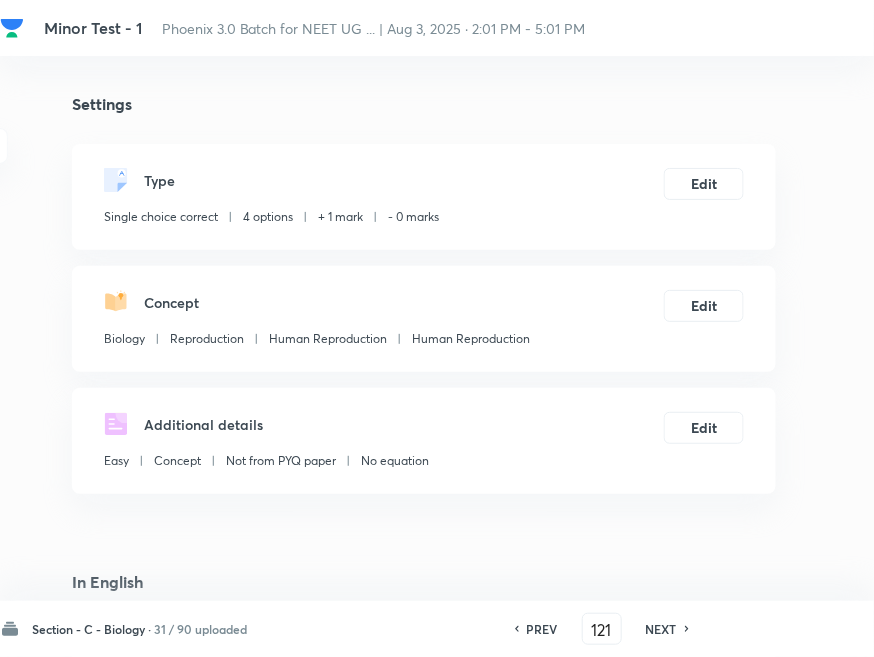 checkbox on "true" 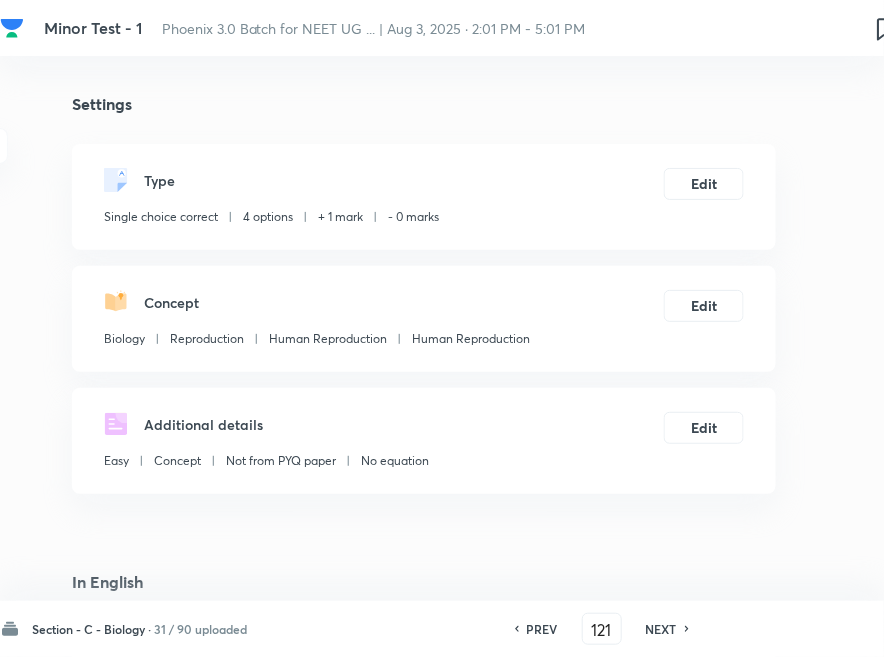 type on "122" 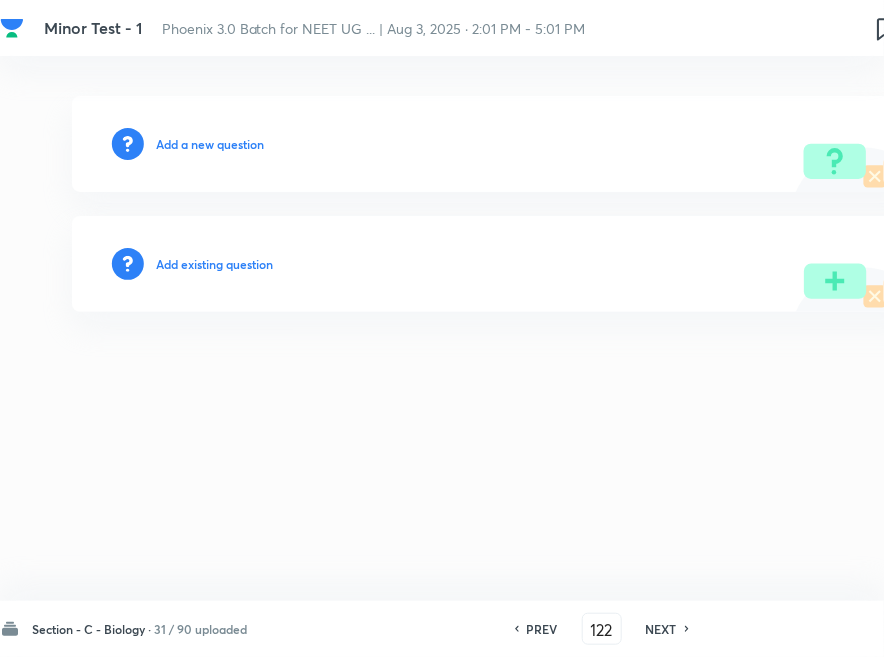 click on "Add existing question" at bounding box center [214, 264] 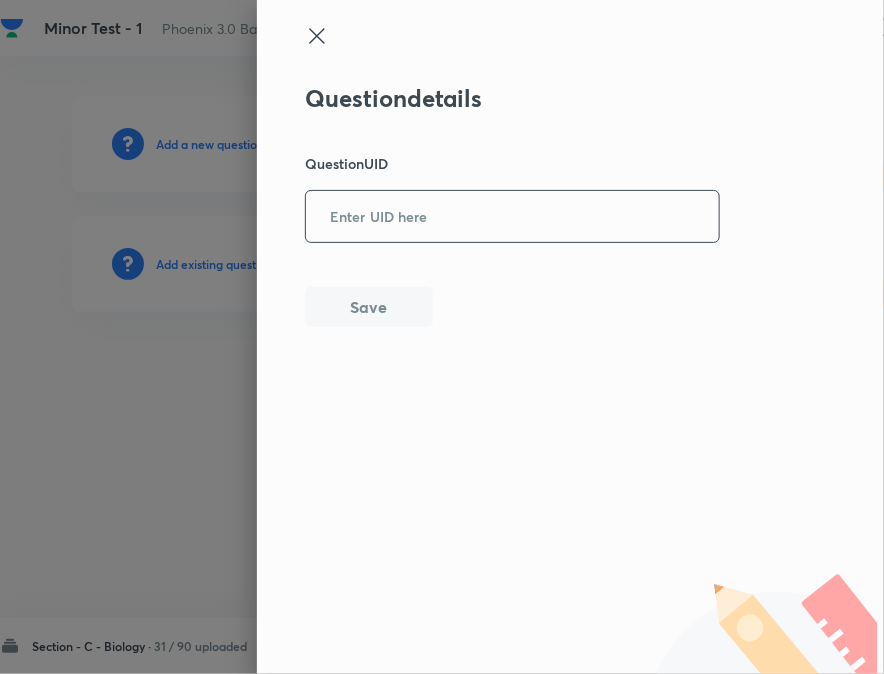 click at bounding box center (512, 216) 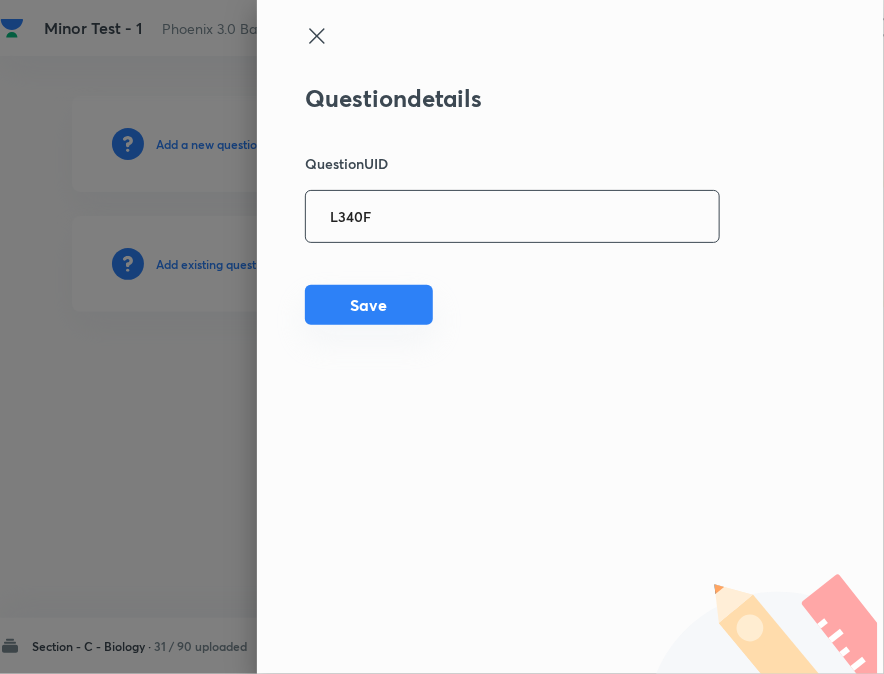 type on "L340F" 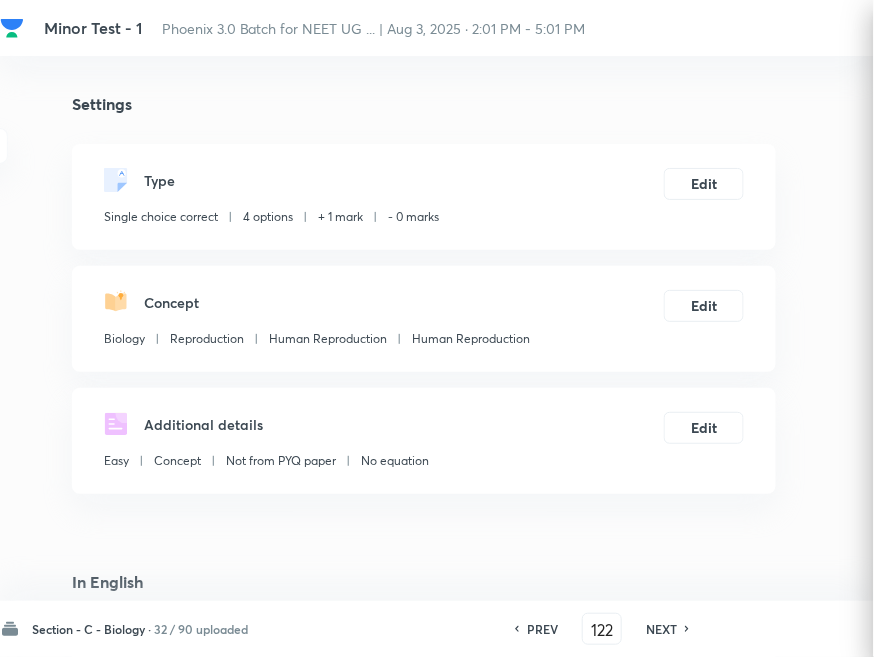 checkbox on "true" 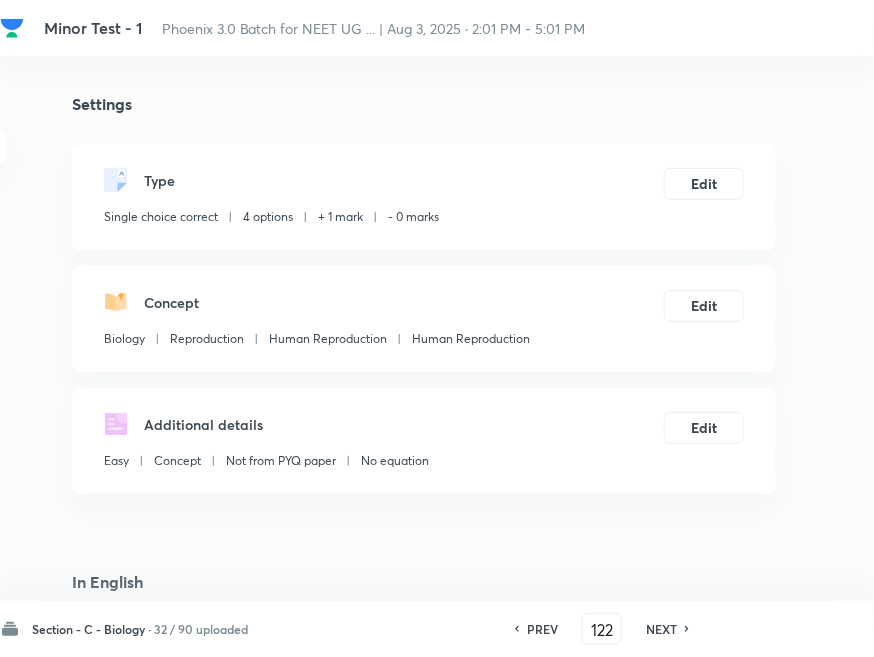 click on "NEXT" at bounding box center [661, 629] 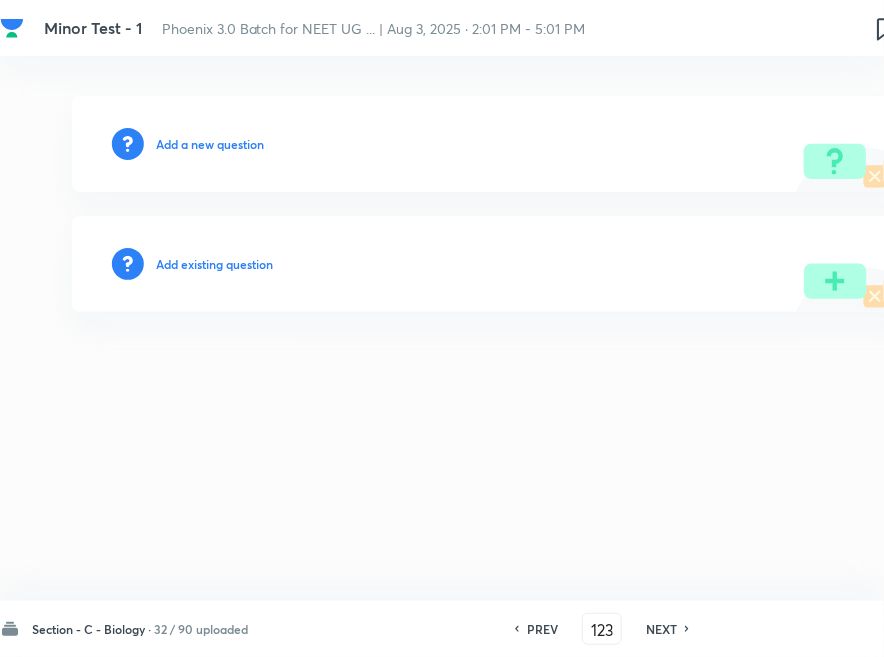 drag, startPoint x: 176, startPoint y: 246, endPoint x: 185, endPoint y: 254, distance: 12.0415945 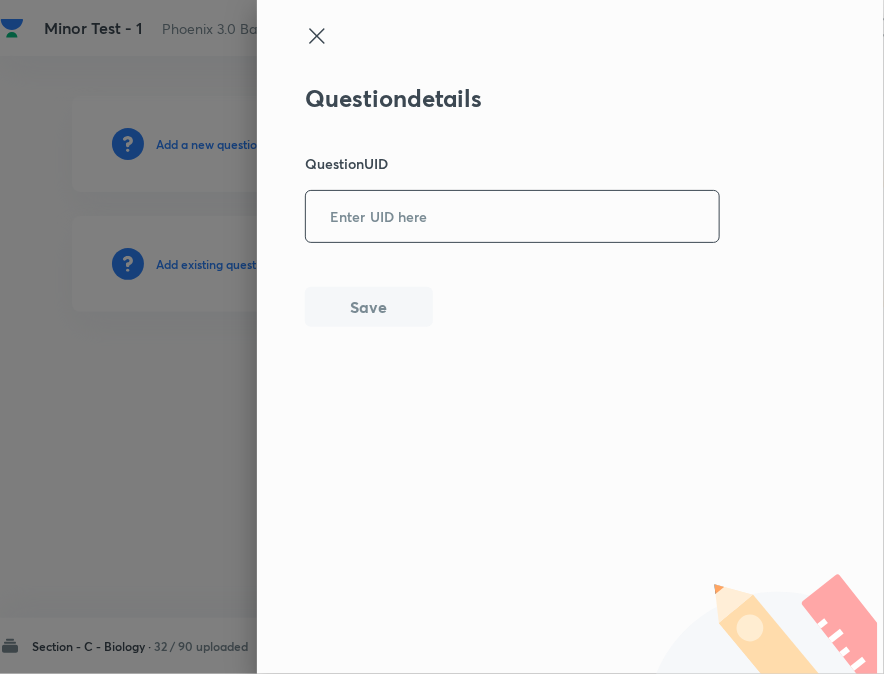 click at bounding box center [512, 216] 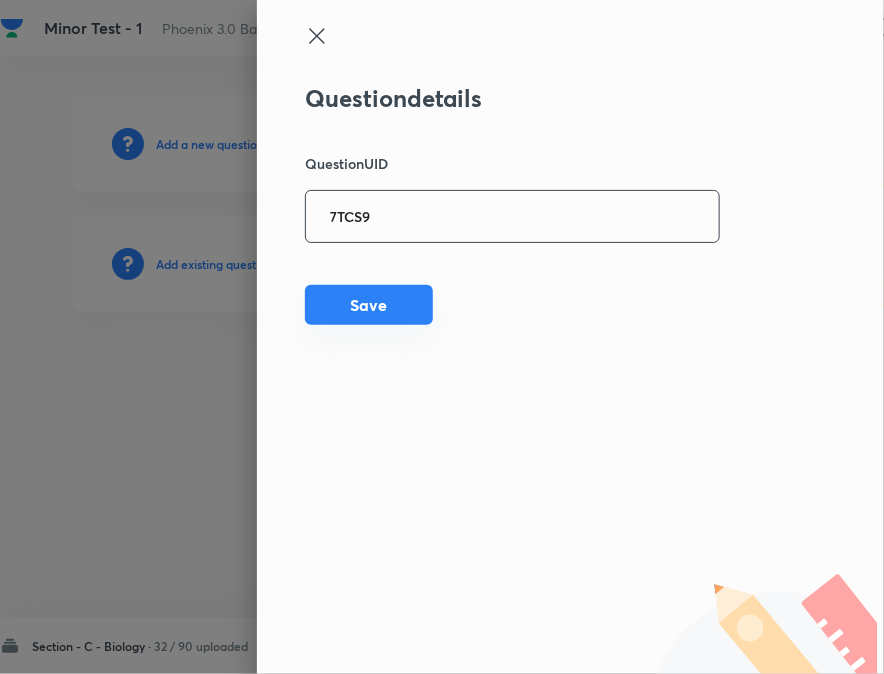 type on "7TCS9" 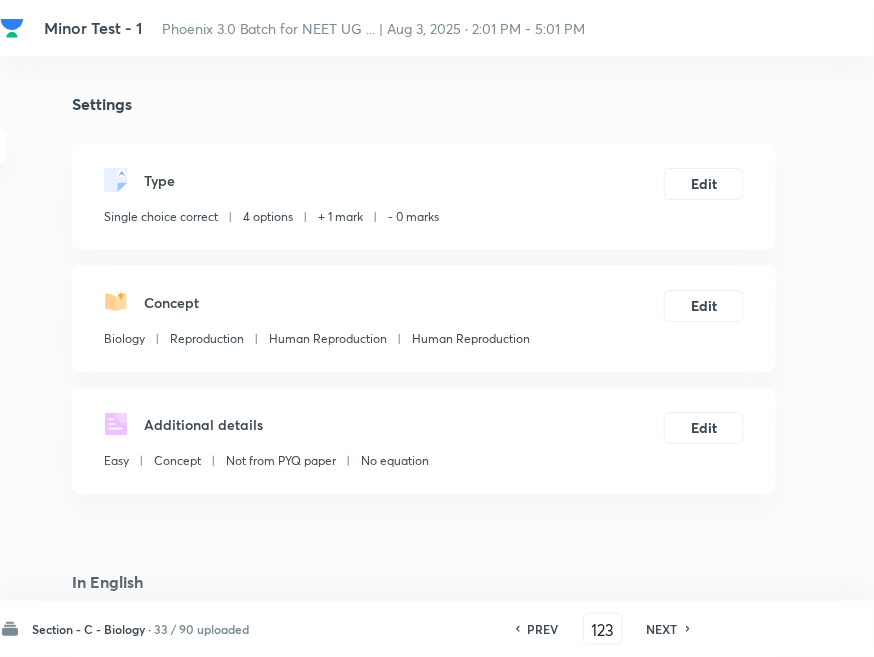 checkbox on "true" 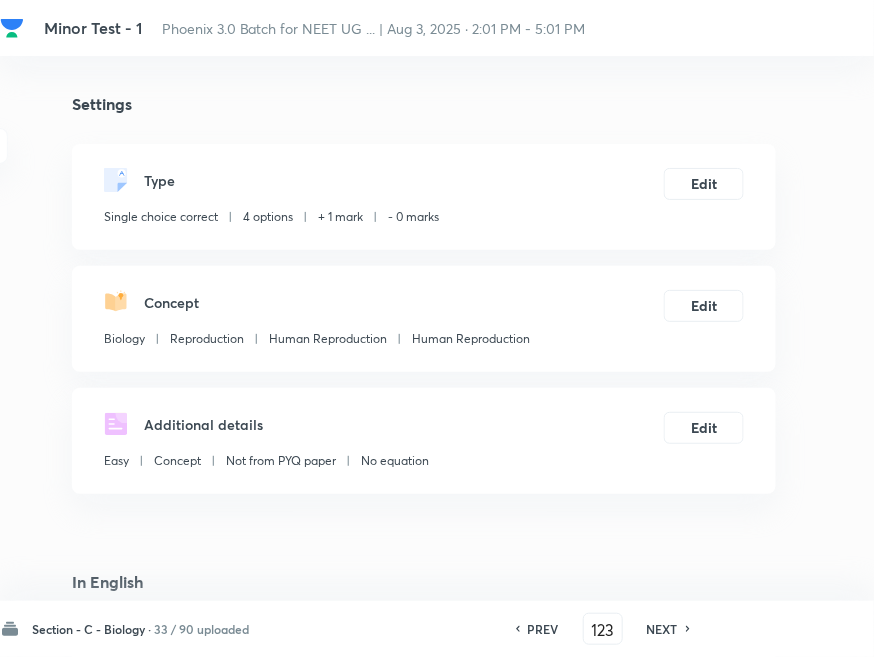 click on "NEXT" at bounding box center (662, 629) 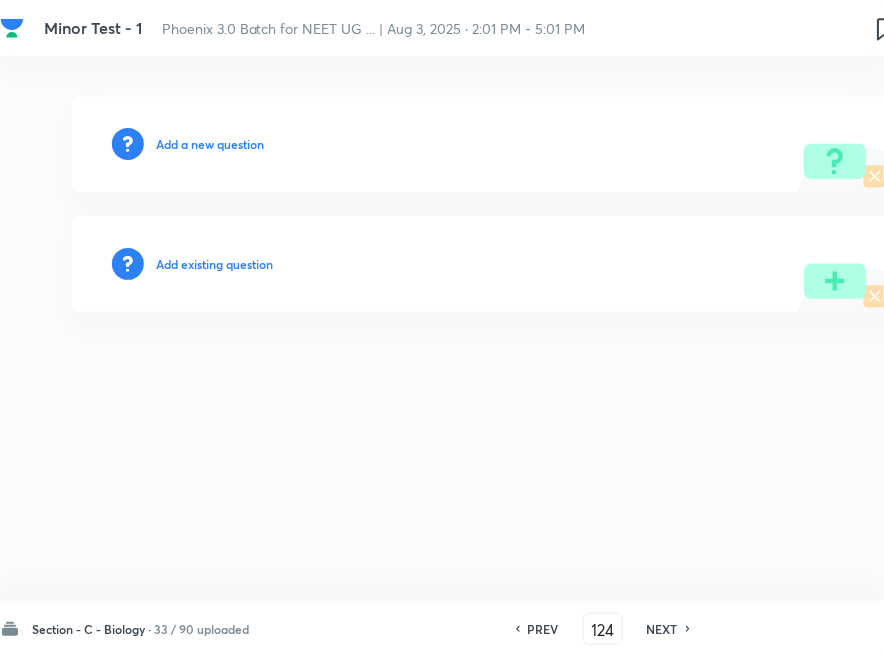 click on "Add existing question" at bounding box center (214, 264) 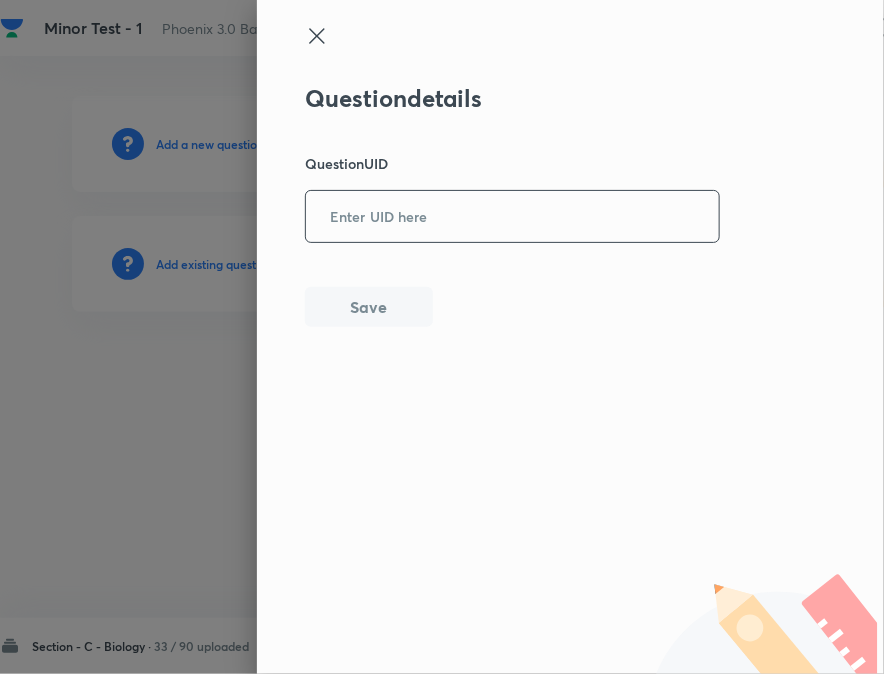 click at bounding box center (512, 216) 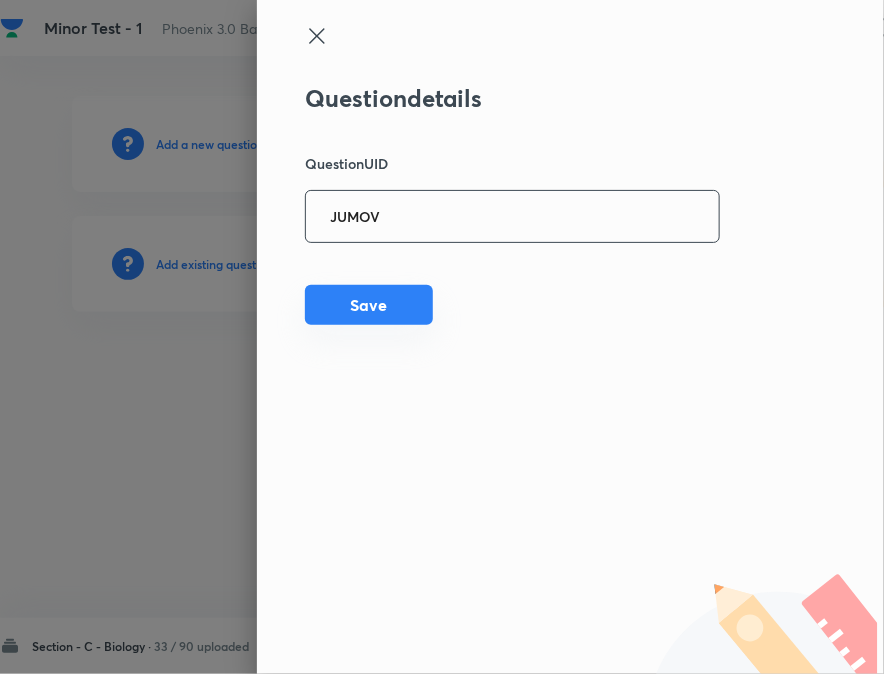 type on "JUMOV" 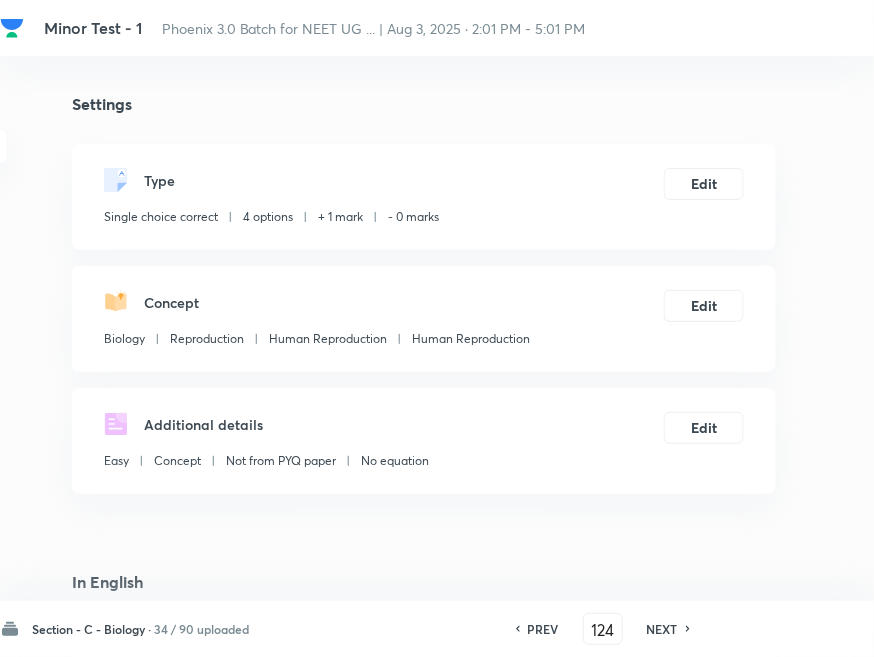 checkbox on "true" 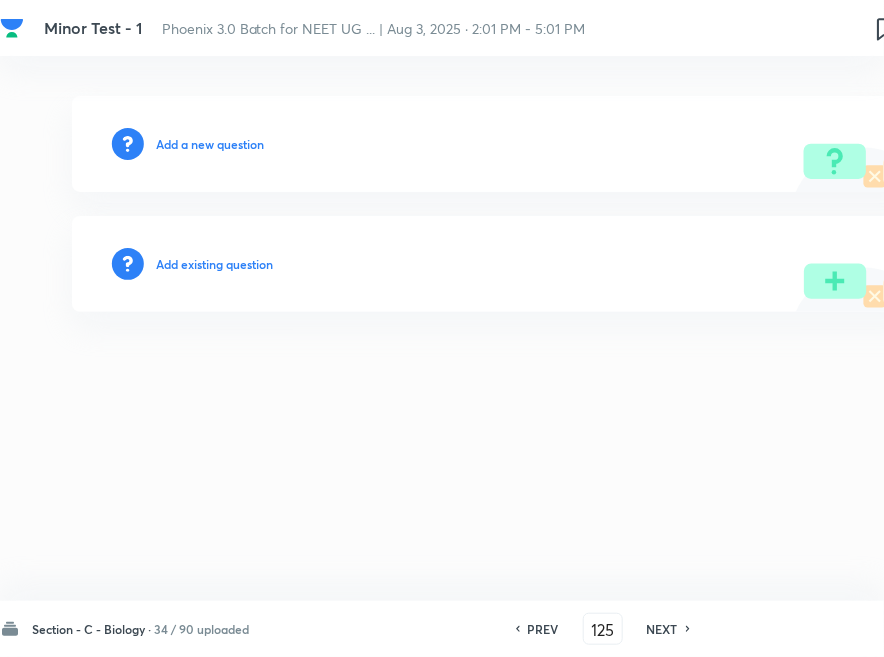 click on "Add existing question" at bounding box center [214, 264] 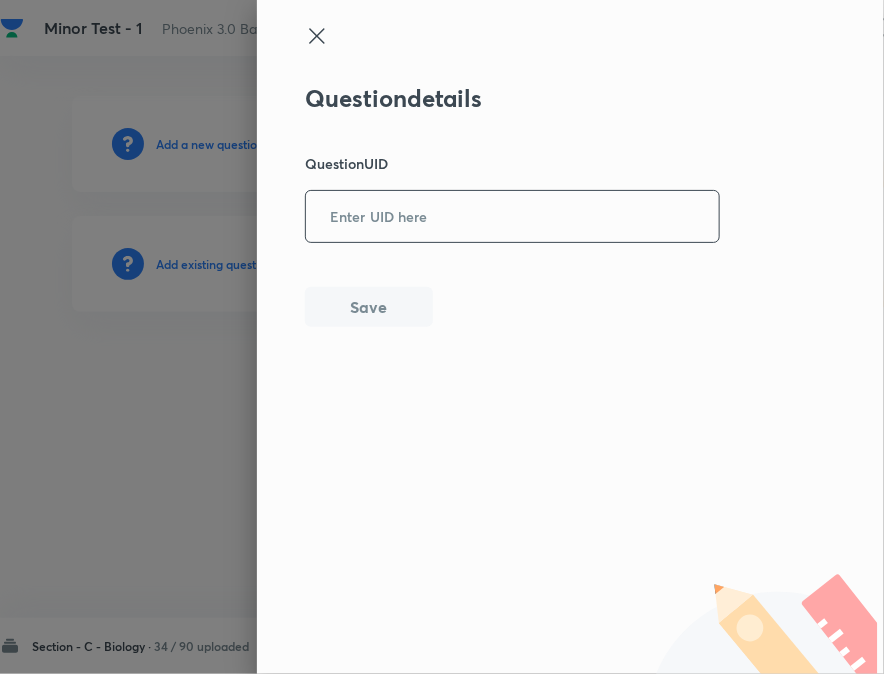 click at bounding box center [512, 216] 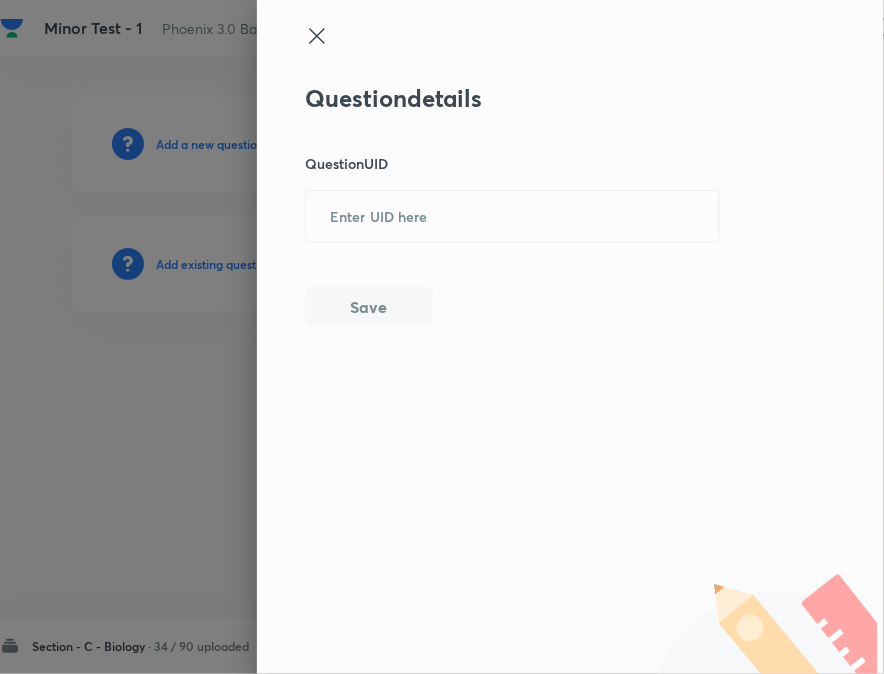 paste on "9NX2U" 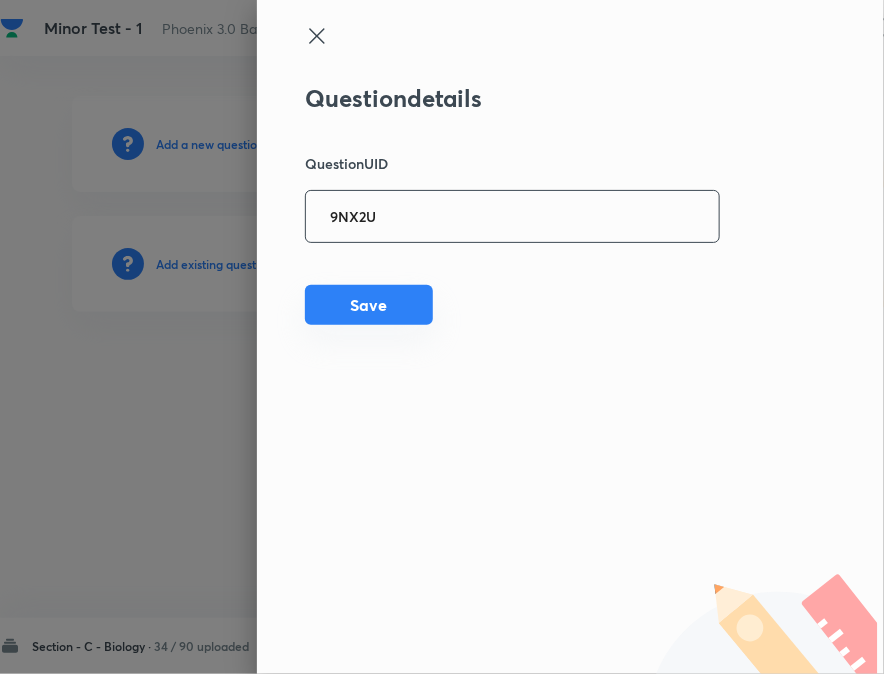 type on "9NX2U" 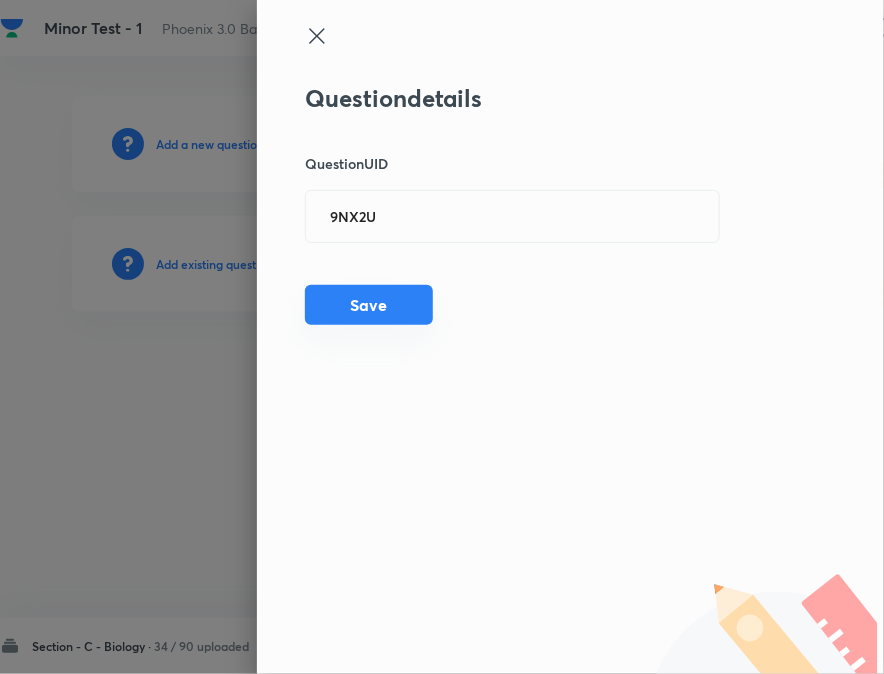 click on "Save" at bounding box center (369, 305) 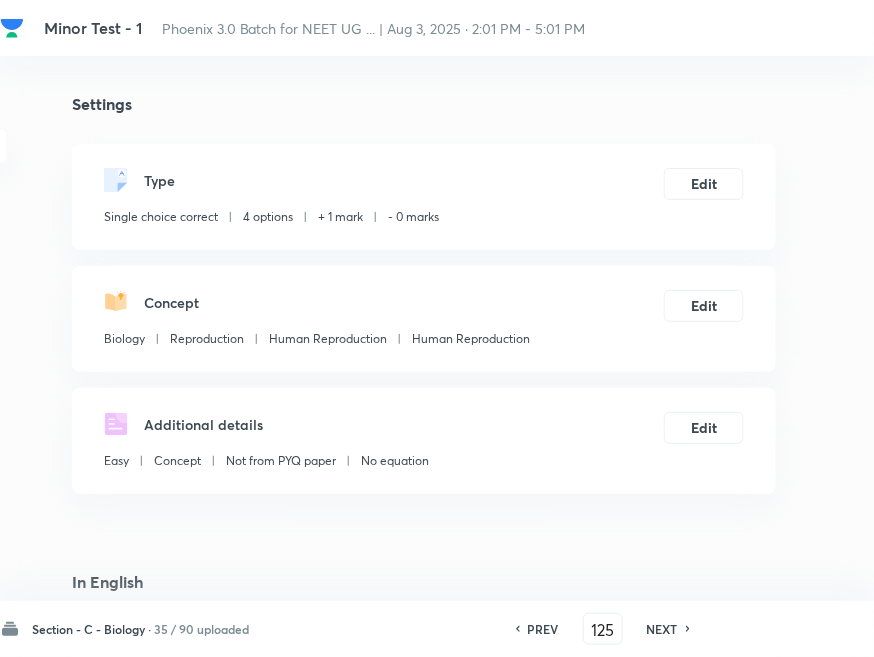 checkbox on "true" 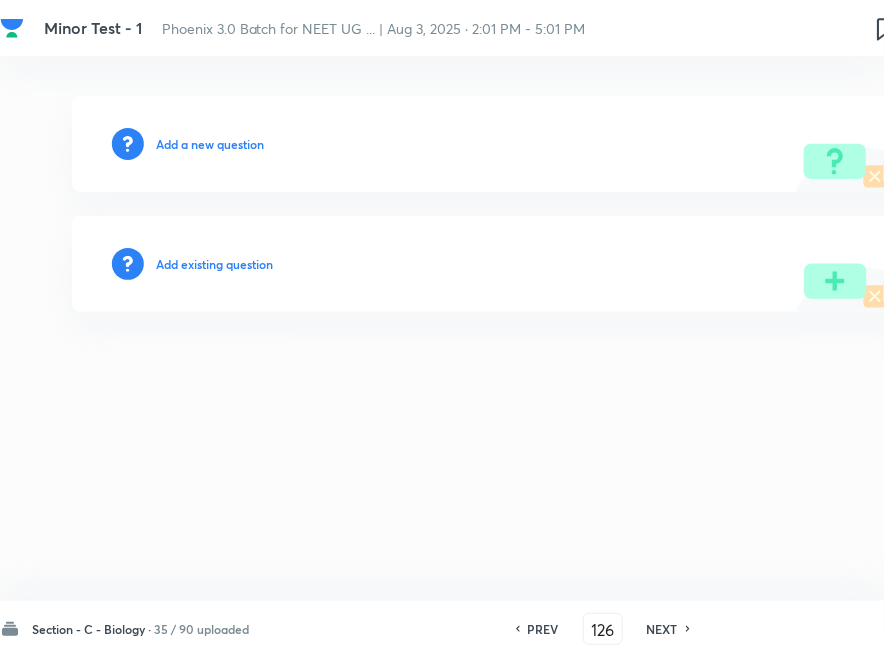 click on "Add existing question" at bounding box center (214, 264) 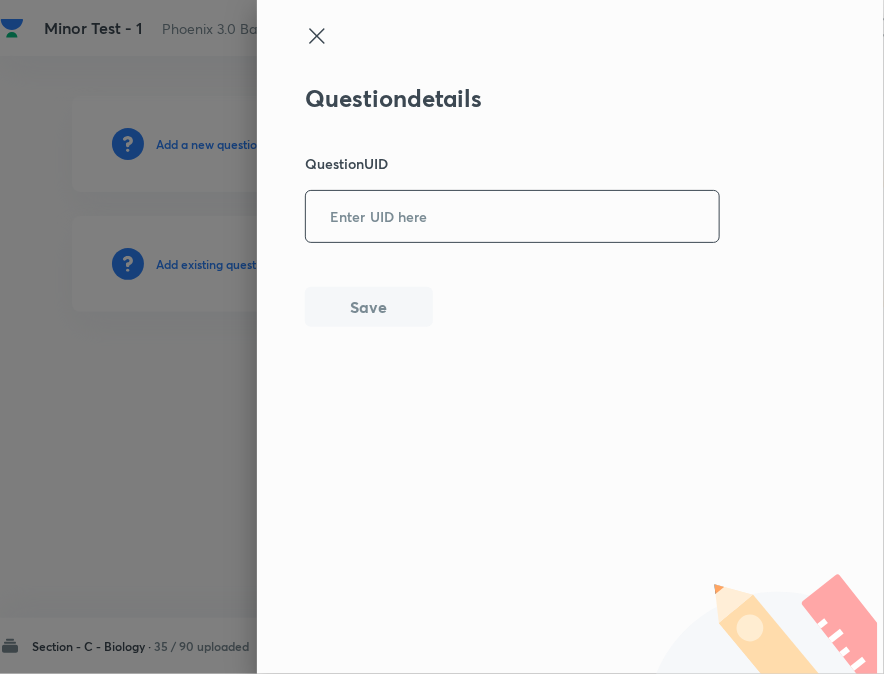 click at bounding box center [512, 216] 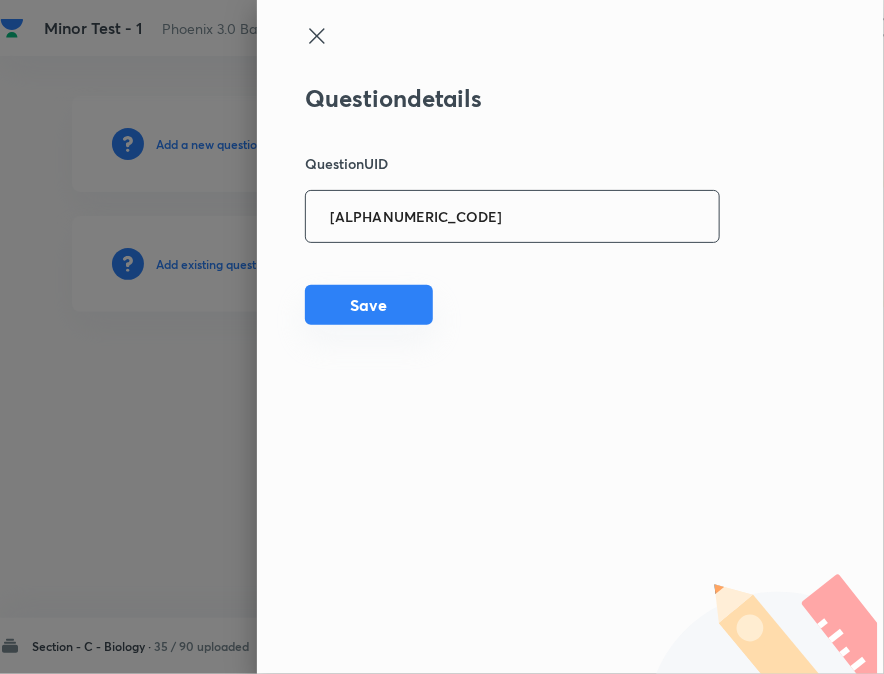 type on "[ALPHANUMERIC_CODE]" 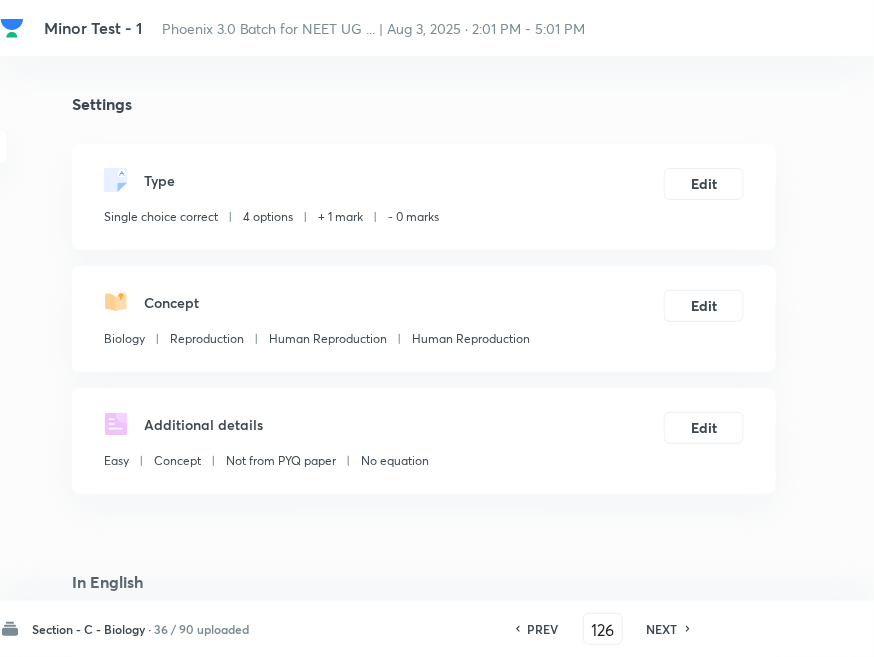 checkbox on "true" 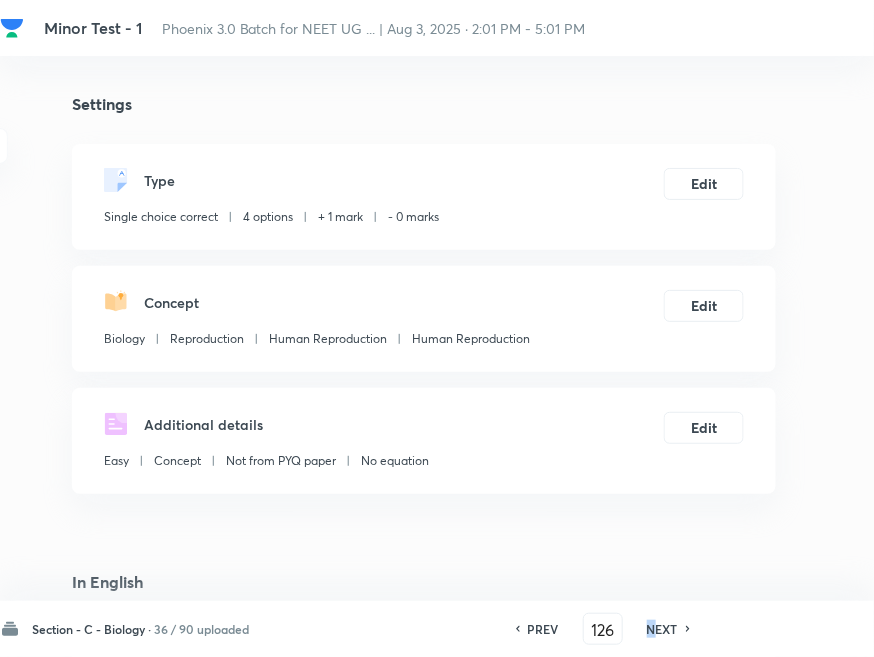 click on "NEXT" at bounding box center (662, 629) 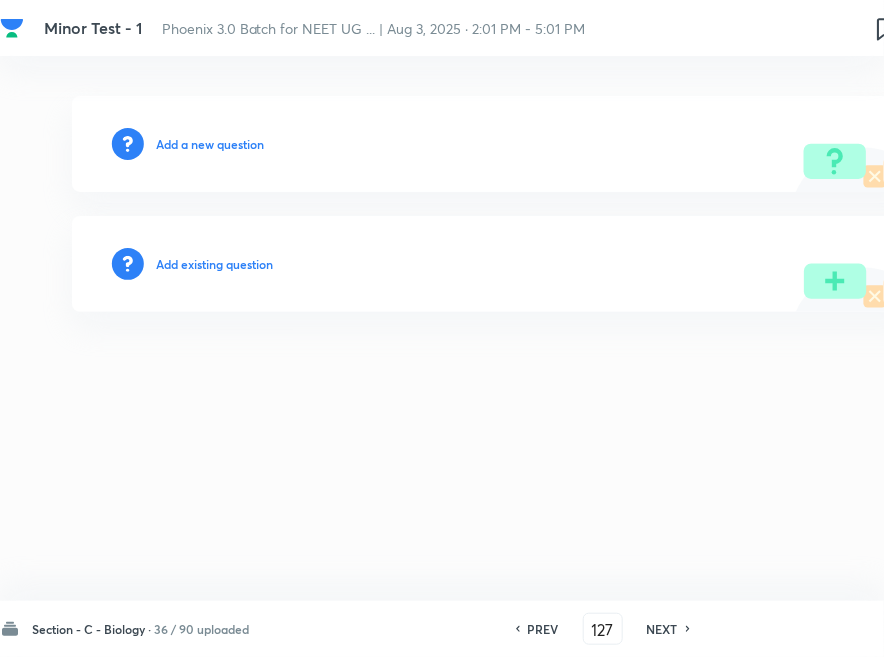 click on "Add existing question" at bounding box center (214, 264) 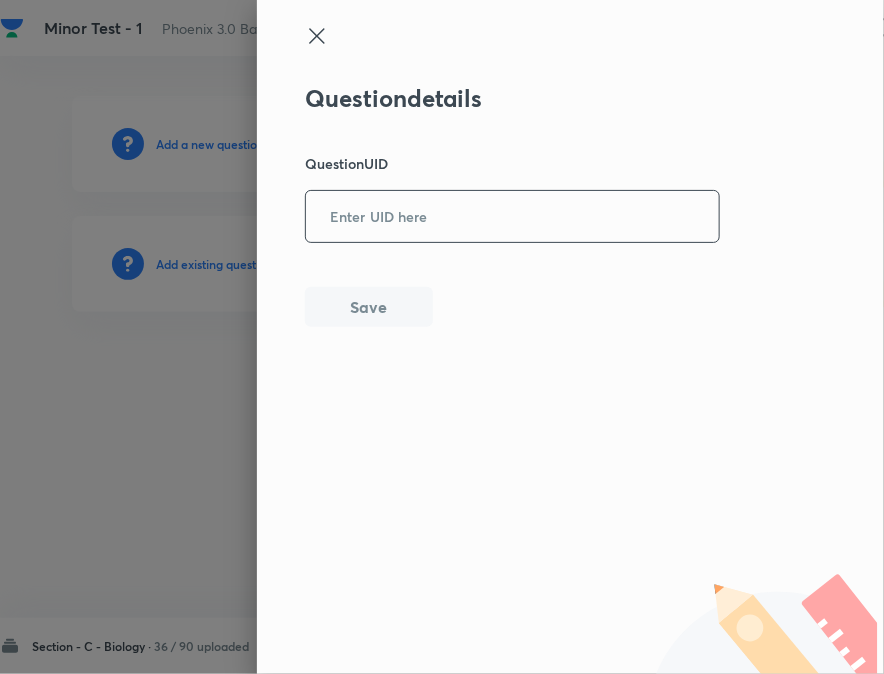 click at bounding box center [512, 216] 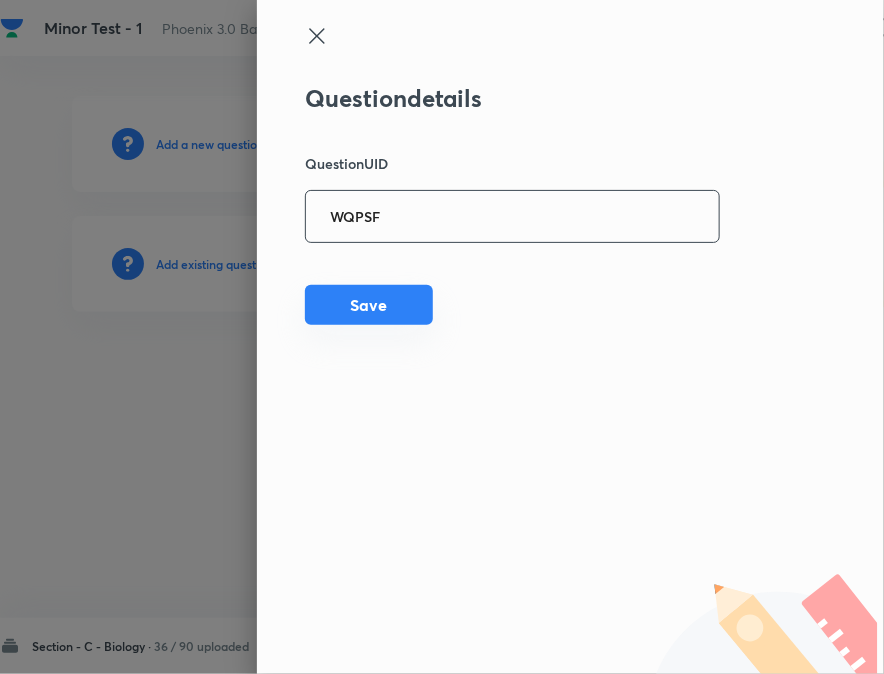 type on "WQPSF" 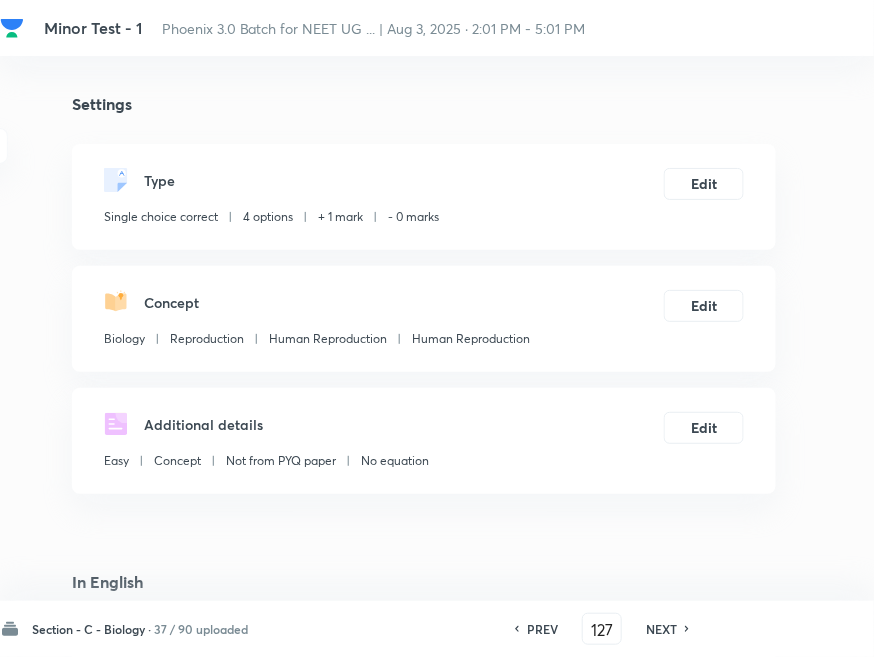 checkbox on "true" 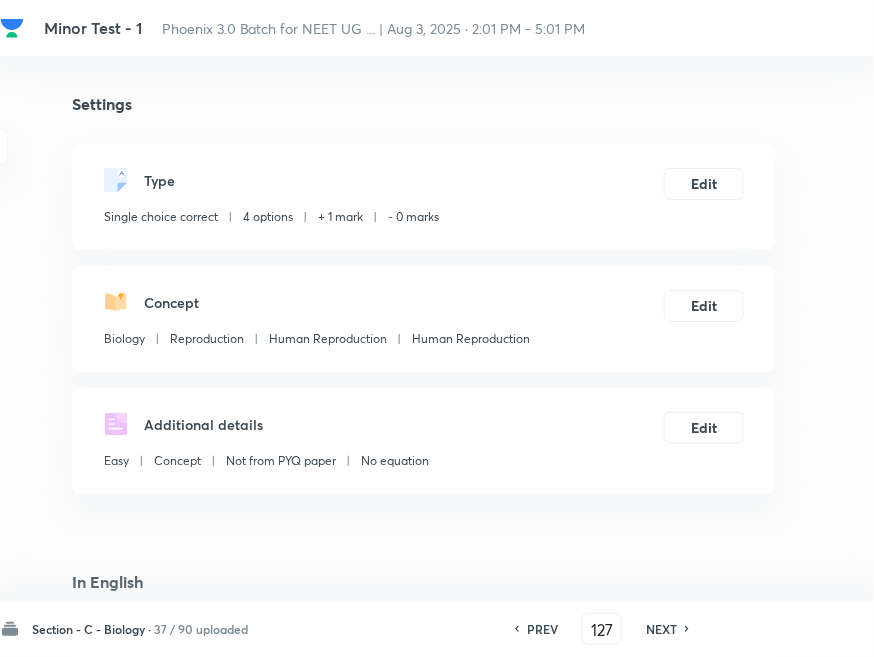 drag, startPoint x: 650, startPoint y: 618, endPoint x: 642, endPoint y: 611, distance: 10.630146 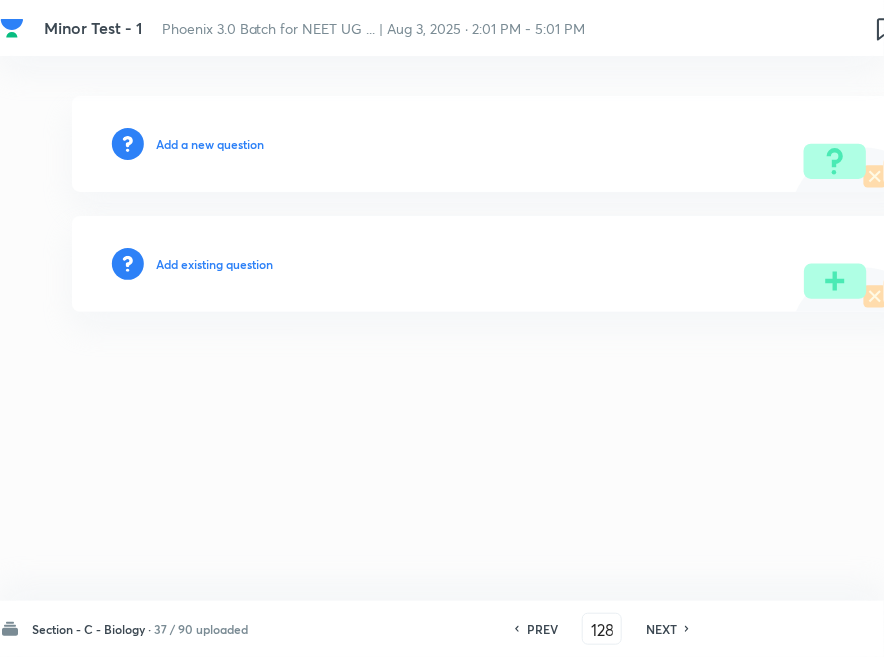 click on "Add existing question" at bounding box center [214, 264] 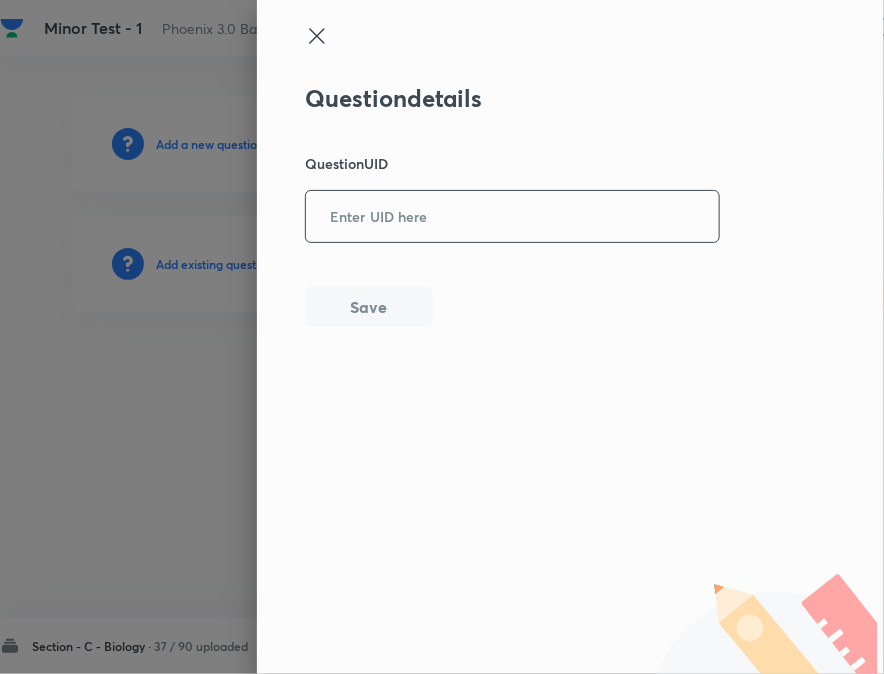 click at bounding box center [512, 216] 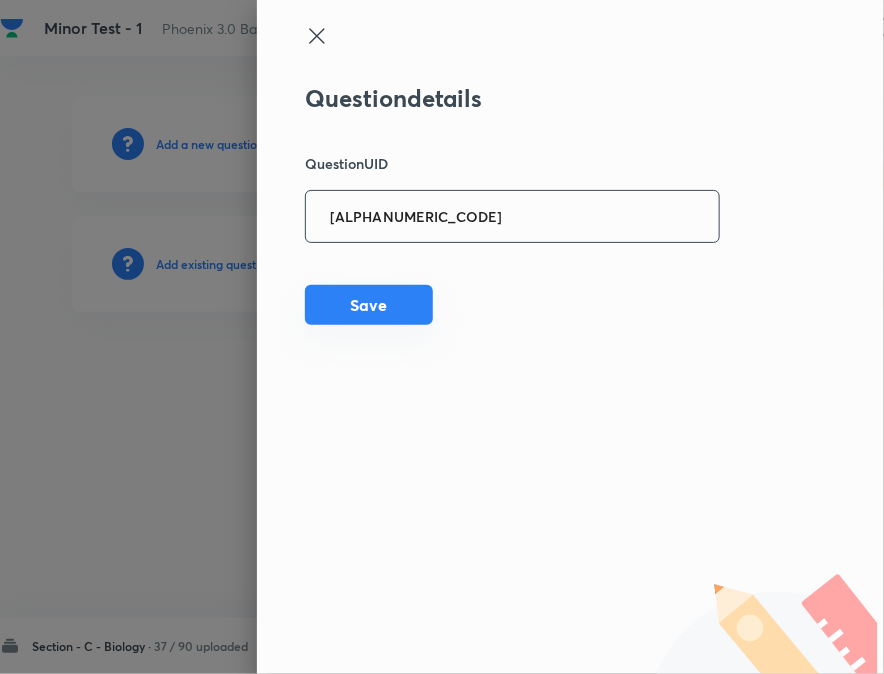 type on "[ALPHANUMERIC_CODE]" 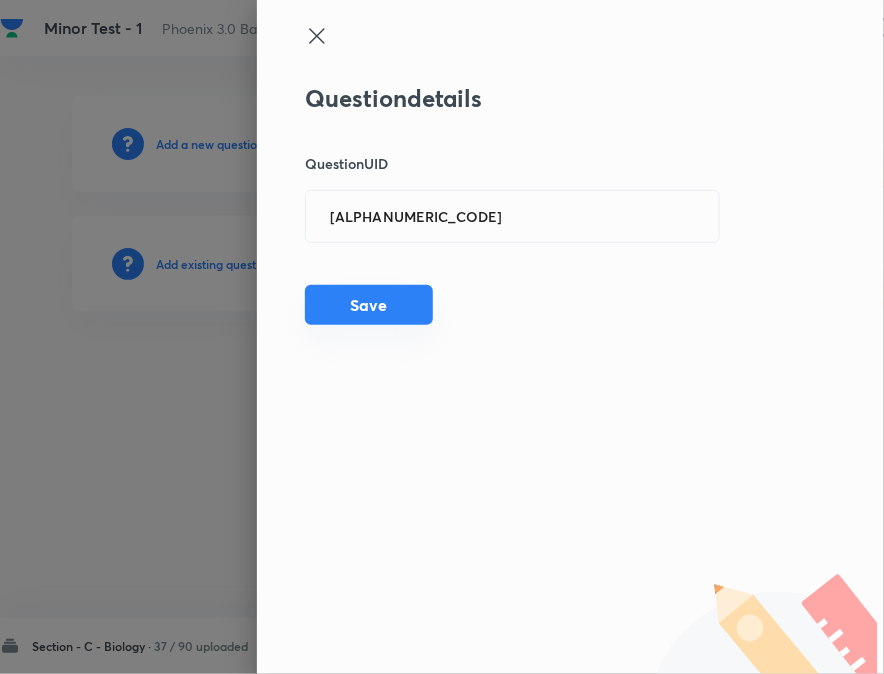 click on "Save" at bounding box center (369, 305) 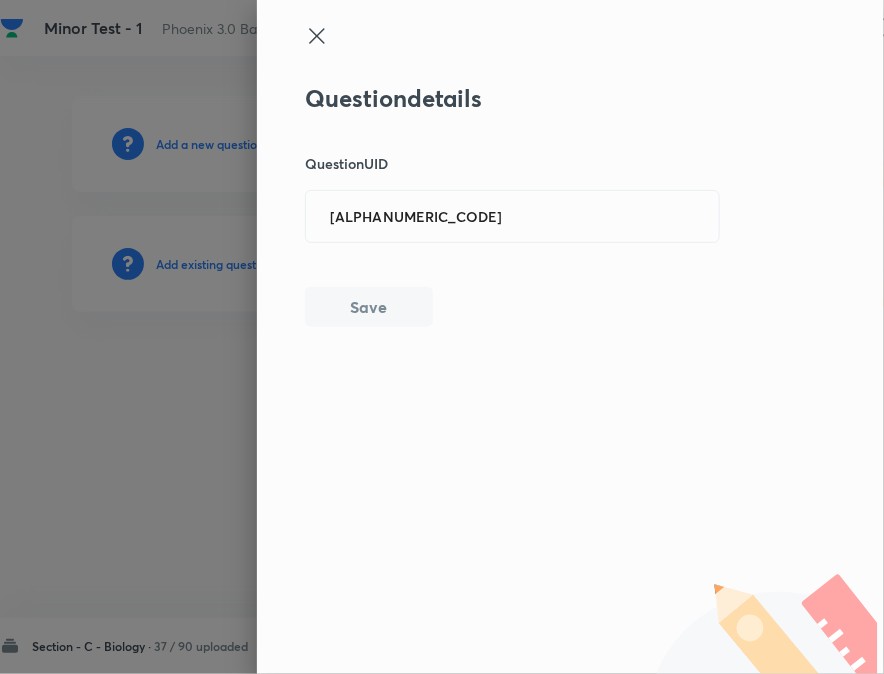 type 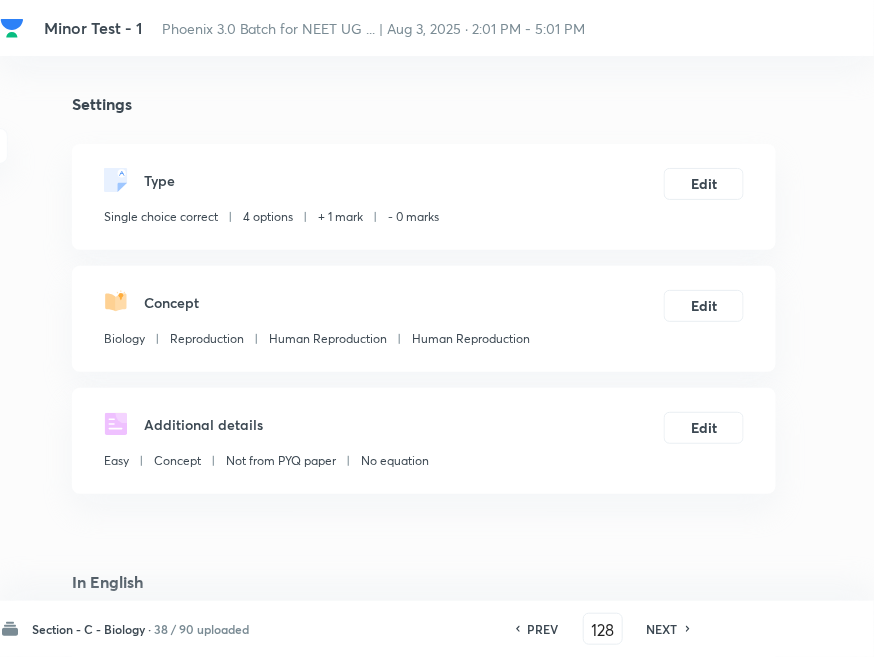 checkbox on "true" 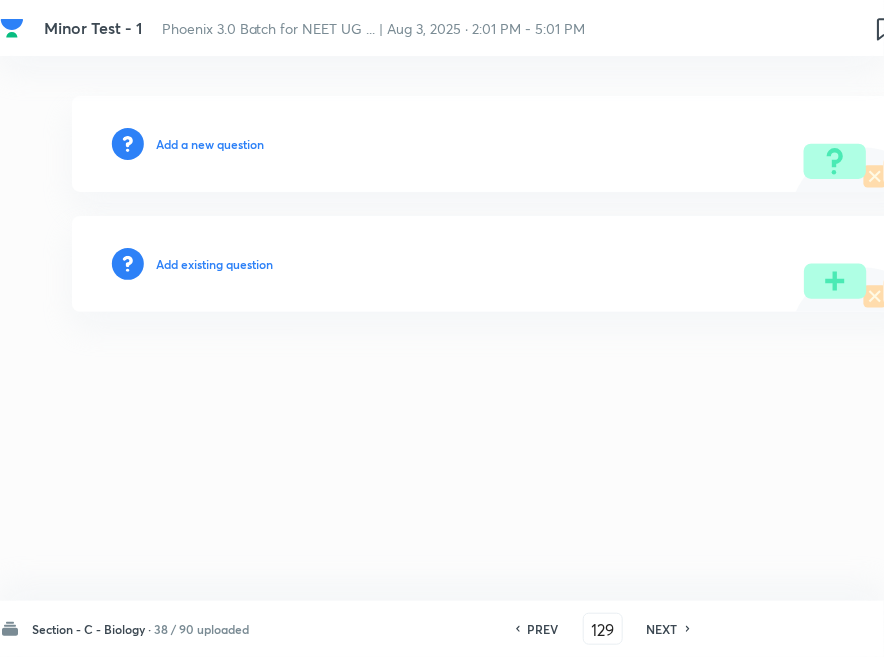 click on "Add existing question" at bounding box center [214, 264] 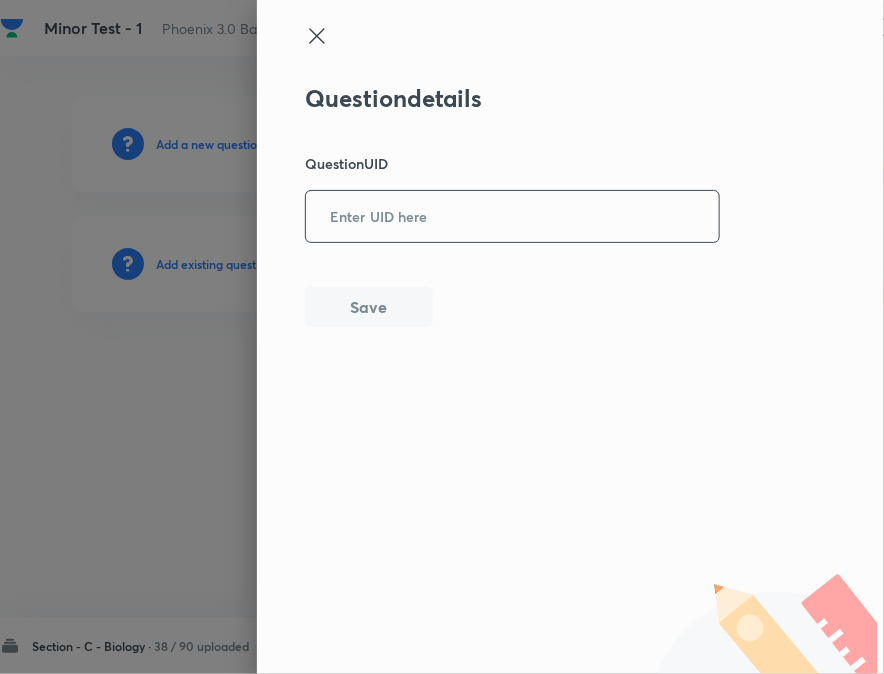click at bounding box center (512, 216) 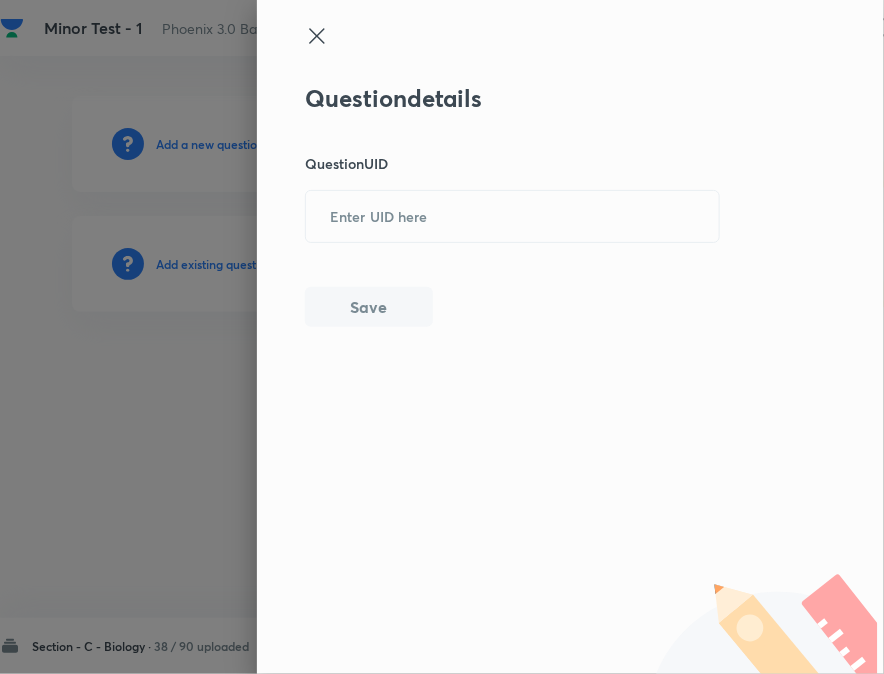 paste on "[ALPHANUMERIC_CODE]" 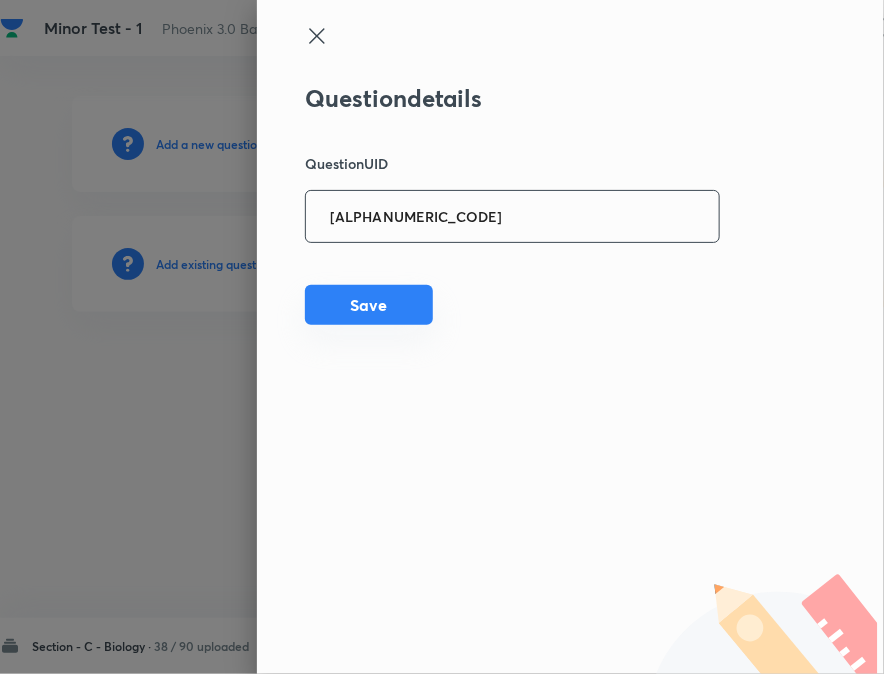 type on "[ALPHANUMERIC_CODE]" 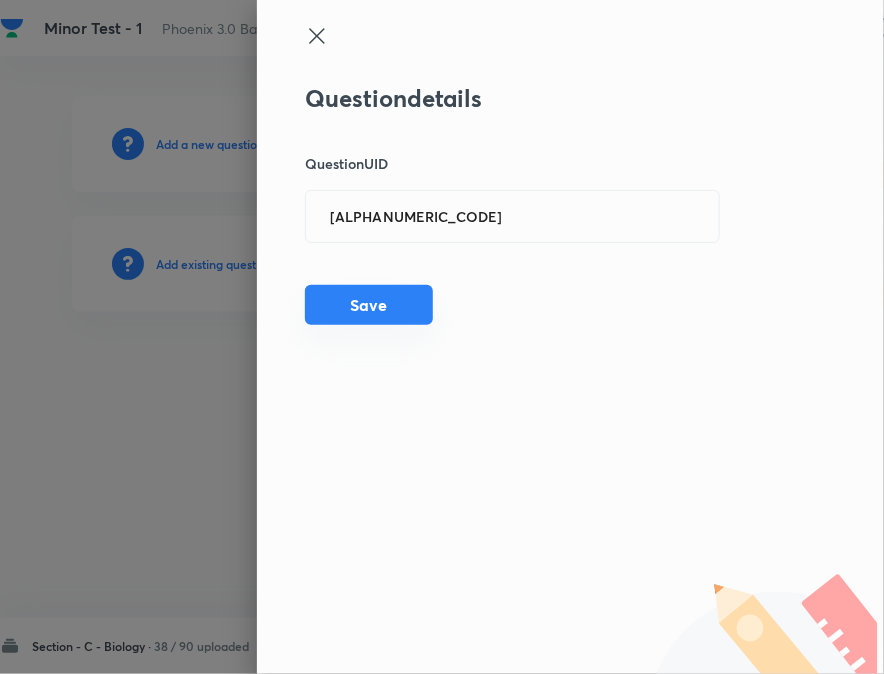 click on "Save" at bounding box center (369, 305) 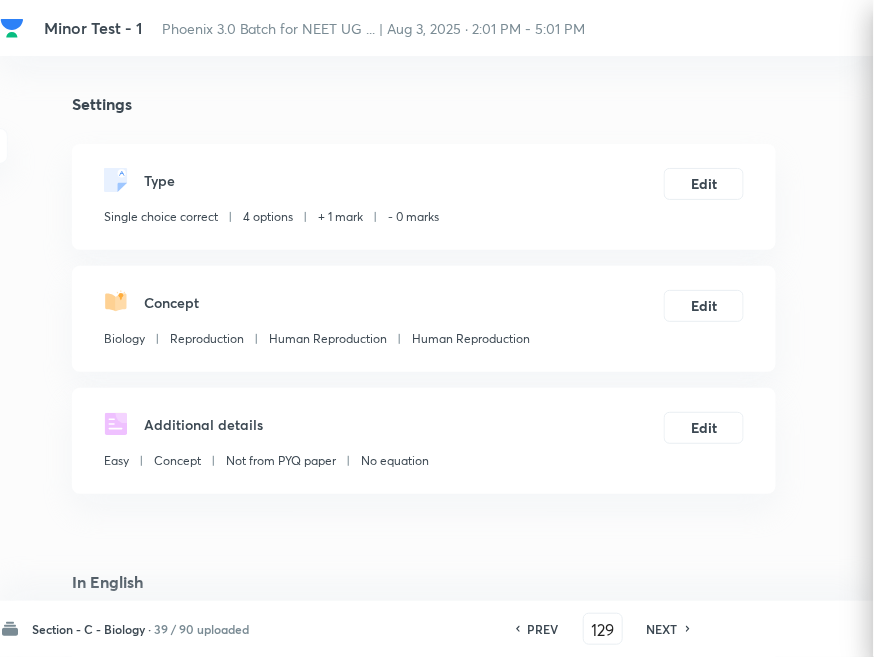 checkbox on "true" 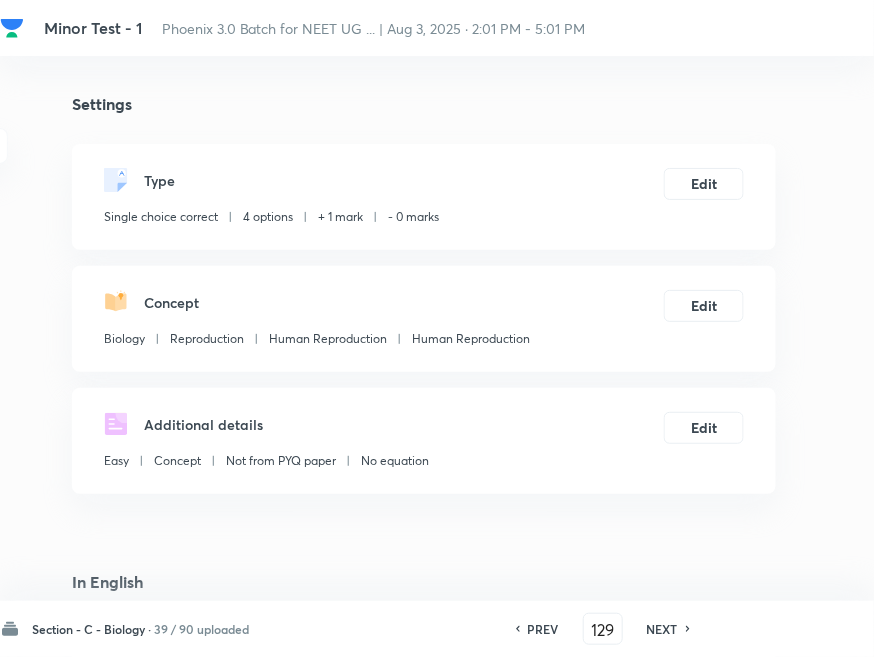 click on "PREV 129 ​ NEXT" at bounding box center (603, 629) 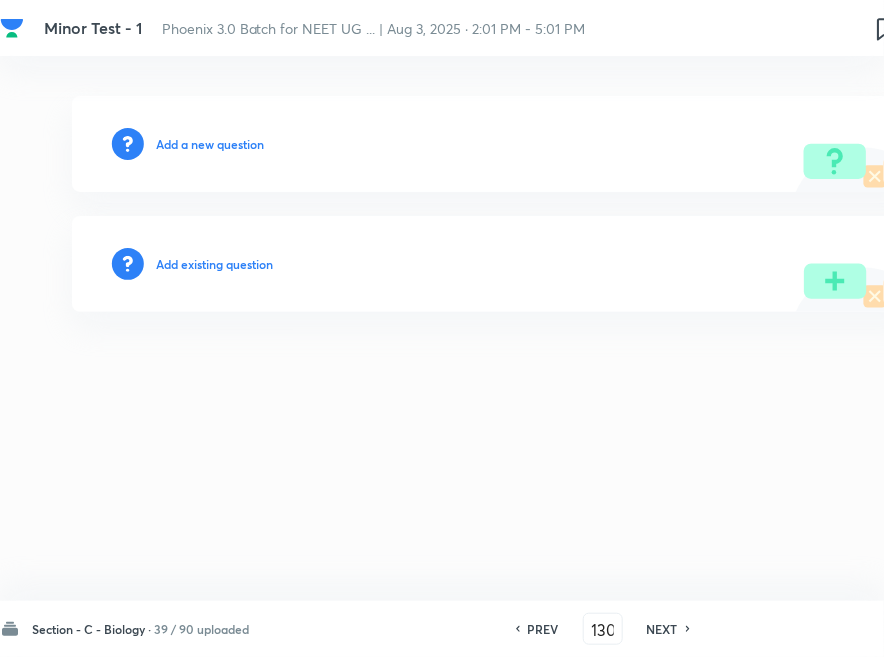 click on "Add existing question" at bounding box center [214, 264] 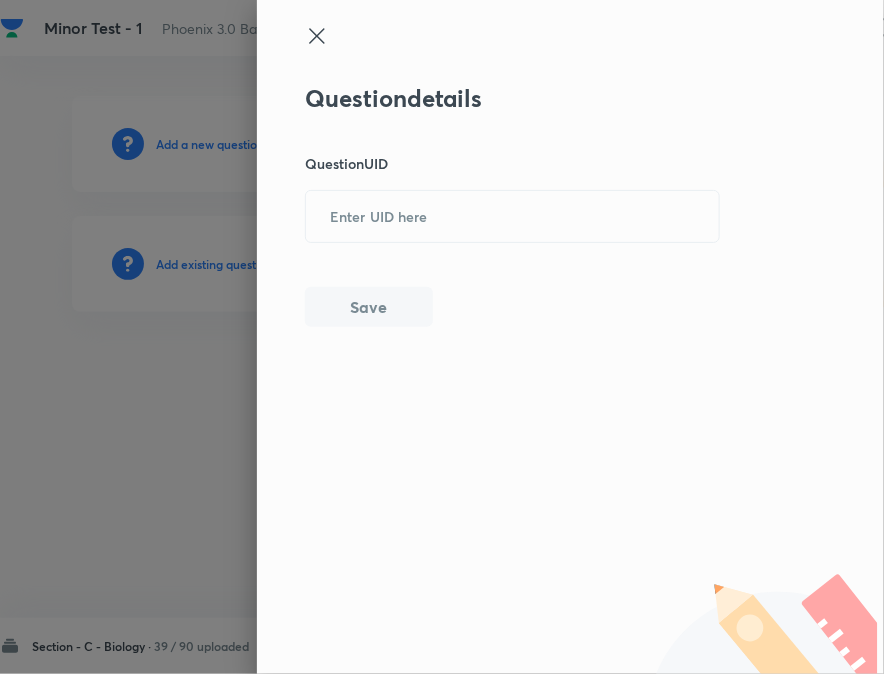 drag, startPoint x: 368, startPoint y: 242, endPoint x: 376, endPoint y: 252, distance: 12.806249 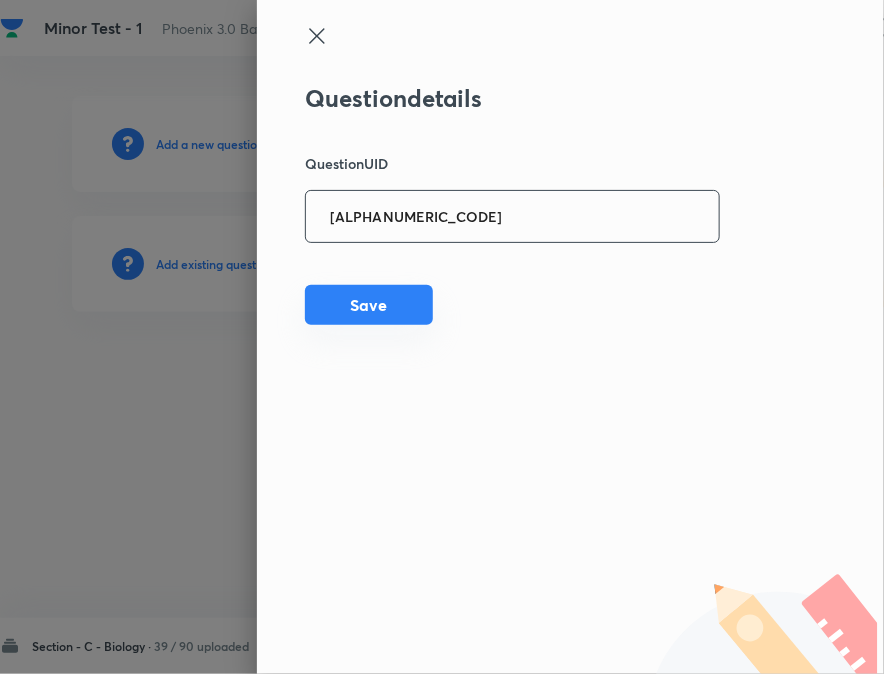 type on "[ALPHANUMERIC_CODE]" 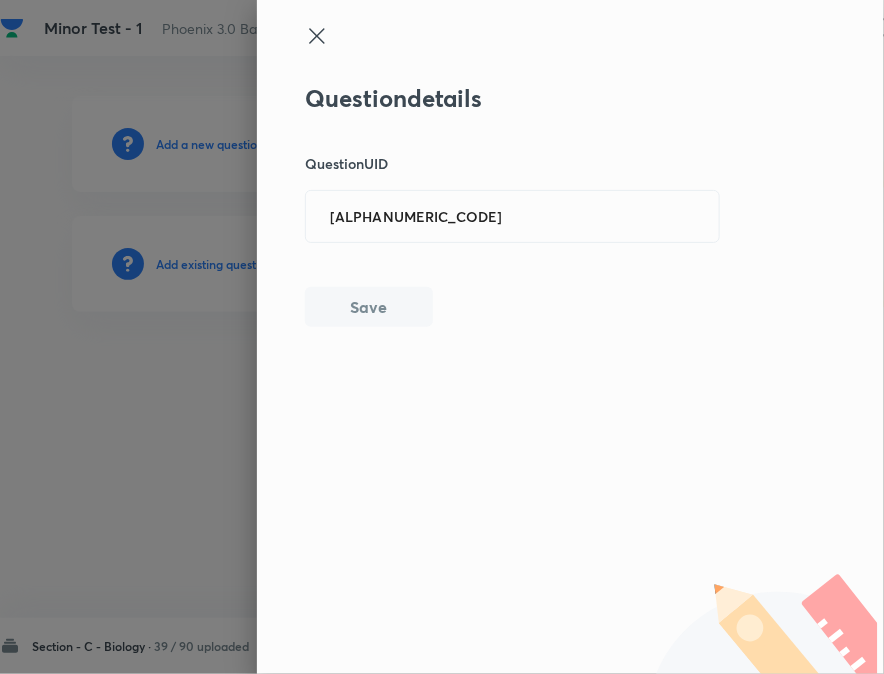 type 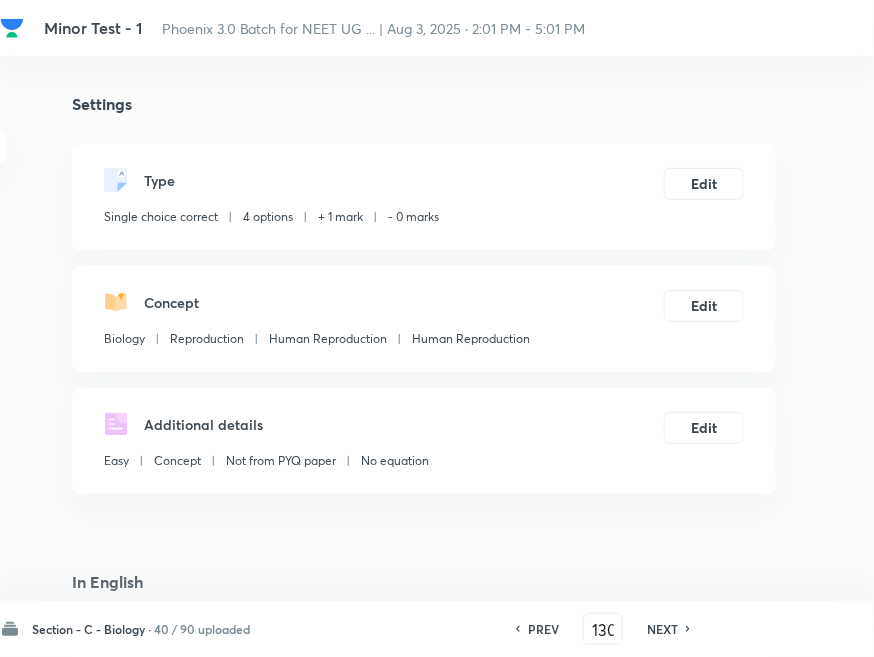 checkbox on "true" 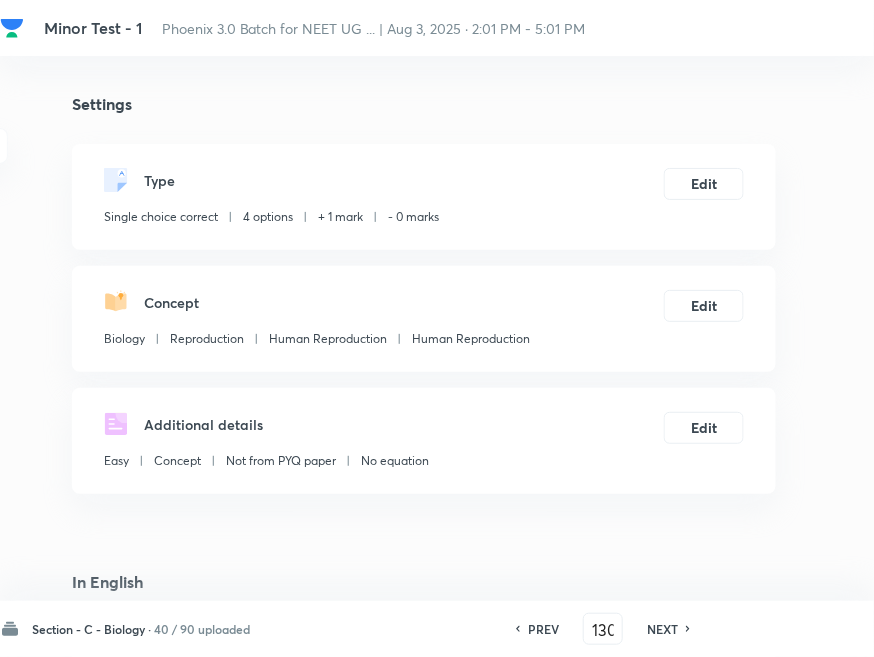 drag, startPoint x: 673, startPoint y: 628, endPoint x: 518, endPoint y: 451, distance: 235.2743 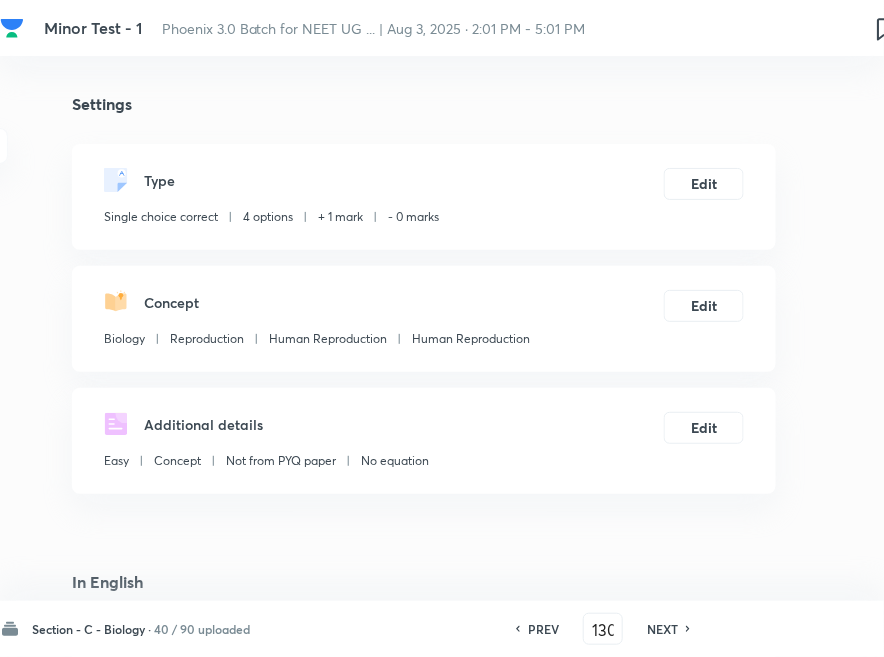 type on "131" 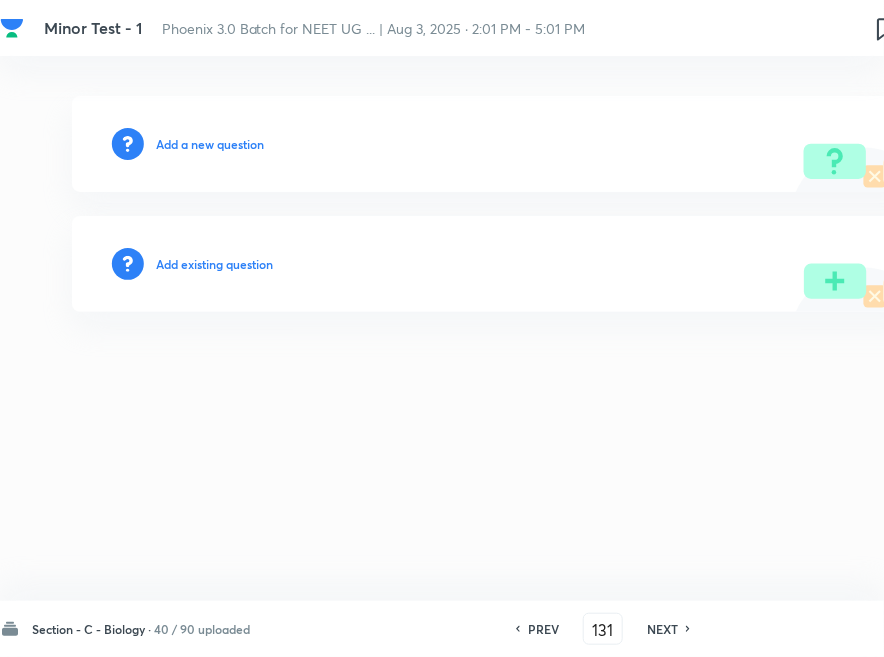 click on "Add existing question" at bounding box center (214, 264) 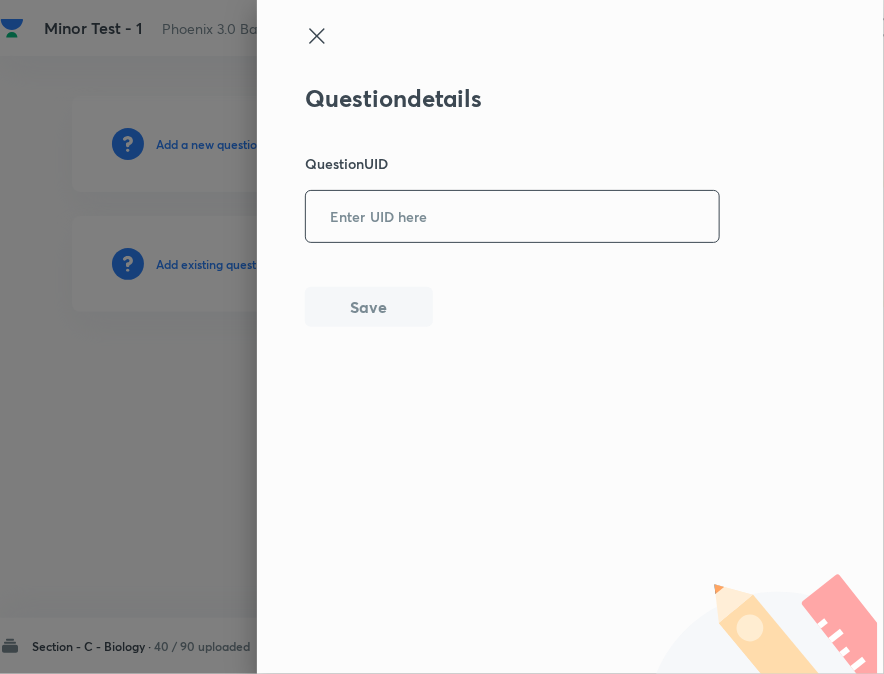 click at bounding box center (512, 216) 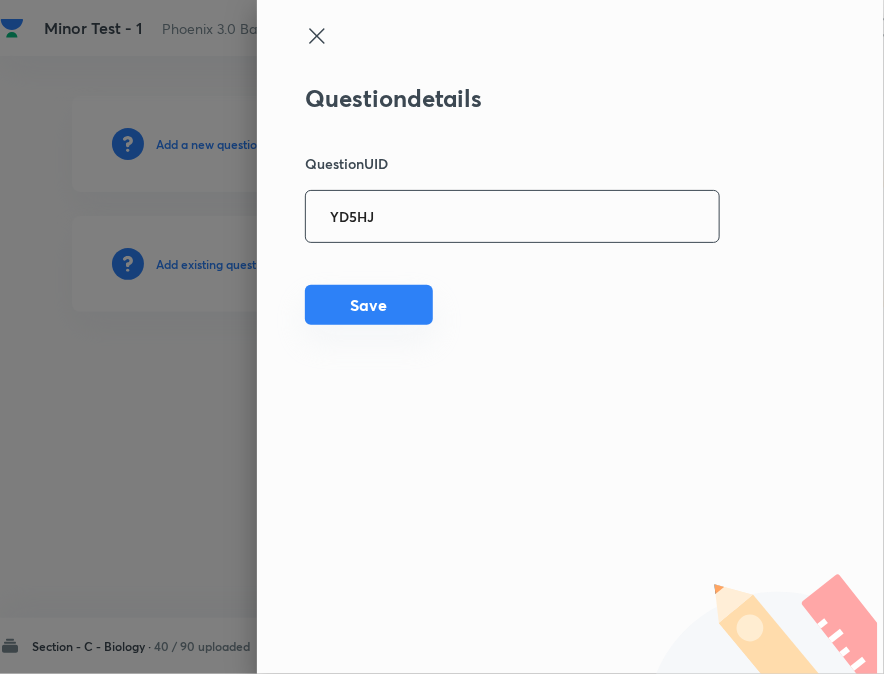 type on "YD5HJ" 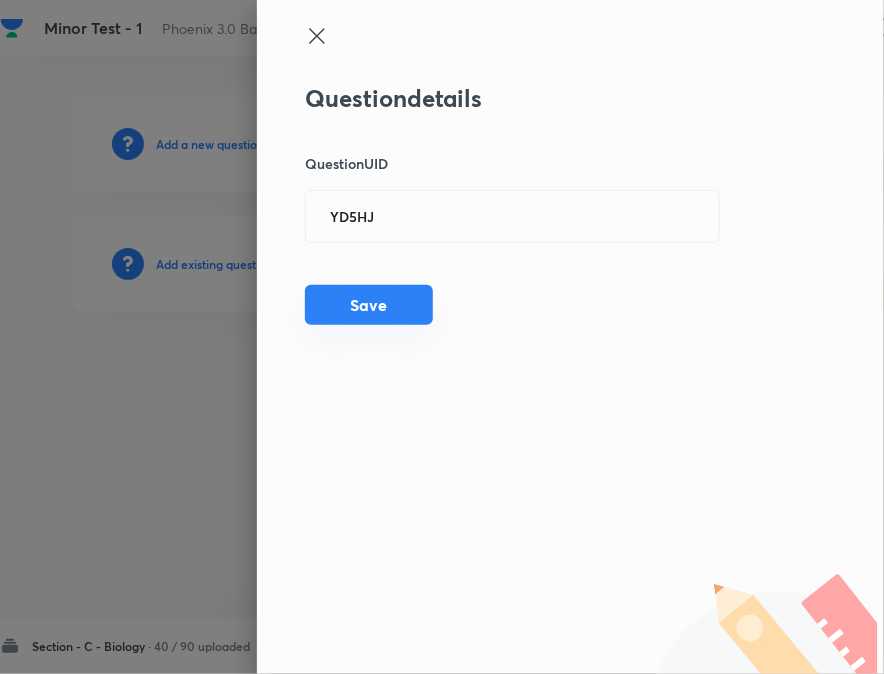 click on "Save" at bounding box center [369, 305] 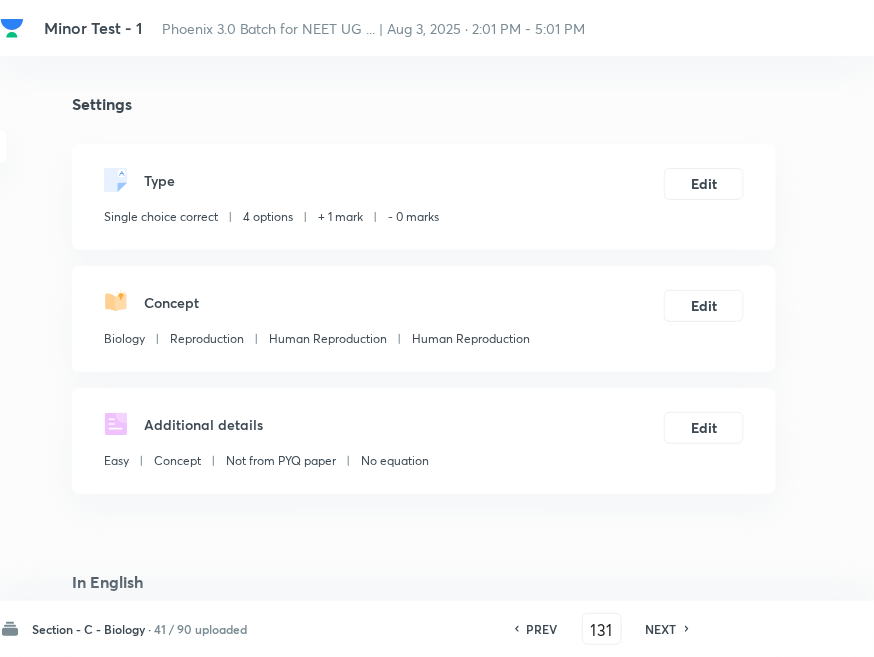 checkbox on "true" 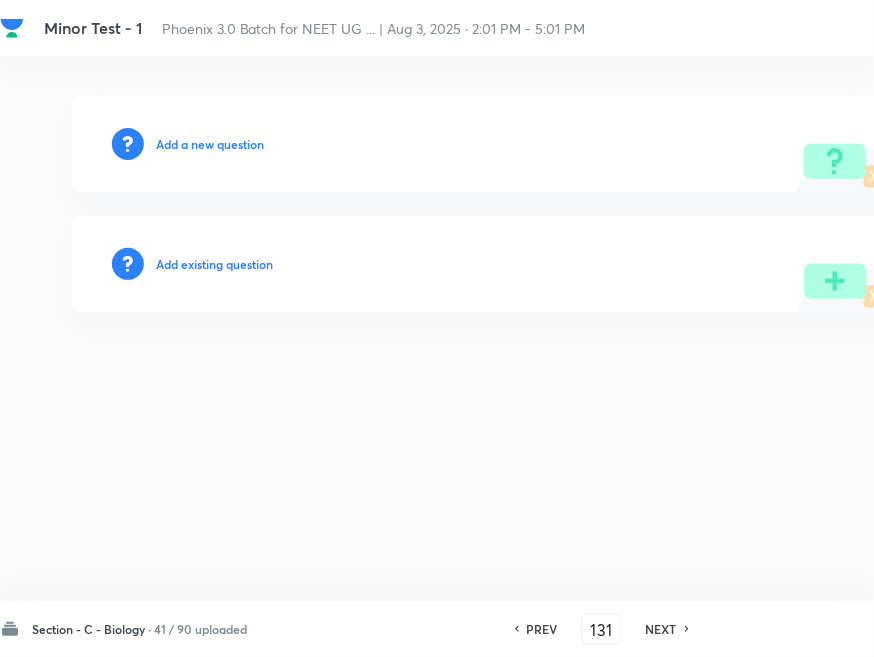 type on "132" 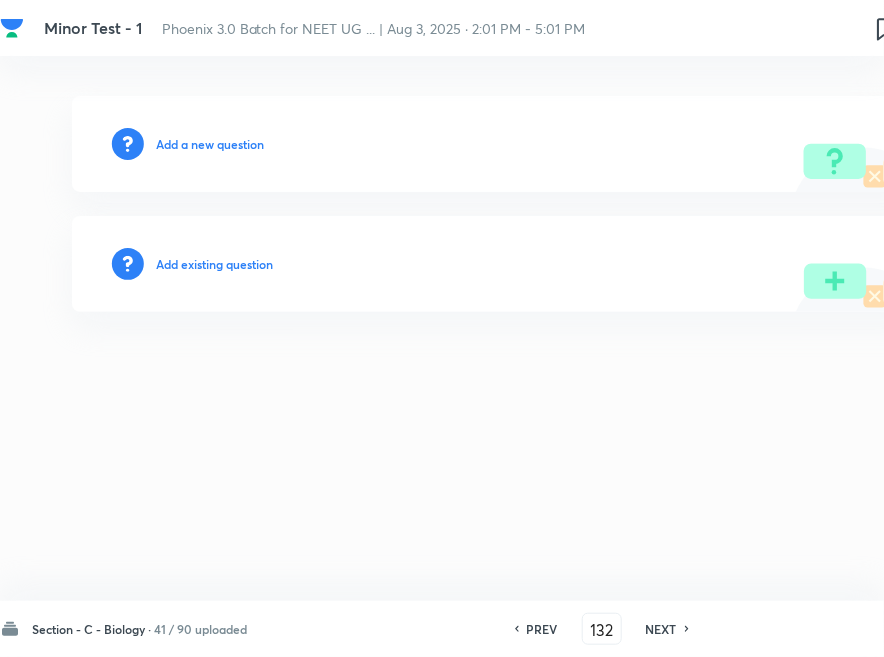 click on "Add existing question" at bounding box center (214, 264) 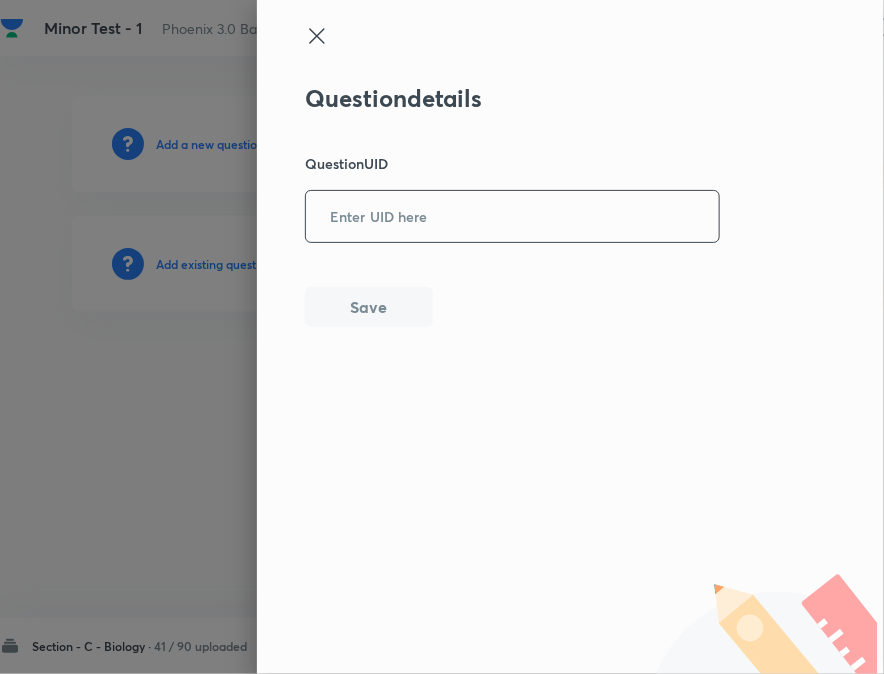 click at bounding box center [512, 216] 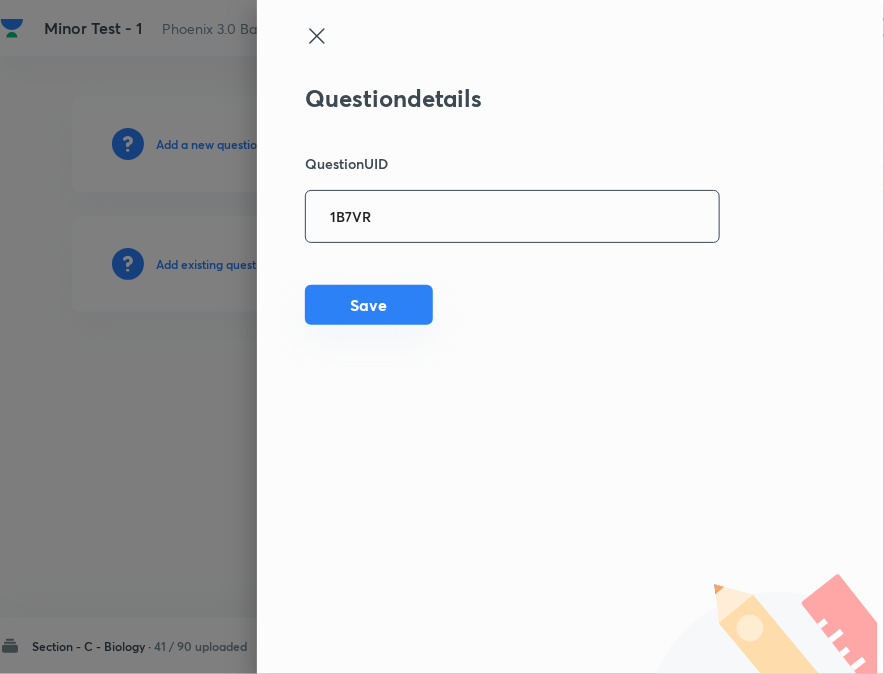 type on "1B7VR" 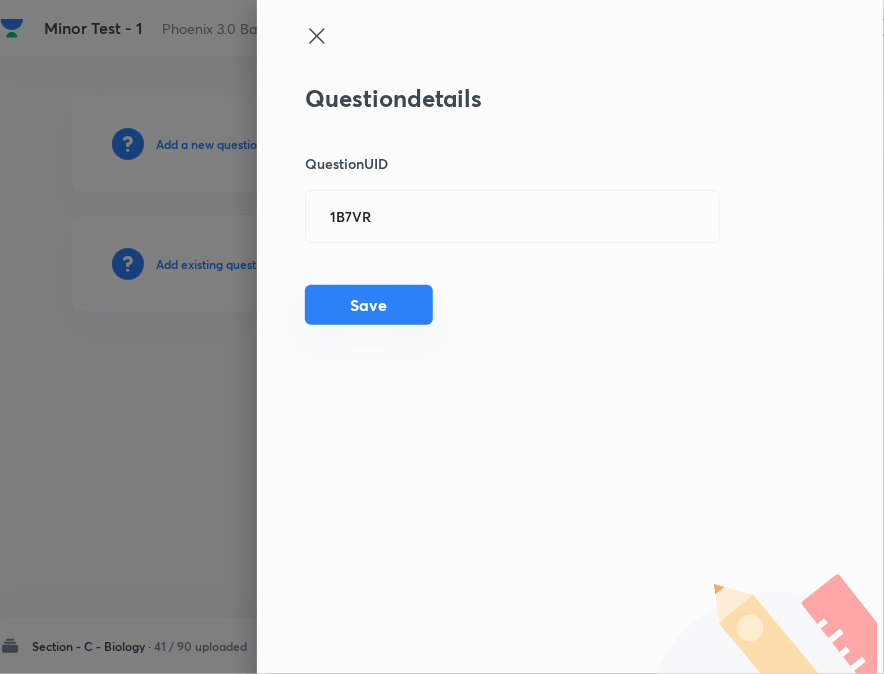 click on "Save" at bounding box center (369, 305) 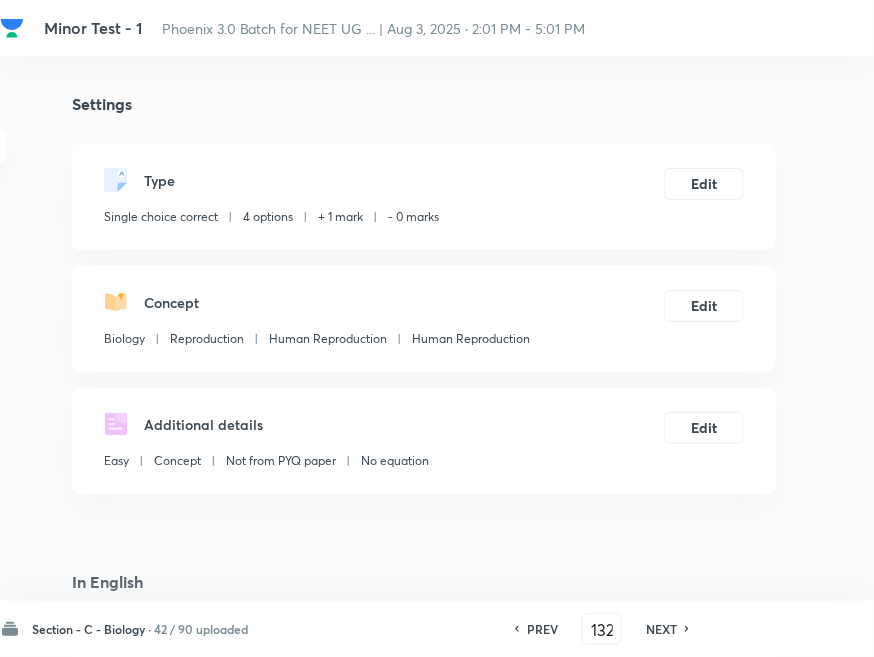 checkbox on "true" 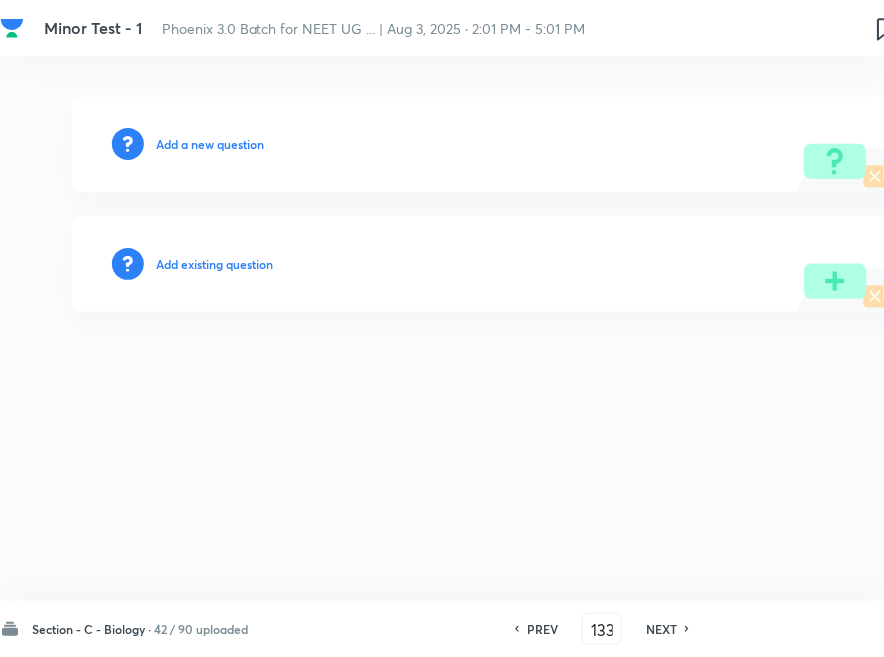 click on "Add existing question" at bounding box center (496, 264) 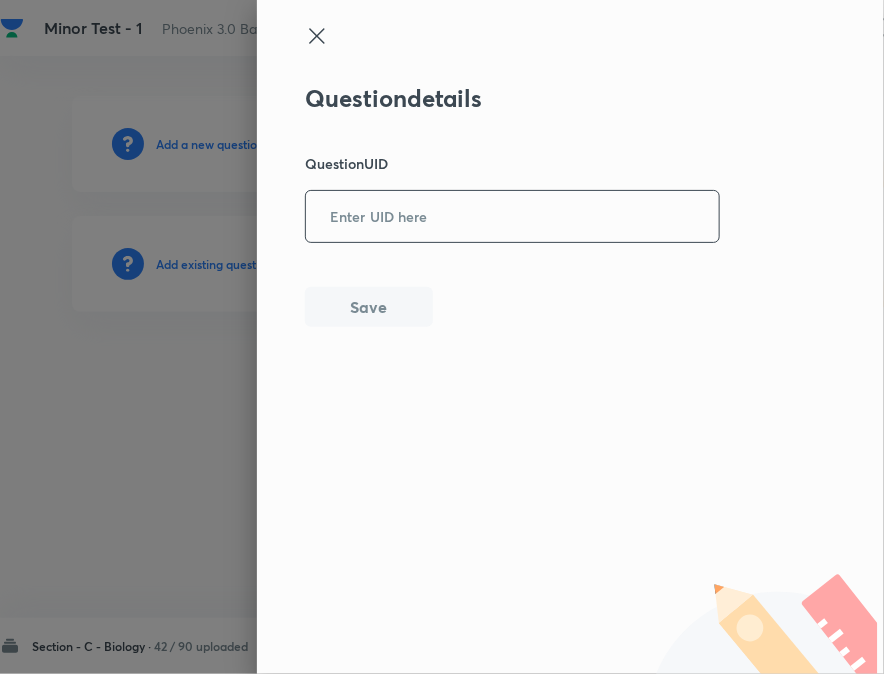 click at bounding box center (512, 216) 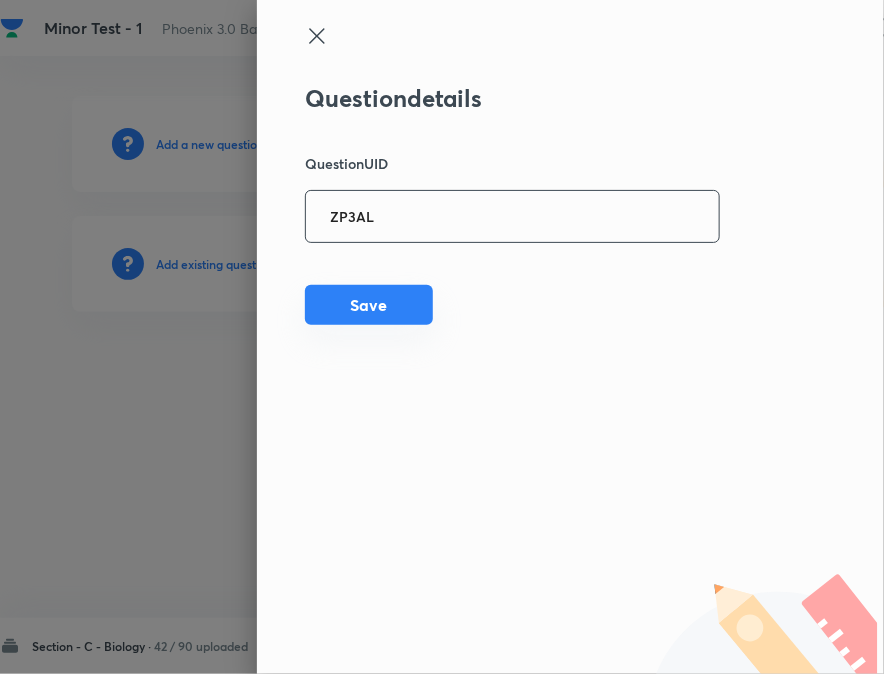 type on "ZP3AL" 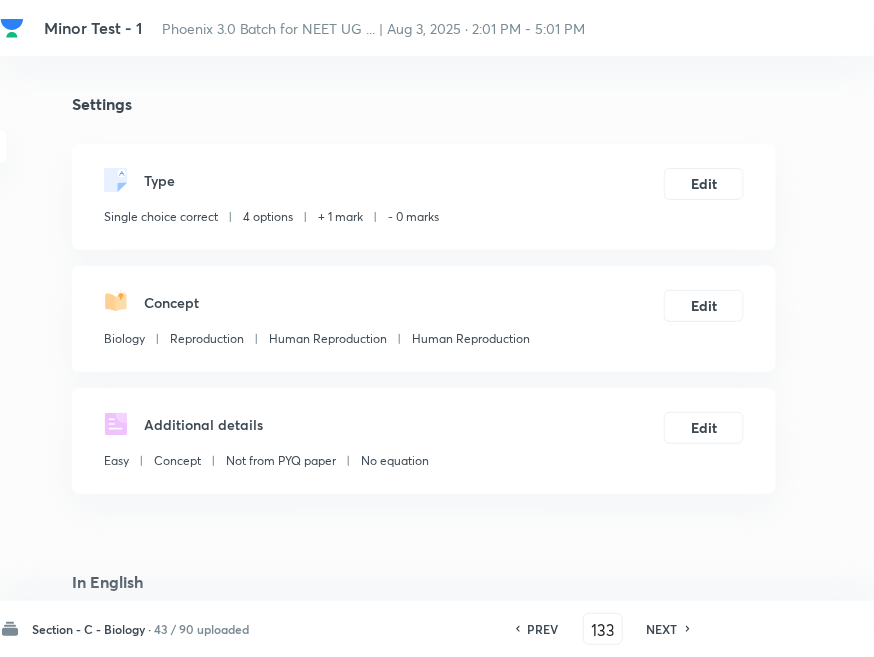 checkbox on "true" 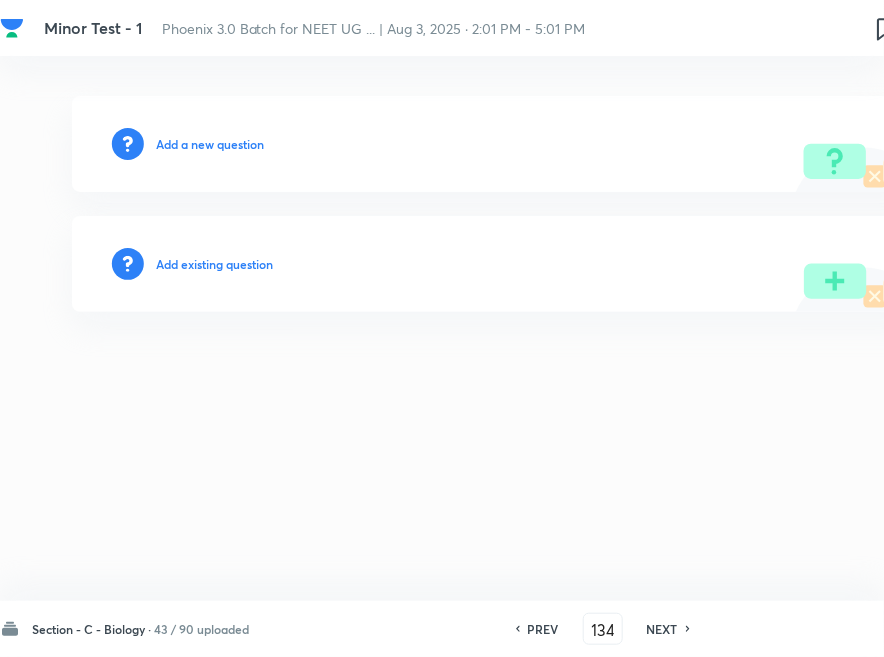 click on "Add existing question" at bounding box center (214, 264) 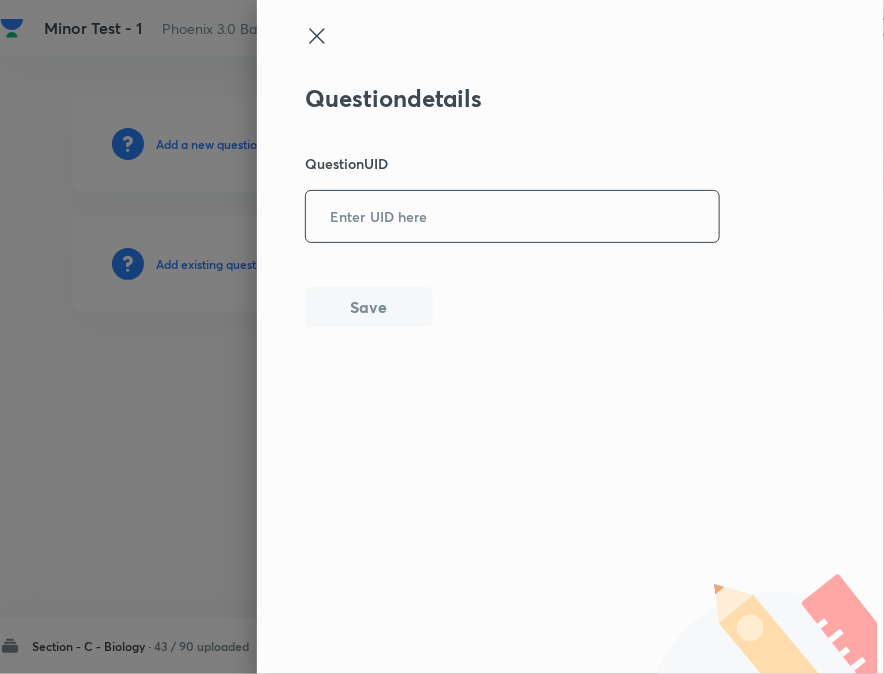 drag, startPoint x: 403, startPoint y: 225, endPoint x: 394, endPoint y: 277, distance: 52.773098 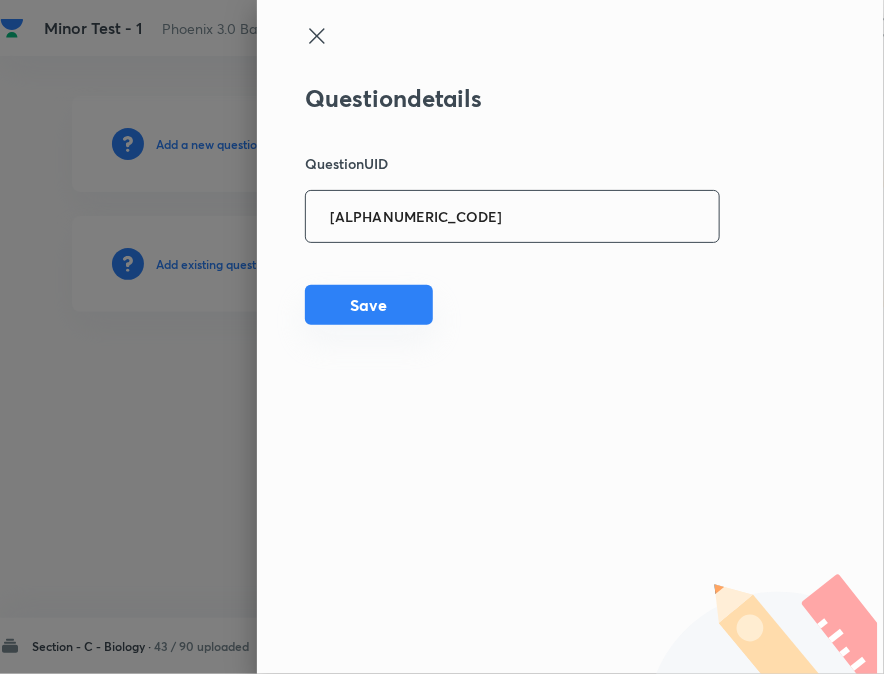 type on "[ALPHANUMERIC_CODE]" 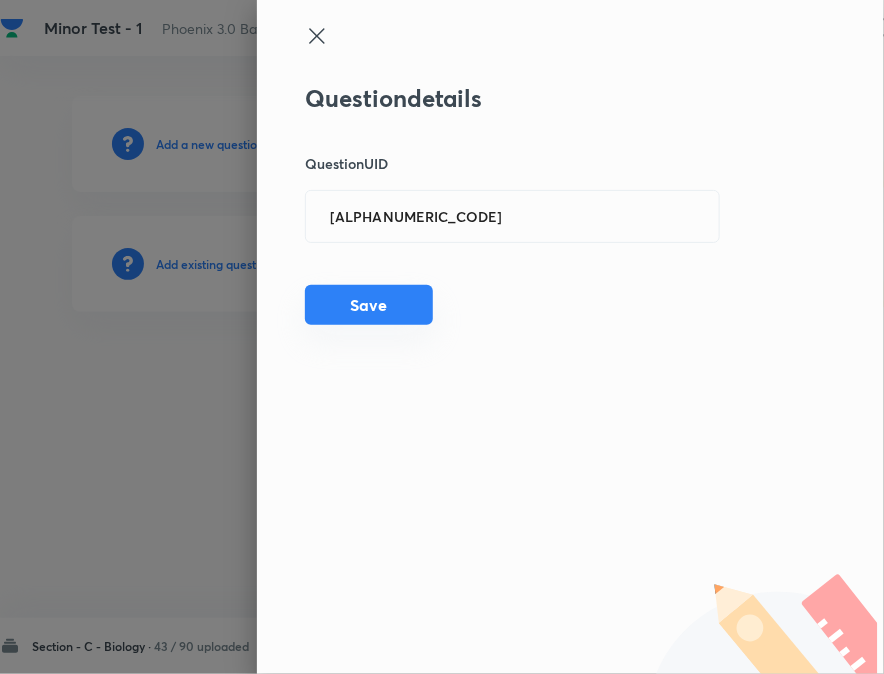 click on "Save" at bounding box center [369, 305] 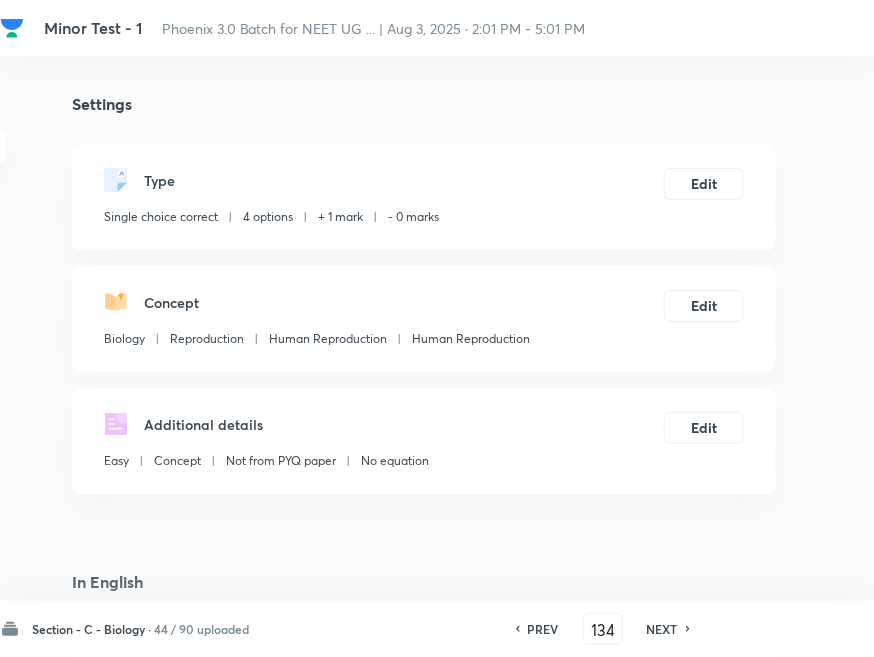 checkbox on "true" 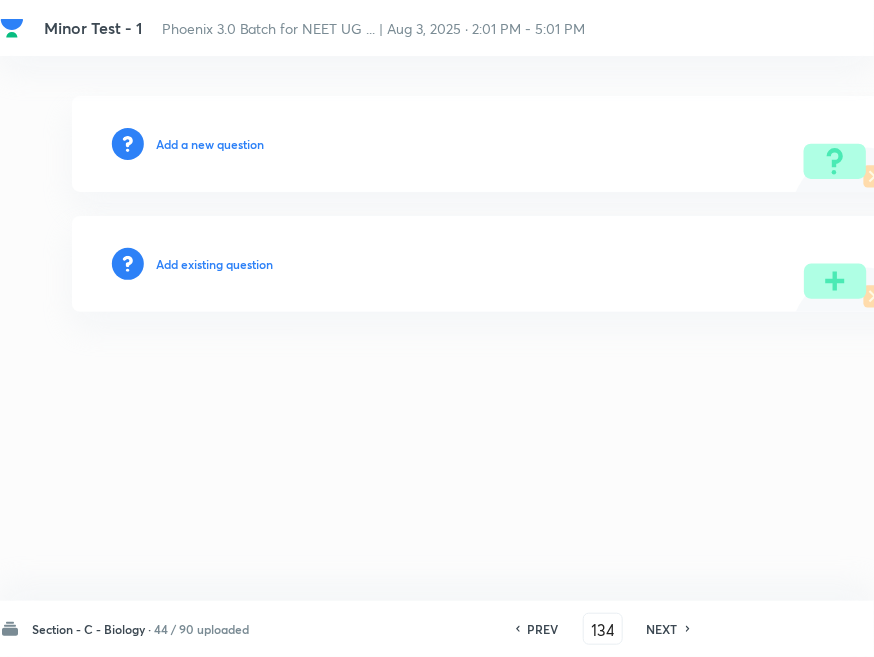 type on "135" 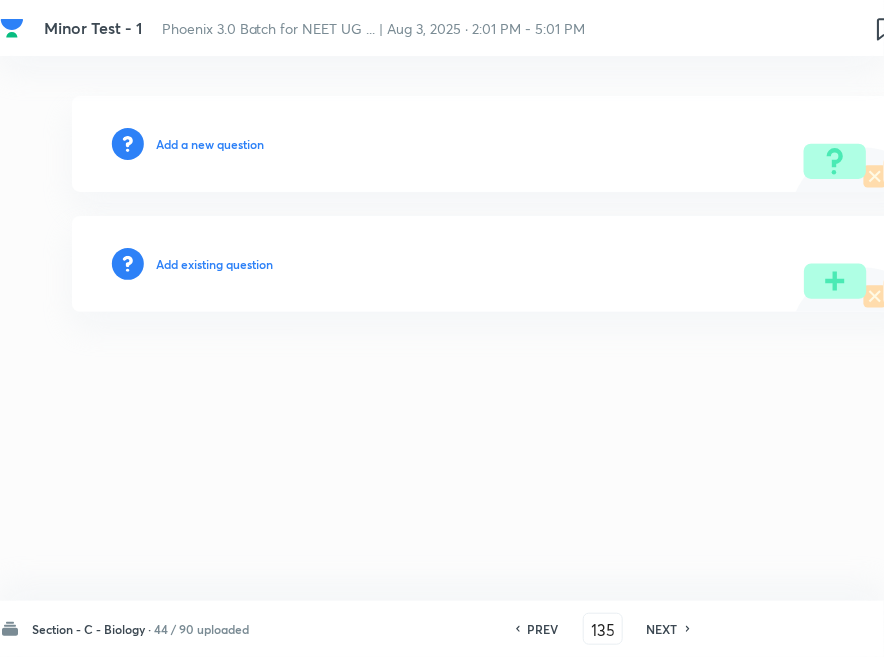 click on "Add existing question" at bounding box center [496, 264] 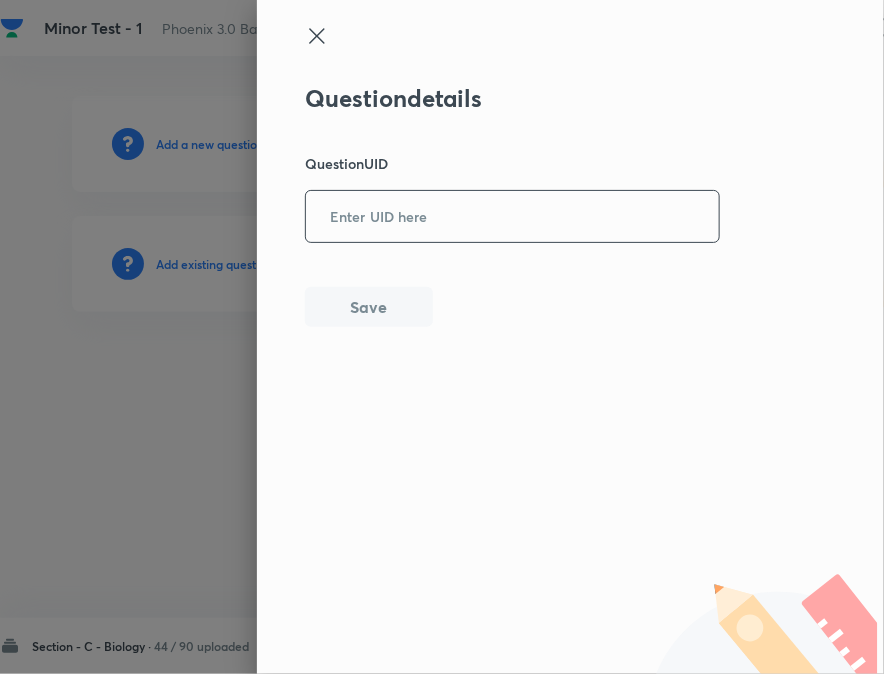 click at bounding box center (512, 216) 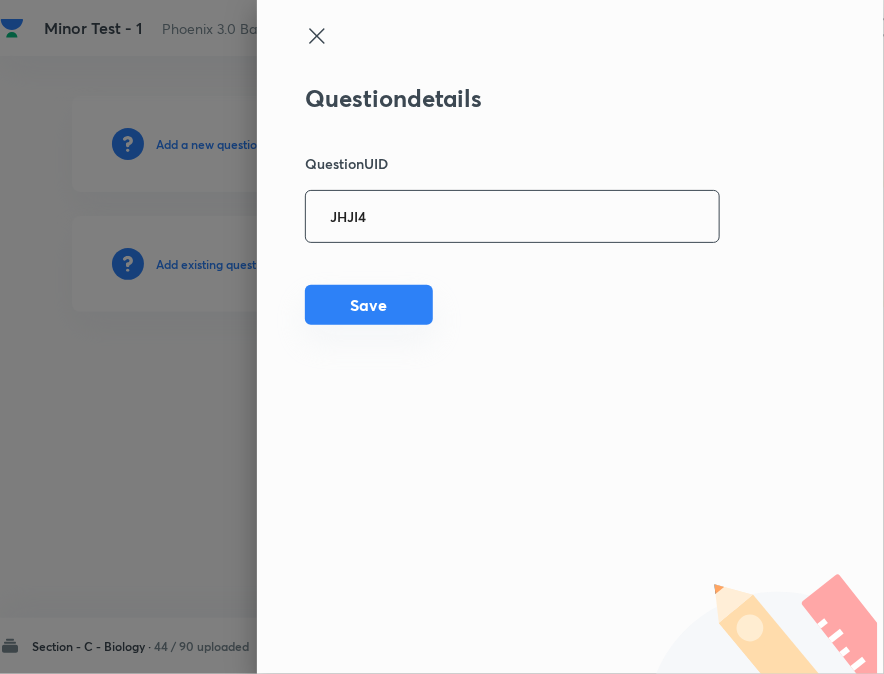 type on "JHJI4" 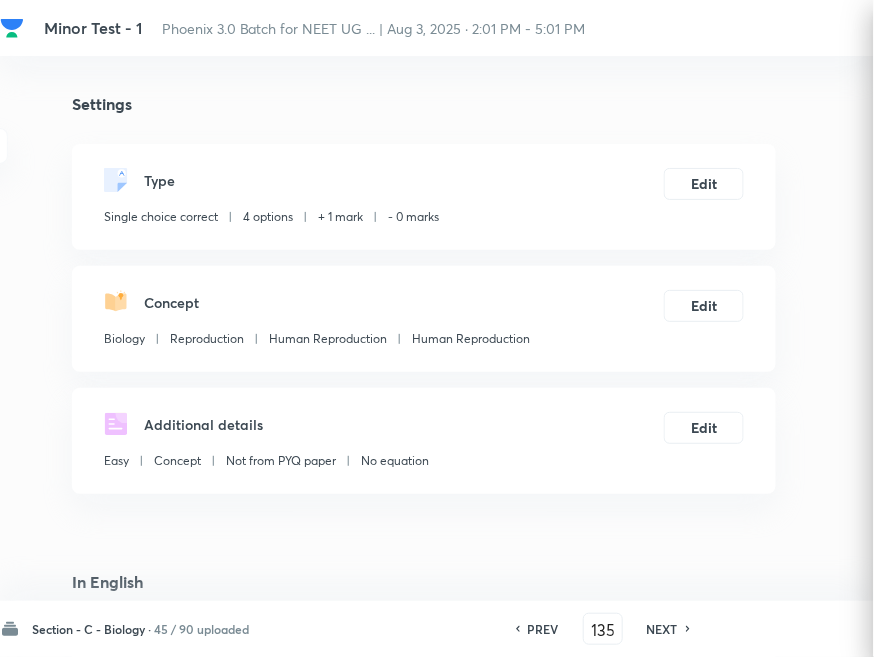 checkbox on "true" 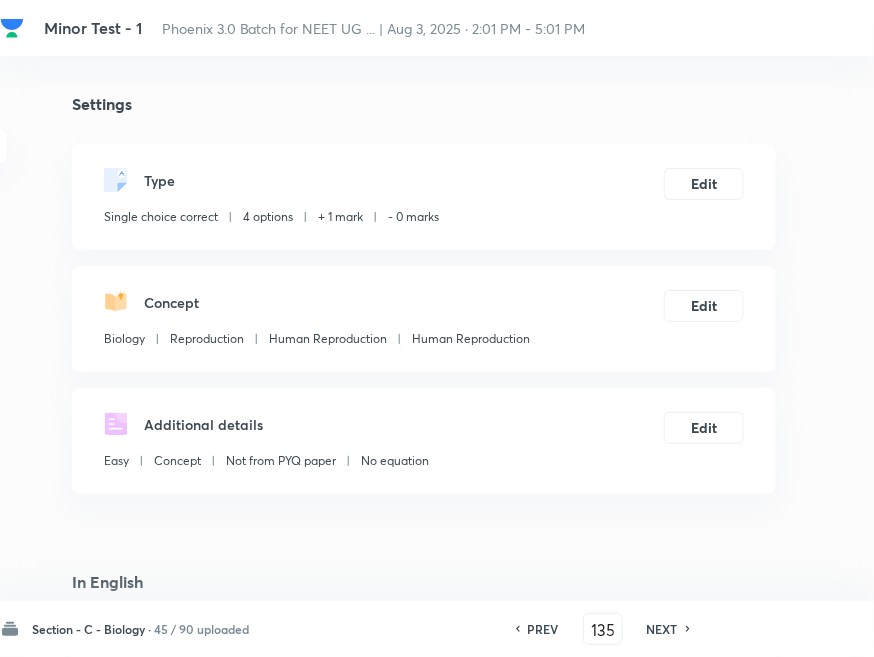 click on "NEXT" at bounding box center (662, 629) 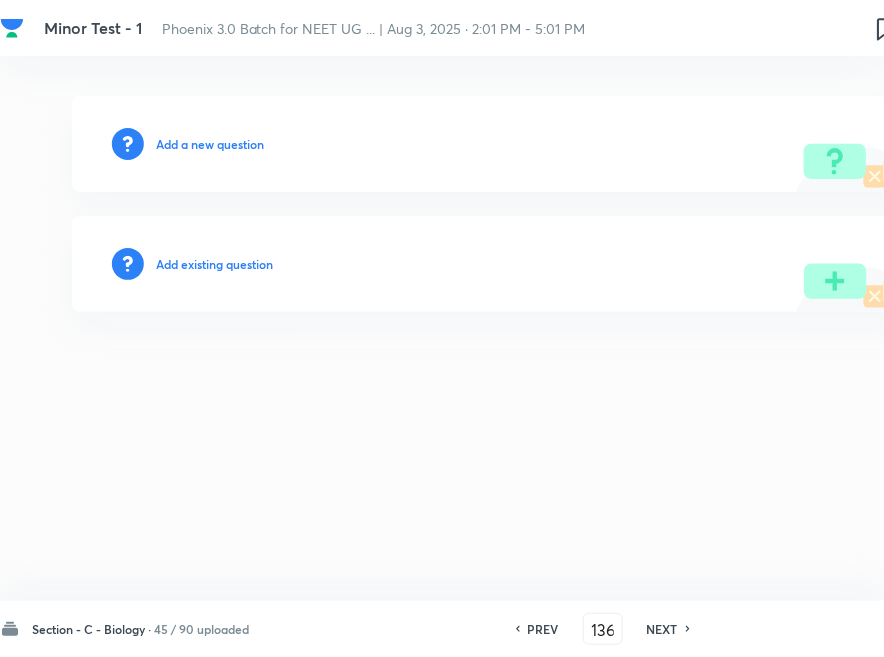 click on "Add existing question" at bounding box center [214, 264] 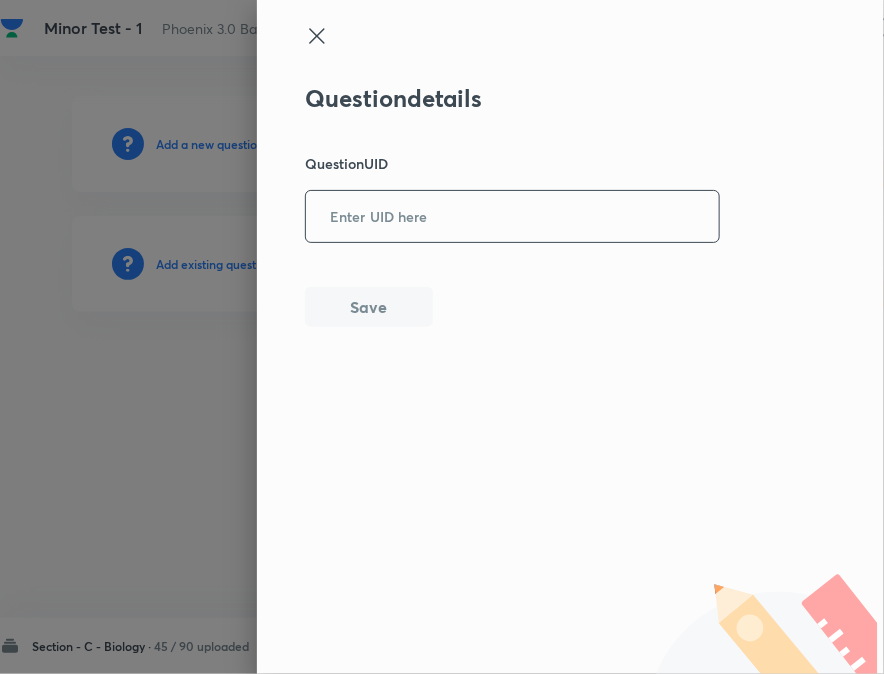 click at bounding box center (512, 216) 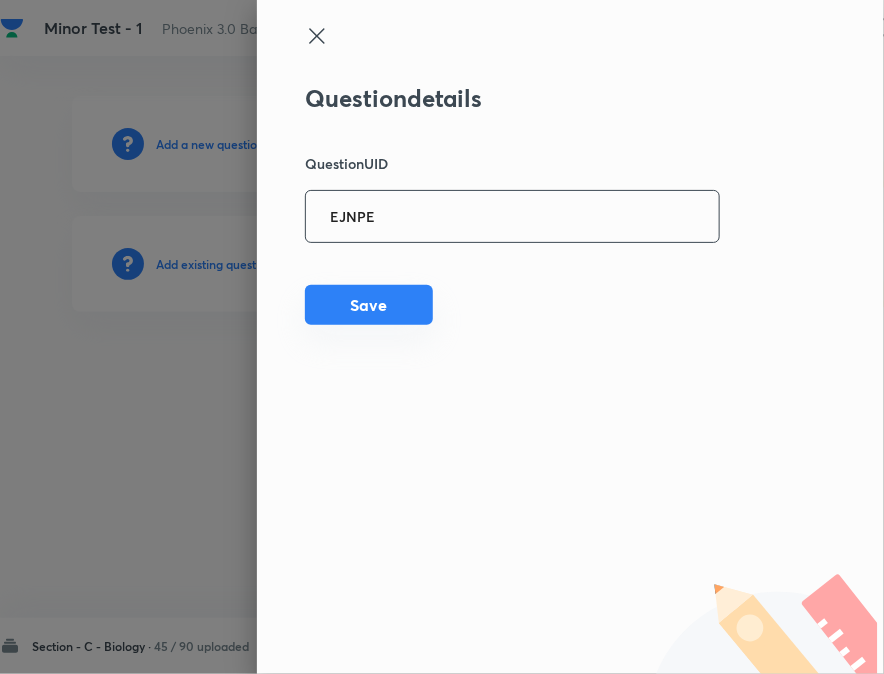 type on "EJNPE" 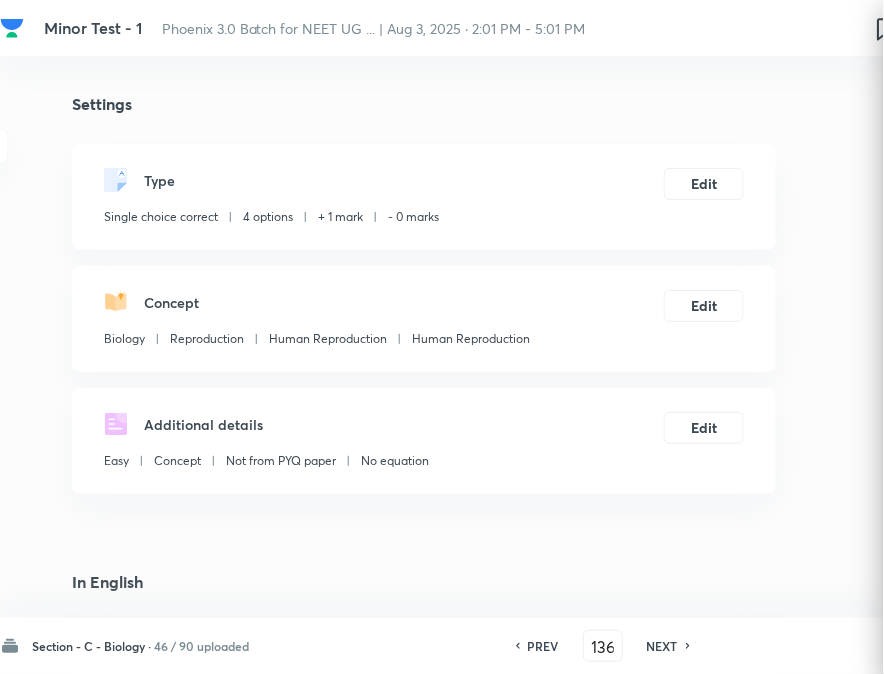 checkbox on "true" 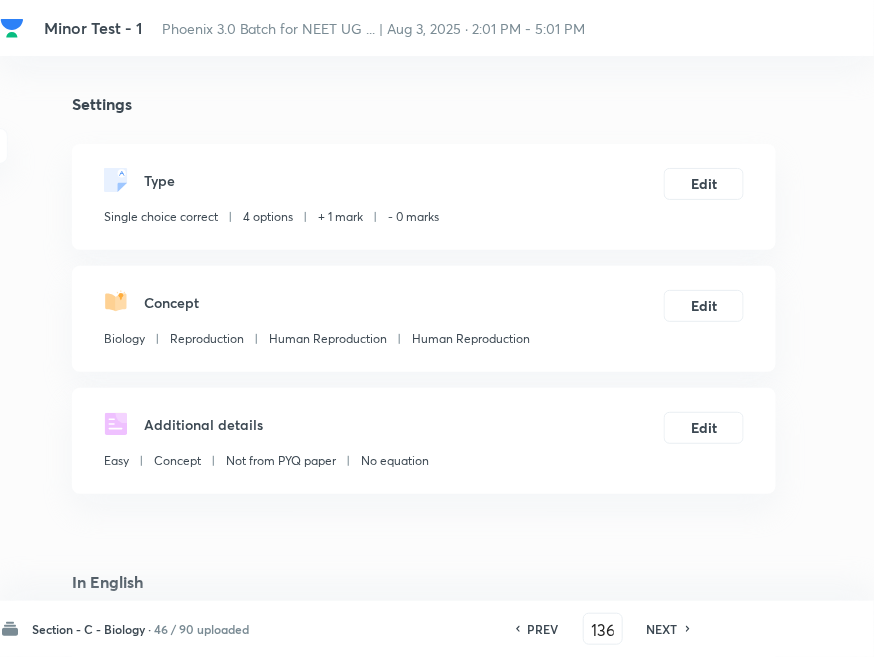 drag, startPoint x: 645, startPoint y: 628, endPoint x: 661, endPoint y: 643, distance: 21.931713 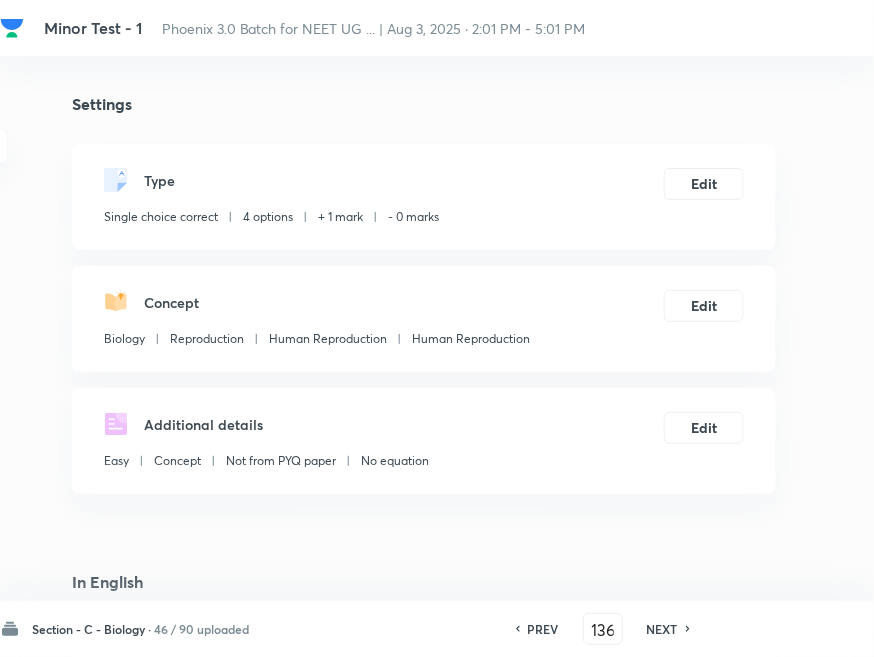 click on "NEXT" at bounding box center [665, 629] 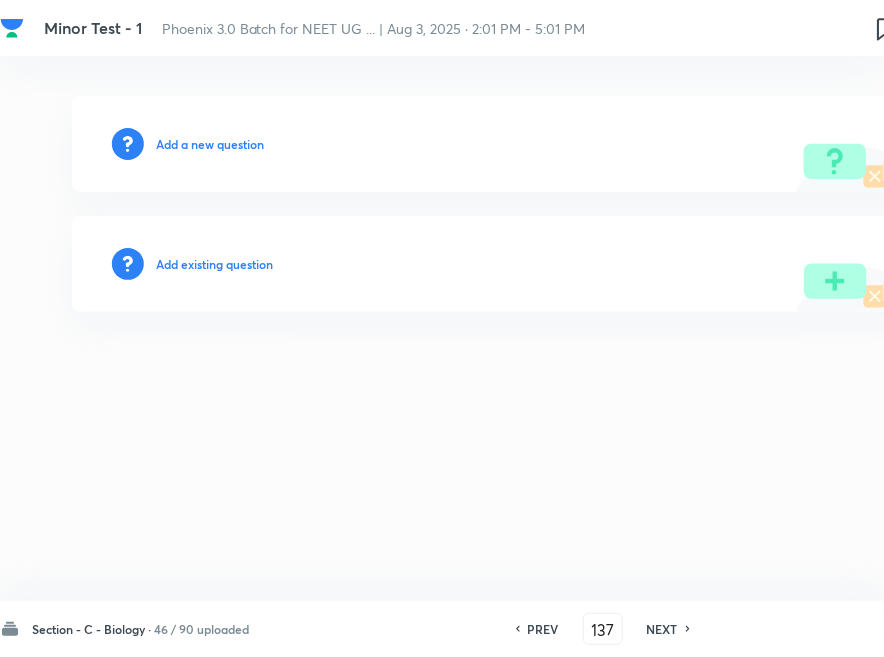 click on "Add existing question" at bounding box center (214, 264) 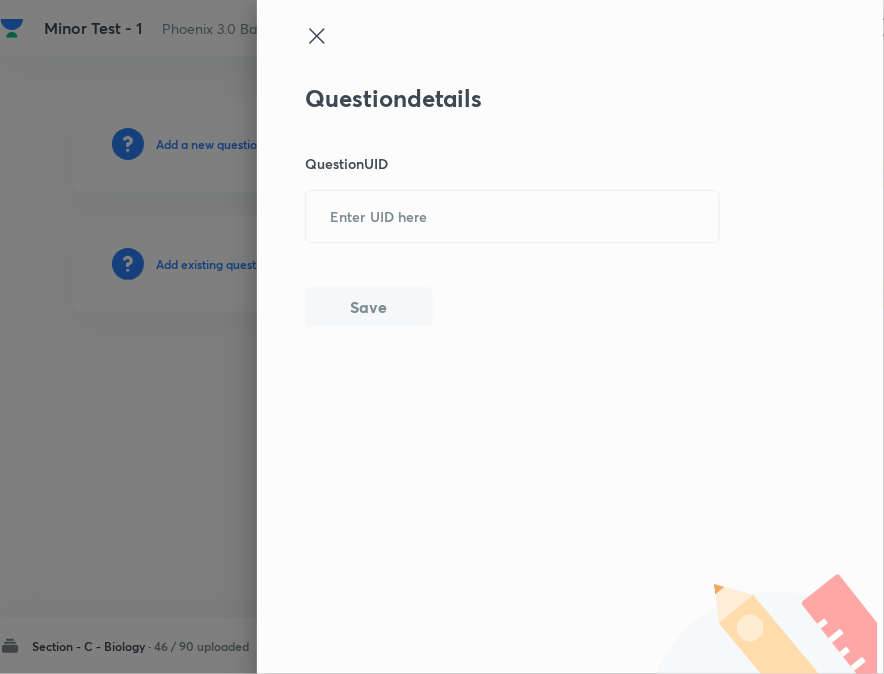 click on "Question details Question UID Save" at bounding box center (513, 205) 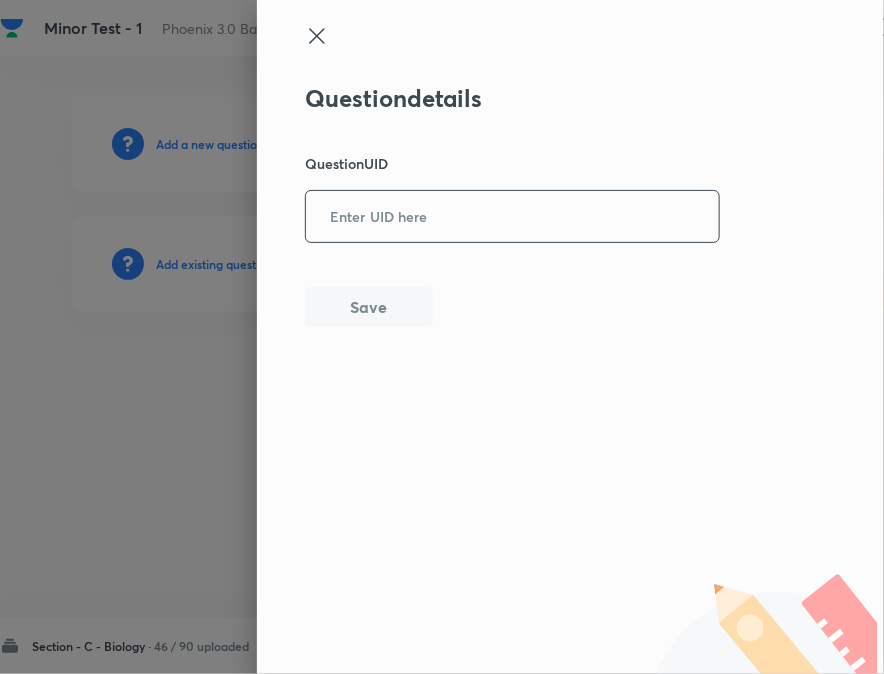 click at bounding box center [512, 216] 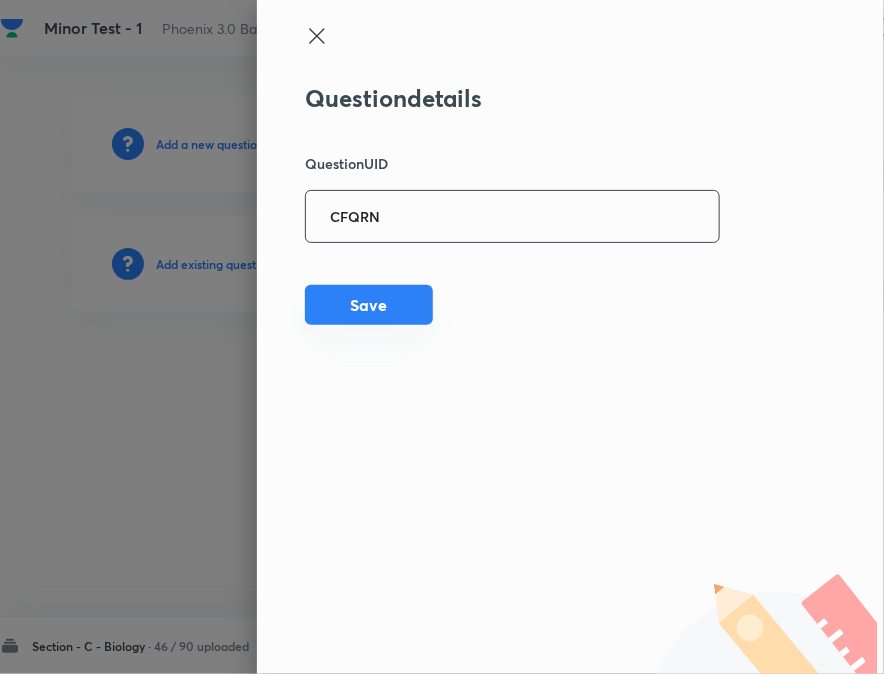 type on "CFQRN" 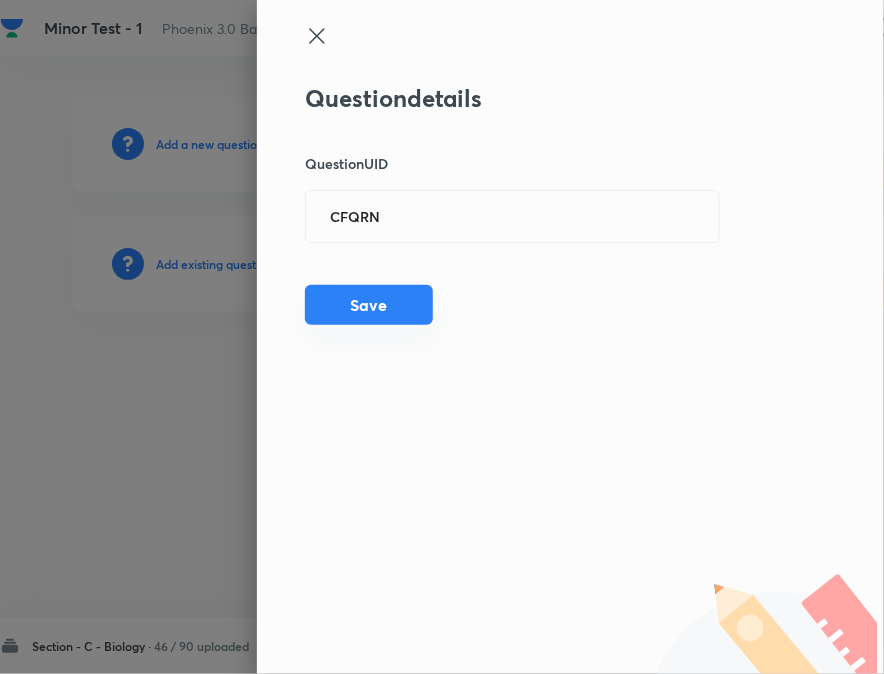 click on "Save" at bounding box center (369, 305) 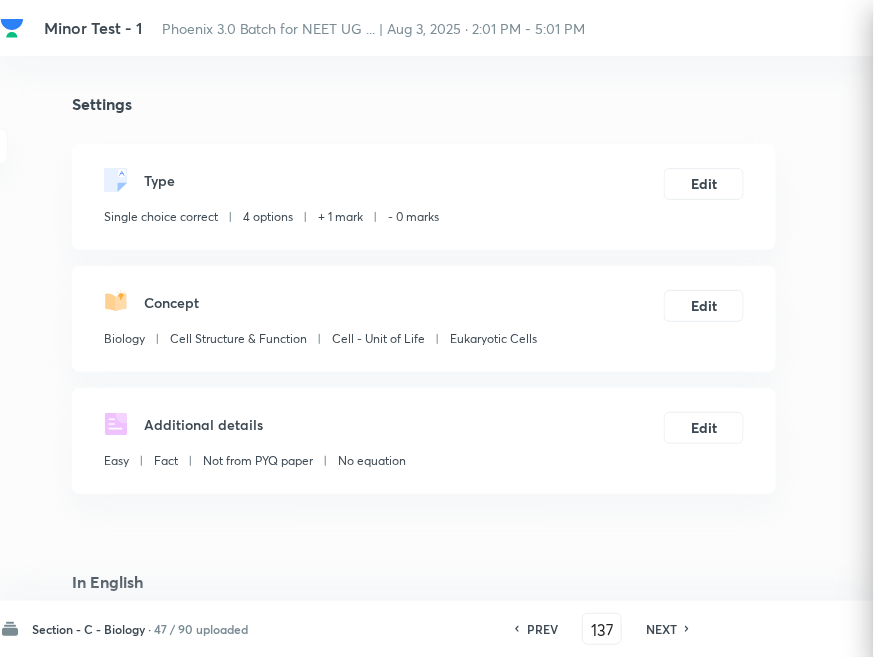 checkbox on "true" 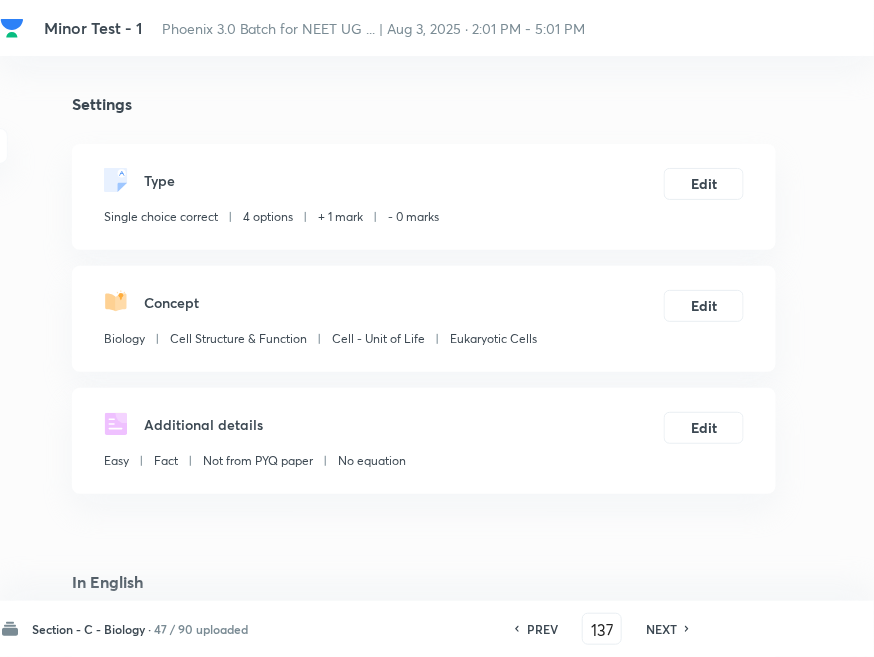 click on "NEXT" at bounding box center [661, 629] 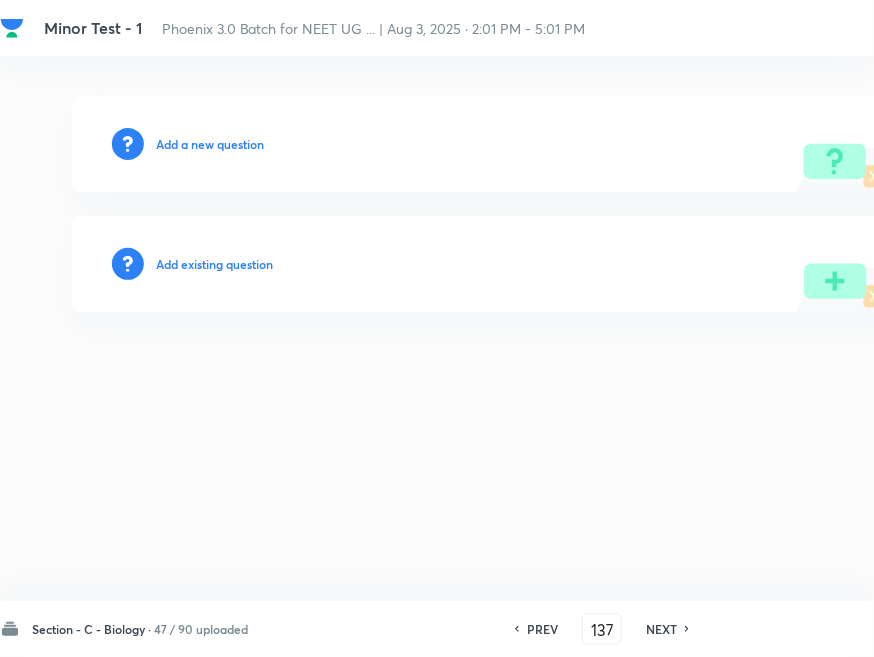 type on "138" 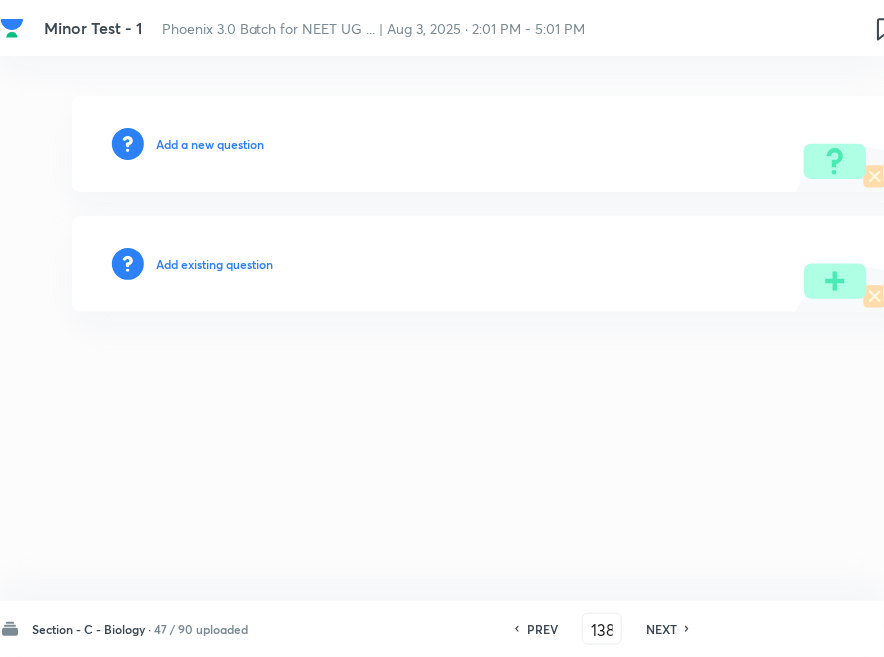click on "Add existing question" at bounding box center [214, 264] 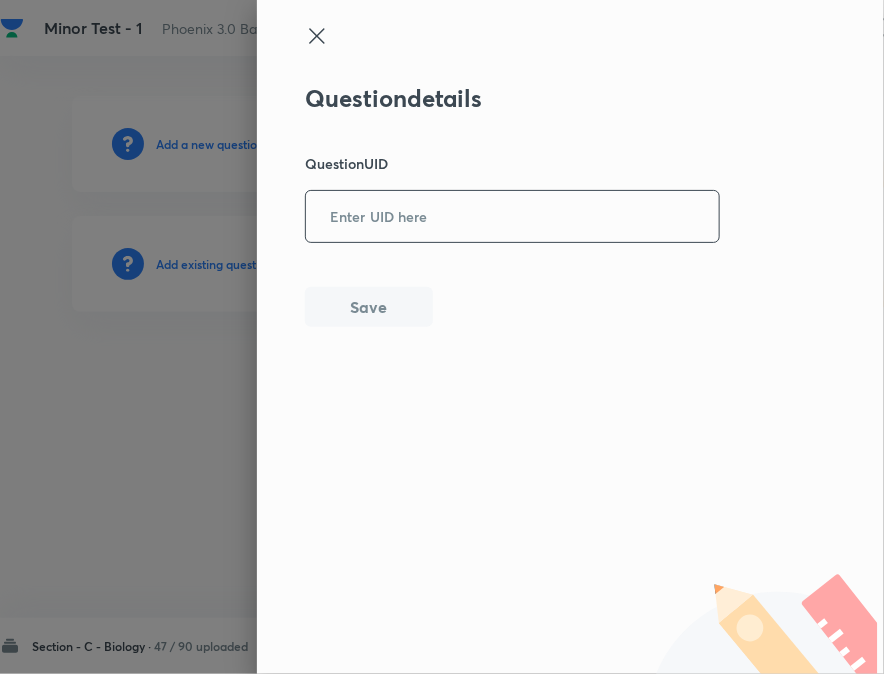 paste on "[ALPHANUMERIC_CODE]" 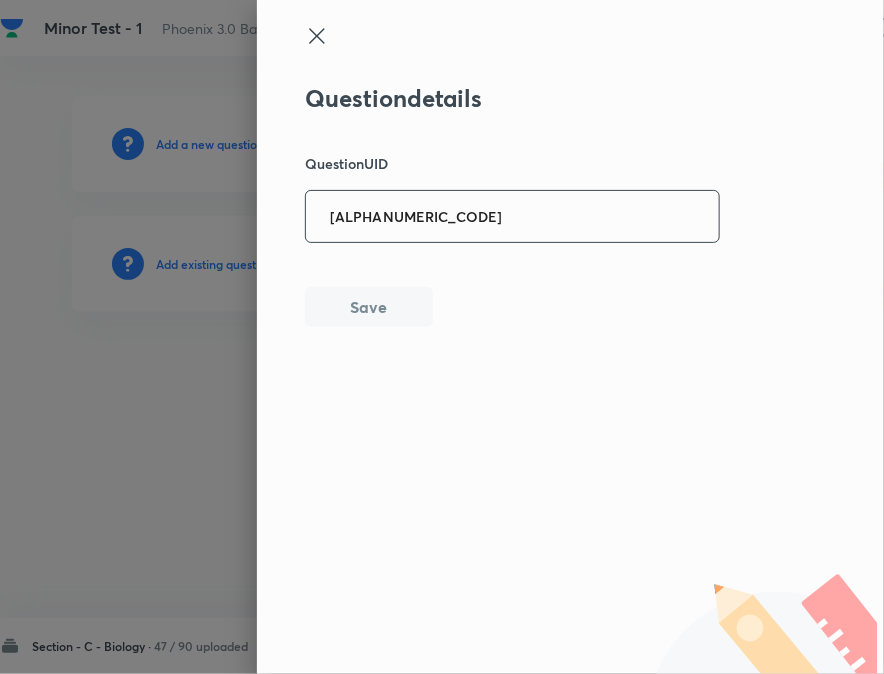 click on "[ALPHANUMERIC_CODE]" at bounding box center (512, 216) 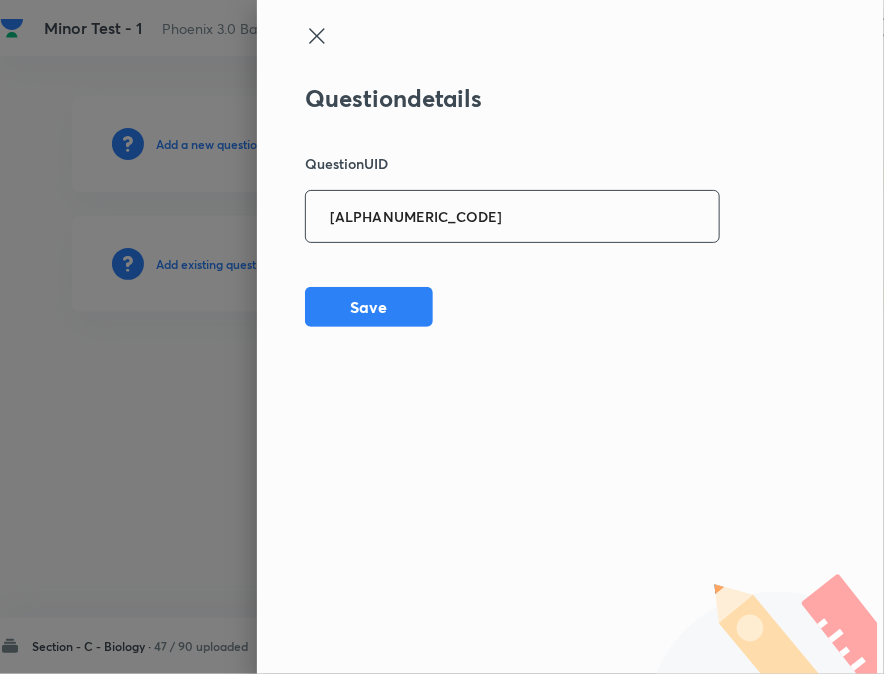 type on "[ALPHANUMERIC_CODE]" 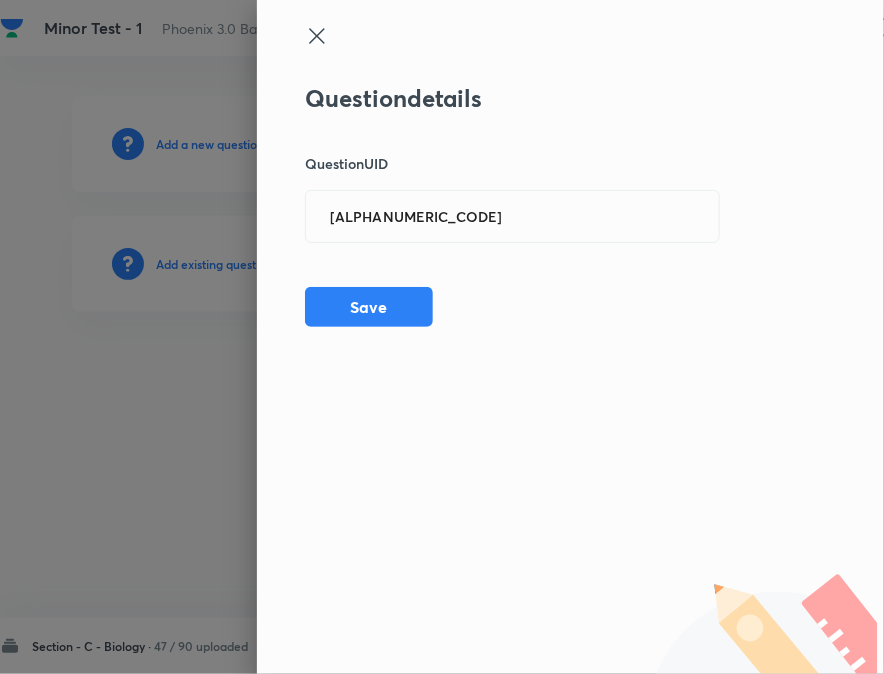 drag, startPoint x: 392, startPoint y: 267, endPoint x: 380, endPoint y: 285, distance: 21.633308 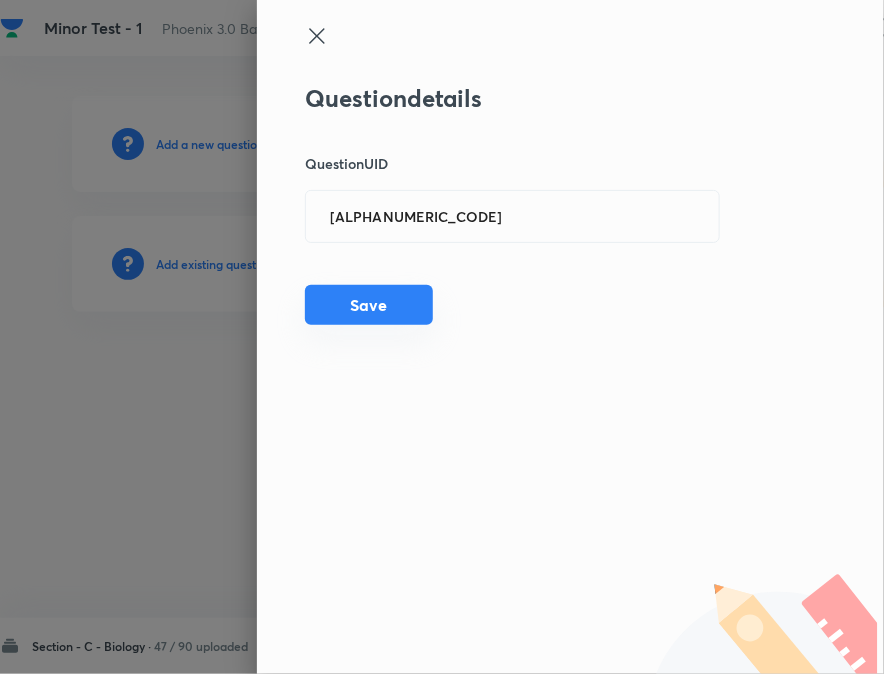 click on "Save" at bounding box center [369, 305] 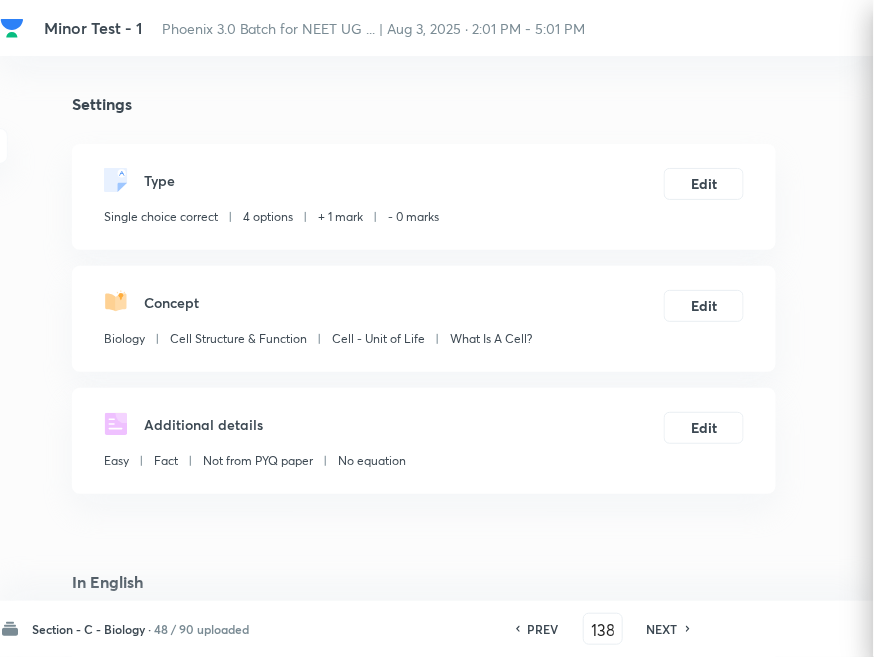 checkbox on "true" 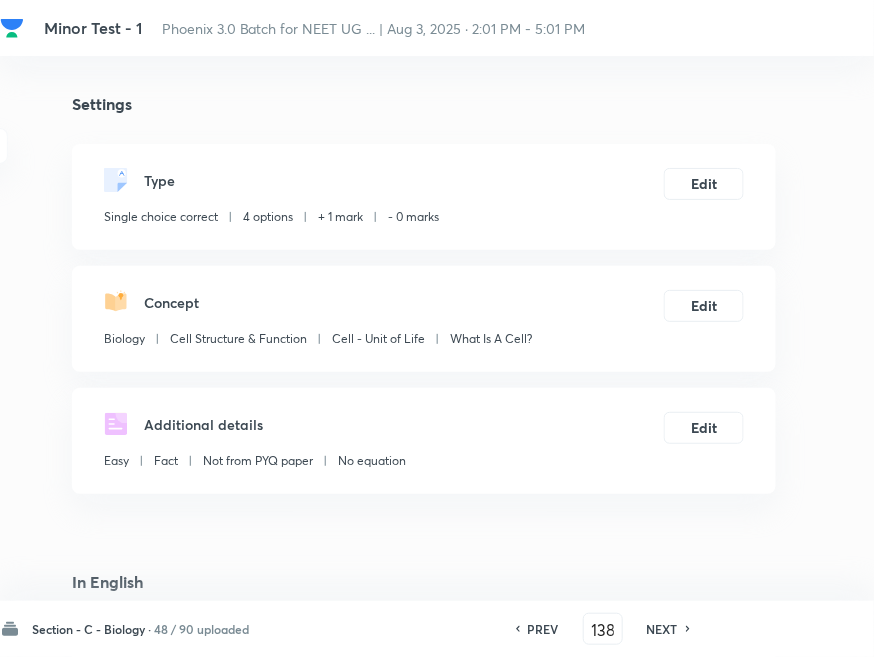 click on "NEXT" at bounding box center (665, 629) 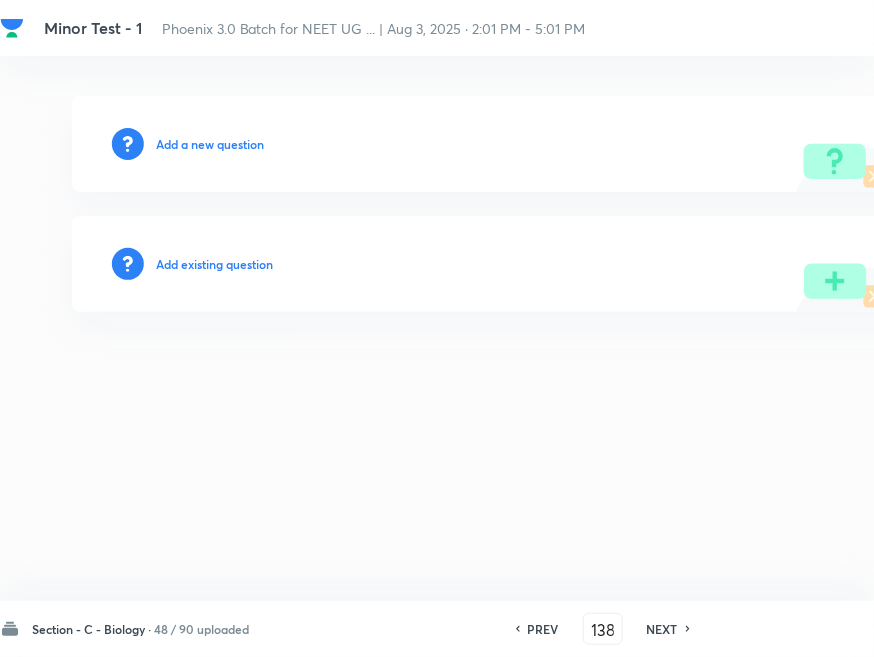 type on "139" 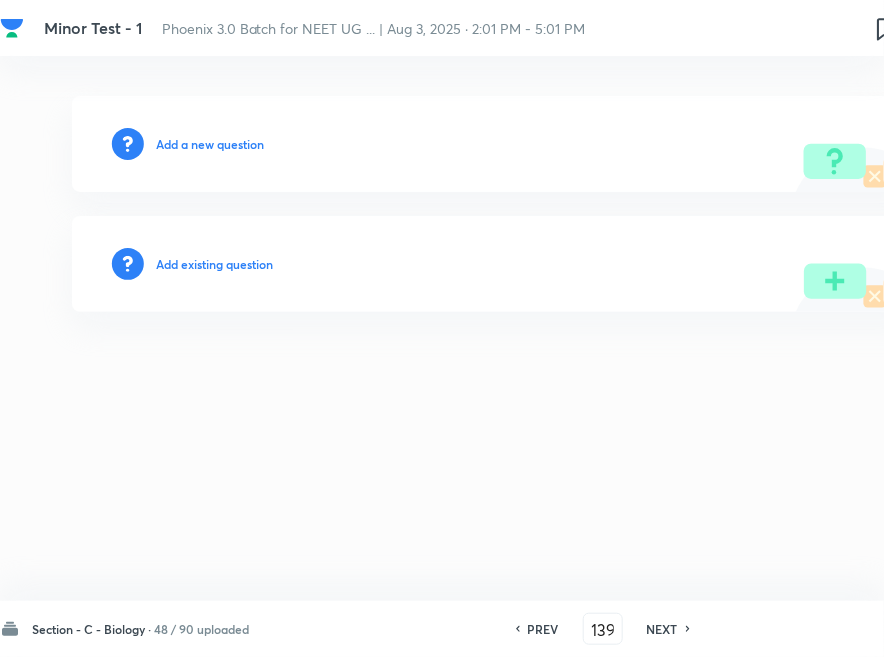 click on "Add existing question" at bounding box center (214, 264) 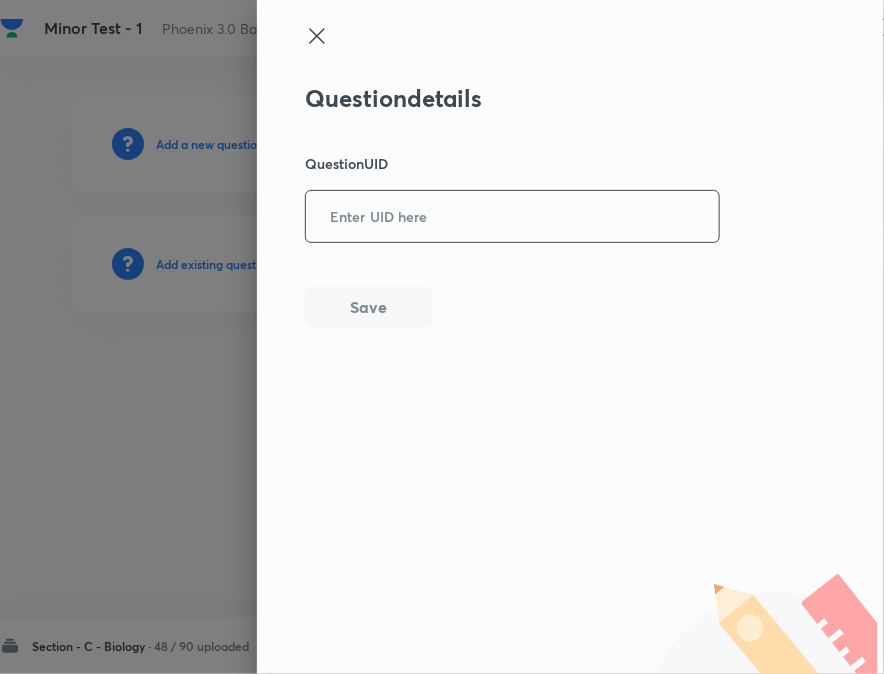 click at bounding box center (512, 216) 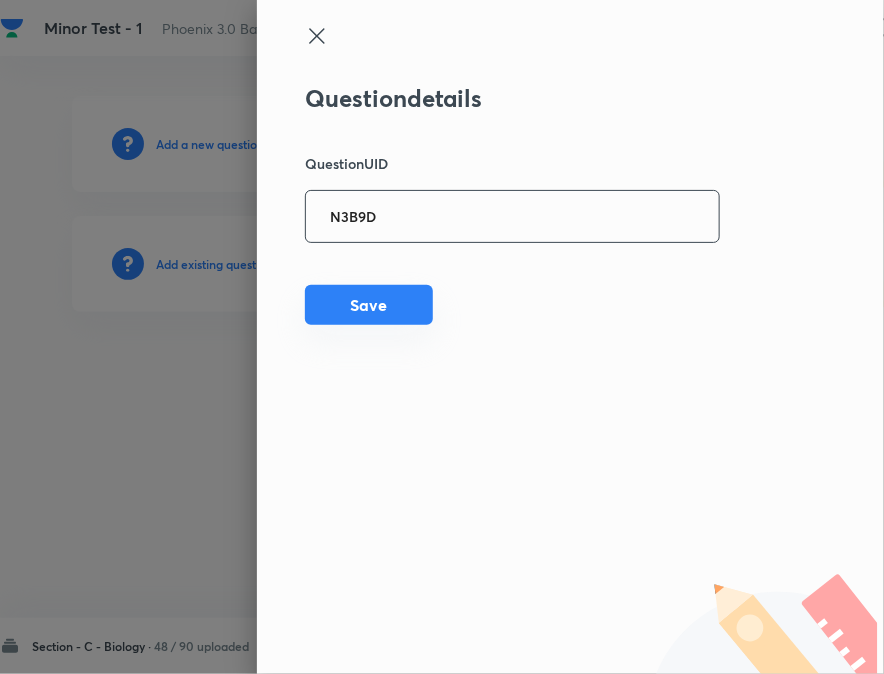 type on "N3B9D" 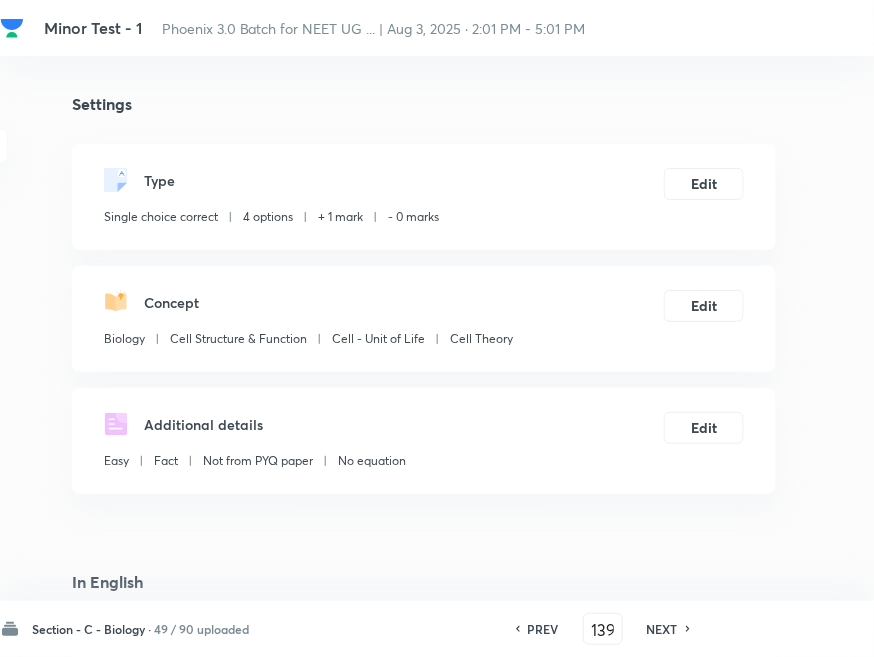 checkbox on "true" 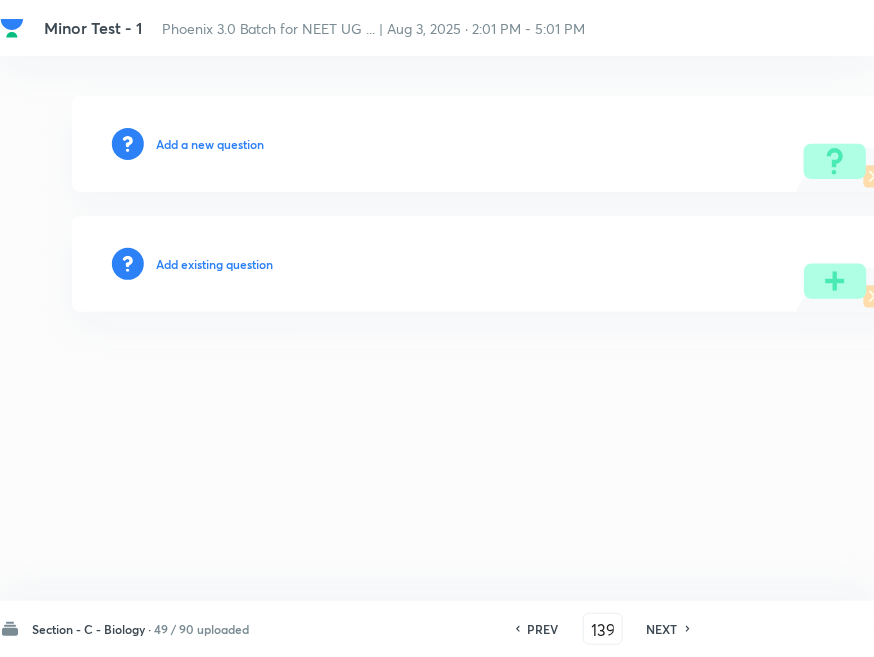 type on "140" 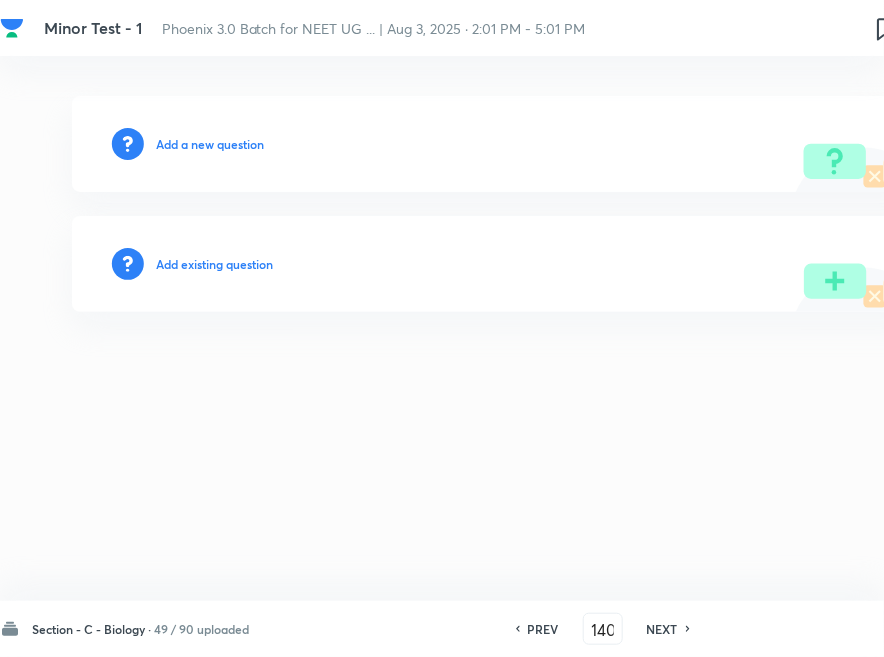 click on "Add existing question" at bounding box center (496, 264) 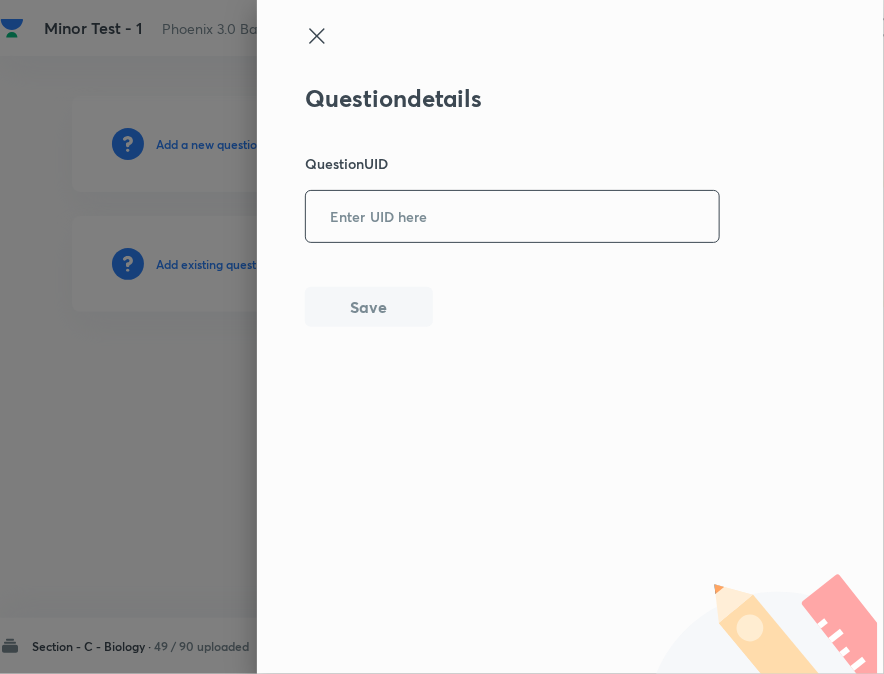 click at bounding box center (512, 216) 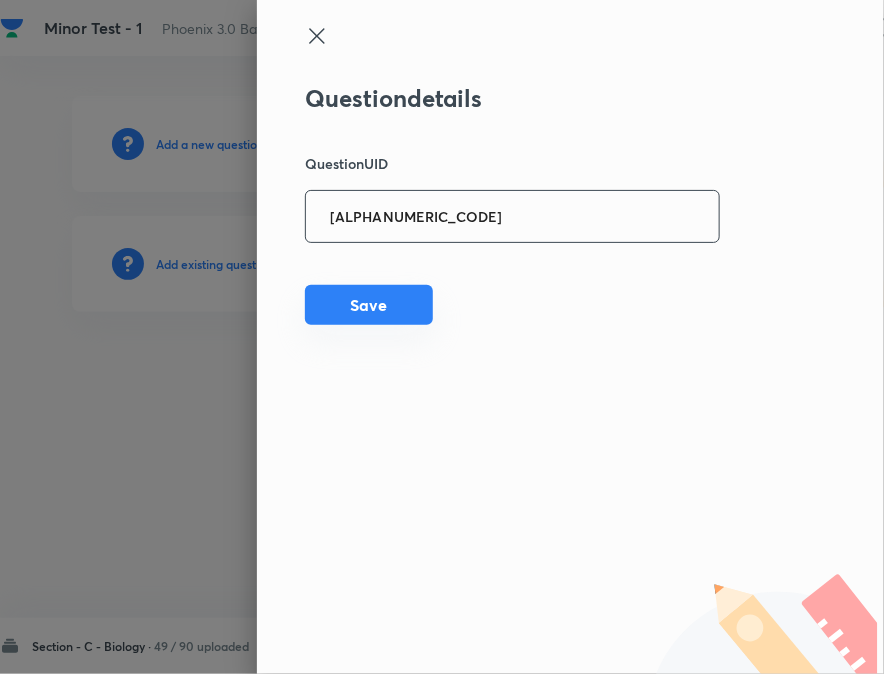 type on "[ALPHANUMERIC_CODE]" 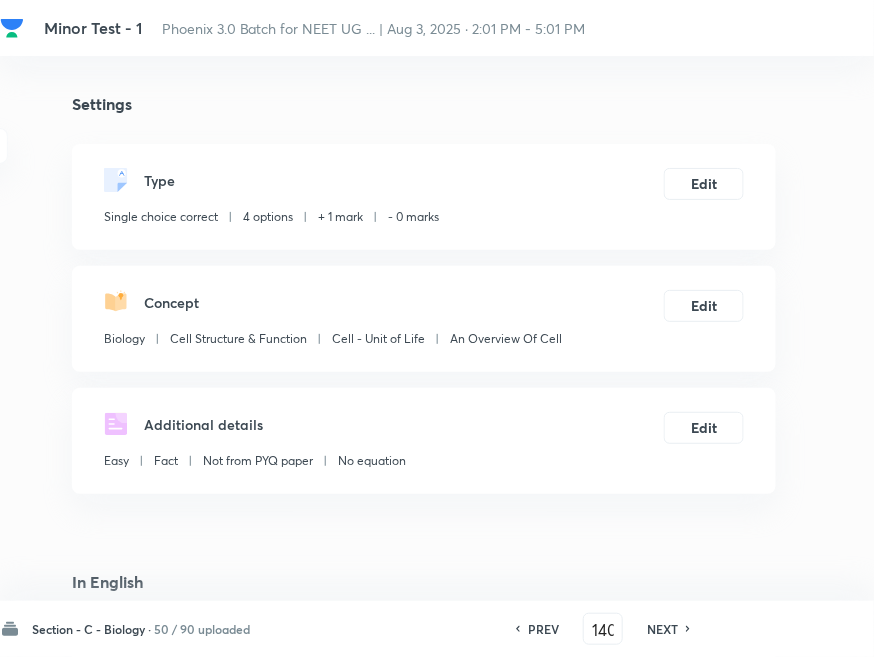 checkbox on "true" 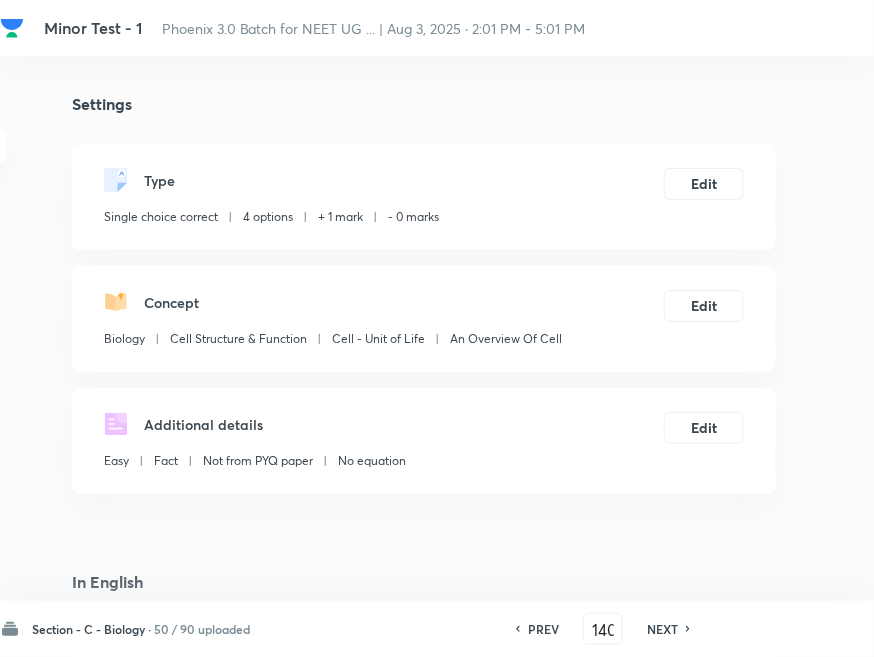 click on "NEXT" at bounding box center [662, 629] 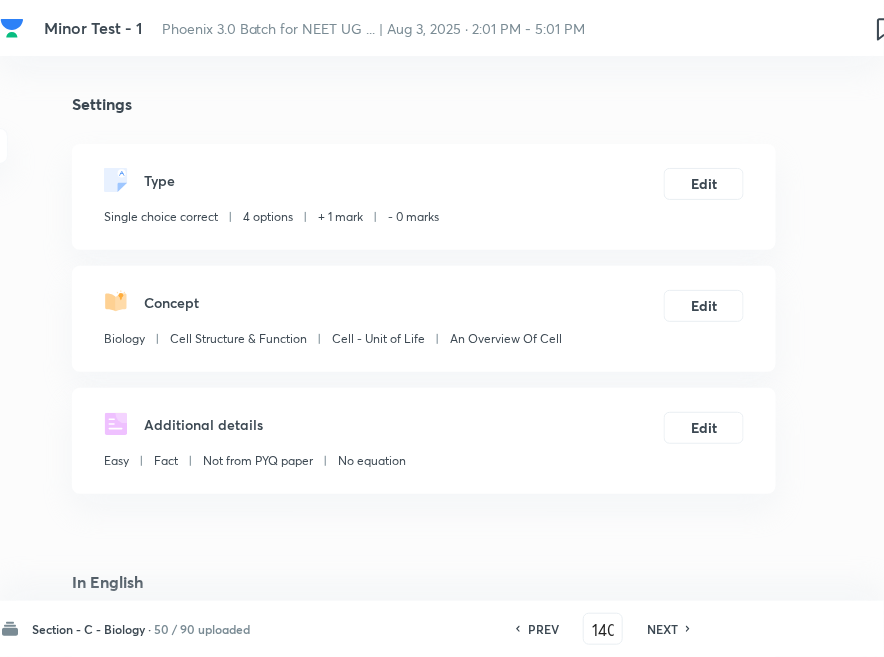 type on "141" 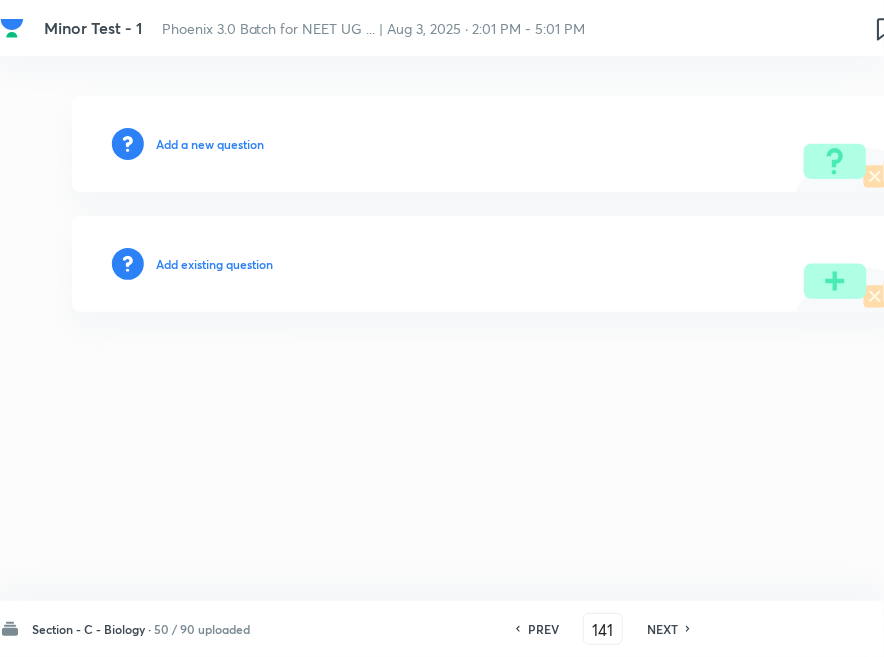 click on "Add existing question" at bounding box center [214, 264] 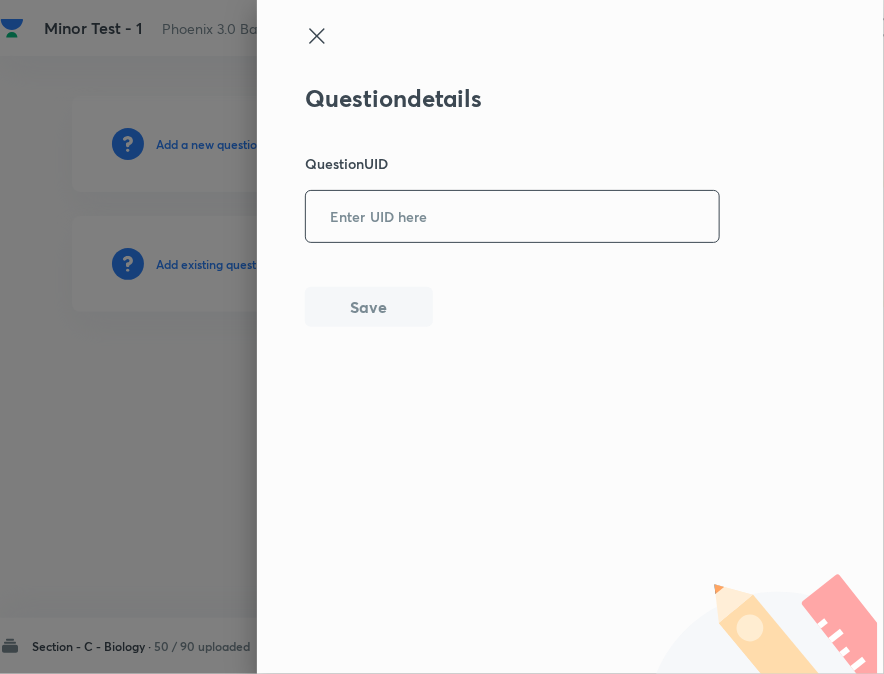 drag, startPoint x: 326, startPoint y: 237, endPoint x: 343, endPoint y: 234, distance: 17.262676 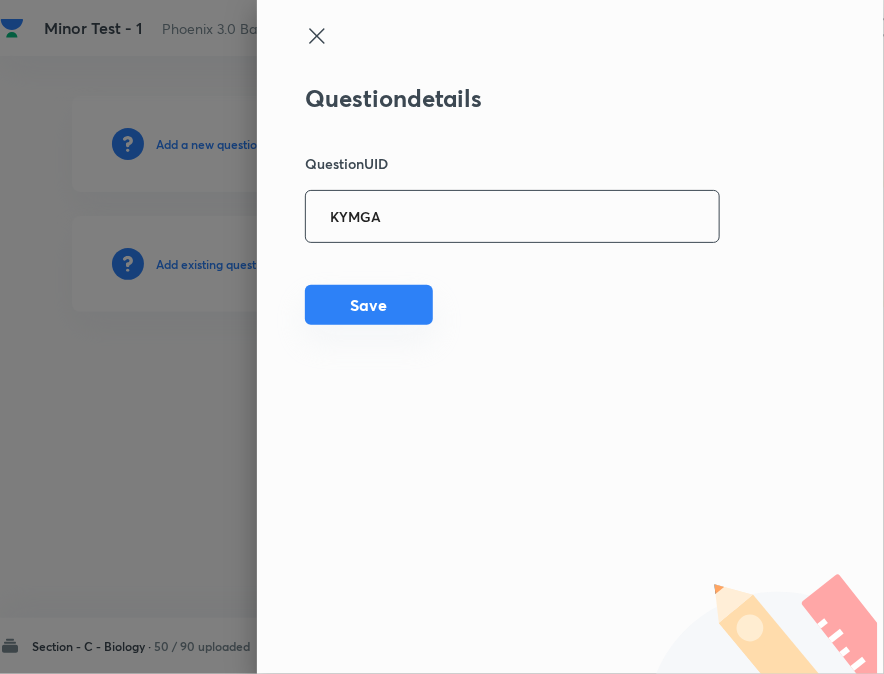 type on "KYMGA" 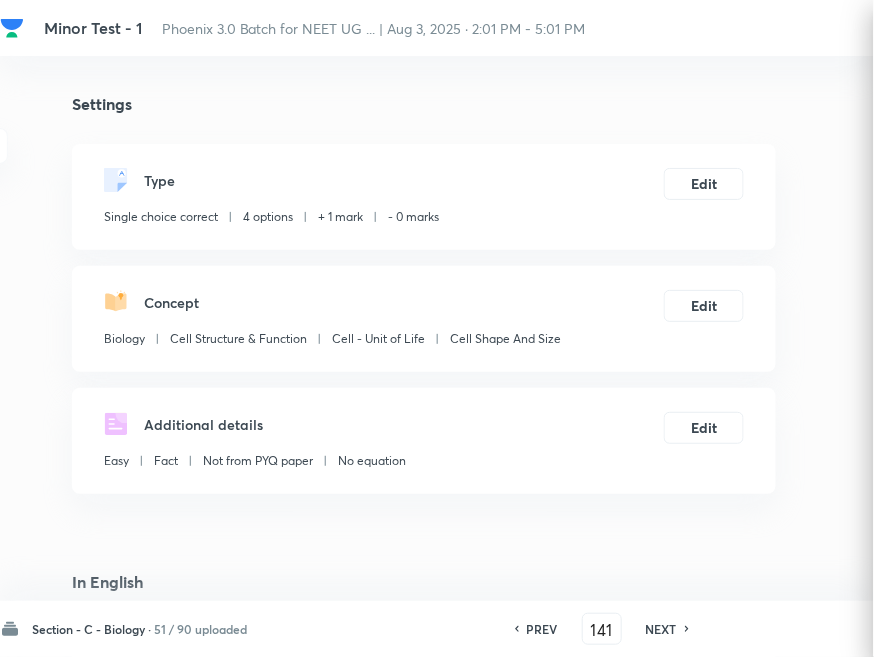 checkbox on "true" 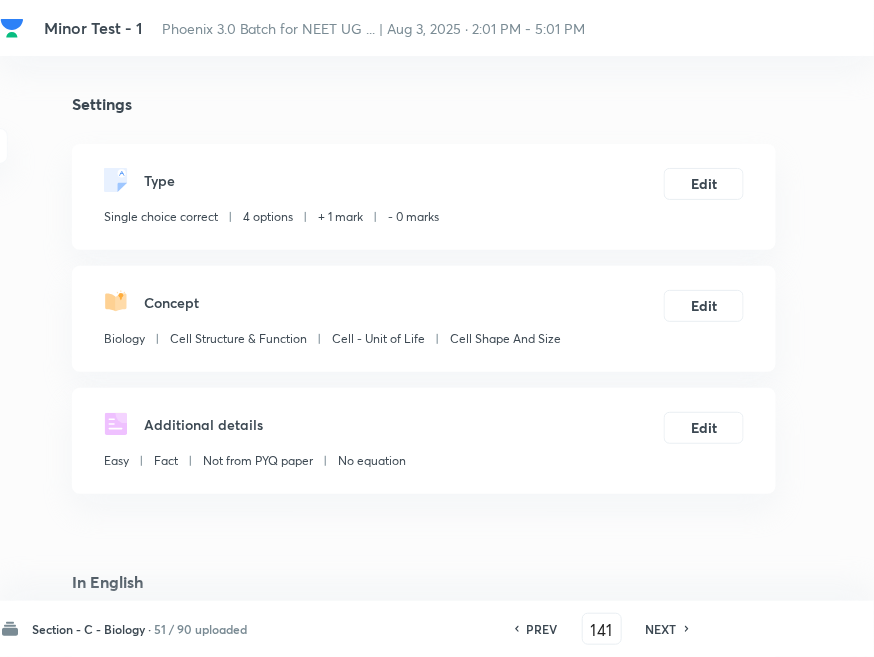 click on "NEXT" at bounding box center [661, 629] 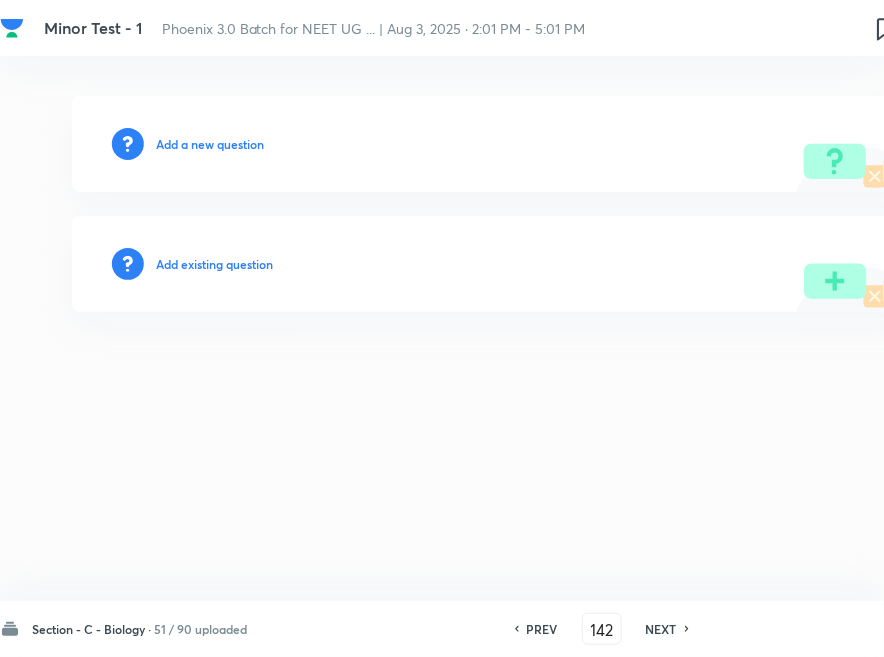 click on "Add existing question" at bounding box center [214, 264] 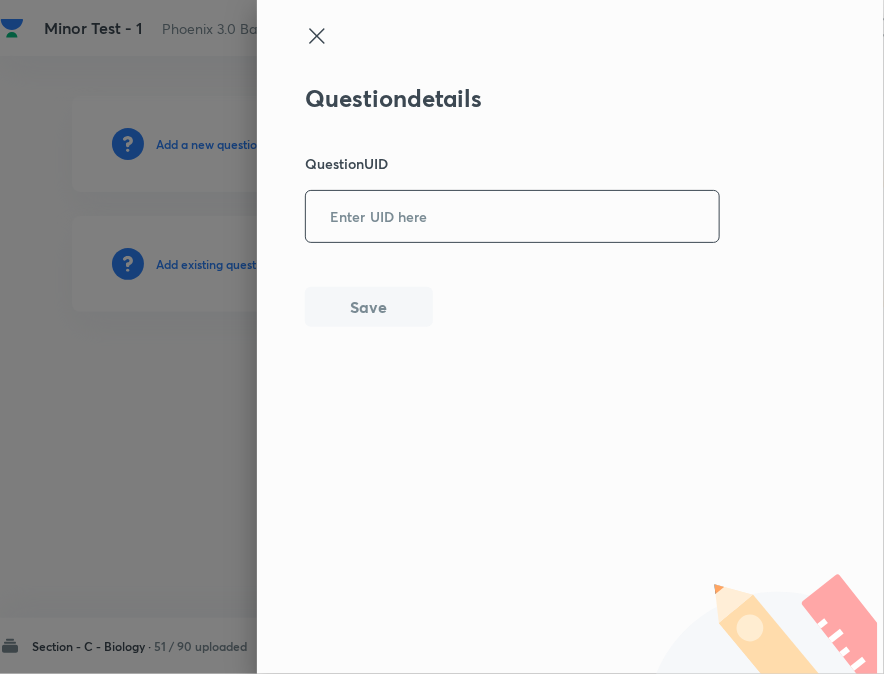 click at bounding box center (512, 216) 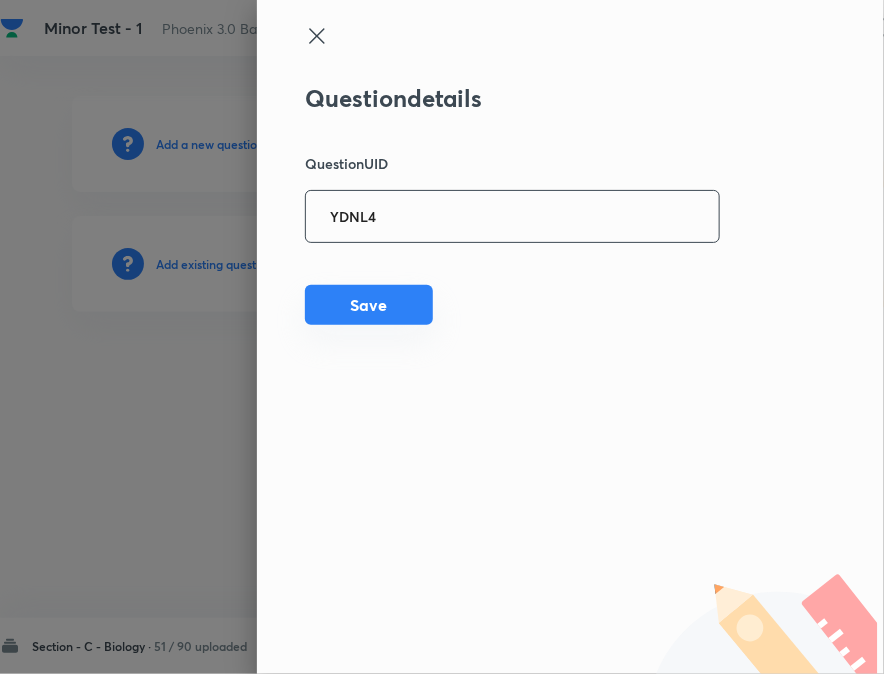 type on "YDNL4" 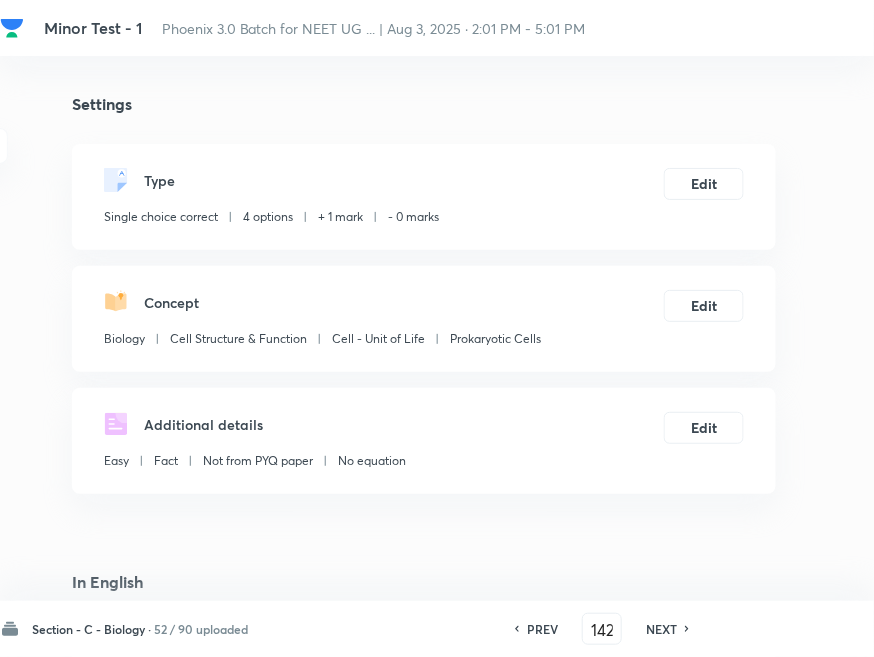 checkbox on "true" 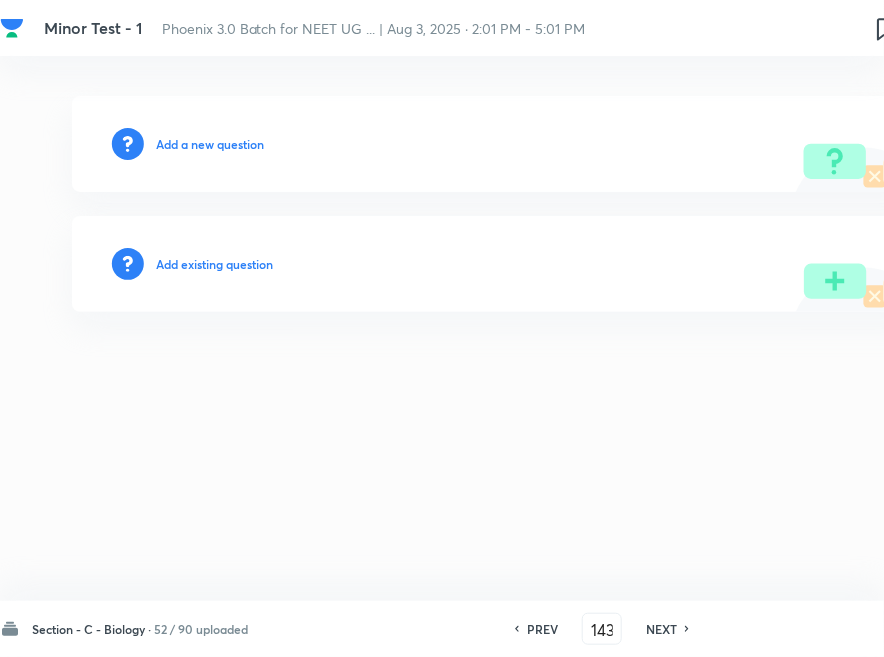 click on "Add existing question" at bounding box center [214, 264] 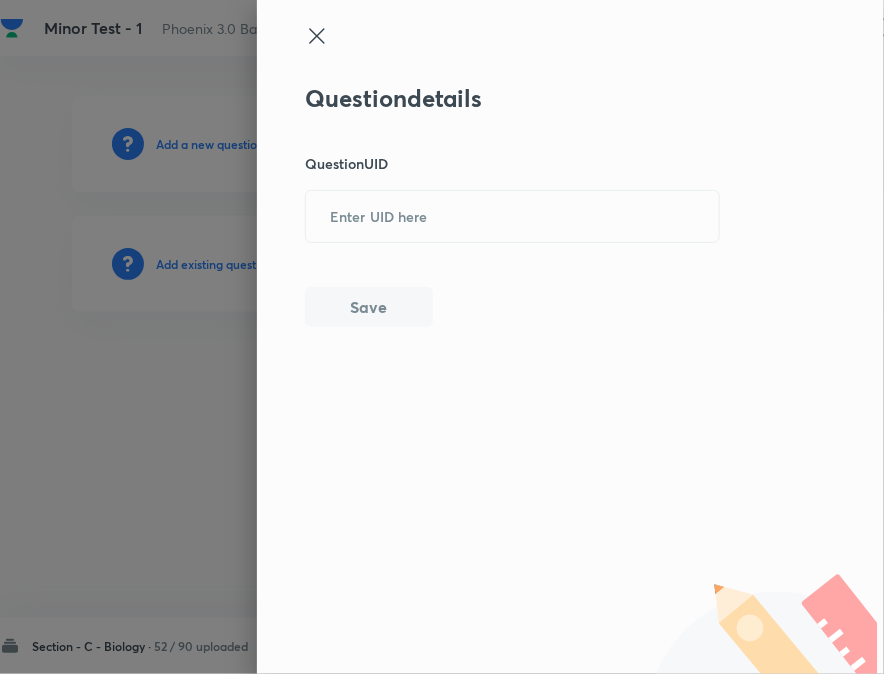 click on "Question details Question UID Save" at bounding box center [513, 205] 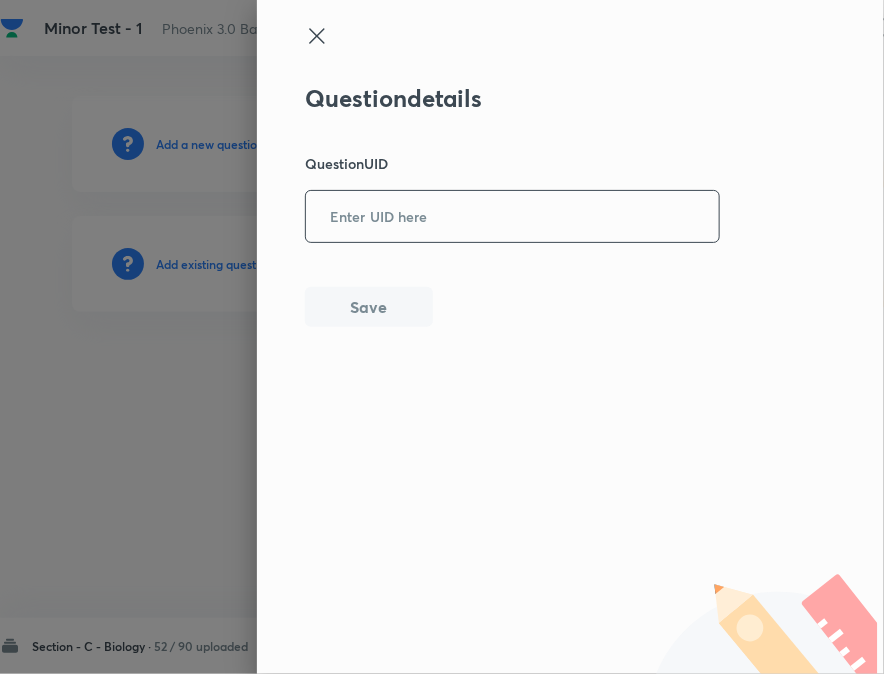 paste on "DM4S3" 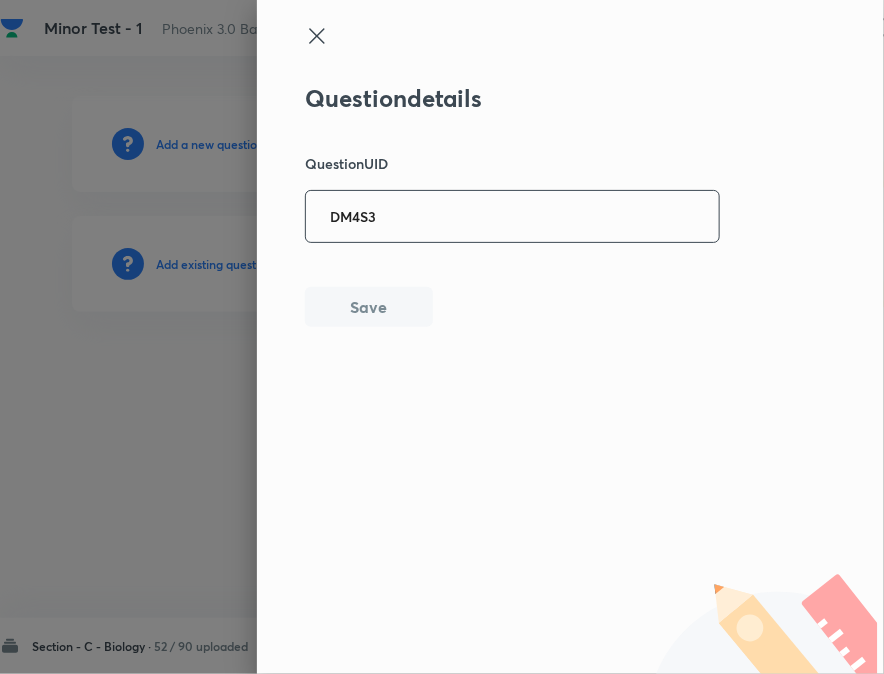click on "DM4S3" at bounding box center (512, 216) 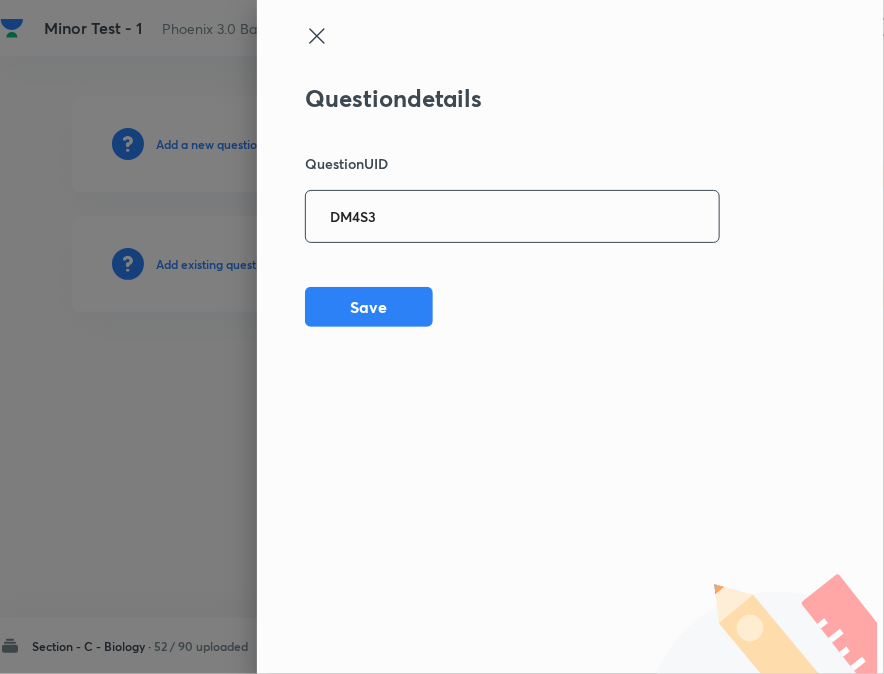 type on "DM4S3" 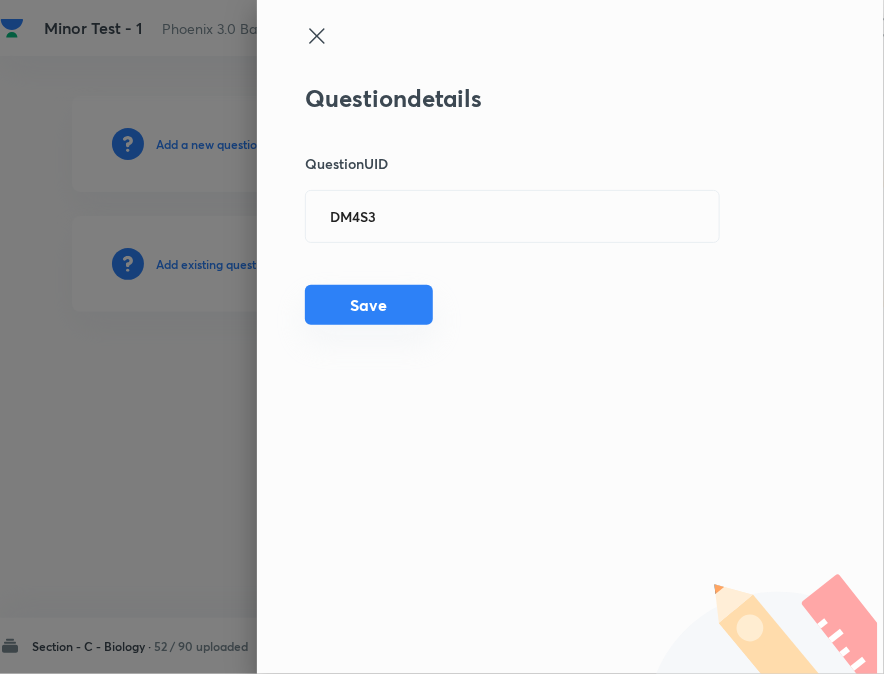 click on "Save" at bounding box center [369, 305] 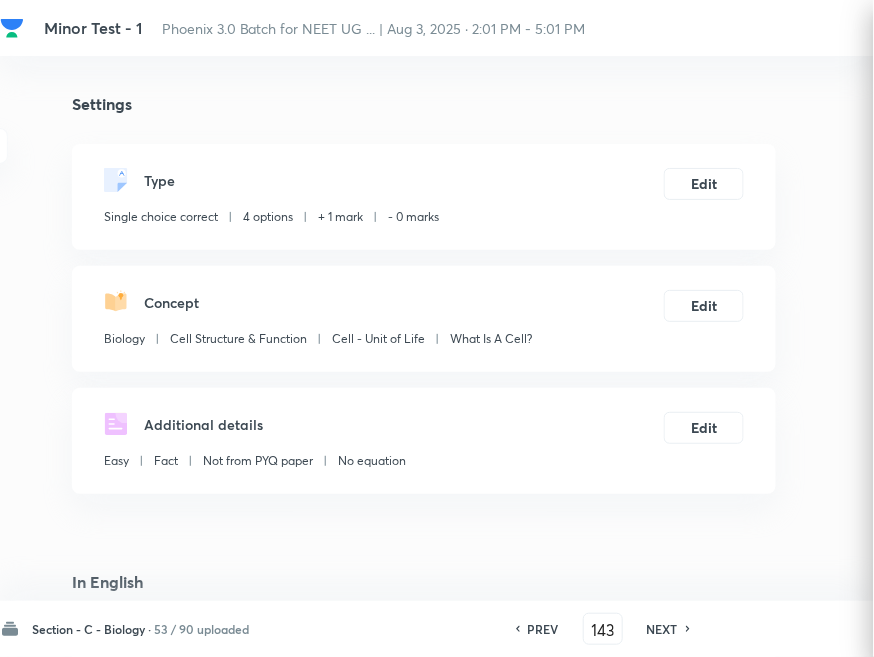 checkbox on "true" 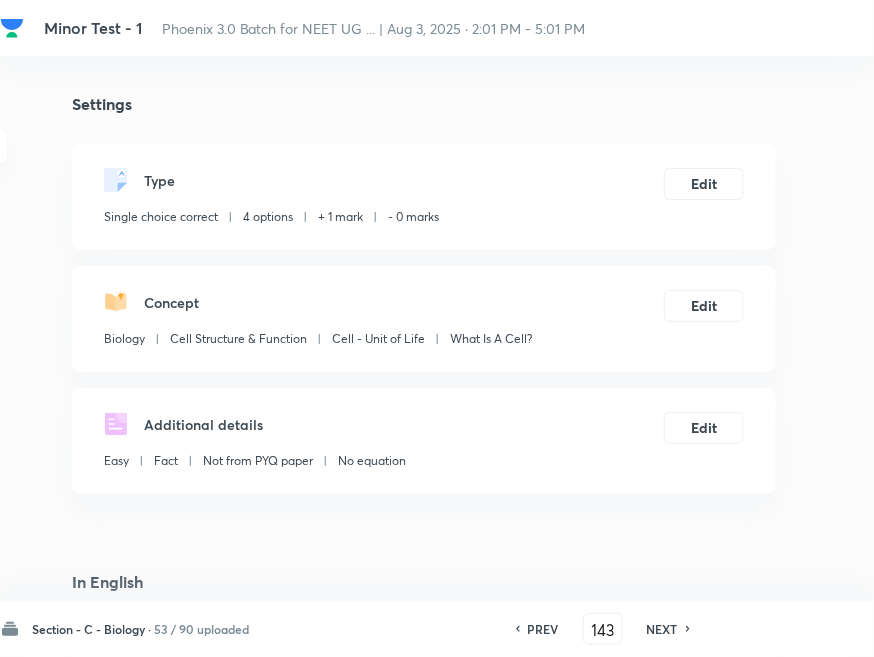 click on "NEXT" at bounding box center [662, 629] 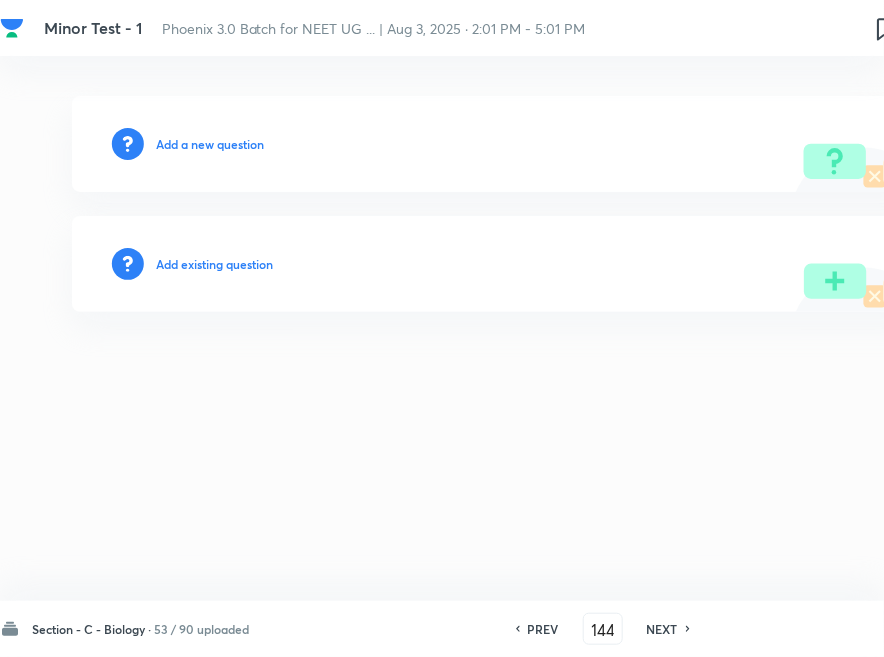 click on "Add existing question" at bounding box center [214, 264] 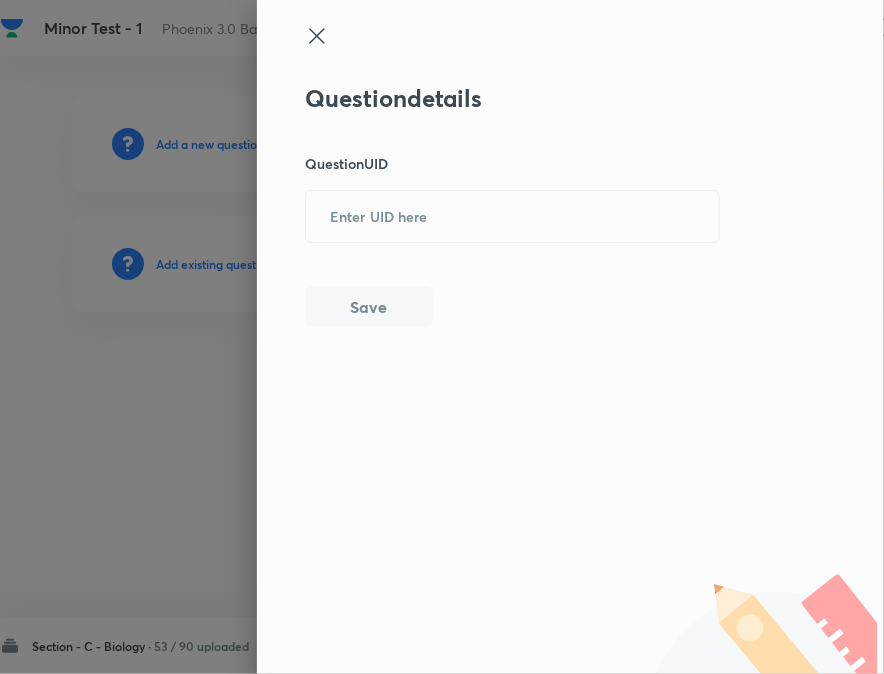 click on "Question details Question UID Save" at bounding box center [513, 205] 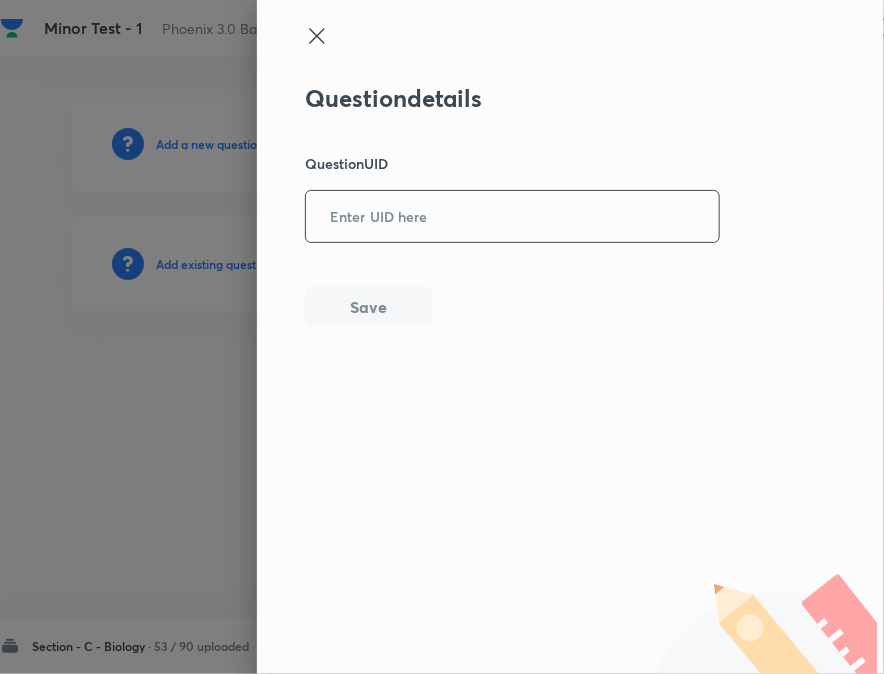 click at bounding box center [512, 216] 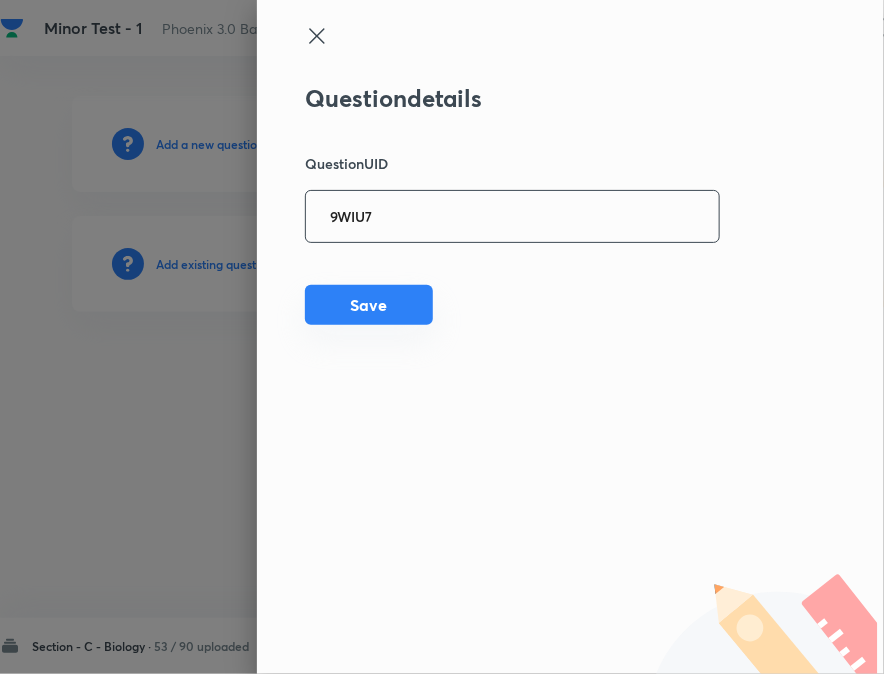 type on "9WIU7" 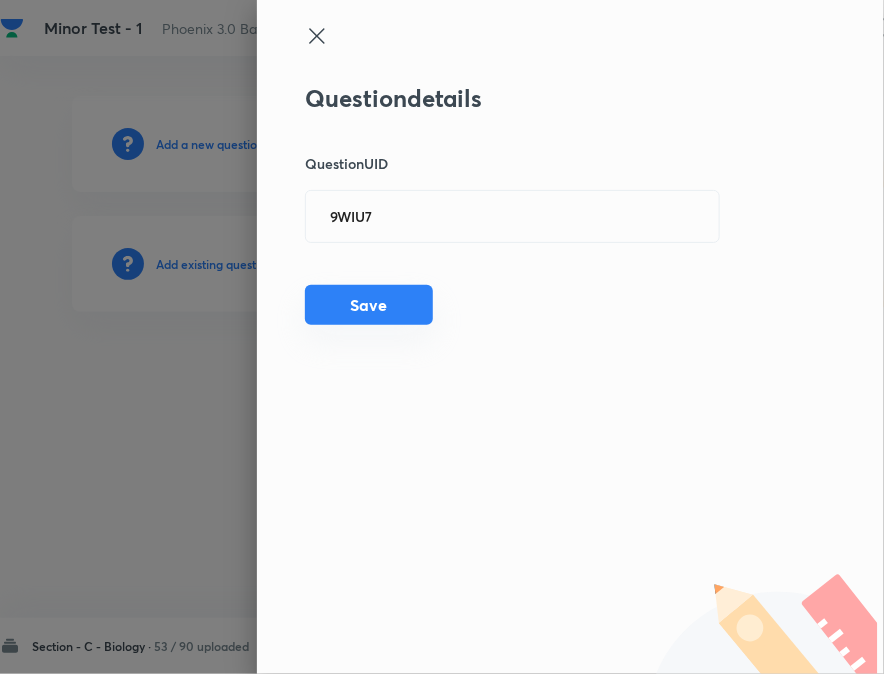 click on "Save" at bounding box center [369, 305] 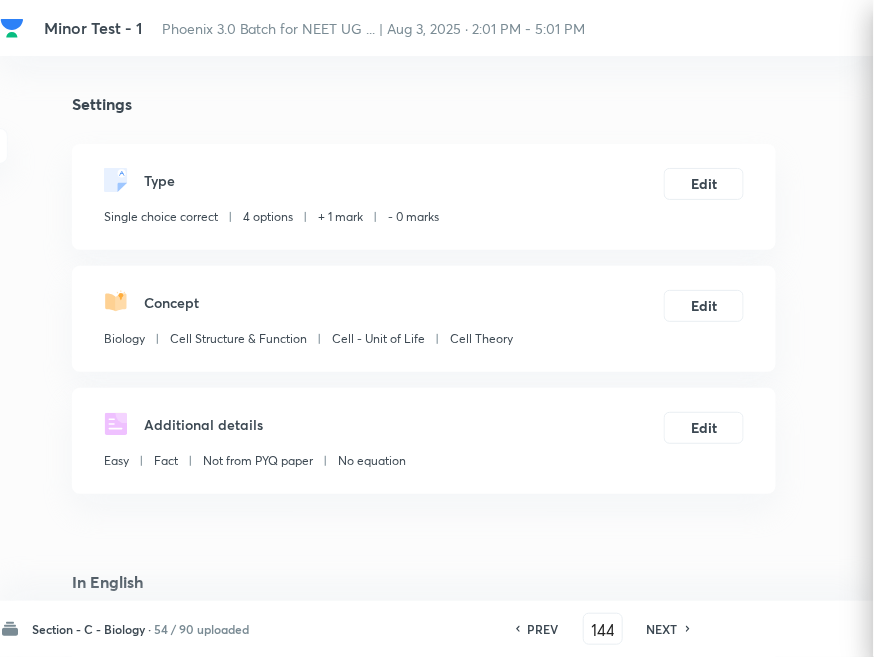 checkbox on "true" 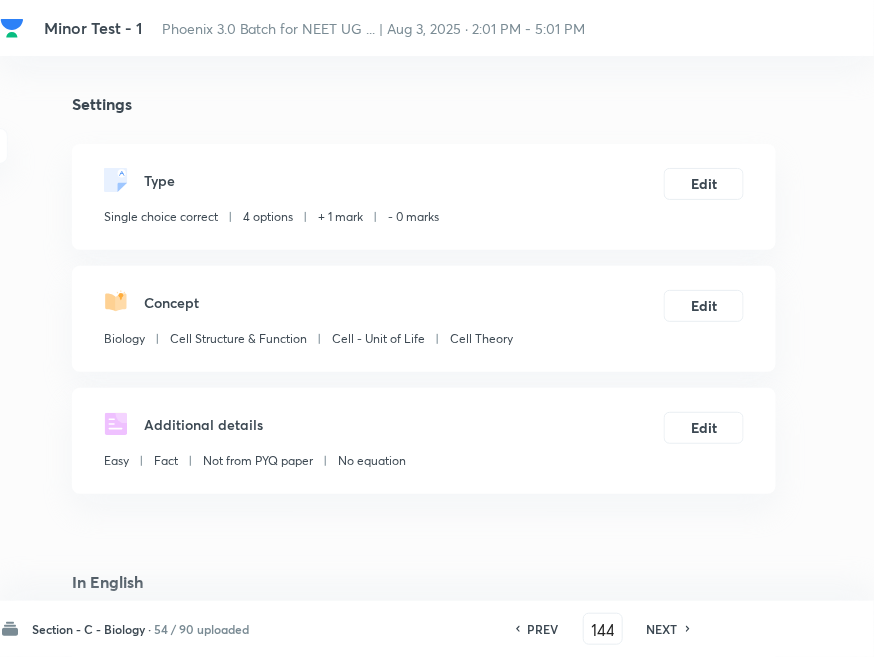 click on "NEXT" at bounding box center (662, 629) 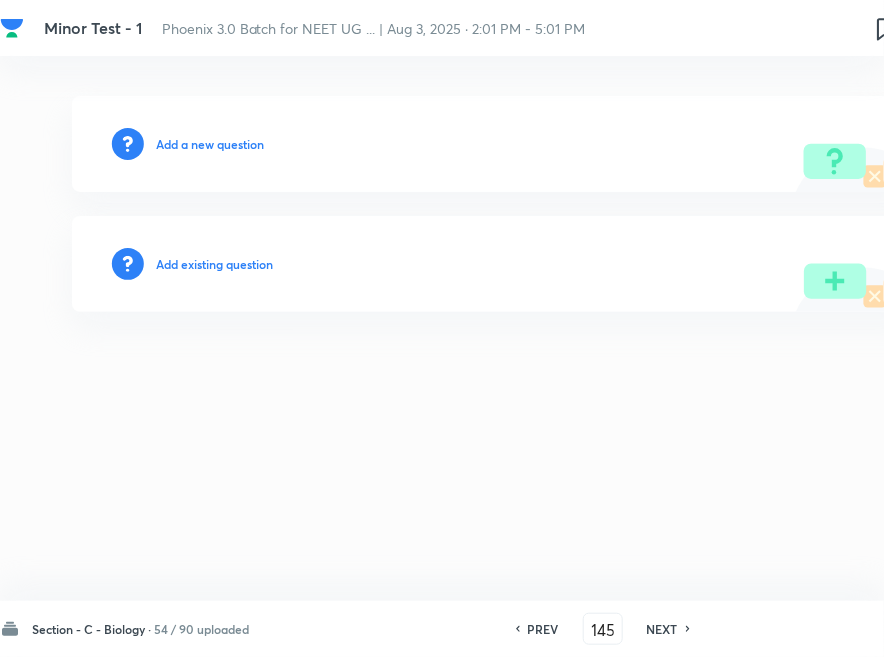 click on "Add existing question" at bounding box center [214, 264] 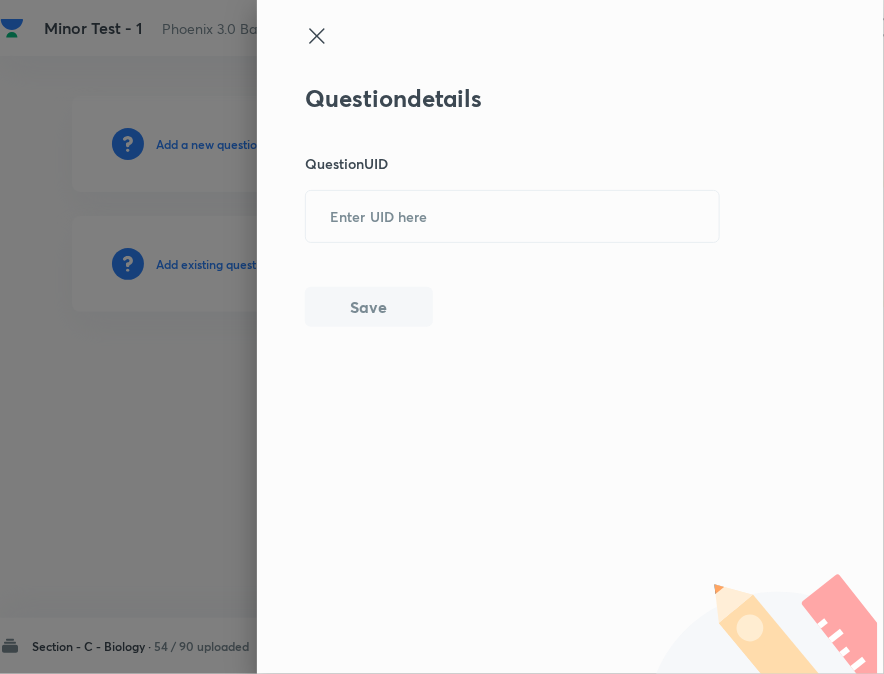 click on "Question details Question UID Save" at bounding box center (513, 205) 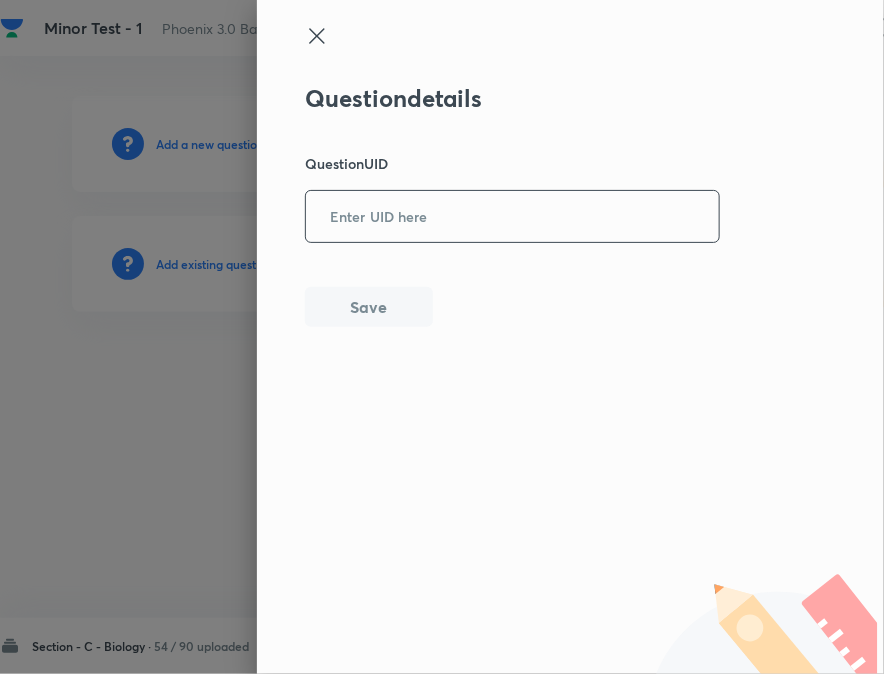 paste on "D1ZQT" 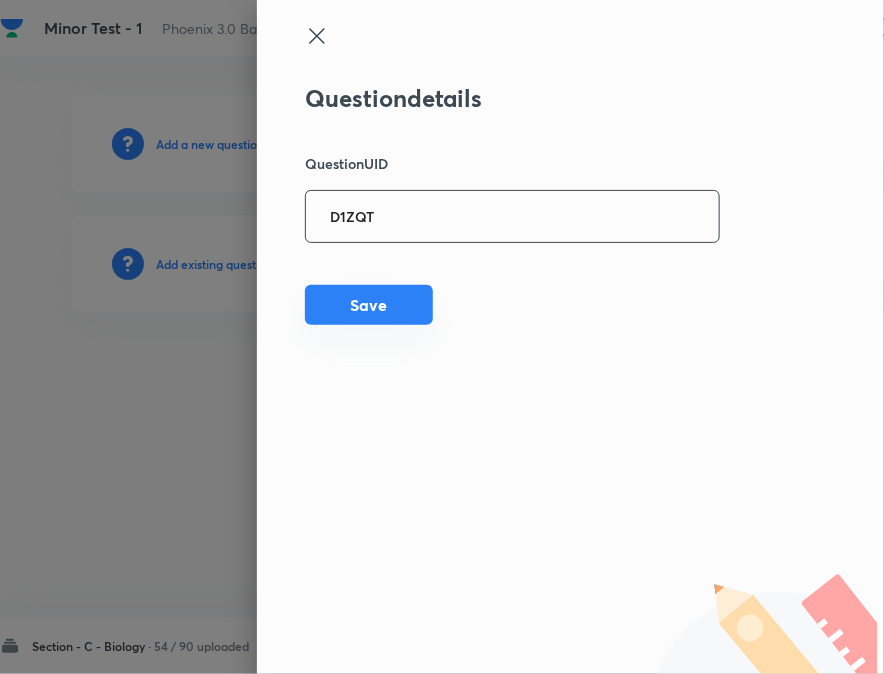 type on "D1ZQT" 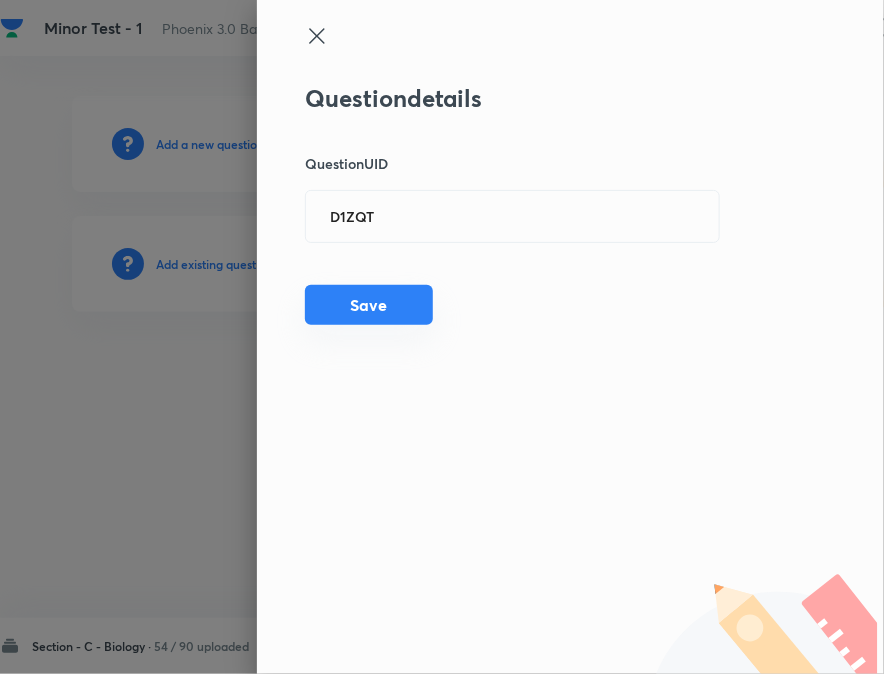 click on "Save" at bounding box center [369, 305] 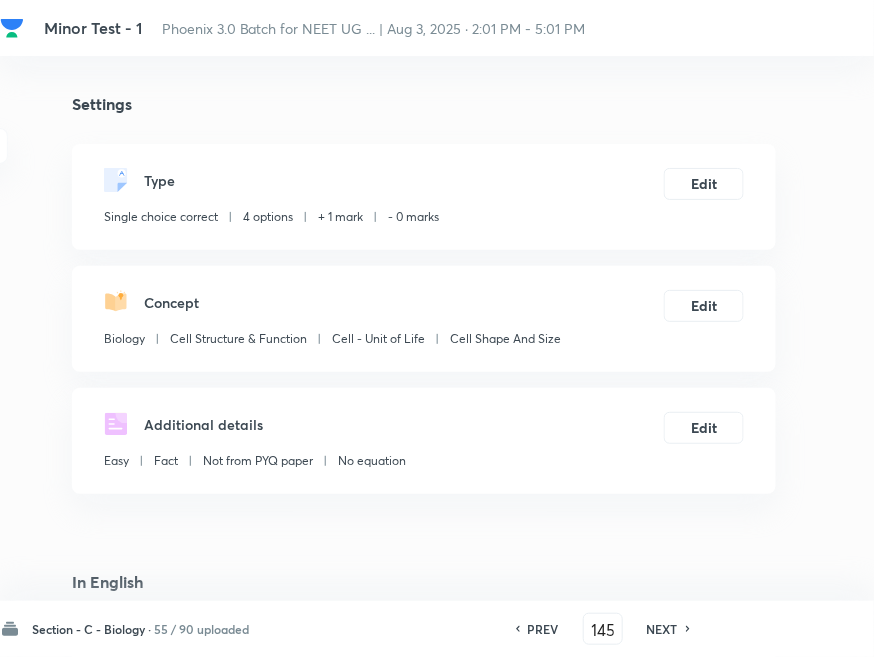 checkbox on "true" 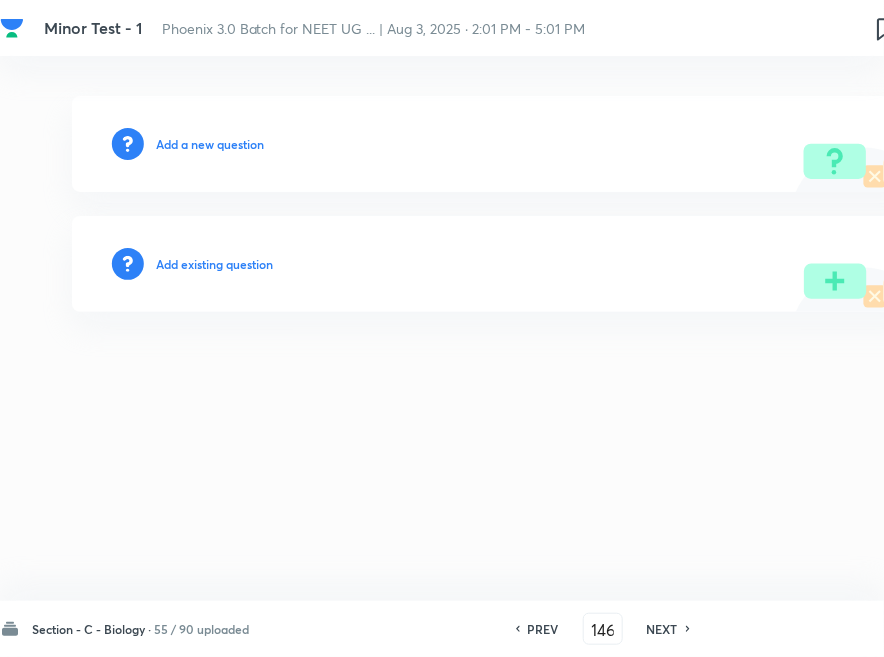 click on "Add existing question" at bounding box center (214, 264) 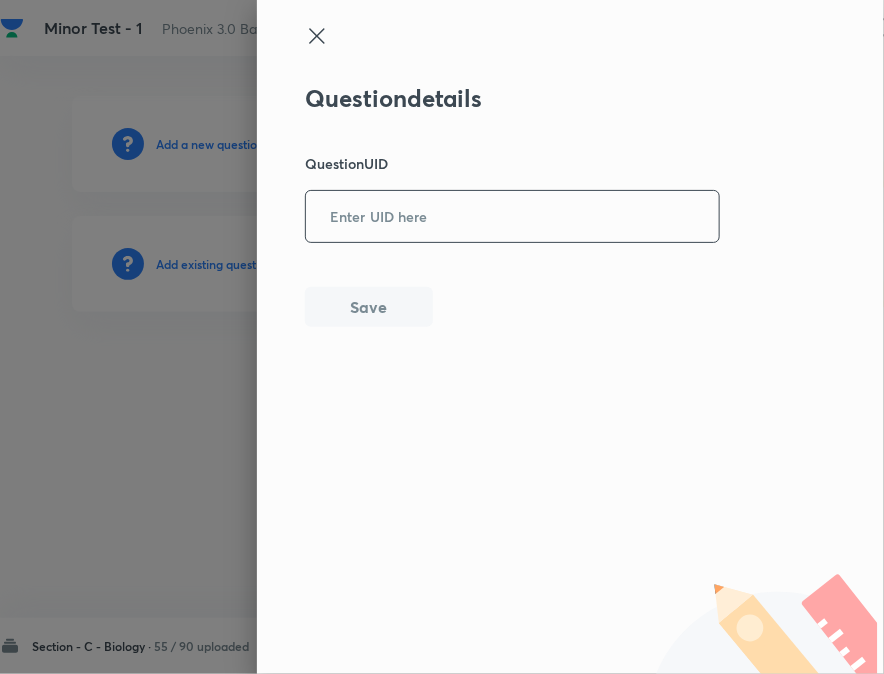click at bounding box center [512, 216] 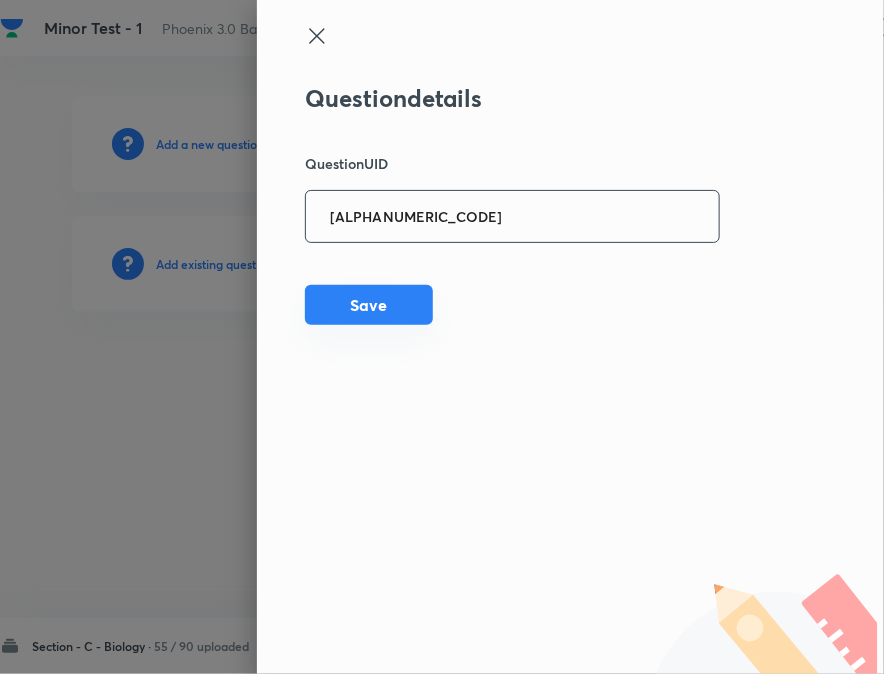 type on "[ALPHANUMERIC_CODE]" 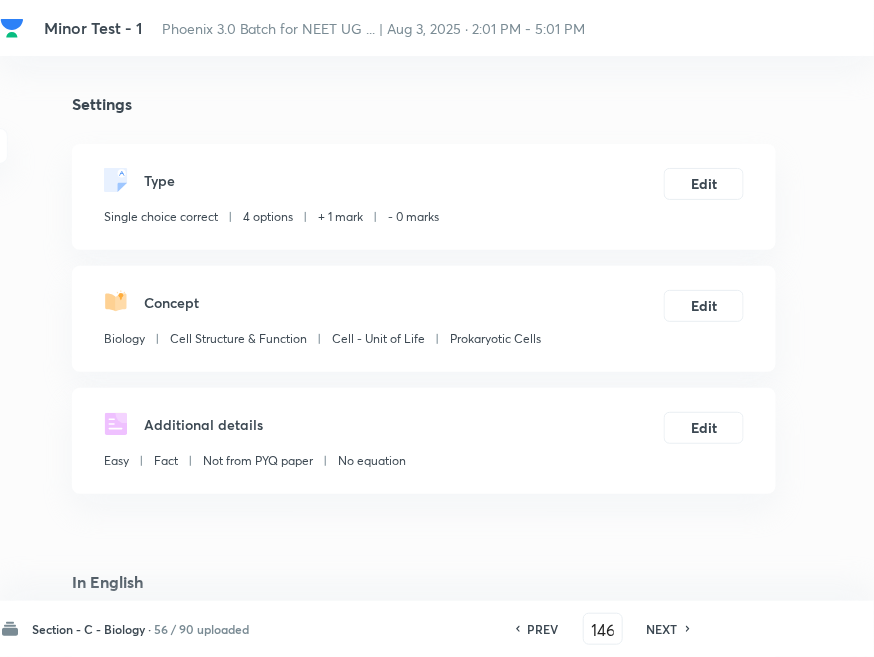 checkbox on "true" 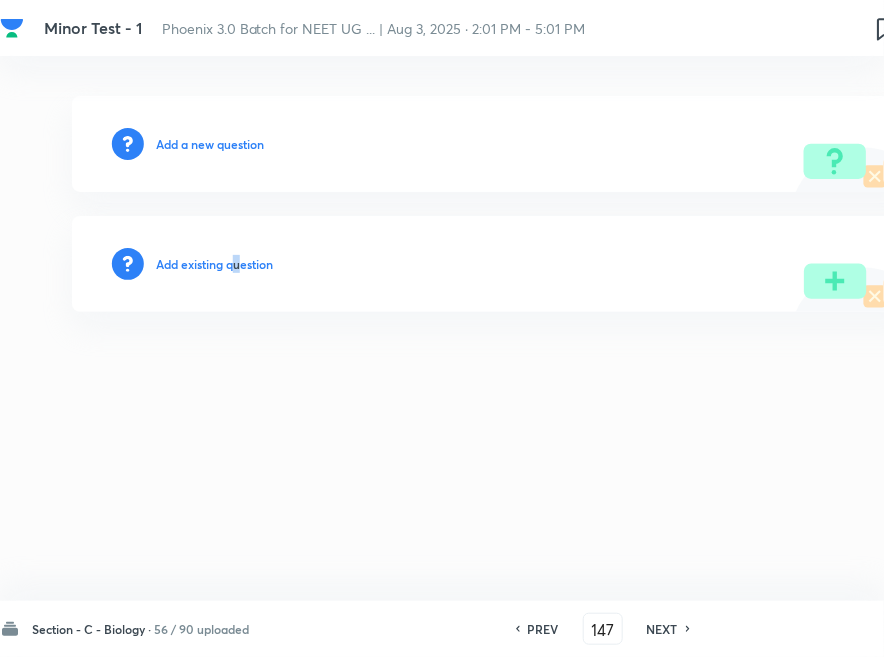 click on "Add existing question" at bounding box center (214, 264) 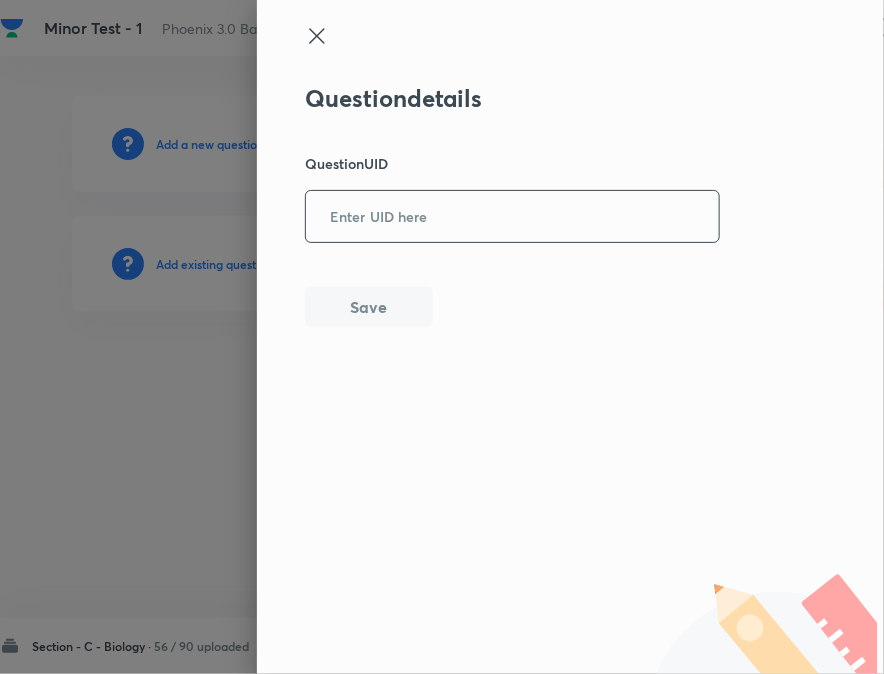 click at bounding box center (512, 216) 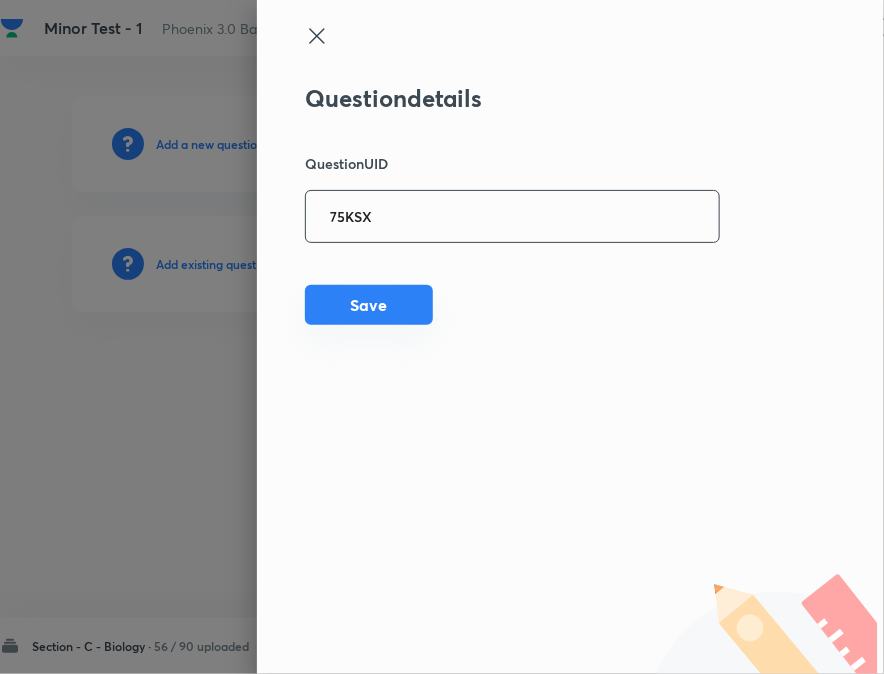 type on "75KSX" 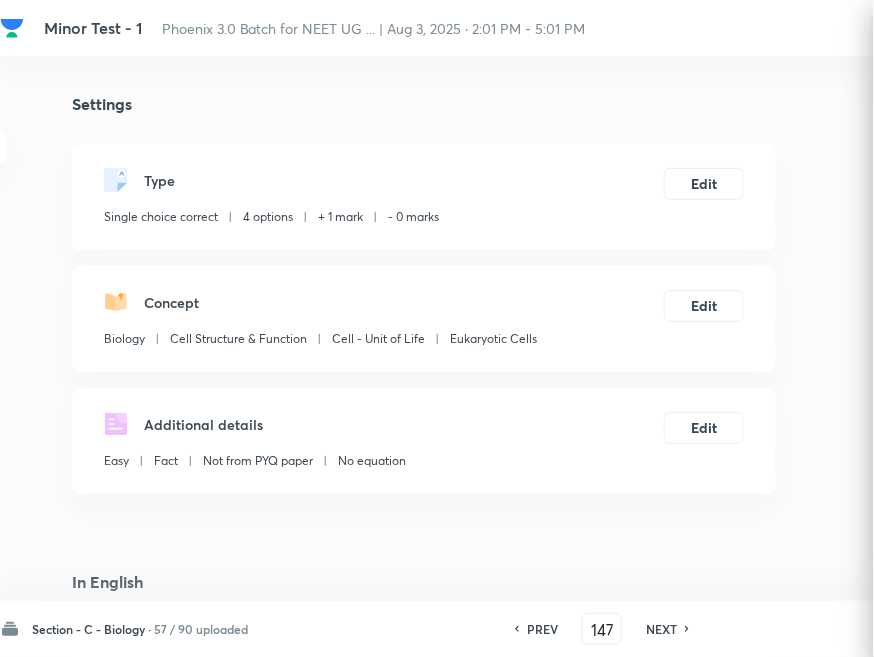 checkbox on "true" 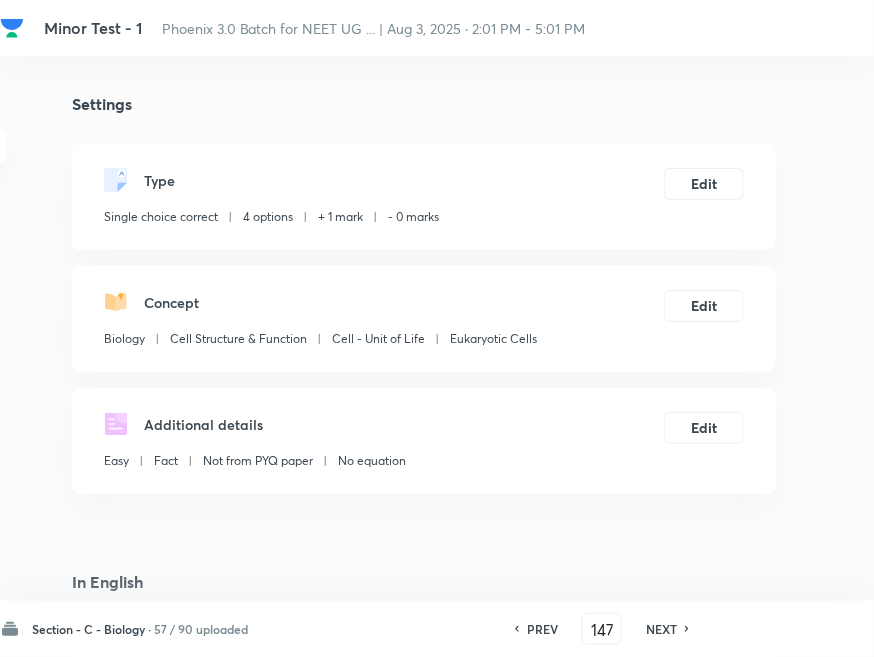 click on "NEXT" at bounding box center (661, 629) 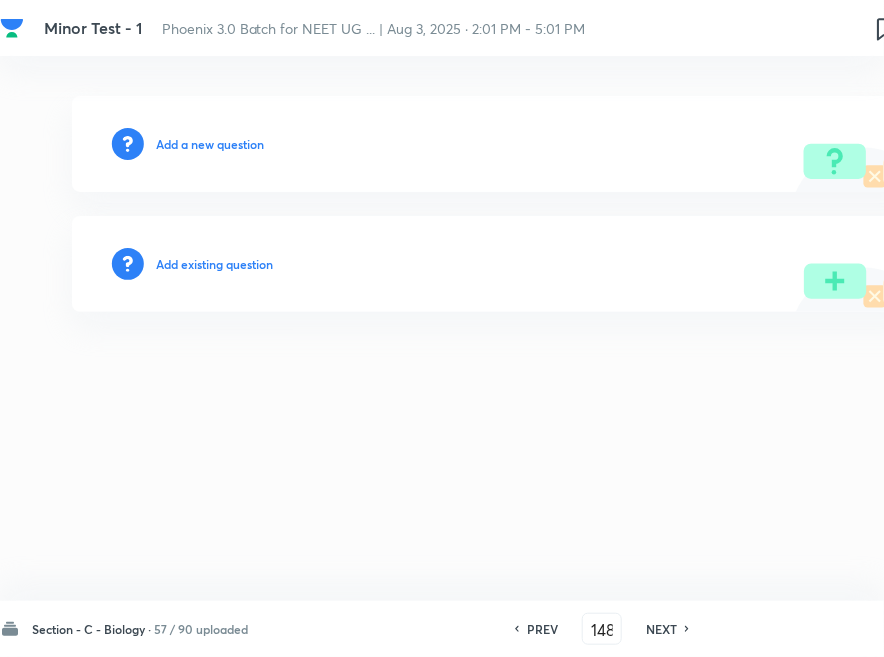 click on "Add existing question" at bounding box center [214, 264] 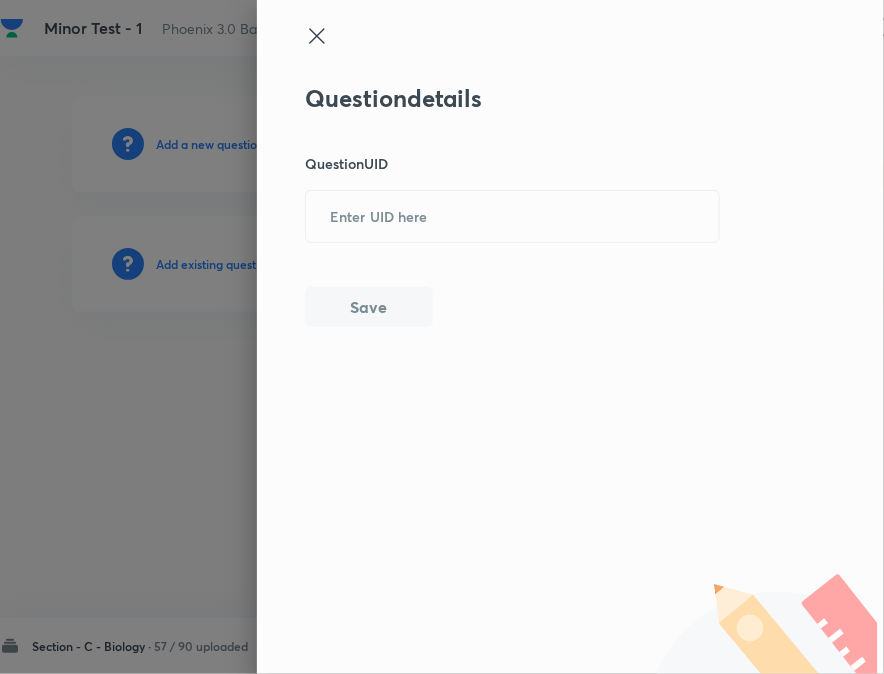 click on "Question details Question UID Save" at bounding box center [513, 205] 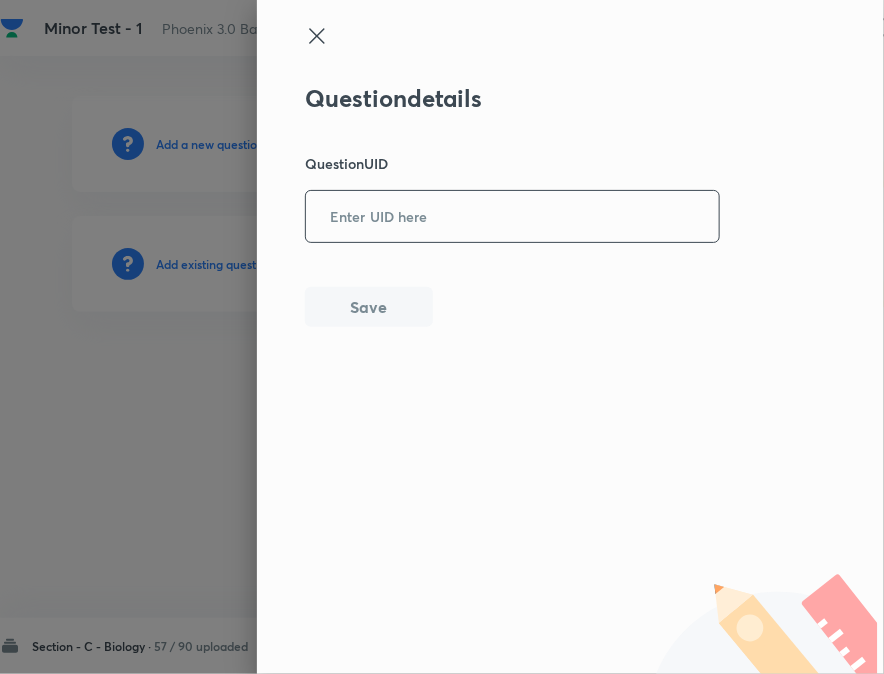 paste on "DTS8E" 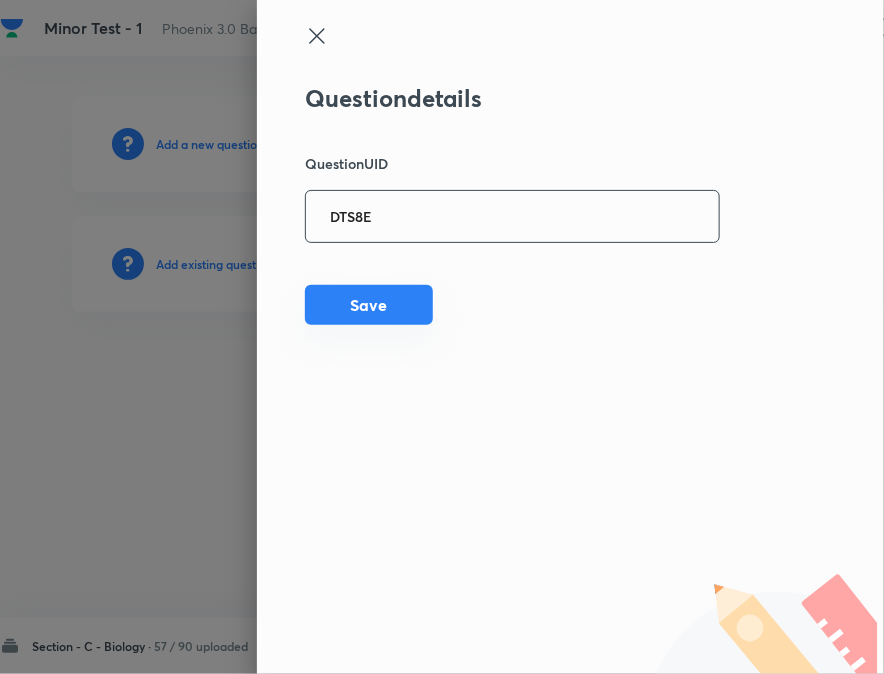 type on "DTS8E" 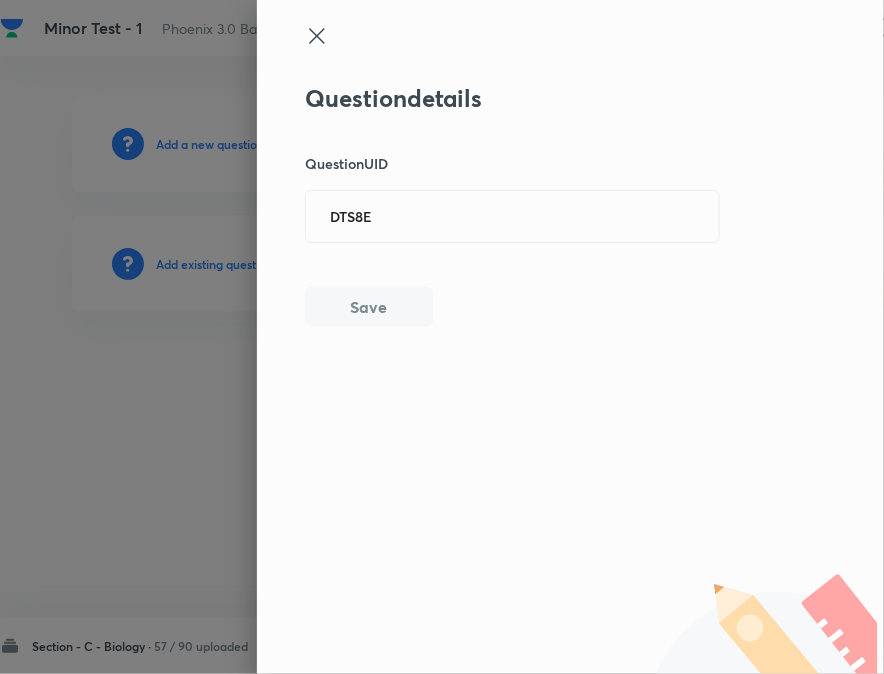 click on "Save" at bounding box center (369, 307) 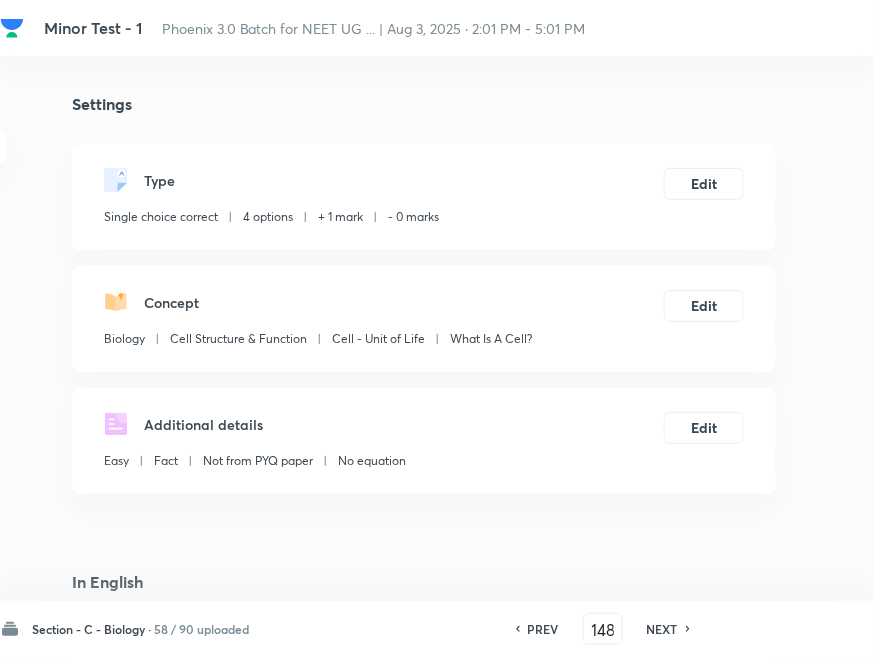 checkbox on "true" 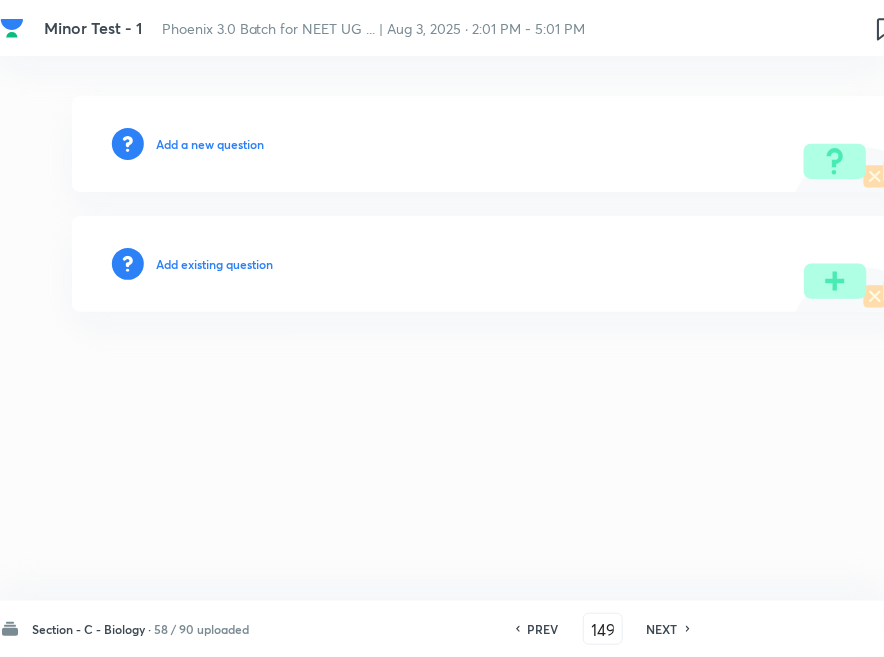 click on "Add existing question" at bounding box center [214, 264] 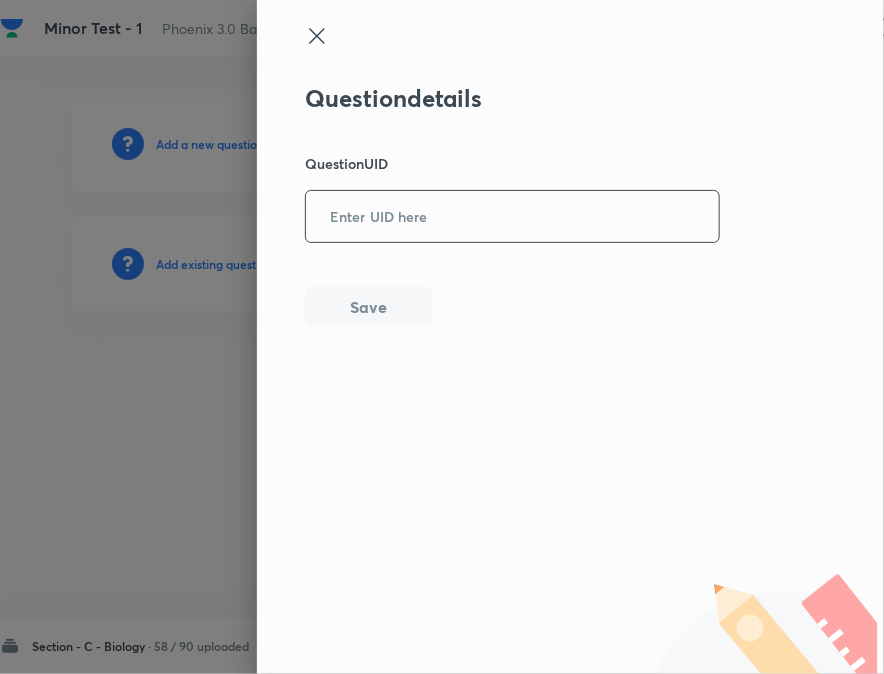 drag, startPoint x: 414, startPoint y: 205, endPoint x: 413, endPoint y: 245, distance: 40.012497 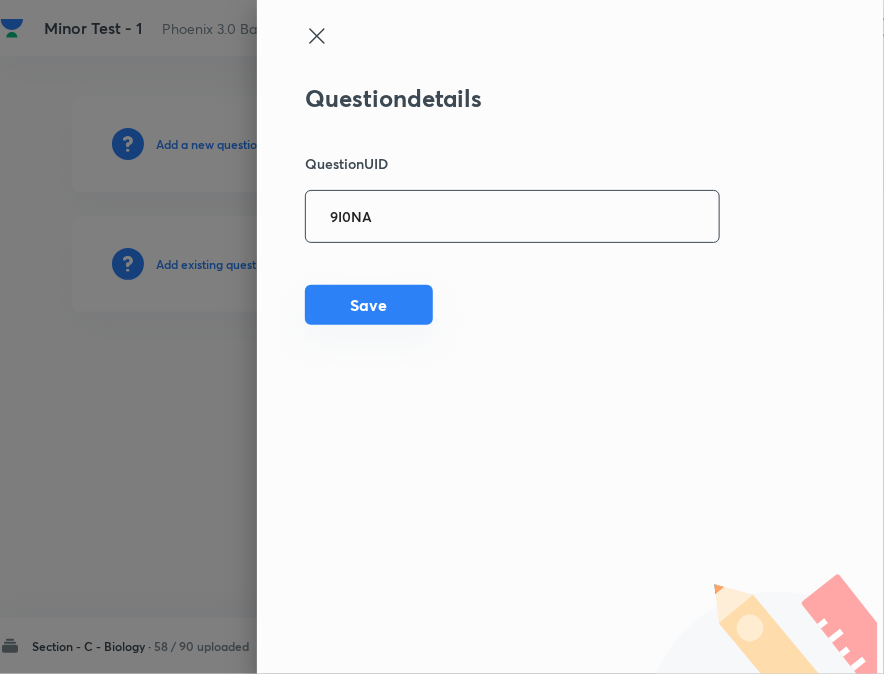 type on "9I0NA" 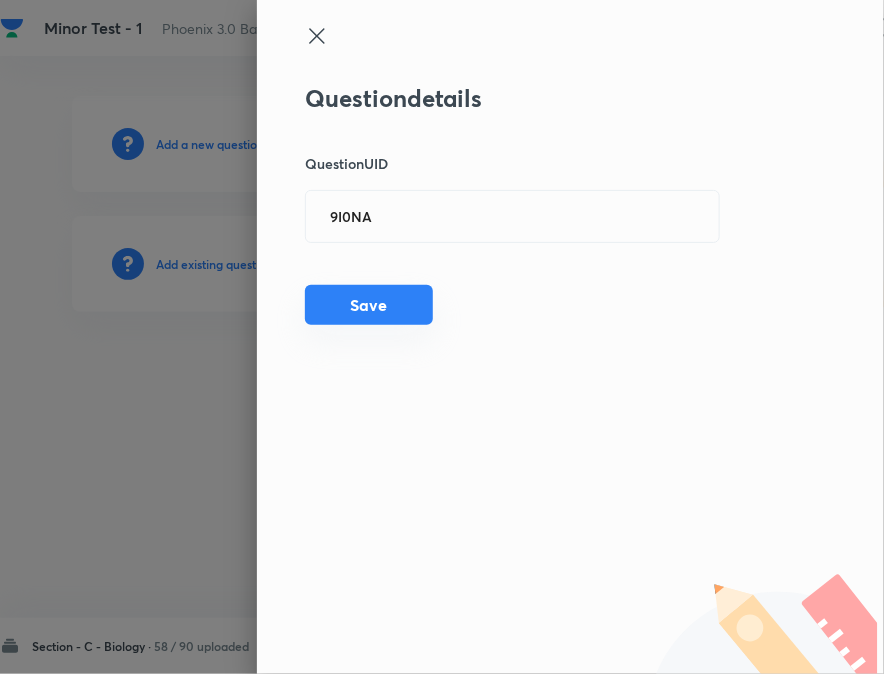 click on "Save" at bounding box center (369, 305) 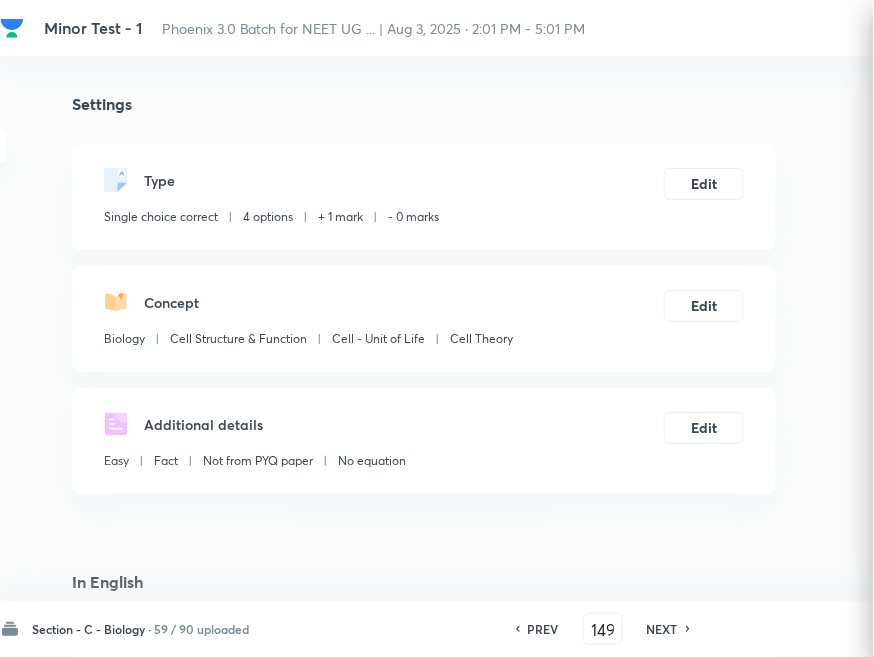 checkbox on "true" 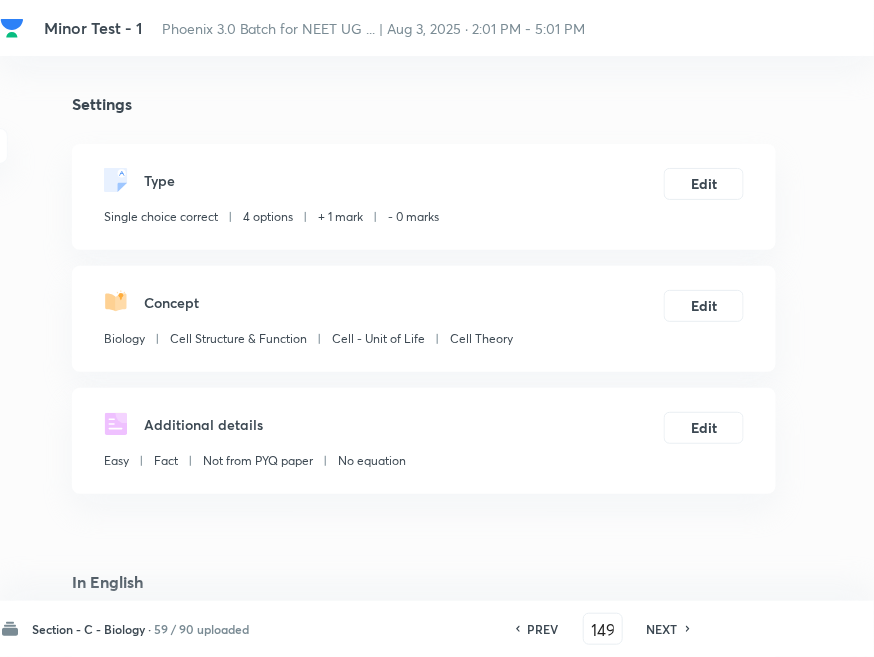 drag, startPoint x: 668, startPoint y: 633, endPoint x: 572, endPoint y: 518, distance: 149.8032 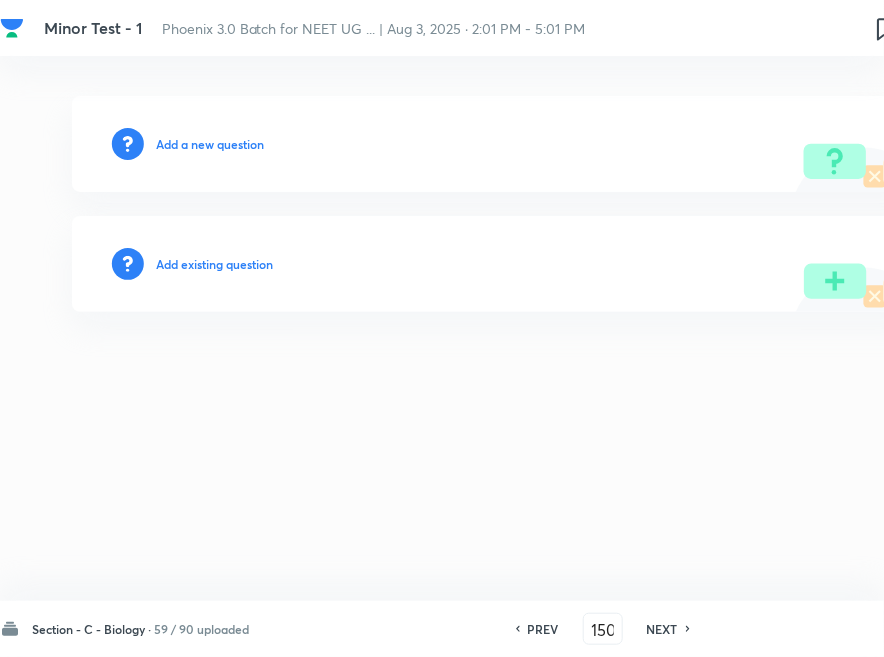 click on "Add existing question" at bounding box center (214, 264) 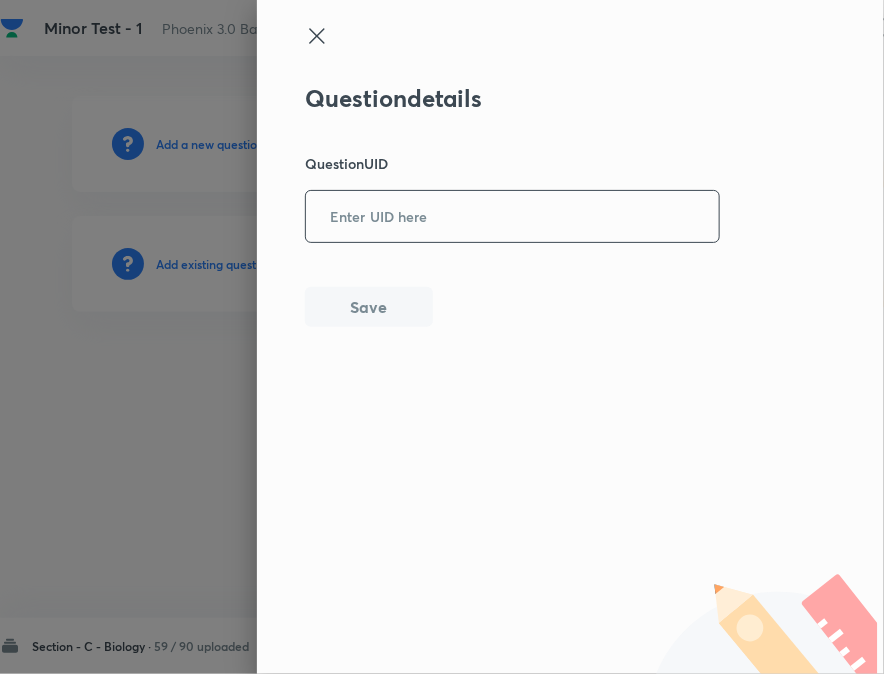 drag, startPoint x: 321, startPoint y: 238, endPoint x: 337, endPoint y: 232, distance: 17.088007 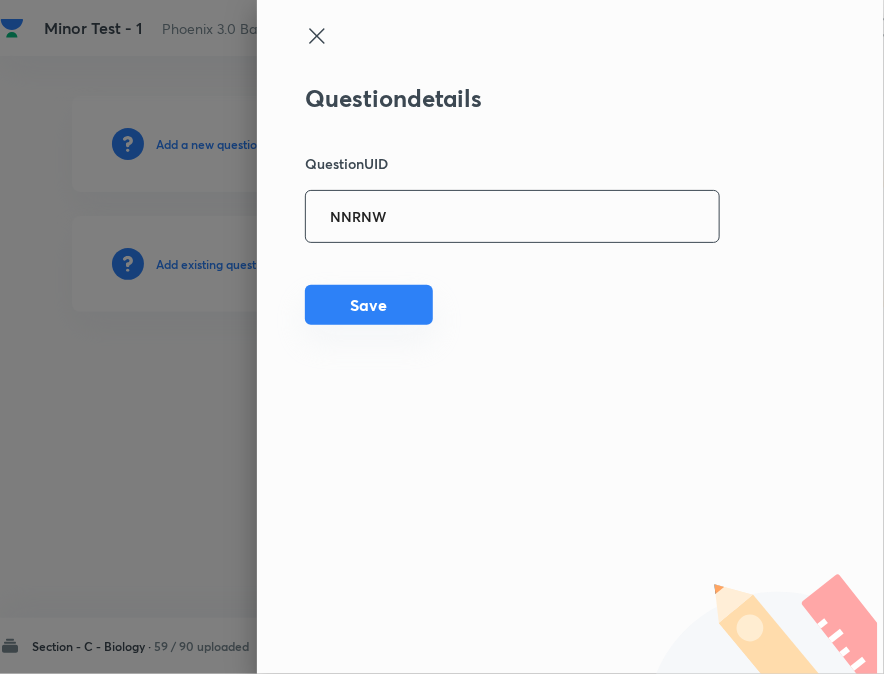 type on "NNRNW" 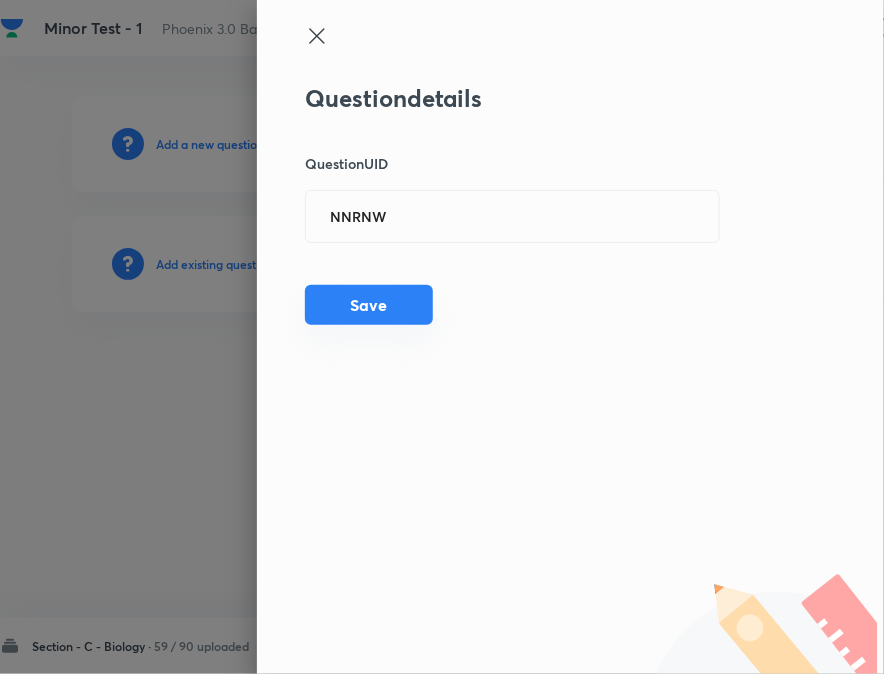 click on "Save" at bounding box center (369, 305) 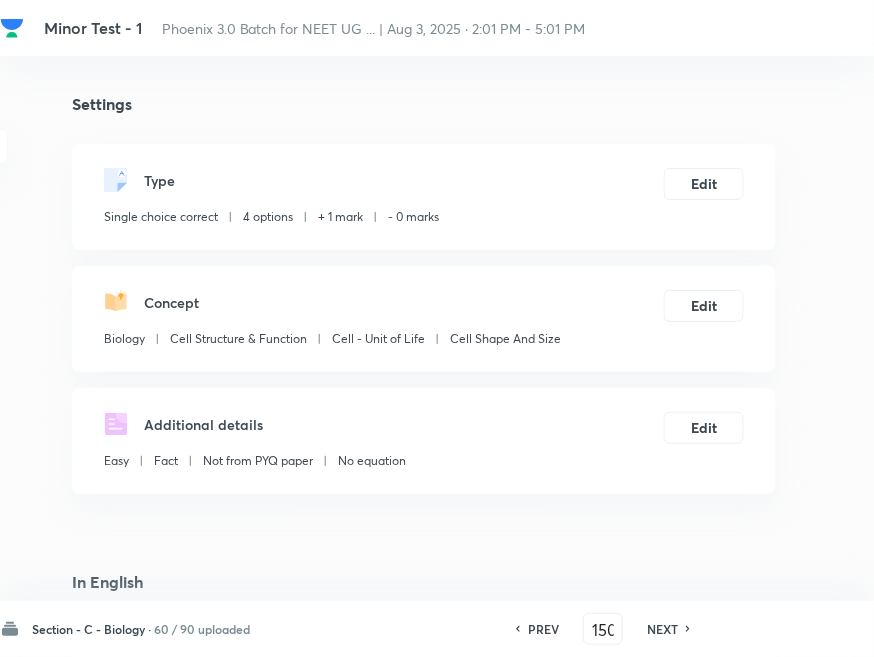 checkbox on "true" 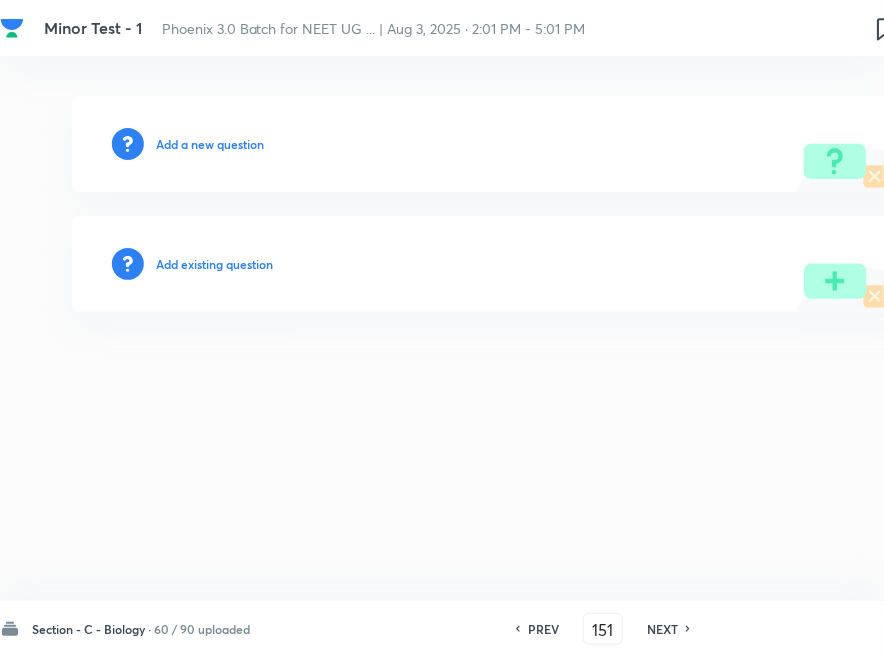 click on "Add existing question" at bounding box center [214, 264] 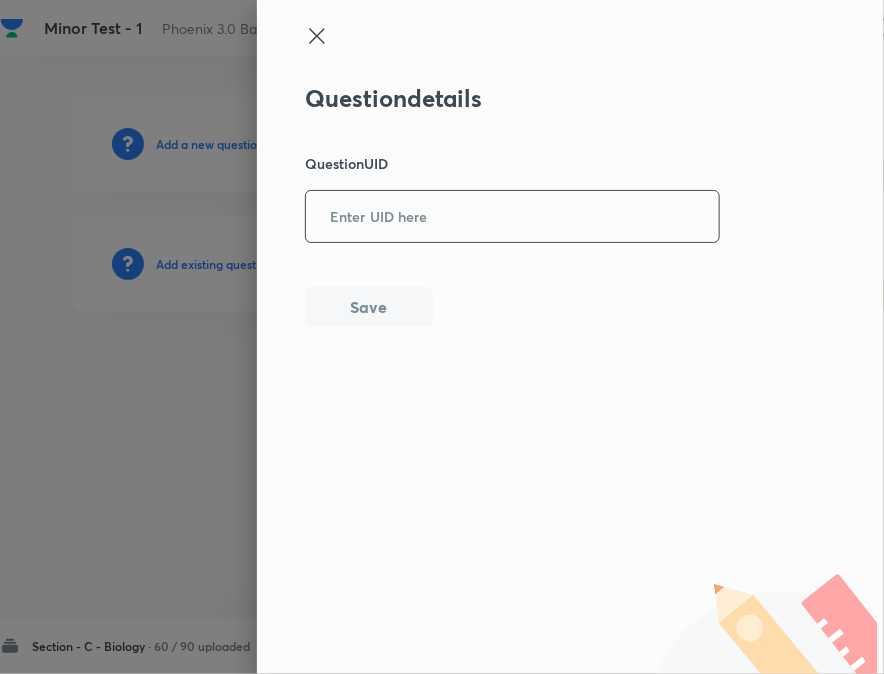 click at bounding box center [512, 216] 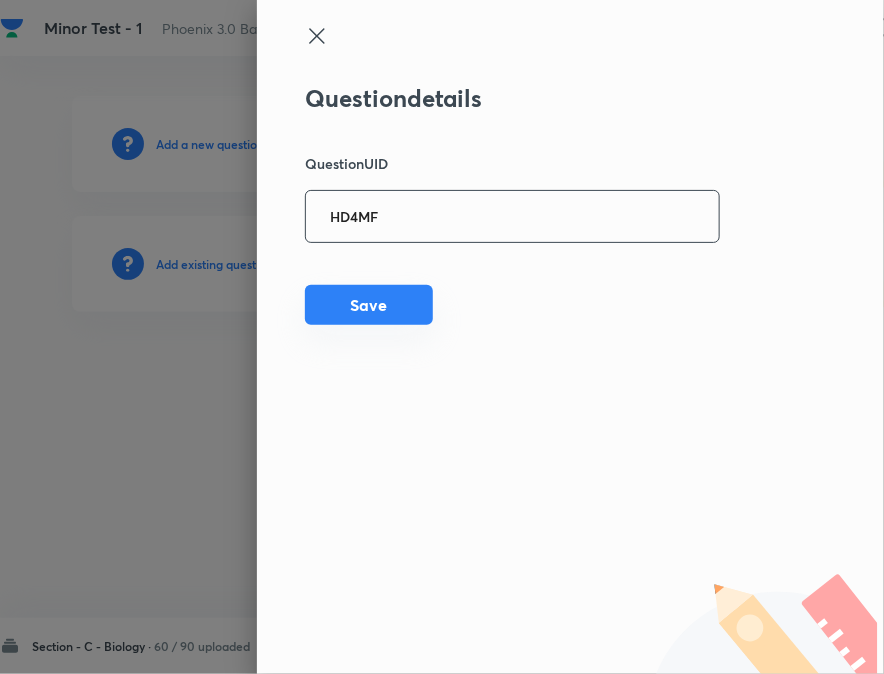 type on "HD4MF" 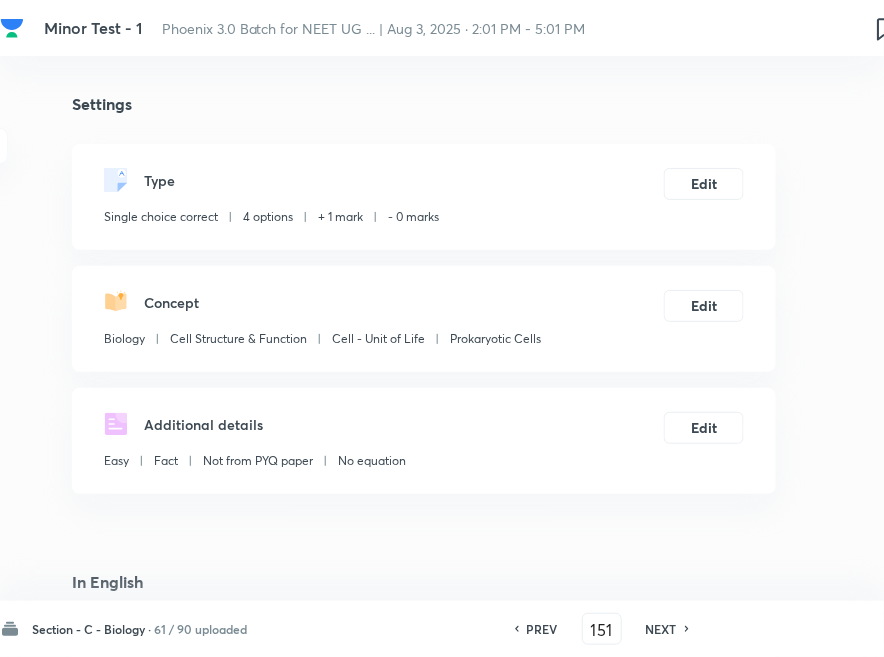 checkbox on "true" 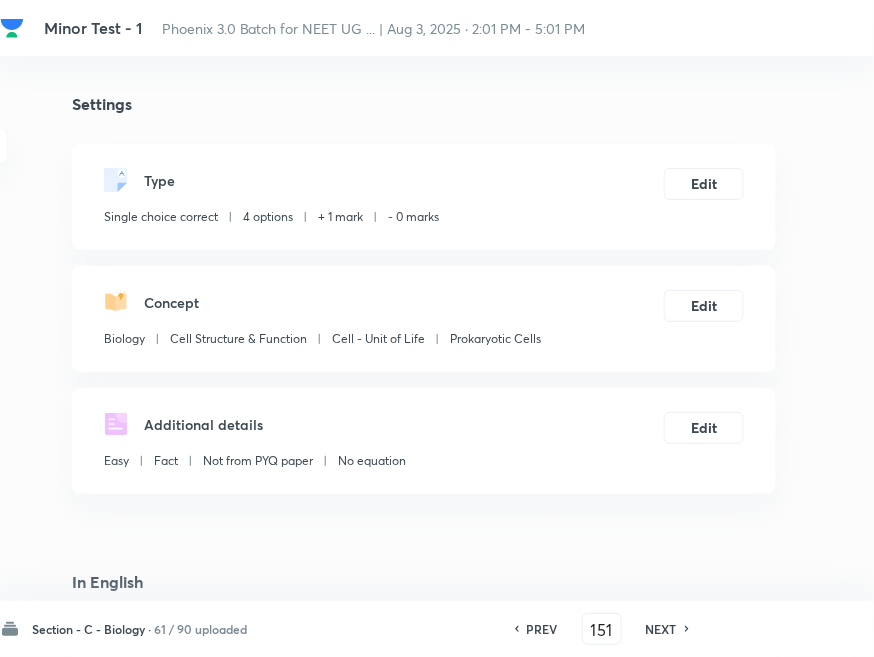 click on "NEXT" at bounding box center (661, 629) 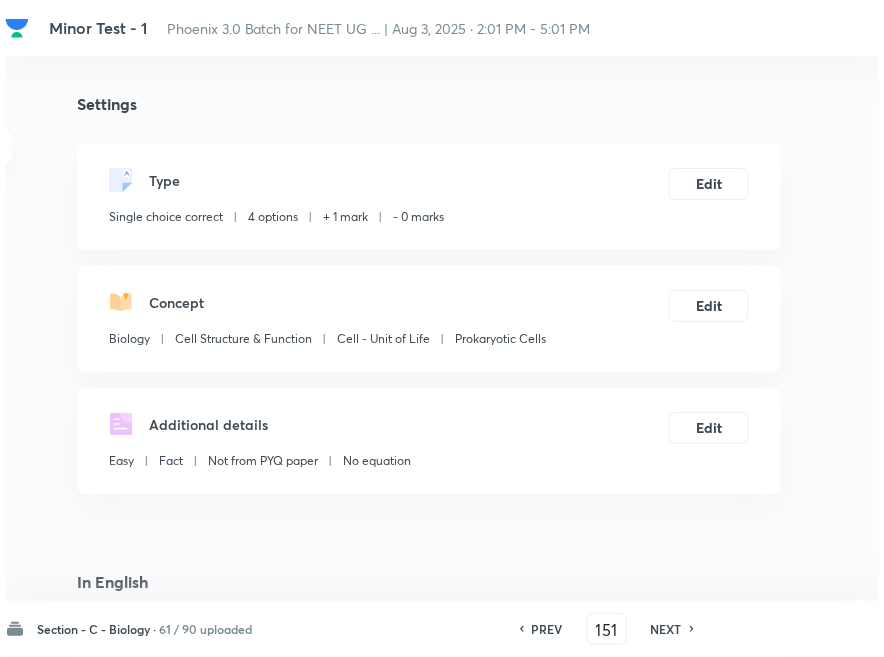 type on "152" 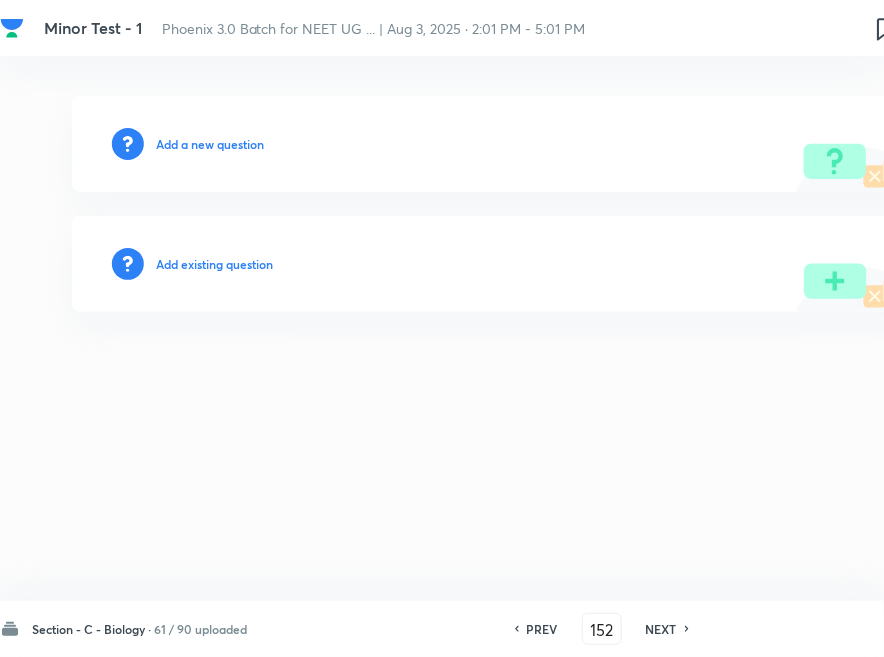 click on "Add existing question" at bounding box center (496, 264) 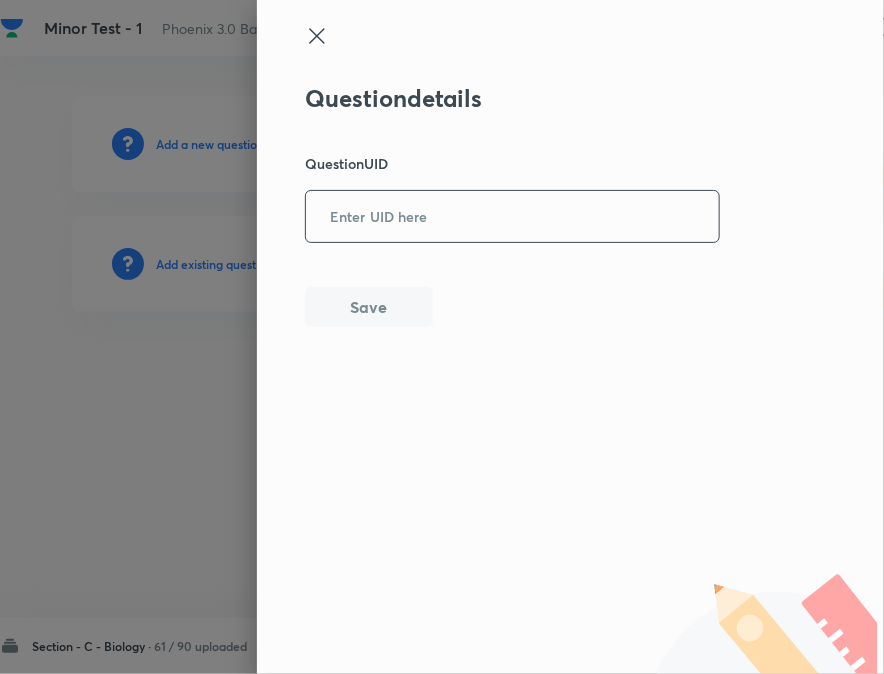 click at bounding box center (512, 216) 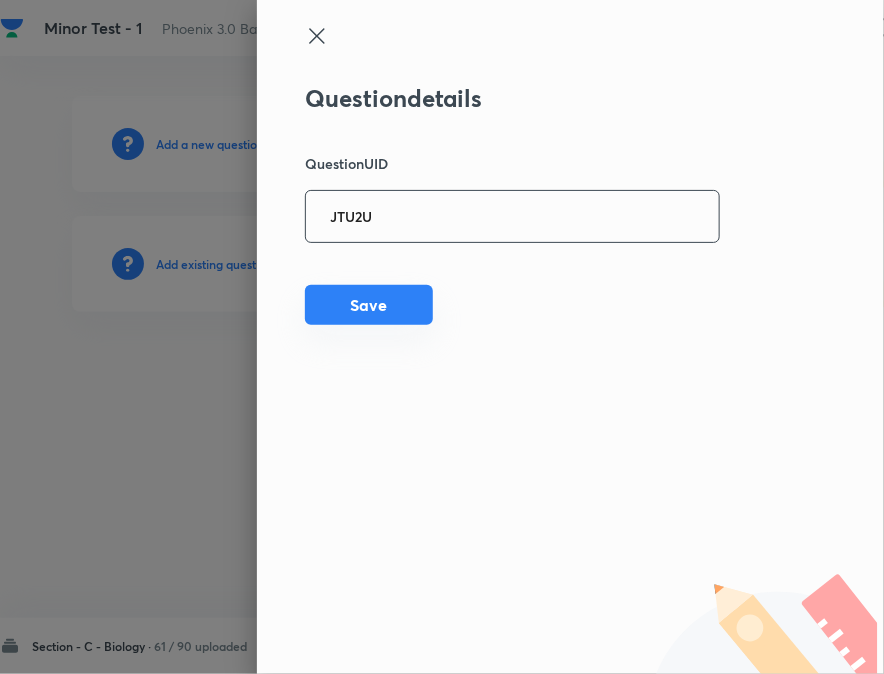 type on "JTU2U" 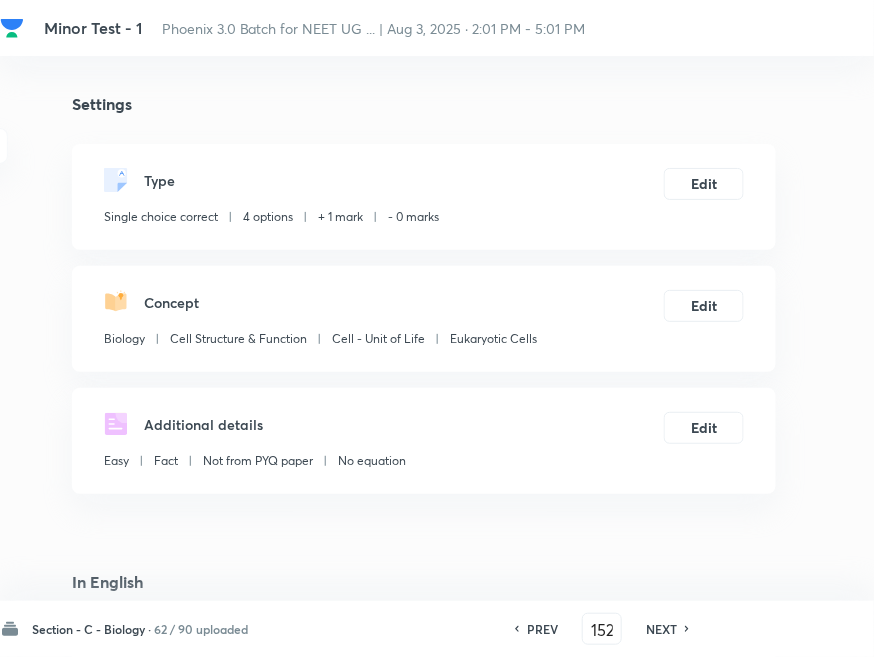 checkbox on "true" 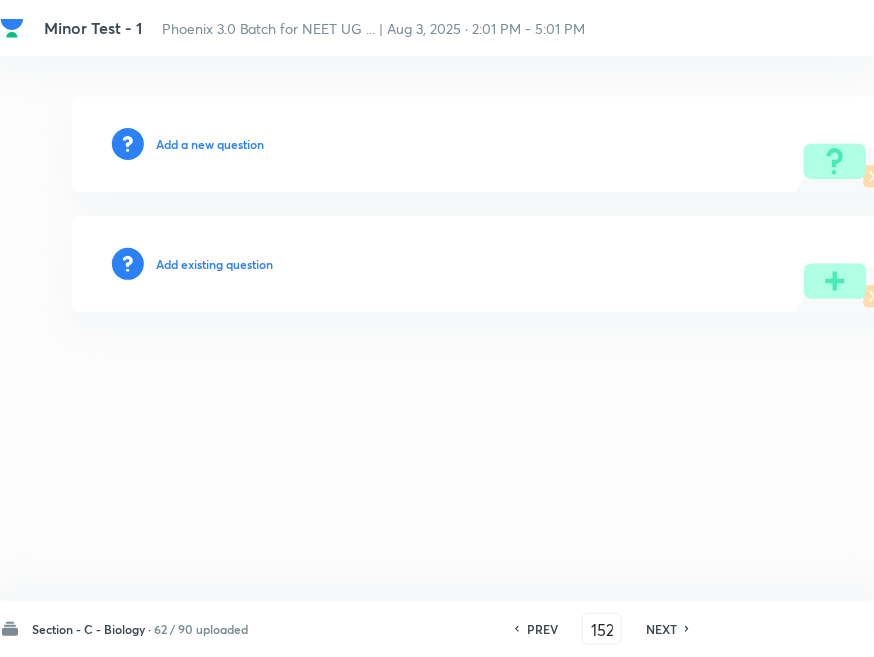 type on "153" 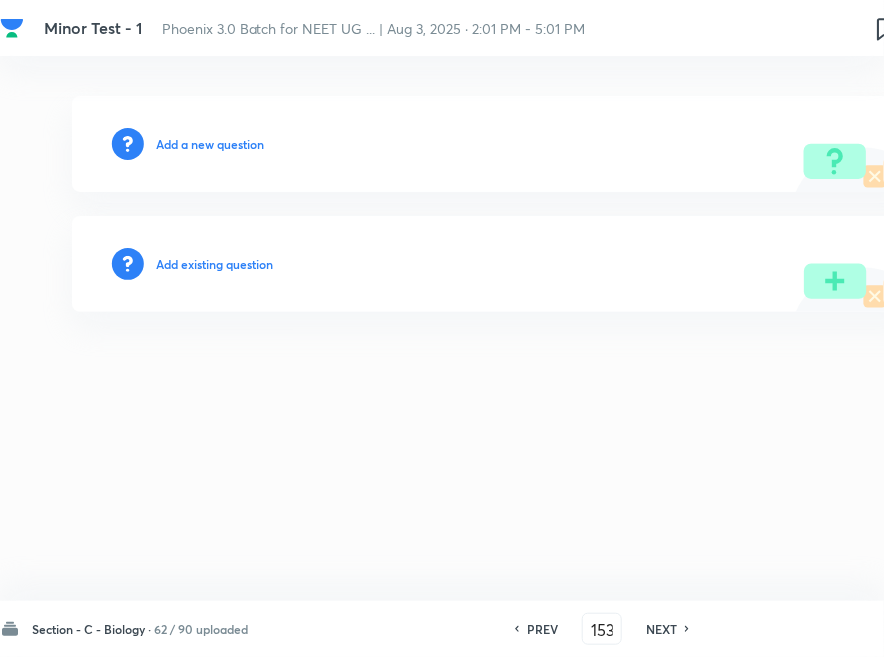 click on "Add existing question" at bounding box center (496, 264) 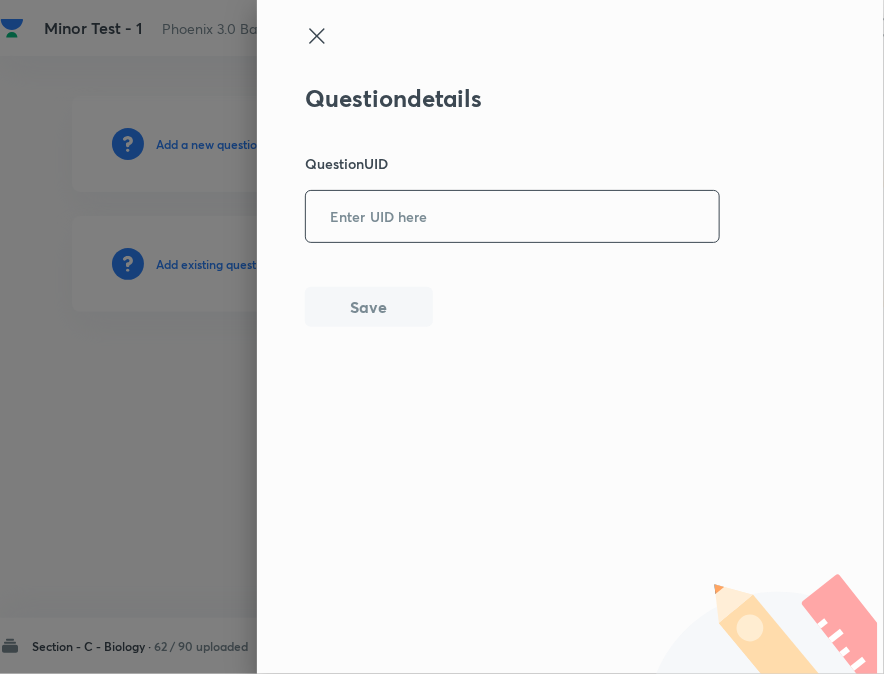 click at bounding box center [512, 216] 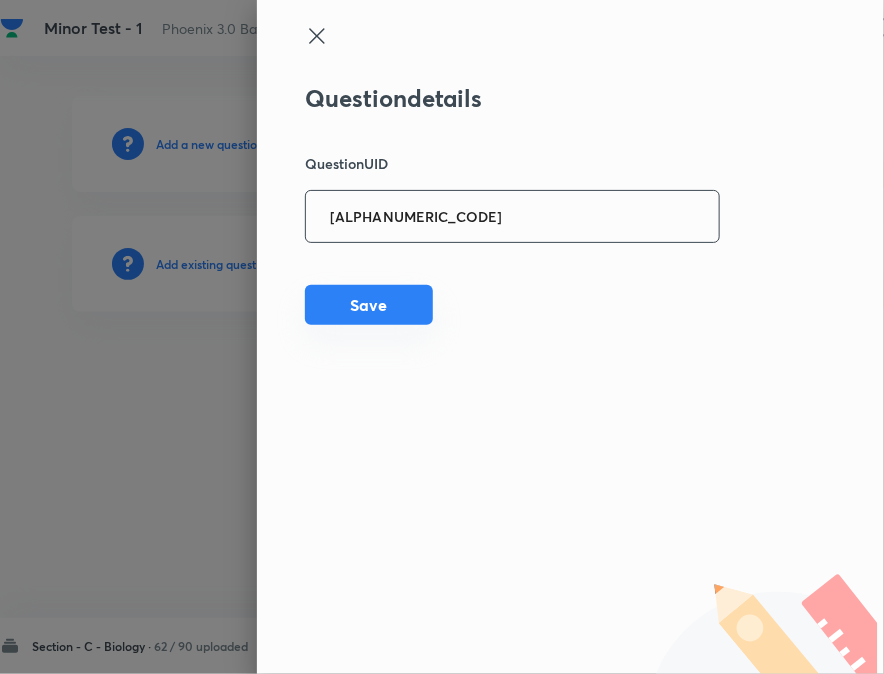 type on "[ALPHANUMERIC_CODE]" 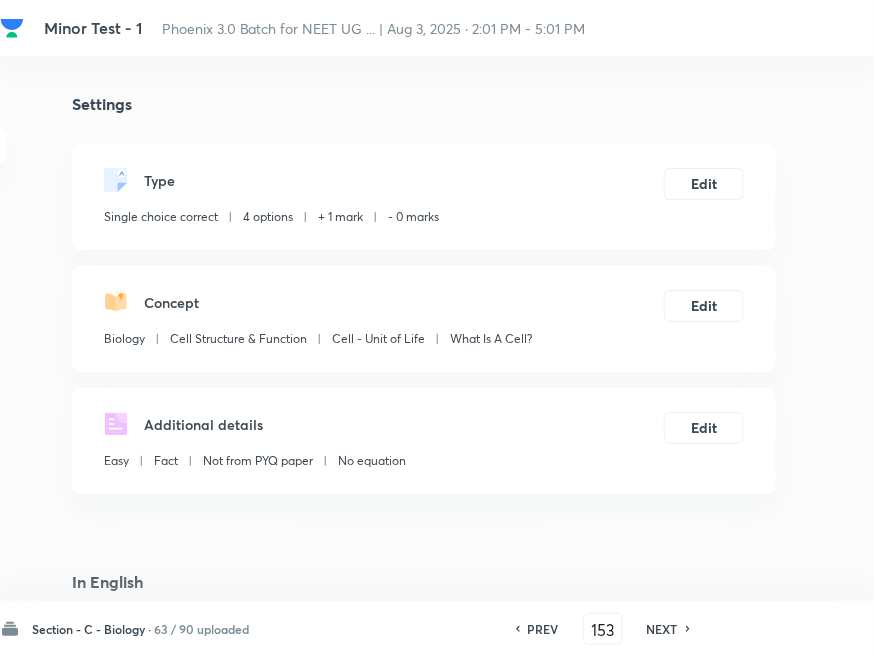 checkbox on "true" 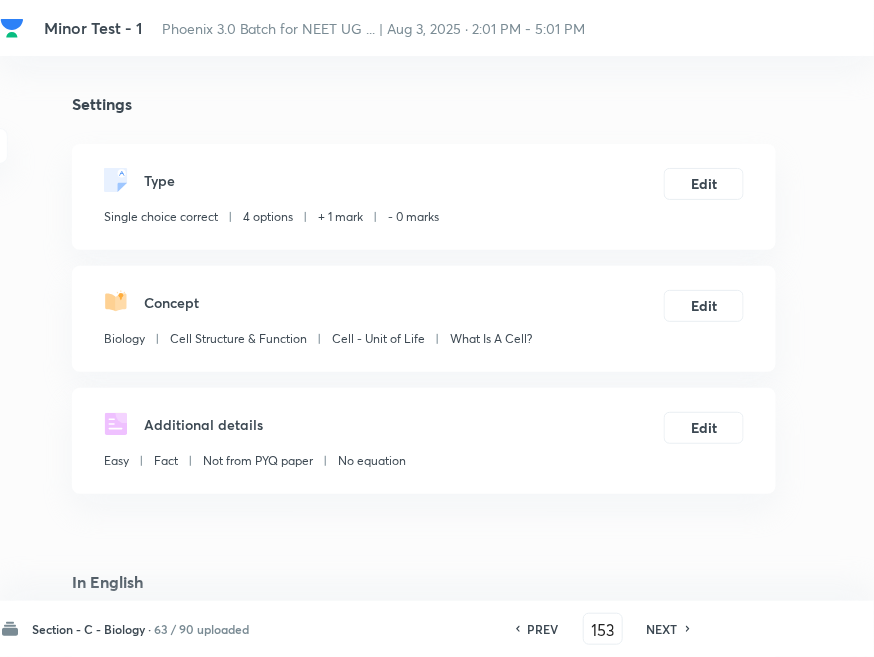 click on "NEXT" at bounding box center [662, 629] 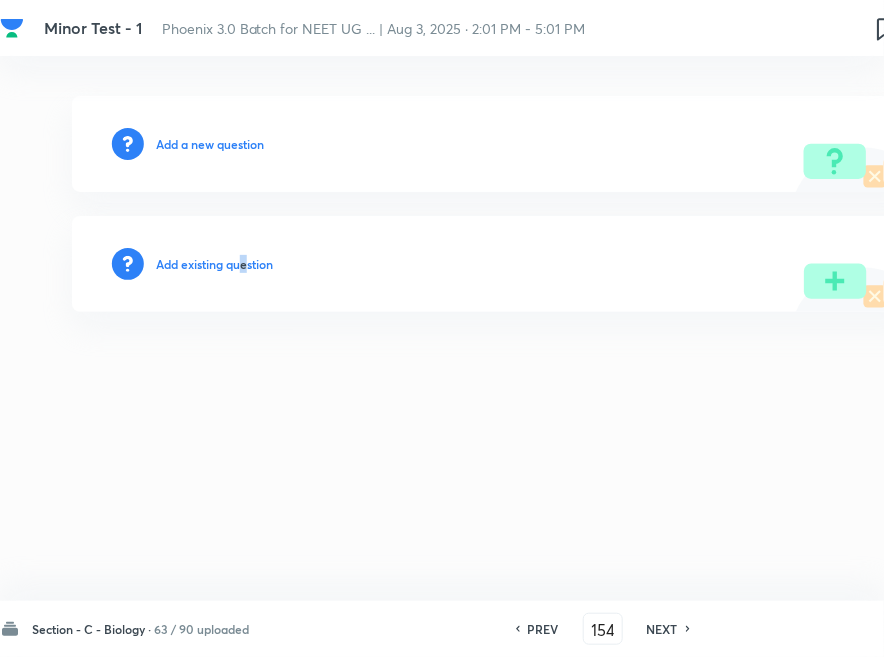 click on "Add existing question" at bounding box center [214, 264] 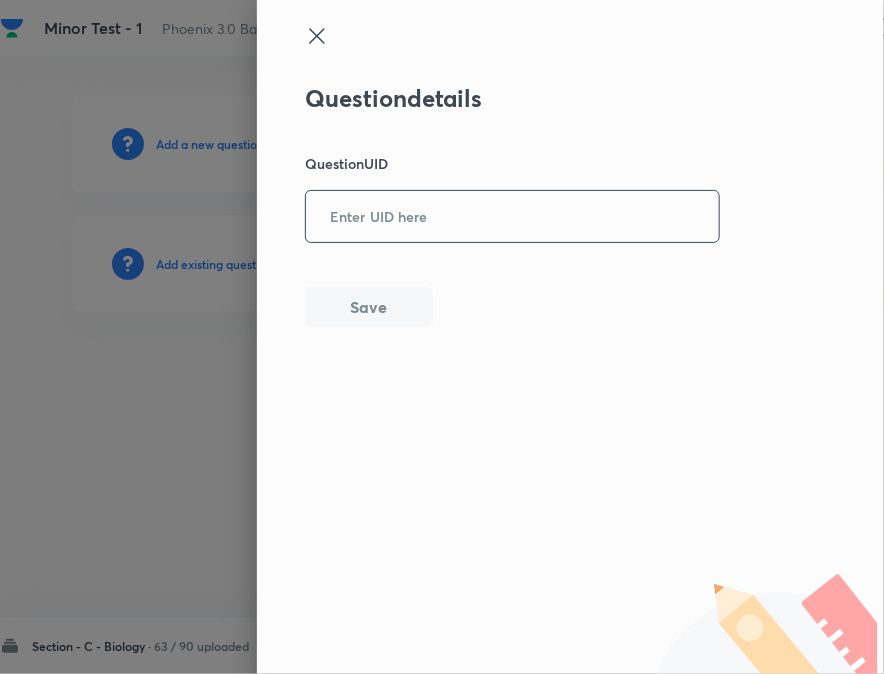 click at bounding box center (512, 216) 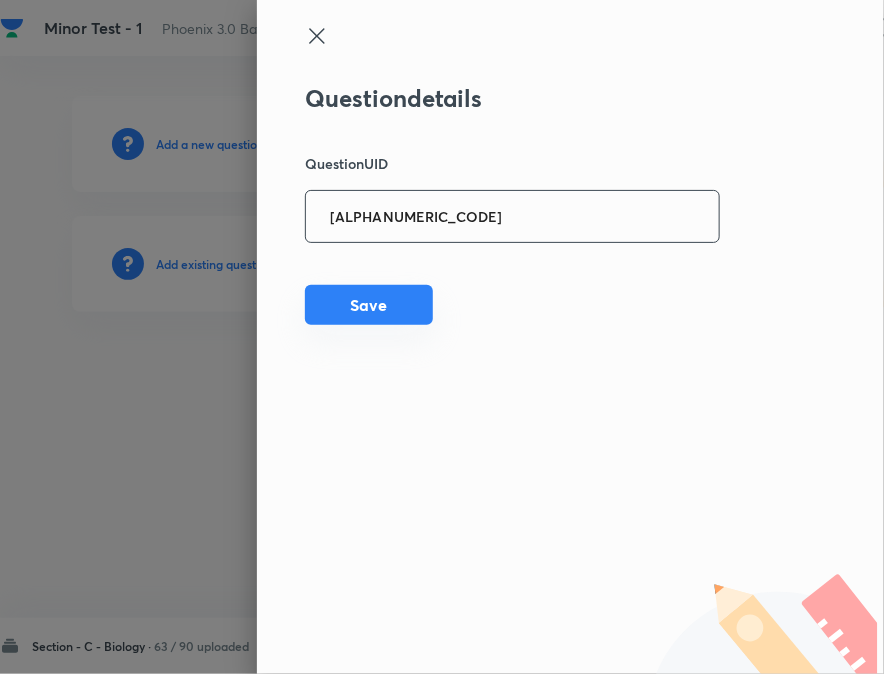 type on "[ALPHANUMERIC_CODE]" 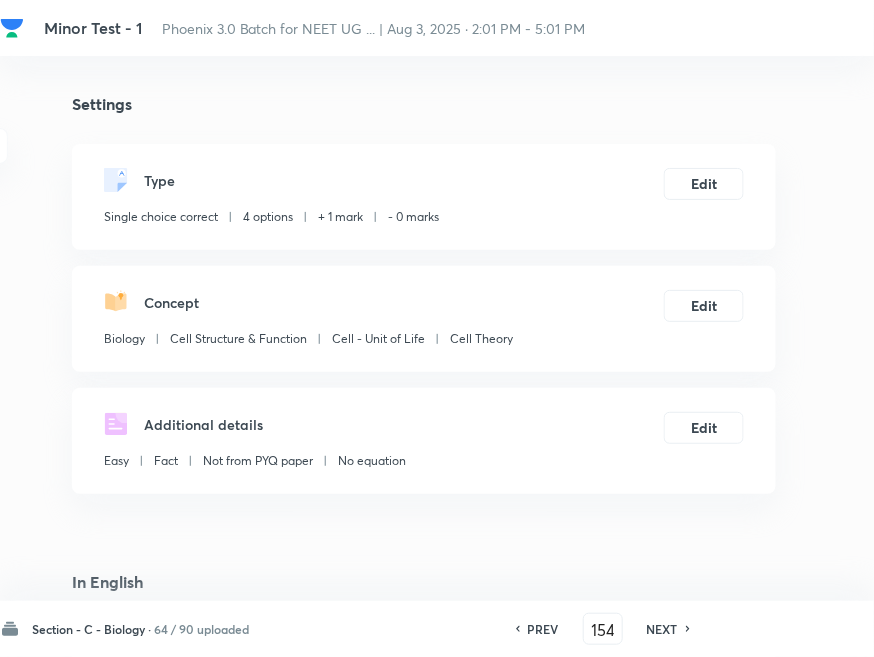 checkbox on "true" 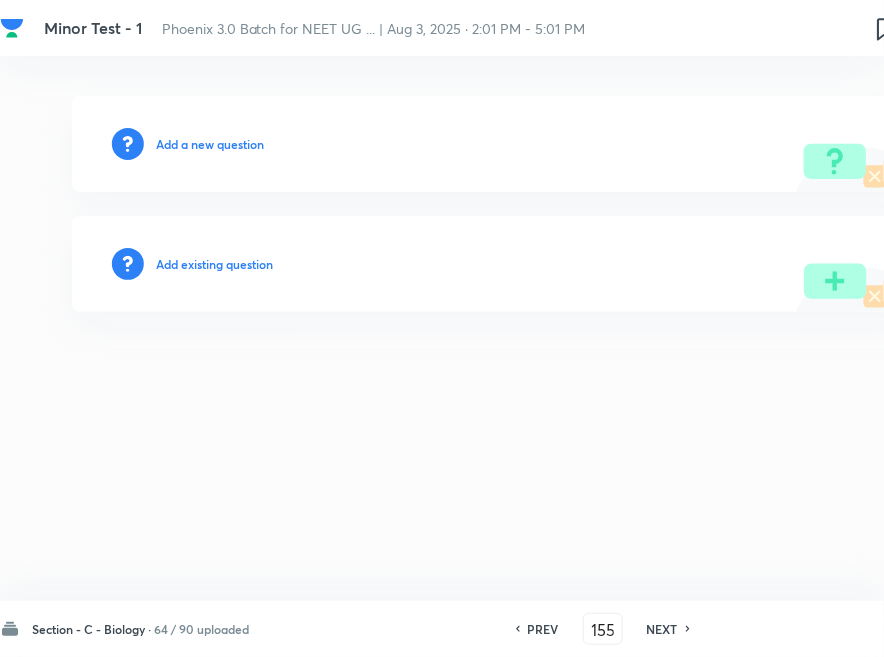 click on "Add existing question" at bounding box center [496, 264] 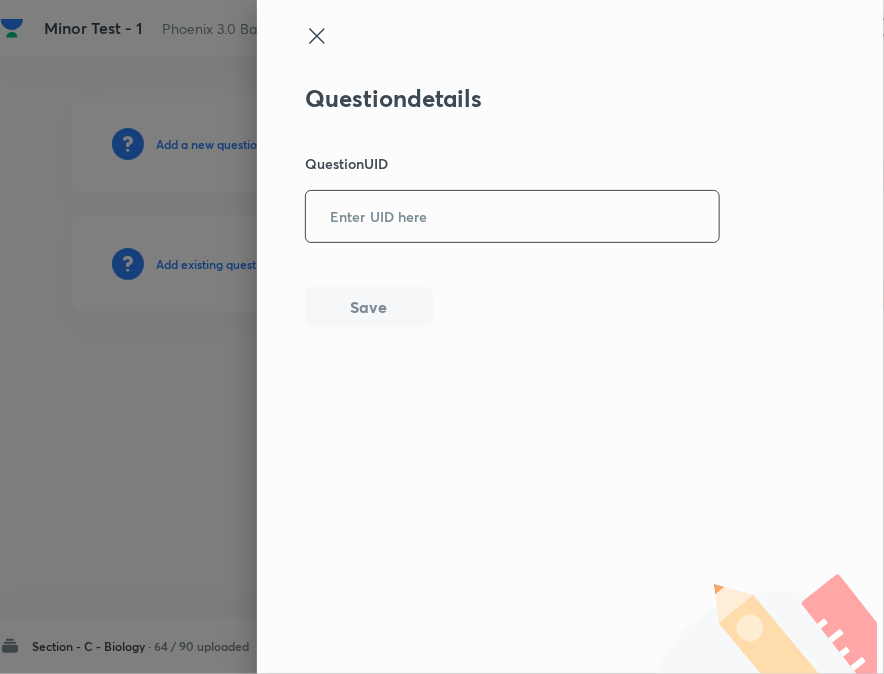 click at bounding box center (512, 216) 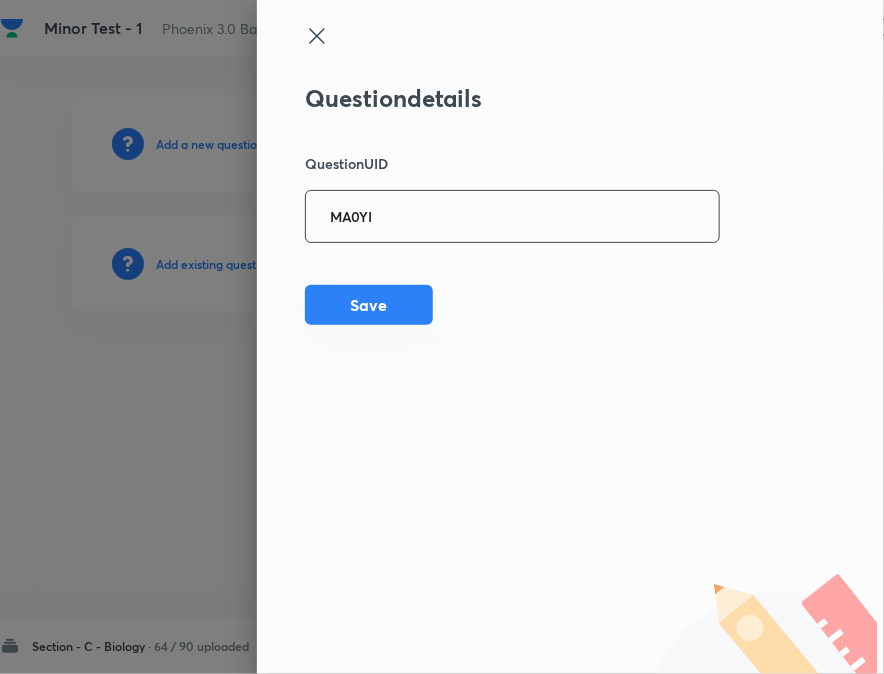 type on "MA0YI" 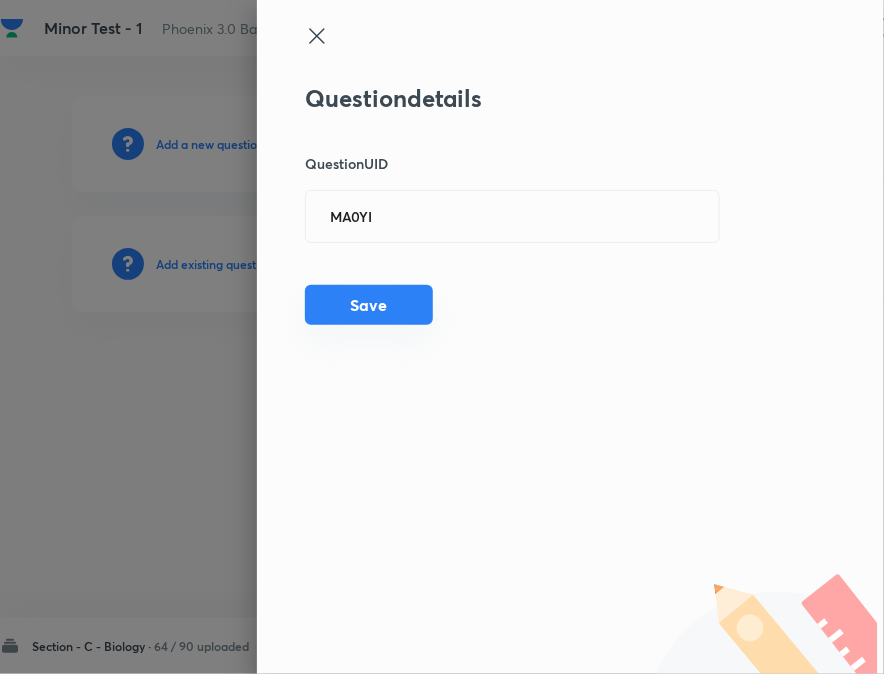 click on "Save" at bounding box center (369, 305) 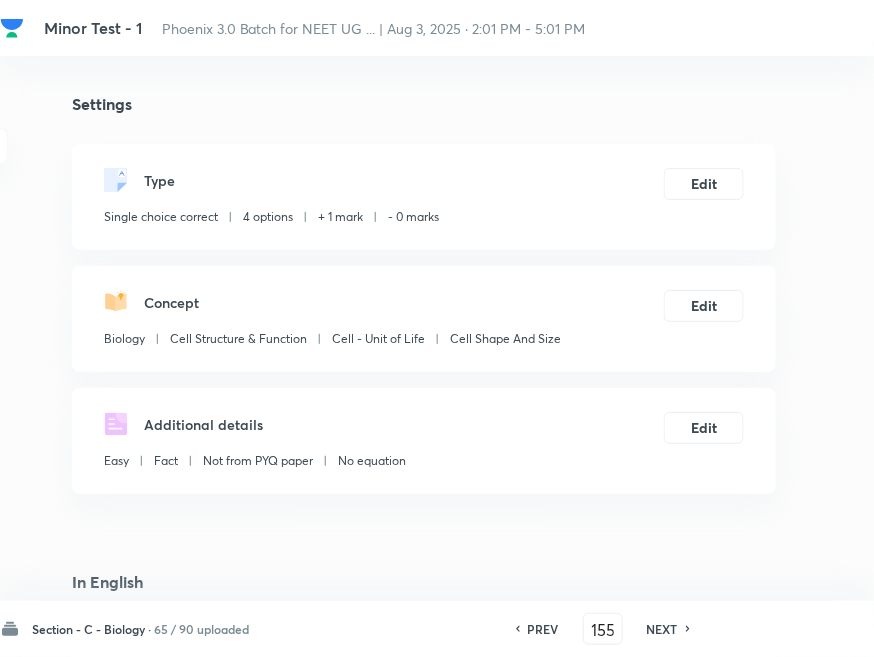 checkbox on "true" 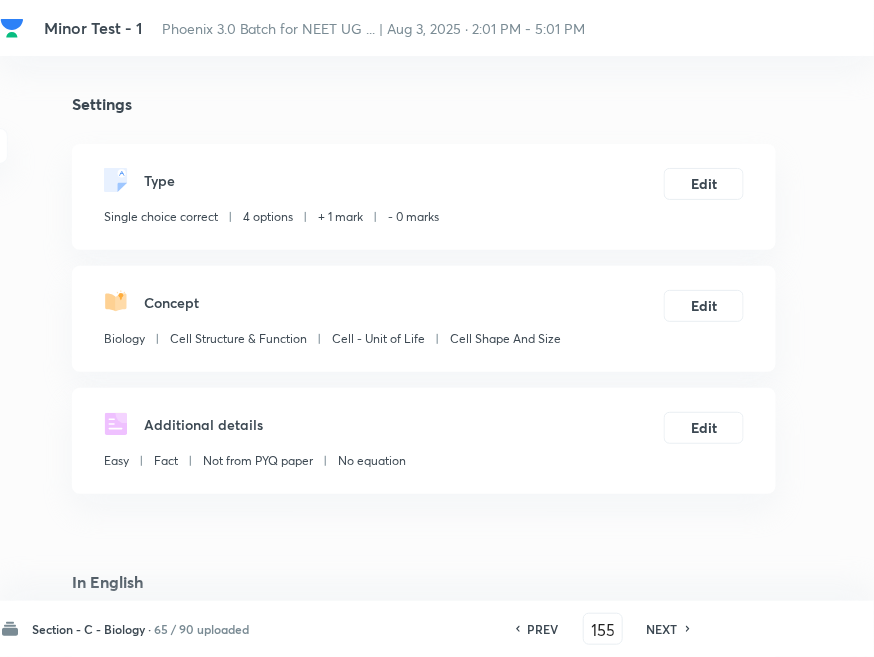 drag, startPoint x: 671, startPoint y: 634, endPoint x: 652, endPoint y: 617, distance: 25.495098 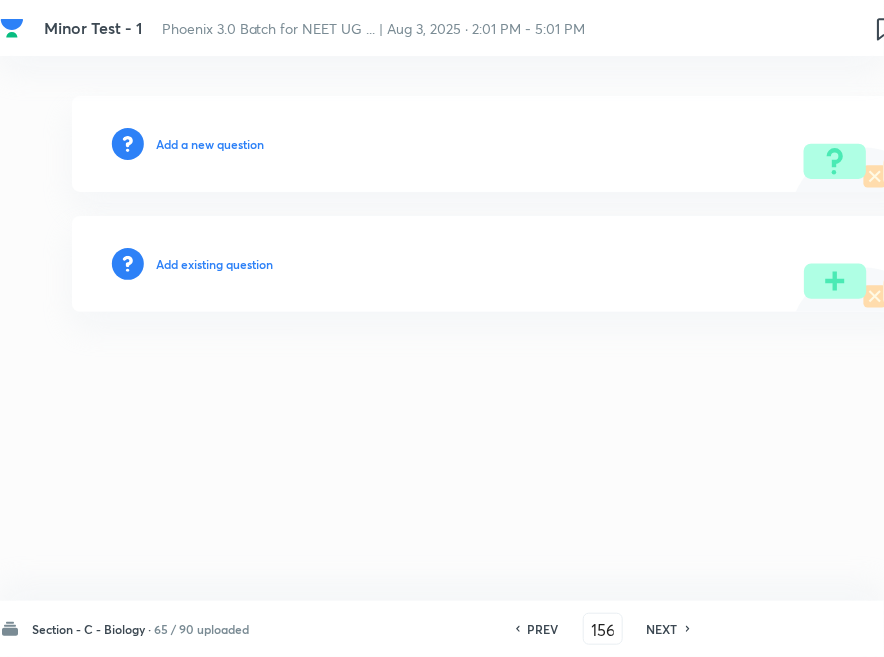 click on "Add existing question" at bounding box center (214, 264) 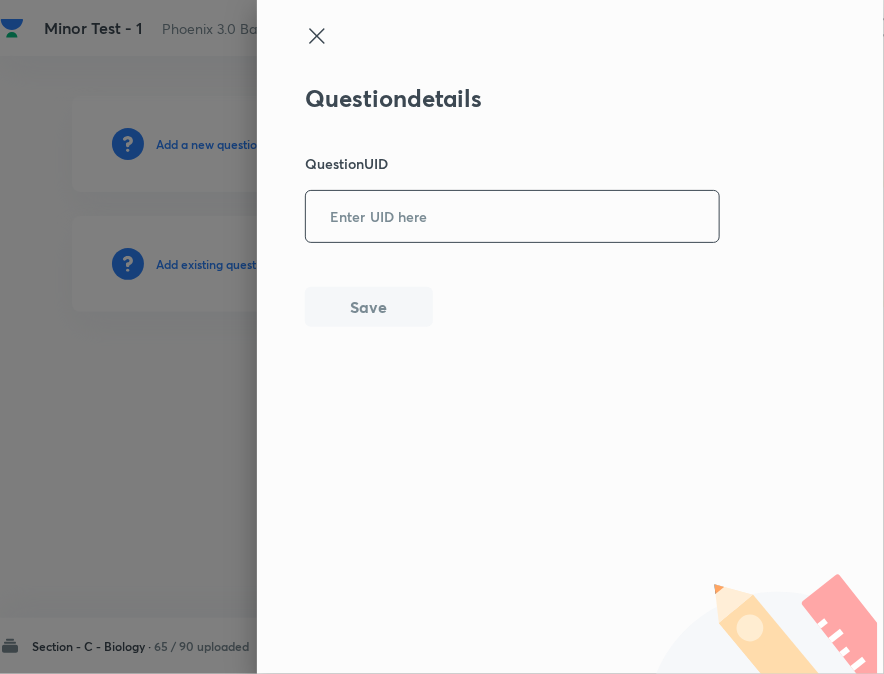 click at bounding box center [512, 216] 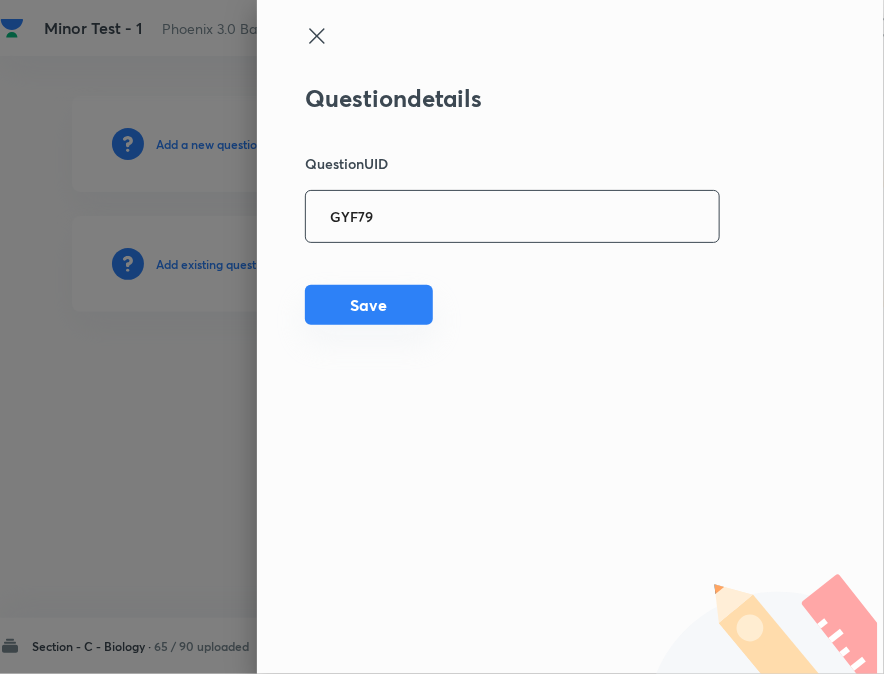 type on "GYF79" 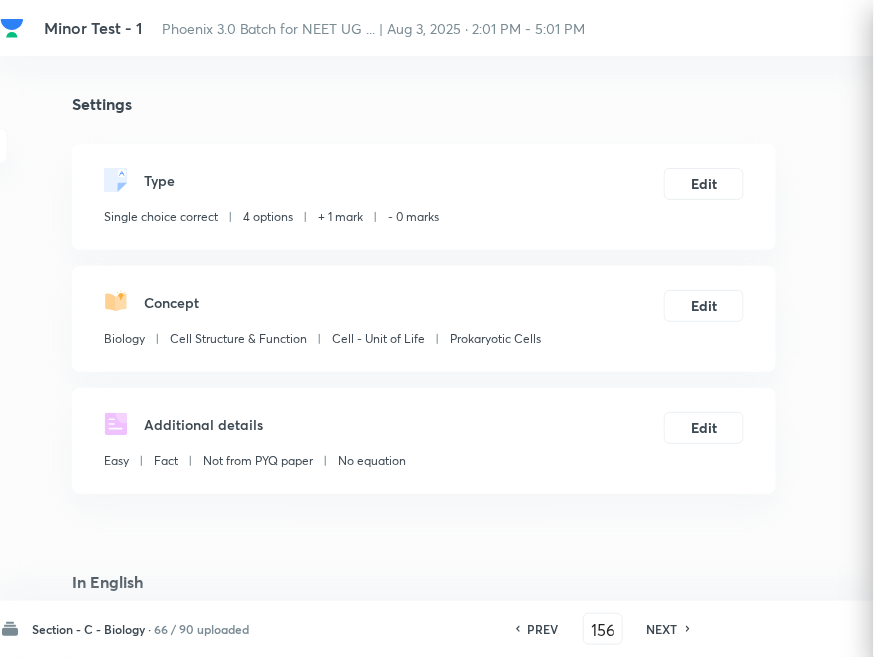 checkbox on "true" 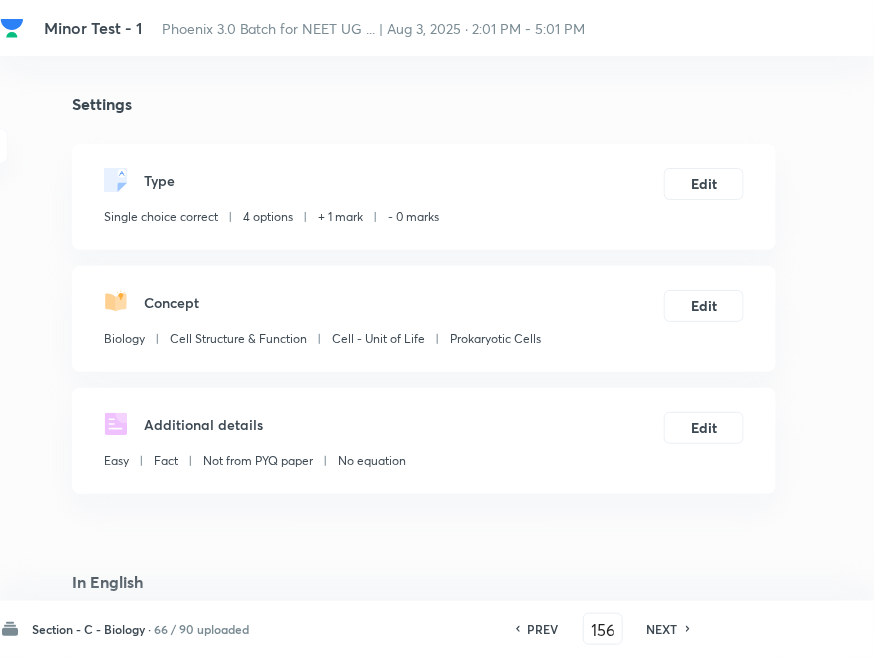 click on "NEXT" at bounding box center (662, 629) 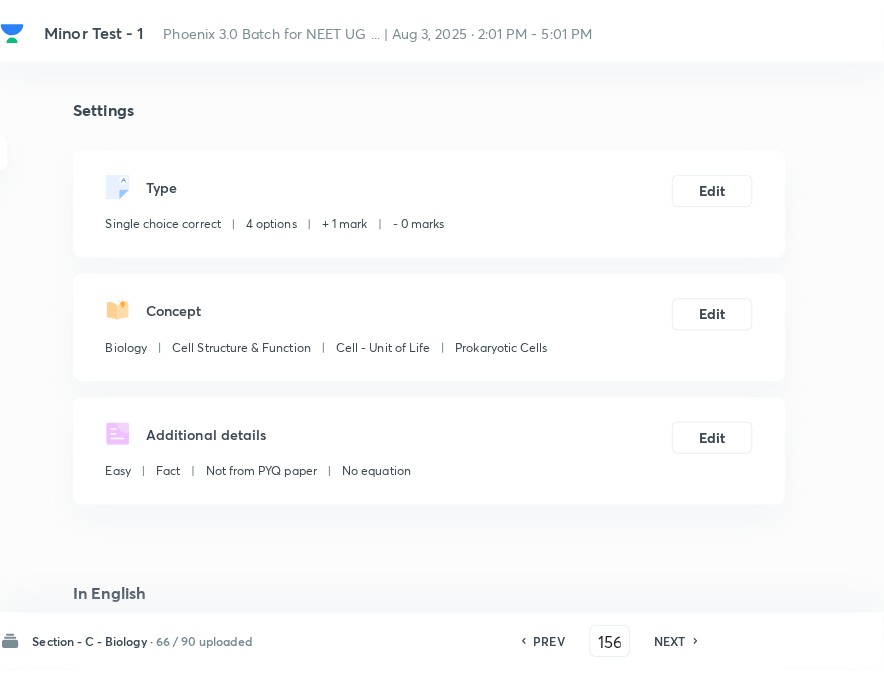 type 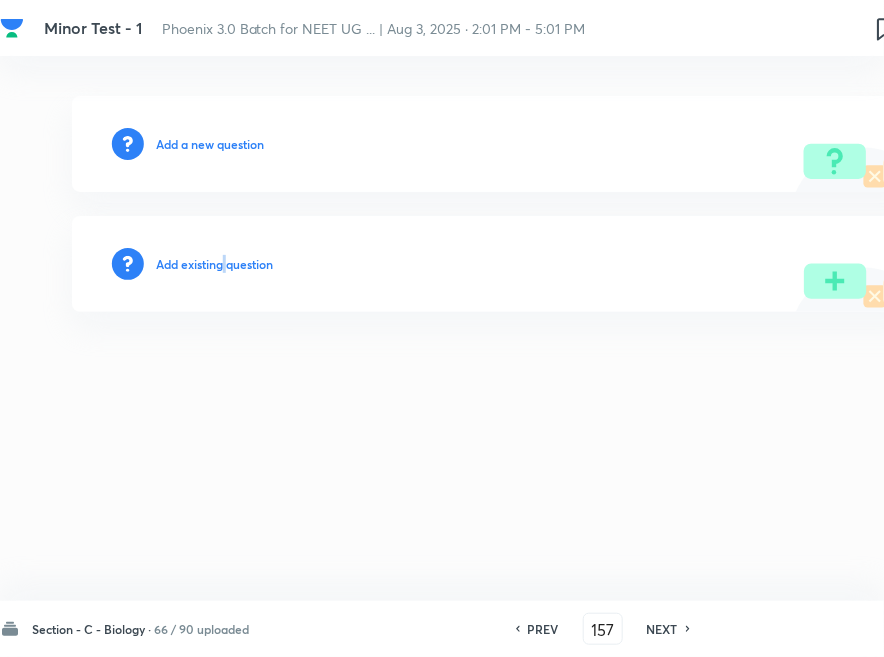 click on "Add existing question" at bounding box center (214, 264) 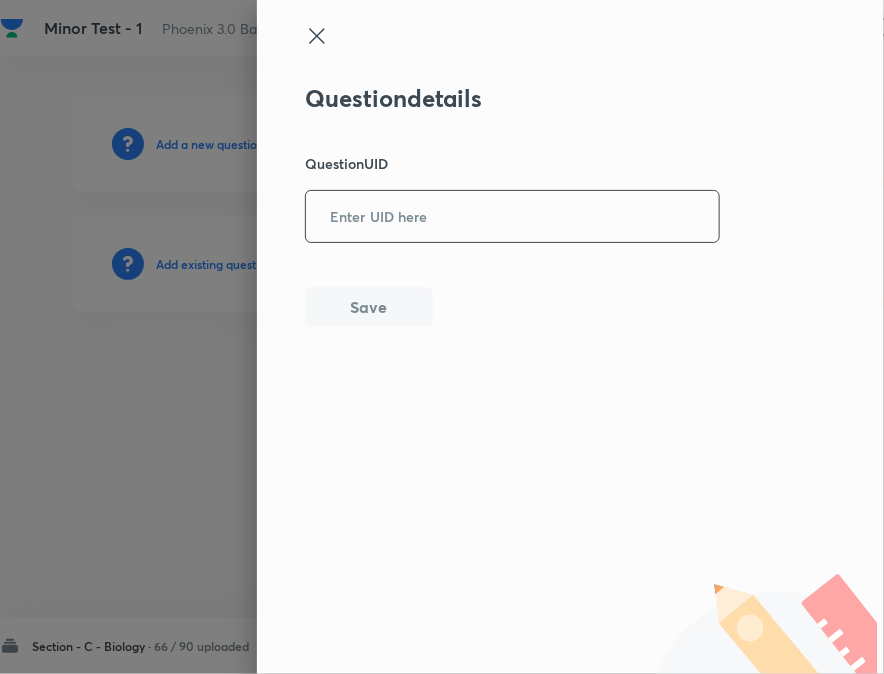 drag, startPoint x: 393, startPoint y: 201, endPoint x: 403, endPoint y: 215, distance: 17.20465 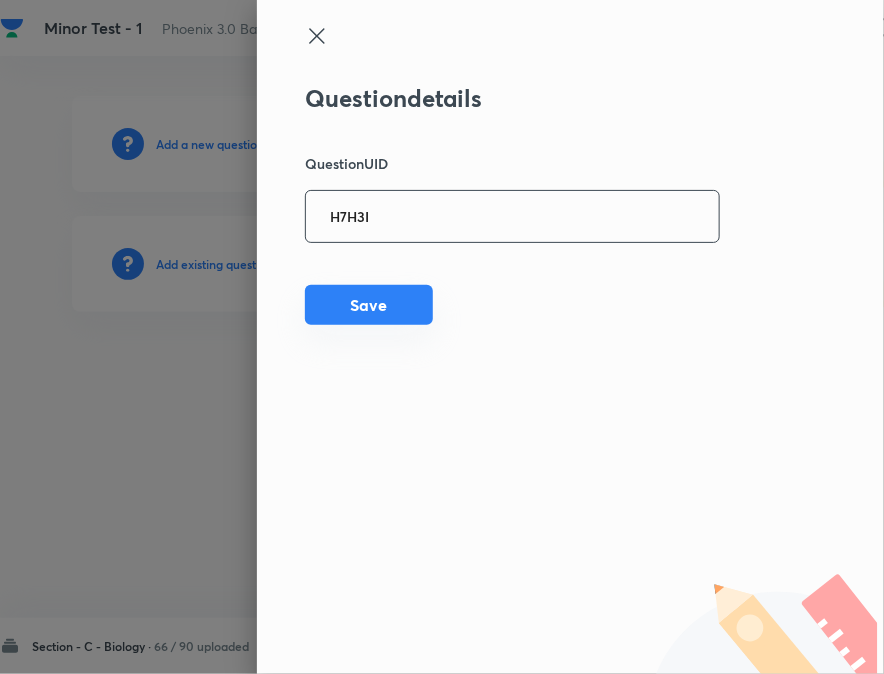 click on "Save" at bounding box center [369, 305] 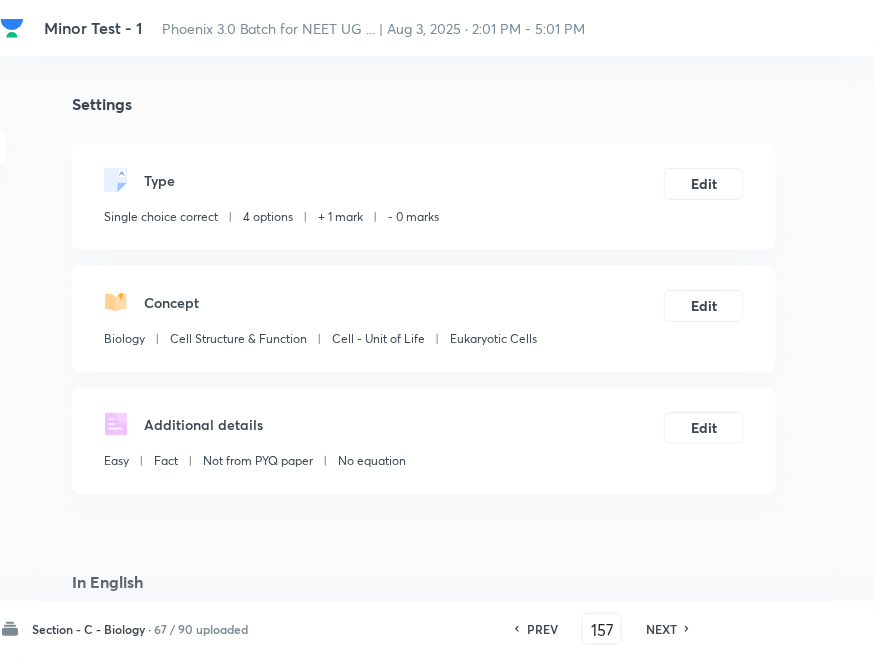 click on "NEXT" at bounding box center (661, 629) 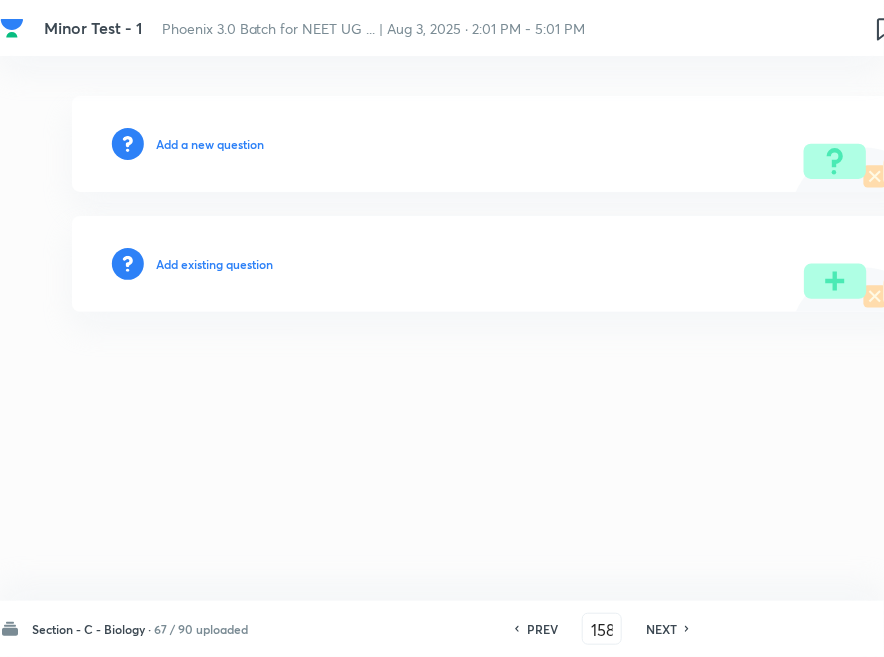 click on "Add existing question" at bounding box center [214, 264] 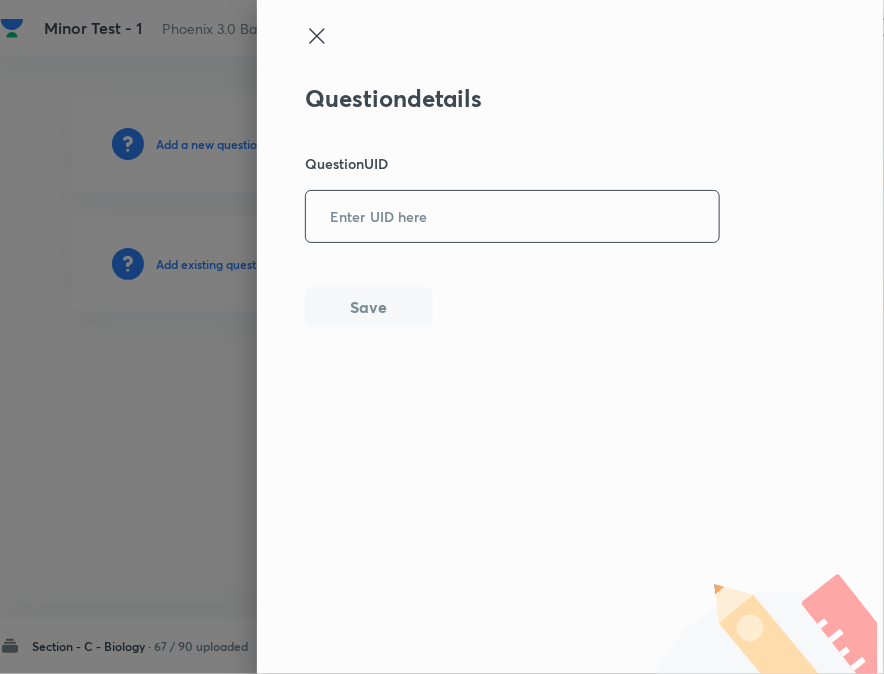 drag, startPoint x: 318, startPoint y: 245, endPoint x: 372, endPoint y: 230, distance: 56.044624 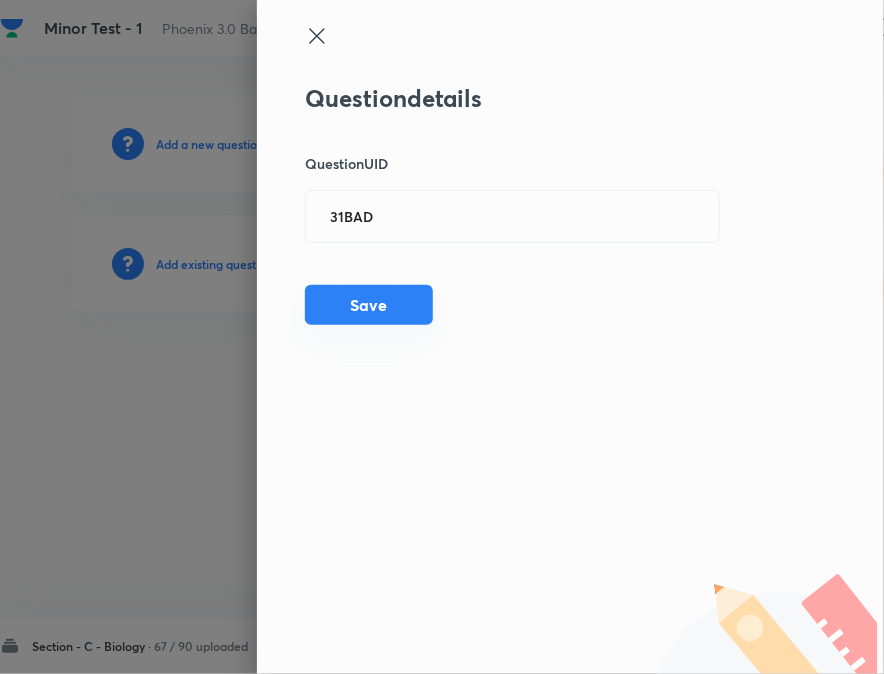 click on "Save" at bounding box center (369, 305) 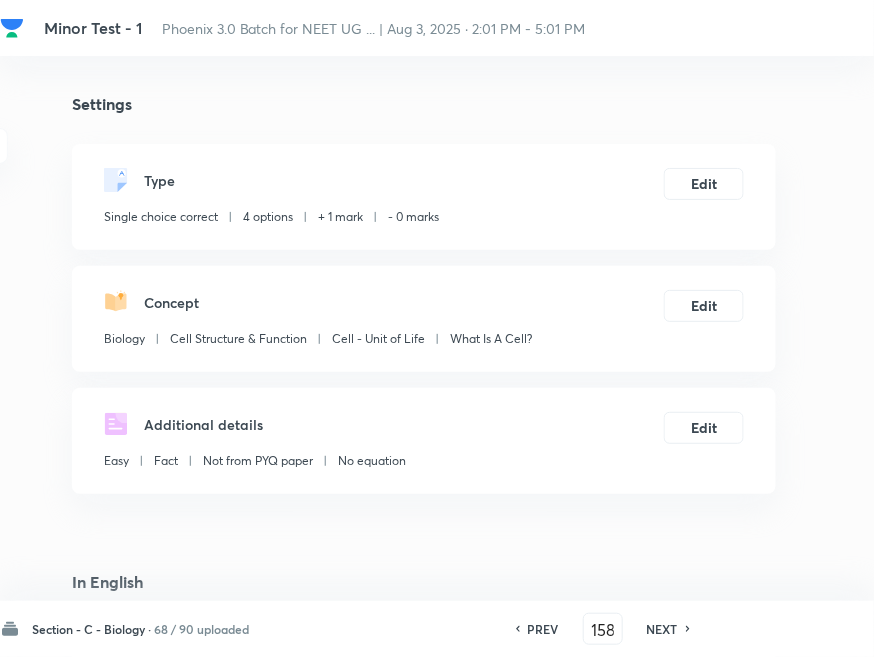 drag, startPoint x: 664, startPoint y: 632, endPoint x: 622, endPoint y: 591, distance: 58.694122 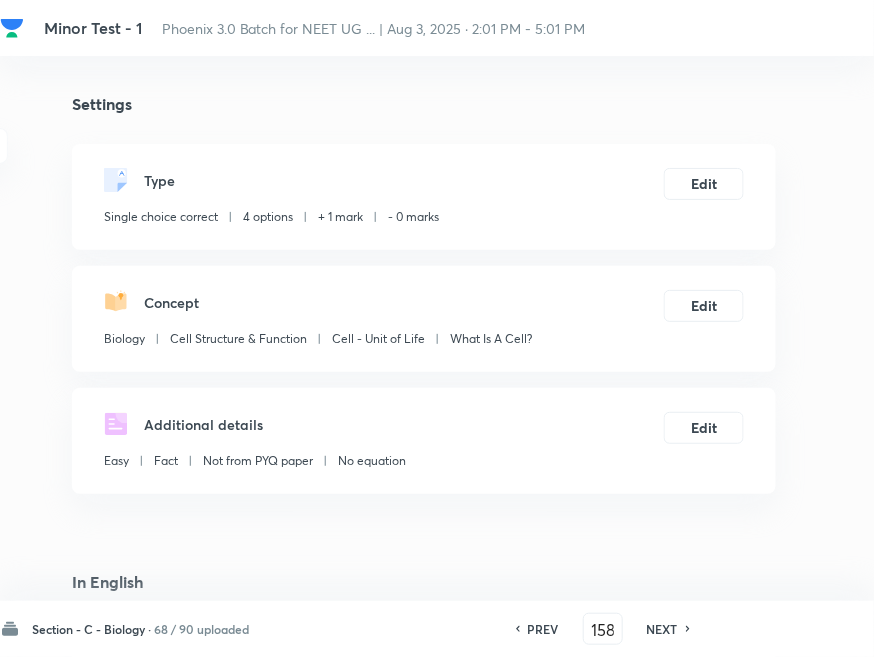 click on "NEXT" at bounding box center (662, 629) 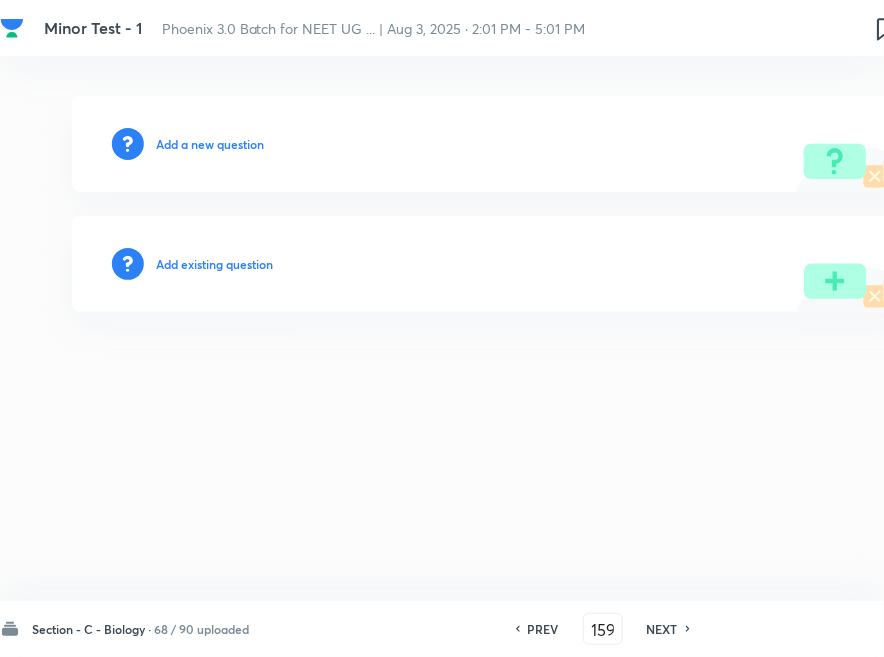 click on "Add existing question" at bounding box center [214, 264] 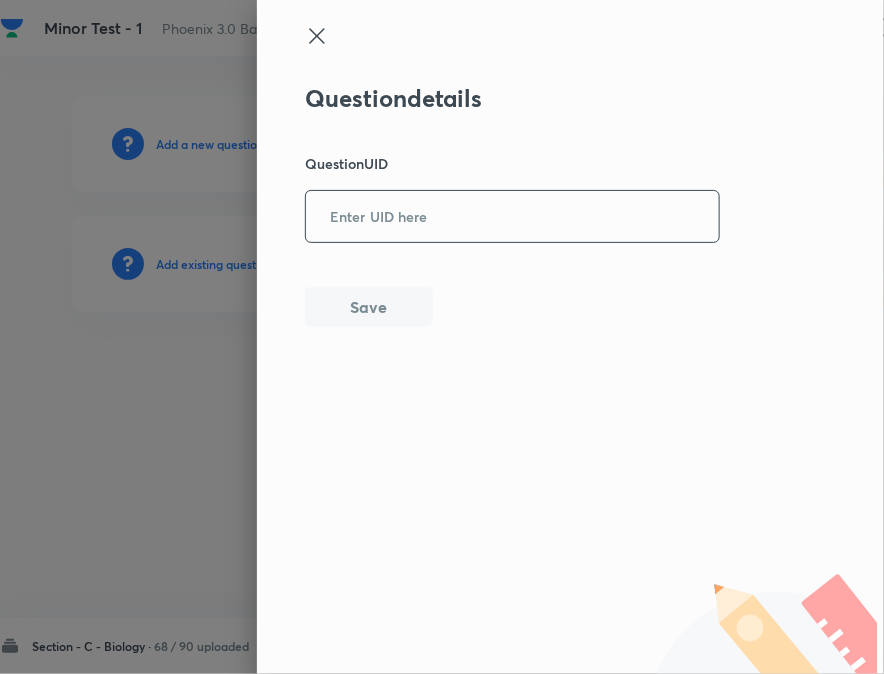 click at bounding box center (512, 216) 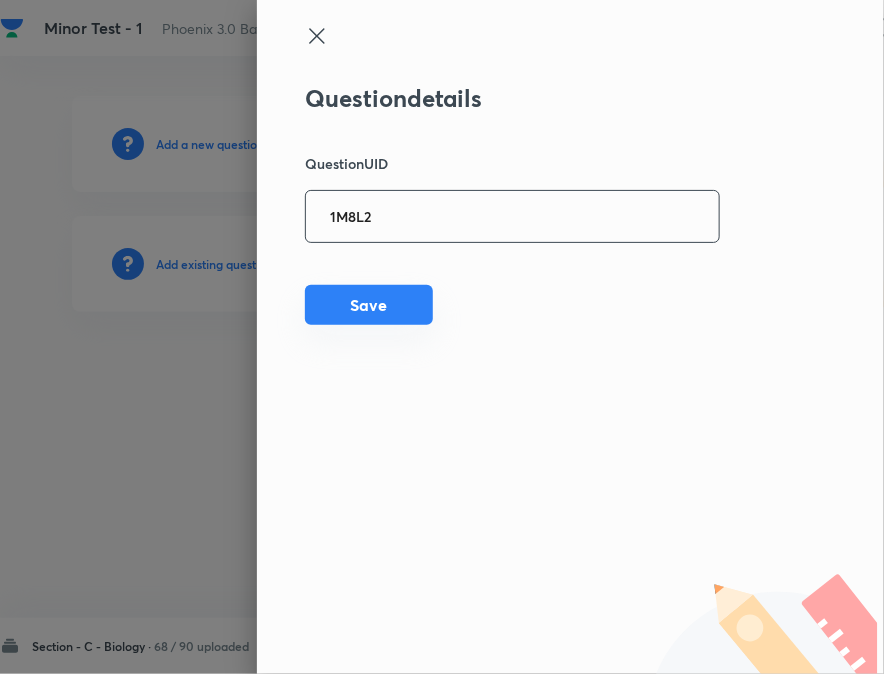 click on "Save" at bounding box center [369, 305] 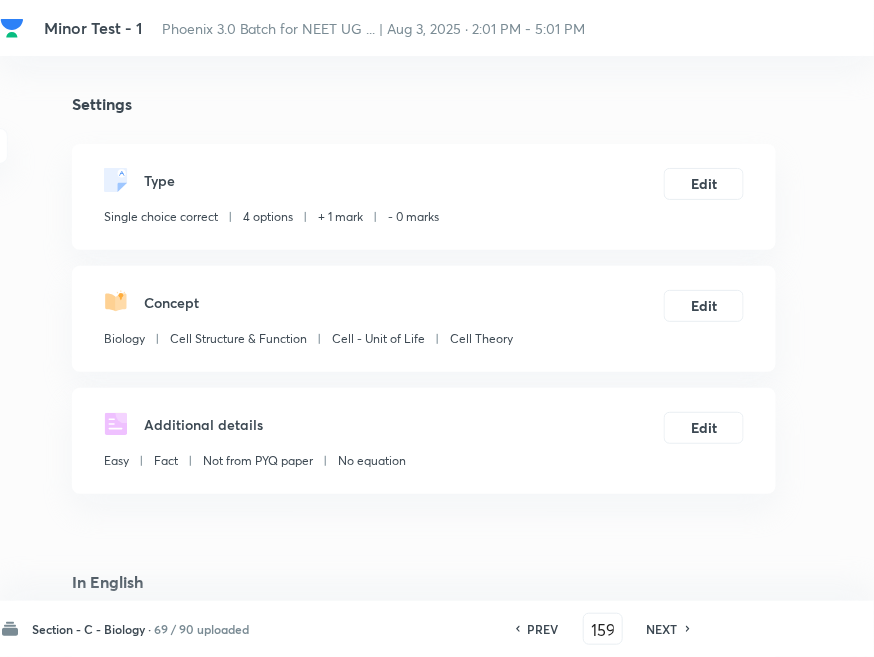 drag, startPoint x: 666, startPoint y: 631, endPoint x: 537, endPoint y: 458, distance: 215.80083 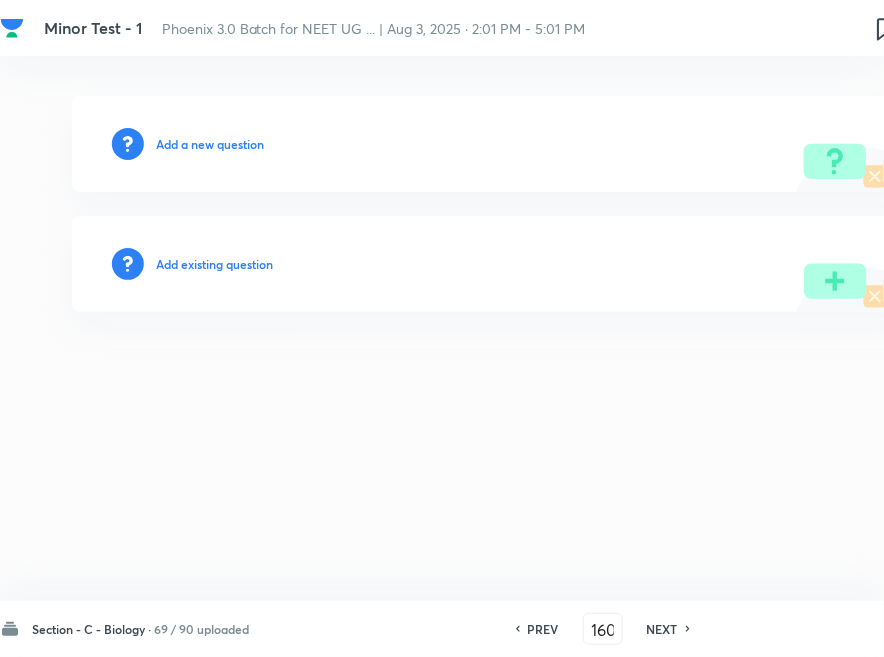 click on "Add existing question" at bounding box center (496, 264) 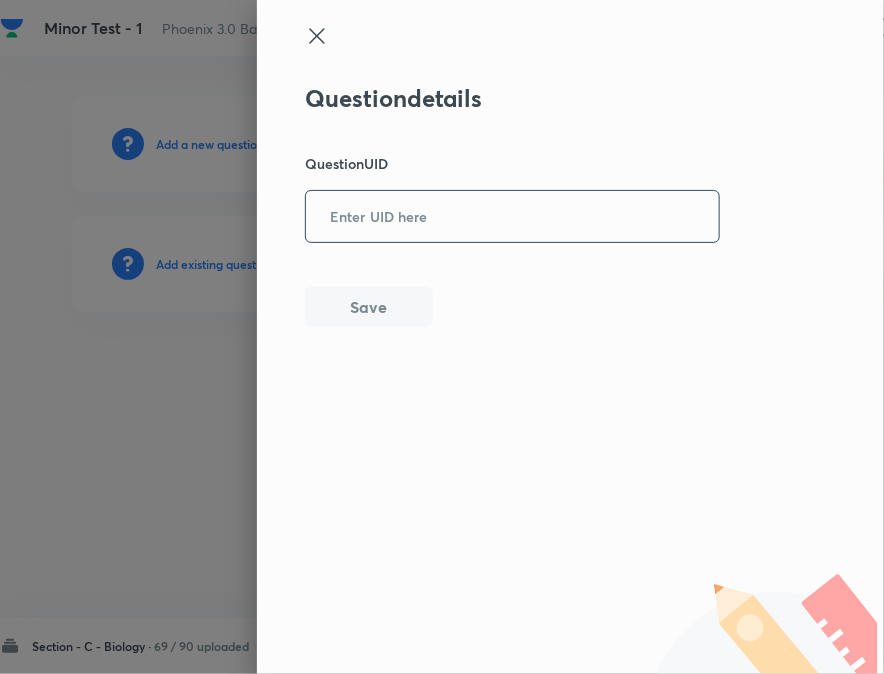 click at bounding box center (512, 216) 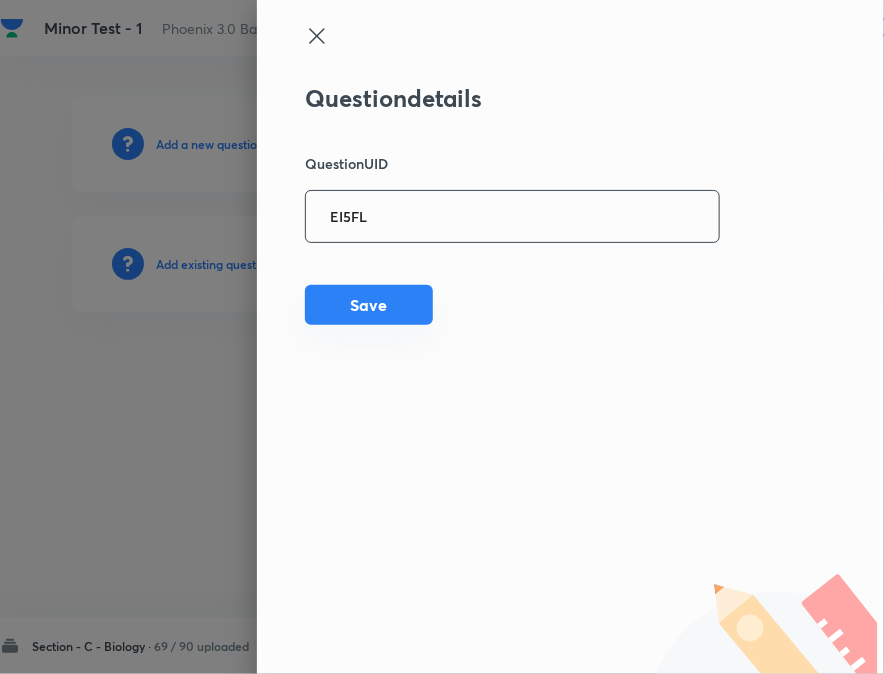 click on "Save" at bounding box center [369, 305] 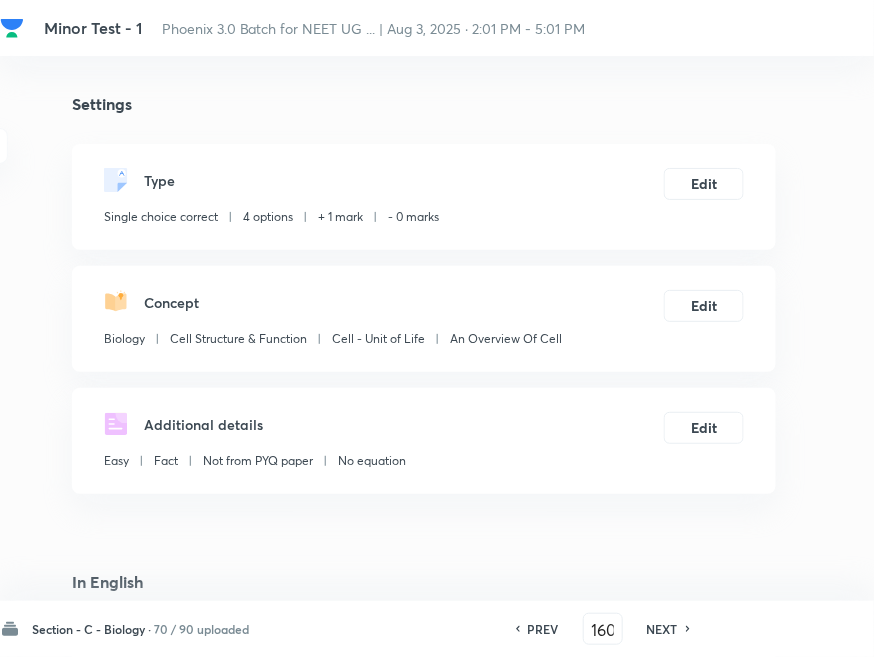 click on "PREV 160 ​ NEXT" at bounding box center (603, 629) 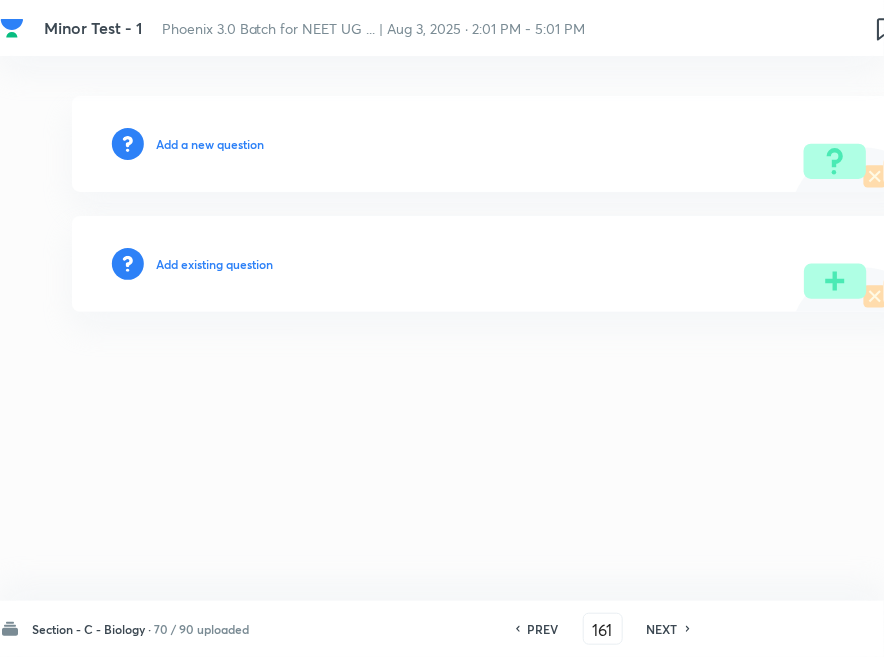 click on "Add existing question" at bounding box center (214, 264) 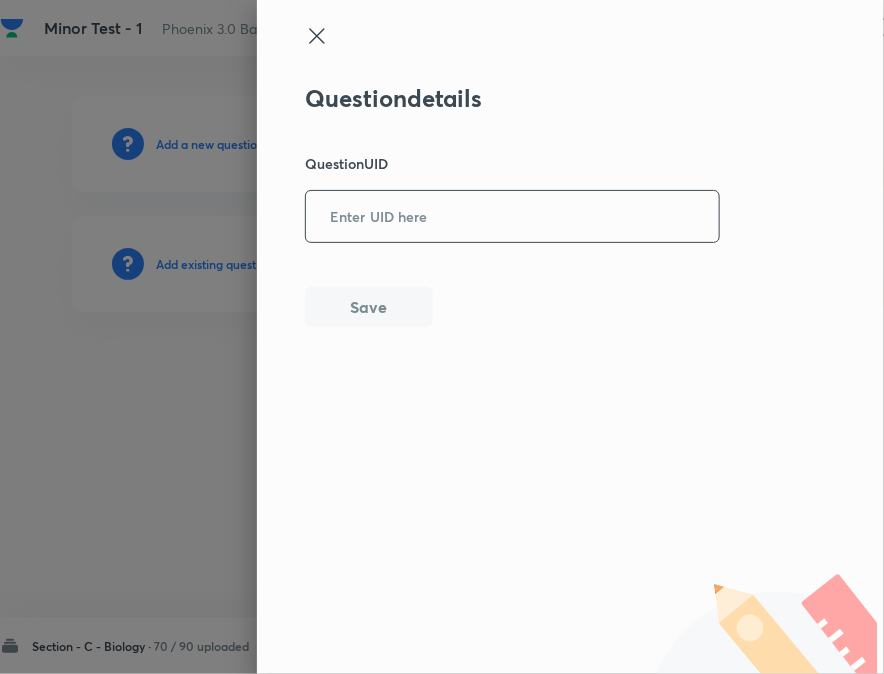 click at bounding box center (512, 216) 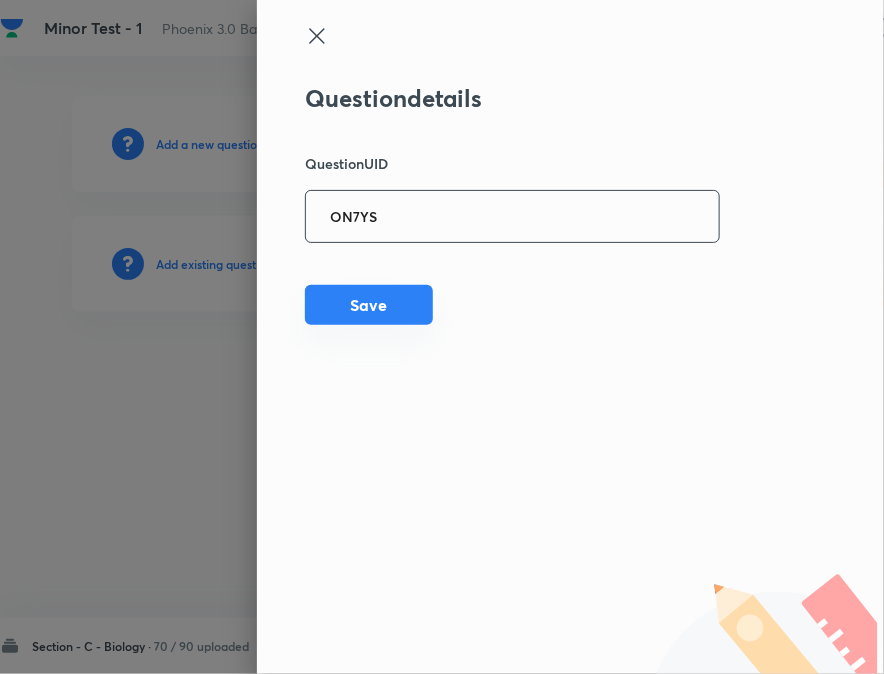 click on "Save" at bounding box center (369, 305) 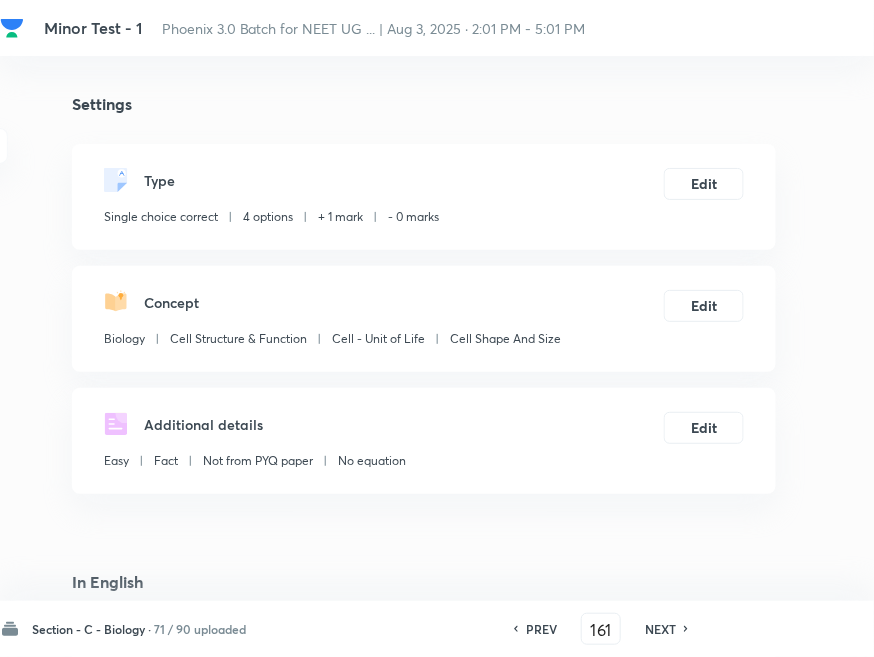click on "PREV 161 ​ NEXT" at bounding box center (601, 629) 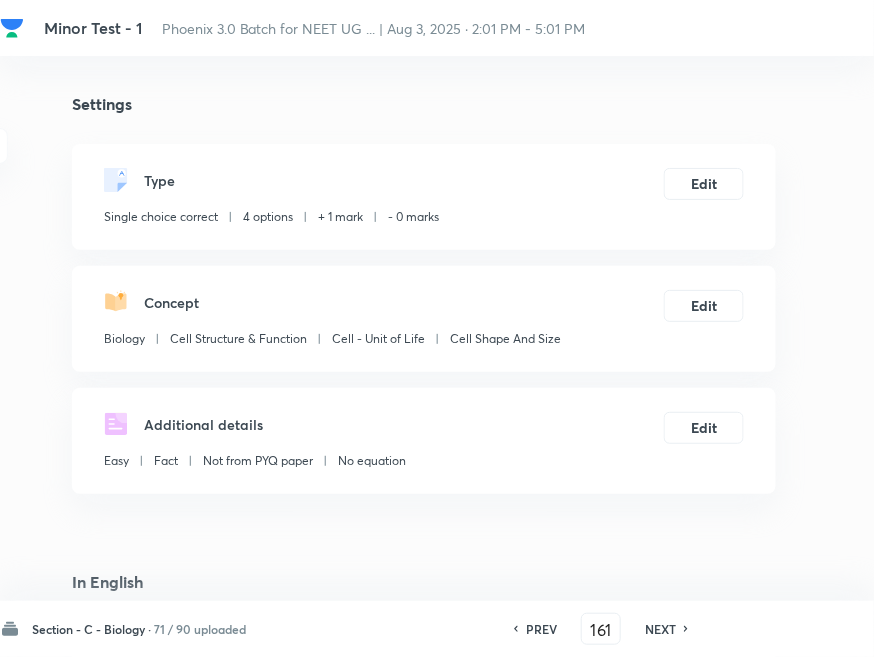 click on "NEXT" at bounding box center (660, 629) 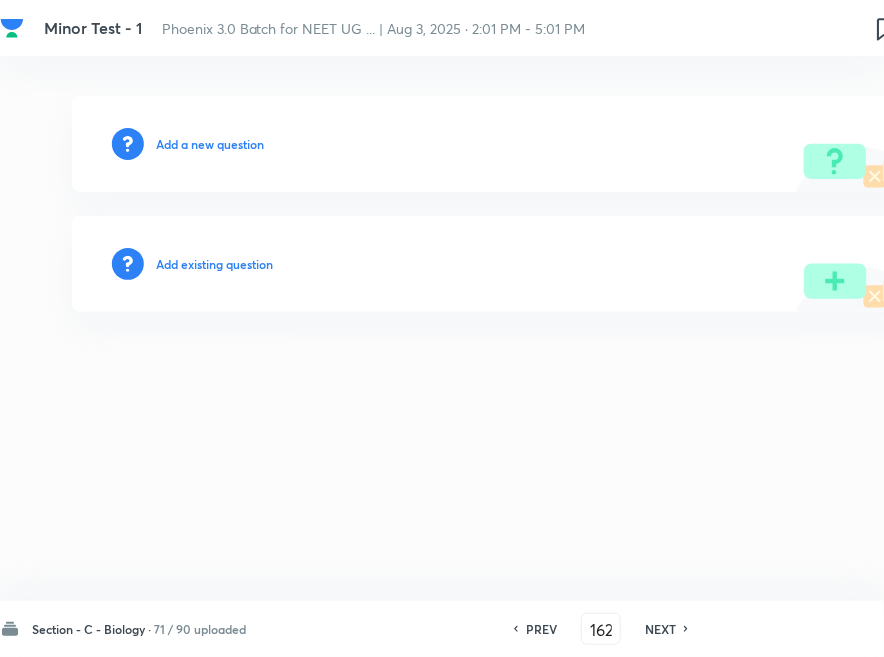 click on "Add existing question" at bounding box center [496, 264] 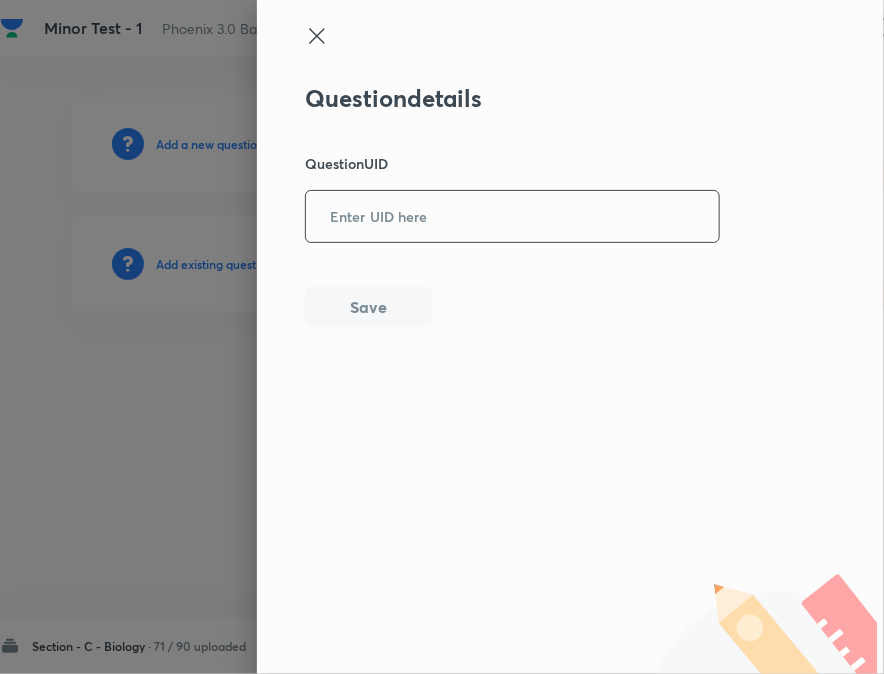 drag, startPoint x: 448, startPoint y: 213, endPoint x: 434, endPoint y: 241, distance: 31.304953 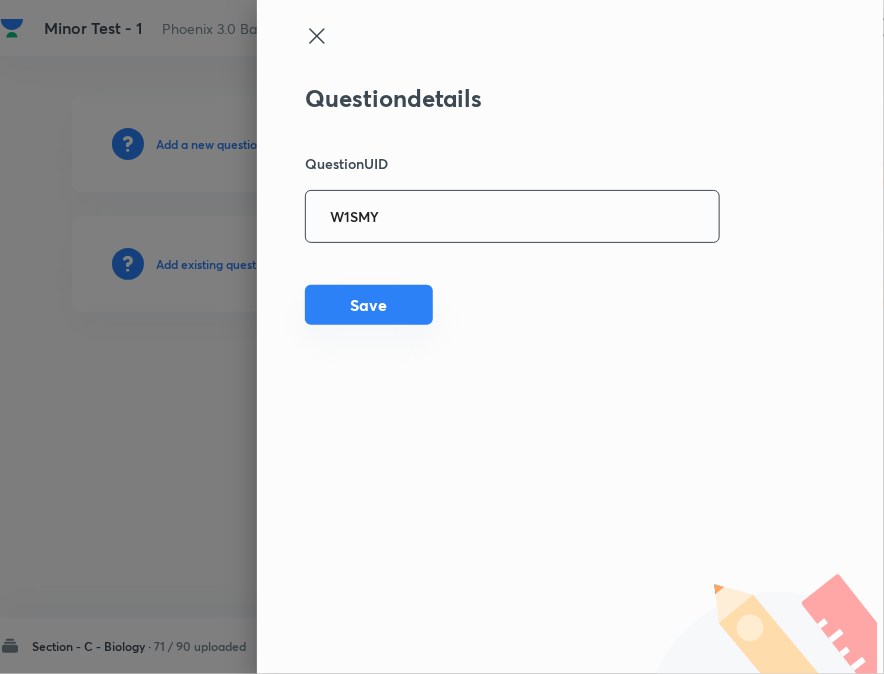click on "Save" at bounding box center [369, 305] 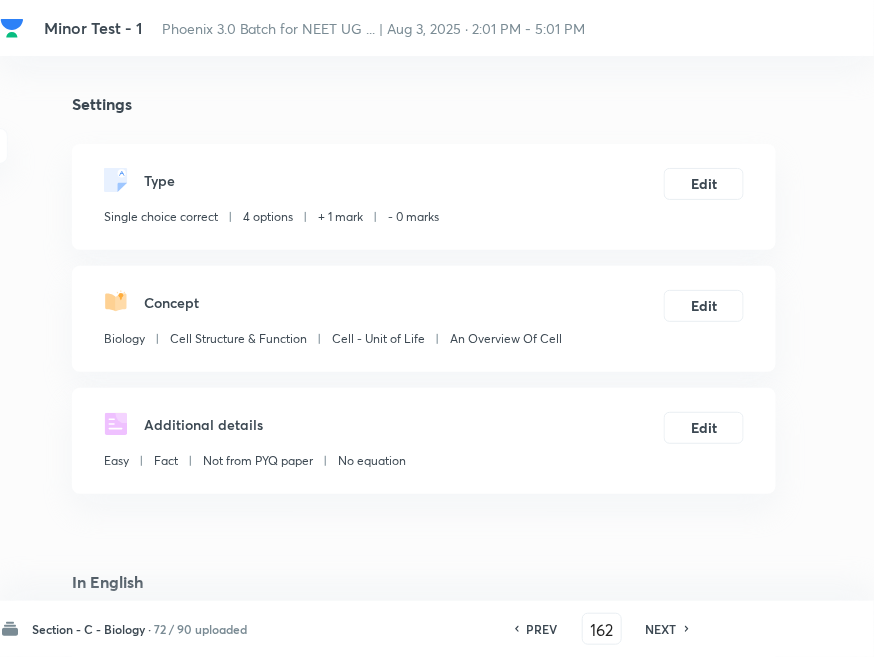click on "NEXT" at bounding box center (661, 629) 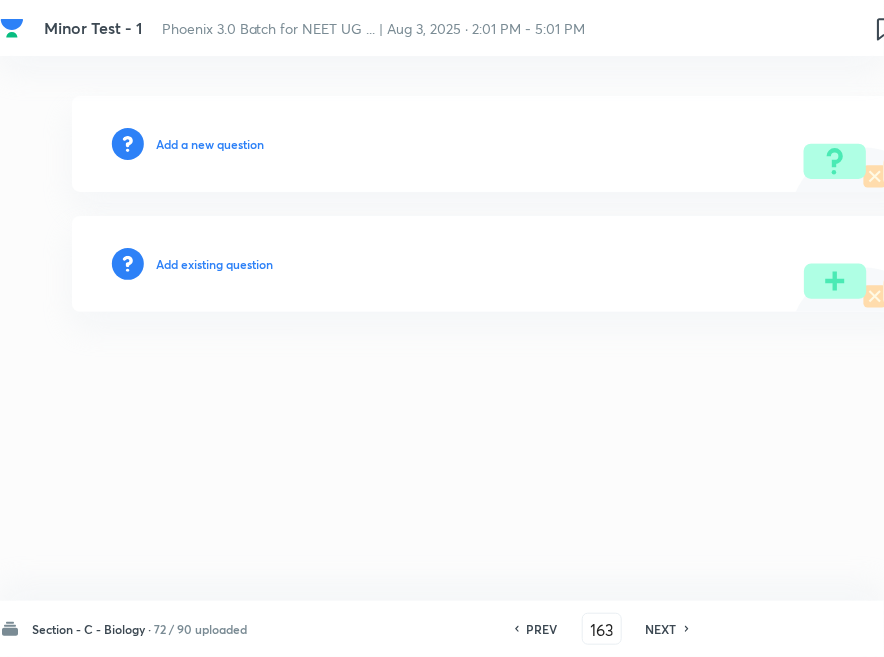 click on "Add existing question" at bounding box center (214, 264) 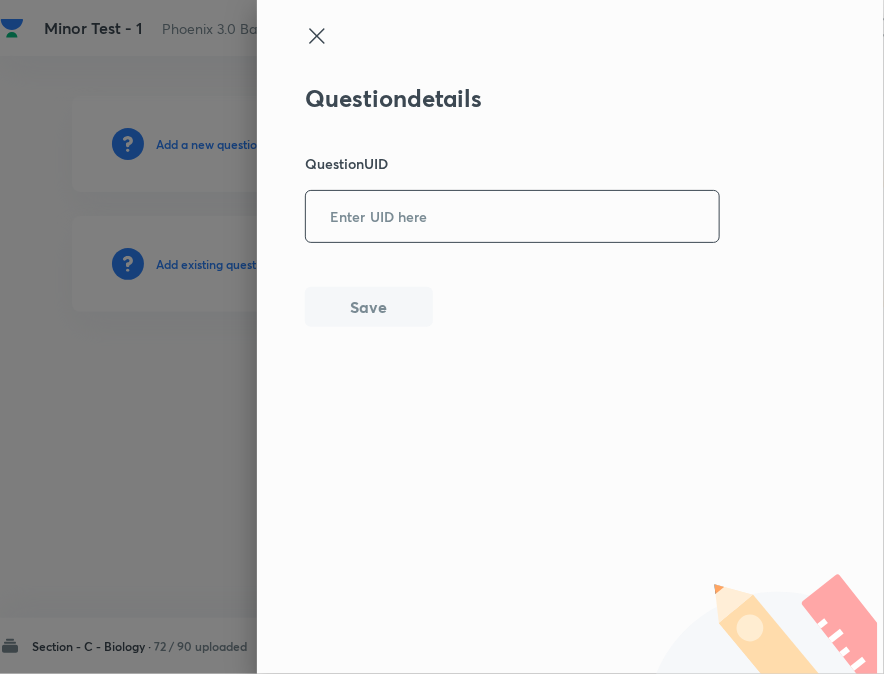 click at bounding box center [512, 216] 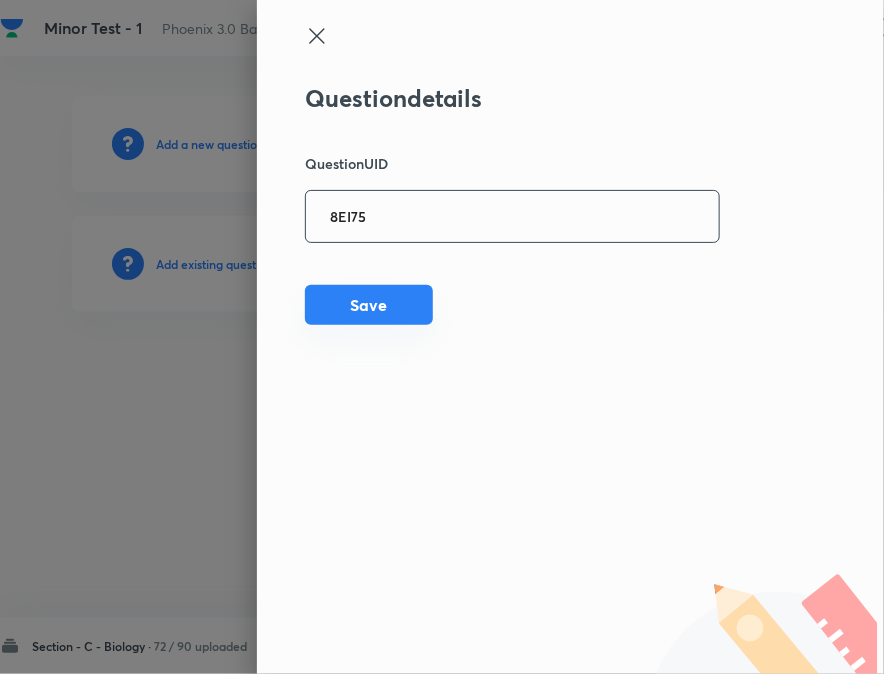 drag, startPoint x: 395, startPoint y: 328, endPoint x: 384, endPoint y: 321, distance: 13.038404 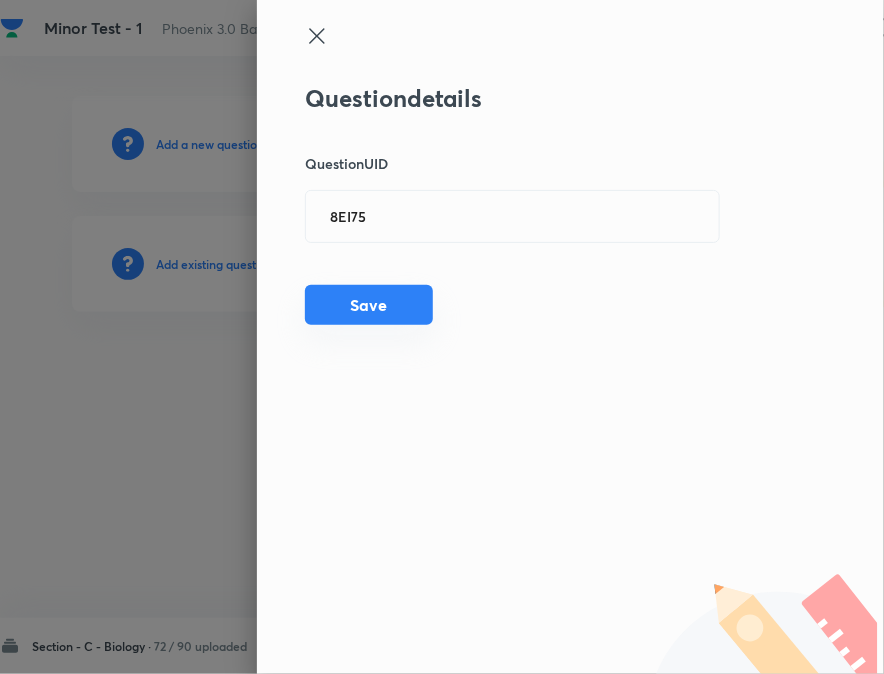 click on "Save" at bounding box center [369, 305] 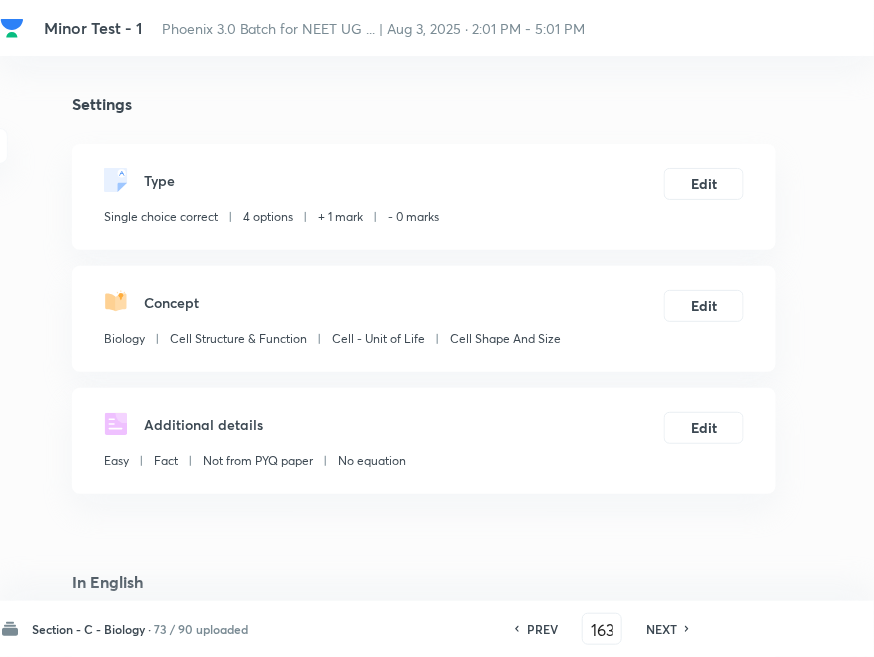 click on "NEXT" at bounding box center [664, 629] 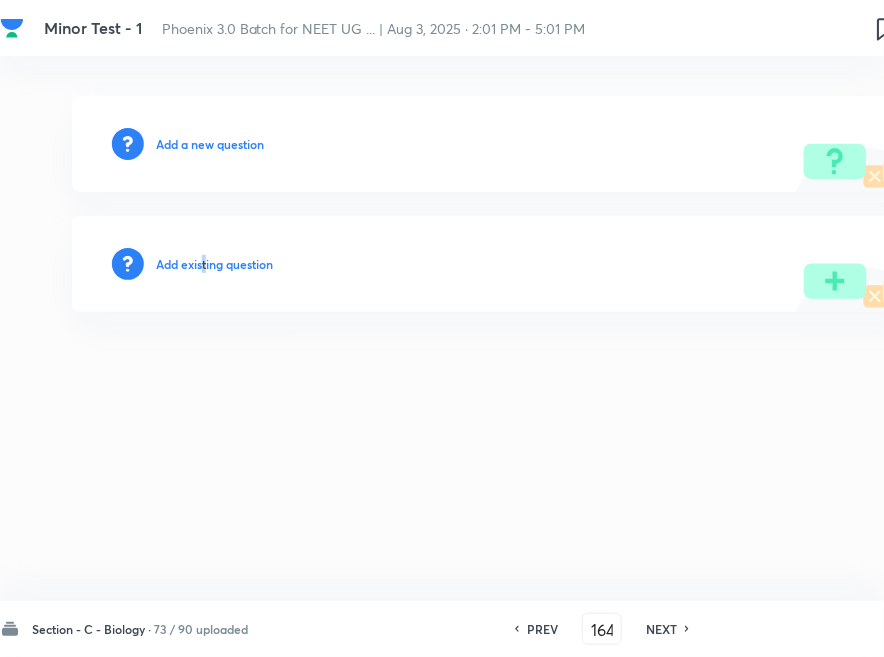 click on "Add existing question" at bounding box center (214, 264) 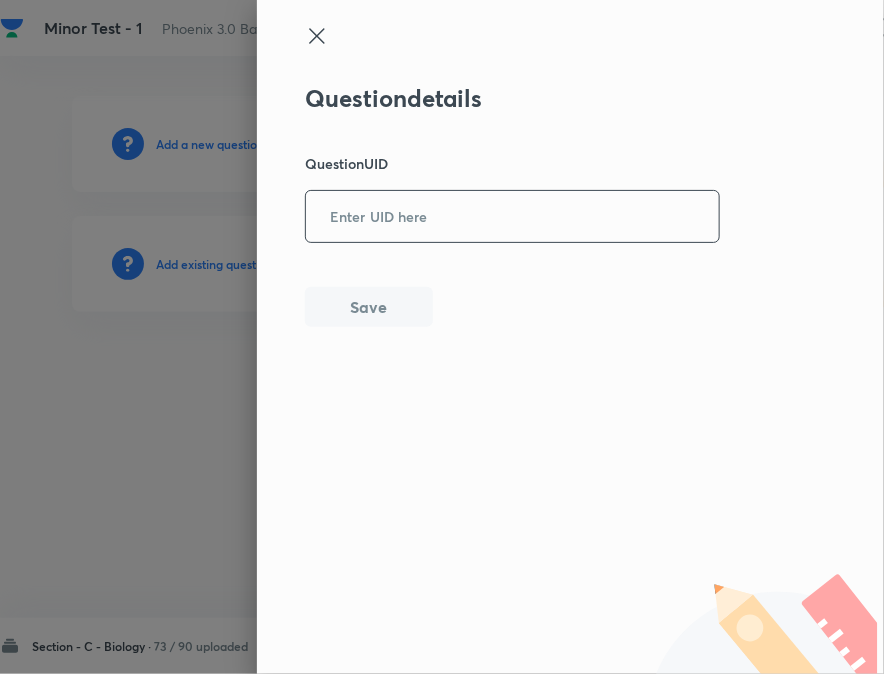 click at bounding box center [512, 216] 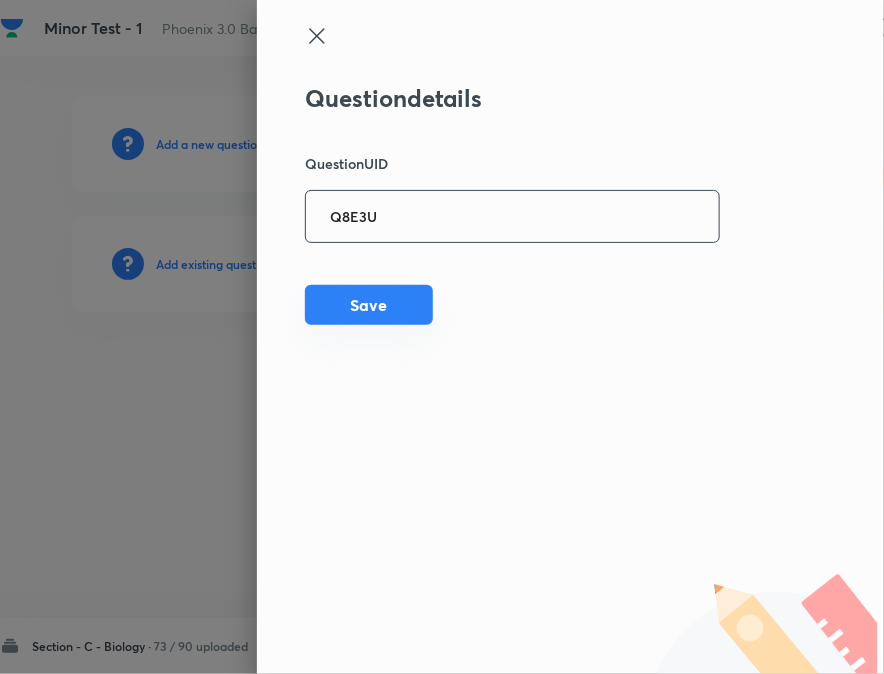 click on "Save" at bounding box center [369, 305] 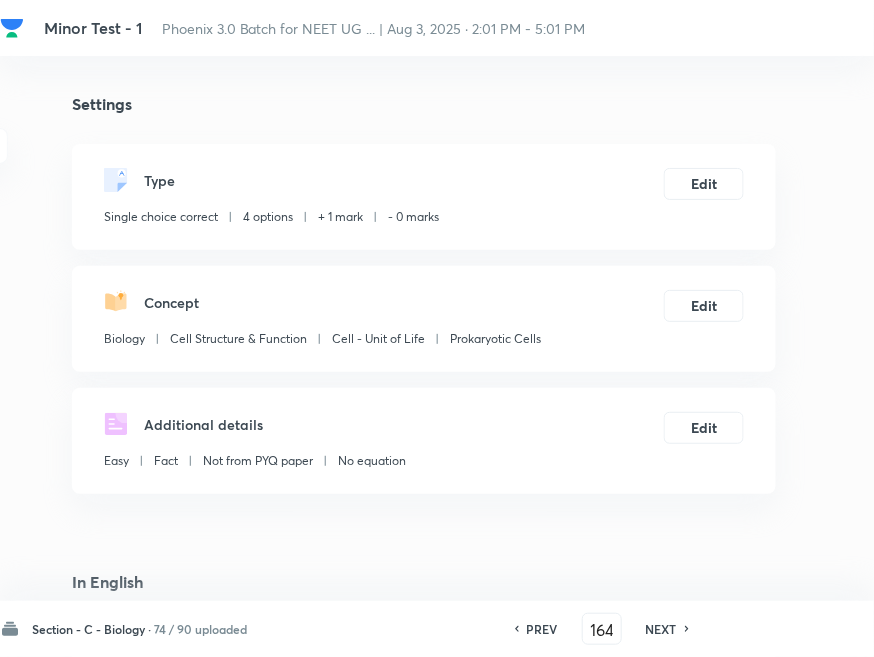 drag, startPoint x: 665, startPoint y: 626, endPoint x: 637, endPoint y: 591, distance: 44.82187 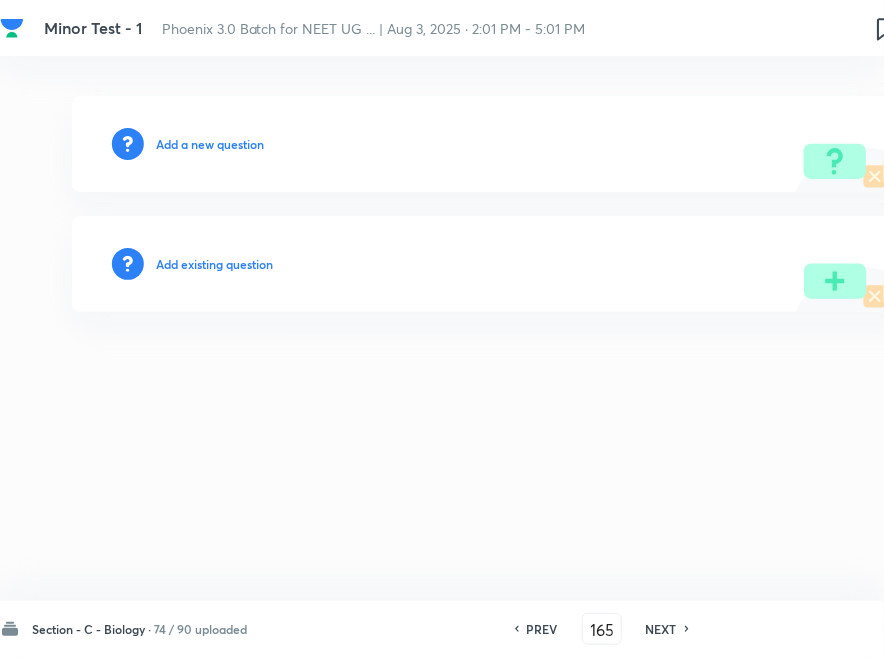 click on "Add existing question" at bounding box center (214, 264) 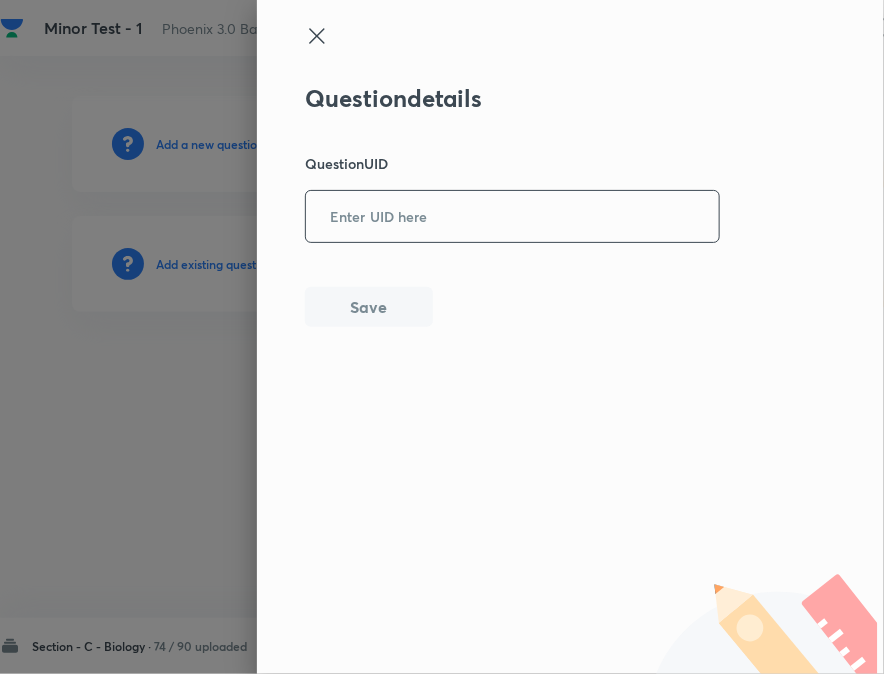 click at bounding box center [512, 216] 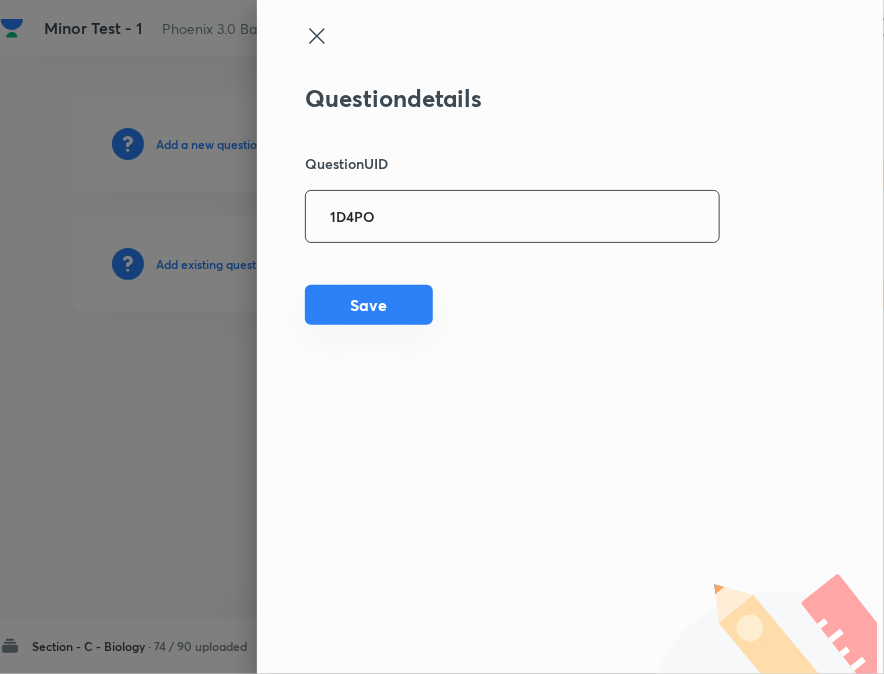click on "Save" at bounding box center [369, 305] 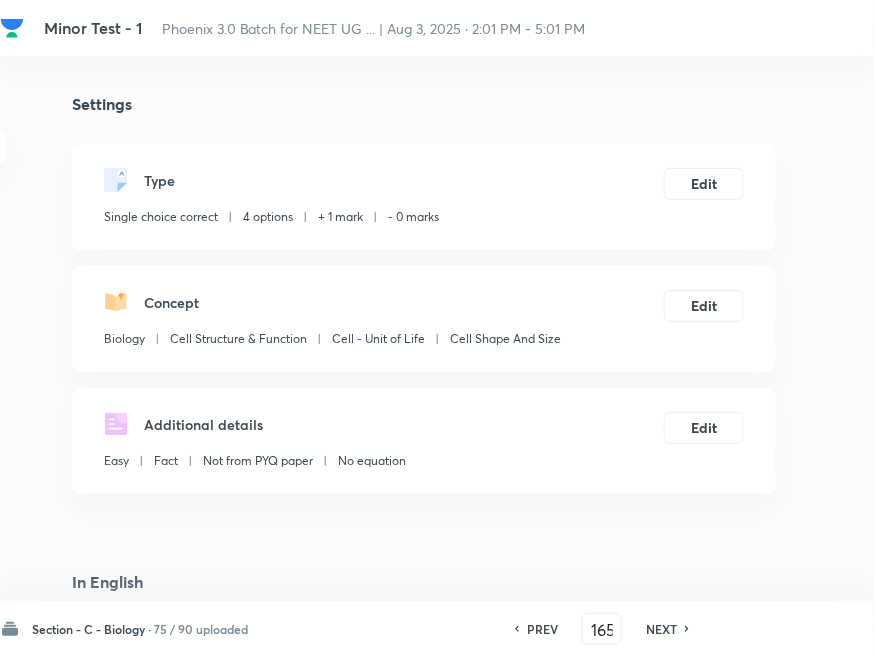 click on "NEXT" at bounding box center (661, 629) 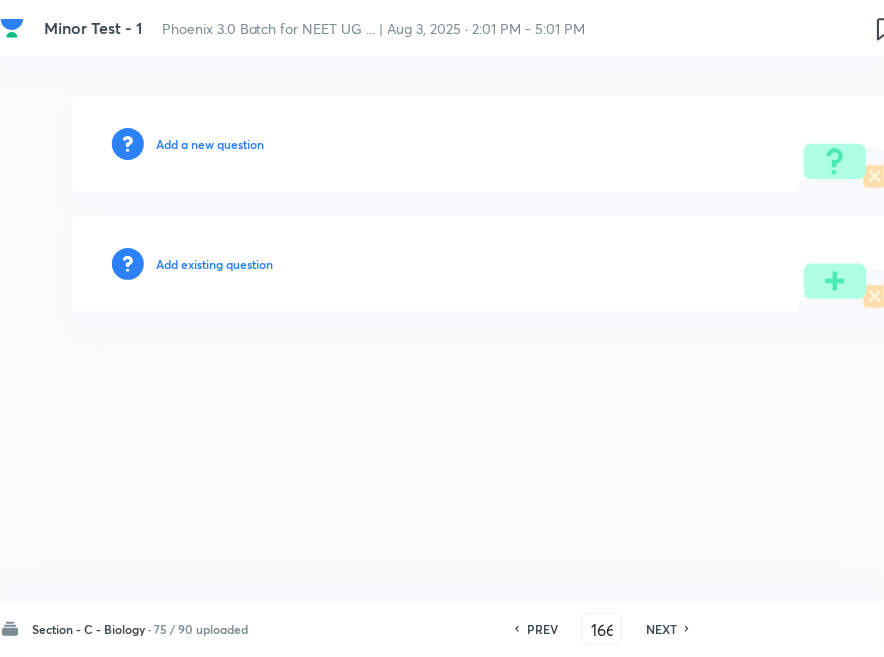 click on "Add existing question" at bounding box center (214, 264) 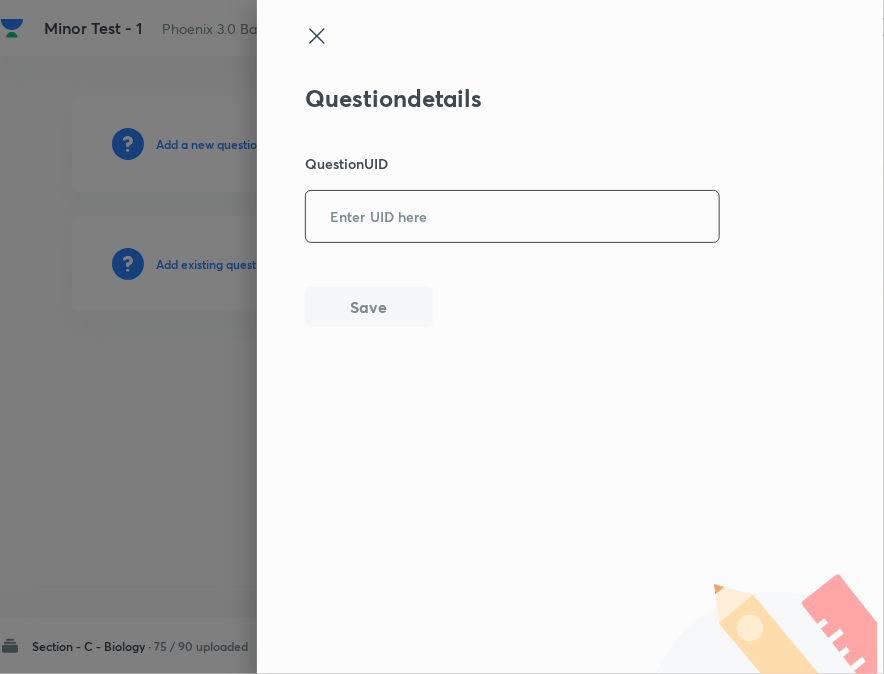 click at bounding box center (512, 216) 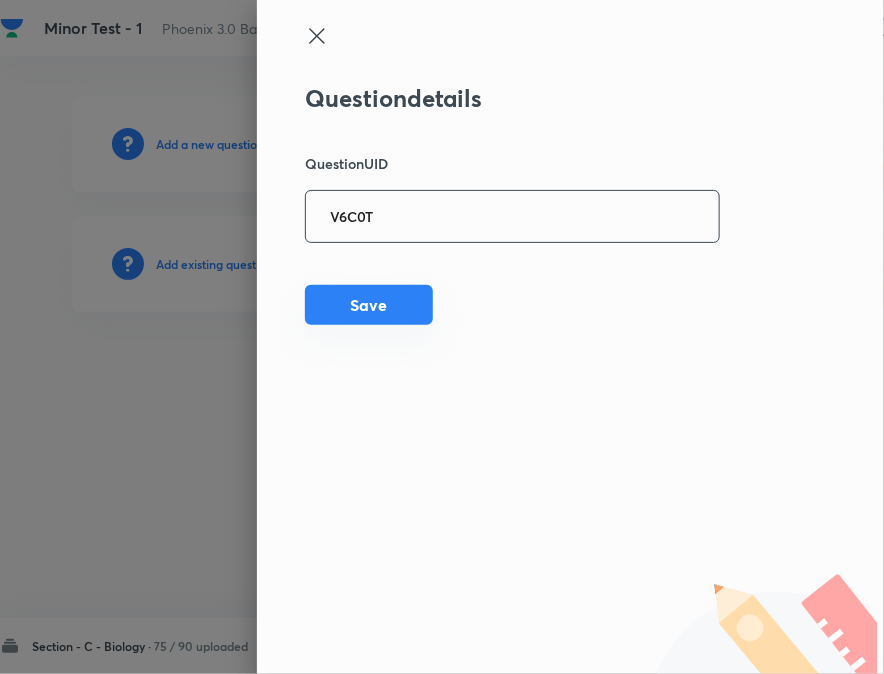 click on "Save" at bounding box center (369, 305) 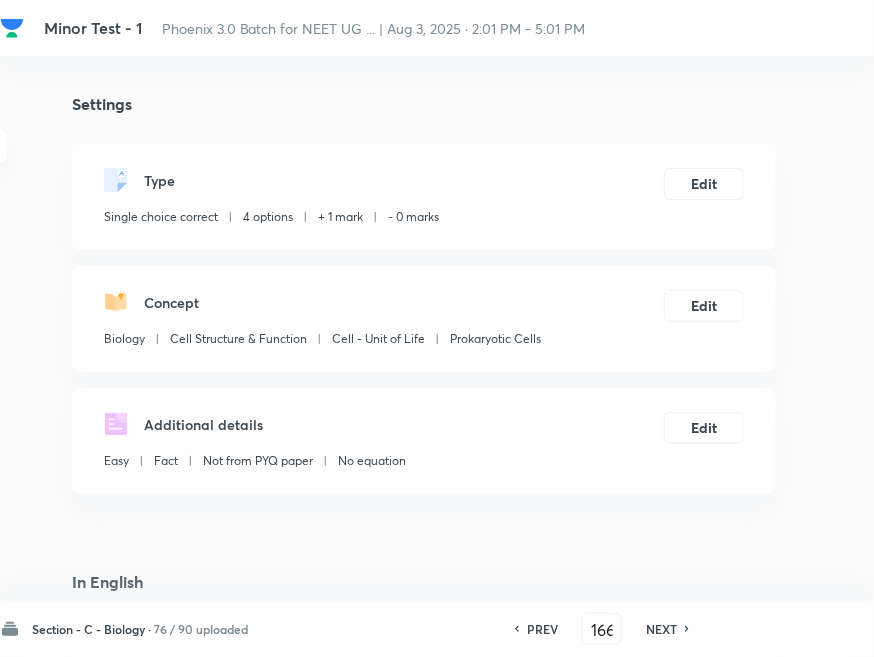 click on "NEXT" at bounding box center (661, 629) 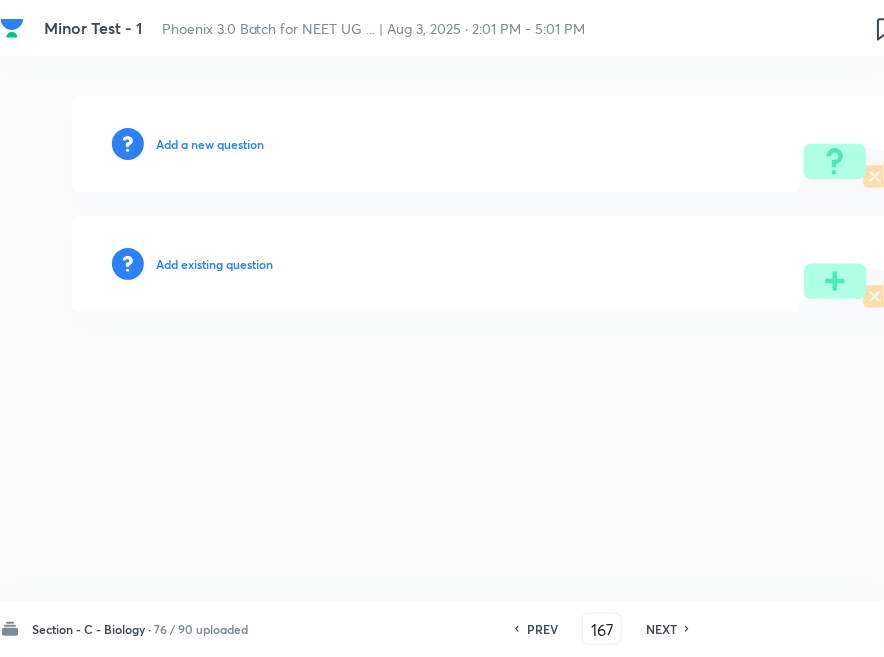click on "Add existing question" at bounding box center (214, 264) 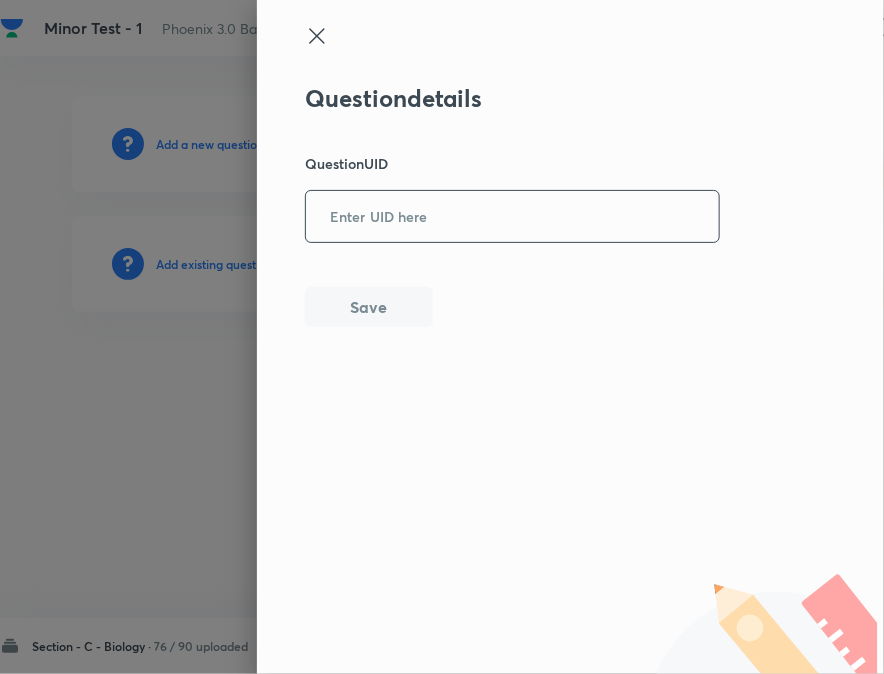 click at bounding box center [512, 216] 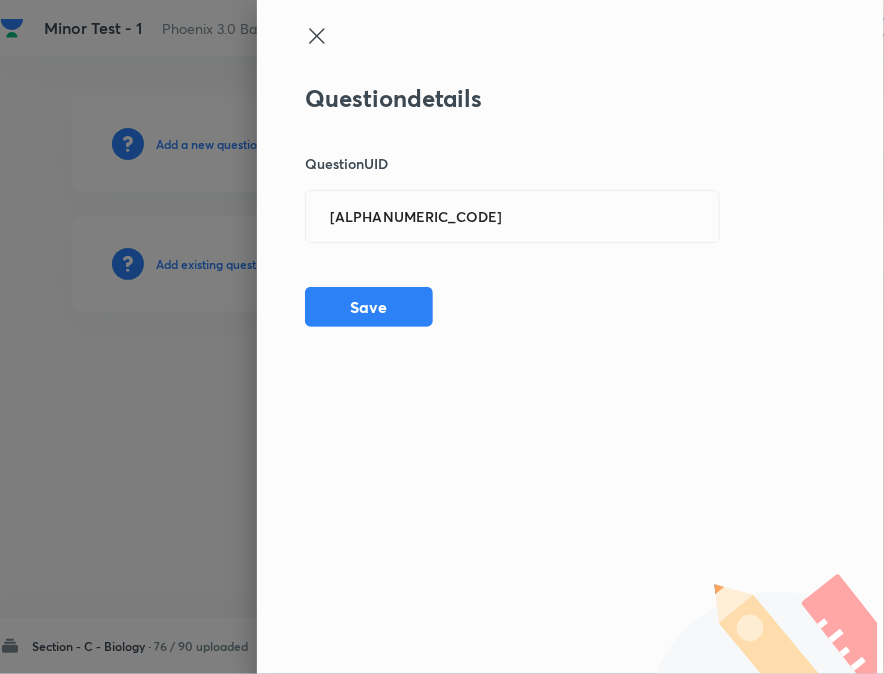 click on "Question details Question UID [ALPHANUMERIC_CODE] Save" at bounding box center (513, 205) 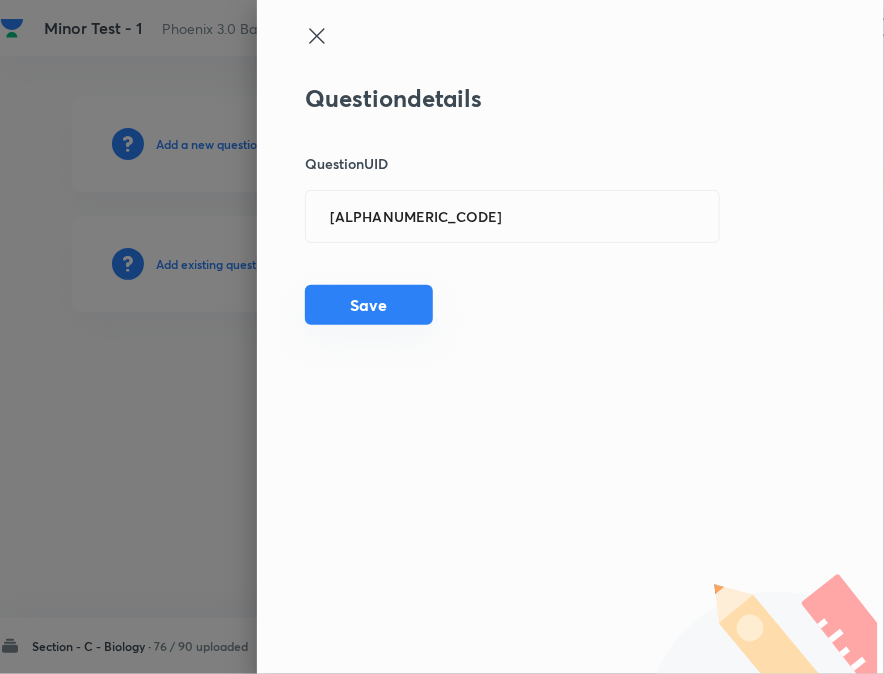 click on "Save" at bounding box center (369, 305) 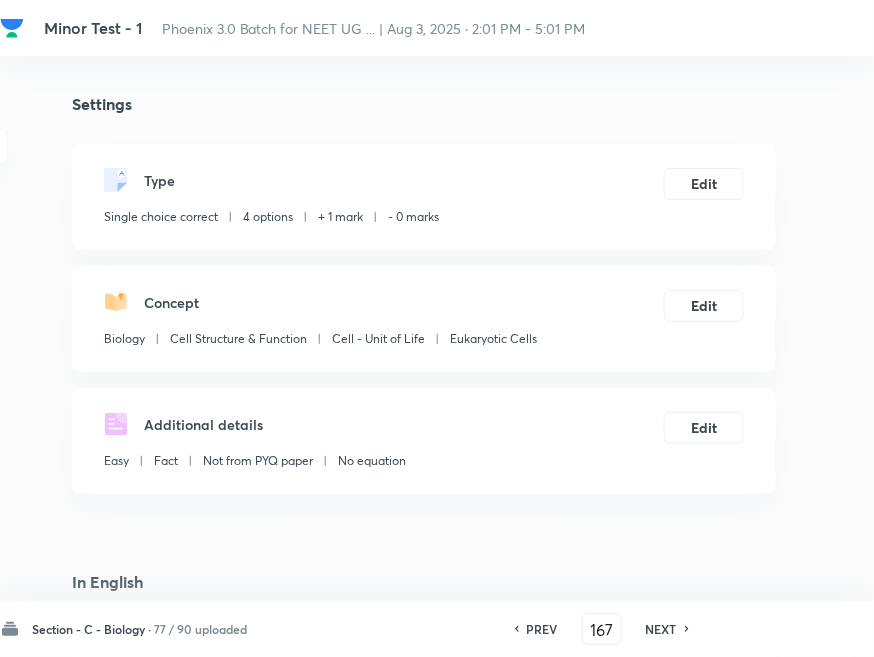click on "NEXT" at bounding box center (664, 629) 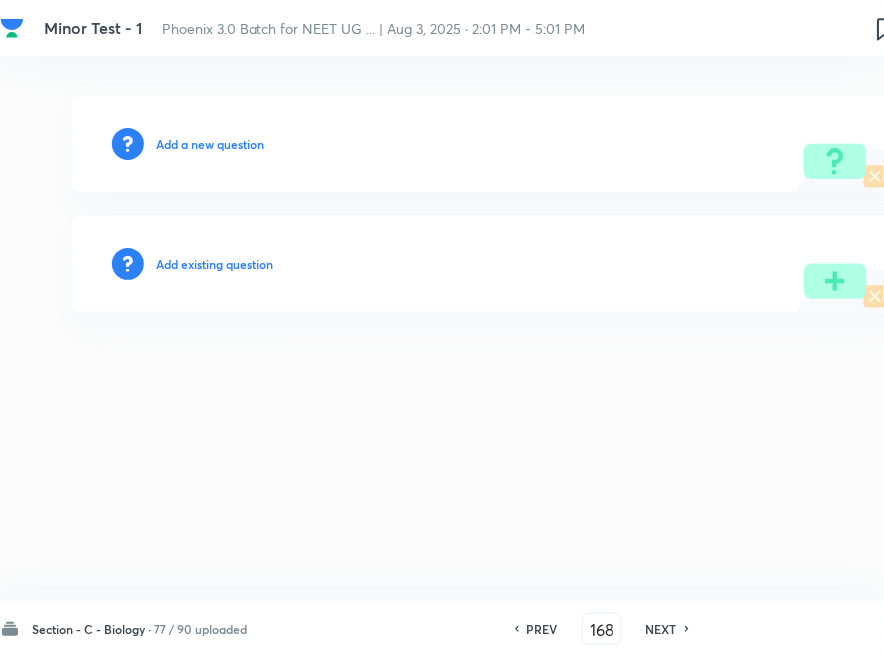 click on "Add existing question" at bounding box center (214, 264) 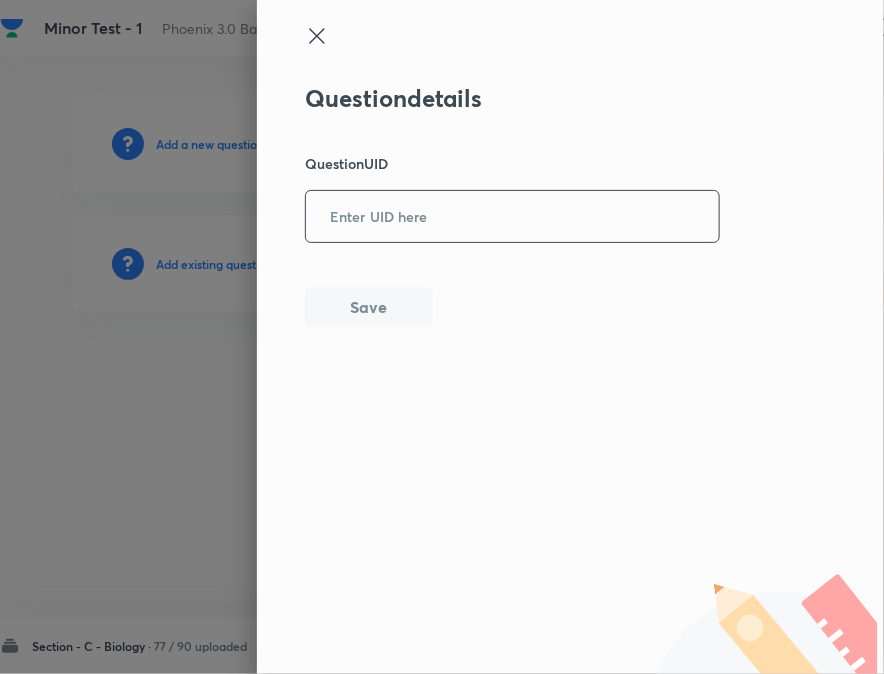 drag, startPoint x: 377, startPoint y: 213, endPoint x: 378, endPoint y: 233, distance: 20.024984 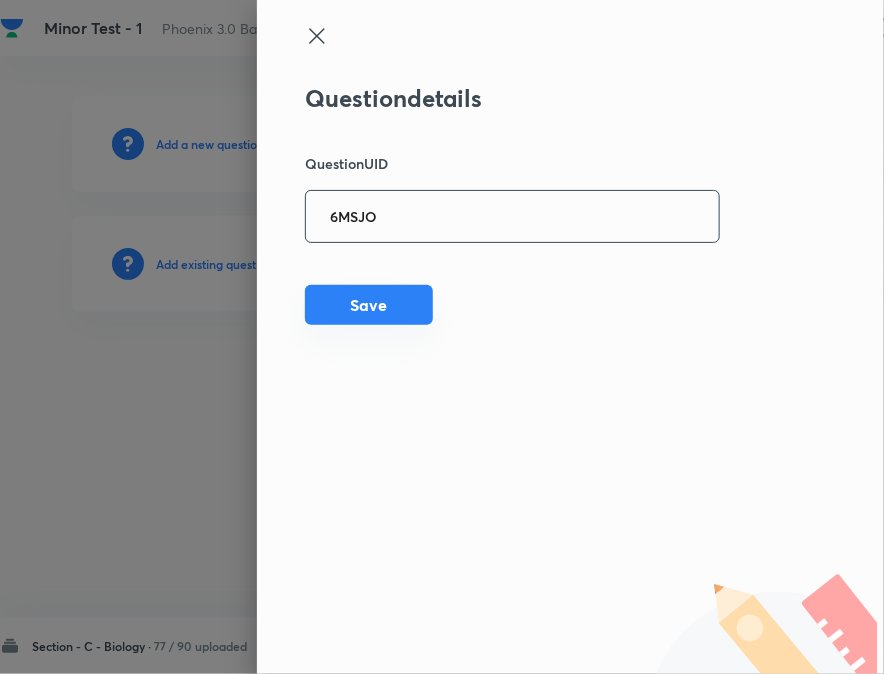 click on "Save" at bounding box center [369, 305] 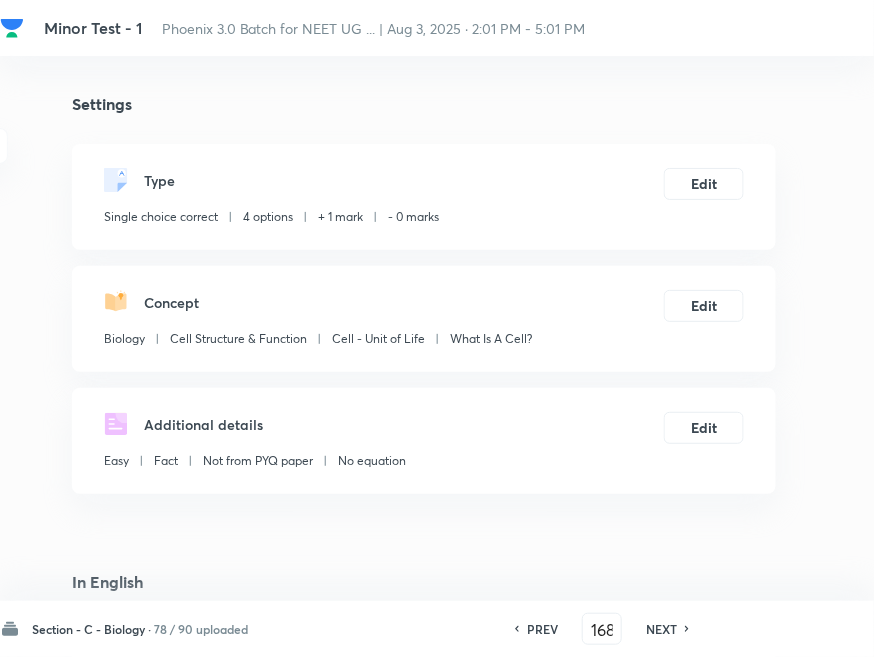 click on "PREV 168 NEXT" at bounding box center (602, 629) 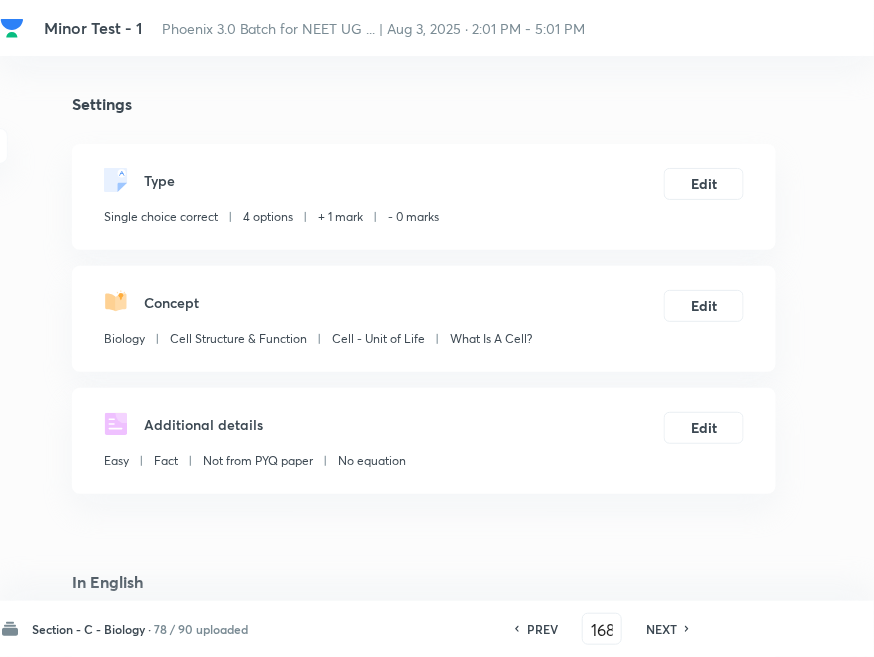 click on "NEXT" at bounding box center [661, 629] 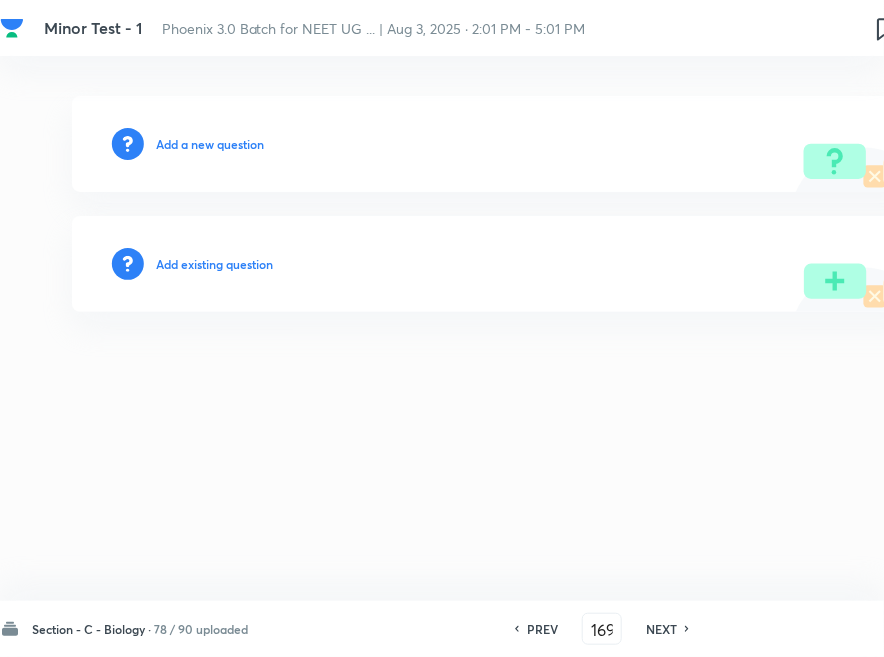 click on "Add existing question" at bounding box center (214, 264) 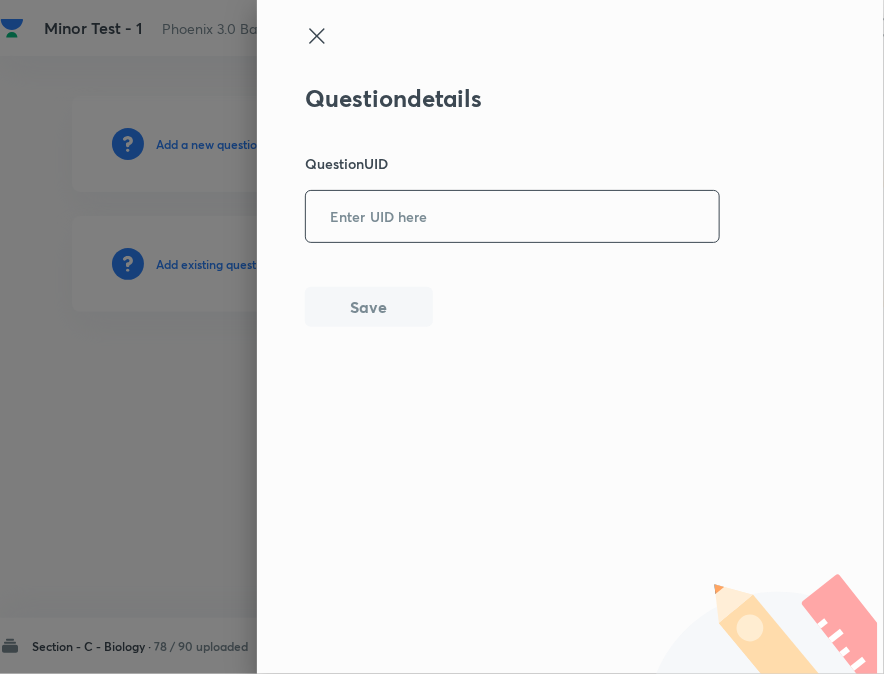 click at bounding box center (512, 216) 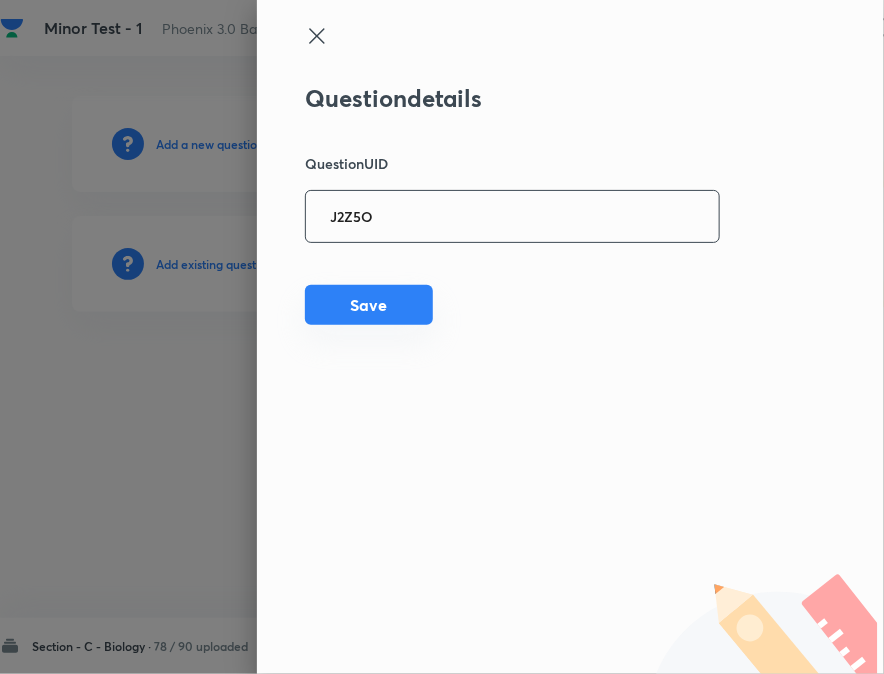 click on "Save" at bounding box center [369, 305] 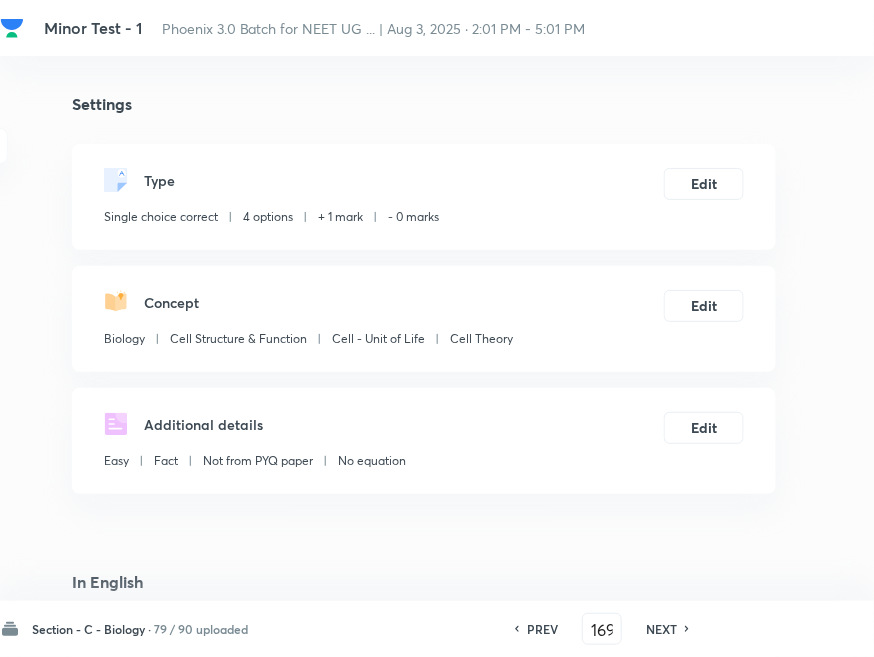 click on "NEXT" at bounding box center [661, 629] 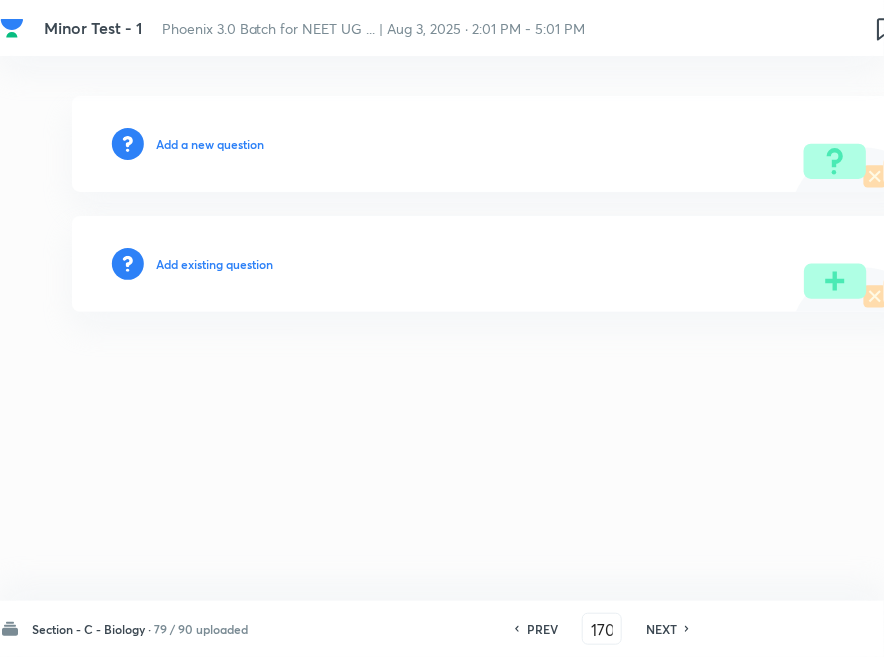 click on "Add existing question" at bounding box center (214, 264) 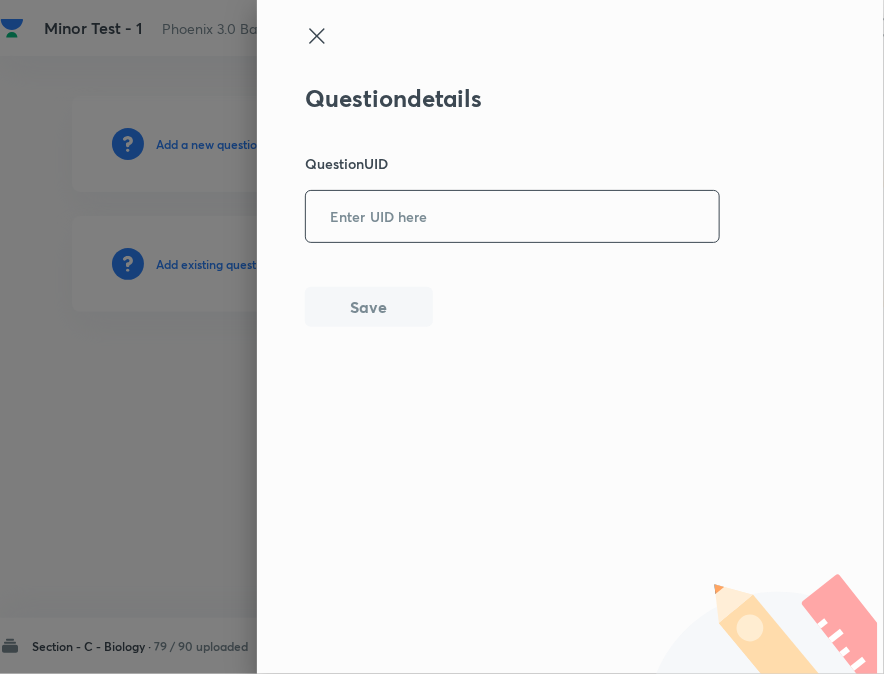 click at bounding box center (512, 216) 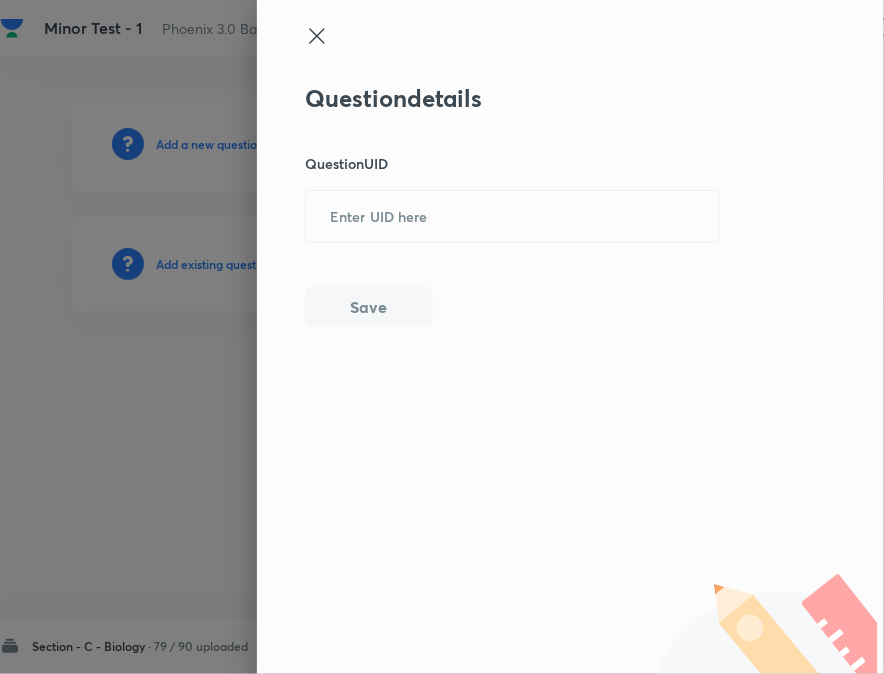 paste on "YW3L2" 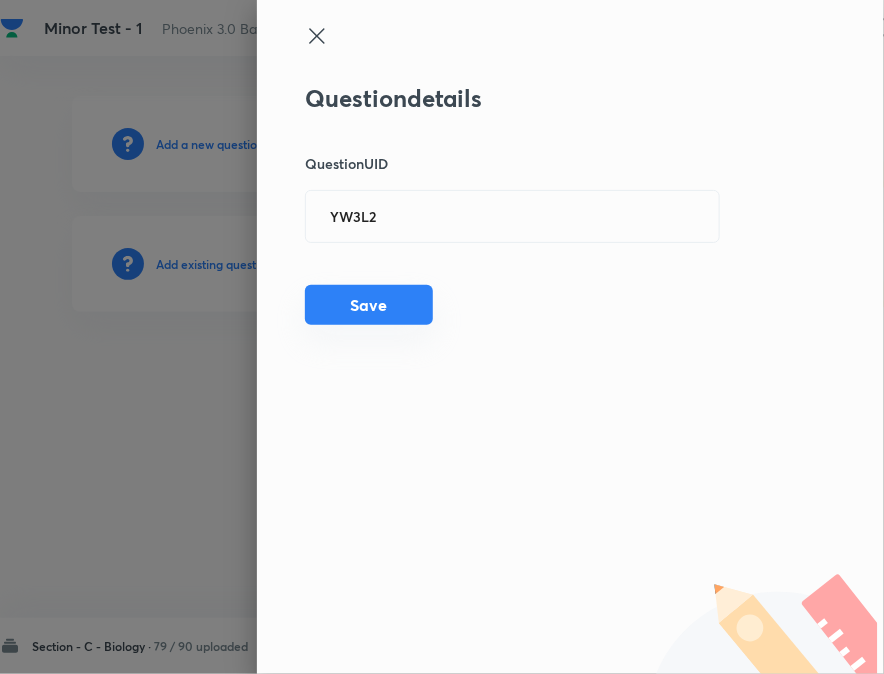click on "Save" at bounding box center (369, 305) 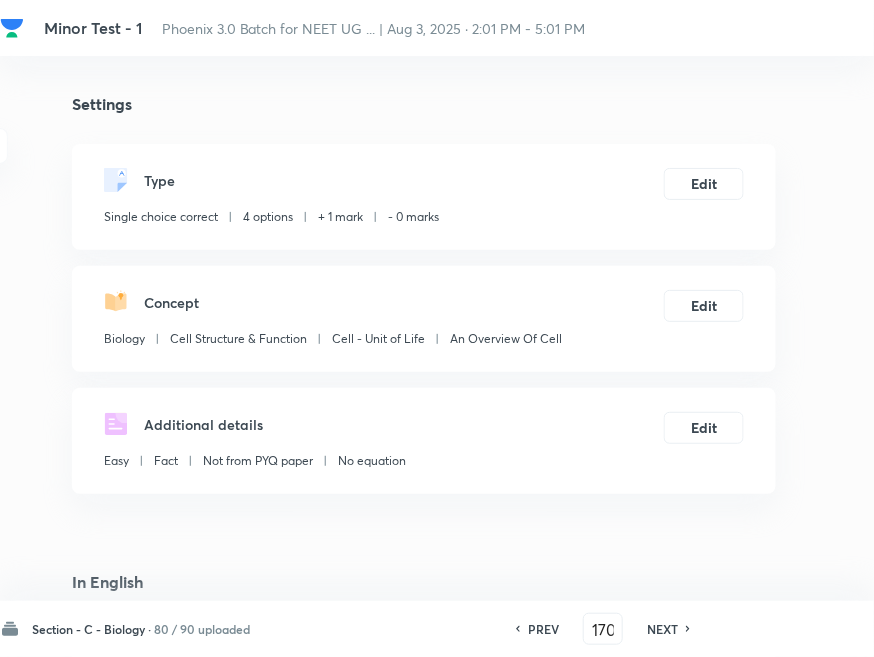 drag, startPoint x: 676, startPoint y: 622, endPoint x: 577, endPoint y: 476, distance: 176.40012 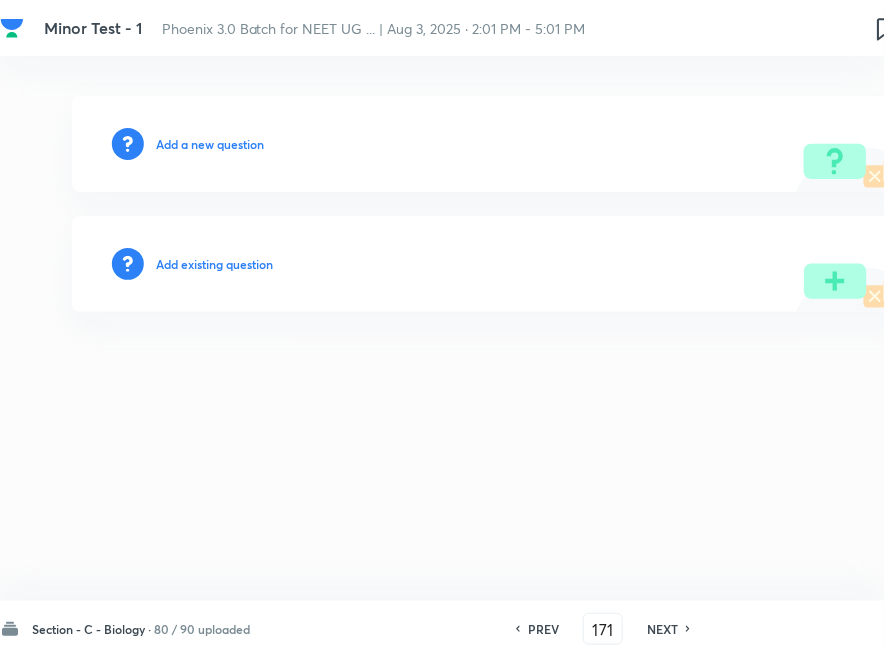 click on "Add existing question" at bounding box center (214, 264) 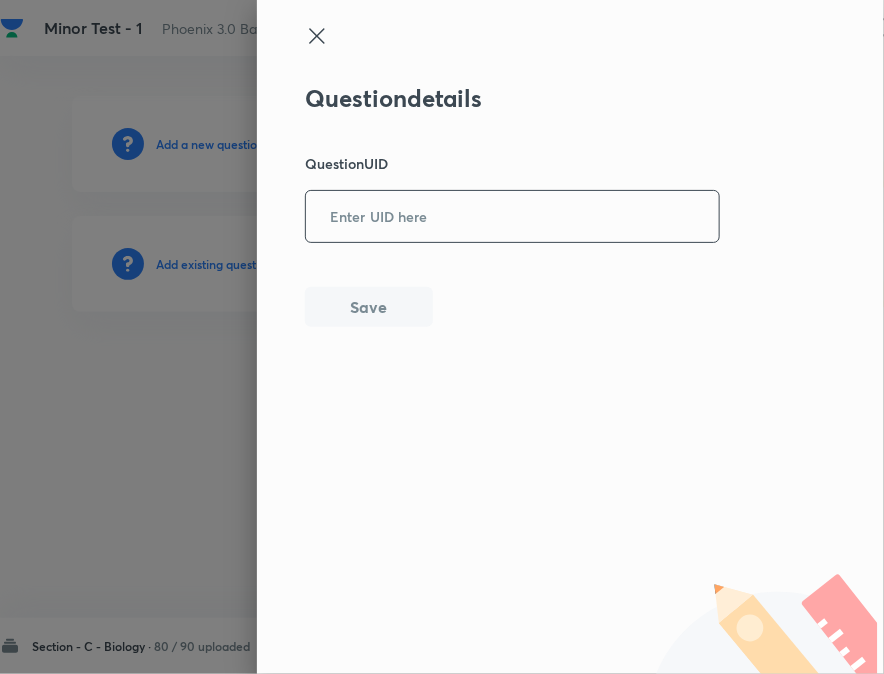 click at bounding box center [512, 216] 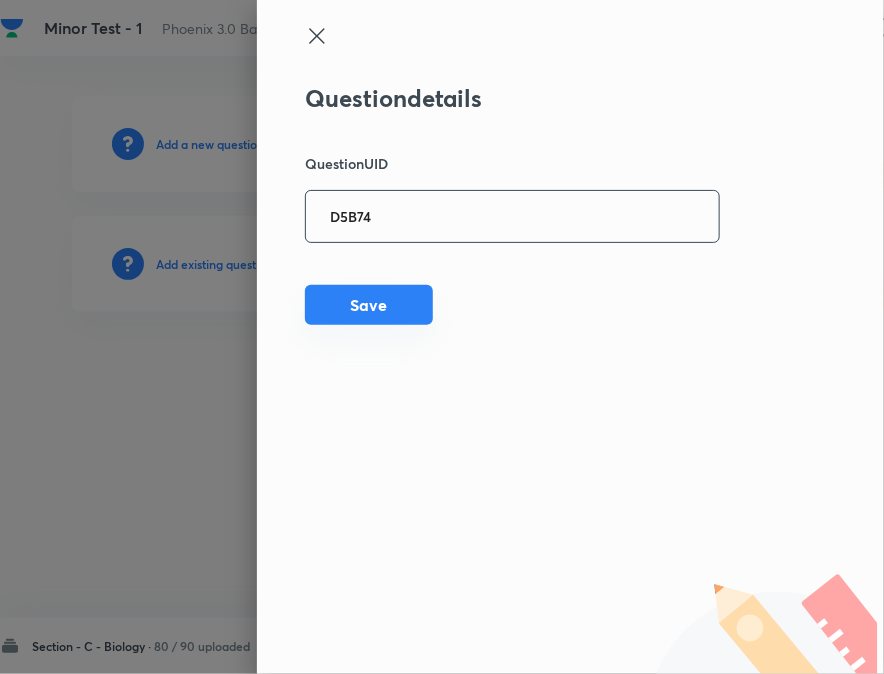 click on "Save" at bounding box center (369, 305) 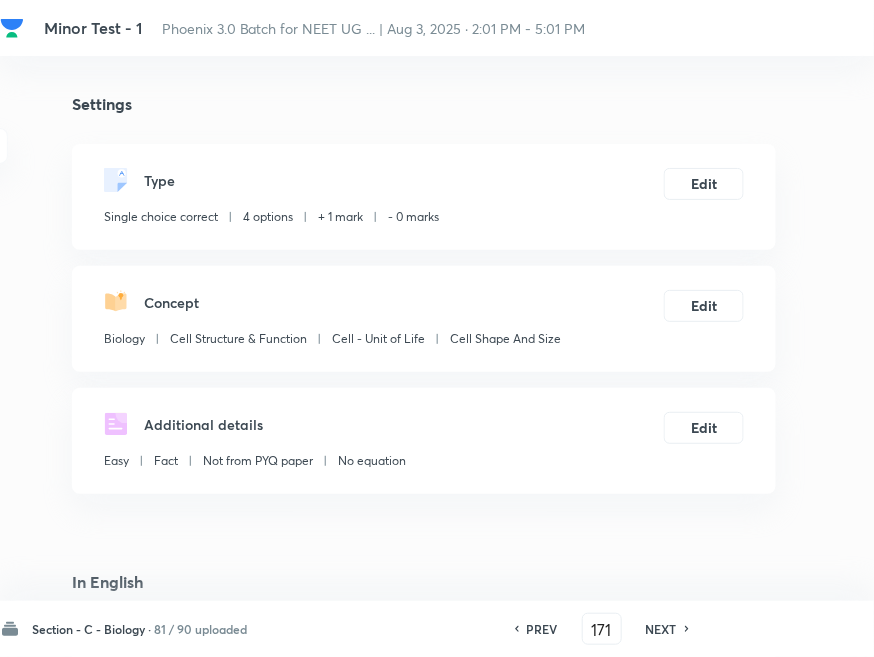 click on "NEXT" at bounding box center (661, 629) 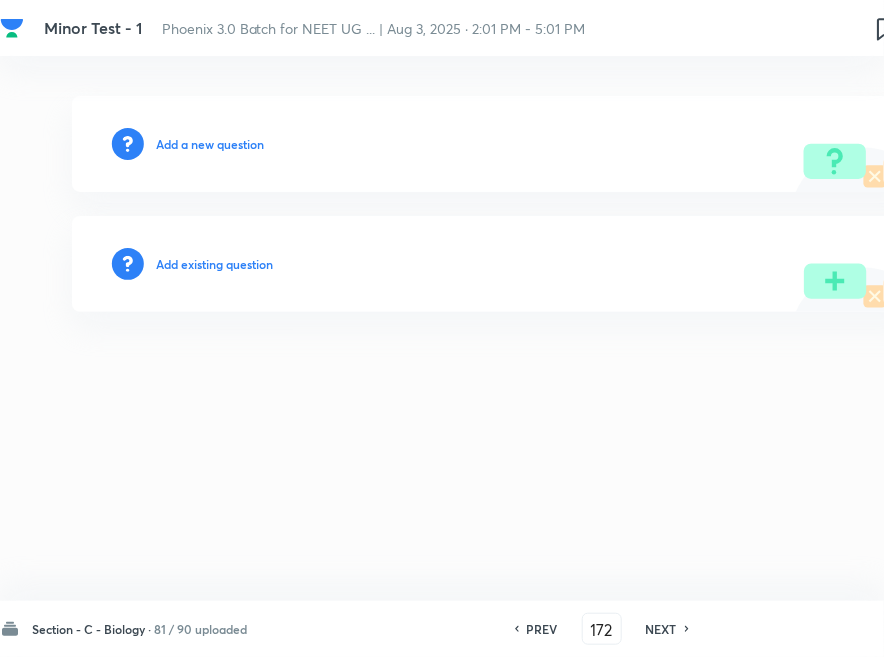 click on "Add existing question" at bounding box center [214, 264] 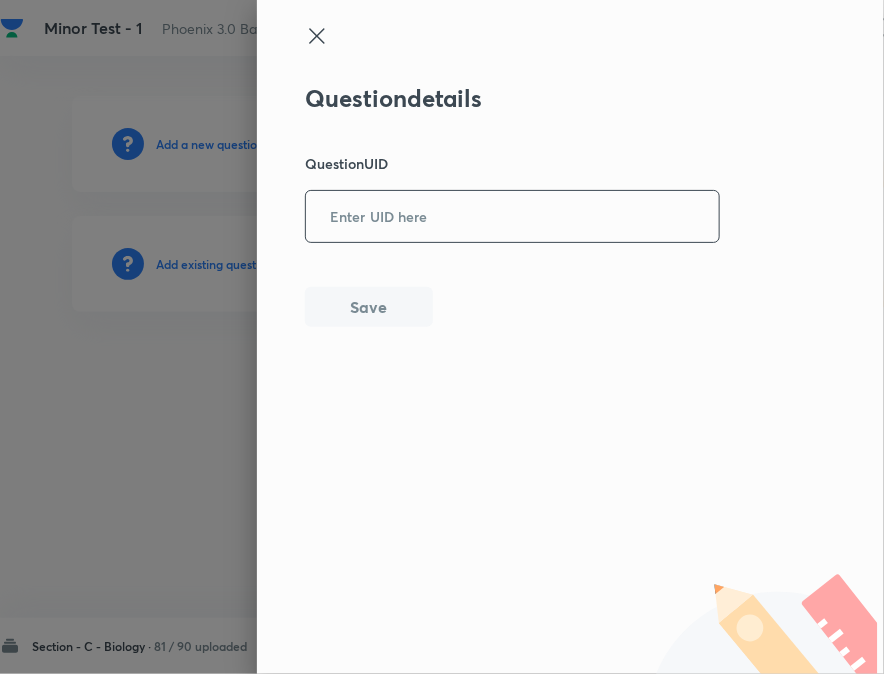 click at bounding box center [512, 216] 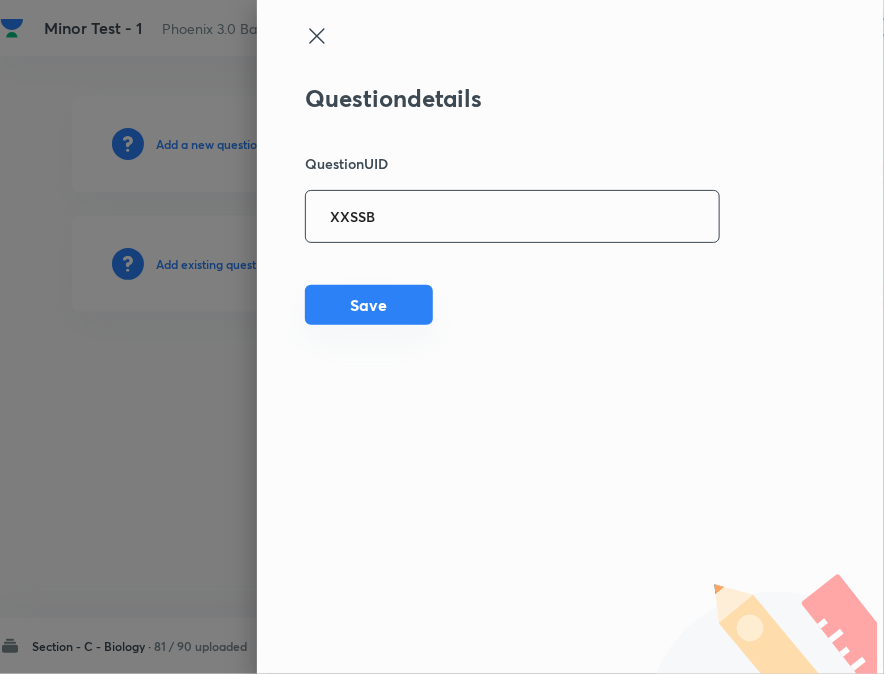 click on "Save" at bounding box center [369, 305] 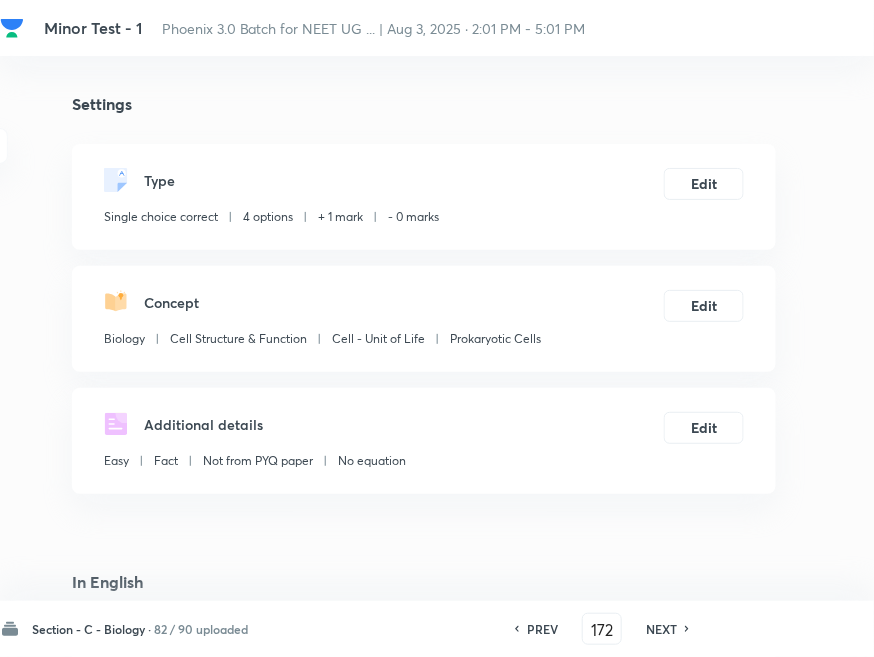 drag, startPoint x: 667, startPoint y: 614, endPoint x: 645, endPoint y: 603, distance: 24.596748 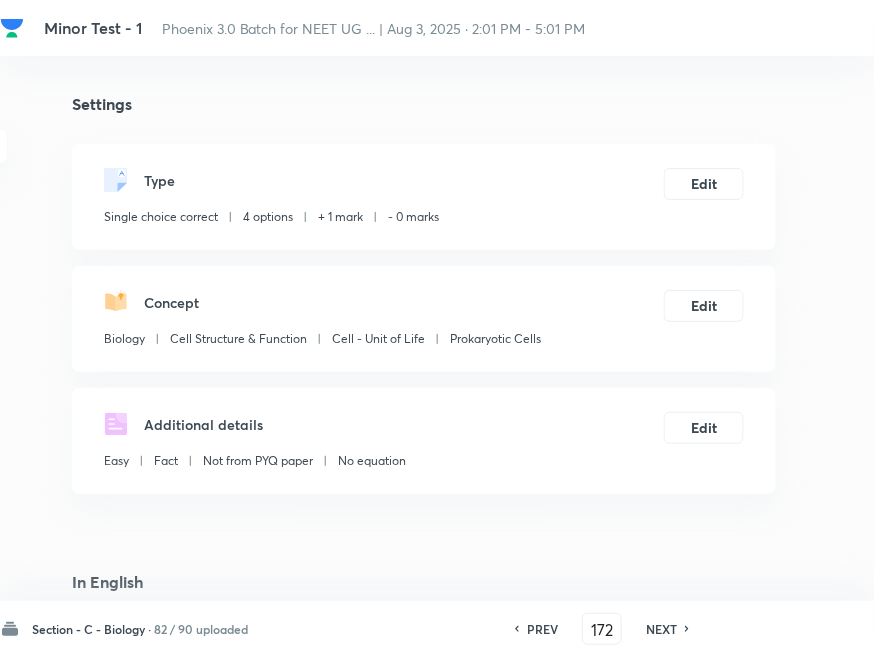 click on "PREV 172 ​ NEXT" at bounding box center (602, 629) 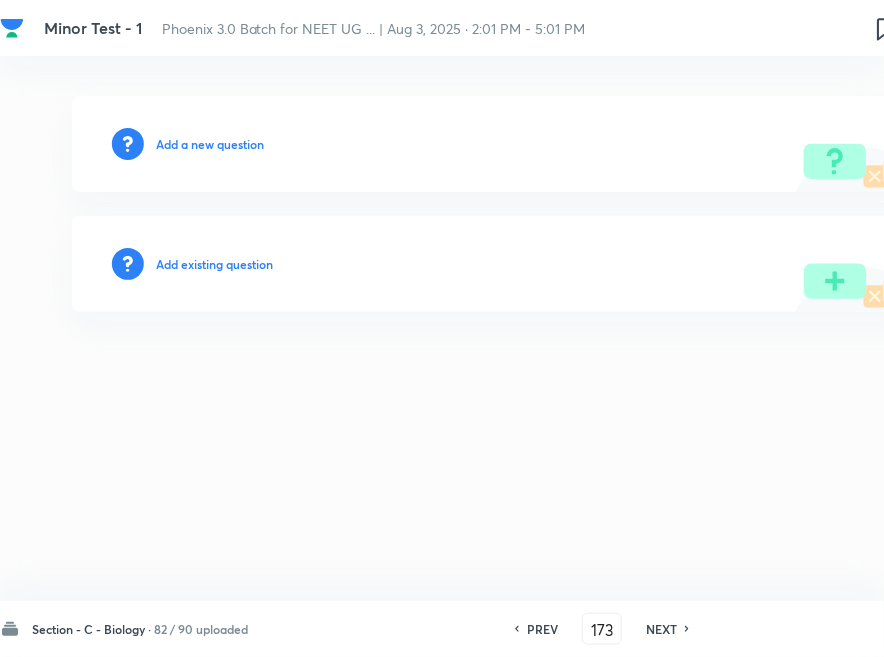 click on "Add existing question" at bounding box center (214, 264) 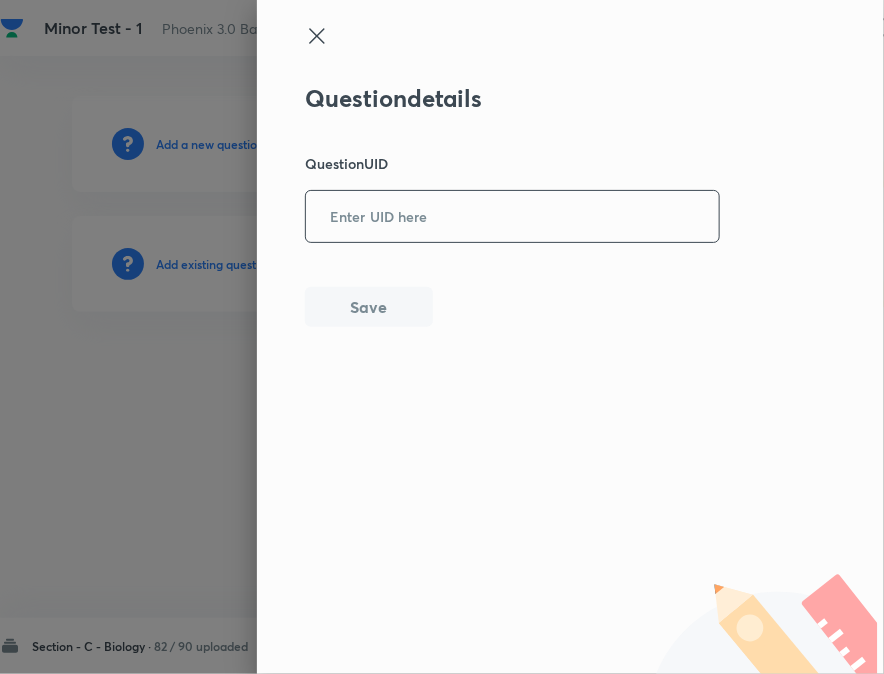 click at bounding box center [512, 216] 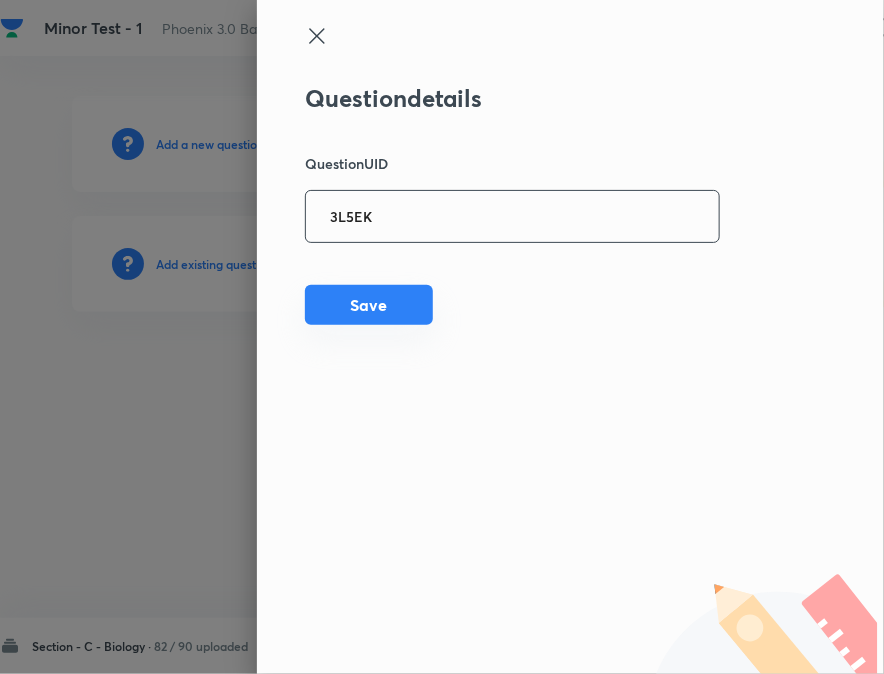 click on "Save" at bounding box center (369, 305) 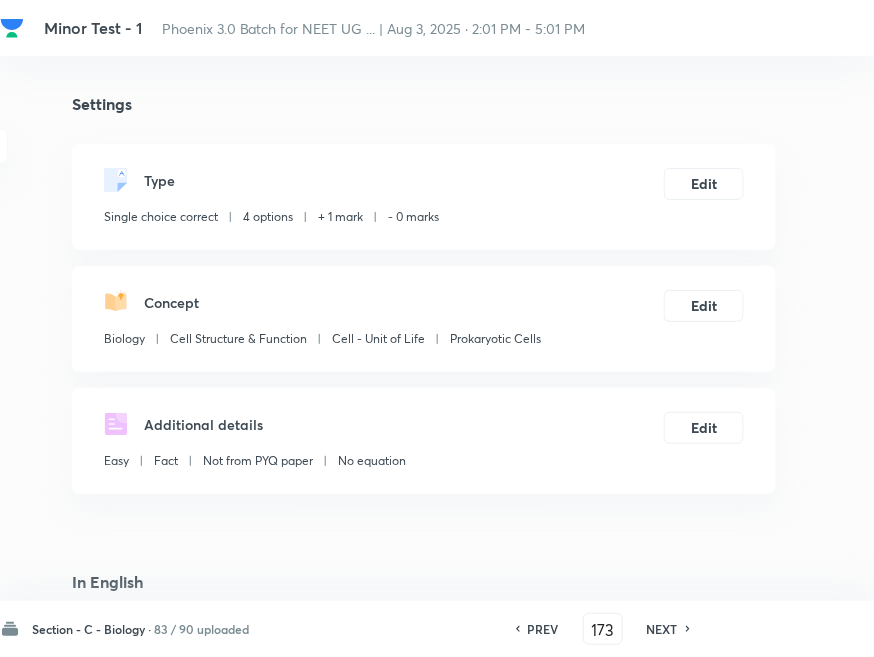 drag, startPoint x: 664, startPoint y: 628, endPoint x: 593, endPoint y: 545, distance: 109.22454 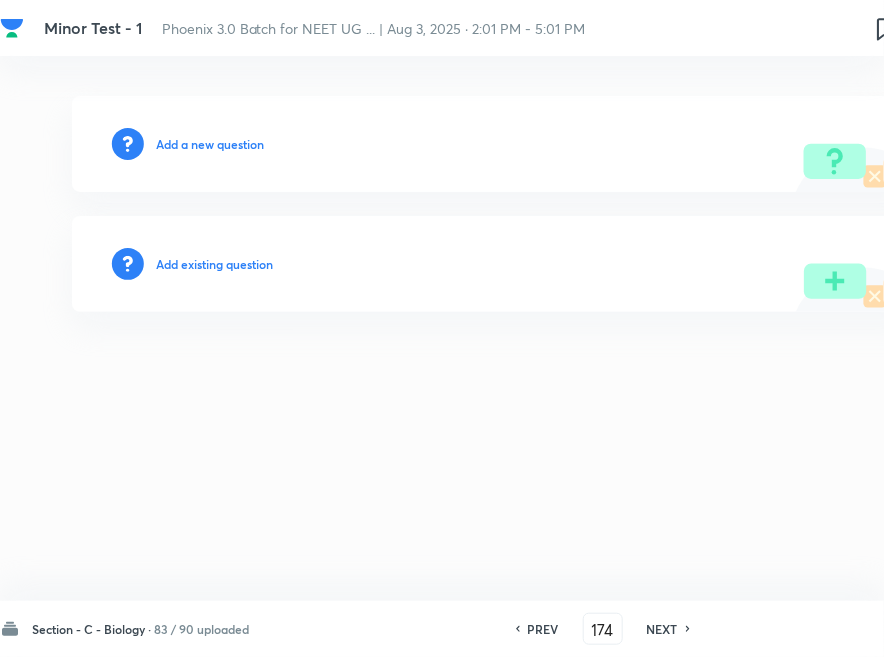click on "Add existing question" at bounding box center [214, 264] 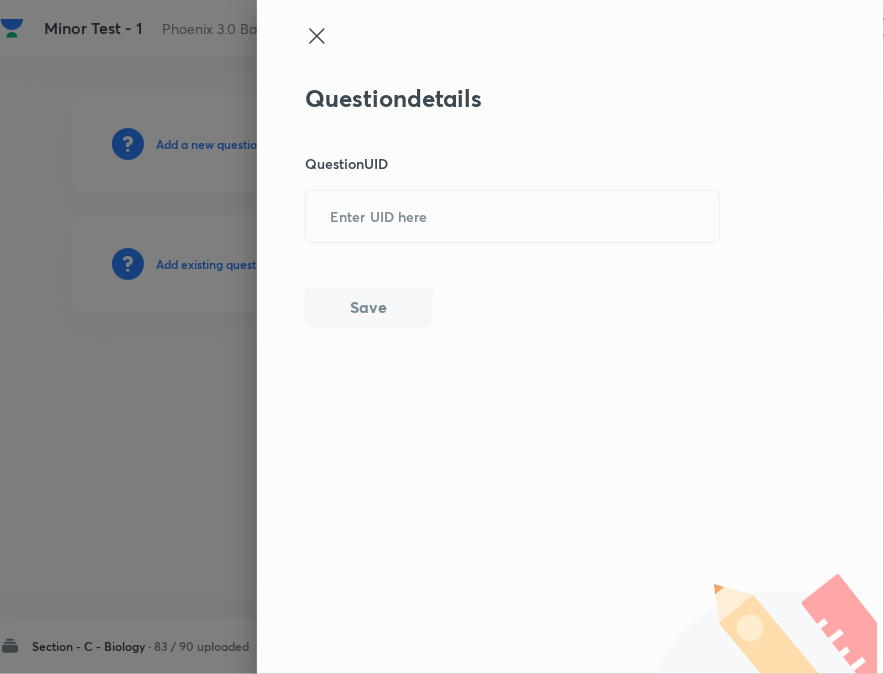 click on "Question details Question UID Save" at bounding box center (570, 337) 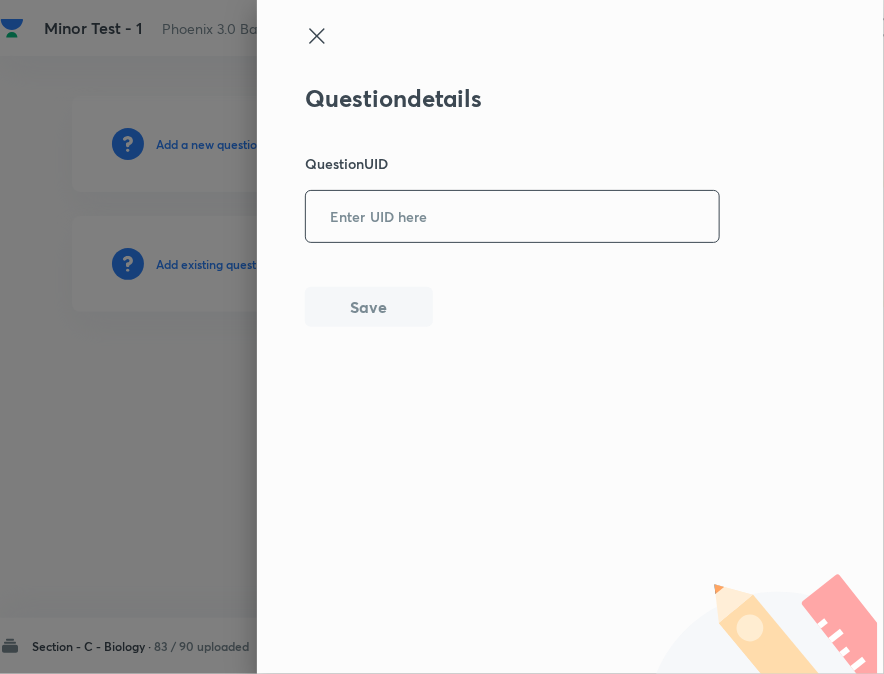click at bounding box center (512, 216) 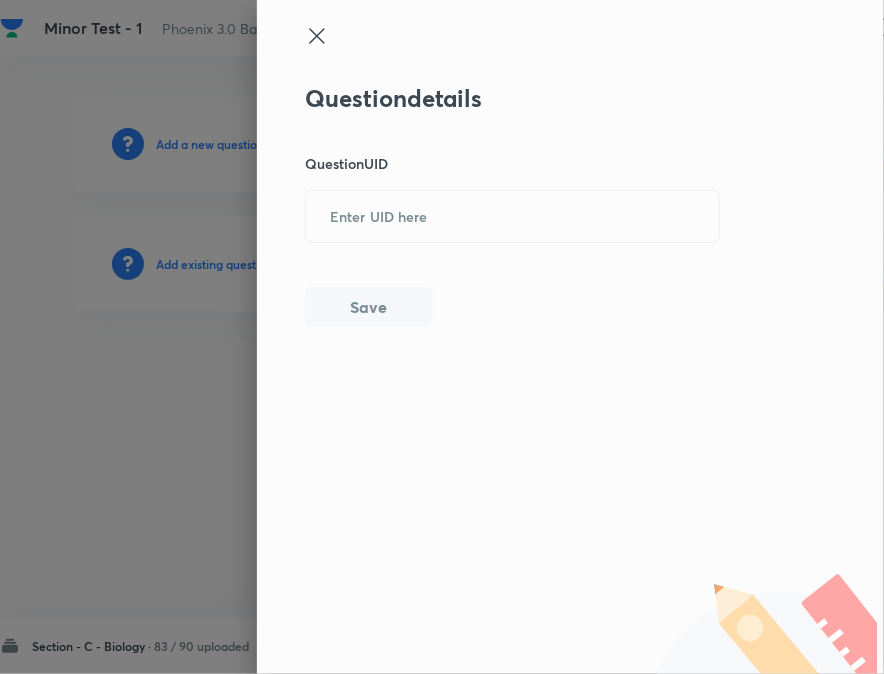 paste on "YQIZ1" 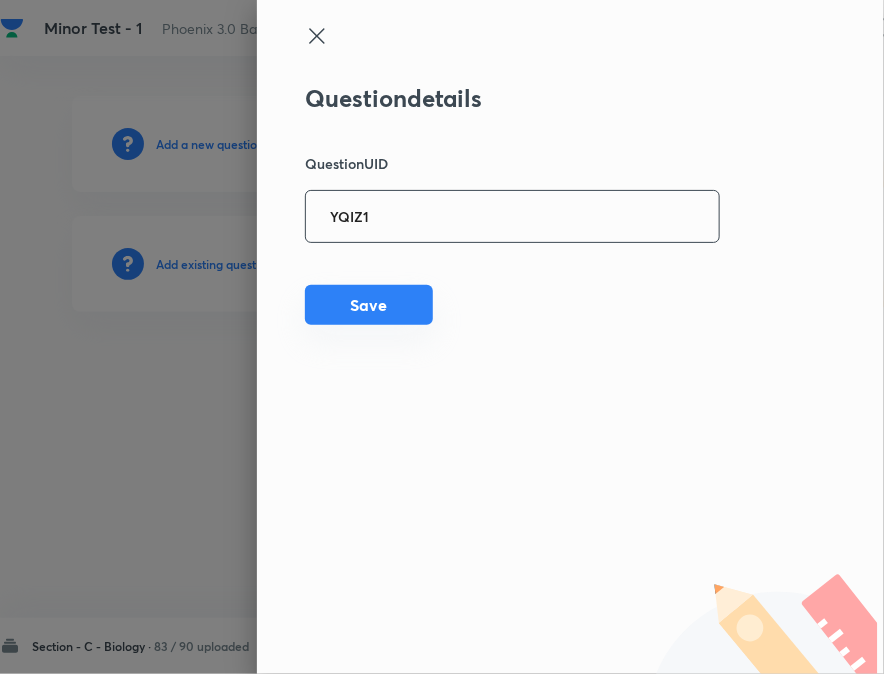 click on "Save" at bounding box center [369, 305] 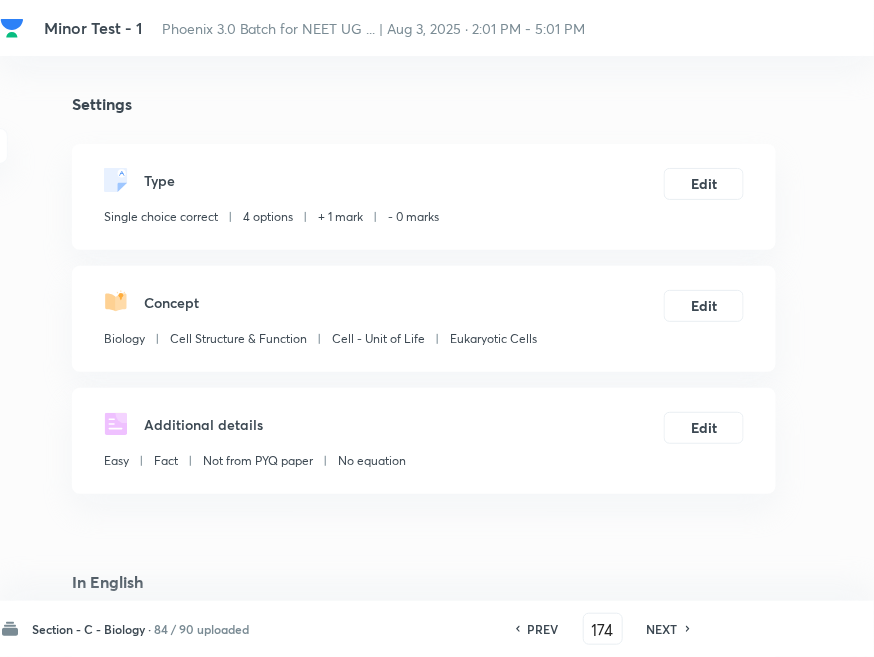 click on "NEXT" at bounding box center [662, 629] 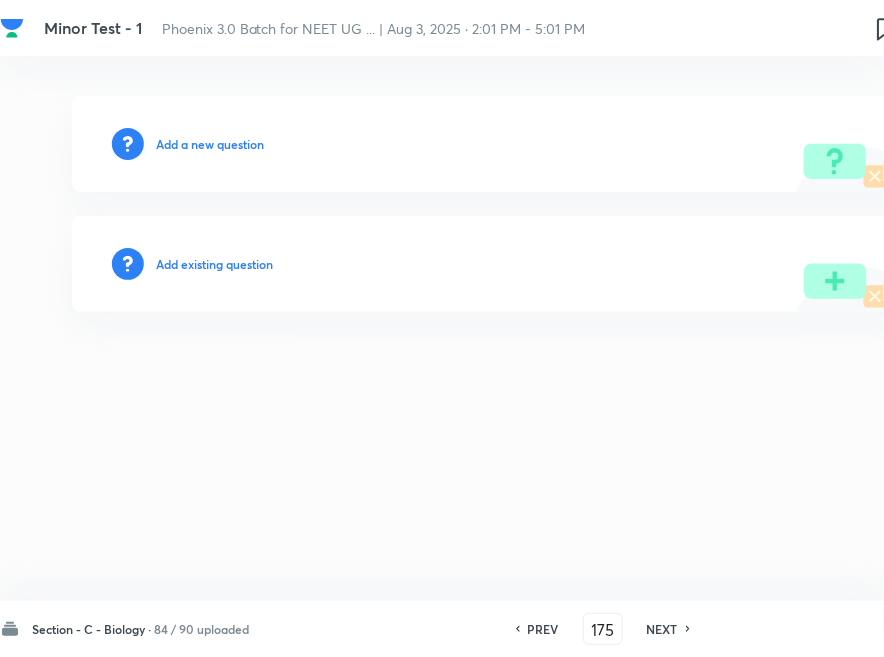 click on "Add existing question" at bounding box center (214, 264) 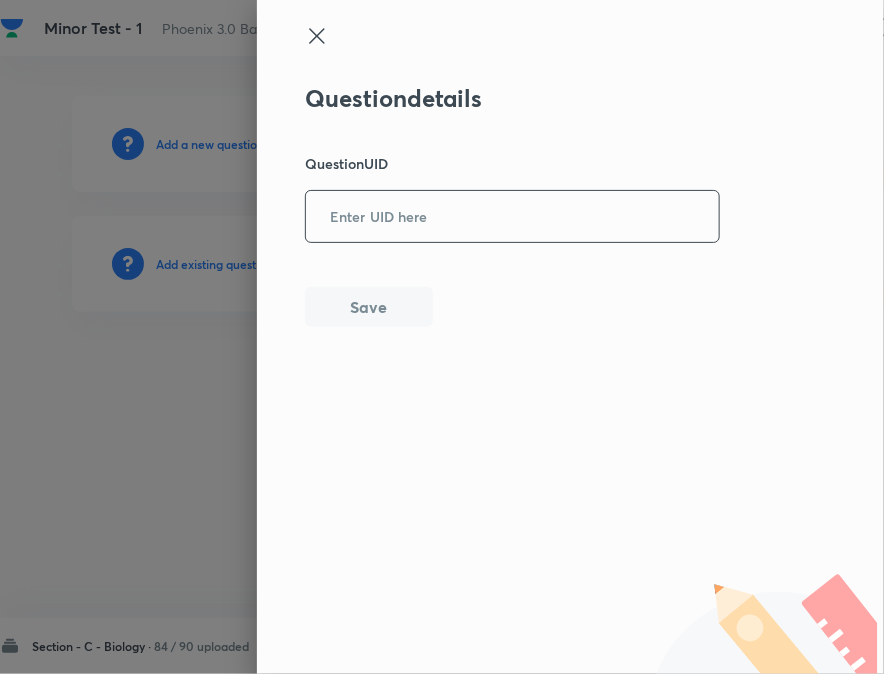 click at bounding box center [512, 216] 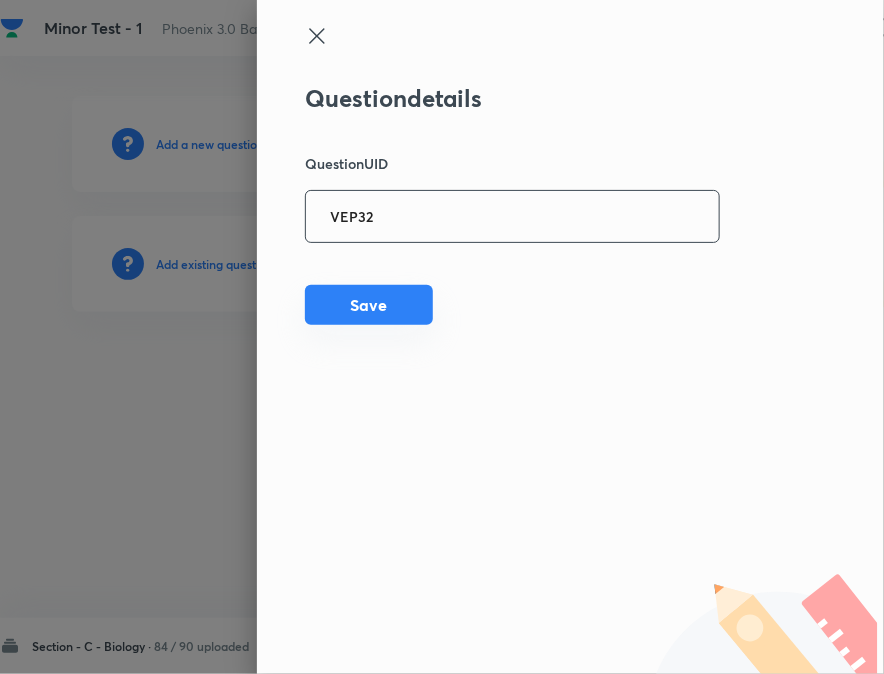 click on "Save" at bounding box center [369, 305] 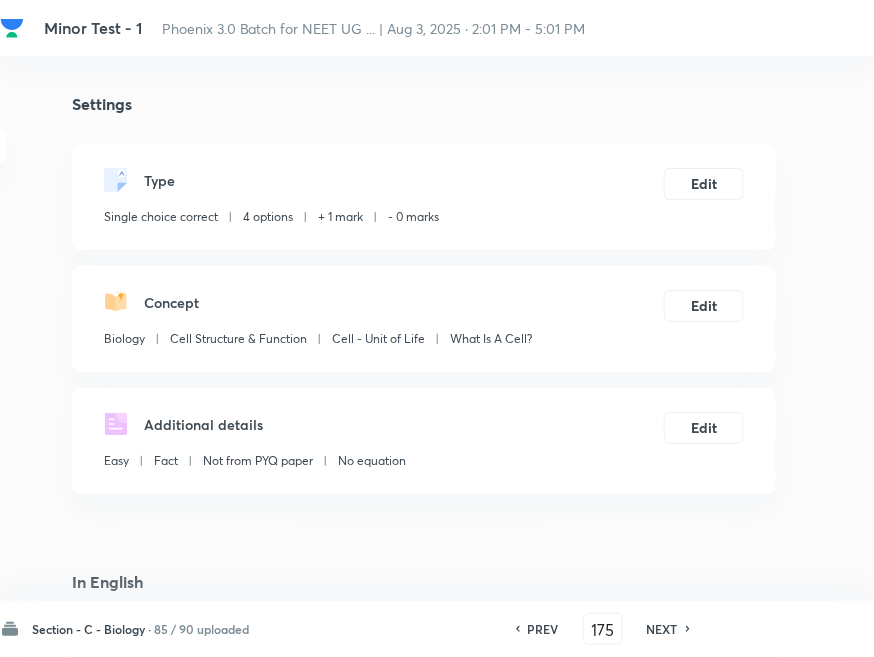 click on "NEXT" at bounding box center [662, 629] 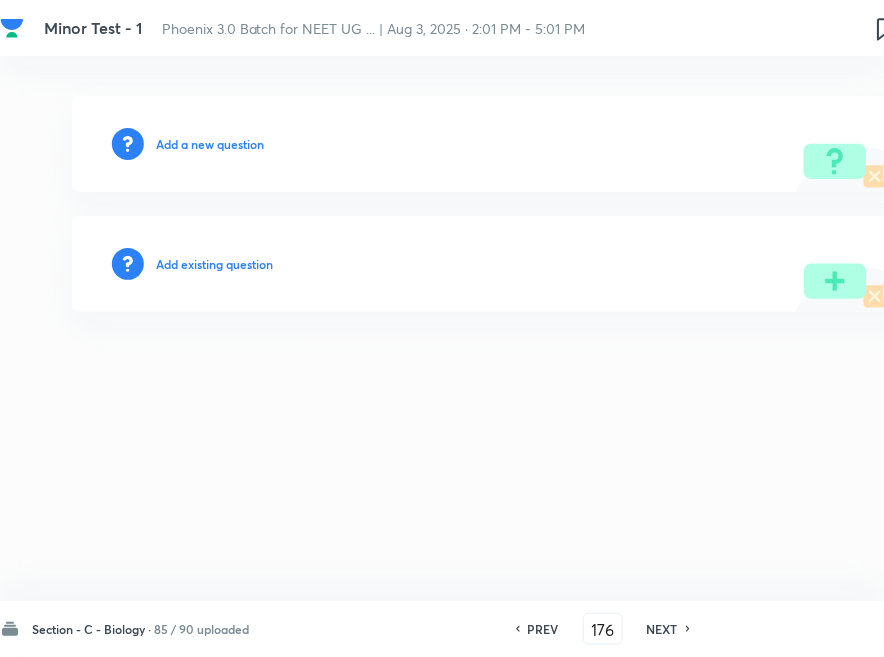 click on "Add existing question" at bounding box center [214, 264] 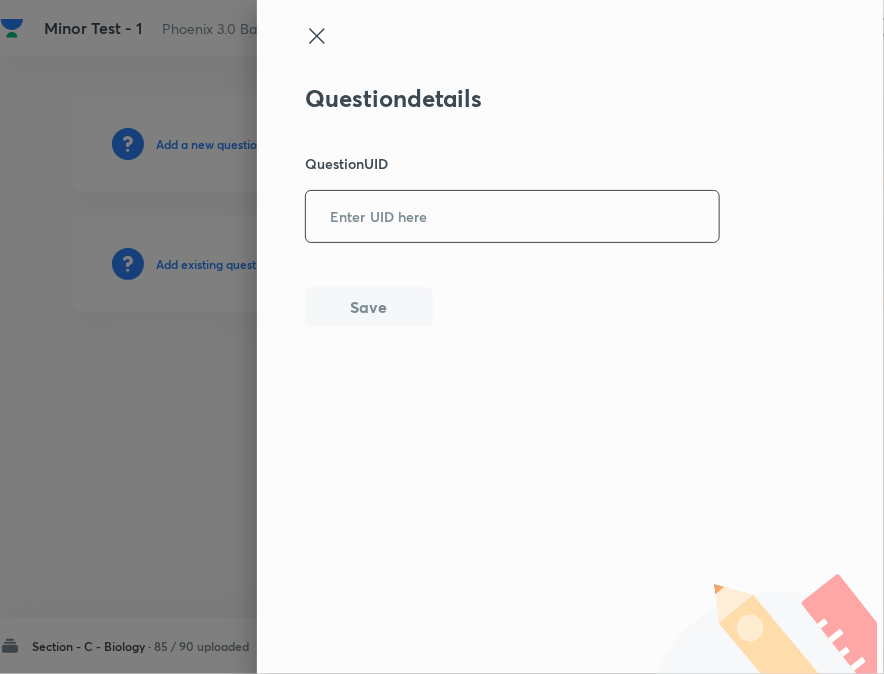 click at bounding box center [512, 216] 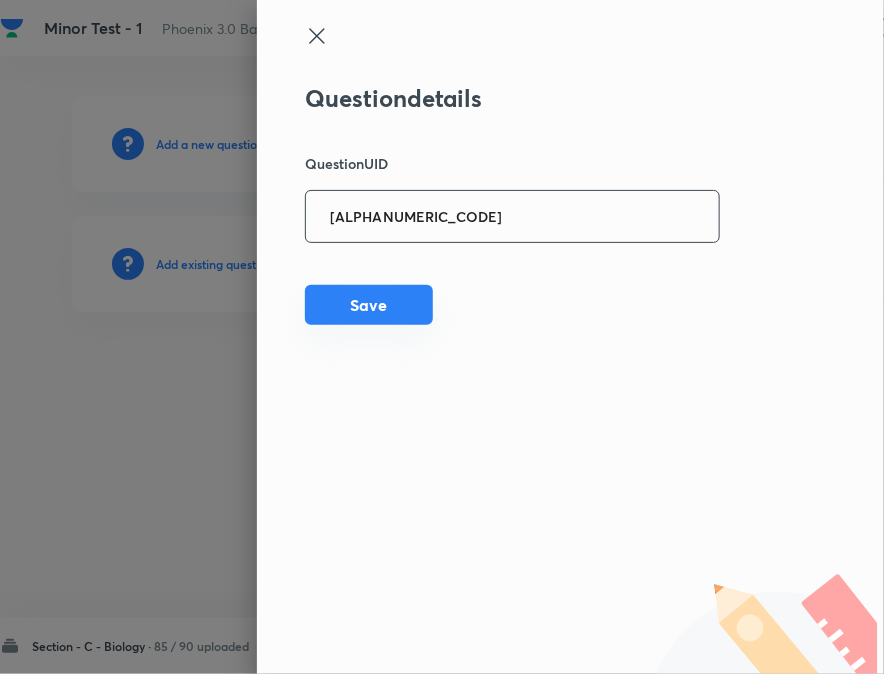 click on "Save" at bounding box center [369, 305] 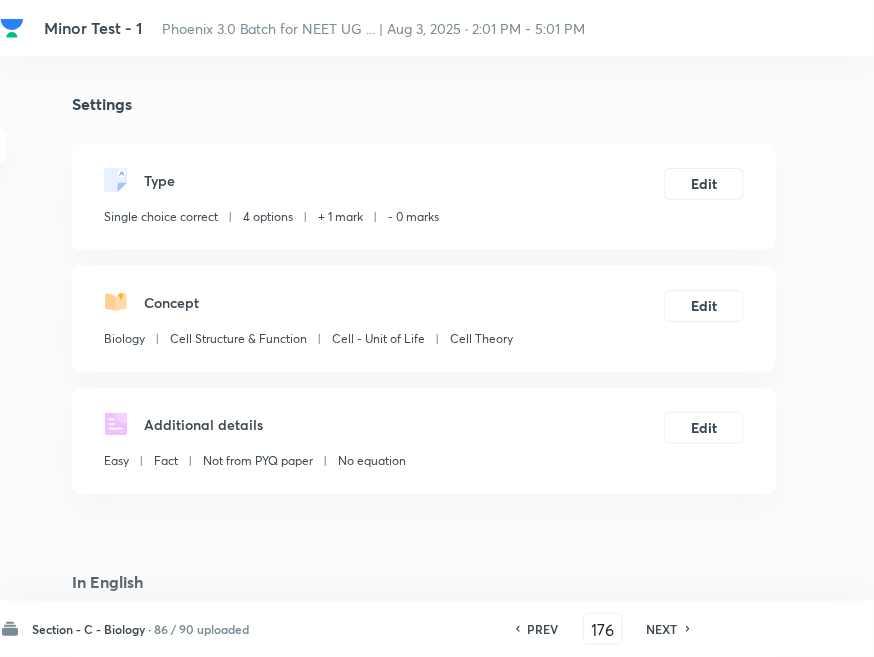 drag, startPoint x: 668, startPoint y: 635, endPoint x: 654, endPoint y: 626, distance: 16.643316 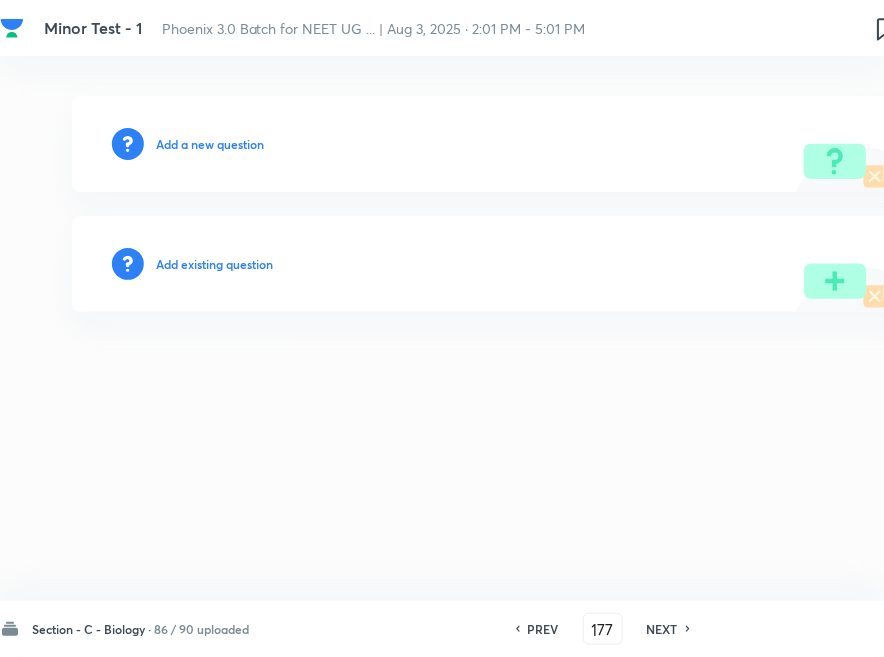 click on "Add existing question" at bounding box center [214, 264] 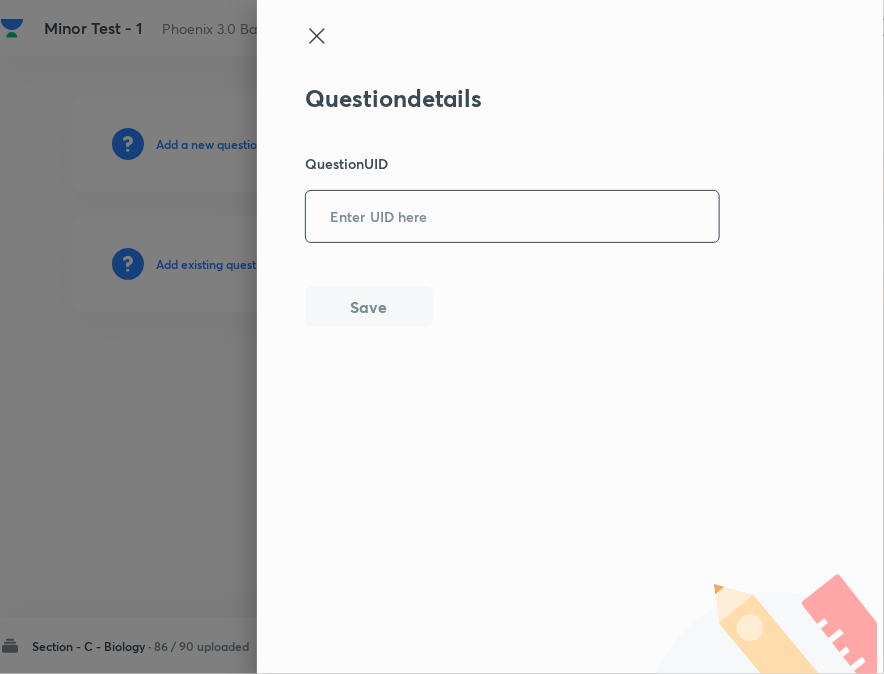click on "​" at bounding box center (512, 216) 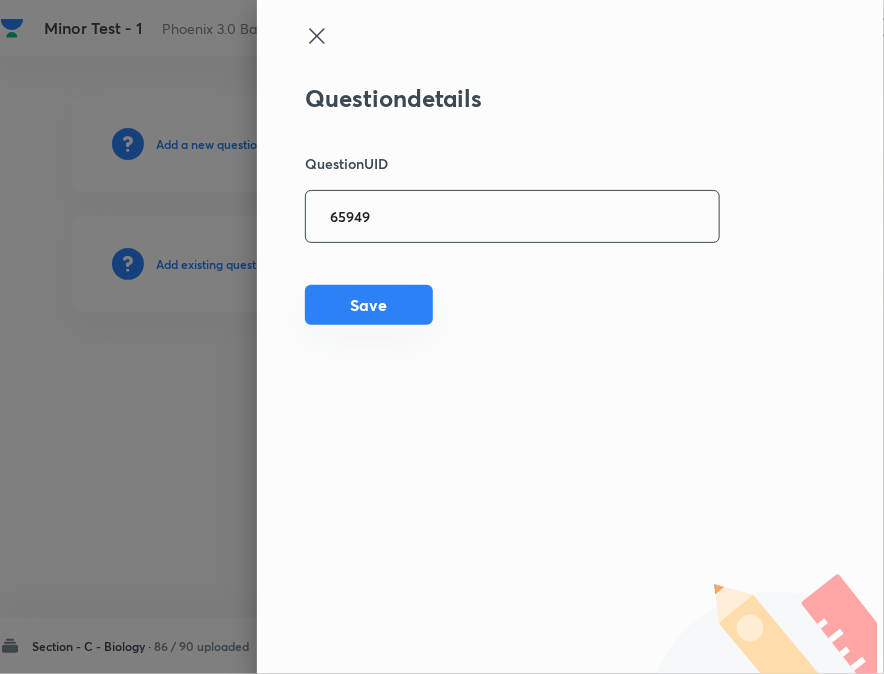 click on "Save" at bounding box center (369, 305) 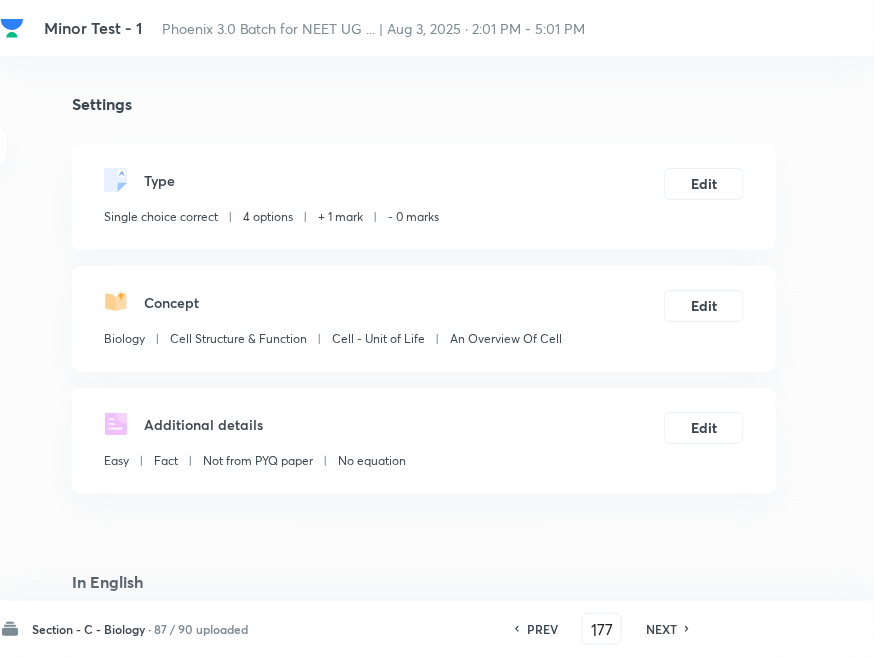 drag, startPoint x: 670, startPoint y: 627, endPoint x: 625, endPoint y: 571, distance: 71.8401 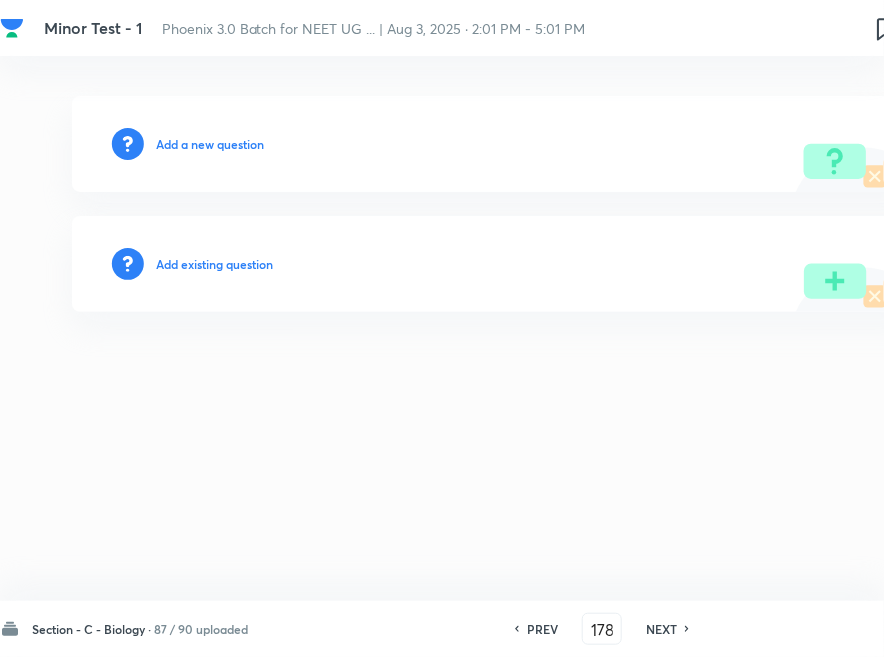 click on "Add existing question" at bounding box center (214, 264) 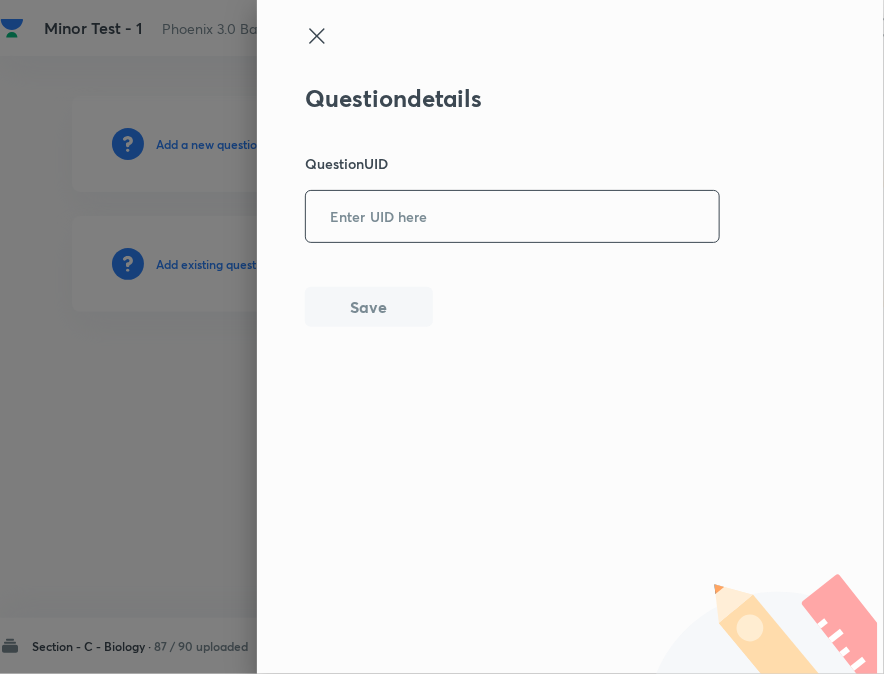 click at bounding box center [512, 216] 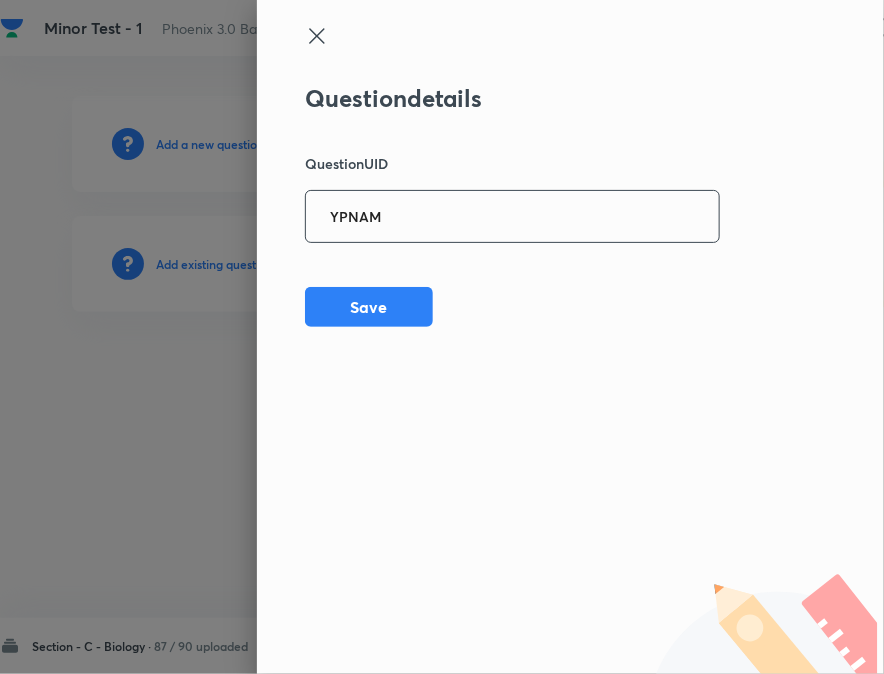 click on "Question details Question UID YPNAM ​ Save" at bounding box center [513, 205] 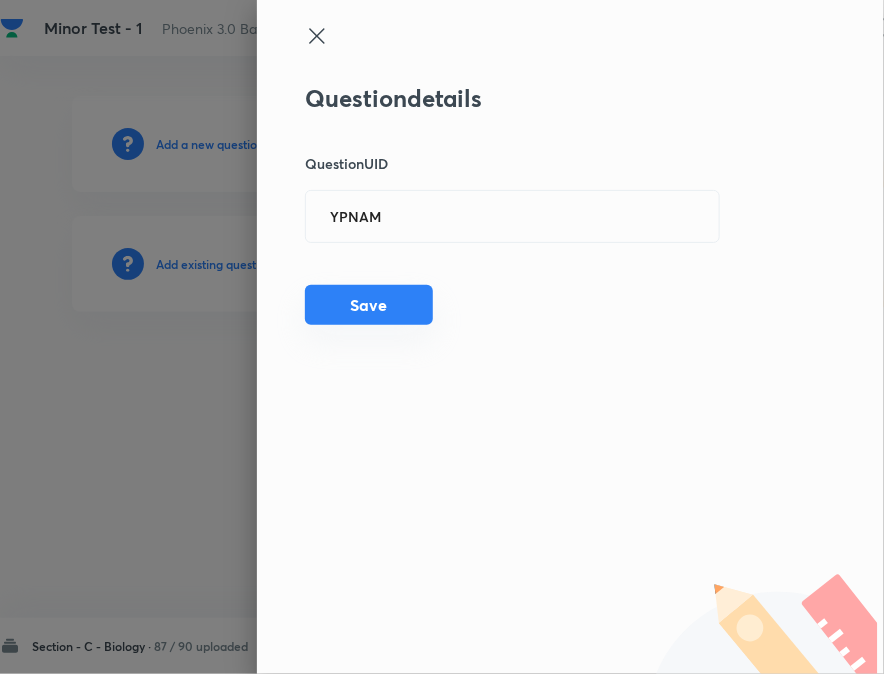 click on "Save" at bounding box center (369, 305) 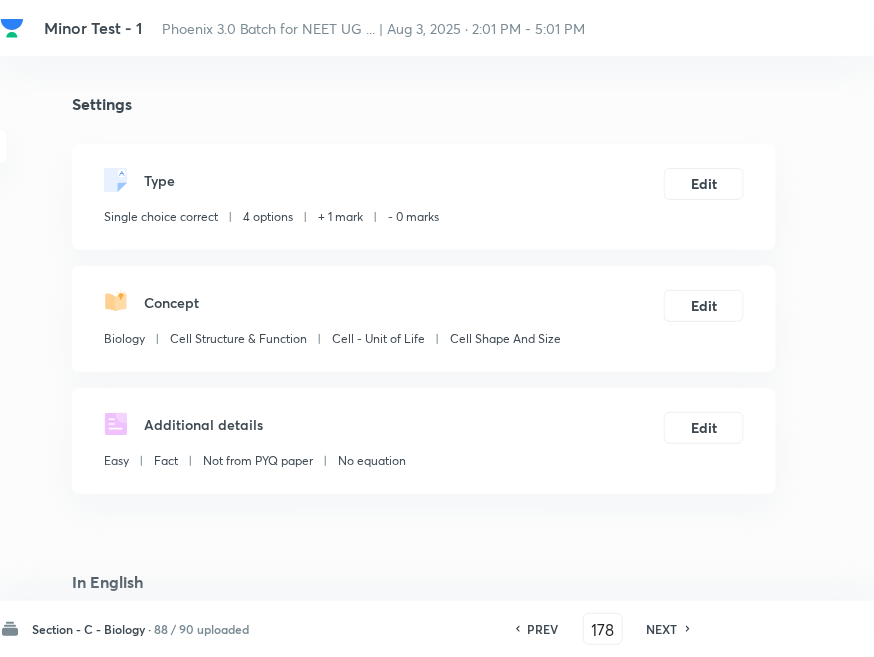 drag, startPoint x: 666, startPoint y: 635, endPoint x: 606, endPoint y: 558, distance: 97.6166 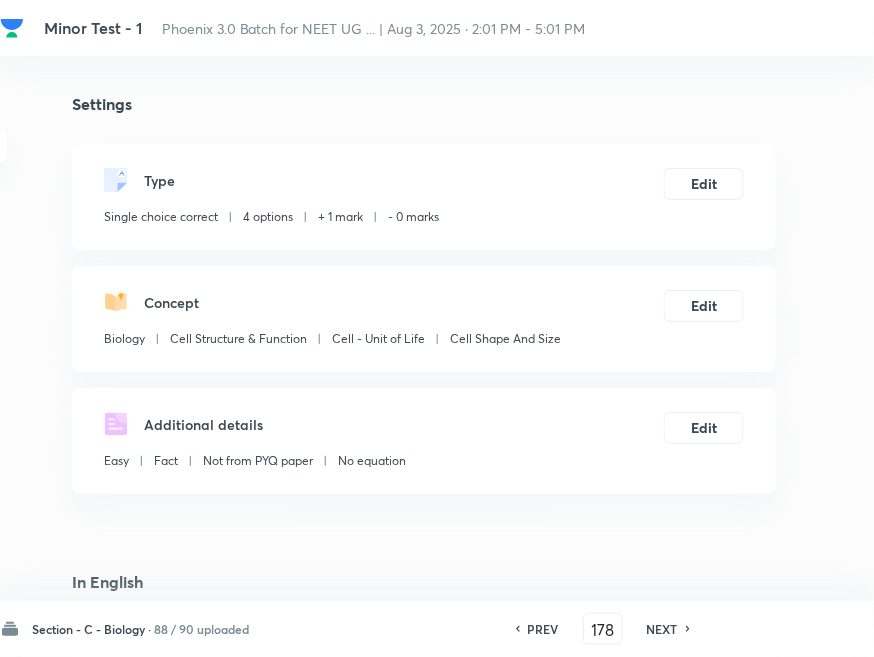 click on "NEXT" at bounding box center [662, 629] 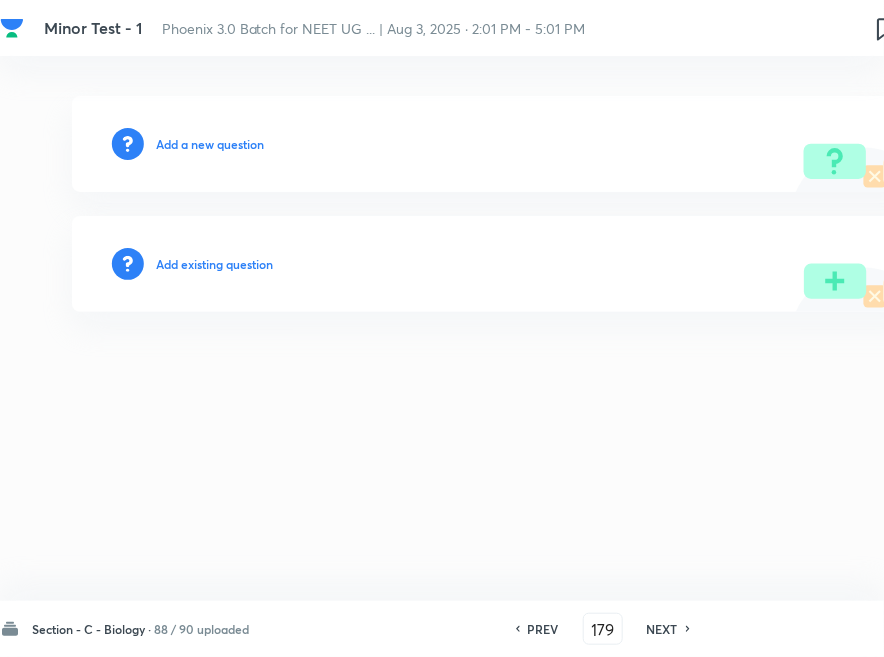 click on "Add existing question" at bounding box center (214, 264) 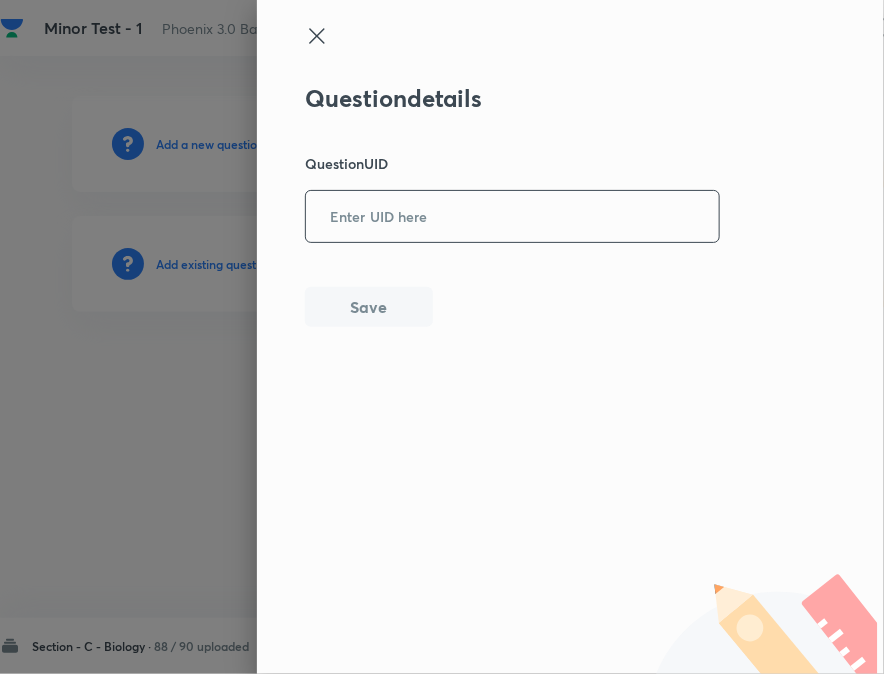 click at bounding box center [512, 216] 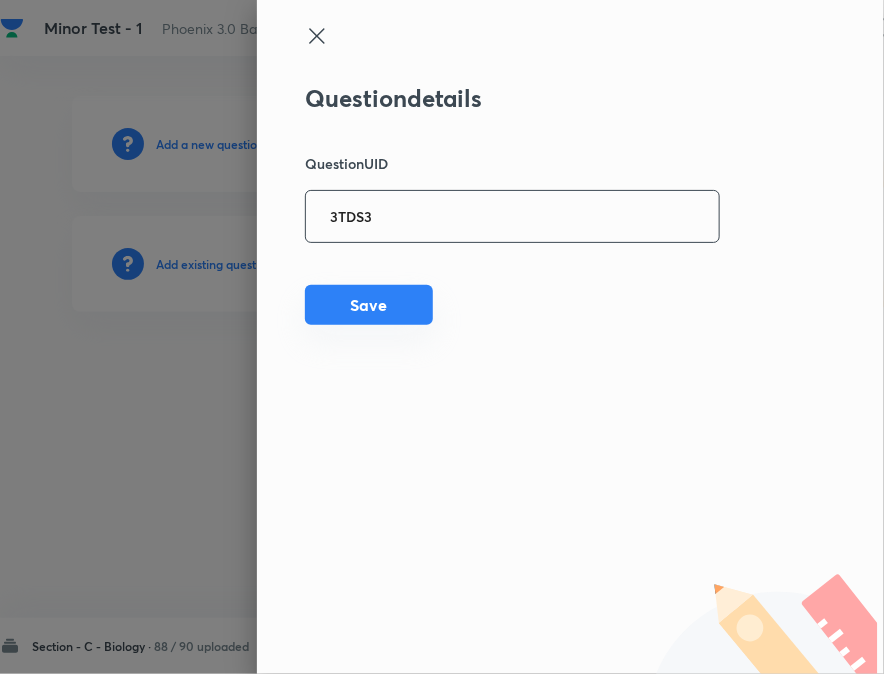 click on "Save" at bounding box center [369, 305] 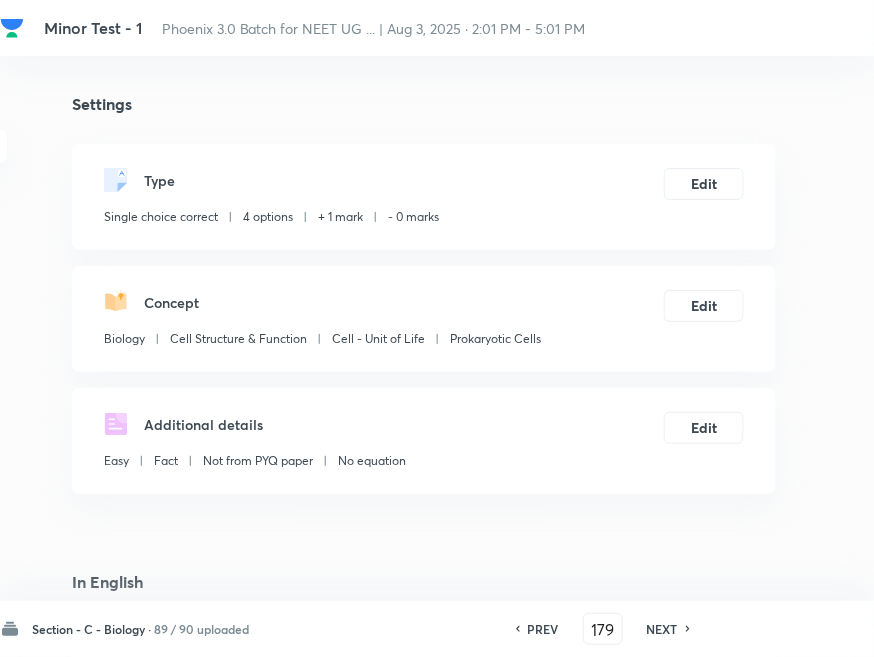 click on "NEXT" at bounding box center [665, 629] 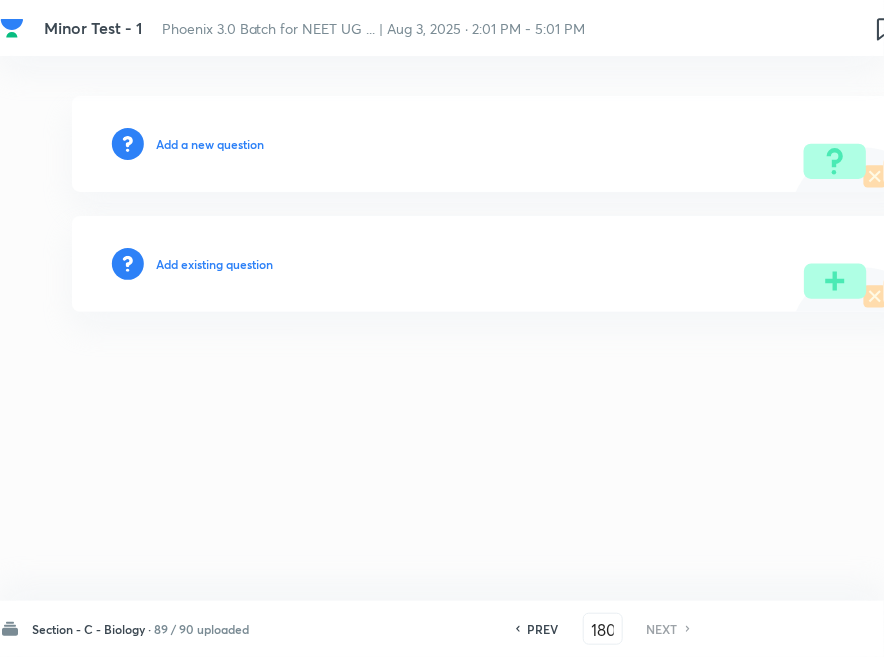 click on "Add existing question" at bounding box center [214, 264] 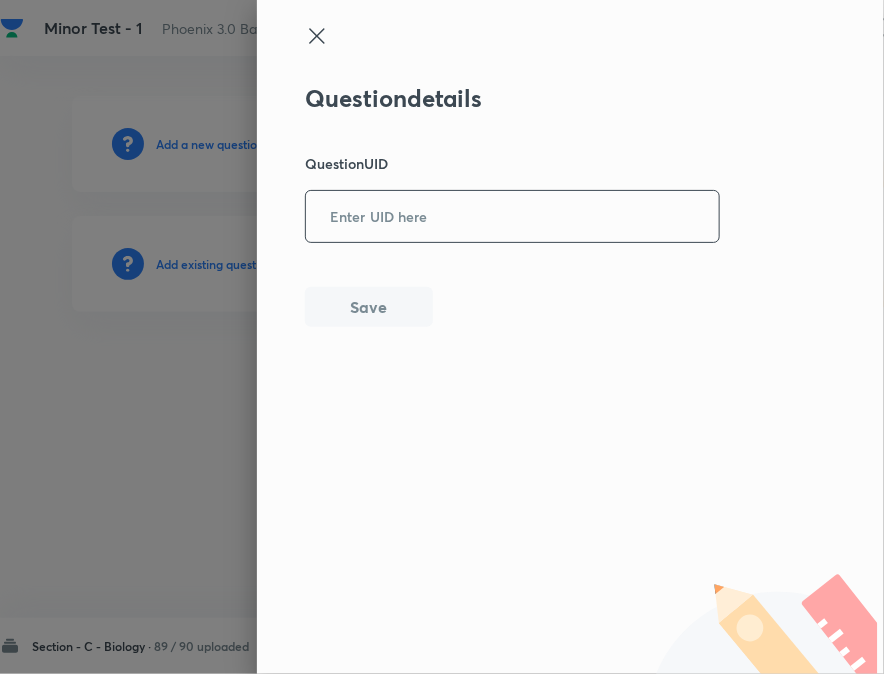 click at bounding box center (512, 216) 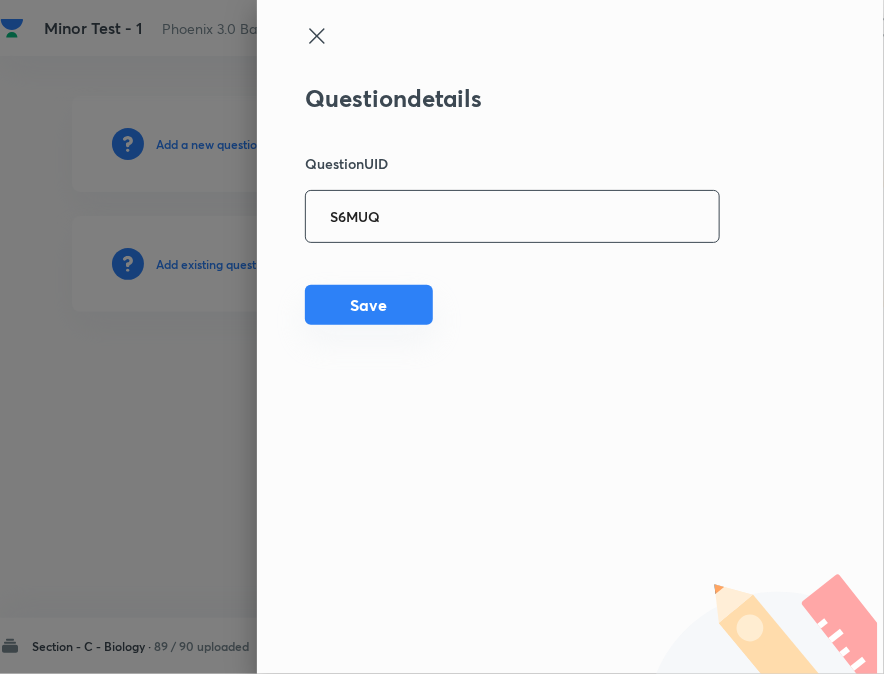 click on "Save" at bounding box center (369, 305) 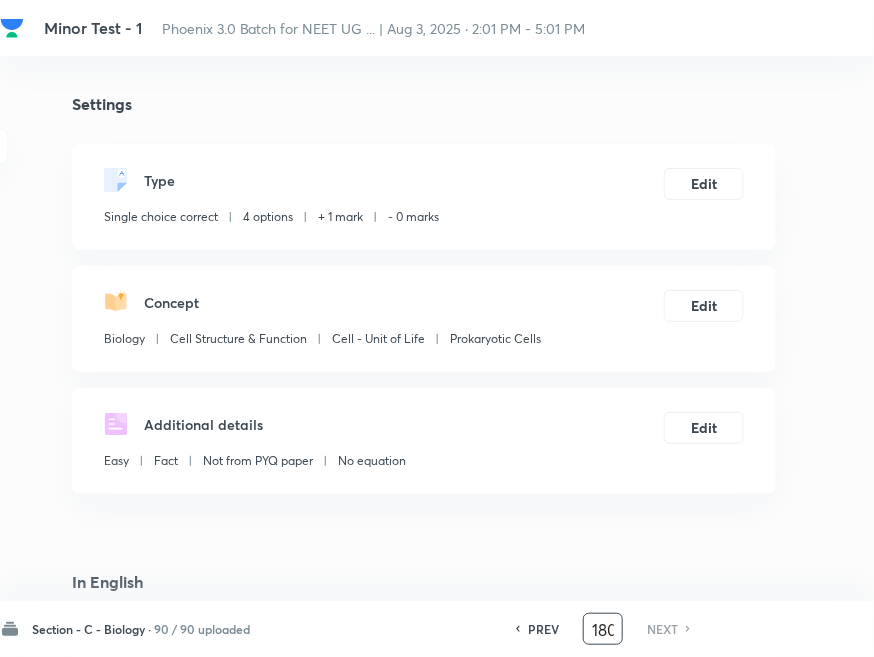 click on "180" at bounding box center [603, 629] 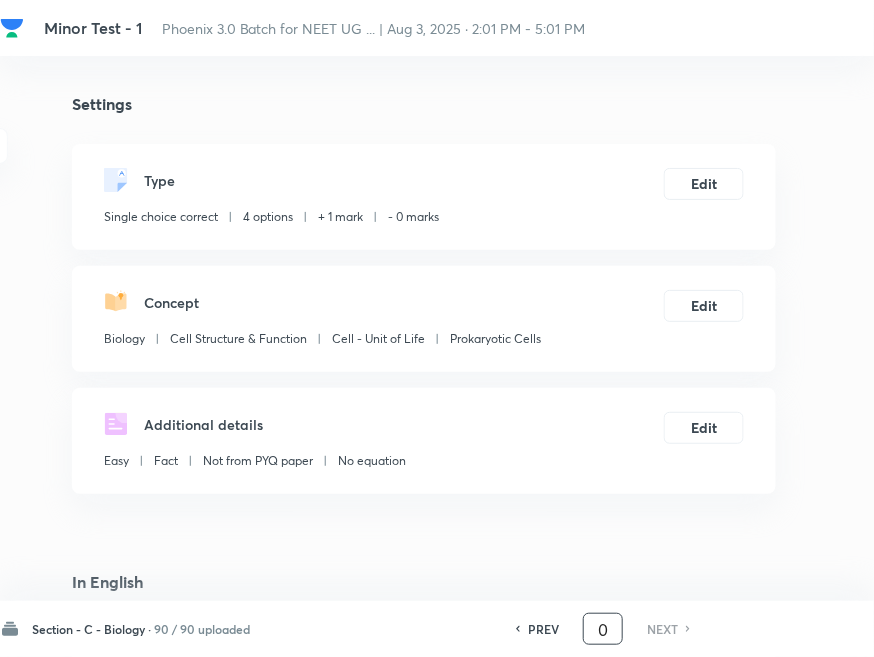 click on "0" at bounding box center (603, 629) 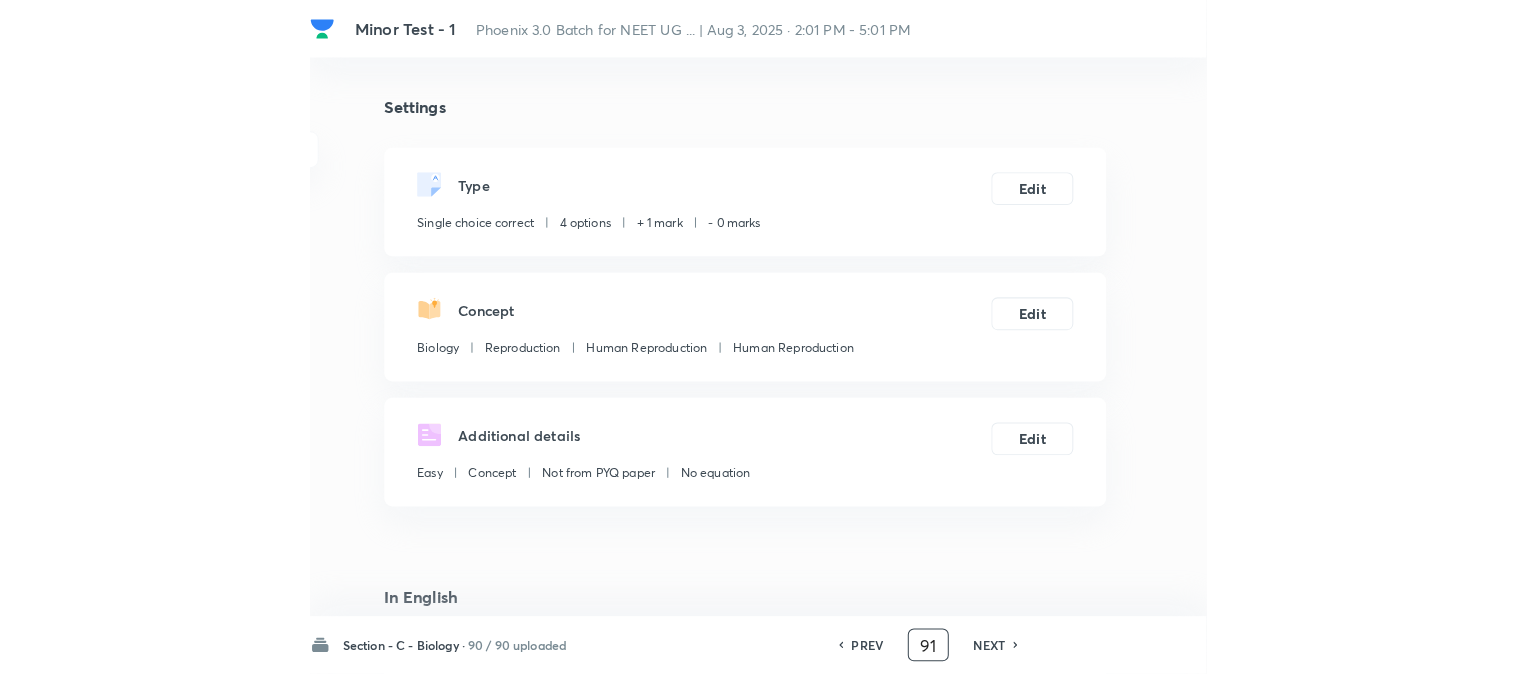 scroll, scrollTop: 0, scrollLeft: 0, axis: both 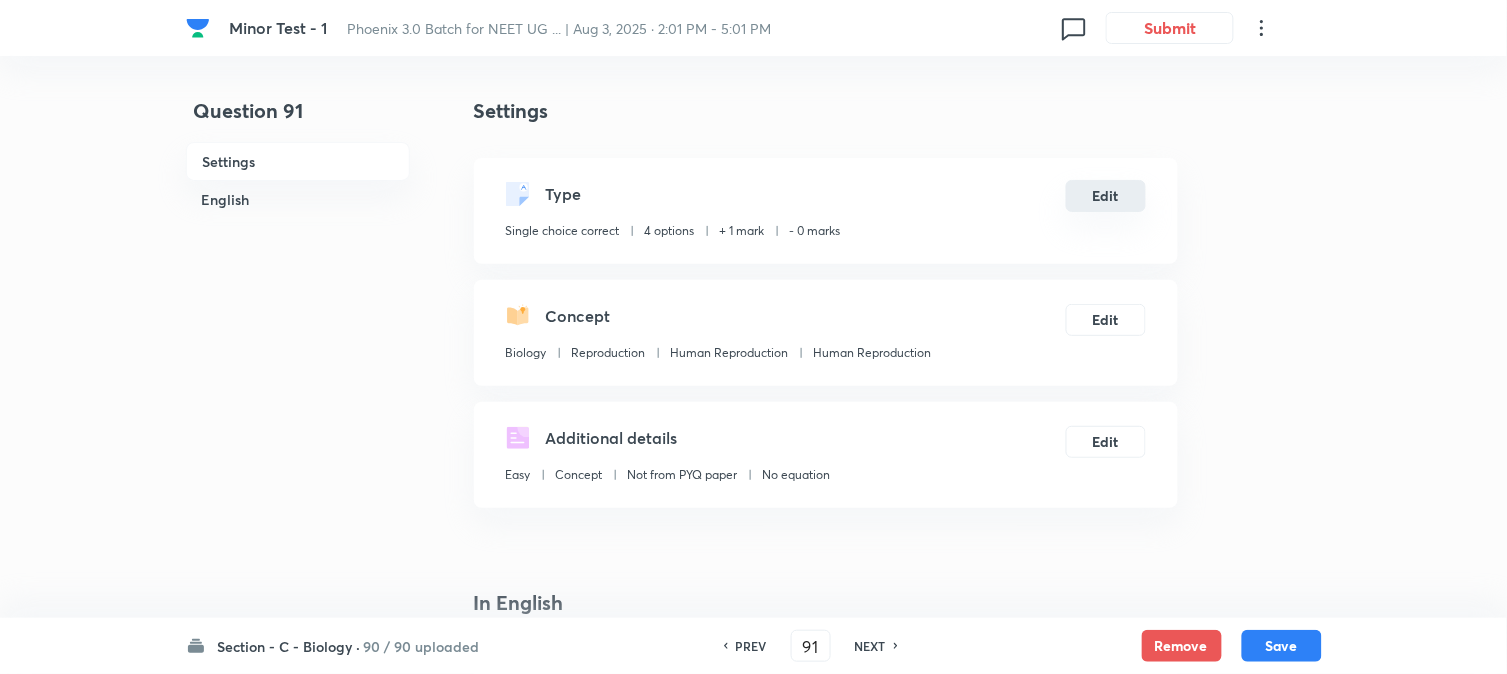 click on "Edit" at bounding box center (1106, 196) 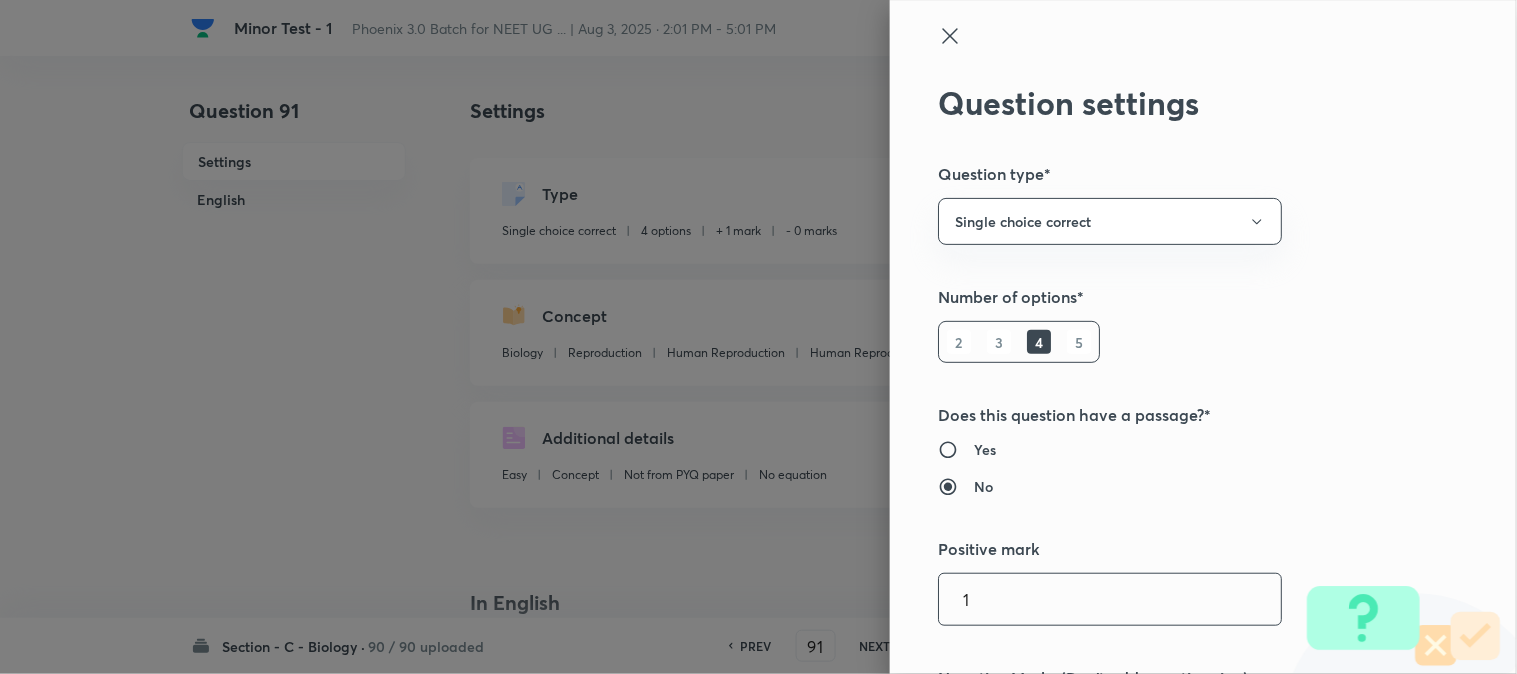 scroll, scrollTop: 333, scrollLeft: 0, axis: vertical 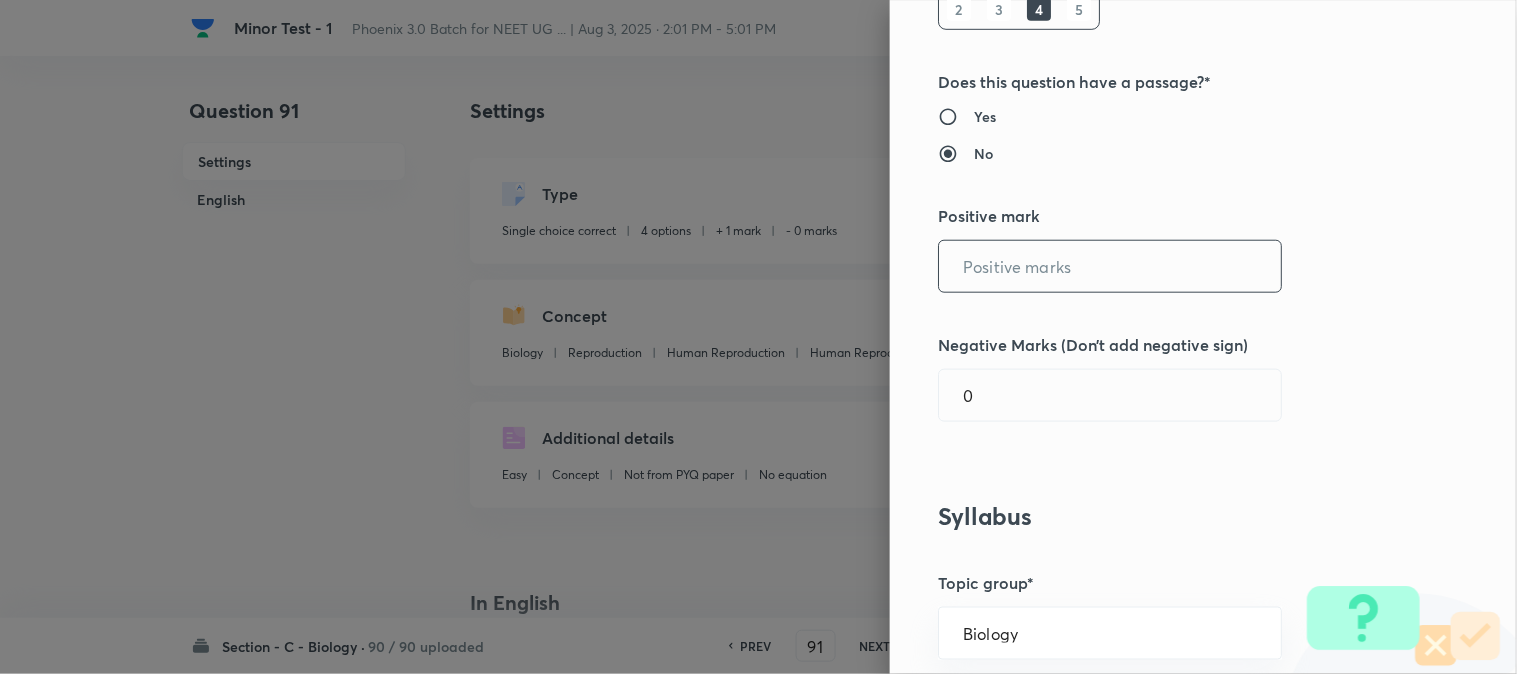 click at bounding box center [1110, 266] 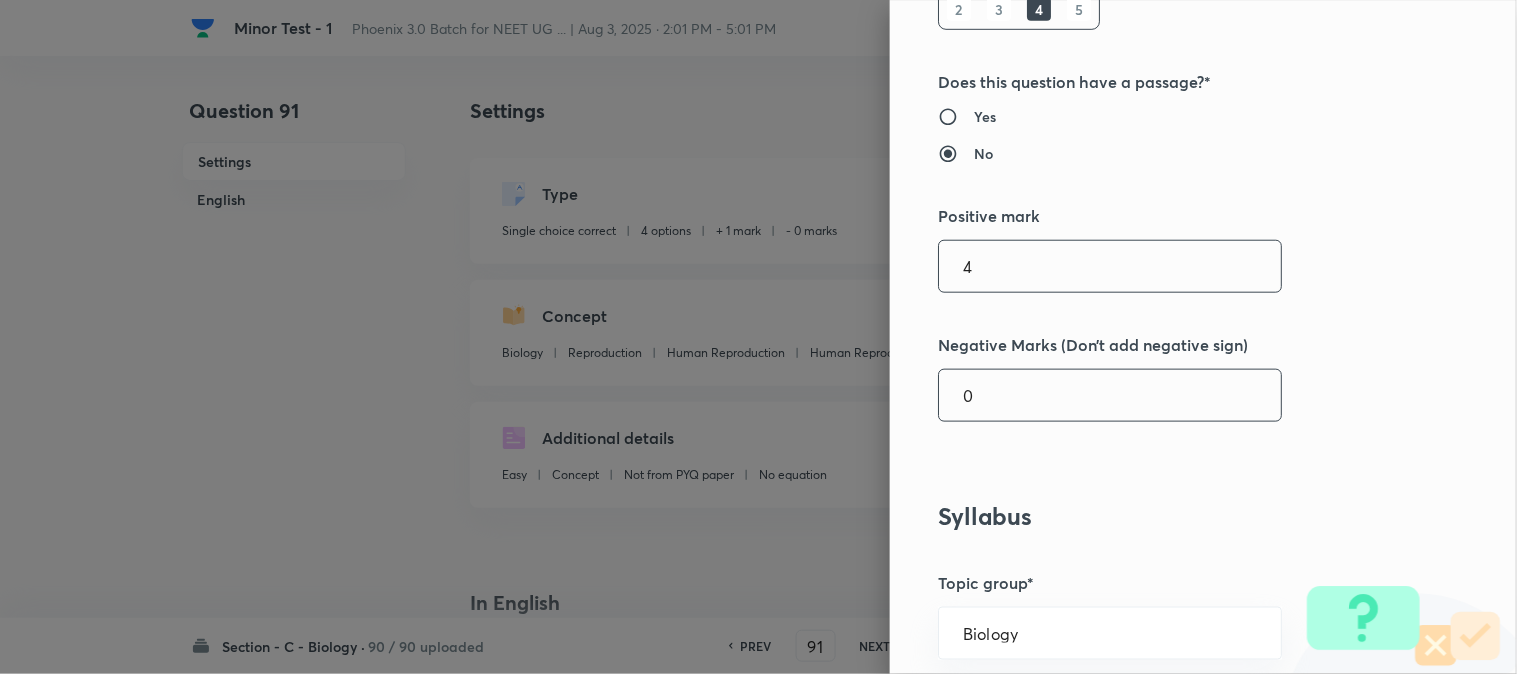 click on "0" at bounding box center (1110, 395) 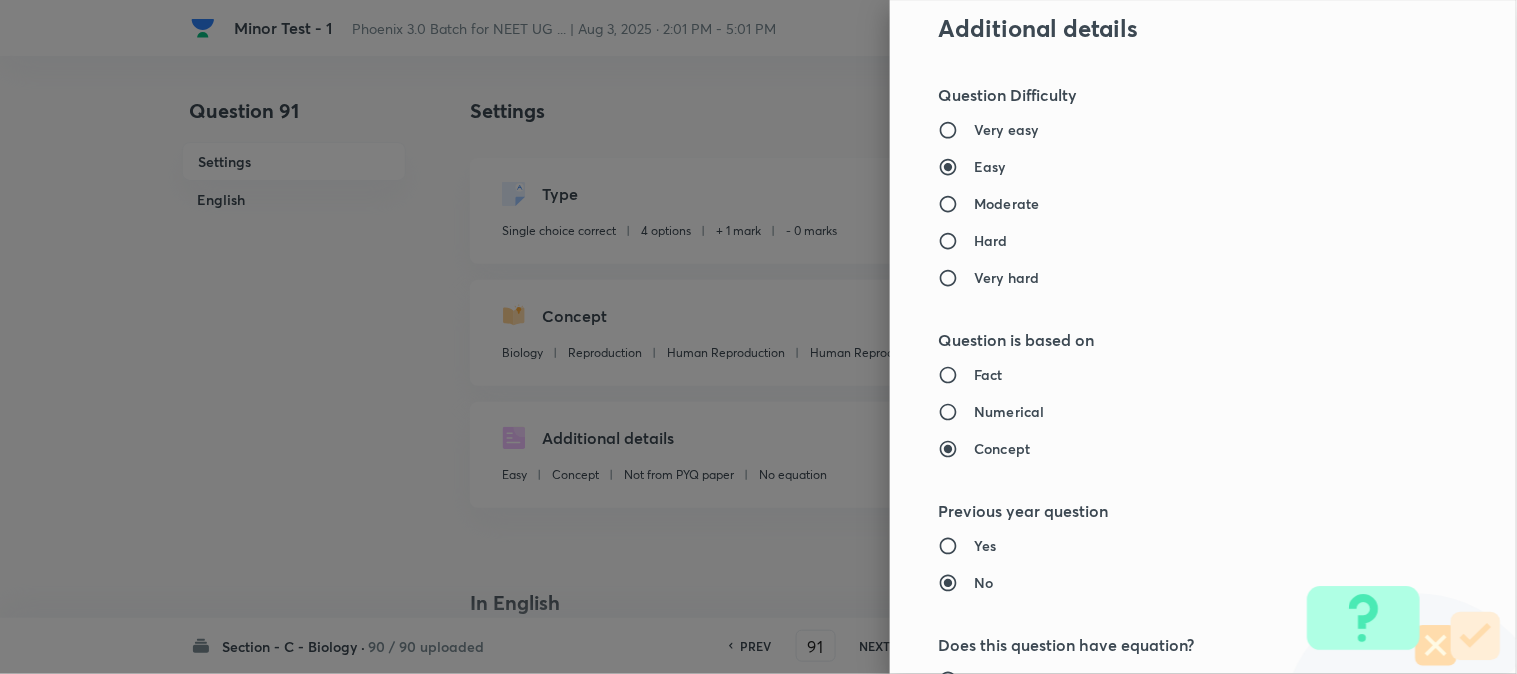 scroll, scrollTop: 2052, scrollLeft: 0, axis: vertical 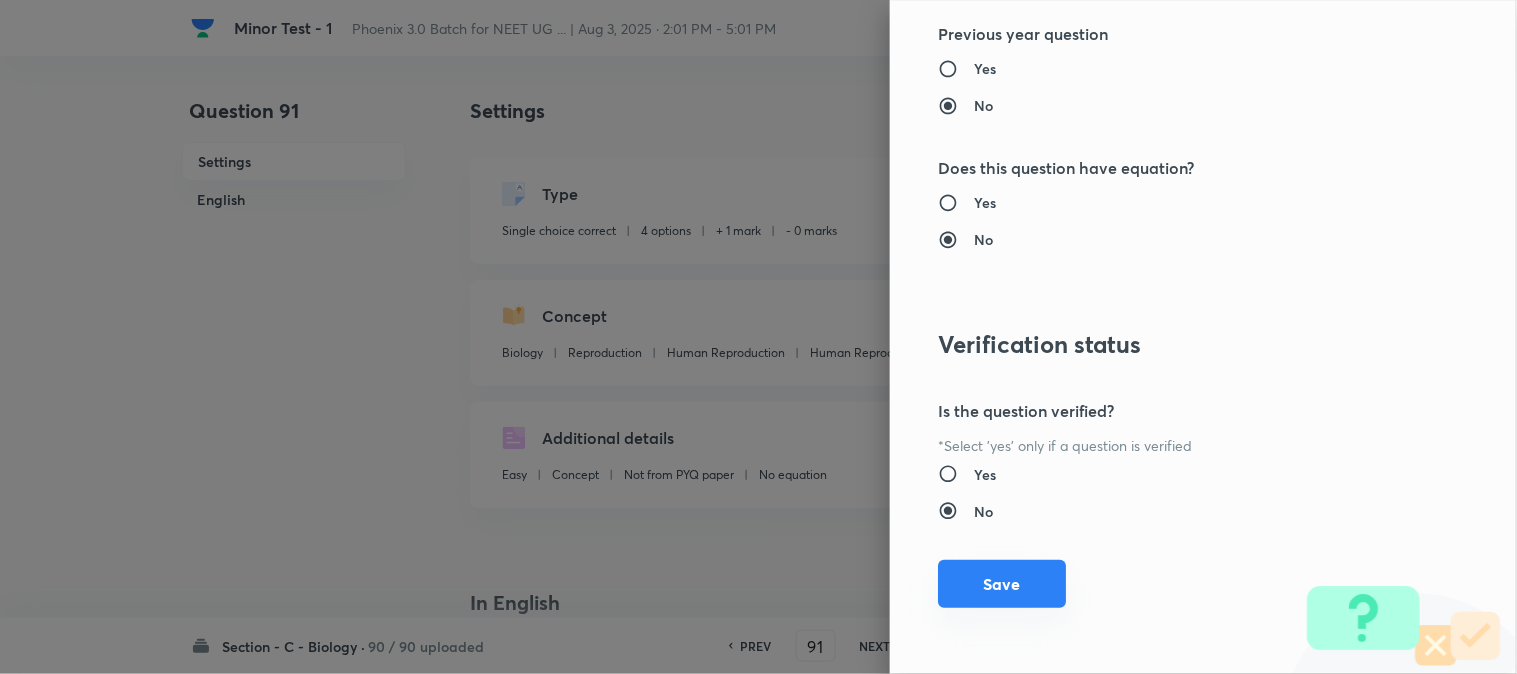 drag, startPoint x: 987, startPoint y: 584, endPoint x: 1028, endPoint y: 584, distance: 41 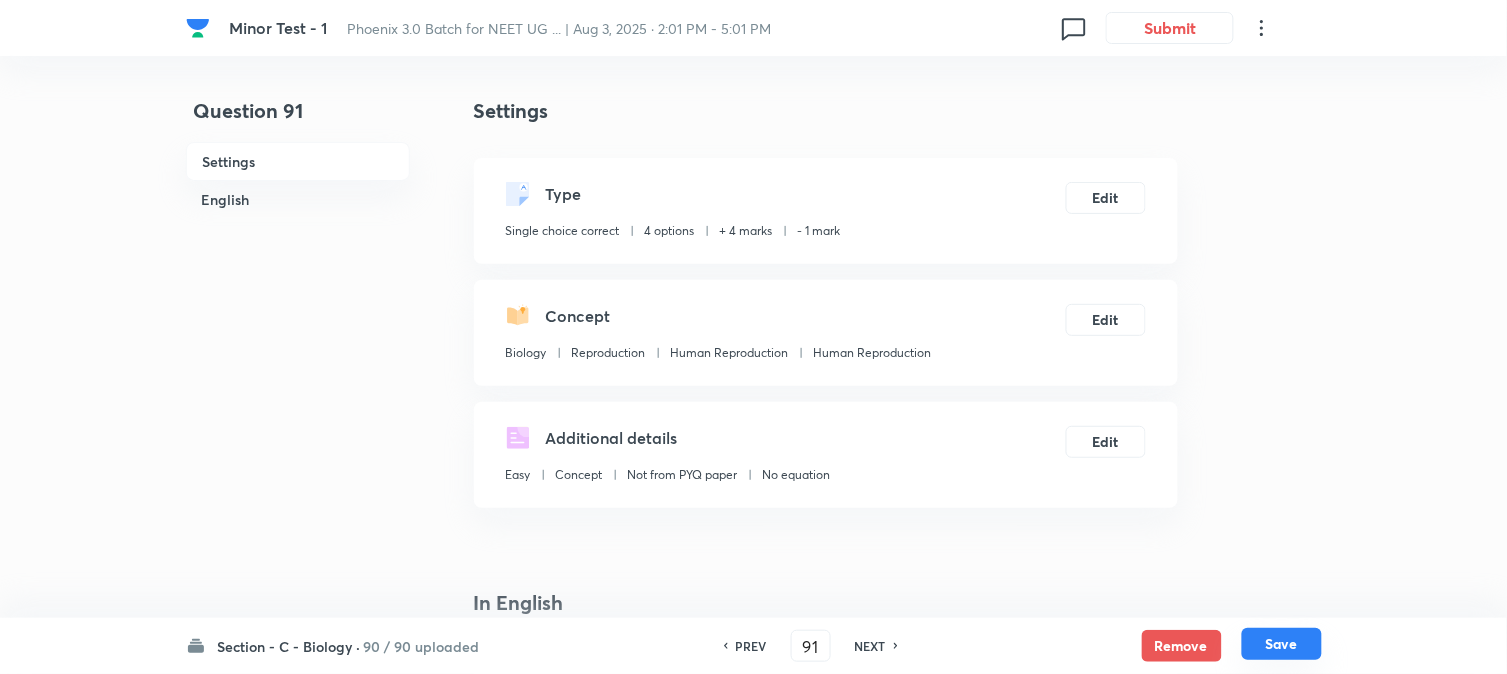 click on "Save" at bounding box center [1282, 644] 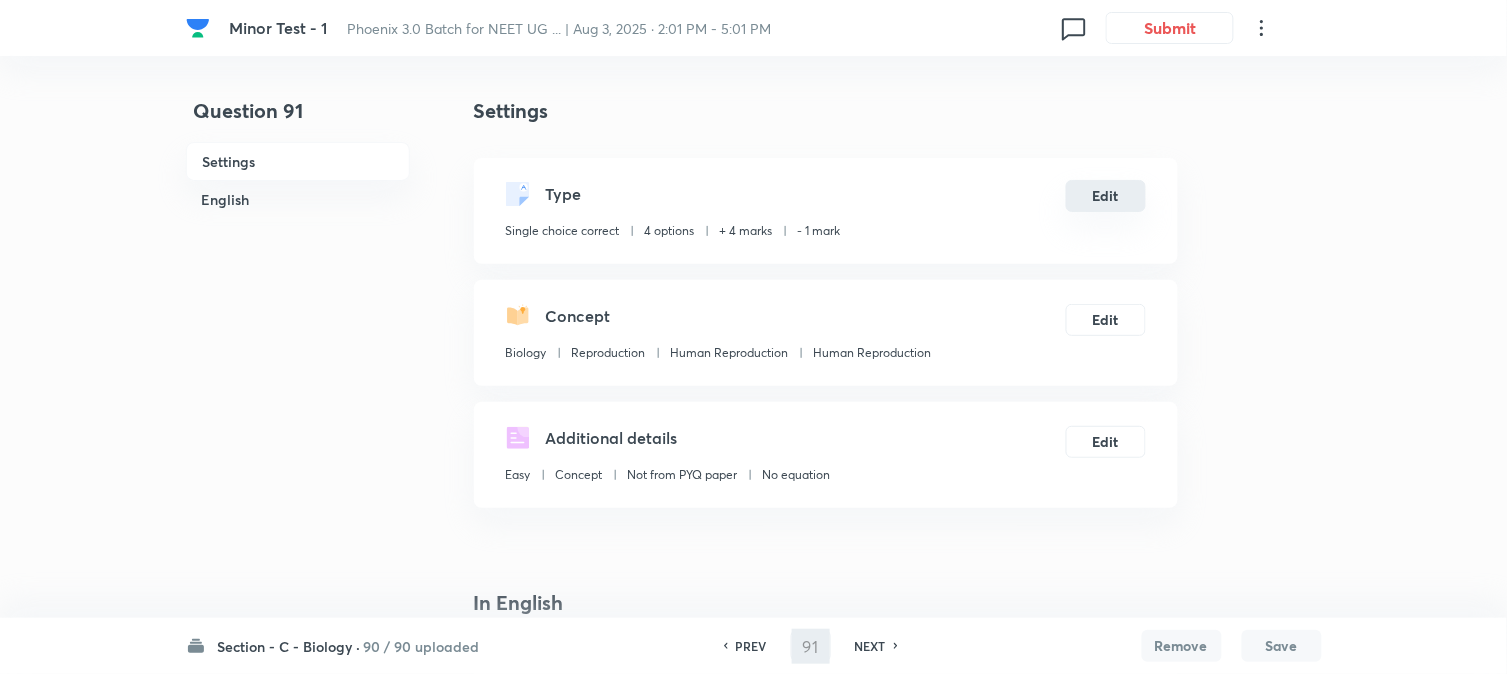 click on "Edit" at bounding box center [1106, 196] 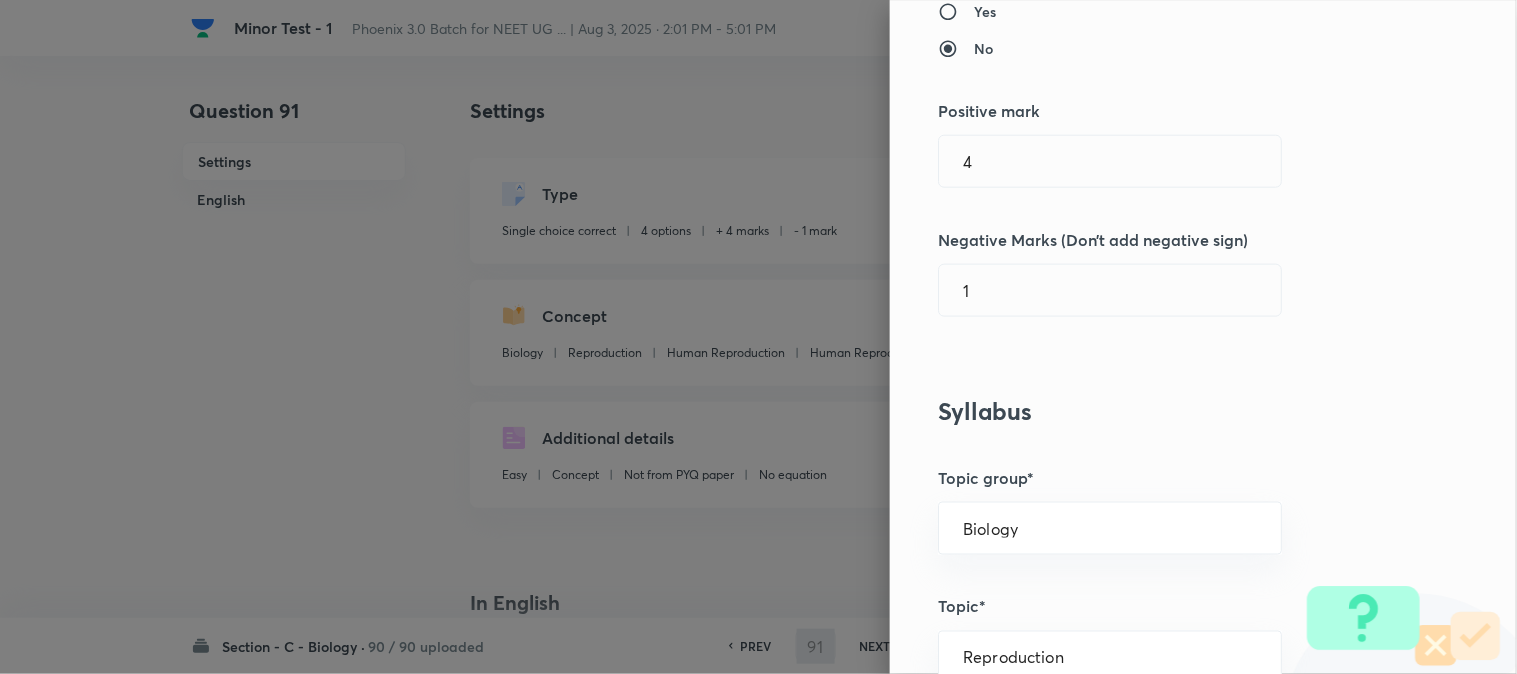 scroll, scrollTop: 444, scrollLeft: 0, axis: vertical 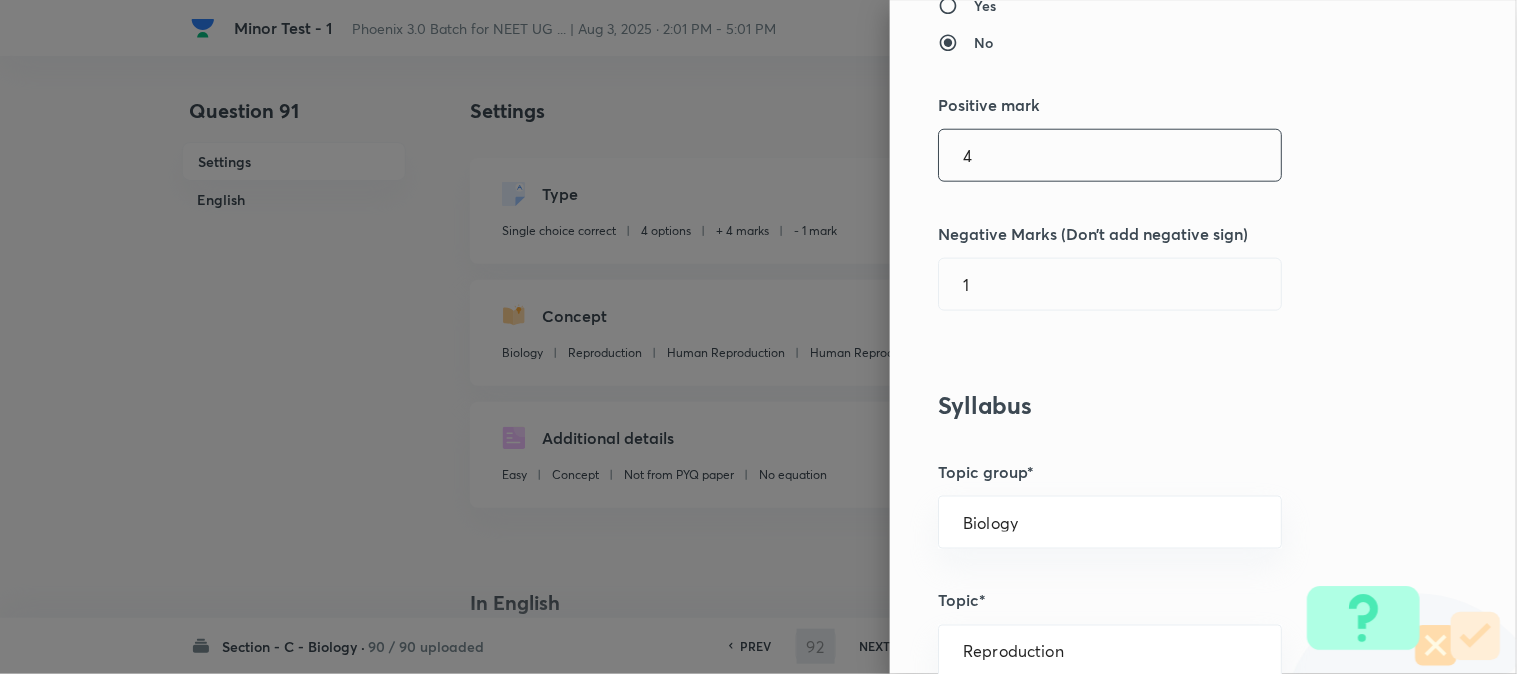 click on "4" at bounding box center (1110, 155) 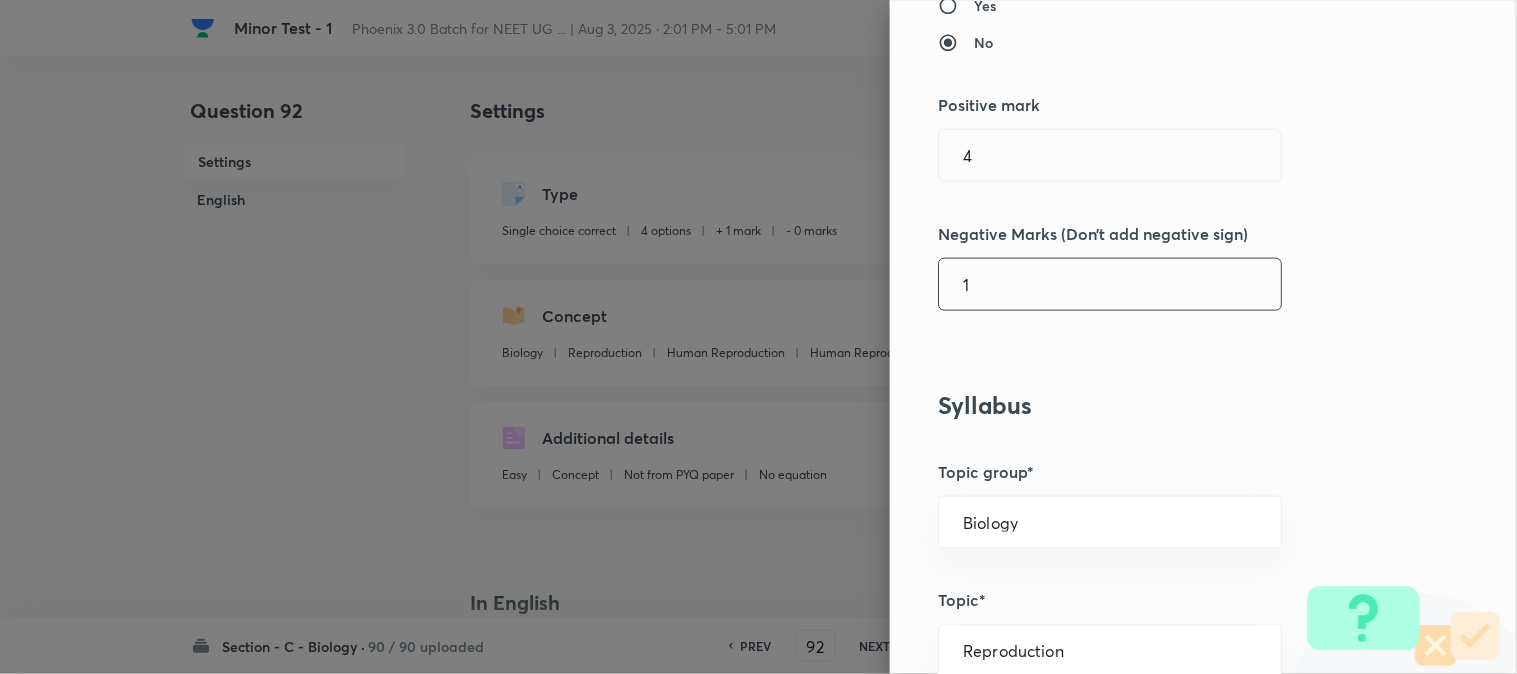 click on "1" at bounding box center [1110, 284] 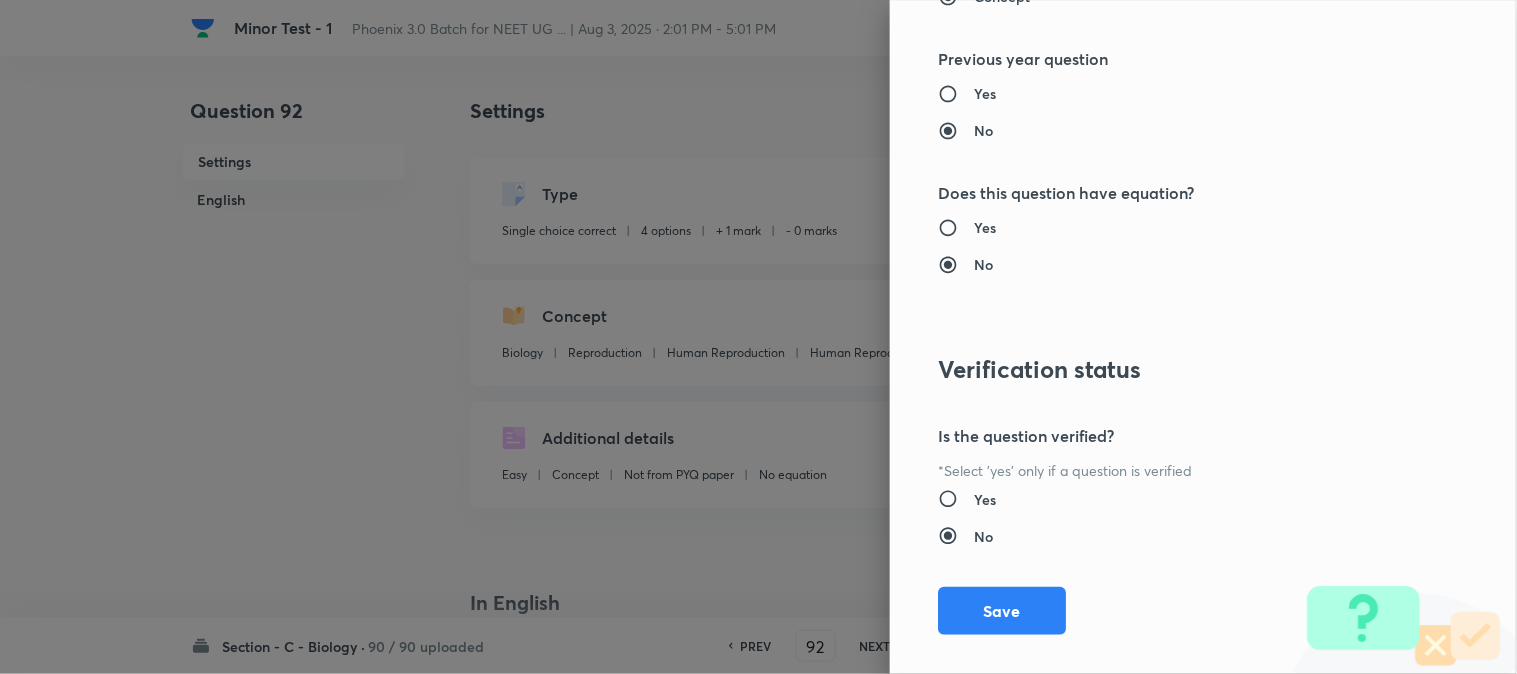scroll, scrollTop: 2052, scrollLeft: 0, axis: vertical 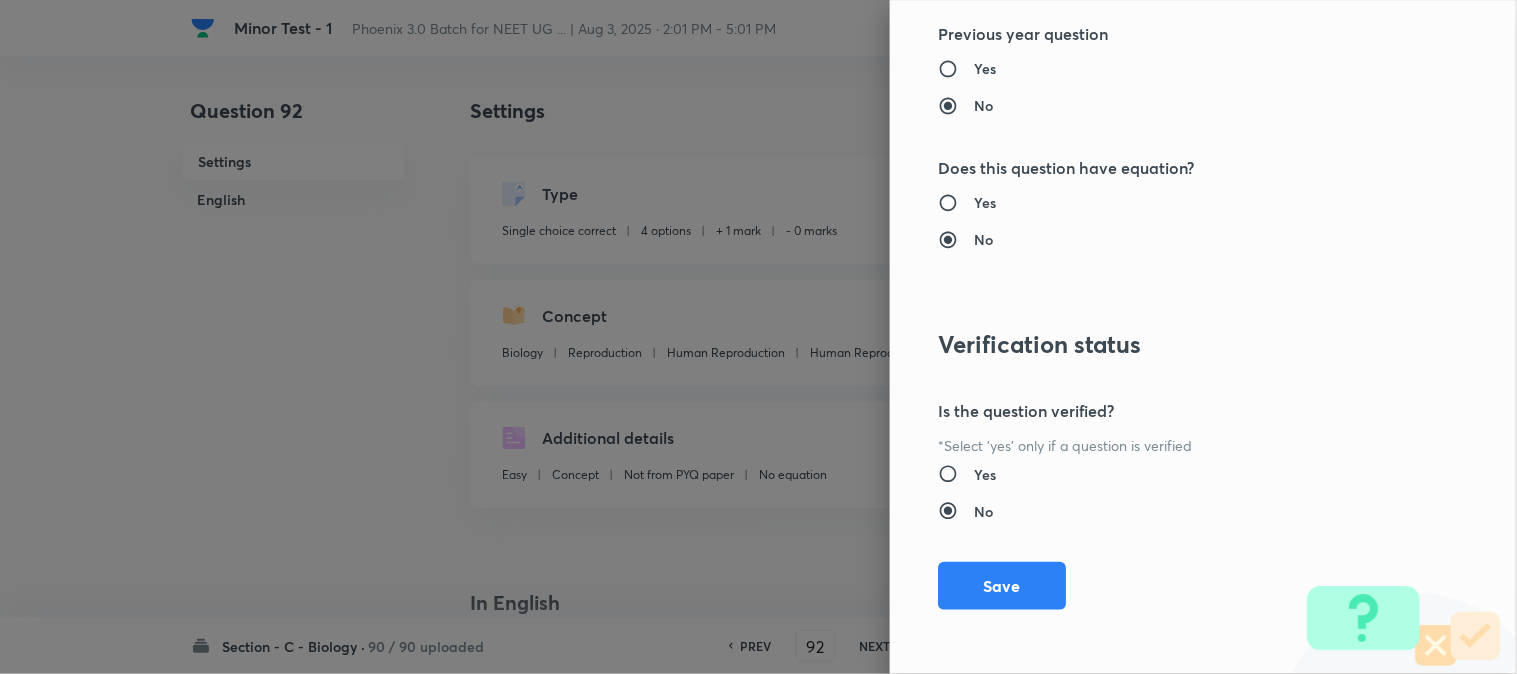 click on "Save" at bounding box center (1002, 586) 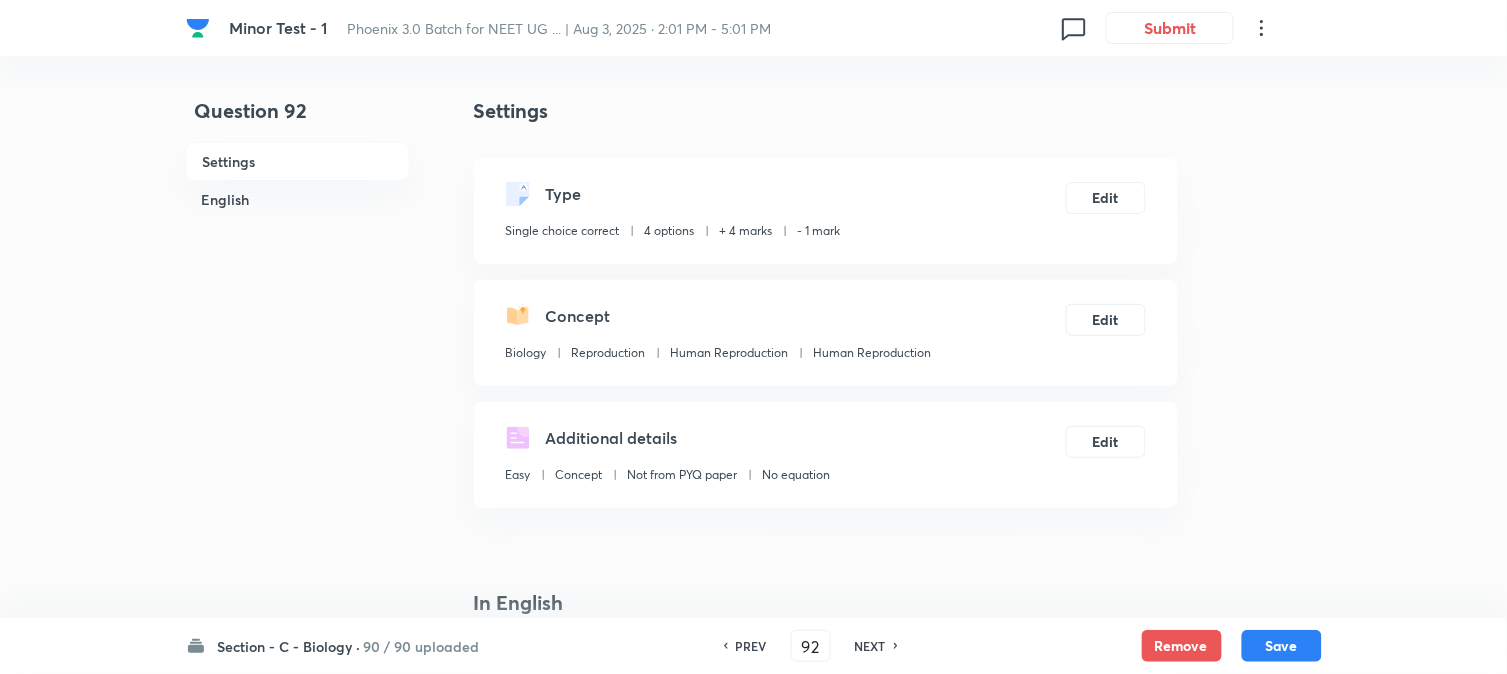 drag, startPoint x: 1300, startPoint y: 648, endPoint x: 1166, endPoint y: 422, distance: 262.7394 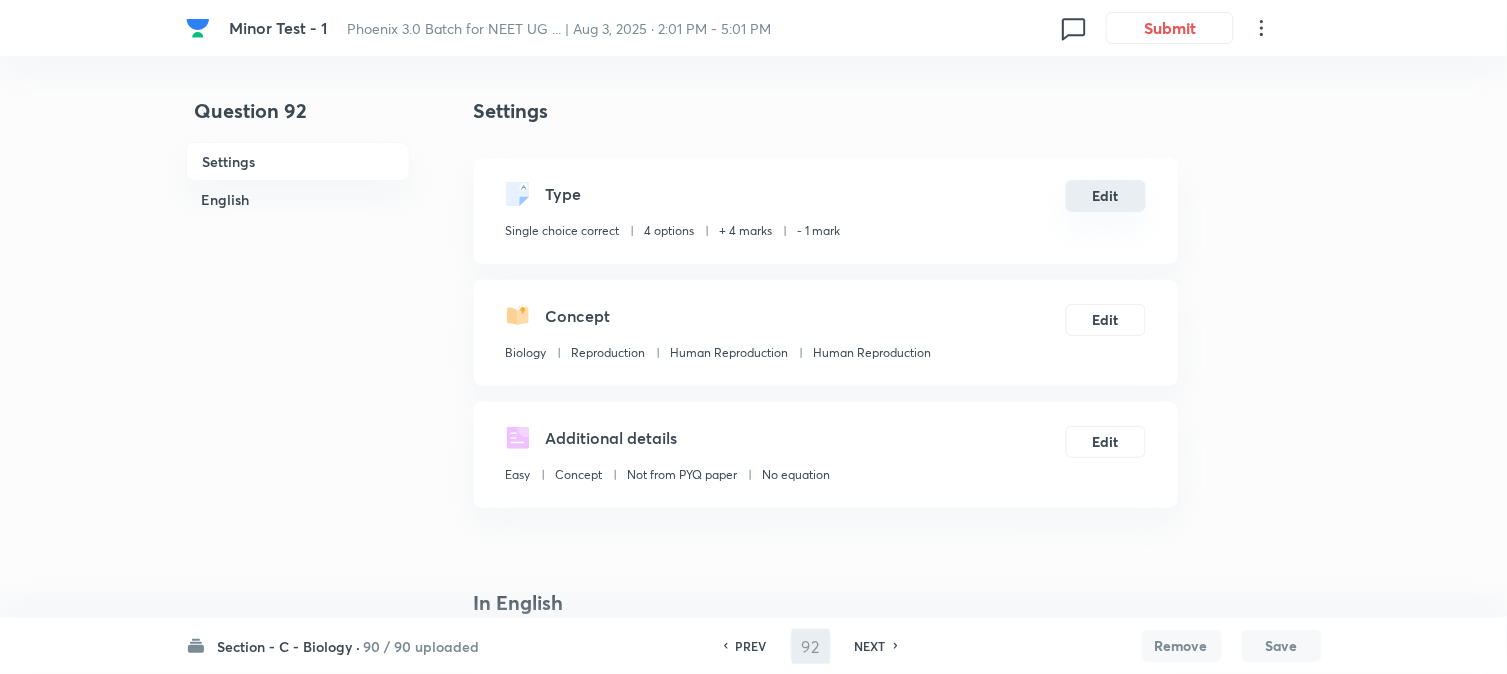 click on "Edit" at bounding box center (1106, 196) 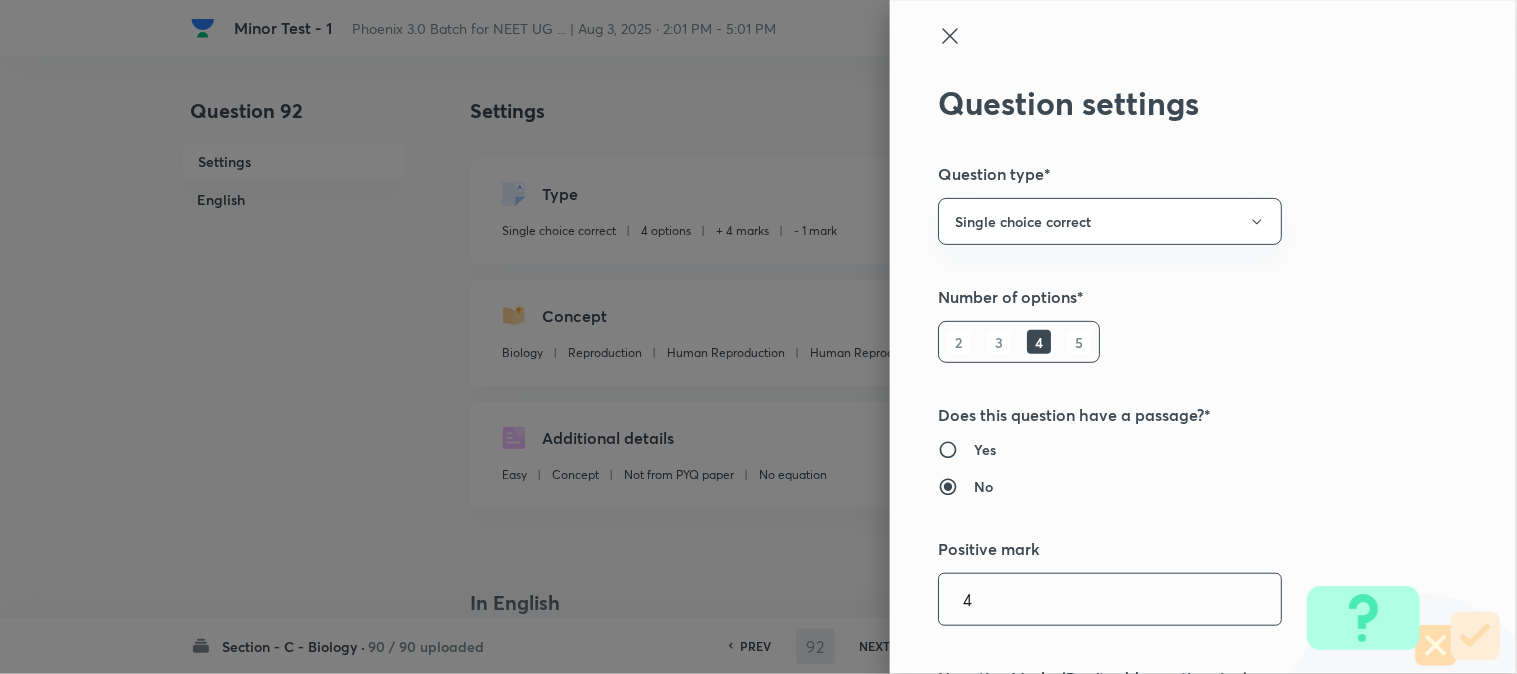 scroll, scrollTop: 333, scrollLeft: 0, axis: vertical 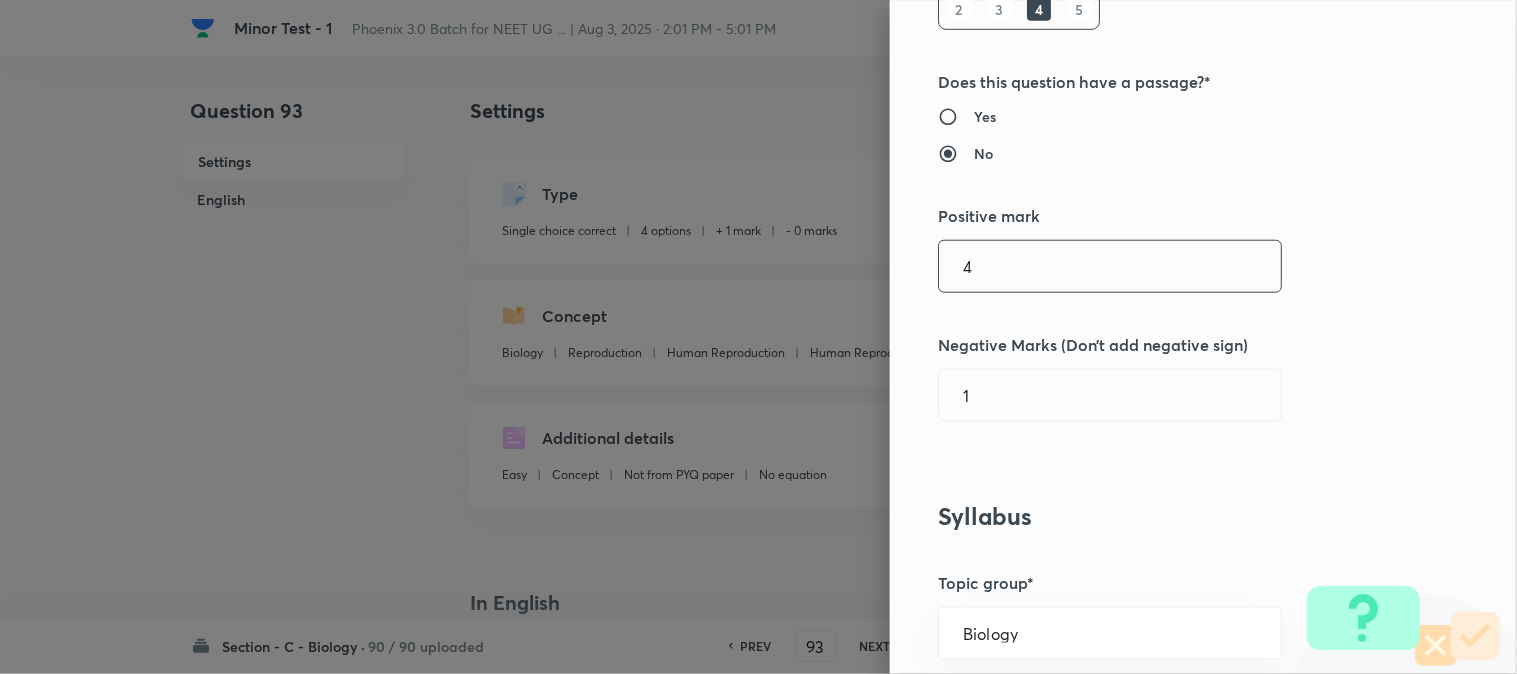 click on "4" at bounding box center (1110, 266) 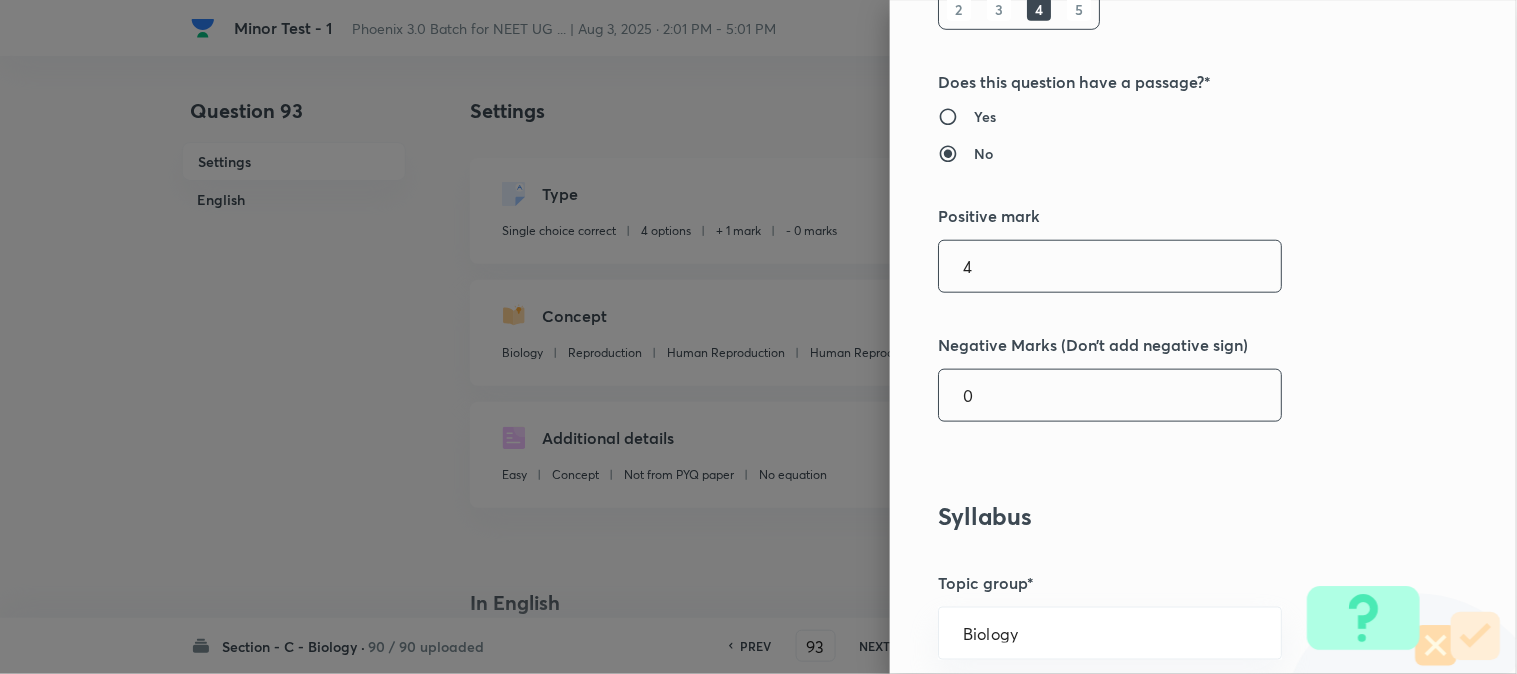 drag, startPoint x: 991, startPoint y: 378, endPoint x: 998, endPoint y: 397, distance: 20.248457 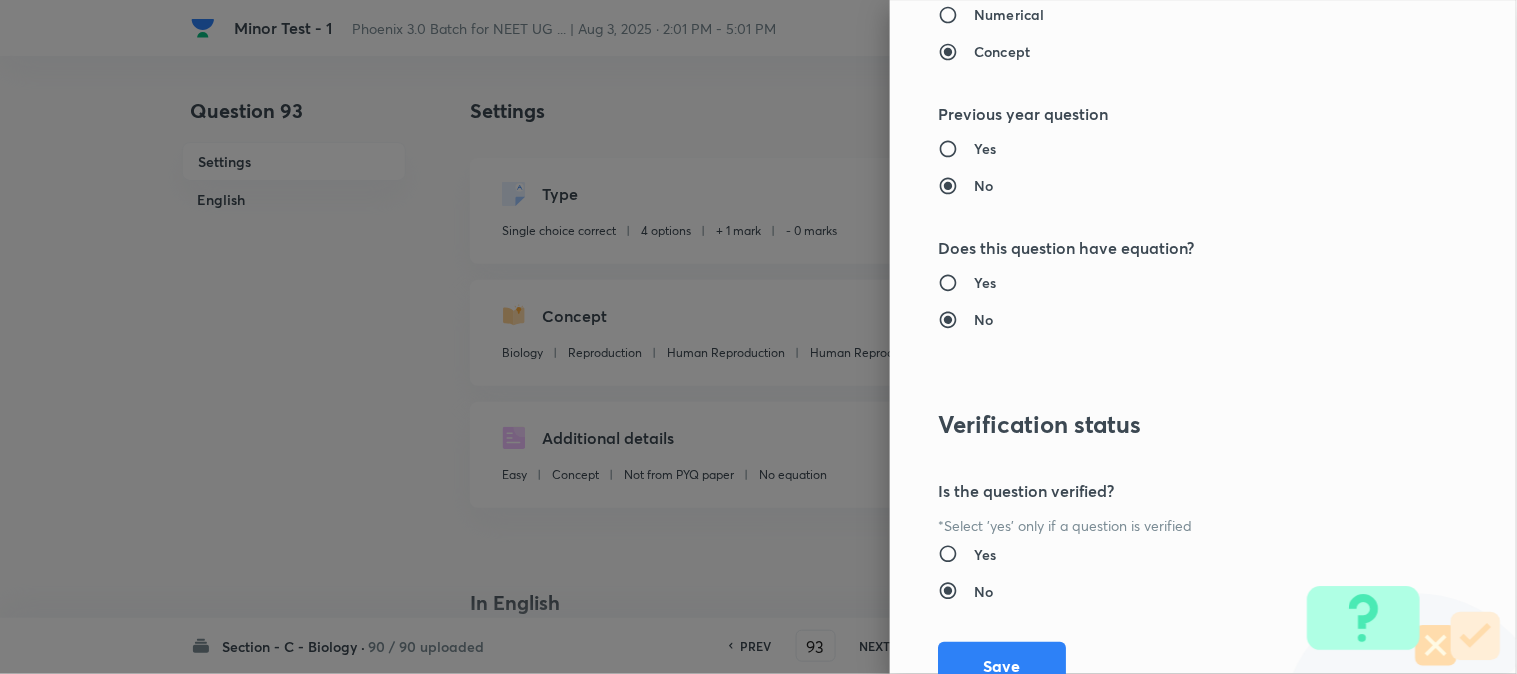 scroll, scrollTop: 2052, scrollLeft: 0, axis: vertical 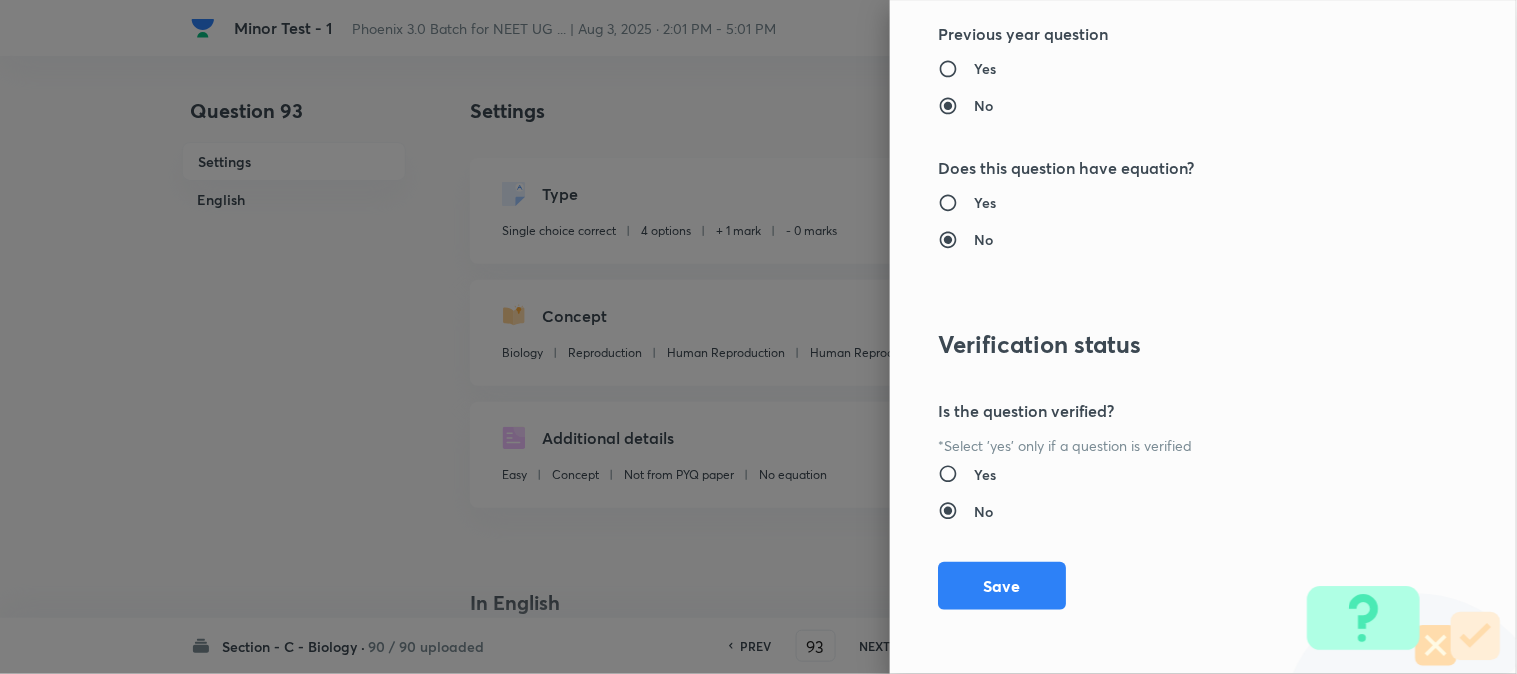 click on "Save" at bounding box center [1002, 586] 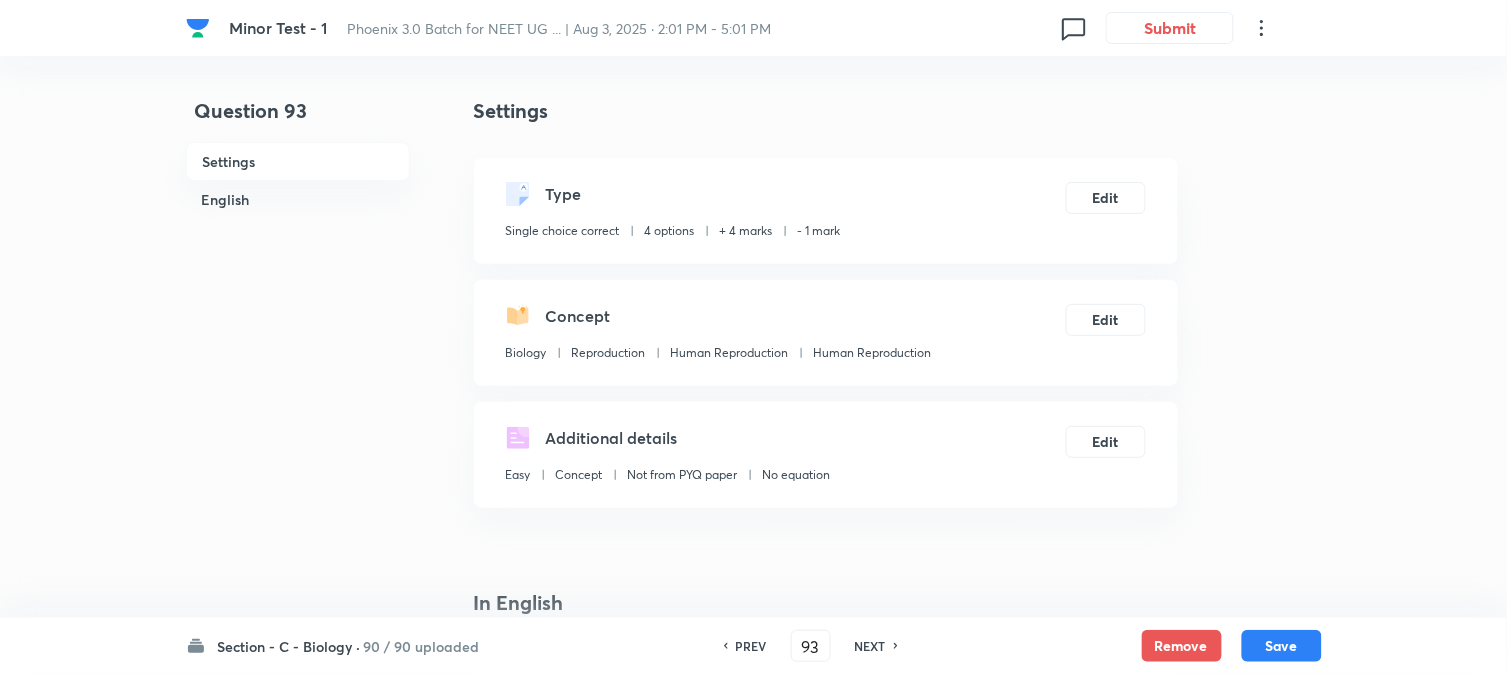 drag, startPoint x: 1263, startPoint y: 651, endPoint x: 1252, endPoint y: 613, distance: 39.56008 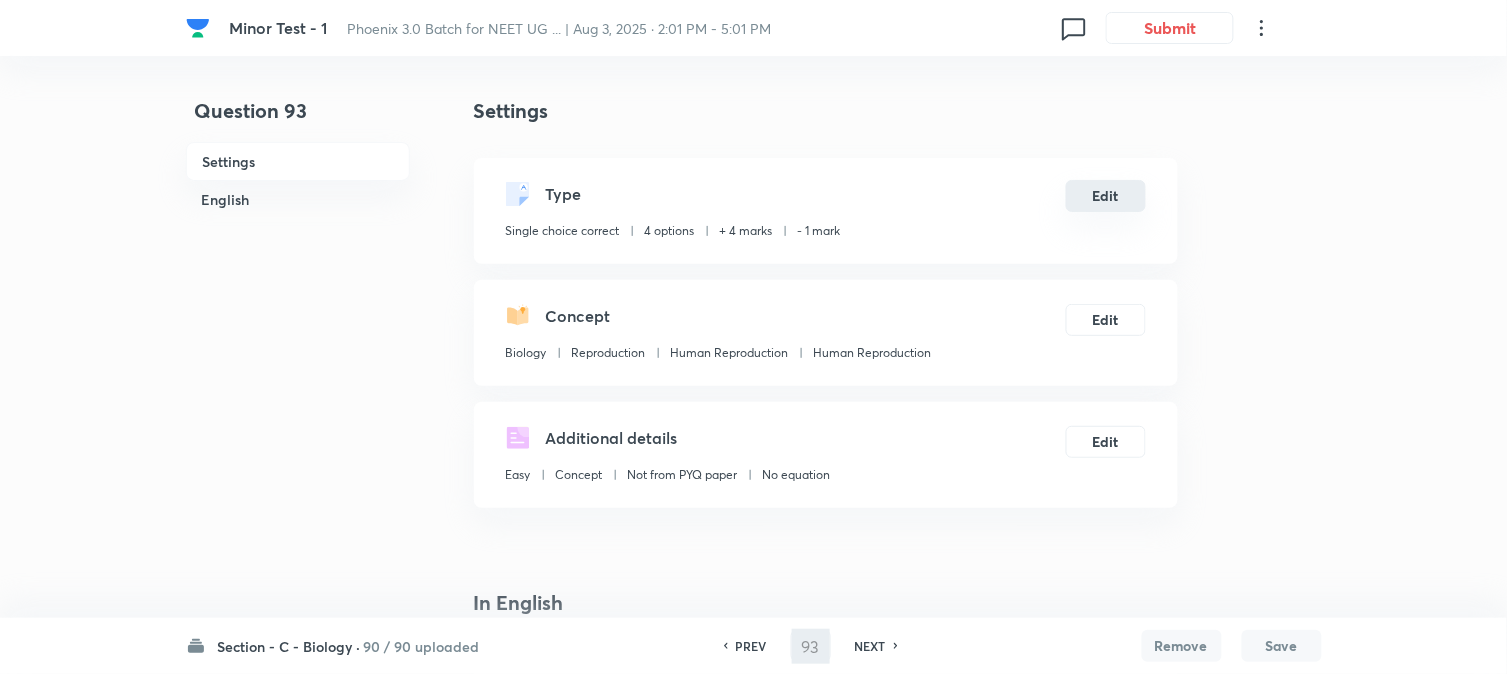 click on "Edit" at bounding box center (1106, 196) 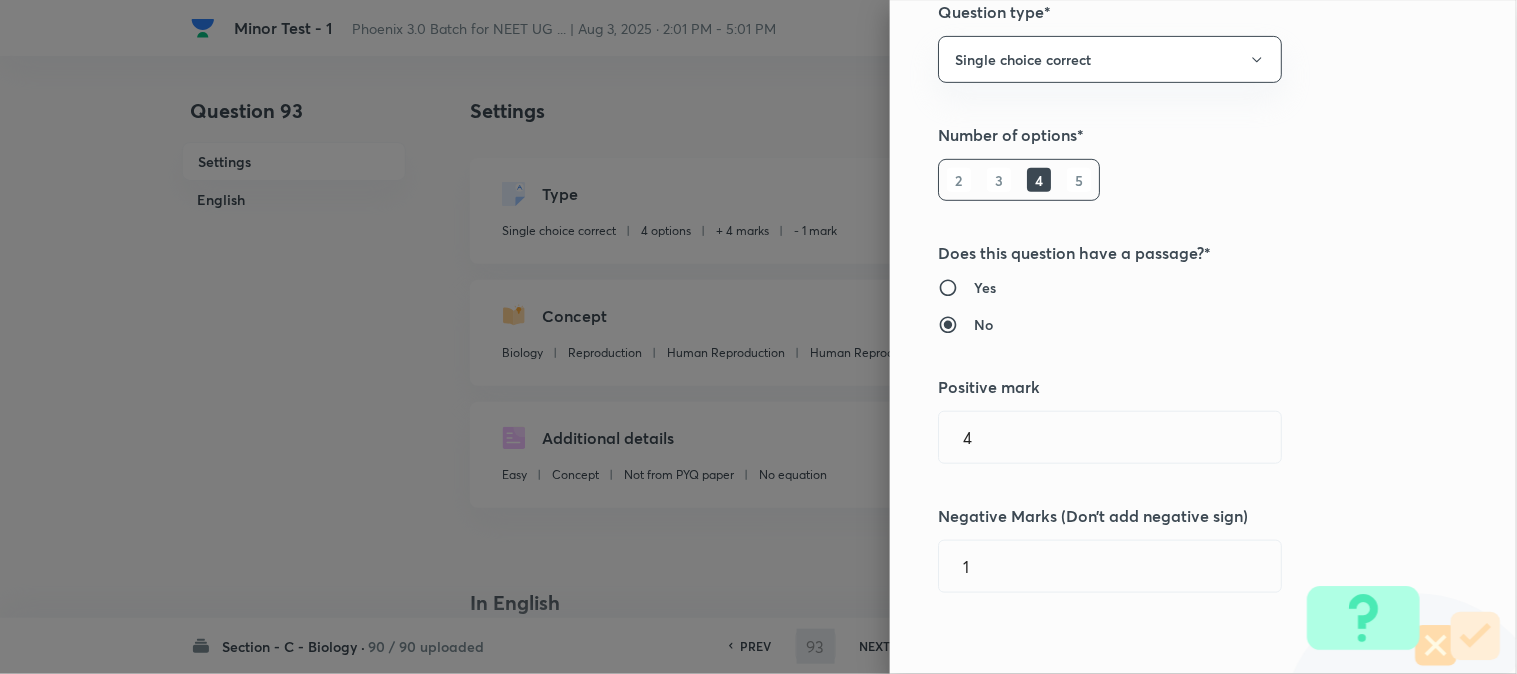 scroll, scrollTop: 333, scrollLeft: 0, axis: vertical 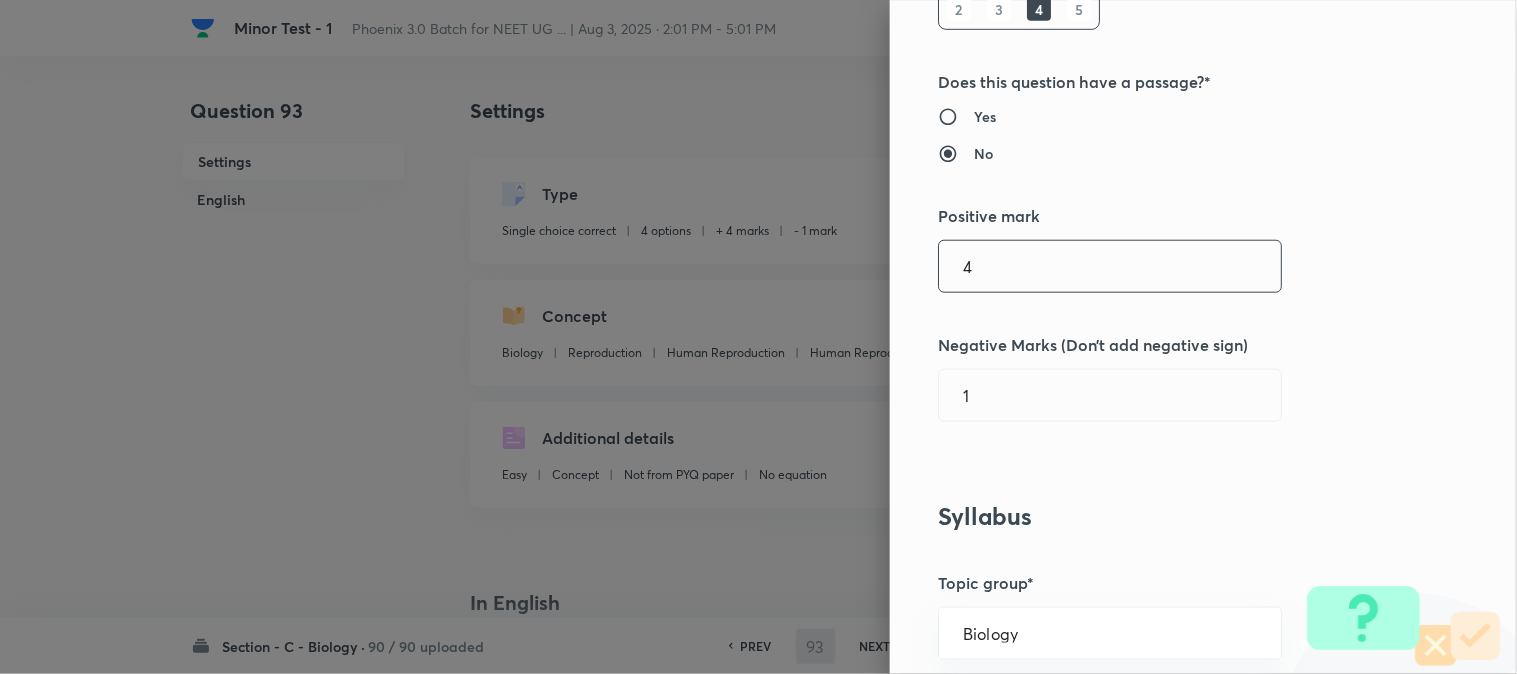 click on "4" at bounding box center (1110, 266) 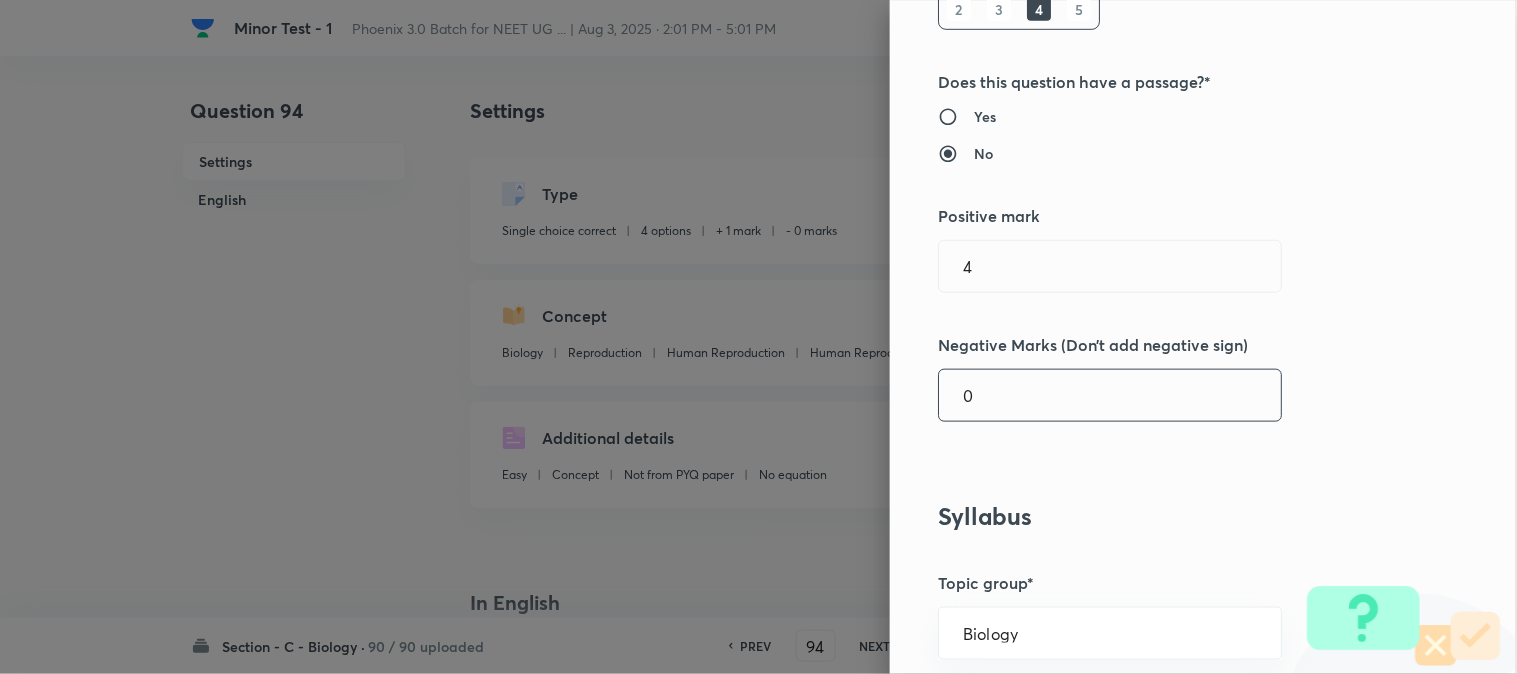 drag, startPoint x: 1013, startPoint y: 447, endPoint x: 1018, endPoint y: 413, distance: 34.36568 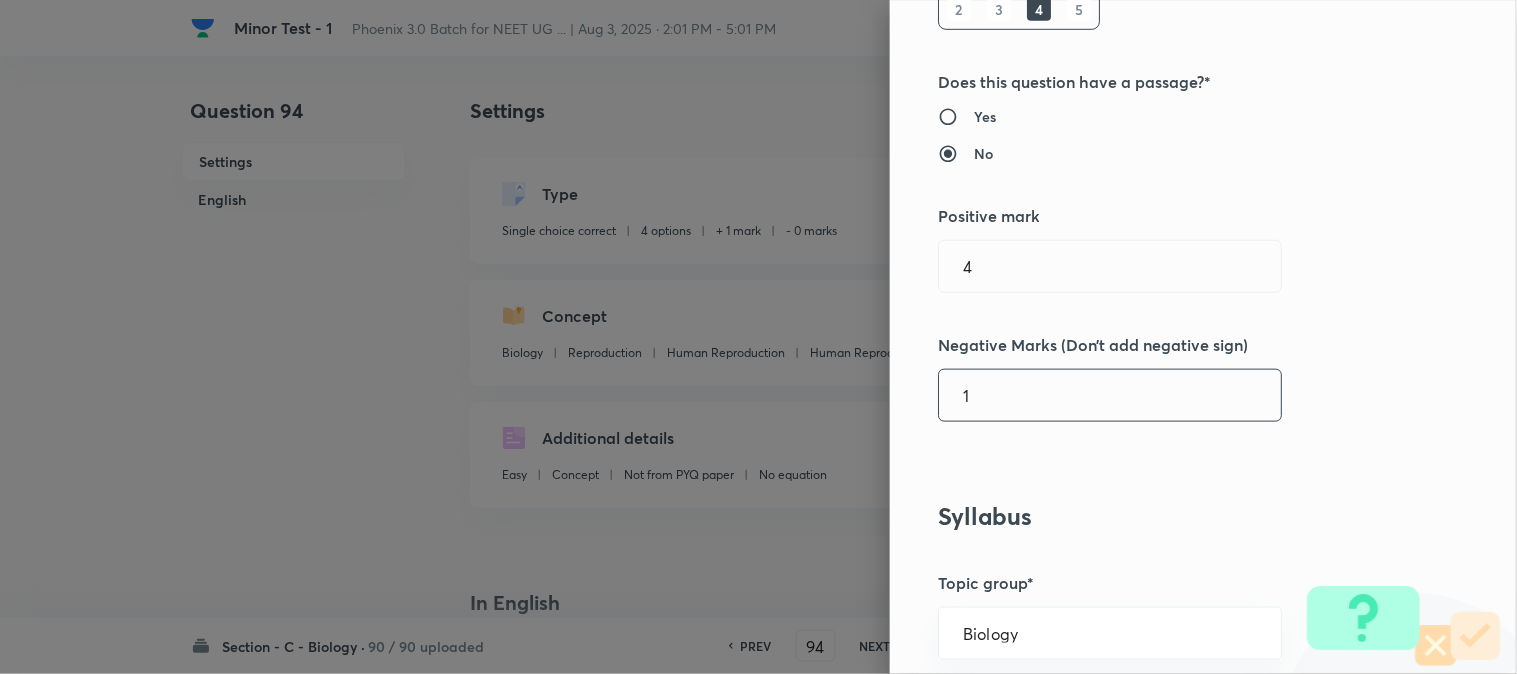 click on "1" at bounding box center (1110, 395) 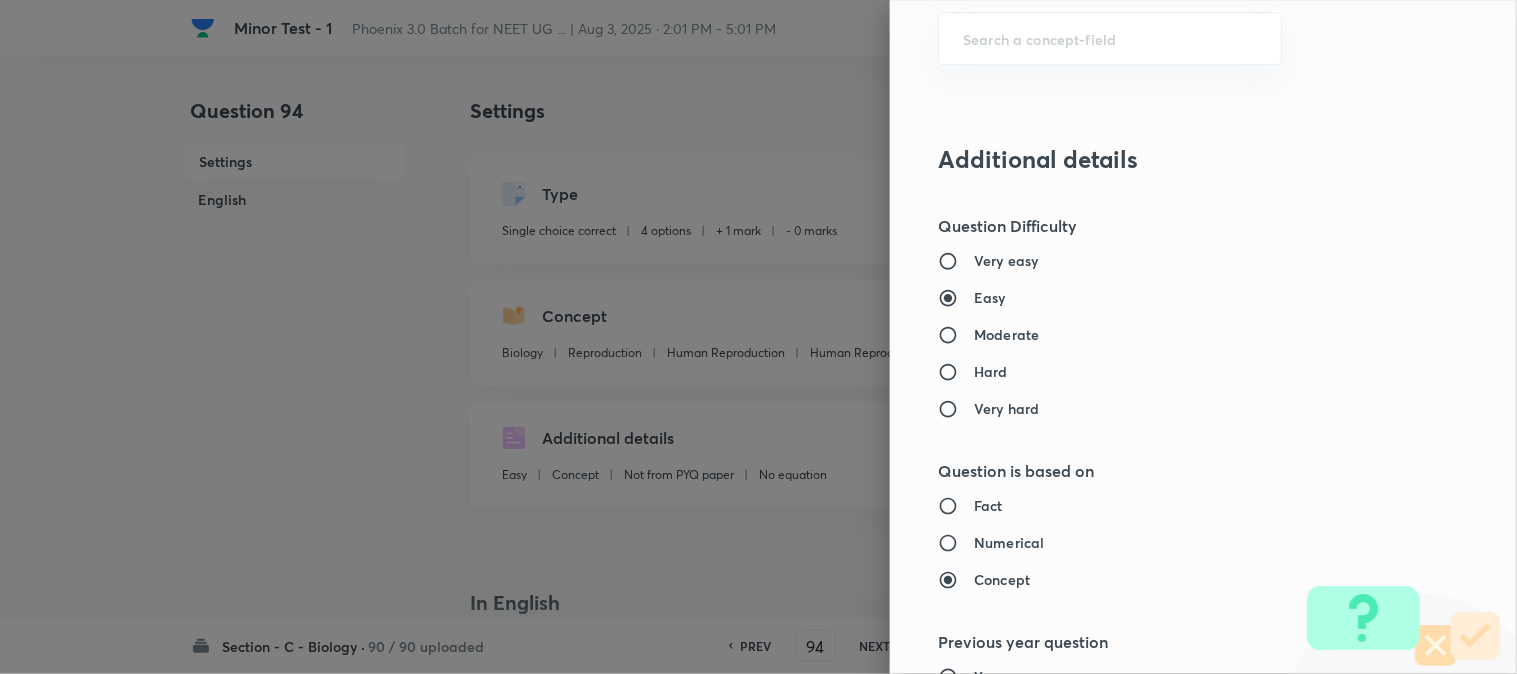 scroll, scrollTop: 2052, scrollLeft: 0, axis: vertical 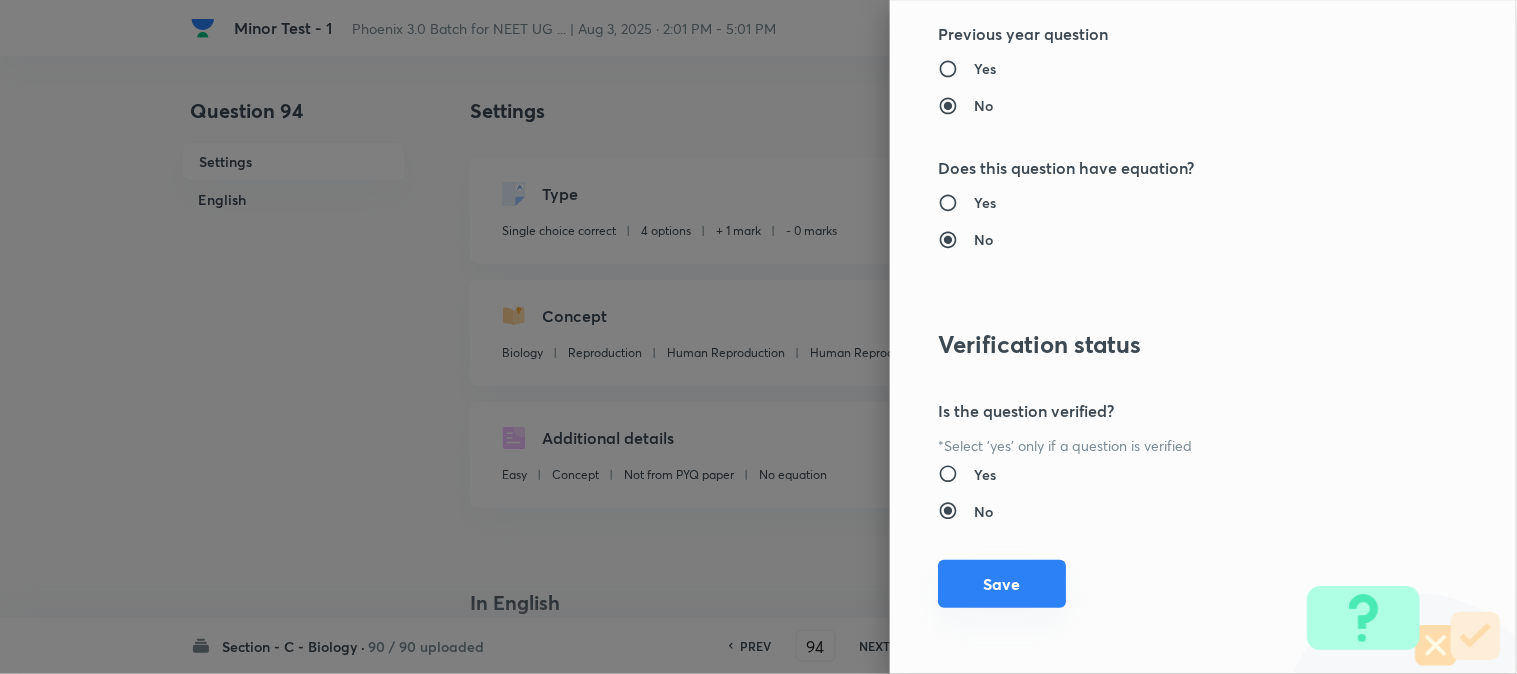 click on "Save" at bounding box center (1002, 584) 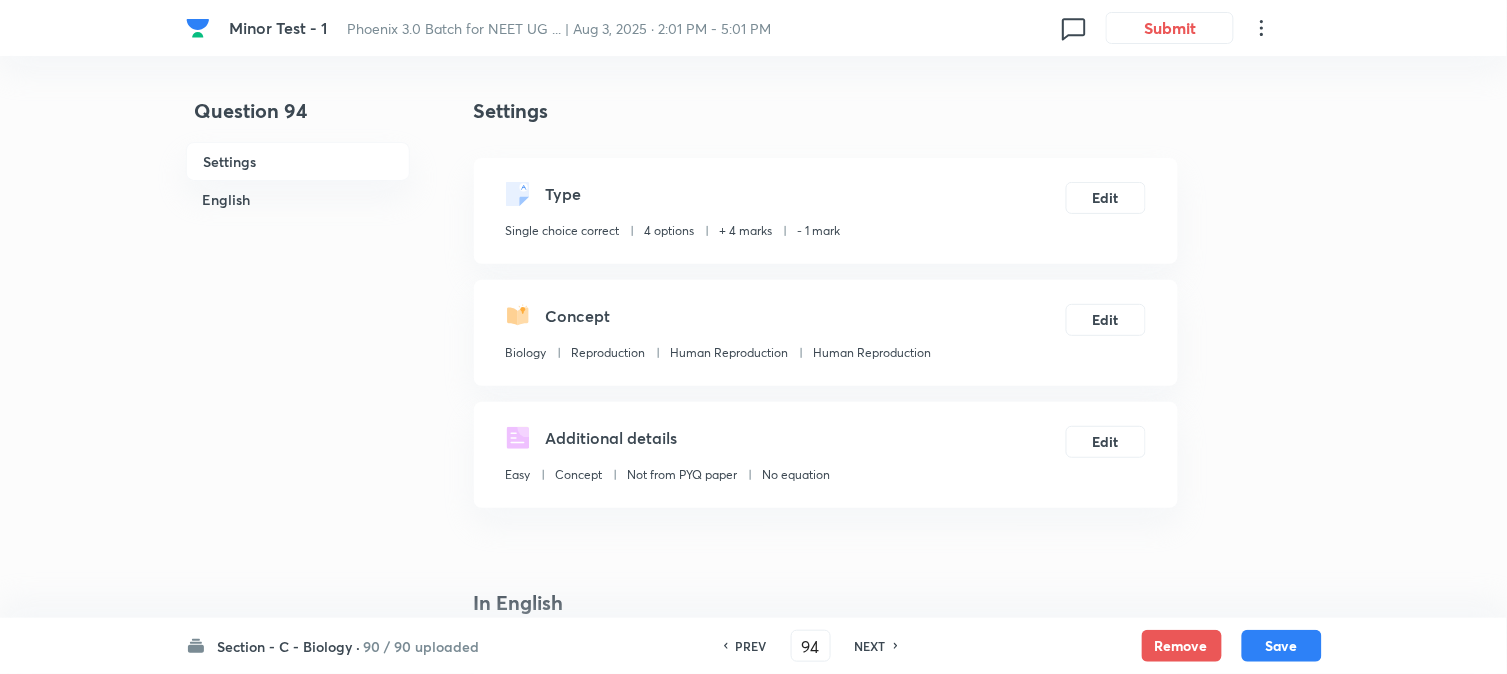drag, startPoint x: 1303, startPoint y: 648, endPoint x: 1187, endPoint y: 433, distance: 244.29695 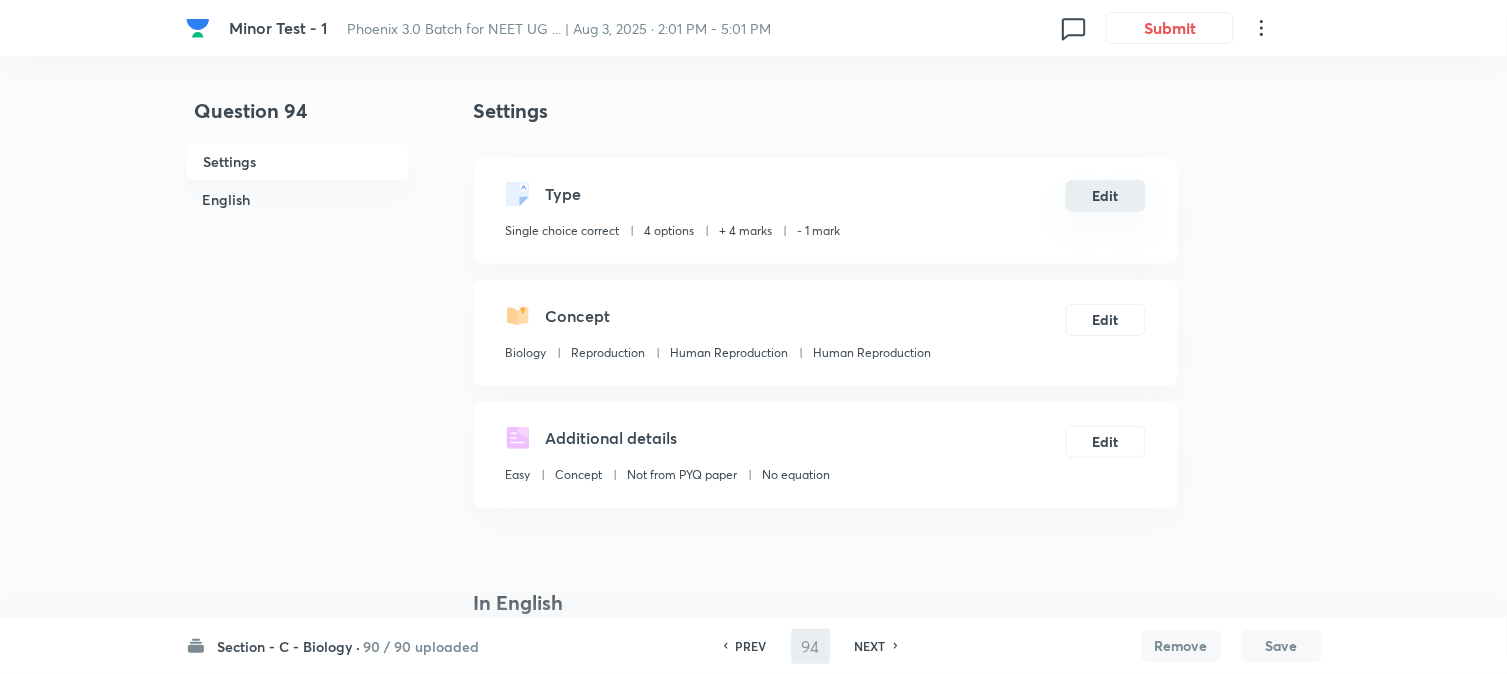 click on "Edit" at bounding box center [1106, 196] 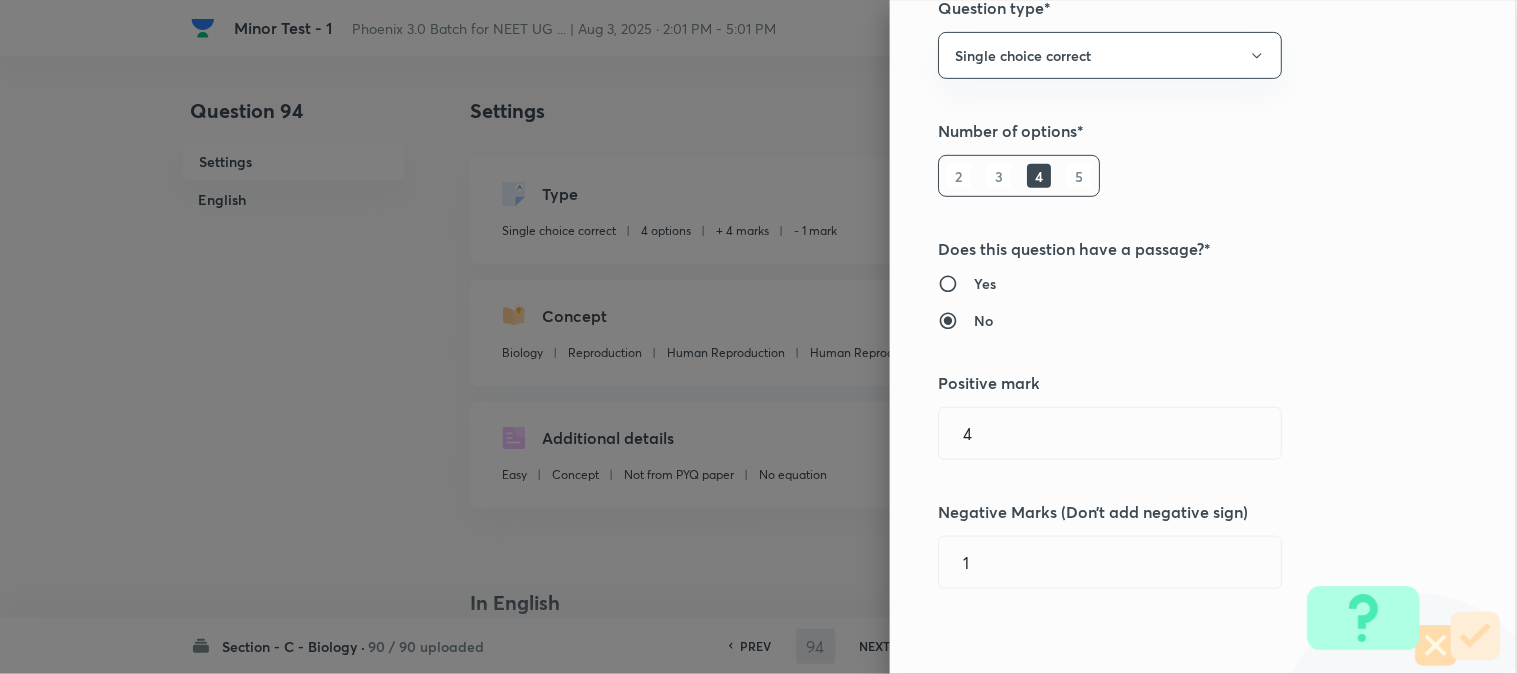 scroll, scrollTop: 444, scrollLeft: 0, axis: vertical 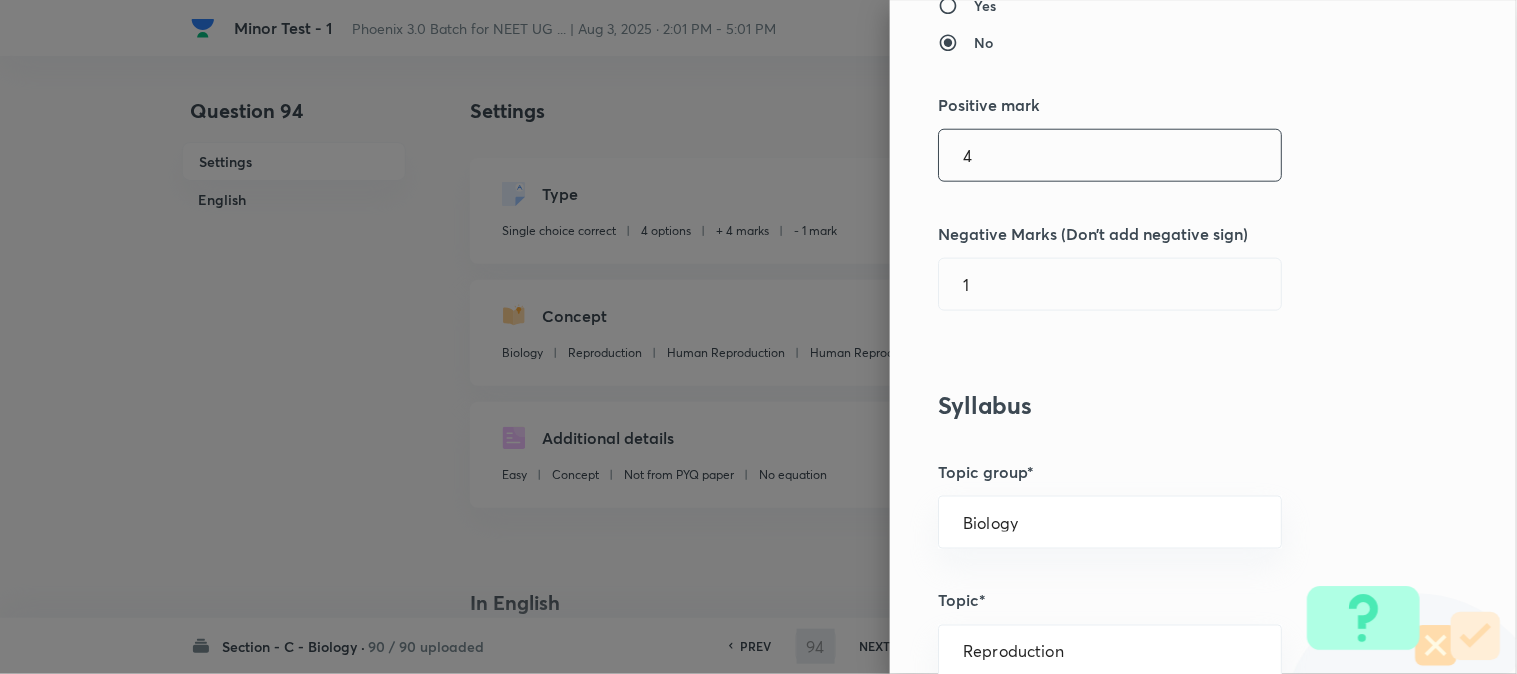 click on "4" at bounding box center (1110, 155) 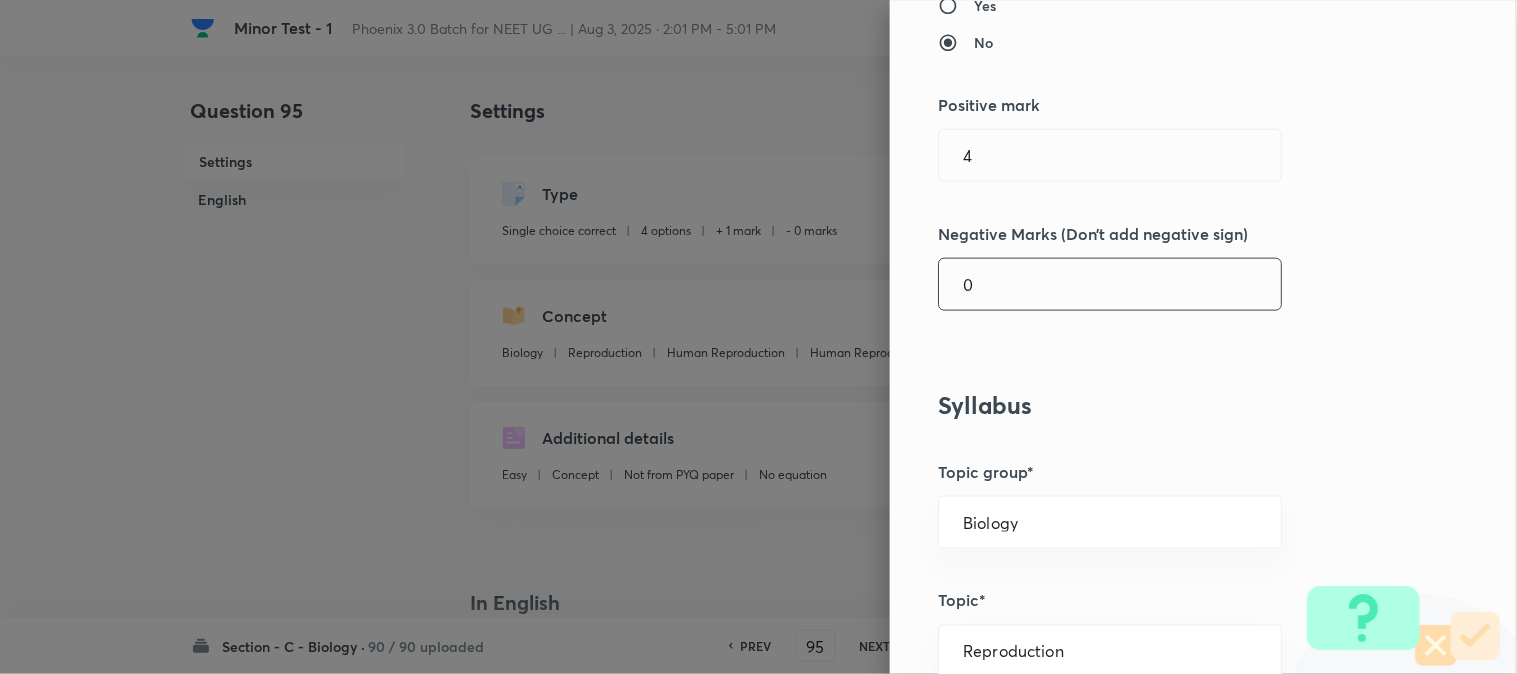 click on "0" at bounding box center [1110, 284] 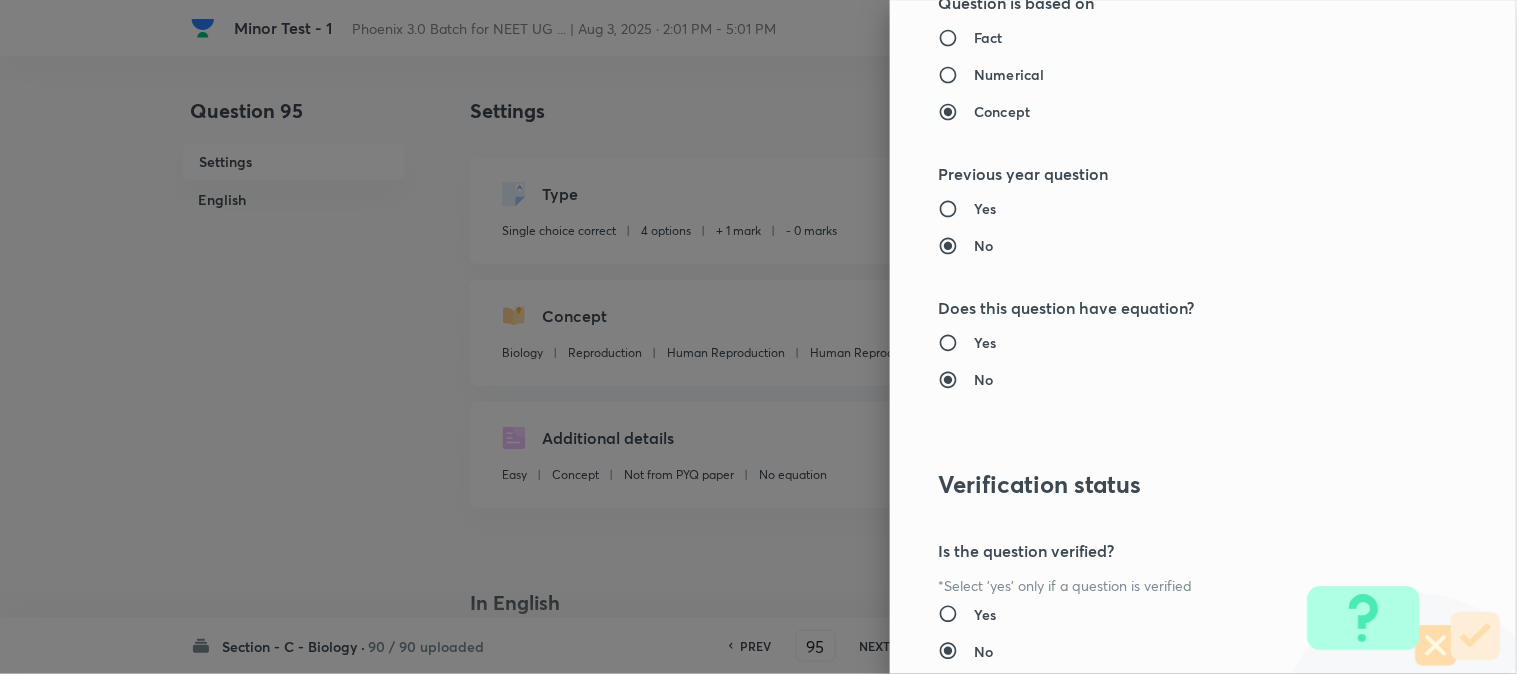 scroll, scrollTop: 2052, scrollLeft: 0, axis: vertical 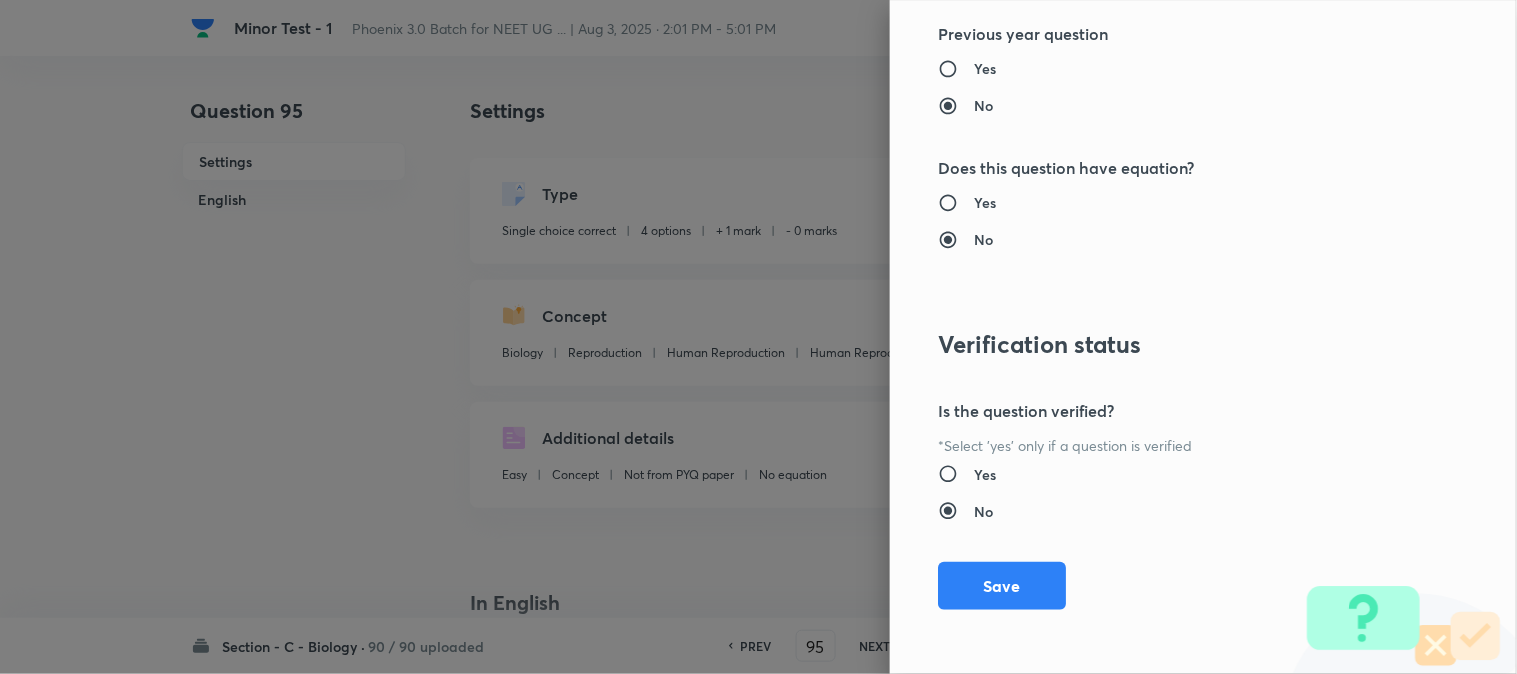 drag, startPoint x: 1010, startPoint y: 575, endPoint x: 1101, endPoint y: 593, distance: 92.76314 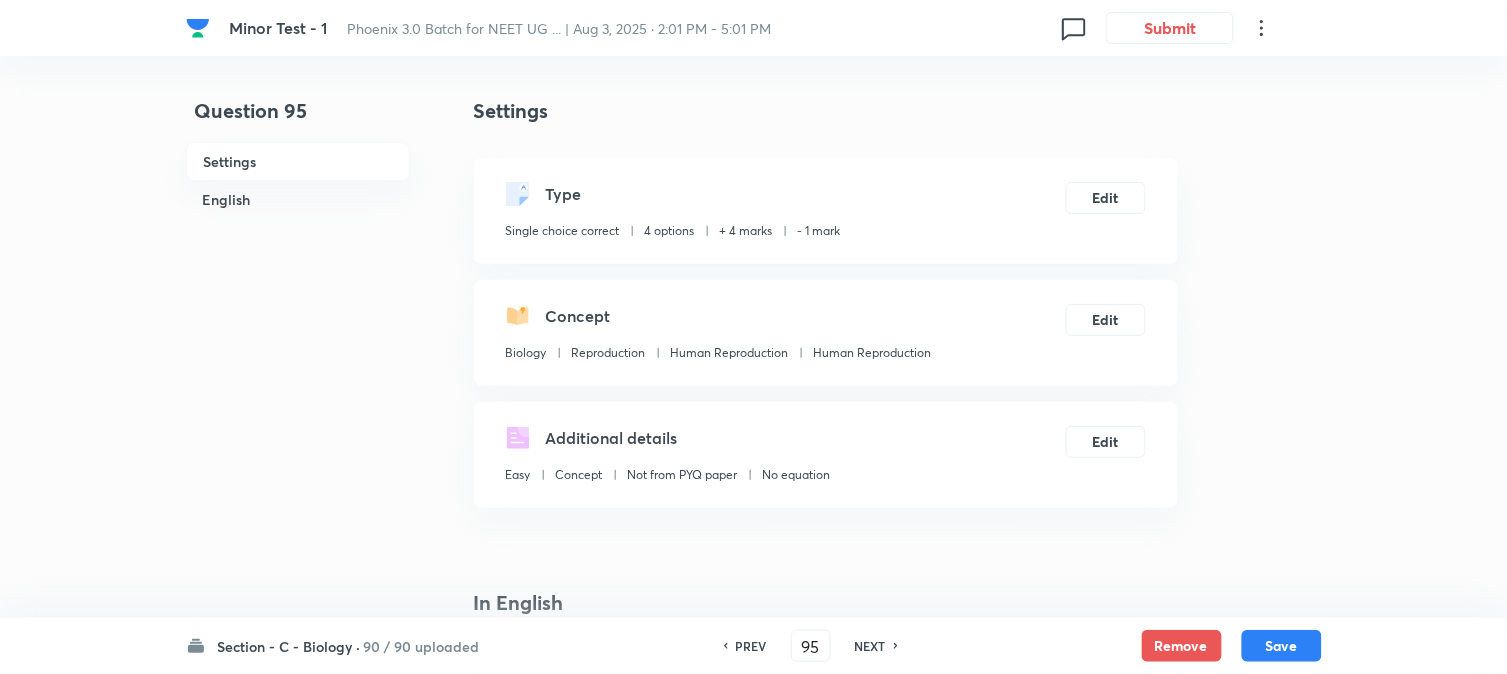 click on "Save" at bounding box center [1282, 646] 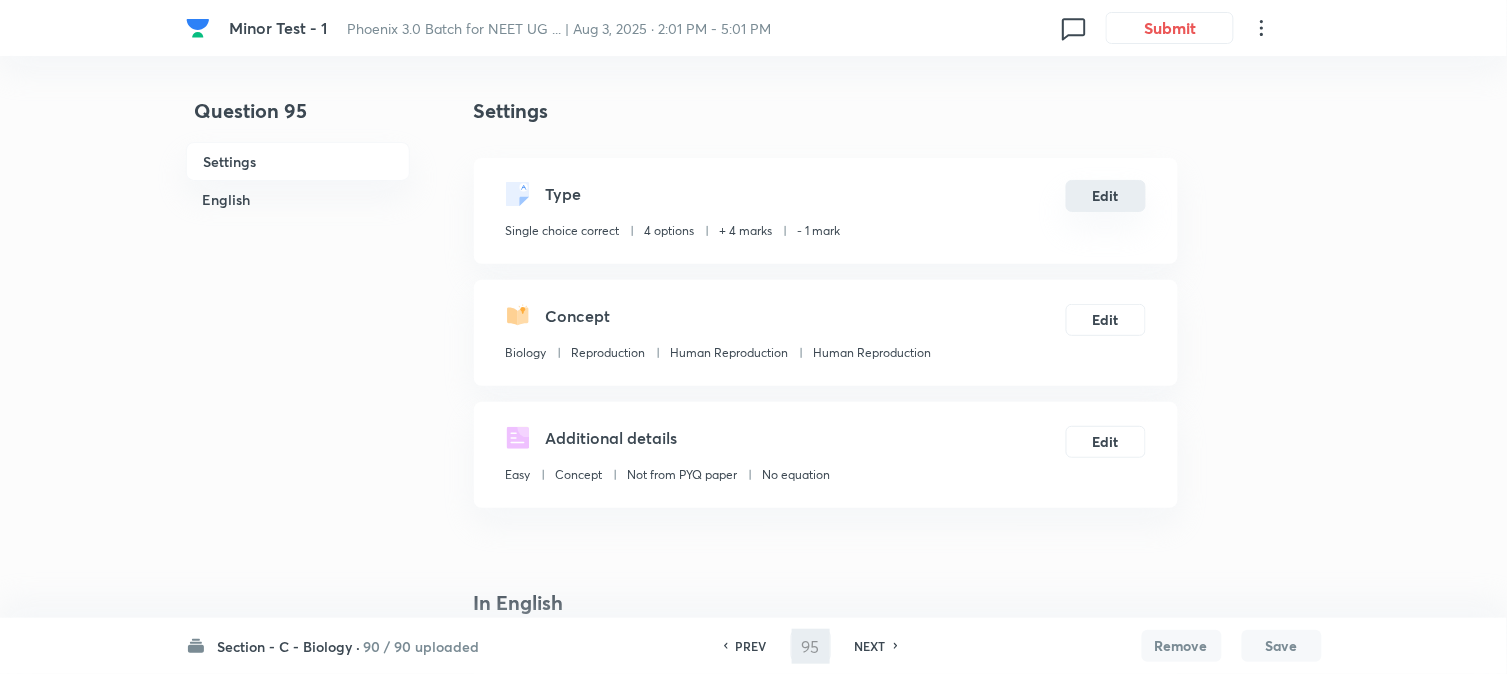 click on "Edit" at bounding box center [1106, 196] 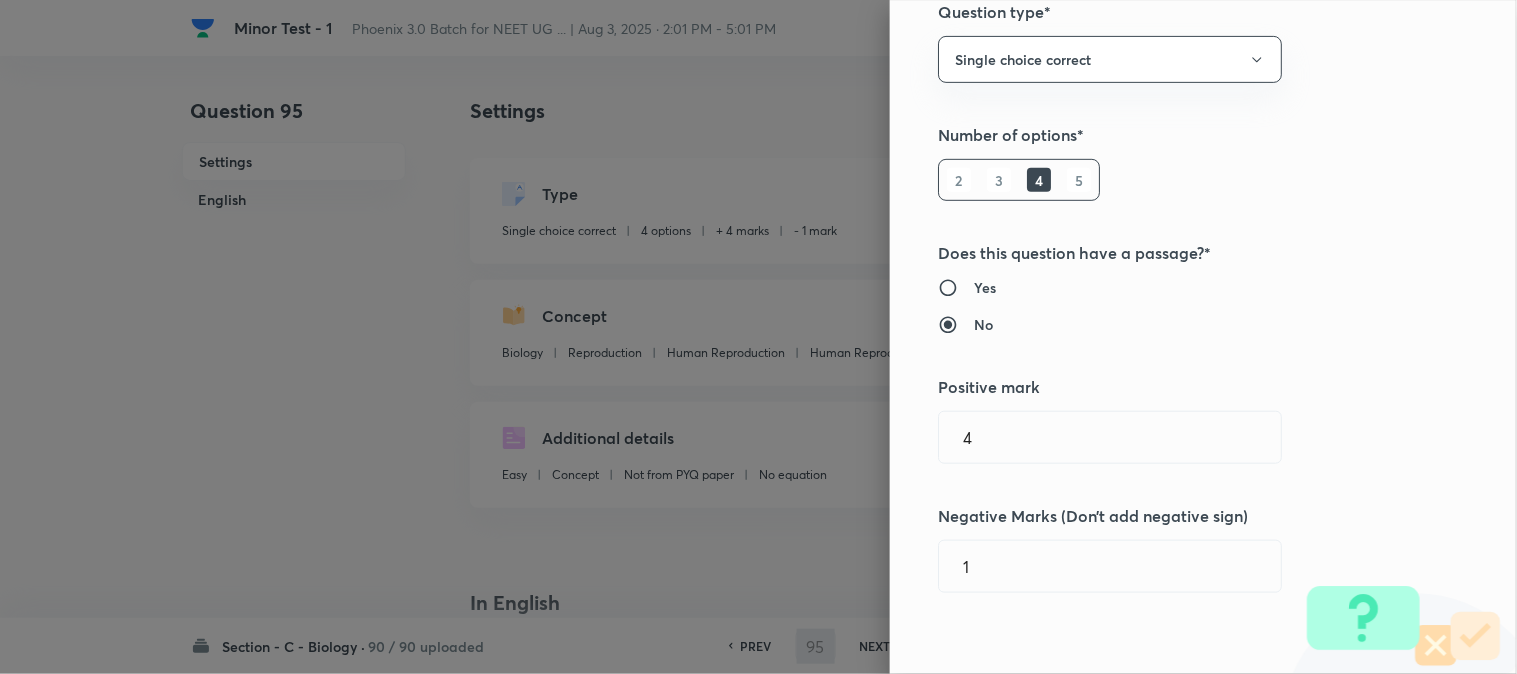 scroll, scrollTop: 444, scrollLeft: 0, axis: vertical 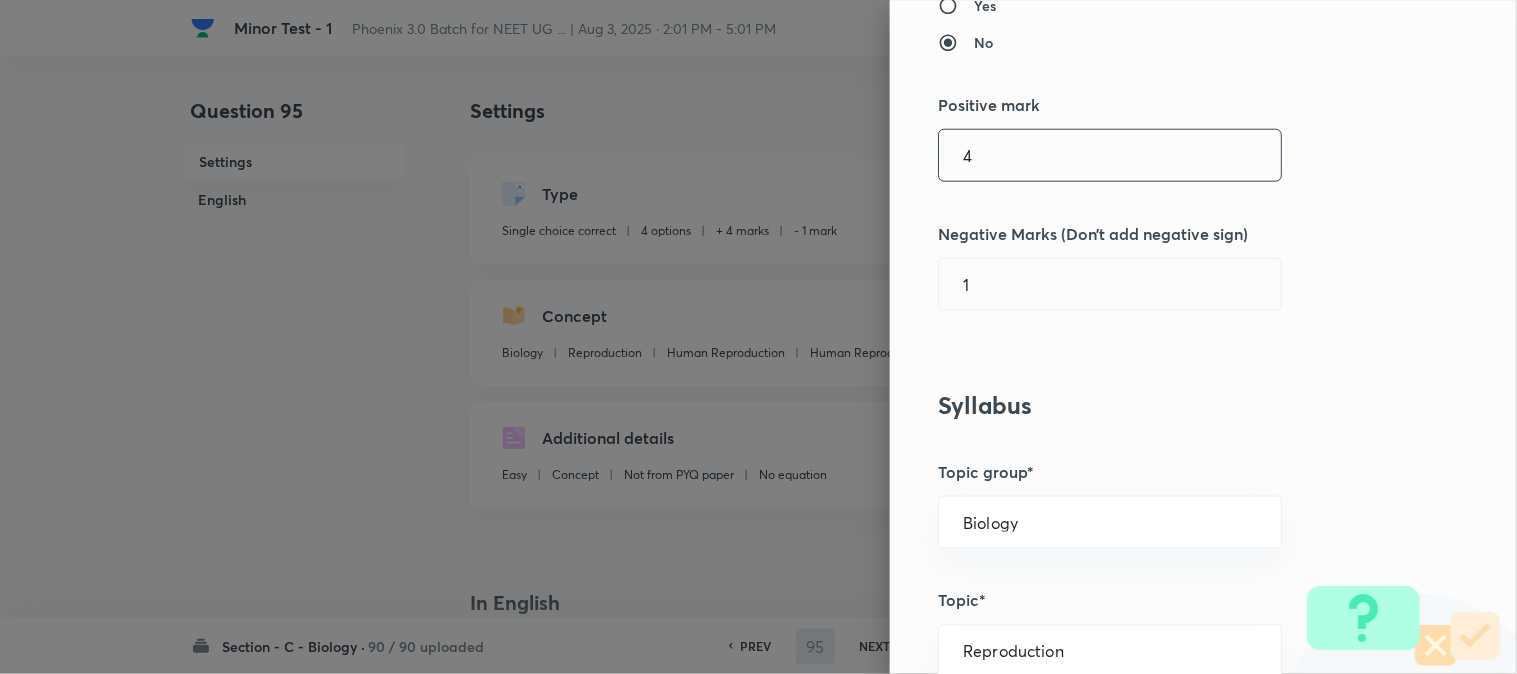 click on "4" at bounding box center [1110, 155] 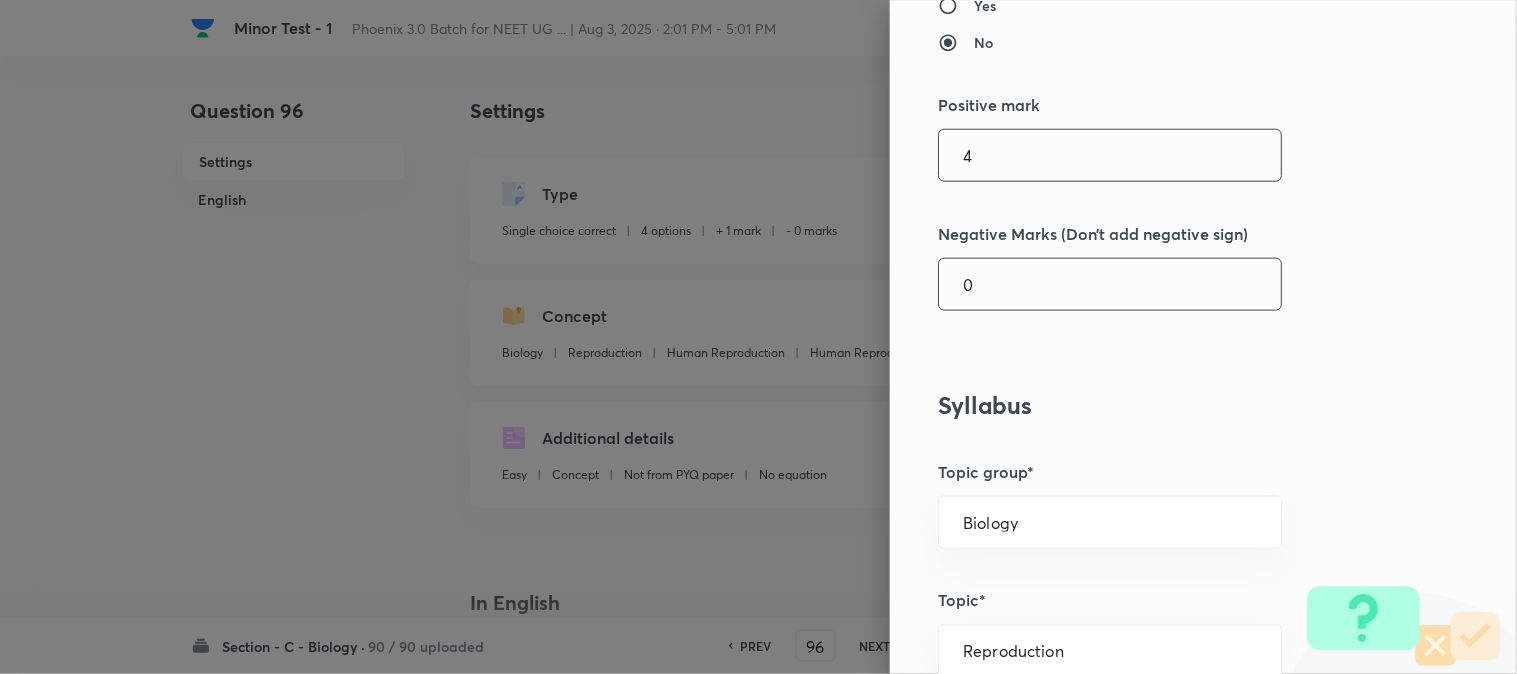 click on "0" at bounding box center [1110, 284] 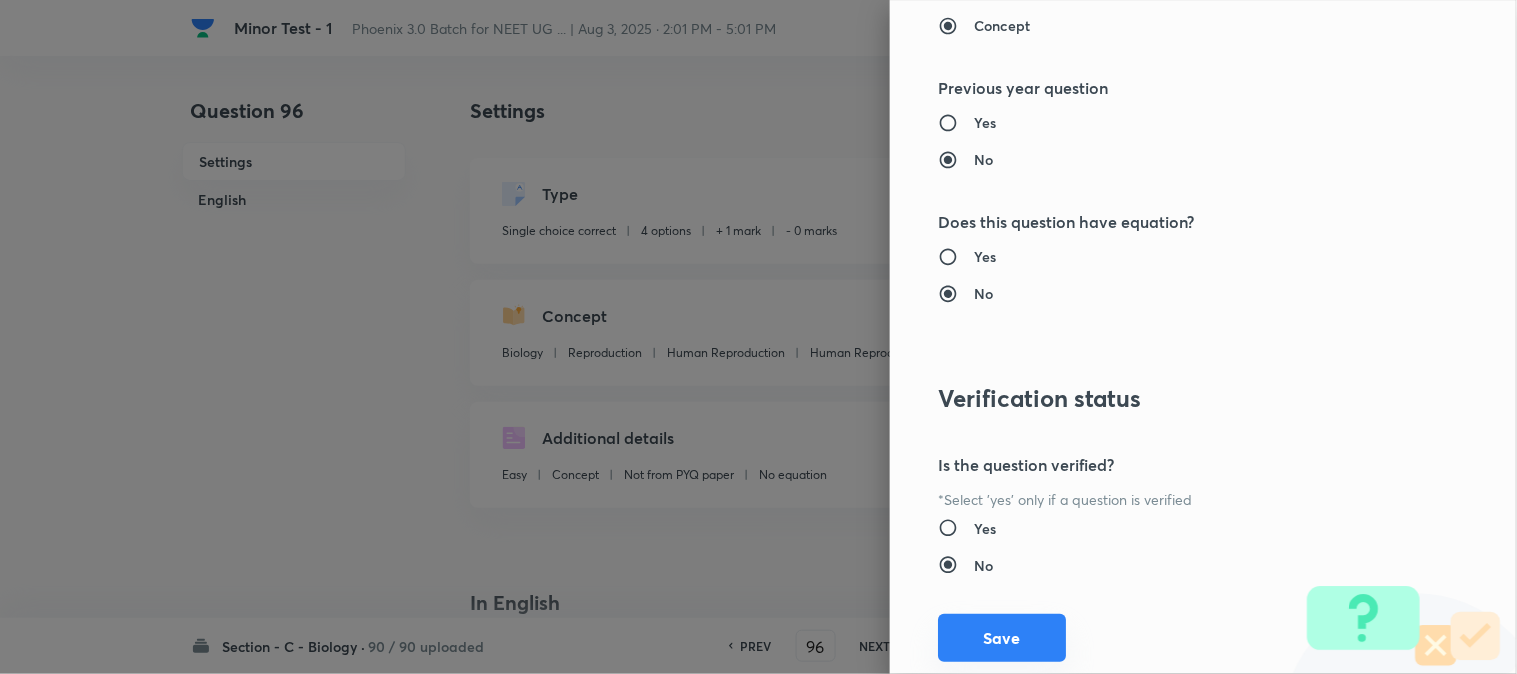 scroll, scrollTop: 2052, scrollLeft: 0, axis: vertical 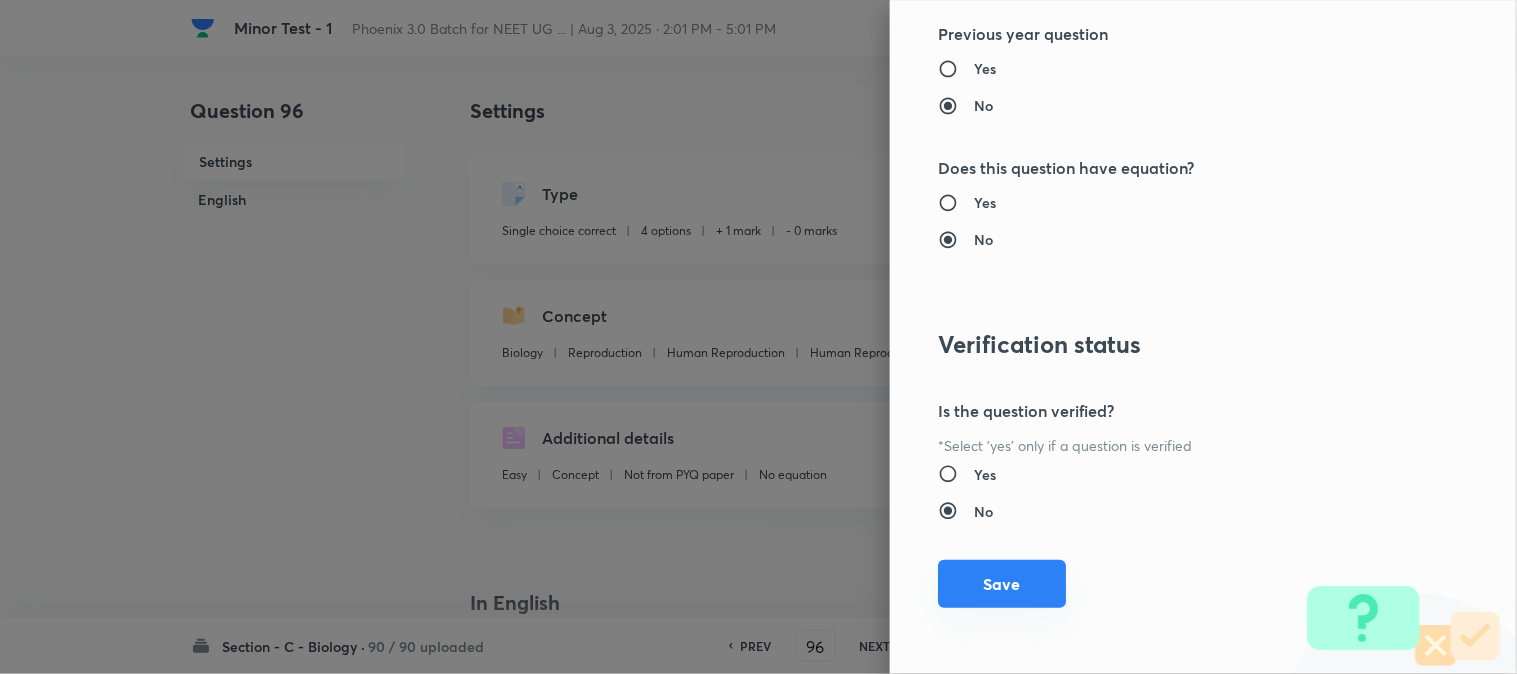 click on "Save" at bounding box center [1002, 584] 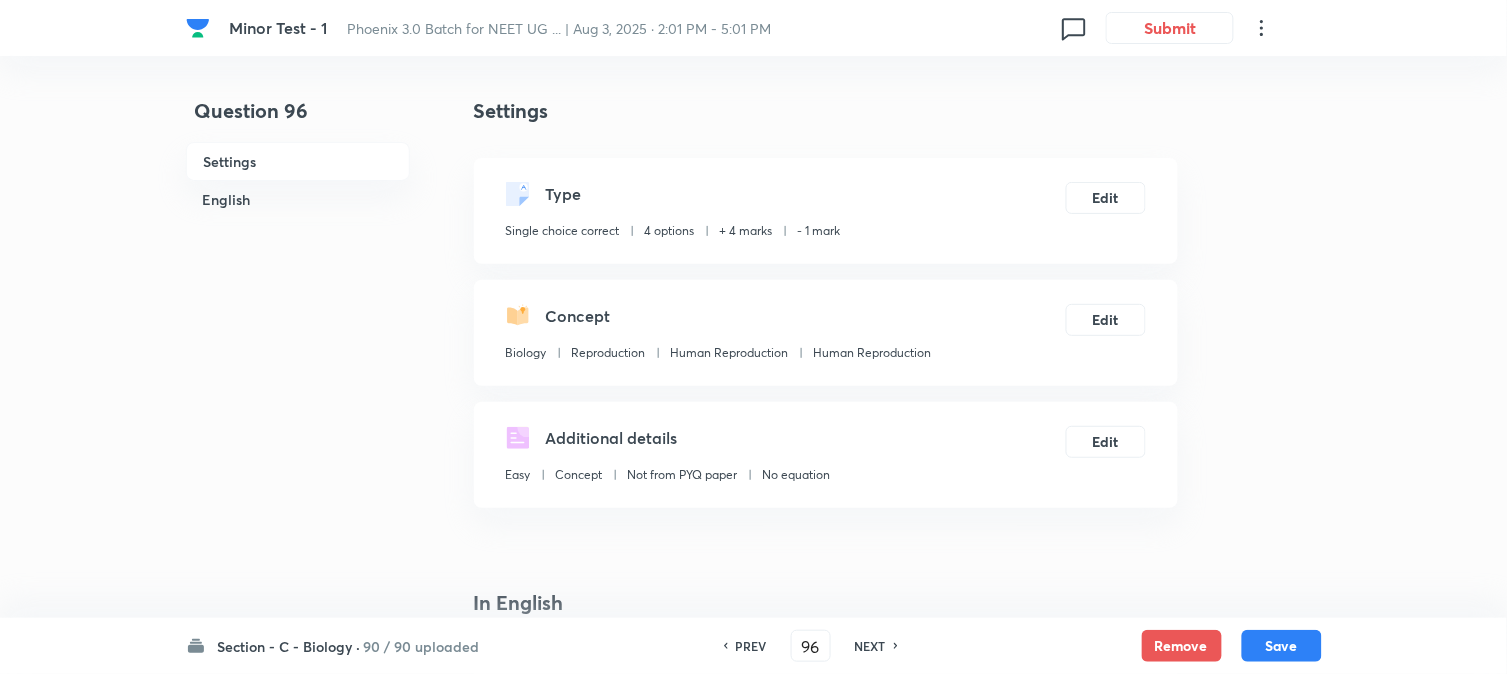 click on "Save" at bounding box center [1282, 646] 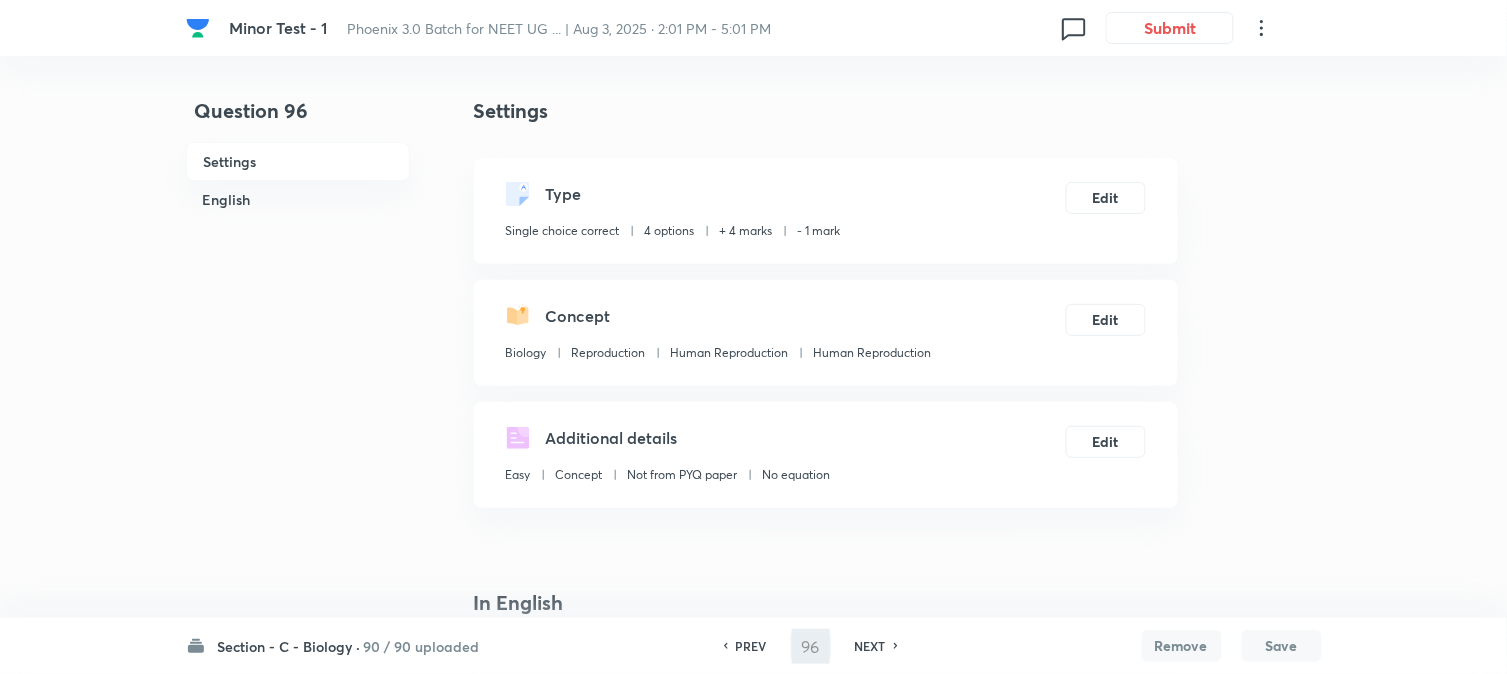 click on "Type Single choice correct 4 options + 4 marks - 1 mark Edit" at bounding box center (826, 211) 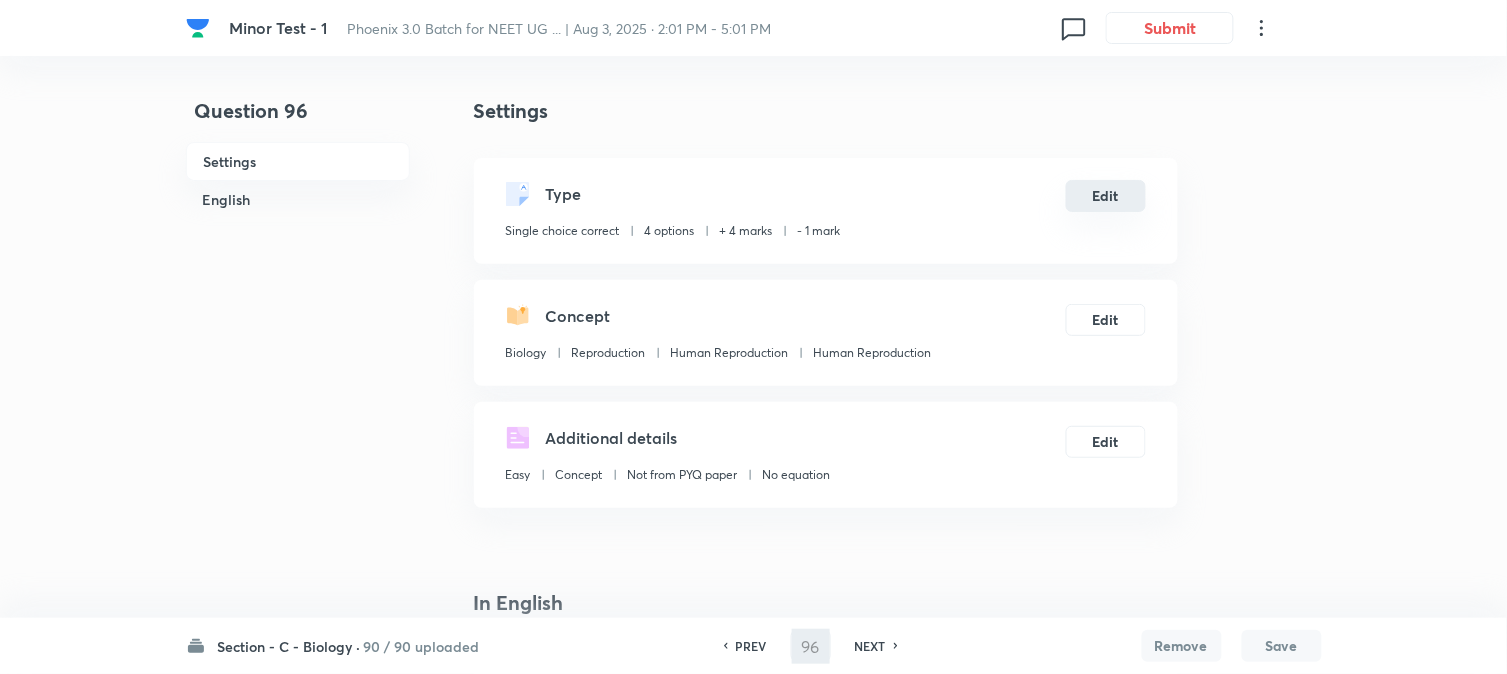 click on "Edit" at bounding box center (1106, 196) 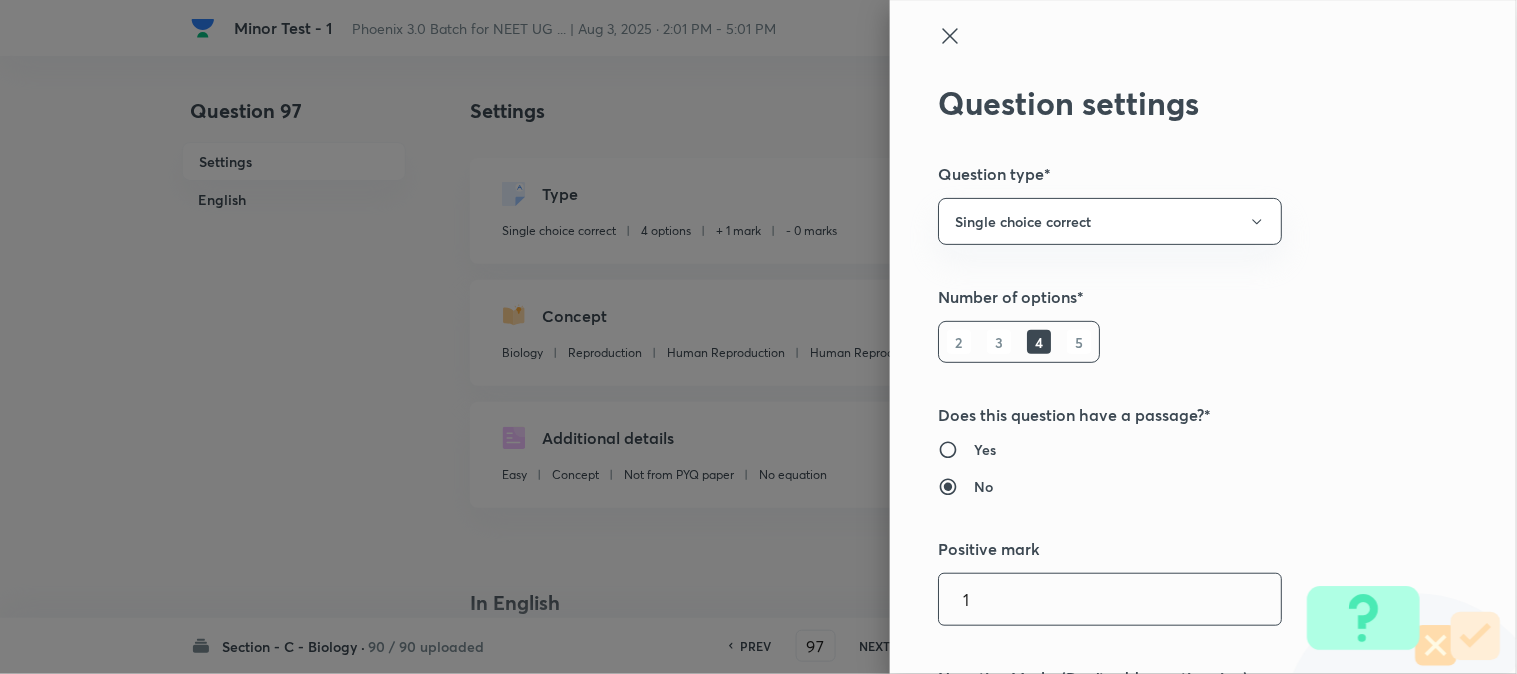 click on "1" at bounding box center (1110, 599) 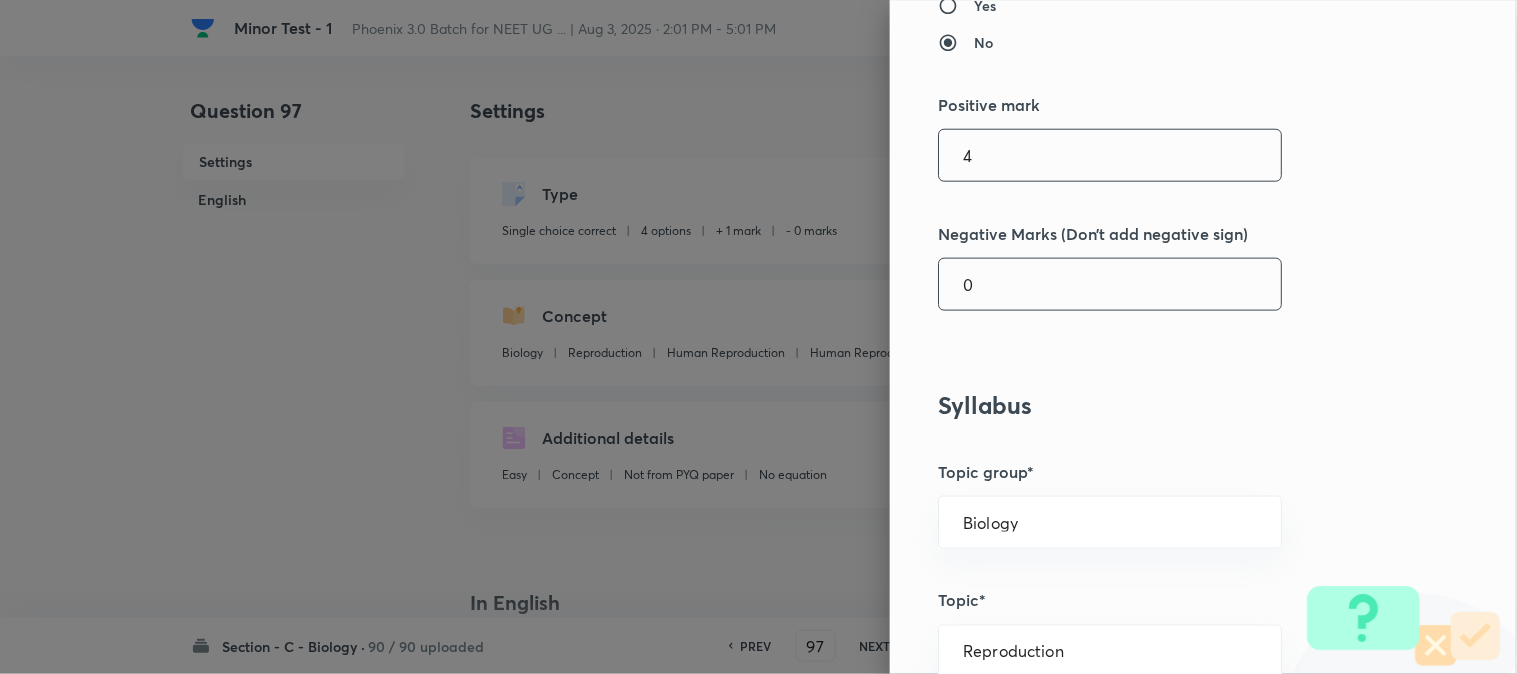 click on "0" at bounding box center (1110, 284) 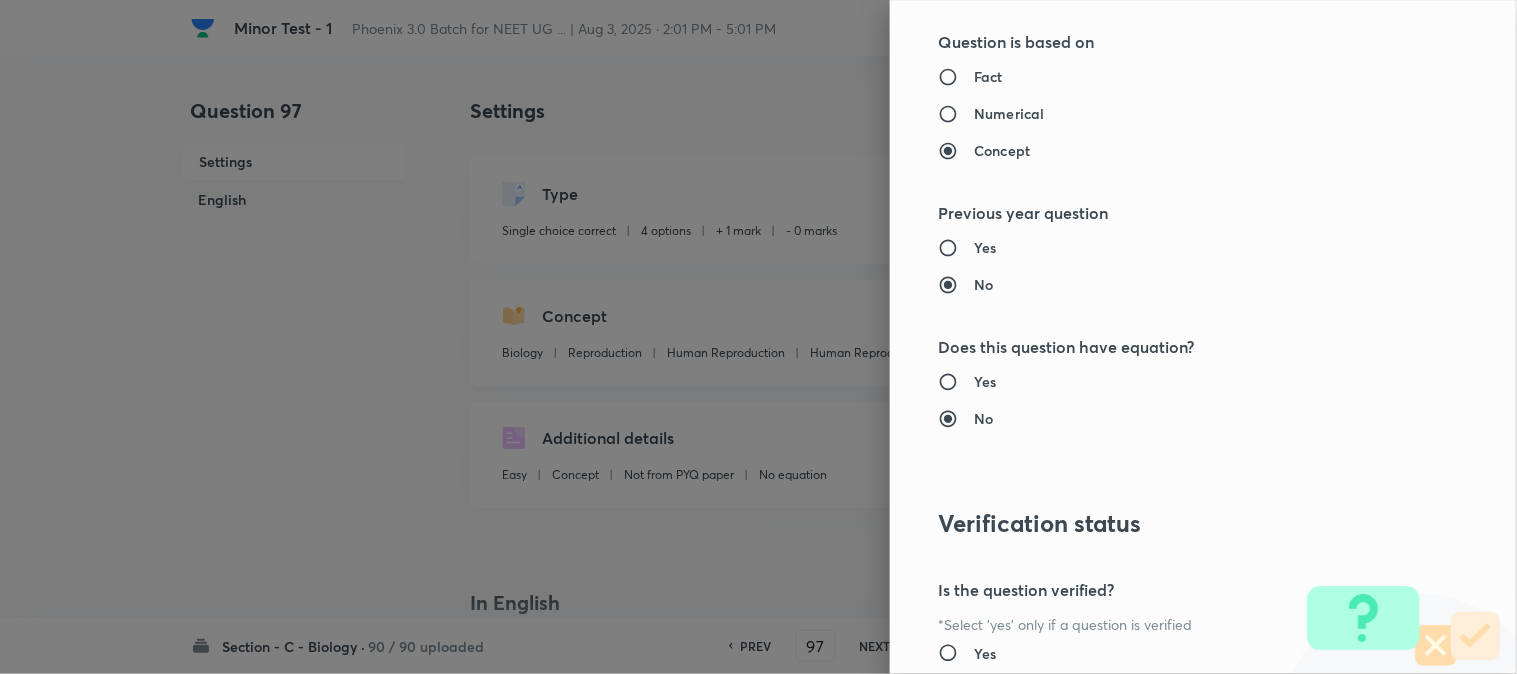scroll, scrollTop: 2052, scrollLeft: 0, axis: vertical 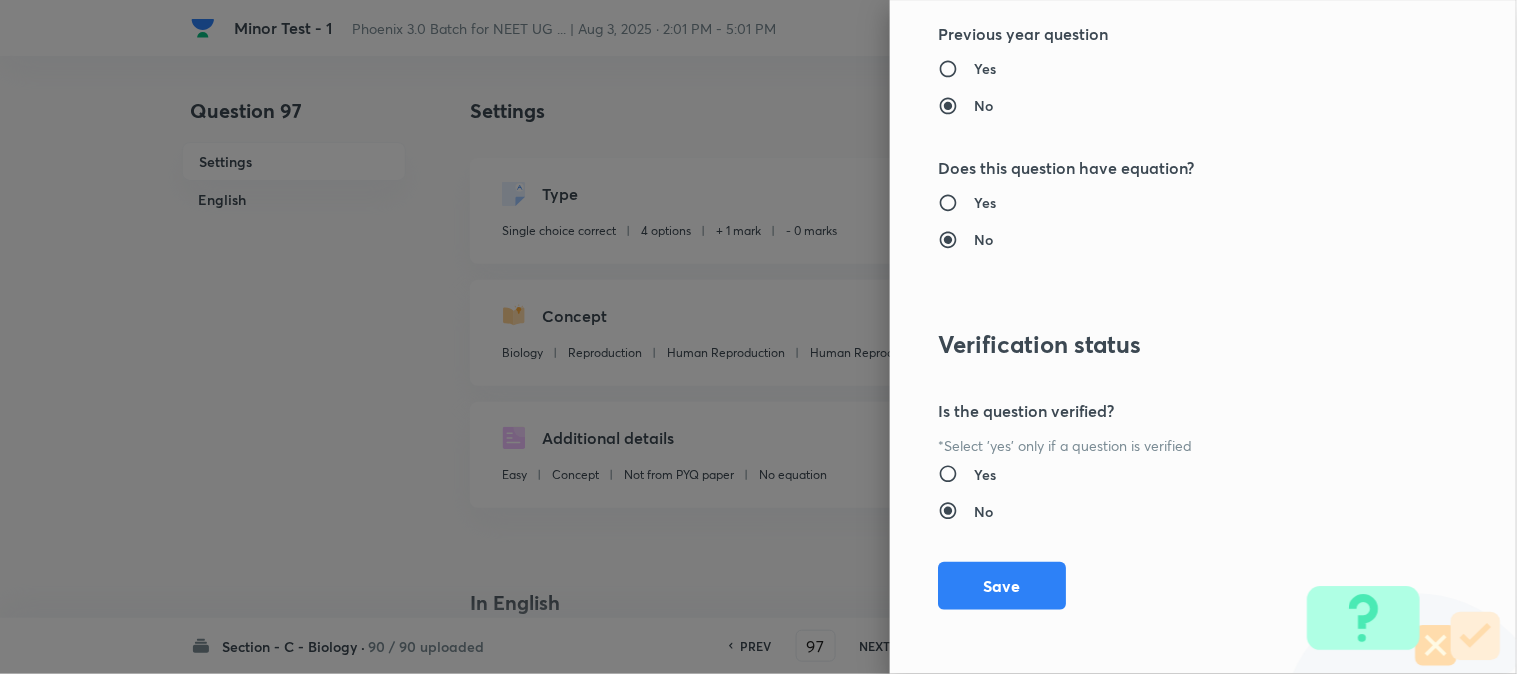 drag, startPoint x: 1000, startPoint y: 585, endPoint x: 1044, endPoint y: 595, distance: 45.122055 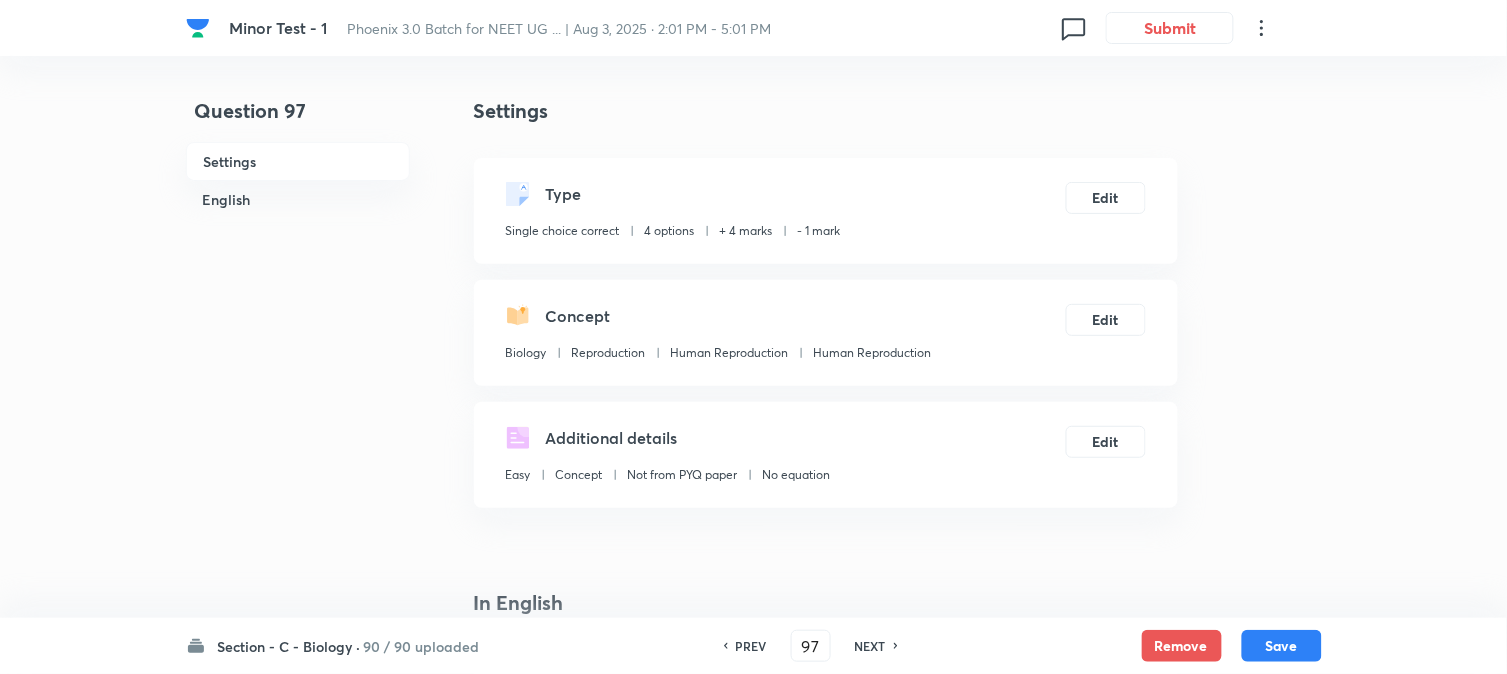 drag, startPoint x: 1300, startPoint y: 640, endPoint x: 1124, endPoint y: 346, distance: 342.65436 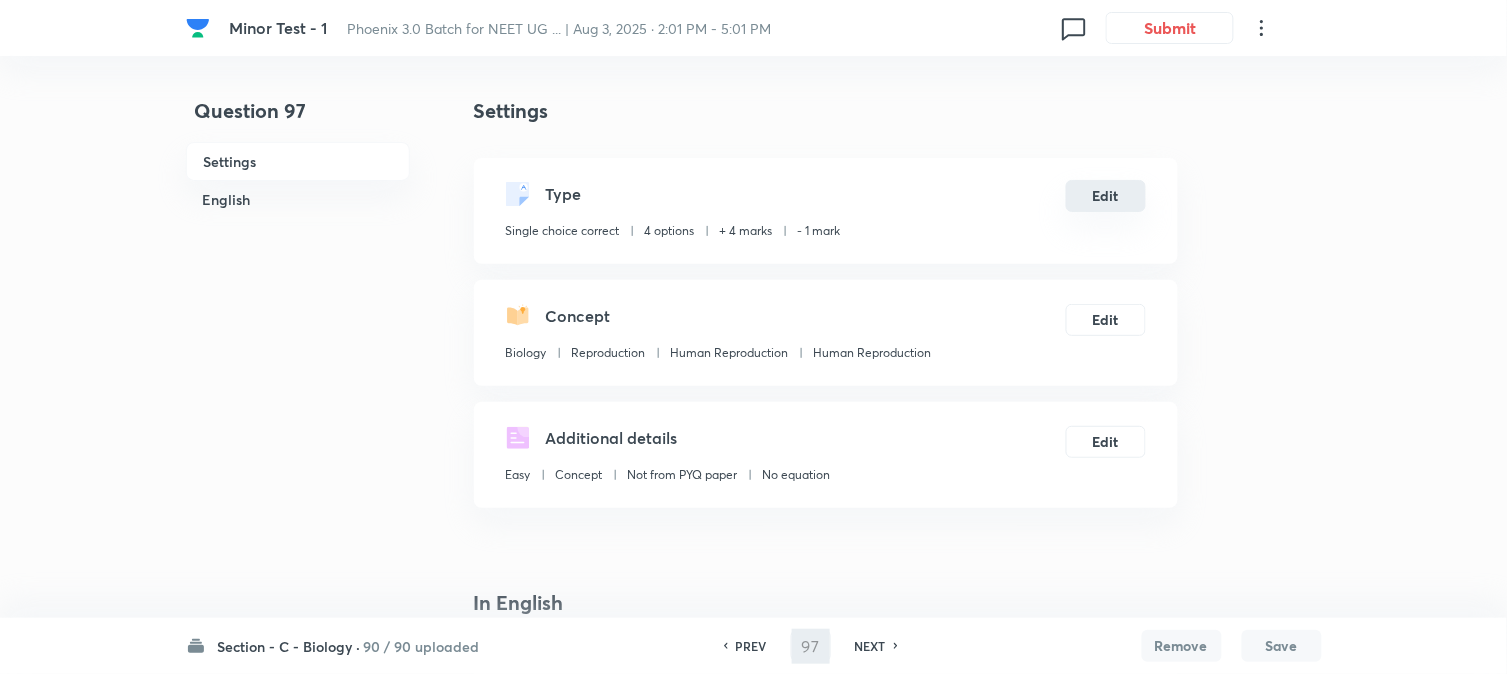 click on "Edit" at bounding box center (1106, 196) 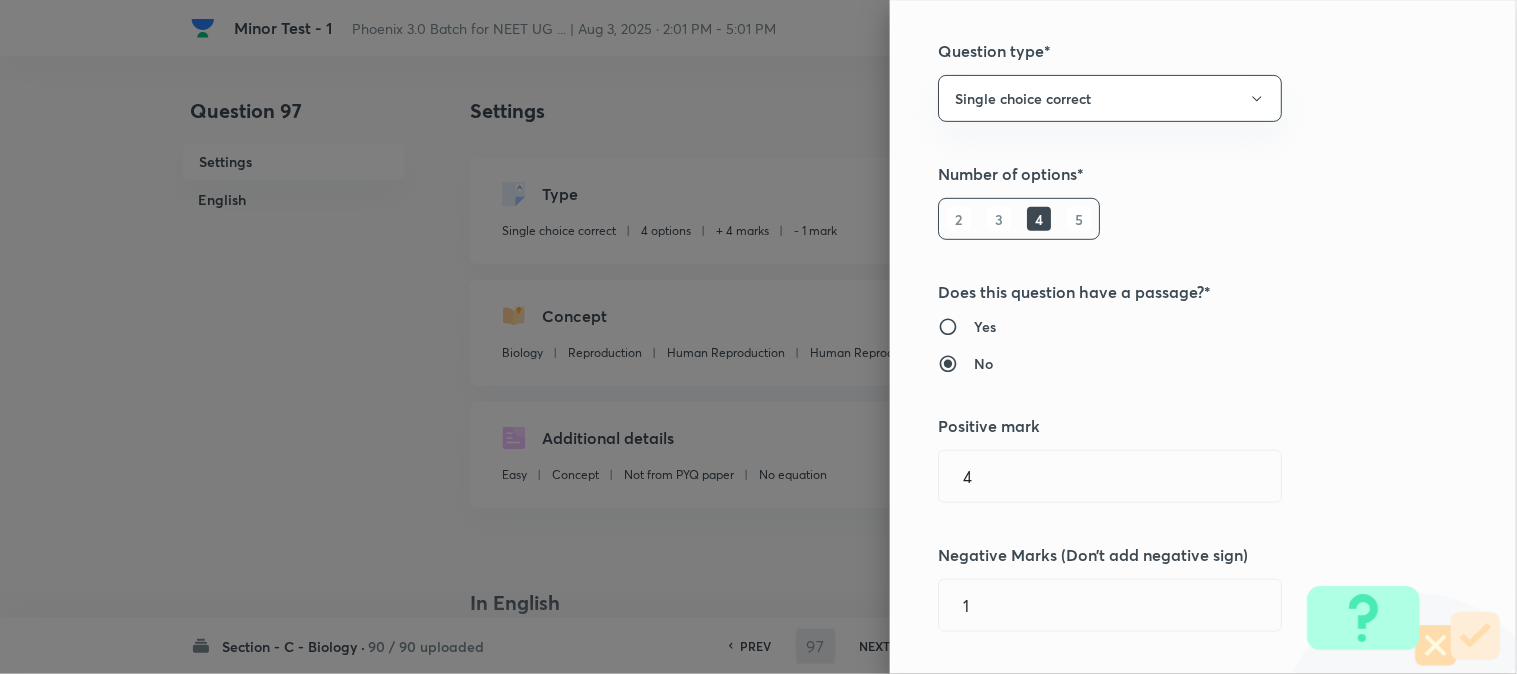 scroll, scrollTop: 444, scrollLeft: 0, axis: vertical 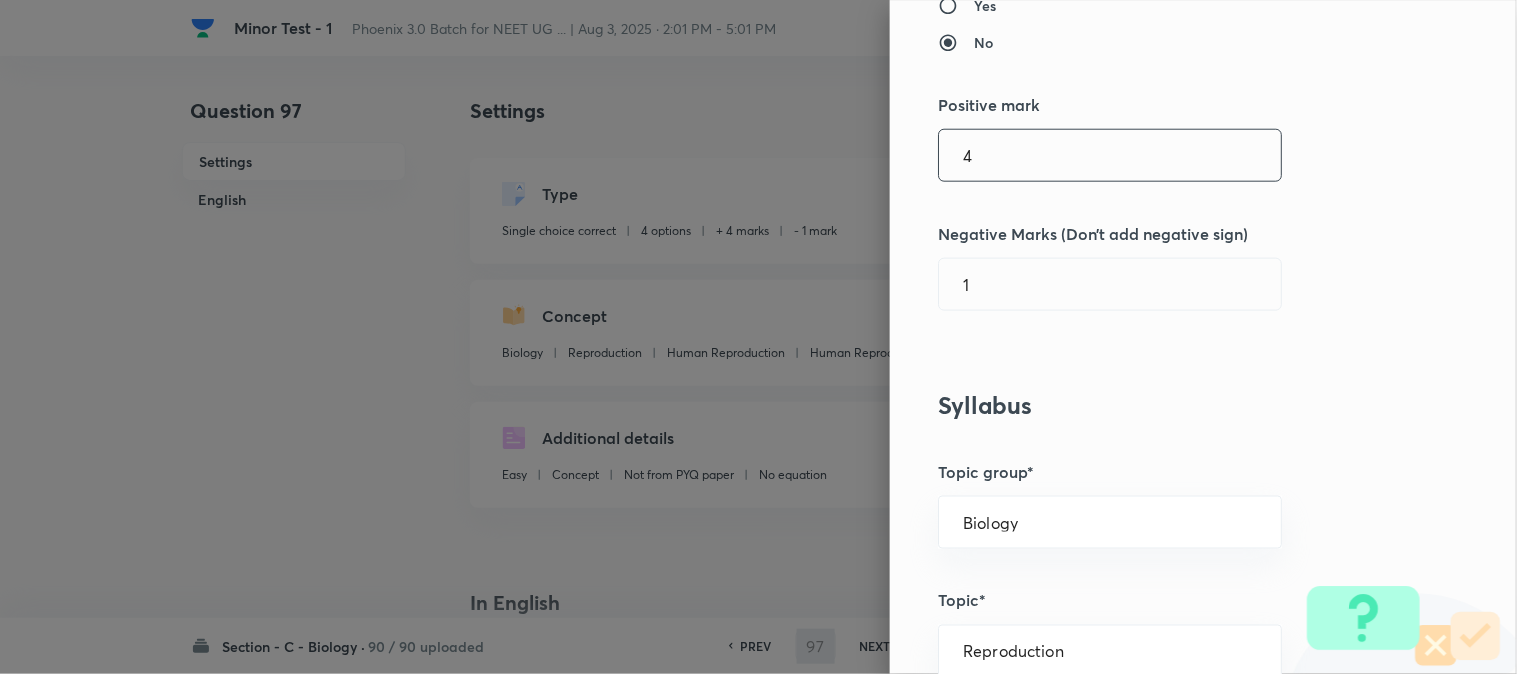 click on "4" at bounding box center (1110, 155) 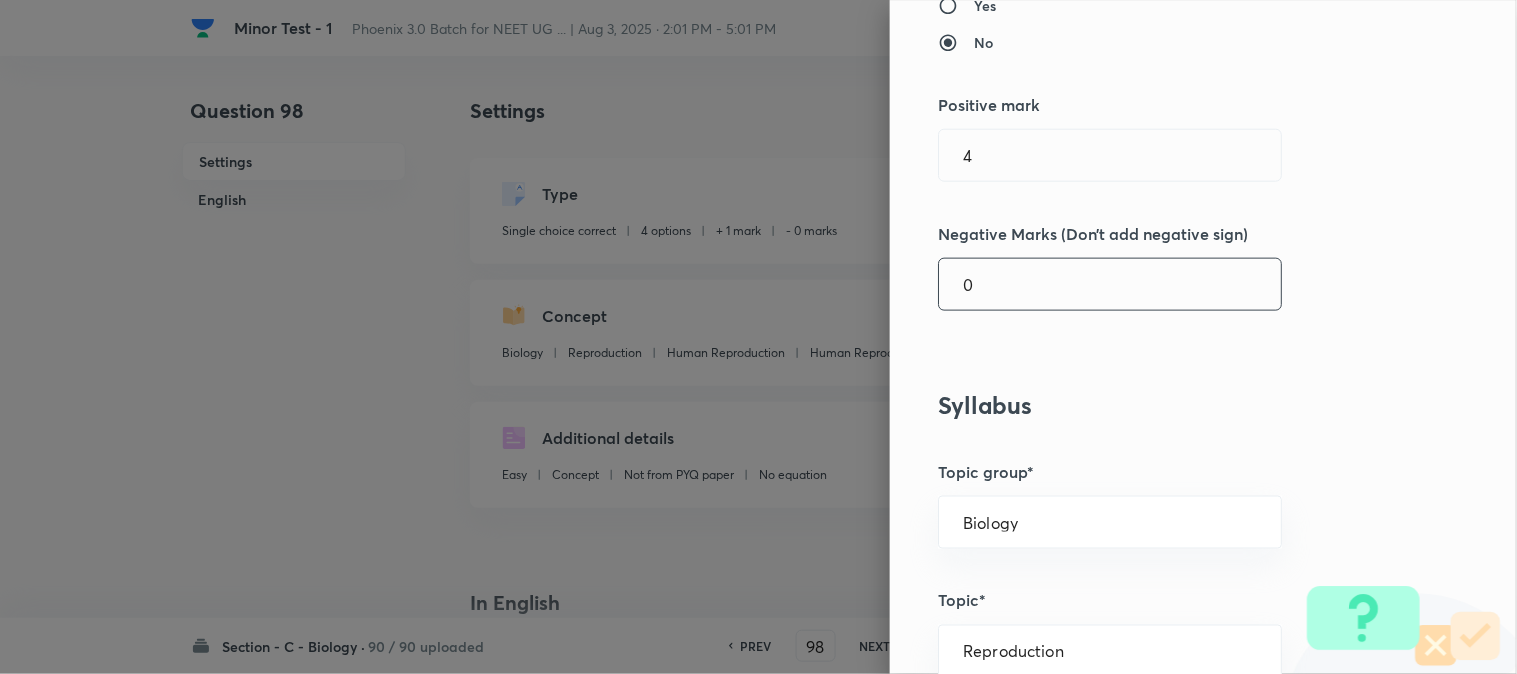 click on "0" at bounding box center (1110, 284) 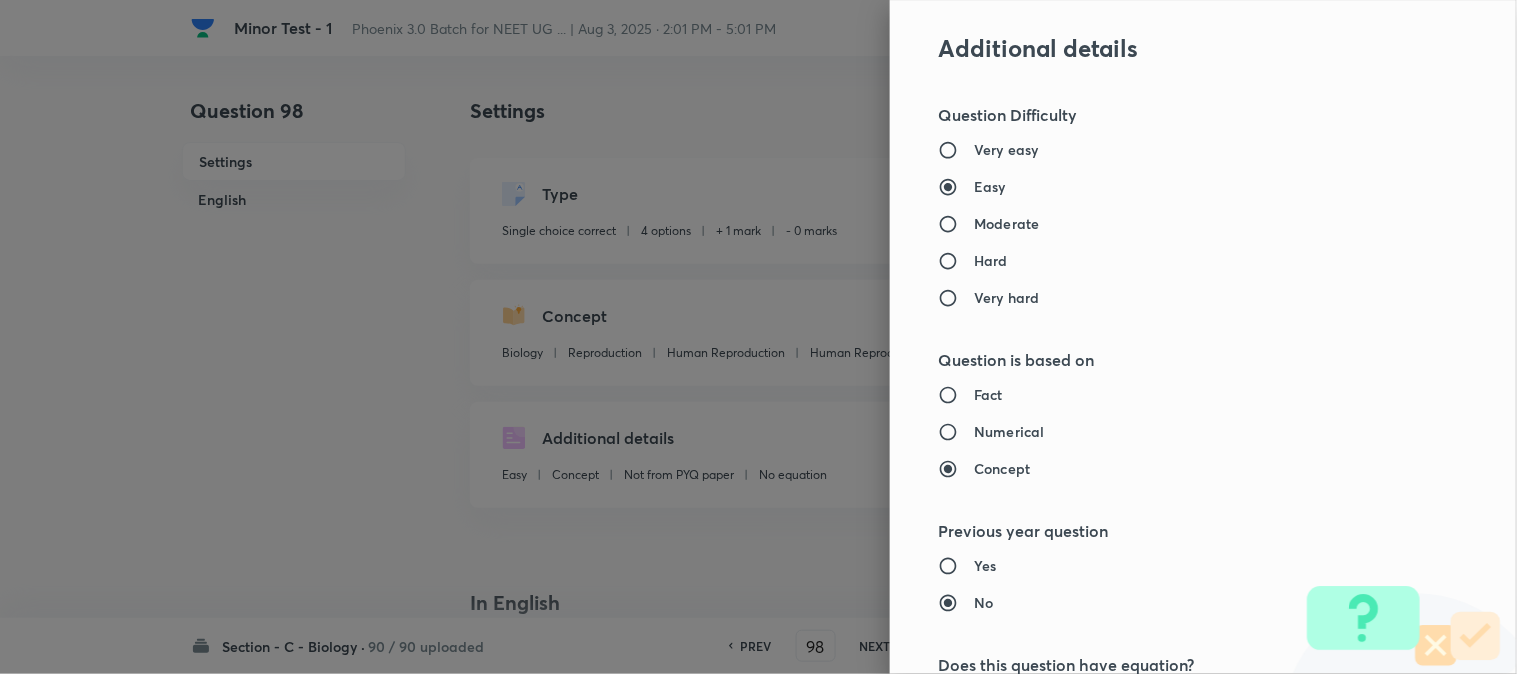 scroll, scrollTop: 2052, scrollLeft: 0, axis: vertical 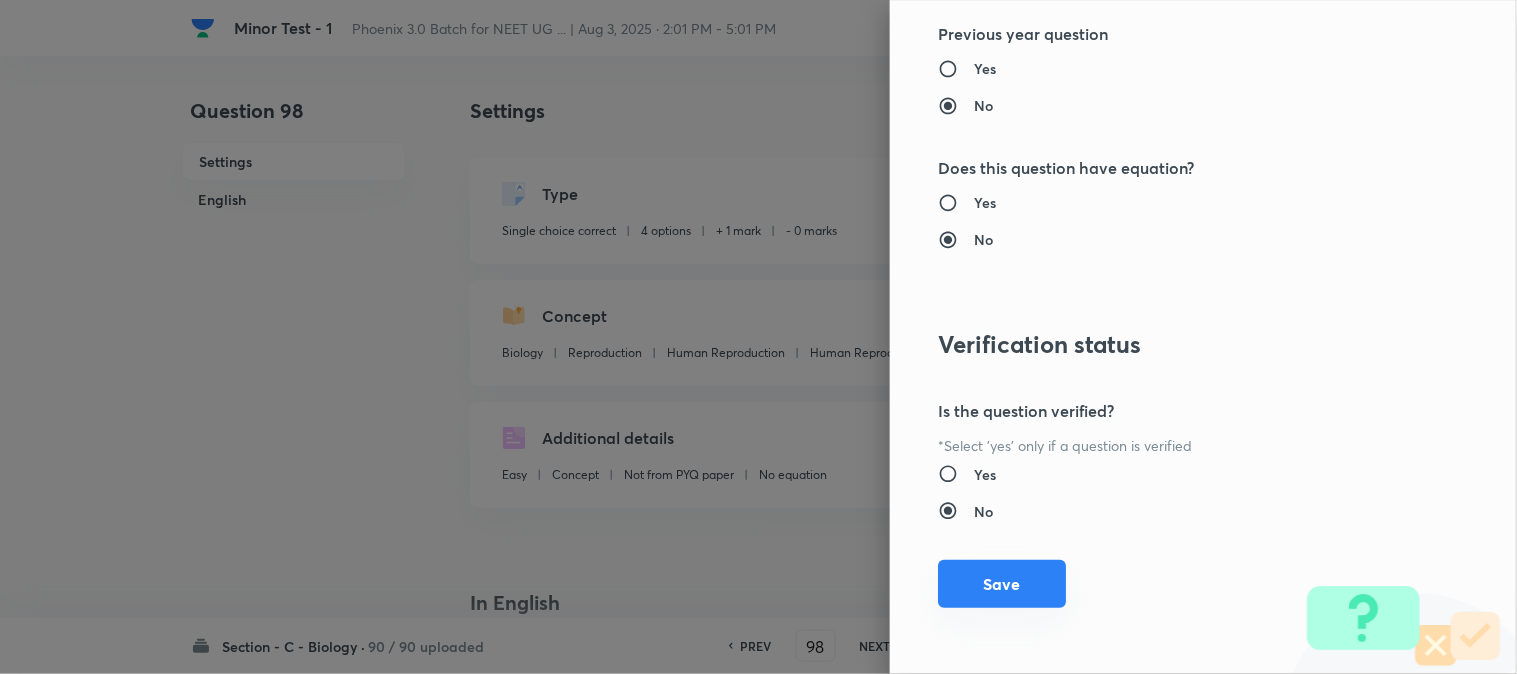 click on "Save" at bounding box center (1002, 584) 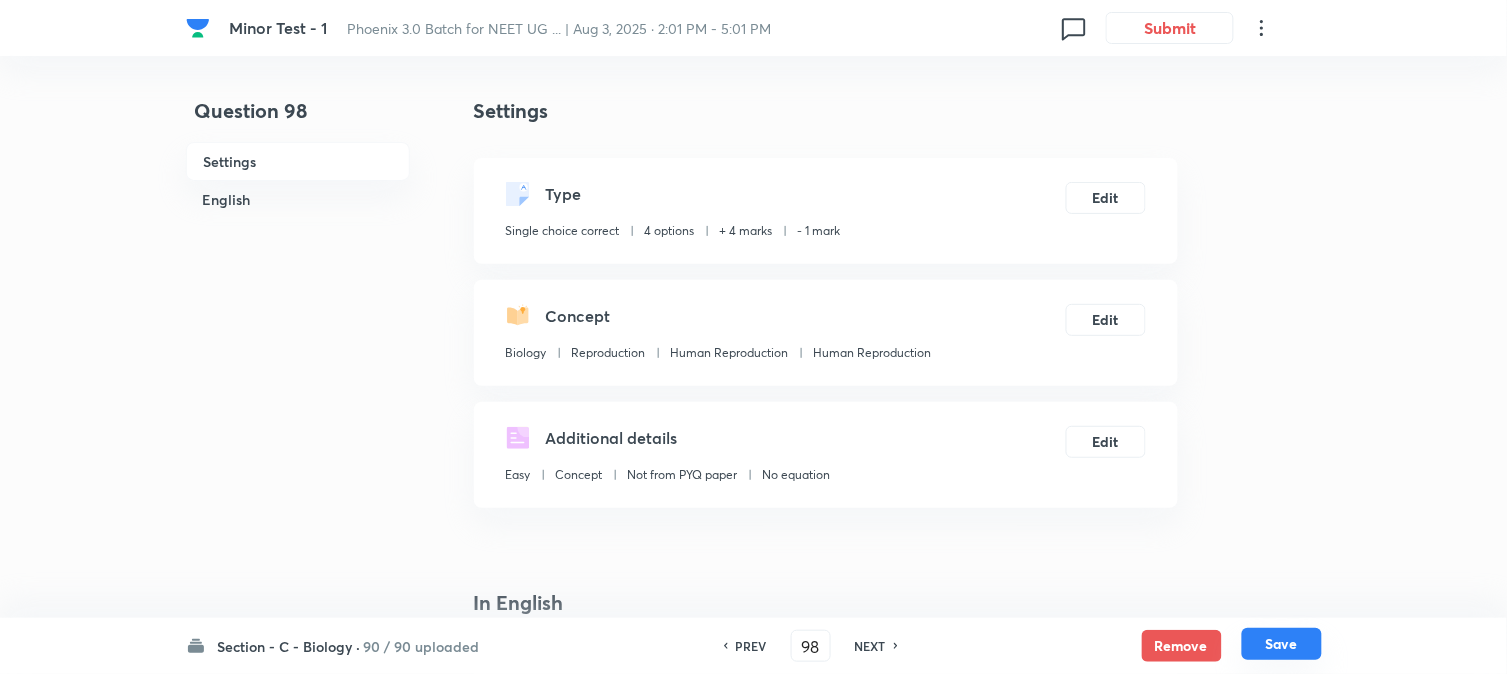 click on "Save" at bounding box center (1282, 644) 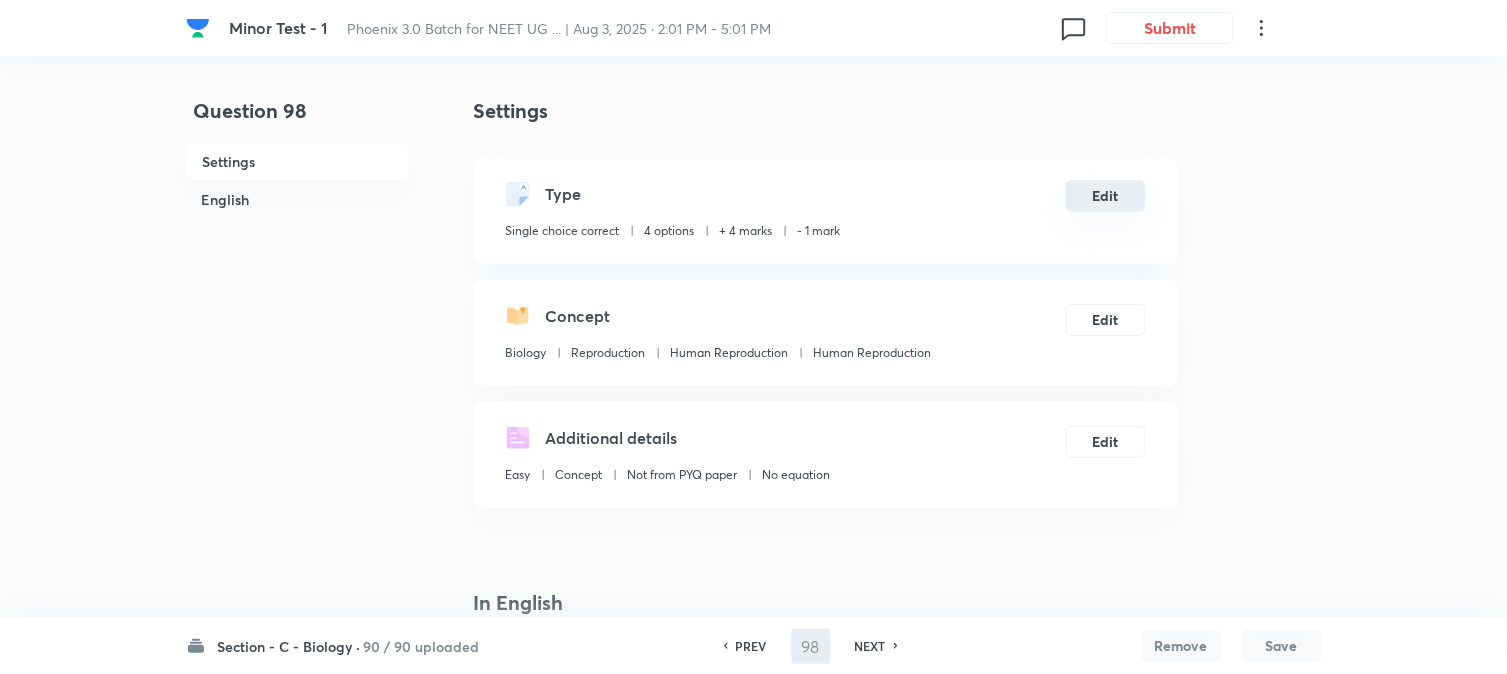 click on "Edit" at bounding box center (1106, 196) 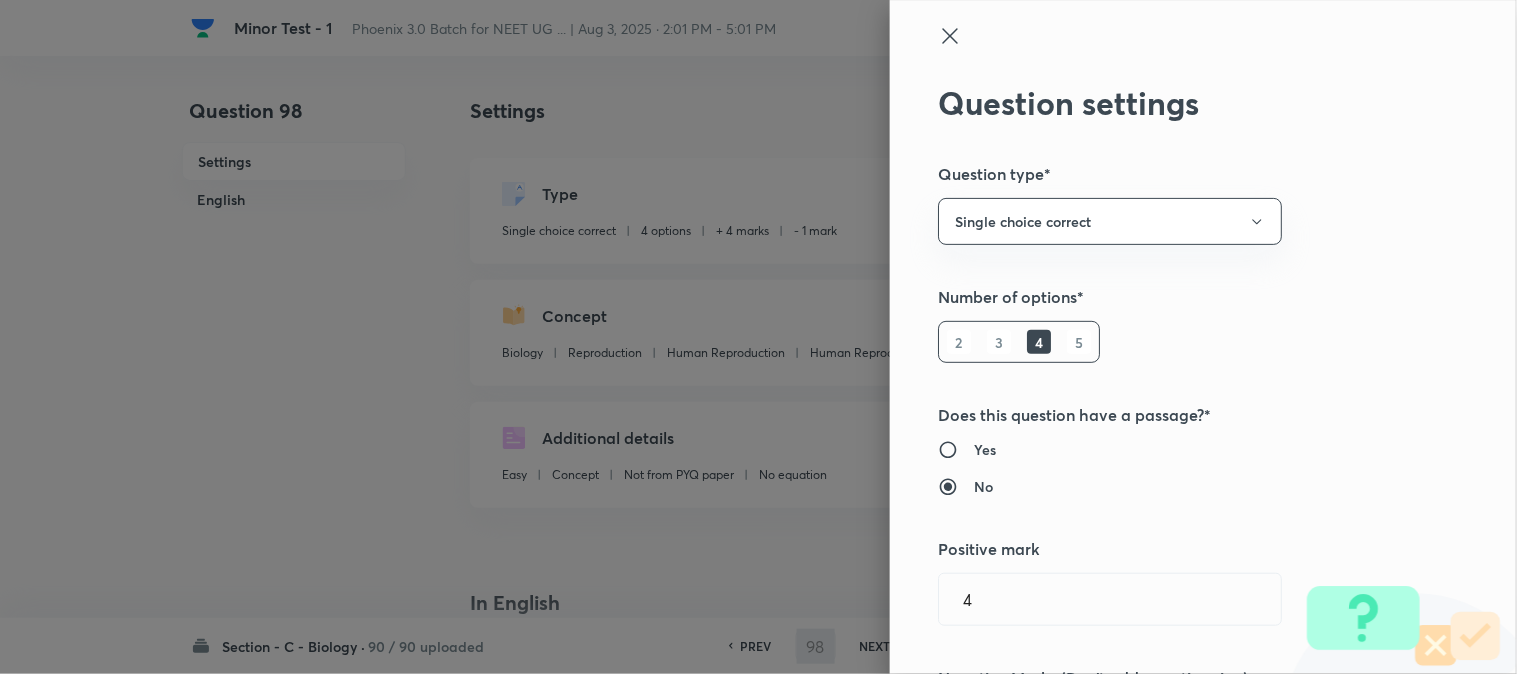 scroll, scrollTop: 444, scrollLeft: 0, axis: vertical 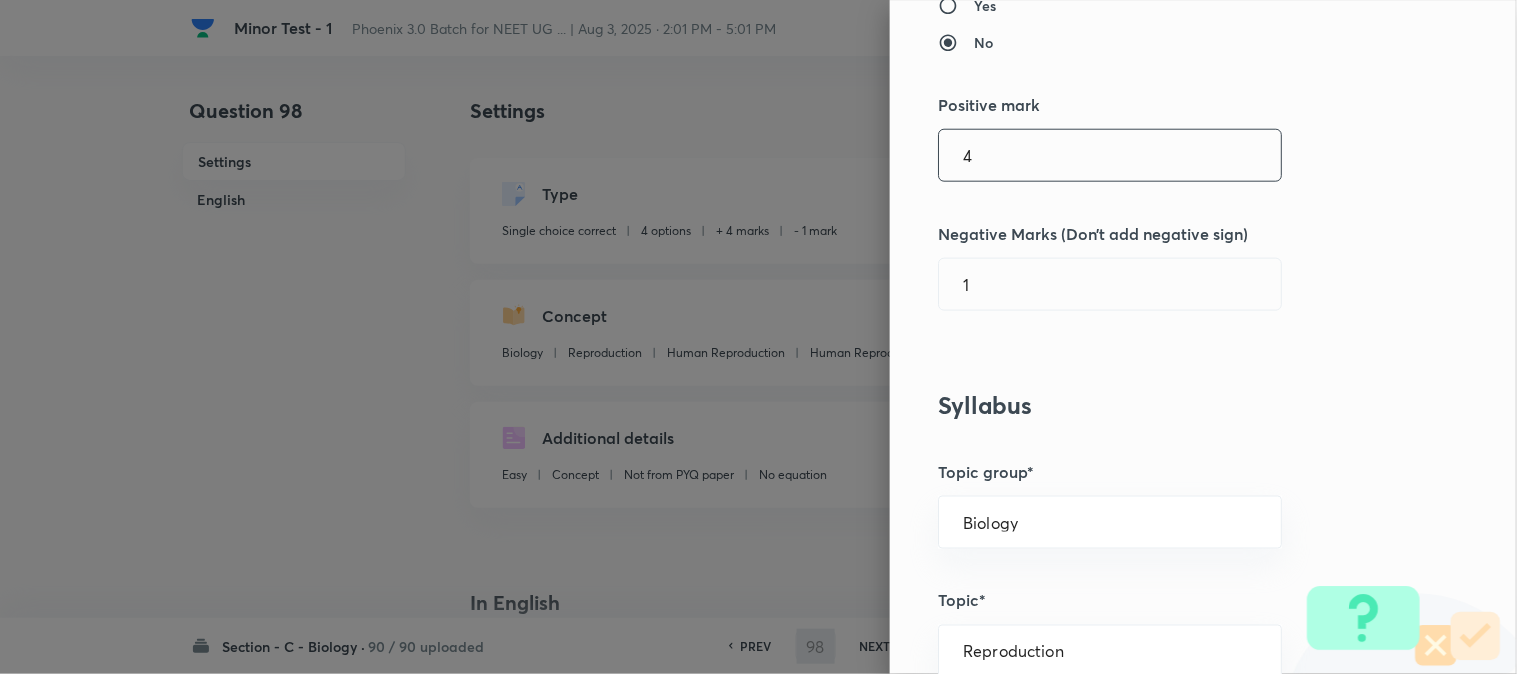 click on "4" at bounding box center (1110, 155) 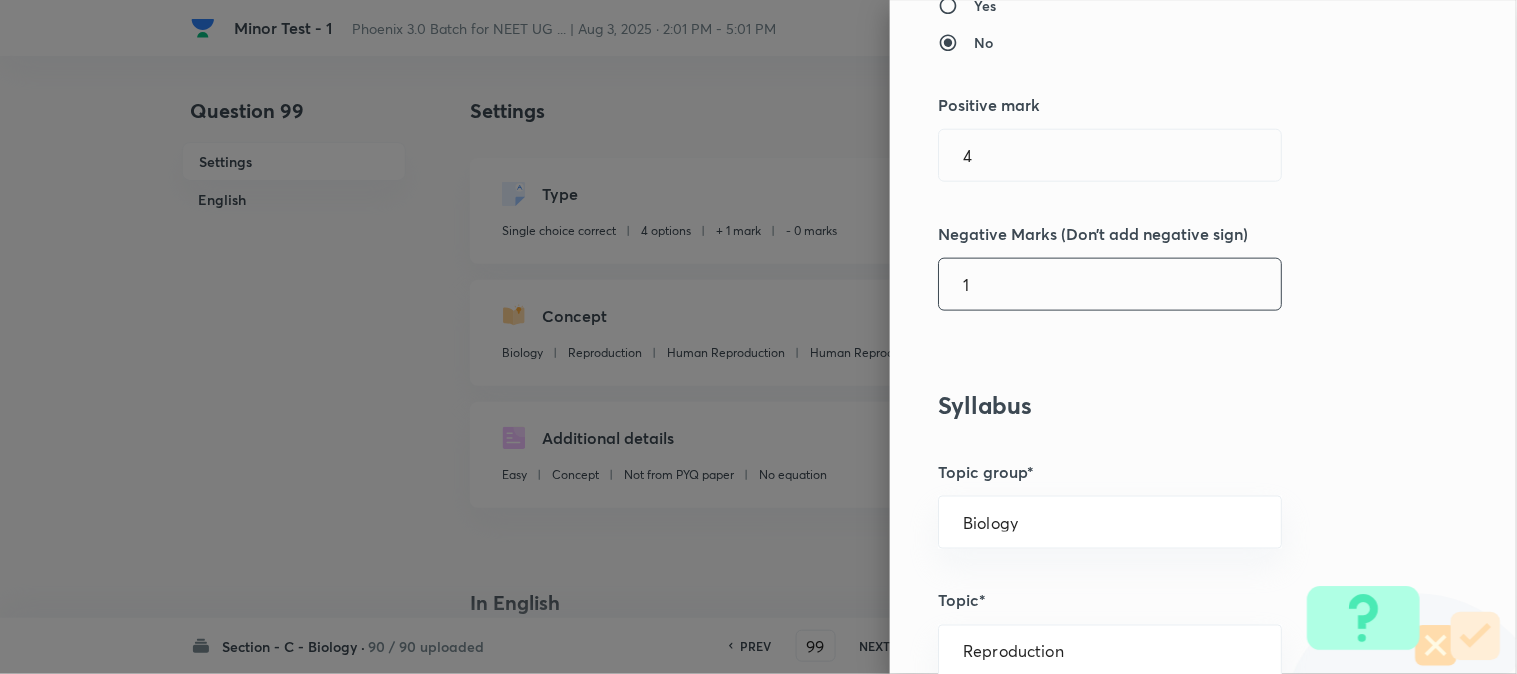 click on "1" at bounding box center (1110, 284) 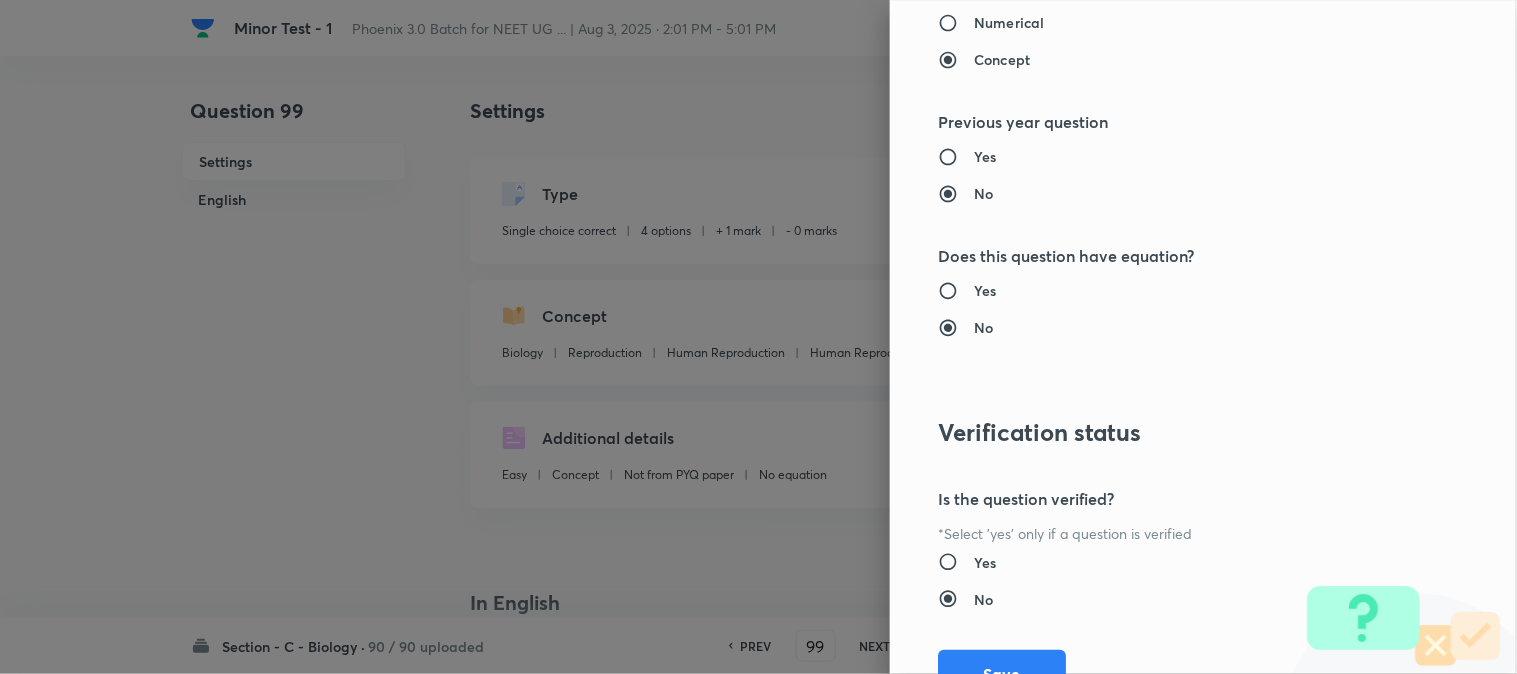scroll, scrollTop: 2052, scrollLeft: 0, axis: vertical 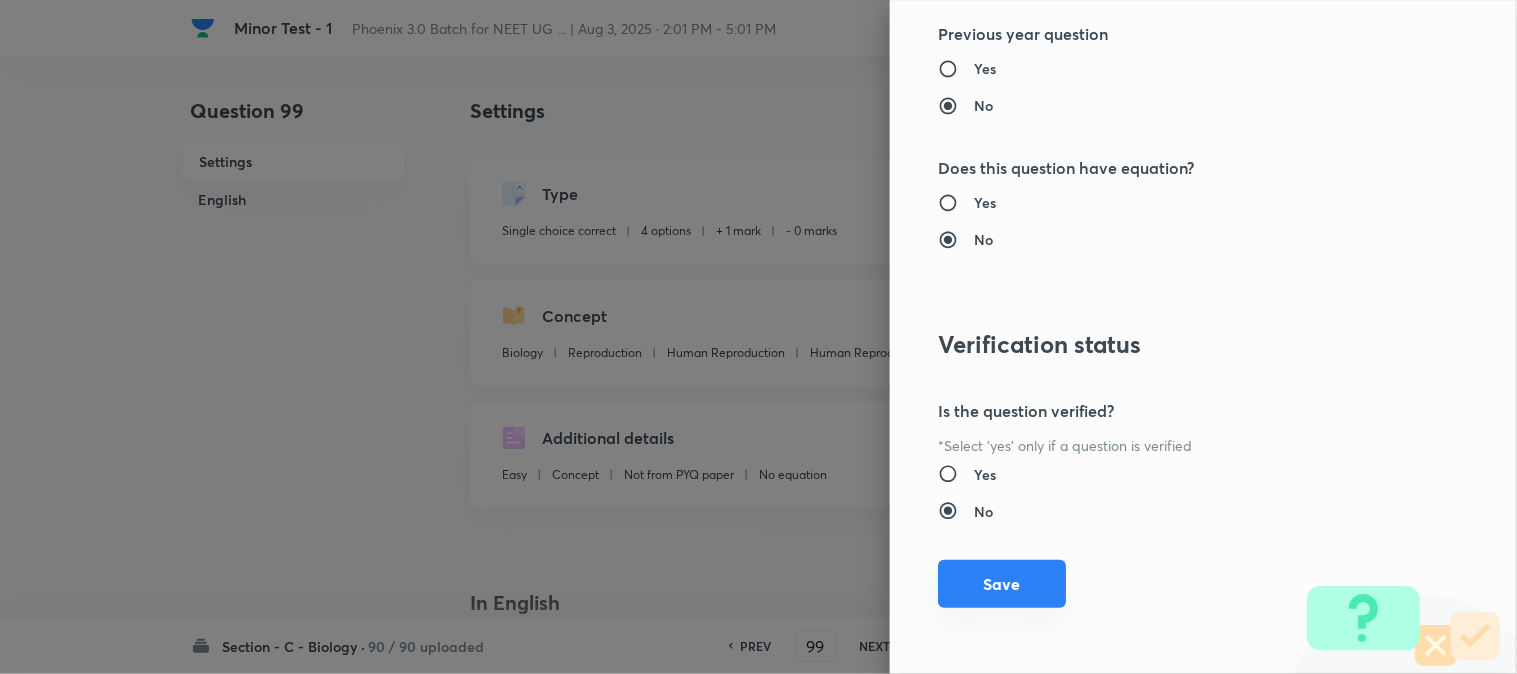 click on "Save" at bounding box center (1002, 584) 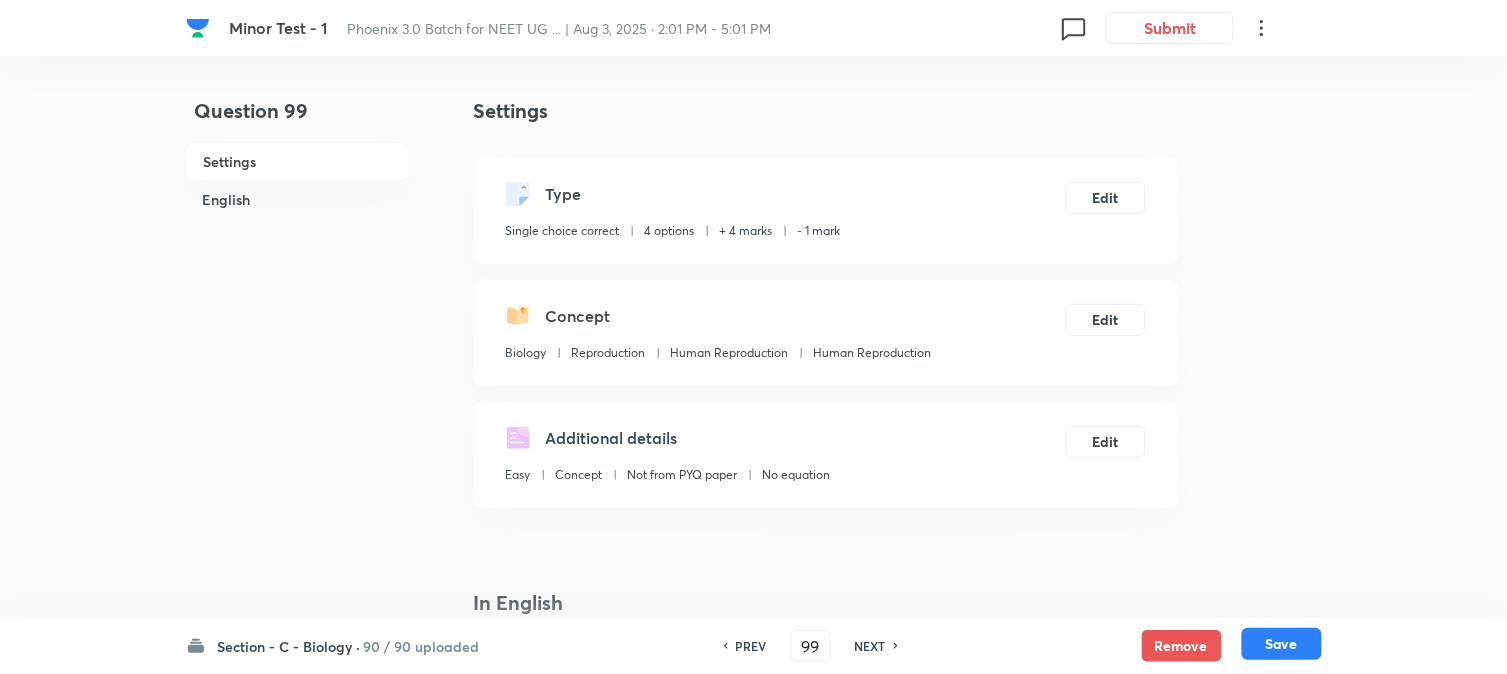 click on "Save" at bounding box center (1282, 644) 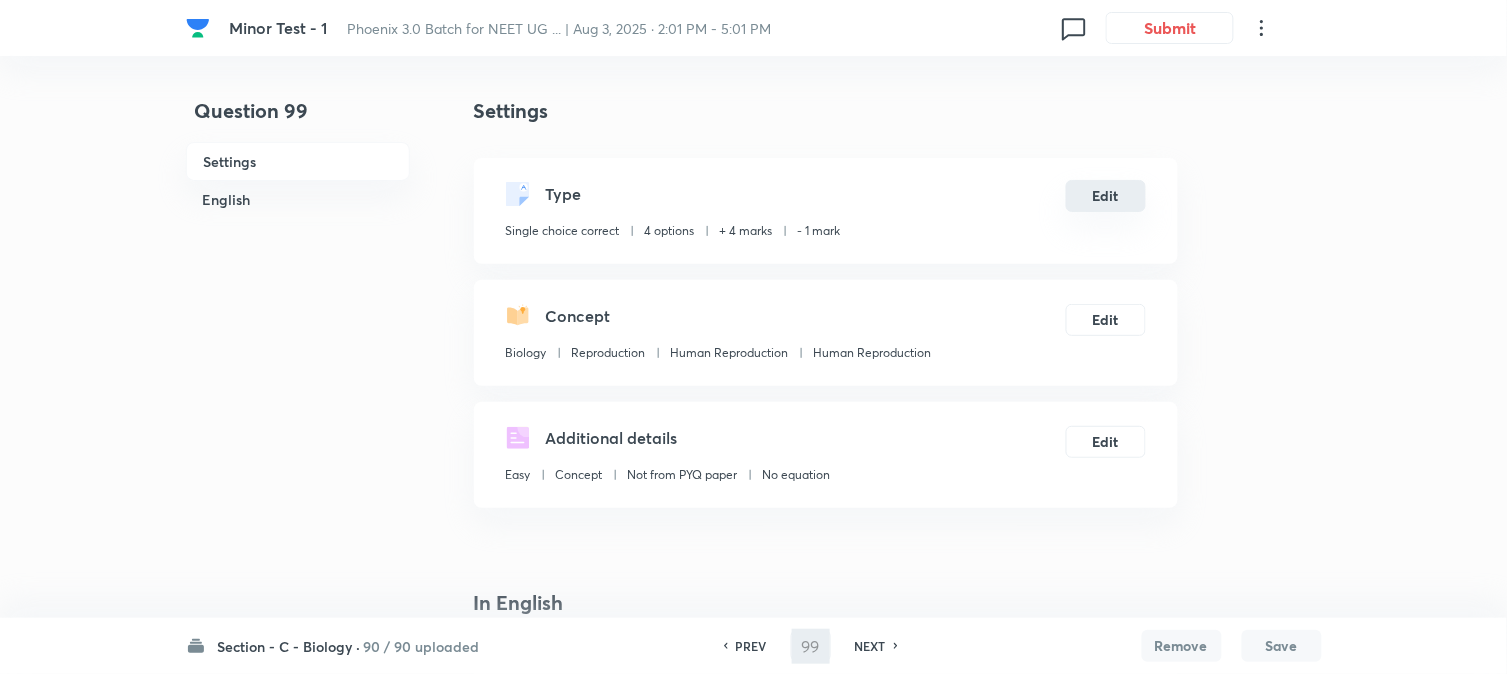 click on "Edit" at bounding box center (1106, 196) 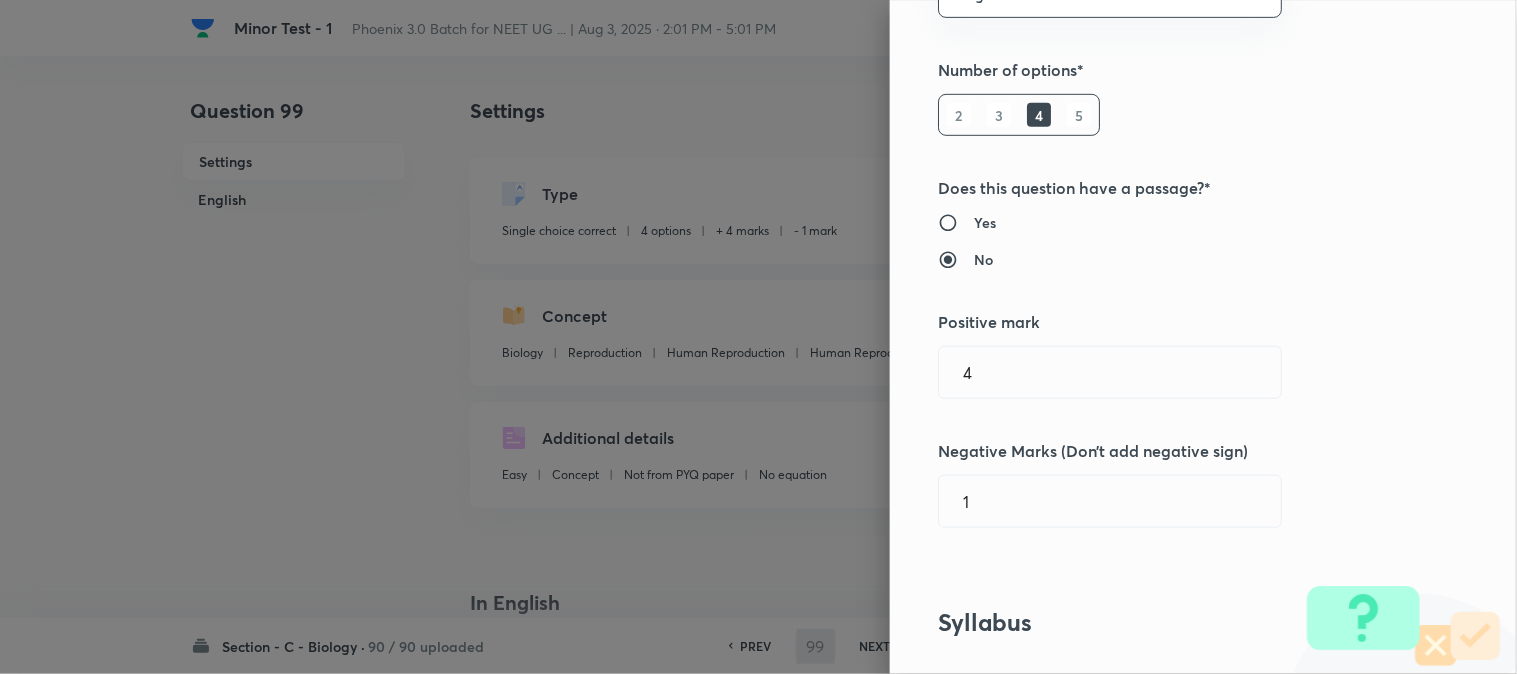 scroll, scrollTop: 555, scrollLeft: 0, axis: vertical 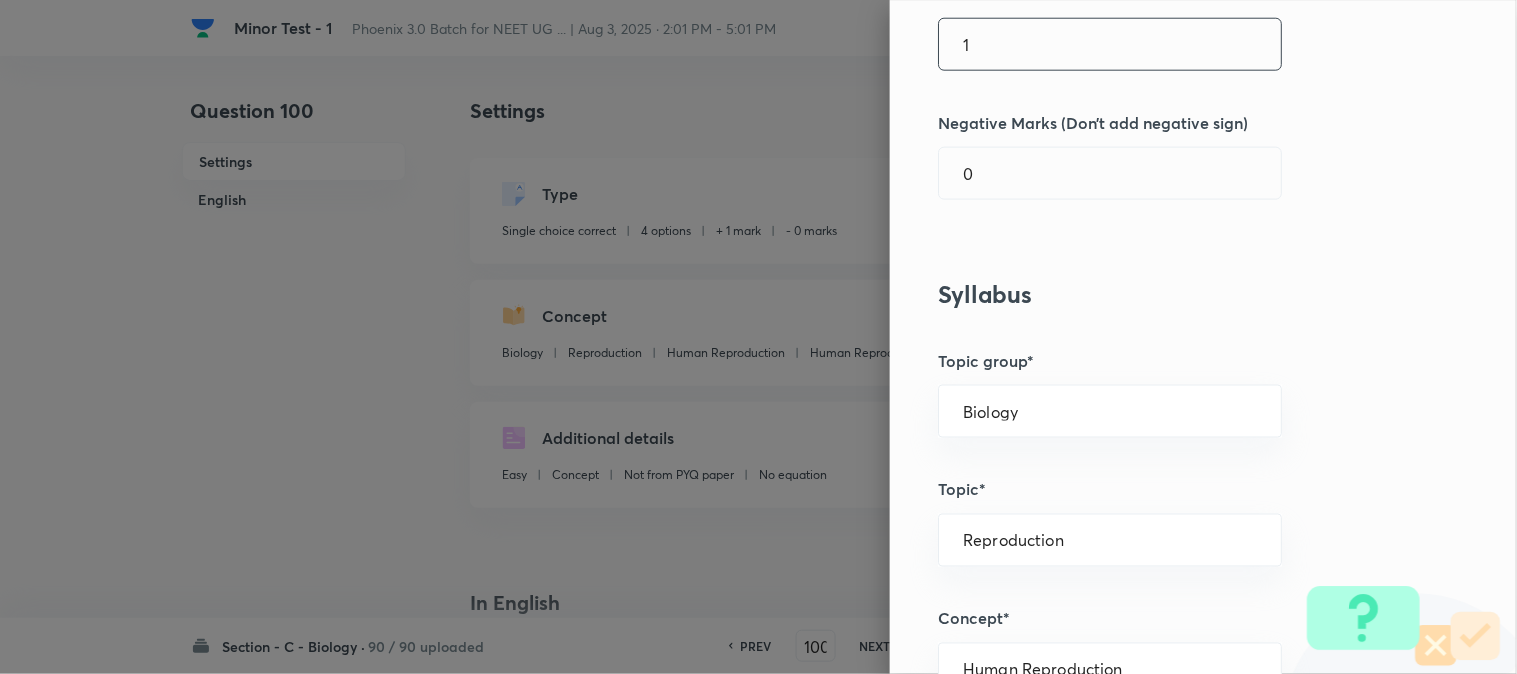 click on "1" at bounding box center (1110, 44) 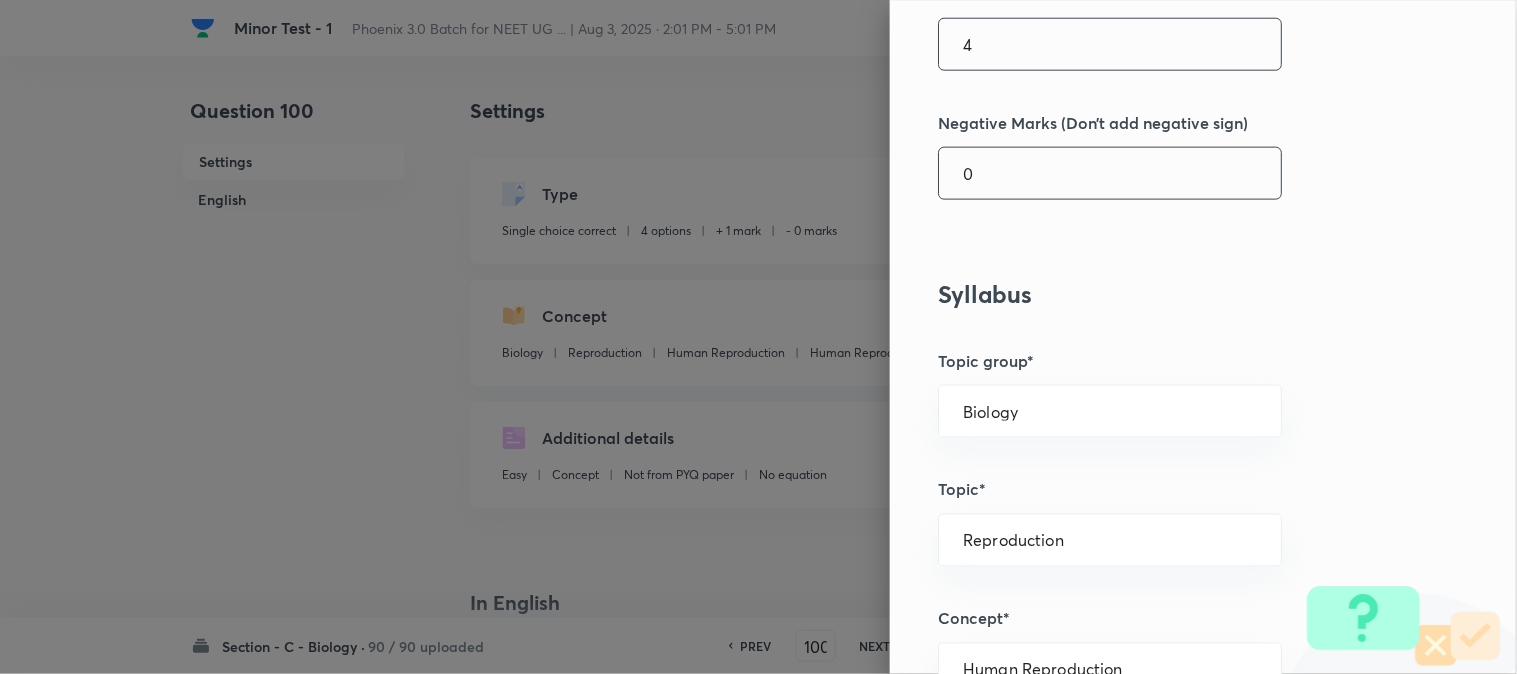 click on "0" at bounding box center (1110, 173) 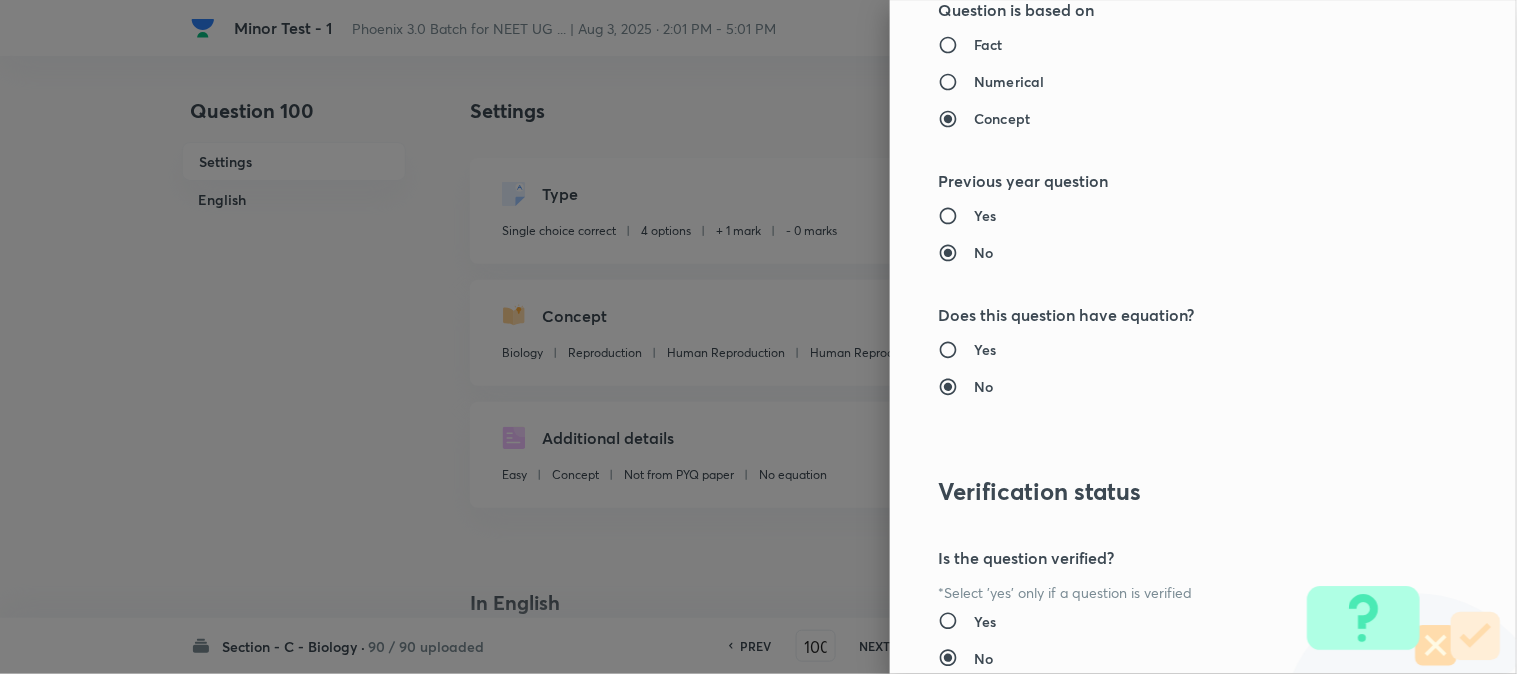 scroll, scrollTop: 2052, scrollLeft: 0, axis: vertical 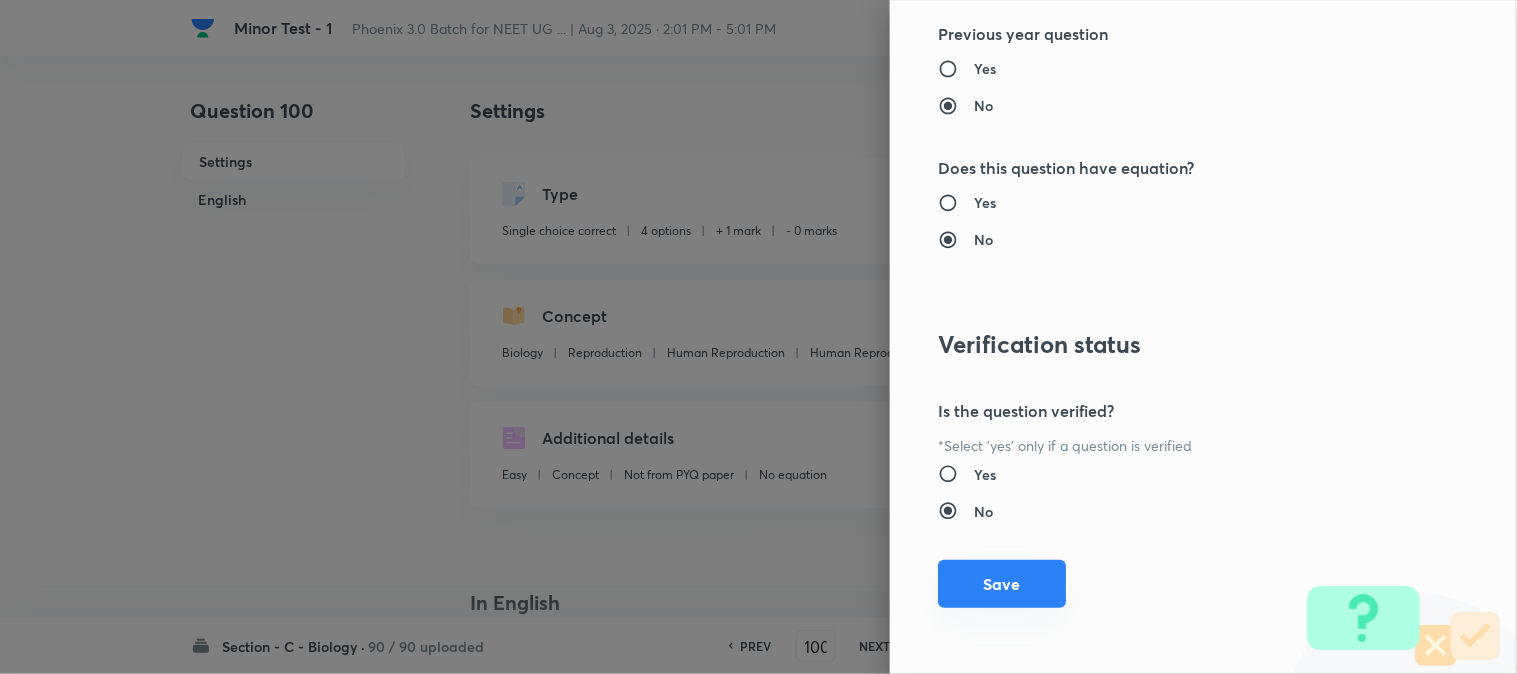 click on "Save" at bounding box center (1002, 584) 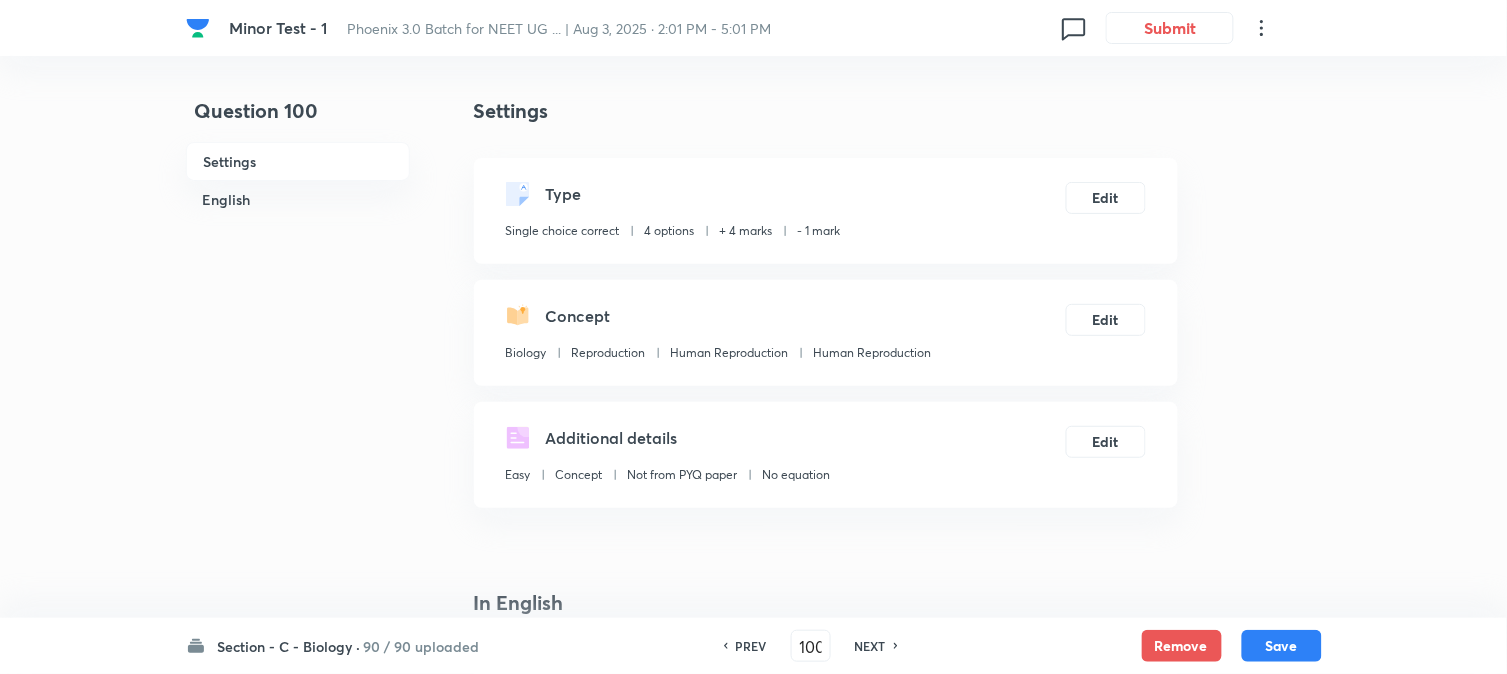 drag, startPoint x: 1296, startPoint y: 657, endPoint x: 1253, endPoint y: 562, distance: 104.27847 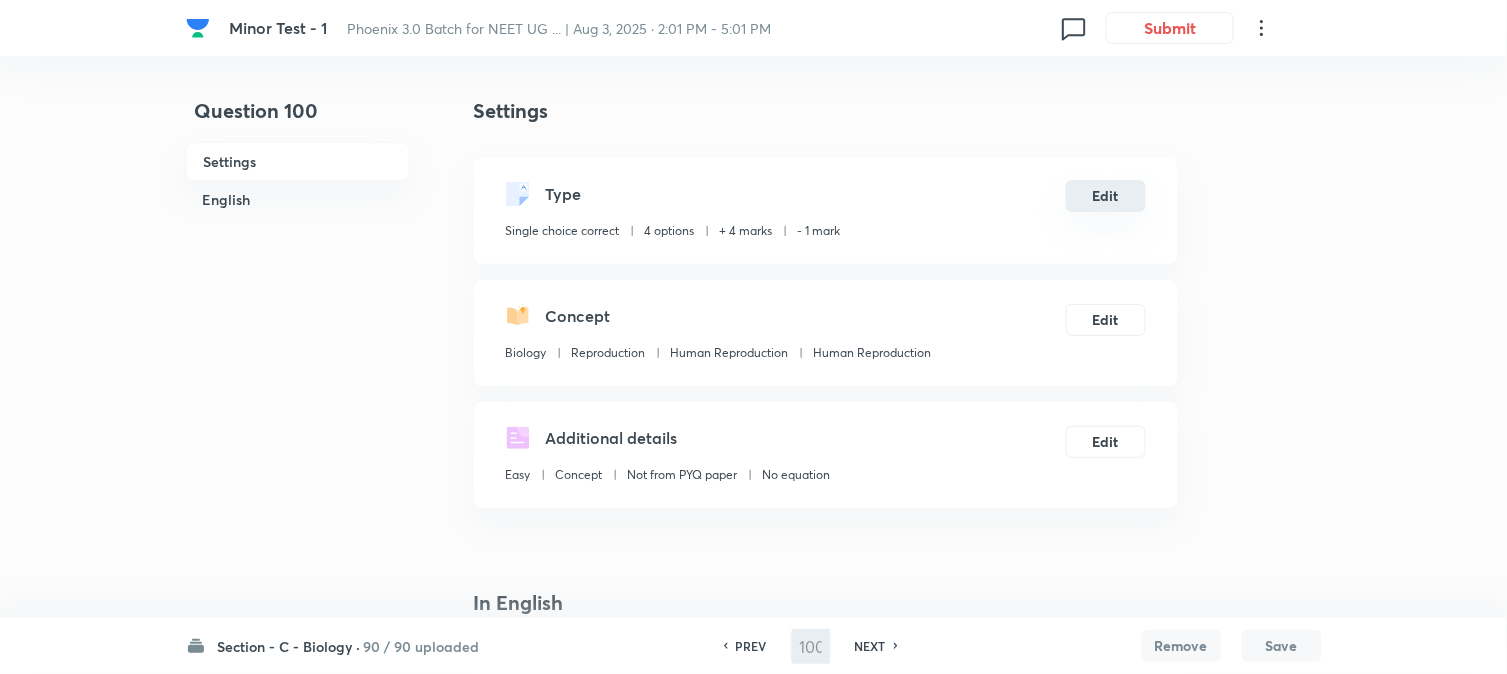 click on "Edit" at bounding box center [1106, 196] 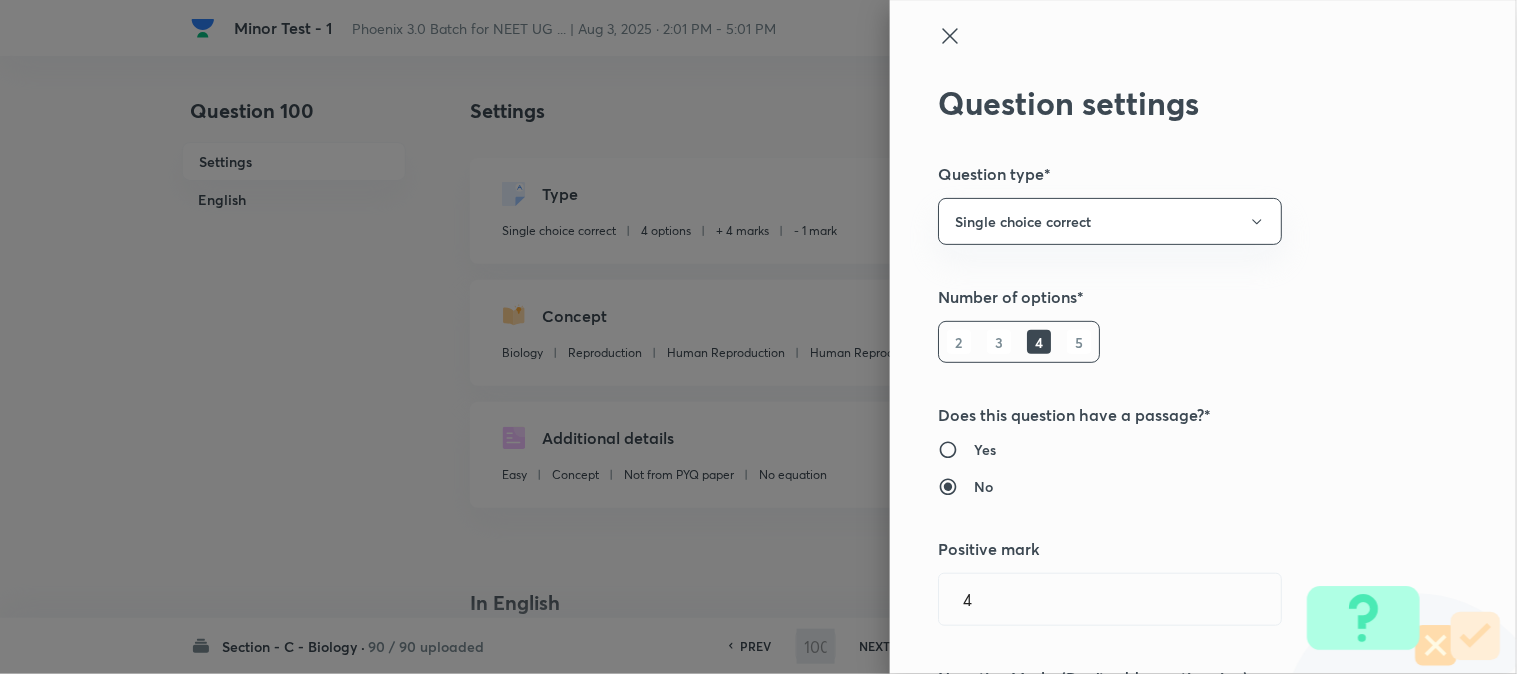 scroll, scrollTop: 444, scrollLeft: 0, axis: vertical 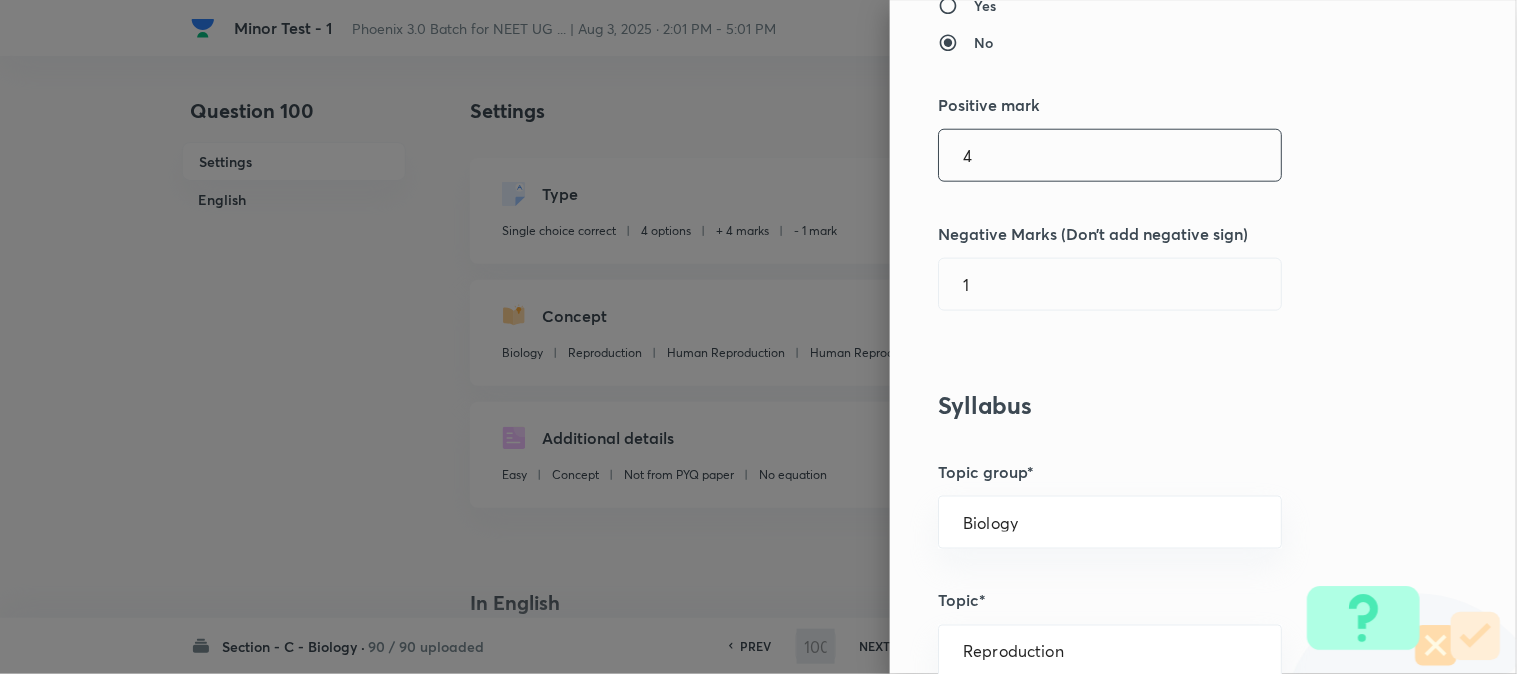 click on "4" at bounding box center (1110, 155) 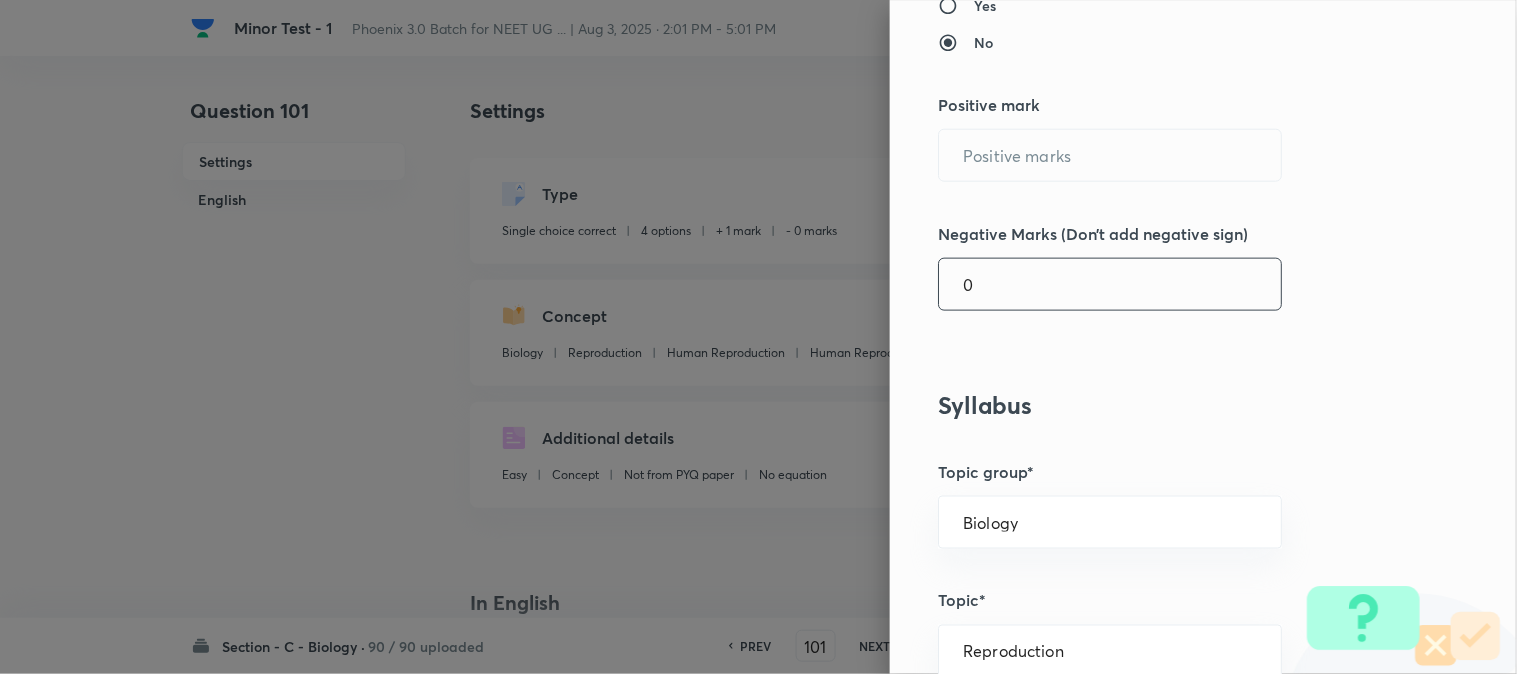 click on "0" at bounding box center (1110, 284) 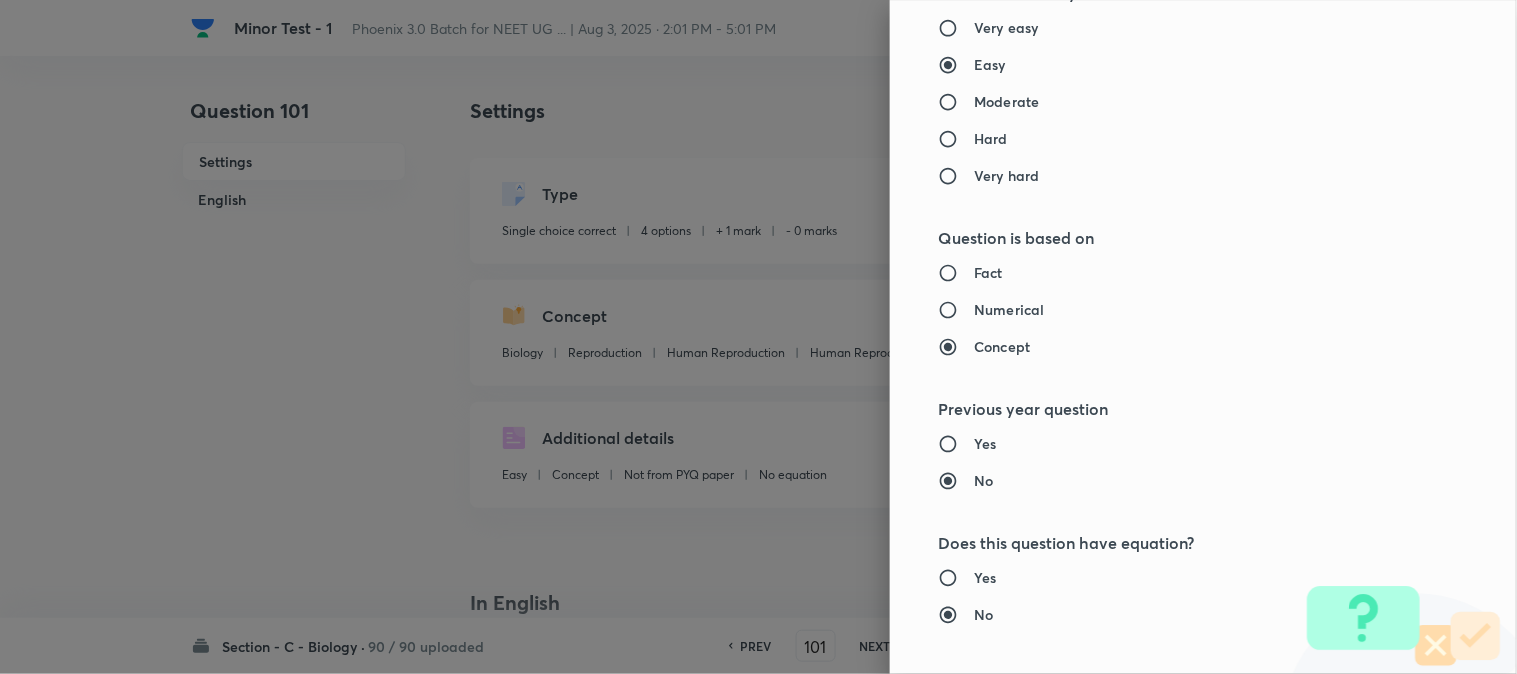 scroll, scrollTop: 2052, scrollLeft: 0, axis: vertical 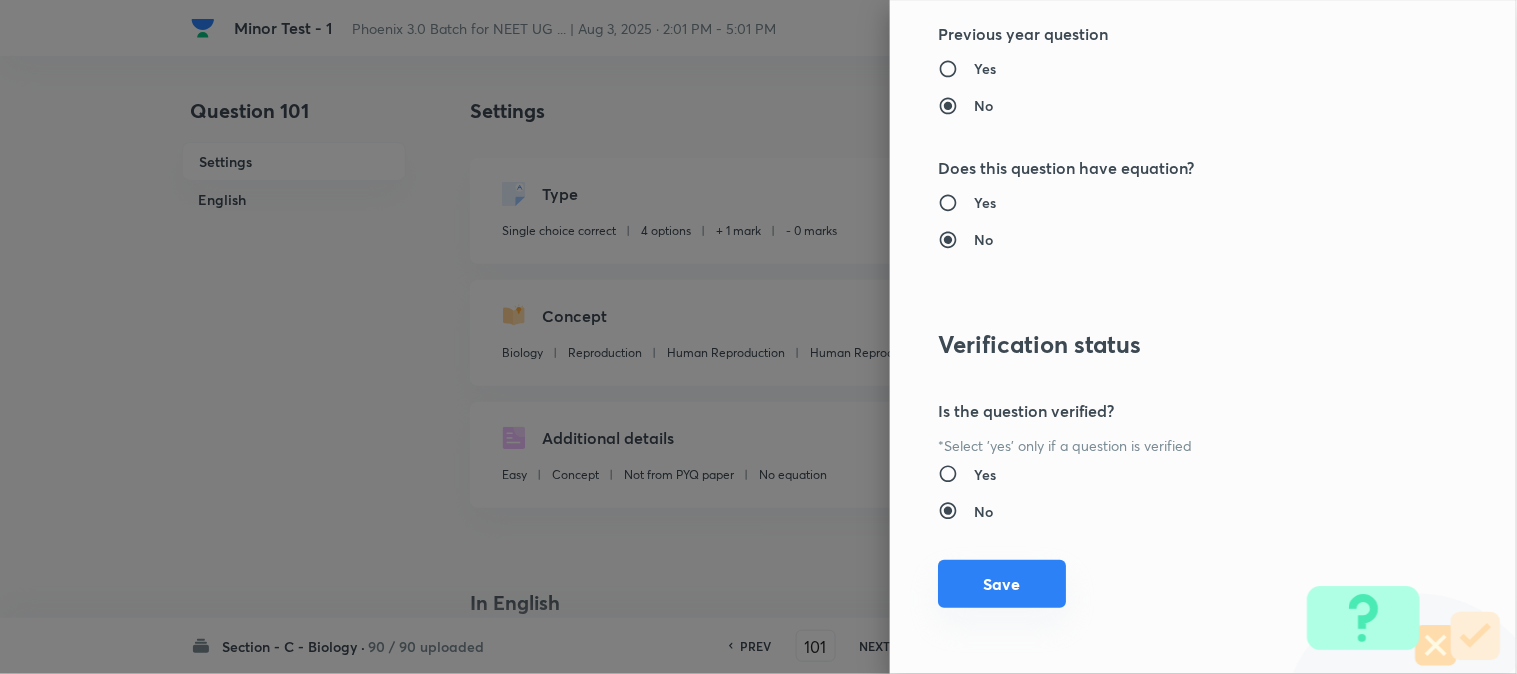 drag, startPoint x: 1011, startPoint y: 588, endPoint x: 1095, endPoint y: 593, distance: 84.14868 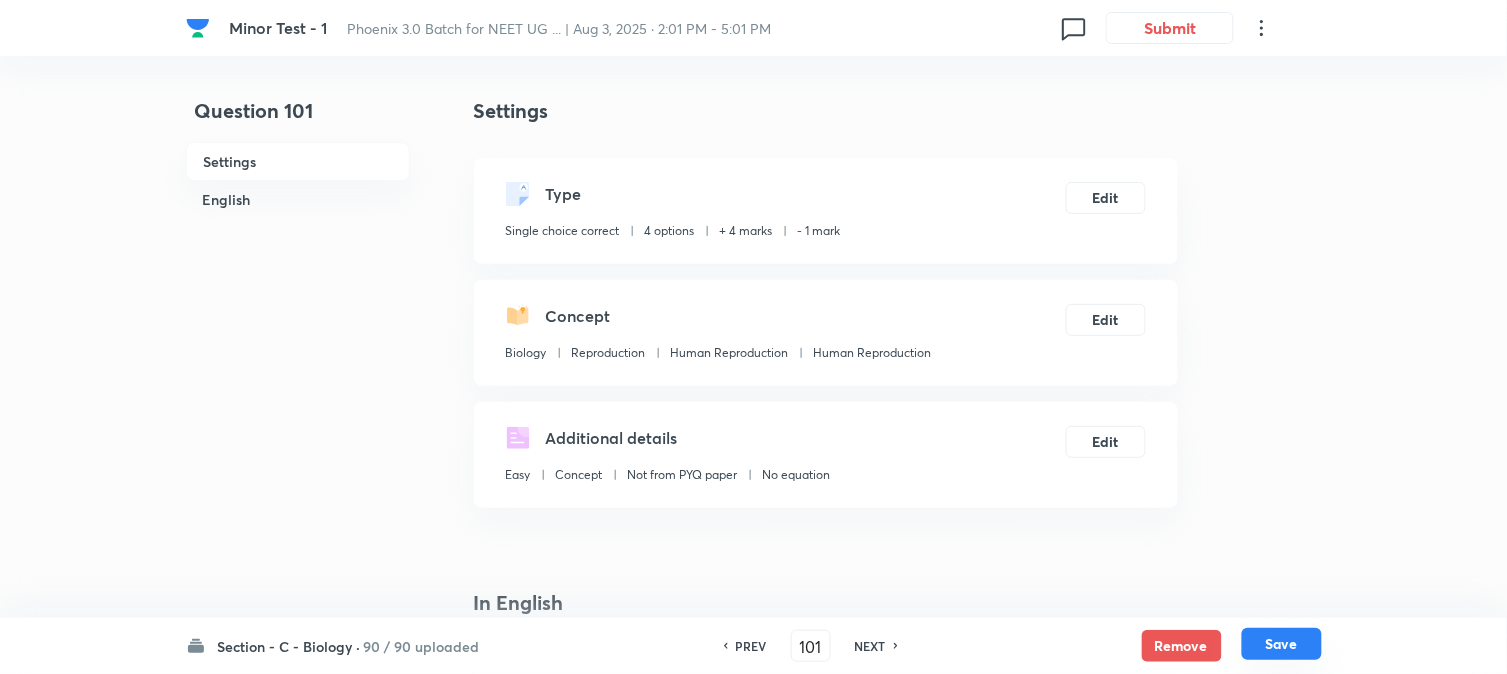 click on "Save" at bounding box center [1282, 644] 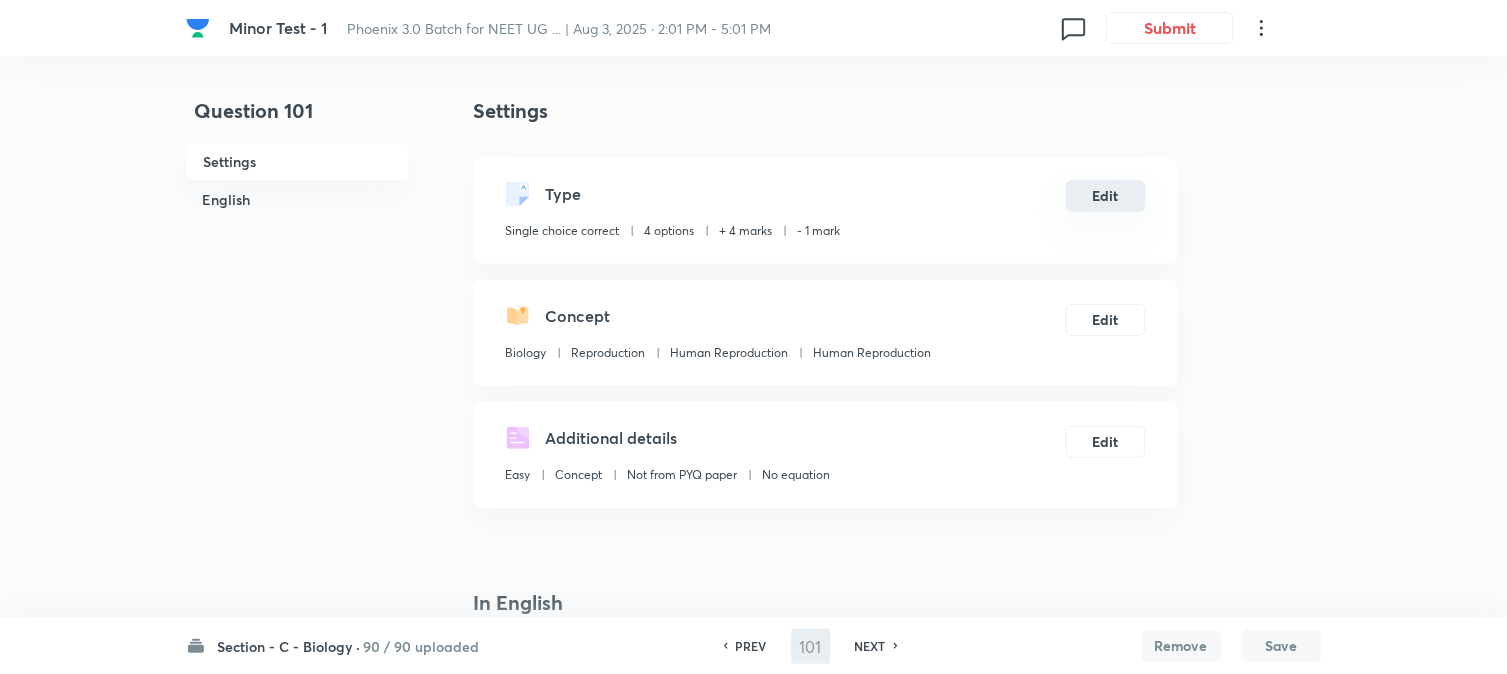 click on "Type Single choice correct 4 options + 4 marks - 1 mark Edit" at bounding box center [826, 211] 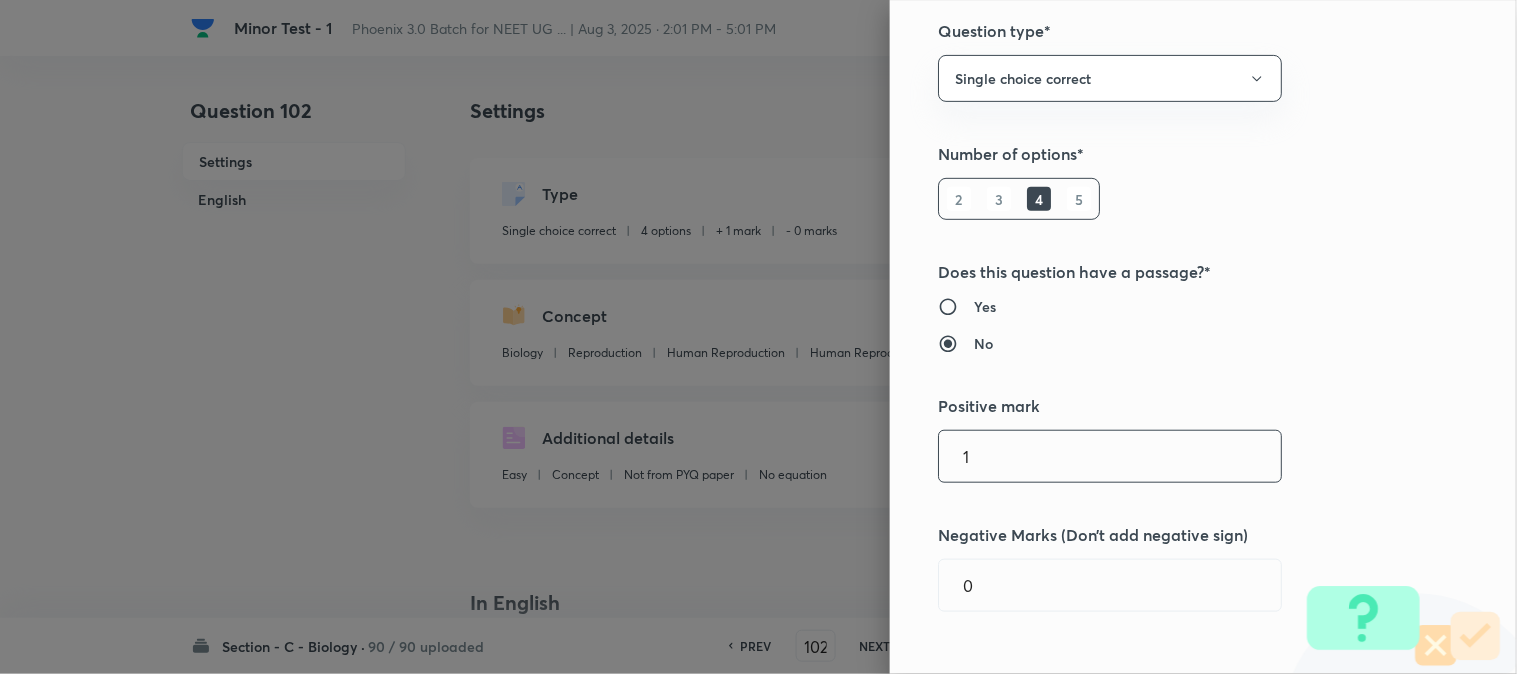 scroll, scrollTop: 444, scrollLeft: 0, axis: vertical 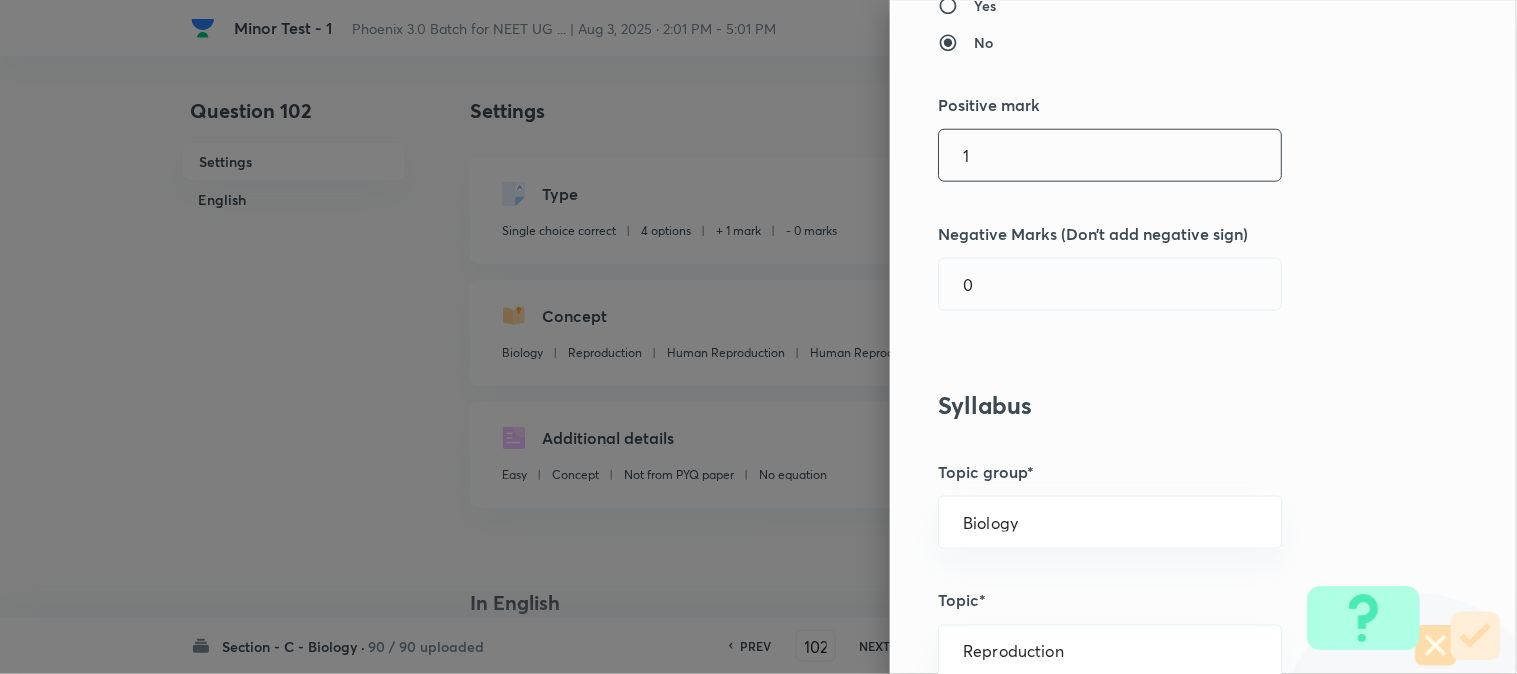 click on "1" at bounding box center [1110, 155] 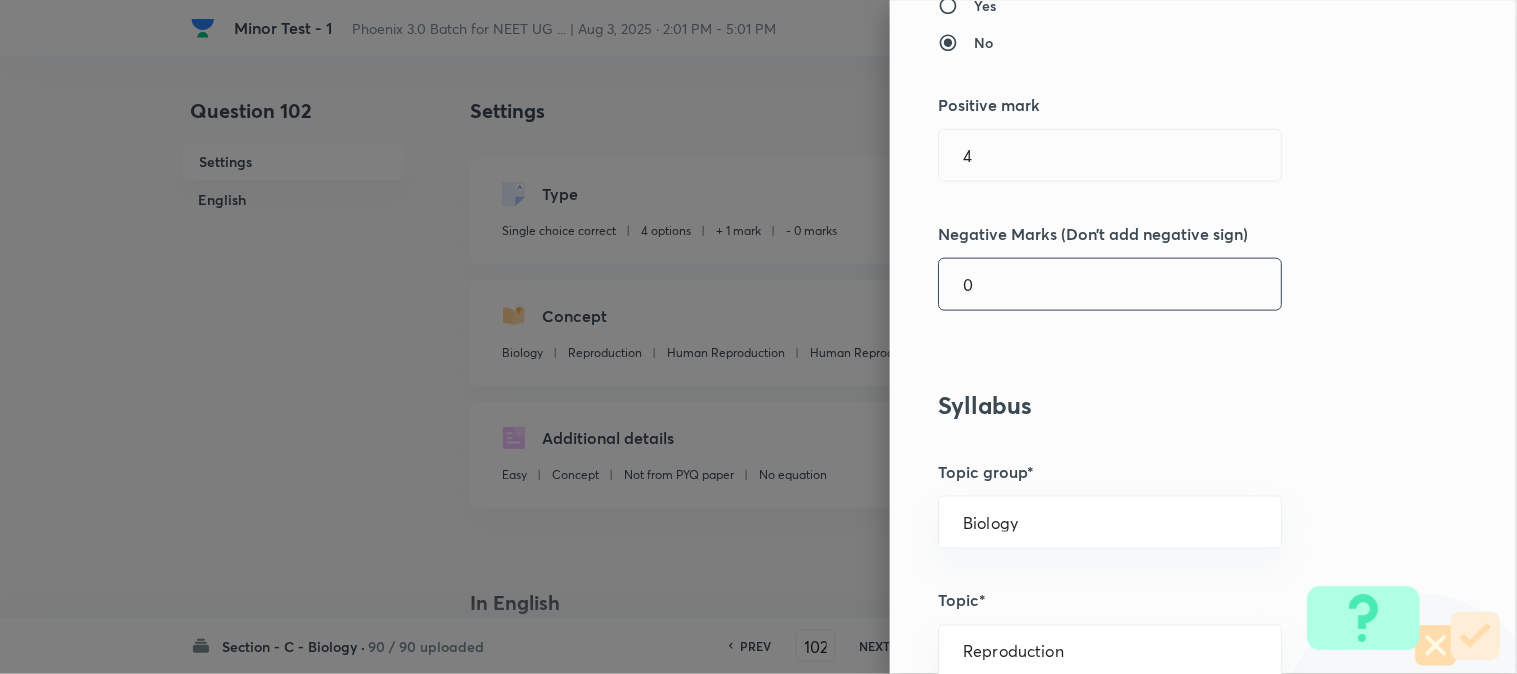 drag, startPoint x: 978, startPoint y: 278, endPoint x: 982, endPoint y: 305, distance: 27.294687 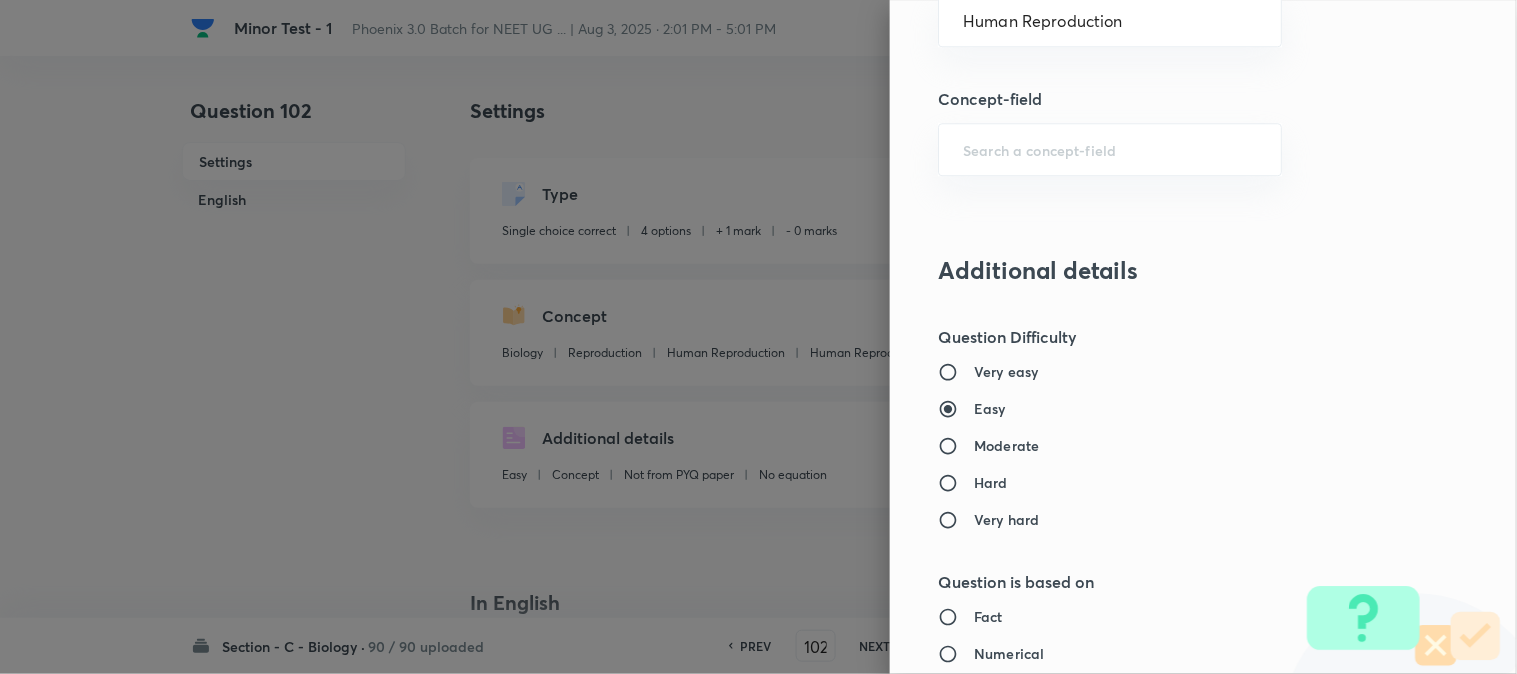 scroll, scrollTop: 2052, scrollLeft: 0, axis: vertical 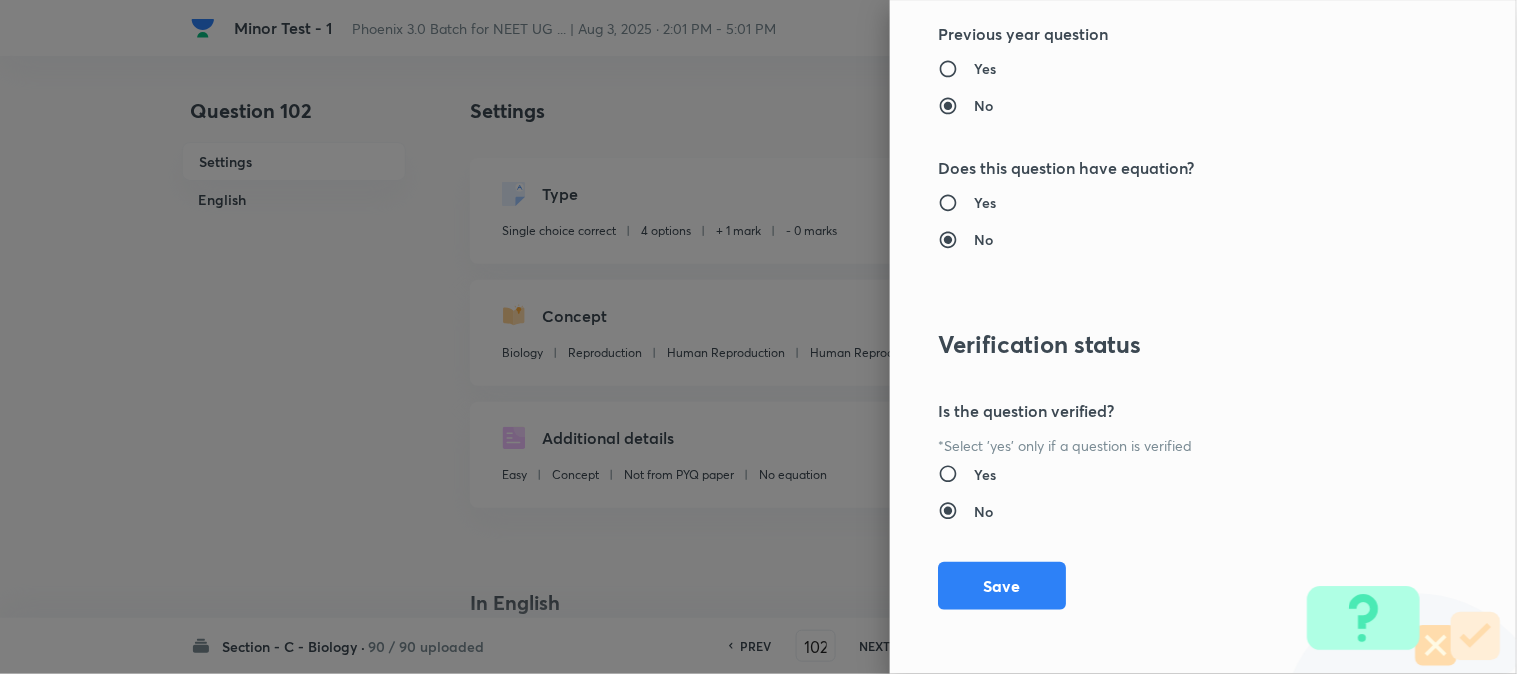 click on "Question settings Question type* Single choice correct Number of options* 2 3 4 5 Does this question have a passage?* Yes No Positive mark 4 Negative Marks (Don’t add negative sign) 1 Syllabus Topic group* Biology Topic* Reproduction Concept* Human Reproduction Sub-concept* Human Reproduction Concept-field Additional details Question Difficulty Very easy Easy Moderate Hard Very hard Question is based on Fact Numerical Concept Previous year question Yes No Does this question have equation? Yes No Verification status Is the question verified? *Select 'yes' only if a question is verified Yes No Save" at bounding box center [1203, 337] 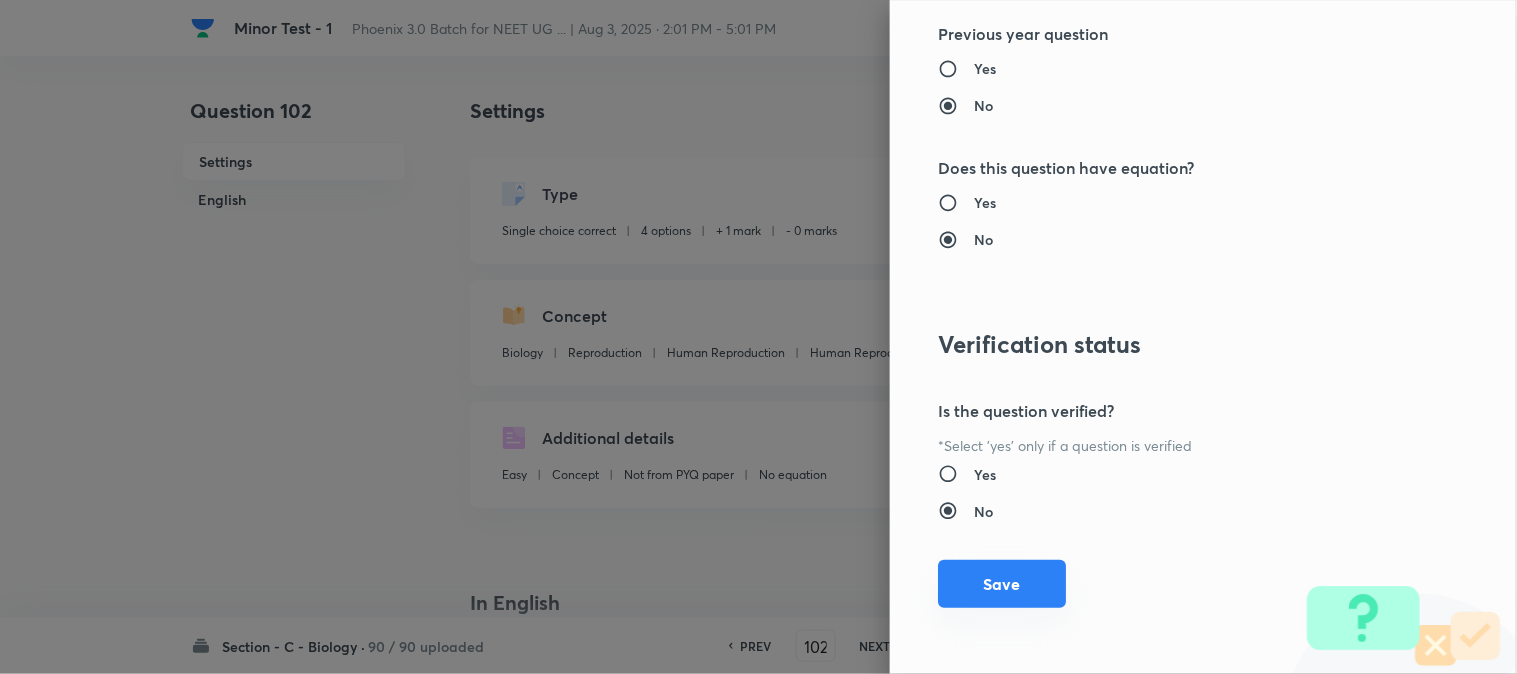 click on "Save" at bounding box center (1002, 584) 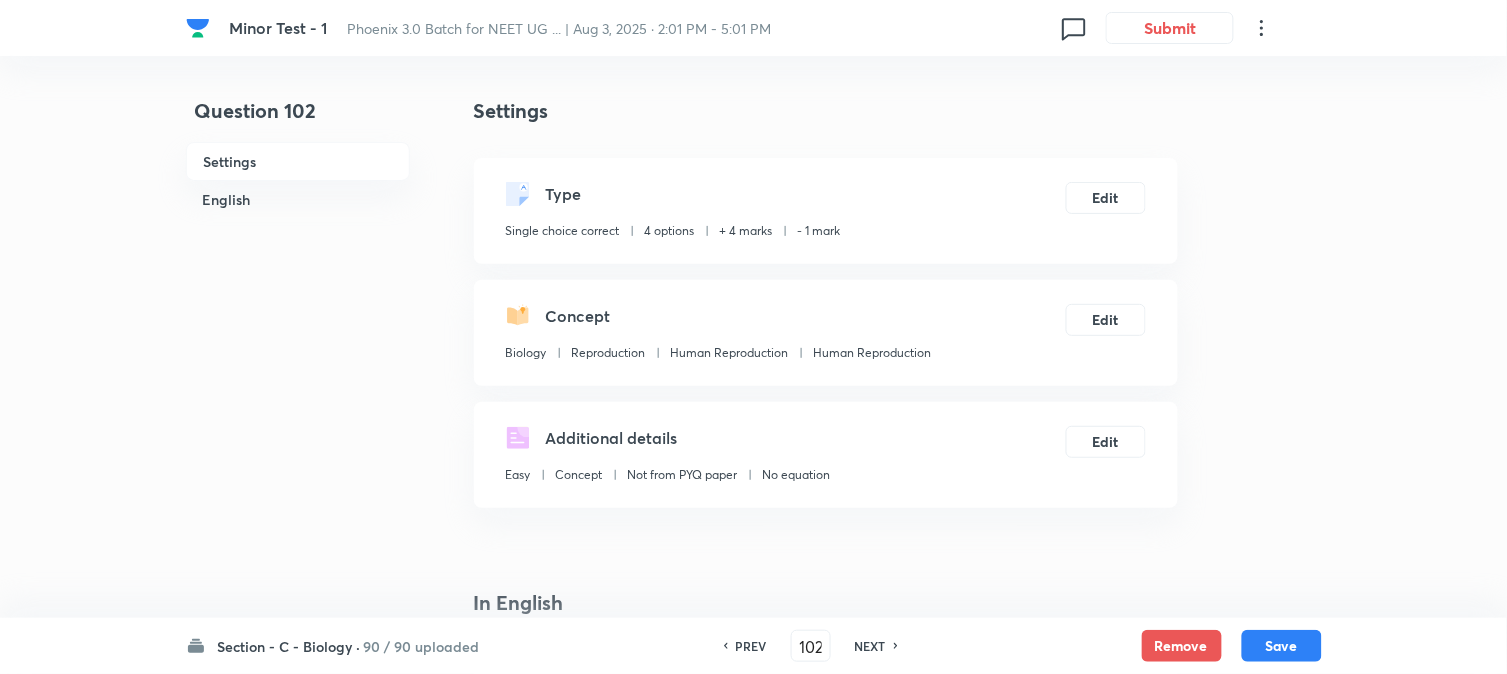 click on "Save" at bounding box center [1282, 646] 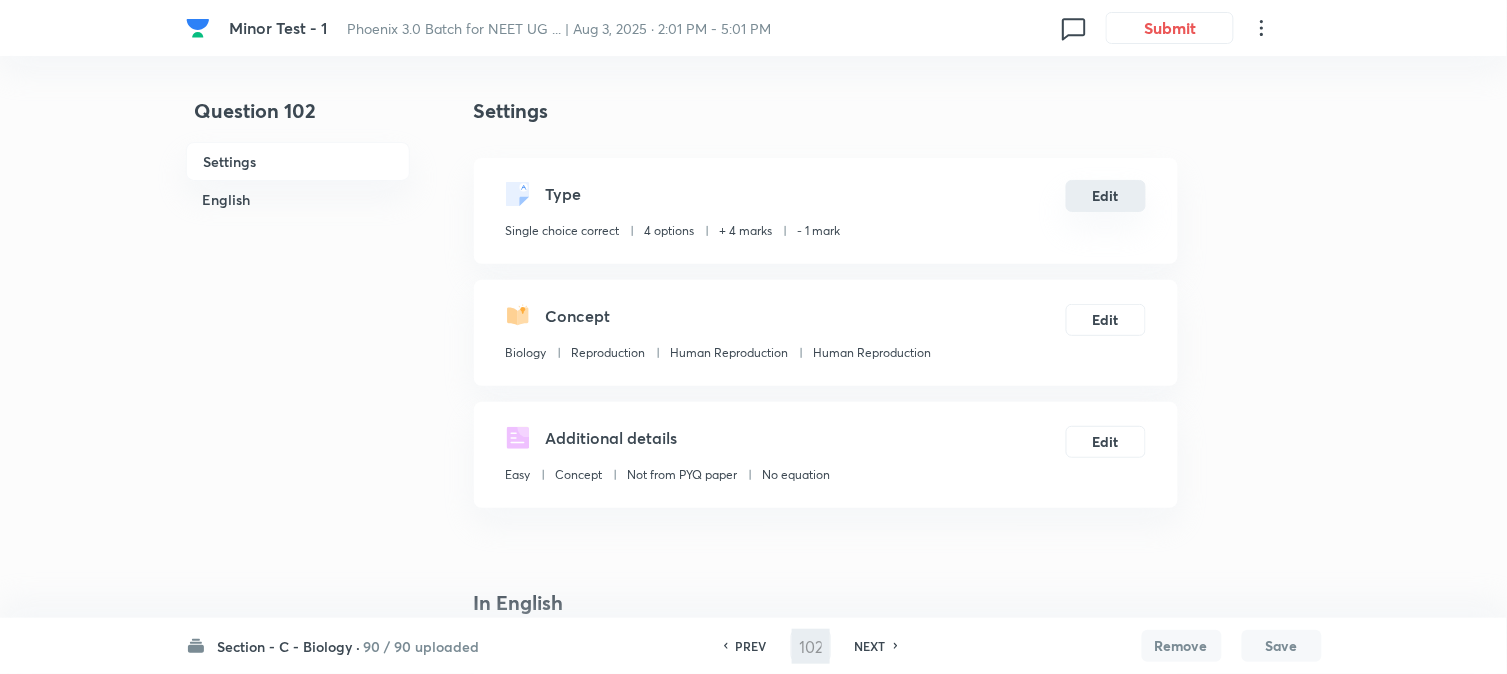 click on "Edit" at bounding box center [1106, 196] 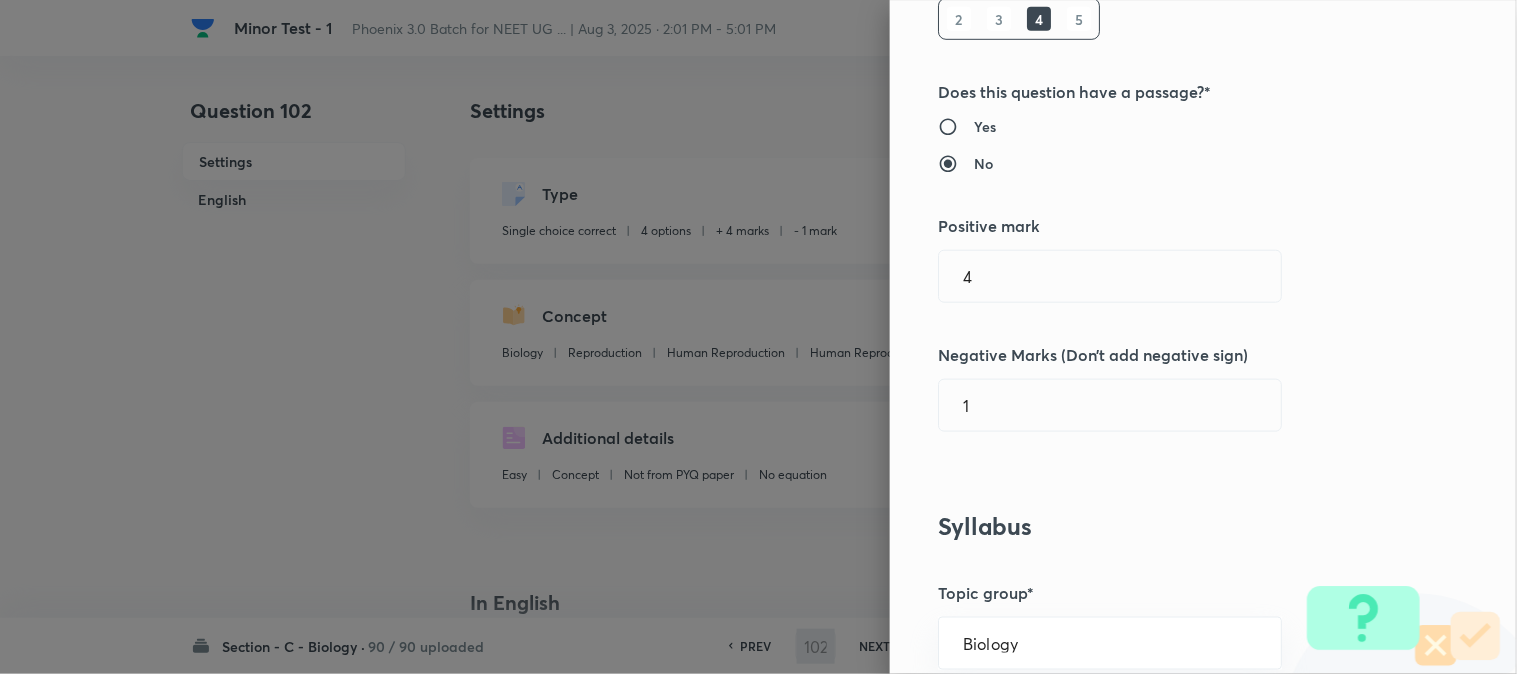 scroll, scrollTop: 333, scrollLeft: 0, axis: vertical 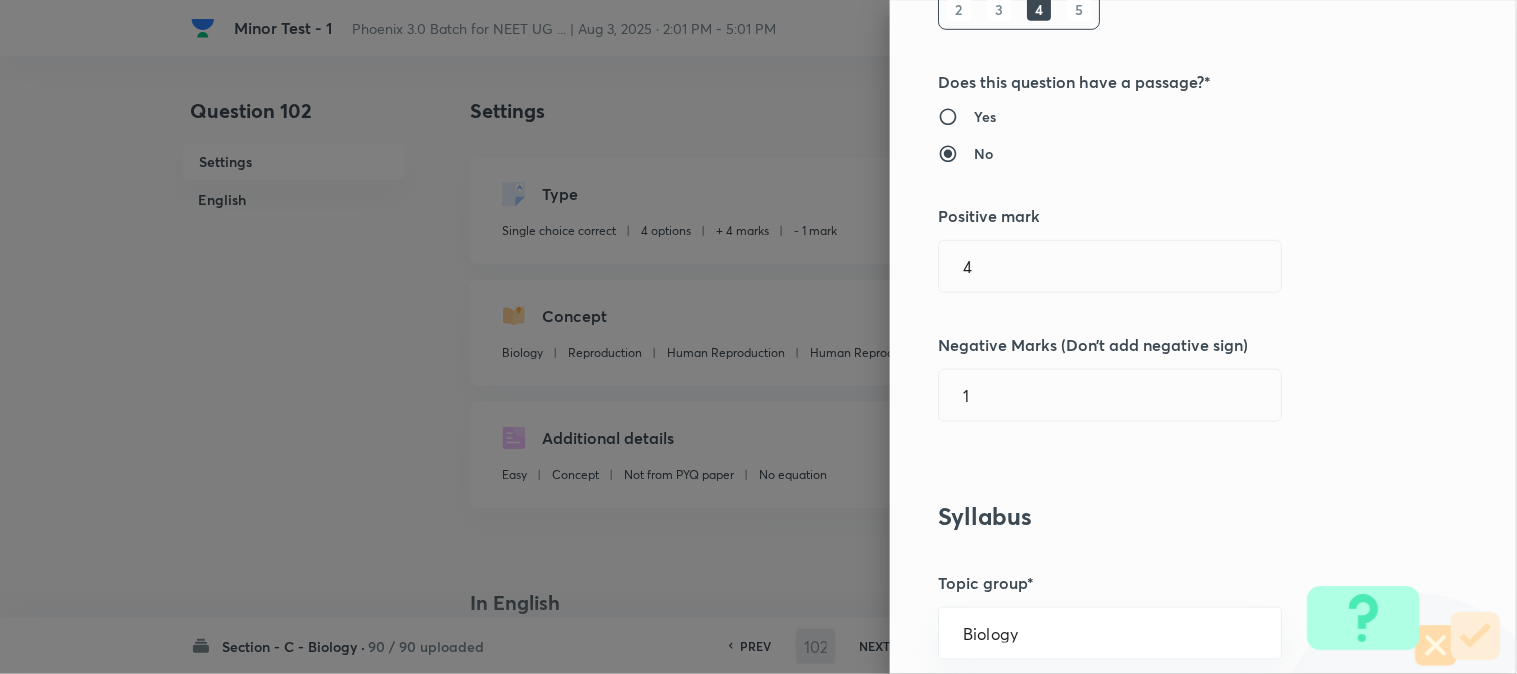click on "Positive mark" at bounding box center [1170, 216] 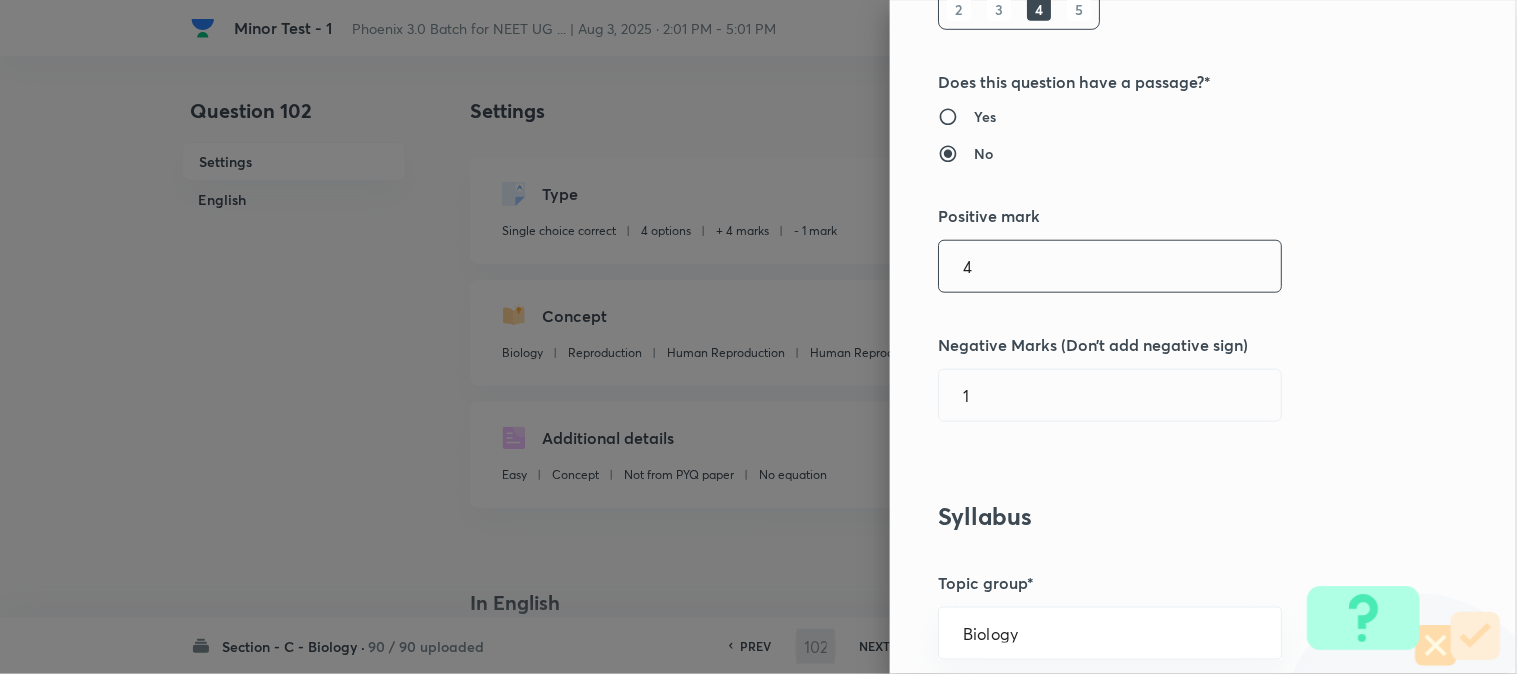 click on "4" at bounding box center (1110, 266) 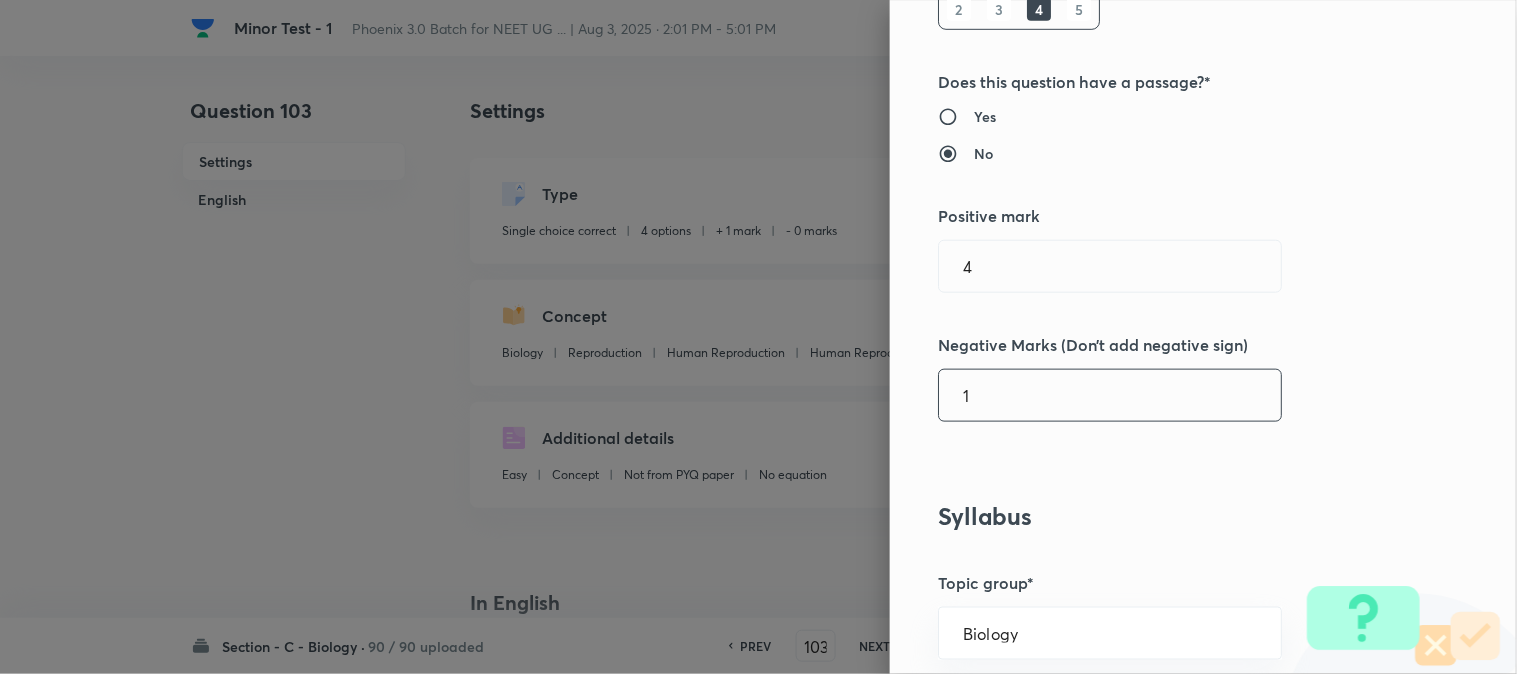 click on "1" at bounding box center [1110, 395] 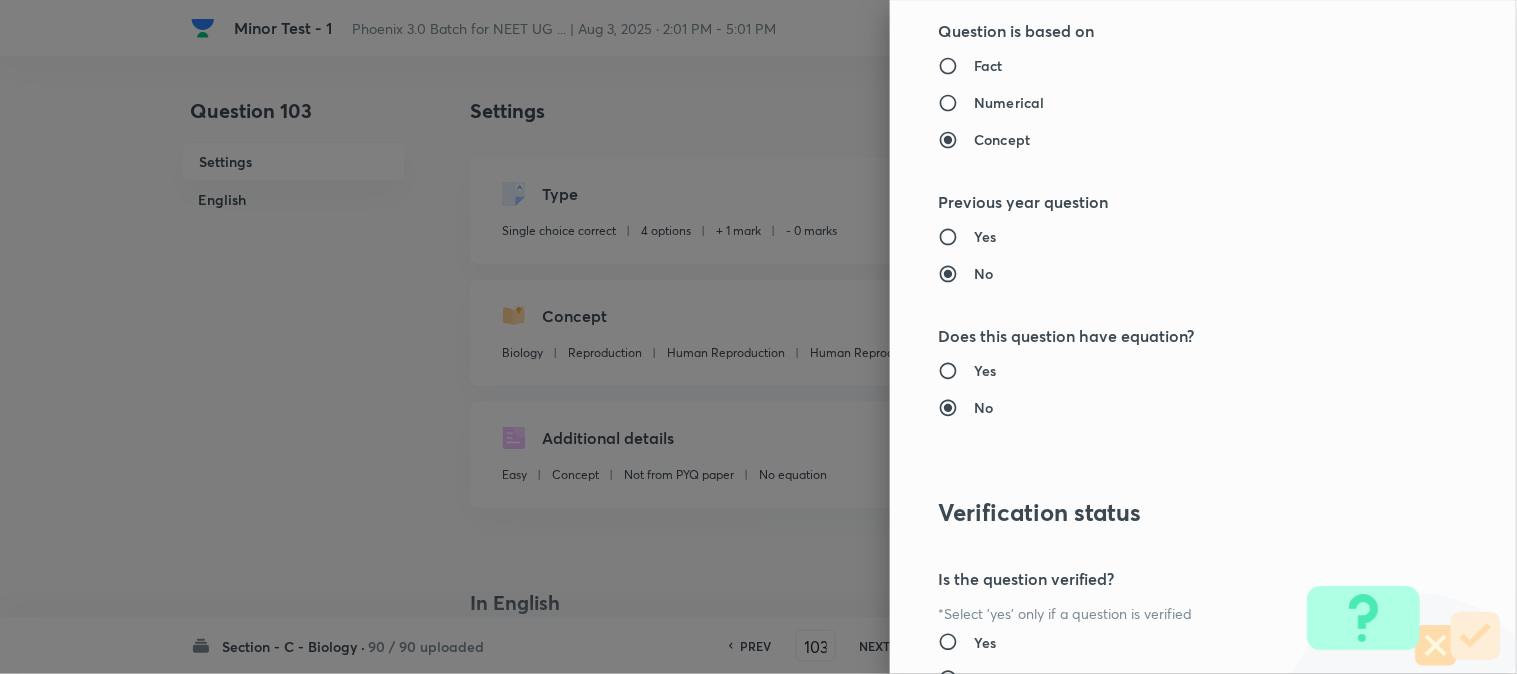 scroll, scrollTop: 2052, scrollLeft: 0, axis: vertical 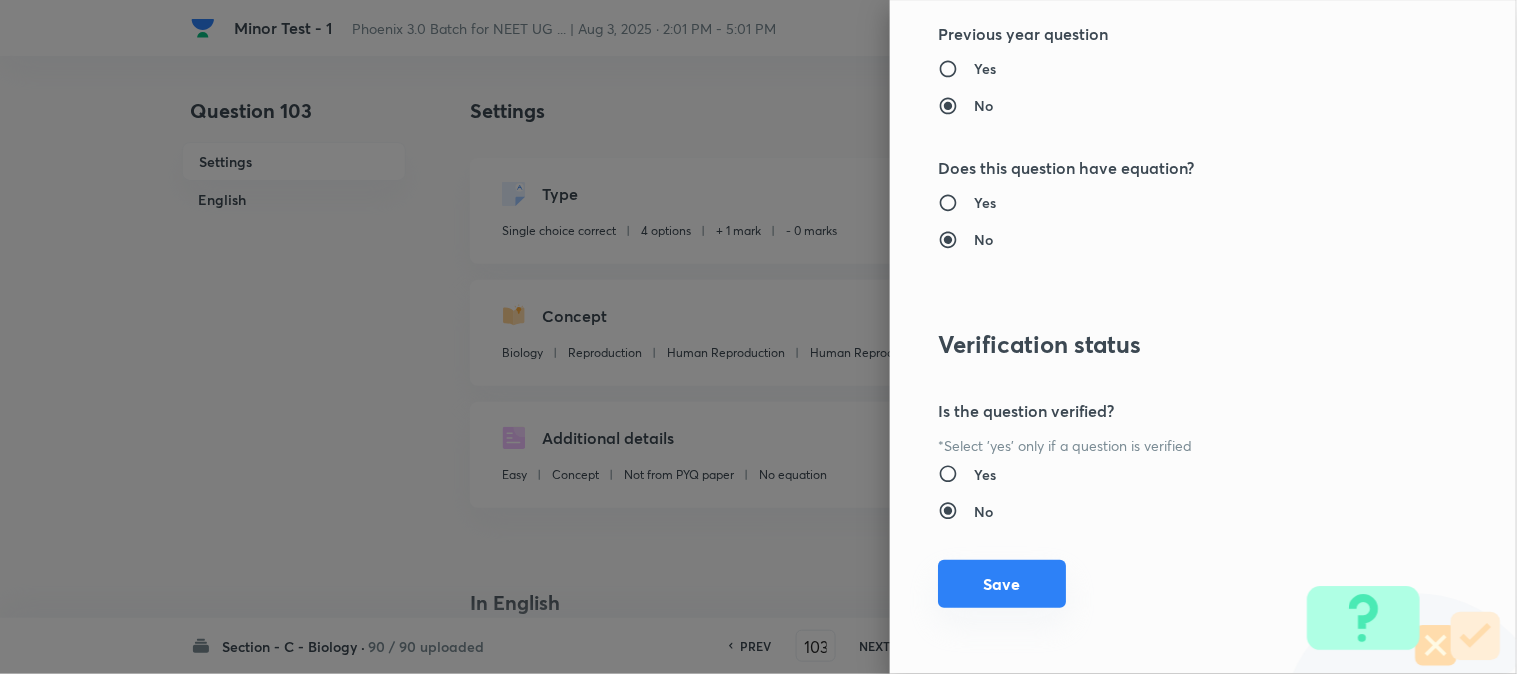 click on "Save" at bounding box center [1002, 584] 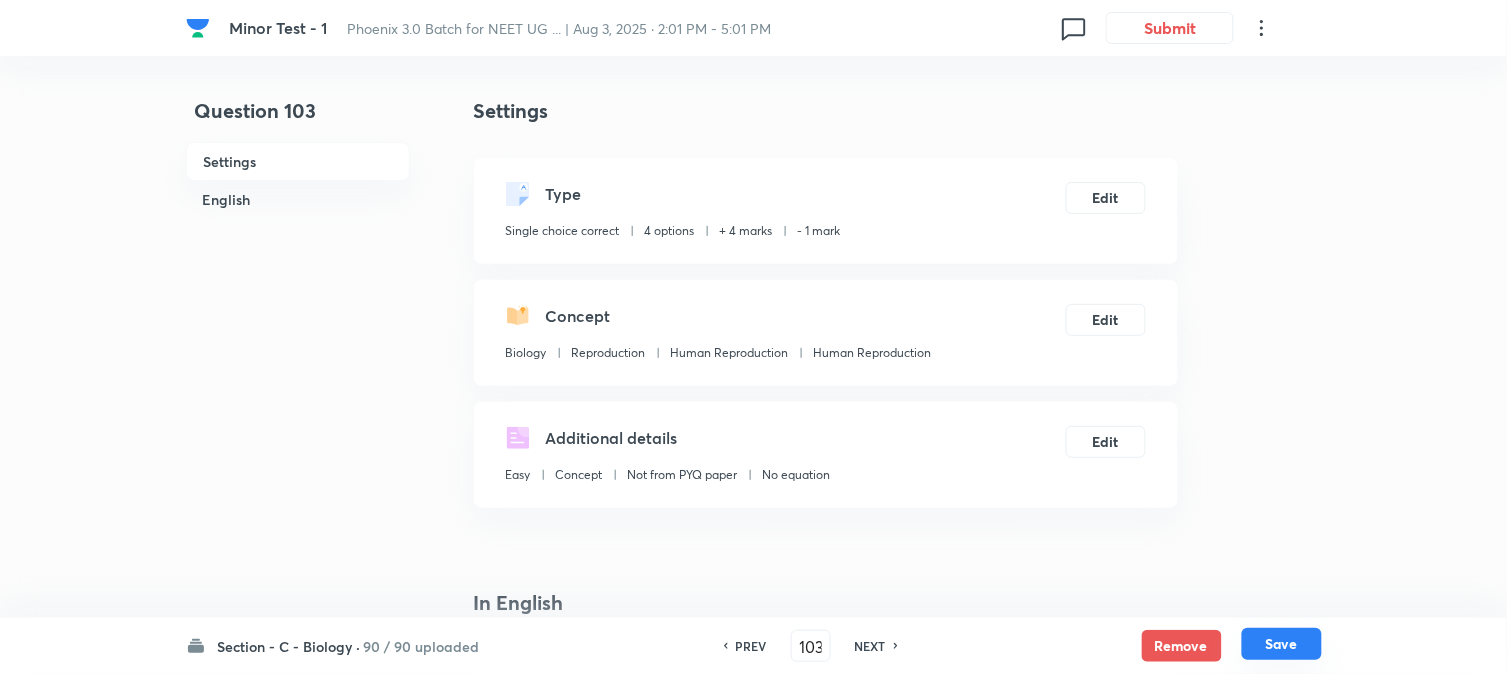 click on "Save" at bounding box center [1282, 644] 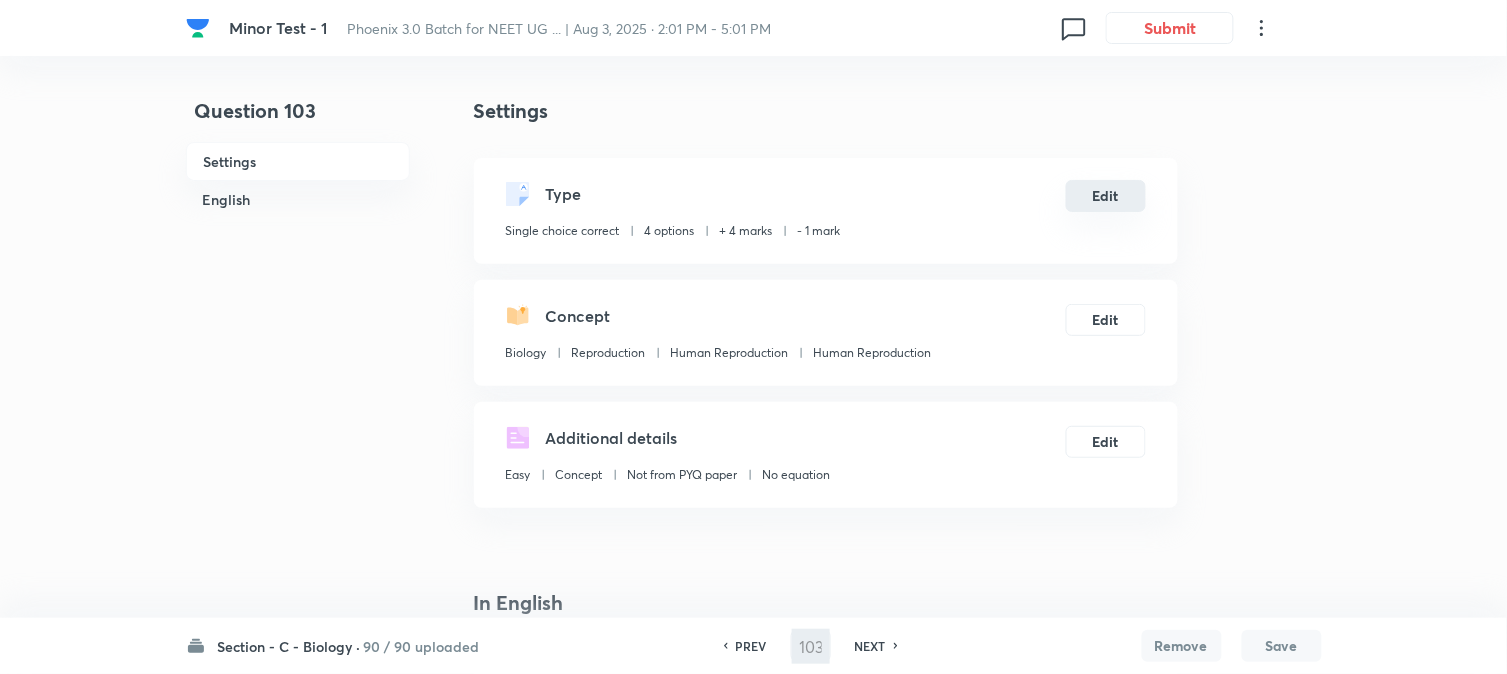 click on "Edit" at bounding box center [1106, 196] 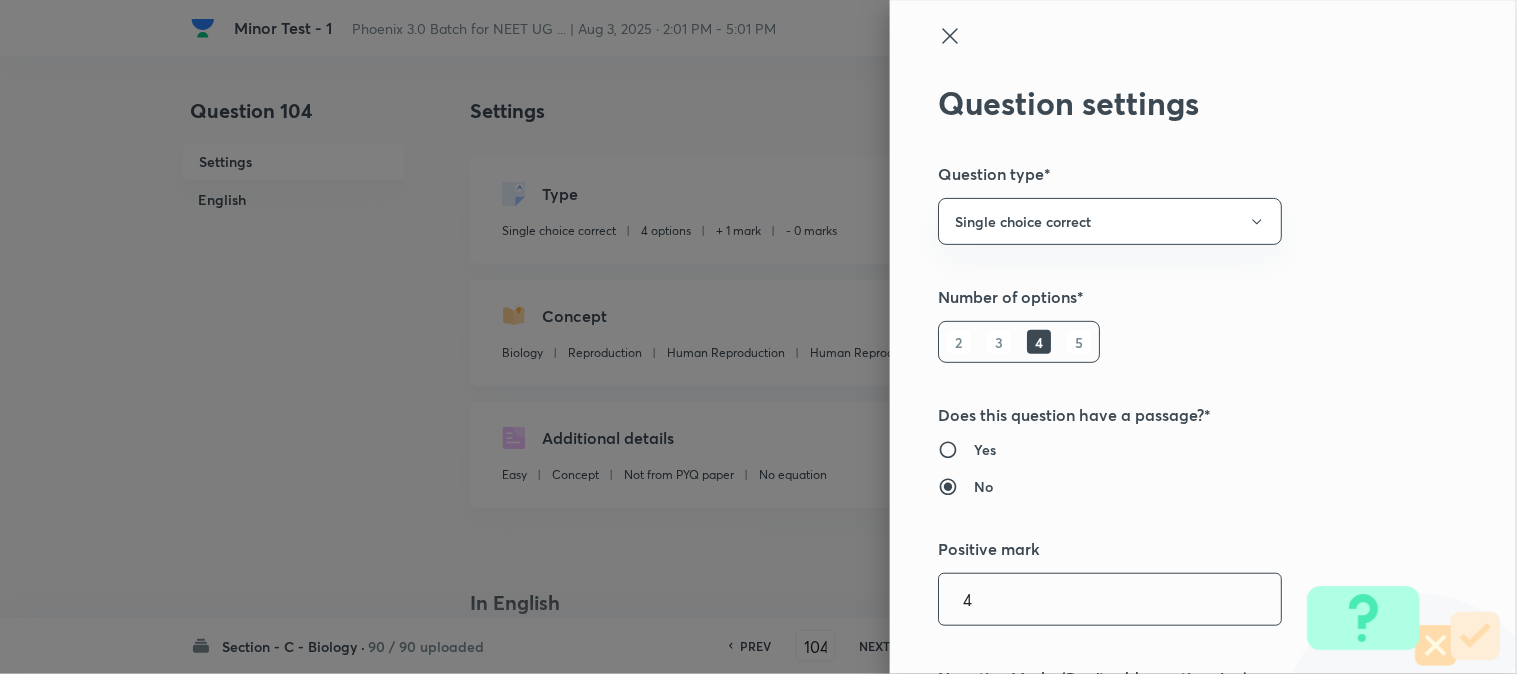 scroll, scrollTop: 444, scrollLeft: 0, axis: vertical 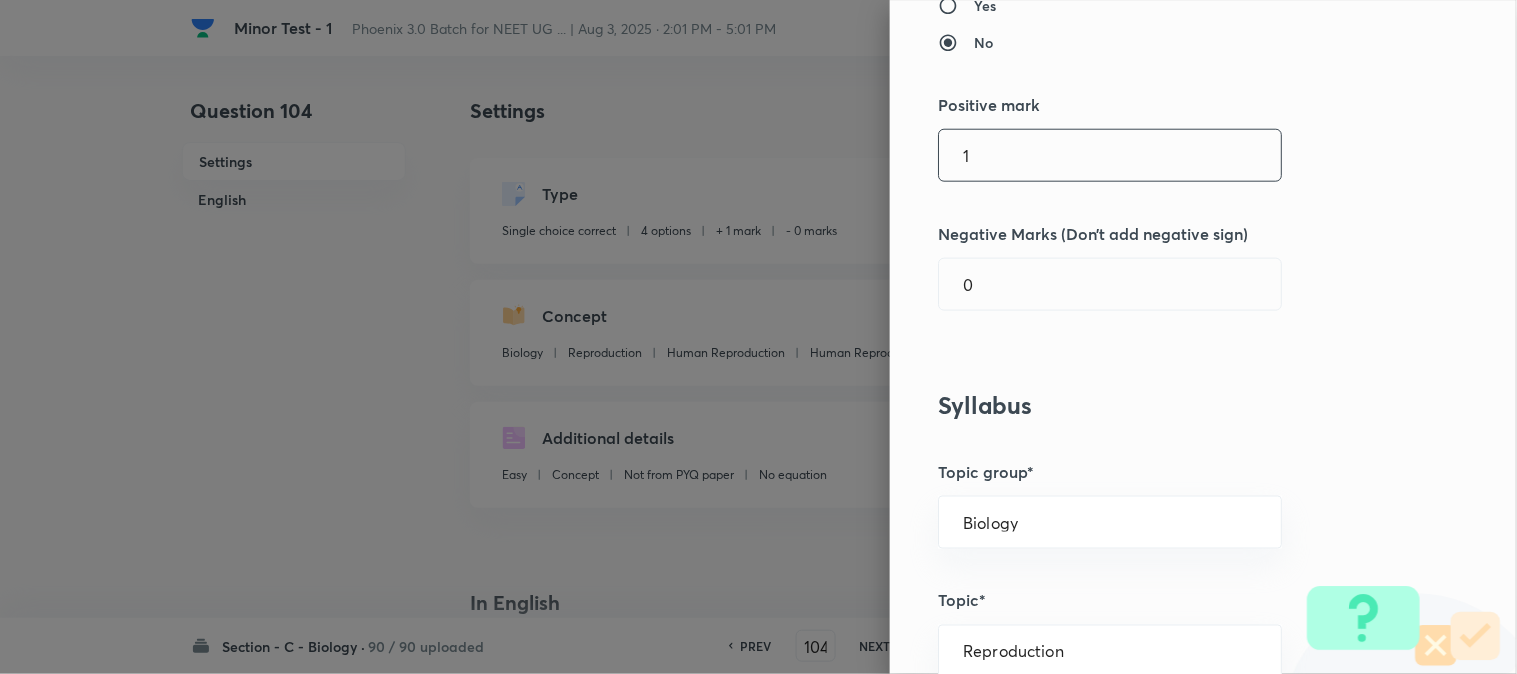 click on "1" at bounding box center [1110, 155] 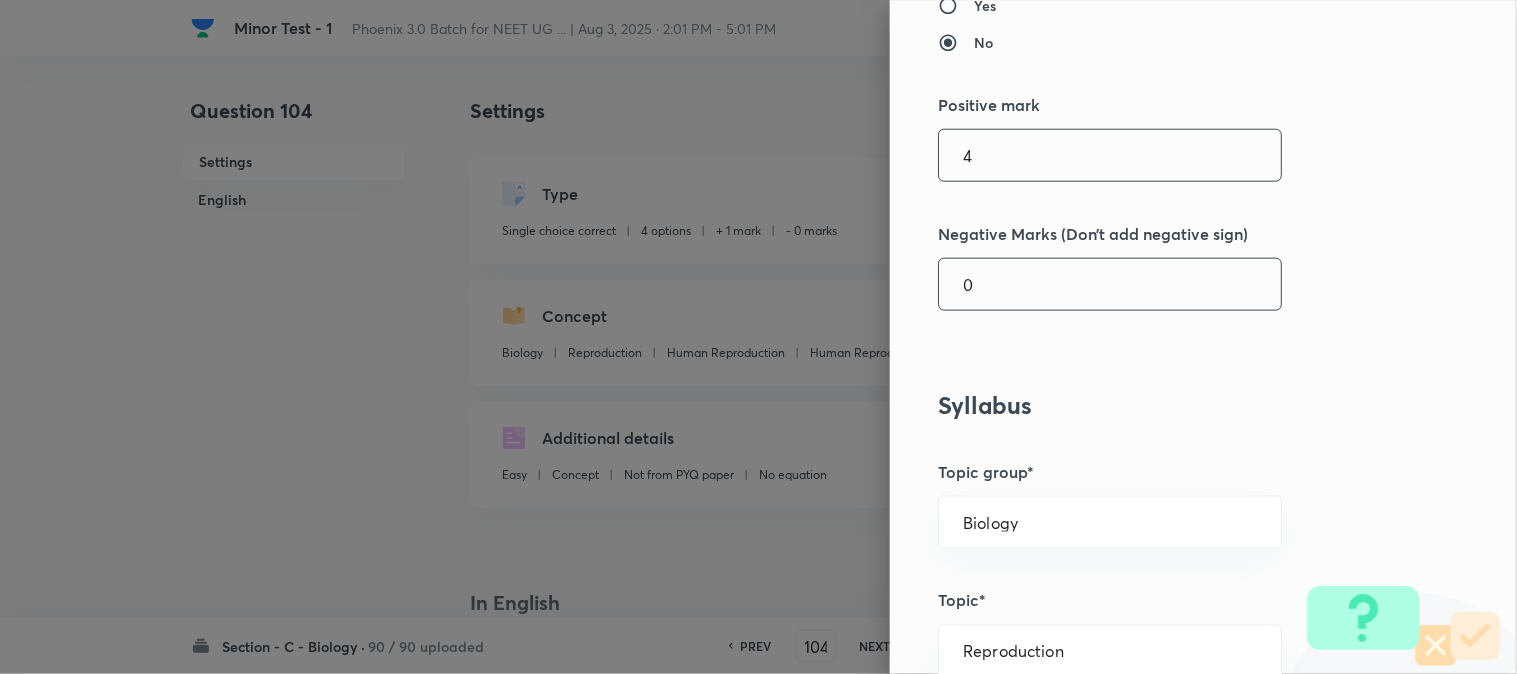click on "0" at bounding box center (1110, 284) 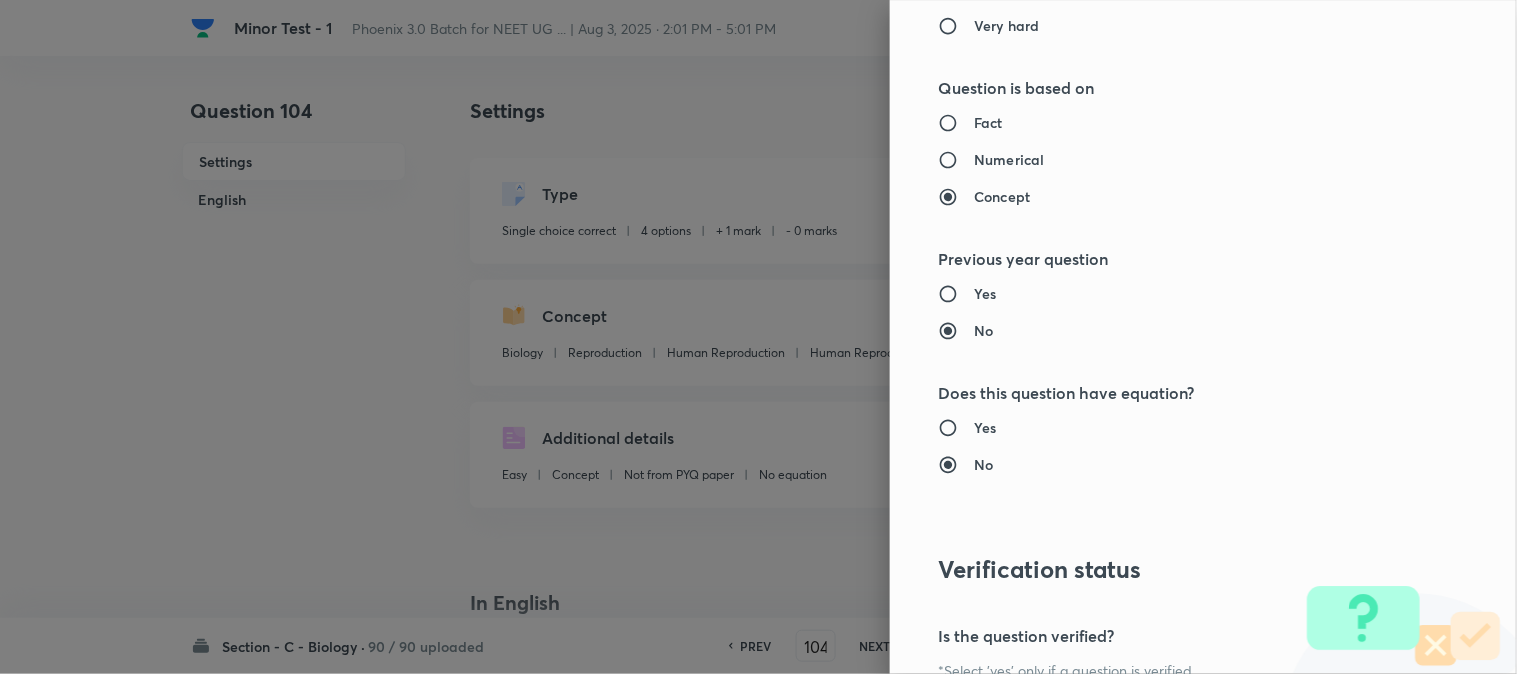 scroll, scrollTop: 2052, scrollLeft: 0, axis: vertical 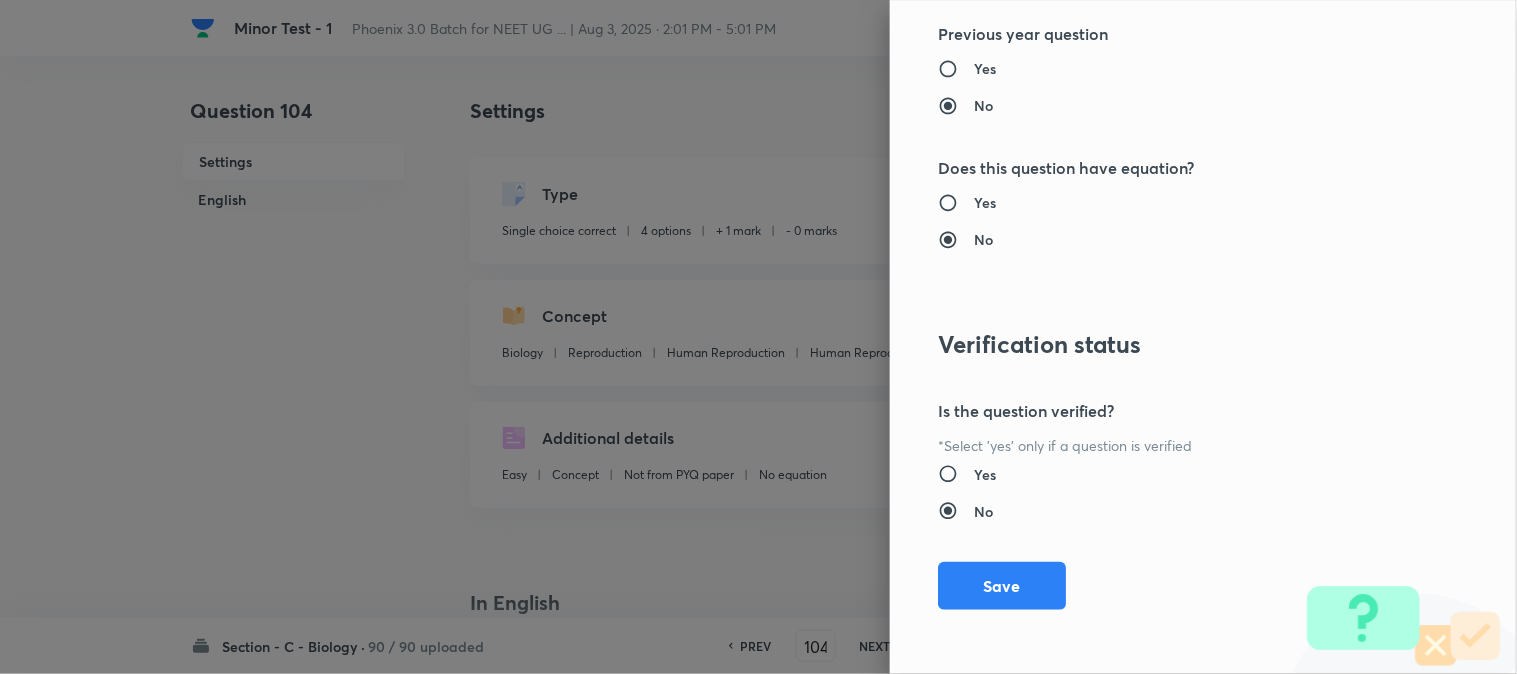 click on "Save" at bounding box center [1002, 586] 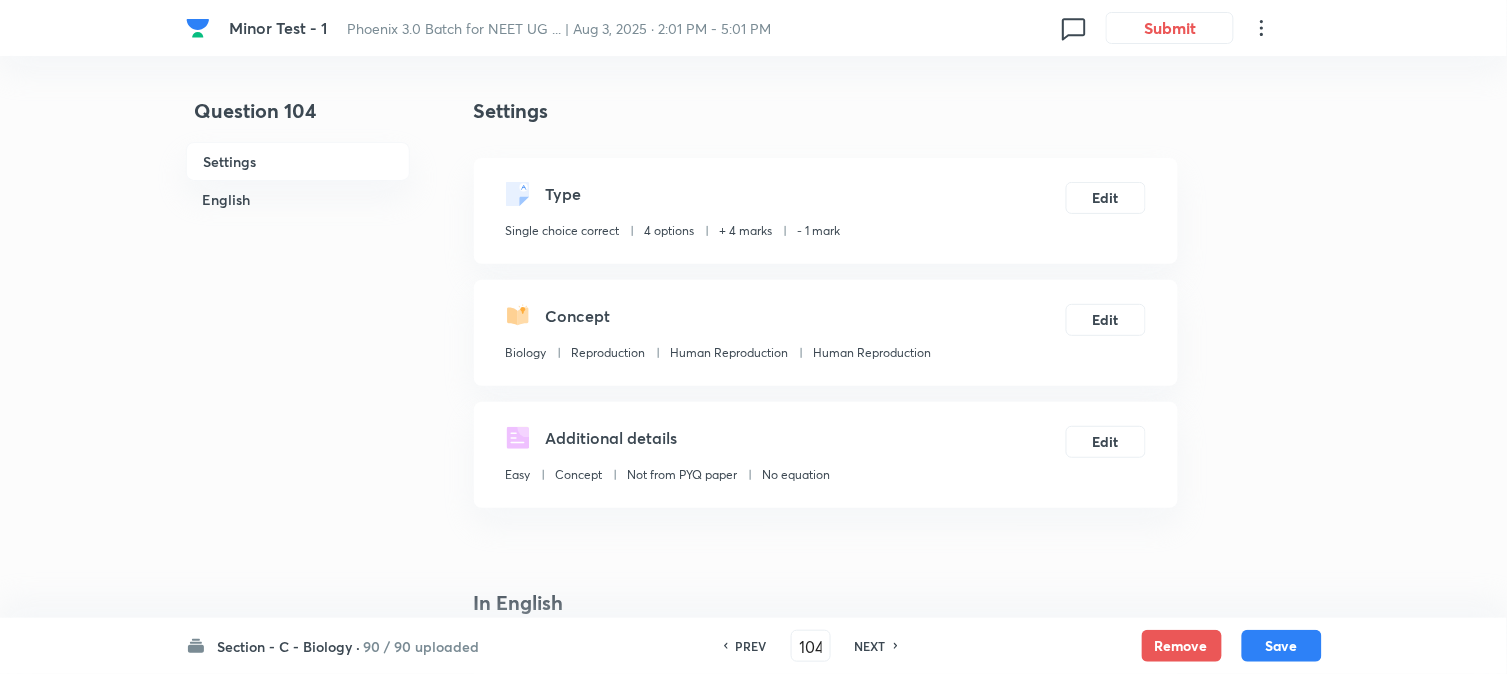 drag, startPoint x: 1327, startPoint y: 661, endPoint x: 1281, endPoint y: 613, distance: 66.48308 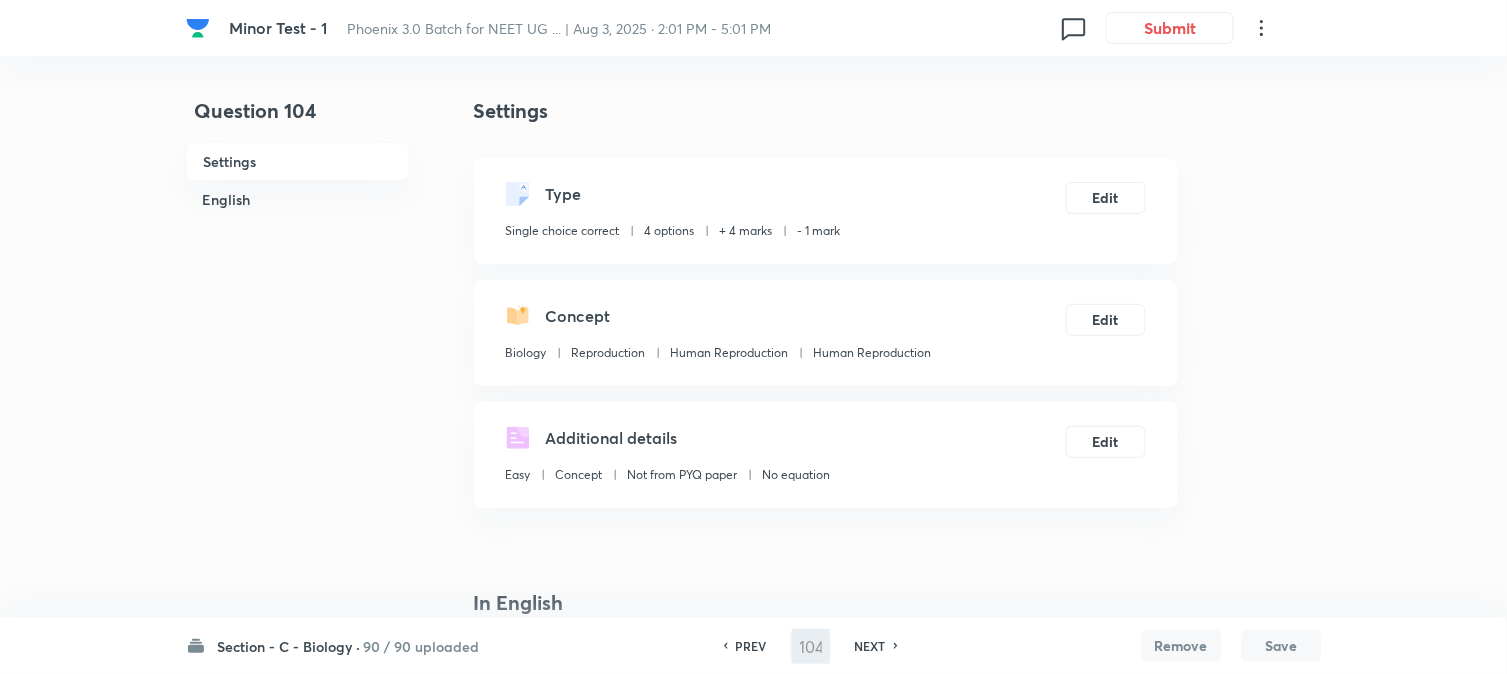 click on "Save" at bounding box center (1282, 646) 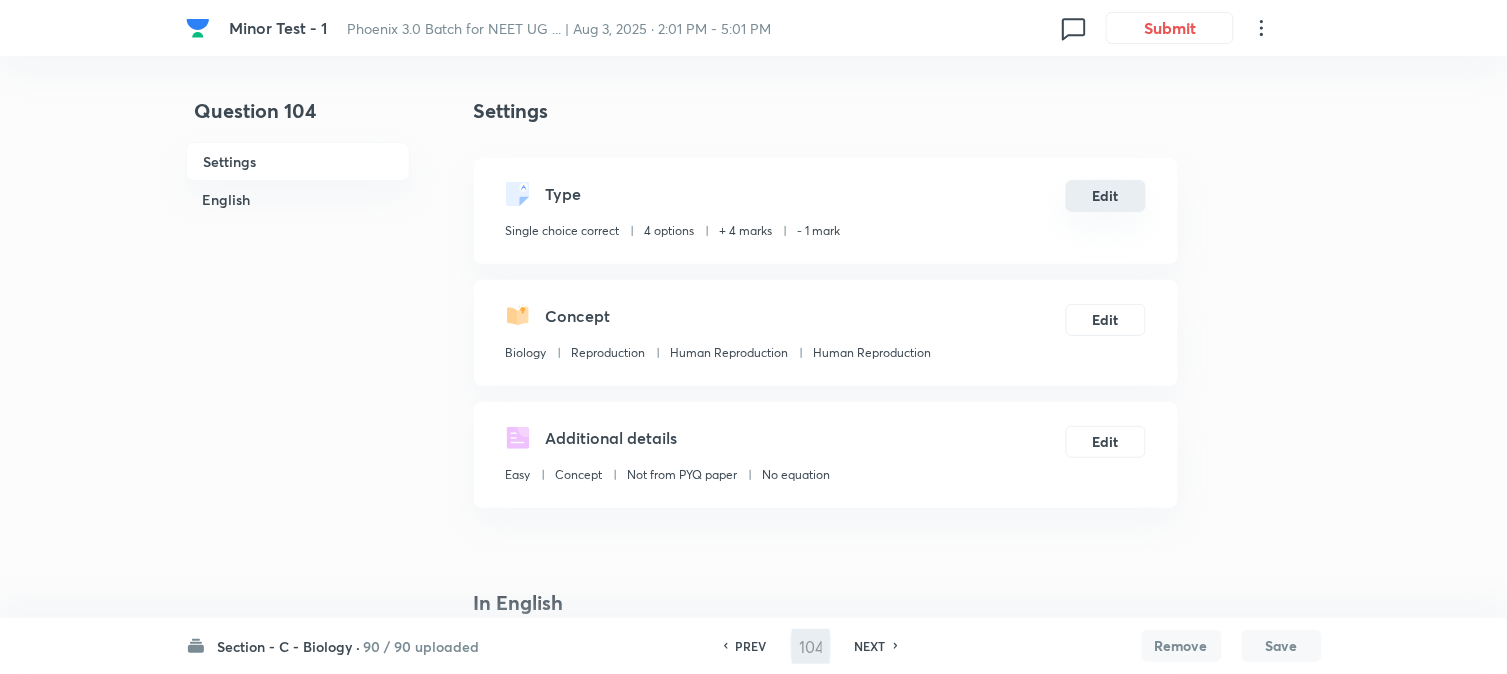 click on "Edit" at bounding box center (1106, 196) 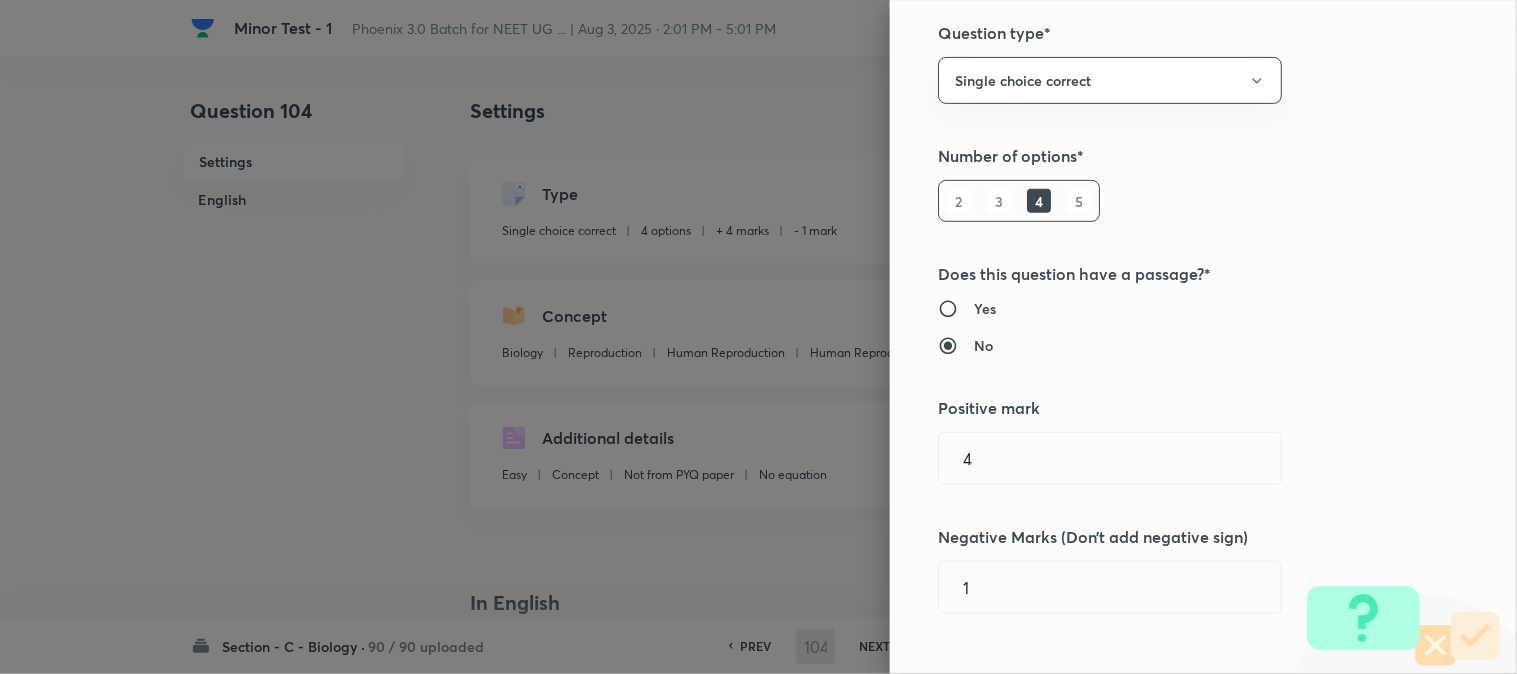 scroll, scrollTop: 444, scrollLeft: 0, axis: vertical 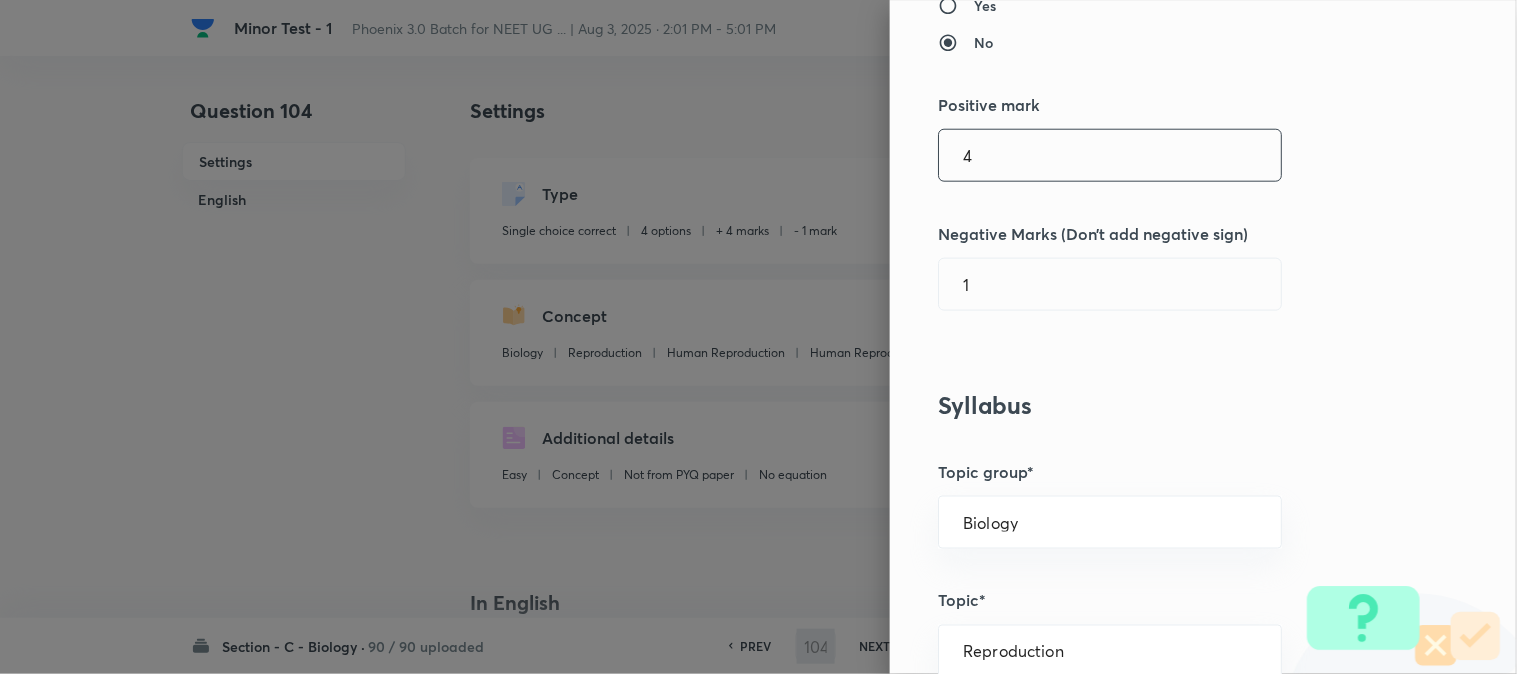 click on "4" at bounding box center [1110, 155] 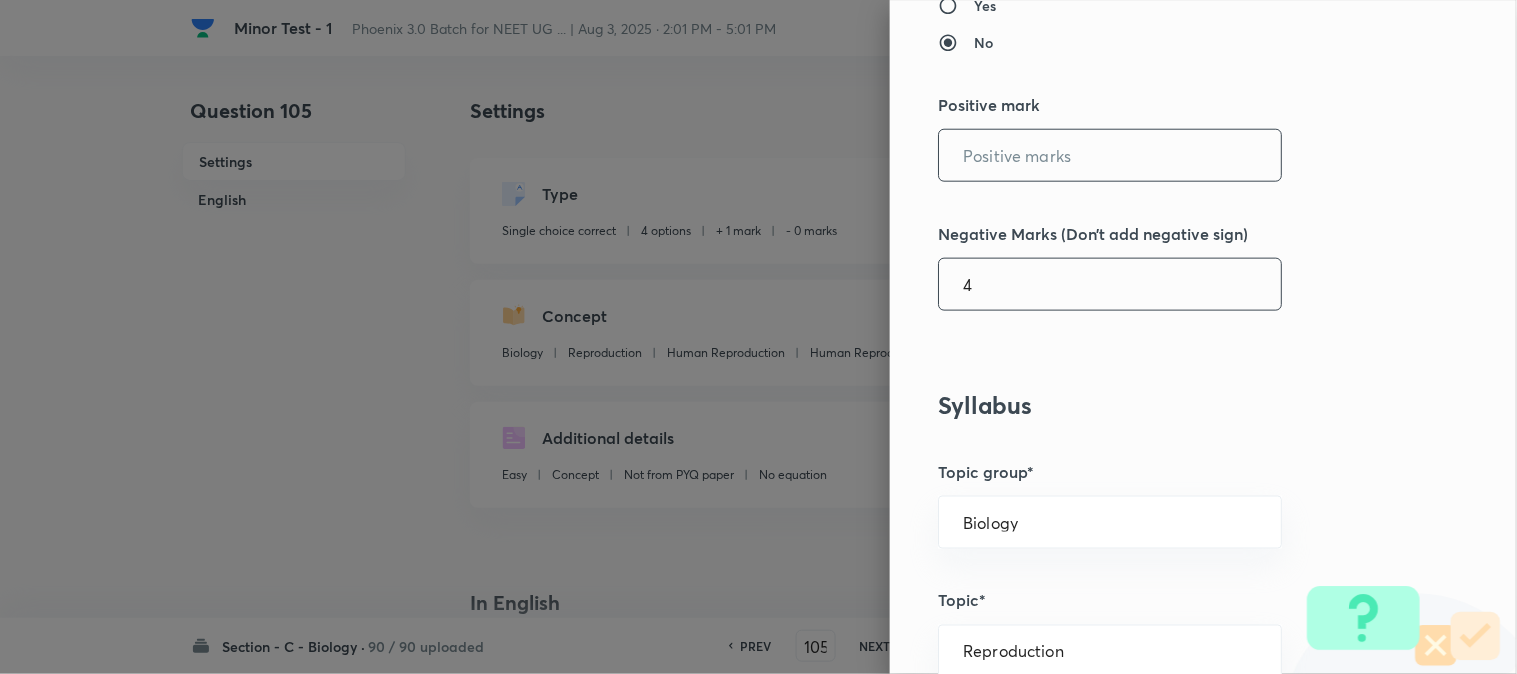click on "4" at bounding box center [1110, 284] 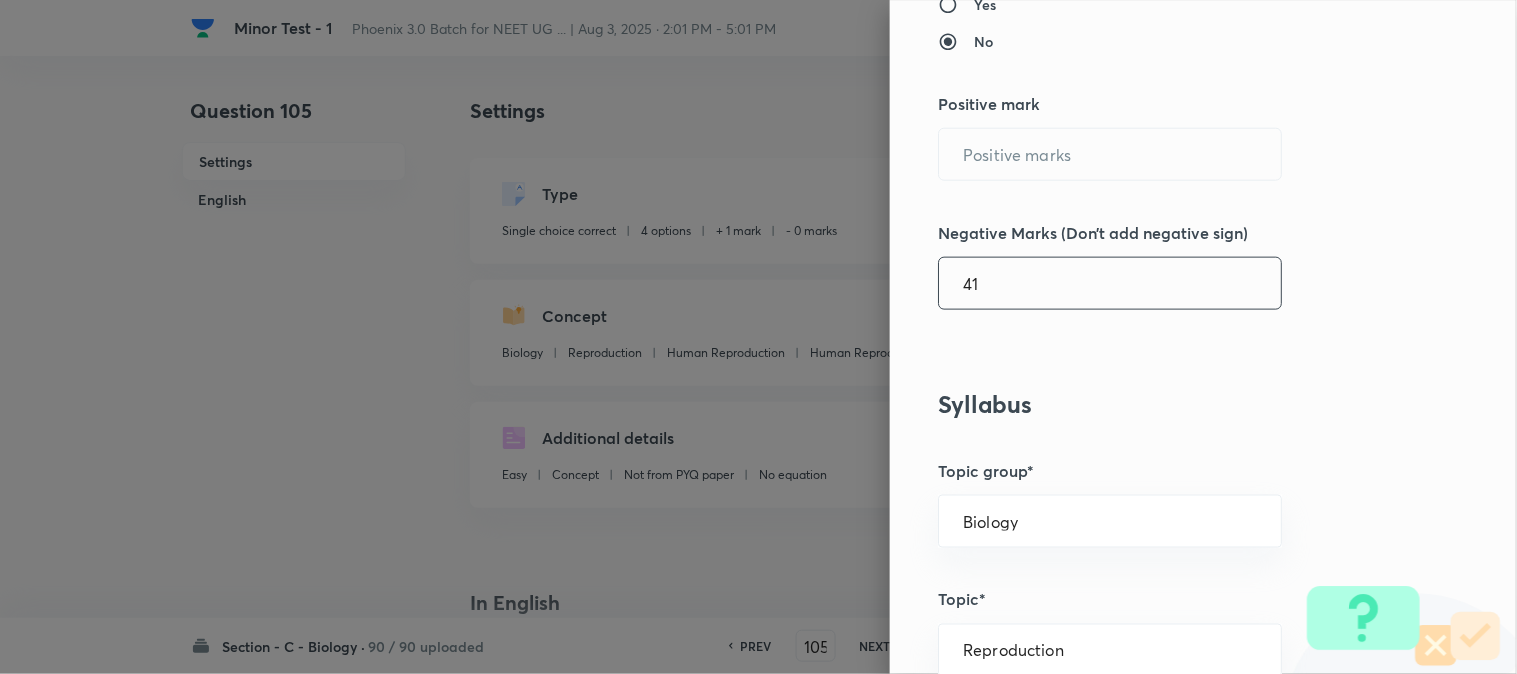 scroll, scrollTop: 444, scrollLeft: 0, axis: vertical 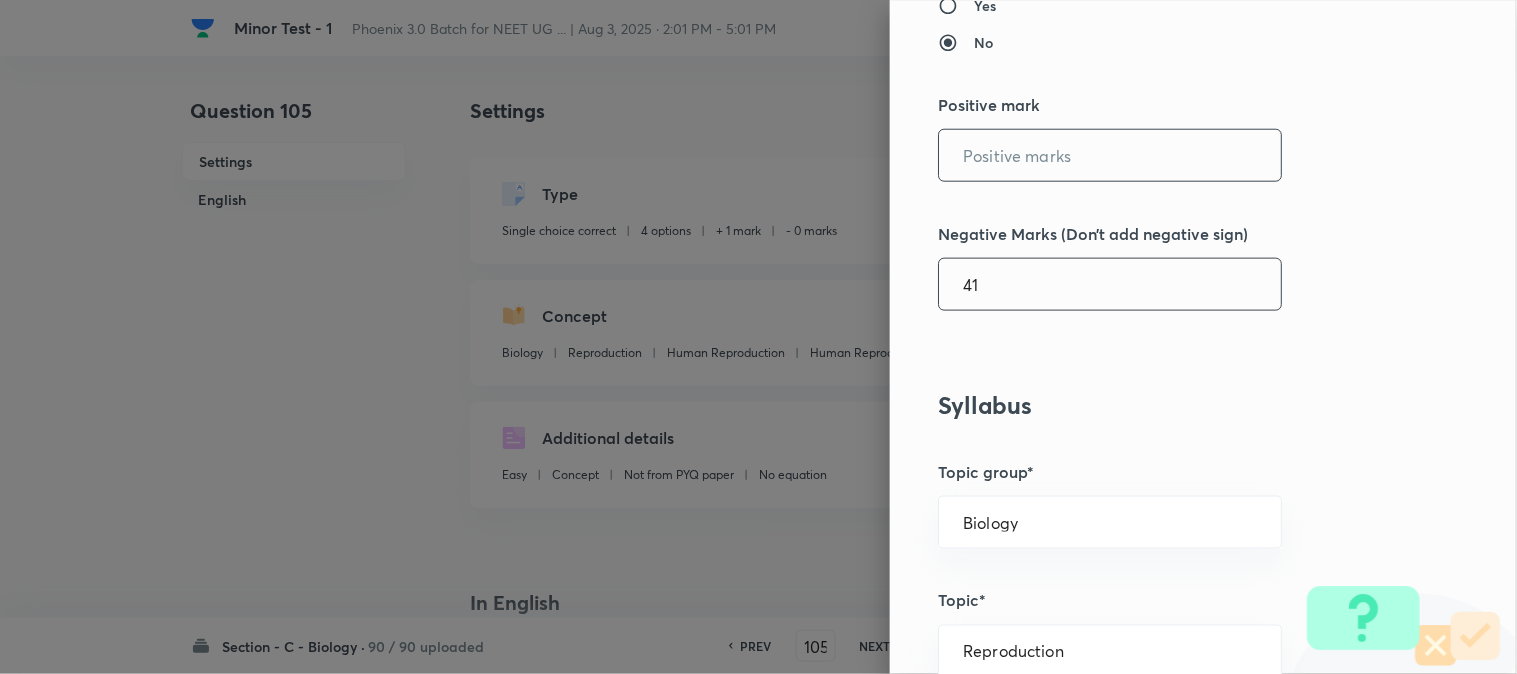 click at bounding box center (1110, 155) 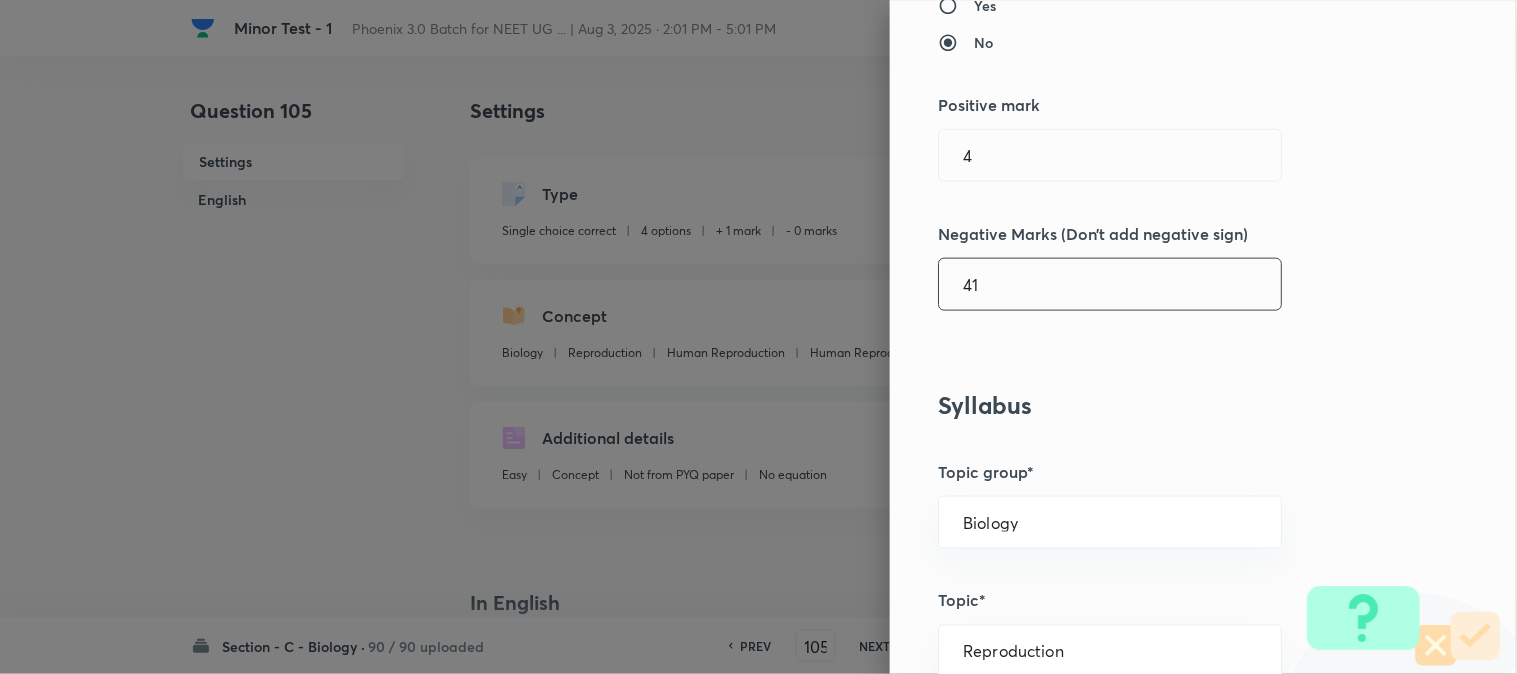 click on "41" at bounding box center (1110, 284) 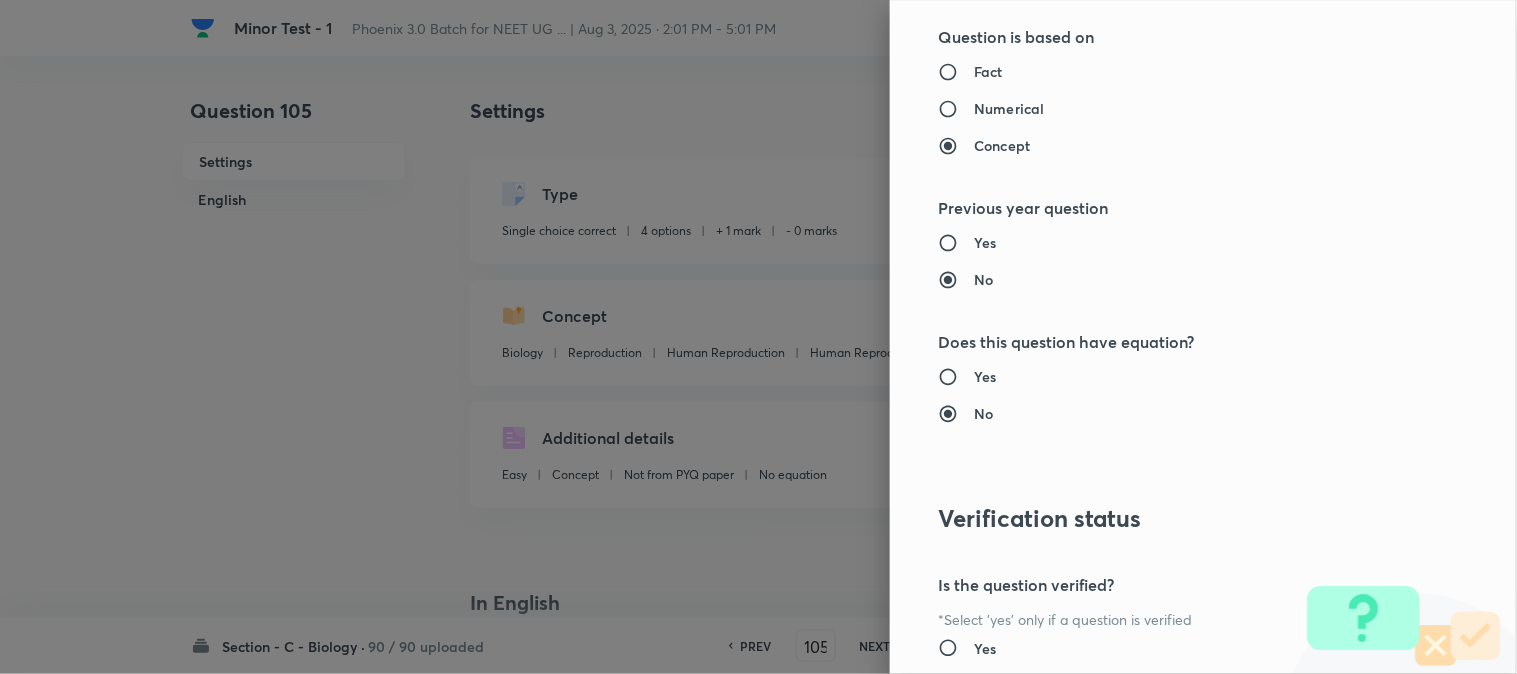 scroll, scrollTop: 2052, scrollLeft: 0, axis: vertical 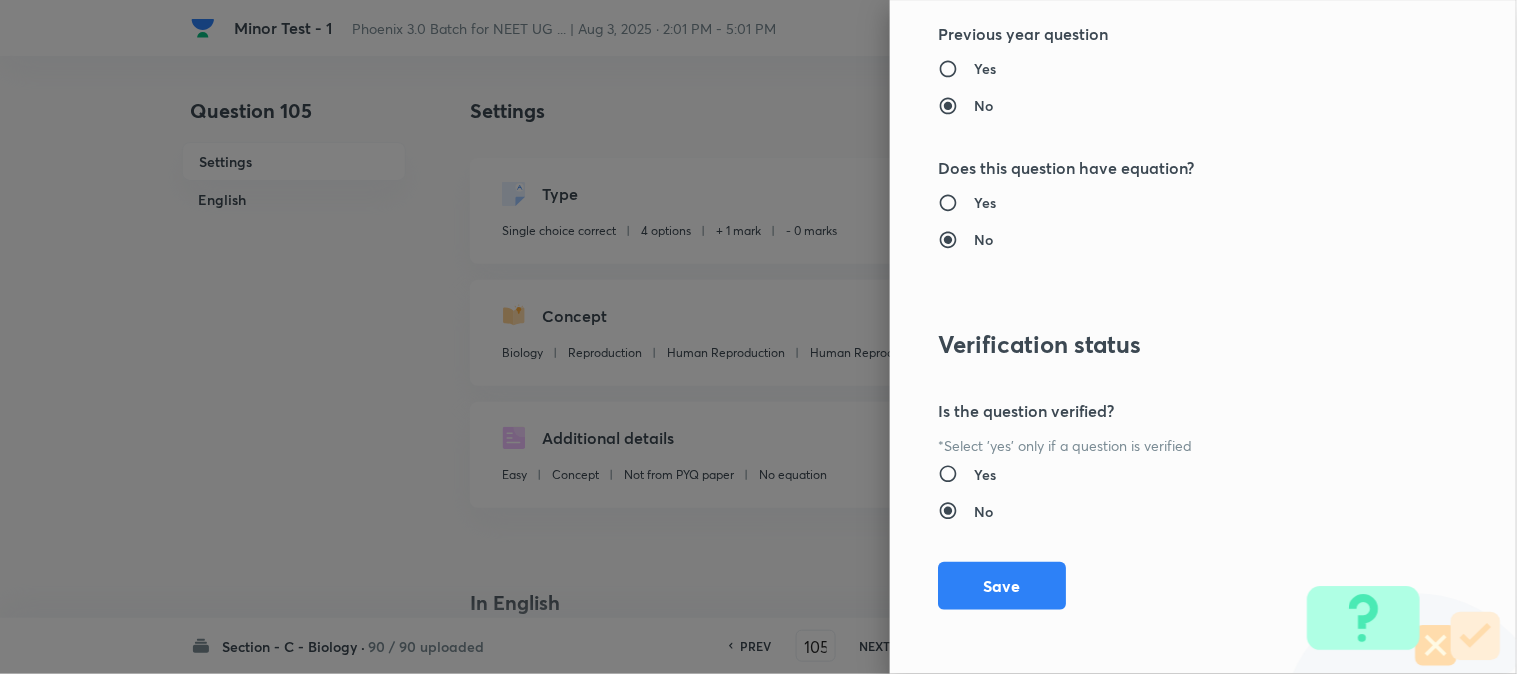 drag, startPoint x: 1002, startPoint y: 580, endPoint x: 1041, endPoint y: 585, distance: 39.319206 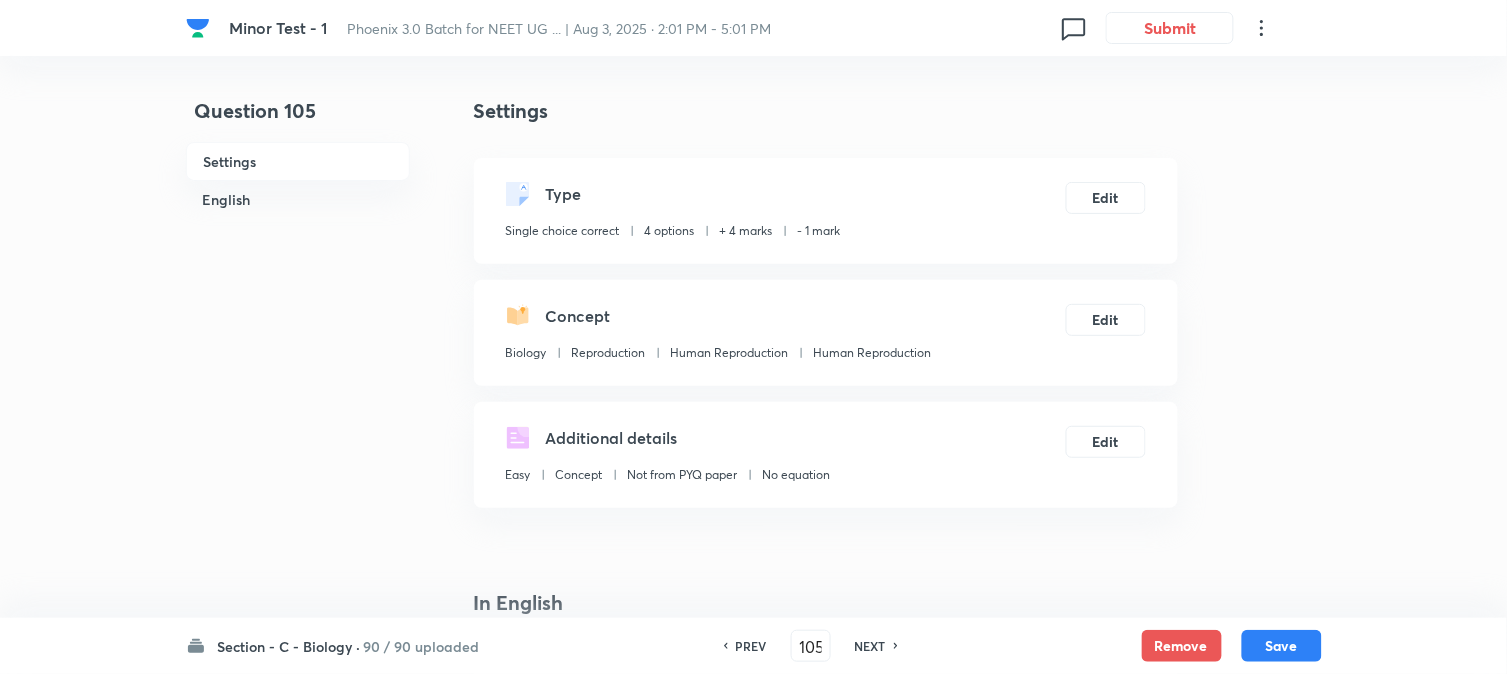 click on "Save" at bounding box center [1282, 646] 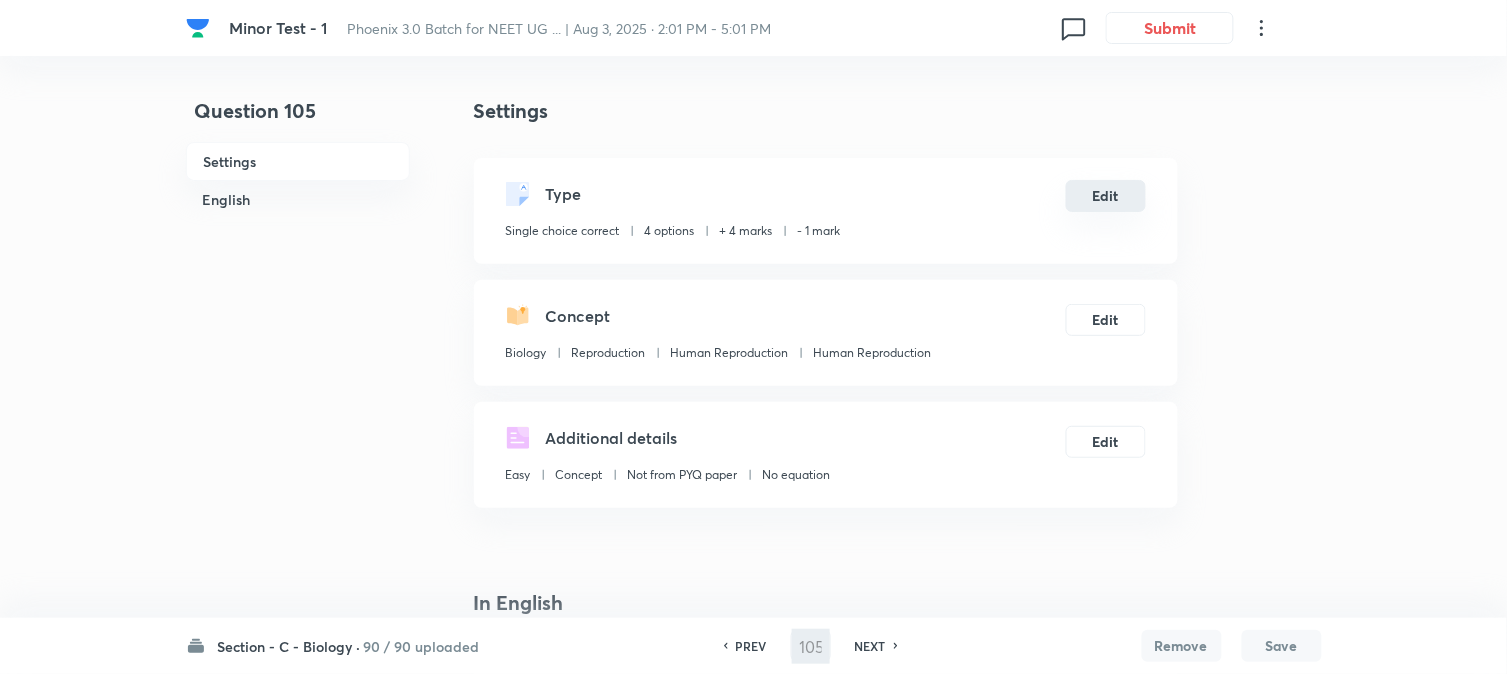 click on "Edit" at bounding box center (1106, 196) 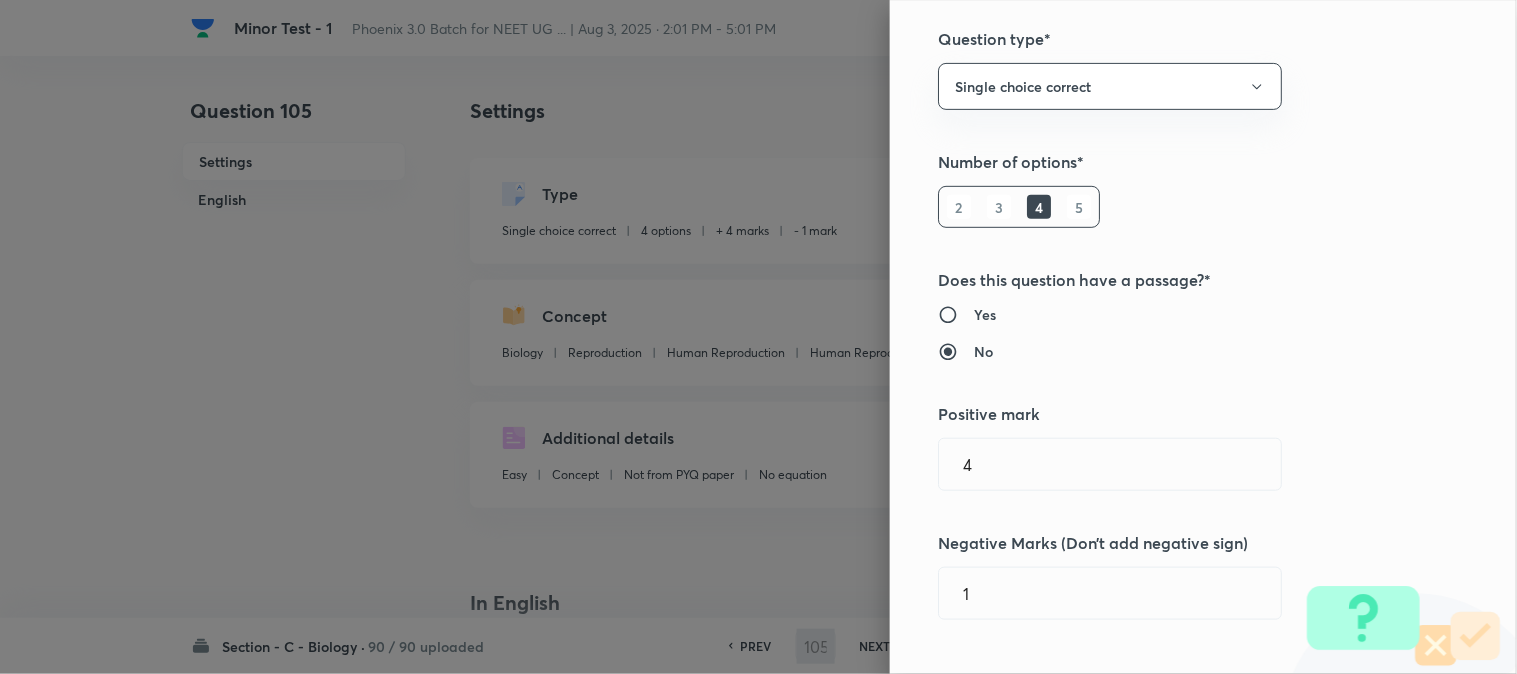 scroll, scrollTop: 333, scrollLeft: 0, axis: vertical 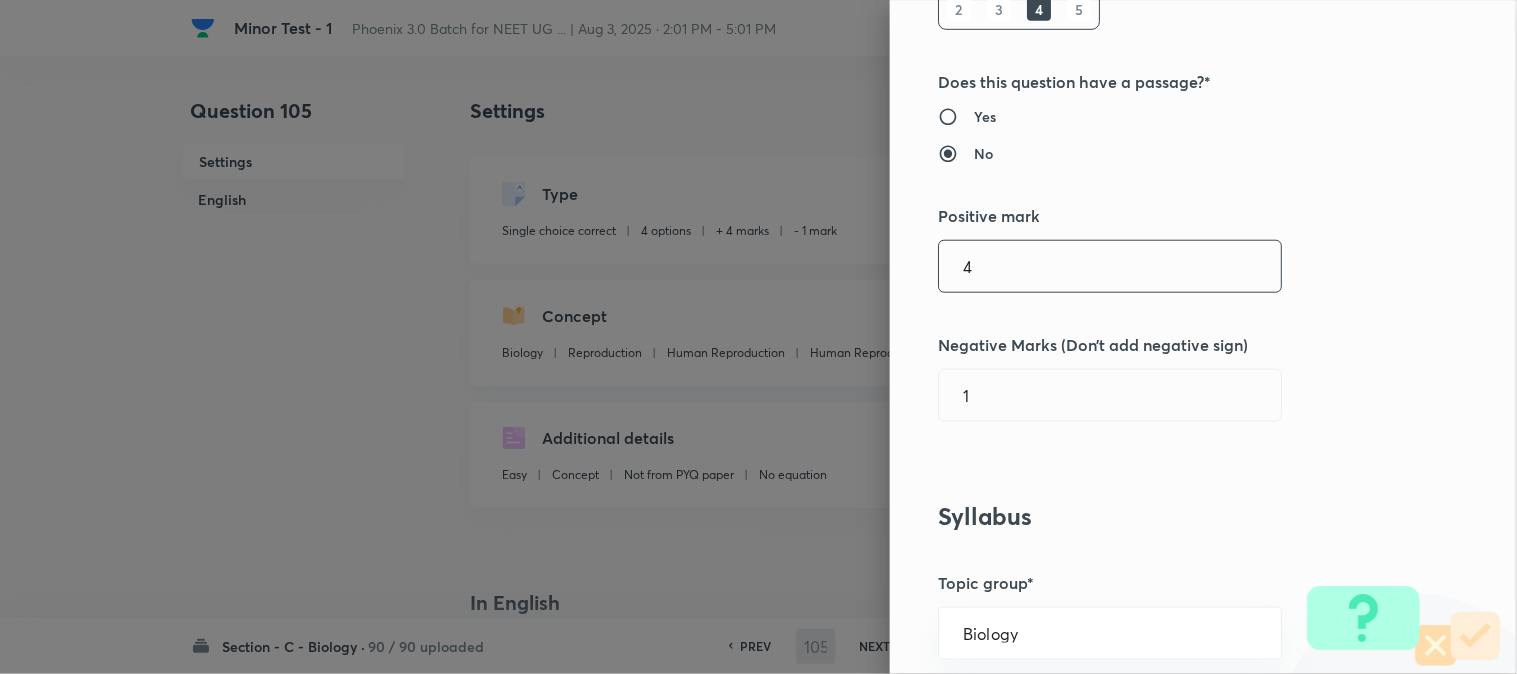 click on "4" at bounding box center (1110, 266) 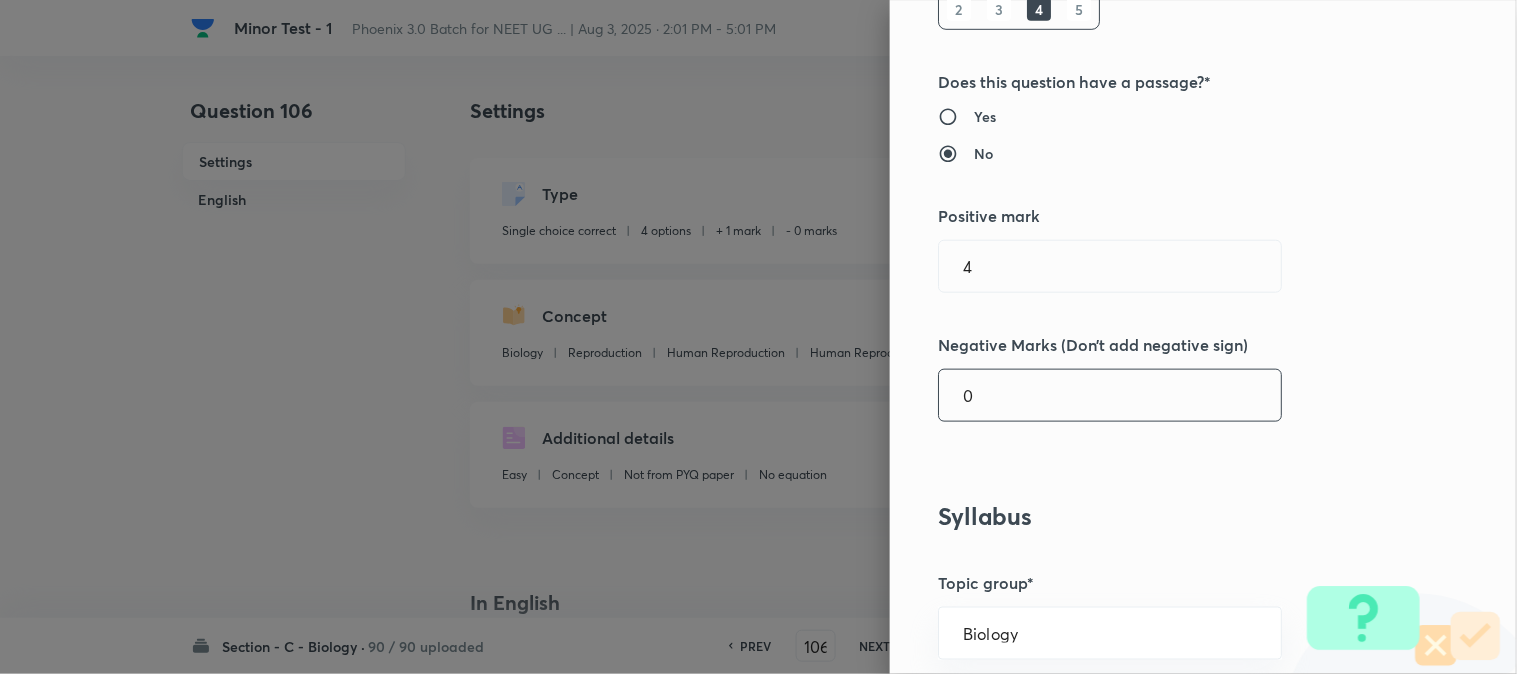 click on "0" at bounding box center [1110, 395] 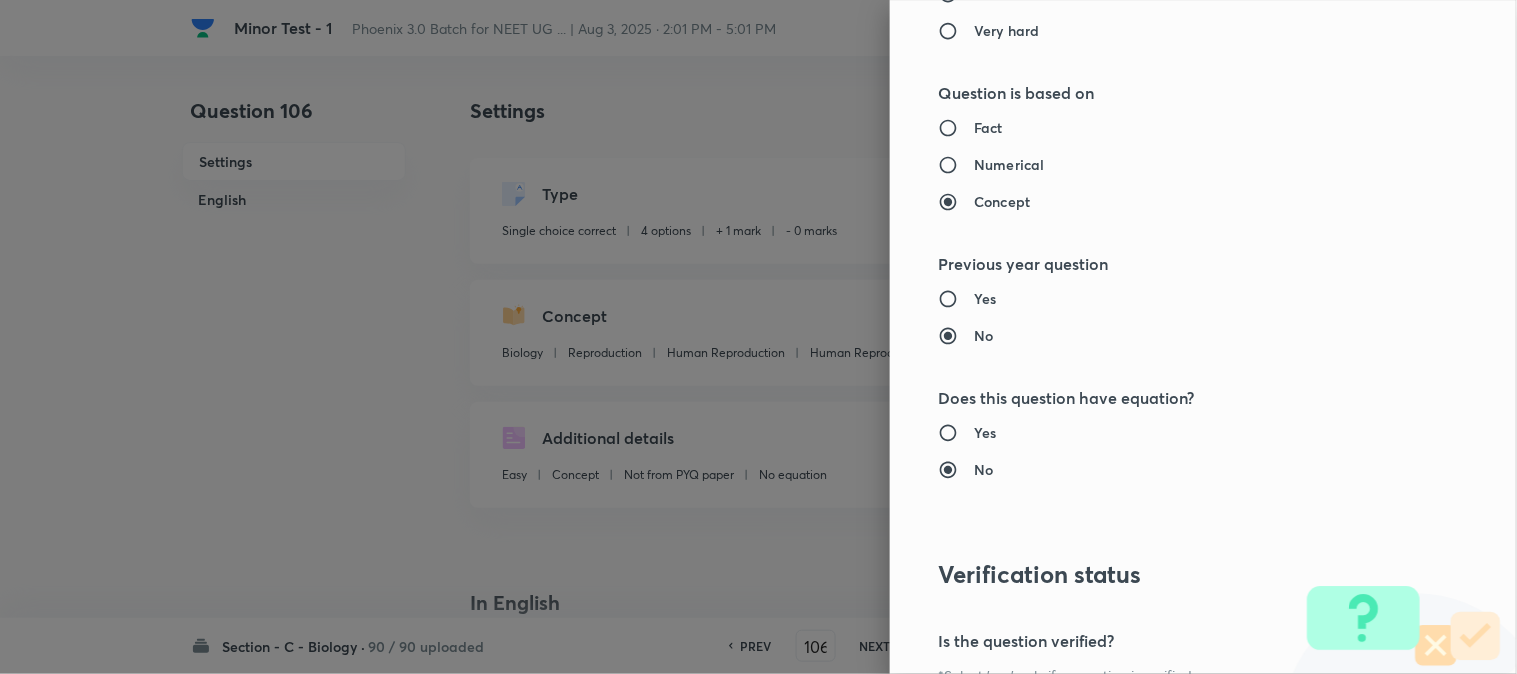 scroll, scrollTop: 2052, scrollLeft: 0, axis: vertical 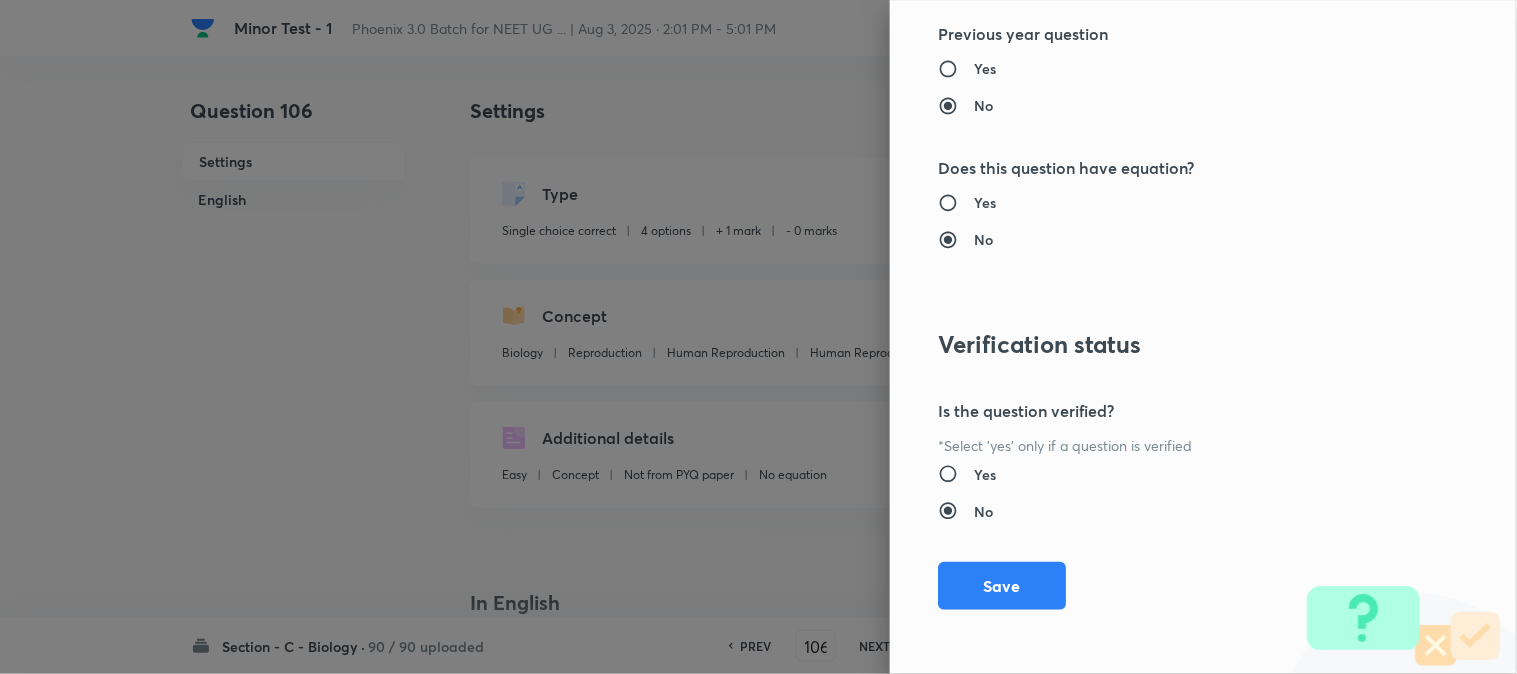 click on "Save" at bounding box center [1002, 586] 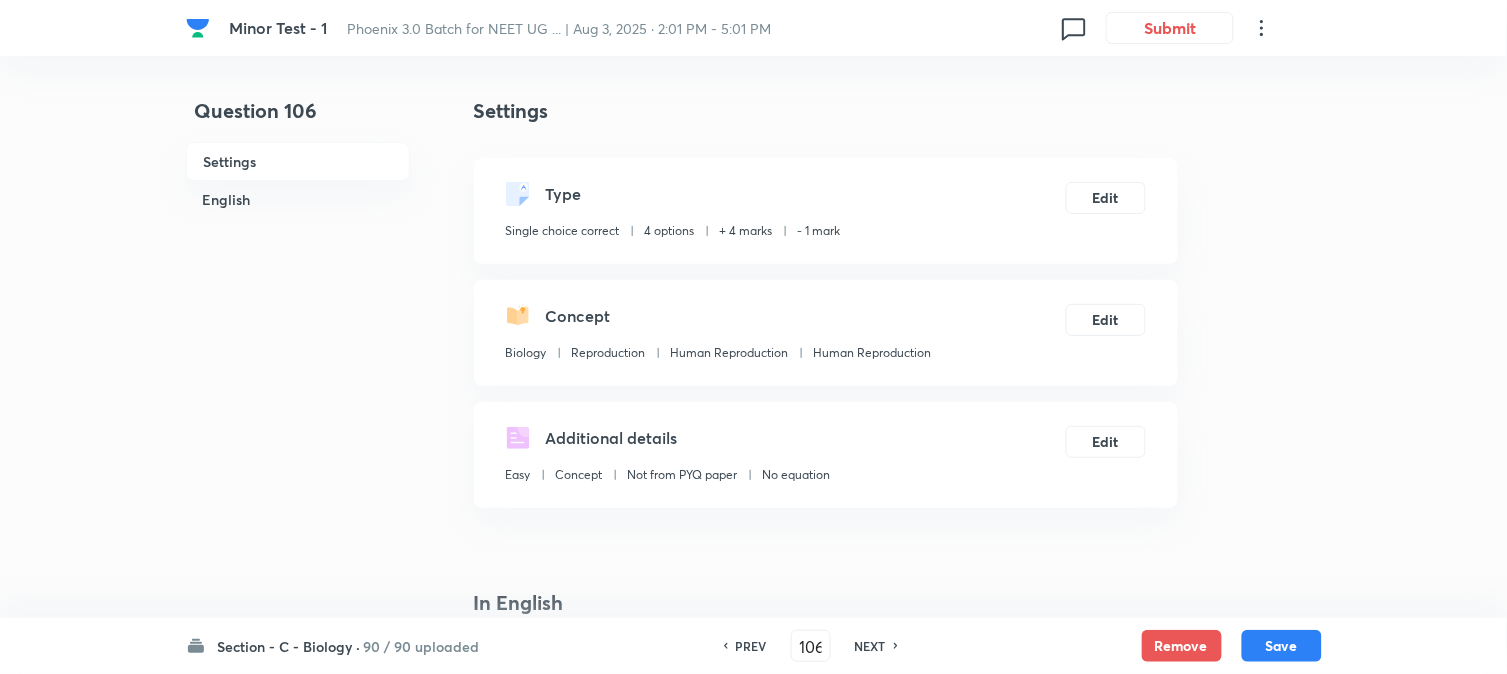 drag, startPoint x: 1282, startPoint y: 652, endPoint x: 1238, endPoint y: 560, distance: 101.98039 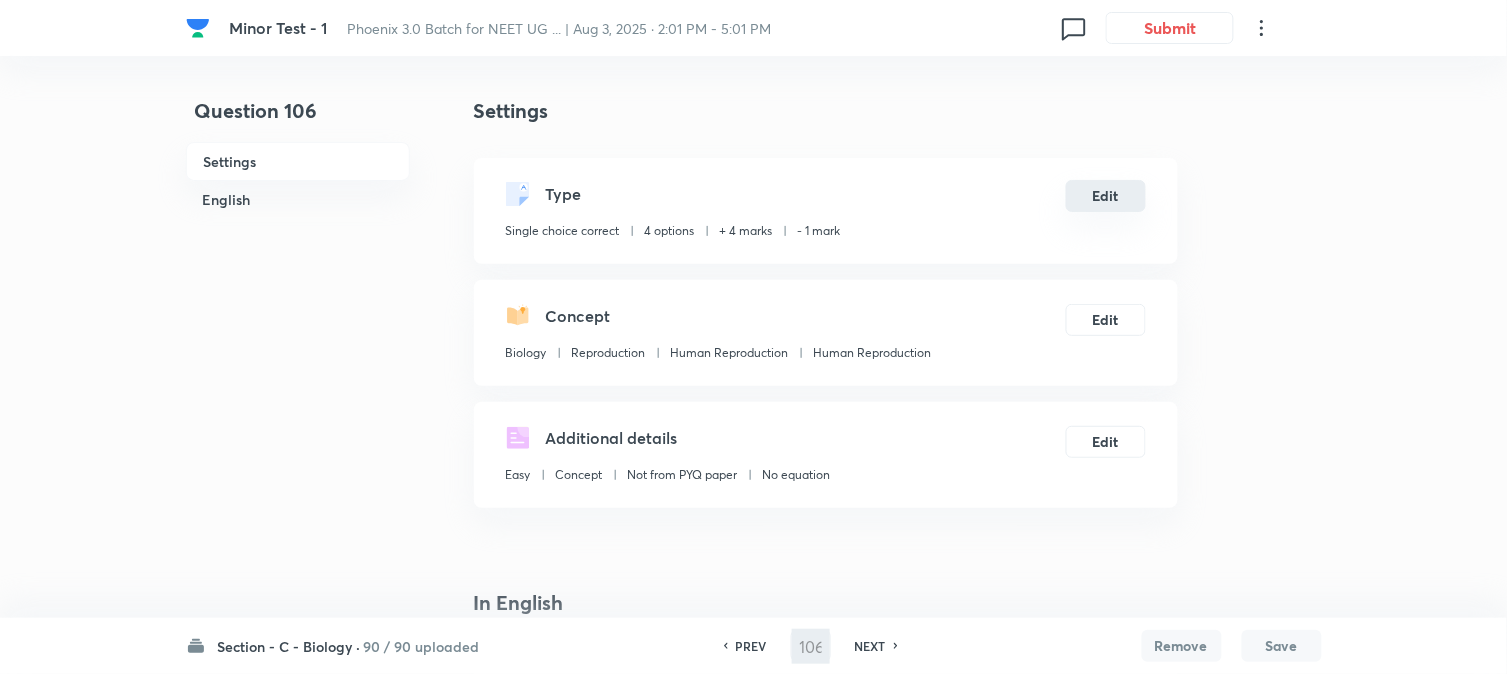 click on "Edit" at bounding box center (1106, 196) 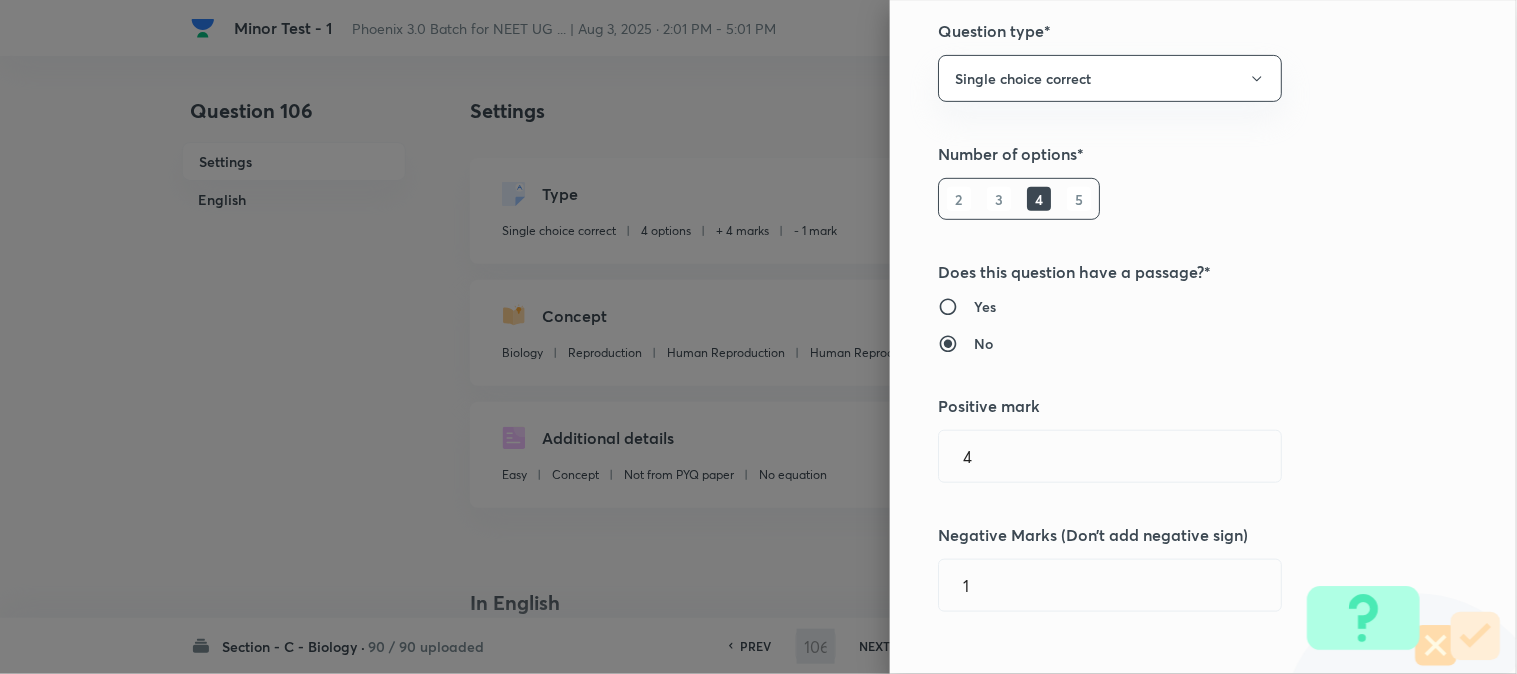 scroll, scrollTop: 333, scrollLeft: 0, axis: vertical 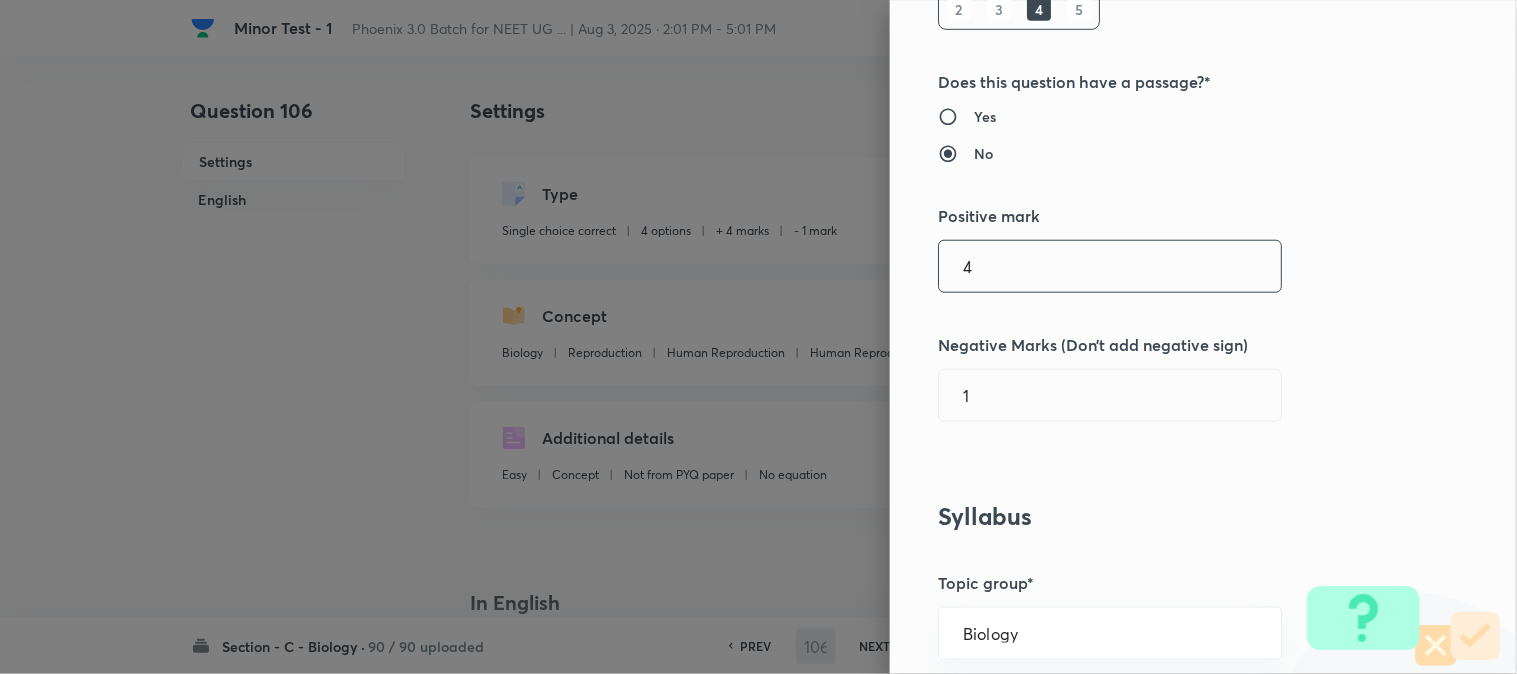 click on "4" at bounding box center [1110, 266] 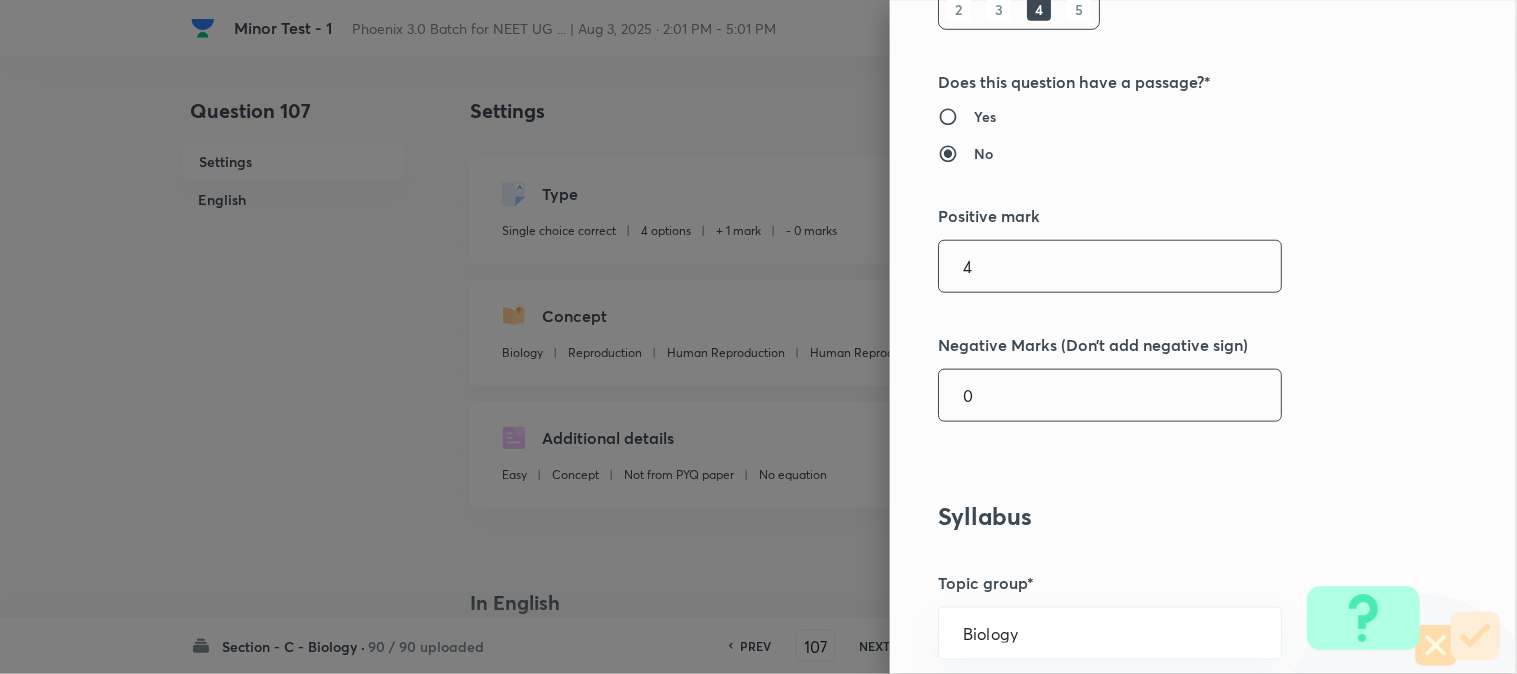 click on "0" at bounding box center (1110, 395) 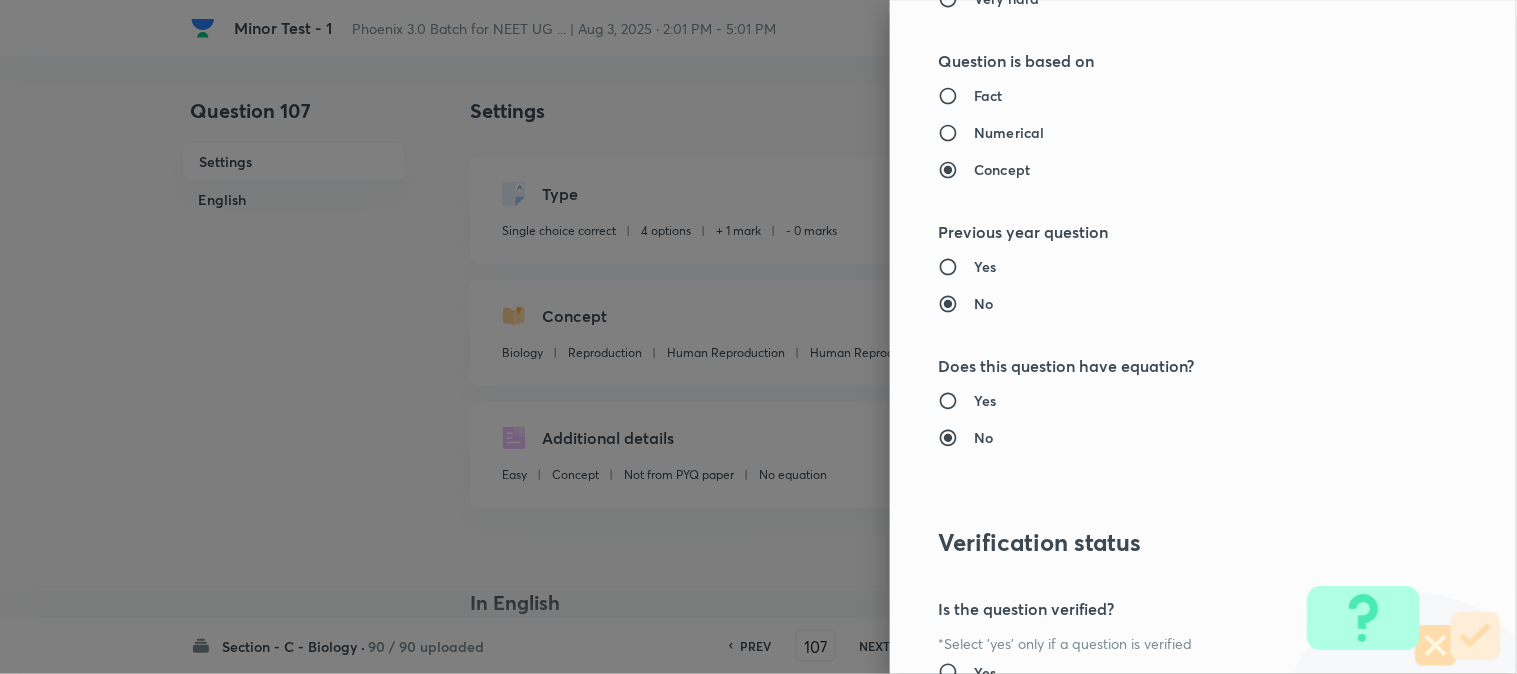 scroll, scrollTop: 2052, scrollLeft: 0, axis: vertical 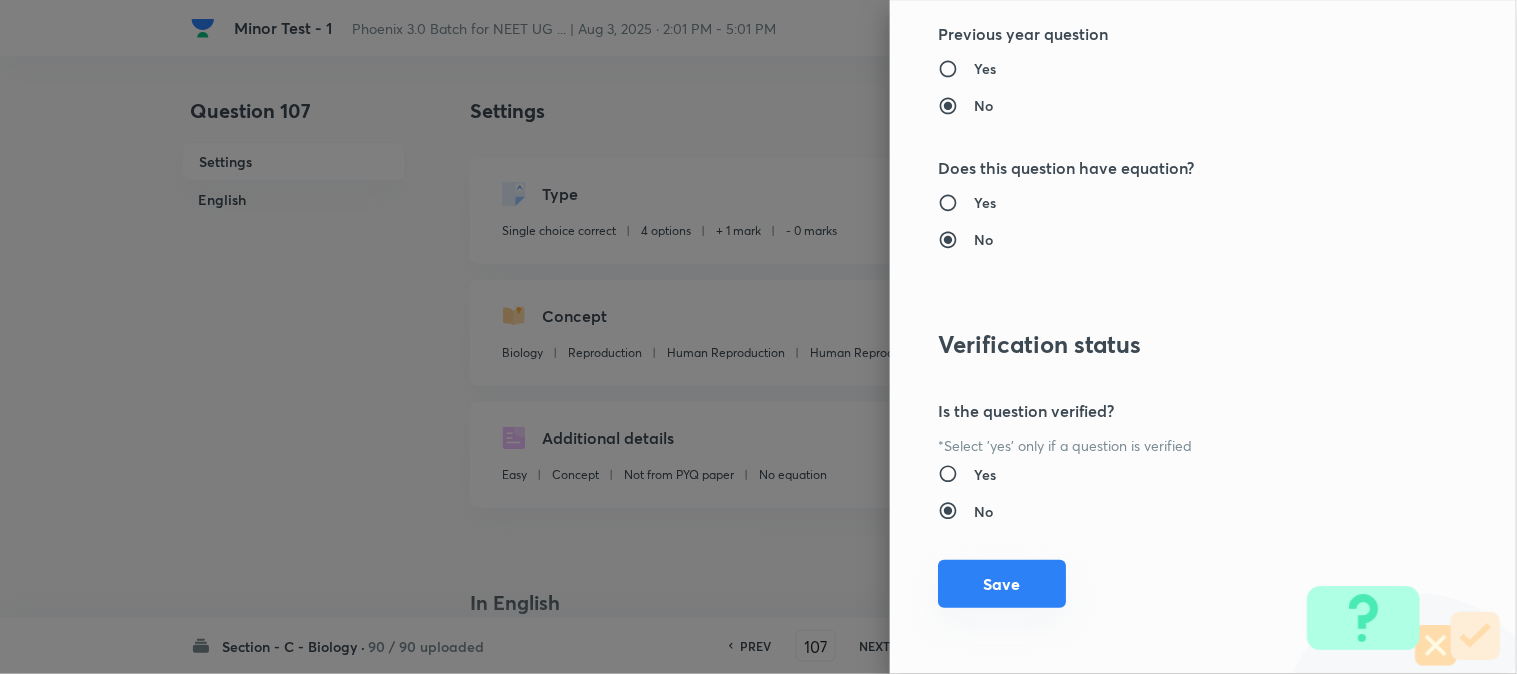 click on "Save" at bounding box center [1002, 584] 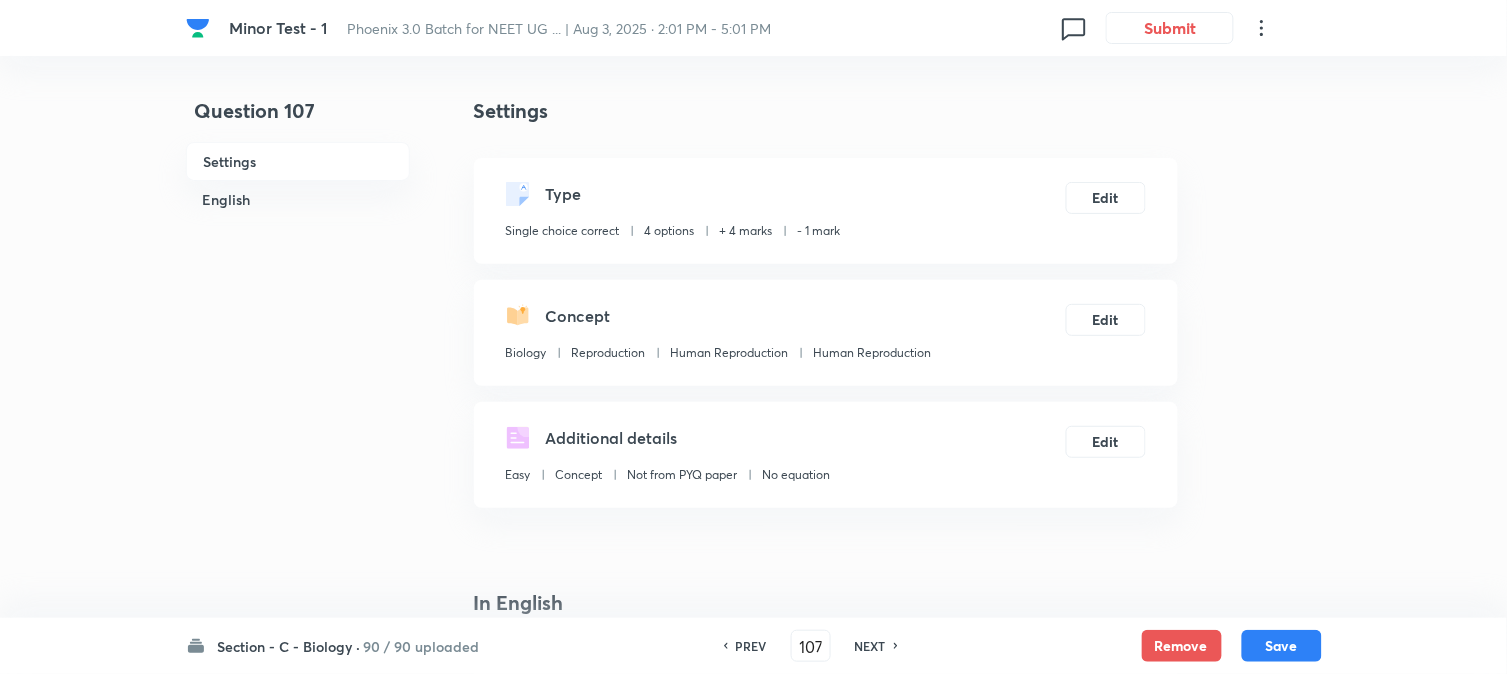 click on "Save" at bounding box center (1282, 646) 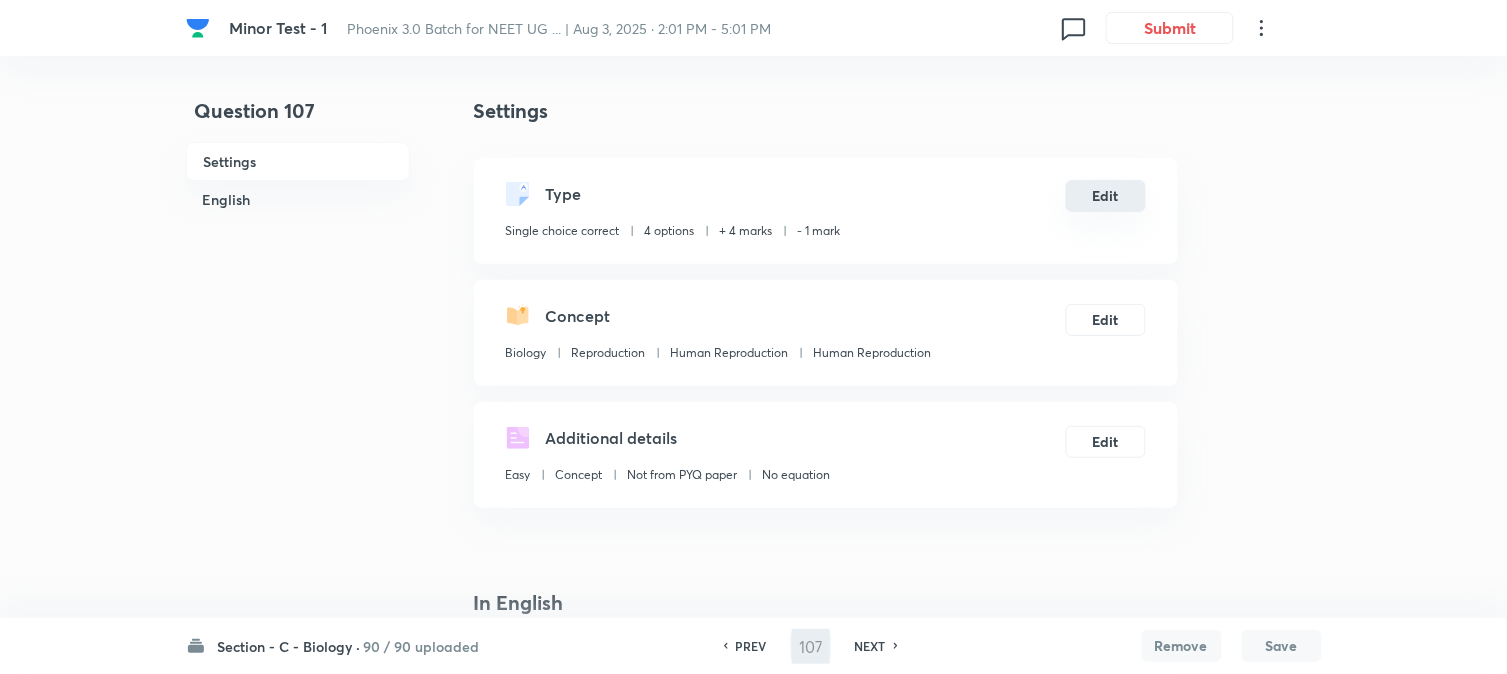click on "Edit" at bounding box center [1106, 196] 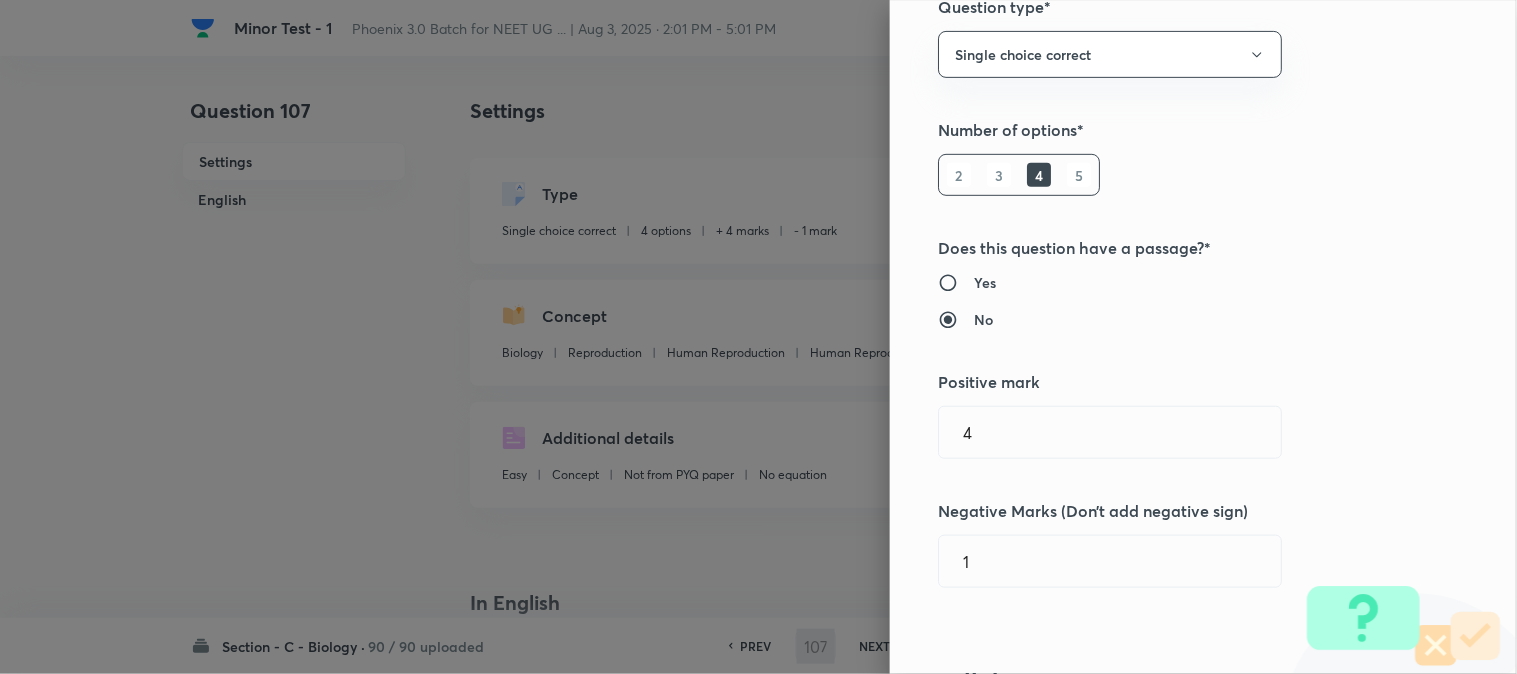 scroll, scrollTop: 444, scrollLeft: 0, axis: vertical 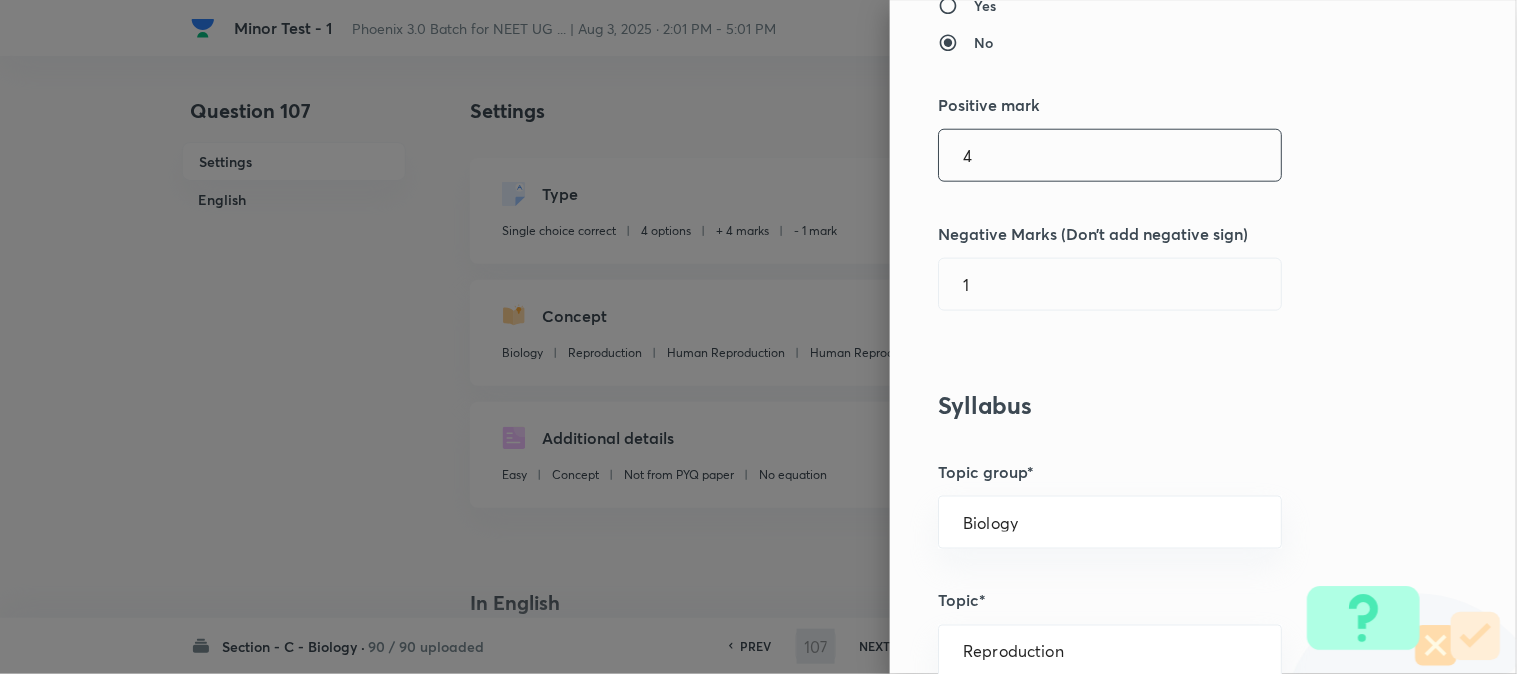 click on "4" at bounding box center [1110, 155] 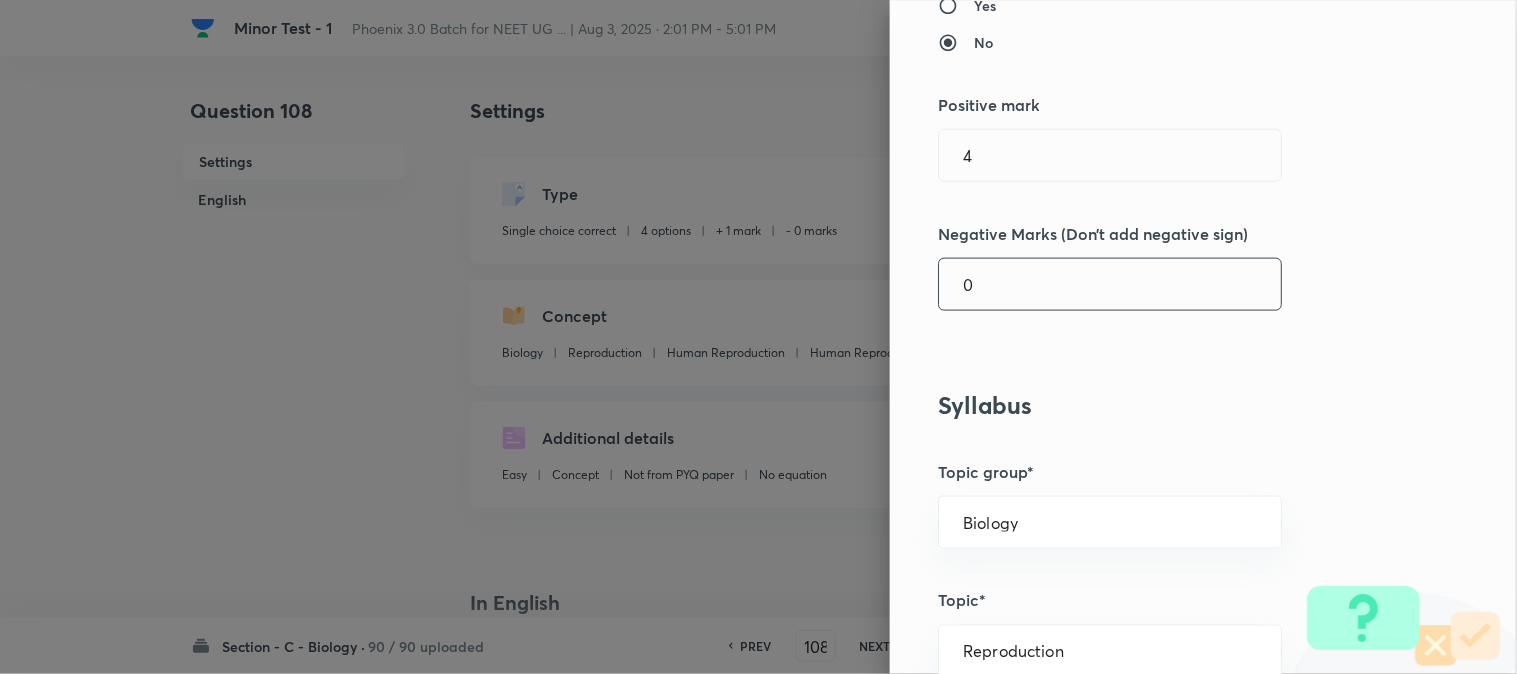drag, startPoint x: 992, startPoint y: 265, endPoint x: 994, endPoint y: 302, distance: 37.054016 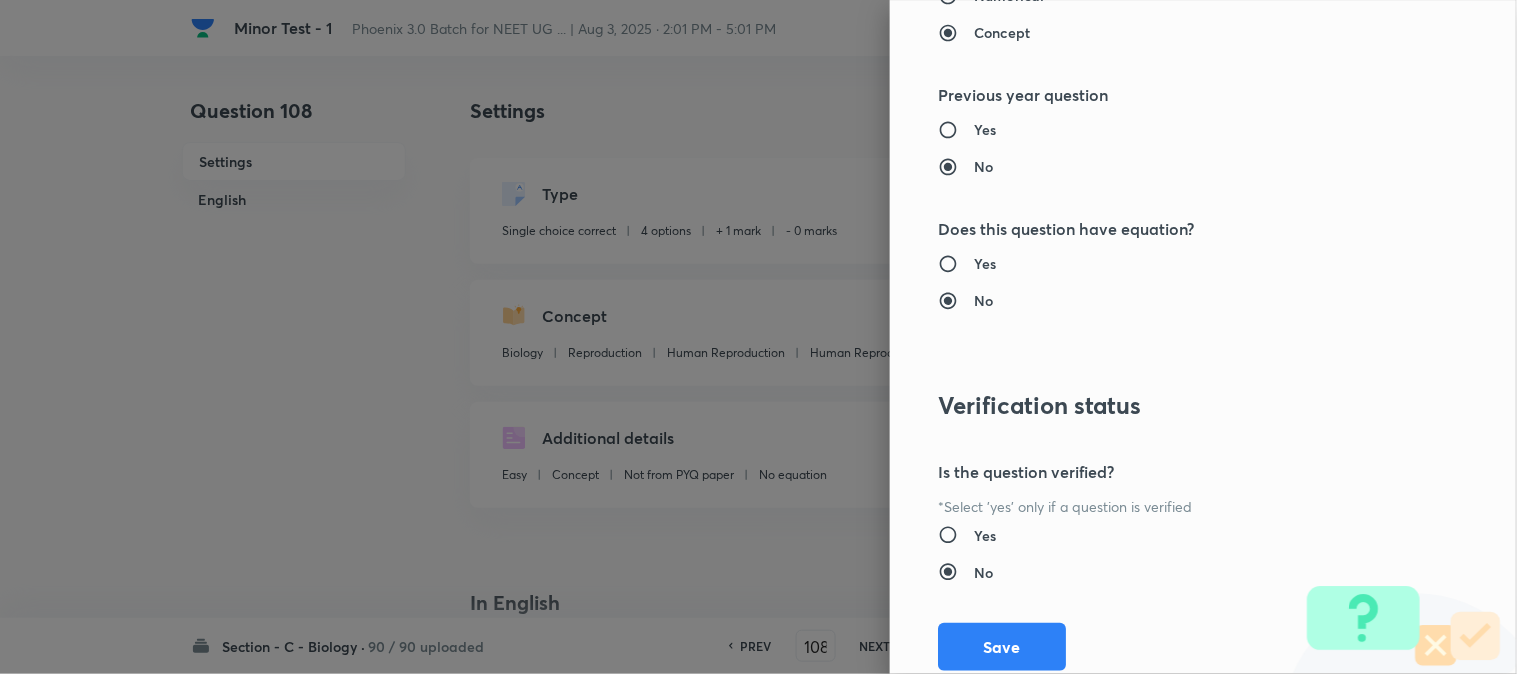 scroll, scrollTop: 2052, scrollLeft: 0, axis: vertical 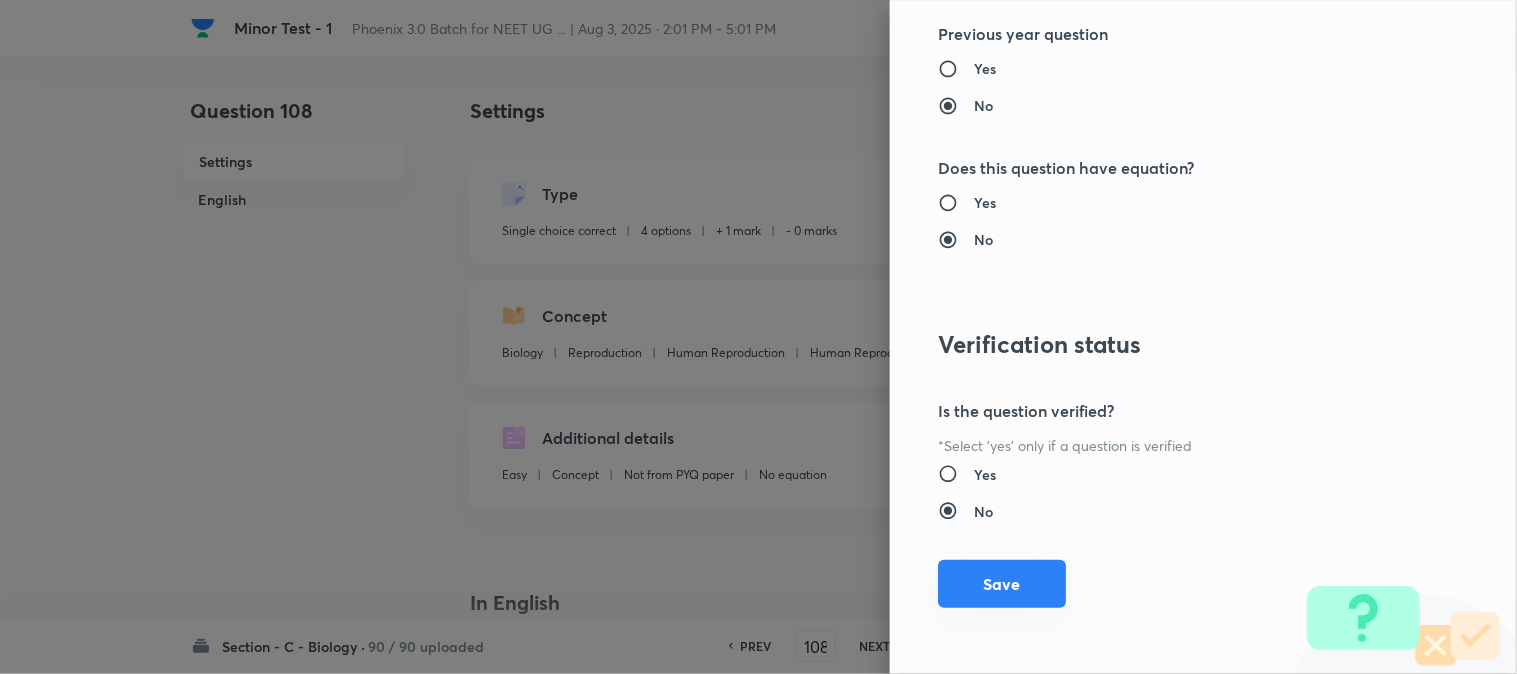 drag, startPoint x: 1004, startPoint y: 576, endPoint x: 1016, endPoint y: 585, distance: 15 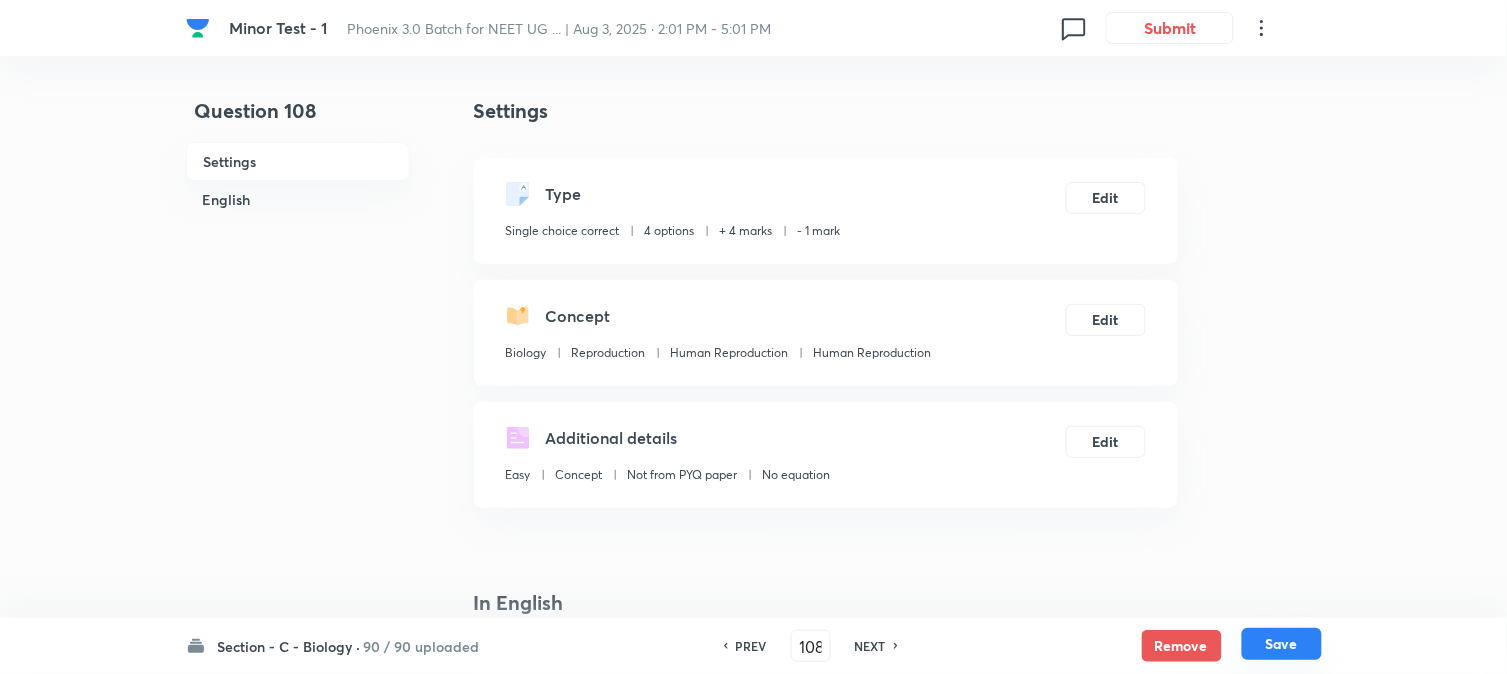click on "Save" at bounding box center [1282, 644] 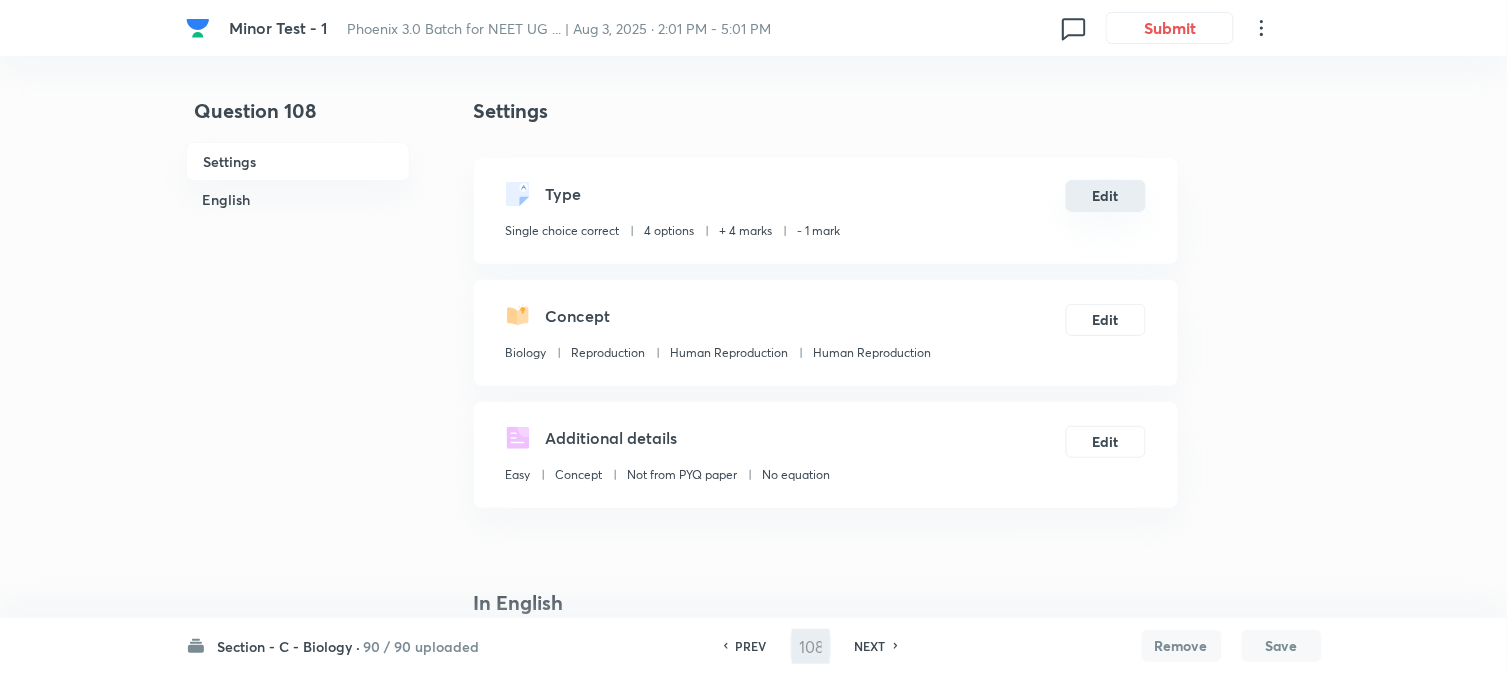 click on "Edit" at bounding box center (1106, 196) 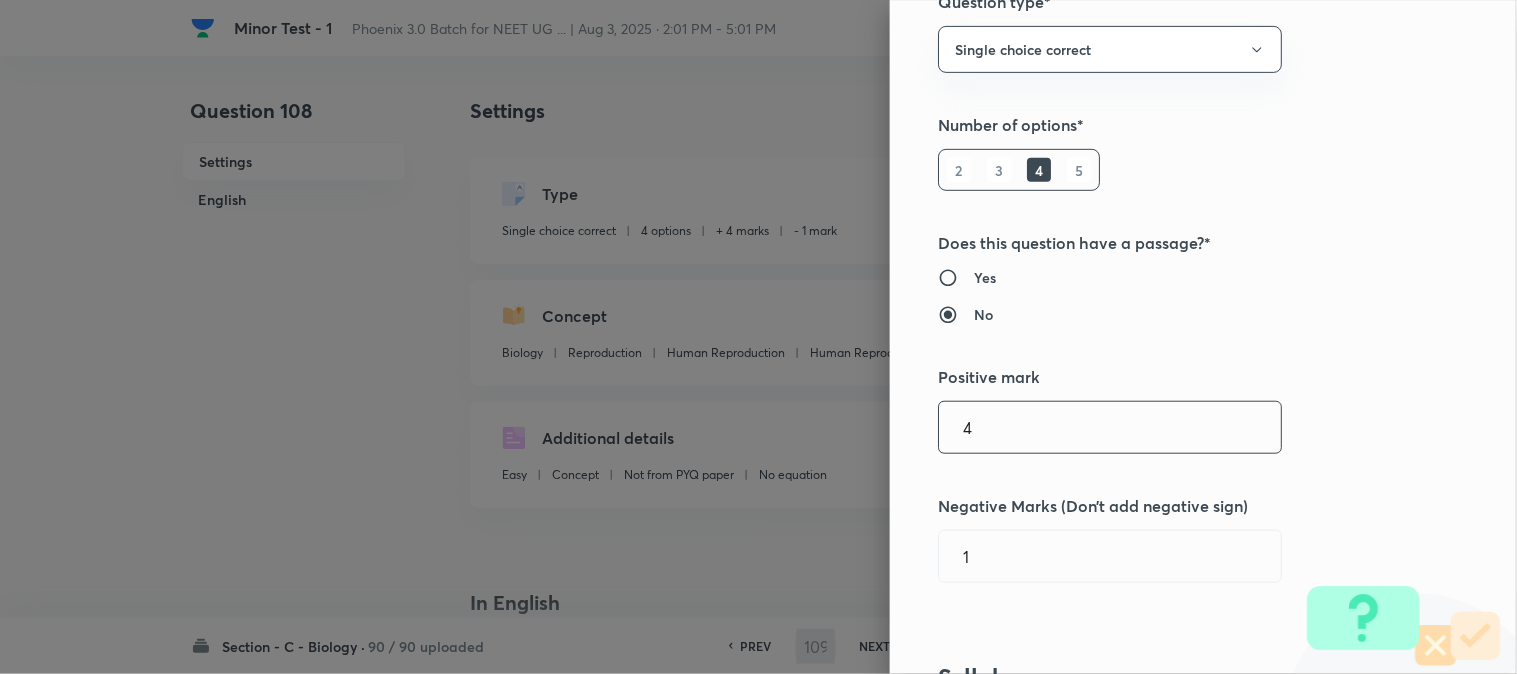 scroll, scrollTop: 444, scrollLeft: 0, axis: vertical 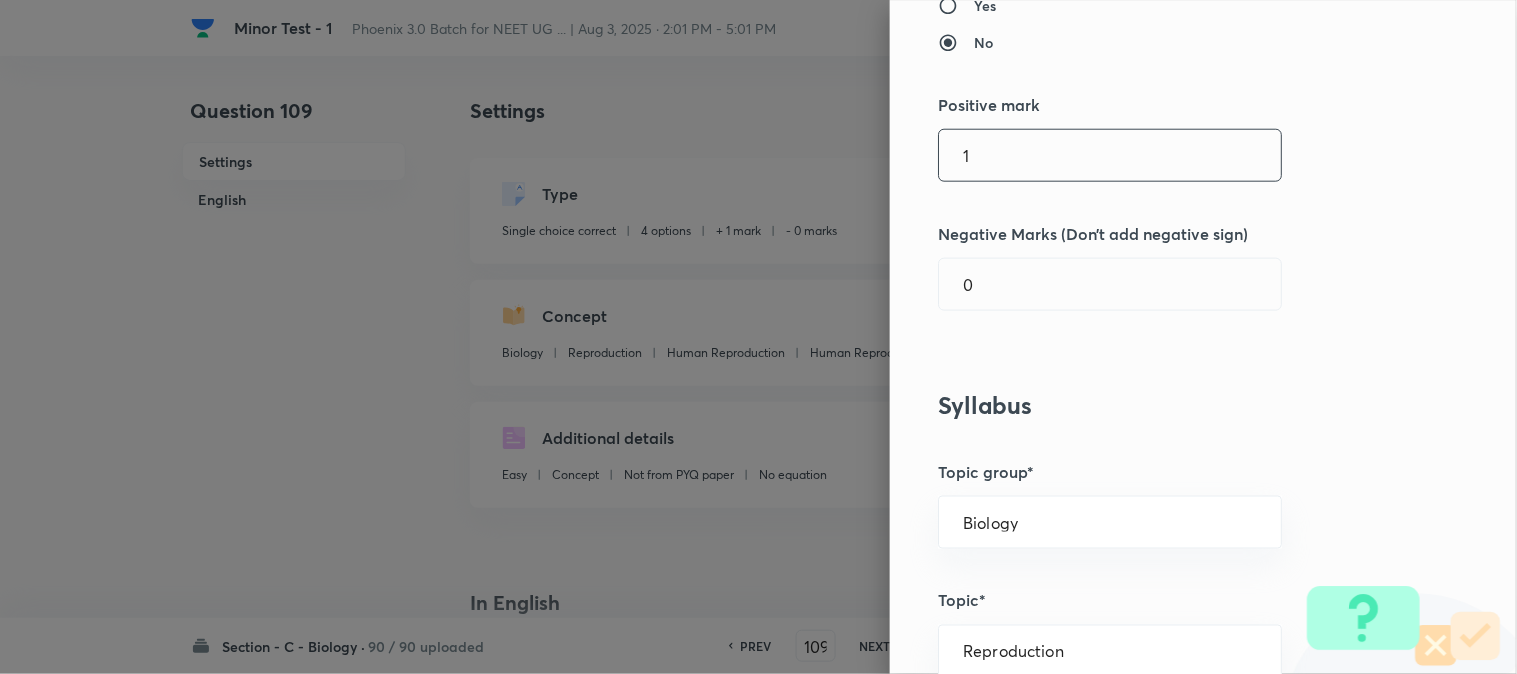 click on "1" at bounding box center [1110, 155] 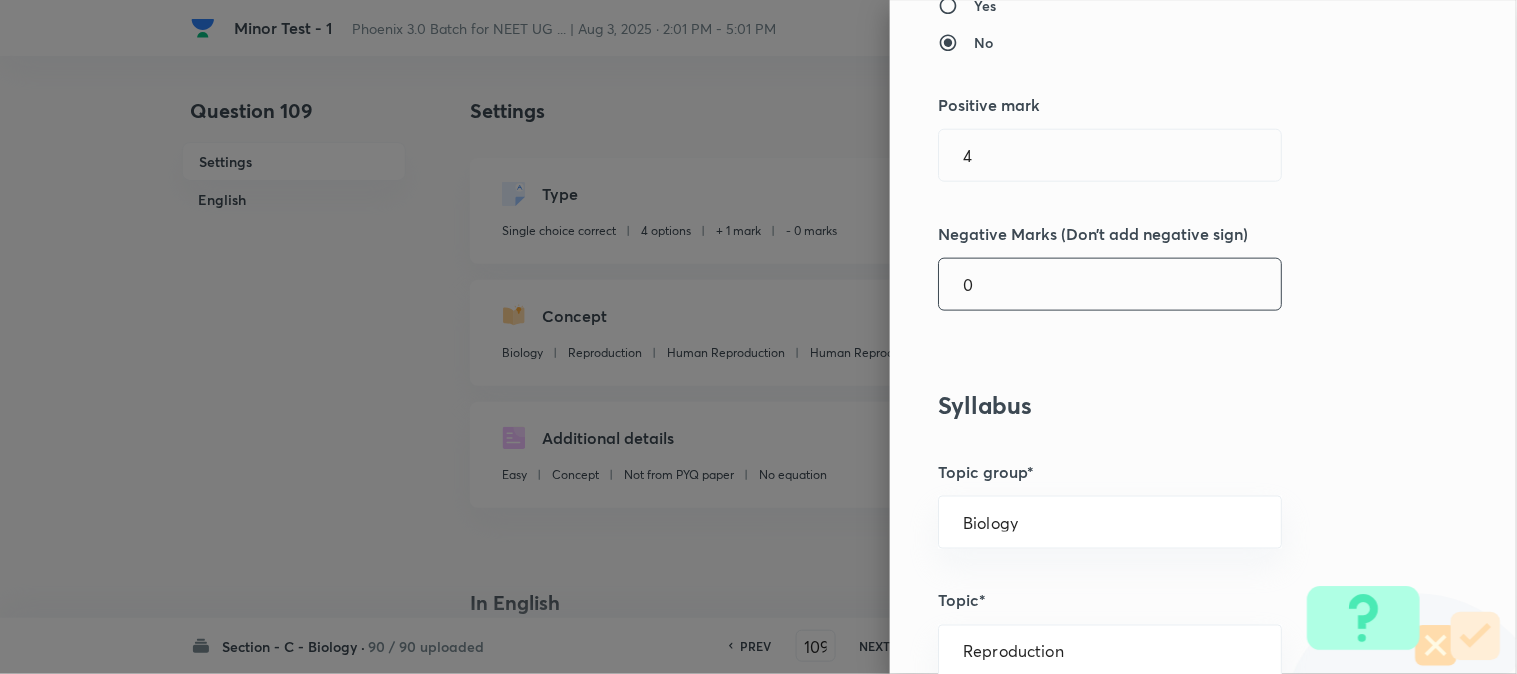 click on "0" at bounding box center [1110, 284] 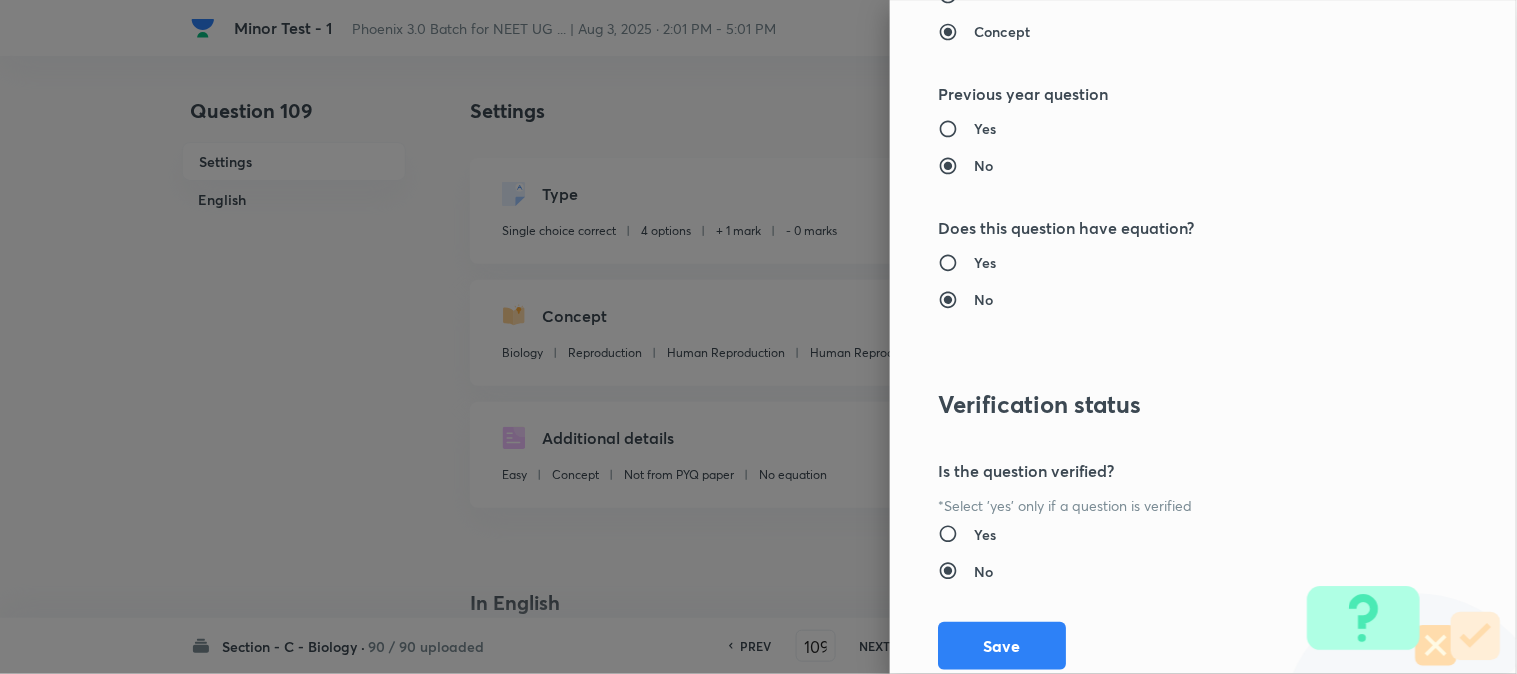 scroll, scrollTop: 2052, scrollLeft: 0, axis: vertical 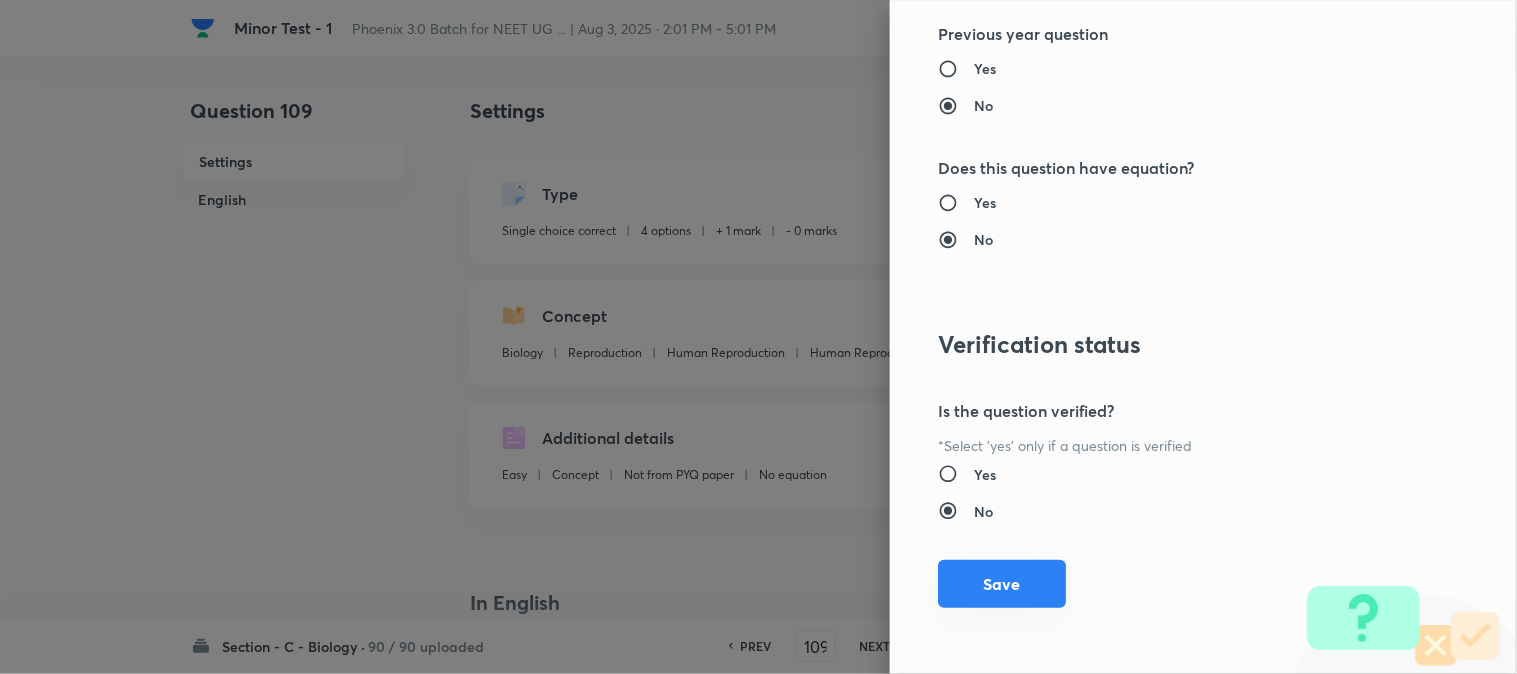 click on "Save" at bounding box center (1002, 584) 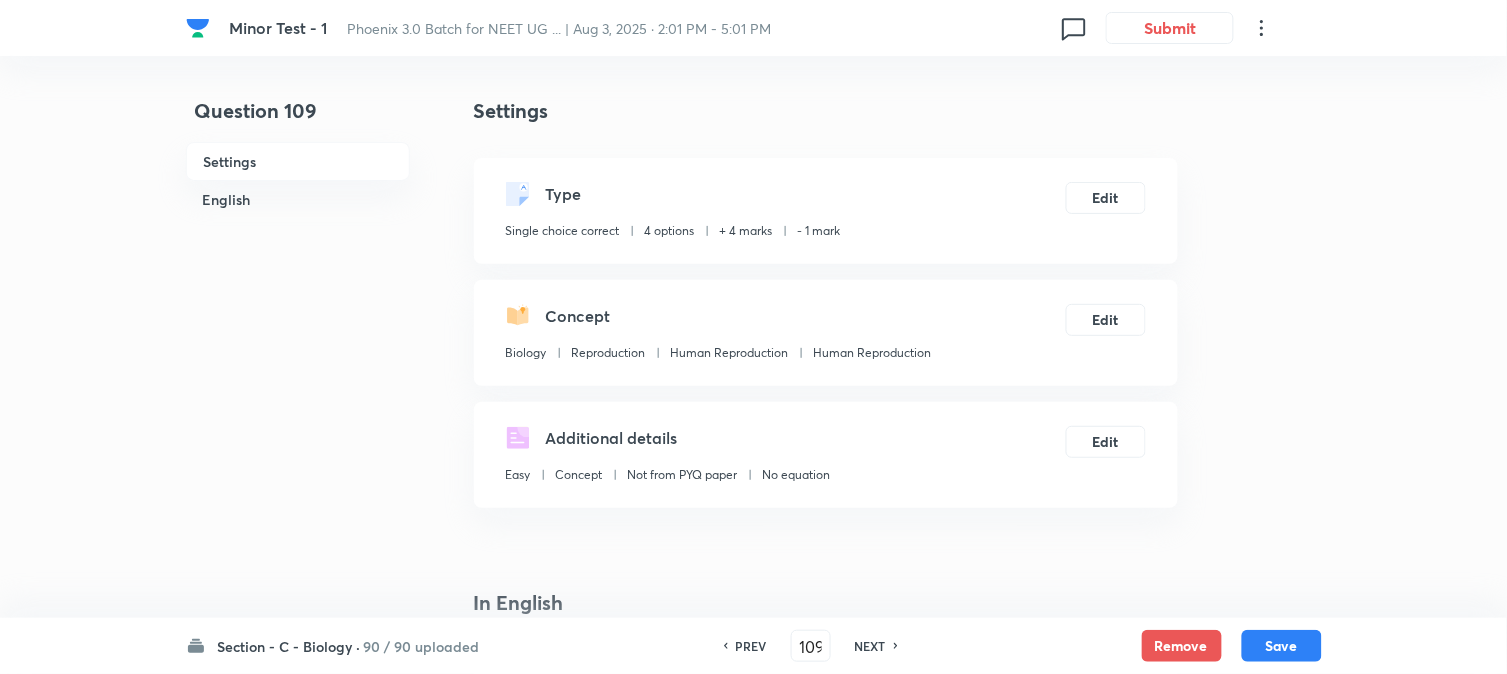 drag, startPoint x: 1306, startPoint y: 664, endPoint x: 1274, endPoint y: 596, distance: 75.153175 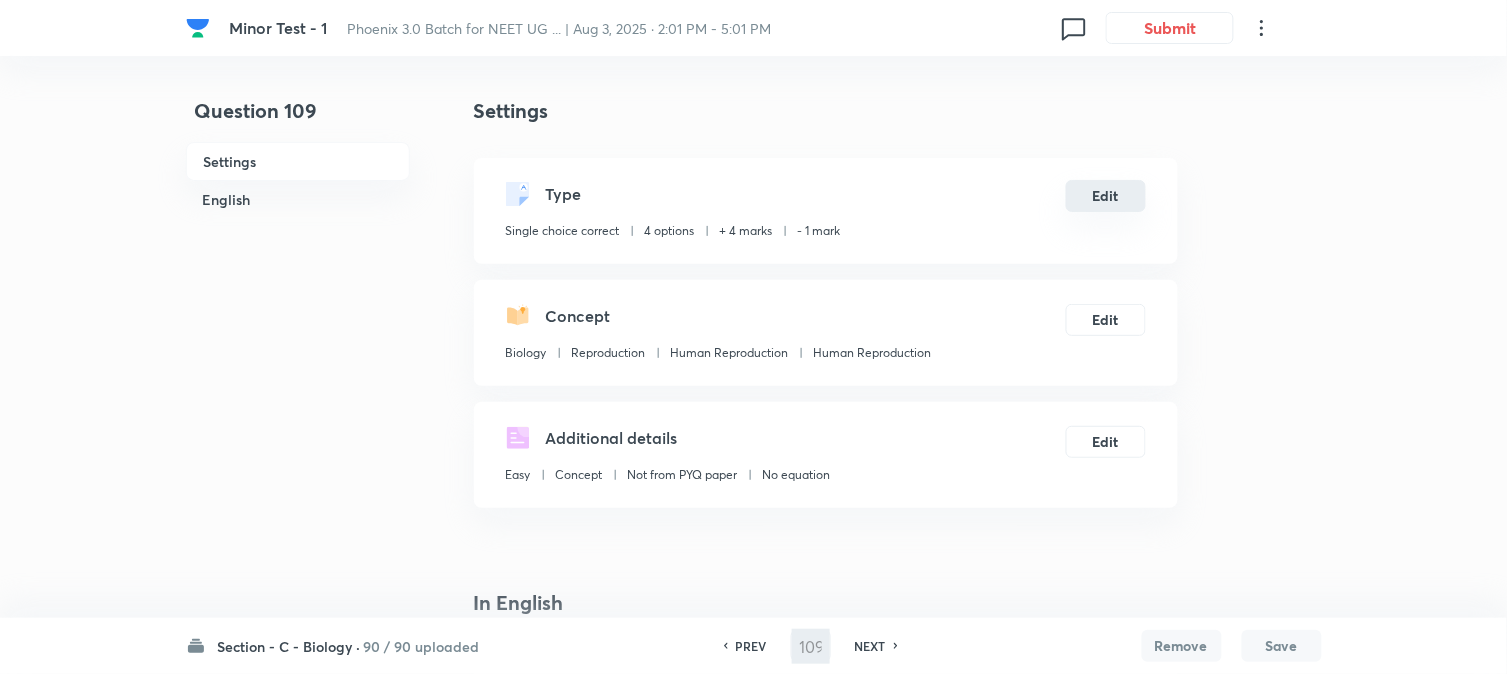 click on "Edit" at bounding box center (1106, 196) 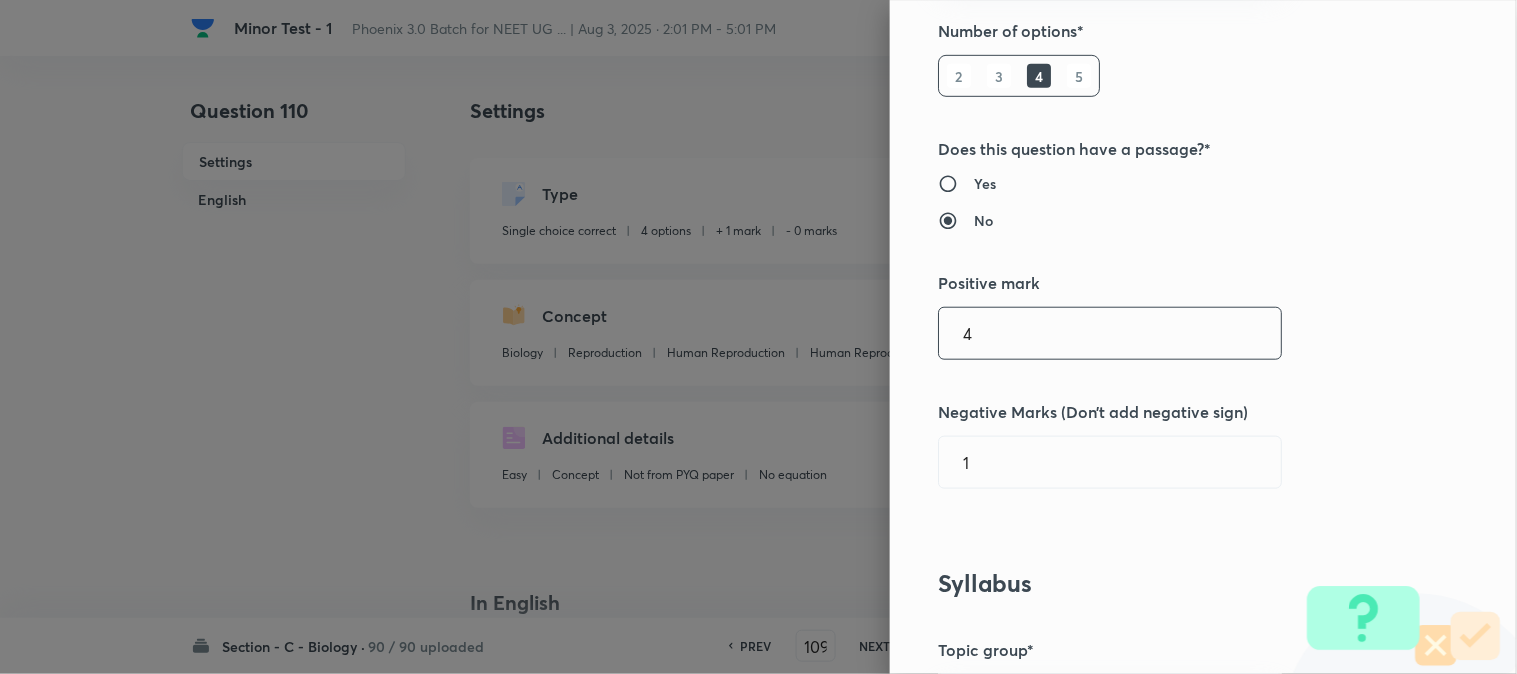 scroll, scrollTop: 444, scrollLeft: 0, axis: vertical 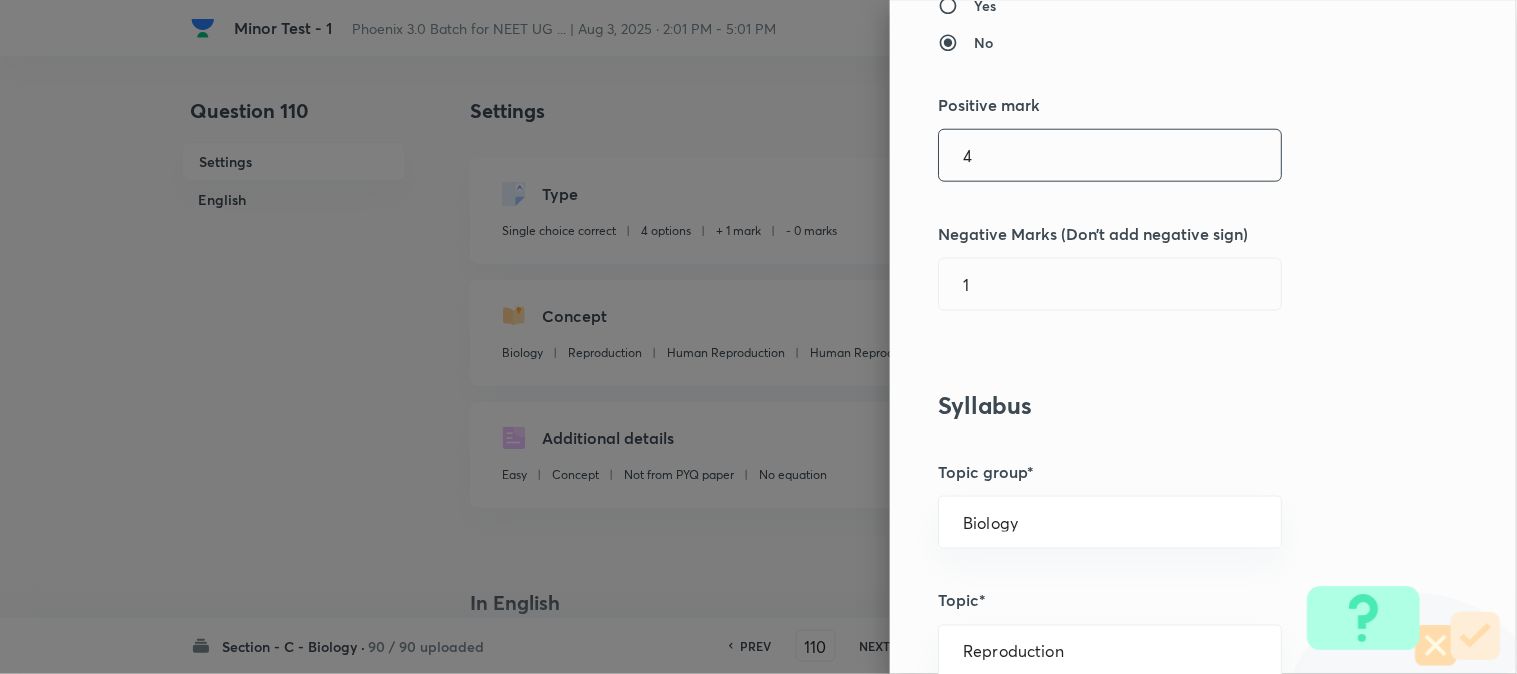 click on "4" at bounding box center [1110, 155] 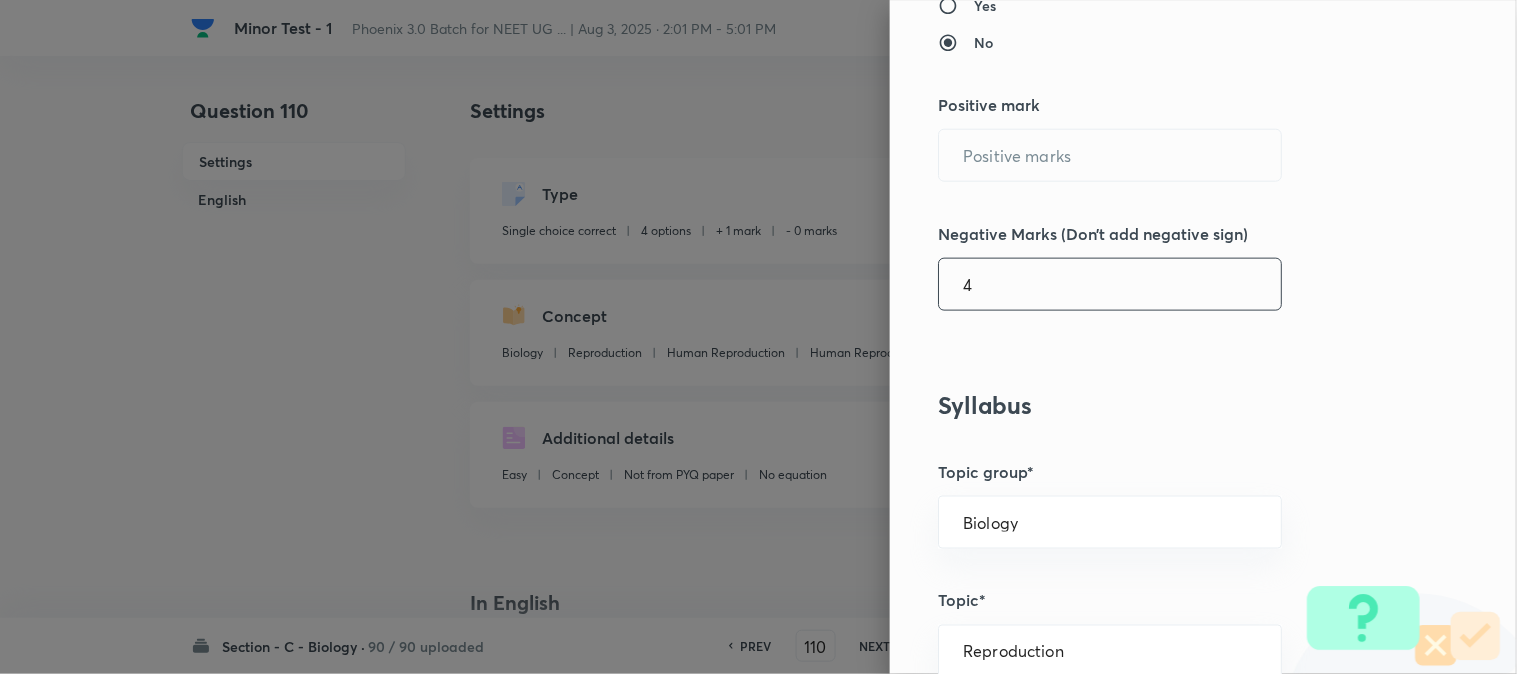 click on "4" at bounding box center [1110, 284] 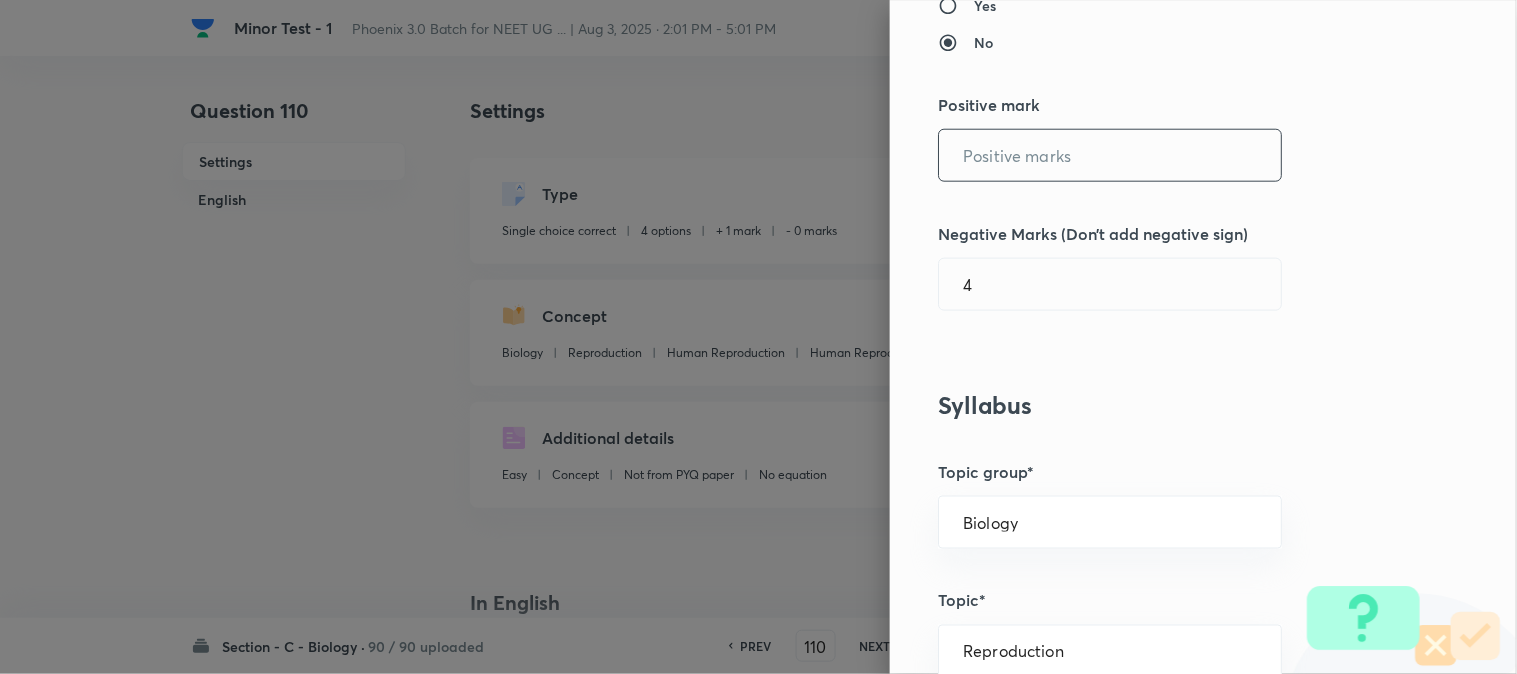 click at bounding box center (1110, 155) 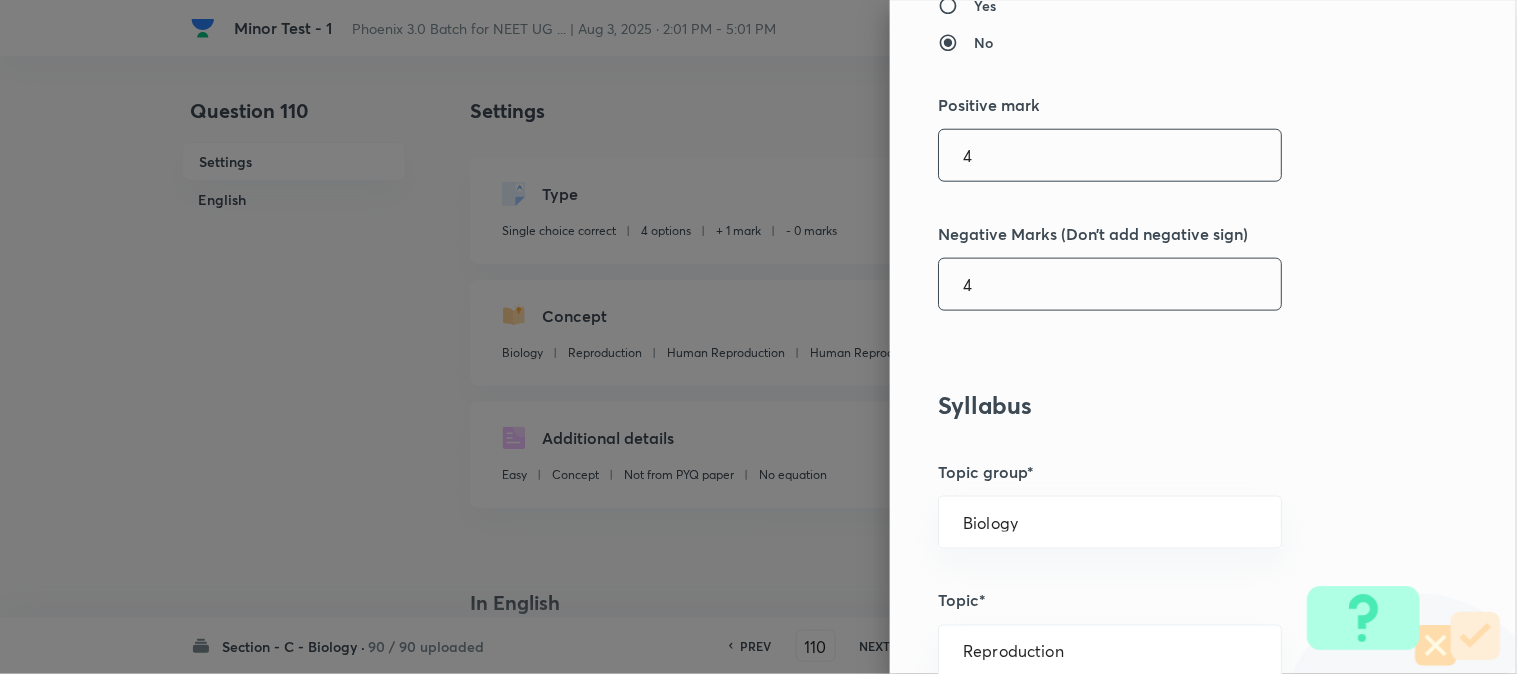 click on "4" at bounding box center (1110, 284) 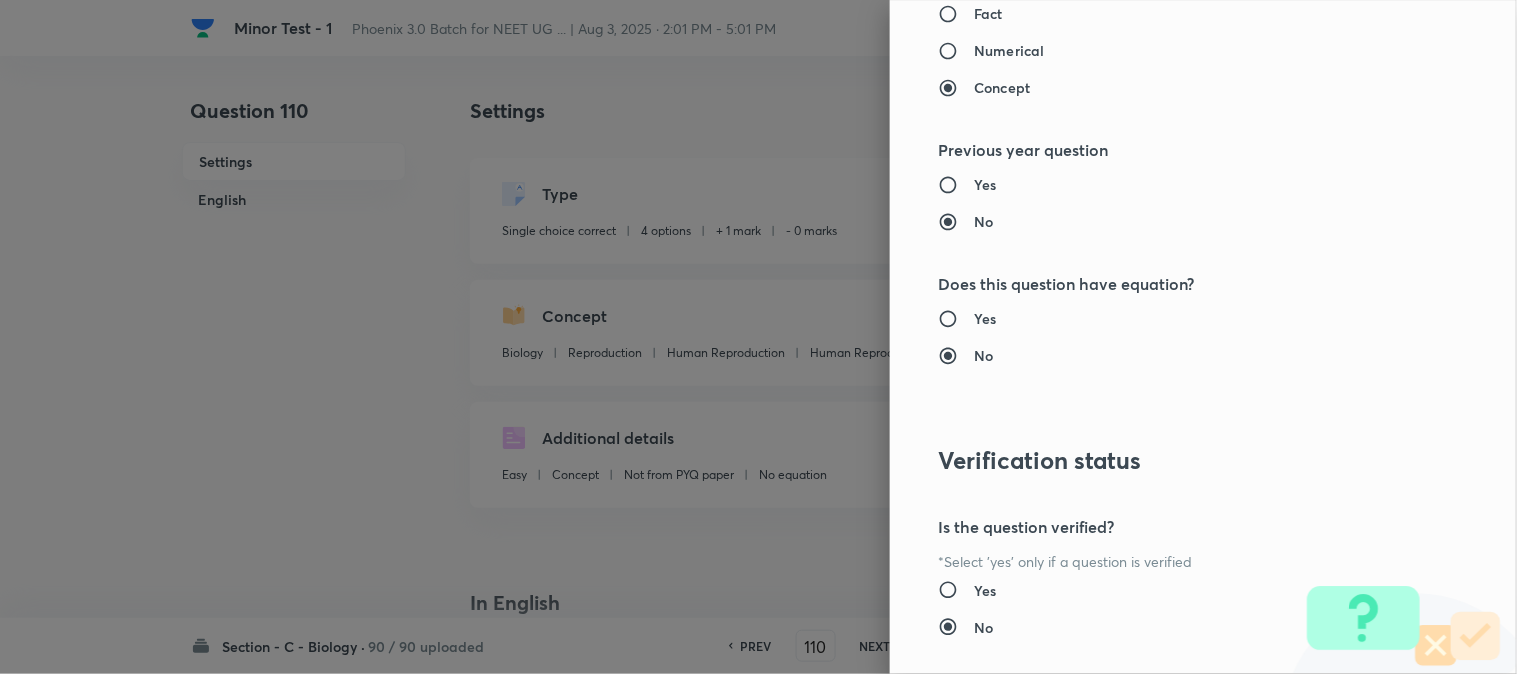 scroll, scrollTop: 2052, scrollLeft: 0, axis: vertical 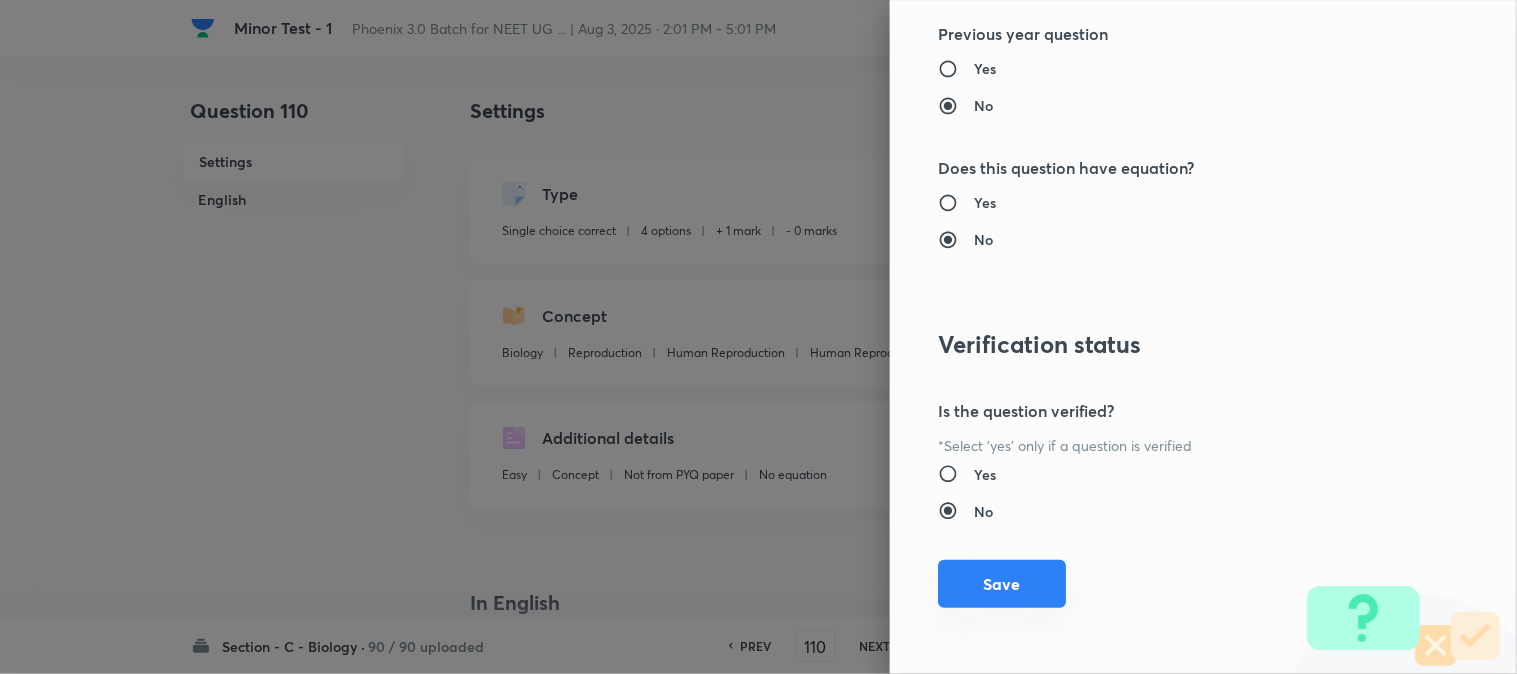 click on "Save" at bounding box center [1002, 584] 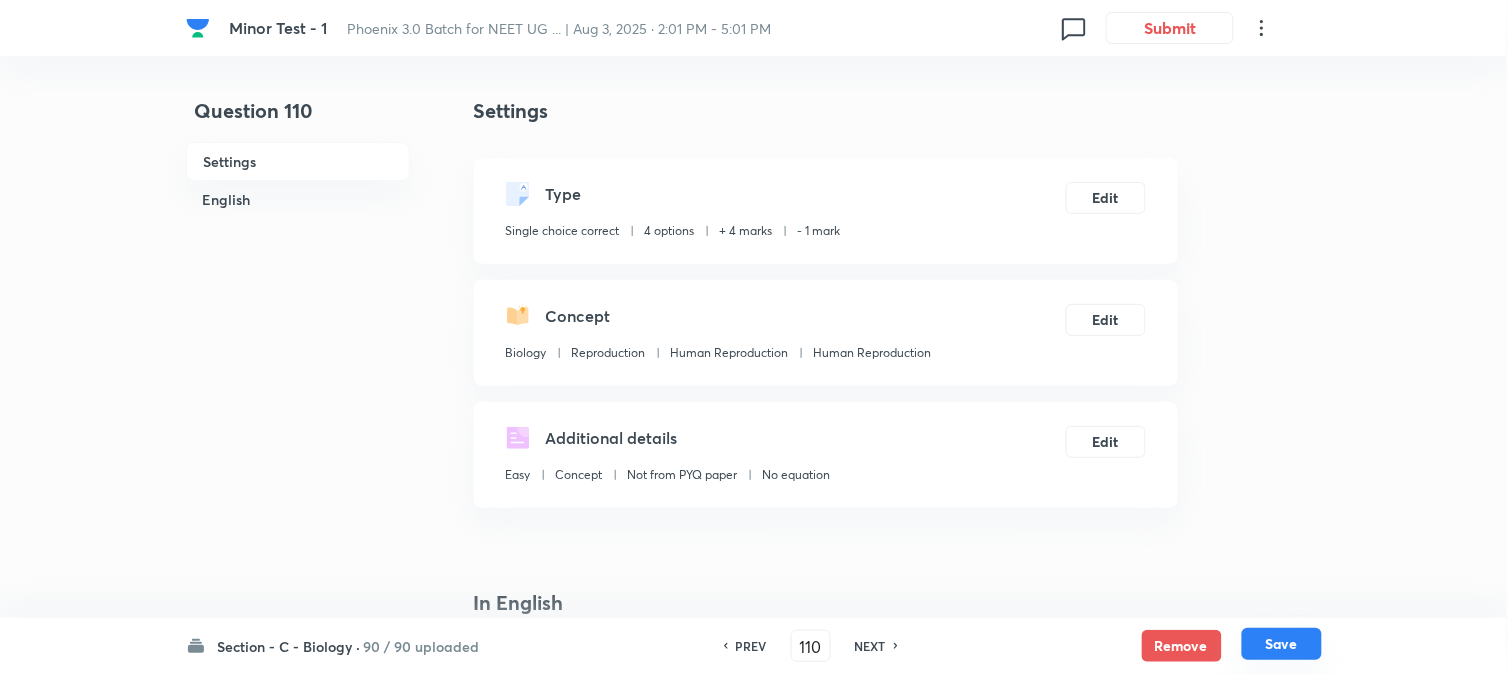 drag, startPoint x: 1297, startPoint y: 655, endPoint x: 1275, endPoint y: 574, distance: 83.9345 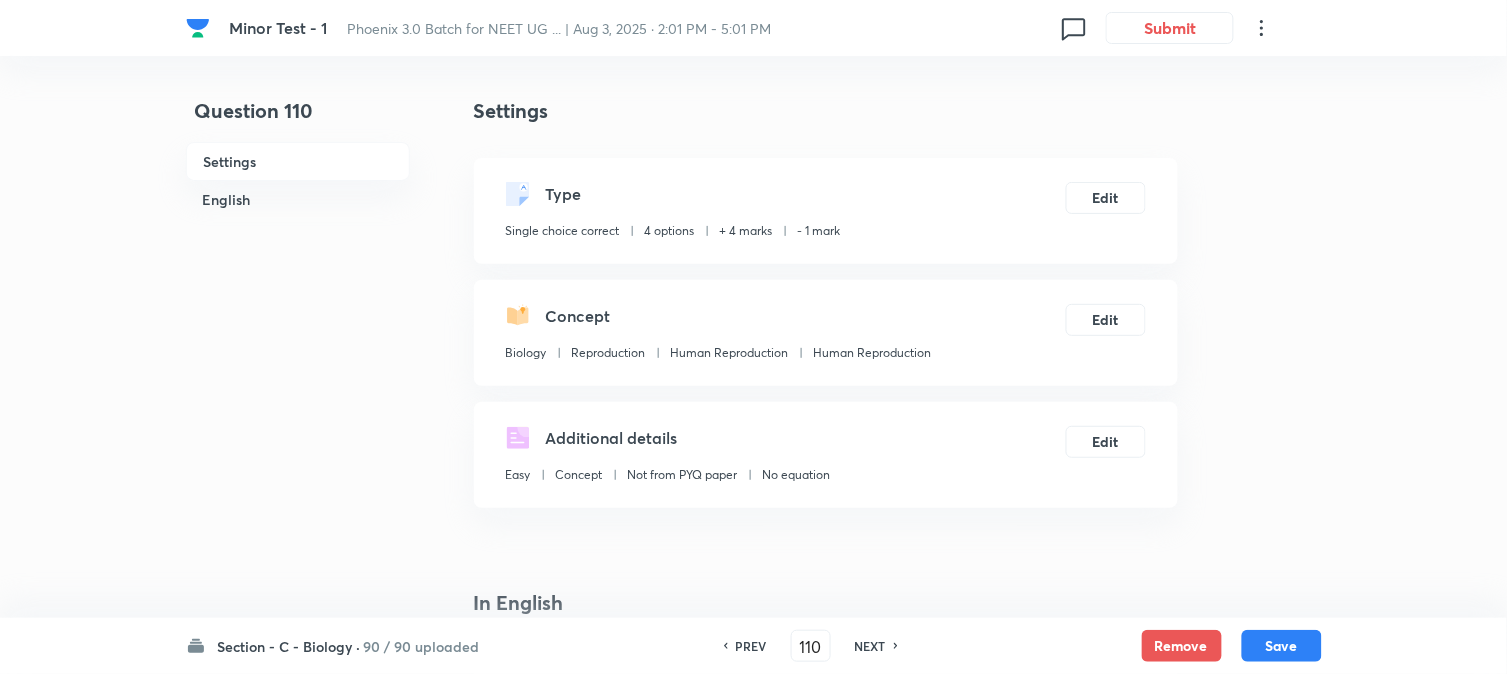 click on "Save" at bounding box center (1282, 646) 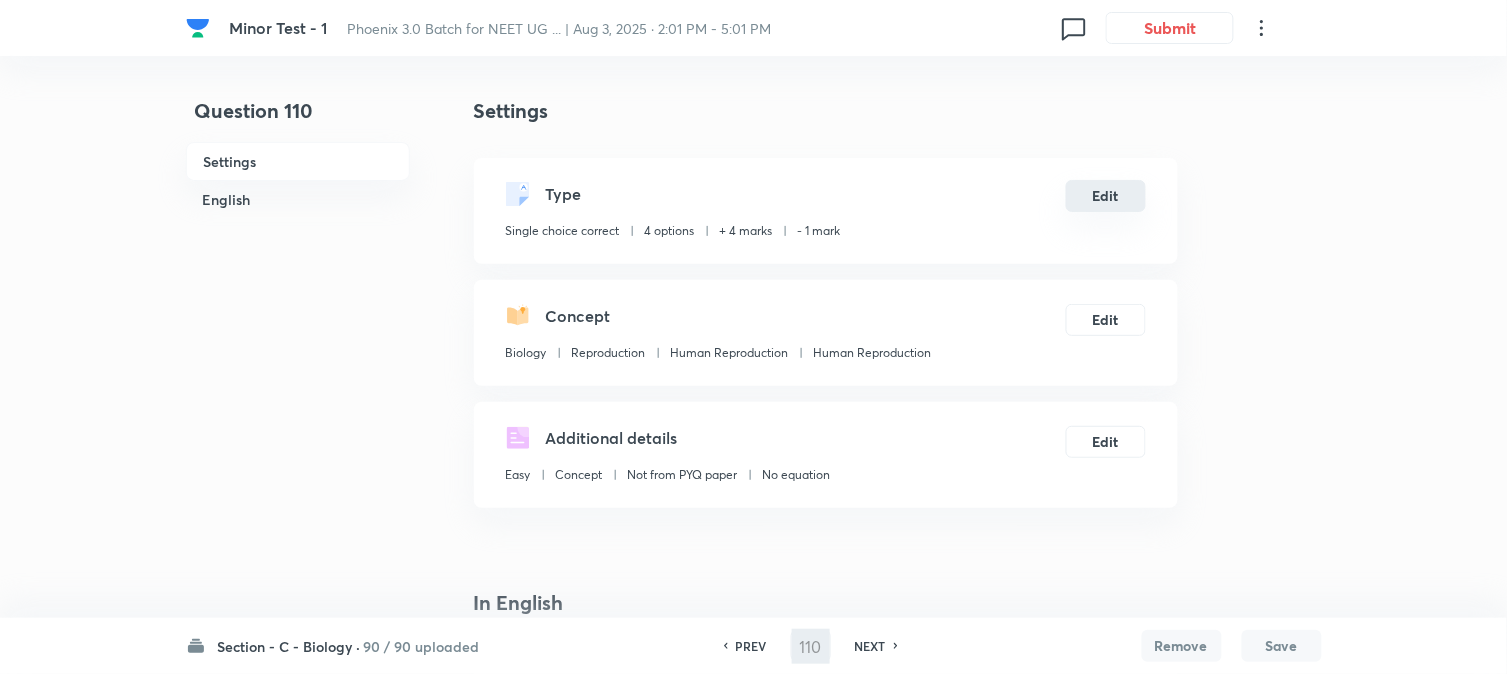 click on "Edit" at bounding box center (1106, 196) 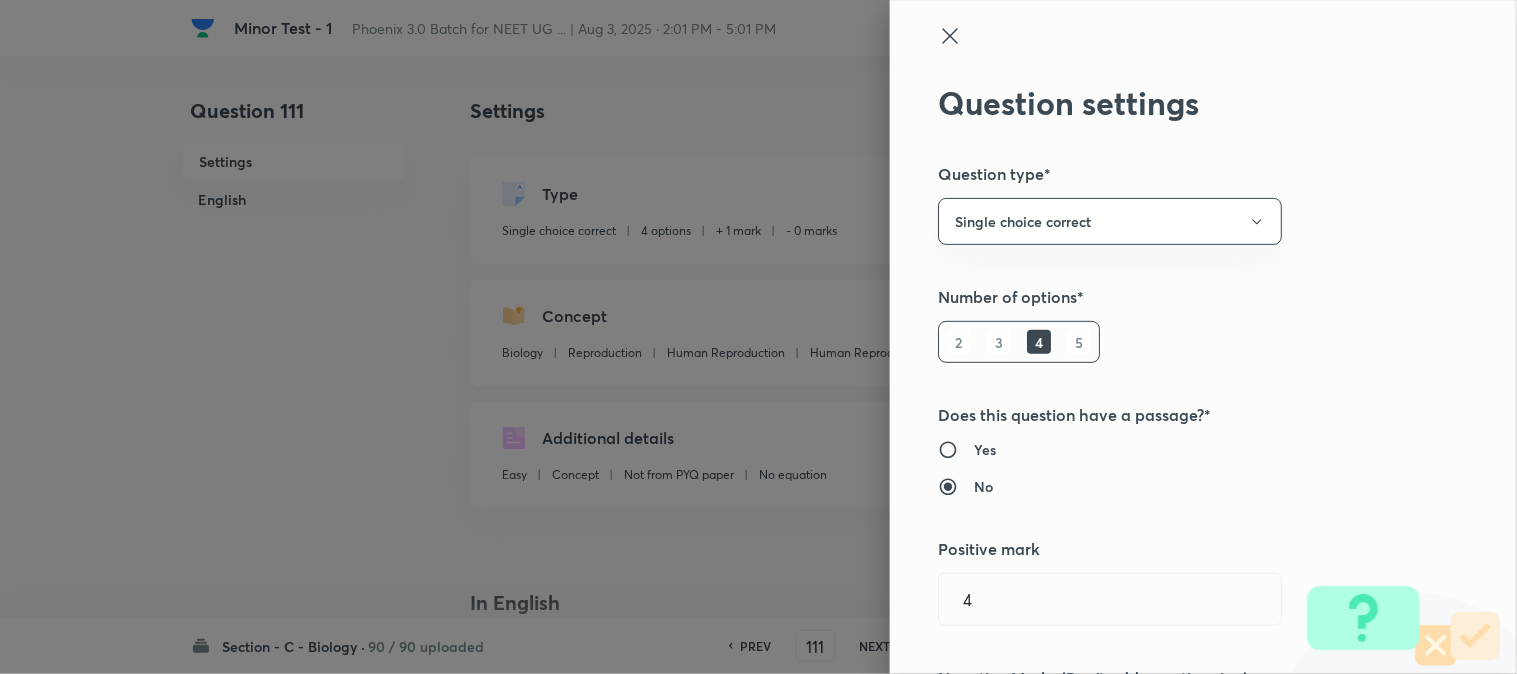 scroll, scrollTop: 444, scrollLeft: 0, axis: vertical 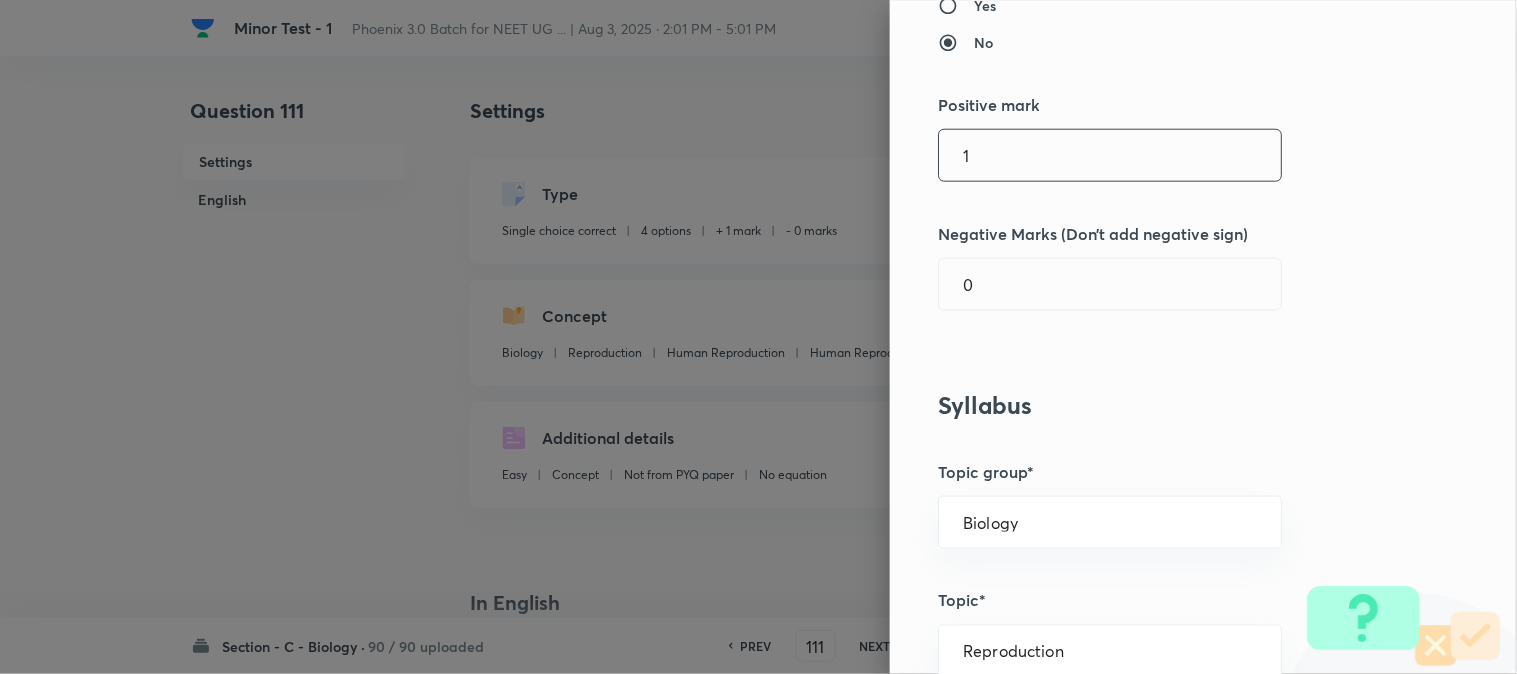 click on "1" at bounding box center [1110, 155] 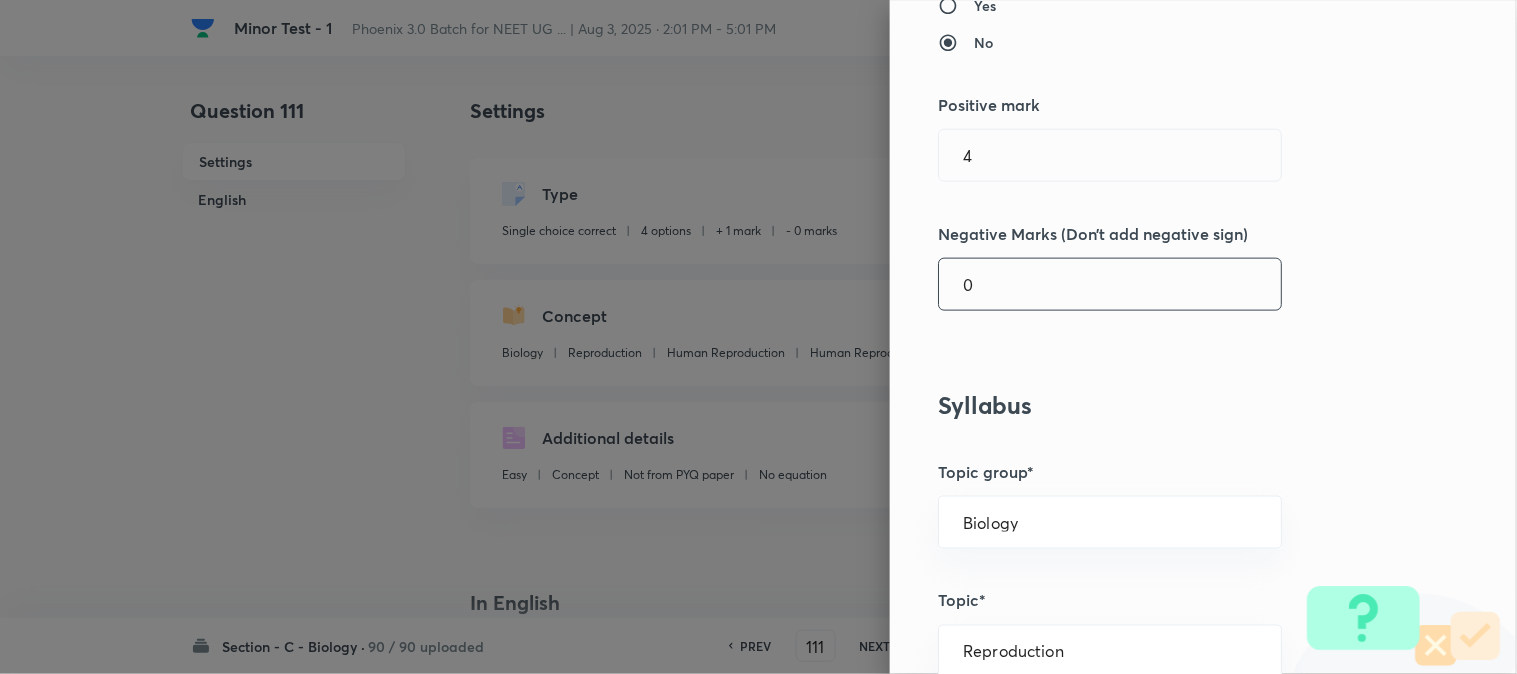 click on "0" at bounding box center [1110, 284] 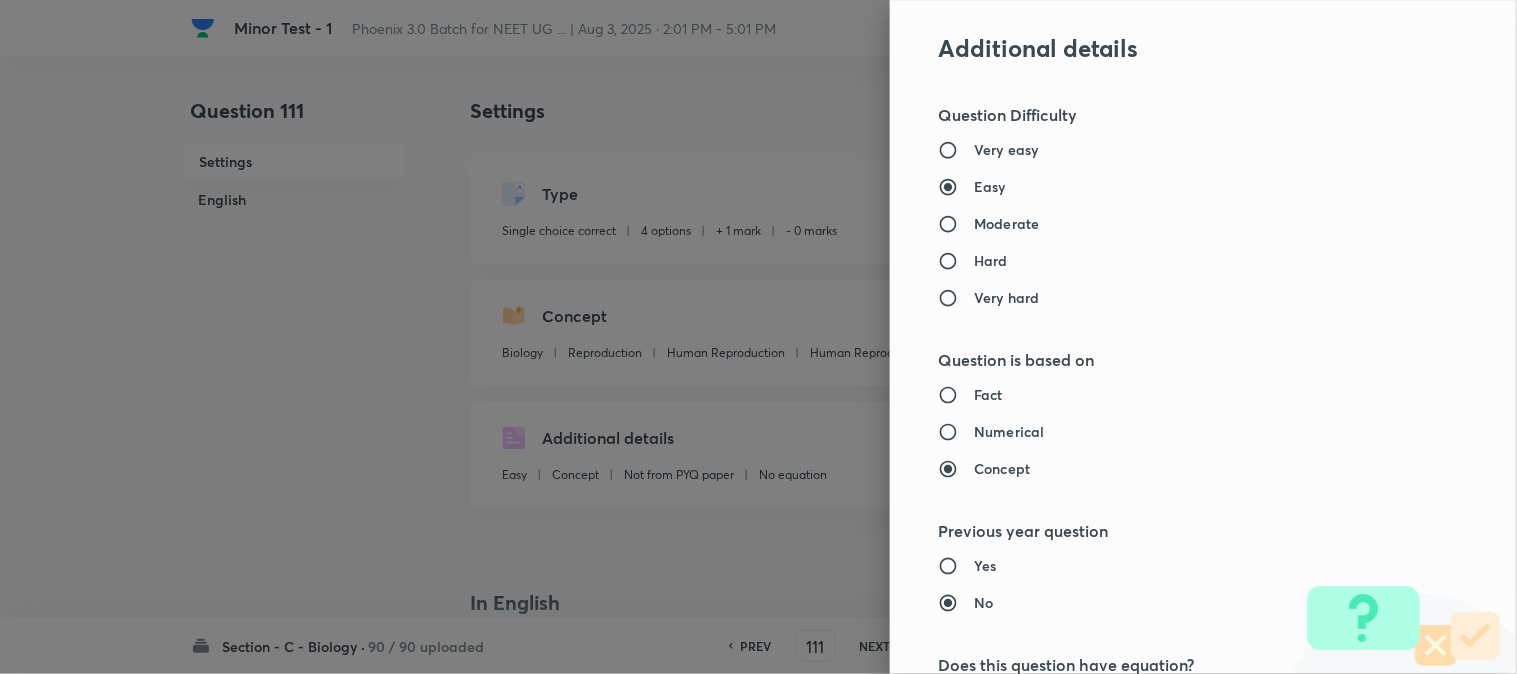 scroll, scrollTop: 2052, scrollLeft: 0, axis: vertical 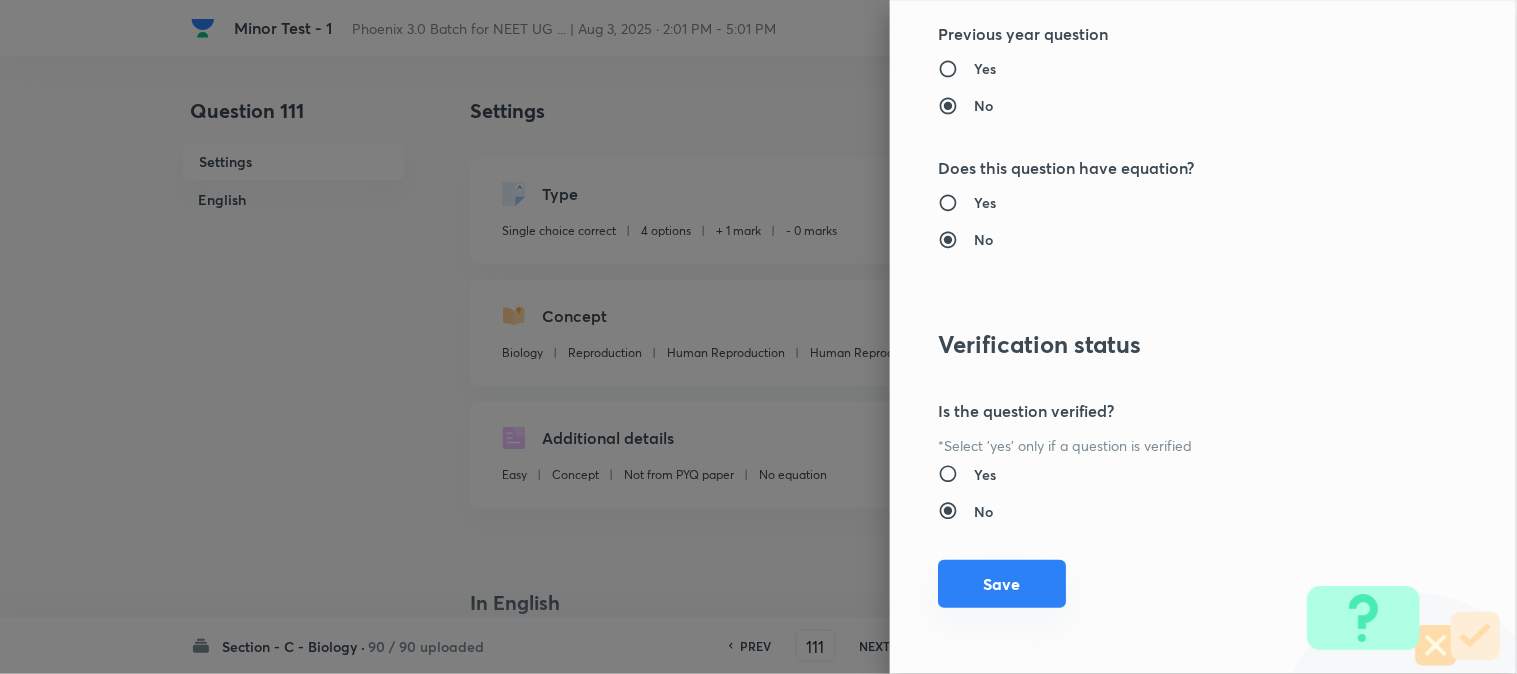 drag, startPoint x: 1007, startPoint y: 585, endPoint x: 1033, endPoint y: 590, distance: 26.476404 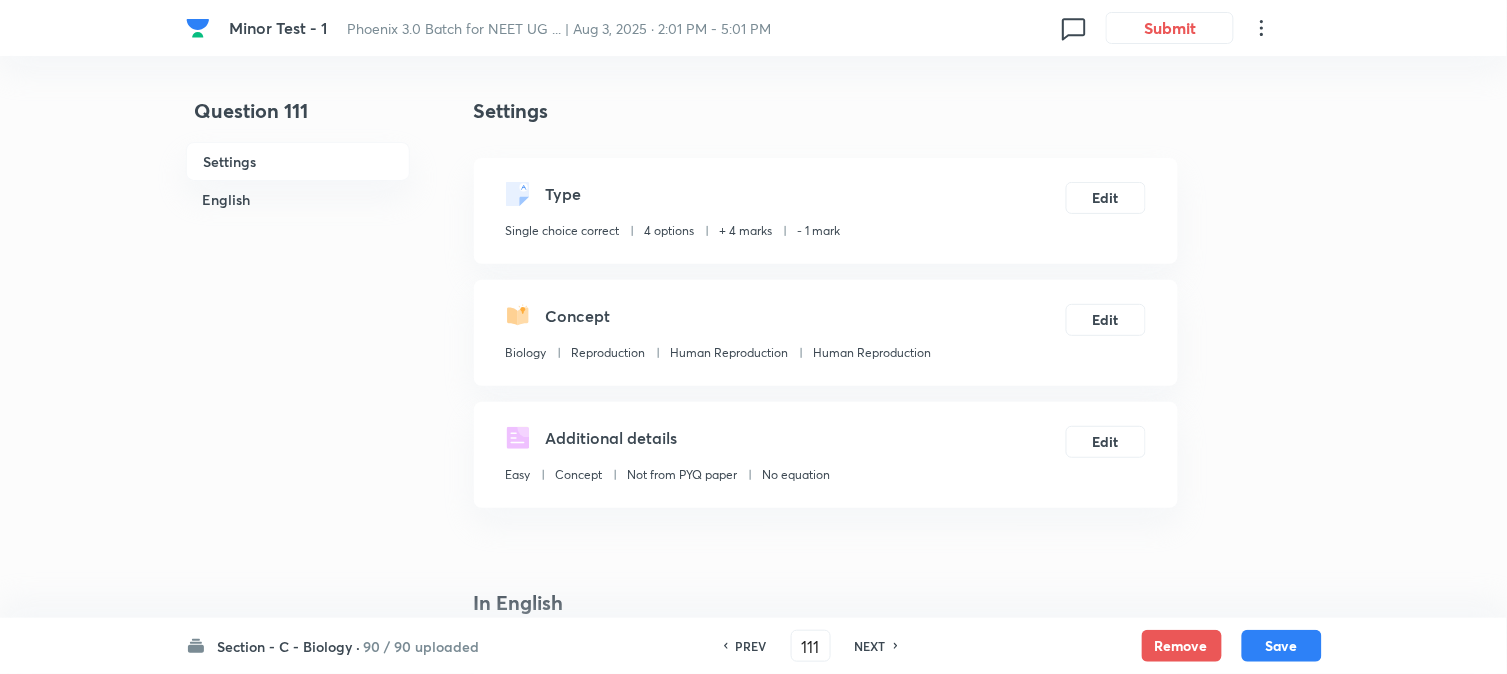 drag, startPoint x: 1287, startPoint y: 646, endPoint x: 1172, endPoint y: 330, distance: 336.27518 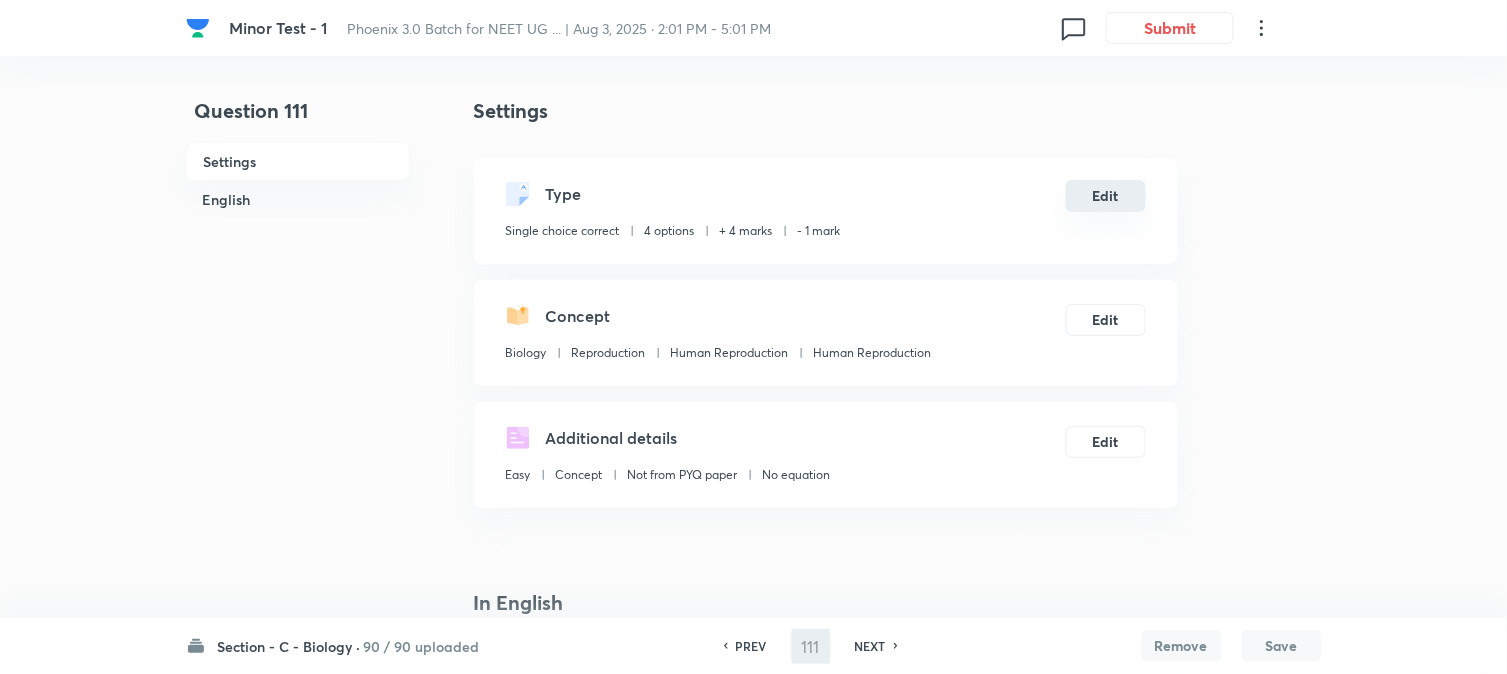 click on "Edit" at bounding box center [1106, 196] 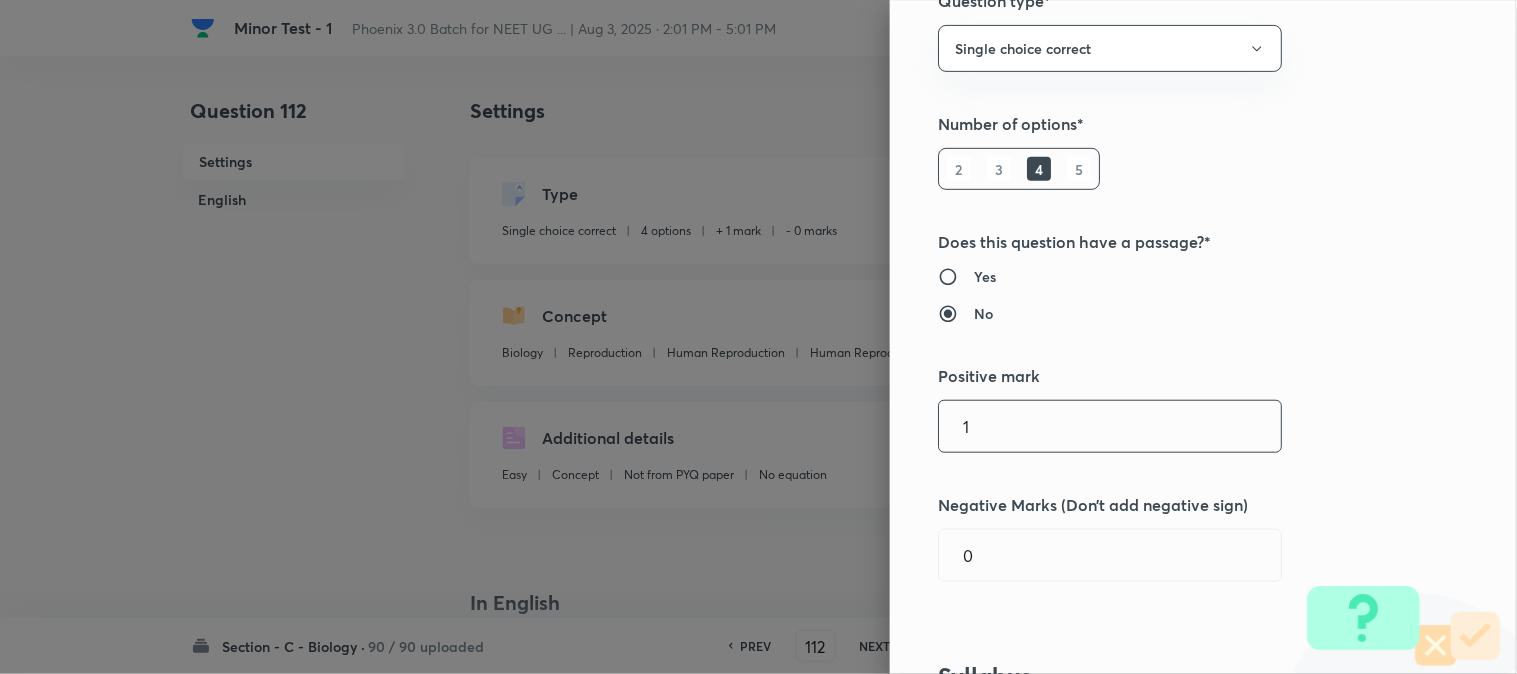 scroll, scrollTop: 444, scrollLeft: 0, axis: vertical 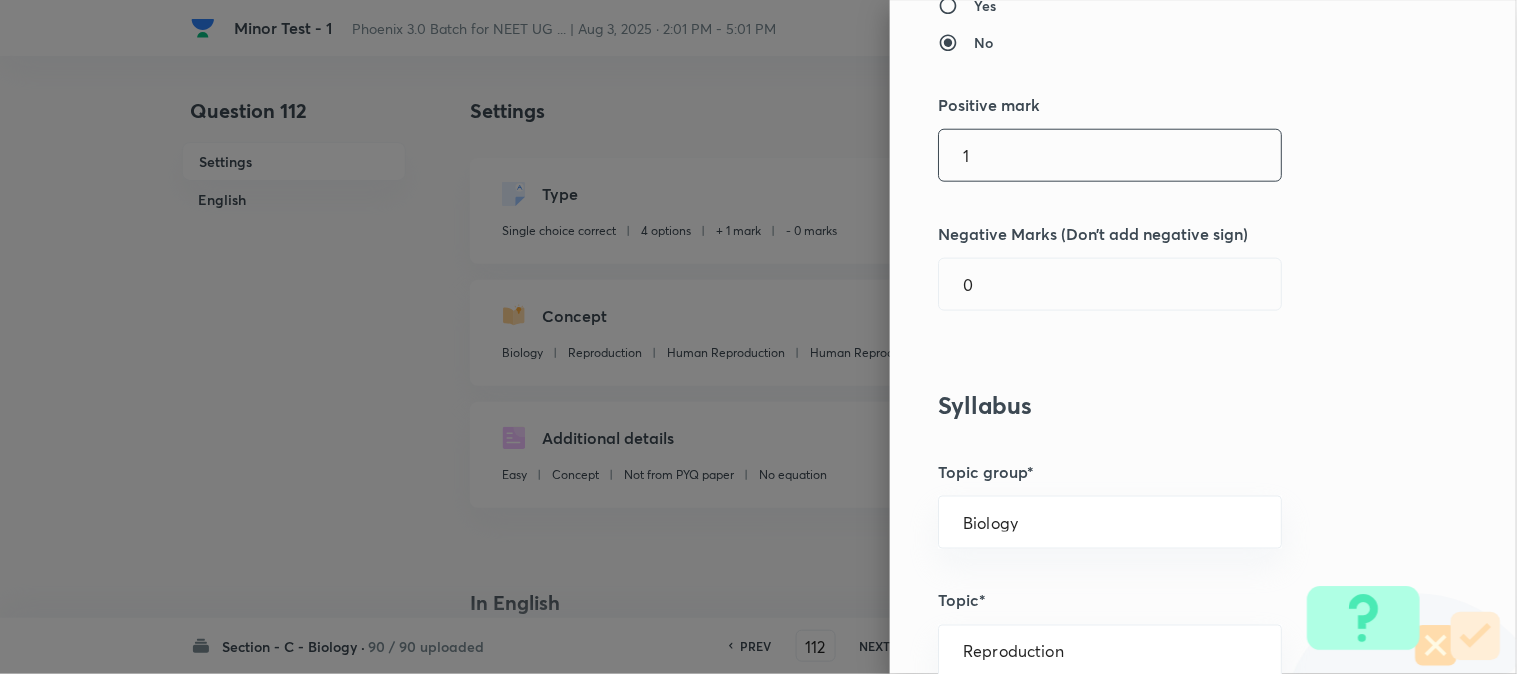 click on "1" at bounding box center (1110, 155) 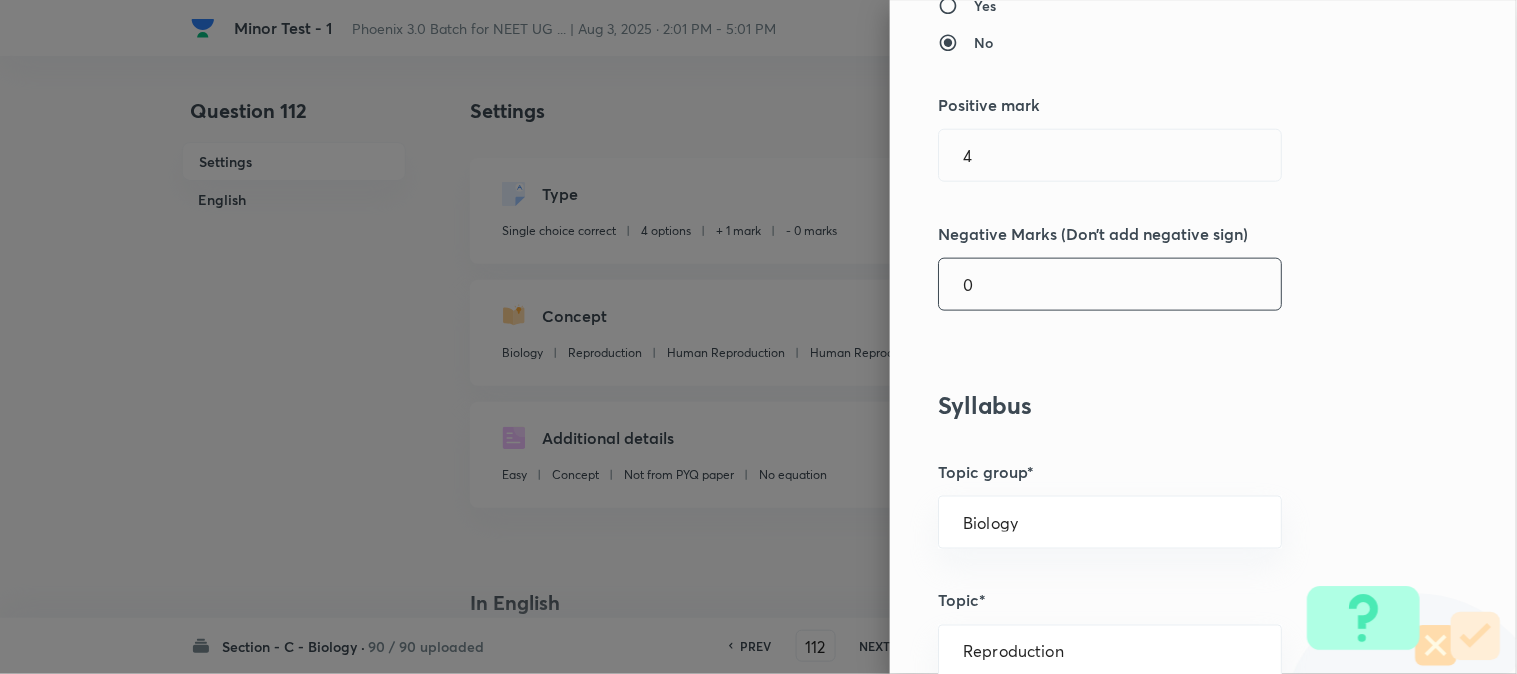 click on "0" at bounding box center (1110, 284) 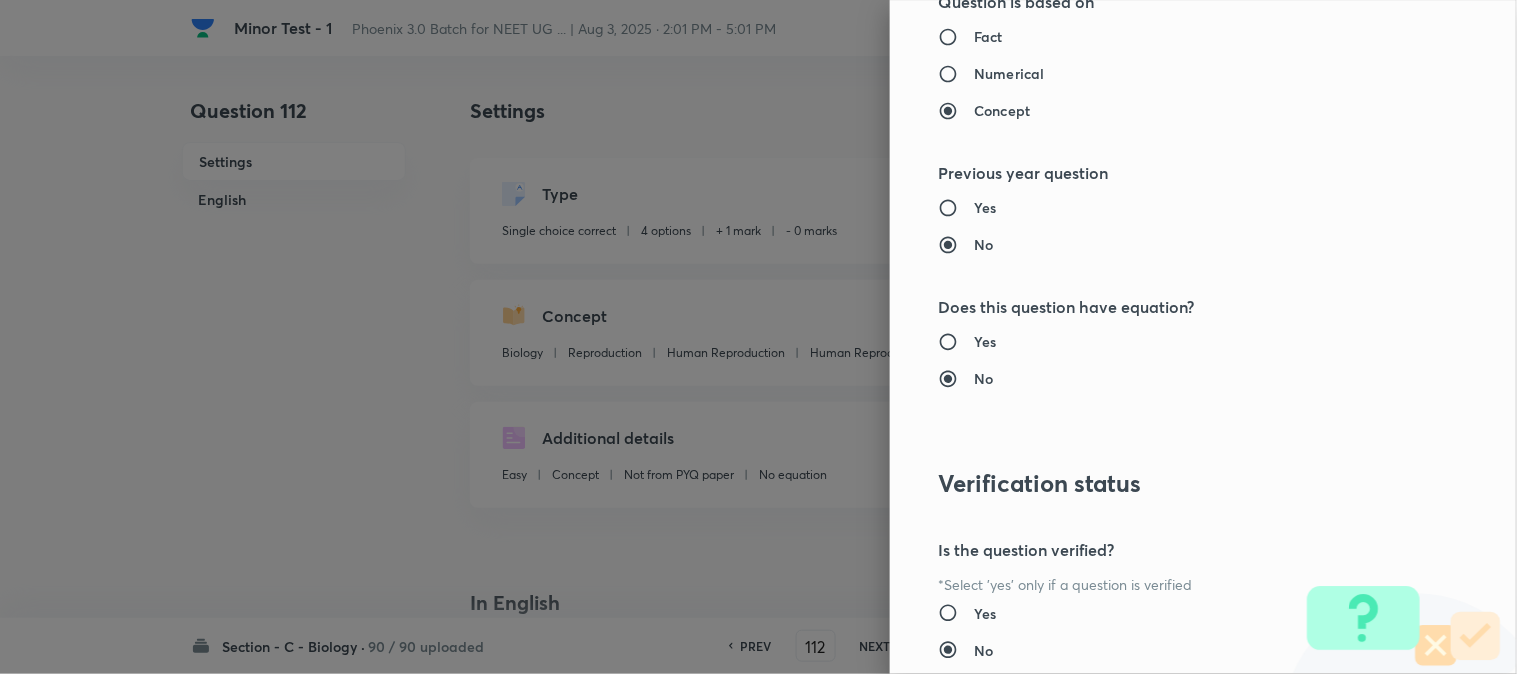 scroll, scrollTop: 2052, scrollLeft: 0, axis: vertical 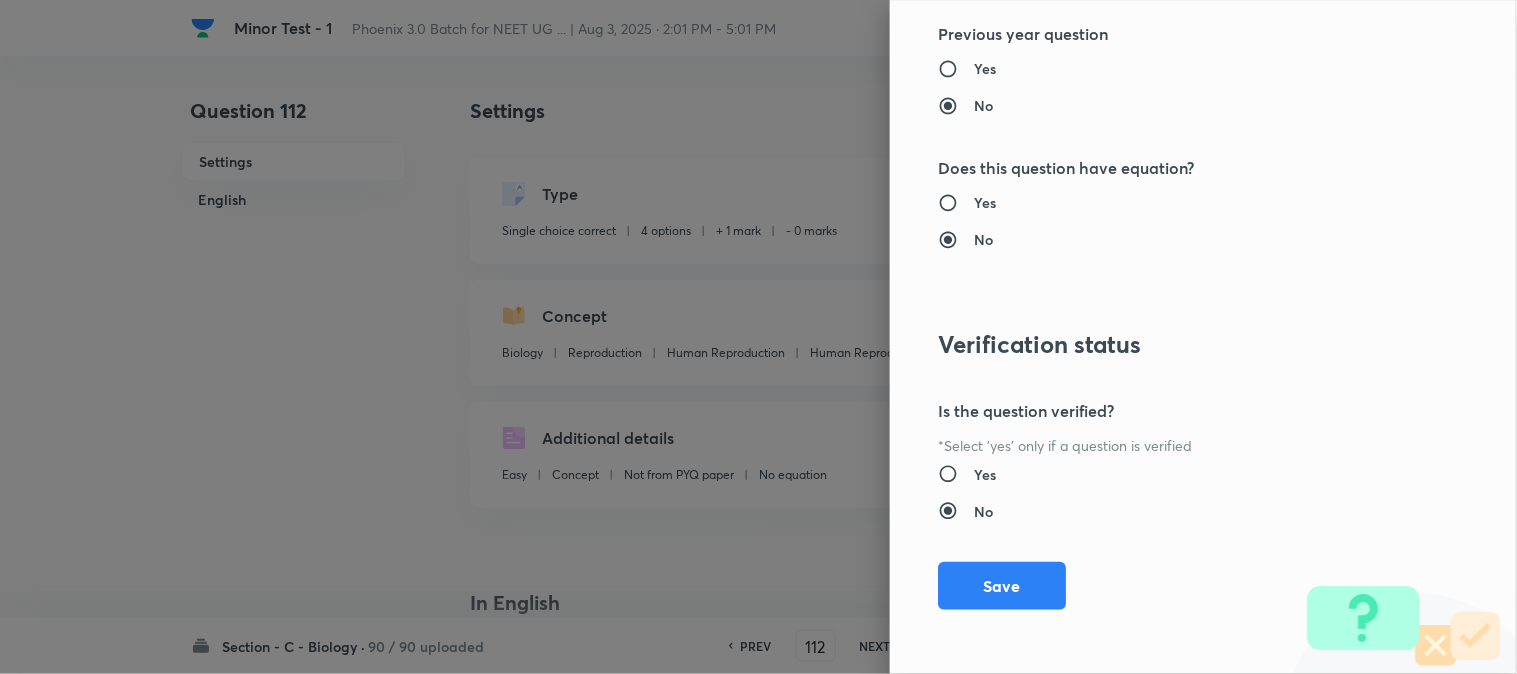 click on "Save" at bounding box center [1002, 586] 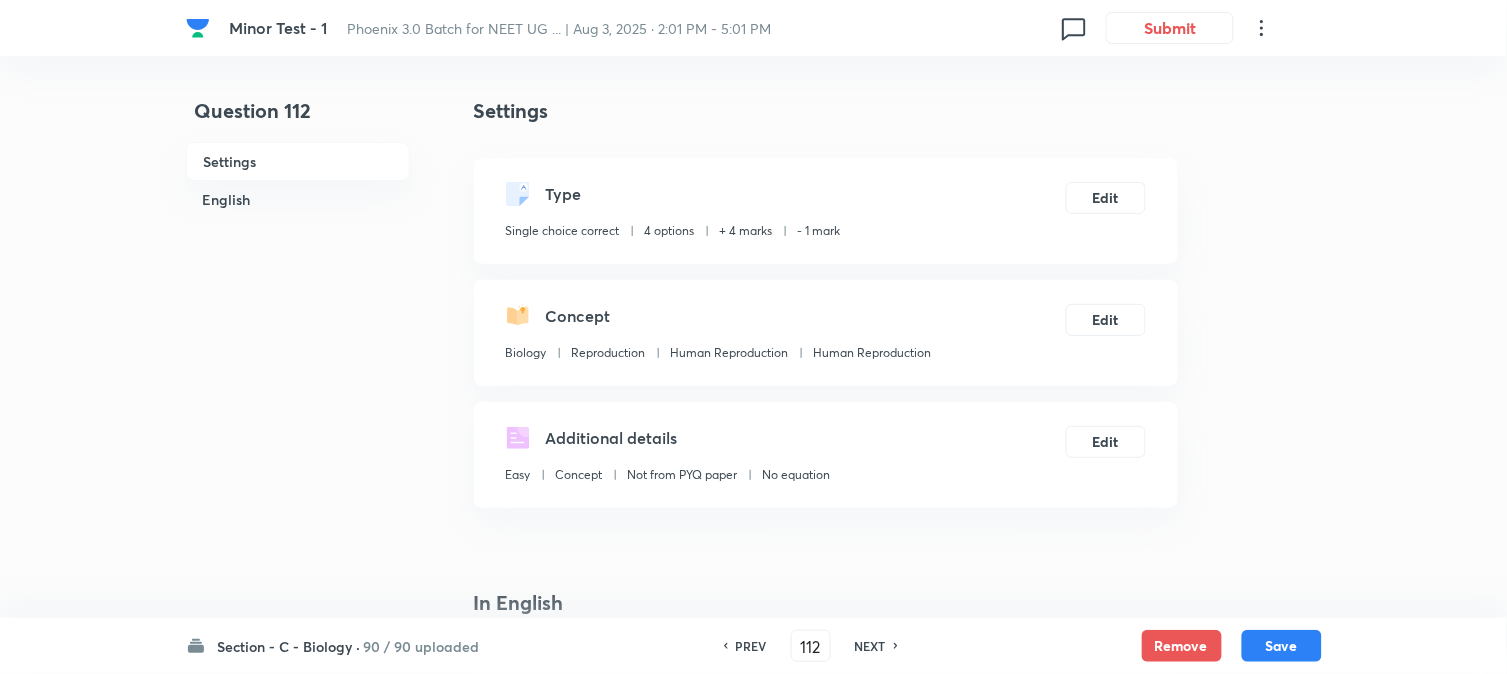 click on "Save" at bounding box center (1282, 646) 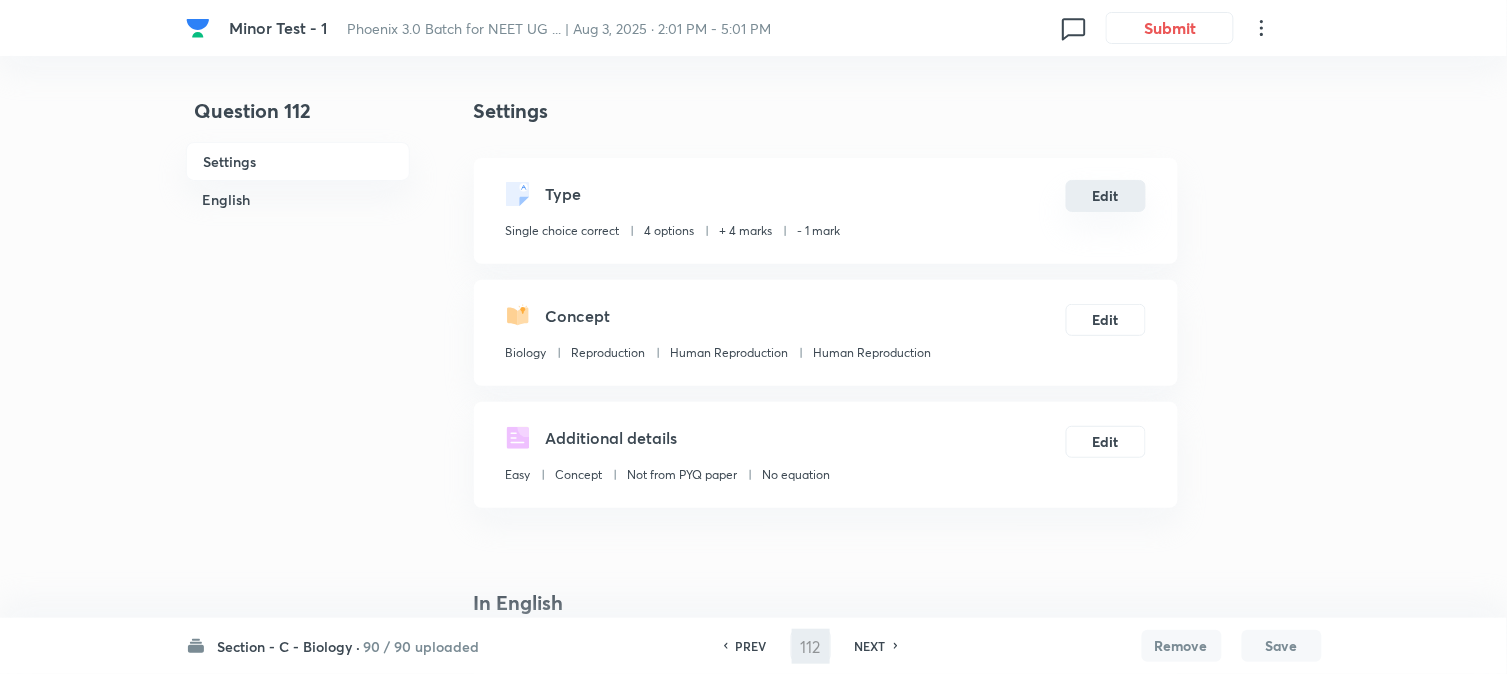click on "Edit" at bounding box center (1106, 196) 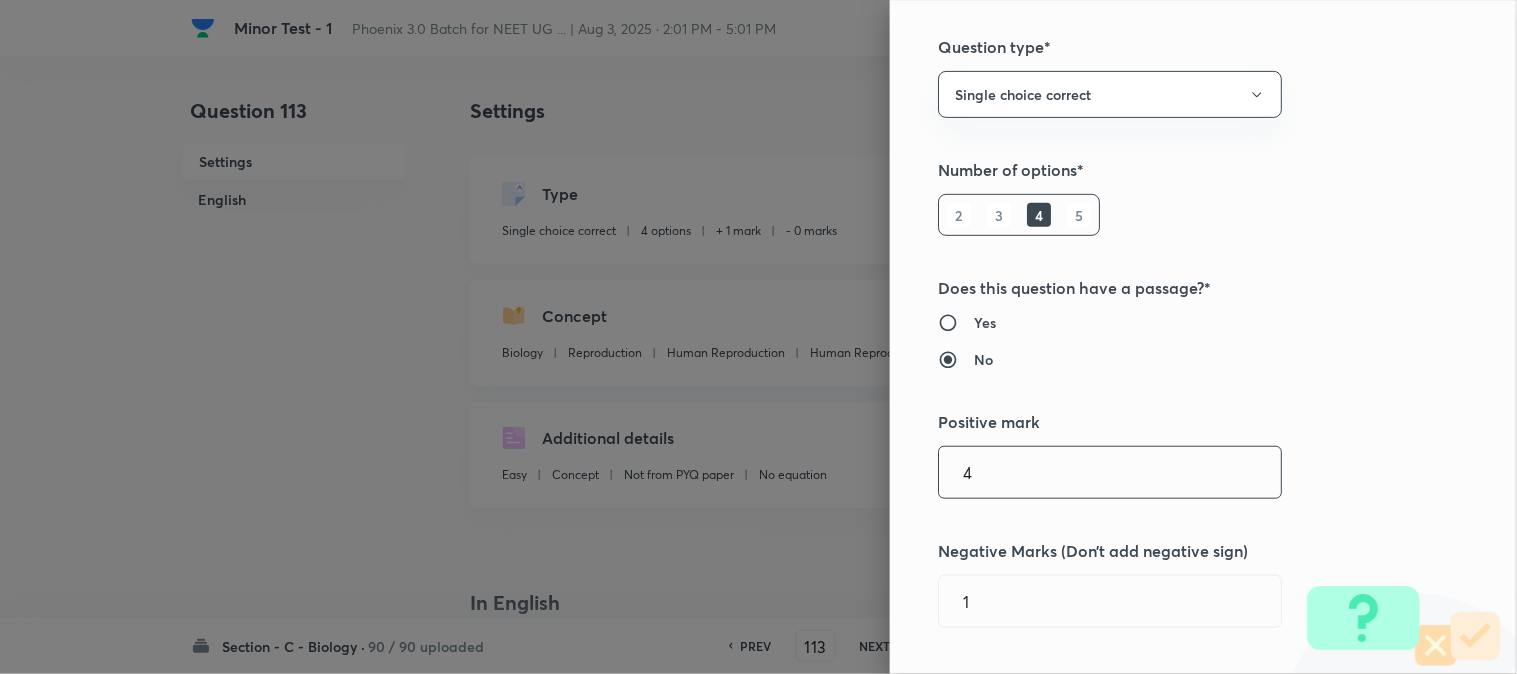 scroll, scrollTop: 444, scrollLeft: 0, axis: vertical 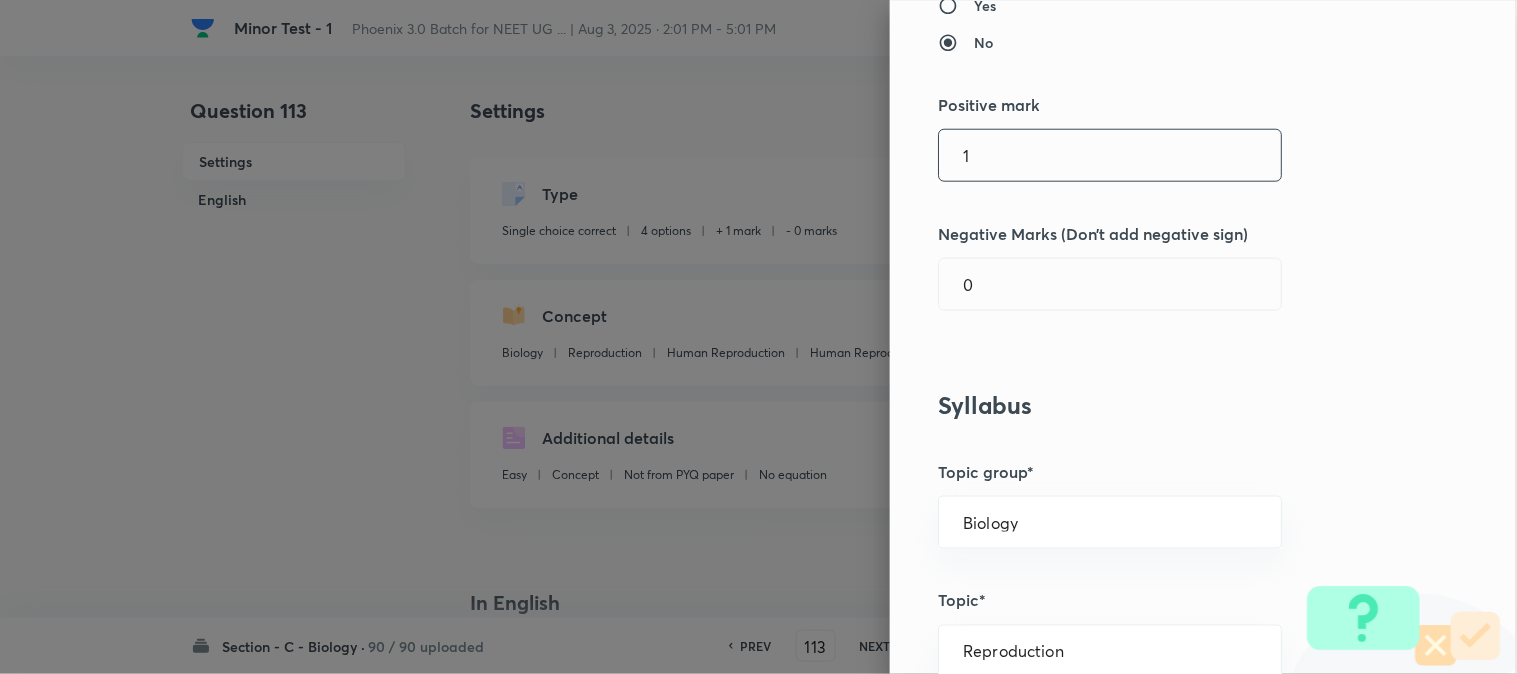 click on "1" at bounding box center (1110, 155) 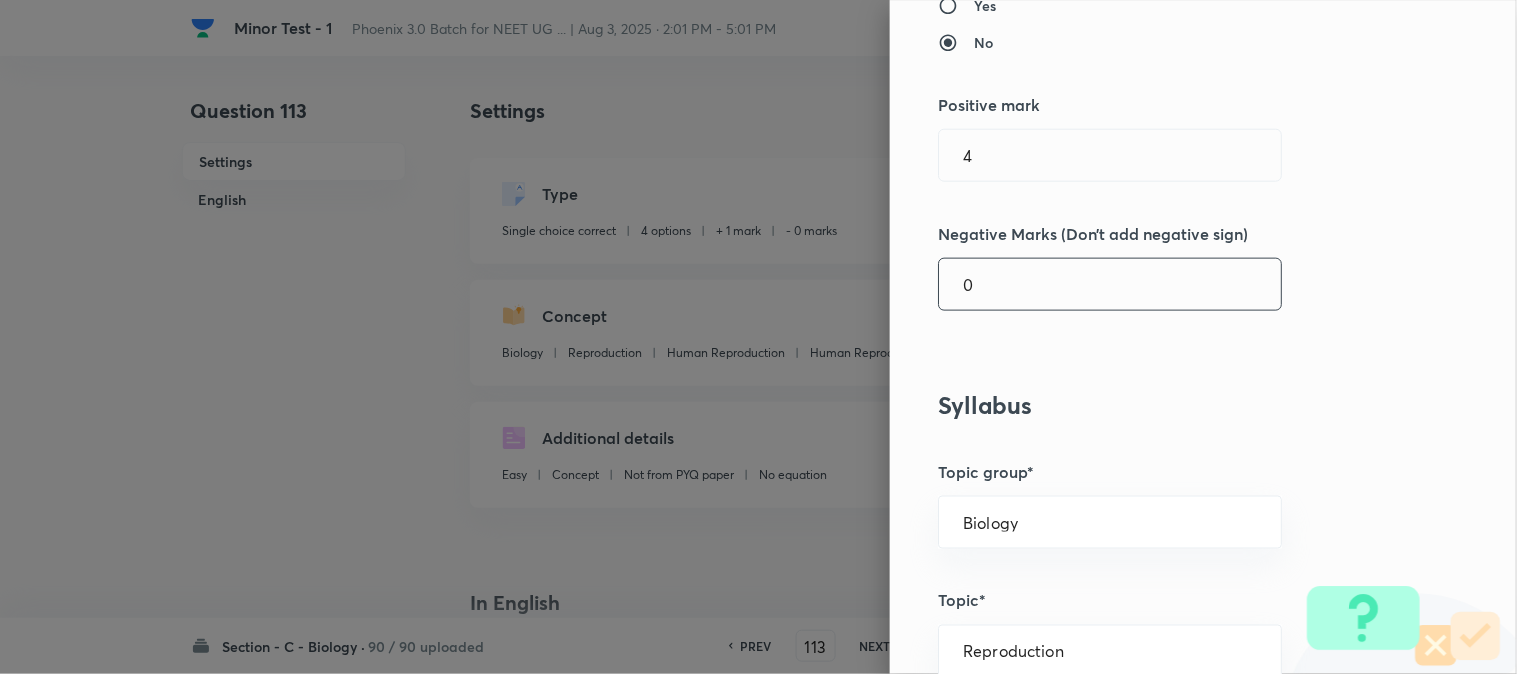 click on "0" at bounding box center [1110, 284] 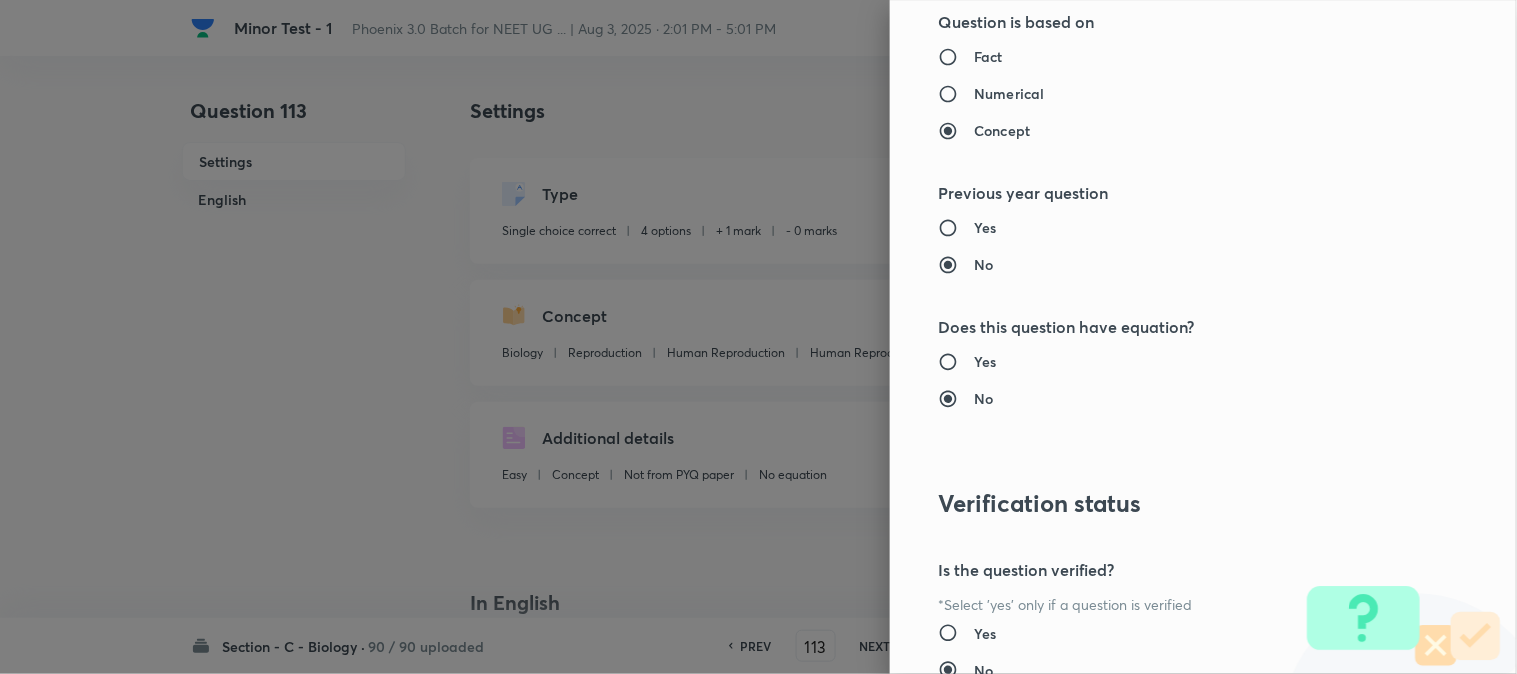scroll, scrollTop: 2052, scrollLeft: 0, axis: vertical 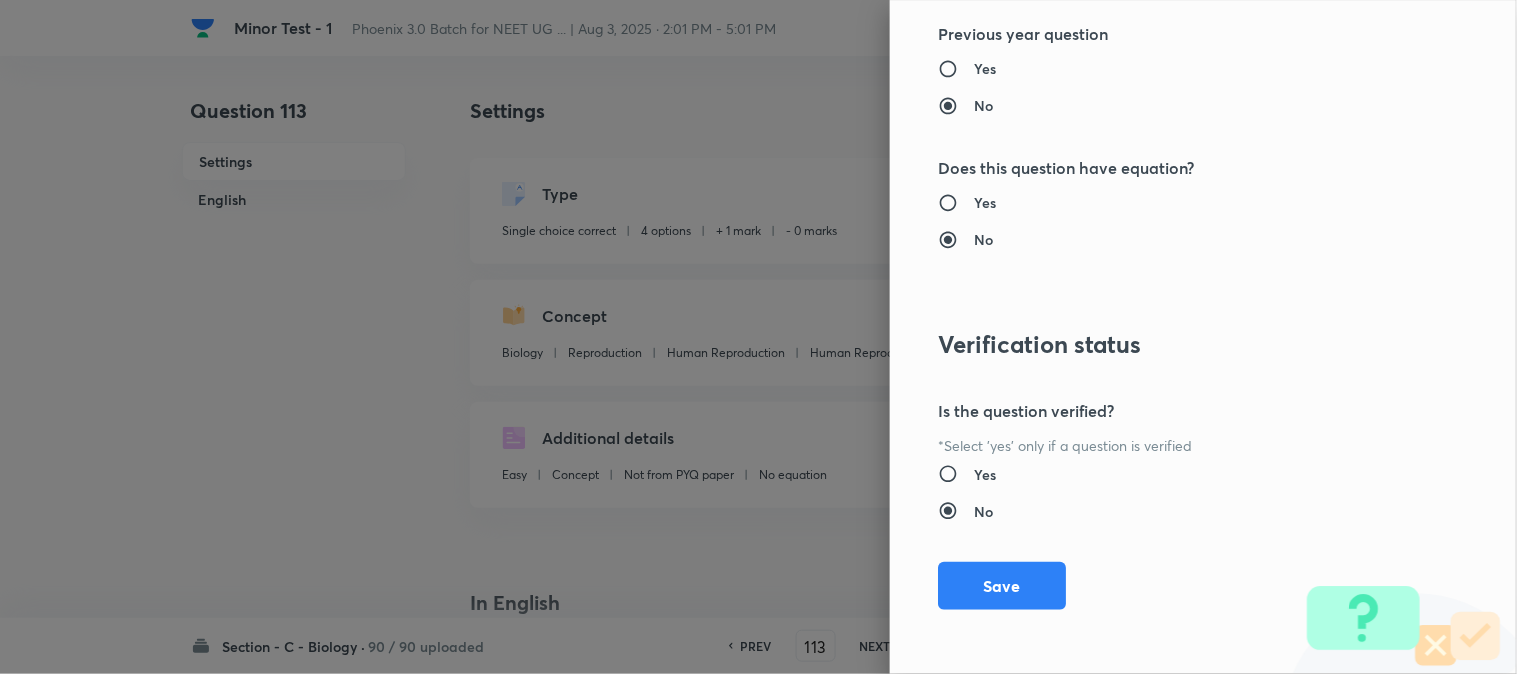drag, startPoint x: 1006, startPoint y: 581, endPoint x: 1132, endPoint y: 595, distance: 126.77539 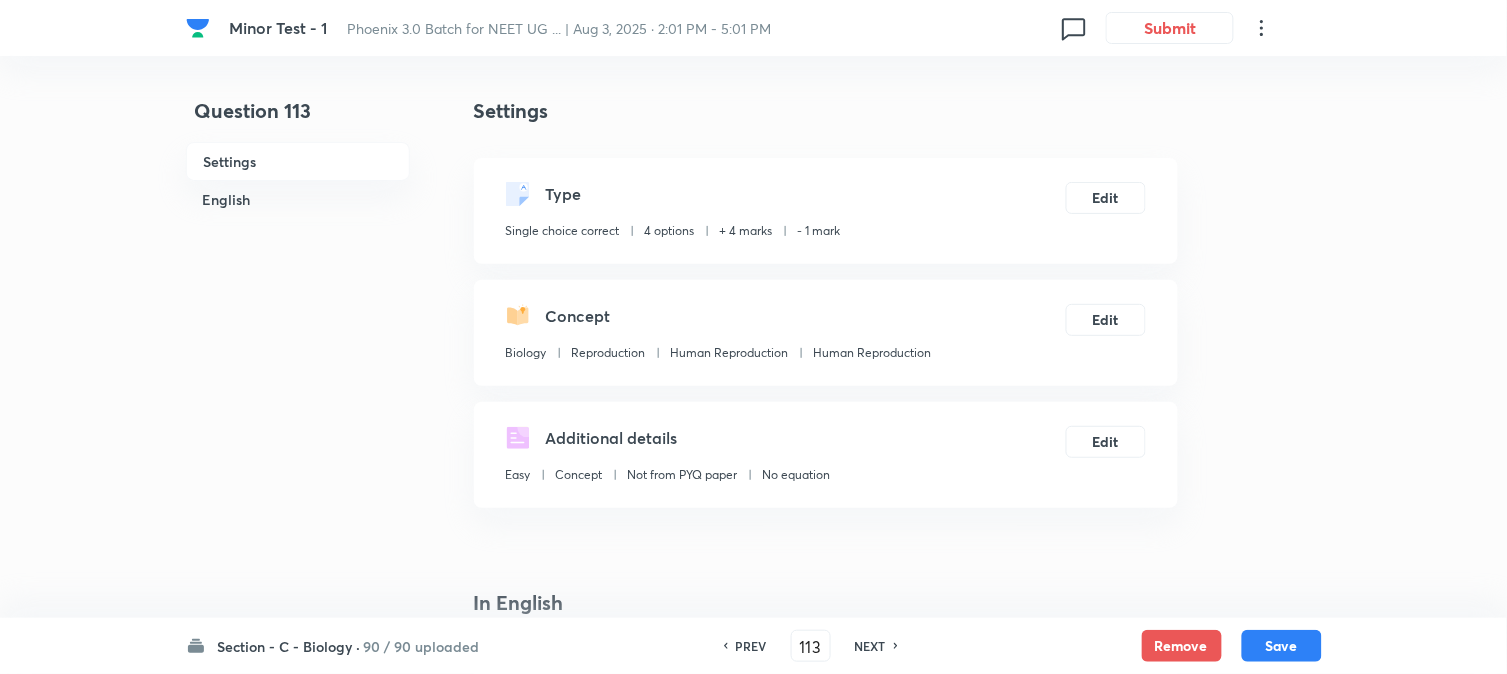 drag, startPoint x: 1283, startPoint y: 645, endPoint x: 1222, endPoint y: 532, distance: 128.41339 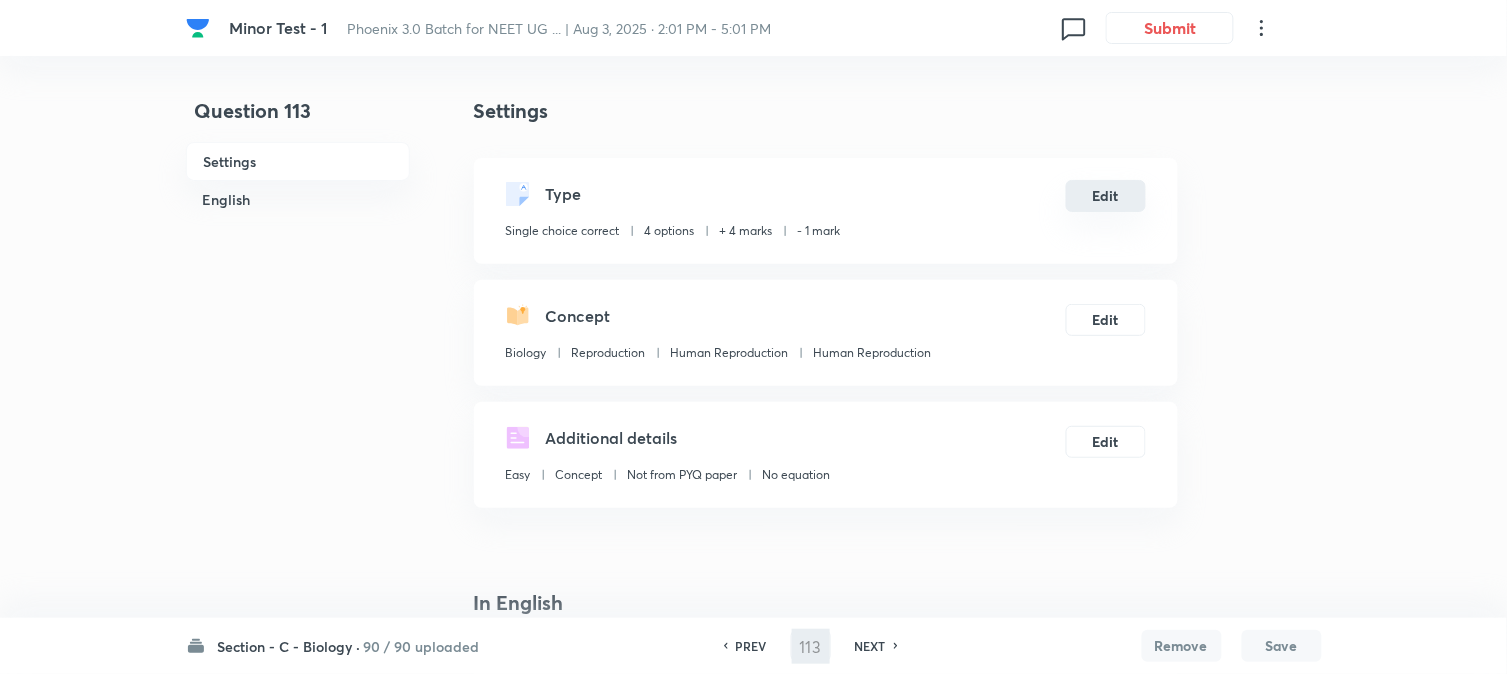 click on "Edit" at bounding box center (1106, 196) 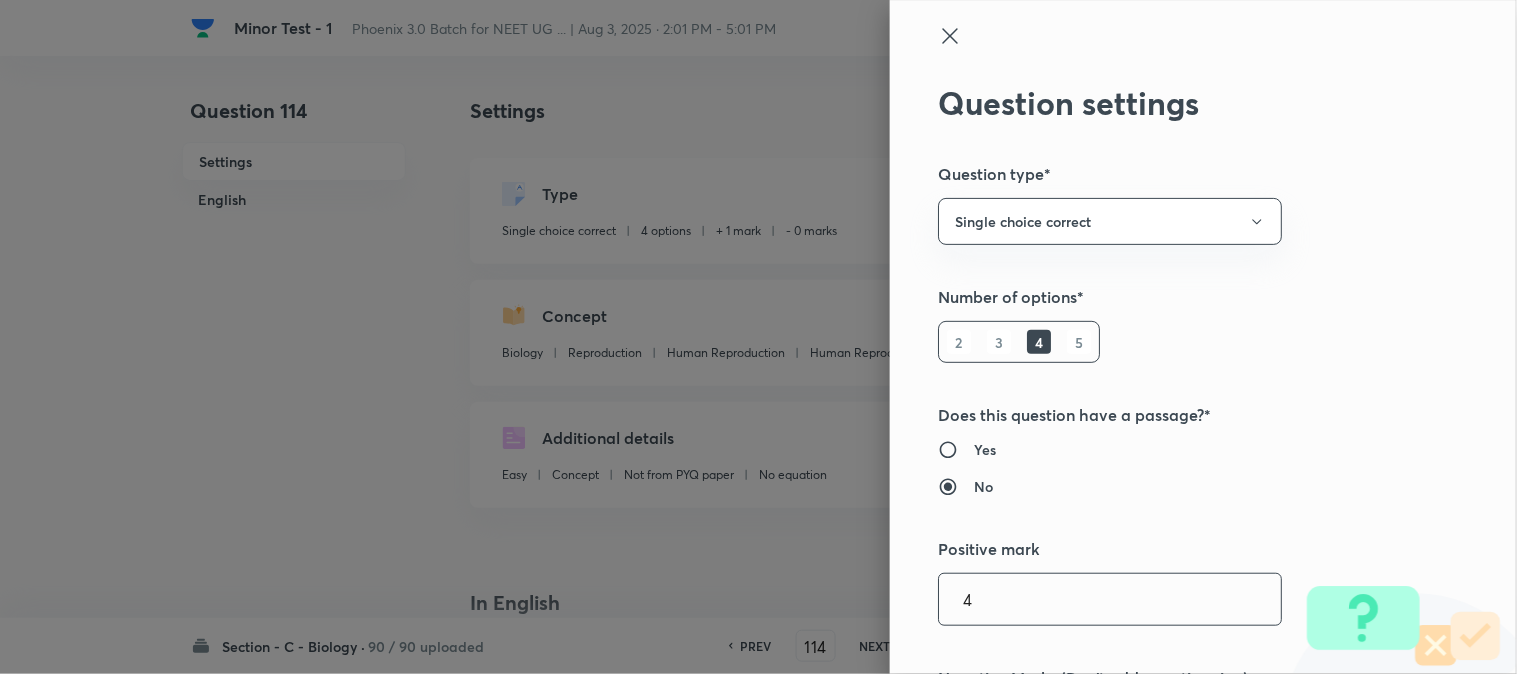 click on "4" at bounding box center (1110, 599) 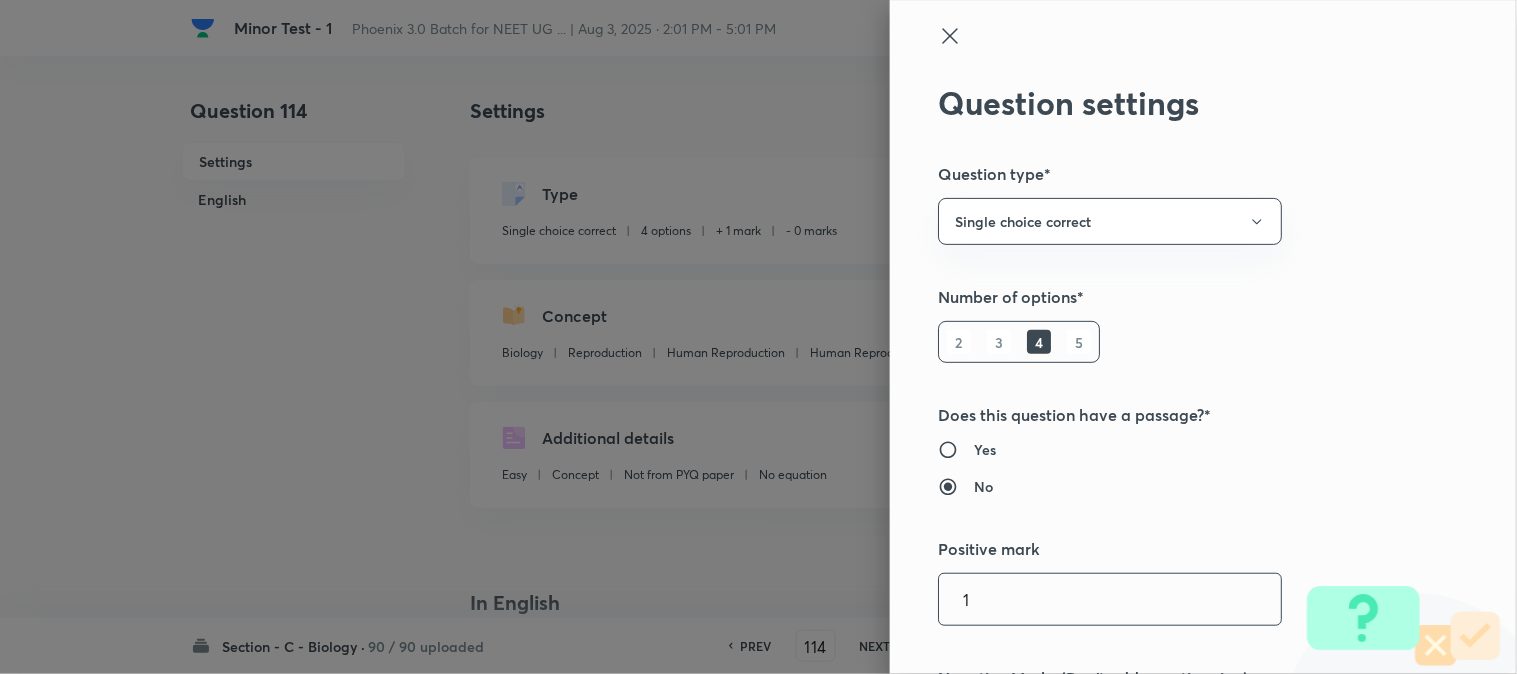 scroll, scrollTop: 444, scrollLeft: 0, axis: vertical 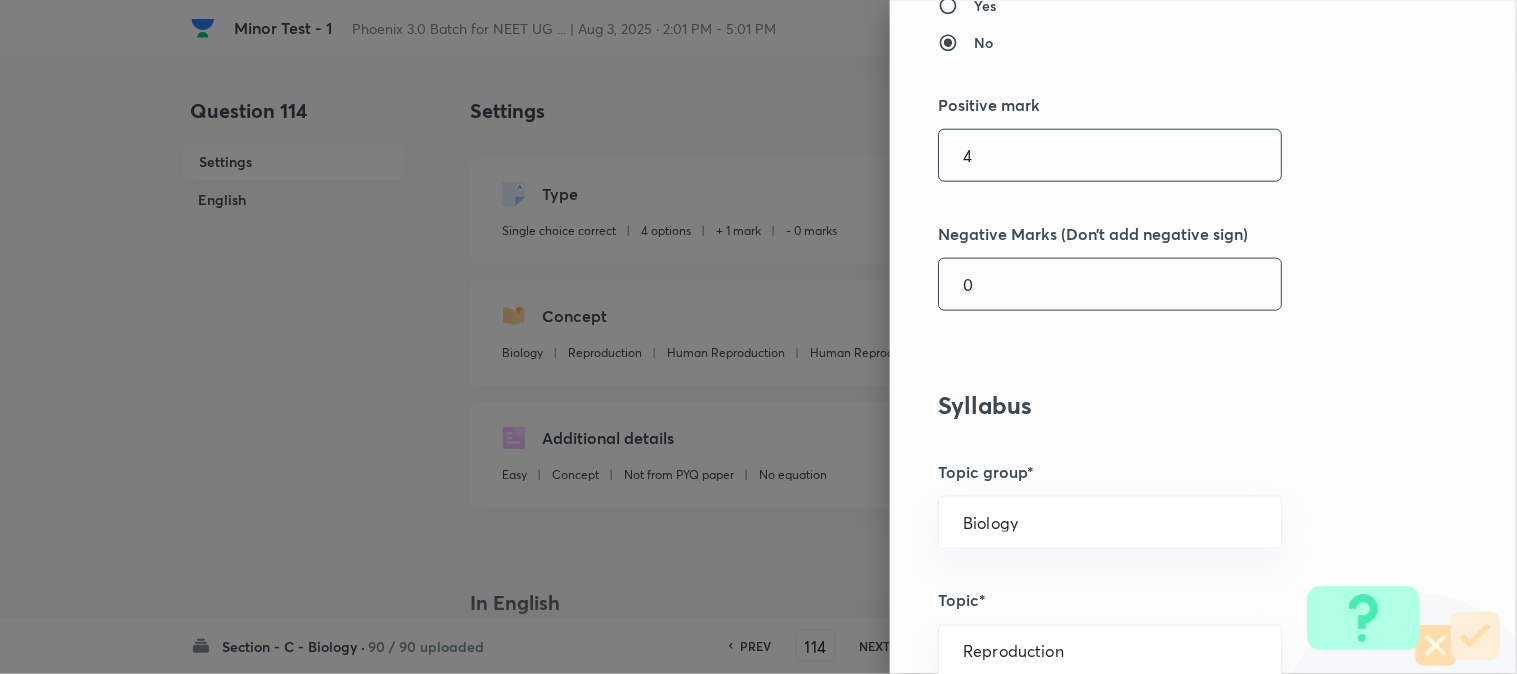 click on "0" at bounding box center [1110, 284] 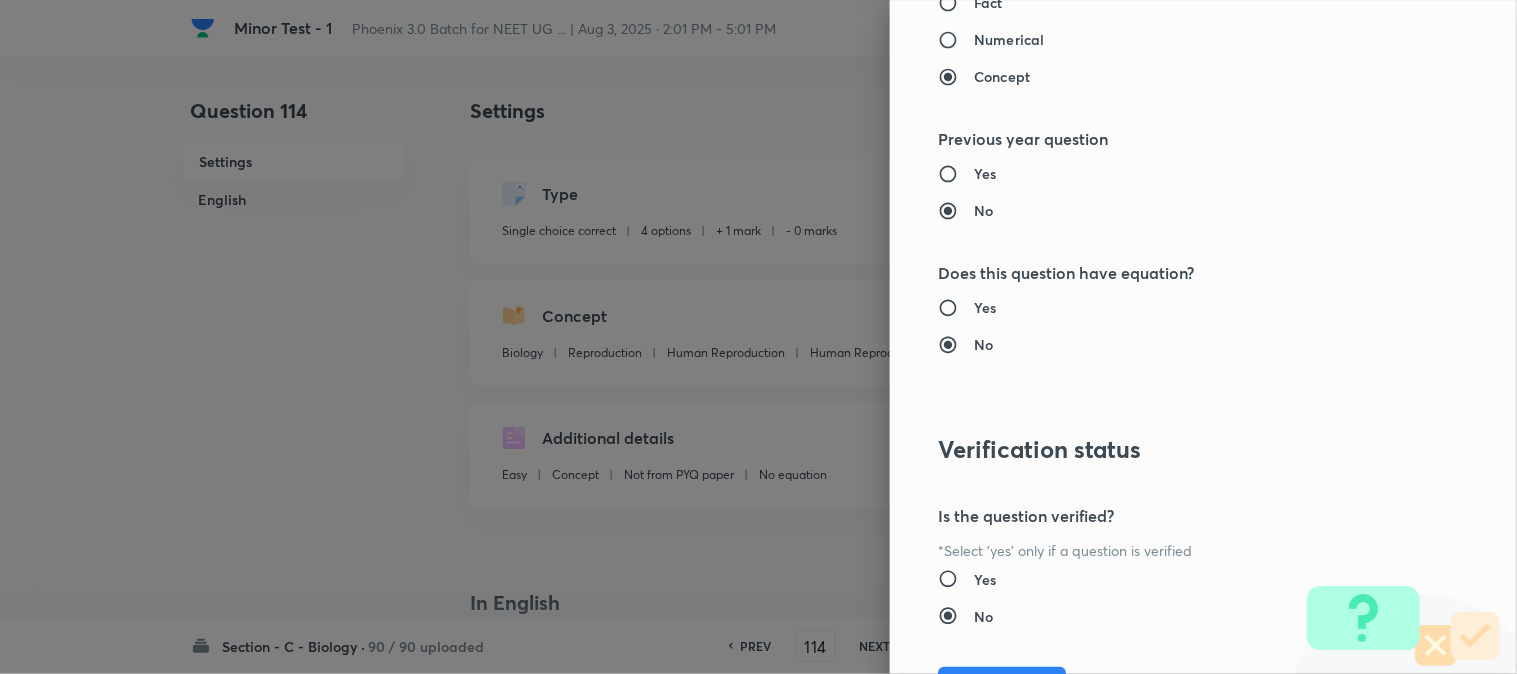 scroll, scrollTop: 2052, scrollLeft: 0, axis: vertical 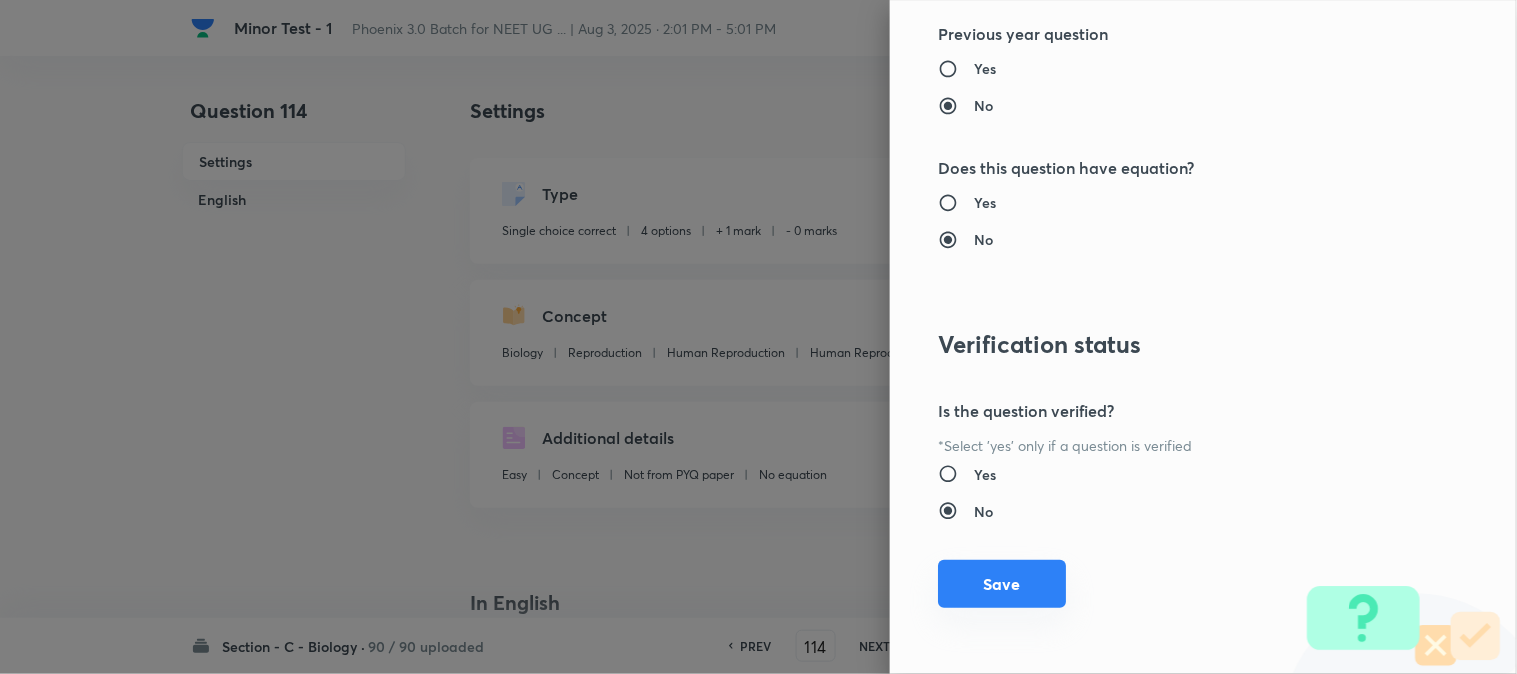 click on "Save" at bounding box center (1002, 584) 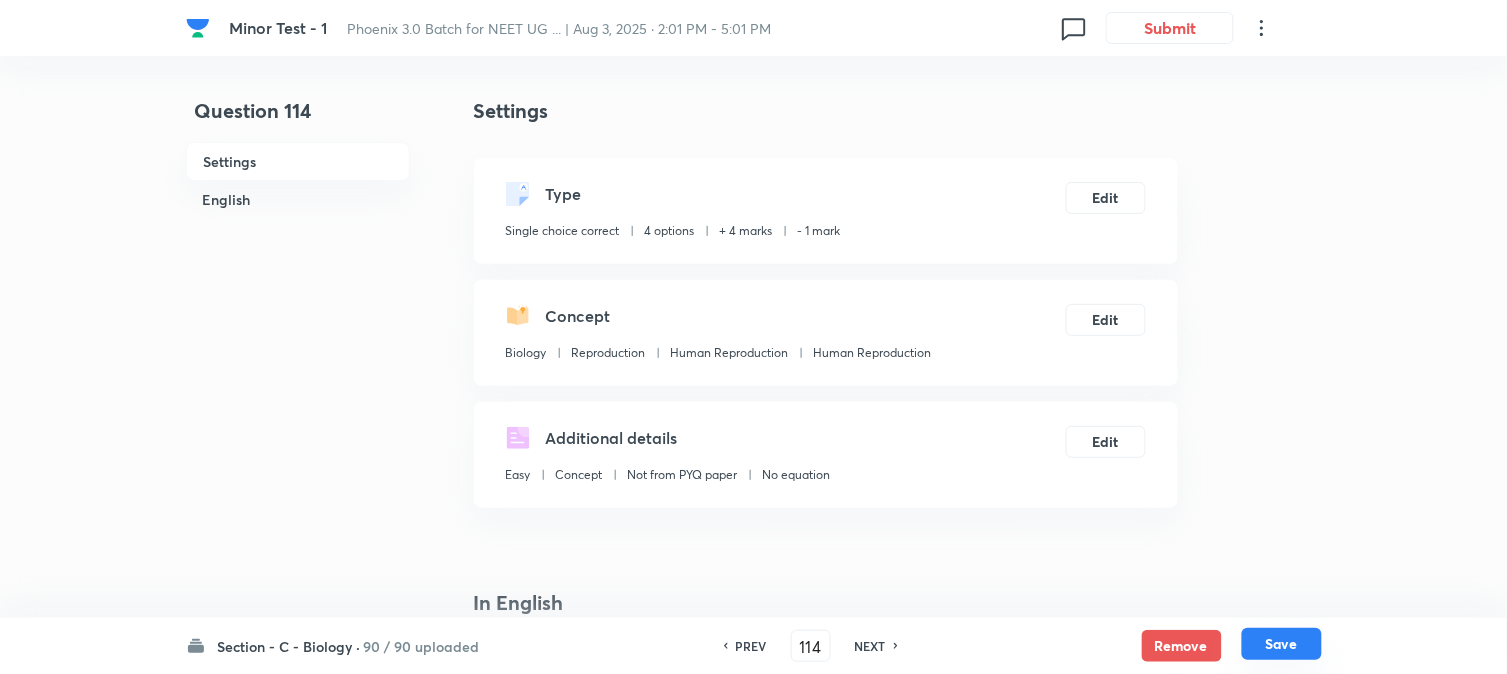 click on "Save" at bounding box center [1282, 644] 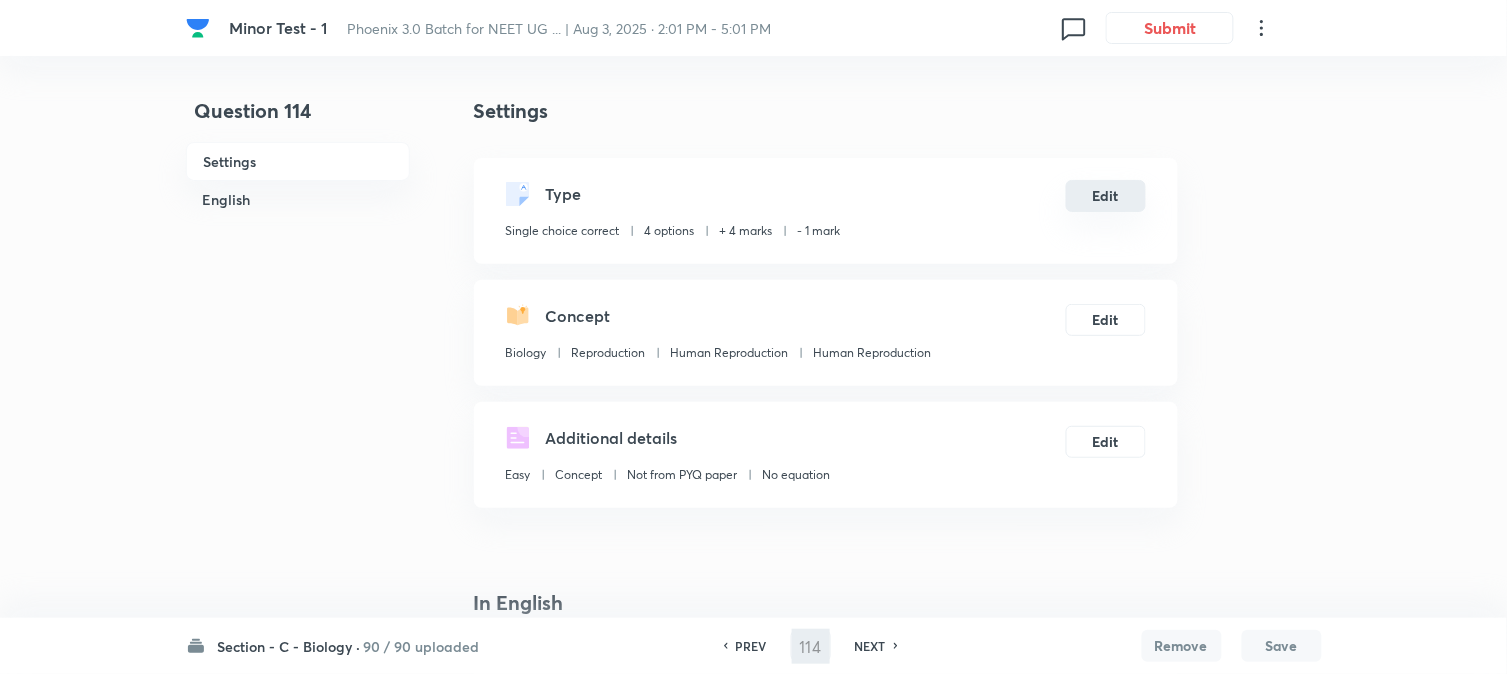 click on "Edit" at bounding box center (1106, 196) 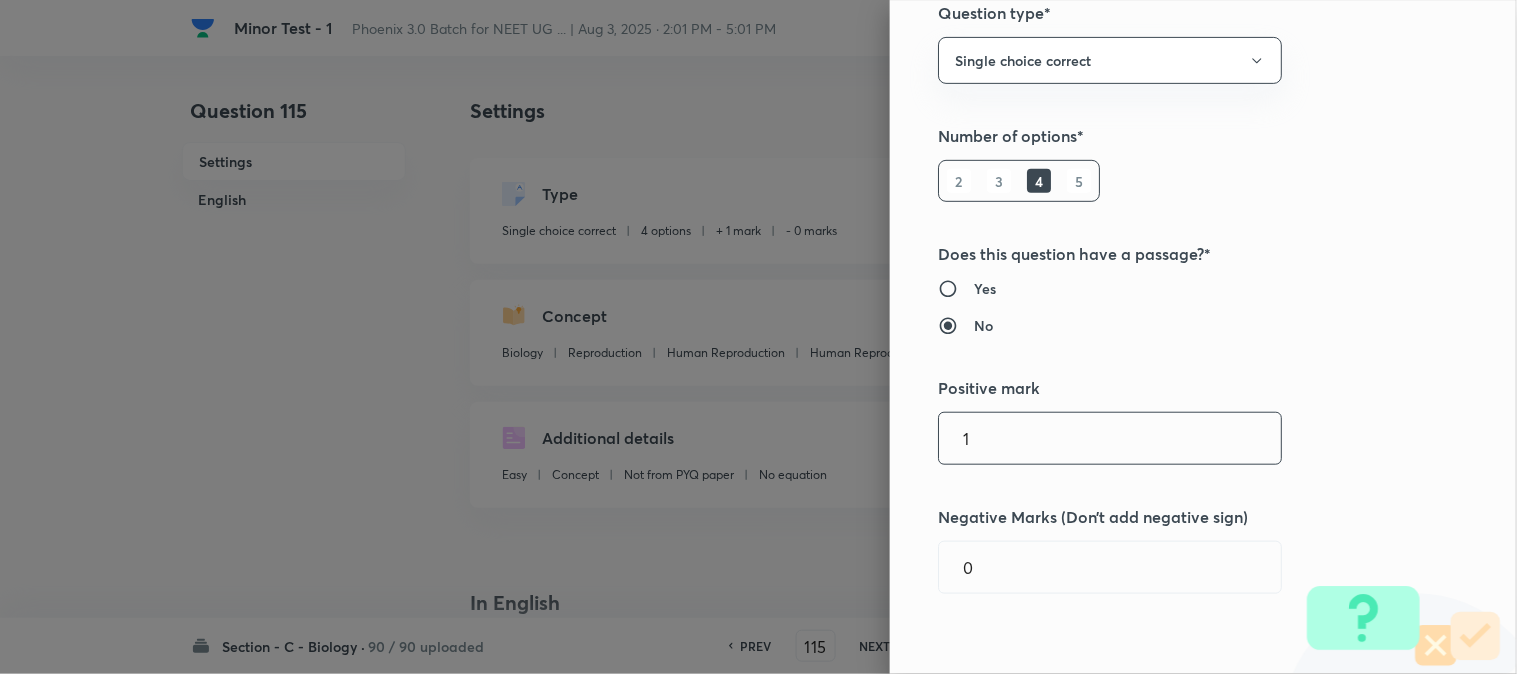 scroll, scrollTop: 333, scrollLeft: 0, axis: vertical 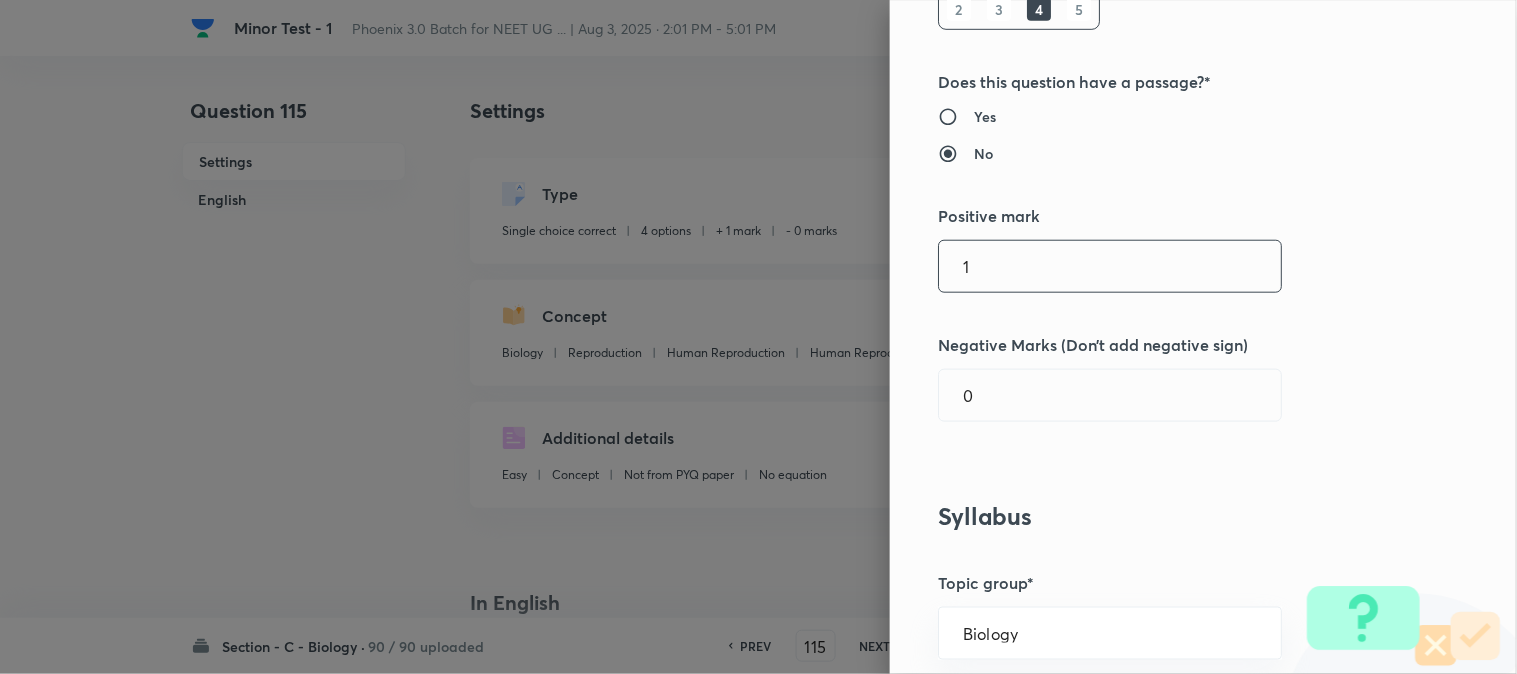 click on "1" at bounding box center (1110, 266) 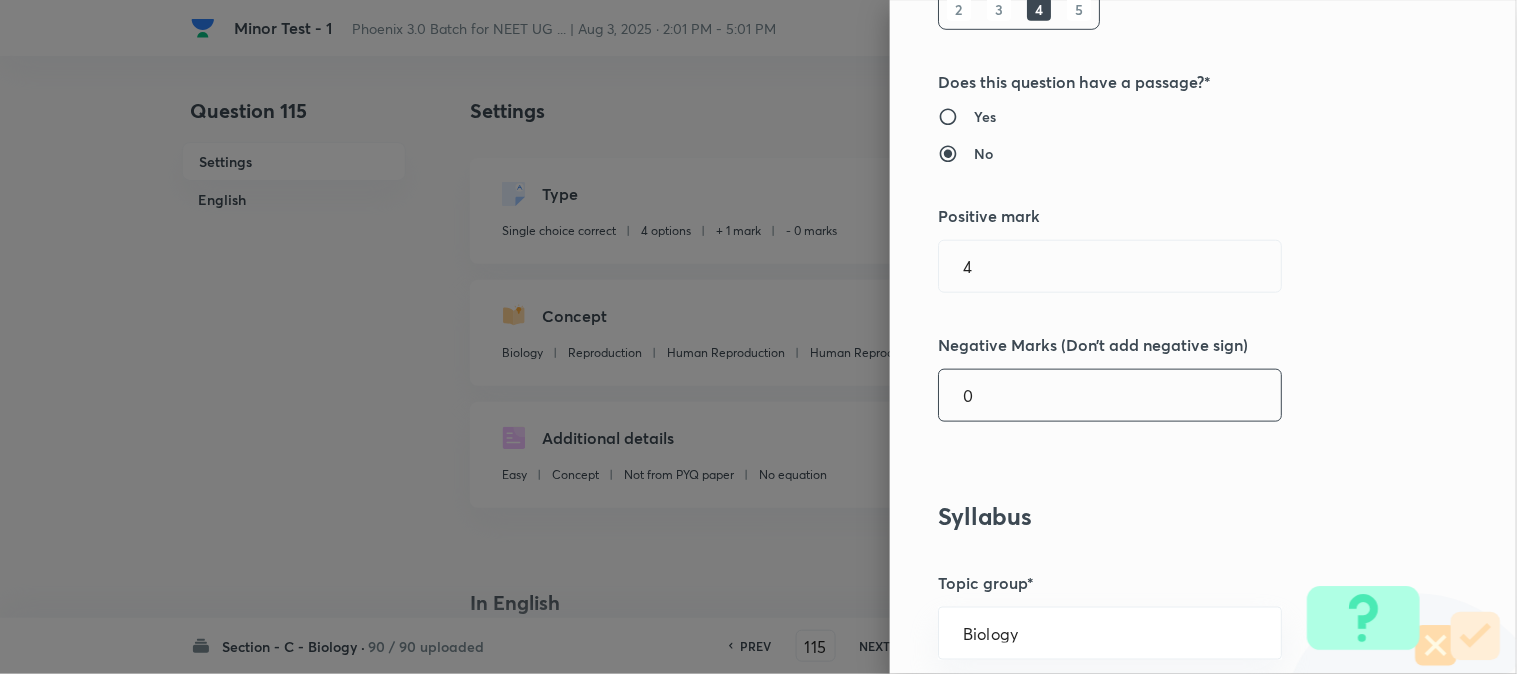 click on "0" at bounding box center [1110, 395] 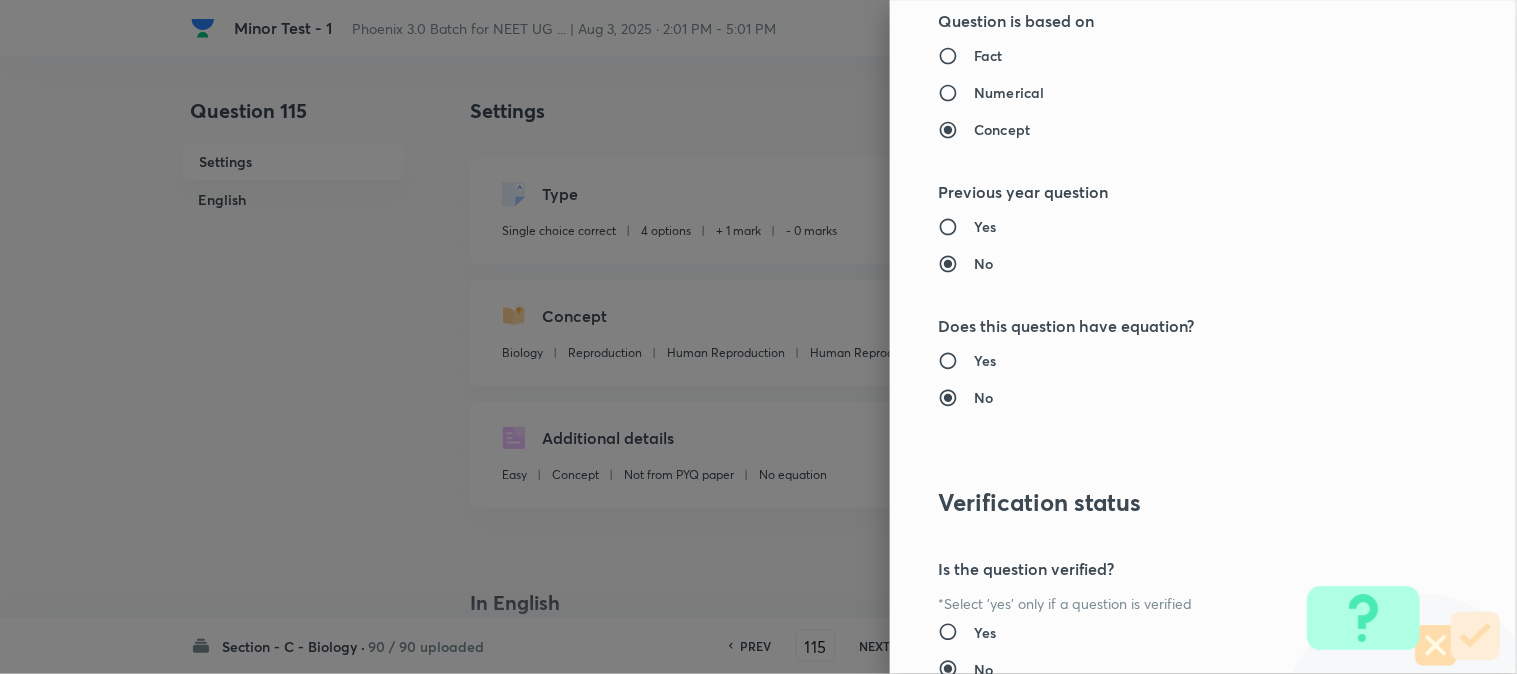 scroll, scrollTop: 2052, scrollLeft: 0, axis: vertical 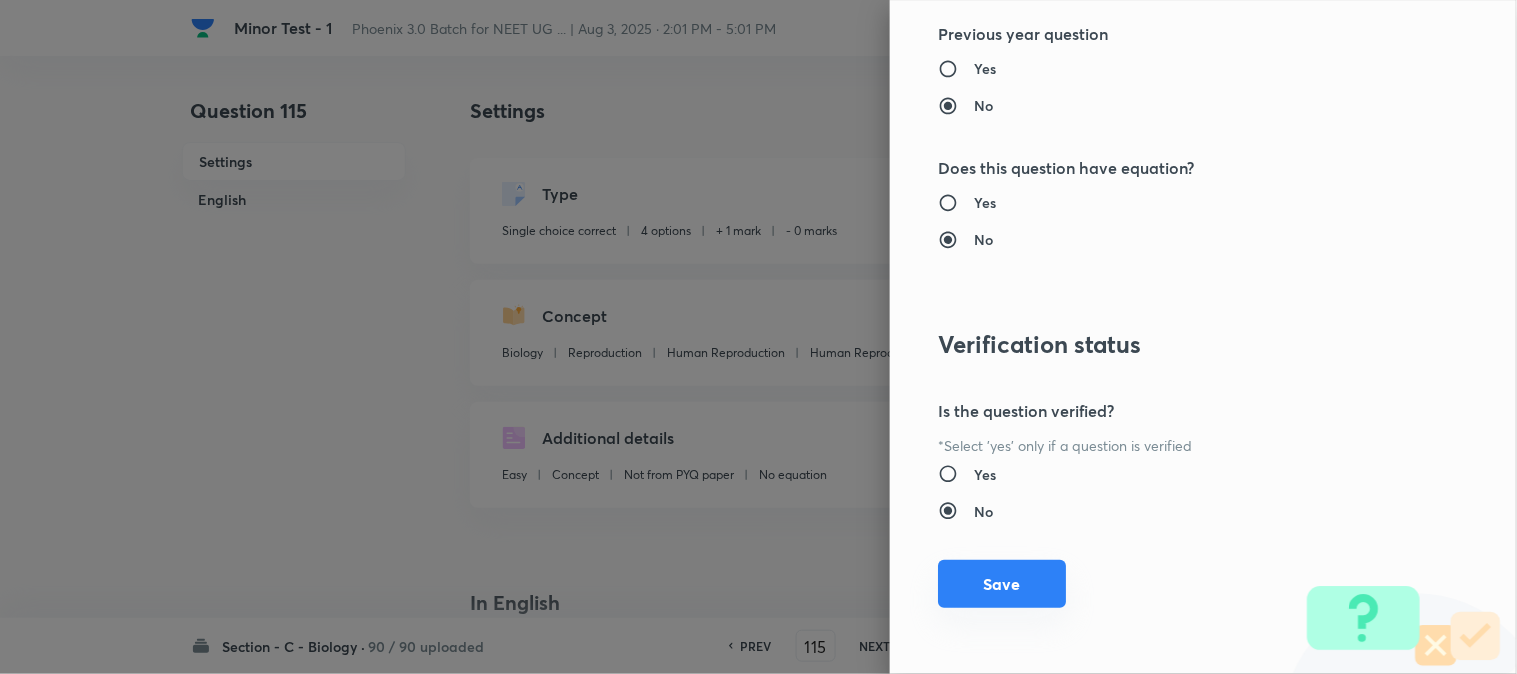 click on "Save" at bounding box center (1002, 584) 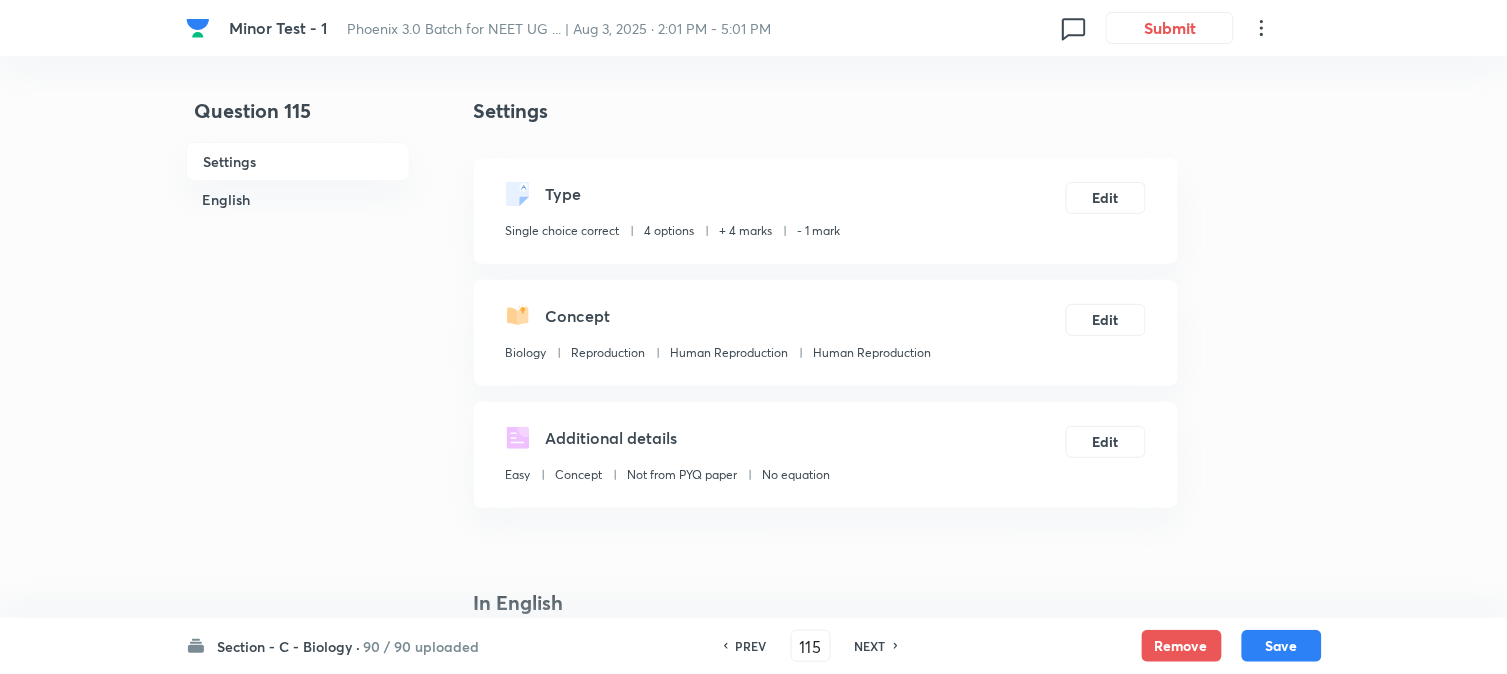 click on "Save" at bounding box center (1282, 646) 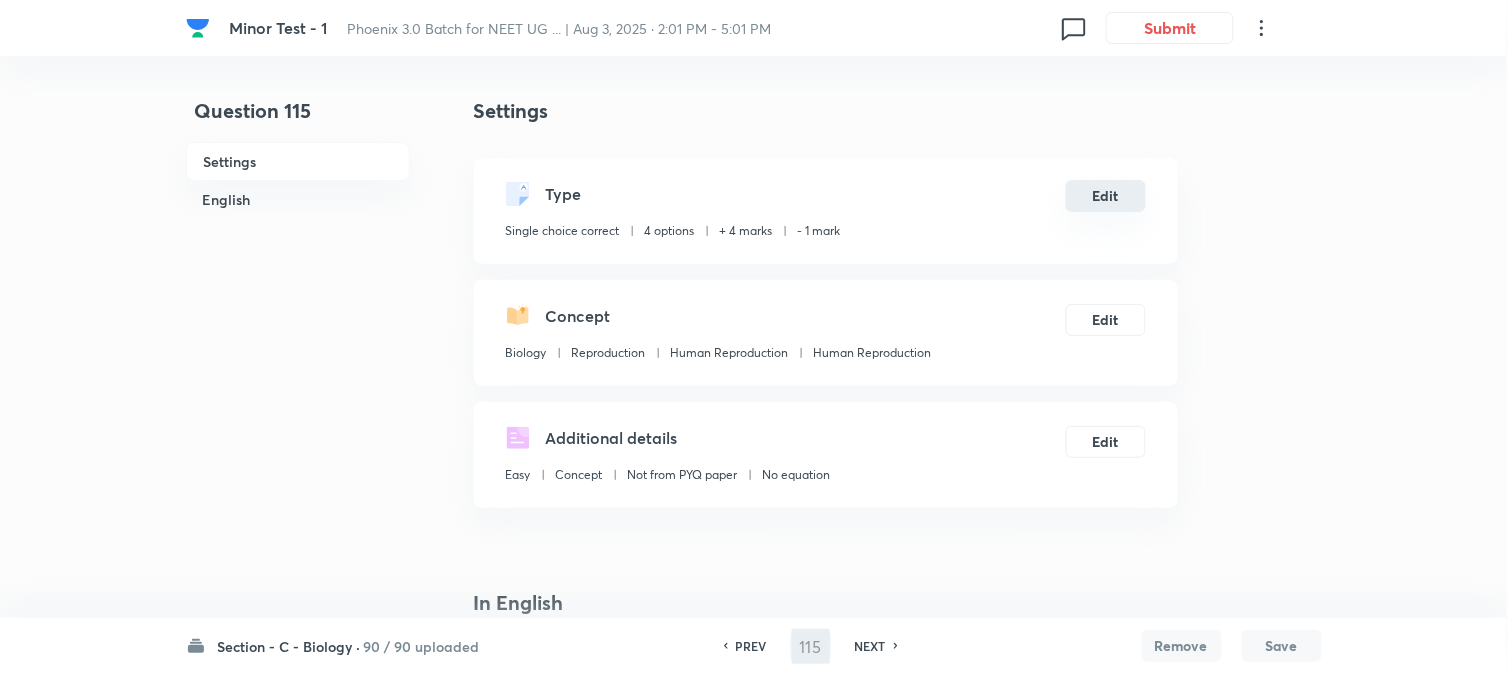 click on "Edit" at bounding box center [1106, 196] 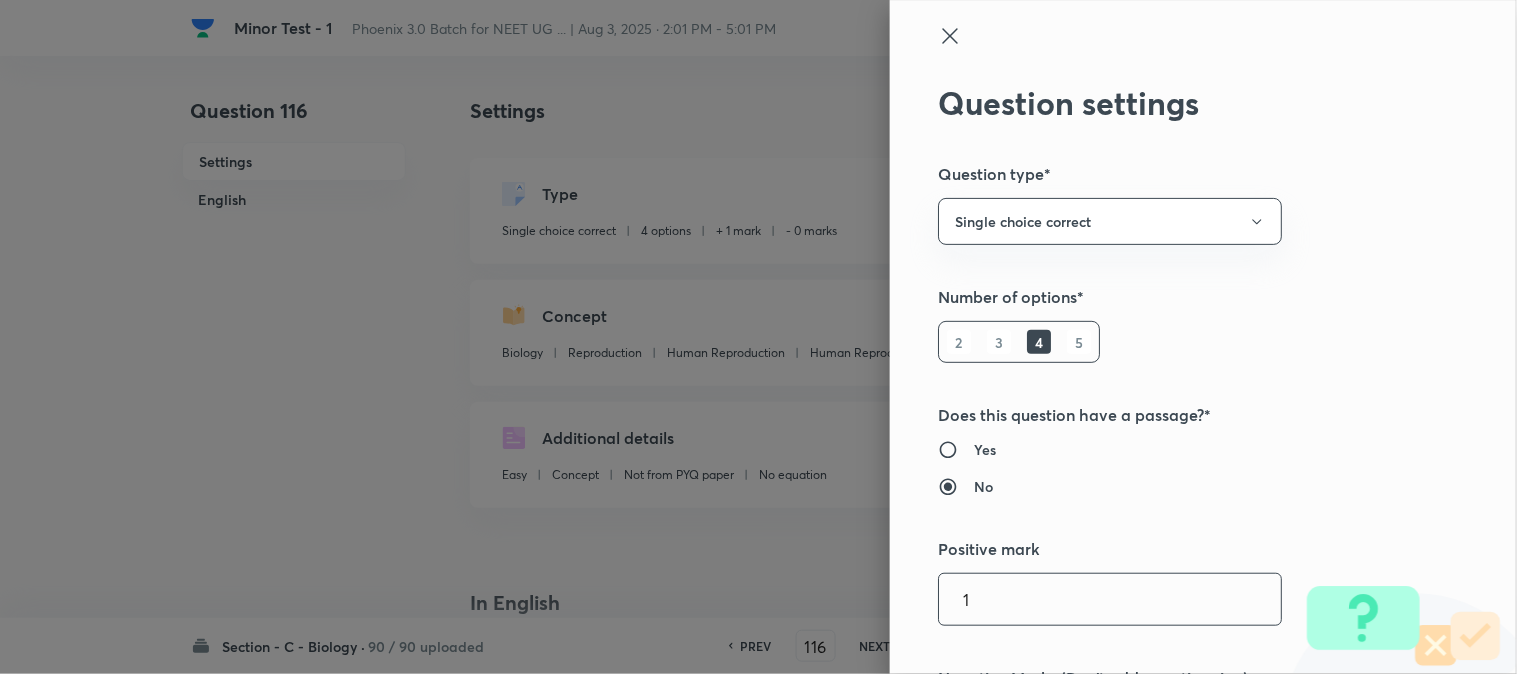 scroll, scrollTop: 555, scrollLeft: 0, axis: vertical 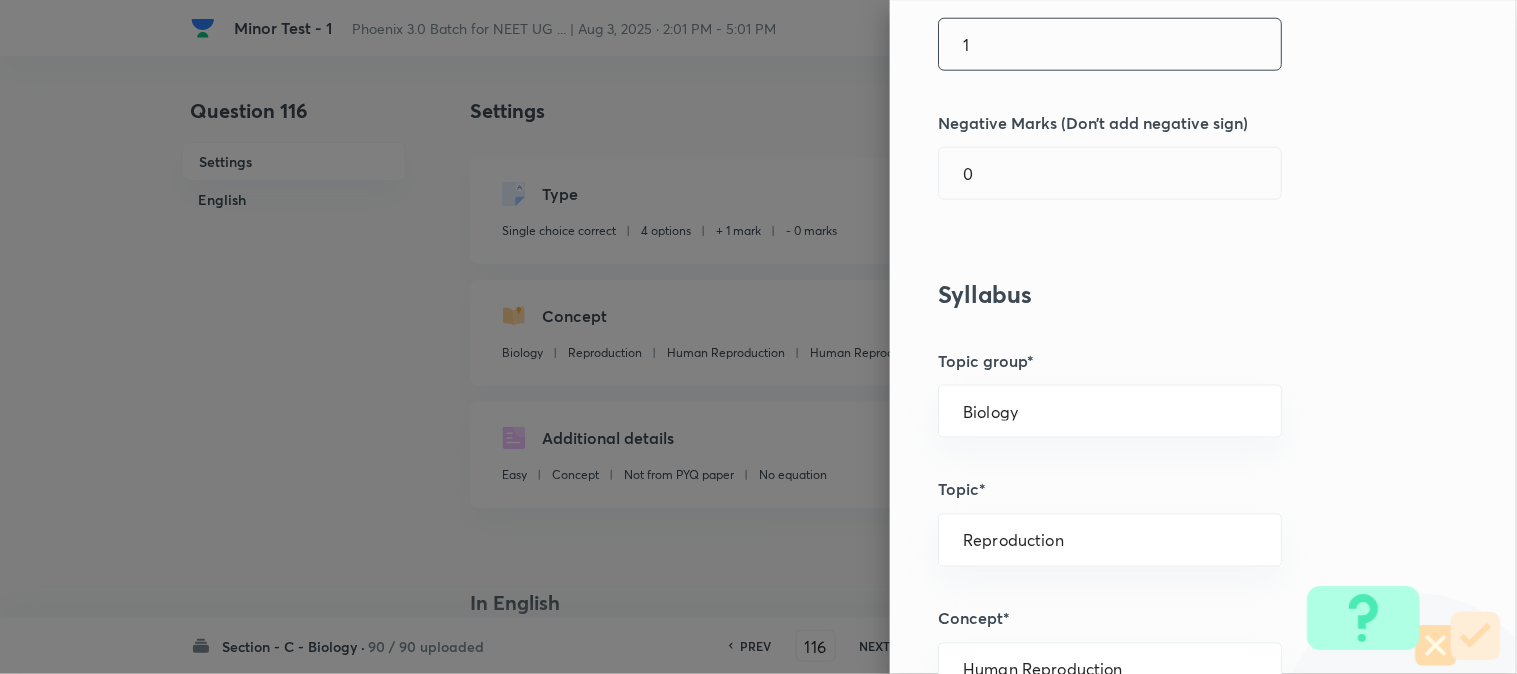 click on "1" at bounding box center [1110, 44] 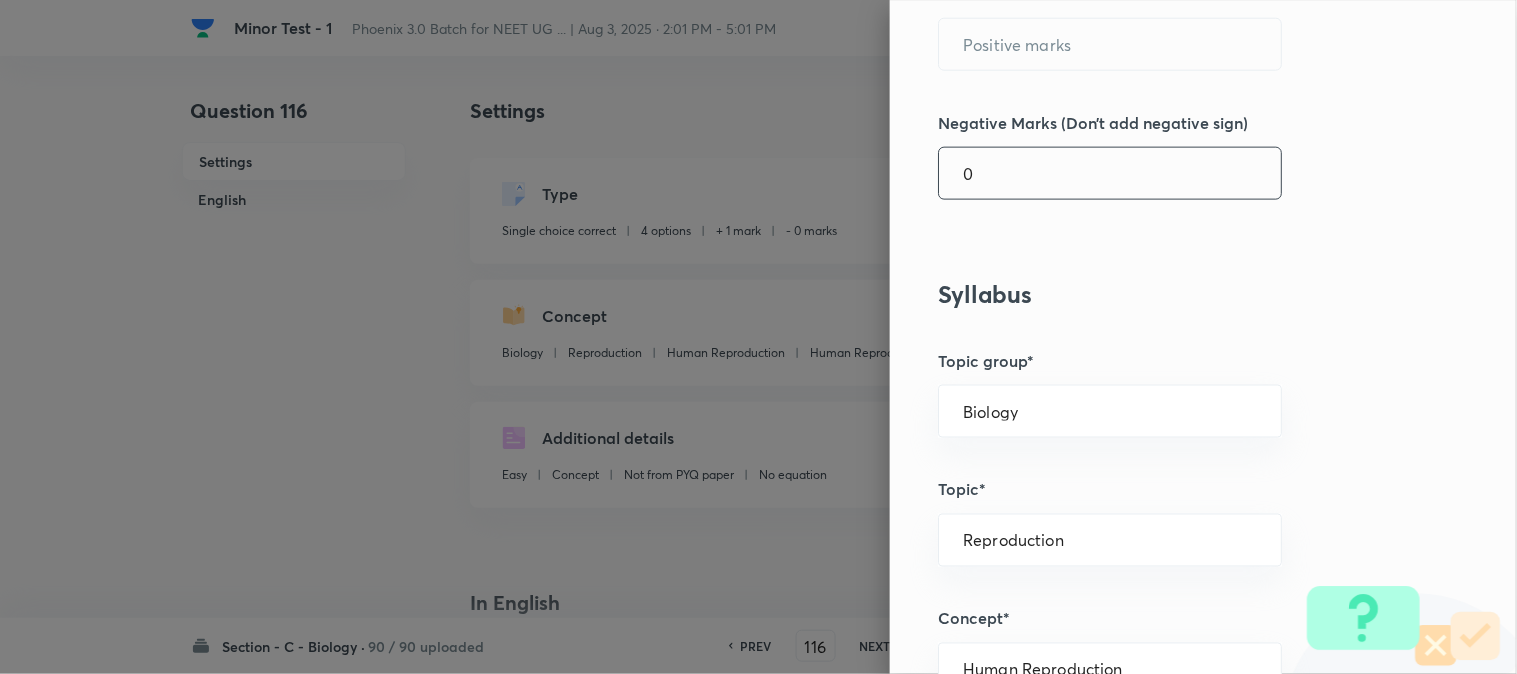 click on "0" at bounding box center [1110, 173] 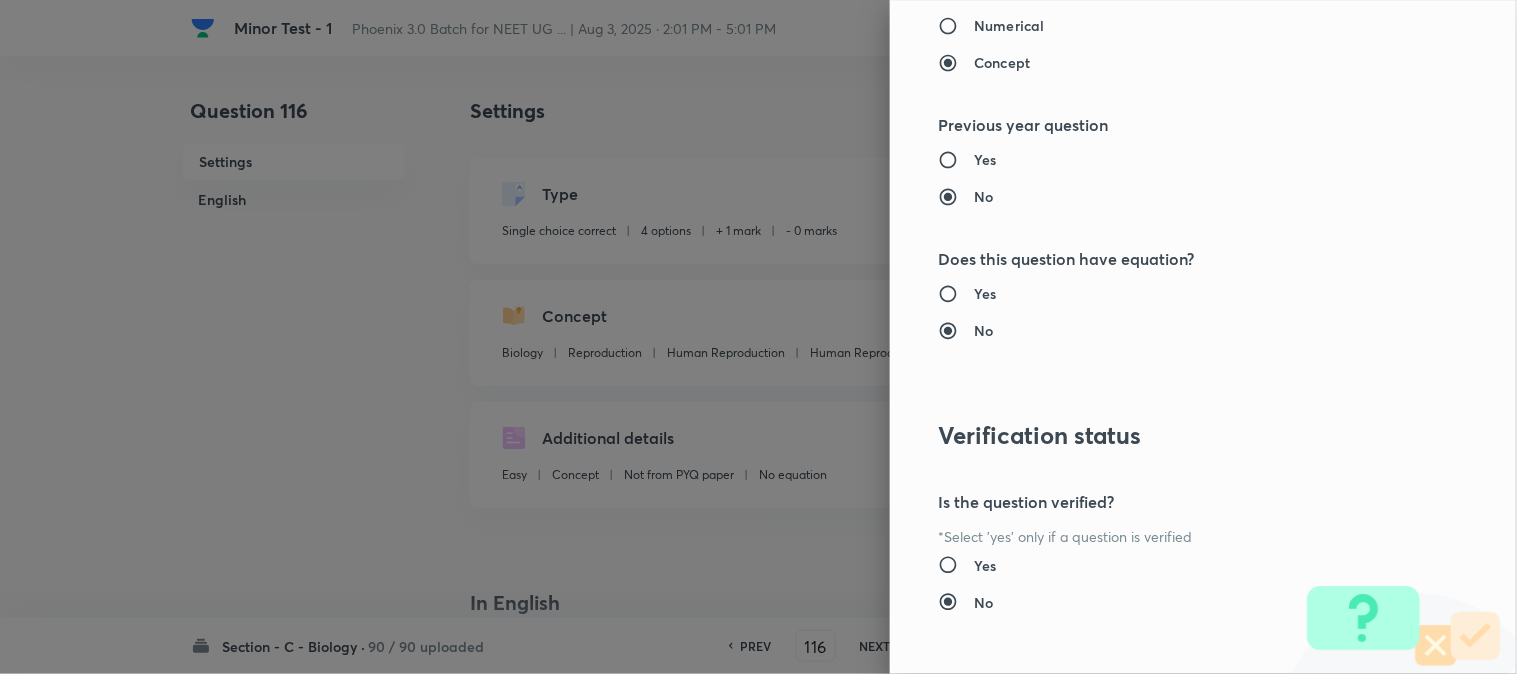 scroll, scrollTop: 2052, scrollLeft: 0, axis: vertical 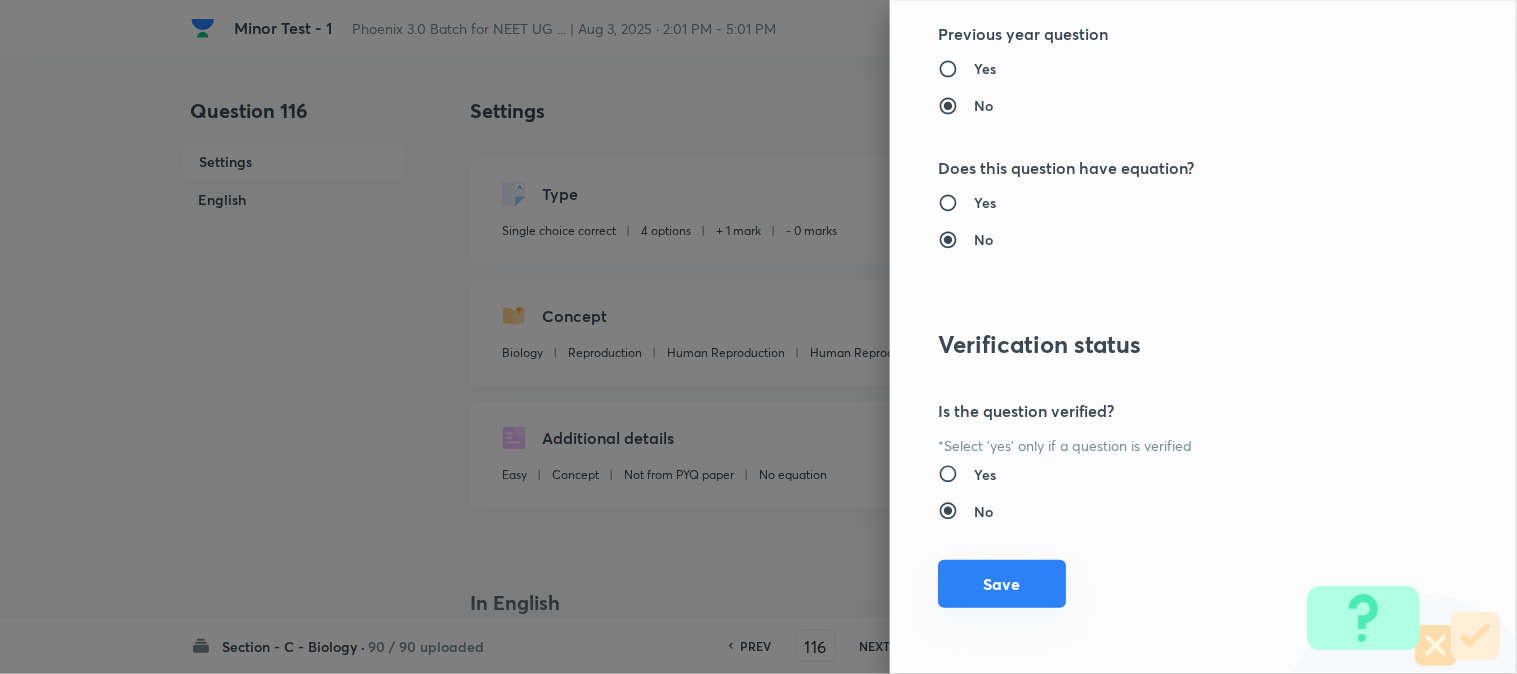 click on "Save" at bounding box center (1002, 584) 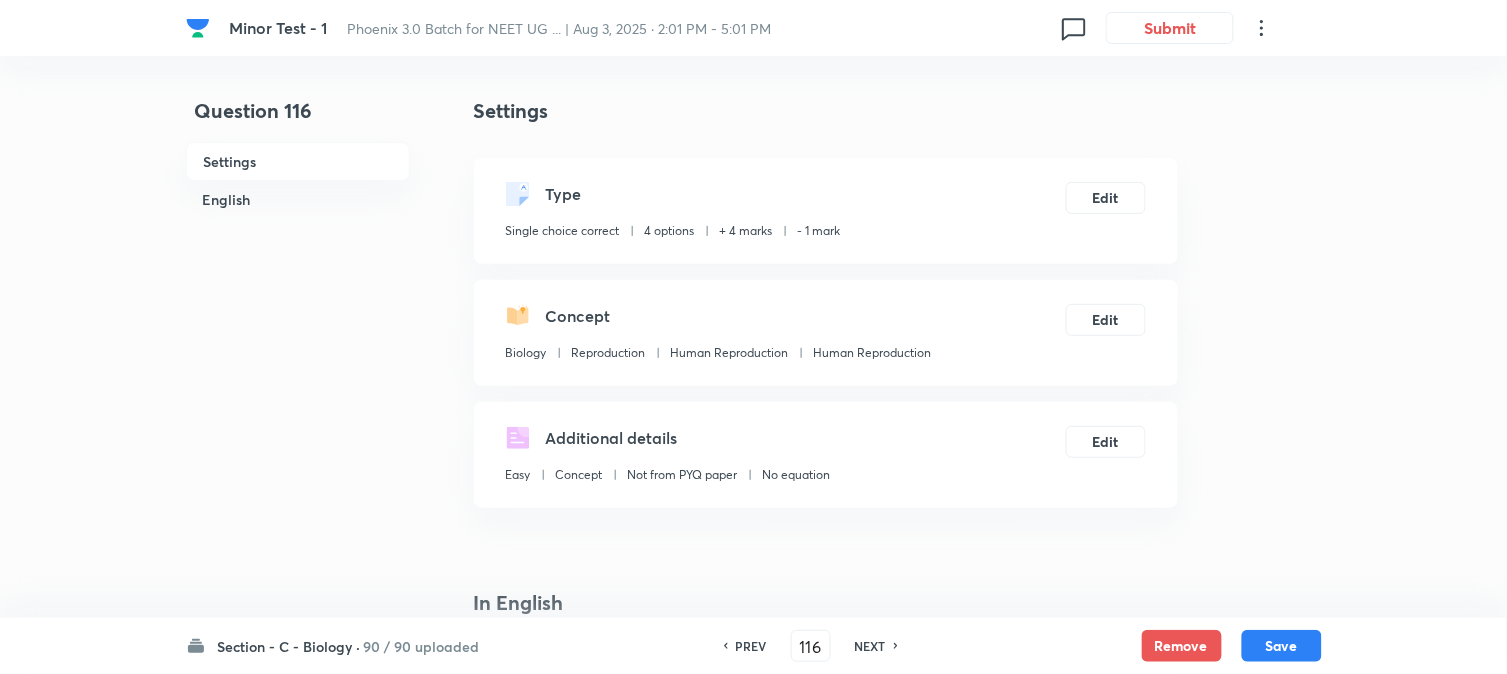 drag, startPoint x: 1294, startPoint y: 647, endPoint x: 1263, endPoint y: 575, distance: 78.39005 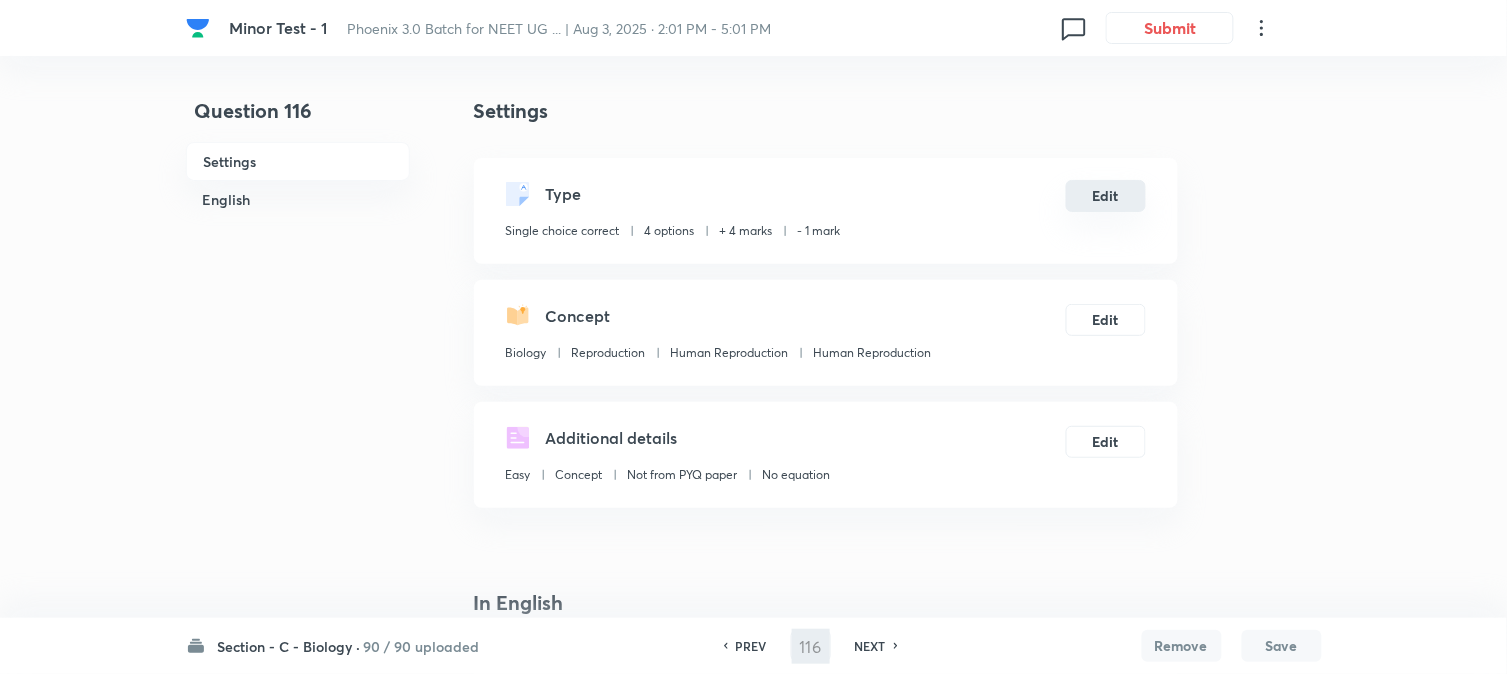 click on "Edit" at bounding box center (1106, 196) 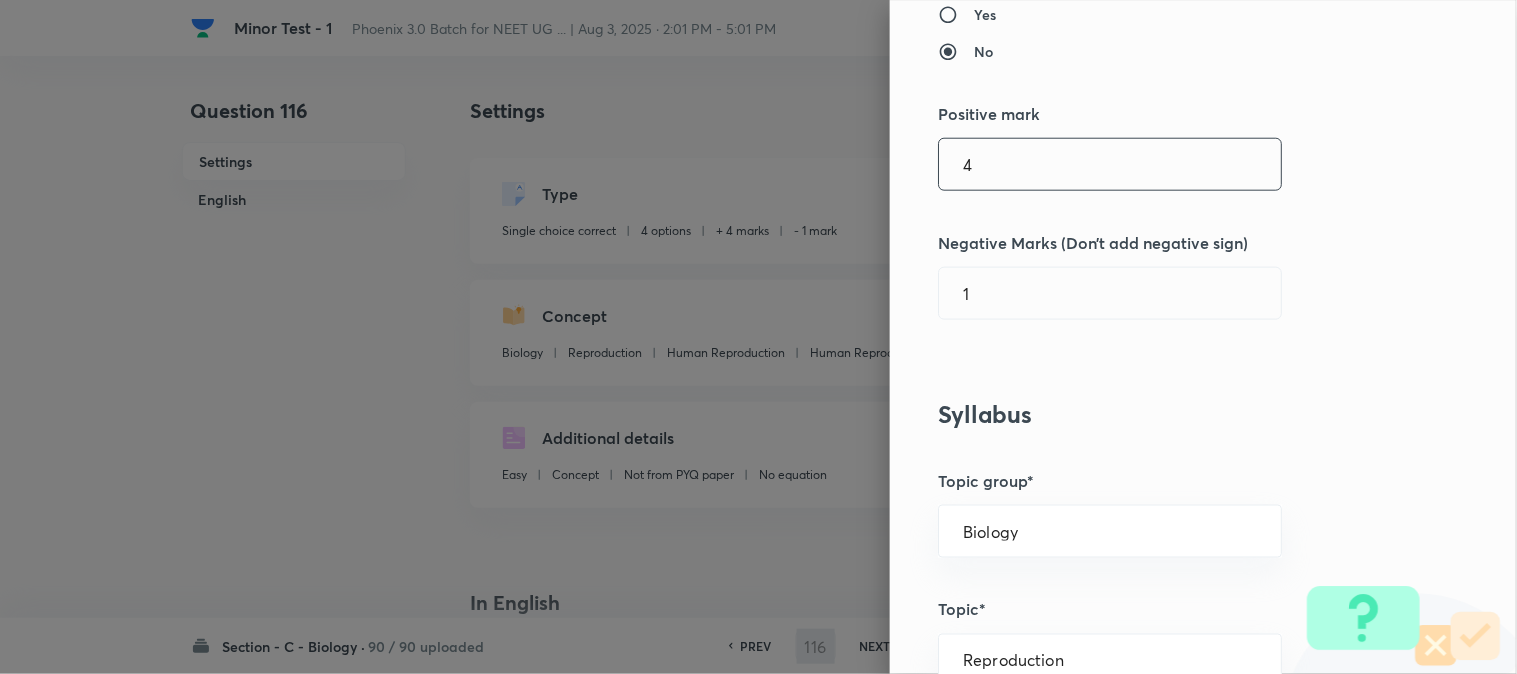 scroll, scrollTop: 444, scrollLeft: 0, axis: vertical 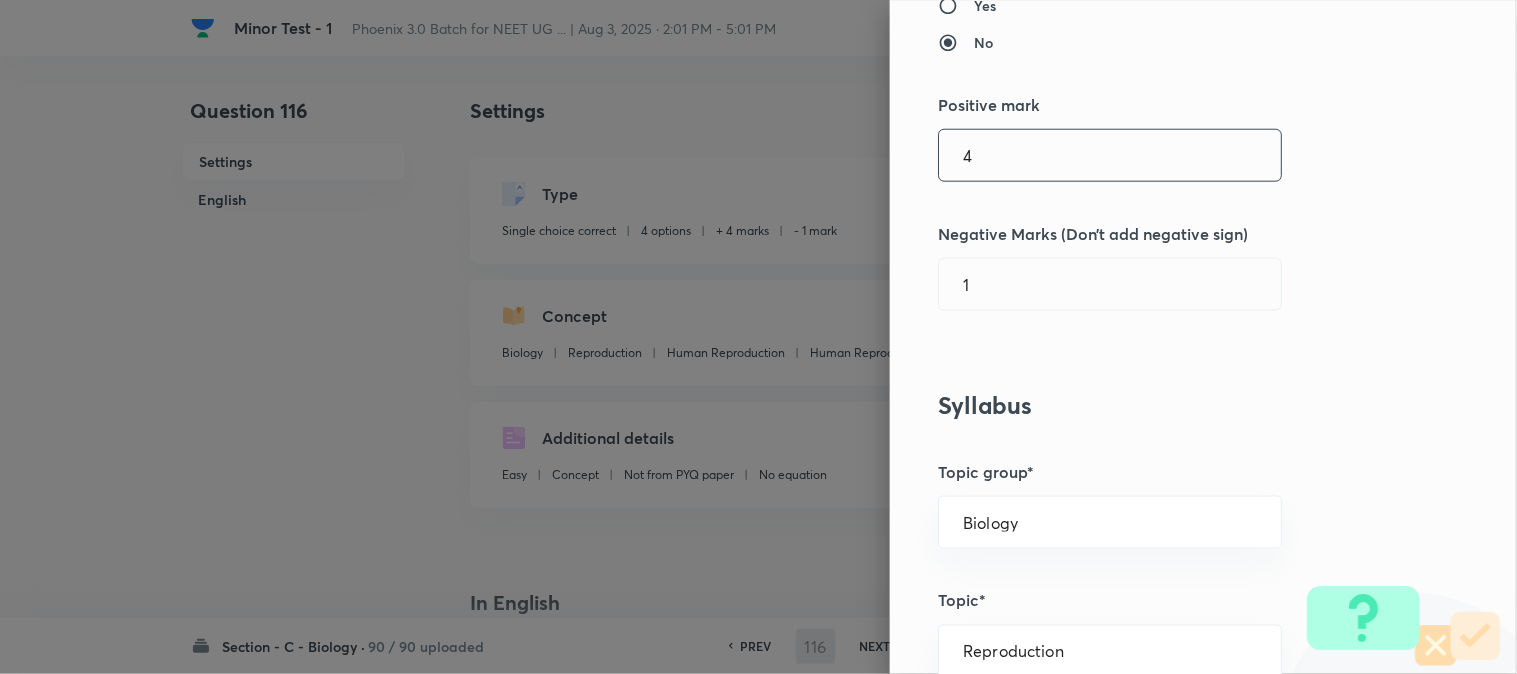 click on "4" at bounding box center (1110, 155) 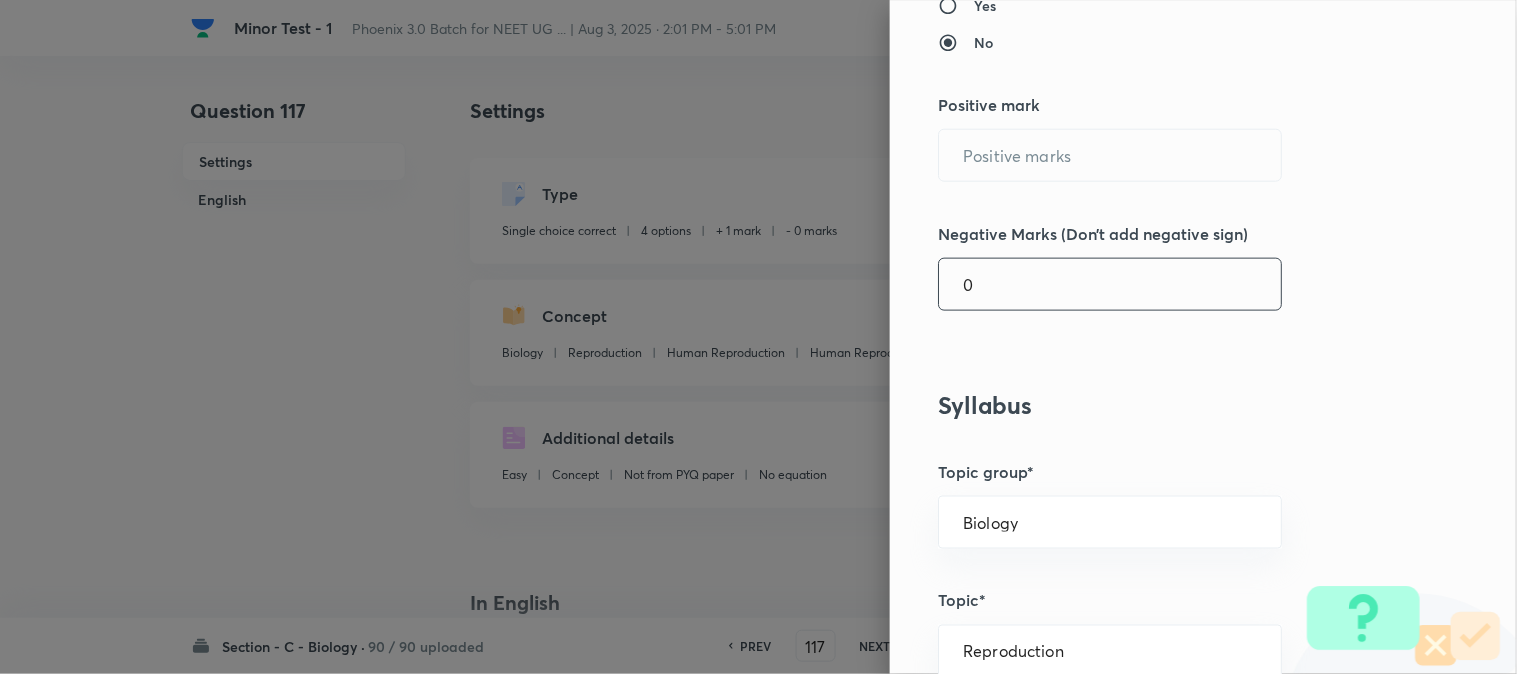 click on "0" at bounding box center (1110, 284) 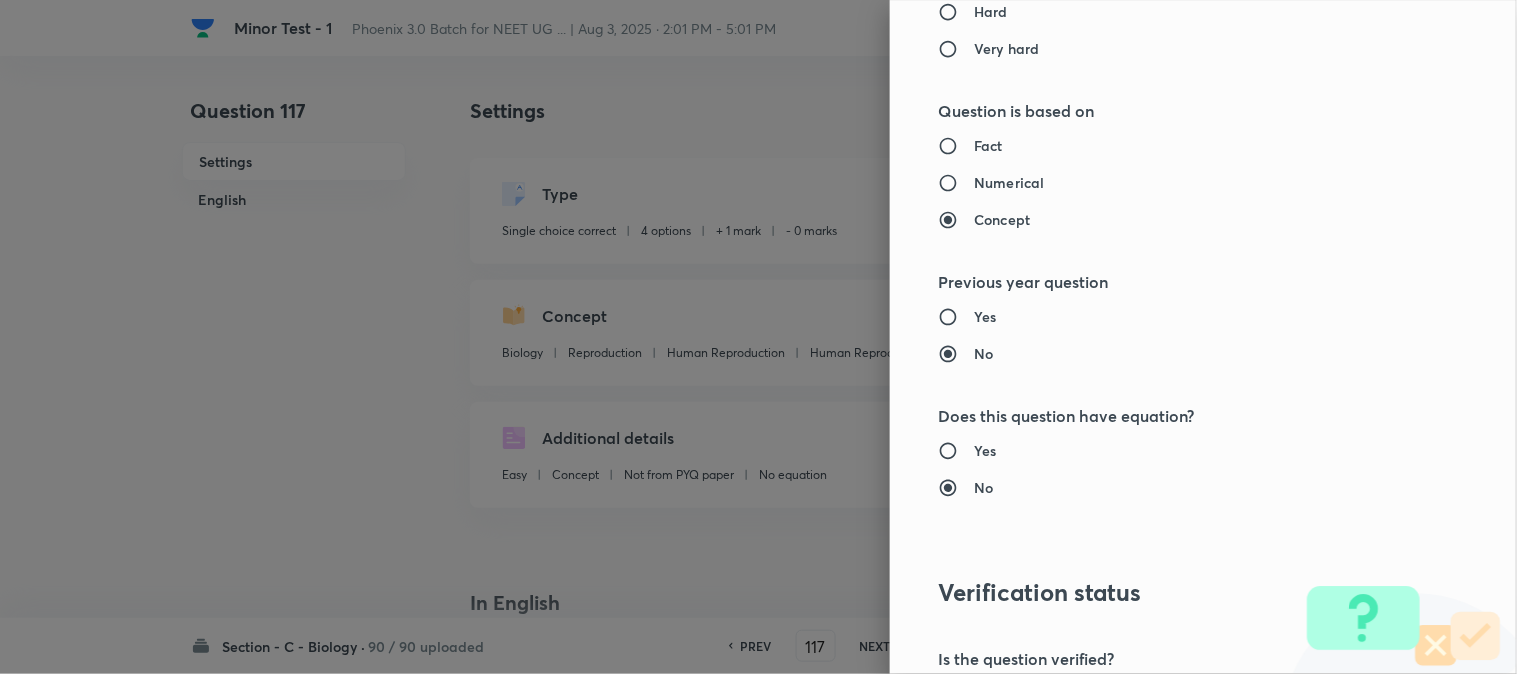scroll, scrollTop: 2052, scrollLeft: 0, axis: vertical 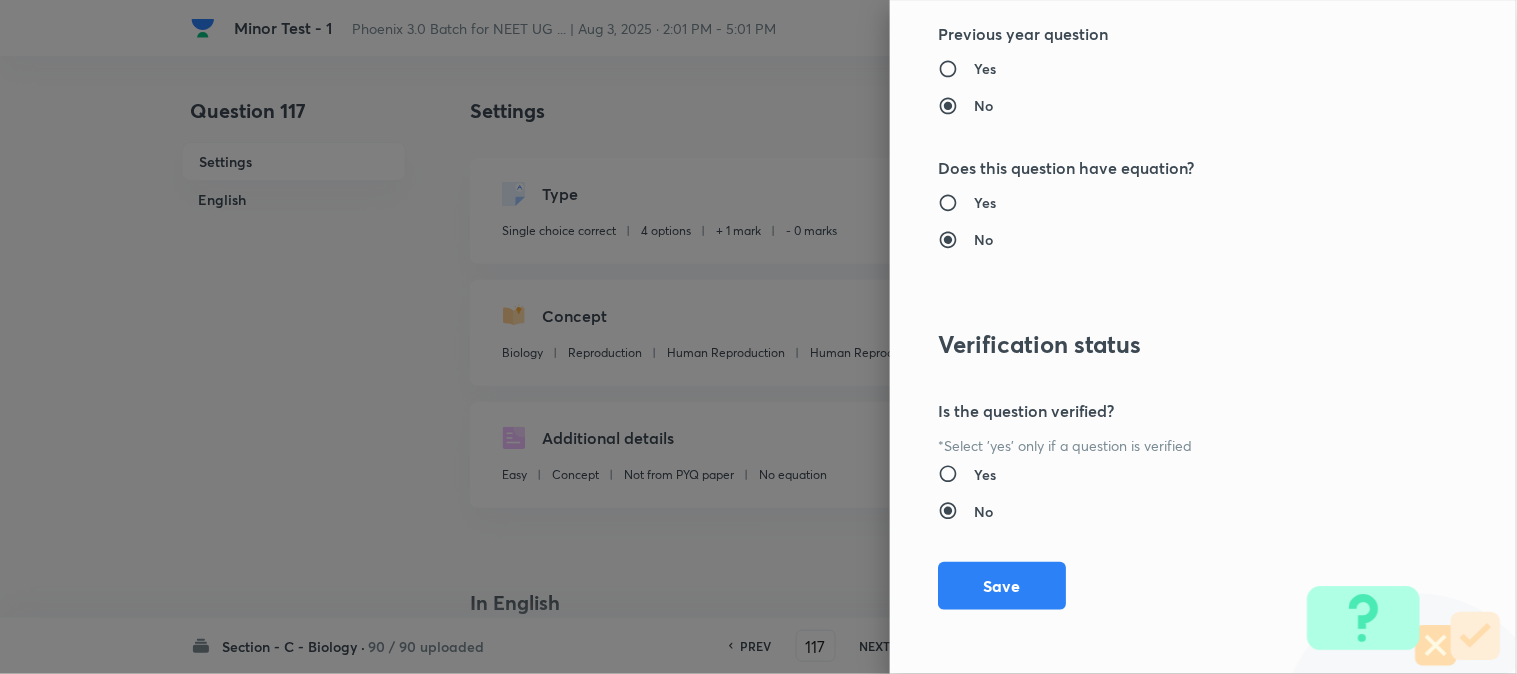 click on "Save" at bounding box center [1002, 586] 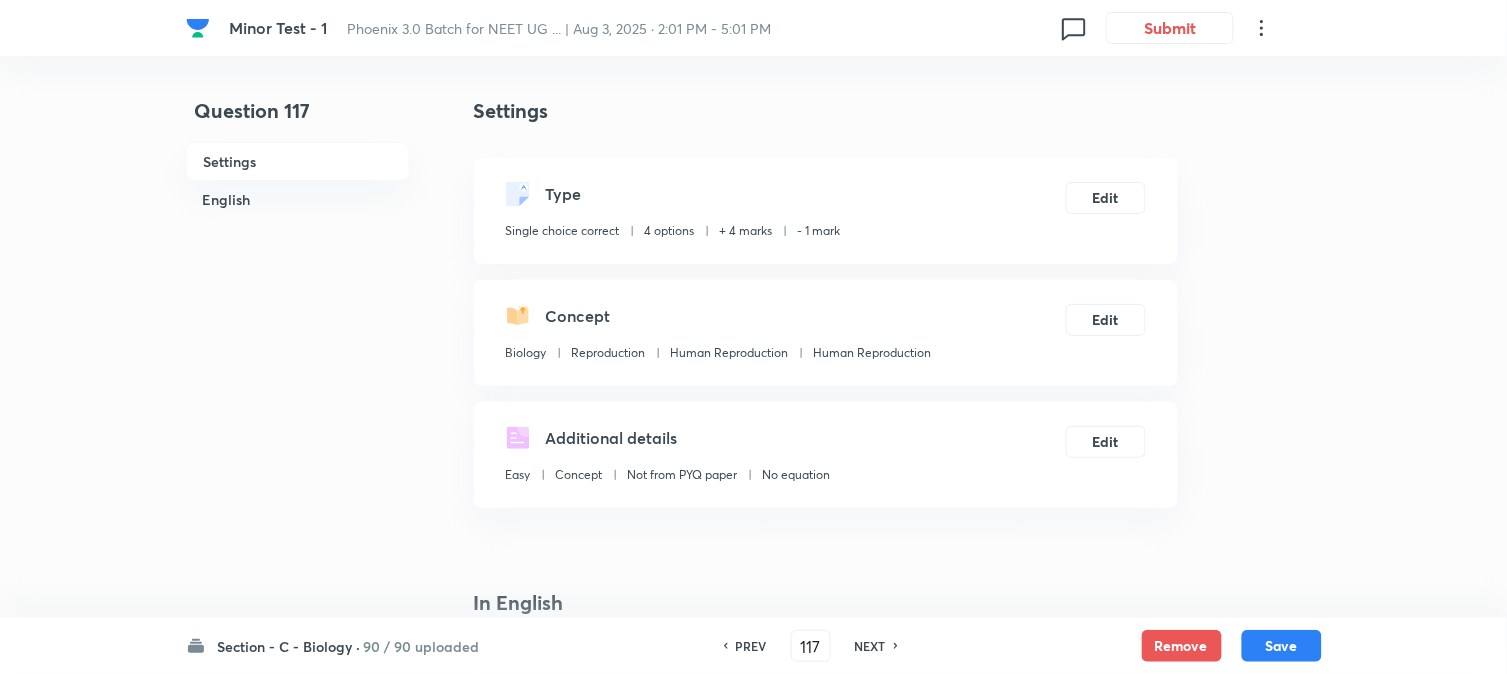 drag, startPoint x: 1266, startPoint y: 650, endPoint x: 1194, endPoint y: 333, distance: 325.07385 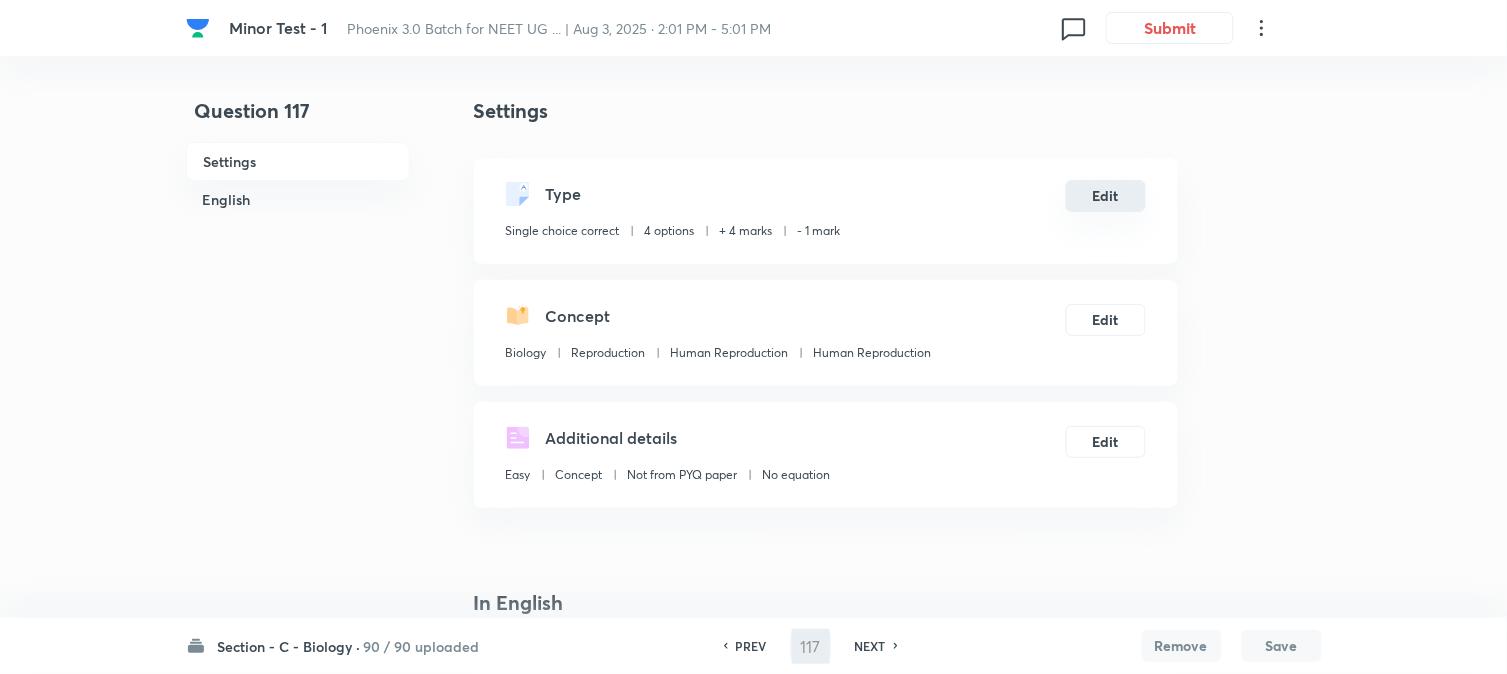 click on "Edit" at bounding box center [1106, 196] 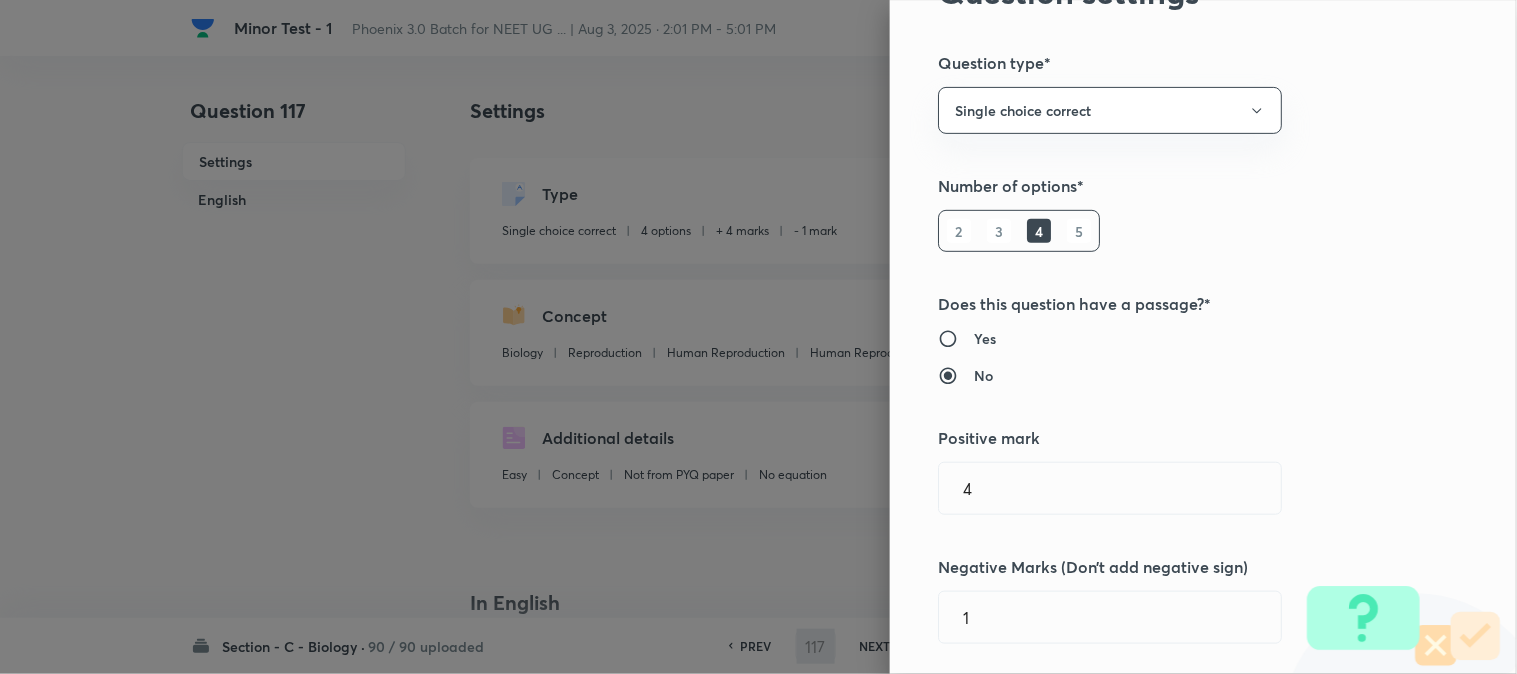 scroll, scrollTop: 333, scrollLeft: 0, axis: vertical 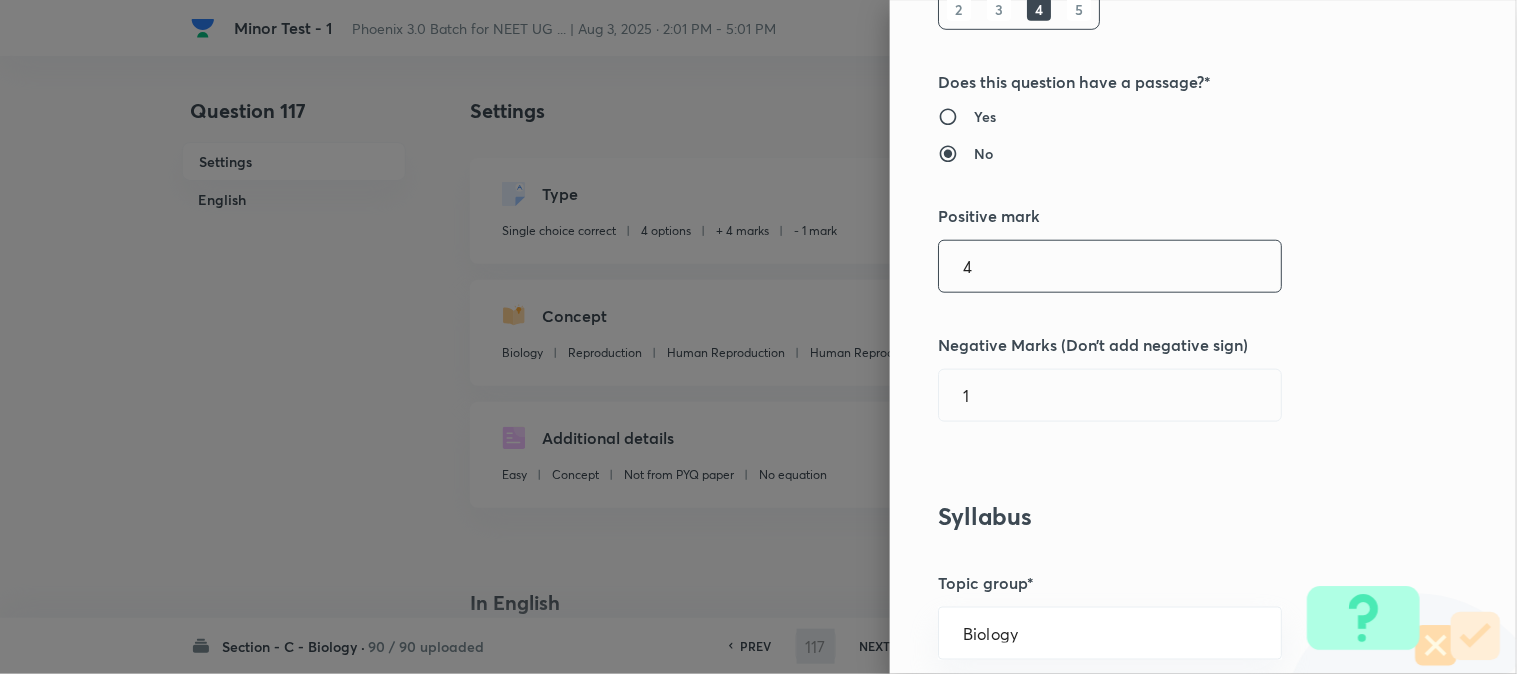 click on "4" at bounding box center (1110, 266) 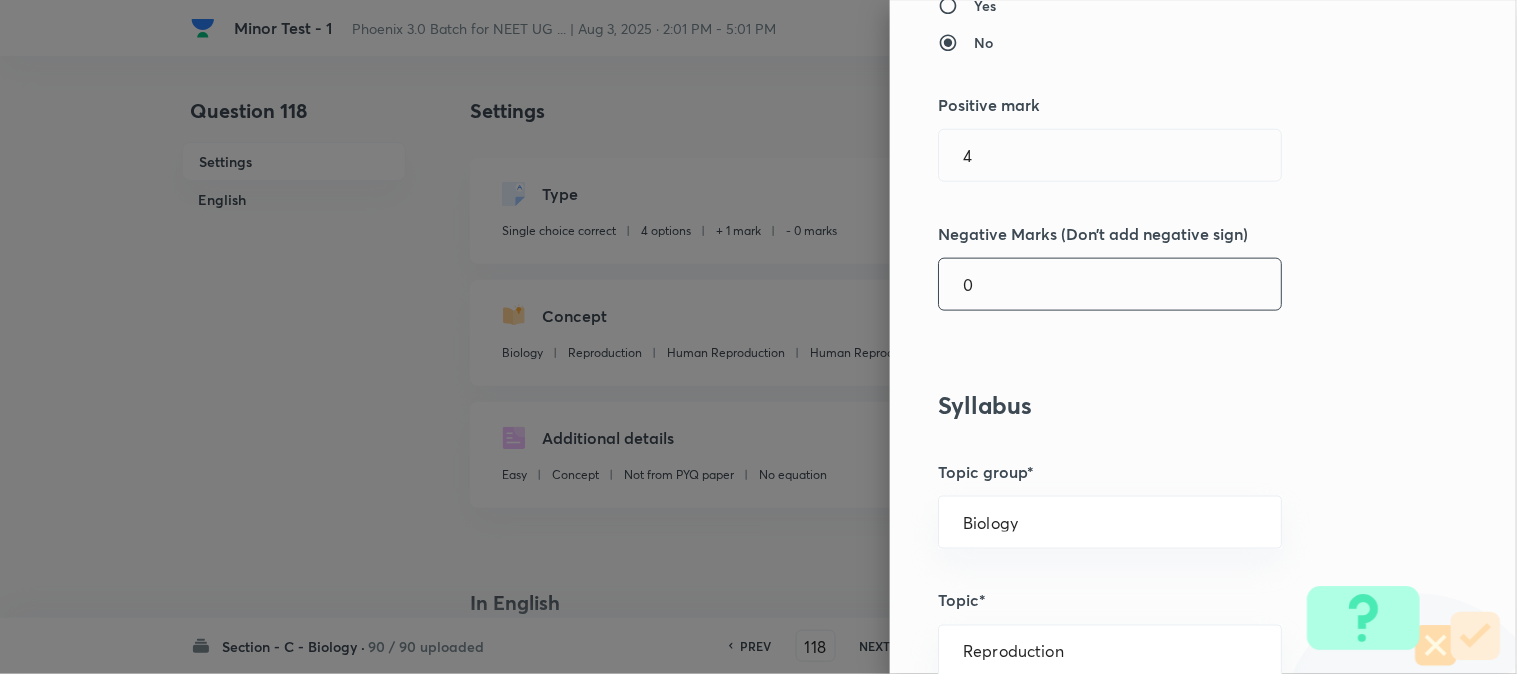 click on "0" at bounding box center (1110, 284) 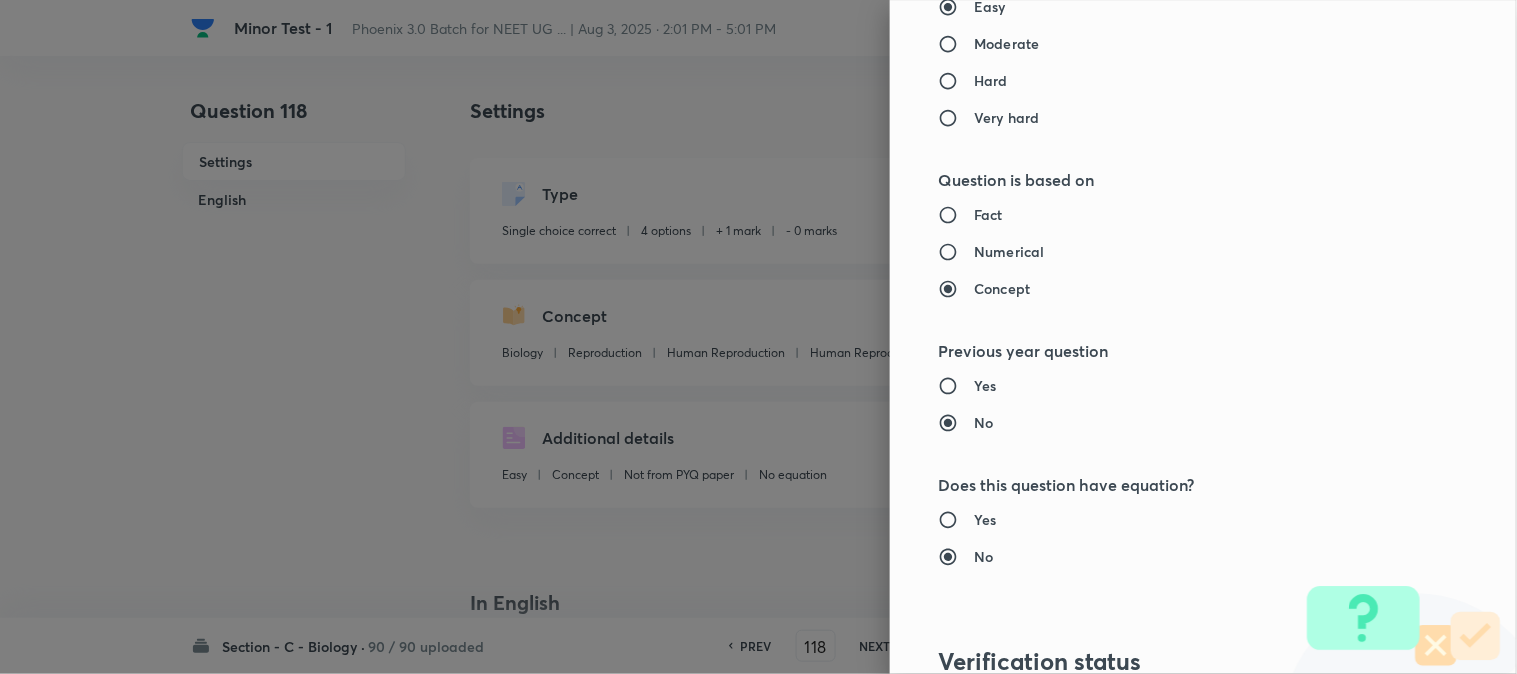 scroll, scrollTop: 2052, scrollLeft: 0, axis: vertical 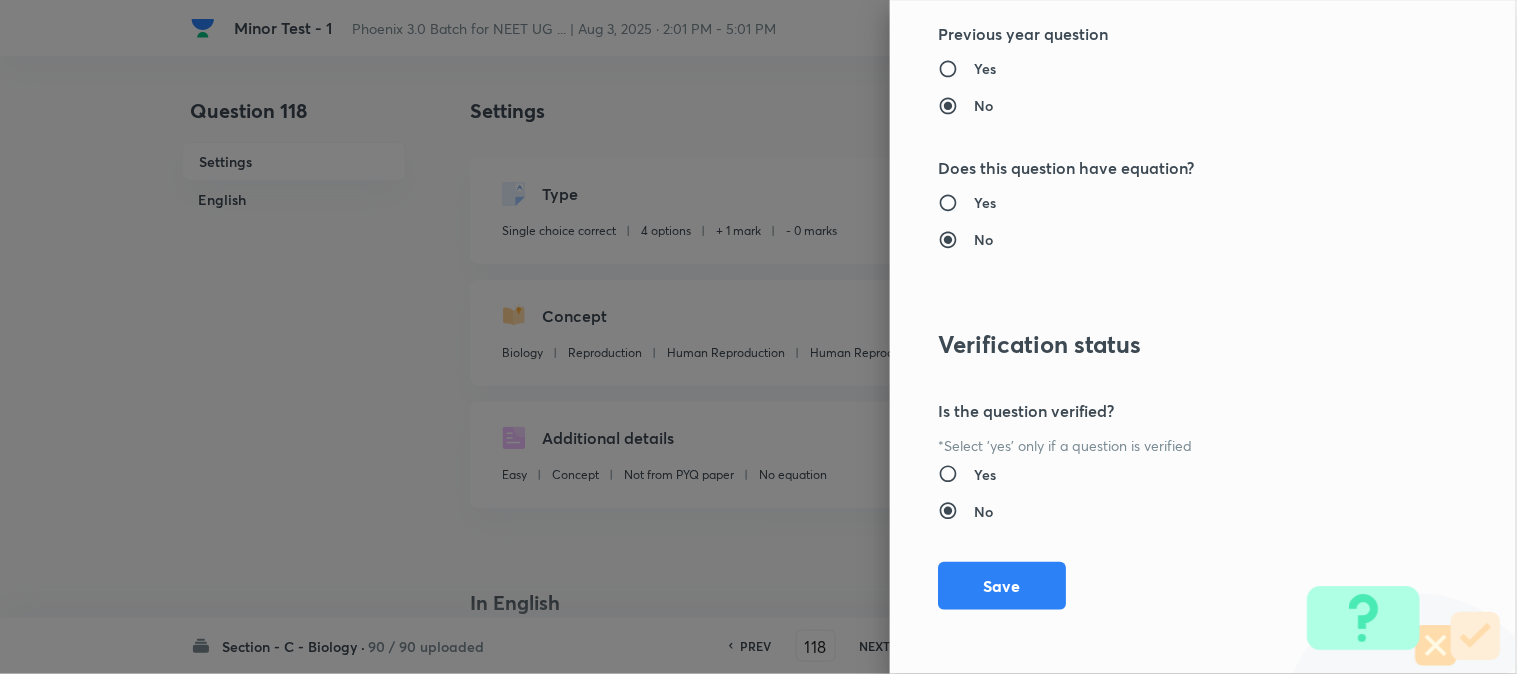 drag, startPoint x: 997, startPoint y: 581, endPoint x: 1094, endPoint y: 596, distance: 98.15294 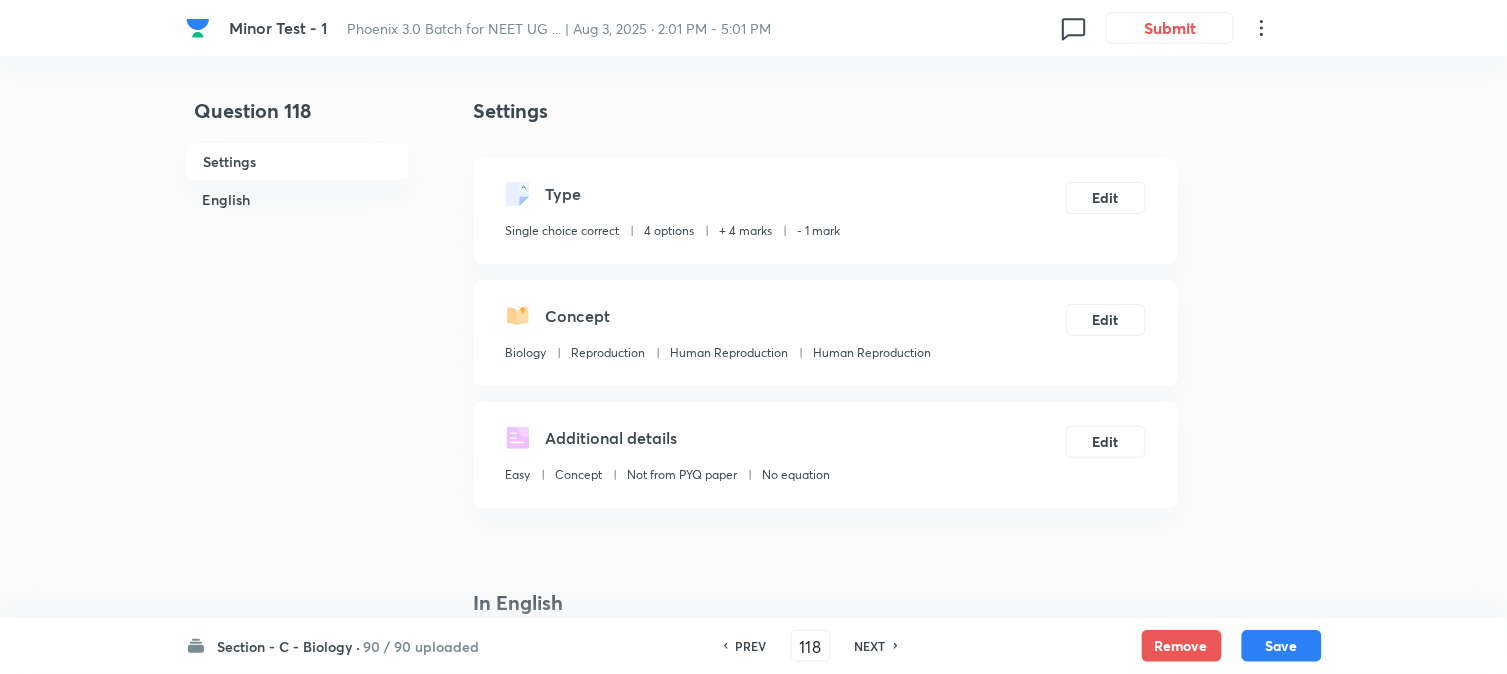 click on "Save" at bounding box center (1282, 646) 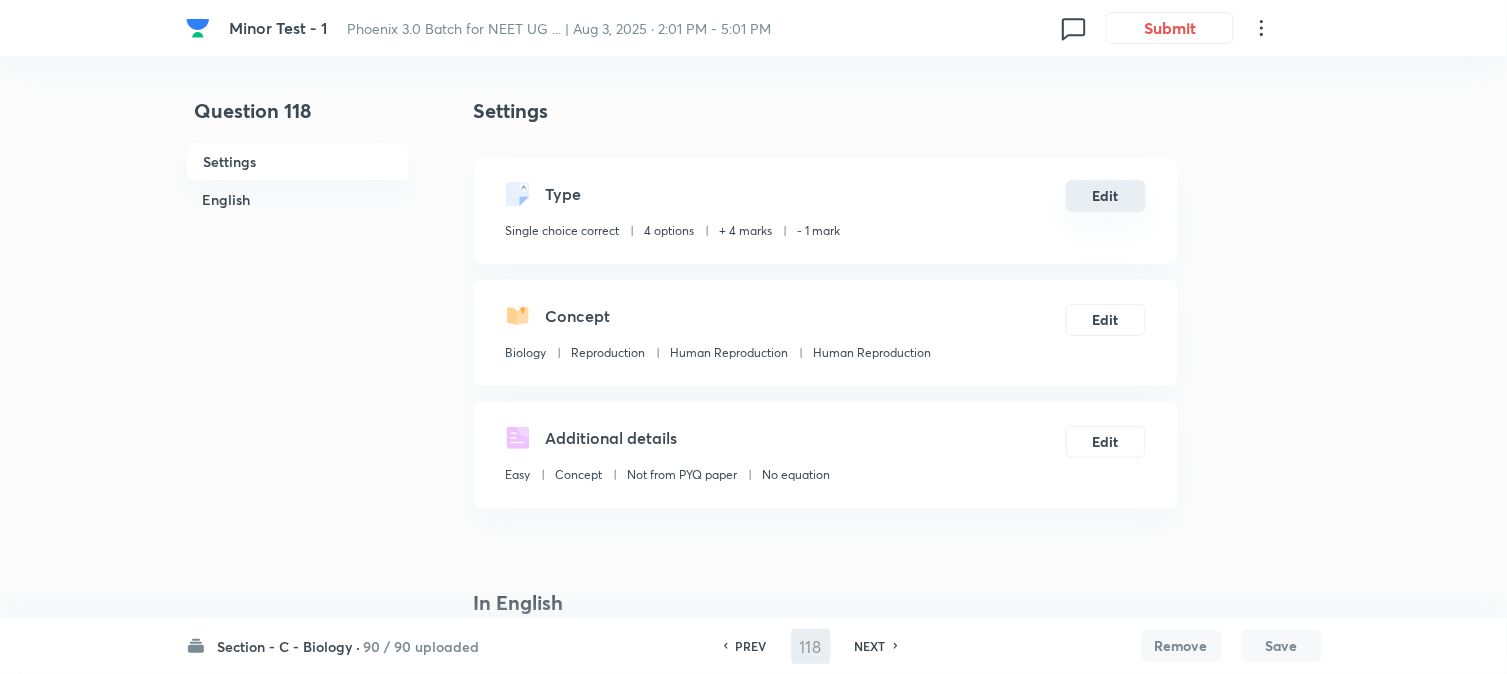 click on "Edit" at bounding box center [1106, 196] 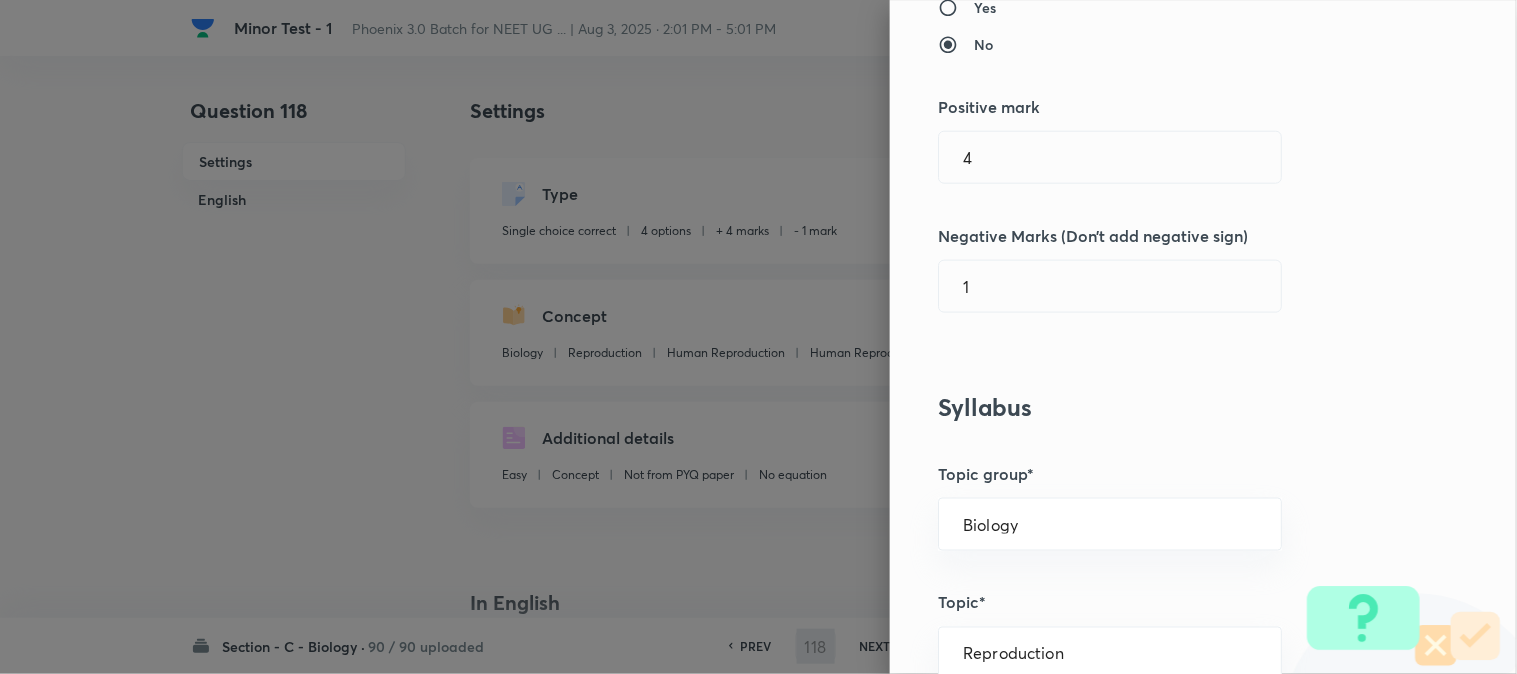 scroll, scrollTop: 444, scrollLeft: 0, axis: vertical 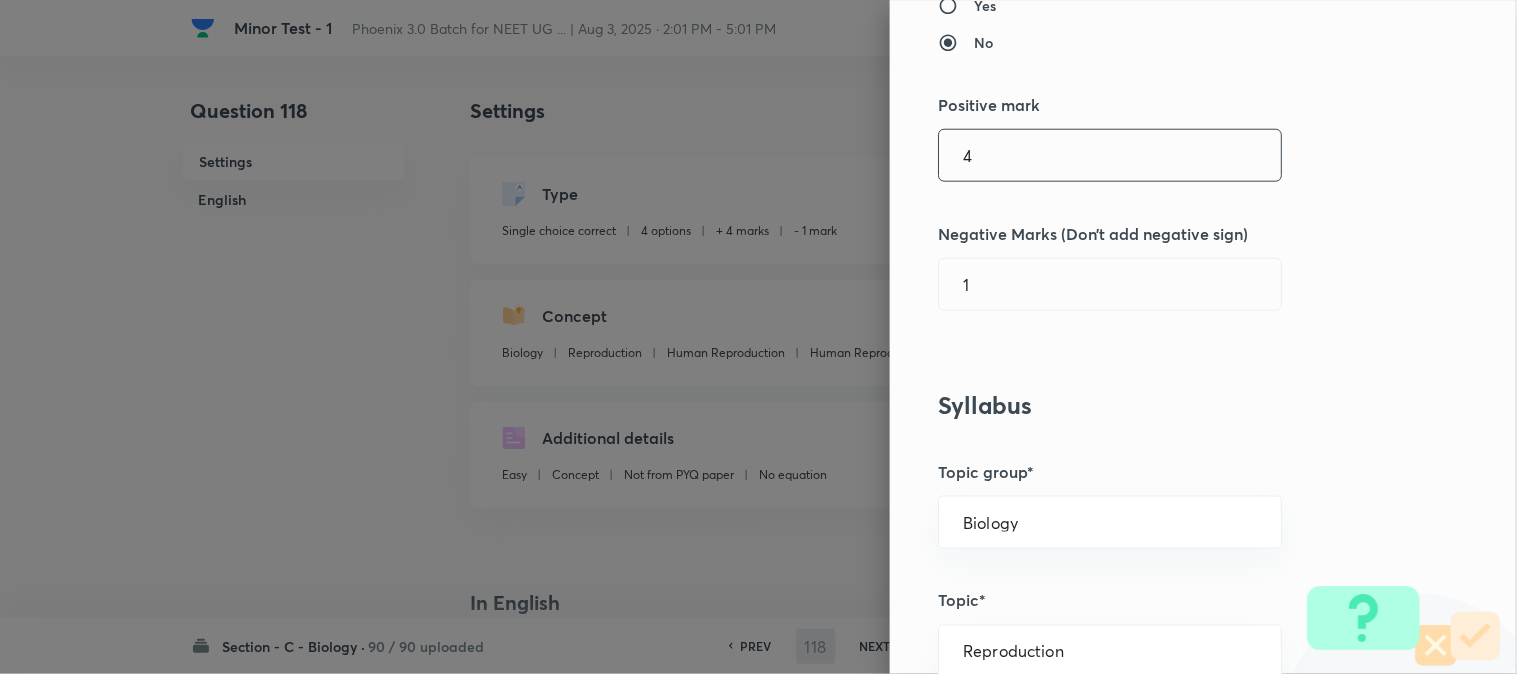 click on "4" at bounding box center (1110, 155) 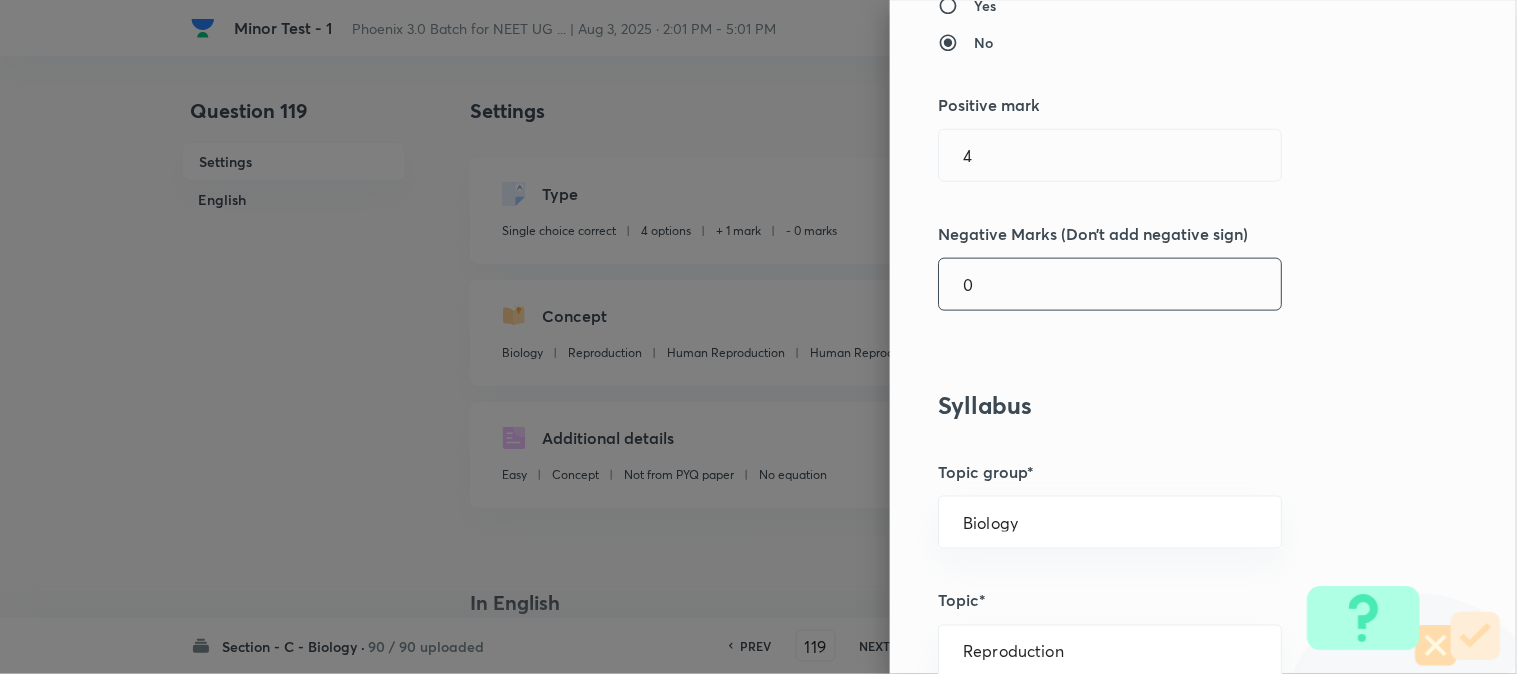 click on "0" at bounding box center [1110, 284] 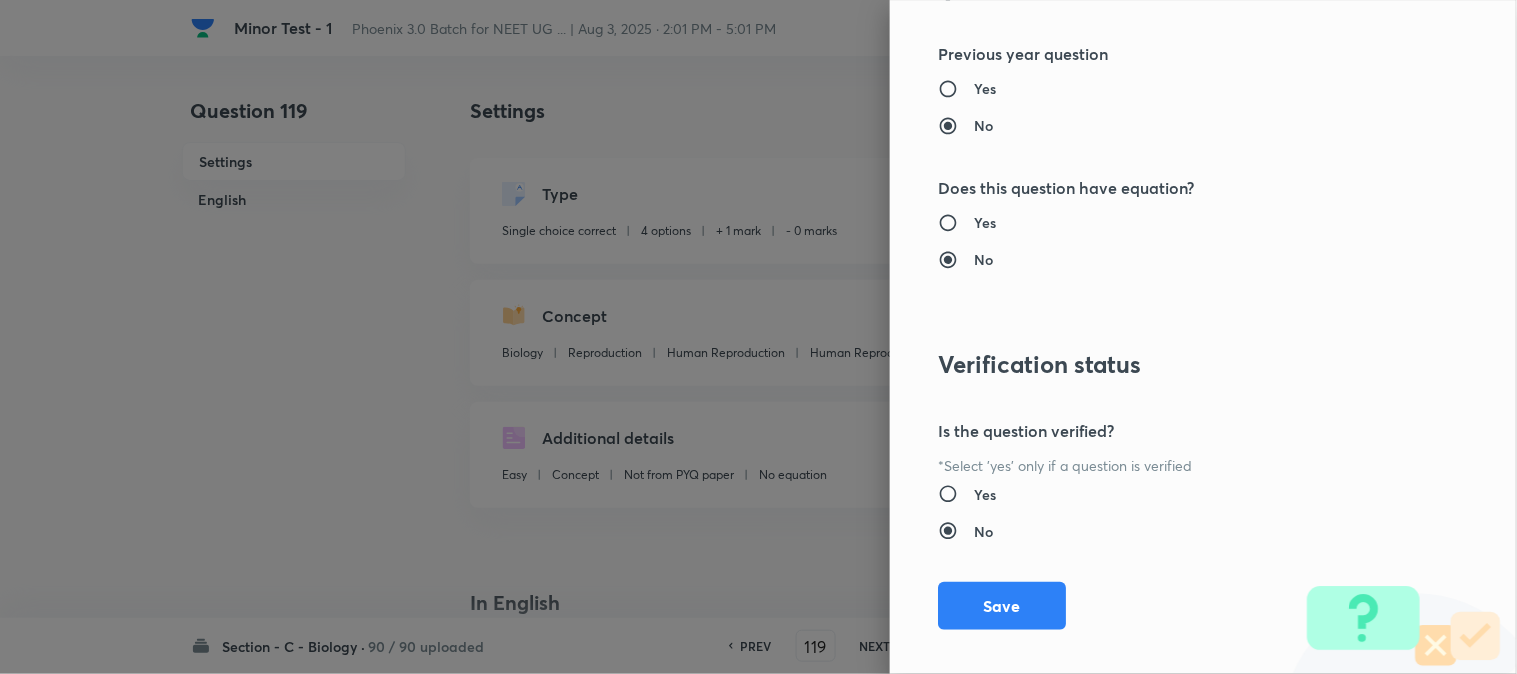 scroll, scrollTop: 2052, scrollLeft: 0, axis: vertical 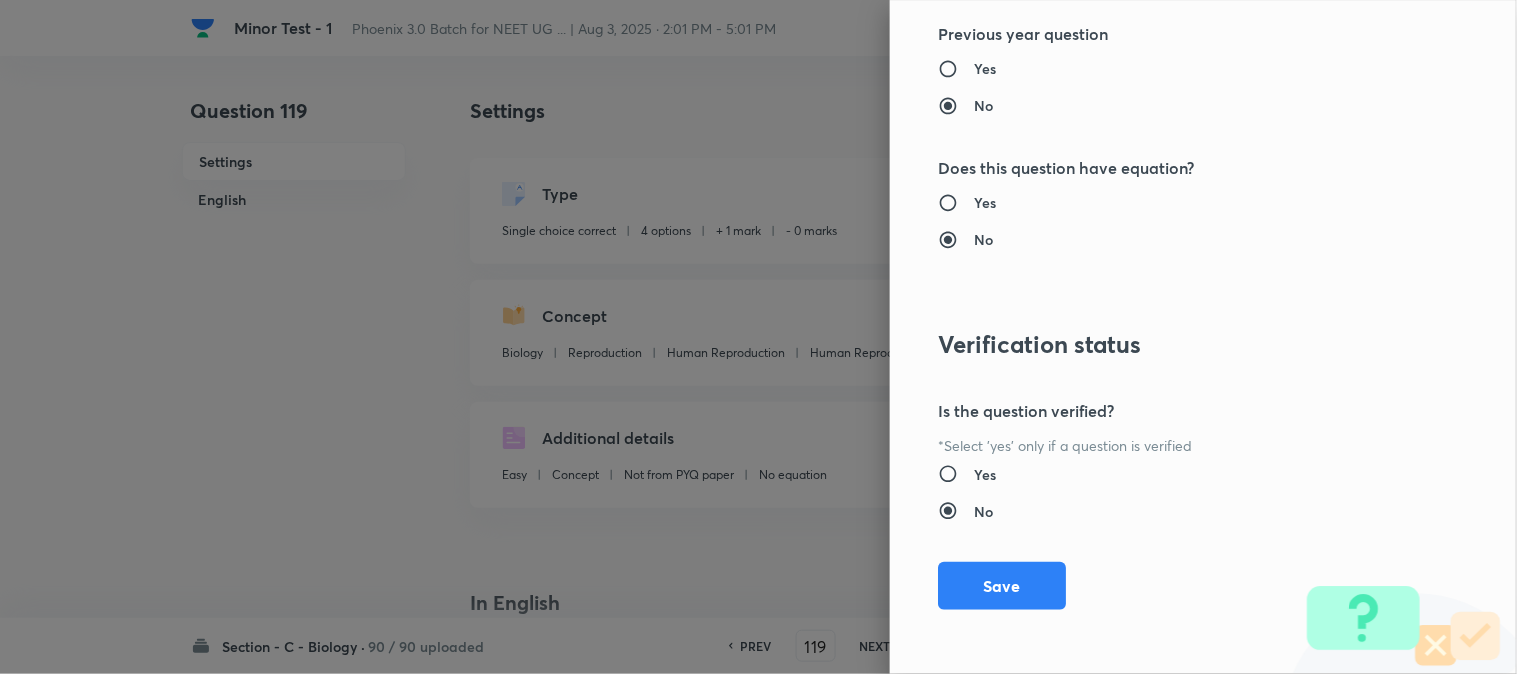 drag, startPoint x: 1016, startPoint y: 575, endPoint x: 1057, endPoint y: 582, distance: 41.59327 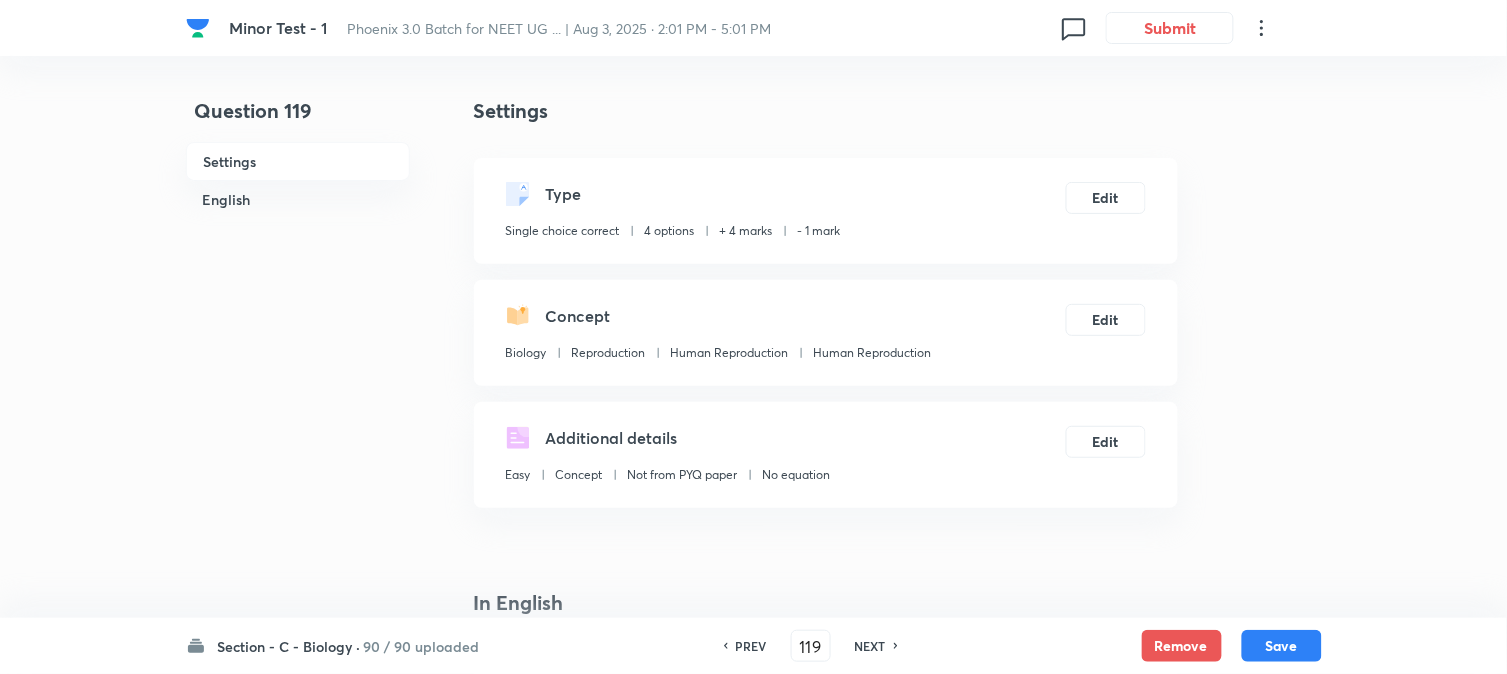 drag, startPoint x: 1294, startPoint y: 642, endPoint x: 1162, endPoint y: 333, distance: 336.0134 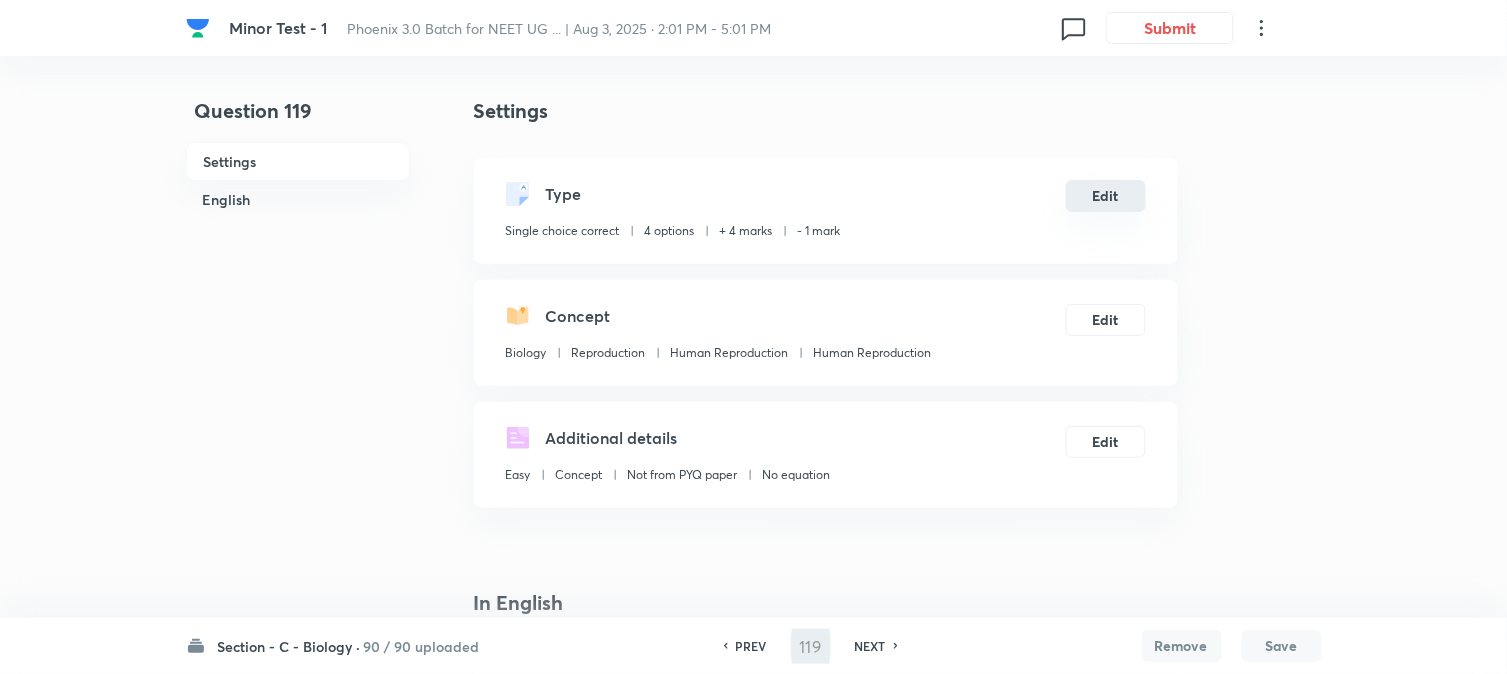 click on "Edit" at bounding box center (1106, 196) 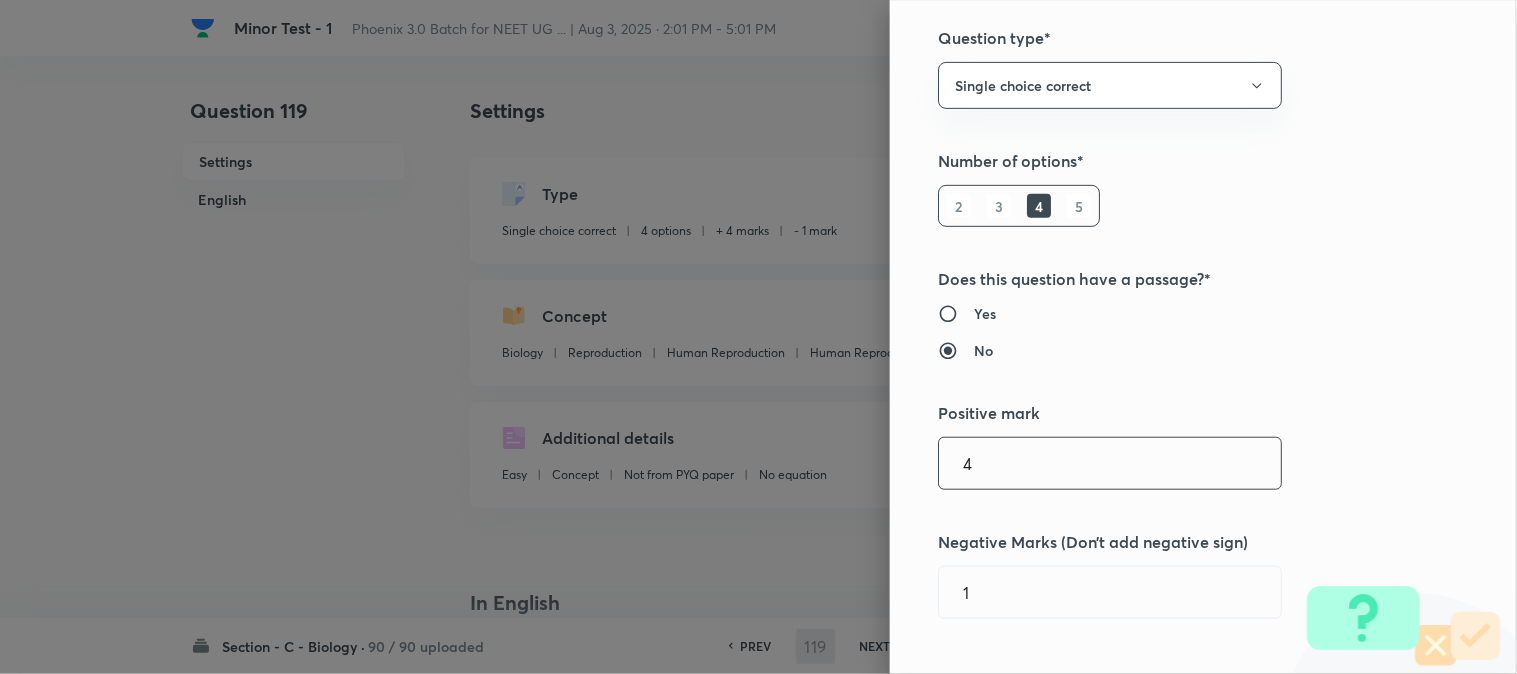 scroll, scrollTop: 444, scrollLeft: 0, axis: vertical 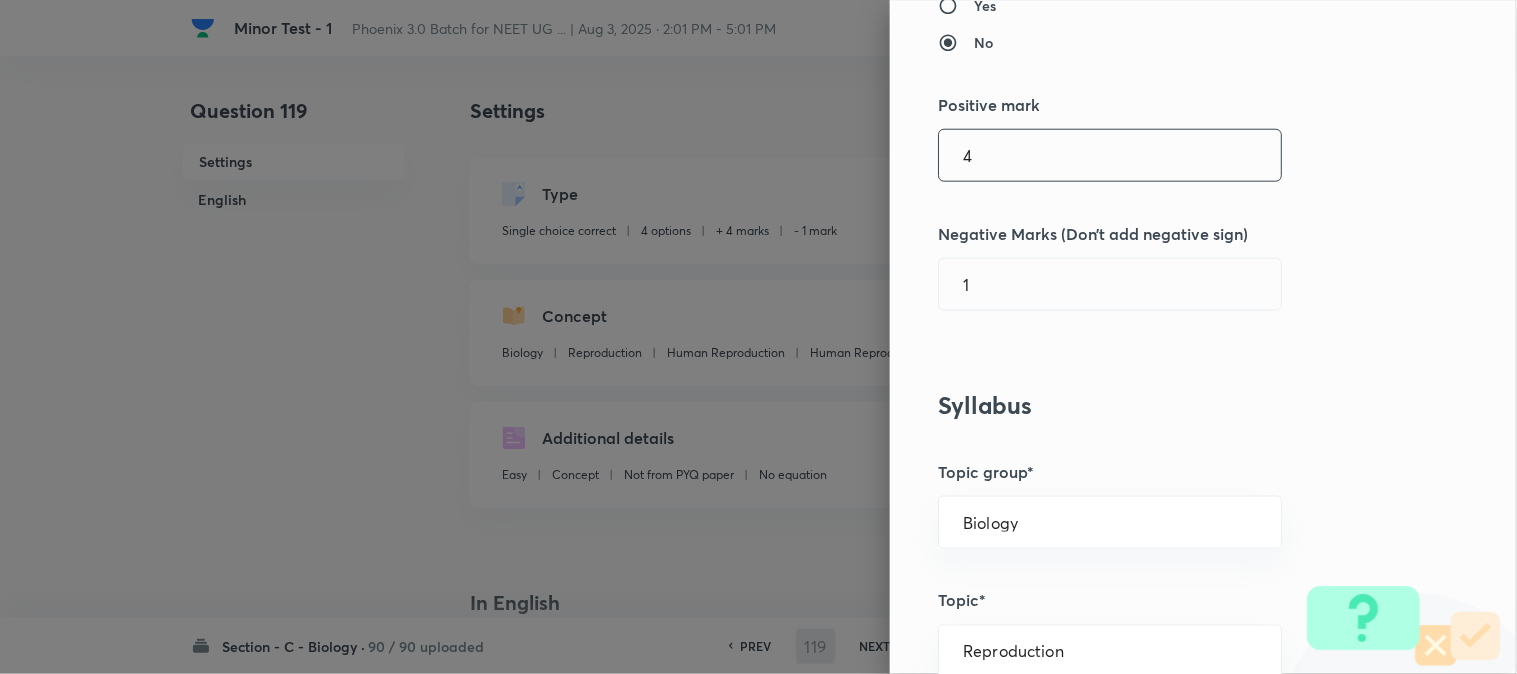 click on "4" at bounding box center (1110, 155) 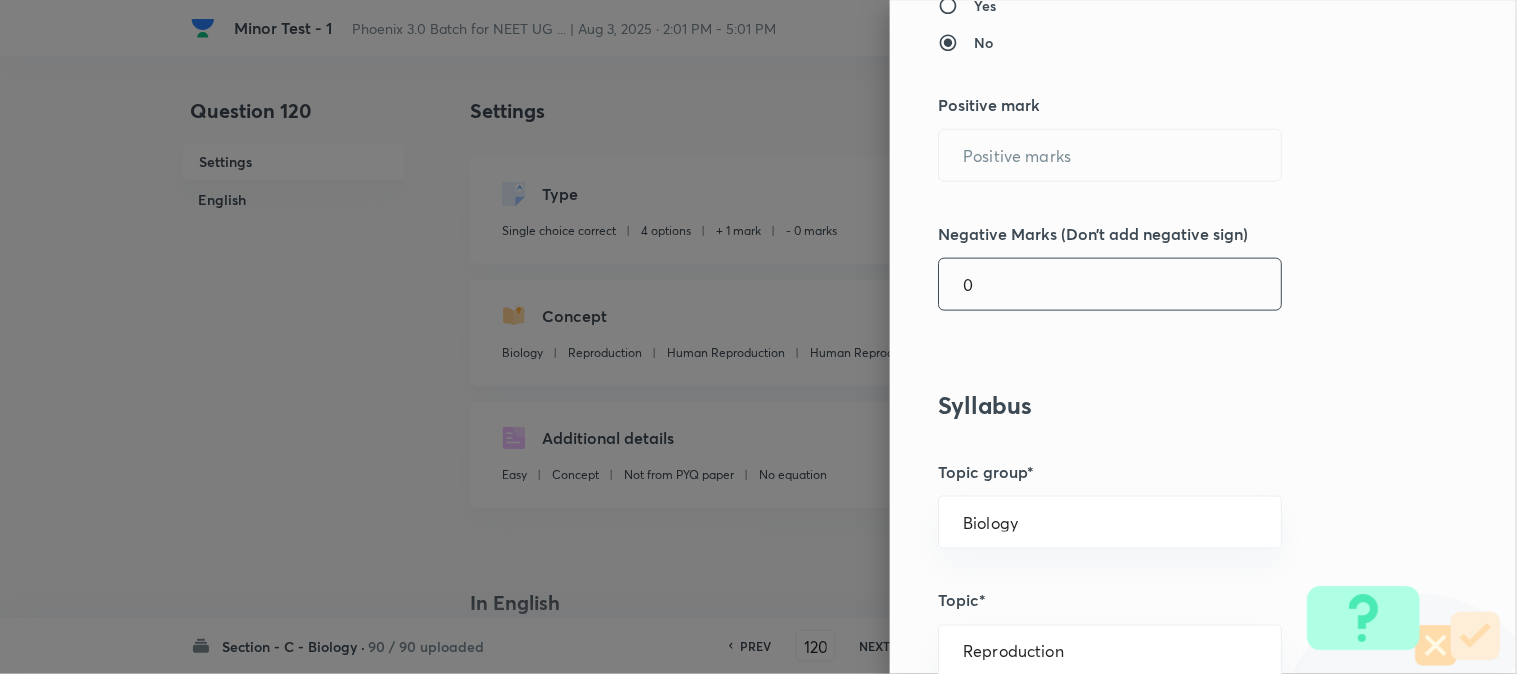 click on "0" at bounding box center [1110, 284] 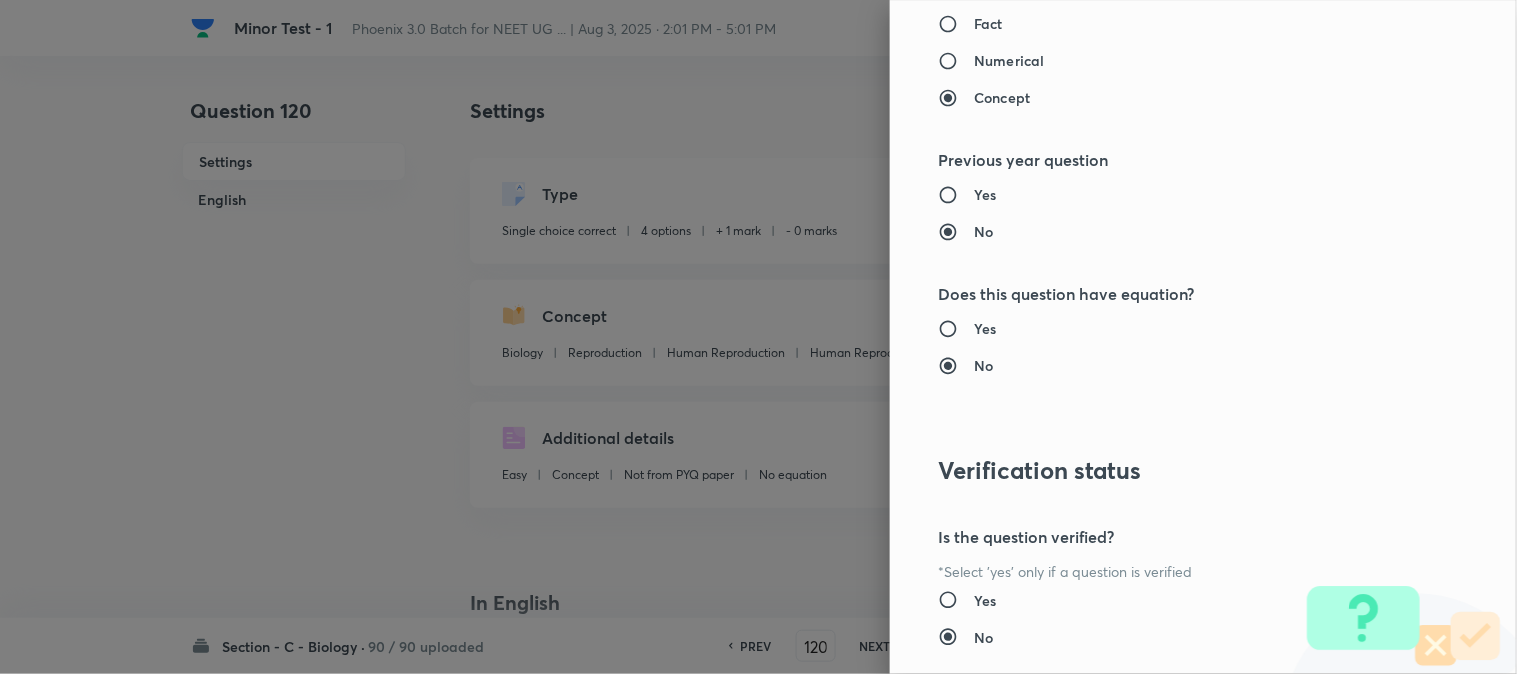 scroll, scrollTop: 2052, scrollLeft: 0, axis: vertical 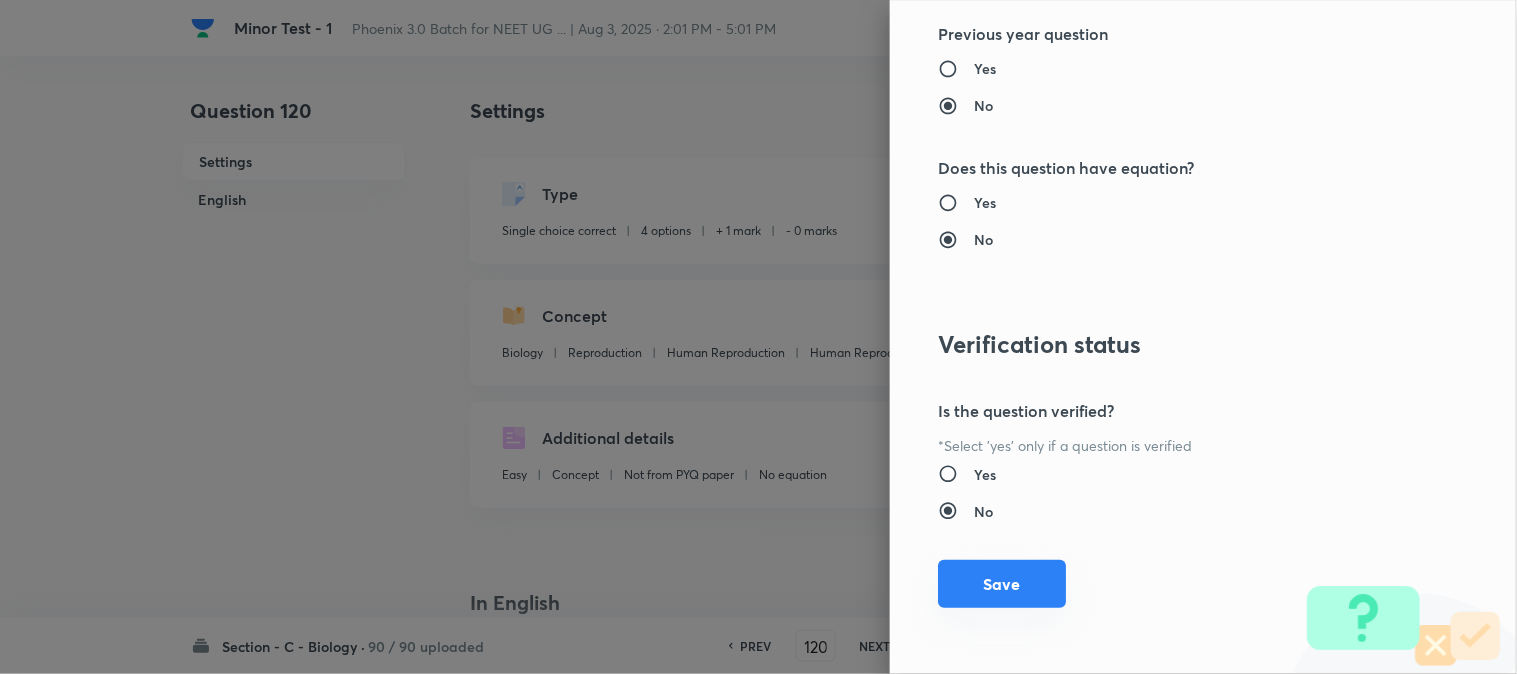 click on "Save" at bounding box center [1002, 584] 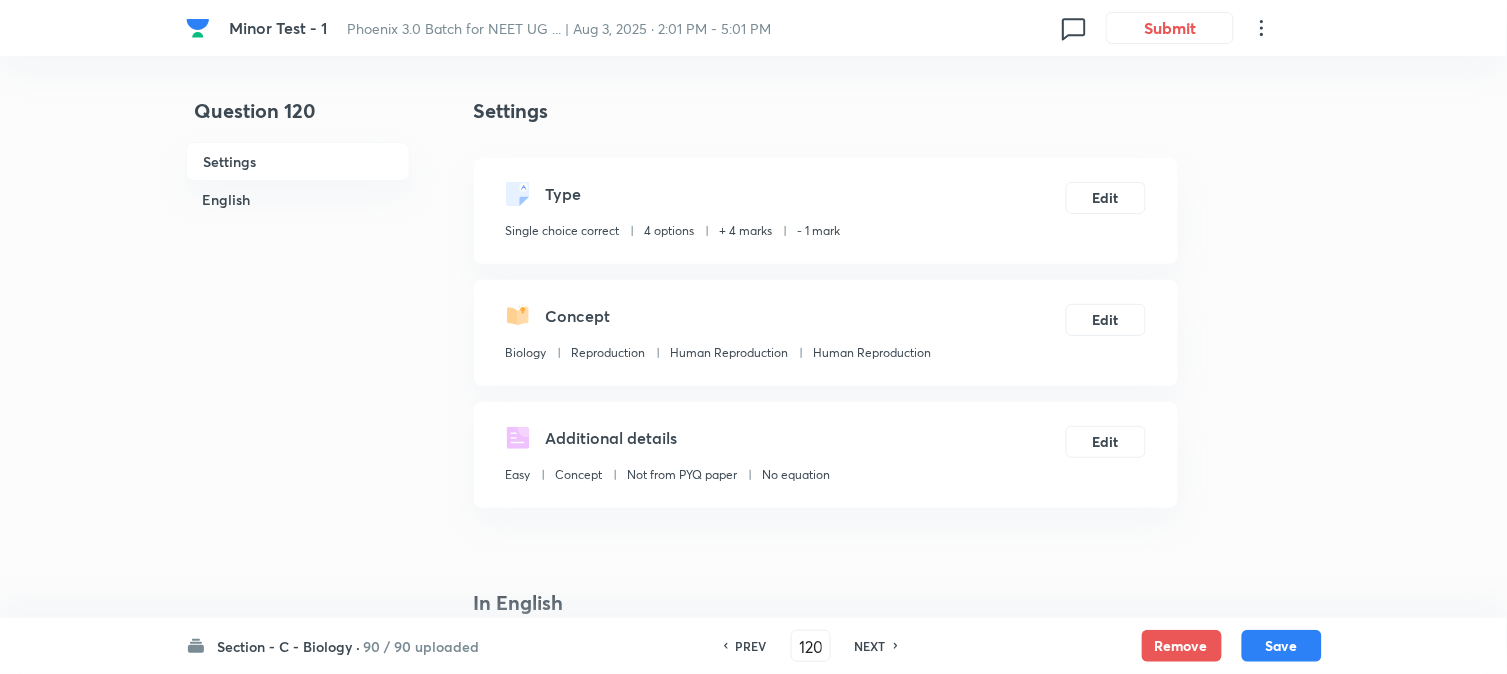 click on "Save" at bounding box center [1282, 646] 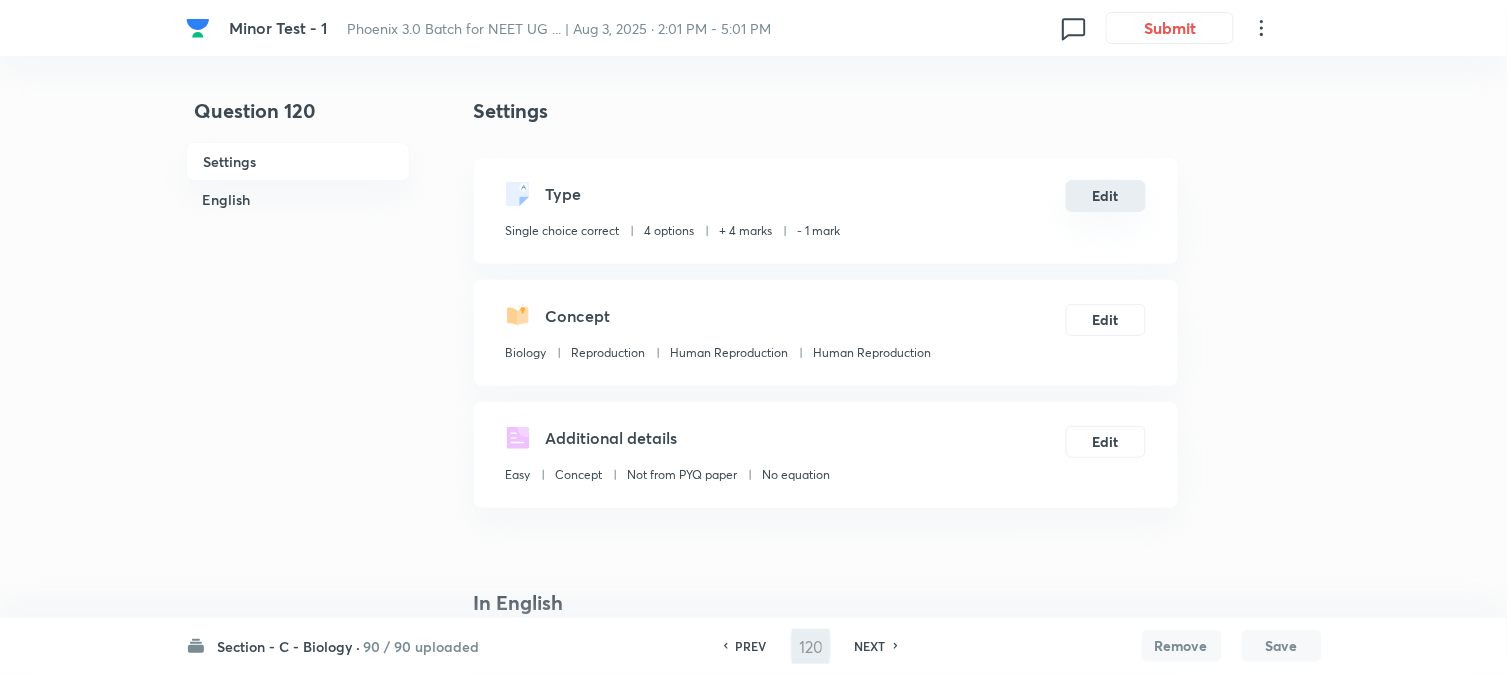 click on "Edit" at bounding box center [1106, 196] 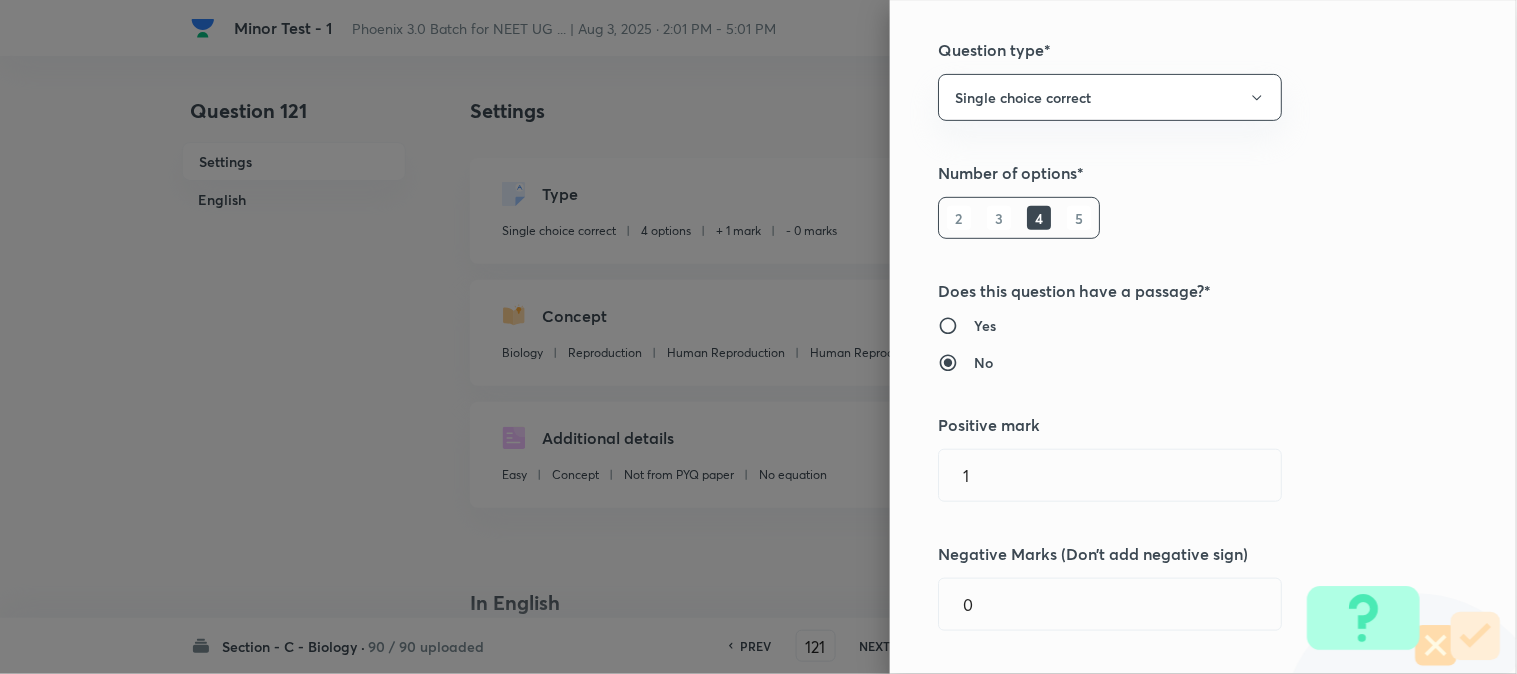 scroll, scrollTop: 333, scrollLeft: 0, axis: vertical 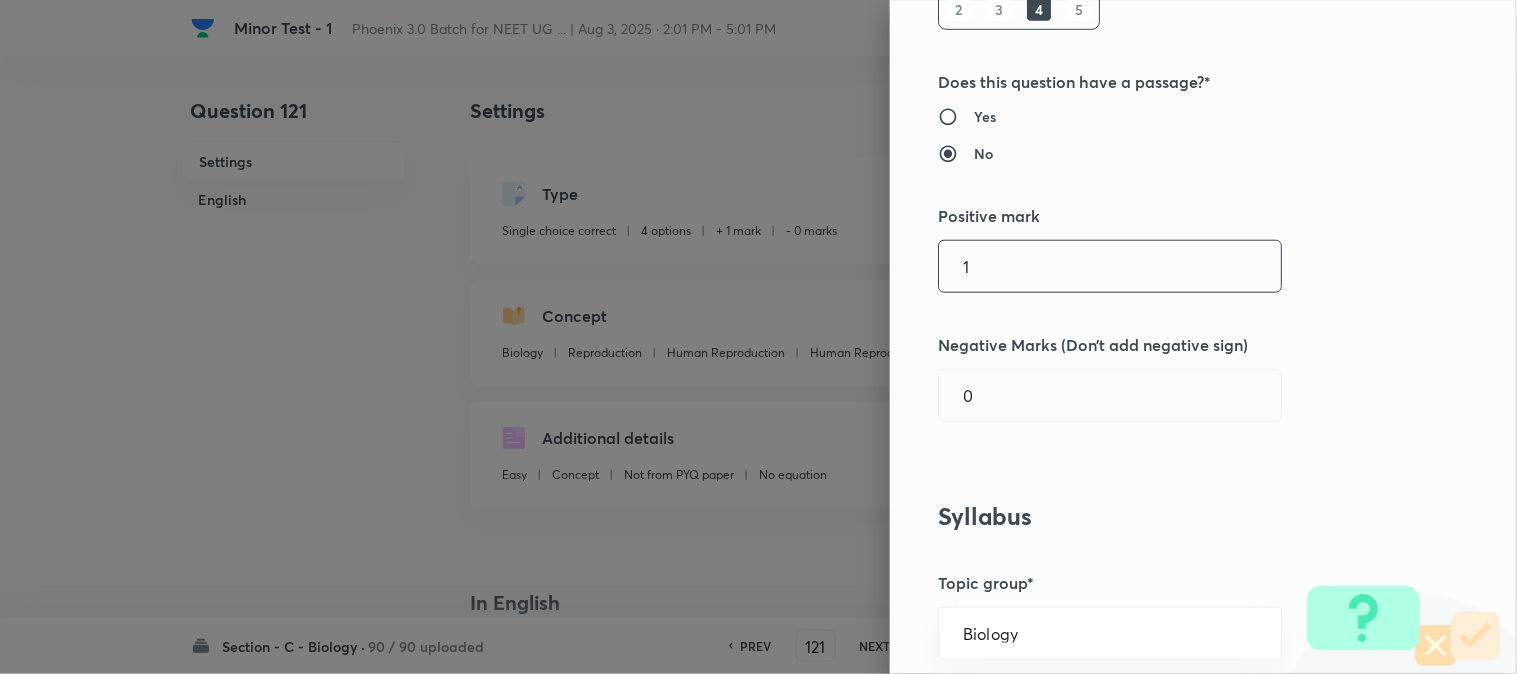 click on "Question settings Question type* Single choice correct Number of options* 2 3 4 5 Does this question have a passage?* Yes No Positive mark 1​ Negative Marks (Don’t add negative sign) 0​ Syllabus Topic group* Biology​ Topic* Reproduction​ Concept* Human Reproduction​ Sub-concept* Human Reproduction​ Concept-field​ Additional details Question Difficulty Very easy Easy Moderate Hard Very hard Question is based on Fact Numerical Concept Previous year question Yes No Does this question have equation? Yes No Verification status Is the question verified? *Select 'yes' only if a question is verified Yes No Save" at bounding box center (1203, 337) 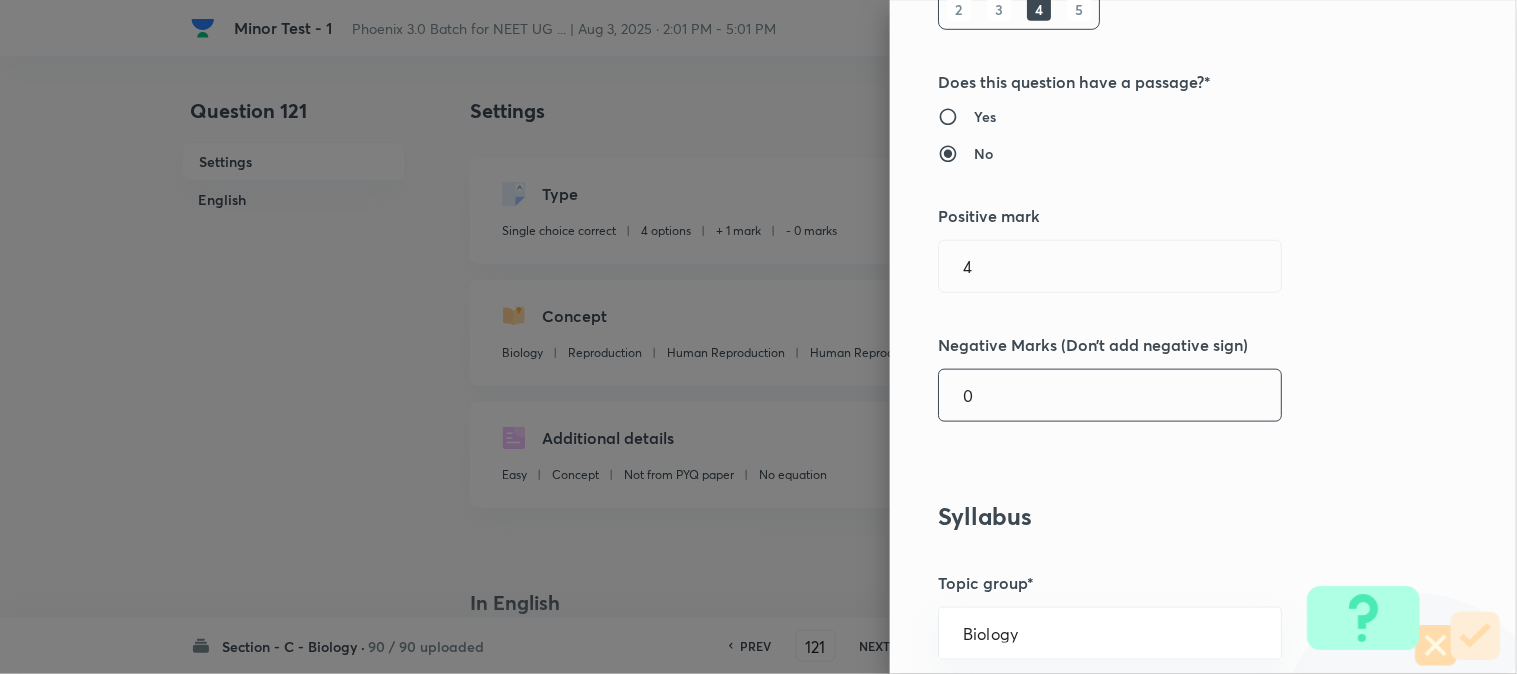 click on "0" at bounding box center (1110, 395) 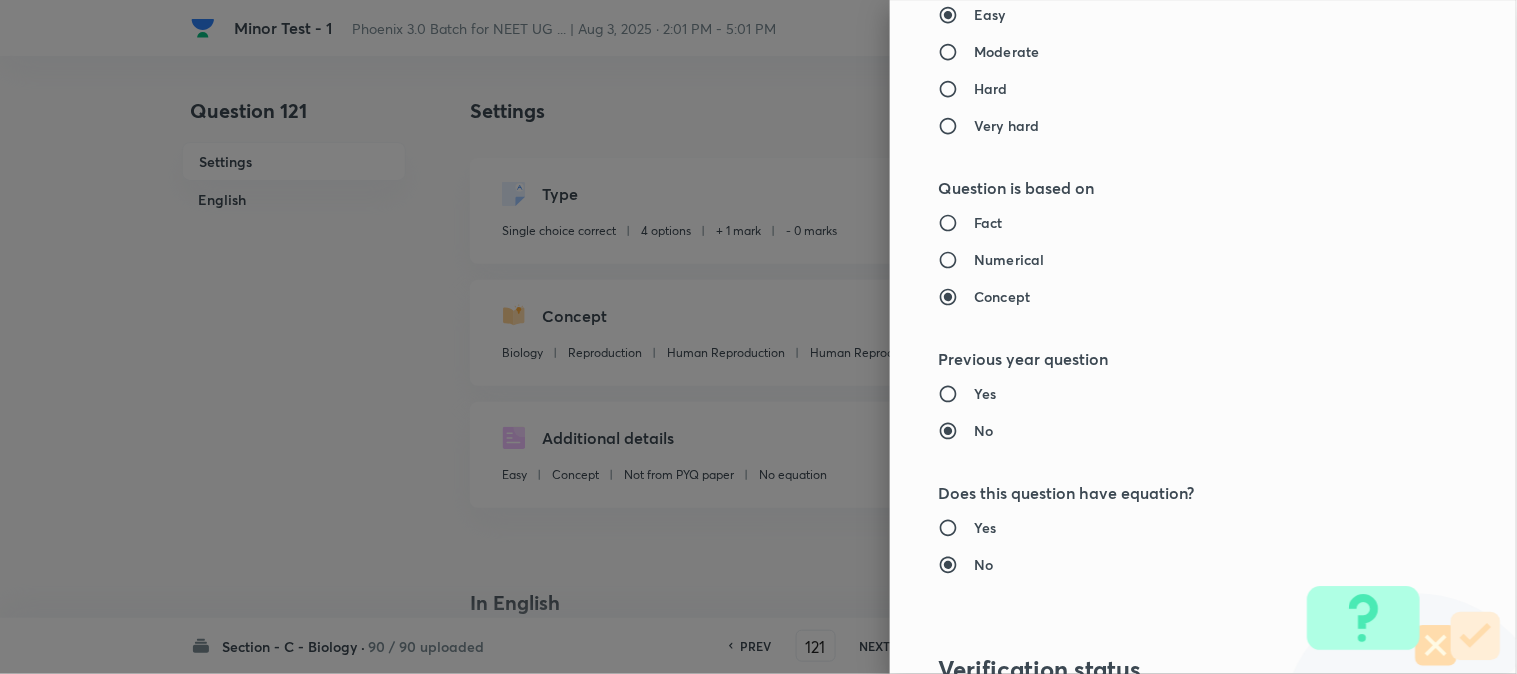 scroll, scrollTop: 2052, scrollLeft: 0, axis: vertical 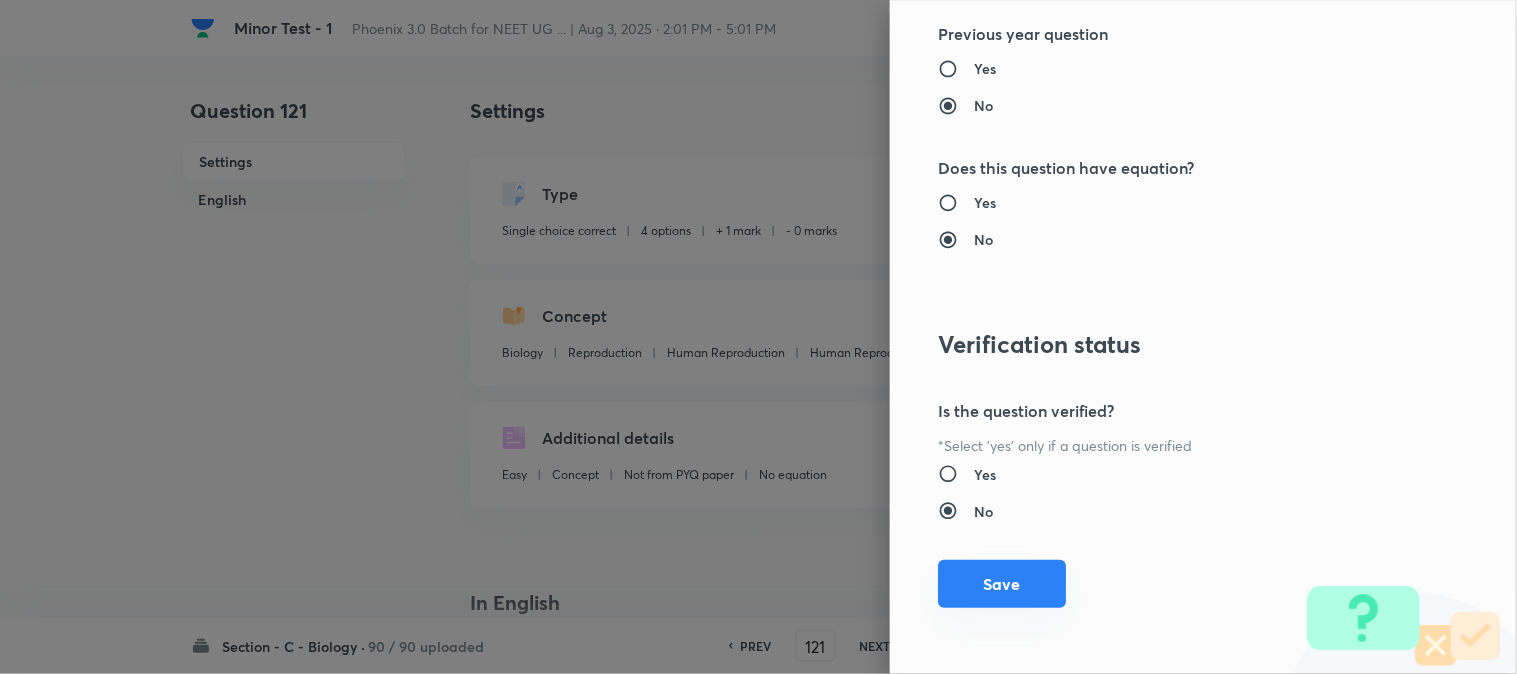 click on "Save" at bounding box center [1002, 584] 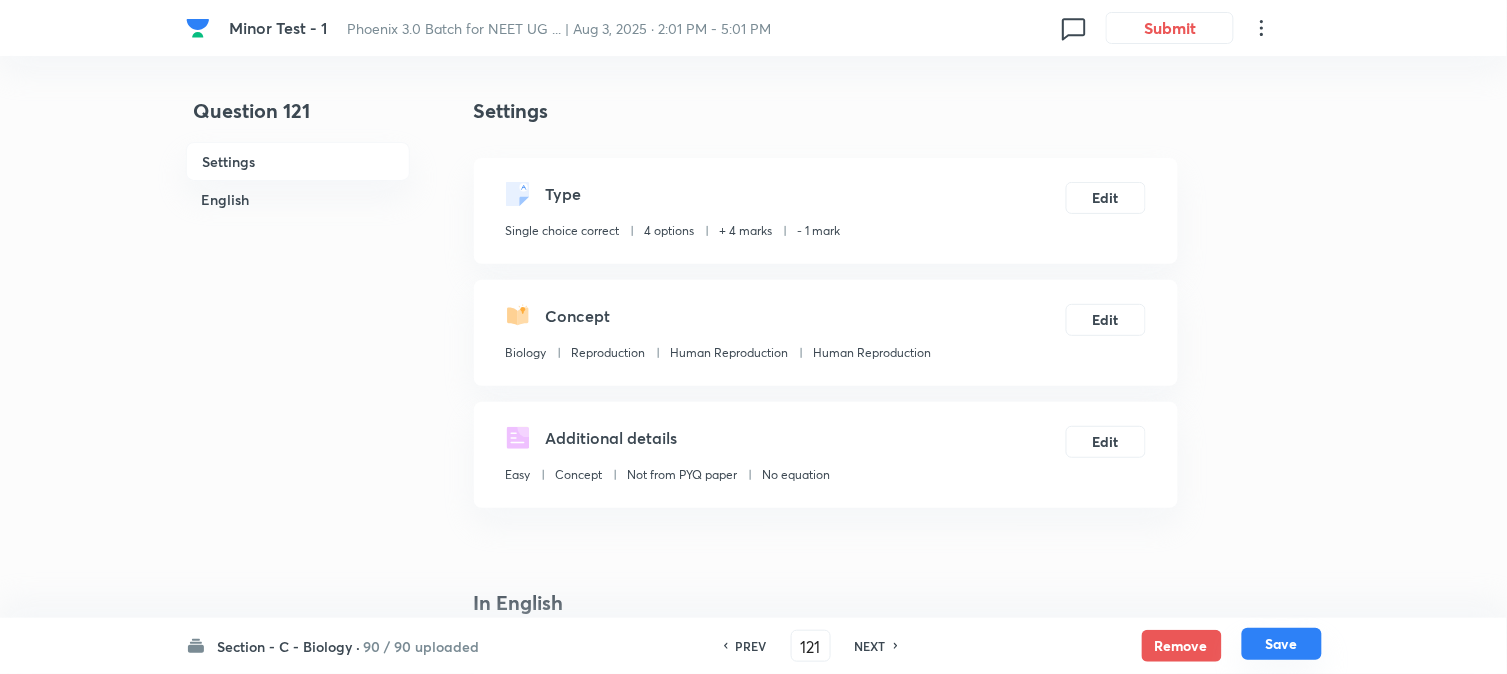click on "Save" at bounding box center (1282, 644) 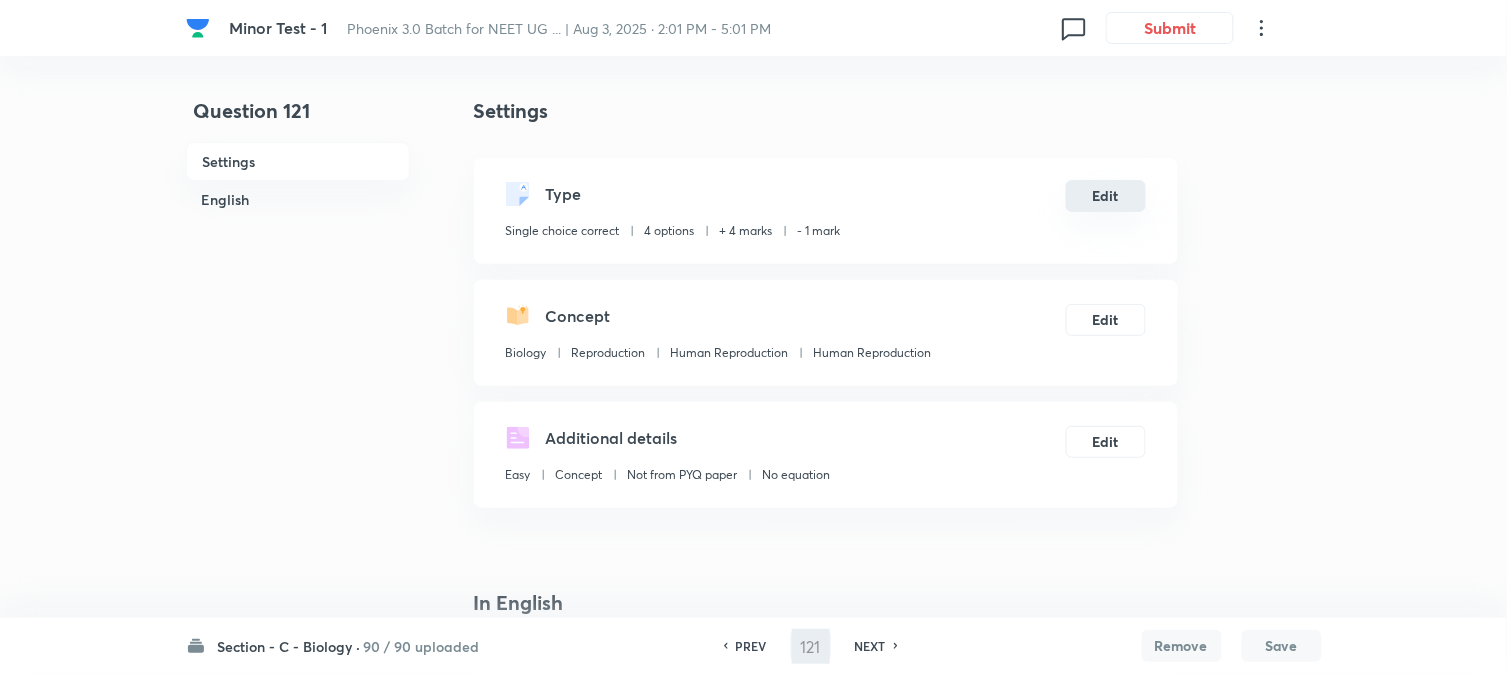 click on "Edit" at bounding box center [1106, 196] 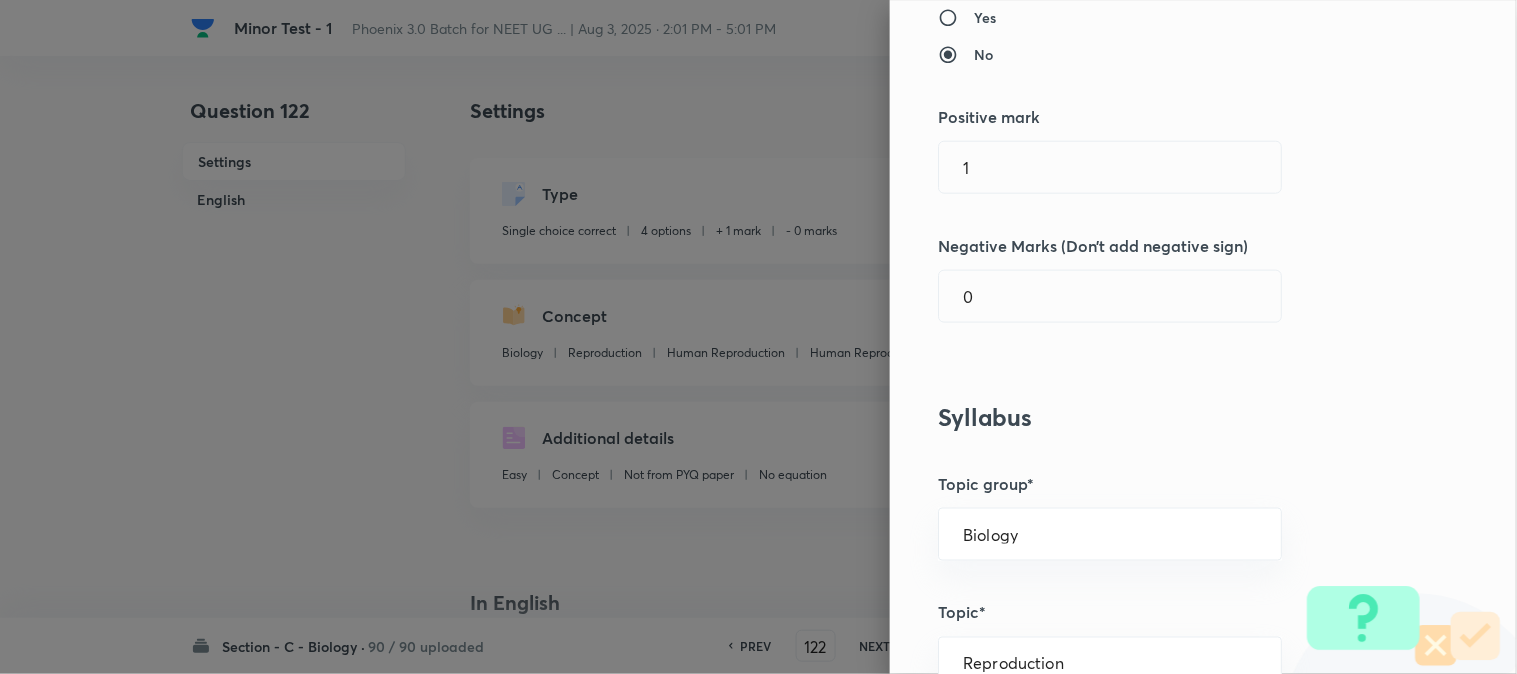 scroll, scrollTop: 444, scrollLeft: 0, axis: vertical 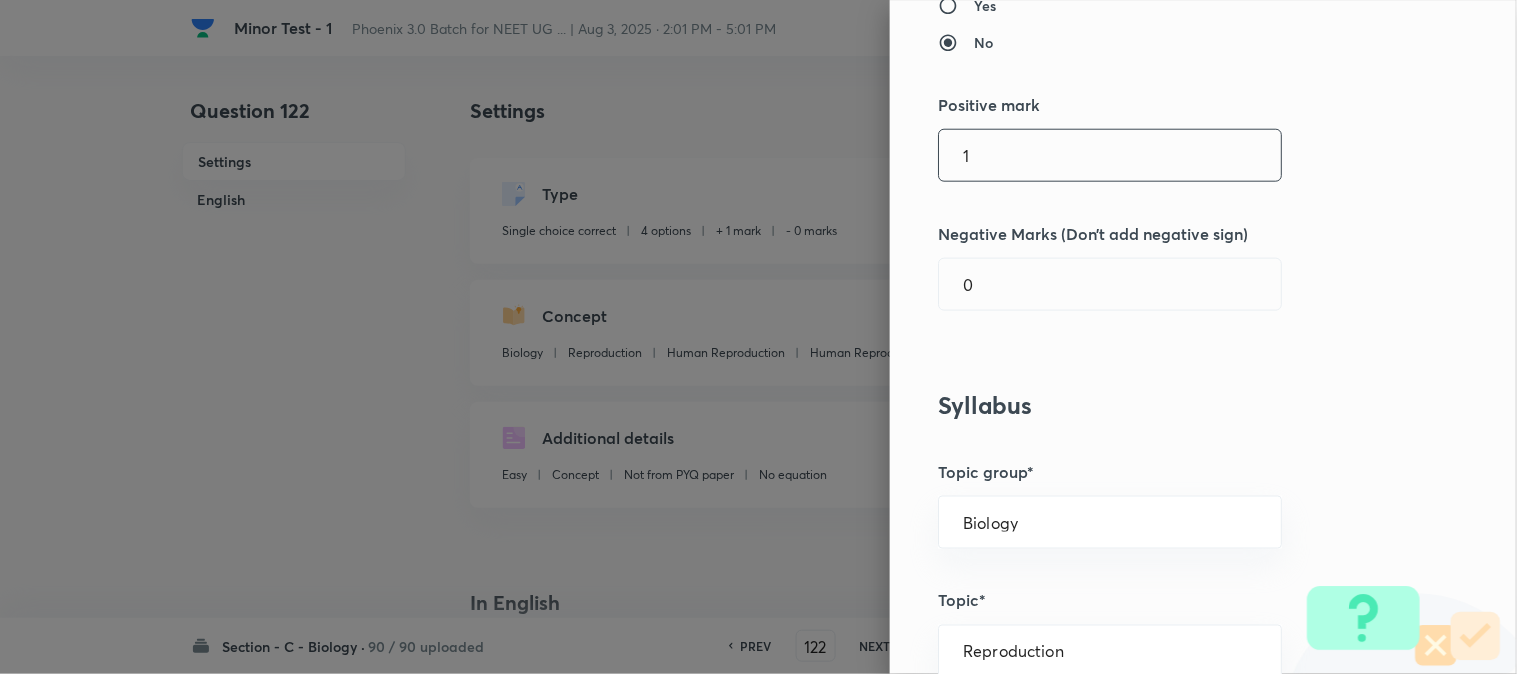 click on "1" at bounding box center (1110, 155) 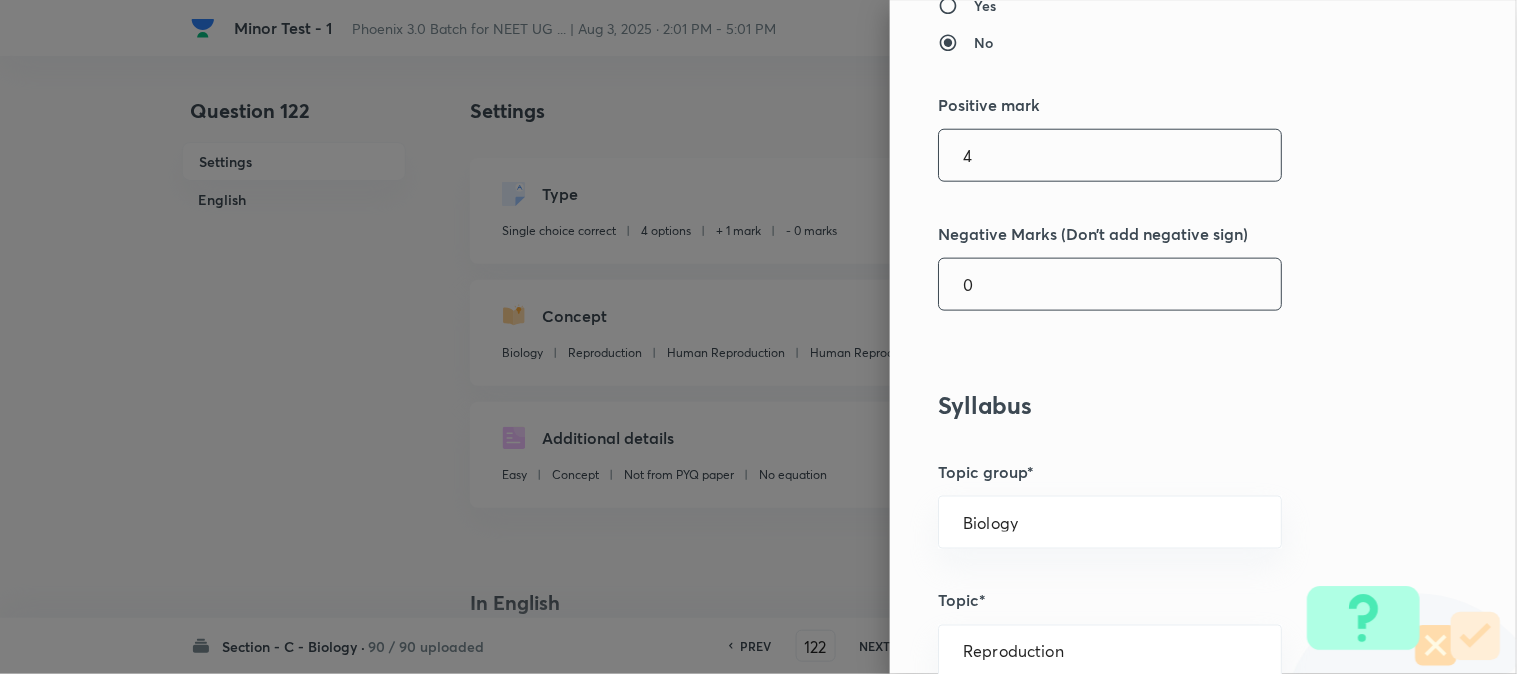 click on "0" at bounding box center (1110, 284) 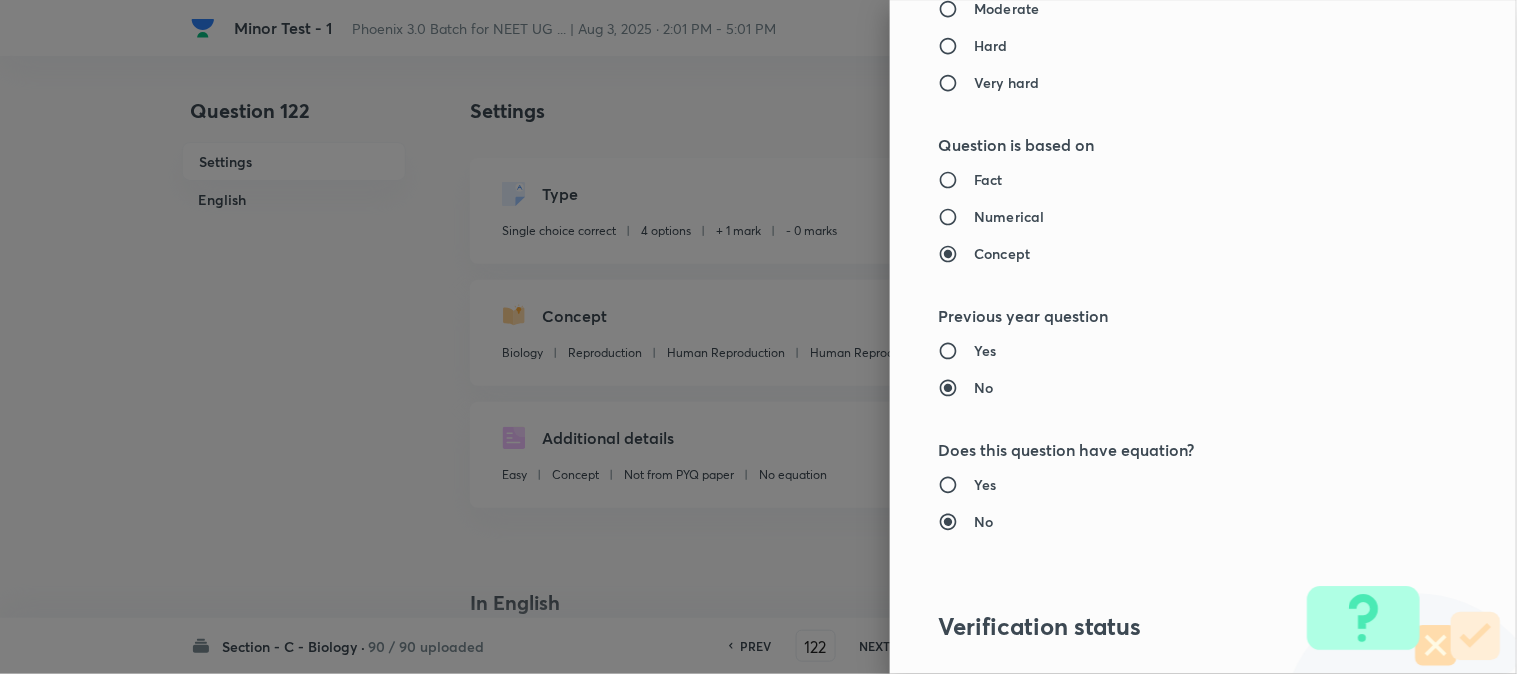 scroll, scrollTop: 2052, scrollLeft: 0, axis: vertical 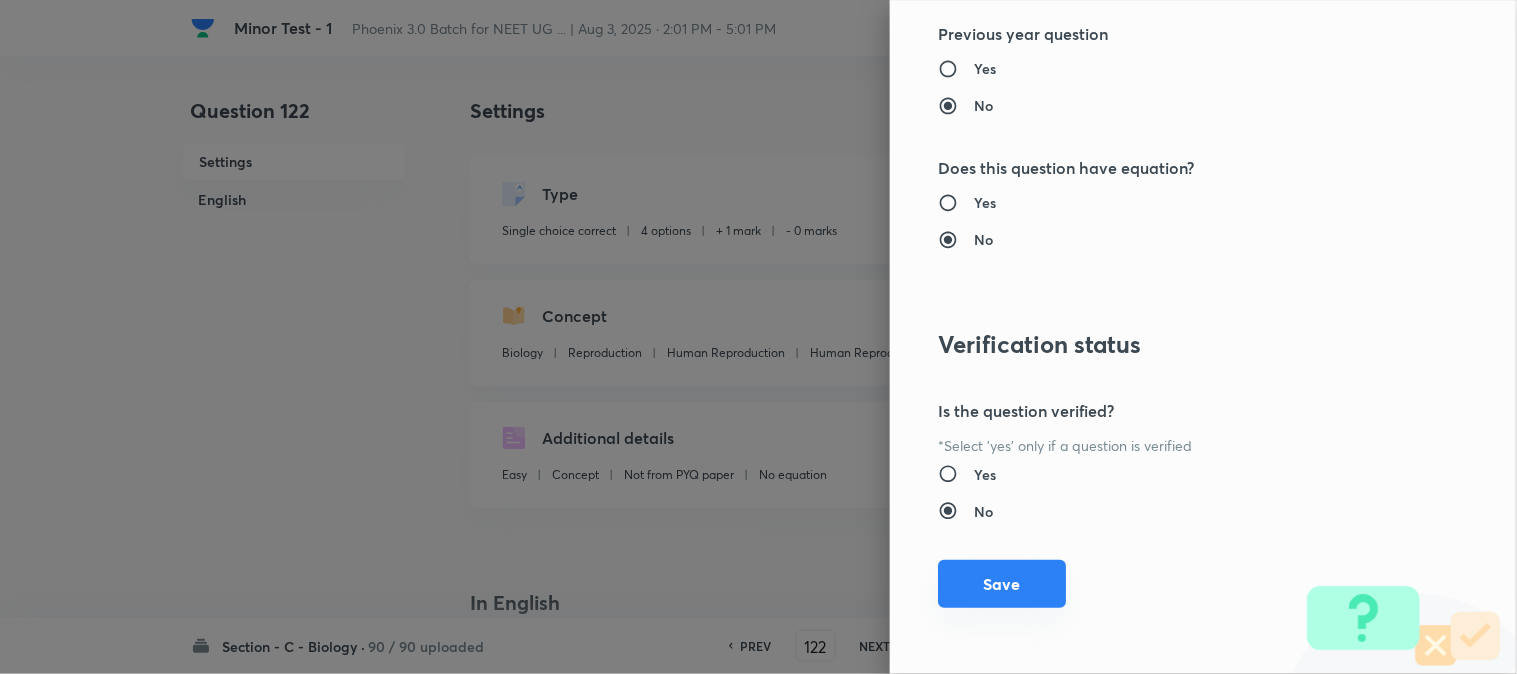 drag, startPoint x: 1002, startPoint y: 584, endPoint x: 1027, endPoint y: 588, distance: 25.317978 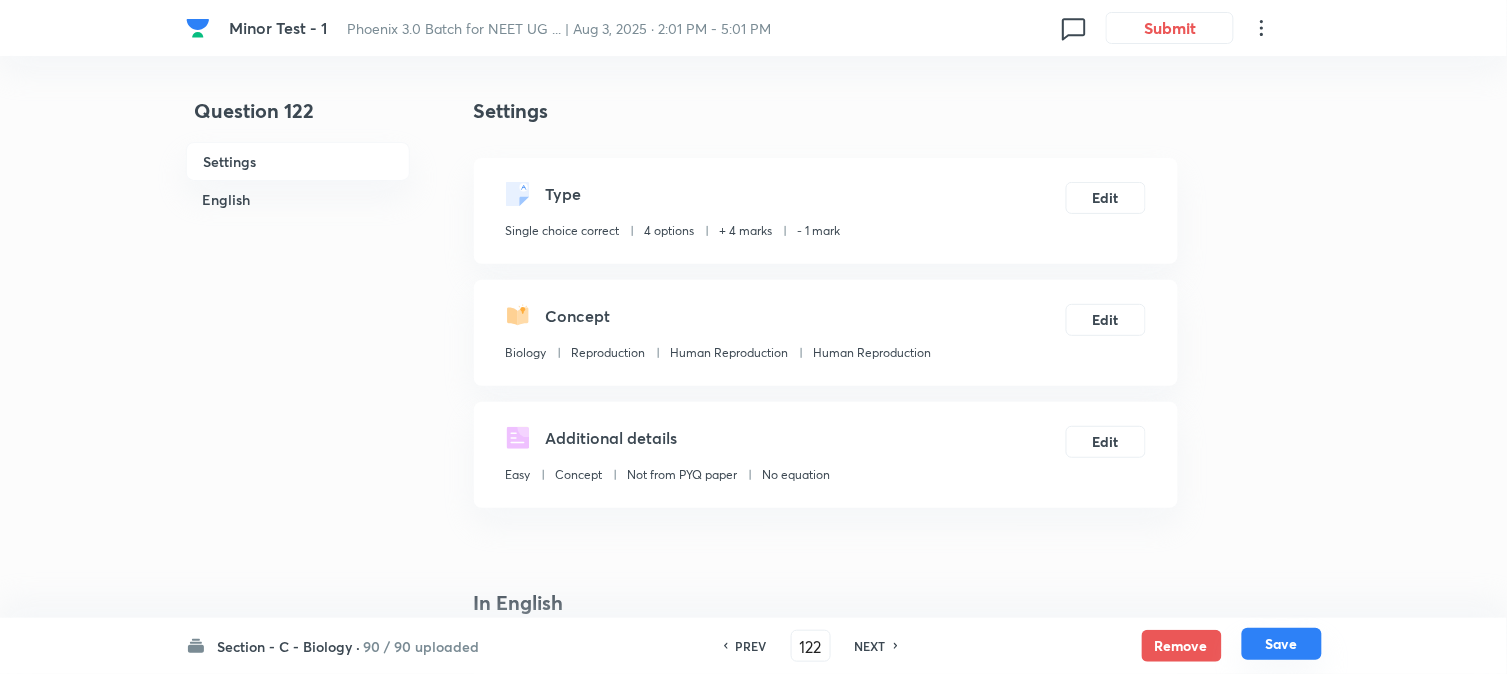 click on "Save" at bounding box center [1282, 644] 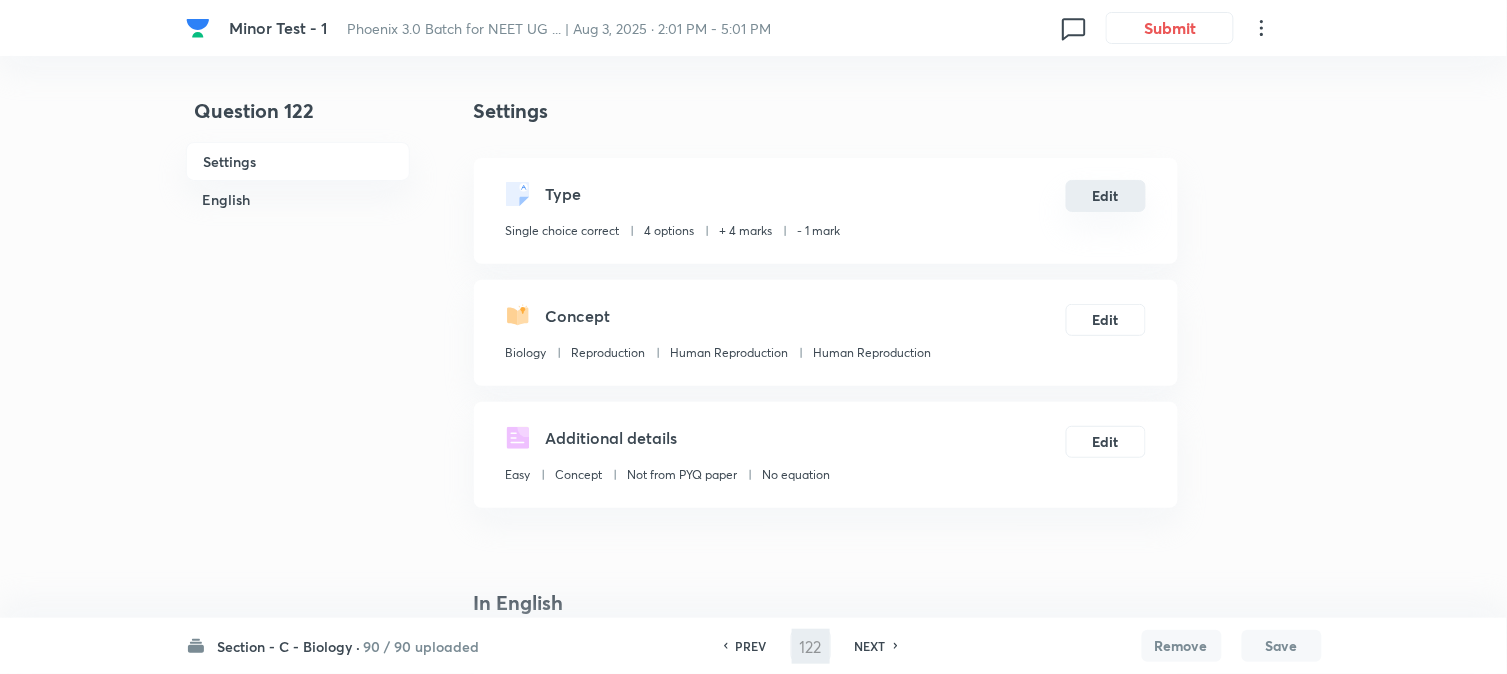 click on "Edit" at bounding box center [1106, 196] 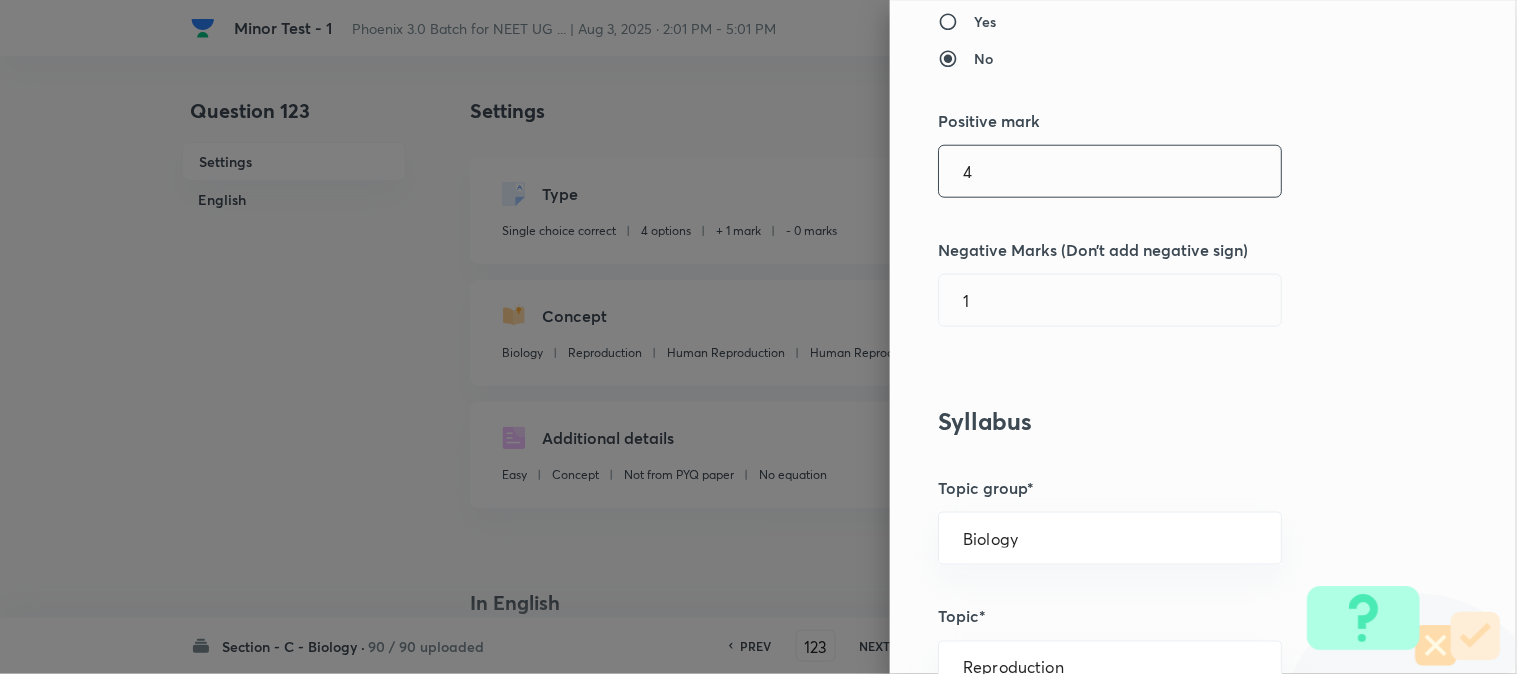 scroll, scrollTop: 444, scrollLeft: 0, axis: vertical 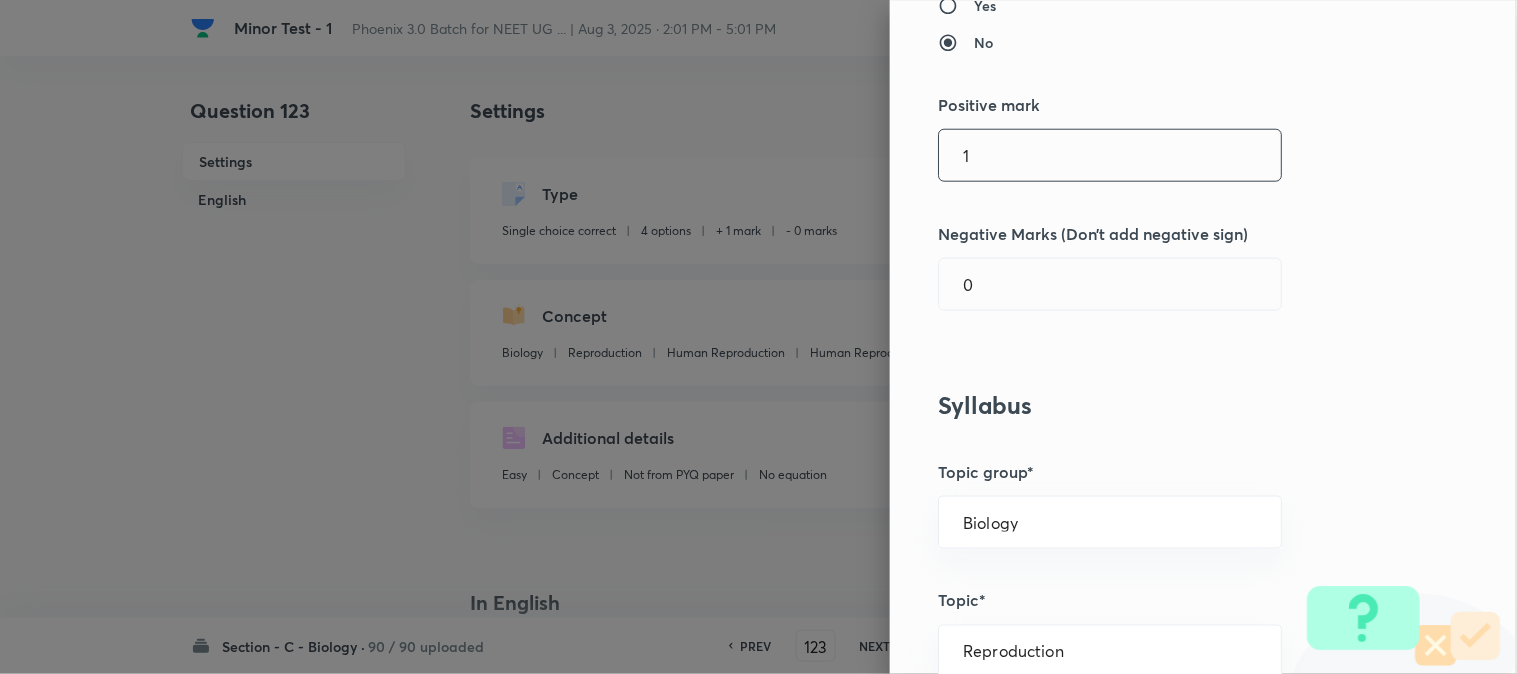 click on "1" at bounding box center [1110, 155] 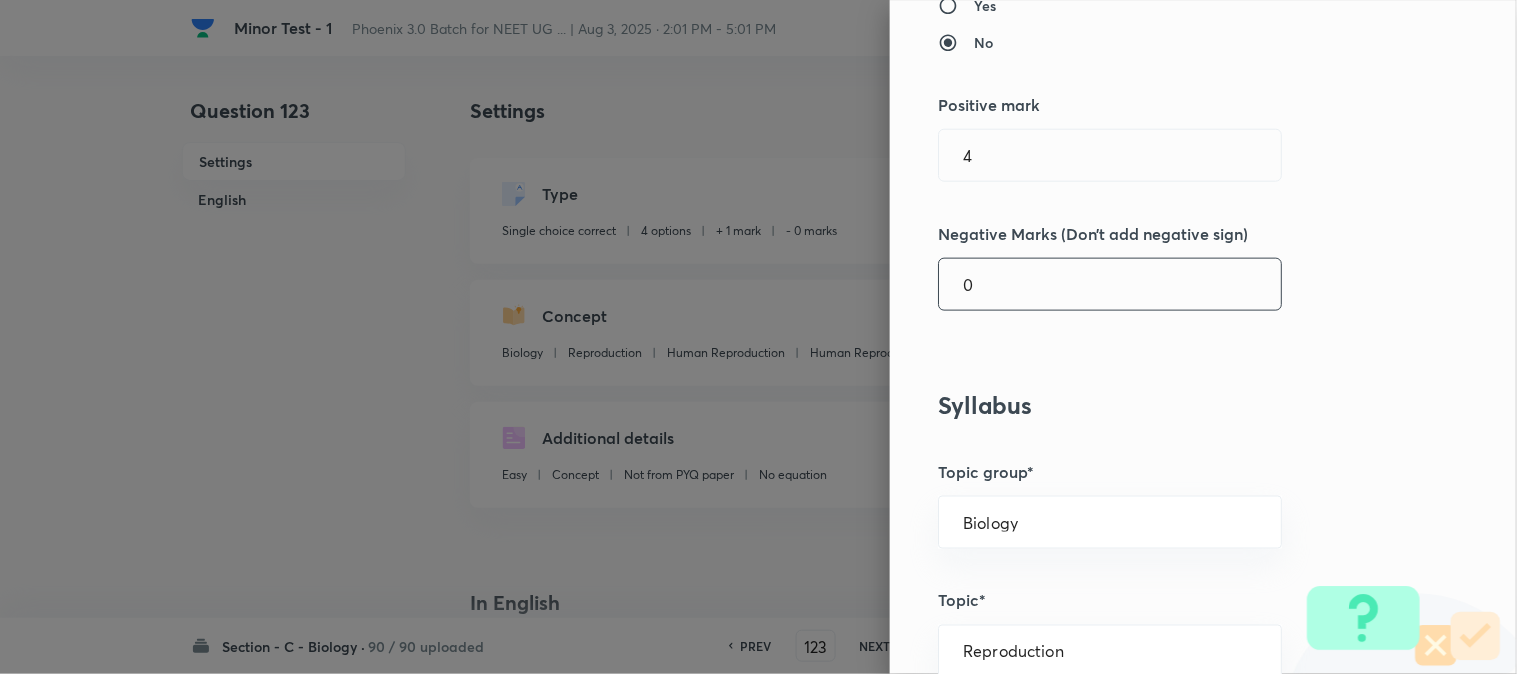 click on "0" at bounding box center (1110, 284) 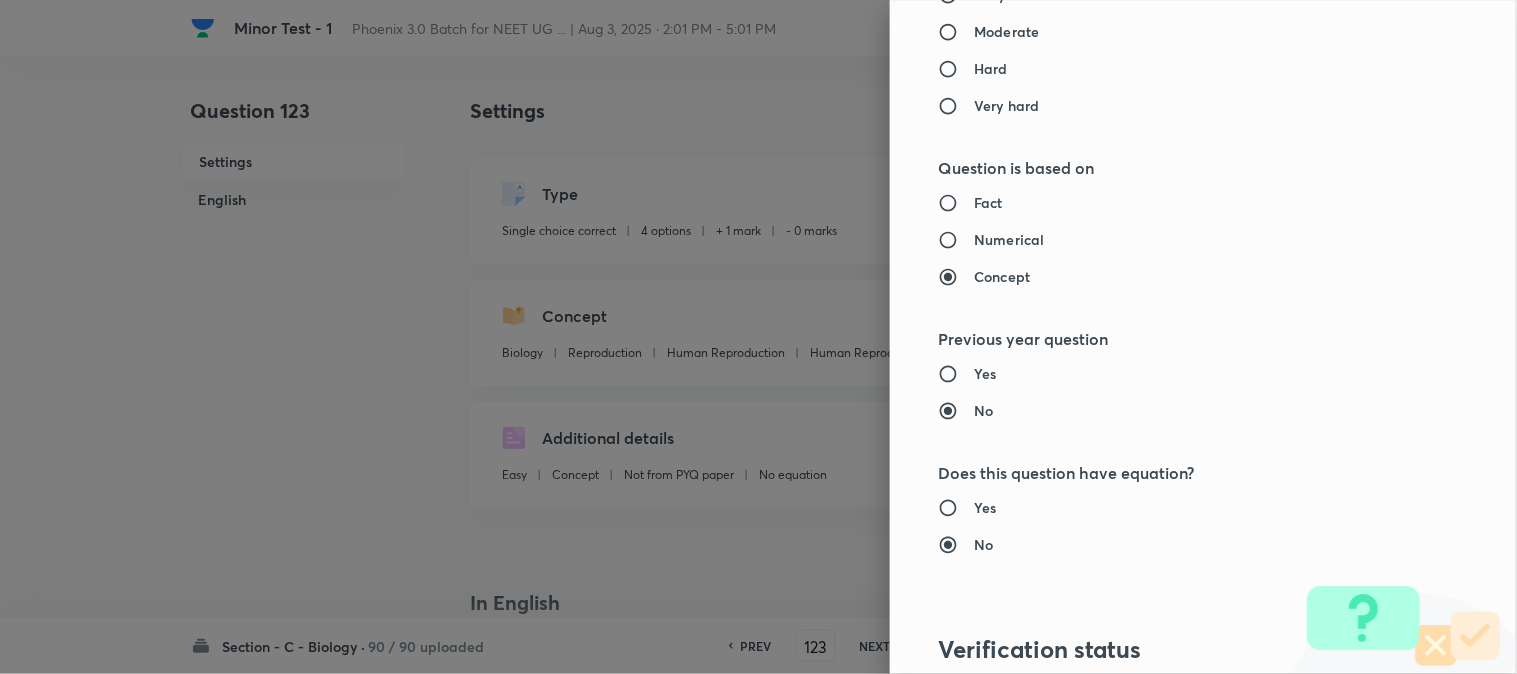 scroll, scrollTop: 2052, scrollLeft: 0, axis: vertical 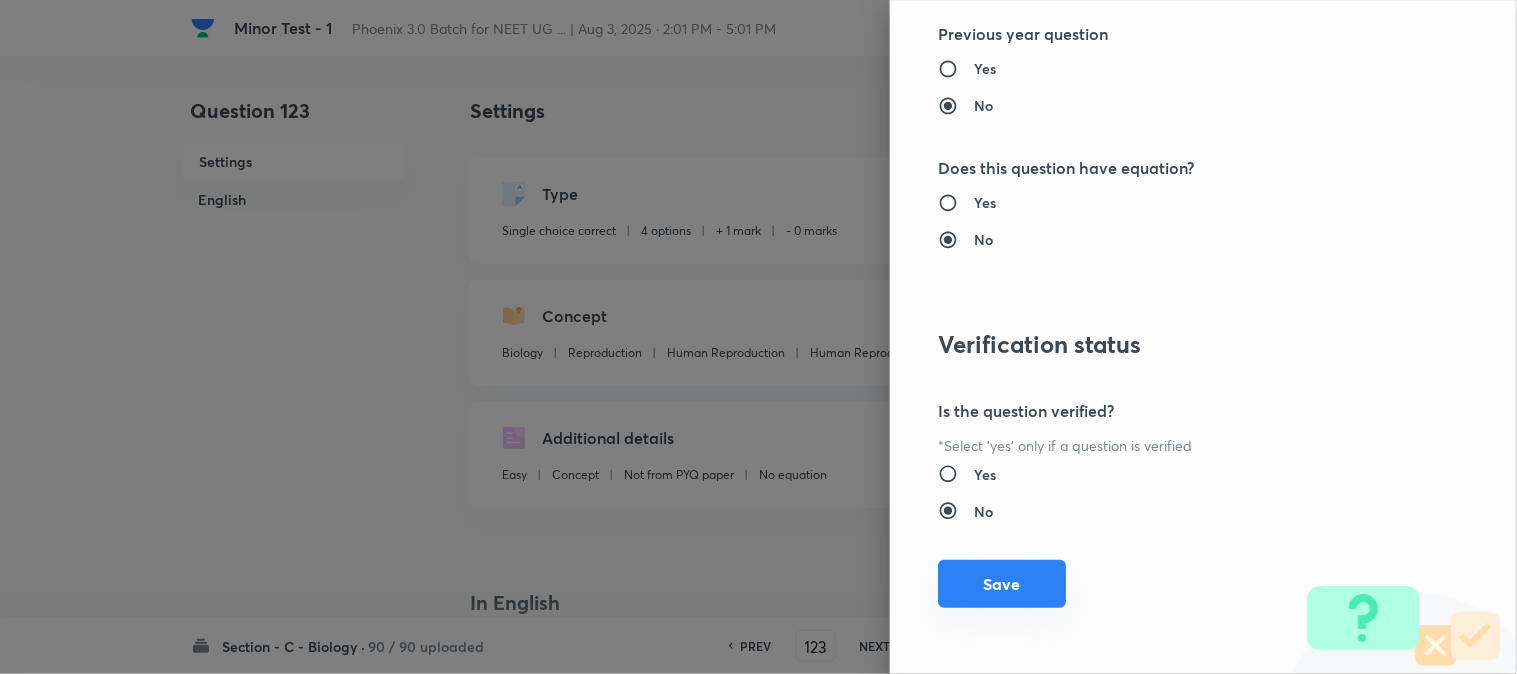 click on "Save" at bounding box center [1002, 584] 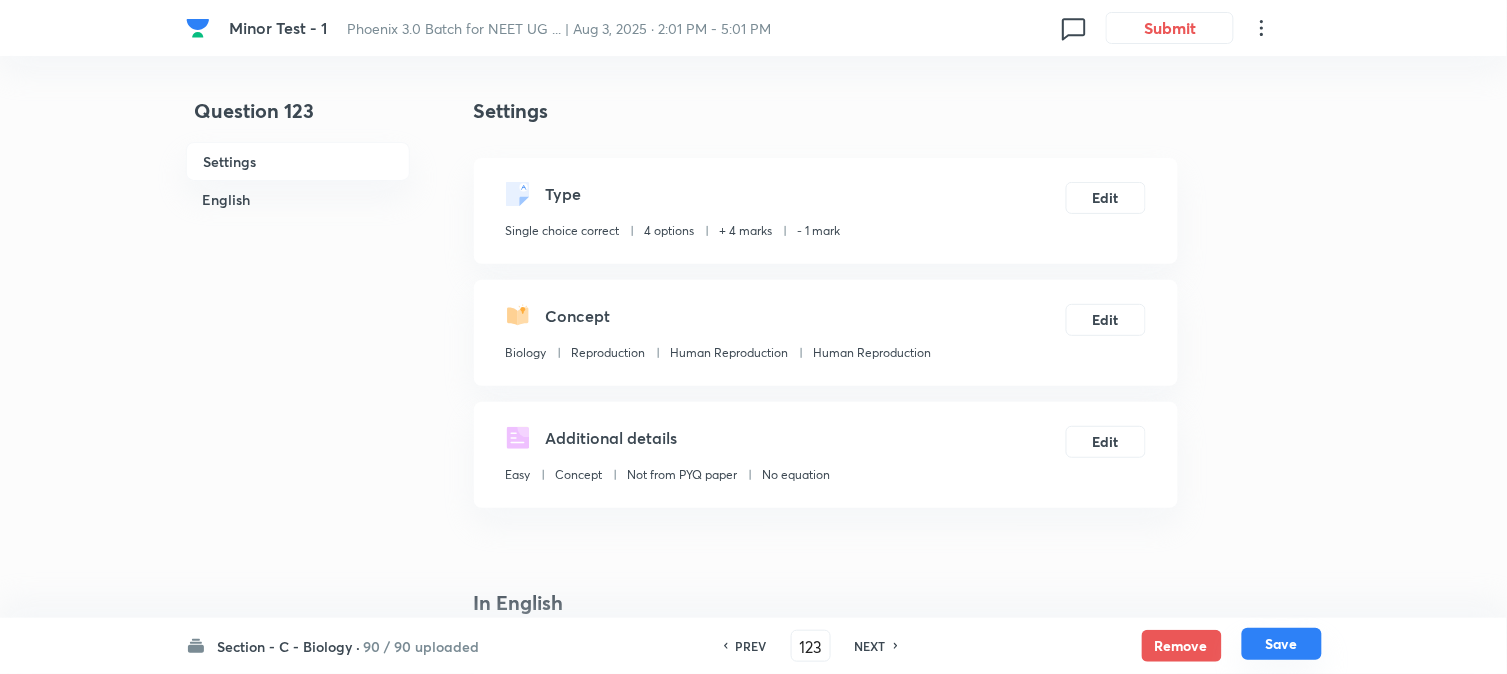 click on "Section - C - Biology · 90 / 90 uploaded PREV 123 NEXT Remove Save" at bounding box center (754, 646) 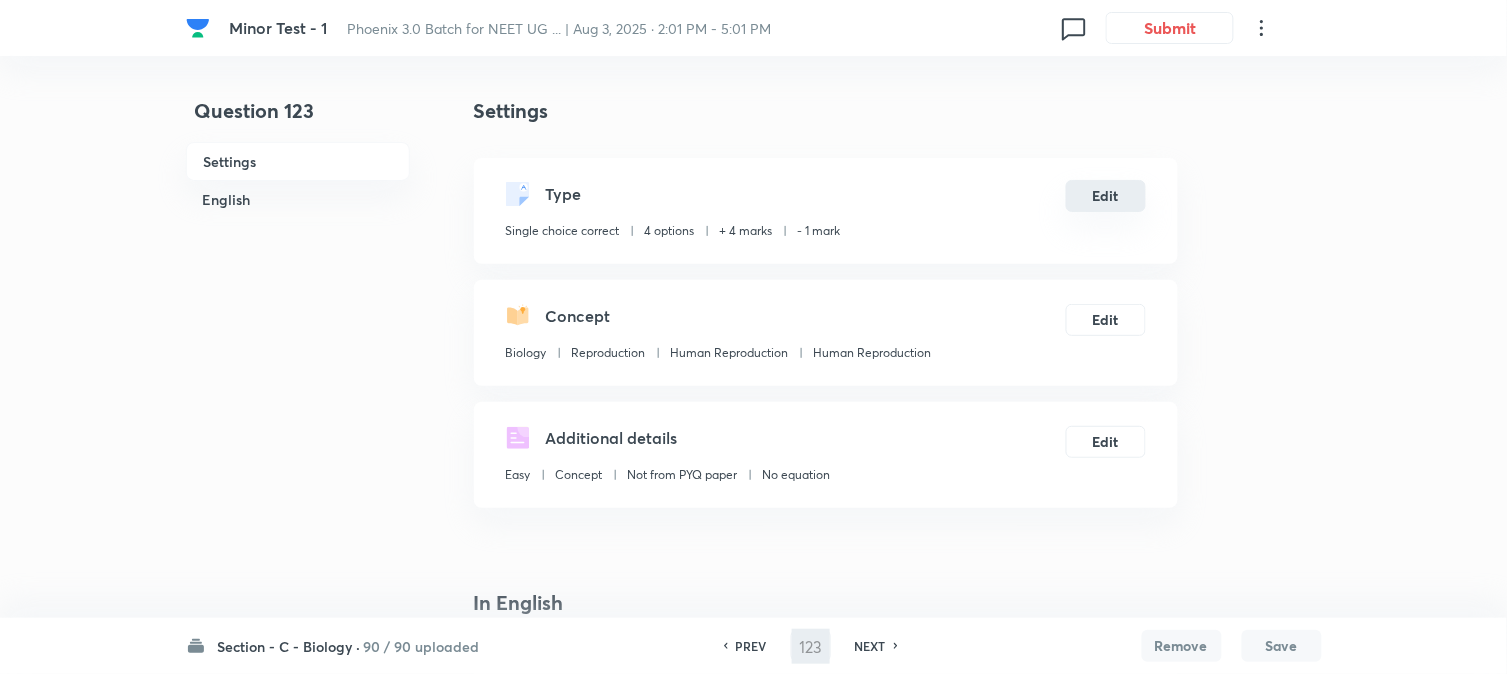 click on "Edit" at bounding box center [1106, 196] 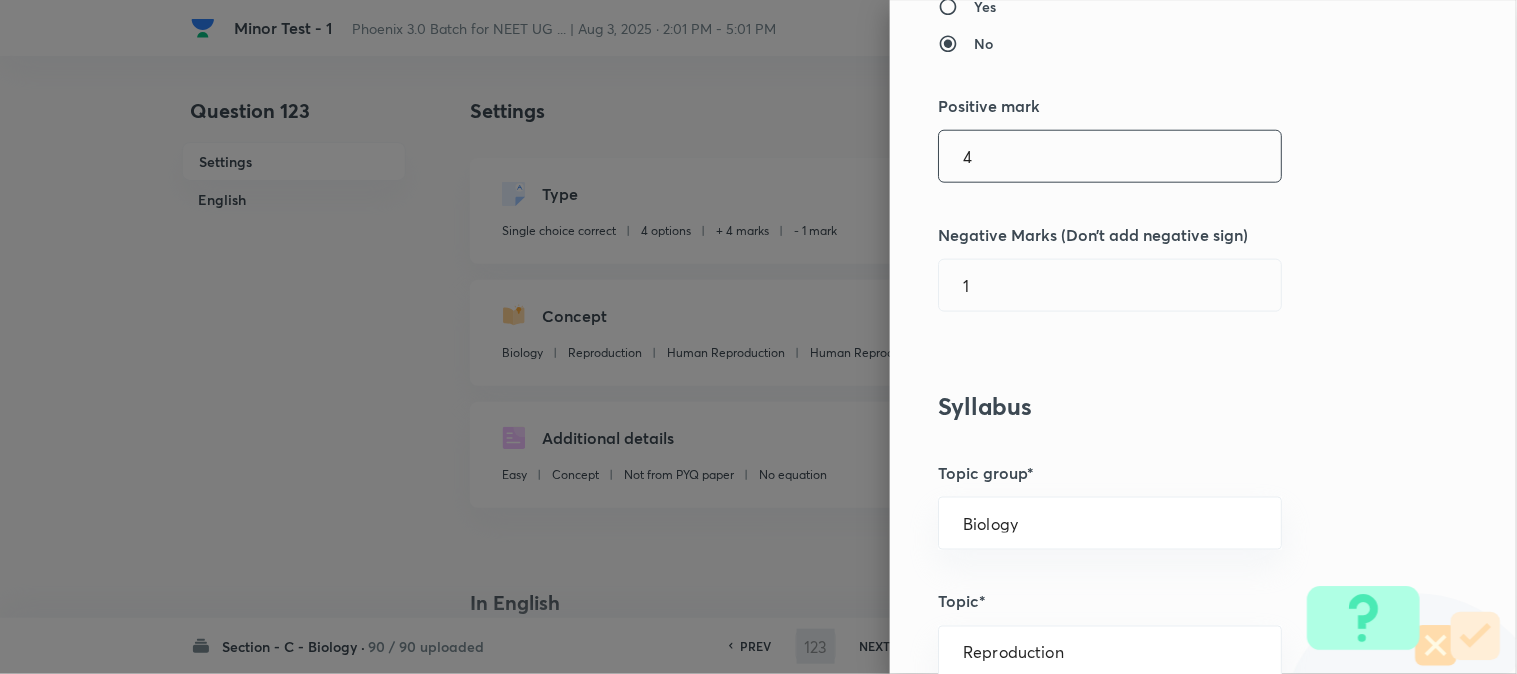 scroll, scrollTop: 444, scrollLeft: 0, axis: vertical 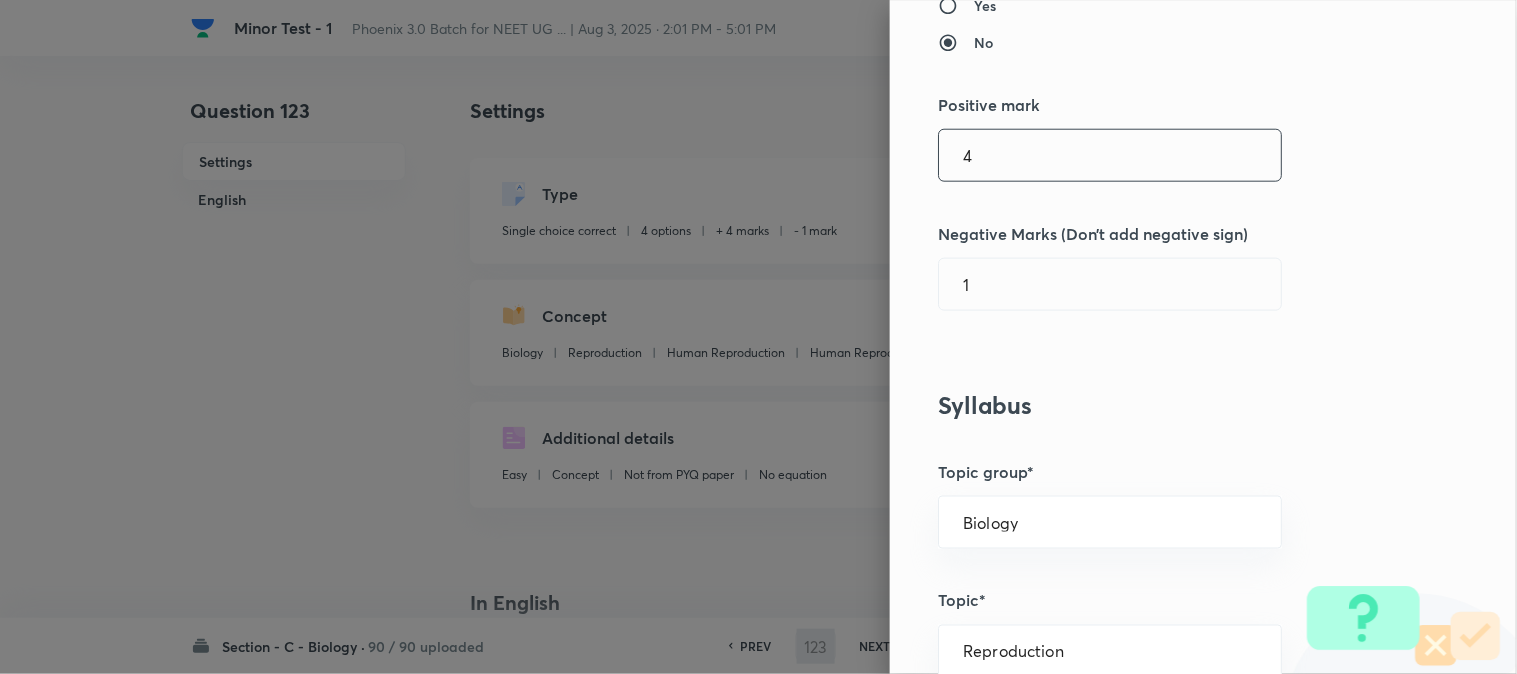 click on "4" at bounding box center (1110, 155) 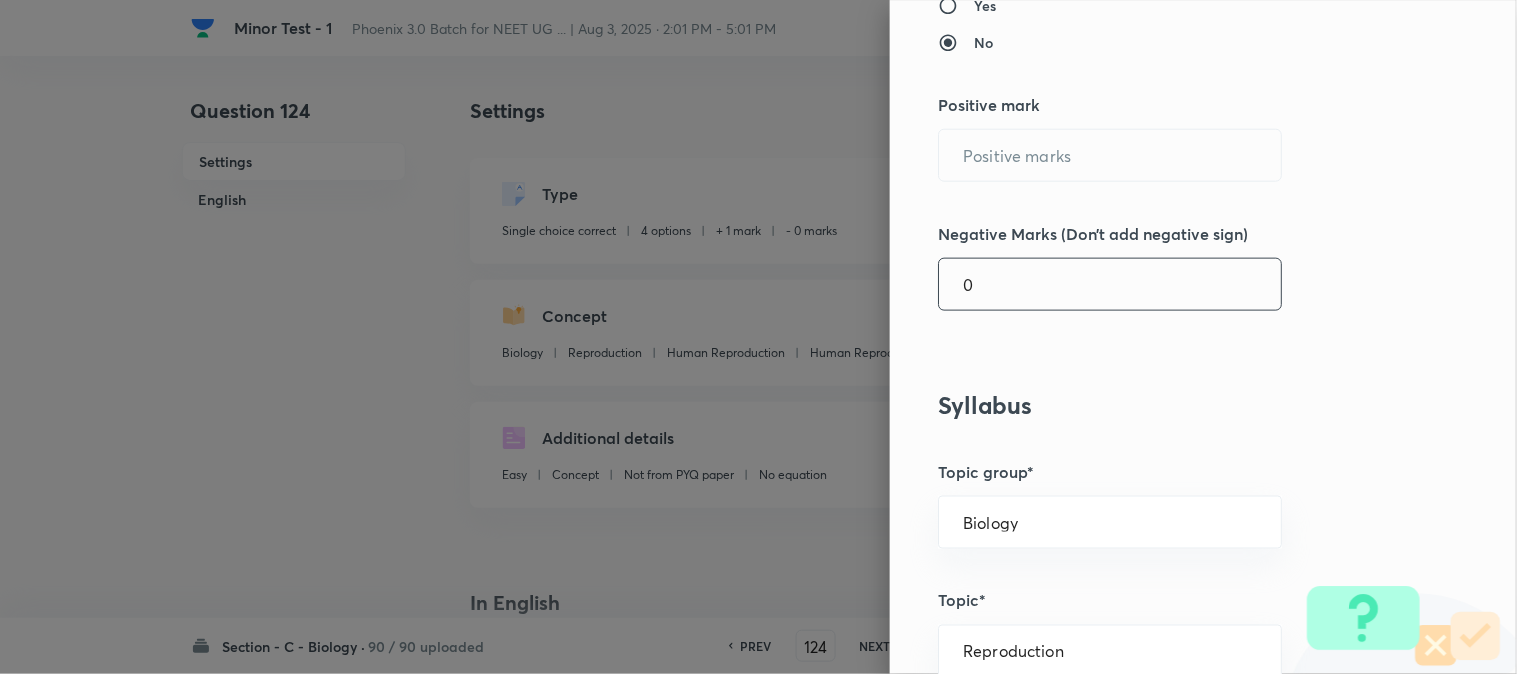 click on "0" at bounding box center (1110, 284) 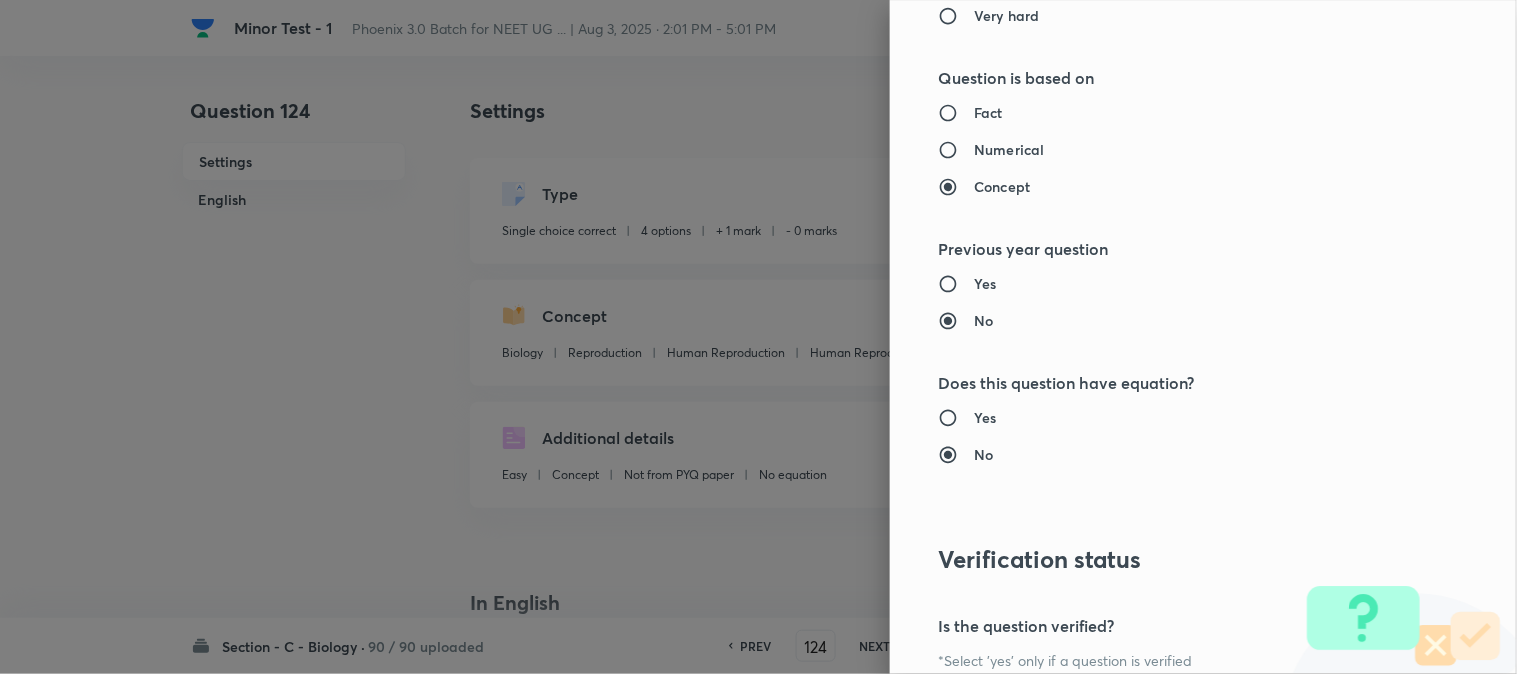 scroll, scrollTop: 2052, scrollLeft: 0, axis: vertical 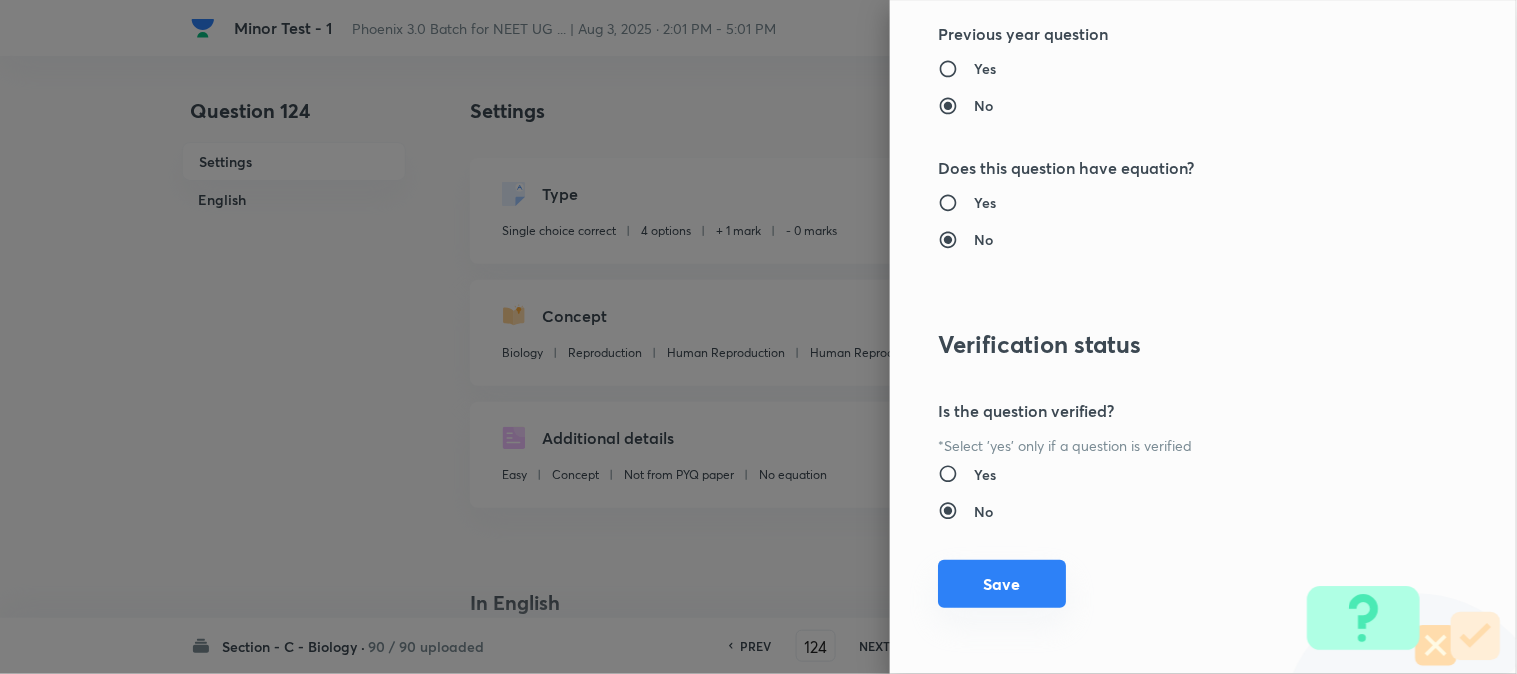 click on "Save" at bounding box center [1002, 584] 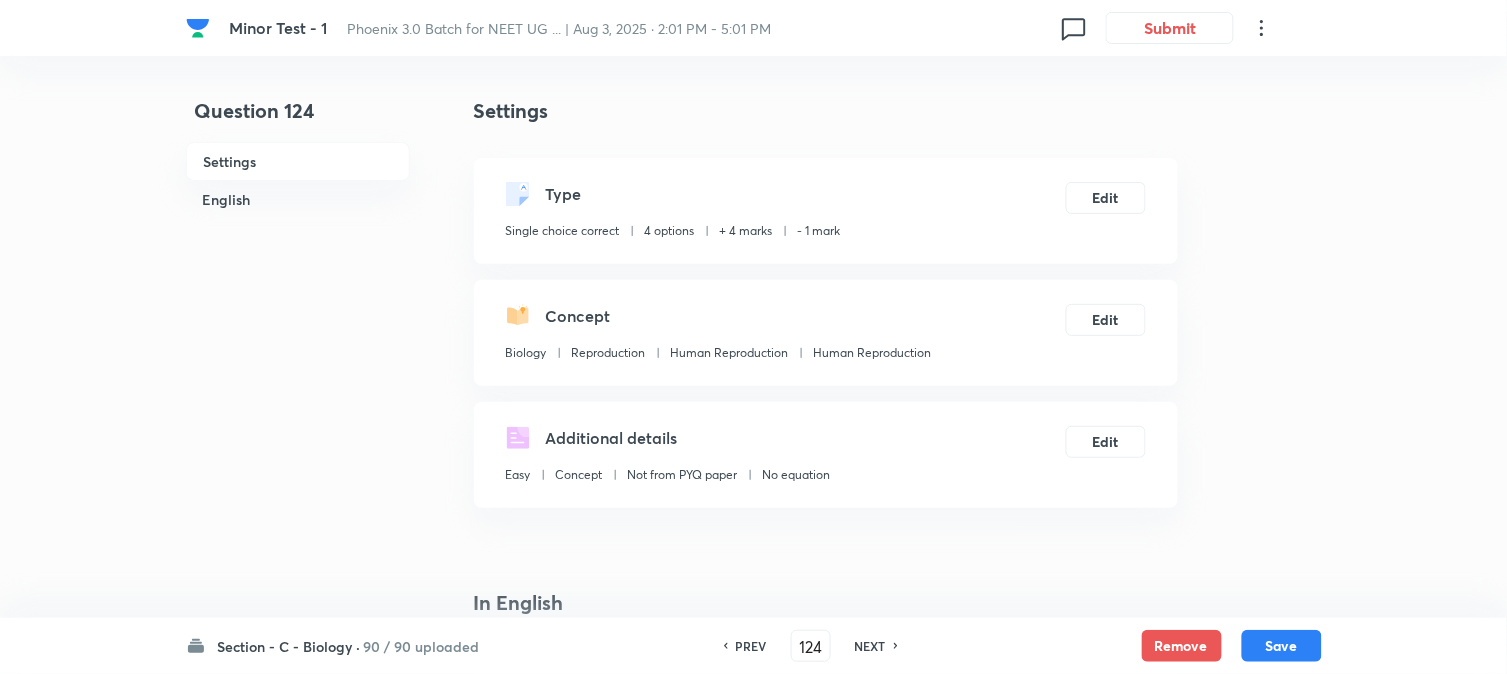 click on "Remove Save" at bounding box center [1232, 646] 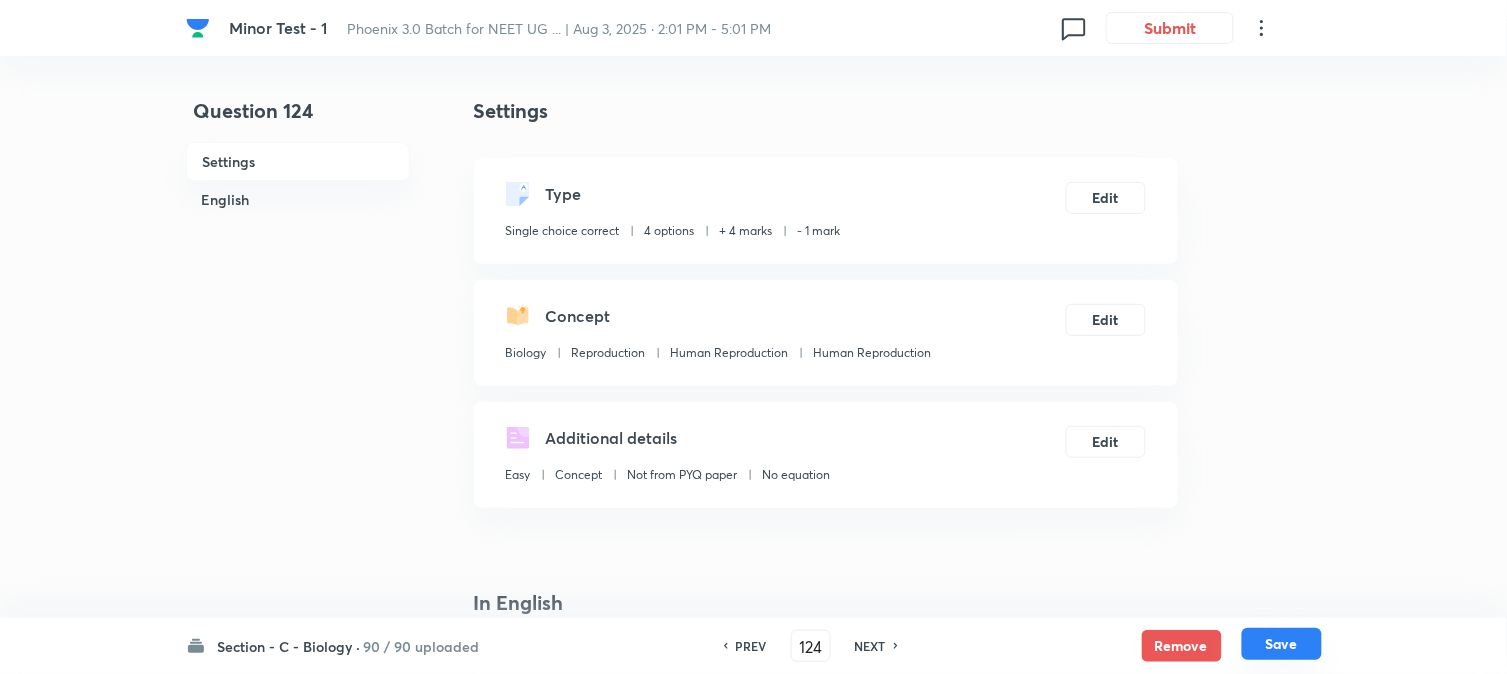 click on "Save" at bounding box center [1282, 644] 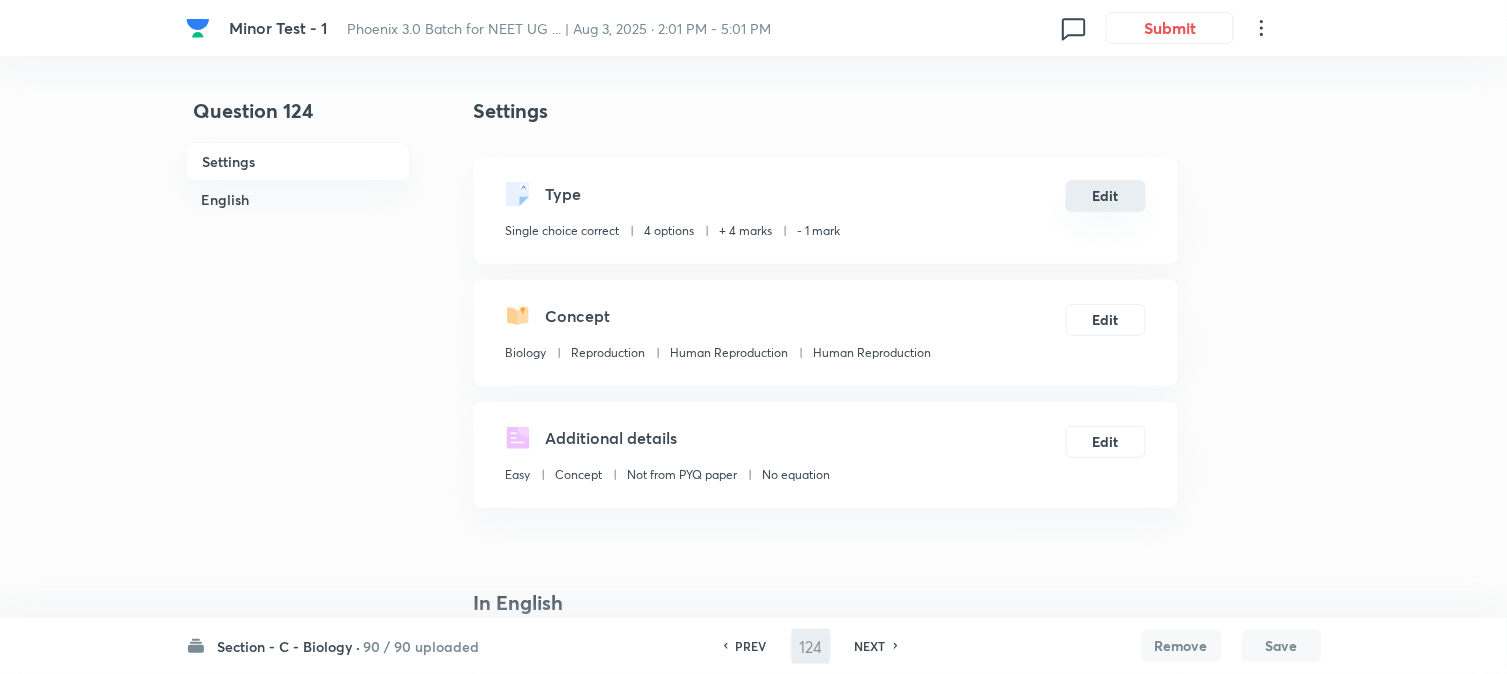 click on "Edit" at bounding box center (1106, 196) 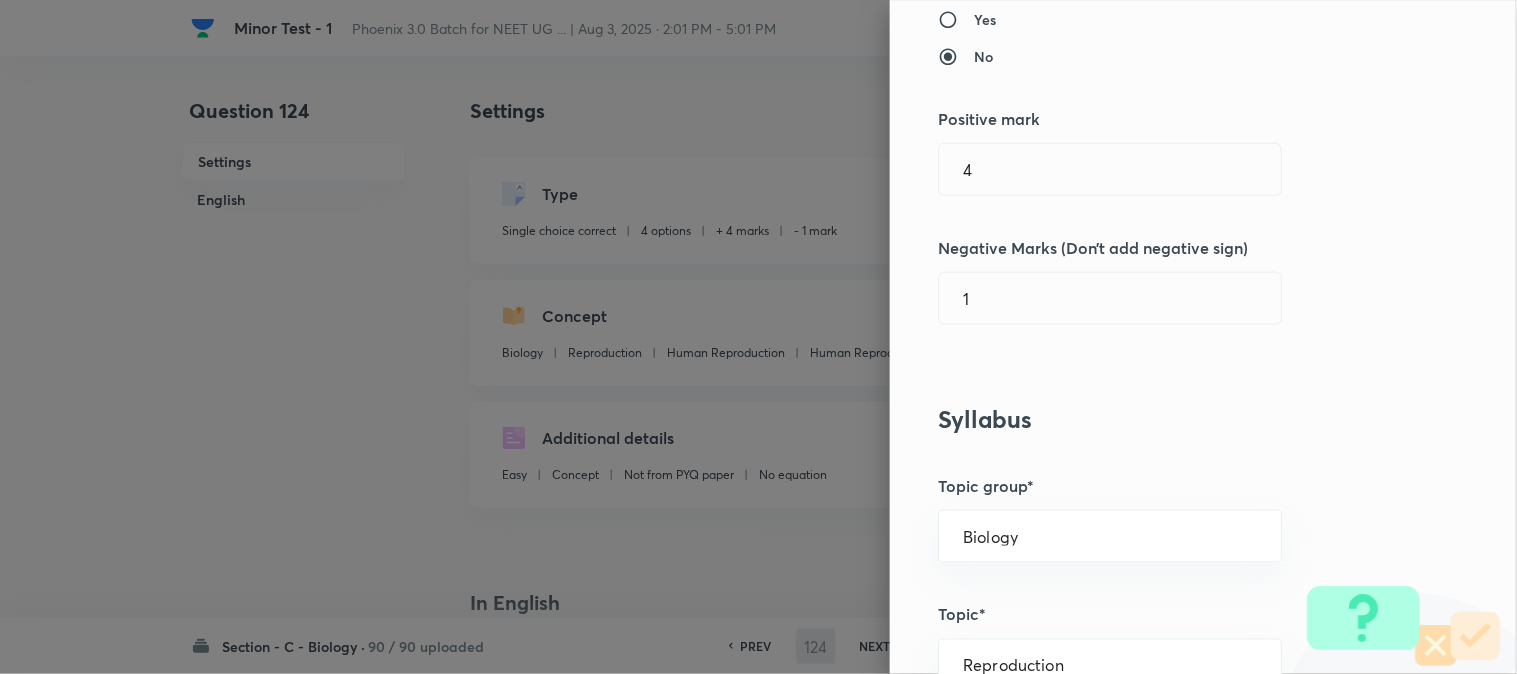 scroll, scrollTop: 444, scrollLeft: 0, axis: vertical 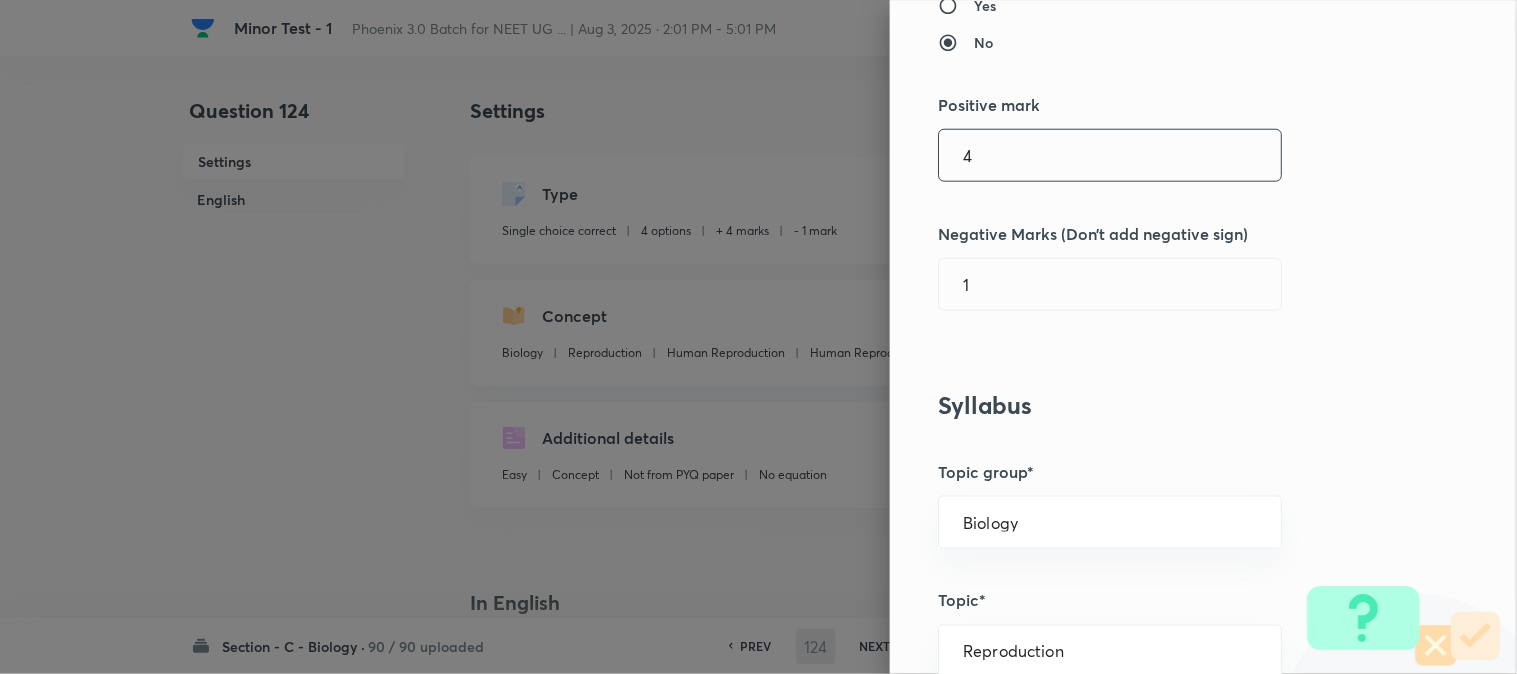 click on "4" at bounding box center [1110, 155] 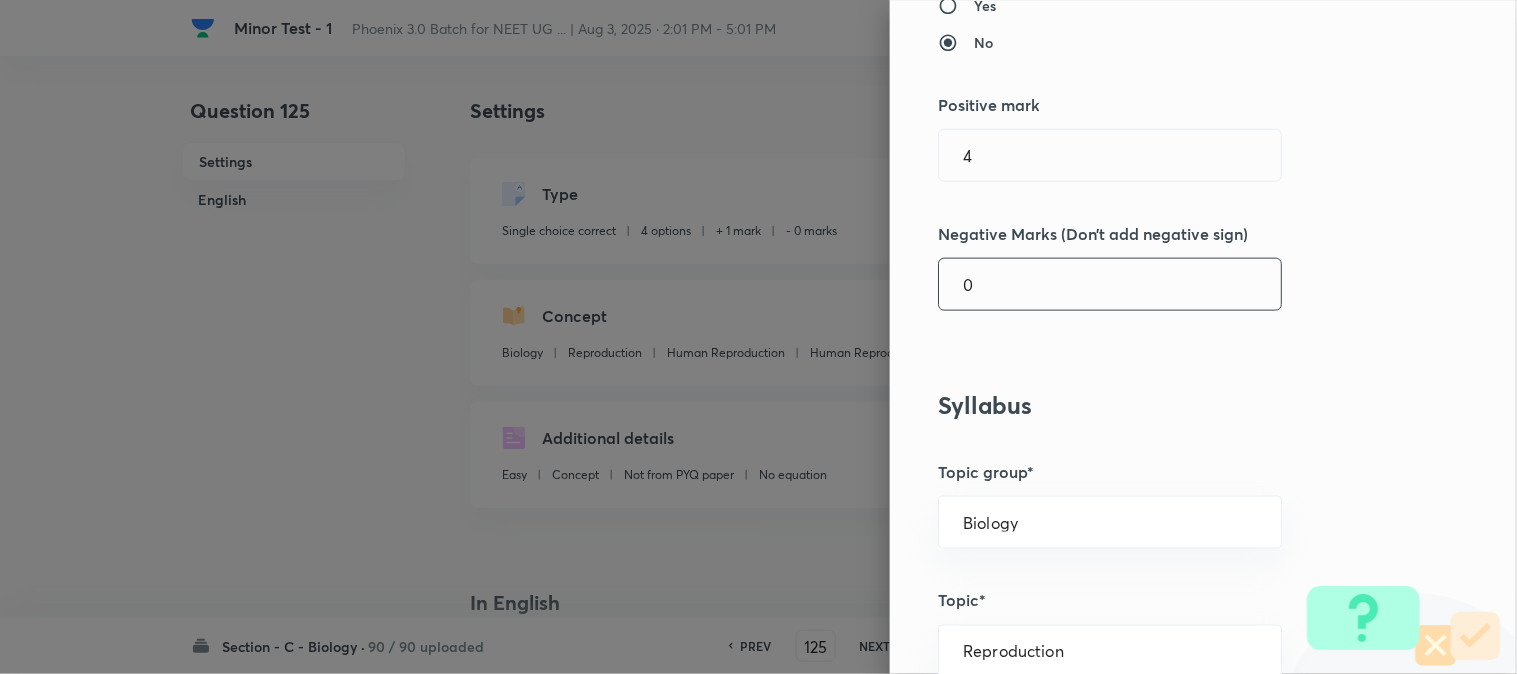 click on "0" at bounding box center [1110, 284] 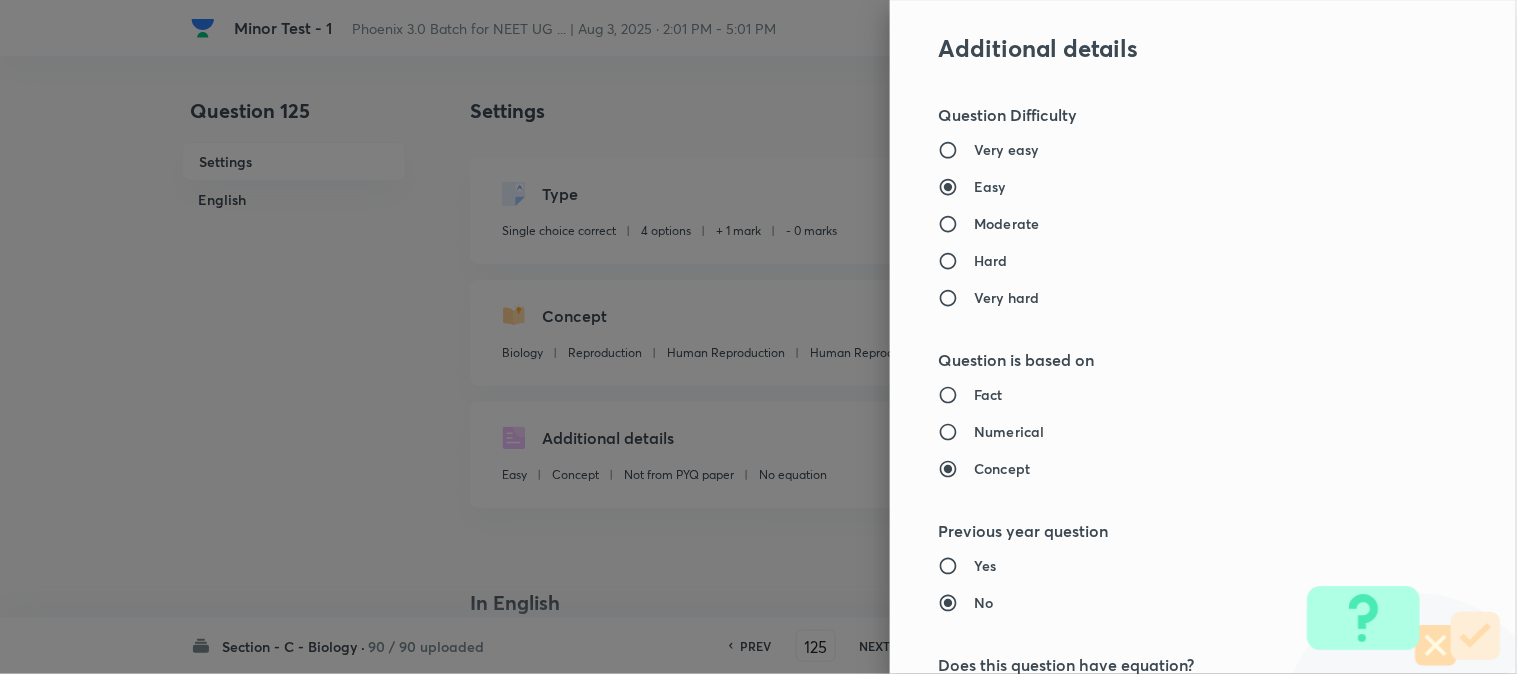 scroll, scrollTop: 2052, scrollLeft: 0, axis: vertical 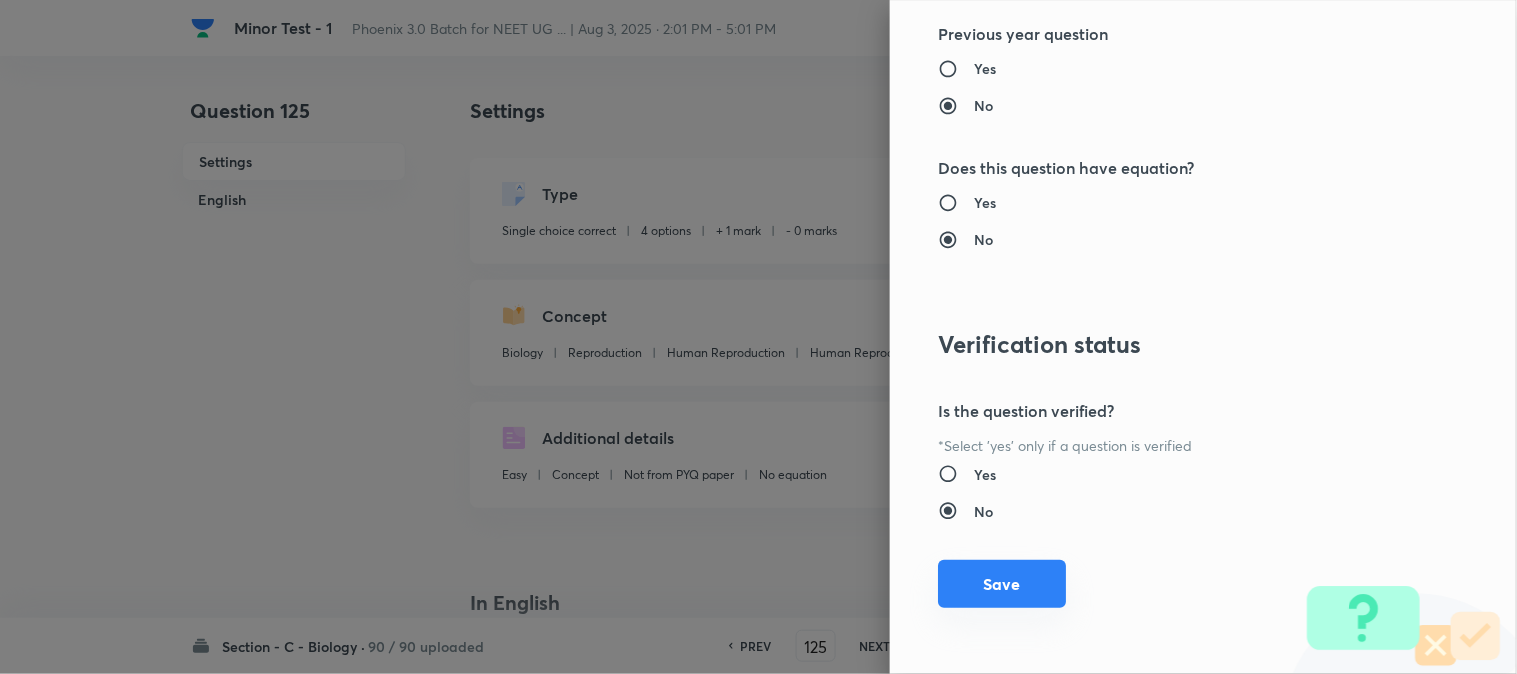 drag, startPoint x: 1012, startPoint y: 572, endPoint x: 1073, endPoint y: 574, distance: 61.03278 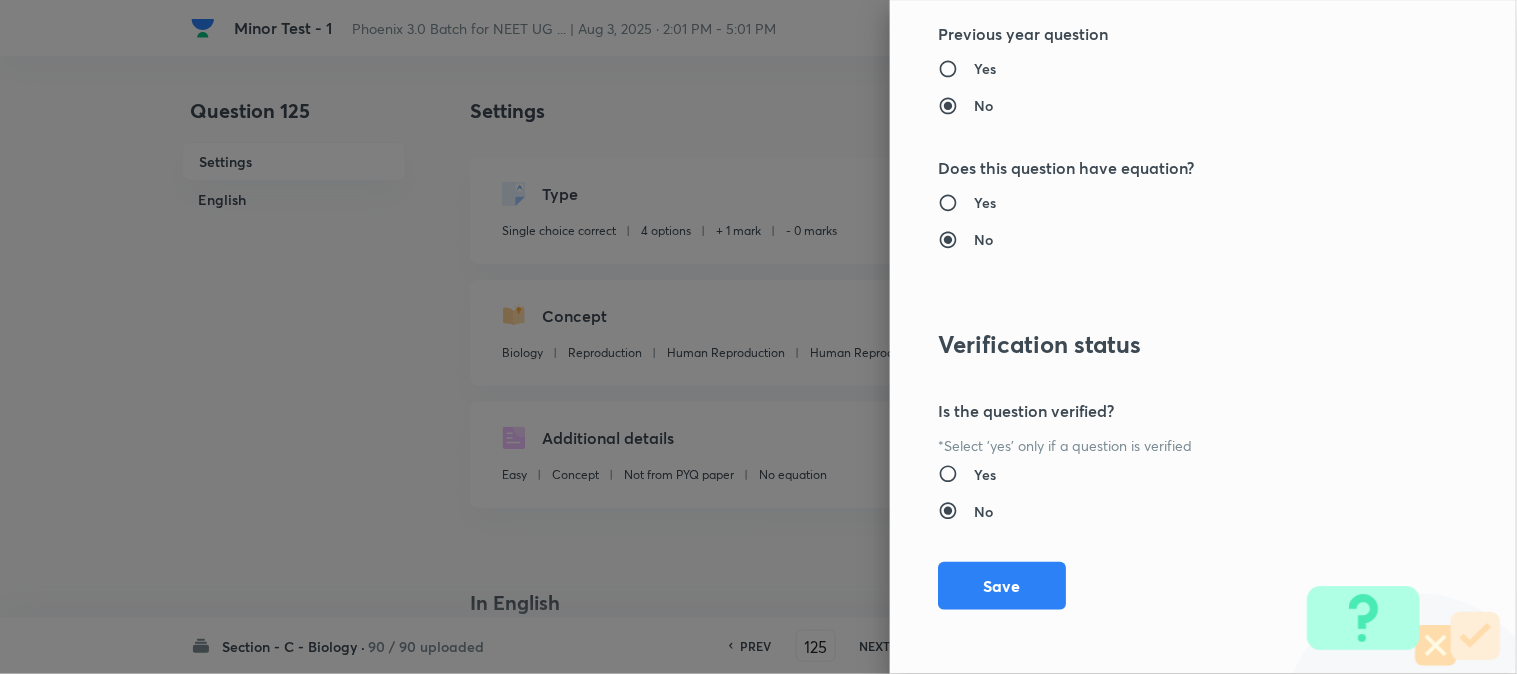 click on "Save" at bounding box center (1002, 586) 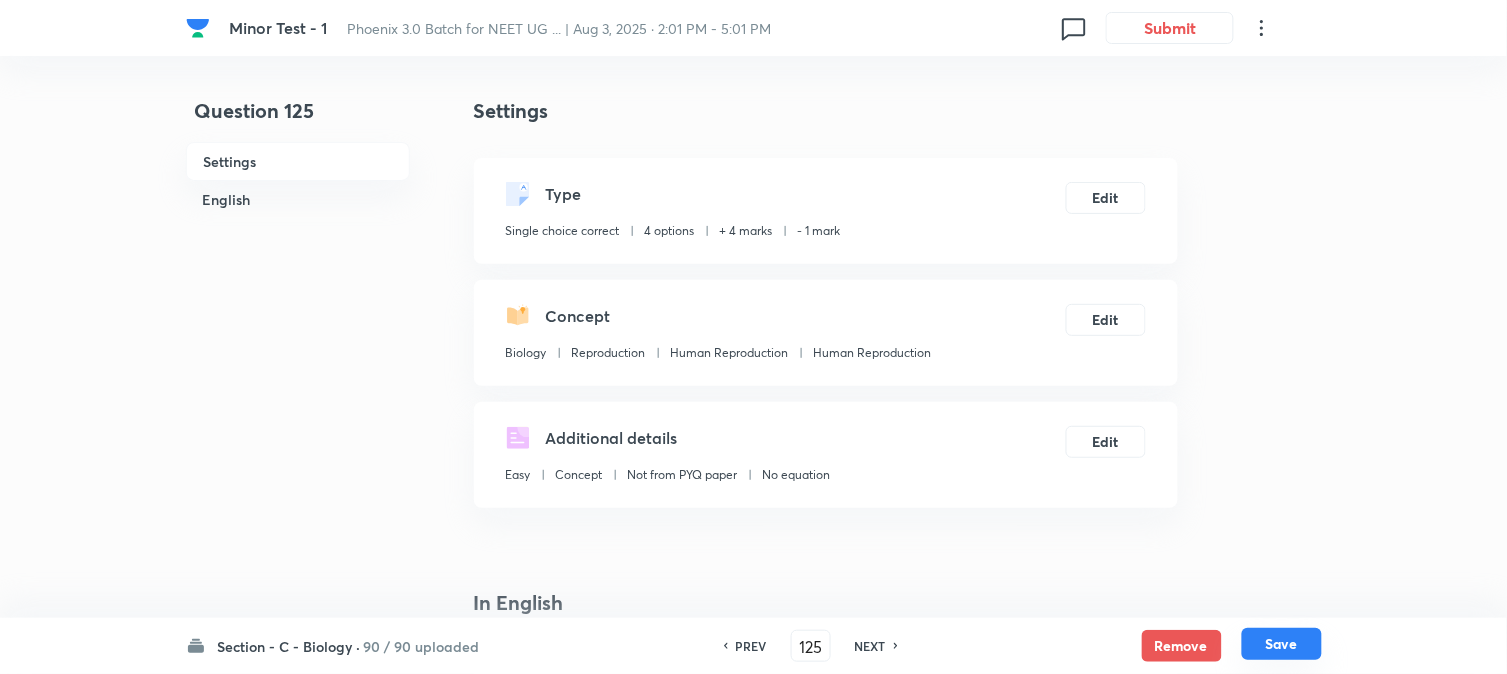 click on "Save" at bounding box center (1282, 644) 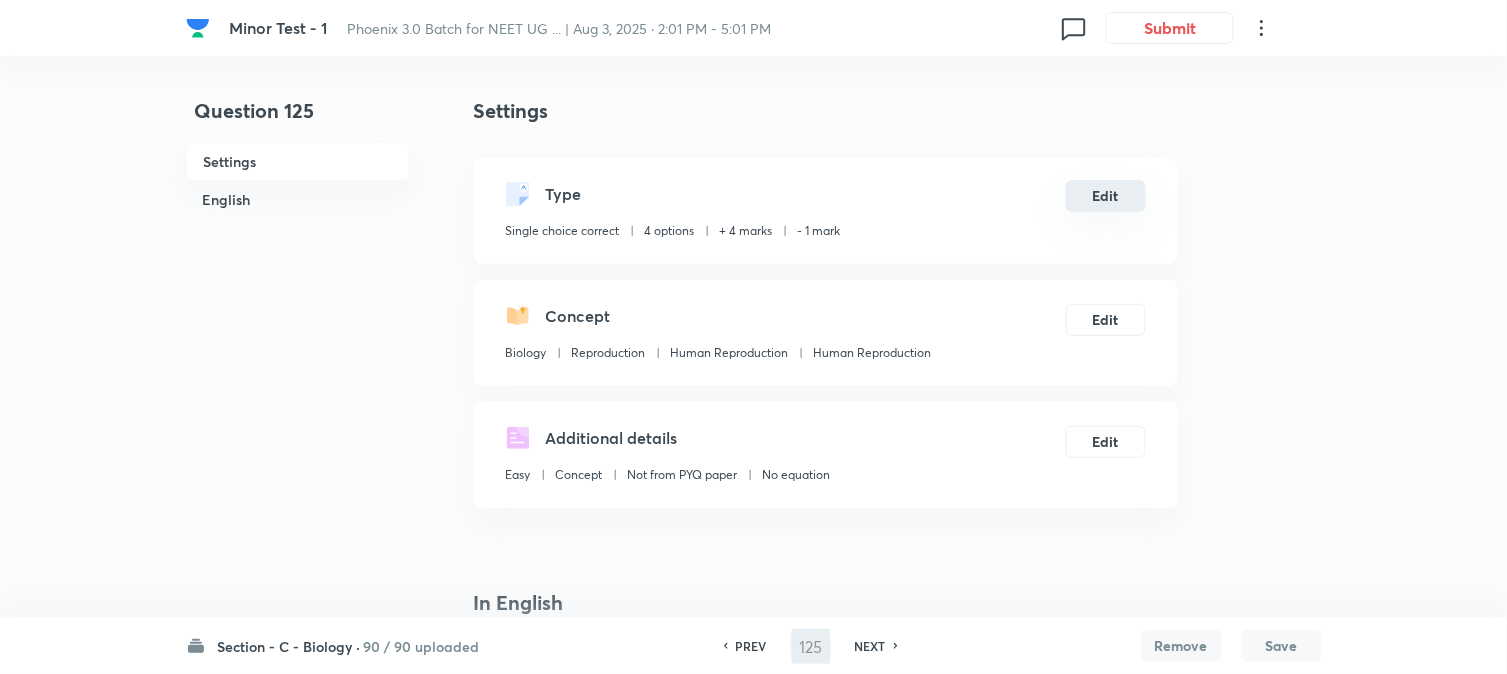 click on "Edit" at bounding box center (1106, 196) 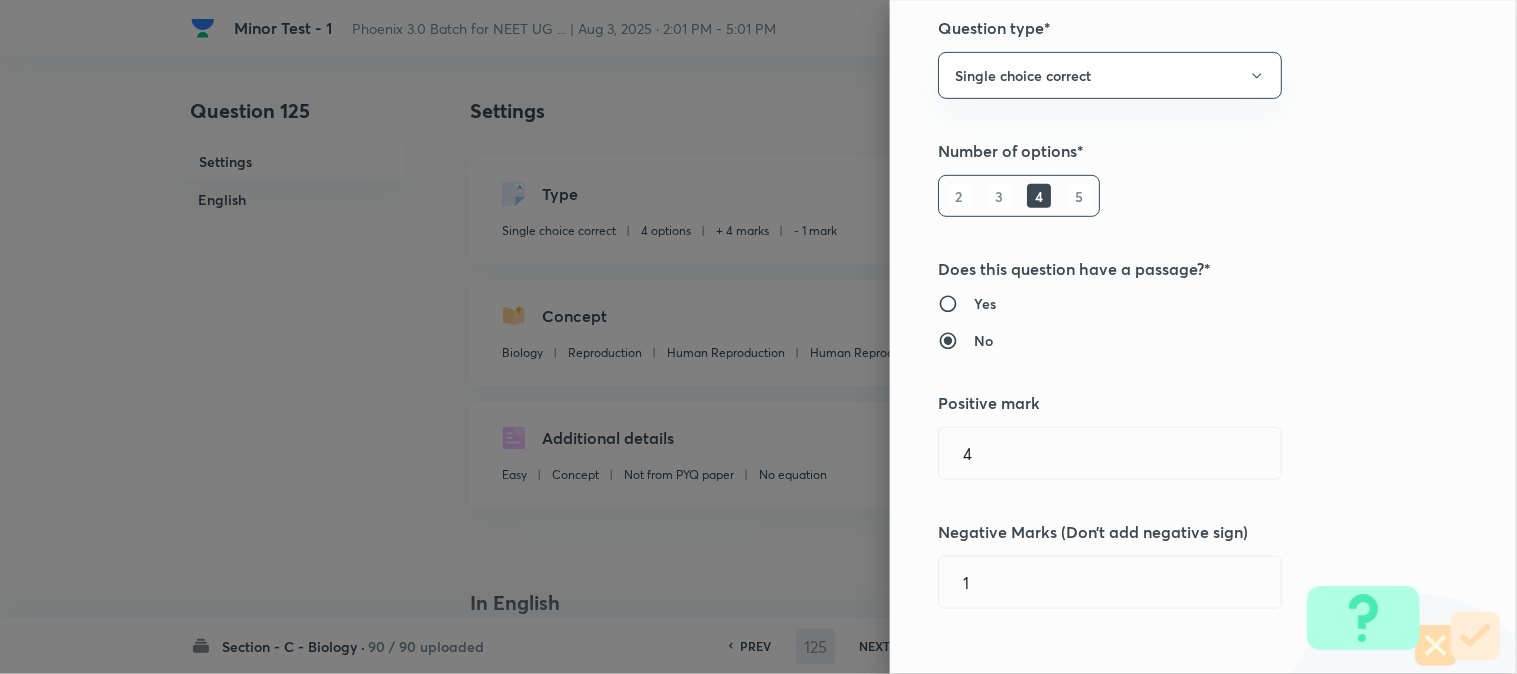 scroll, scrollTop: 444, scrollLeft: 0, axis: vertical 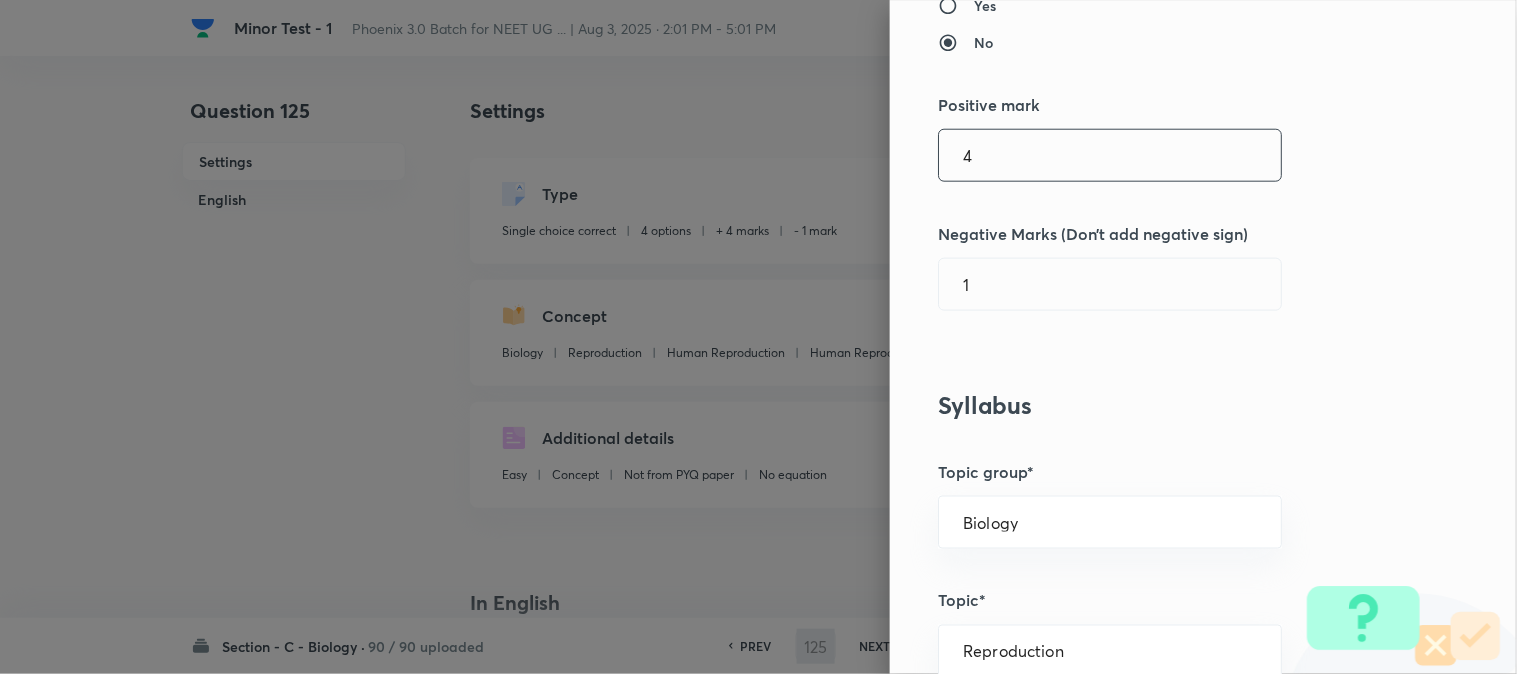 click on "4" at bounding box center (1110, 155) 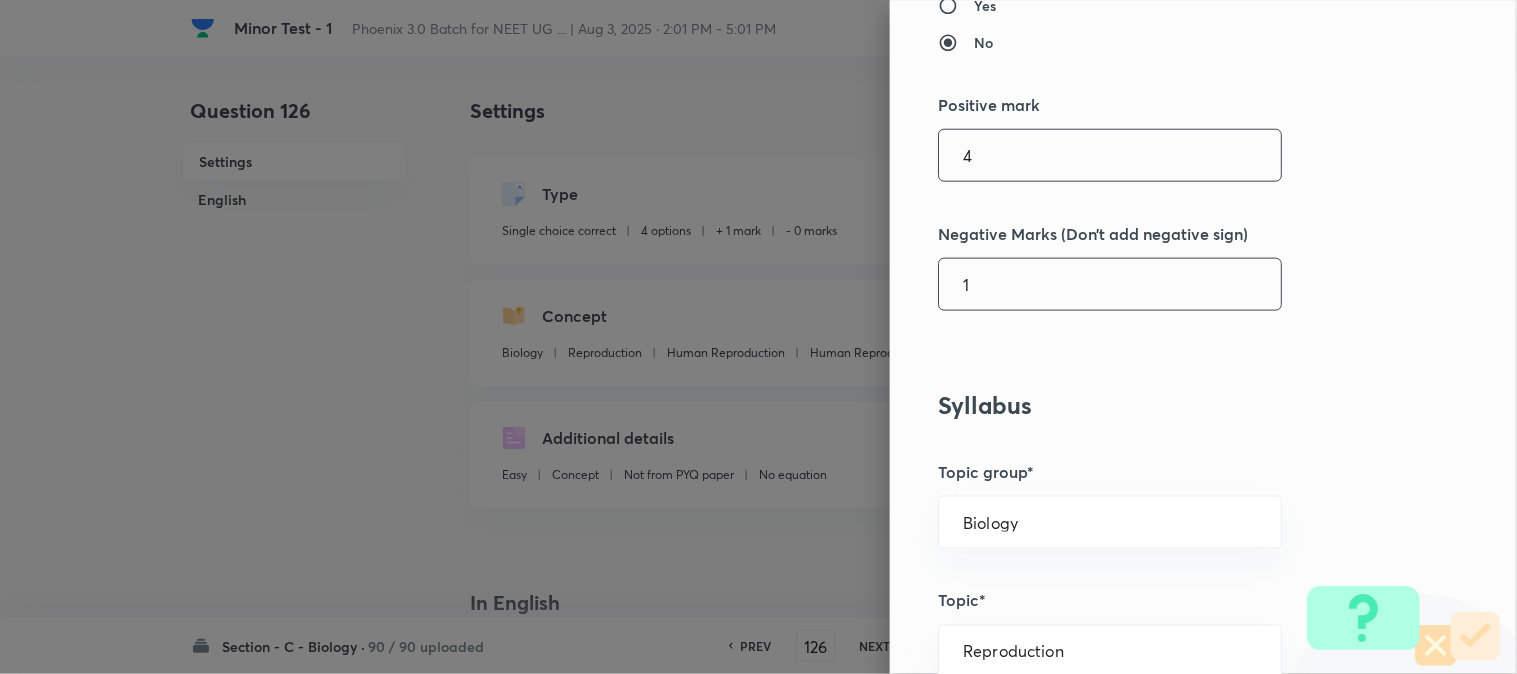 click on "1" at bounding box center [1110, 284] 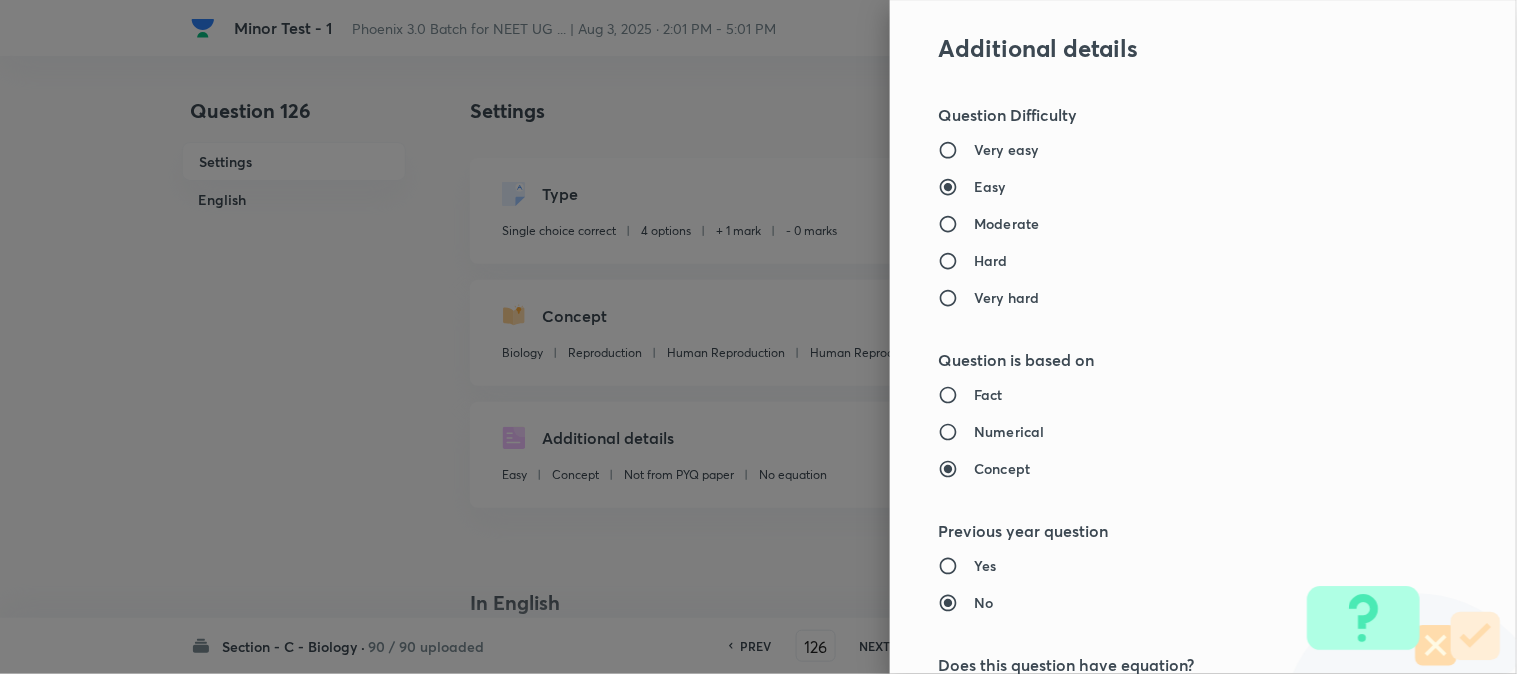 scroll, scrollTop: 2052, scrollLeft: 0, axis: vertical 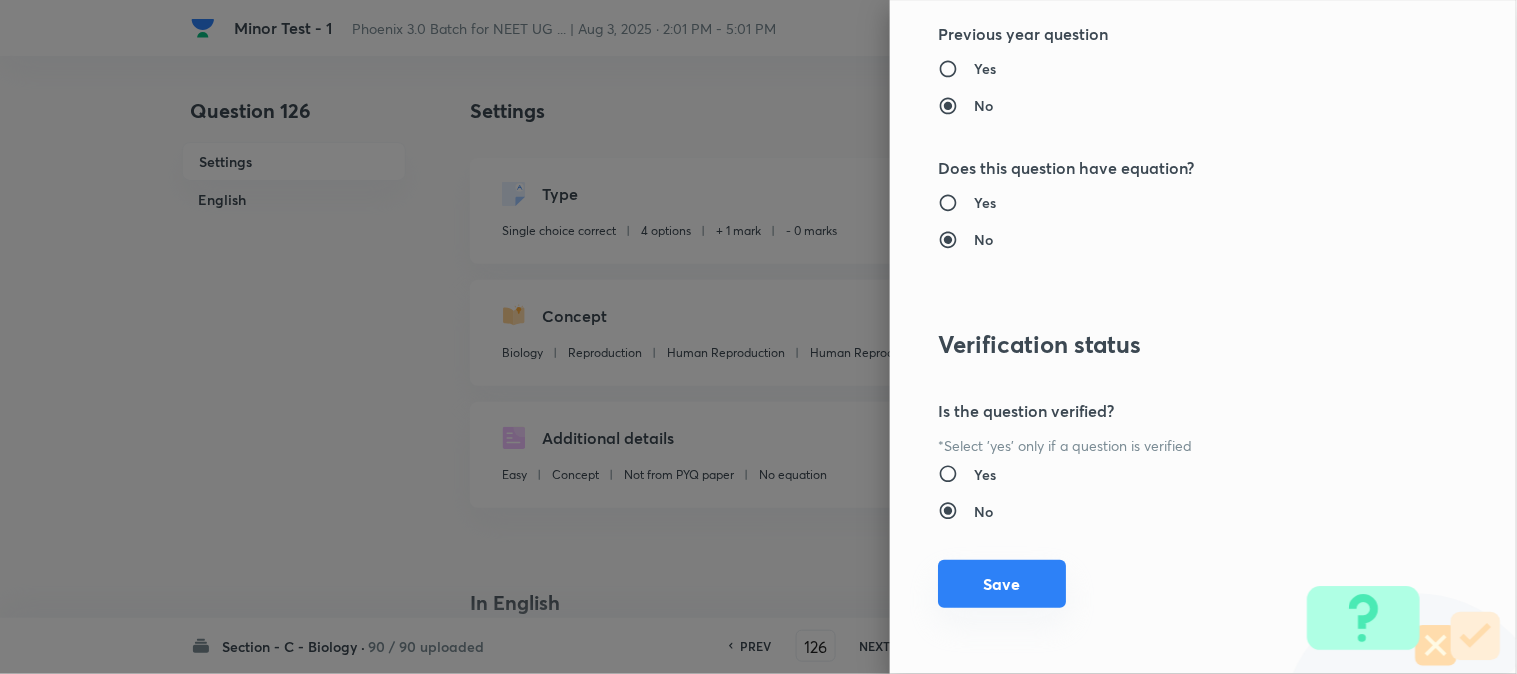 click on "Save" at bounding box center [1002, 584] 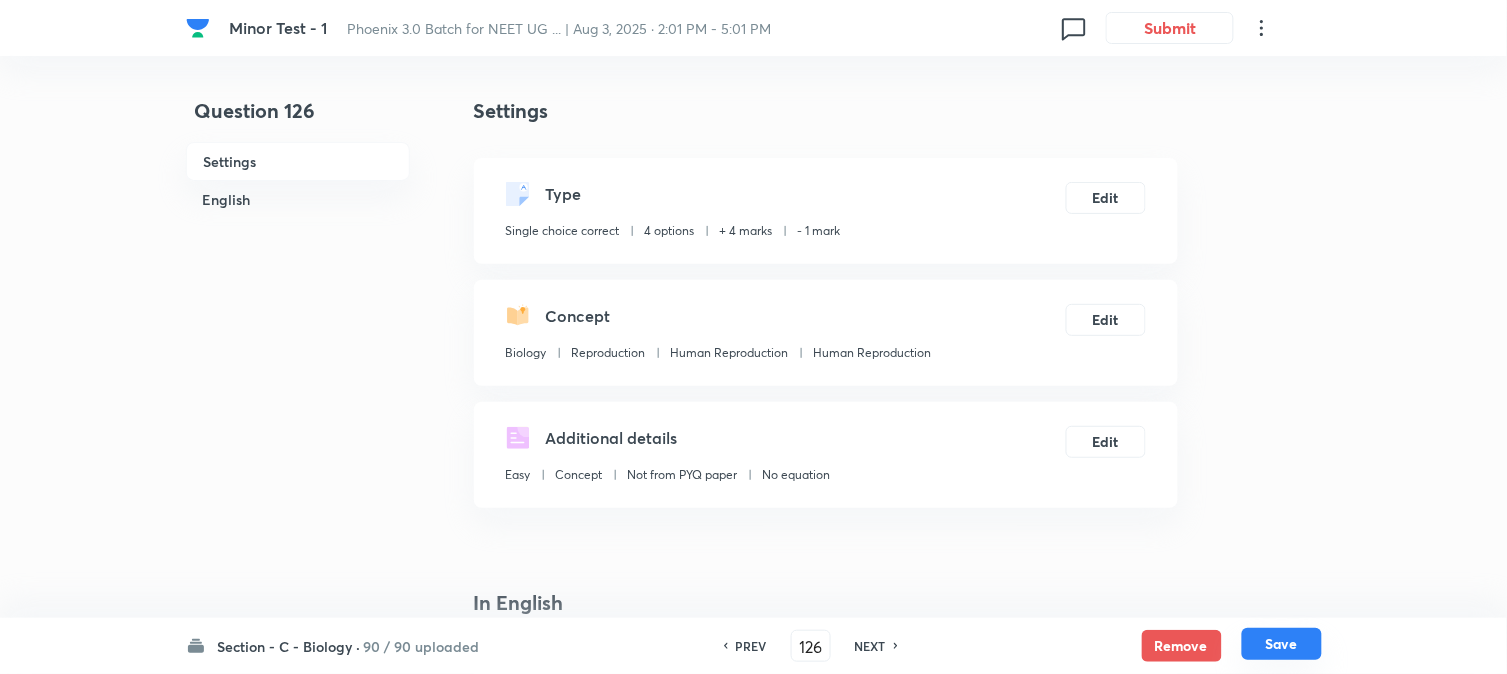 click on "Save" at bounding box center (1282, 644) 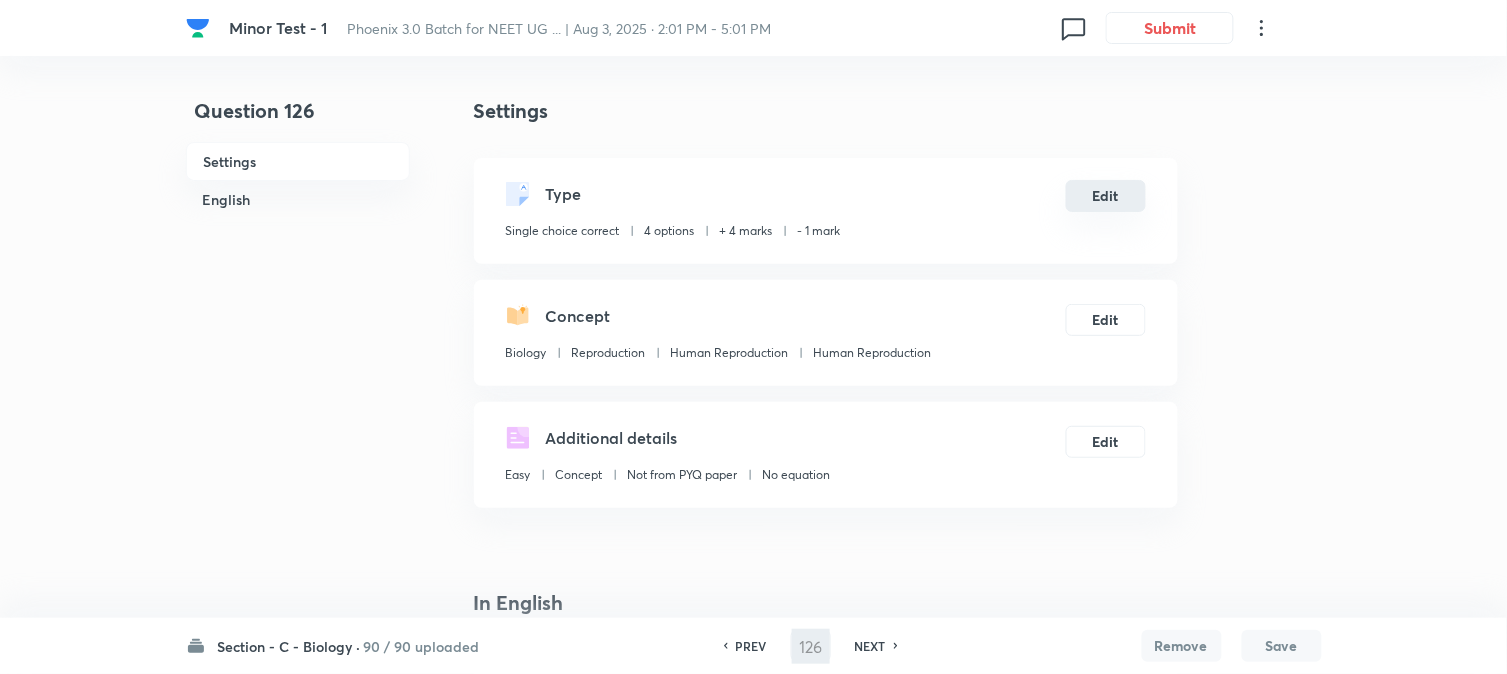 click on "Edit" at bounding box center (1106, 196) 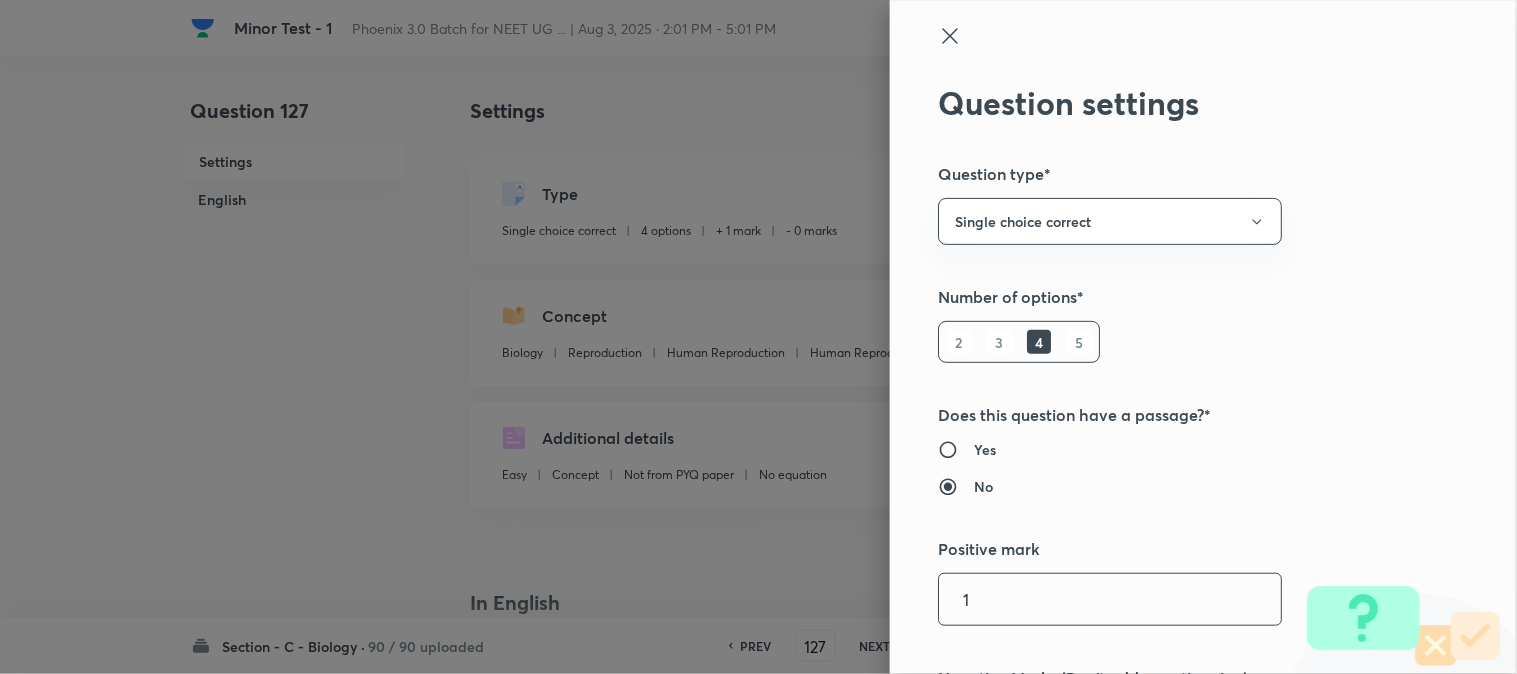 scroll, scrollTop: 444, scrollLeft: 0, axis: vertical 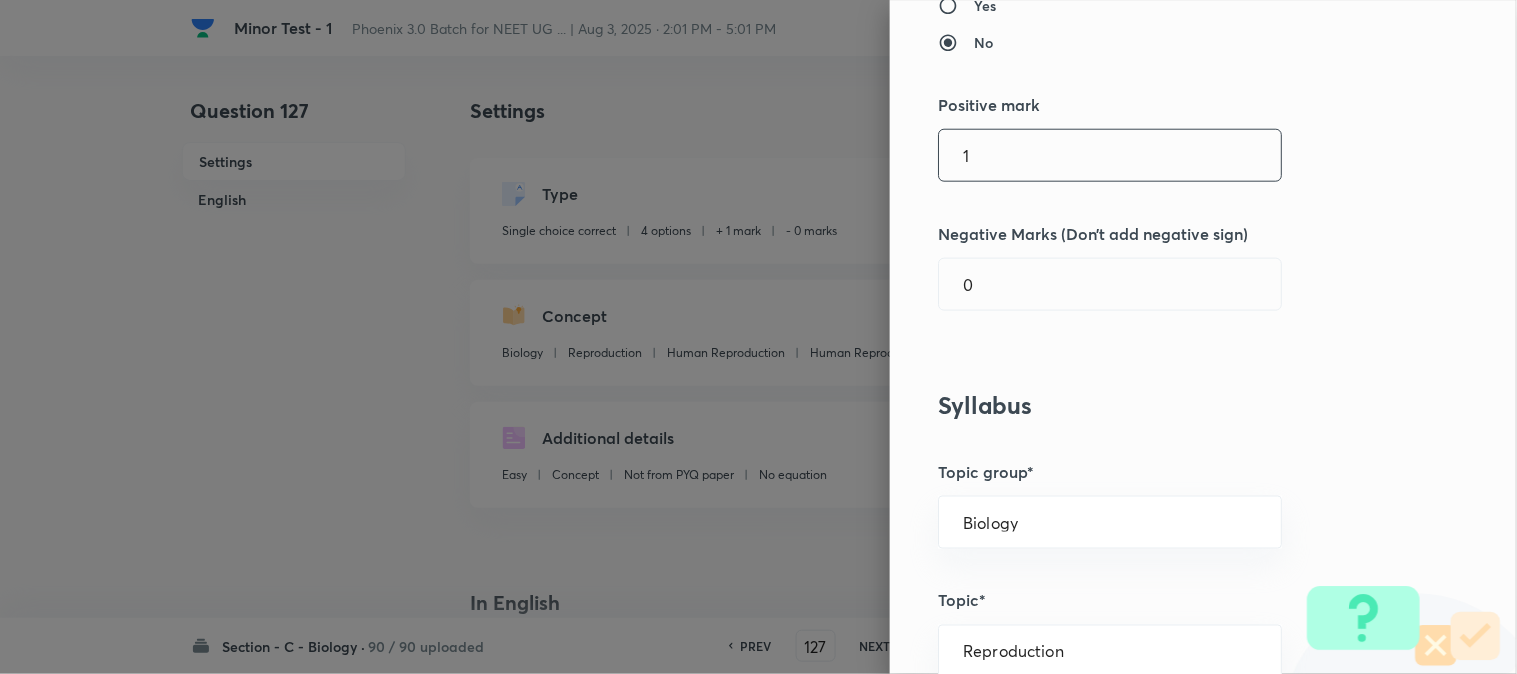 click on "1" at bounding box center (1110, 155) 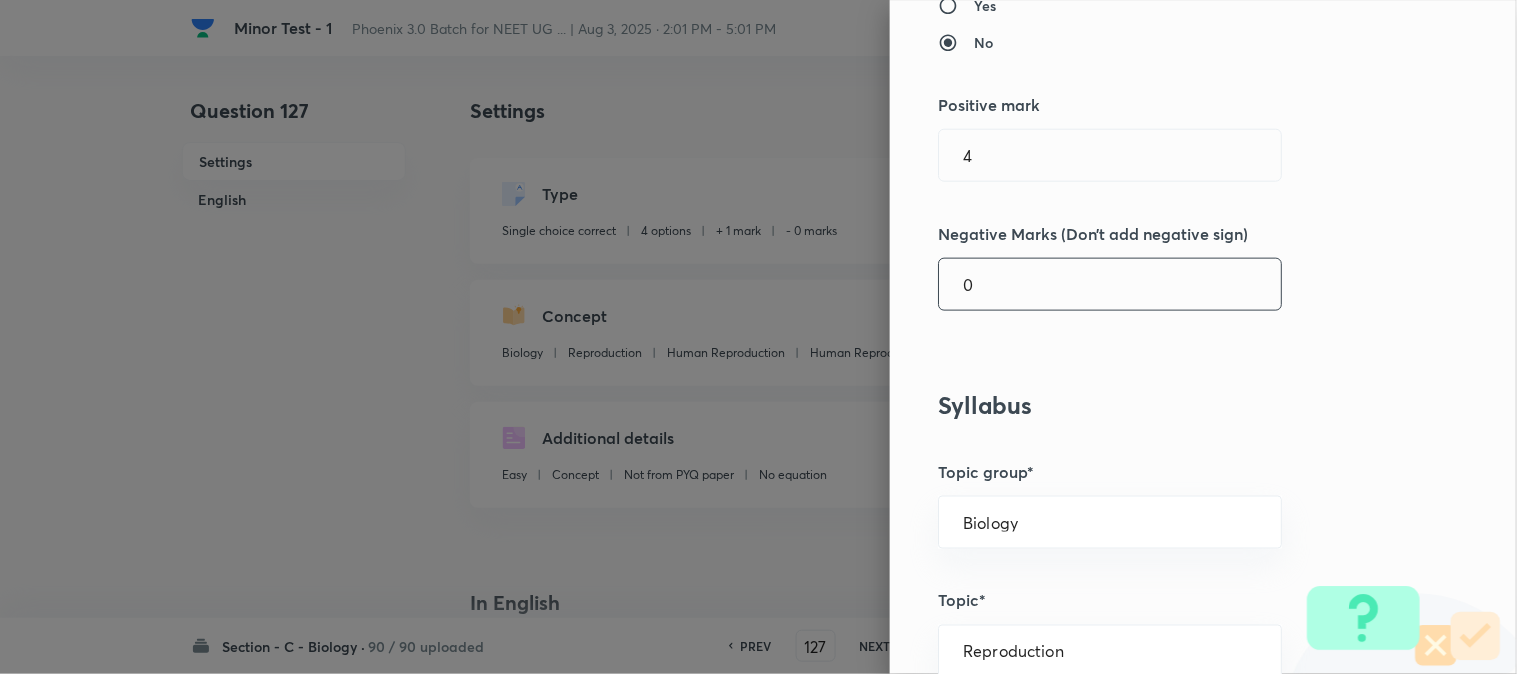 click on "0" at bounding box center [1110, 284] 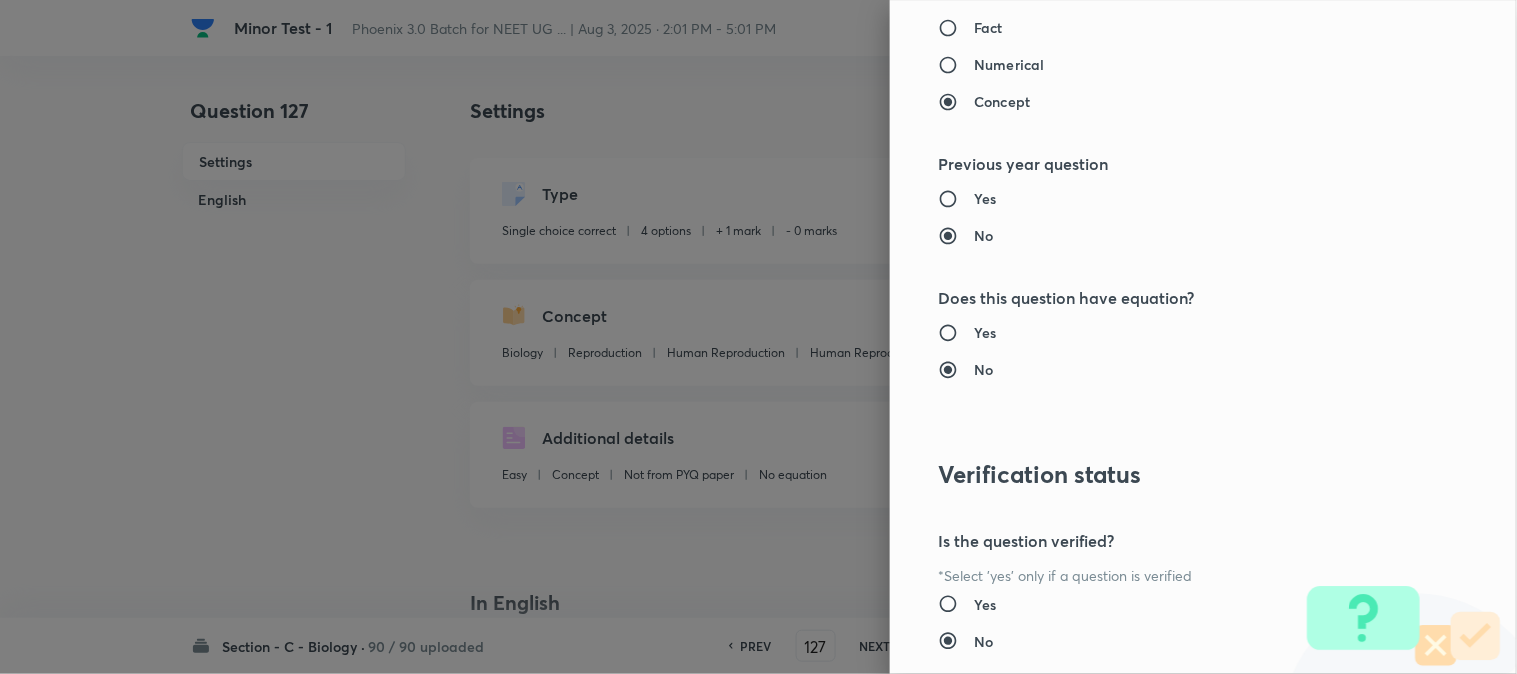 scroll, scrollTop: 2052, scrollLeft: 0, axis: vertical 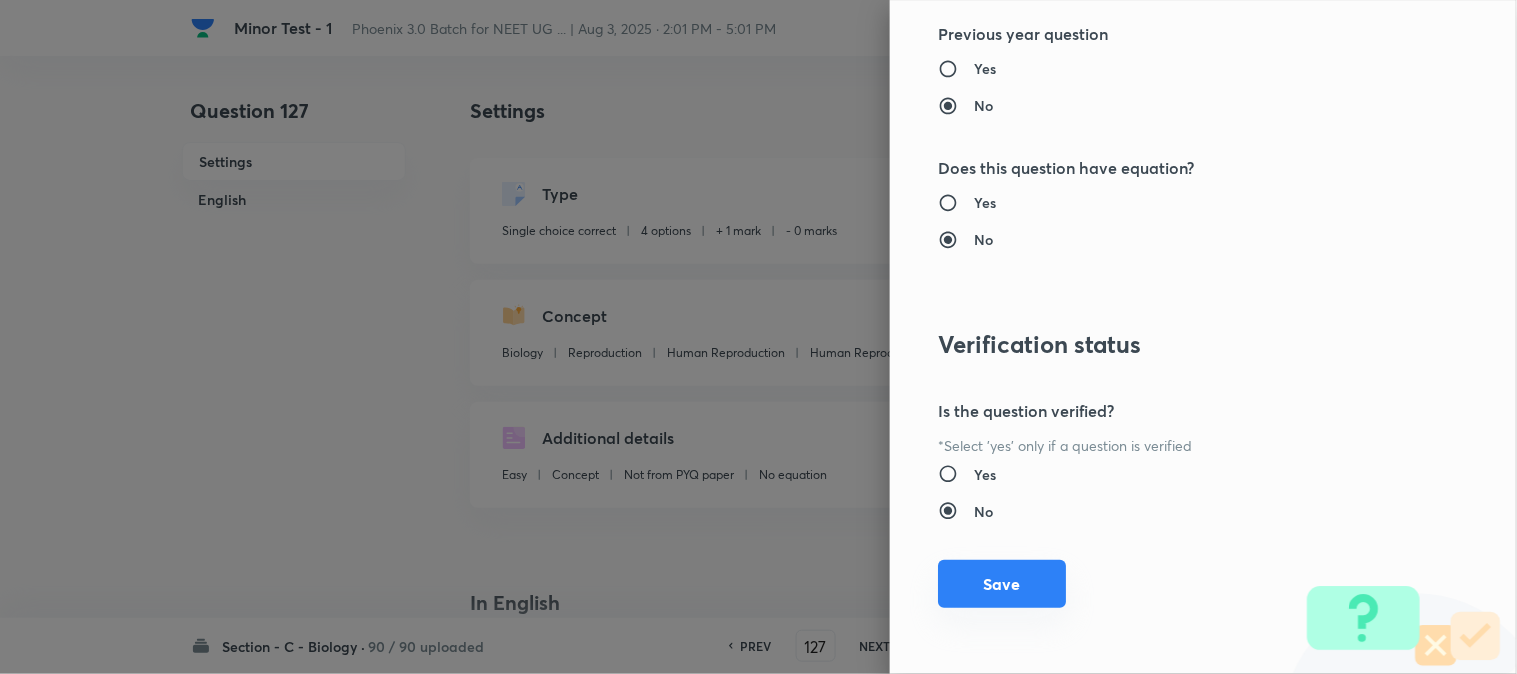 click on "Save" at bounding box center (1002, 584) 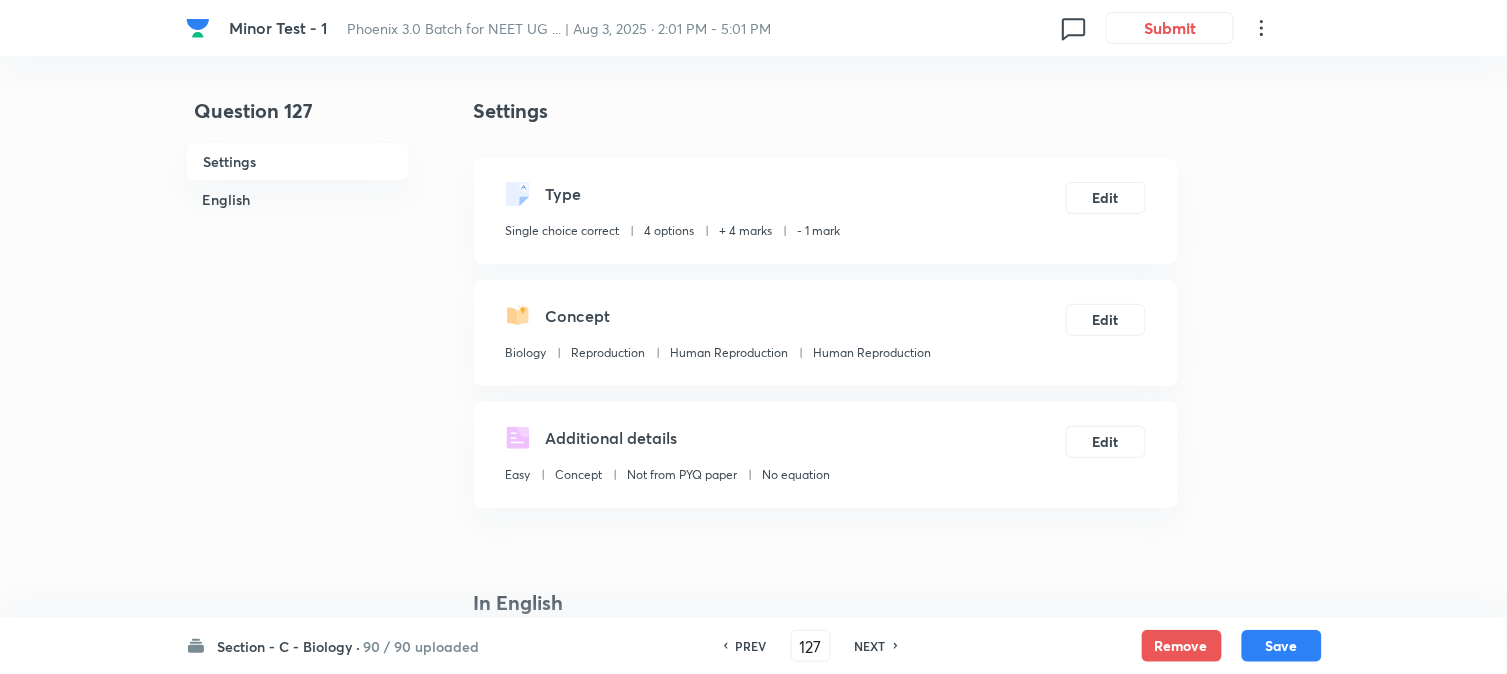 drag, startPoint x: 1296, startPoint y: 643, endPoint x: 1267, endPoint y: 590, distance: 60.41523 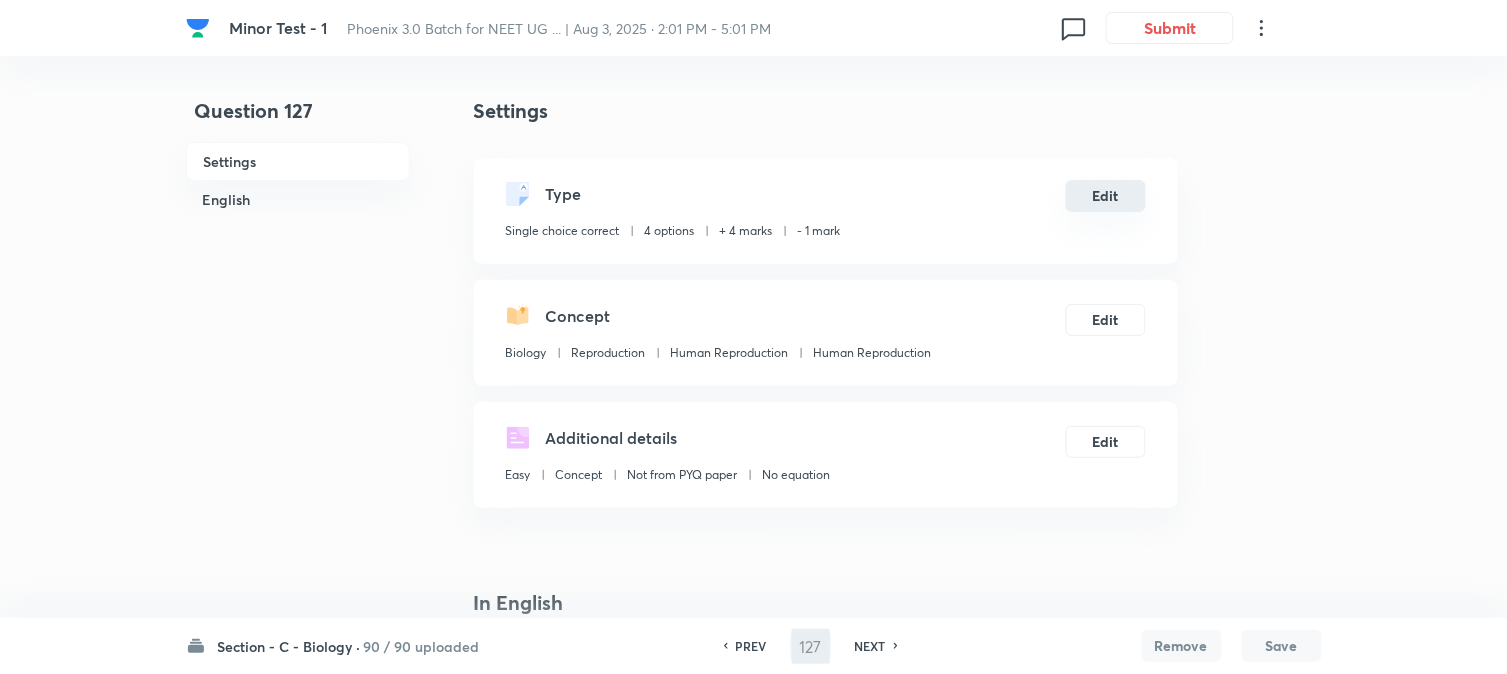 click on "Edit" at bounding box center (1106, 196) 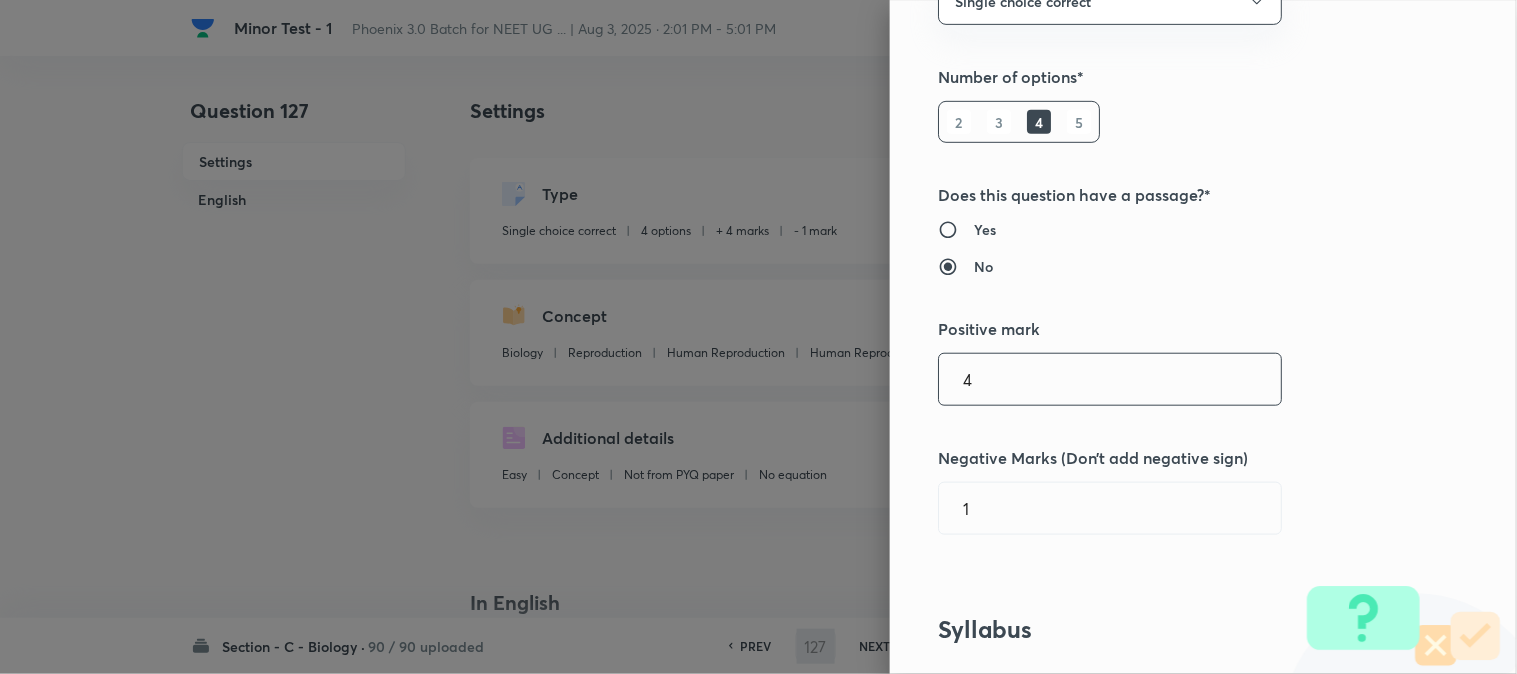scroll, scrollTop: 444, scrollLeft: 0, axis: vertical 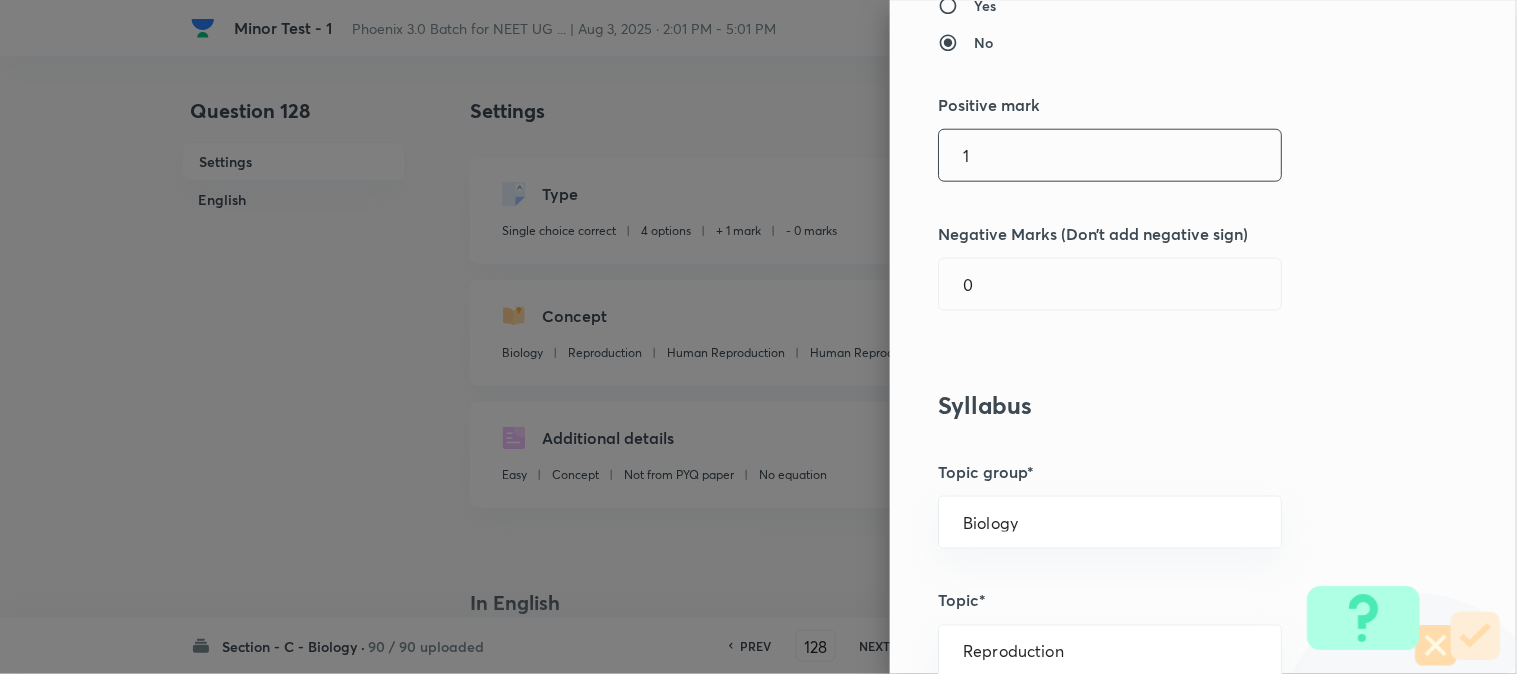 click on "1" at bounding box center [1110, 155] 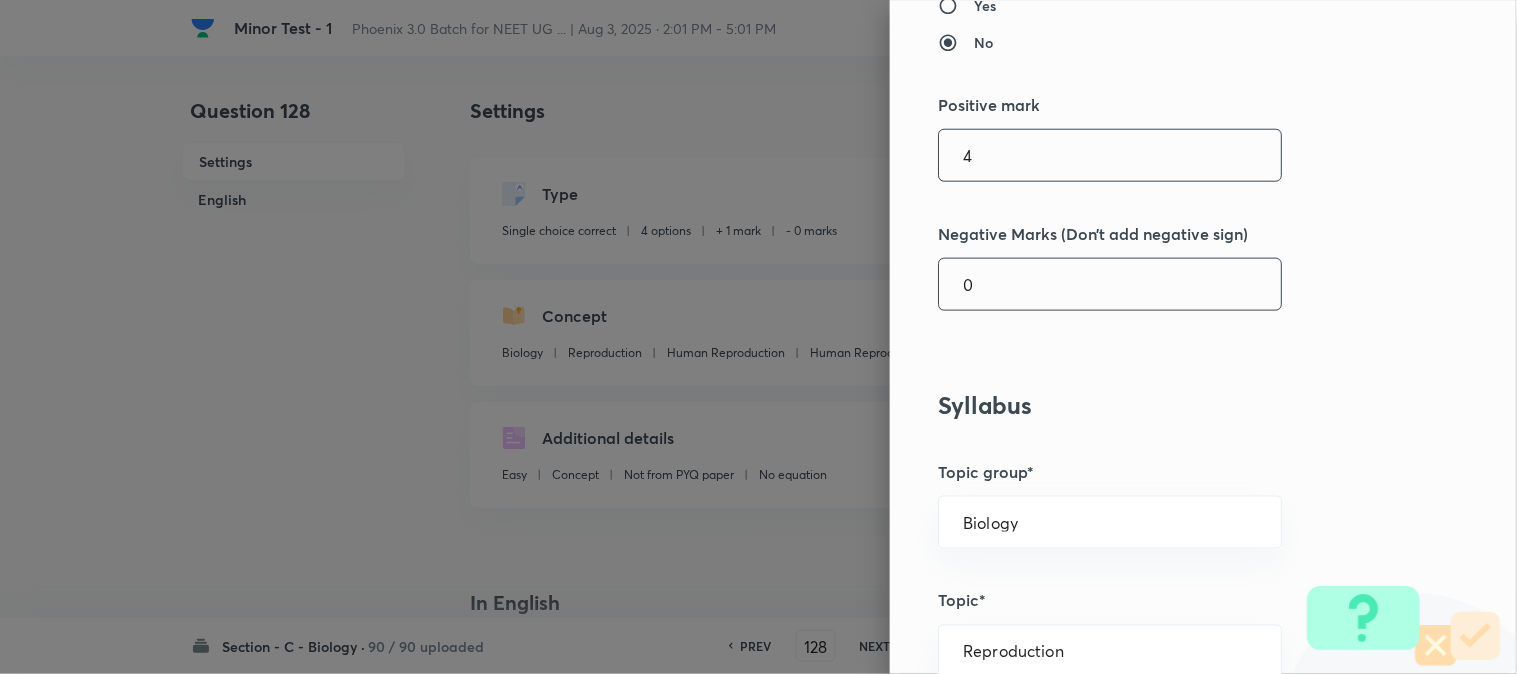 click on "0" at bounding box center (1110, 284) 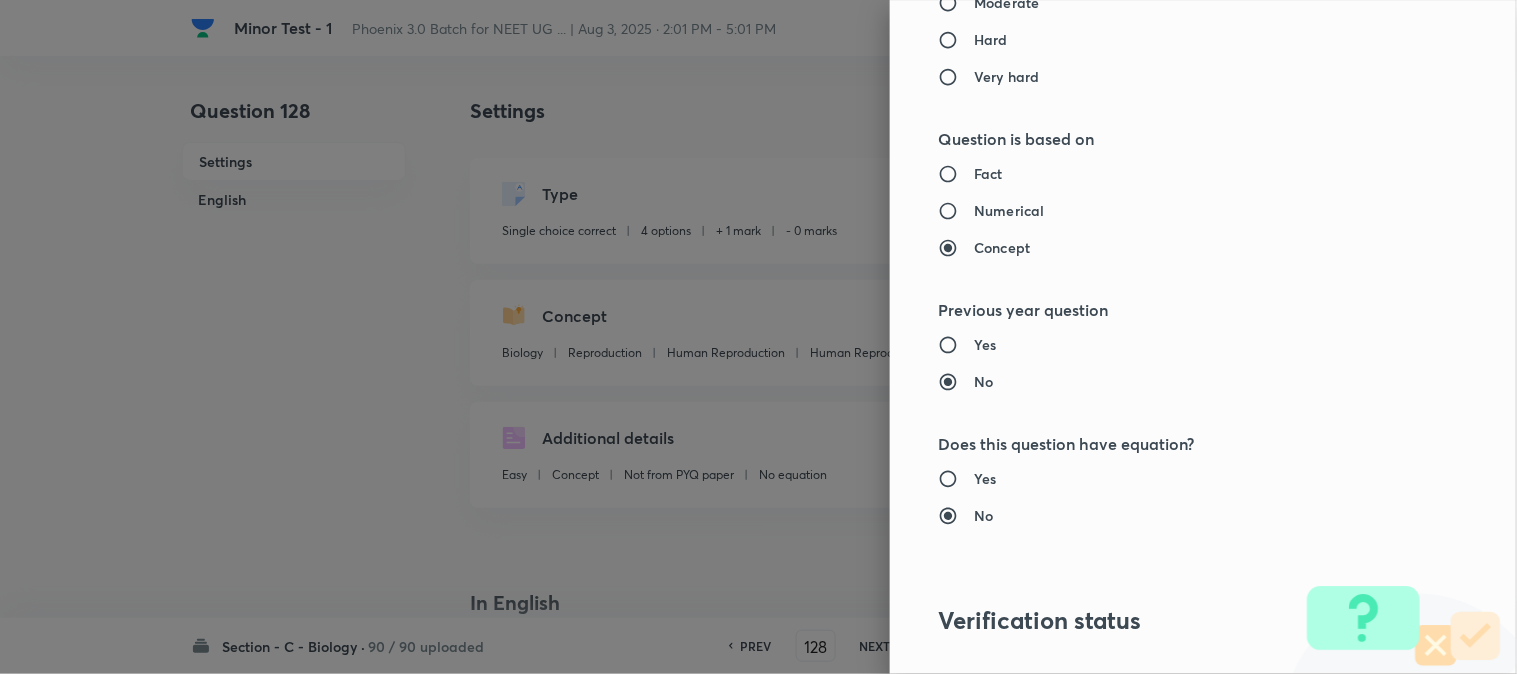 scroll, scrollTop: 2052, scrollLeft: 0, axis: vertical 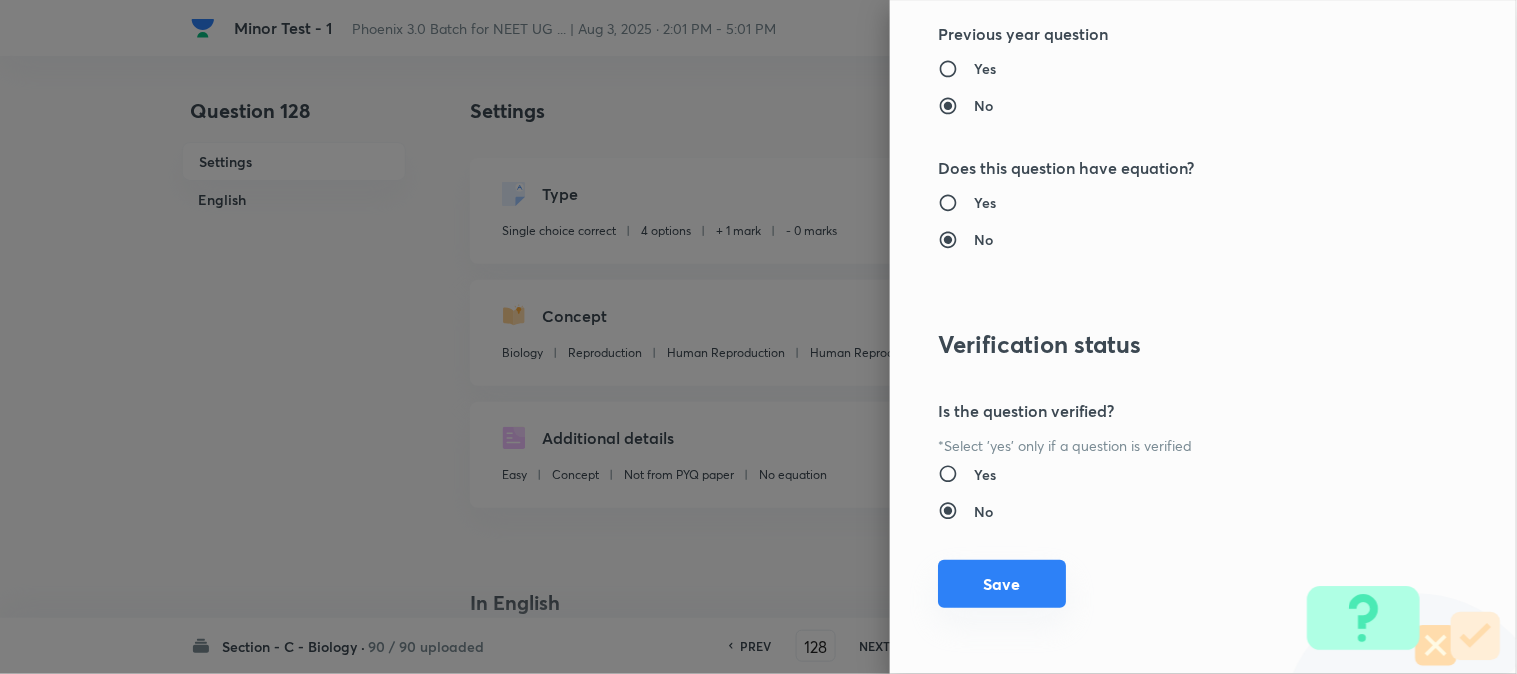 click on "Save" at bounding box center (1002, 584) 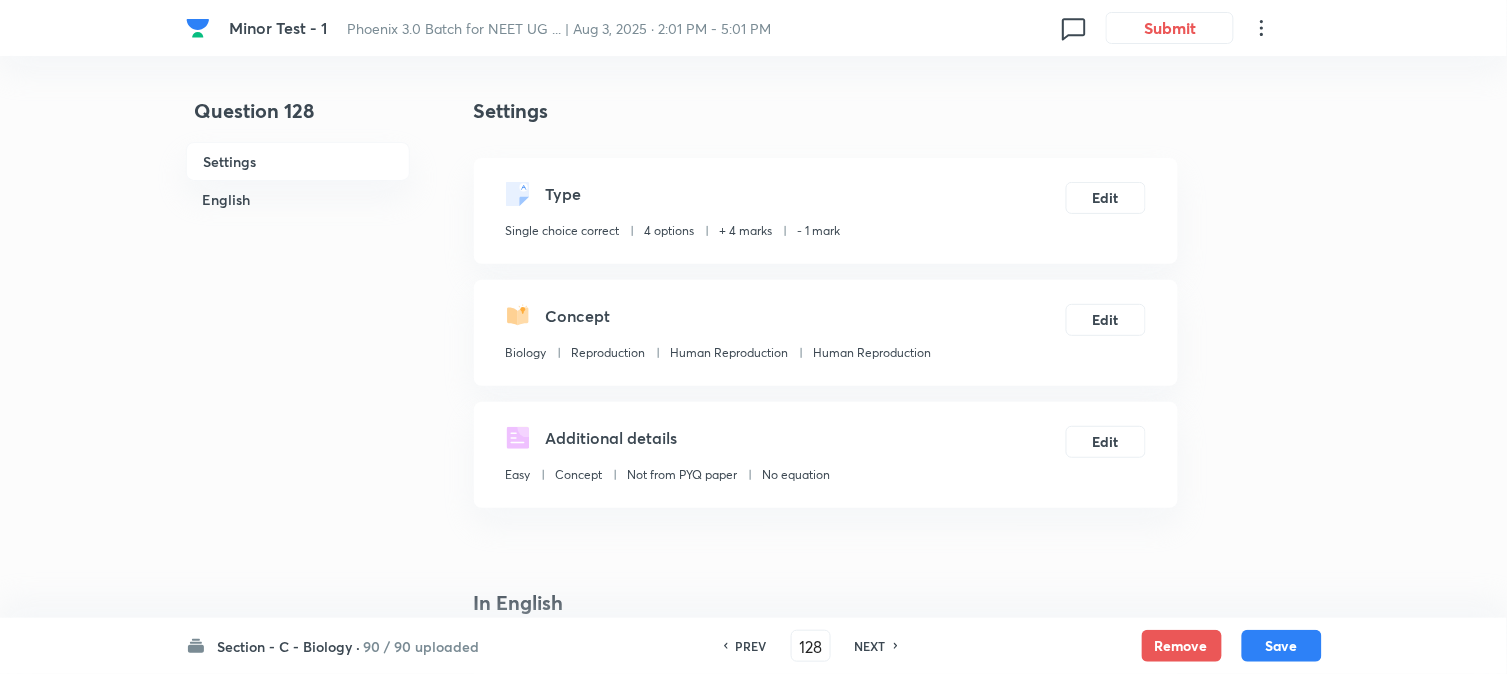 drag, startPoint x: 1292, startPoint y: 645, endPoint x: 1256, endPoint y: 572, distance: 81.394104 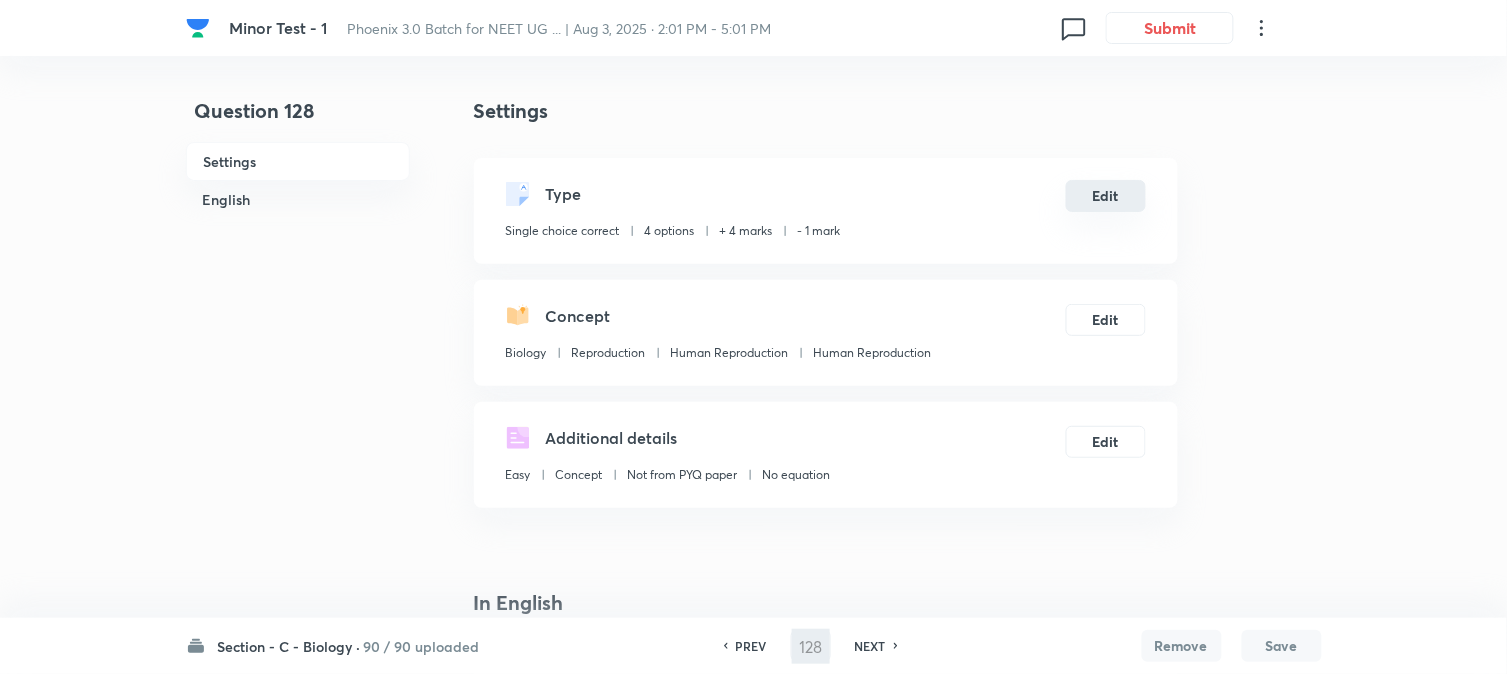 click on "Edit" at bounding box center [1106, 196] 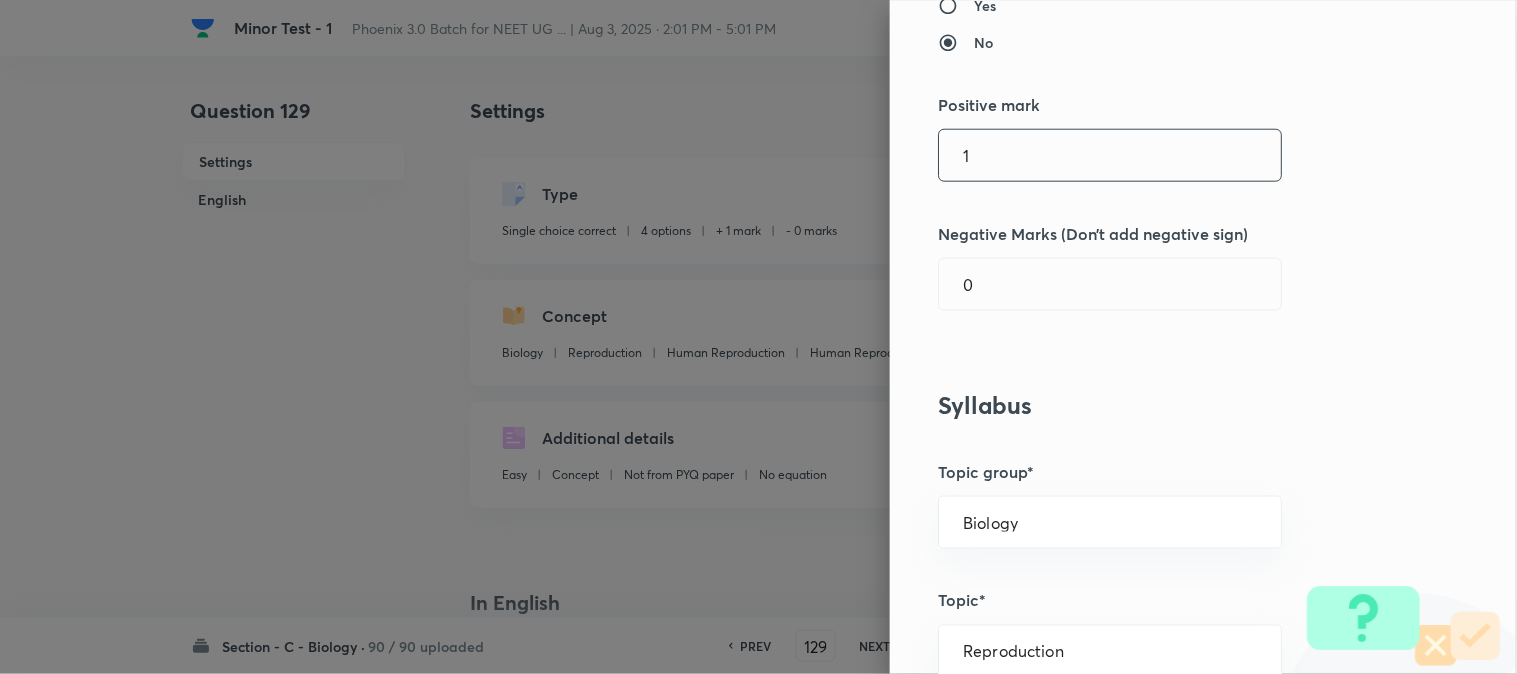 click on "1" at bounding box center [1110, 155] 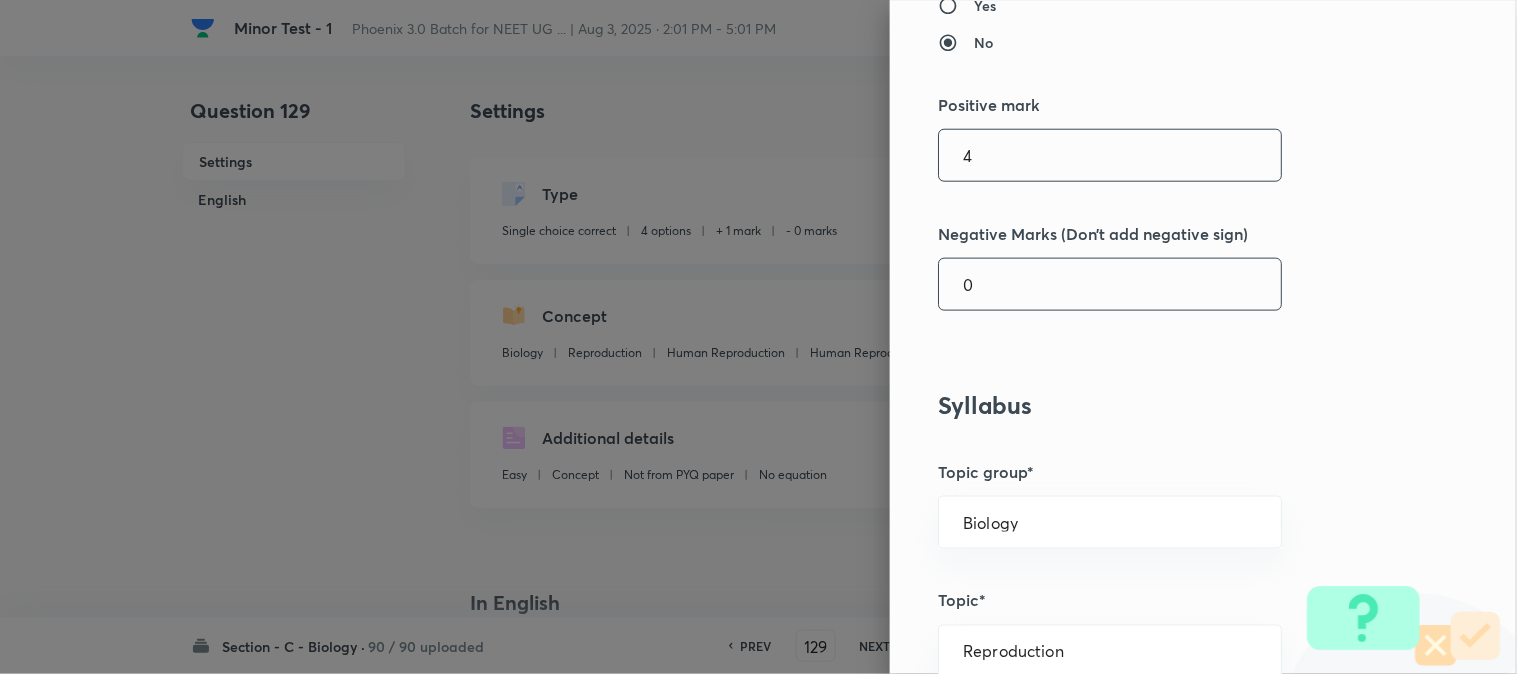click on "0" at bounding box center [1110, 284] 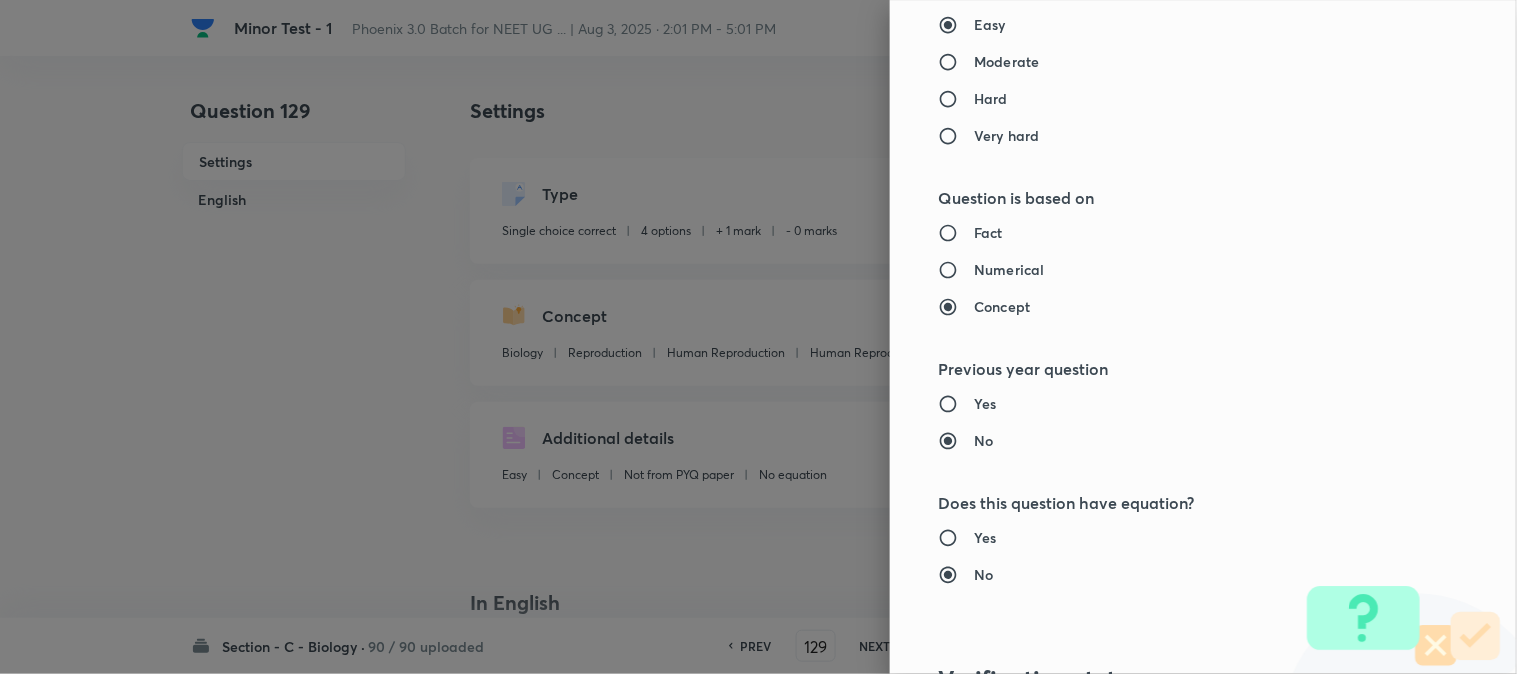 scroll, scrollTop: 2052, scrollLeft: 0, axis: vertical 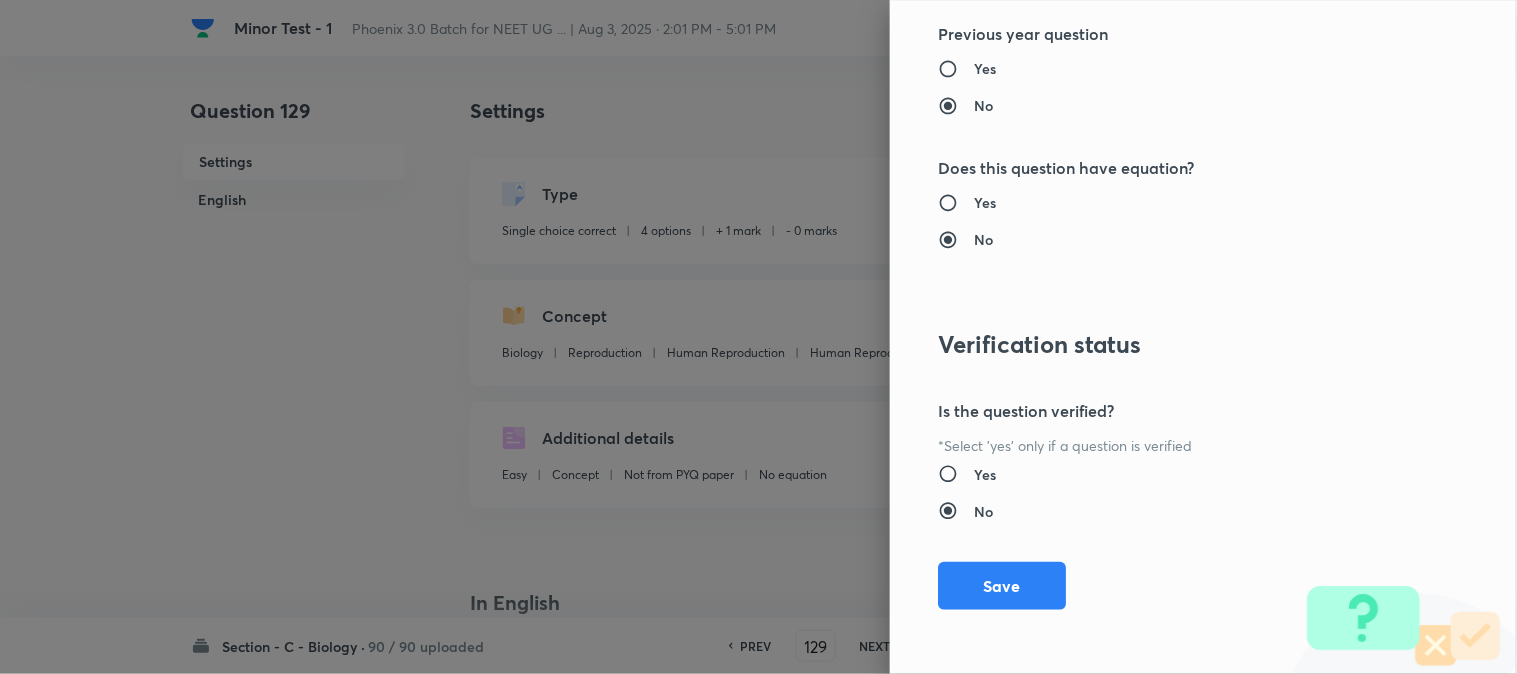 drag, startPoint x: 1007, startPoint y: 562, endPoint x: 1024, endPoint y: 570, distance: 18.788294 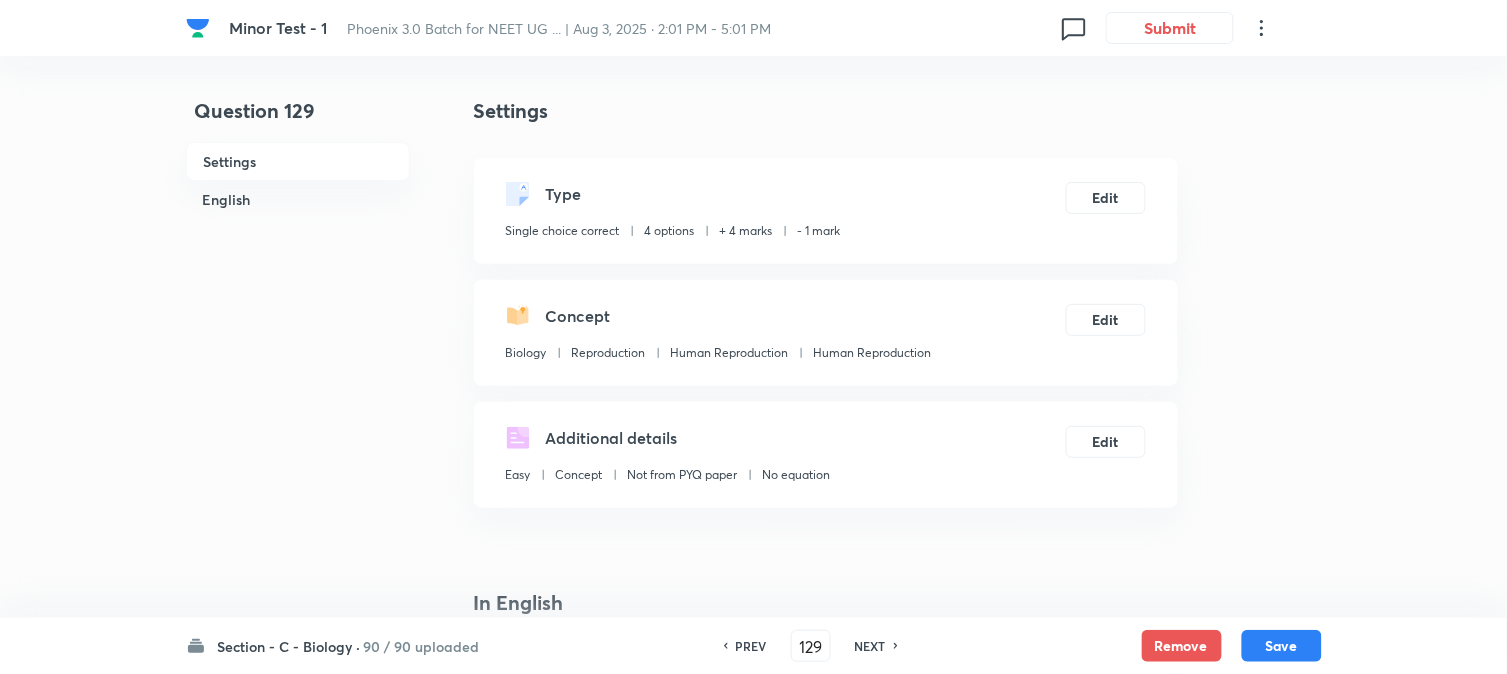 drag, startPoint x: 1255, startPoint y: 631, endPoint x: 1255, endPoint y: 616, distance: 15 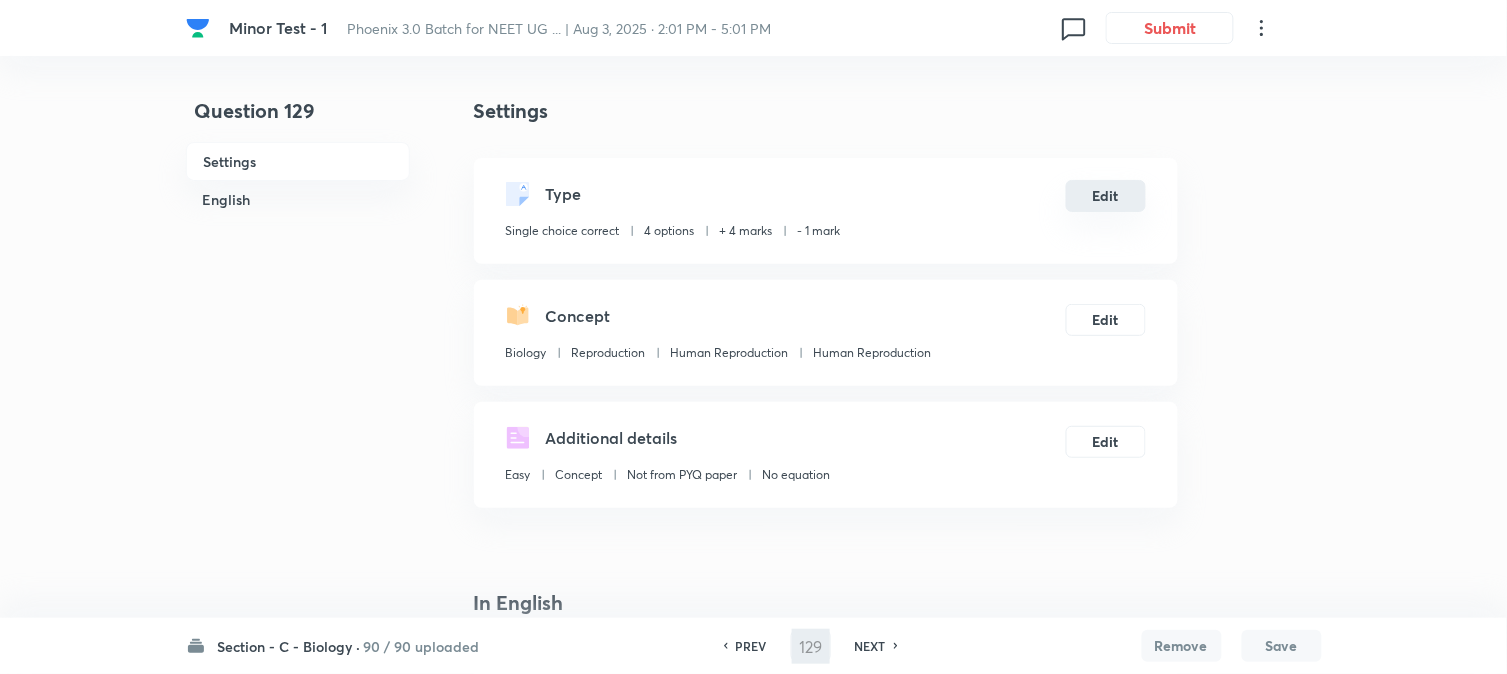 click on "Edit" at bounding box center (1106, 196) 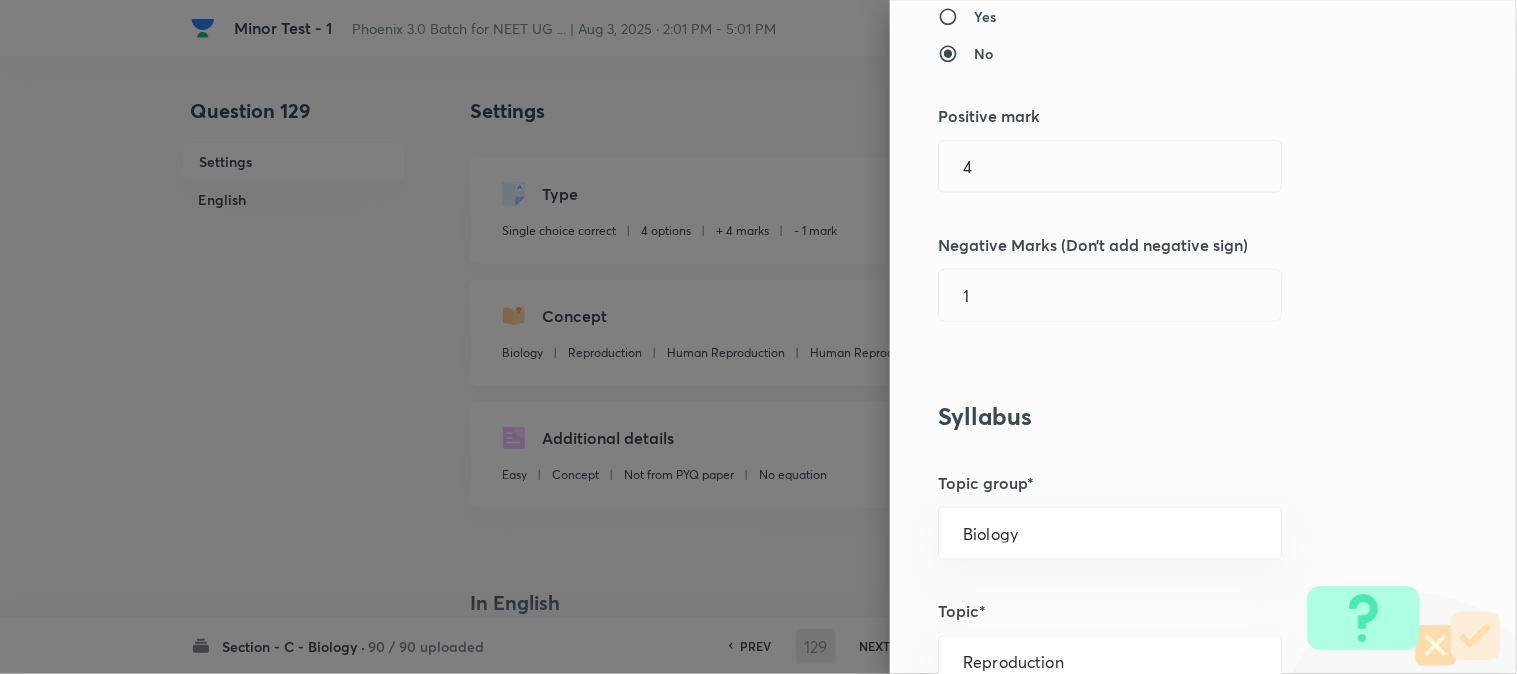 scroll, scrollTop: 444, scrollLeft: 0, axis: vertical 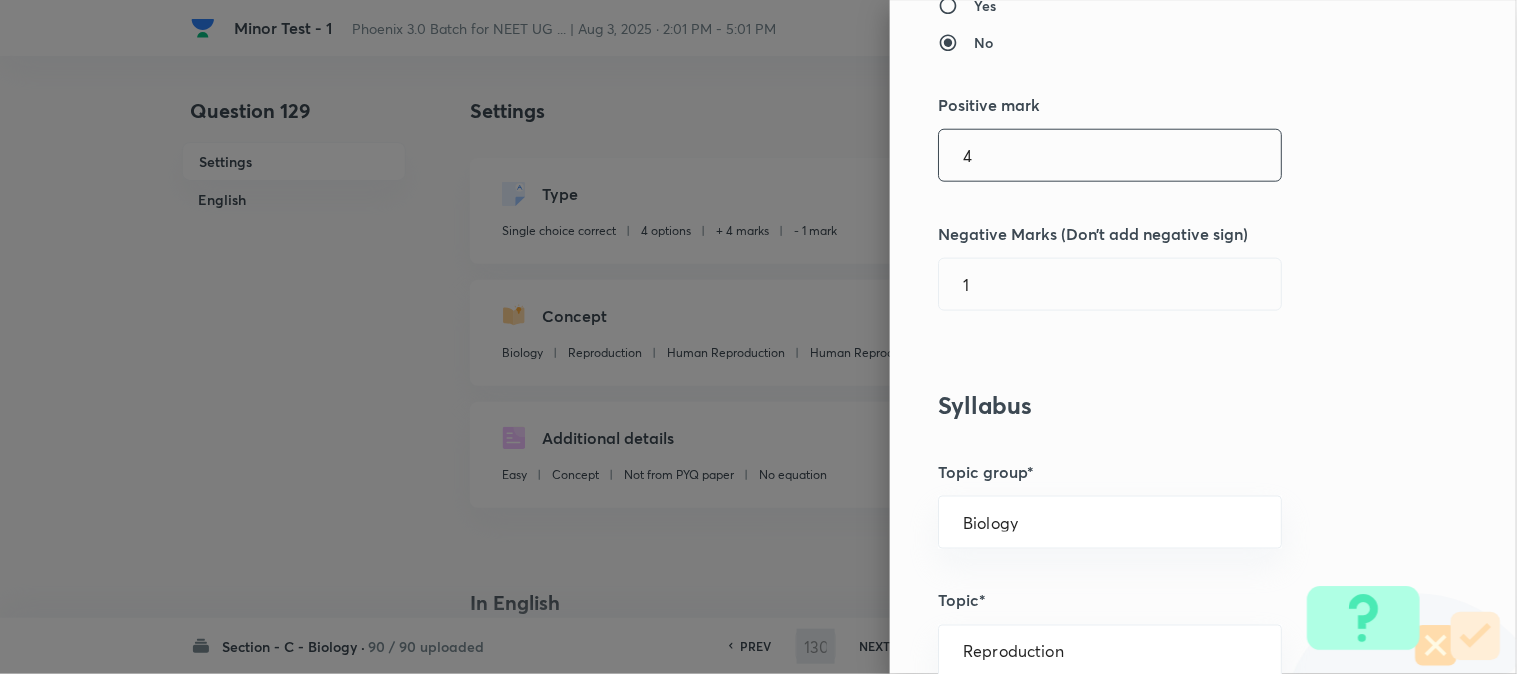 click on "4" at bounding box center (1110, 155) 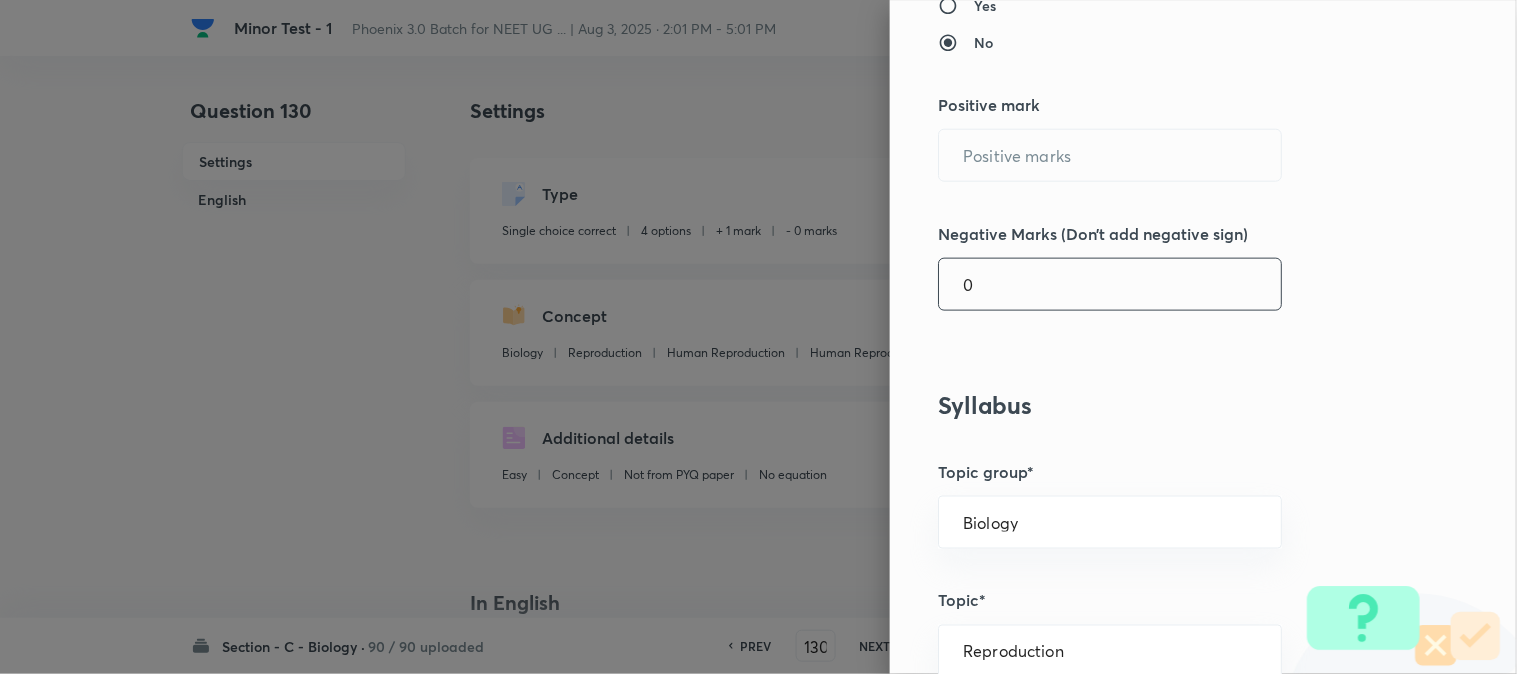 drag, startPoint x: 992, startPoint y: 277, endPoint x: 992, endPoint y: 291, distance: 14 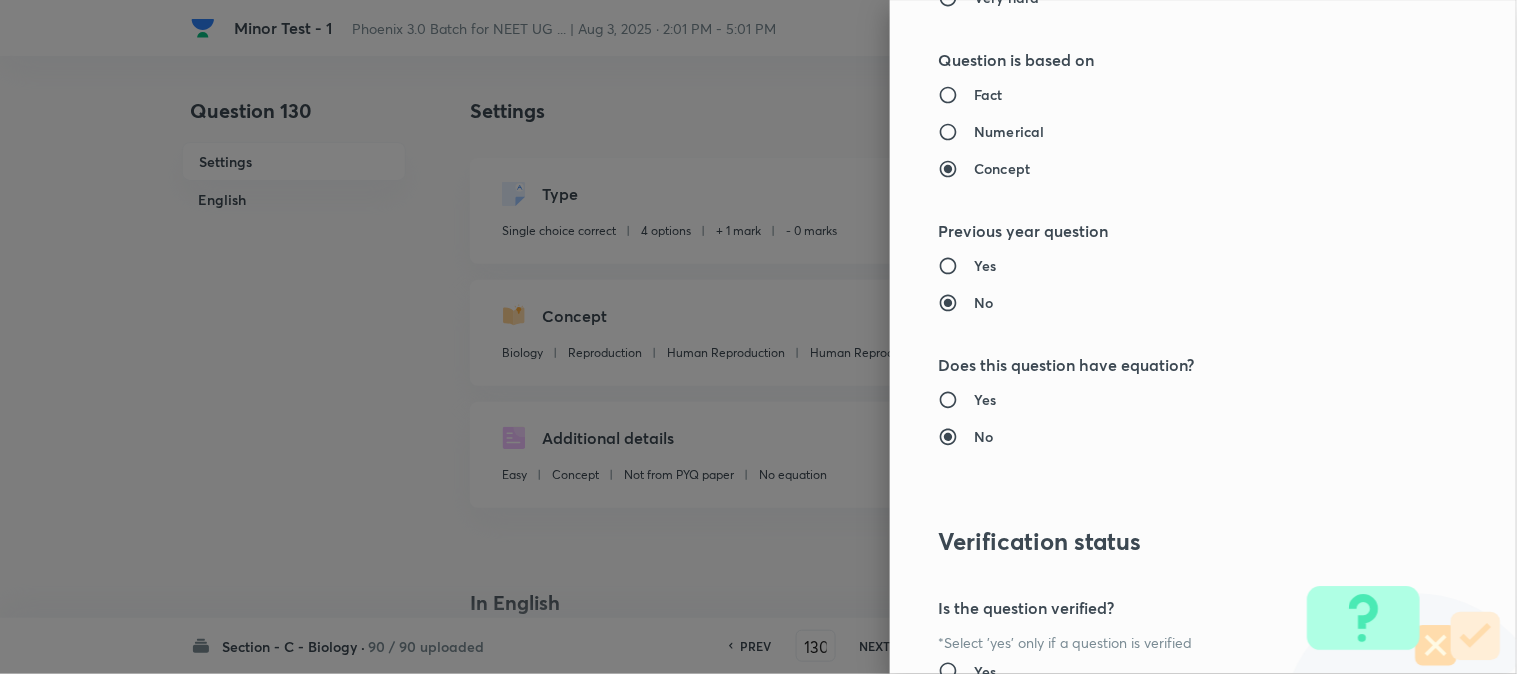 scroll, scrollTop: 2052, scrollLeft: 0, axis: vertical 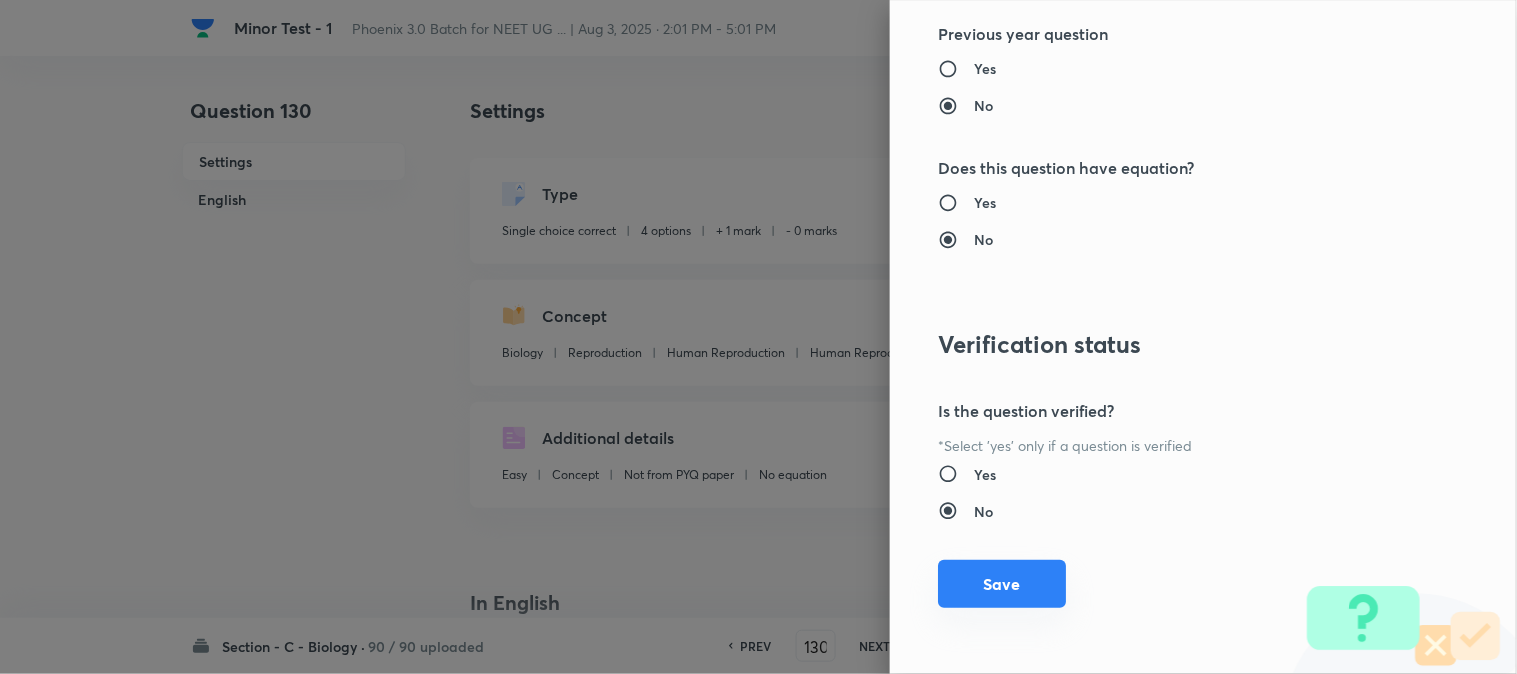 click on "Save" at bounding box center [1002, 584] 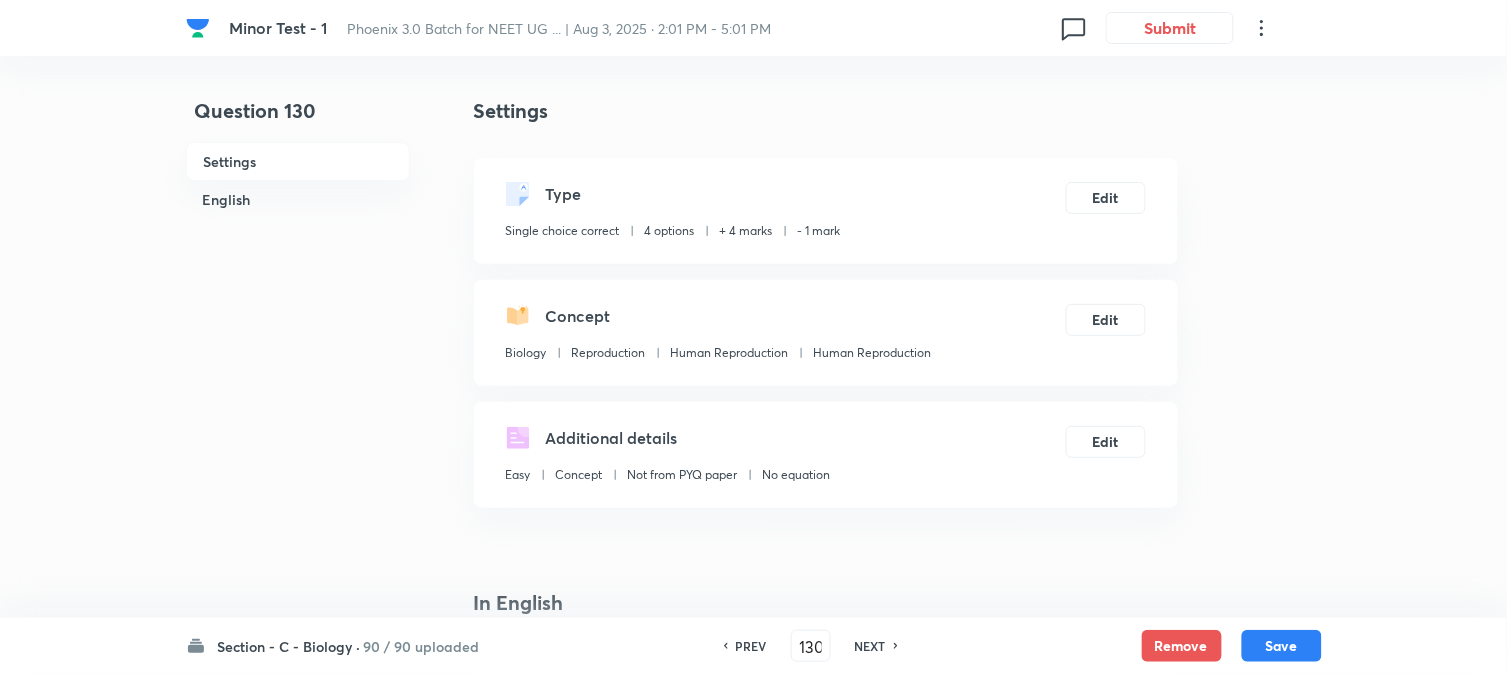 click on "Save" at bounding box center [1282, 646] 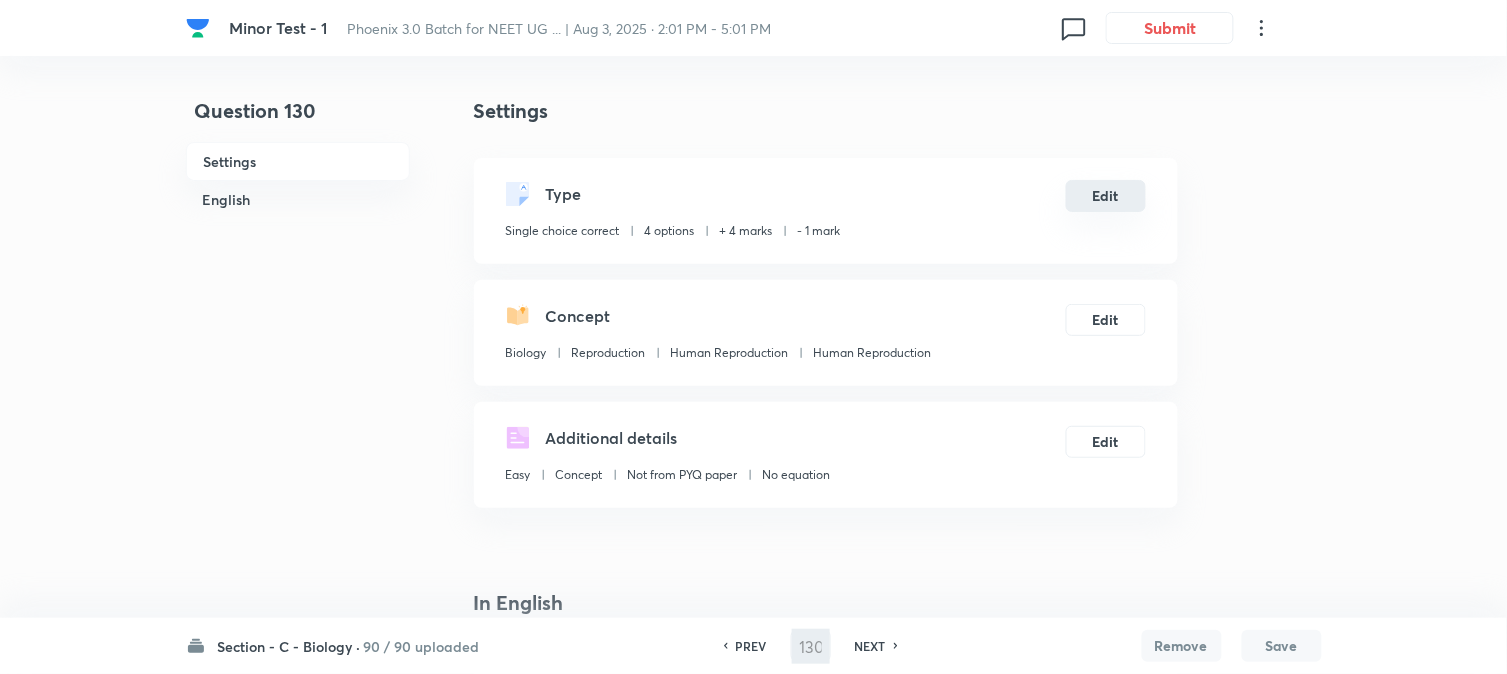 click on "Edit" at bounding box center [1106, 196] 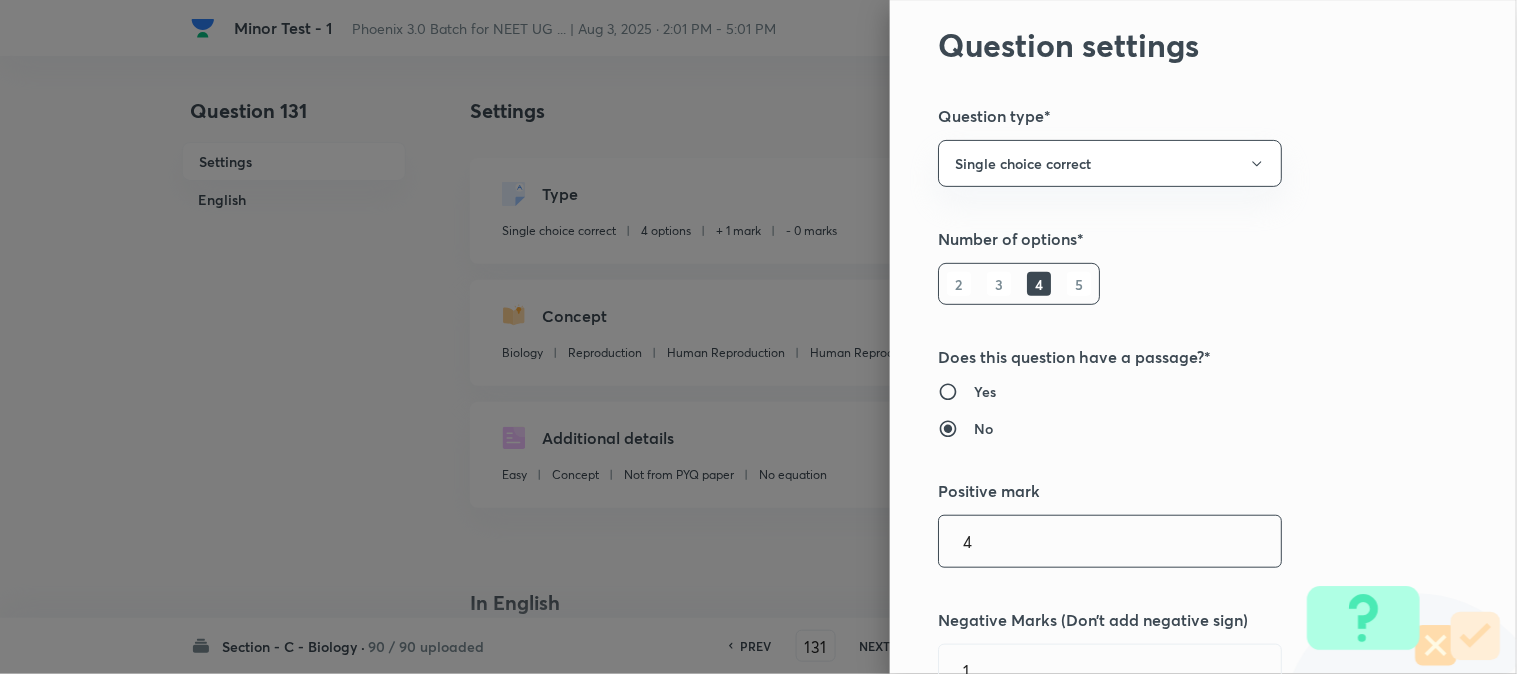 scroll, scrollTop: 555, scrollLeft: 0, axis: vertical 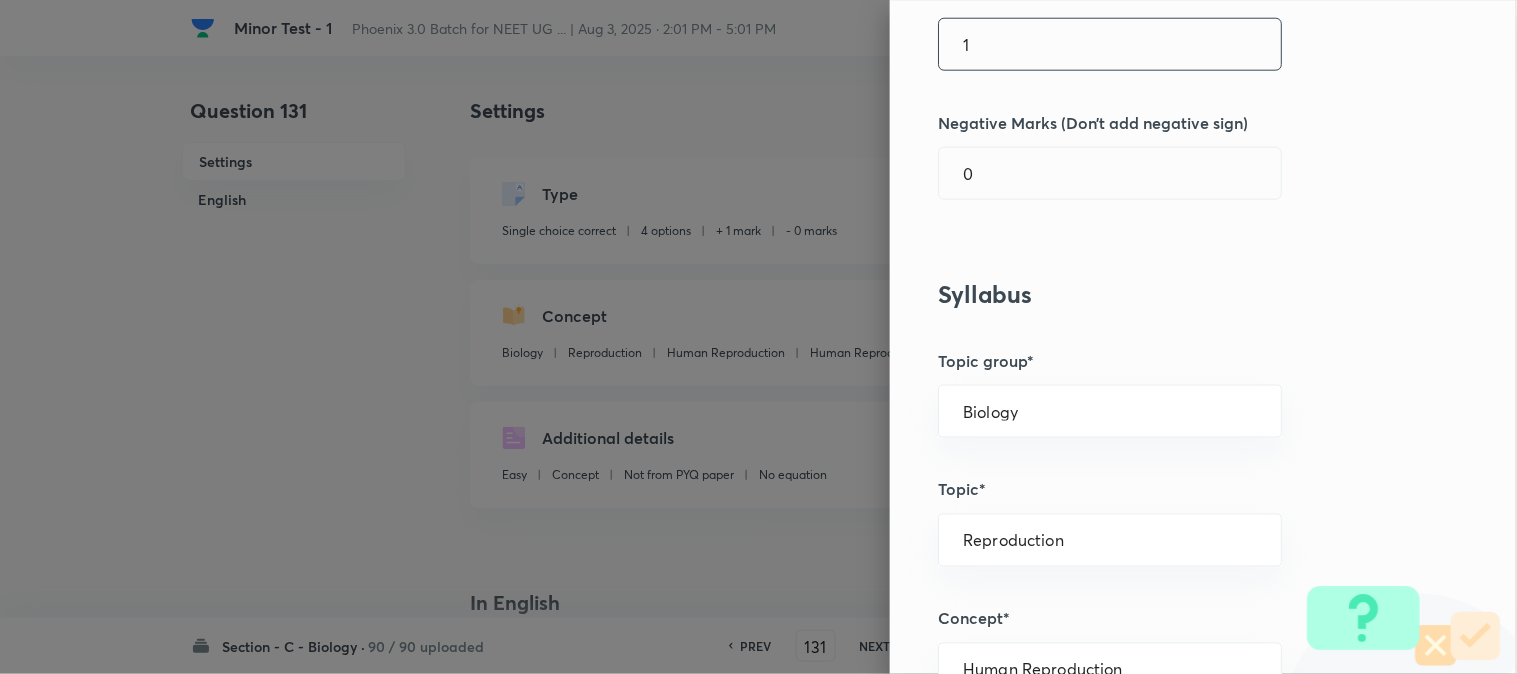 click on "1" at bounding box center (1110, 44) 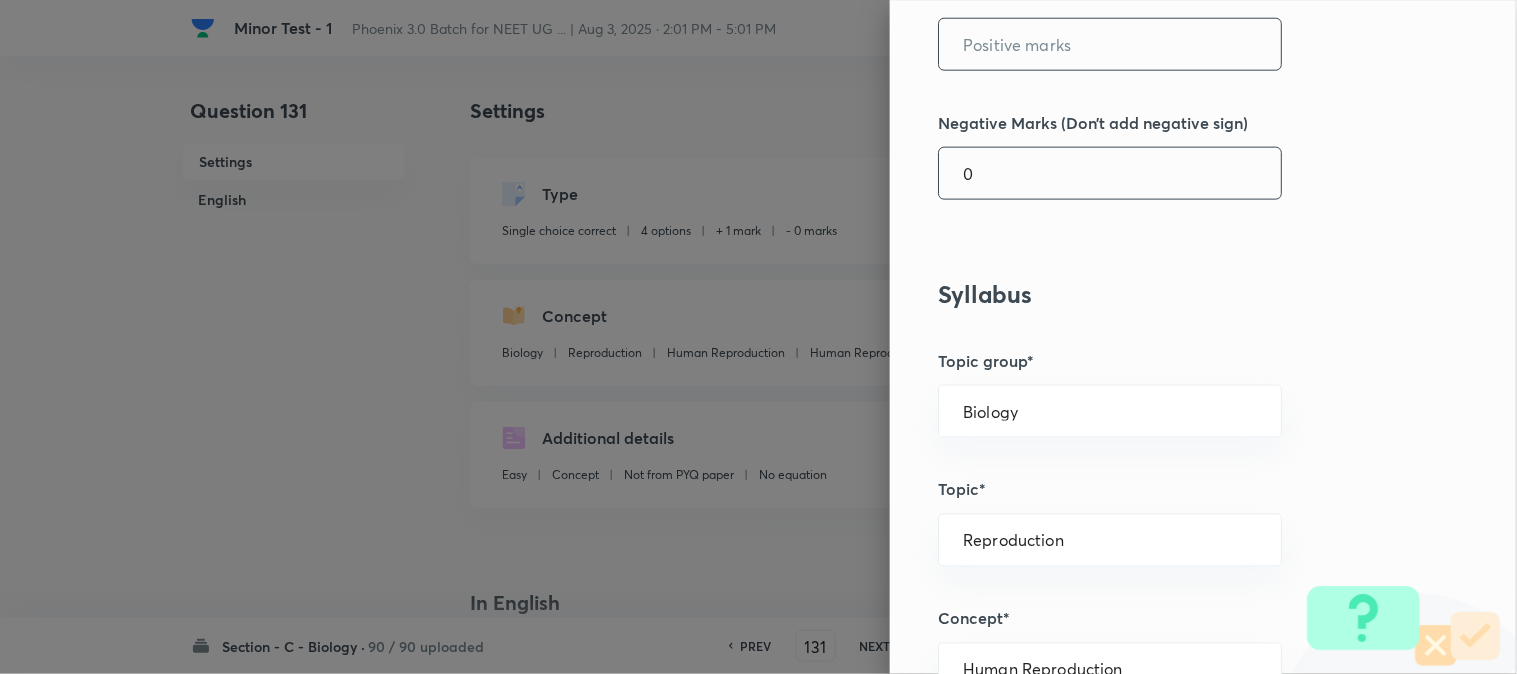 click on "0" at bounding box center [1110, 173] 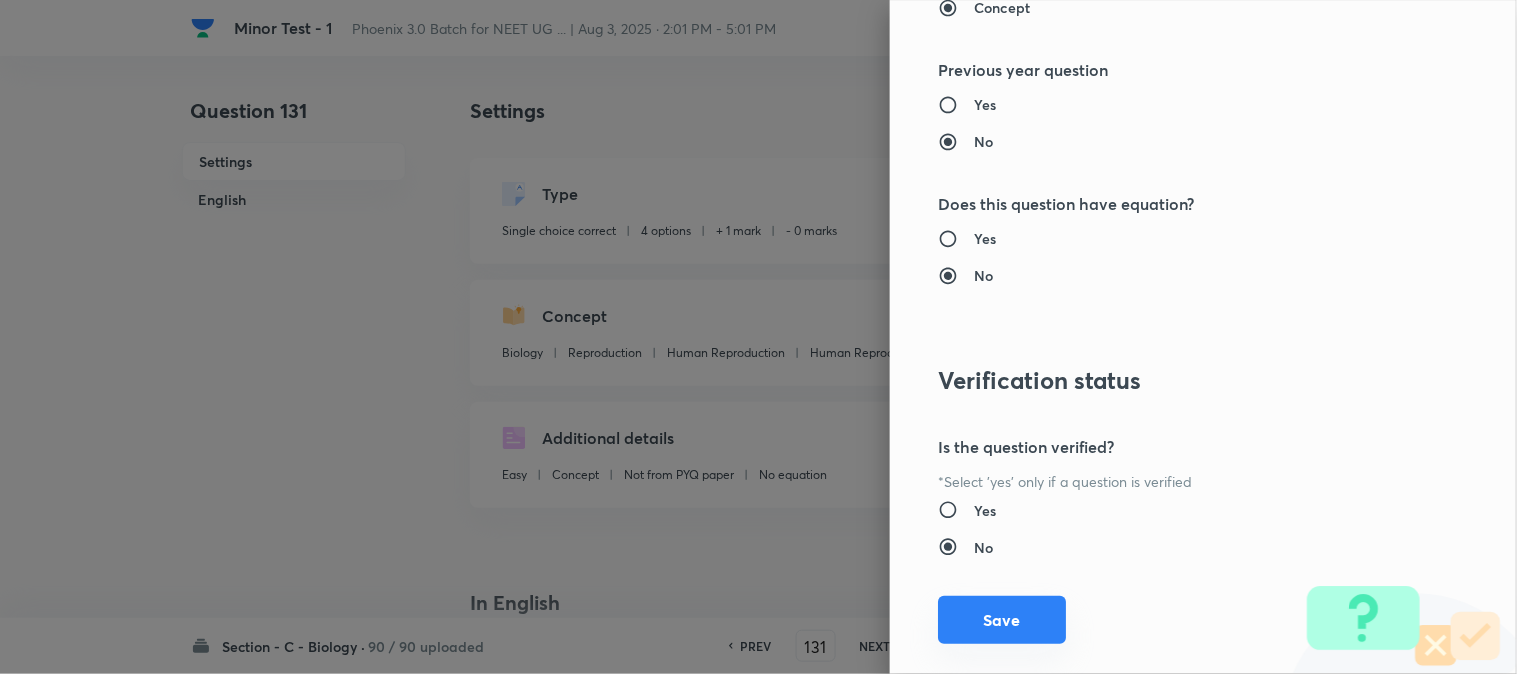 scroll, scrollTop: 2052, scrollLeft: 0, axis: vertical 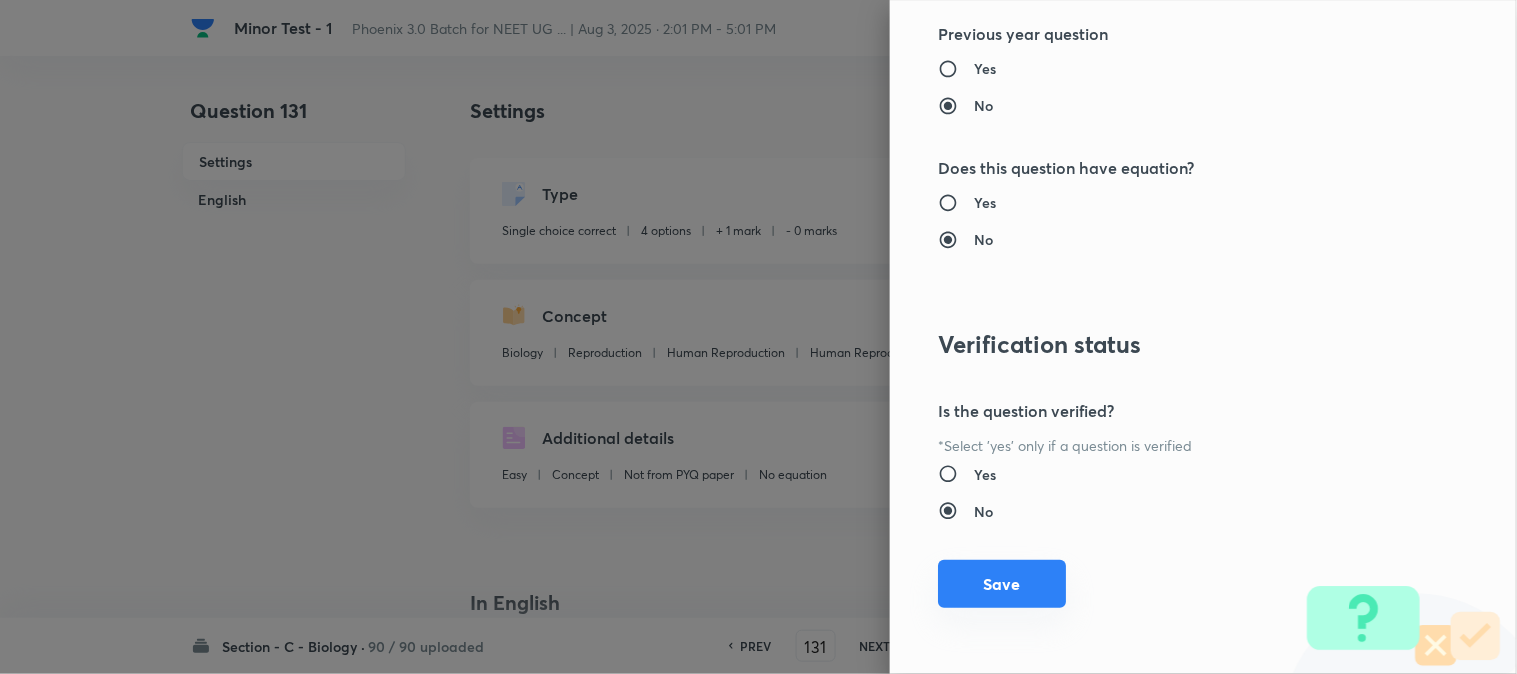 click on "Save" at bounding box center (1002, 584) 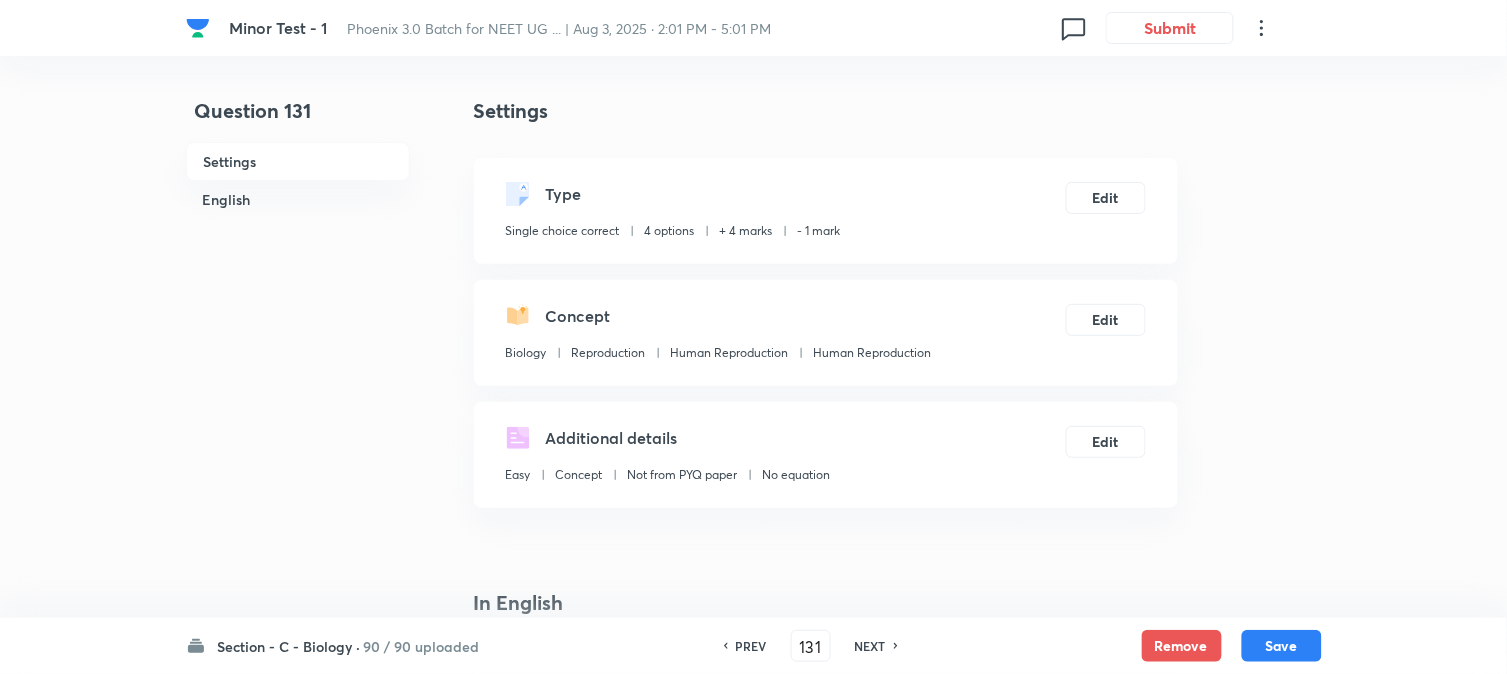 drag, startPoint x: 1271, startPoint y: 632, endPoint x: 1228, endPoint y: 564, distance: 80.454956 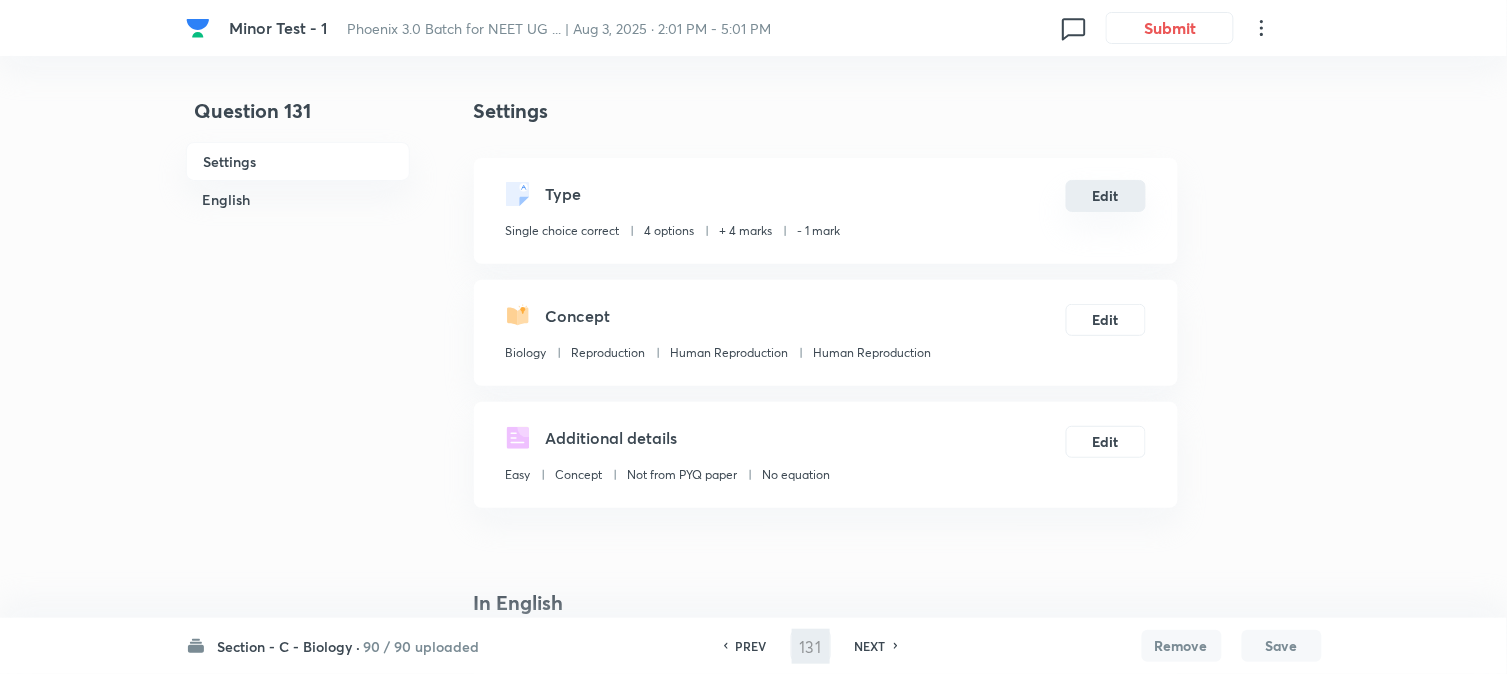 click on "Edit" at bounding box center (1106, 196) 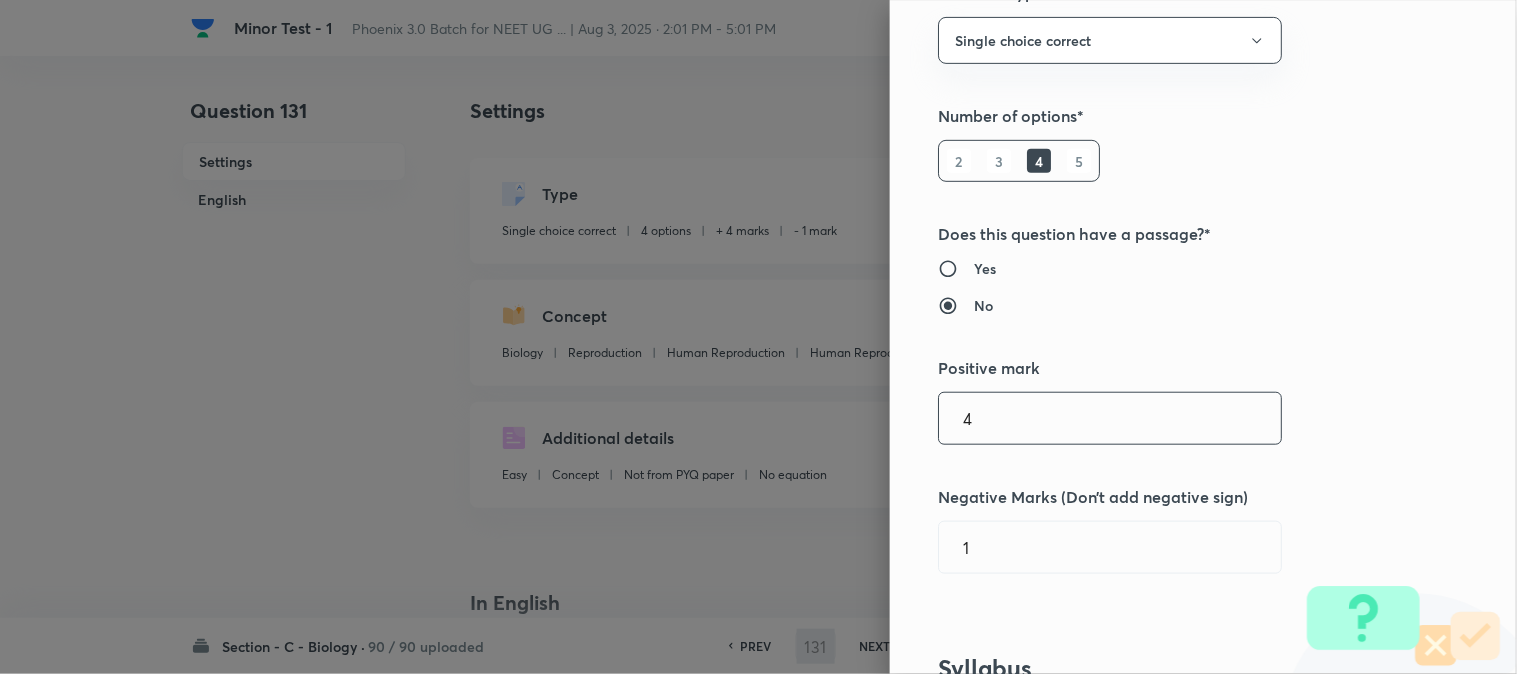 scroll, scrollTop: 444, scrollLeft: 0, axis: vertical 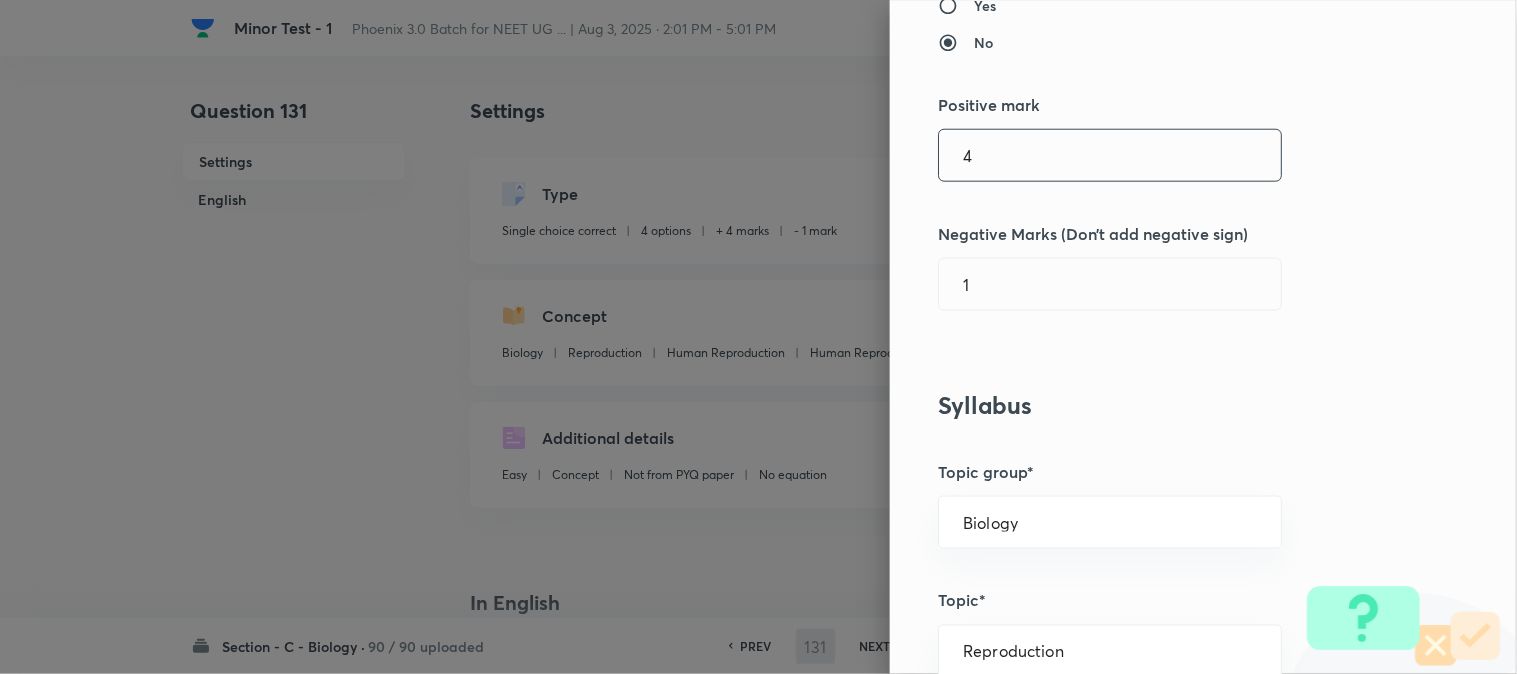click on "4" at bounding box center [1110, 155] 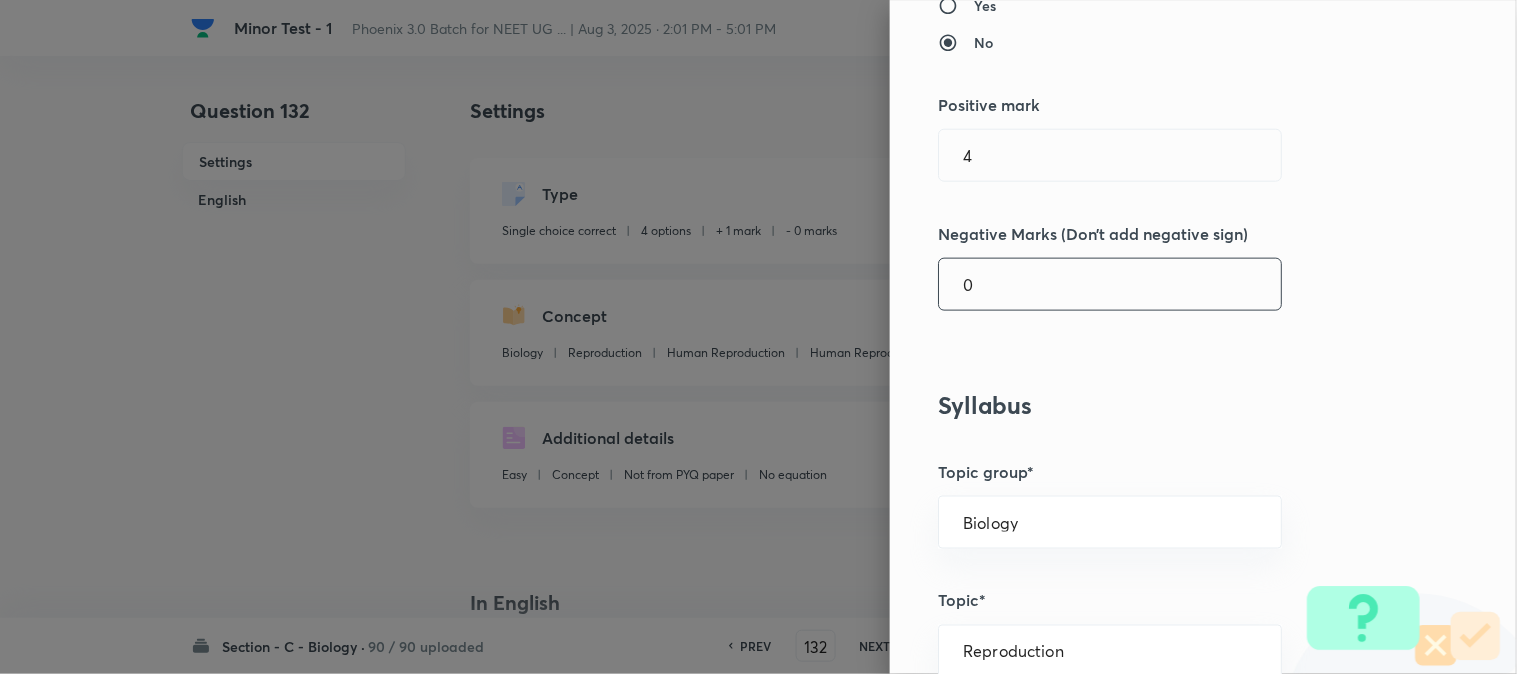 click on "0" at bounding box center [1110, 284] 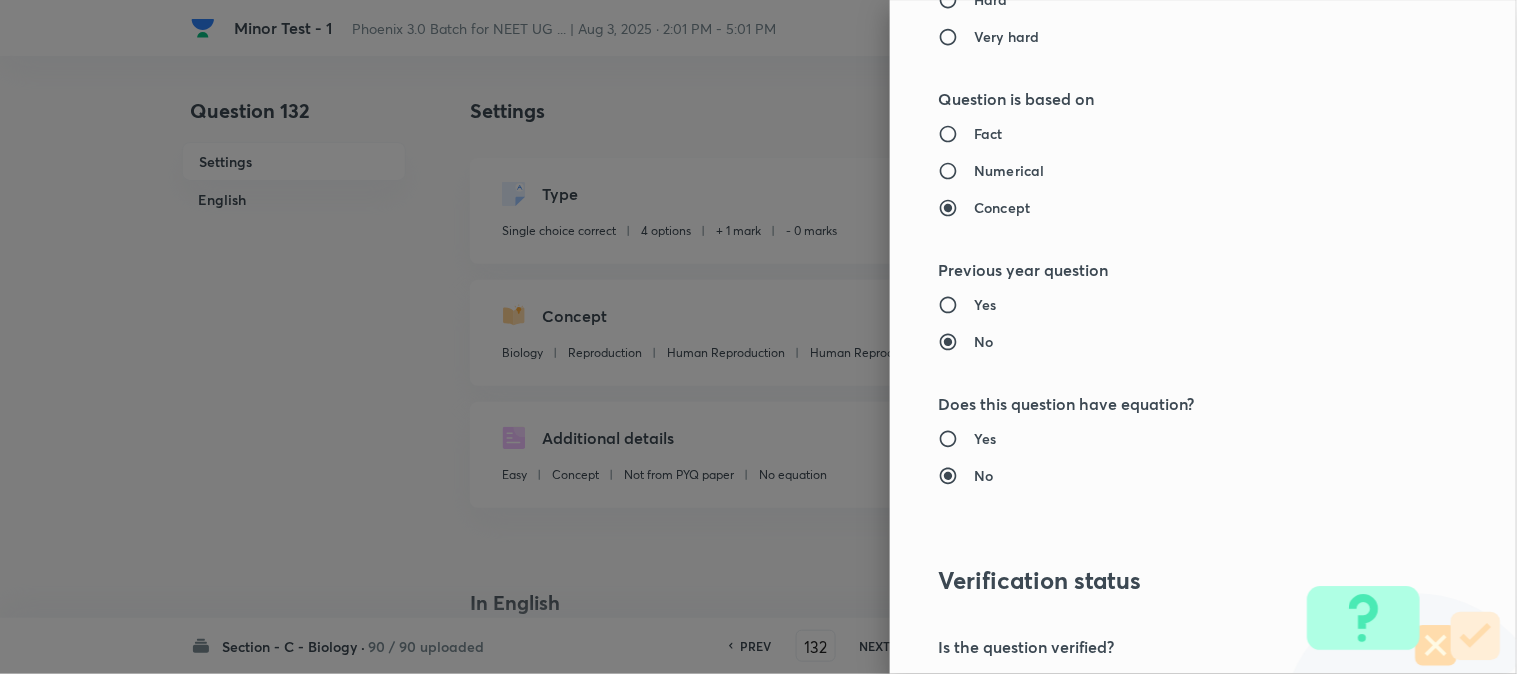 scroll, scrollTop: 2052, scrollLeft: 0, axis: vertical 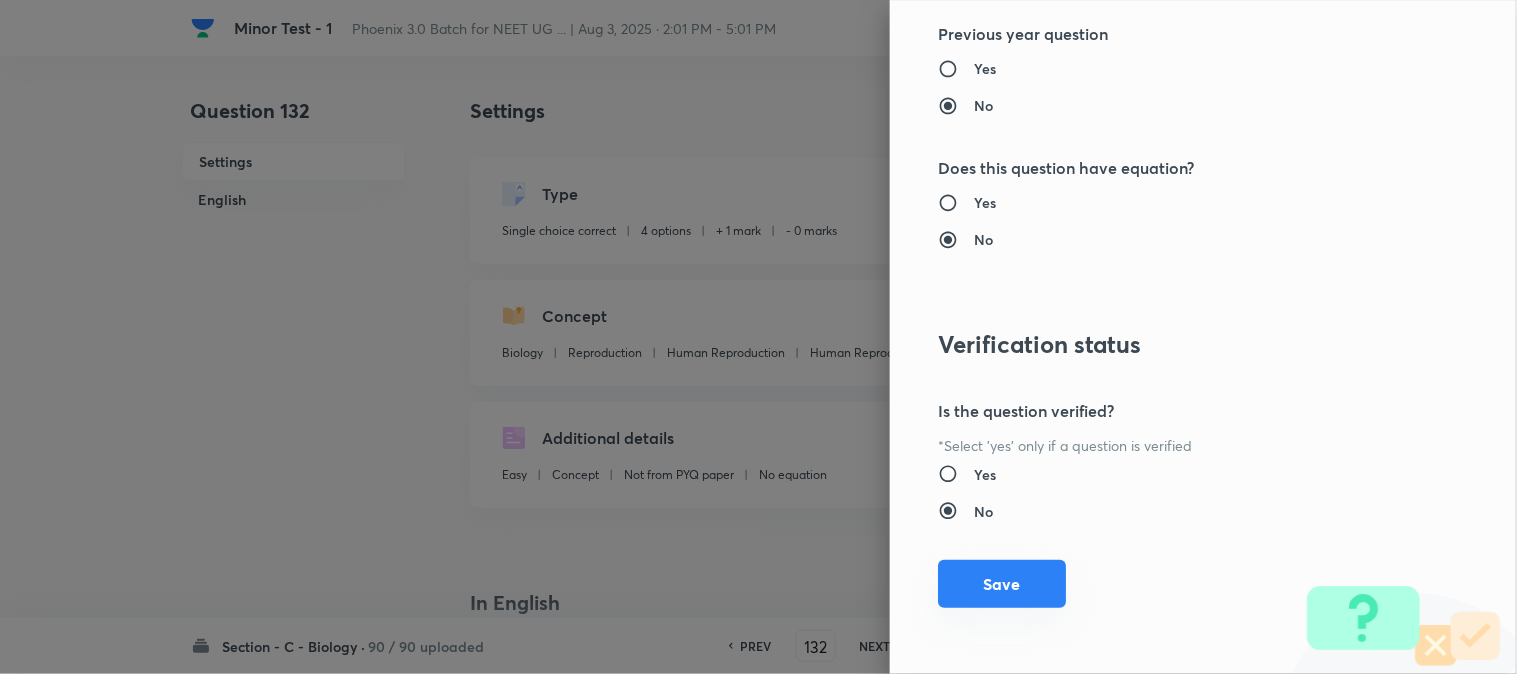 click on "Save" at bounding box center (1002, 584) 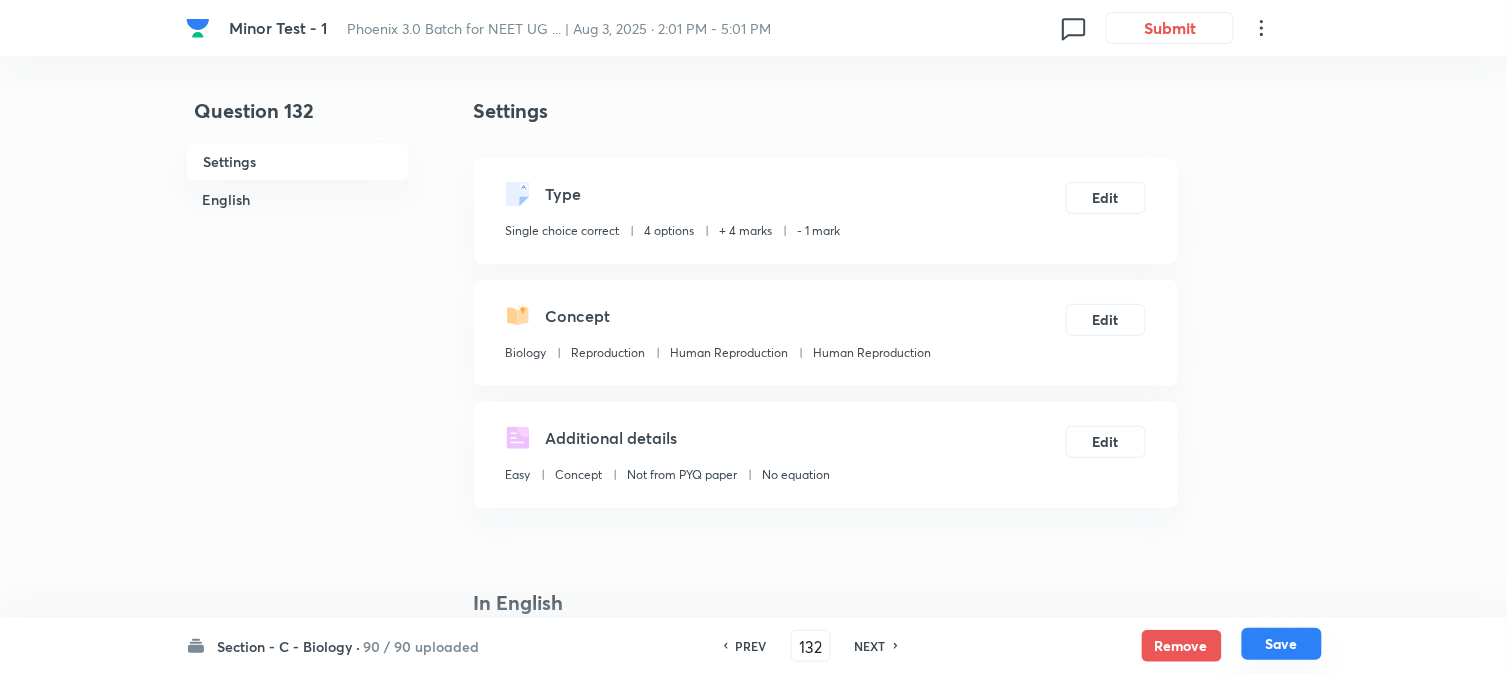 click on "Save" at bounding box center (1282, 644) 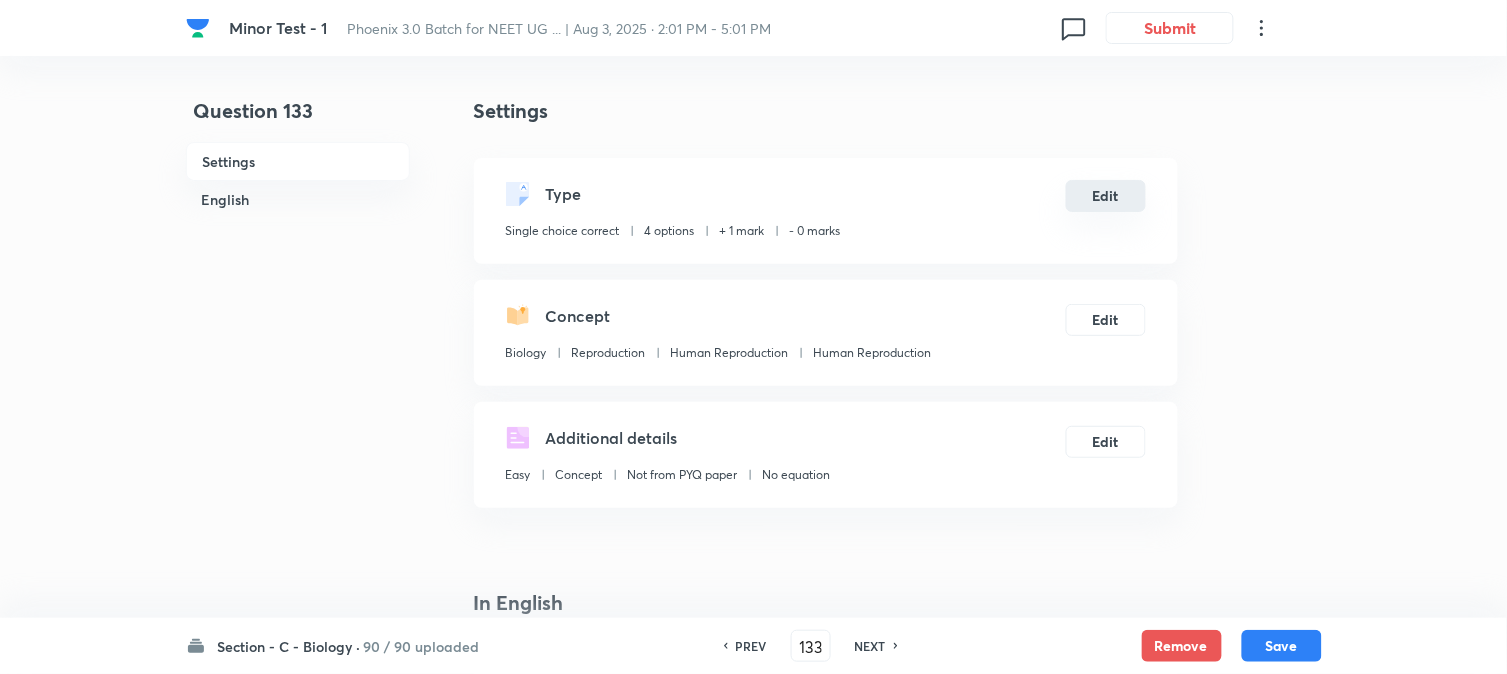 click on "Edit" at bounding box center [1106, 196] 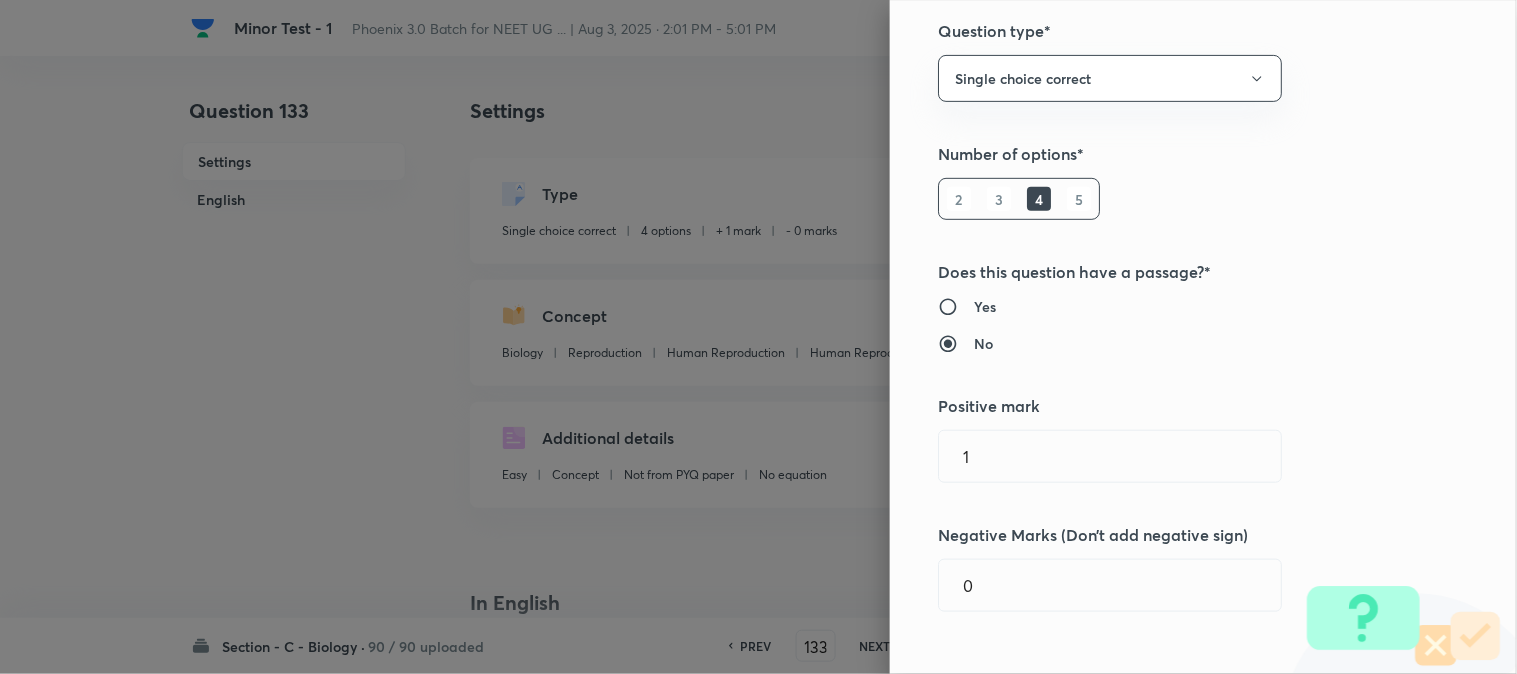 scroll, scrollTop: 333, scrollLeft: 0, axis: vertical 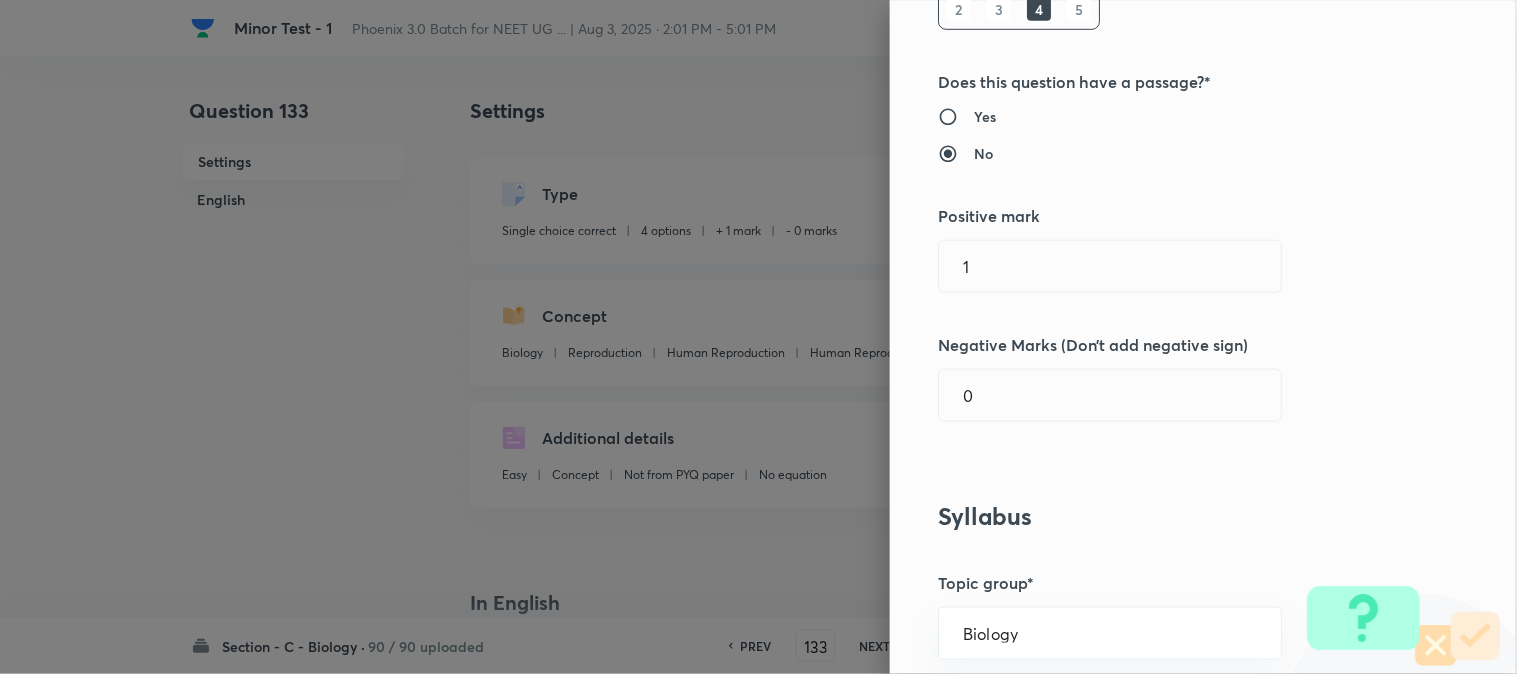click on "Positive mark" at bounding box center [1170, 216] 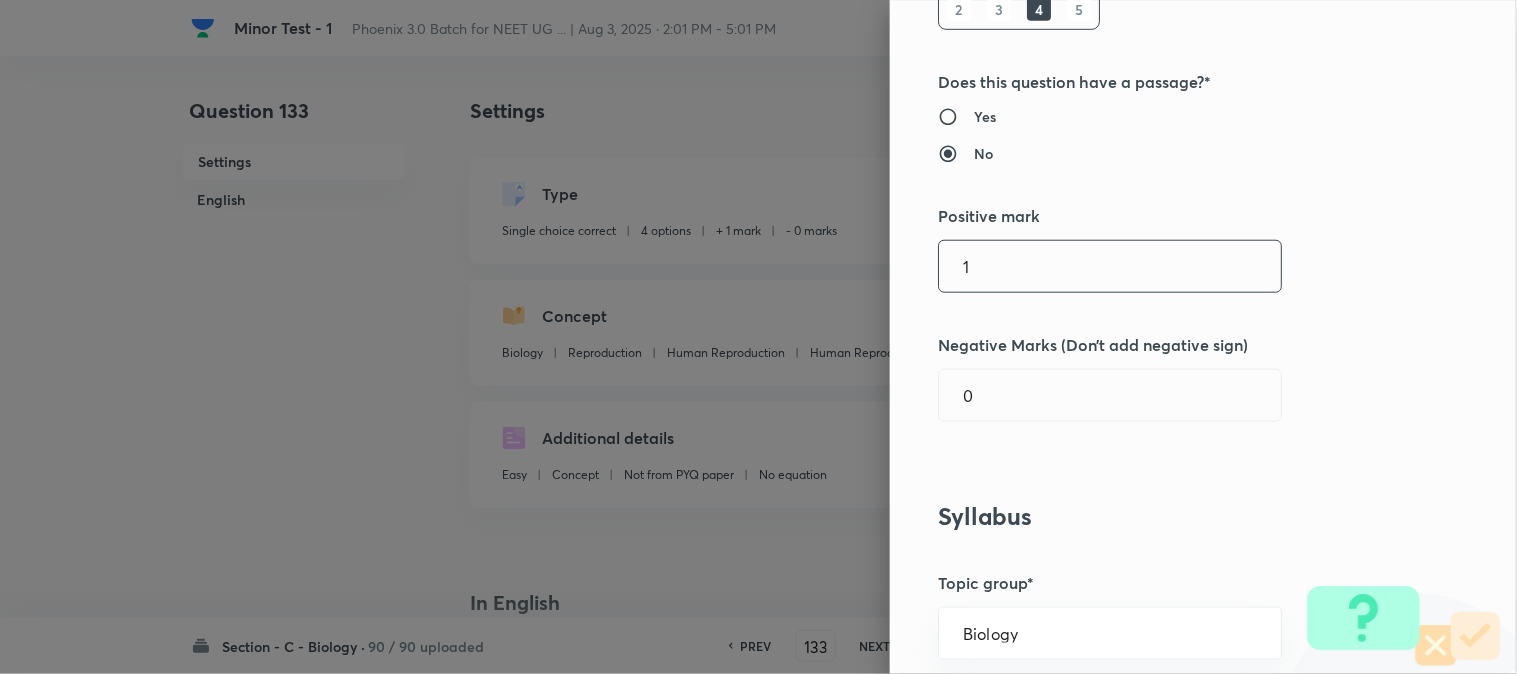click on "1" at bounding box center (1110, 266) 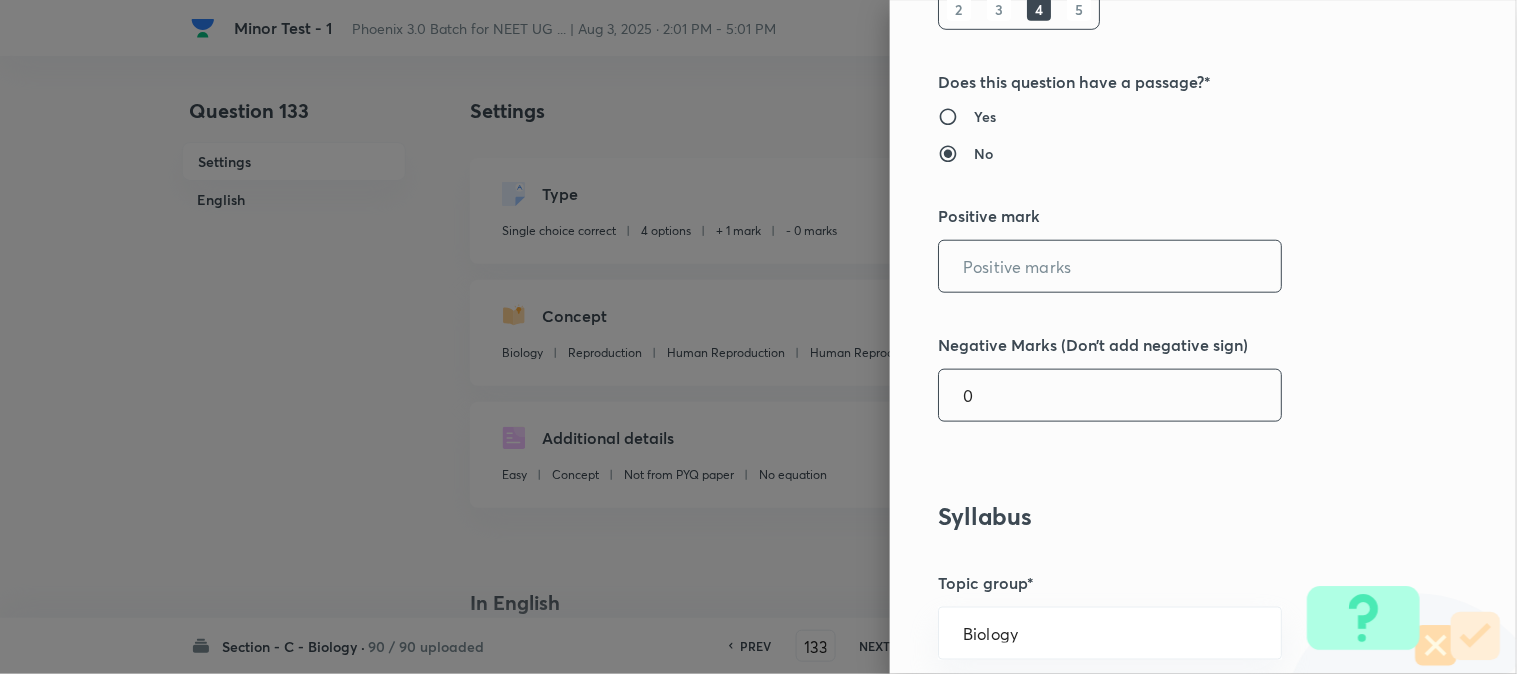 click on "0" at bounding box center (1110, 395) 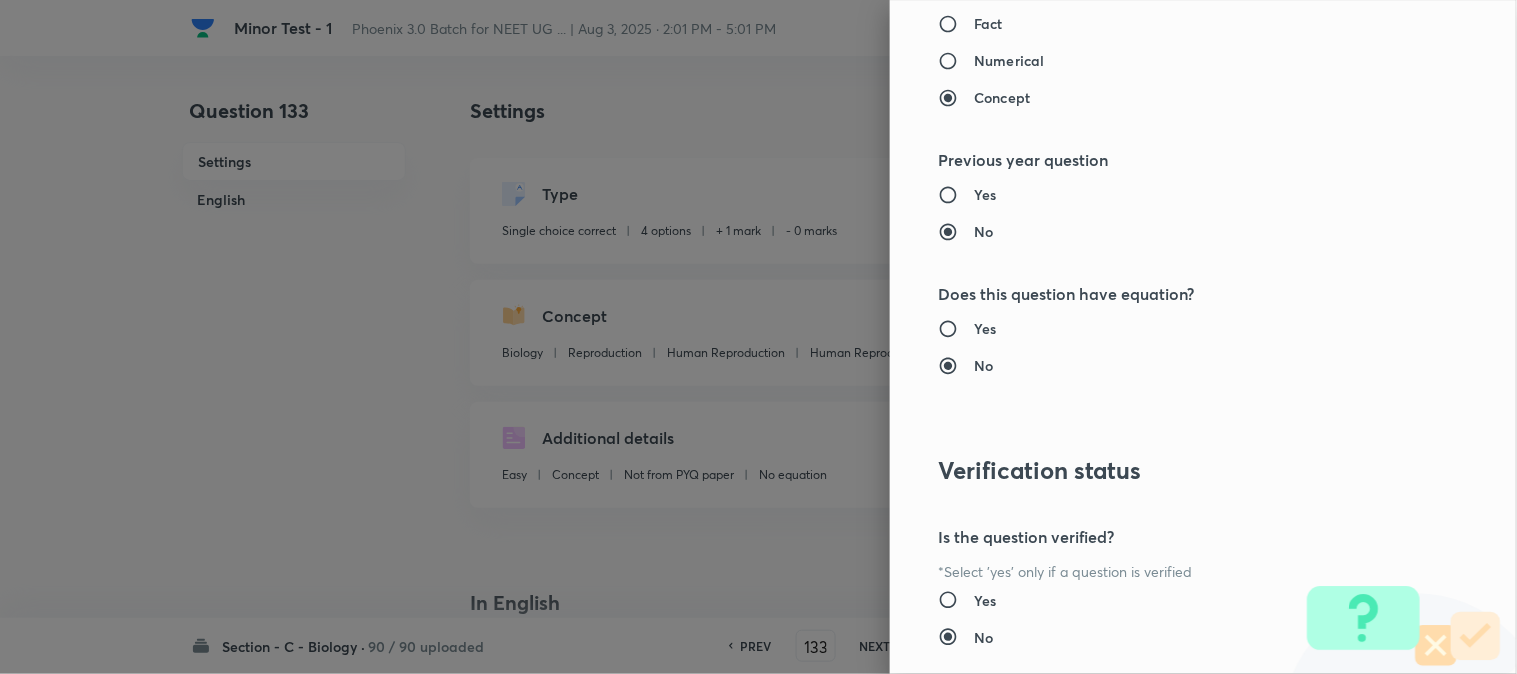 scroll, scrollTop: 2052, scrollLeft: 0, axis: vertical 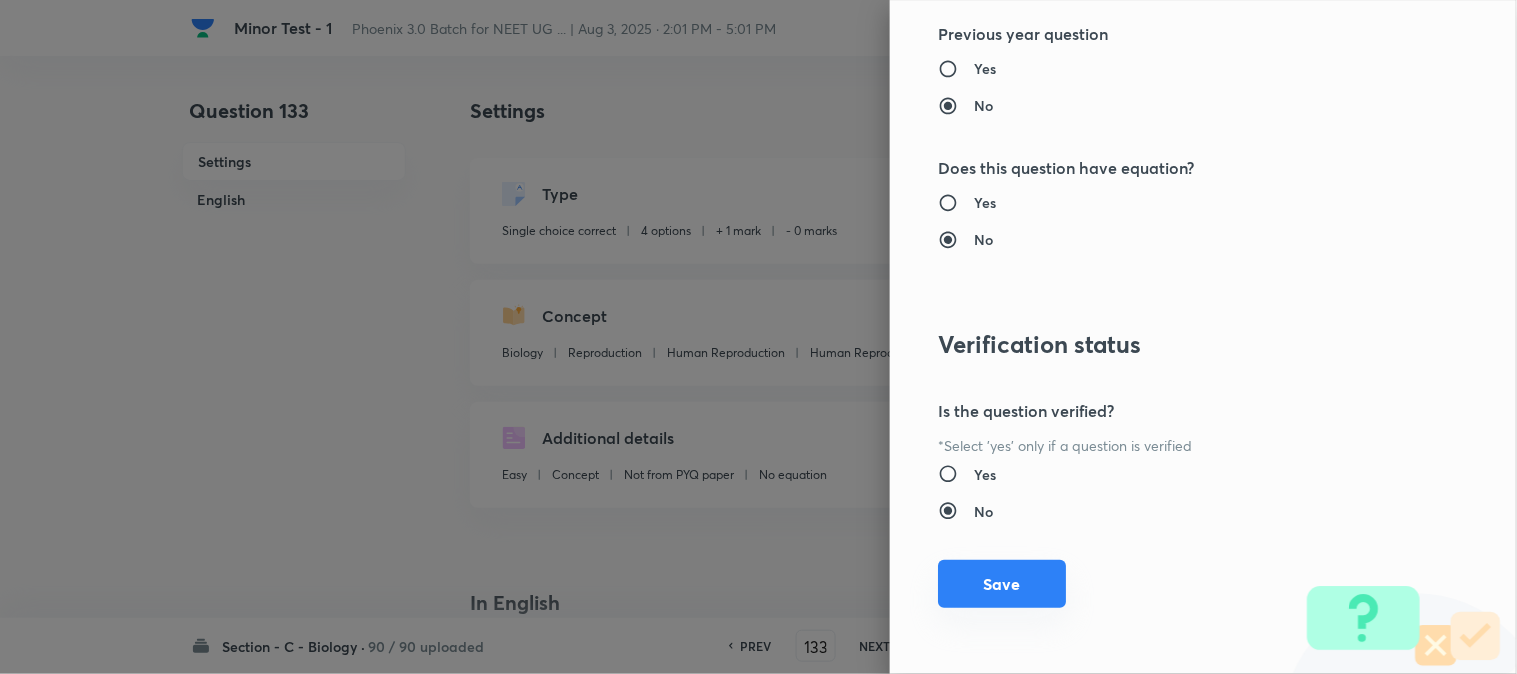 drag, startPoint x: 997, startPoint y: 587, endPoint x: 1220, endPoint y: 601, distance: 223.43903 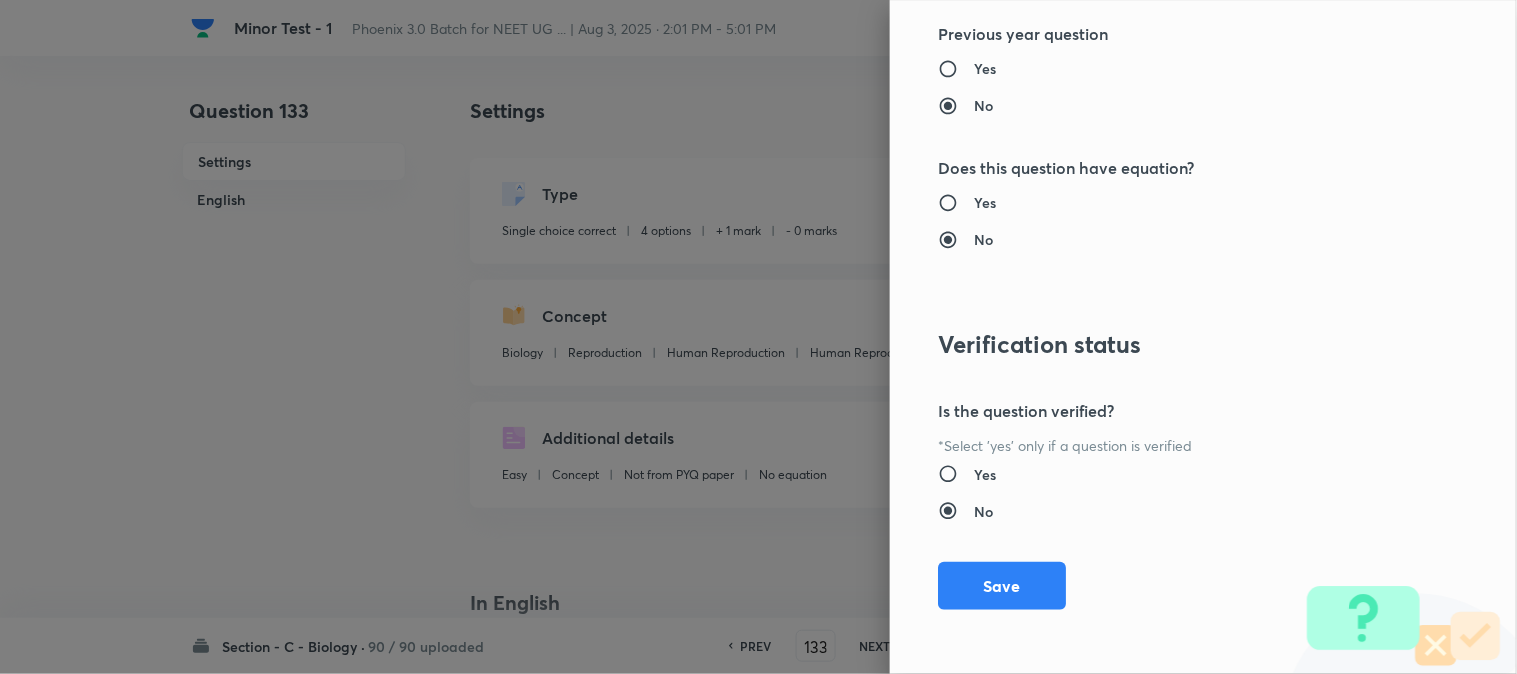 click on "Save" at bounding box center [1002, 586] 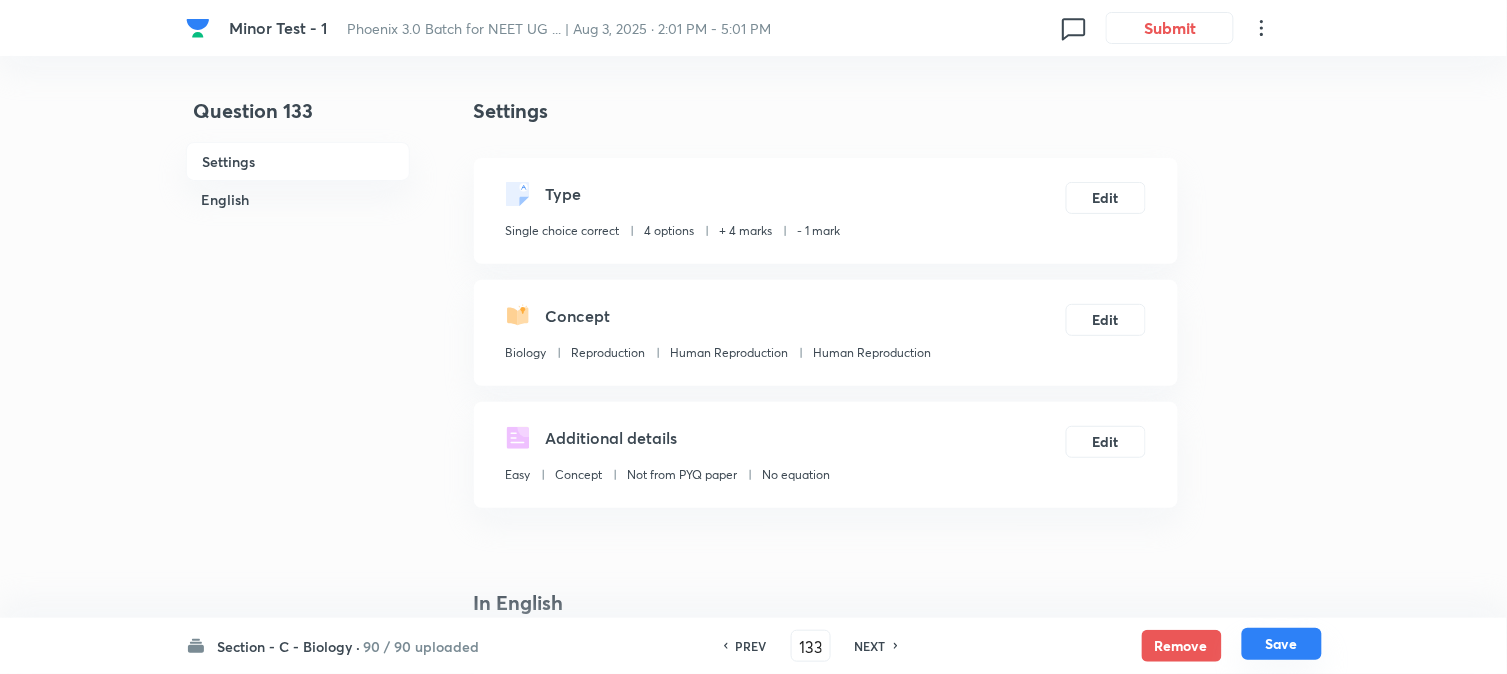 click on "Save" at bounding box center (1282, 644) 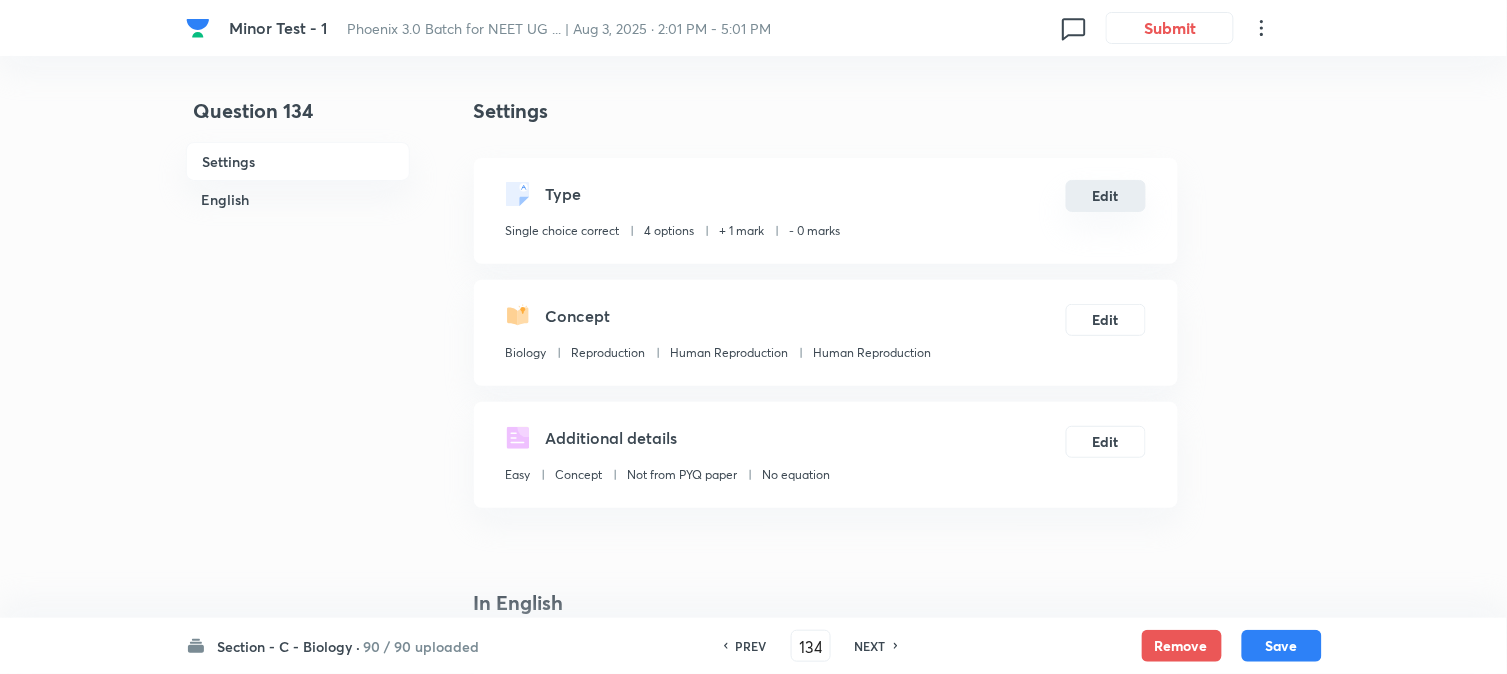 click on "Edit" at bounding box center (1106, 196) 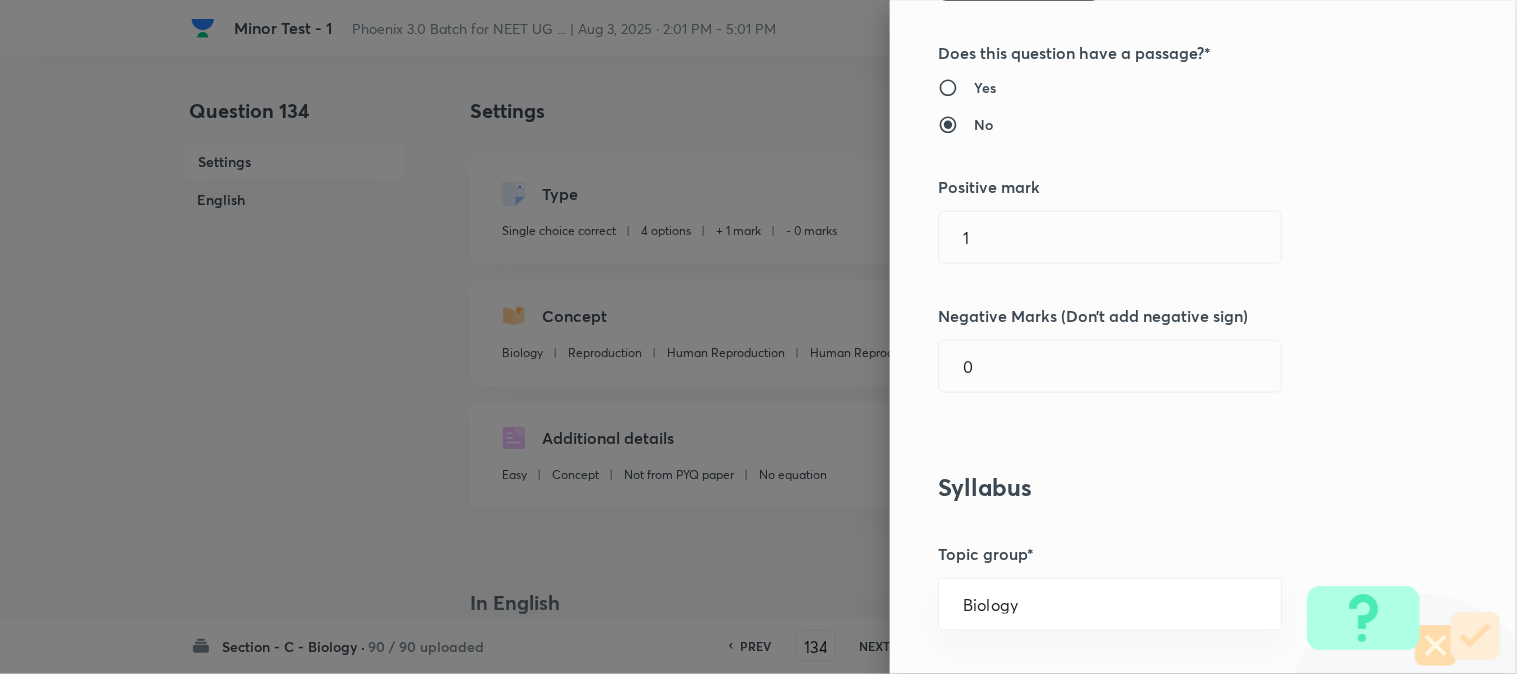 scroll, scrollTop: 444, scrollLeft: 0, axis: vertical 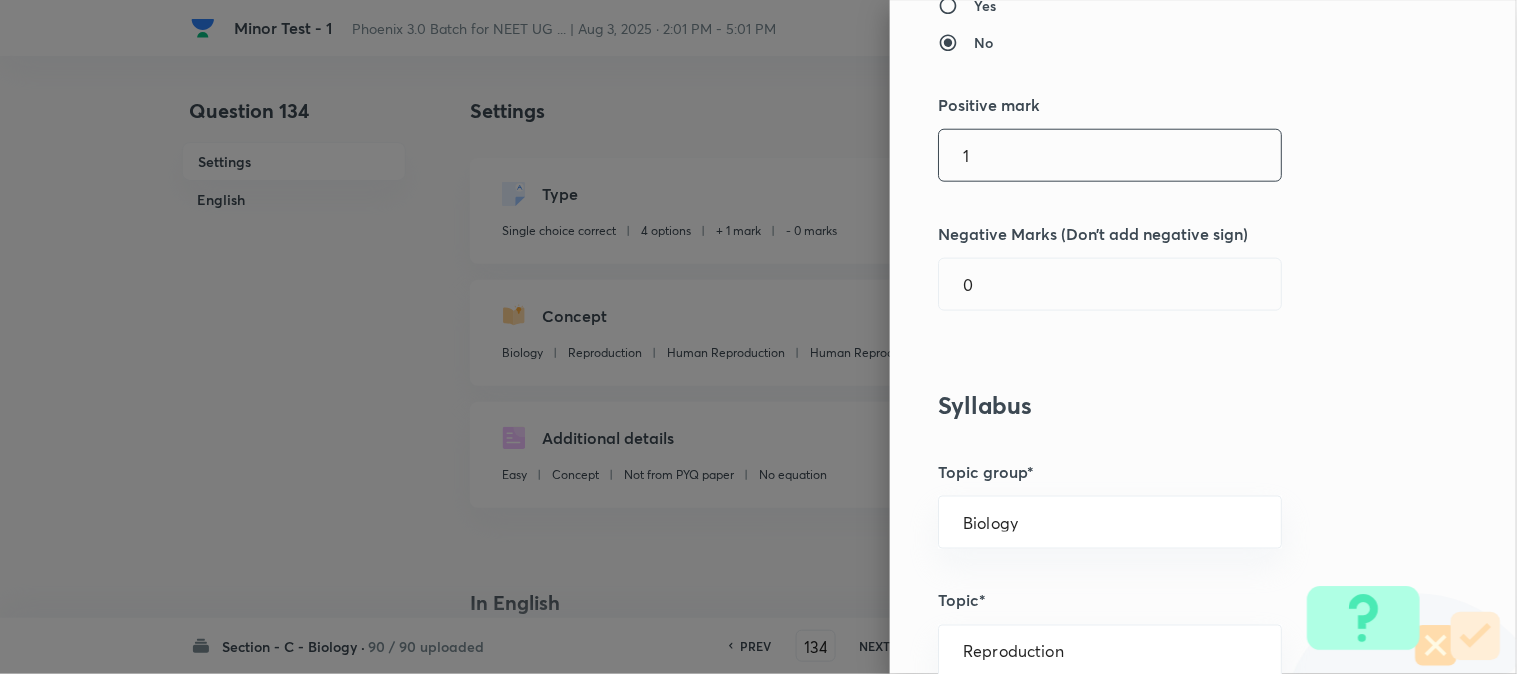click on "1" at bounding box center [1110, 155] 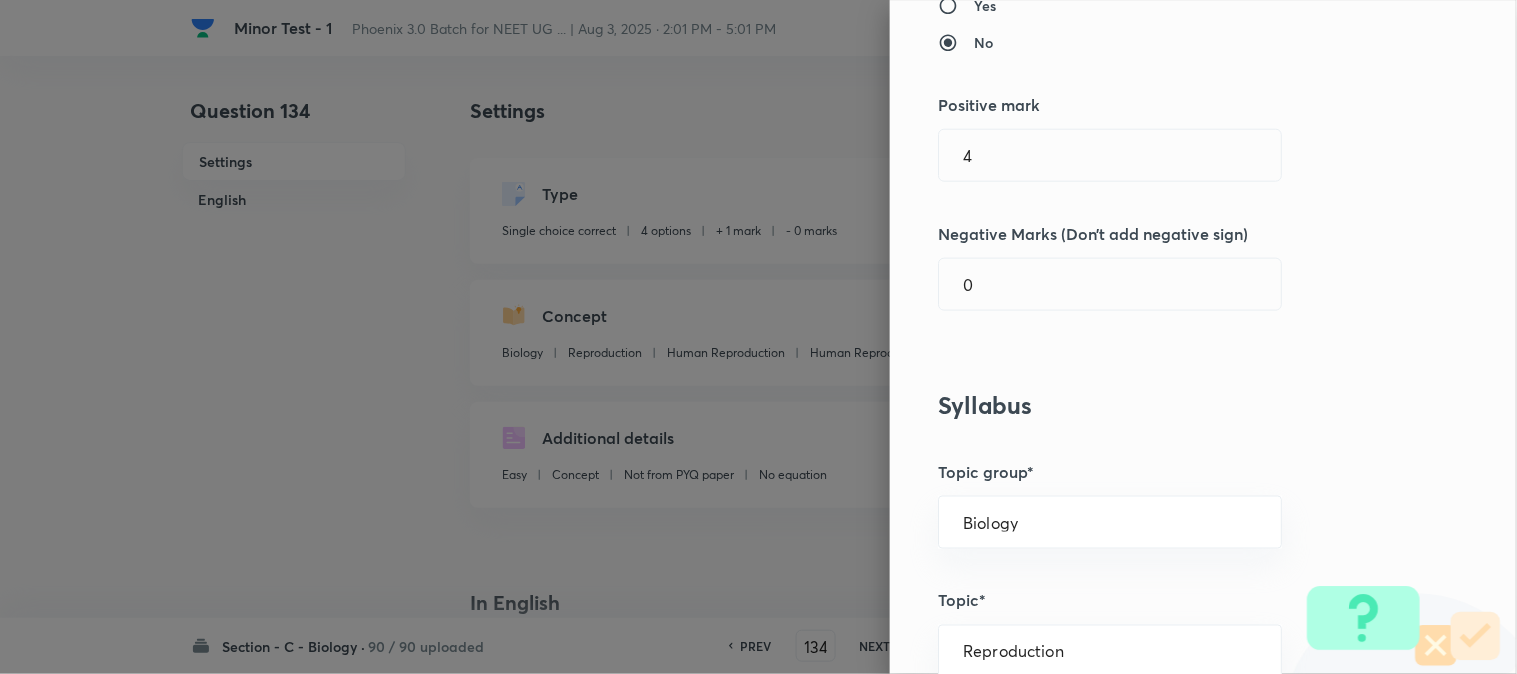 click on "Question settings Question type* Single choice correct Number of options* 2 3 4 5 Does this question have a passage?* Yes No Positive mark 4 ​ Negative Marks (Don’t add negative sign) 0 ​ Syllabus Topic group* Biology ​ Topic* Reproduction ​ Concept* Human Reproduction ​ Sub-concept* Human Reproduction ​ Concept-field ​ Additional details Question Difficulty Very easy Easy Moderate Hard Very hard Question is based on Fact Numerical Concept Previous year question Yes No Does this question have equation? Yes No Verification status Is the question verified? *Select 'yes' only if a question is verified Yes No Save" at bounding box center (1203, 337) 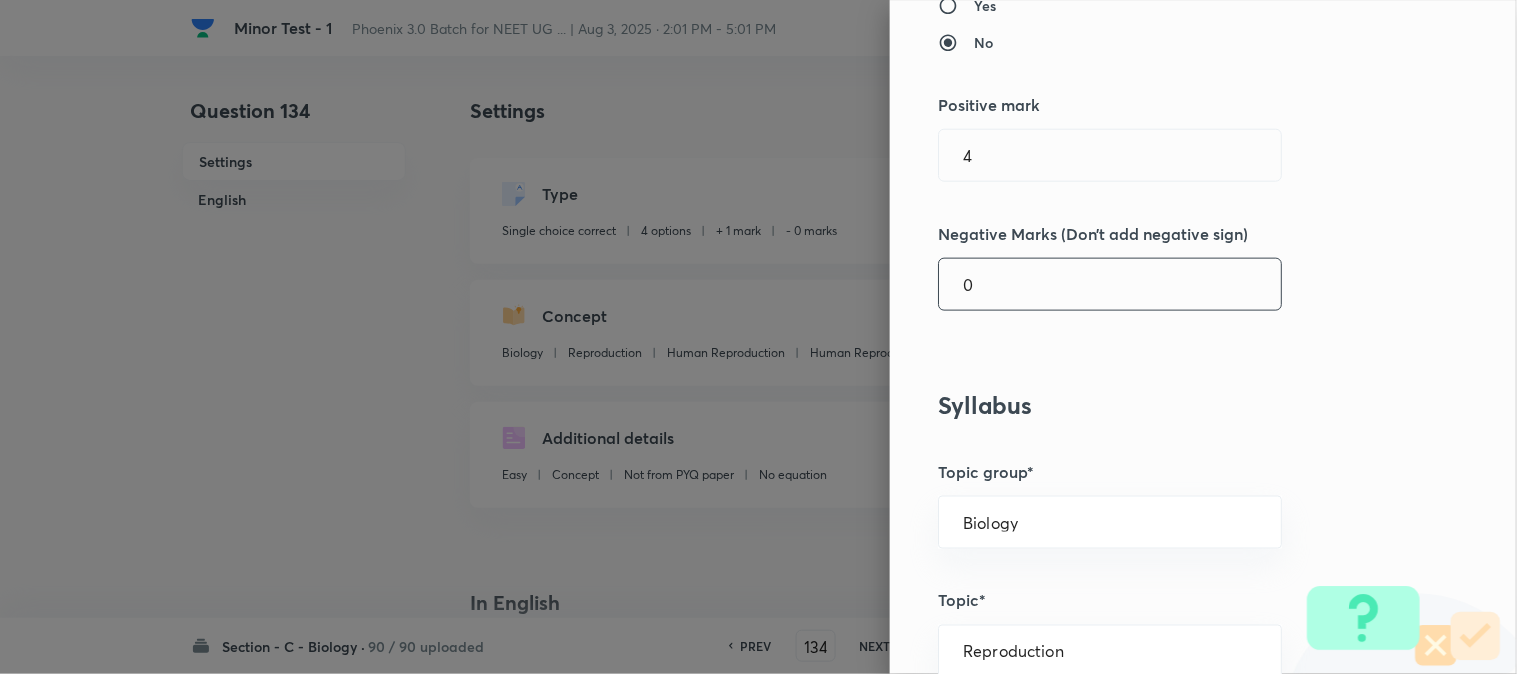 click on "0" at bounding box center (1110, 284) 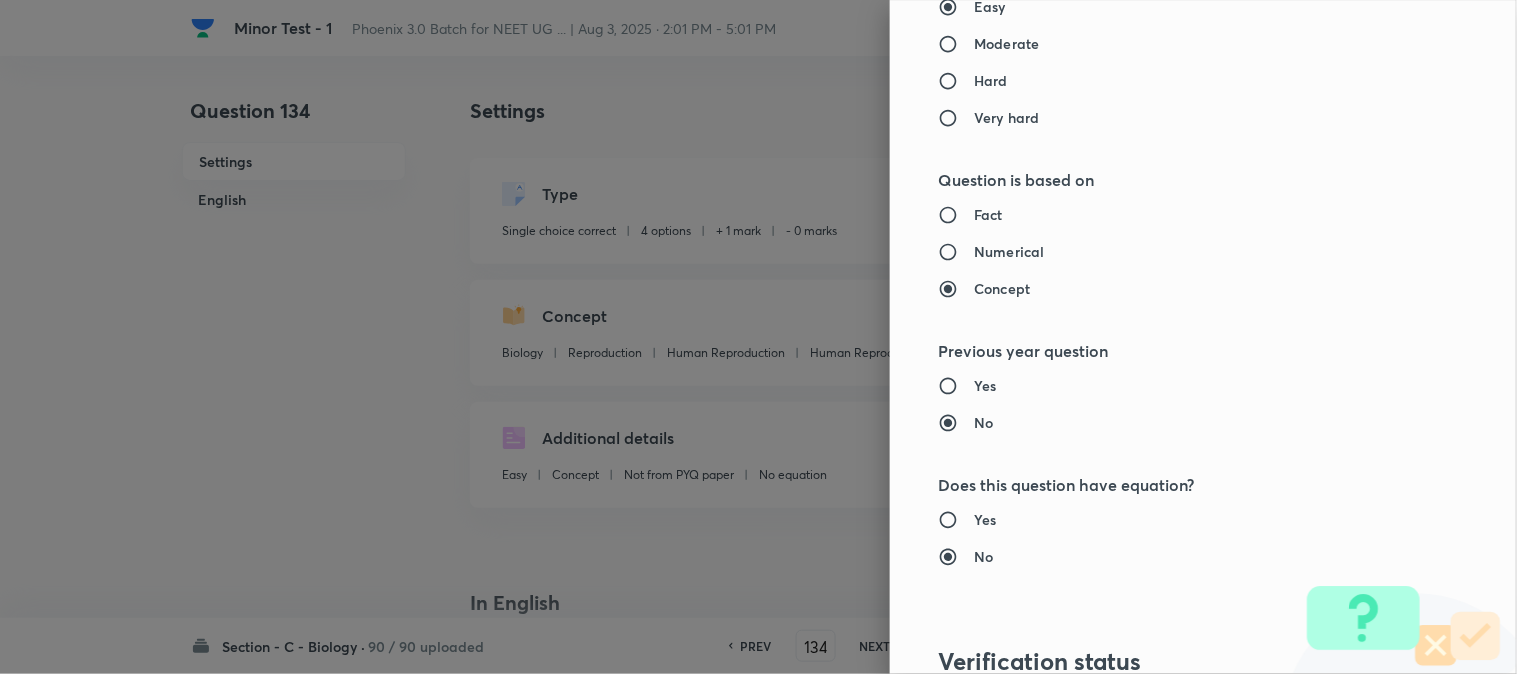 scroll, scrollTop: 2052, scrollLeft: 0, axis: vertical 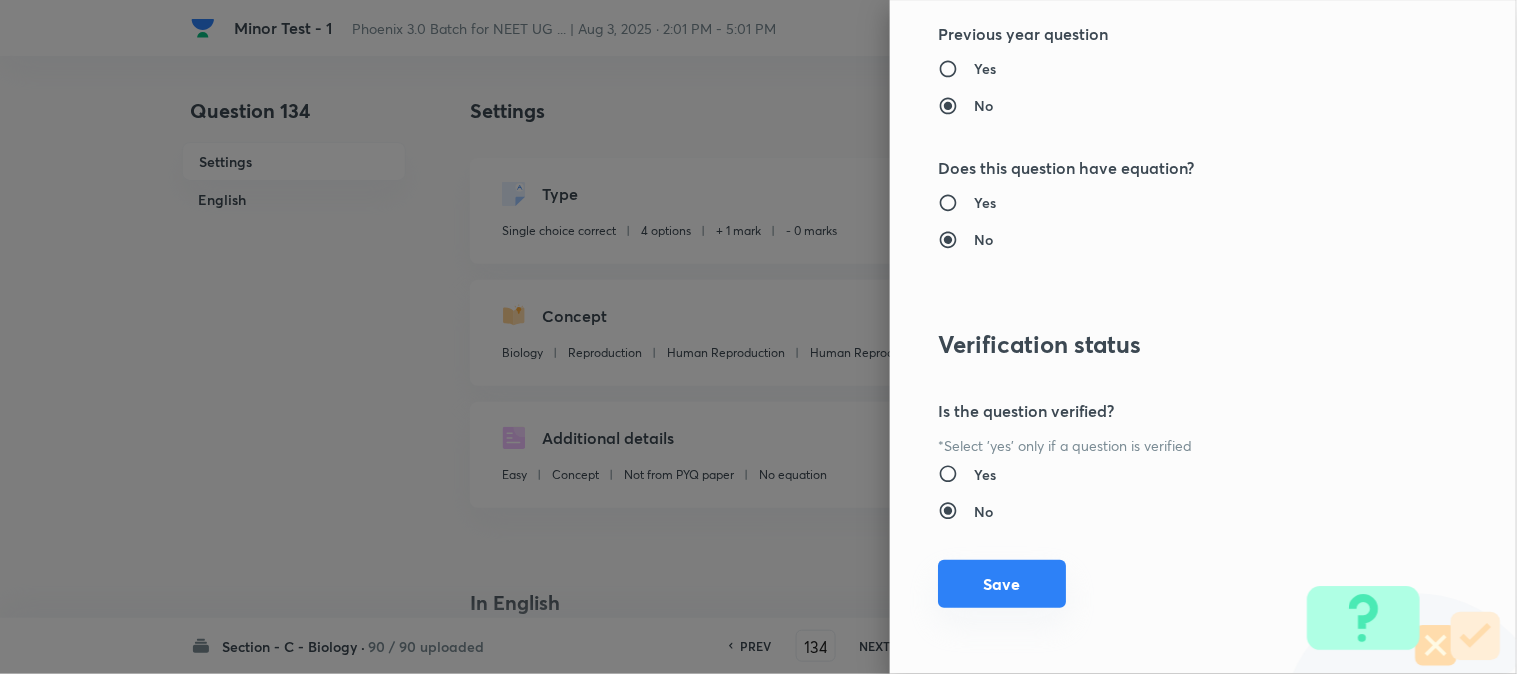 click on "Save" at bounding box center [1002, 584] 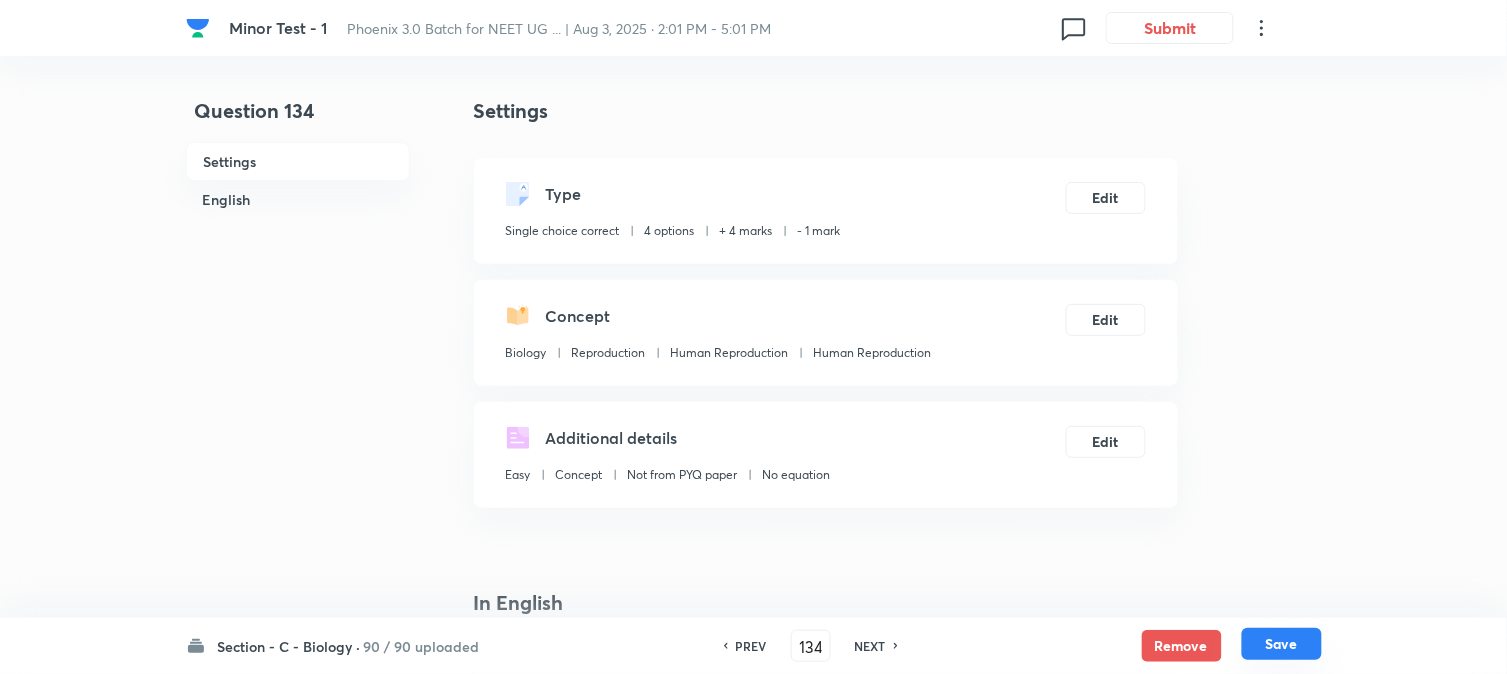 click on "Save" at bounding box center [1282, 644] 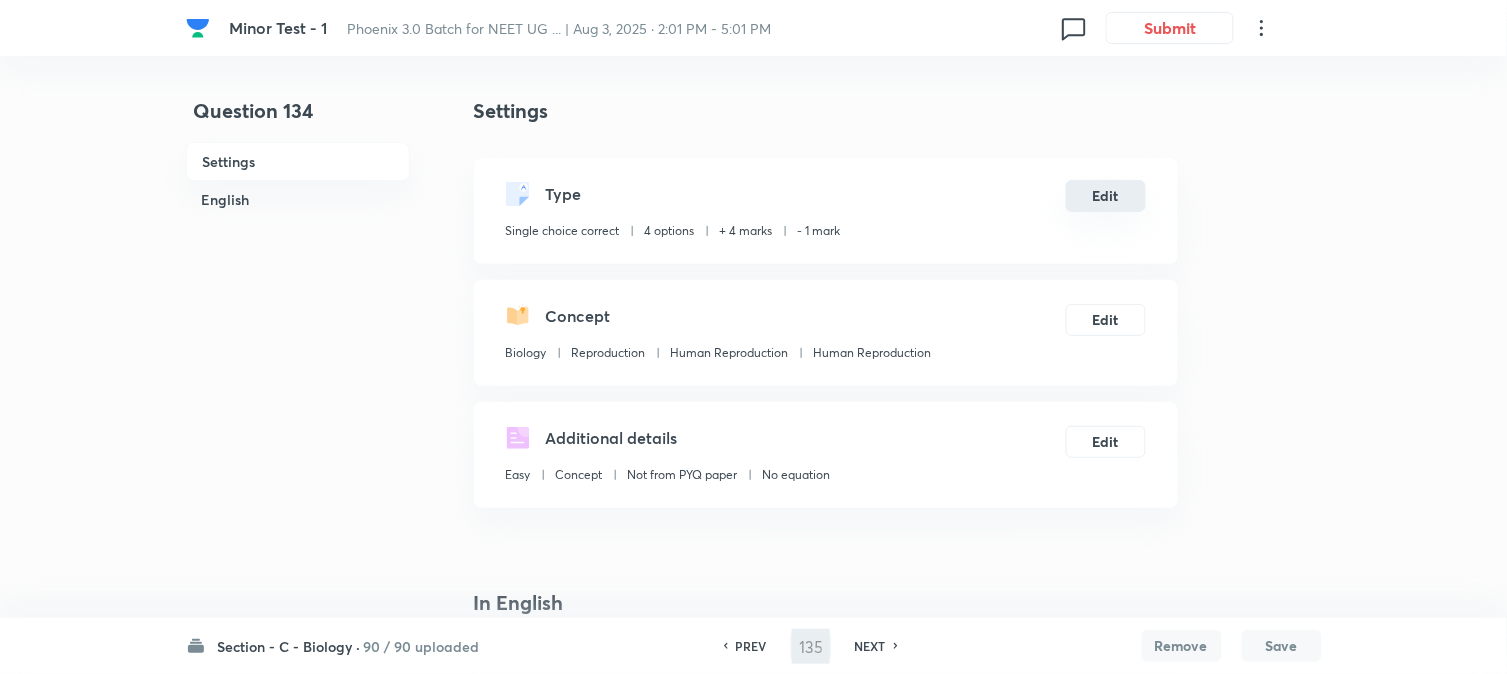 click on "Edit" at bounding box center (1106, 196) 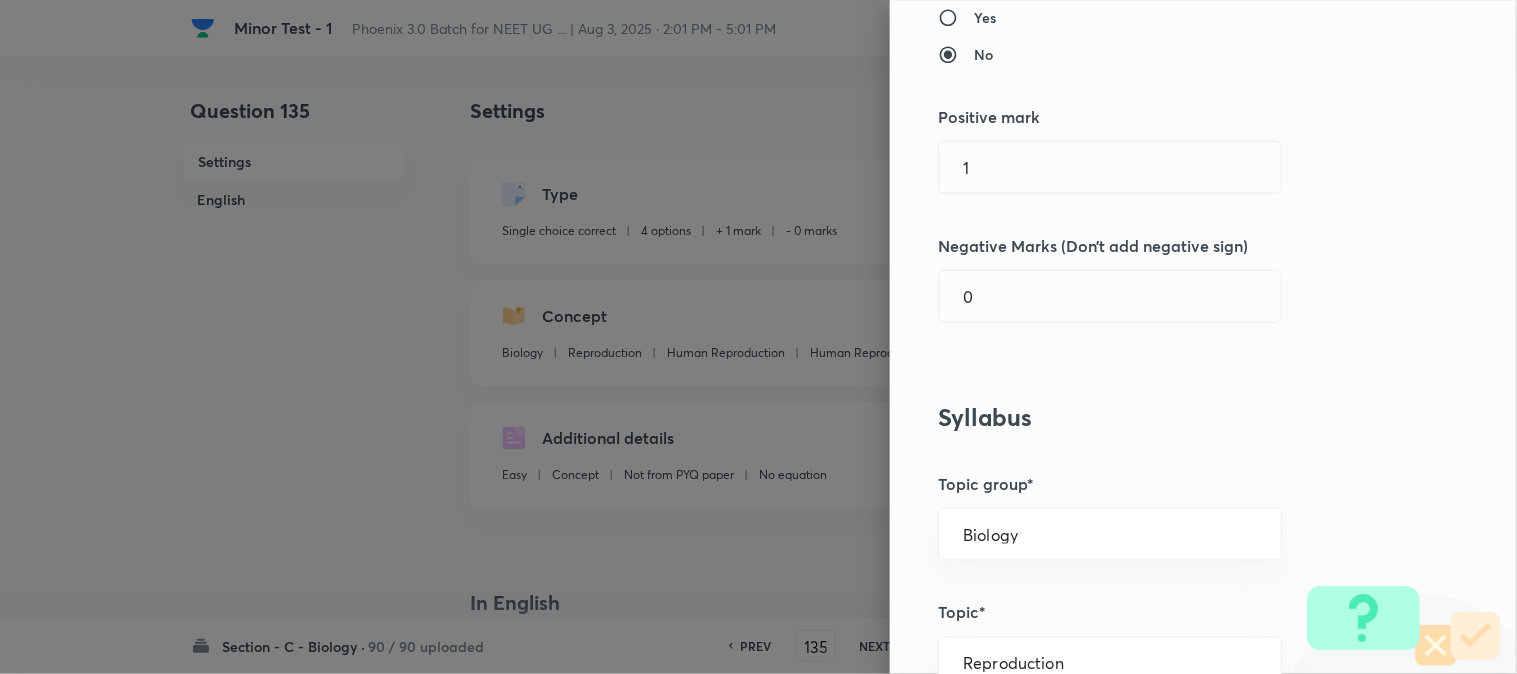 scroll, scrollTop: 444, scrollLeft: 0, axis: vertical 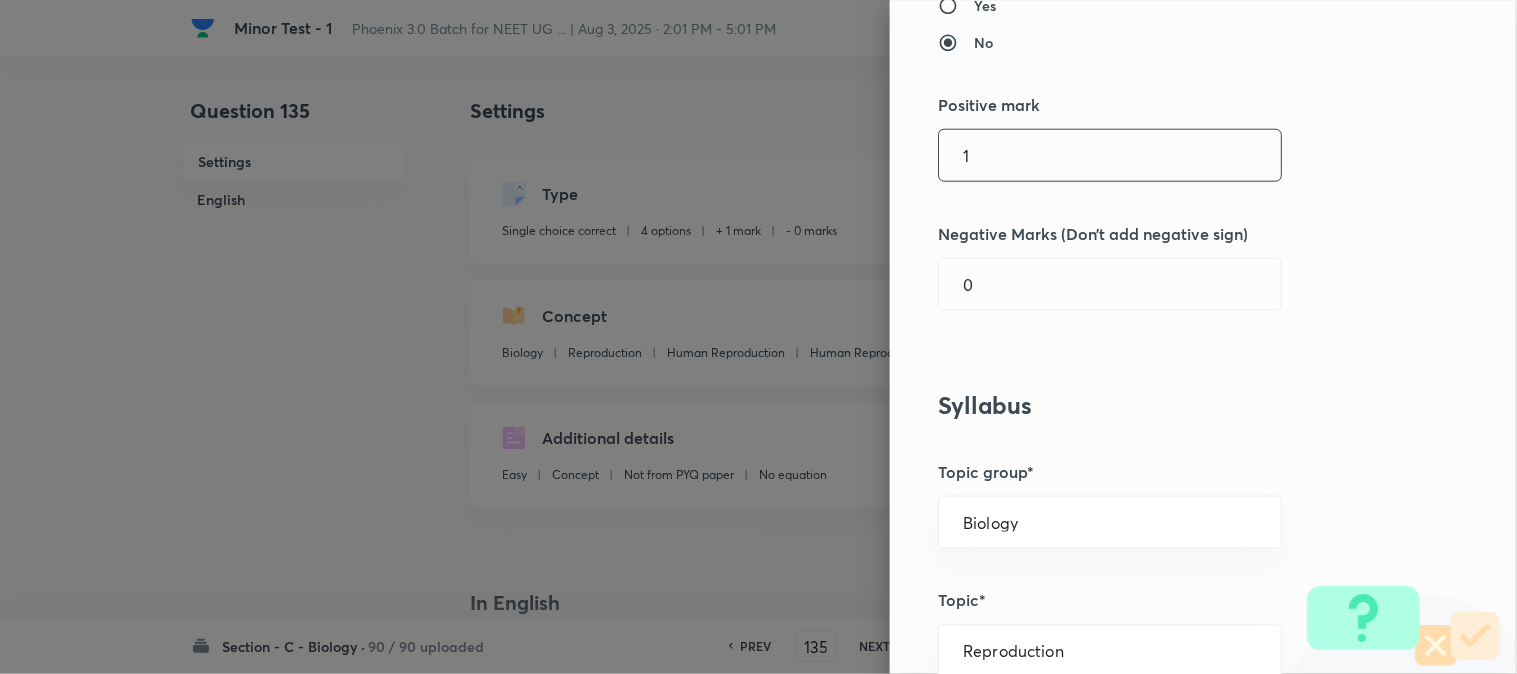 click on "1" at bounding box center [1110, 155] 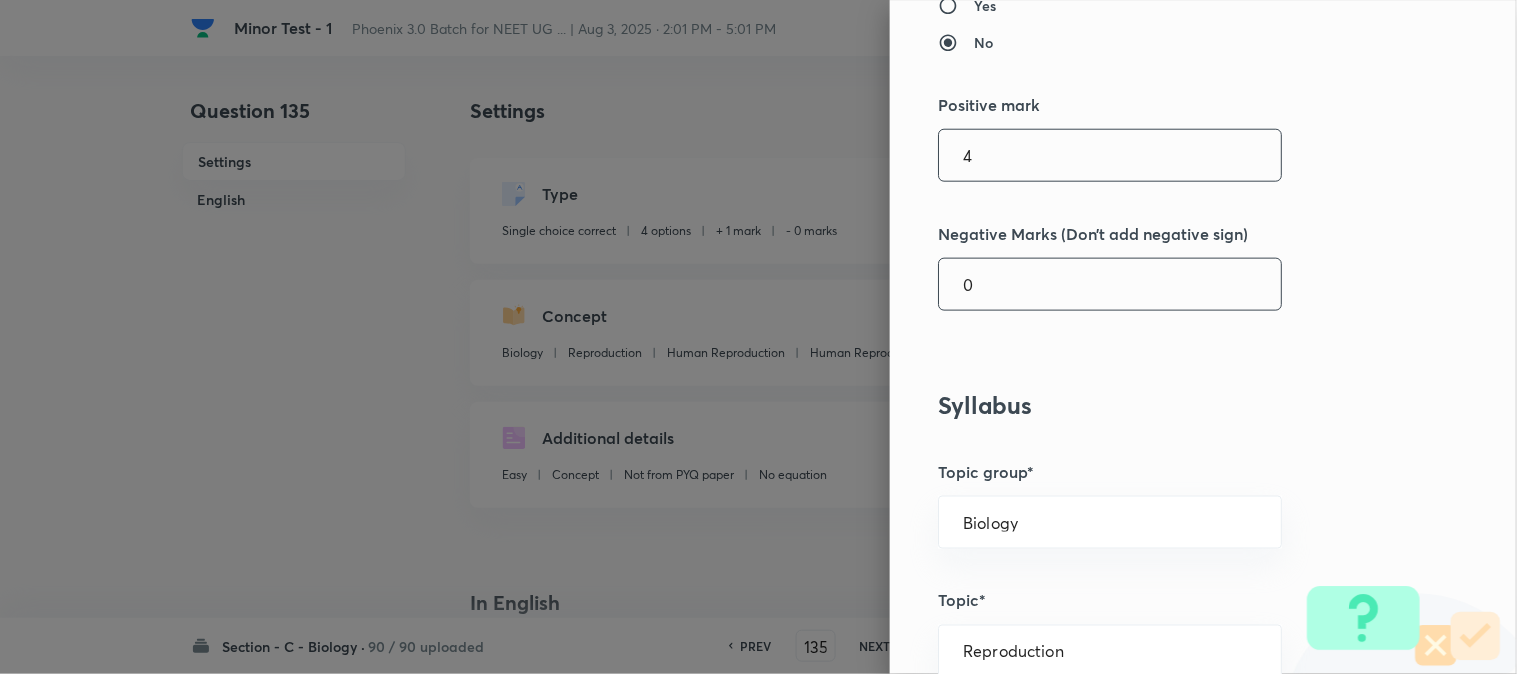 click on "0" at bounding box center (1110, 284) 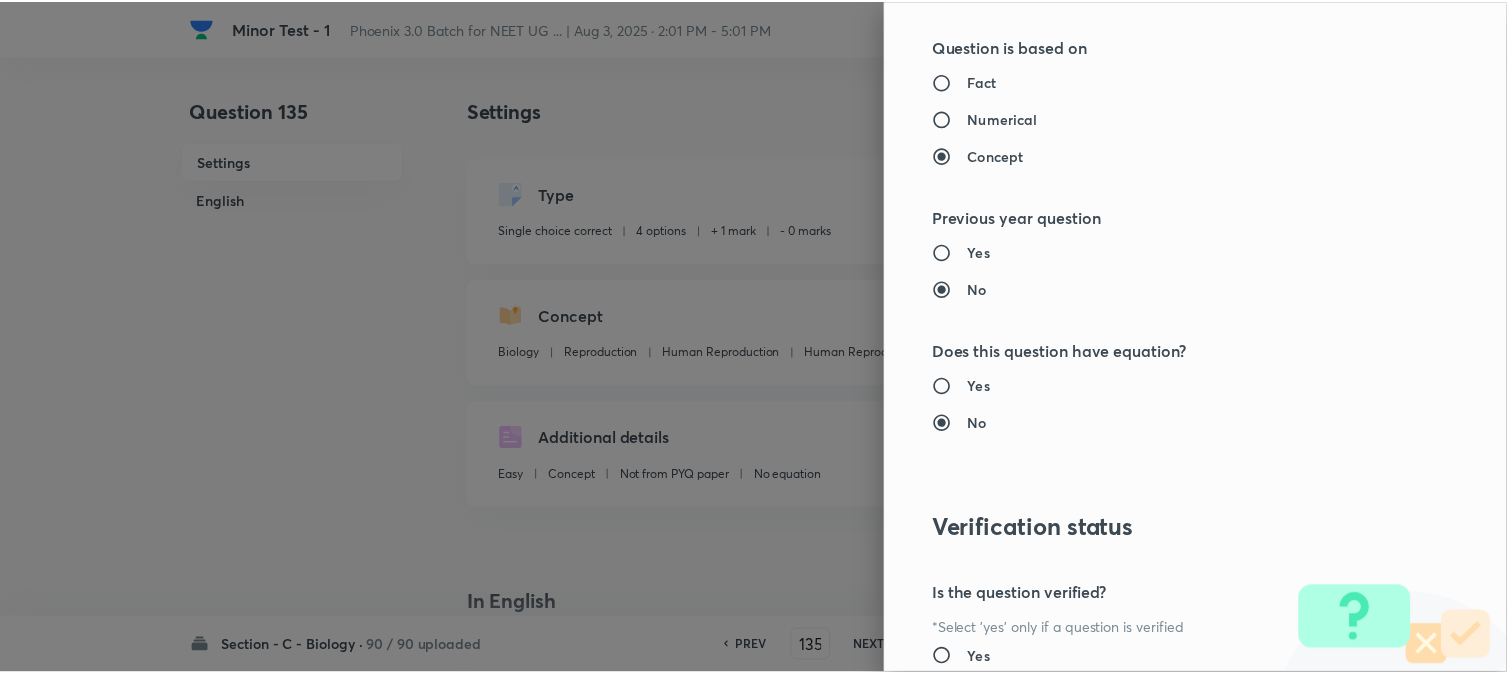 scroll, scrollTop: 2052, scrollLeft: 0, axis: vertical 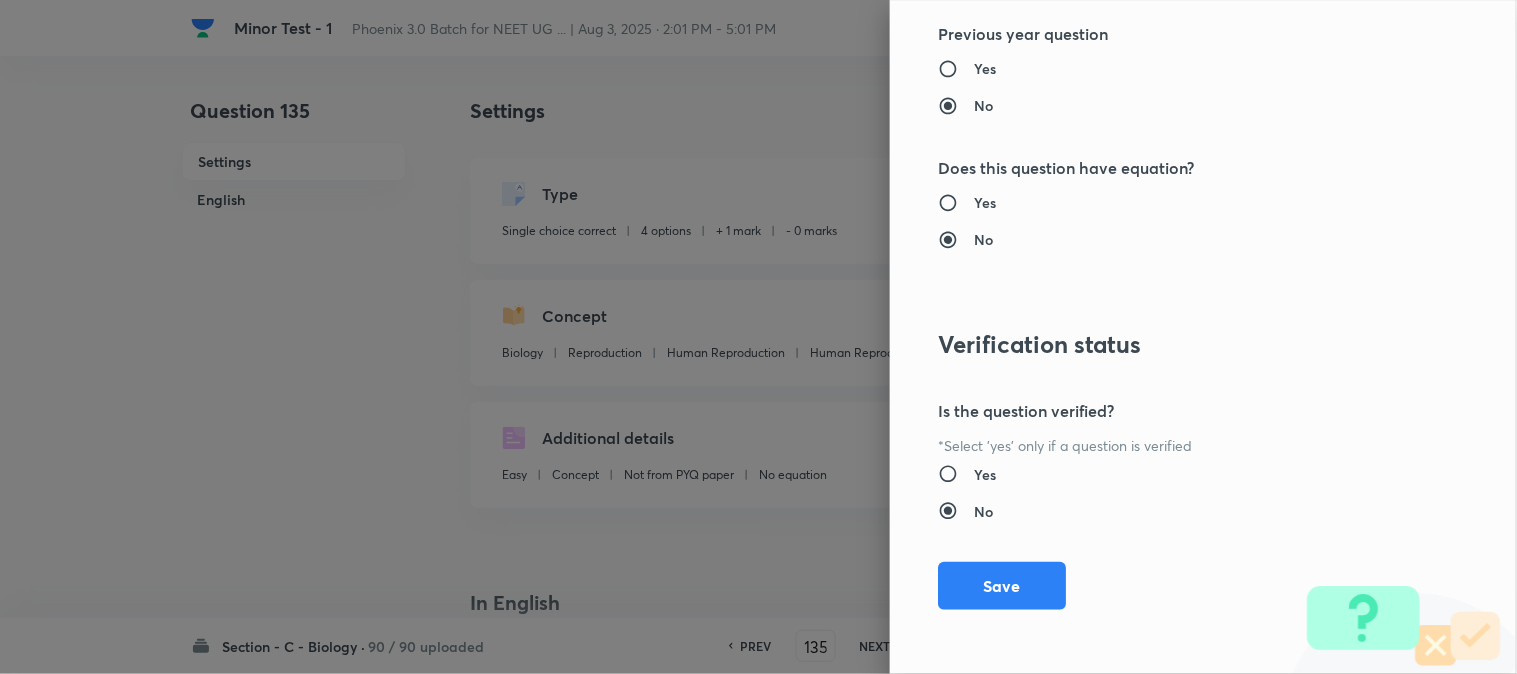 click on "Save" at bounding box center [1002, 586] 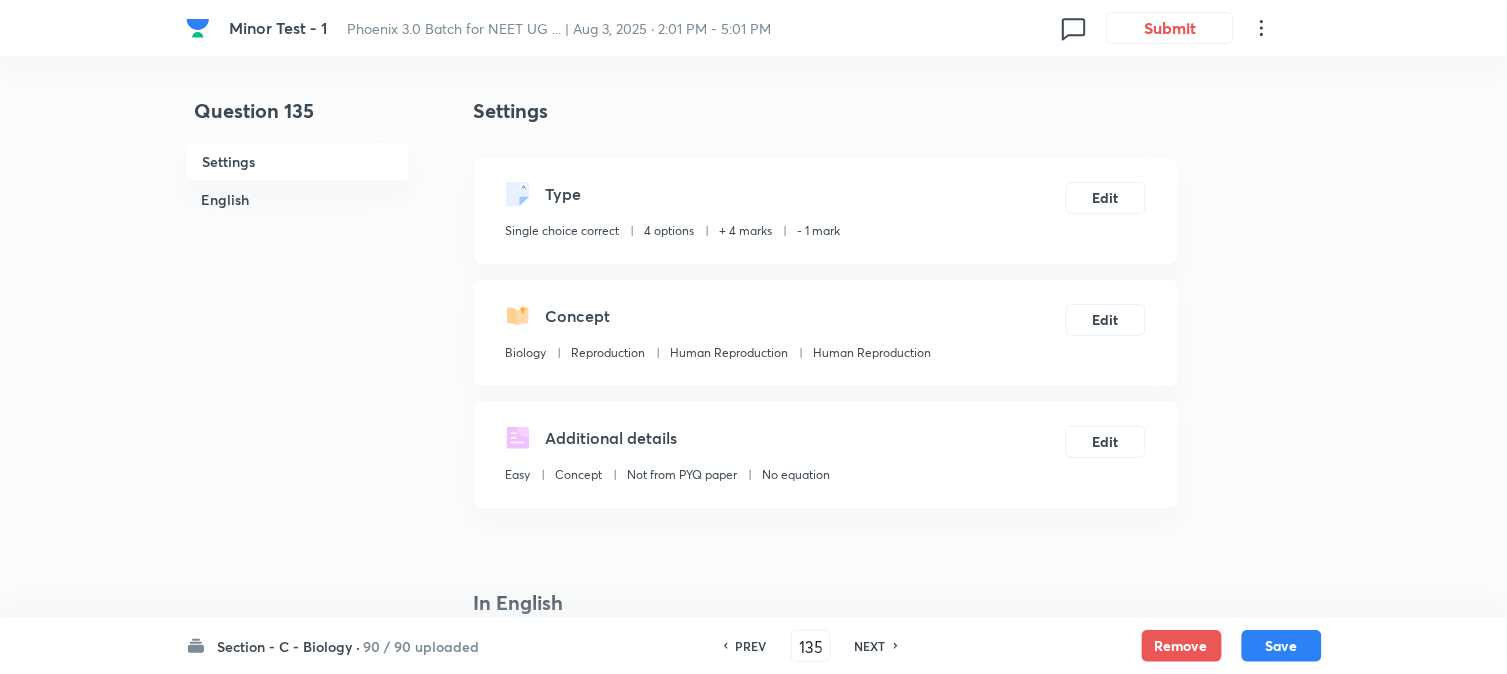 click on "Save" at bounding box center [1282, 646] 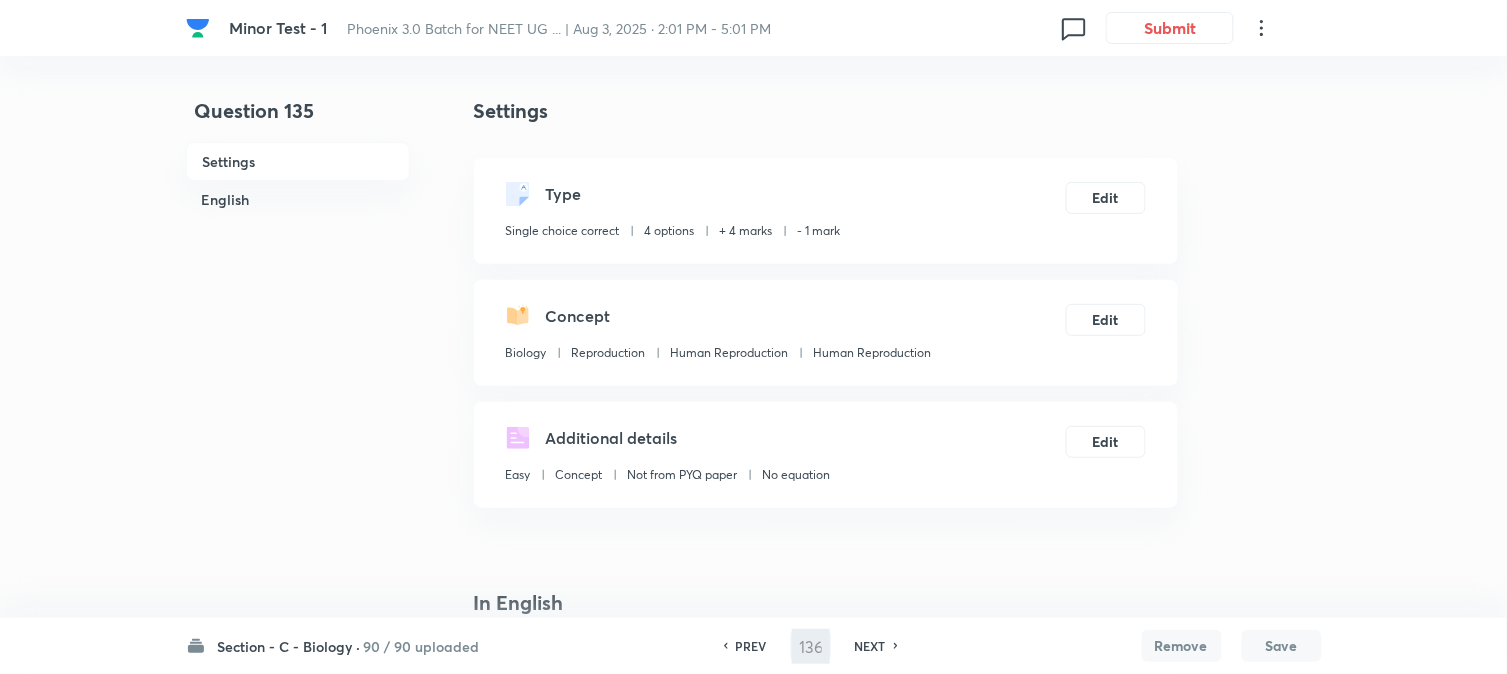 click on "Type Single choice correct 4 options + 4 marks - 1 mark Edit" at bounding box center [826, 211] 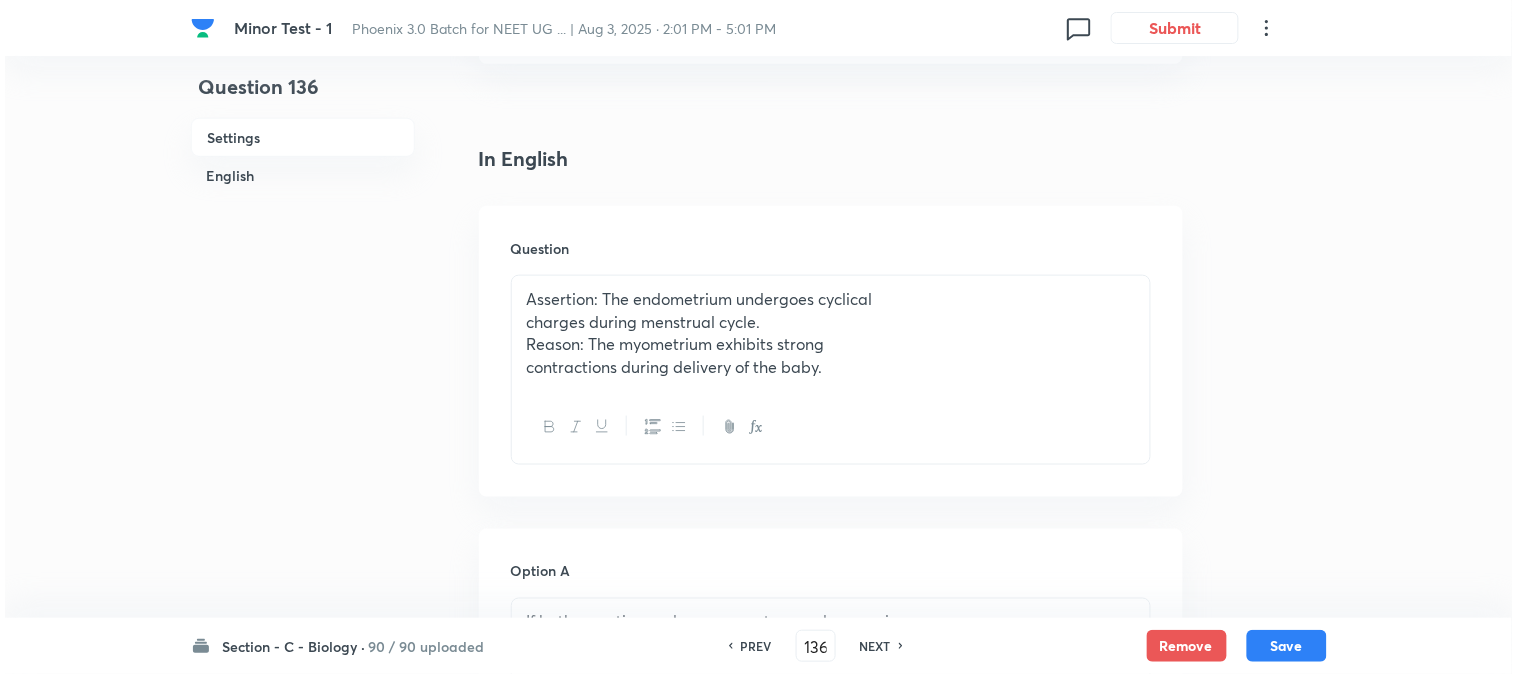 scroll, scrollTop: 0, scrollLeft: 0, axis: both 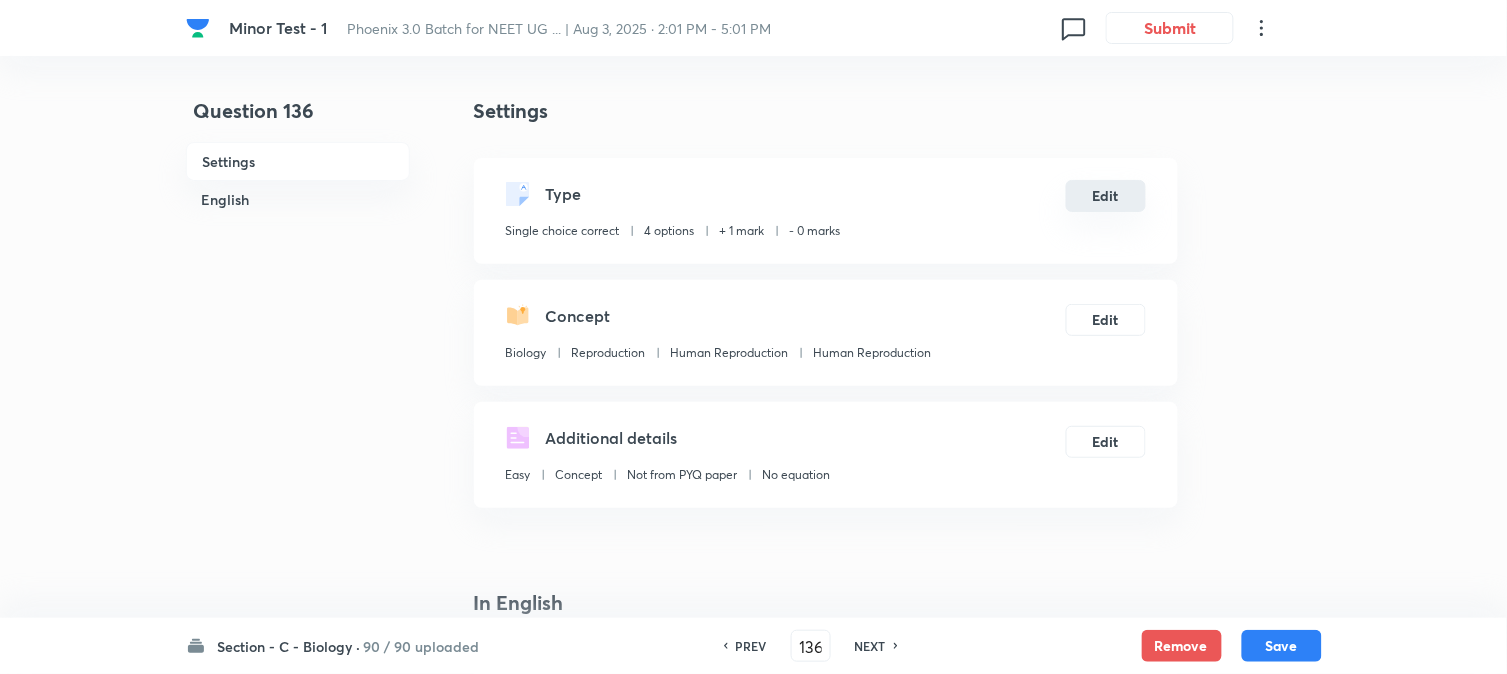 click on "Edit" at bounding box center (1106, 196) 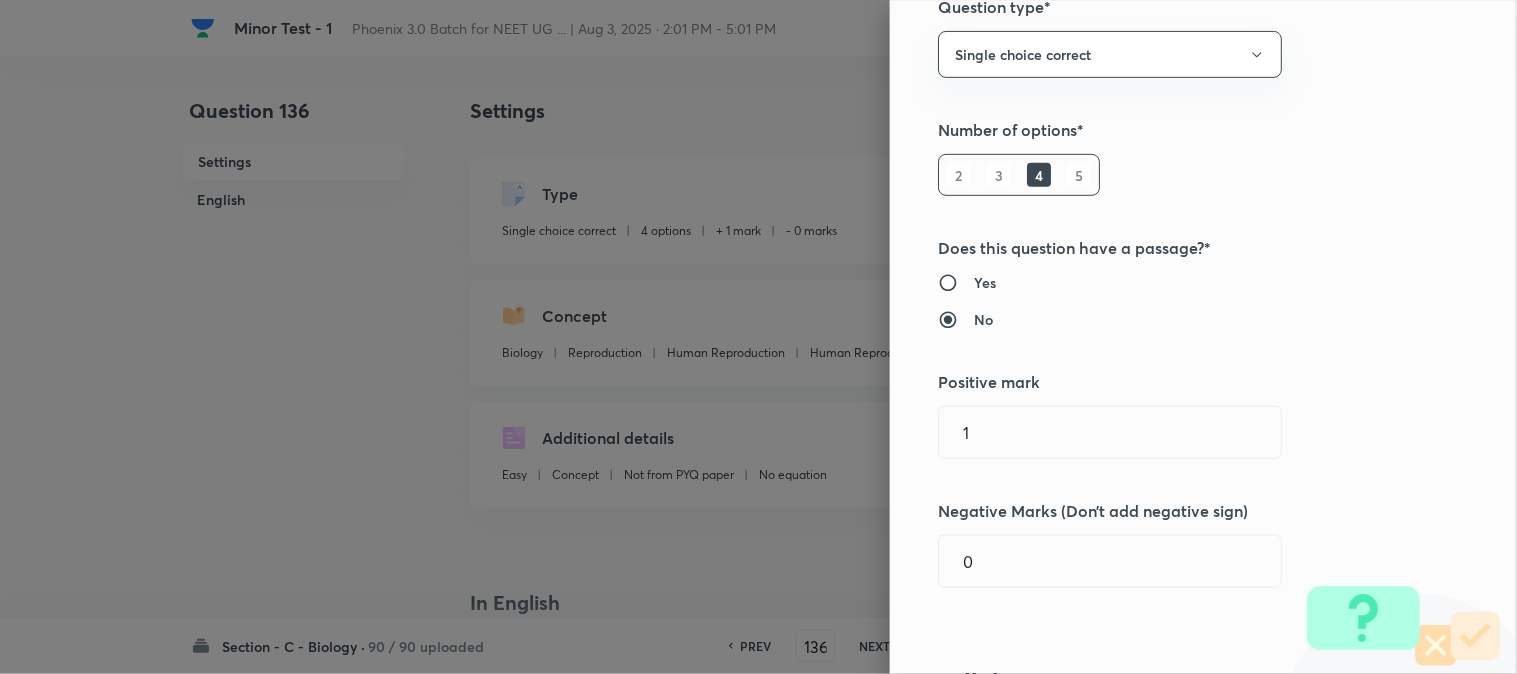 scroll, scrollTop: 444, scrollLeft: 0, axis: vertical 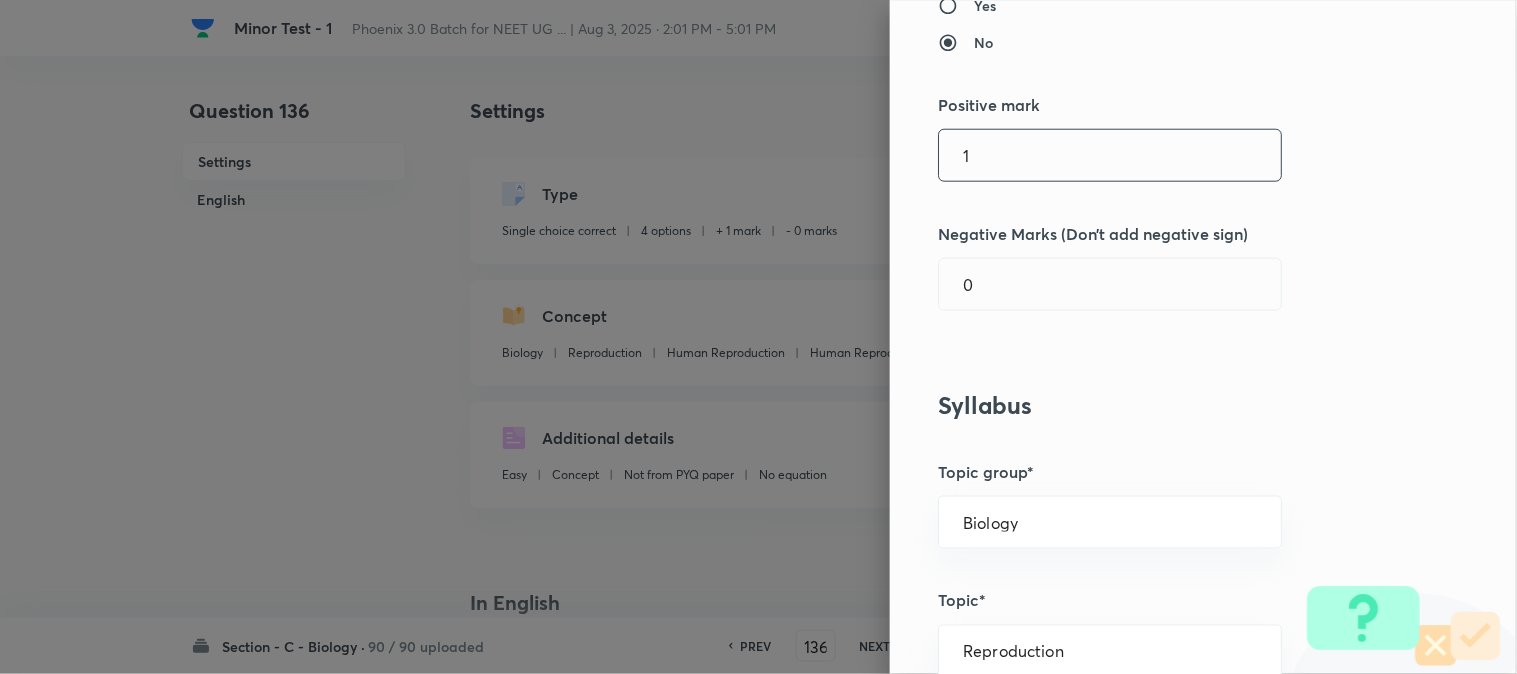 click on "1" at bounding box center [1110, 155] 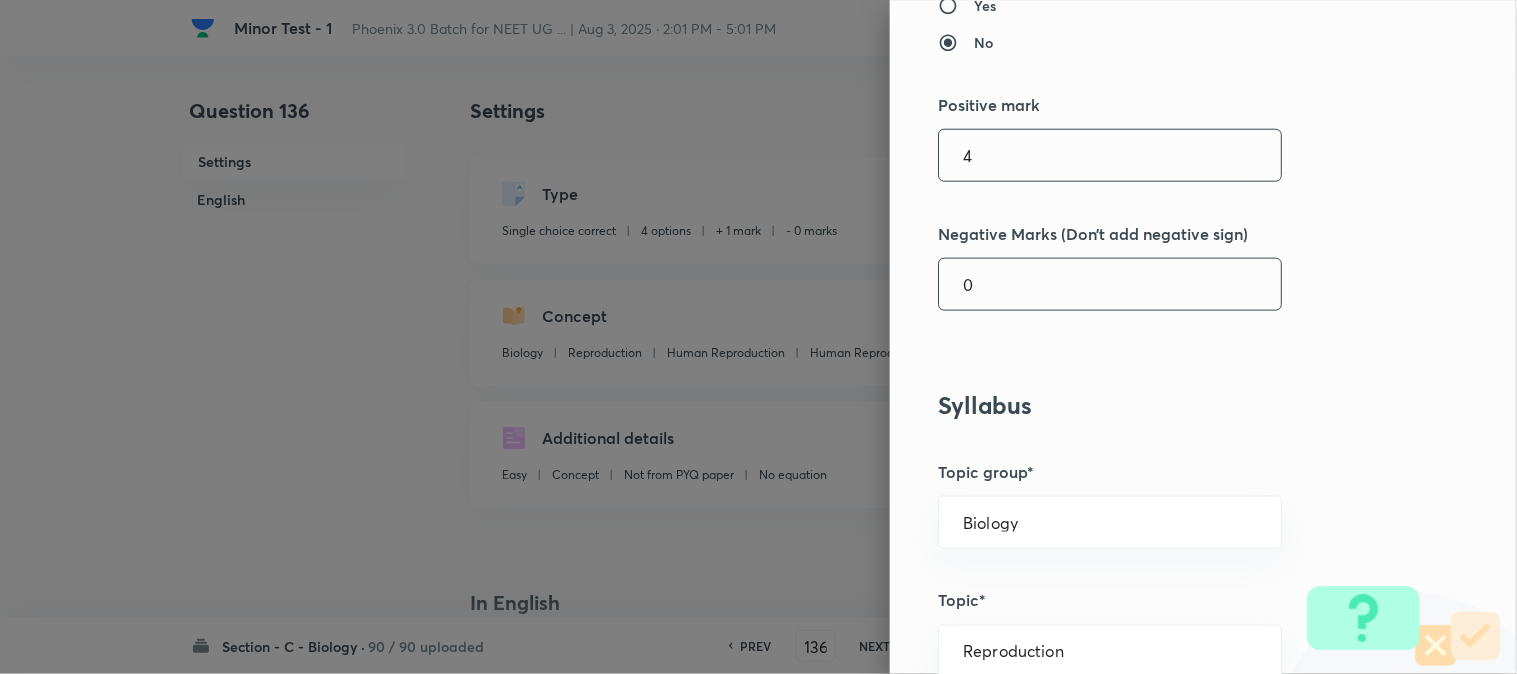 click on "0" at bounding box center (1110, 284) 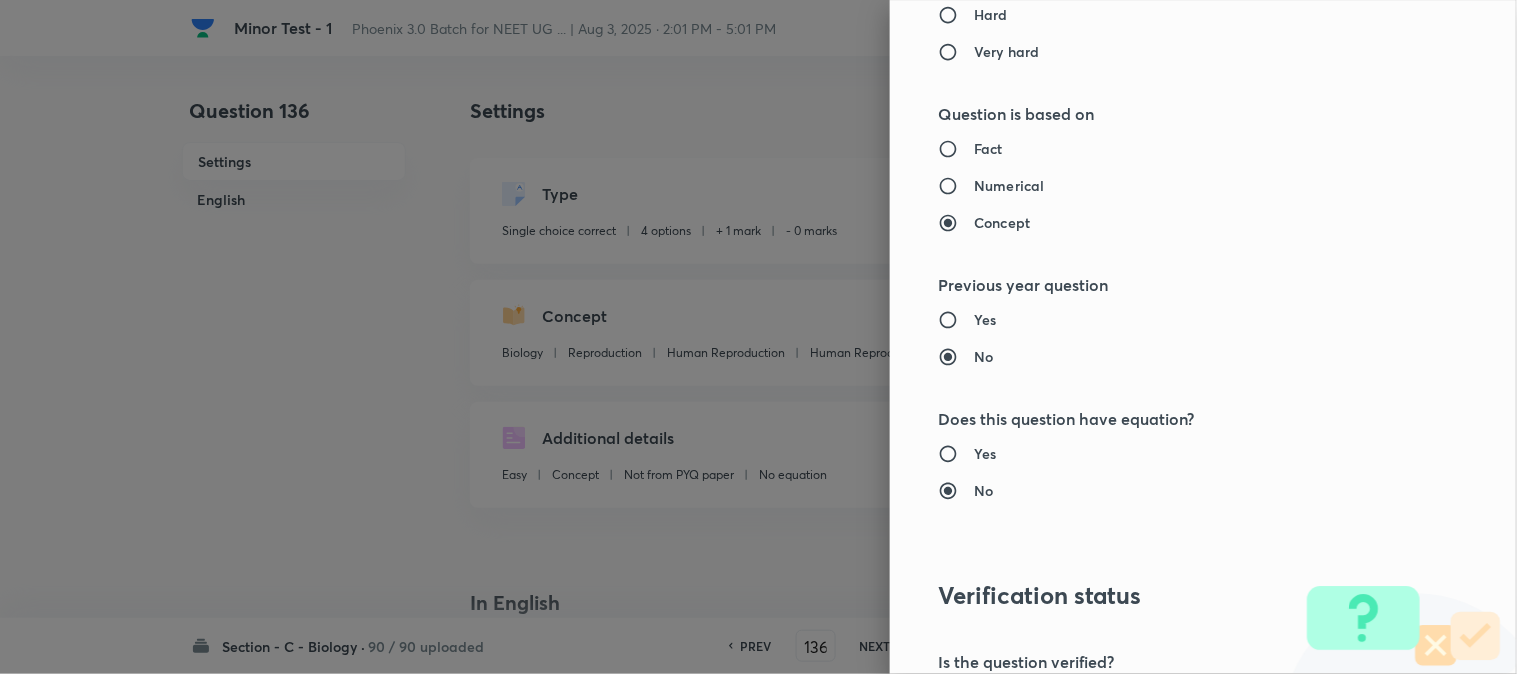 scroll, scrollTop: 2052, scrollLeft: 0, axis: vertical 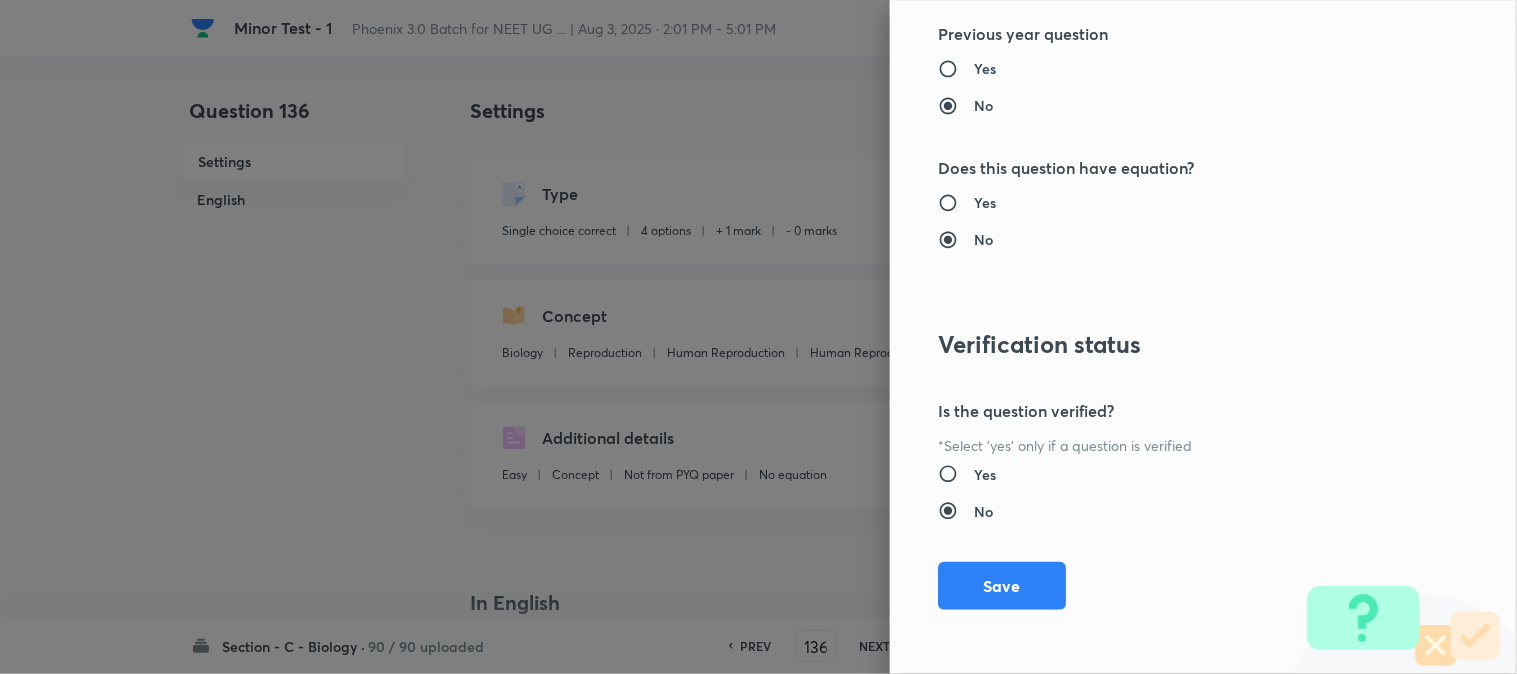 click on "Save" at bounding box center [1002, 586] 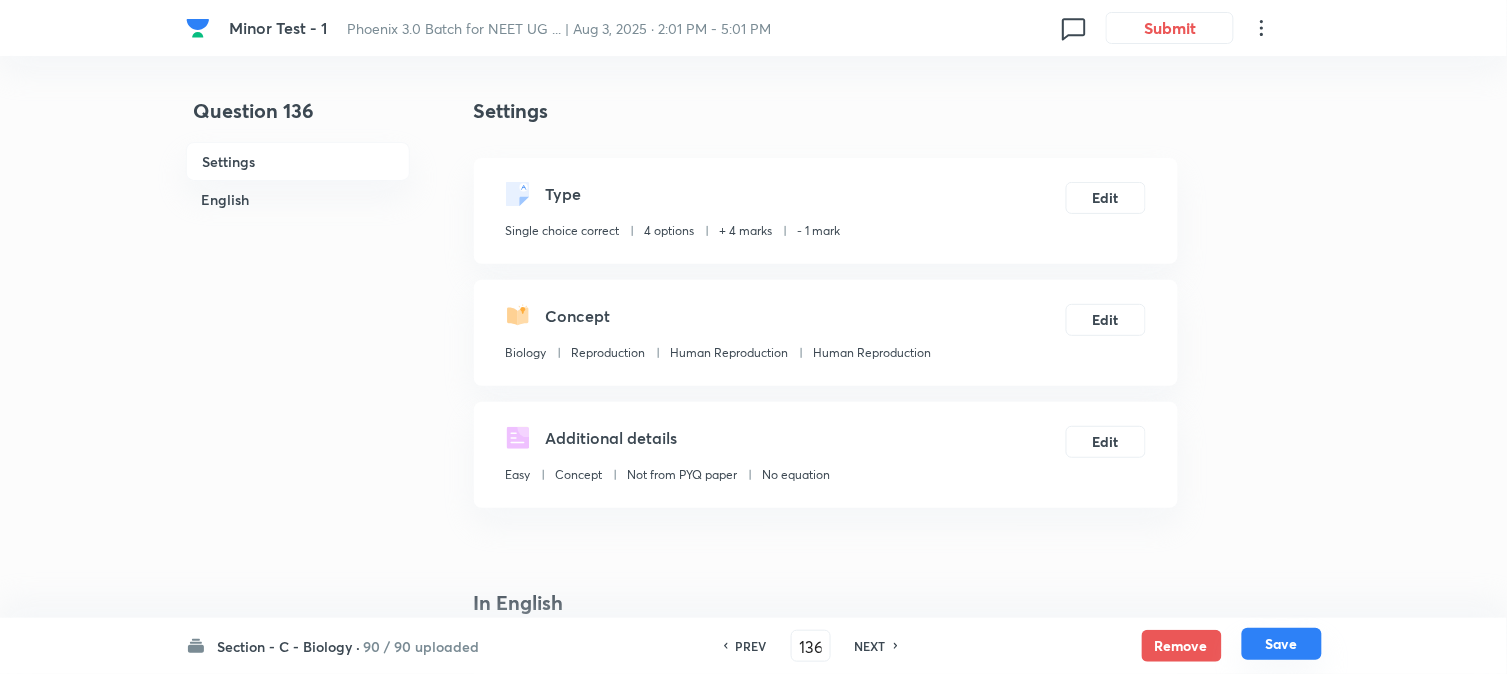click on "Save" at bounding box center (1282, 644) 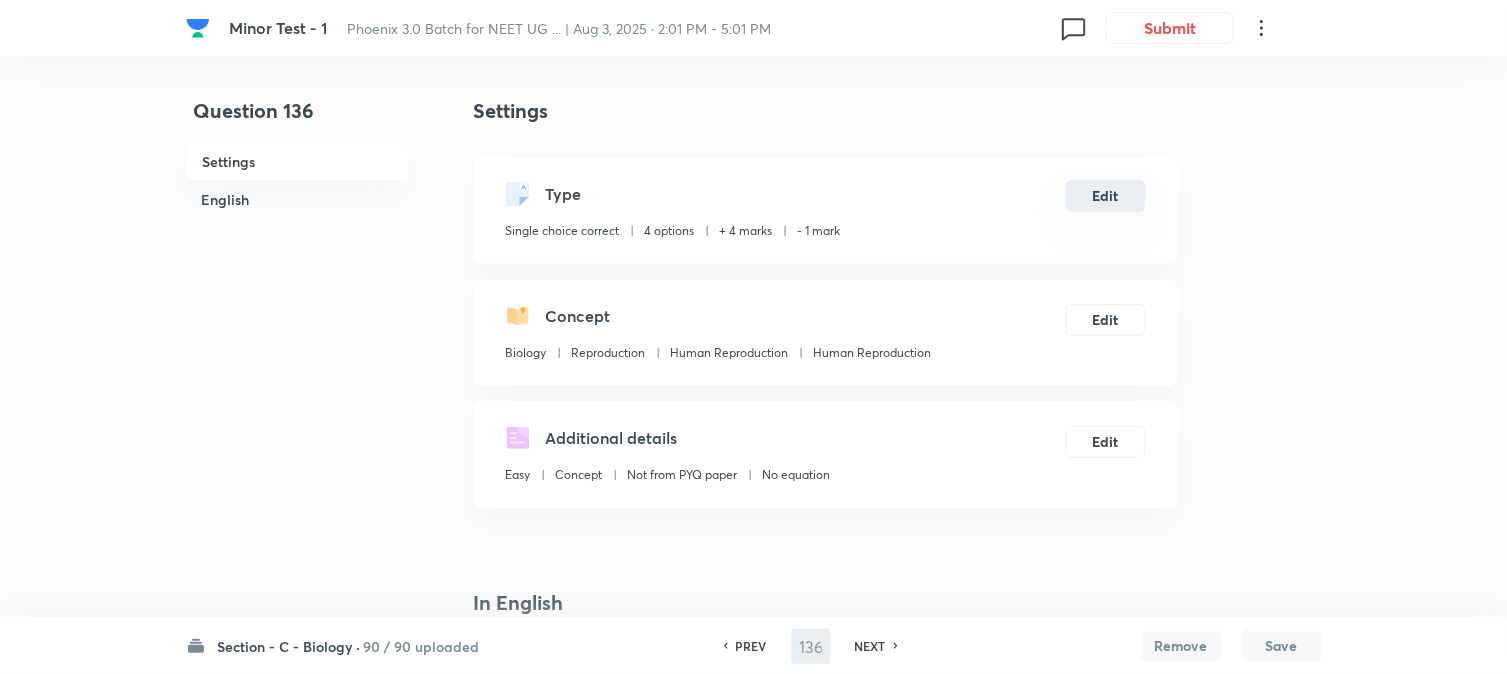 click on "Edit" at bounding box center [1106, 196] 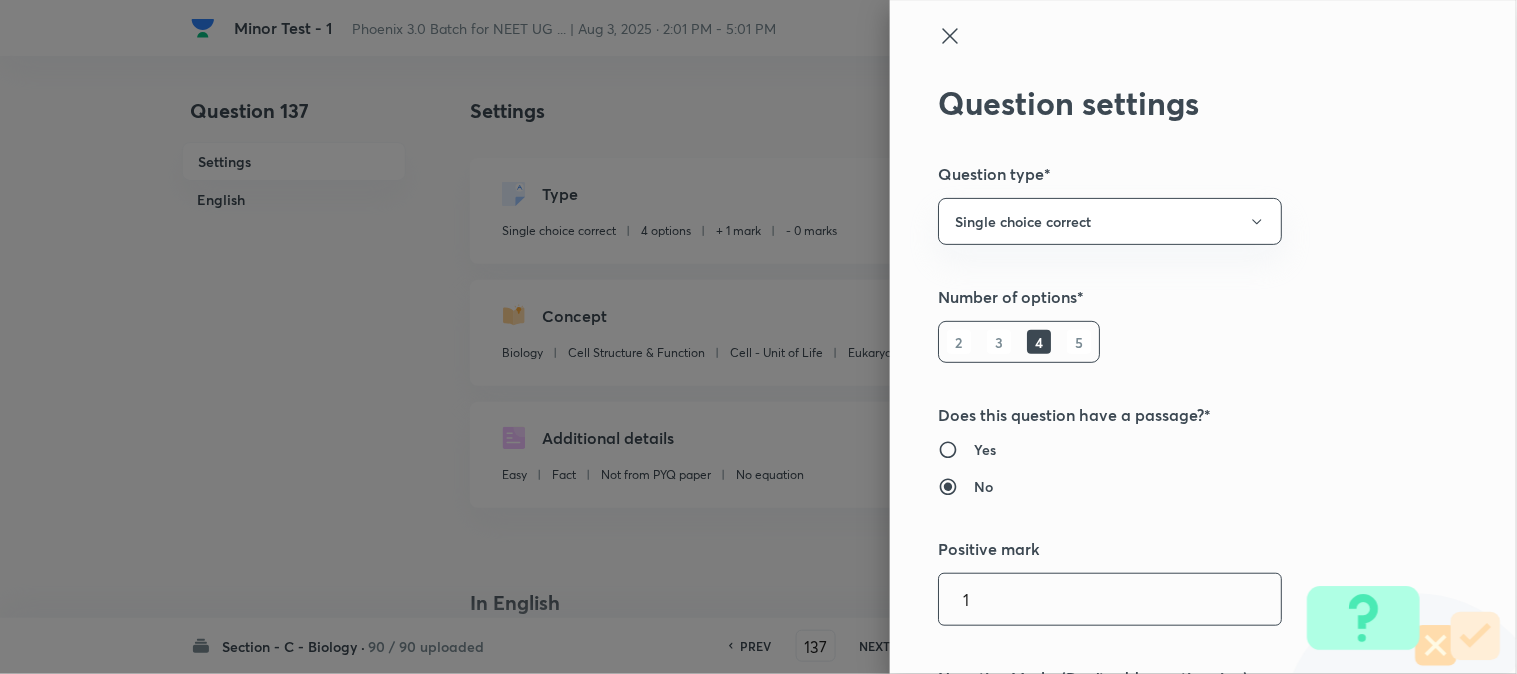 scroll, scrollTop: 333, scrollLeft: 0, axis: vertical 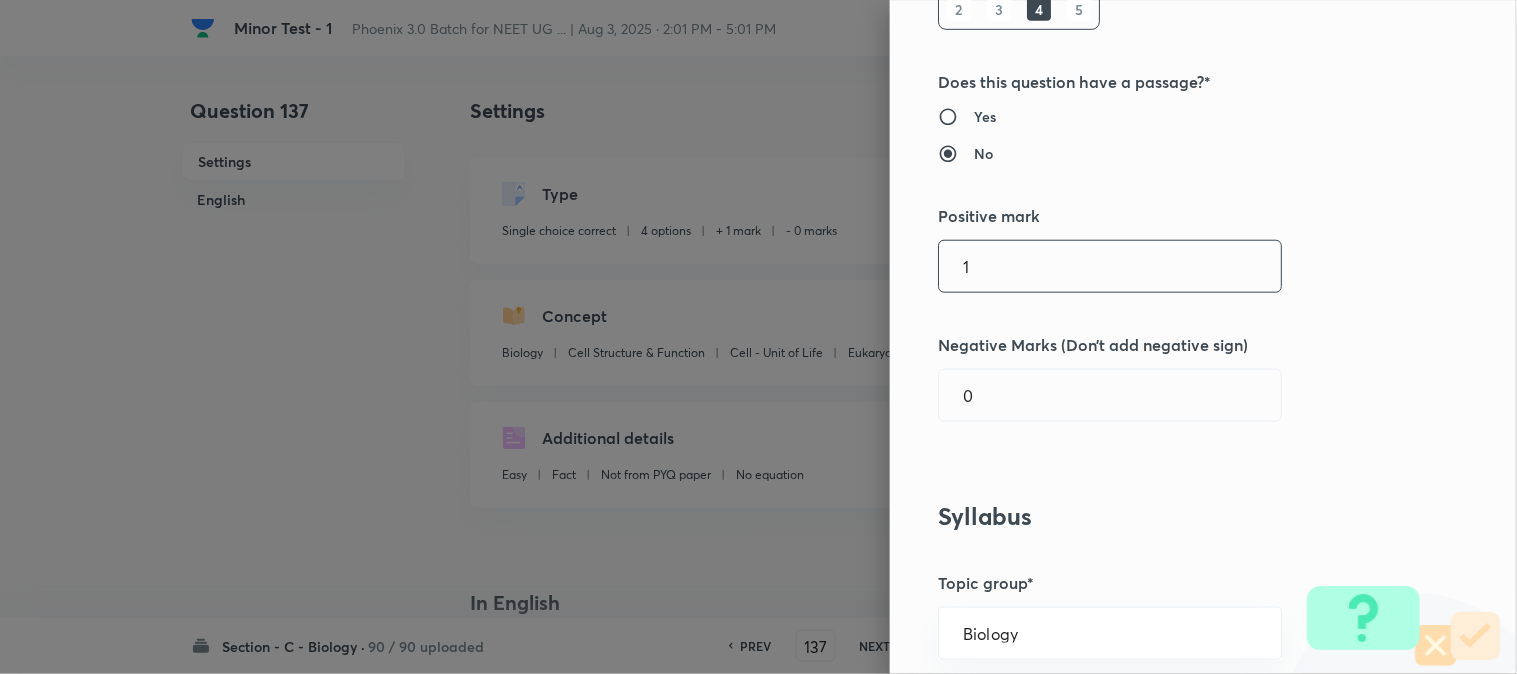 click on "1" at bounding box center [1110, 266] 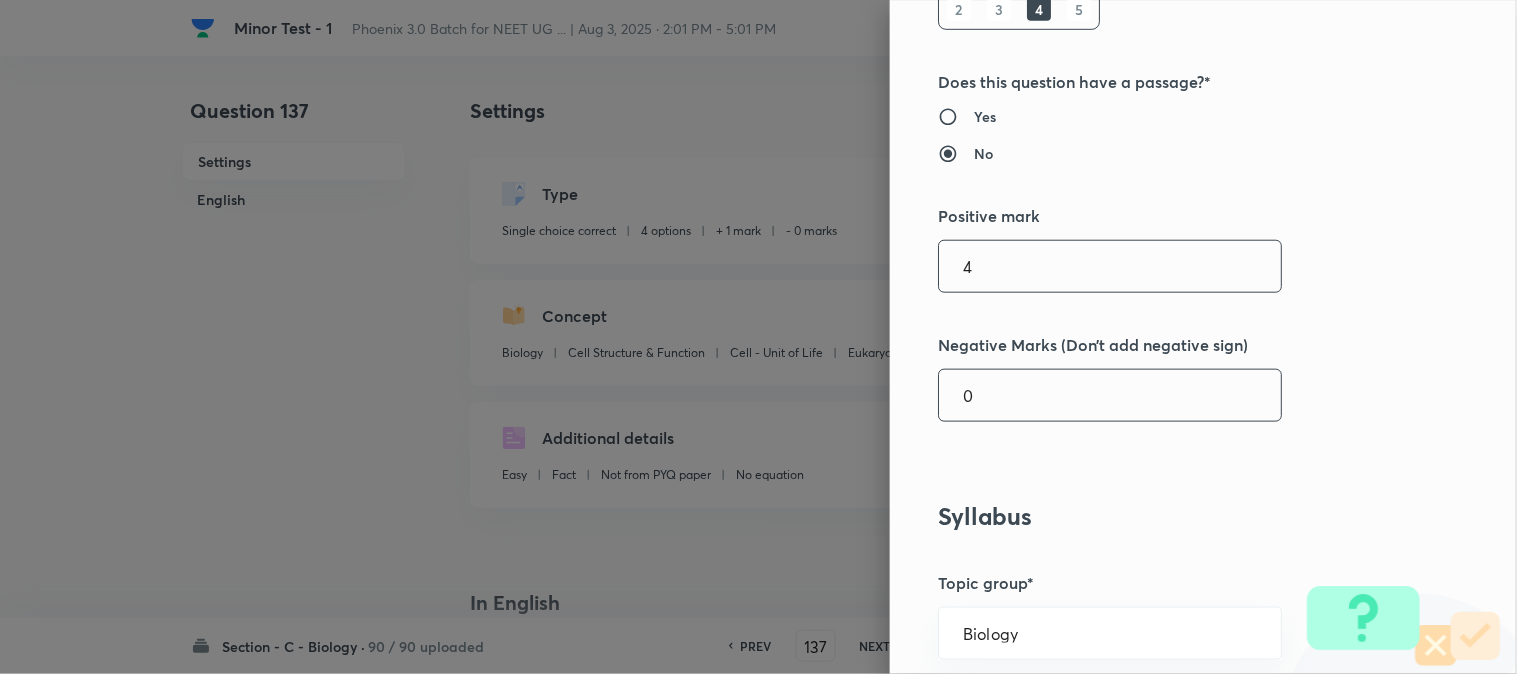 click on "0" at bounding box center [1110, 395] 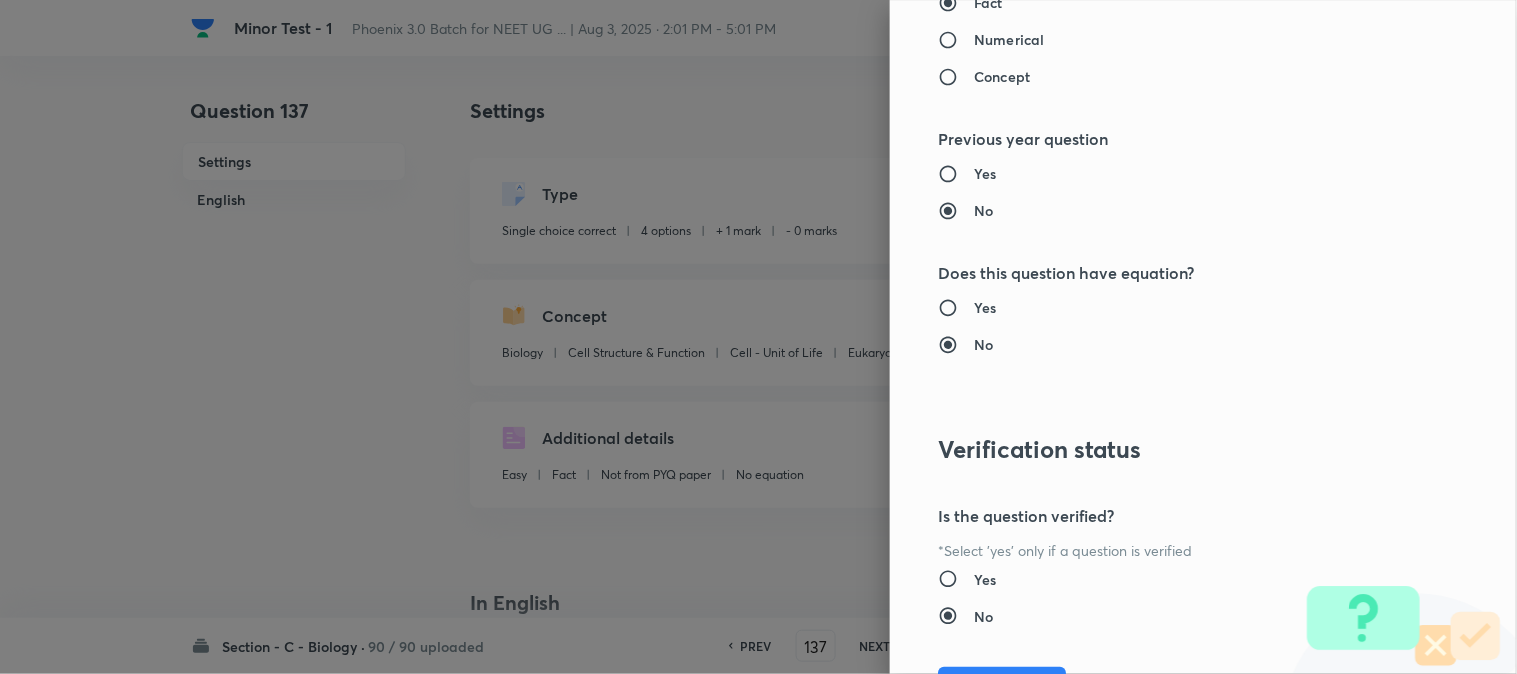 scroll, scrollTop: 2052, scrollLeft: 0, axis: vertical 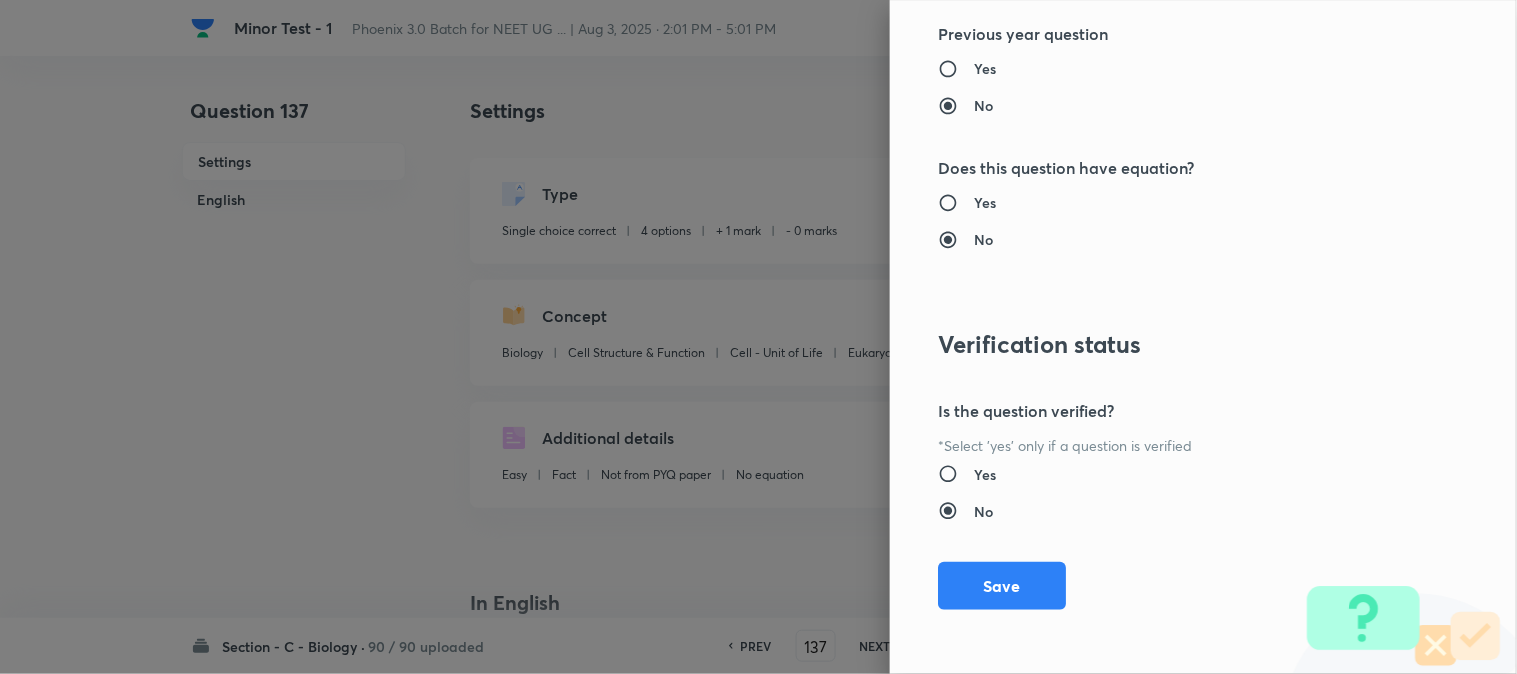 click on "Save" at bounding box center (1002, 586) 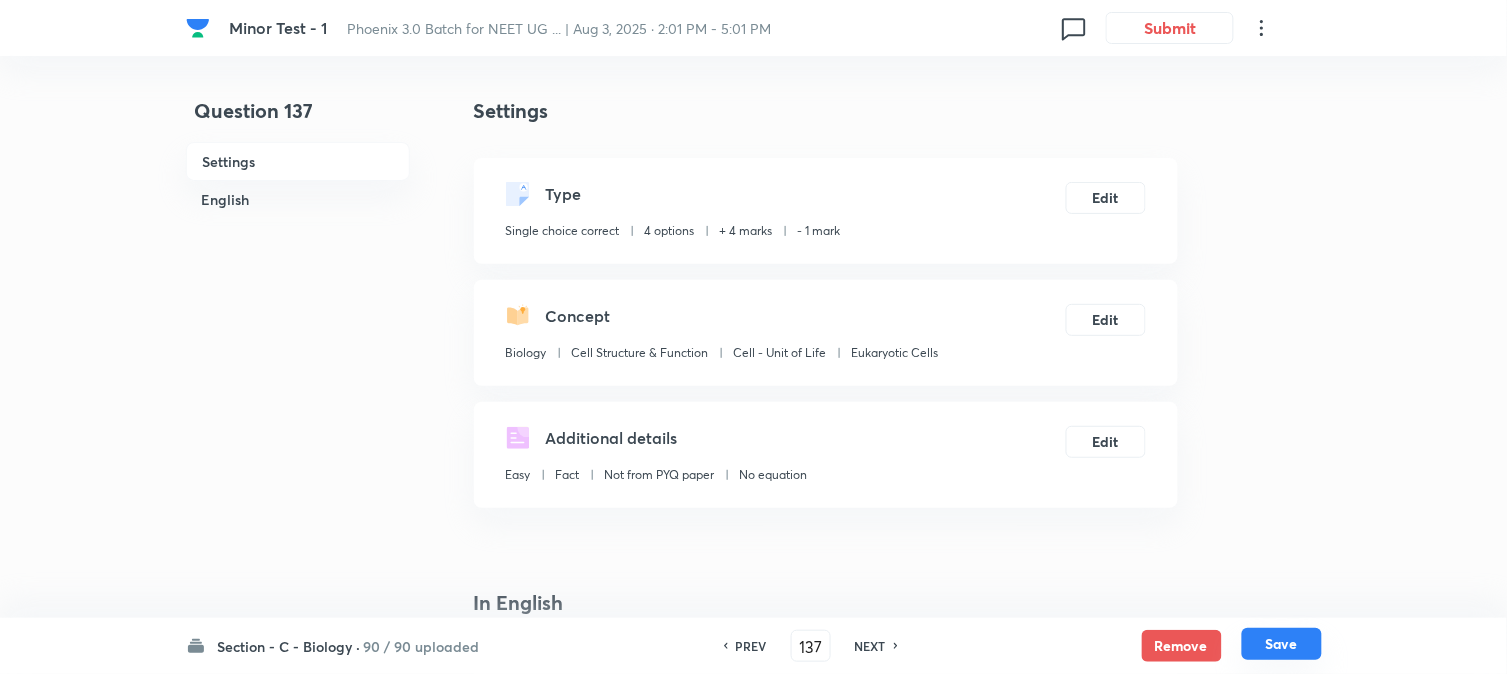 click on "Save" at bounding box center [1282, 644] 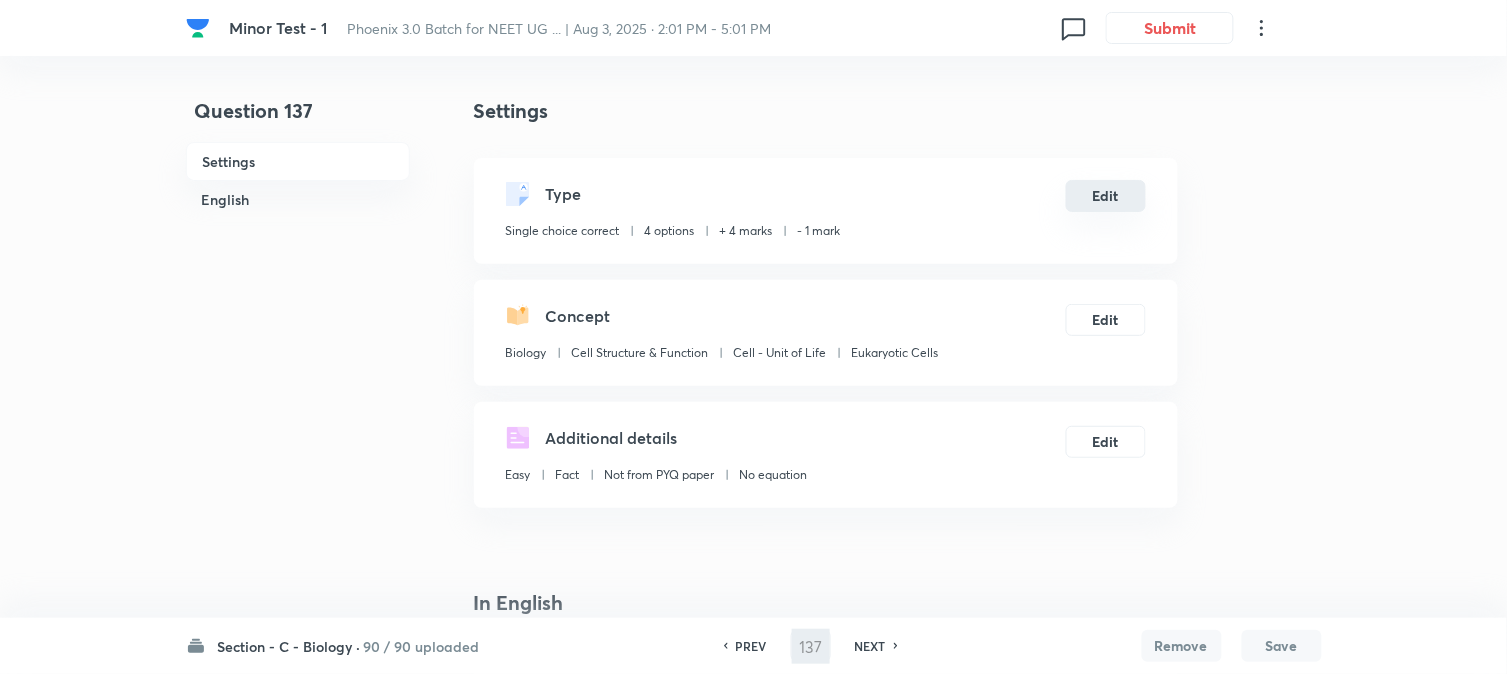 click on "Edit" at bounding box center (1106, 196) 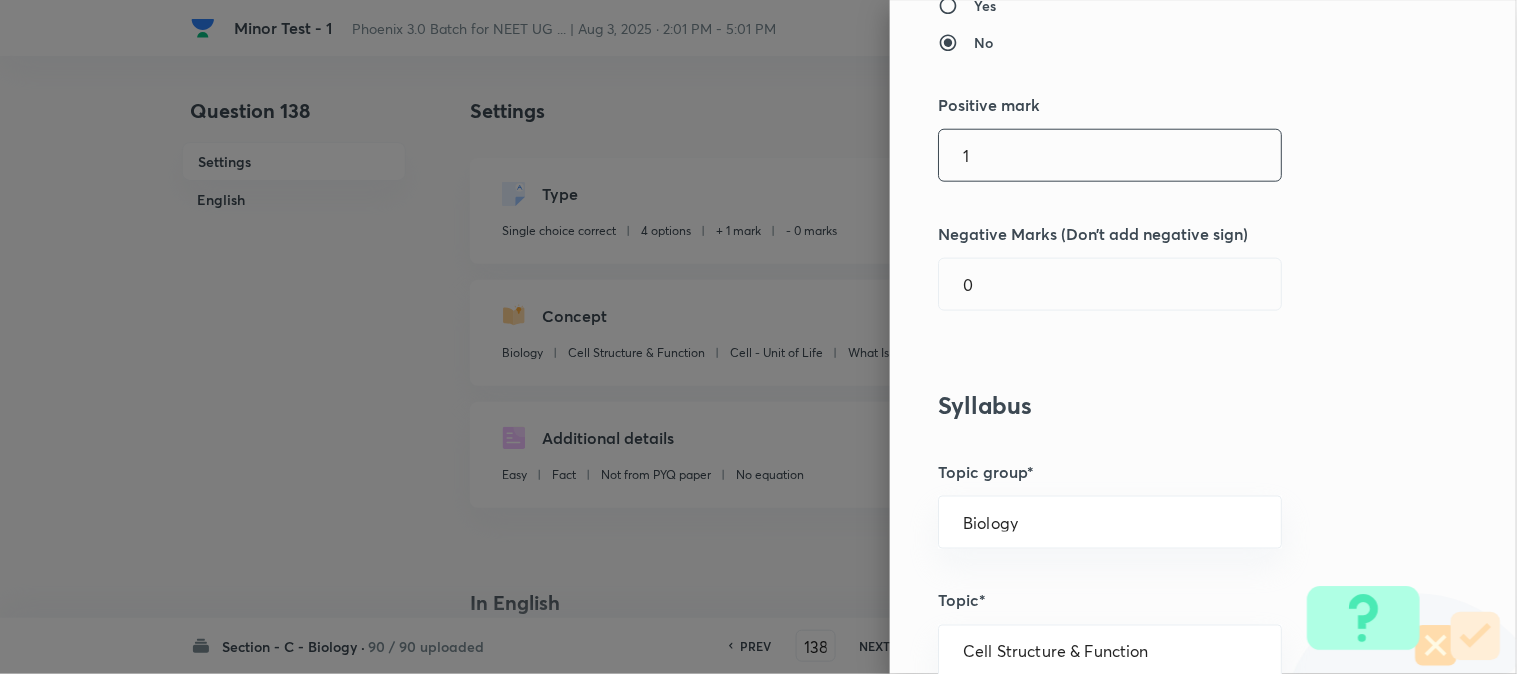 click on "1" at bounding box center [1110, 155] 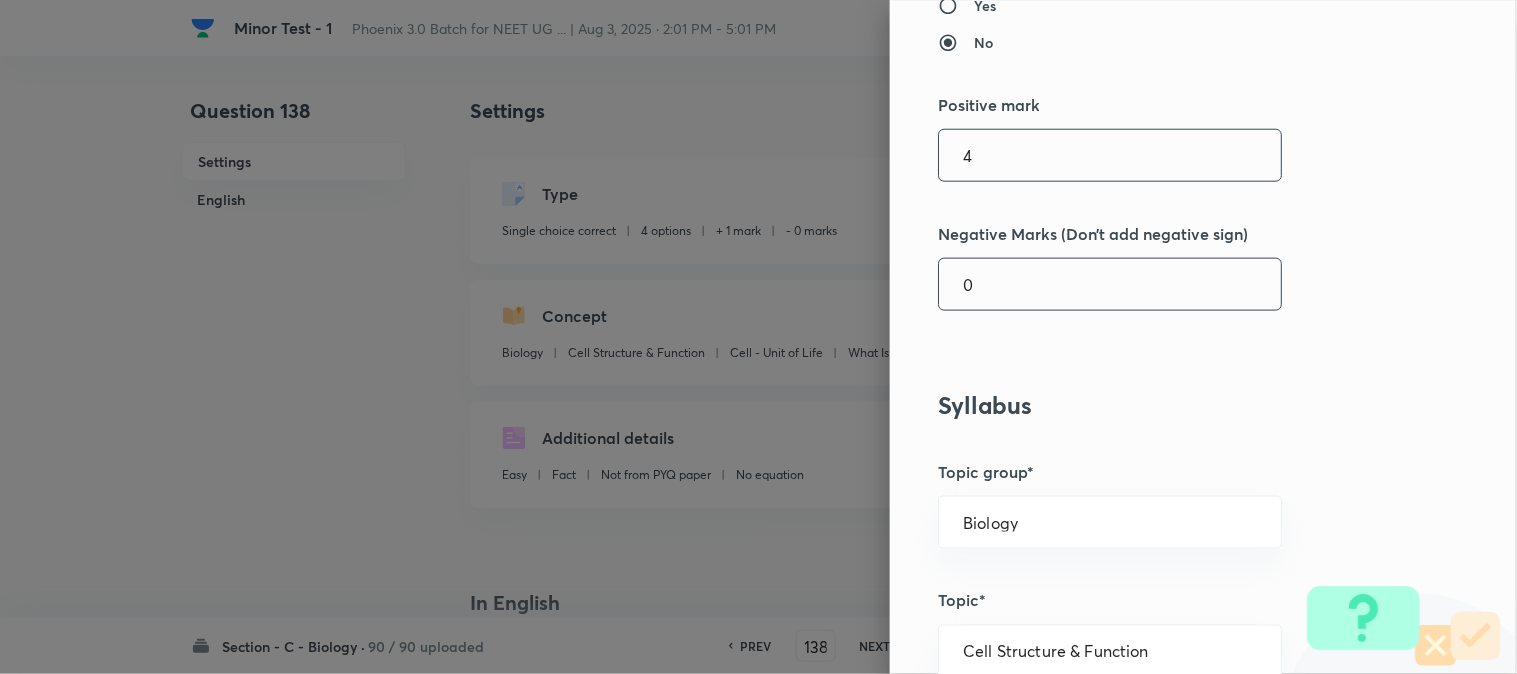 click on "0" at bounding box center [1110, 284] 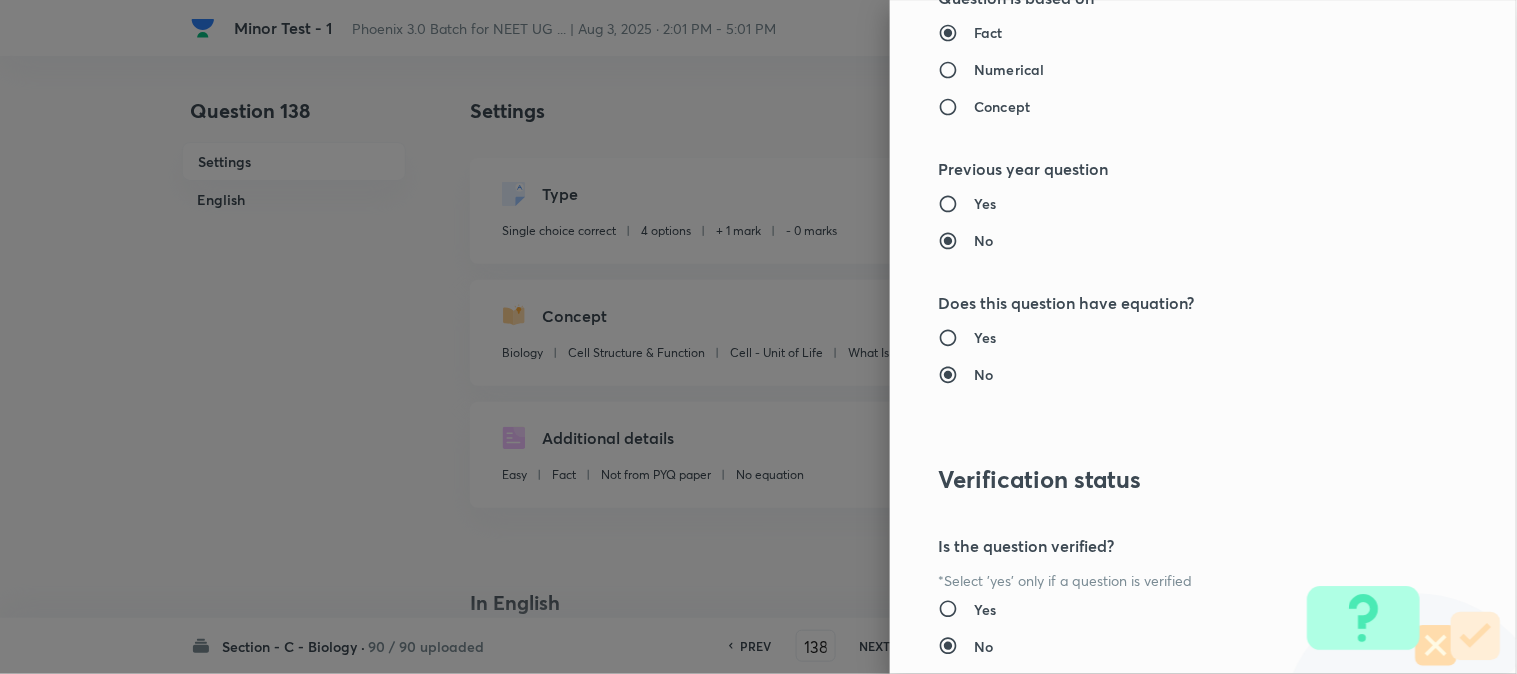 scroll, scrollTop: 2052, scrollLeft: 0, axis: vertical 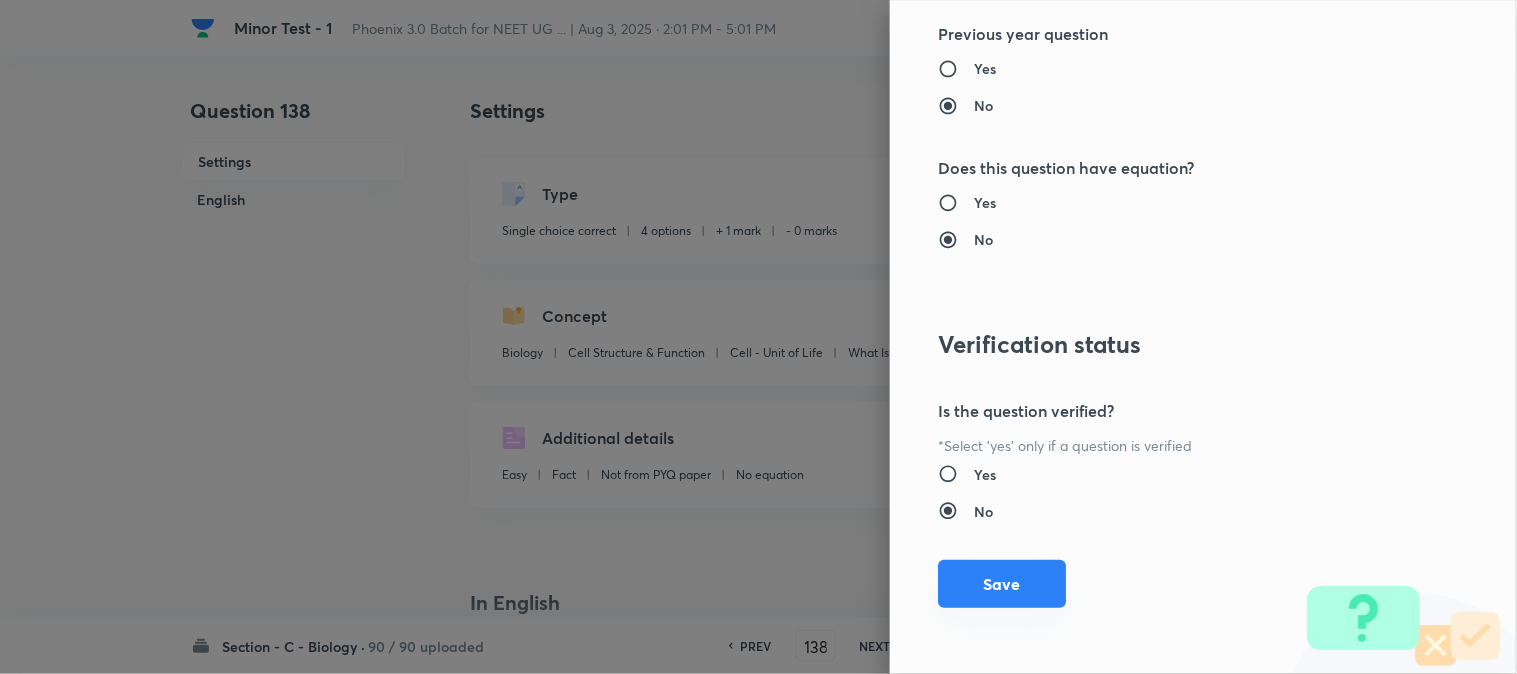 drag, startPoint x: 1008, startPoint y: 591, endPoint x: 1033, endPoint y: 594, distance: 25.179358 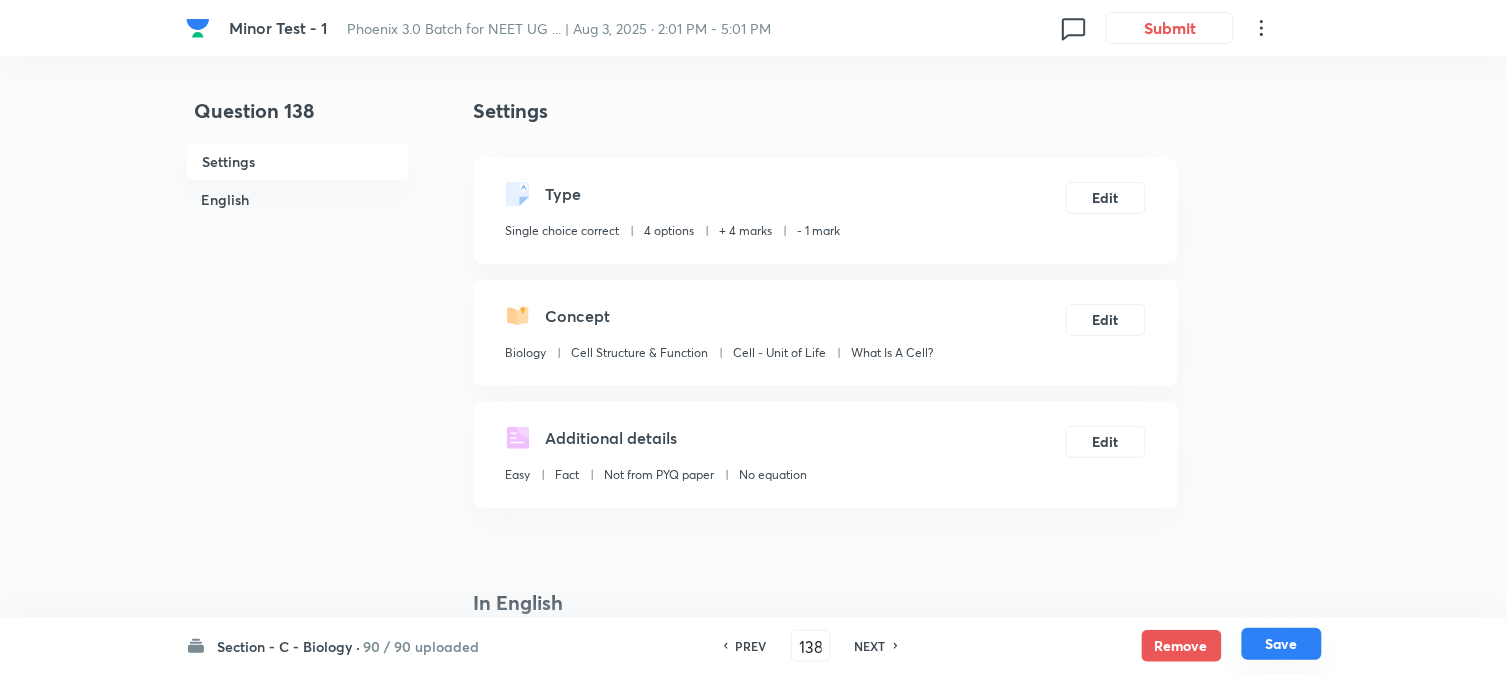 click on "Save" at bounding box center [1282, 644] 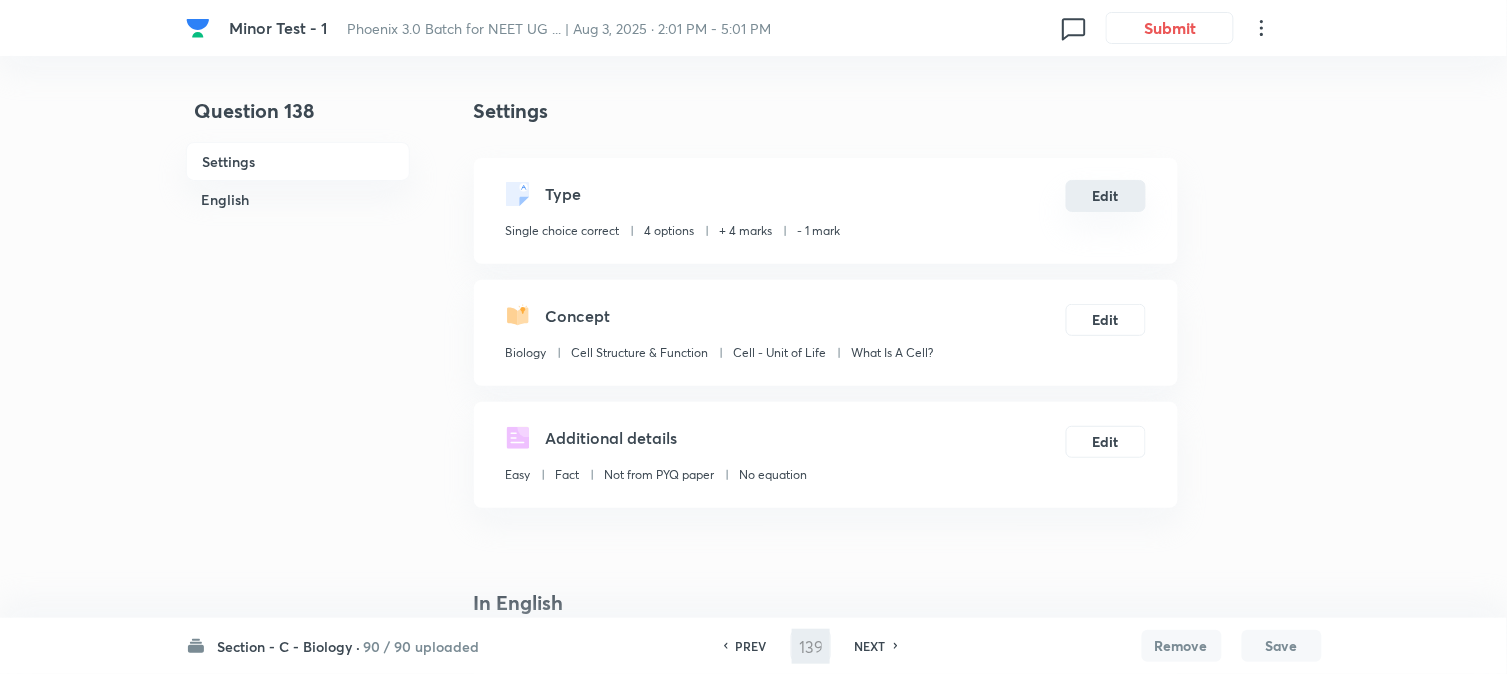 click on "Edit" at bounding box center [1106, 196] 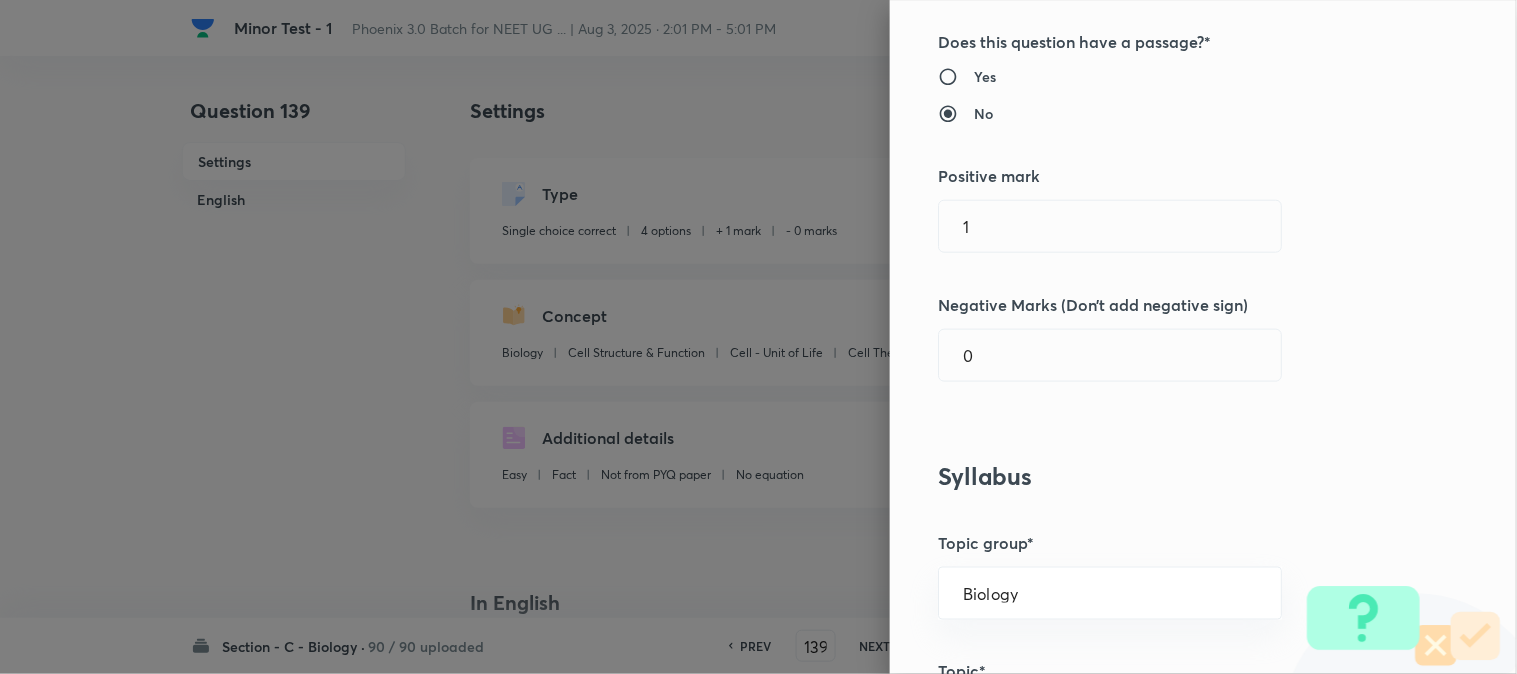 scroll, scrollTop: 444, scrollLeft: 0, axis: vertical 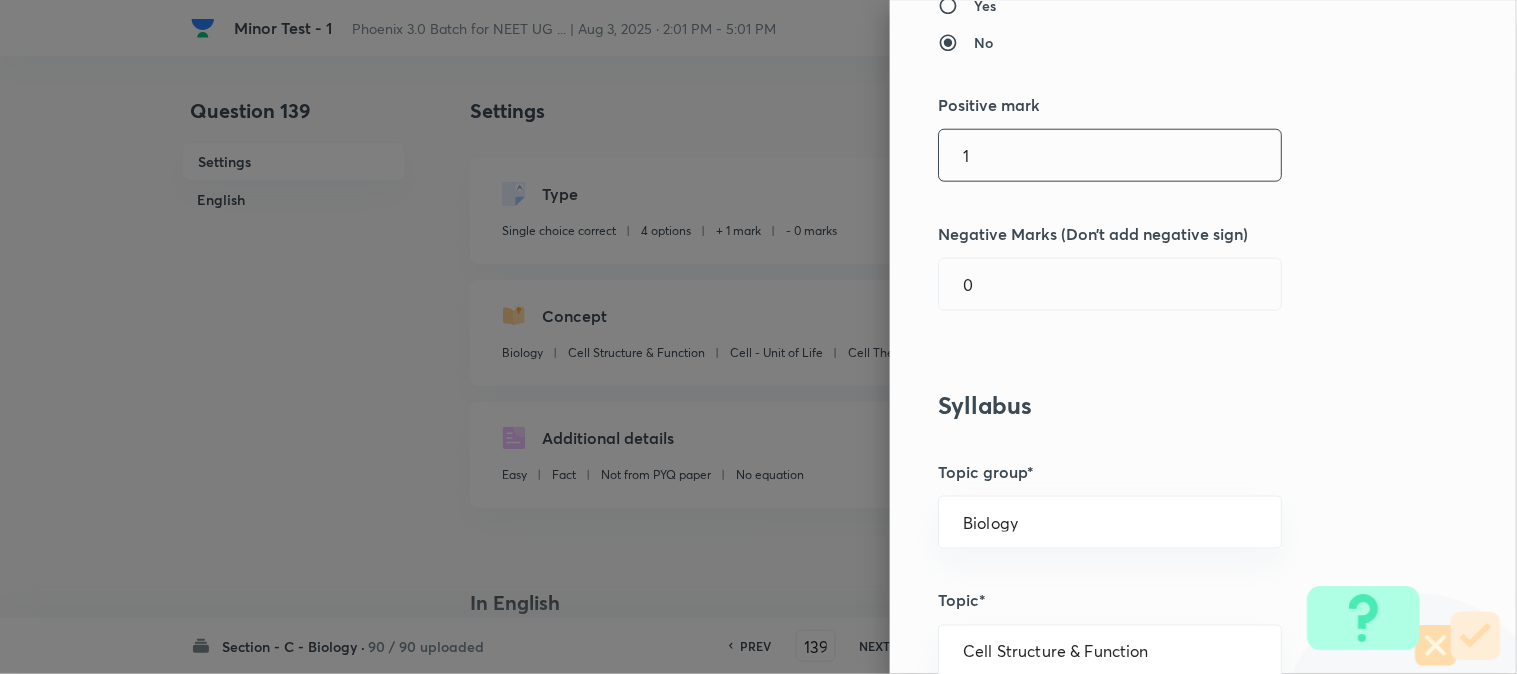 click on "1" at bounding box center (1110, 155) 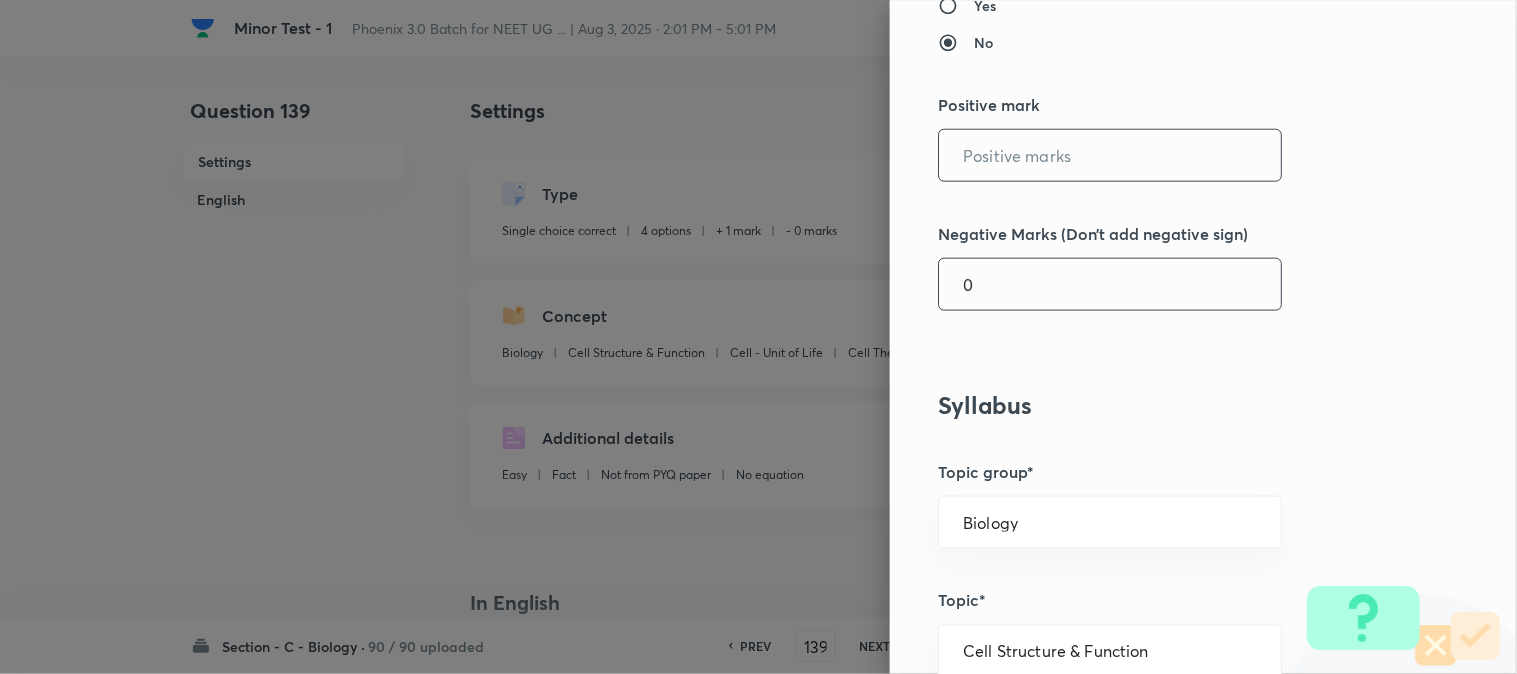 click on "0" at bounding box center (1110, 284) 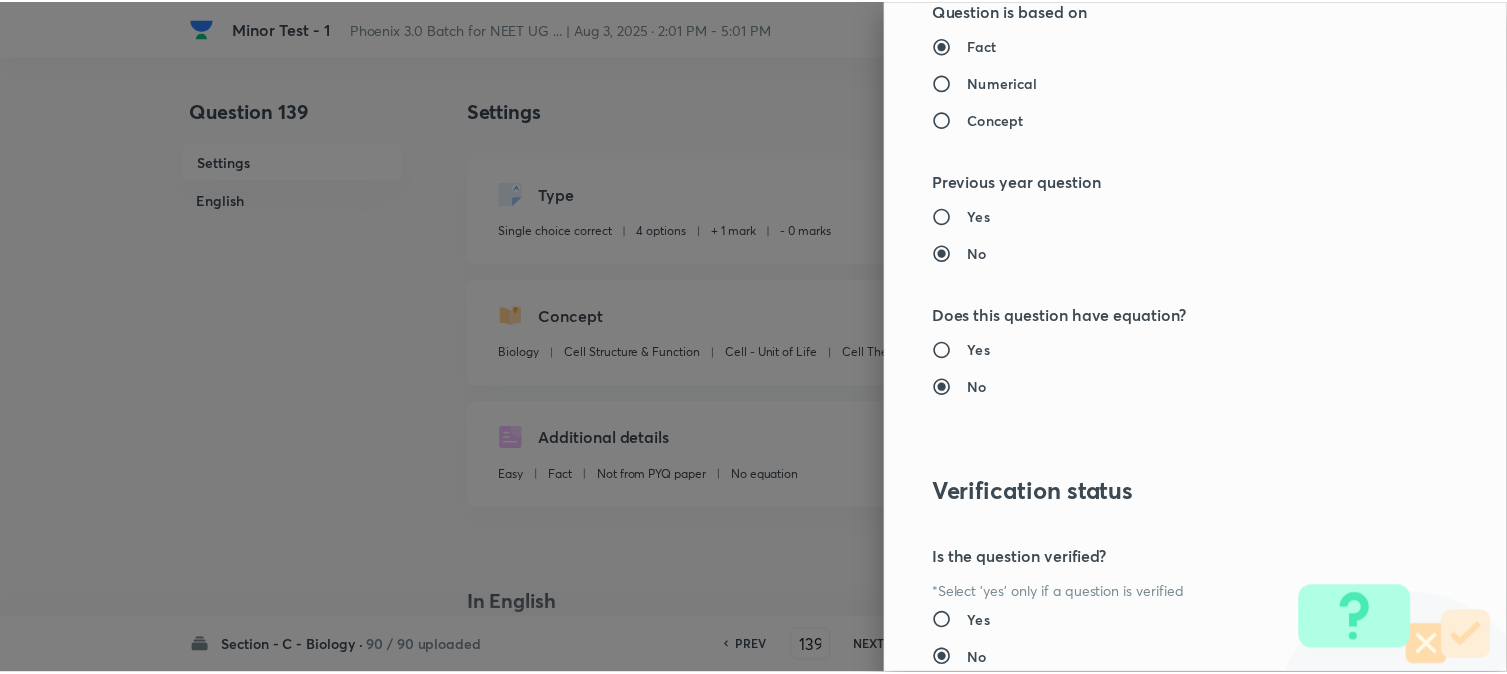 scroll, scrollTop: 2052, scrollLeft: 0, axis: vertical 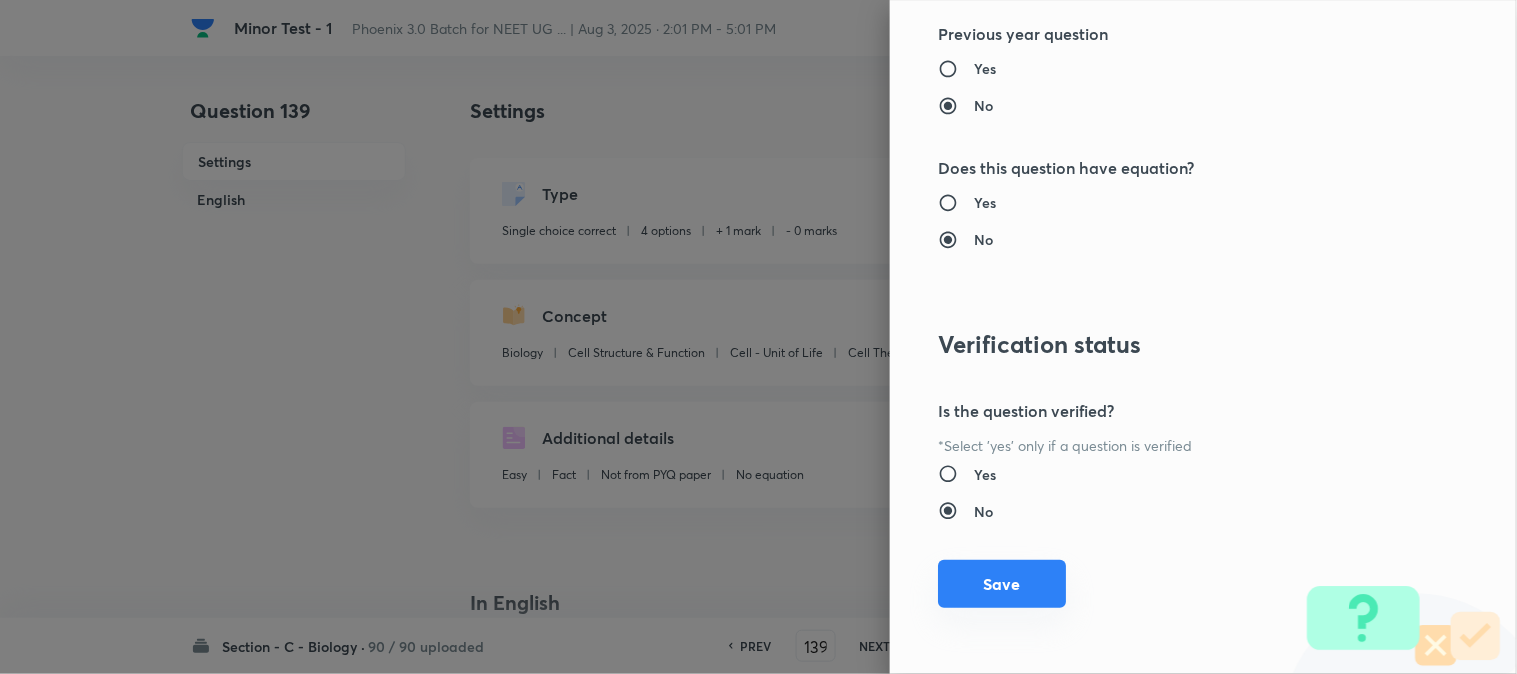 click on "Save" at bounding box center (1002, 584) 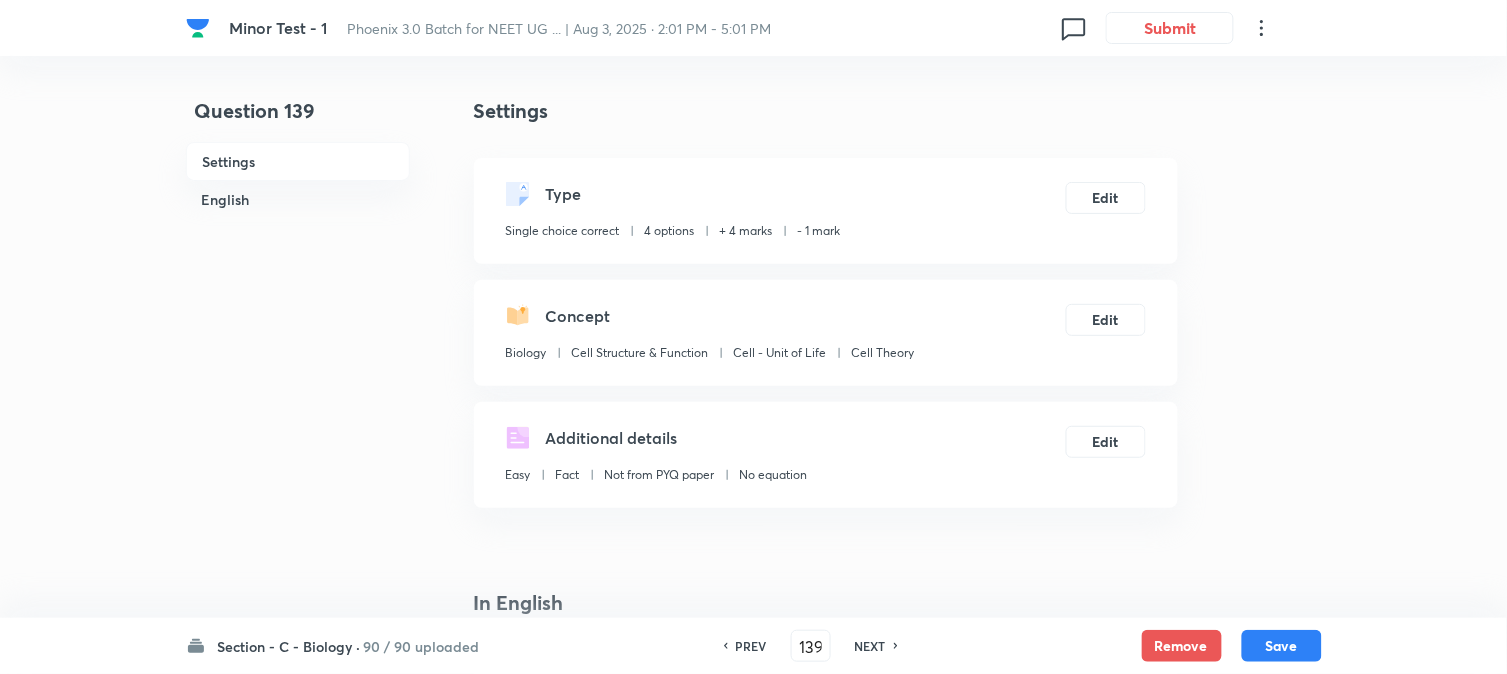 click on "Save" at bounding box center [1282, 646] 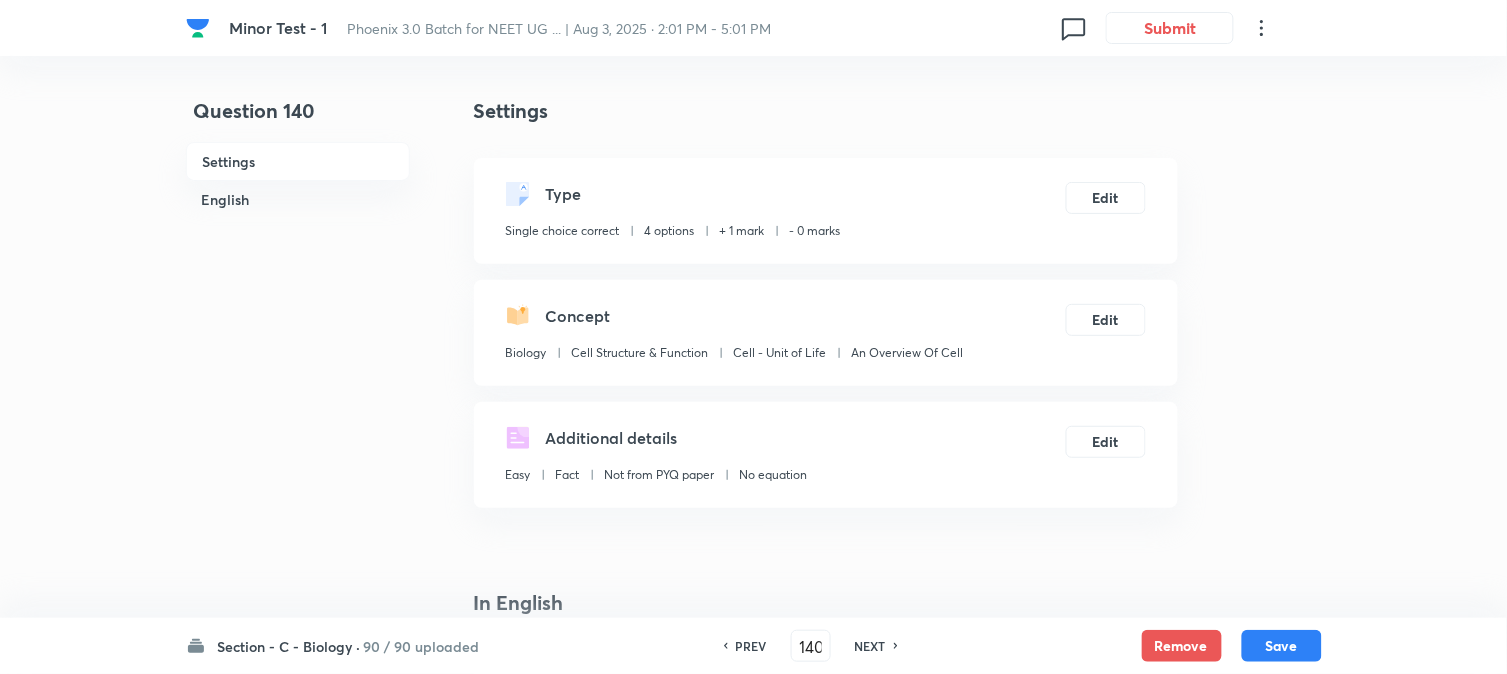 click on "Type Single choice correct 4 options + 1 mark - 0 marks Edit" at bounding box center [826, 211] 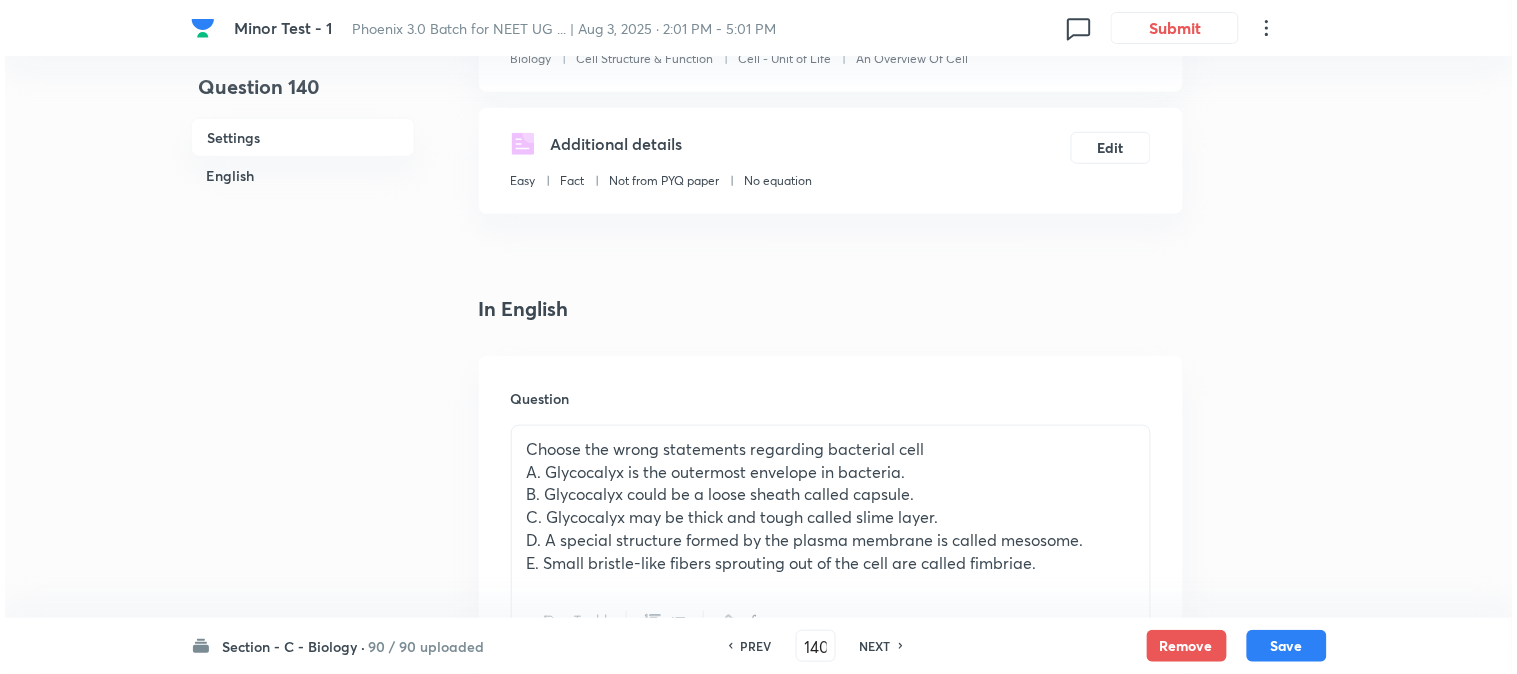 scroll, scrollTop: 0, scrollLeft: 0, axis: both 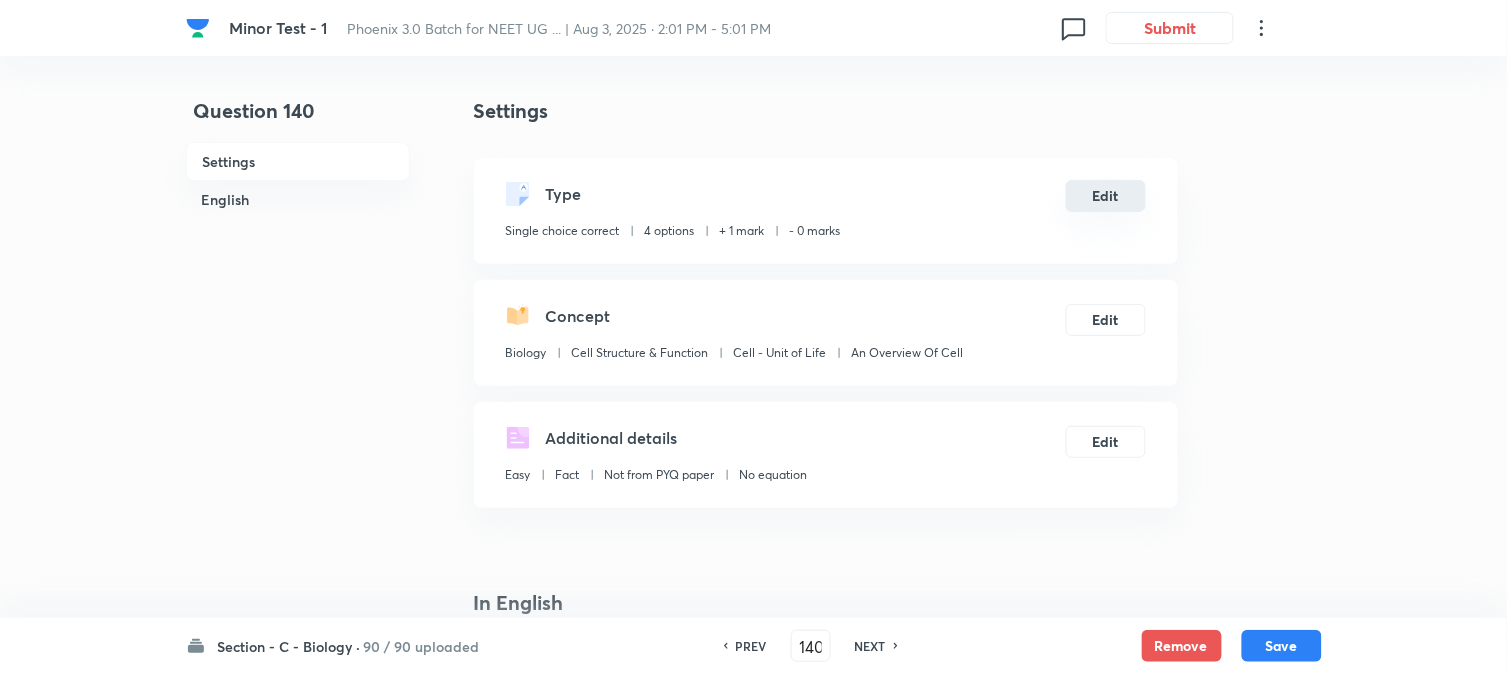 click on "Edit" at bounding box center (1106, 196) 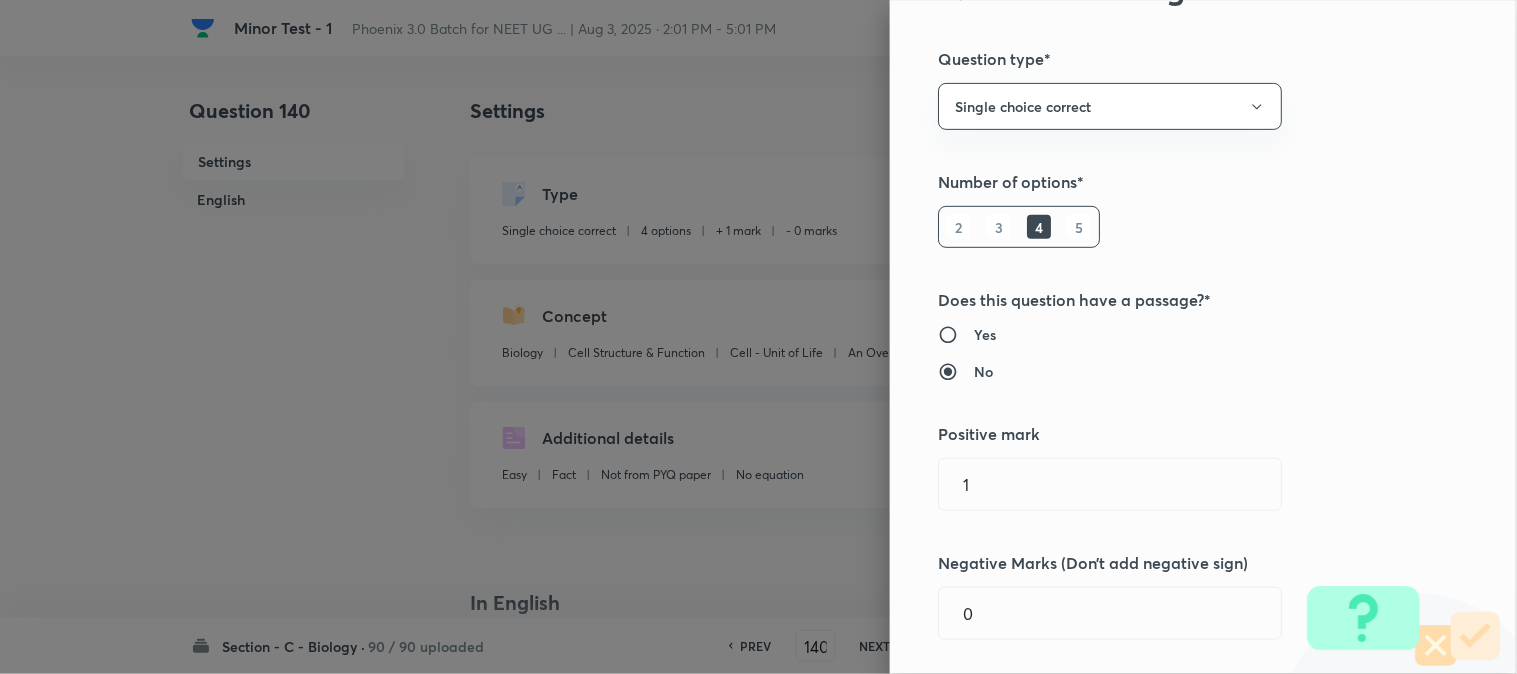 scroll, scrollTop: 444, scrollLeft: 0, axis: vertical 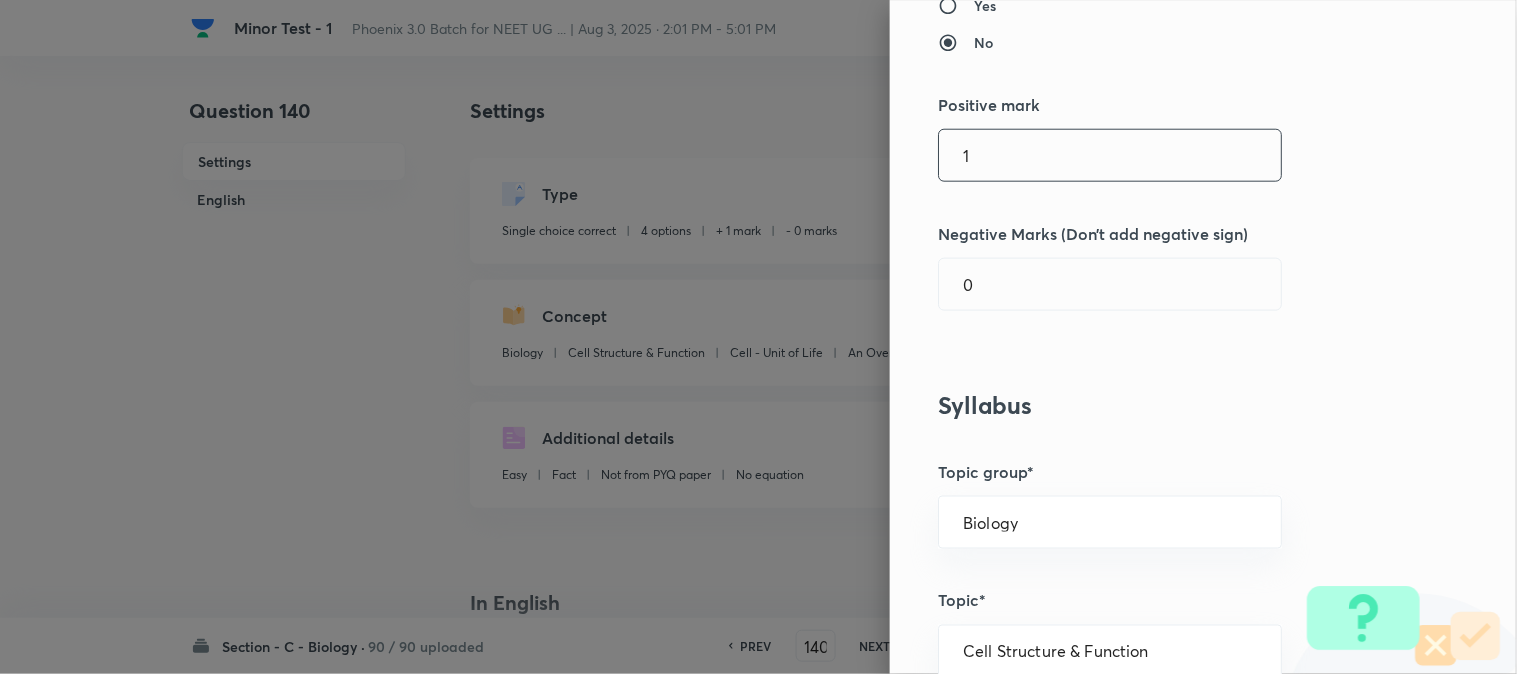 click on "1" at bounding box center [1110, 155] 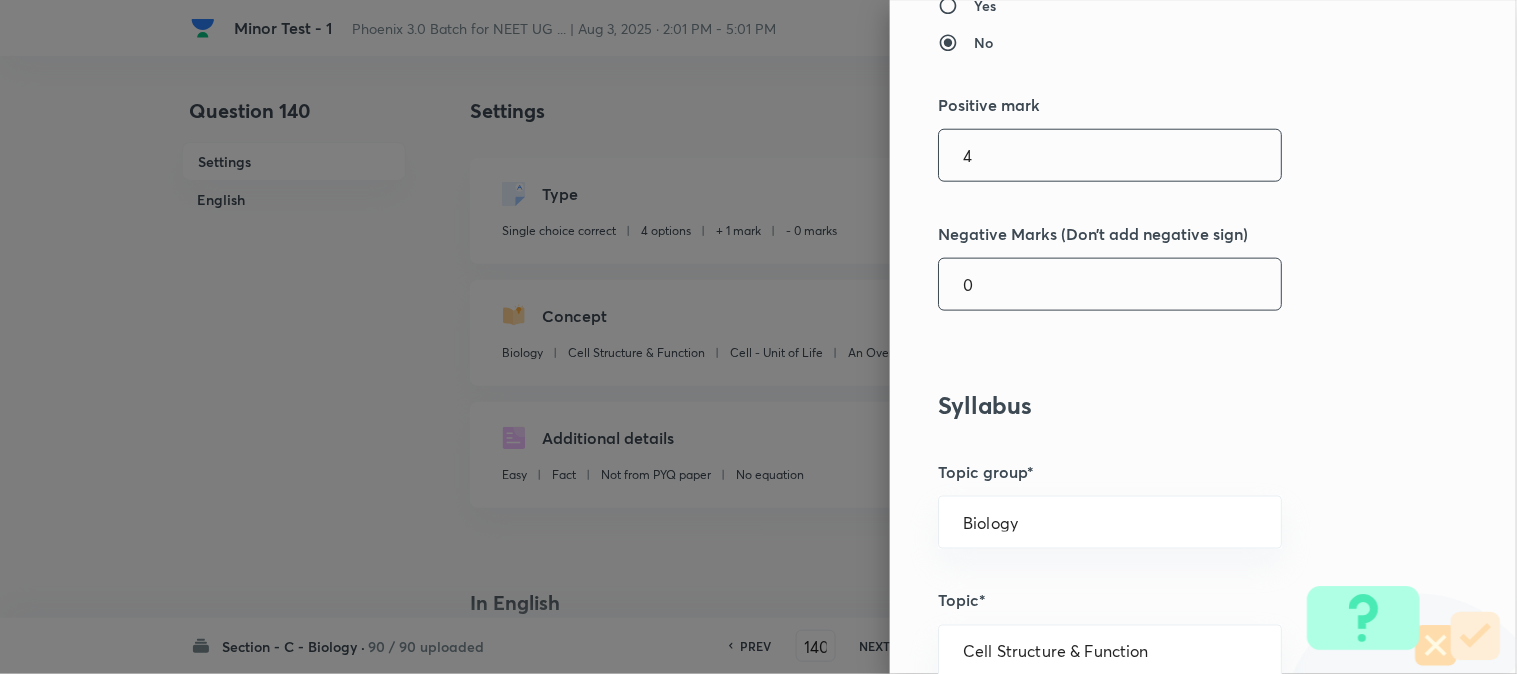 click on "0" at bounding box center (1110, 284) 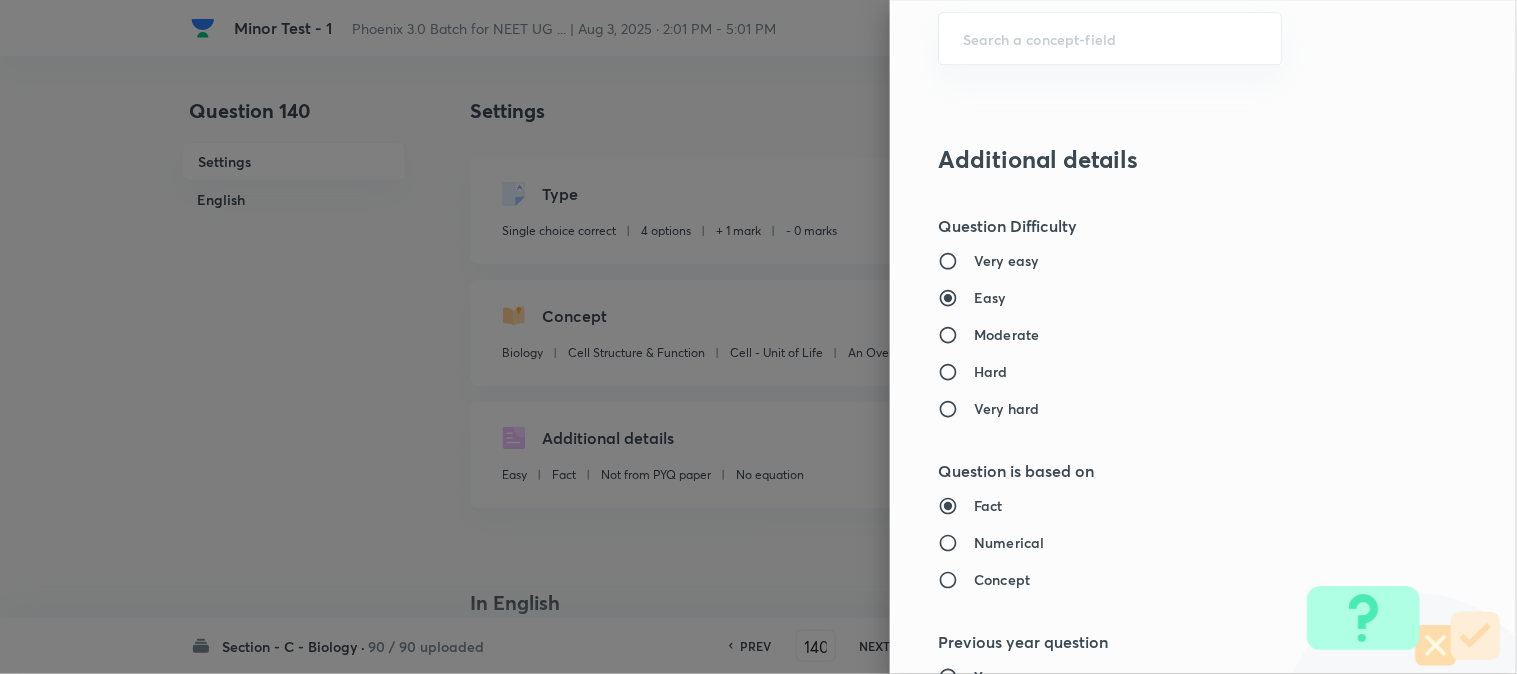 scroll, scrollTop: 2052, scrollLeft: 0, axis: vertical 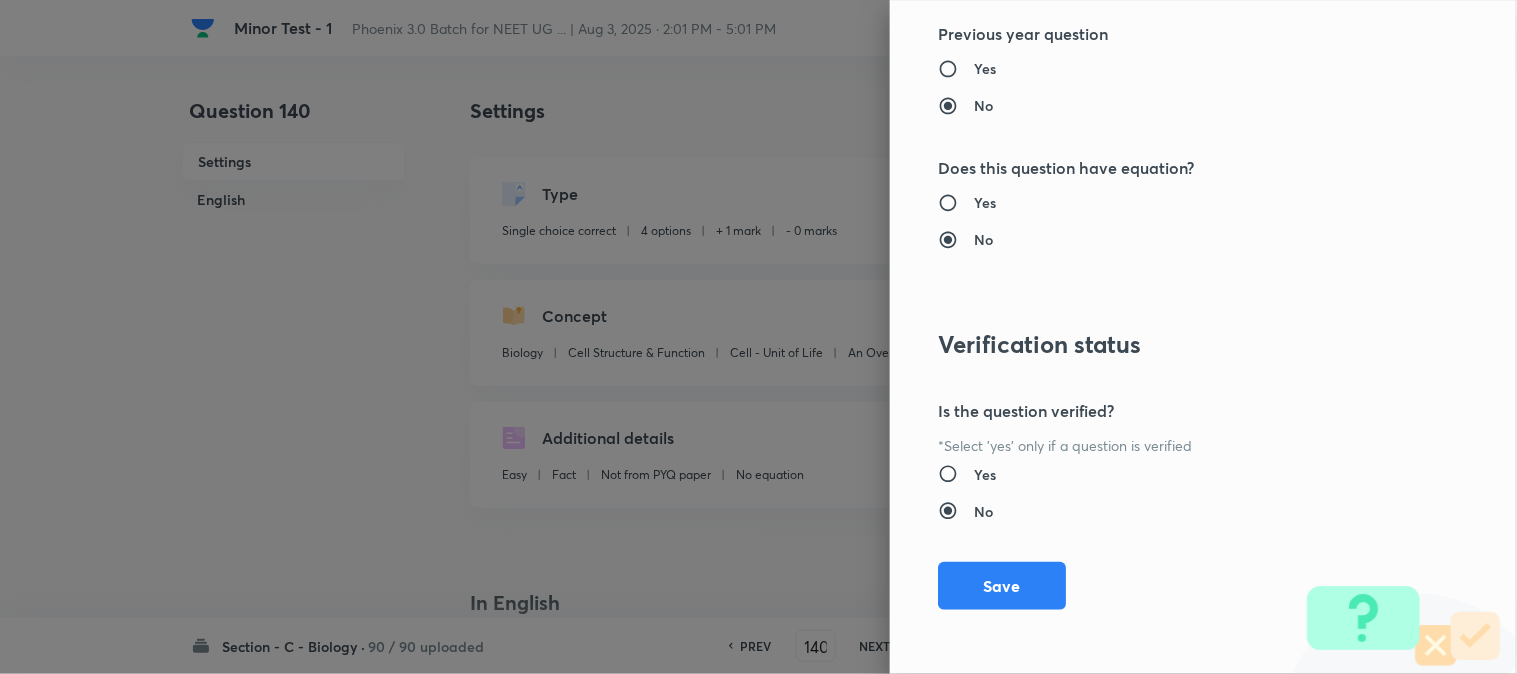 click on "Save" at bounding box center (1002, 586) 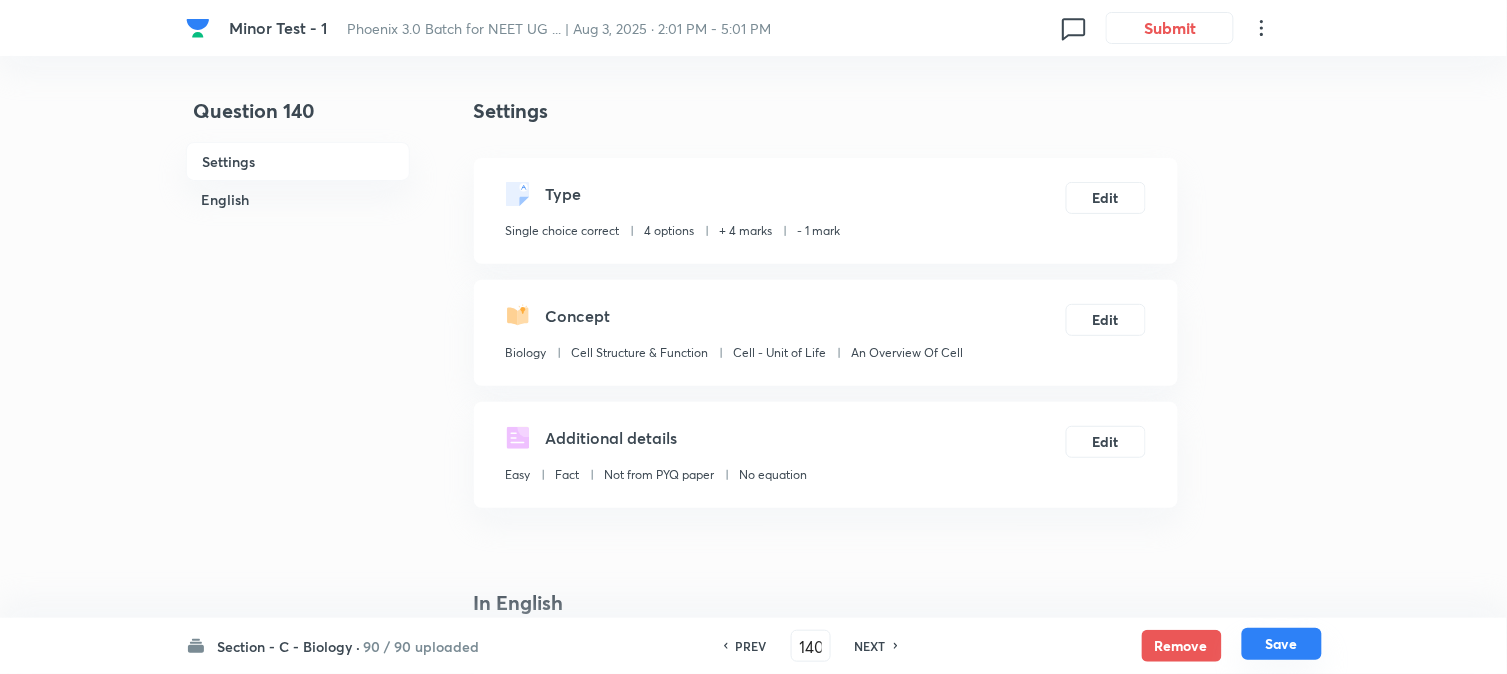 click on "Save" at bounding box center (1282, 644) 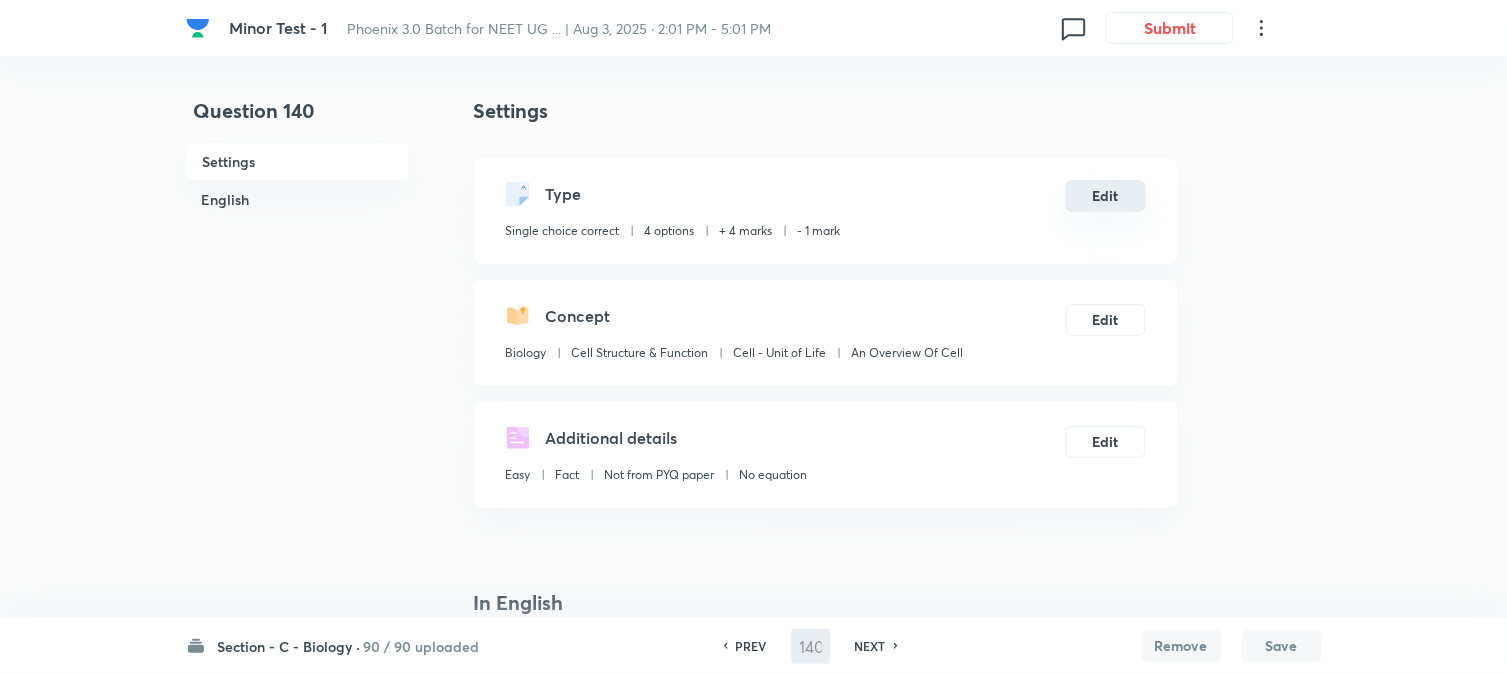 click on "Edit" at bounding box center (1106, 196) 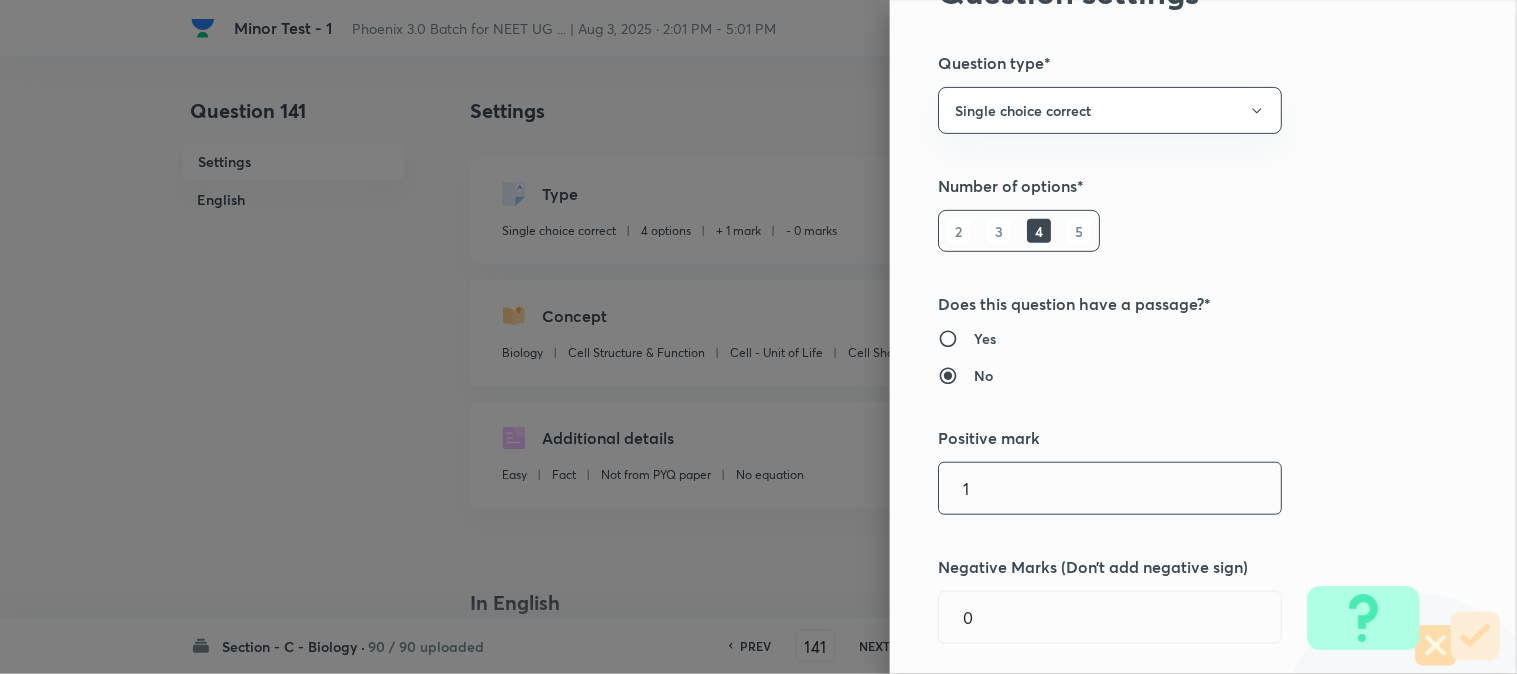 scroll, scrollTop: 444, scrollLeft: 0, axis: vertical 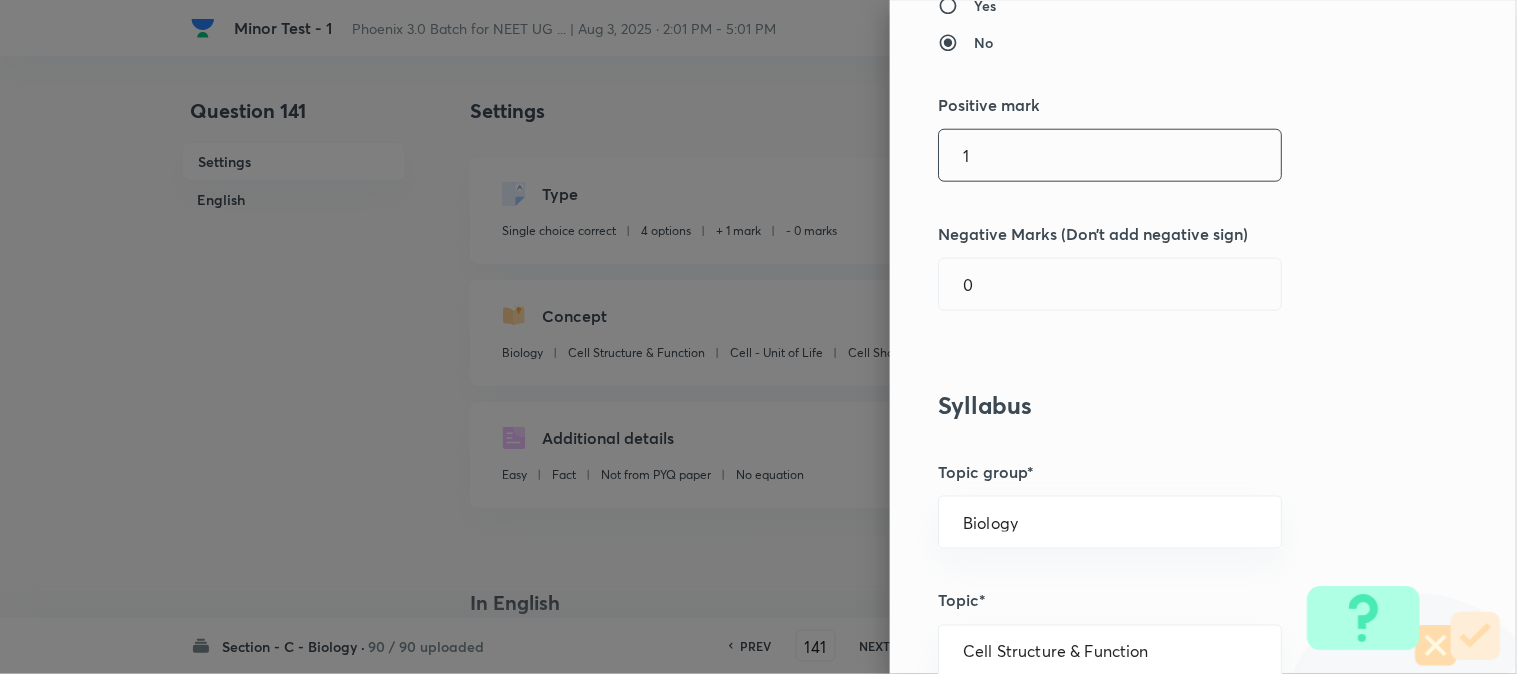 click on "1" at bounding box center (1110, 155) 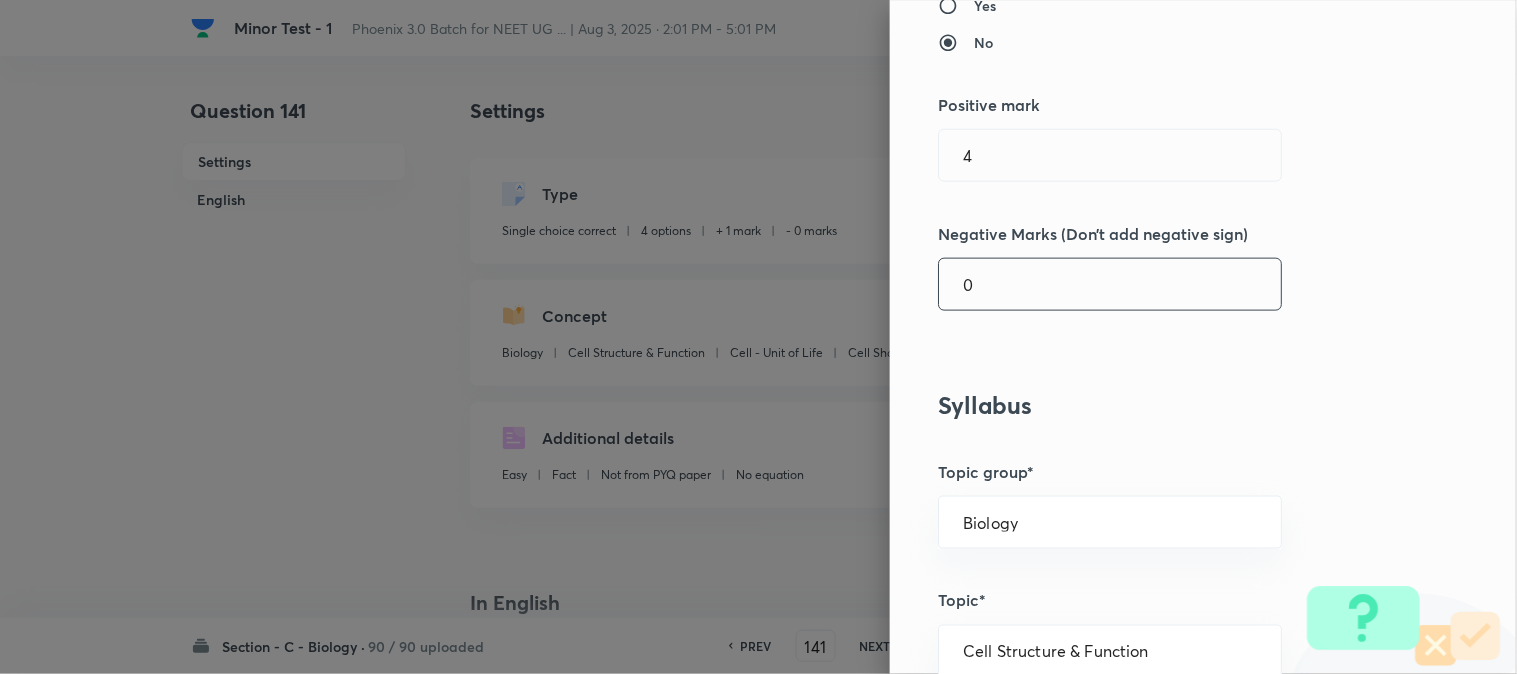 click on "0" at bounding box center [1110, 284] 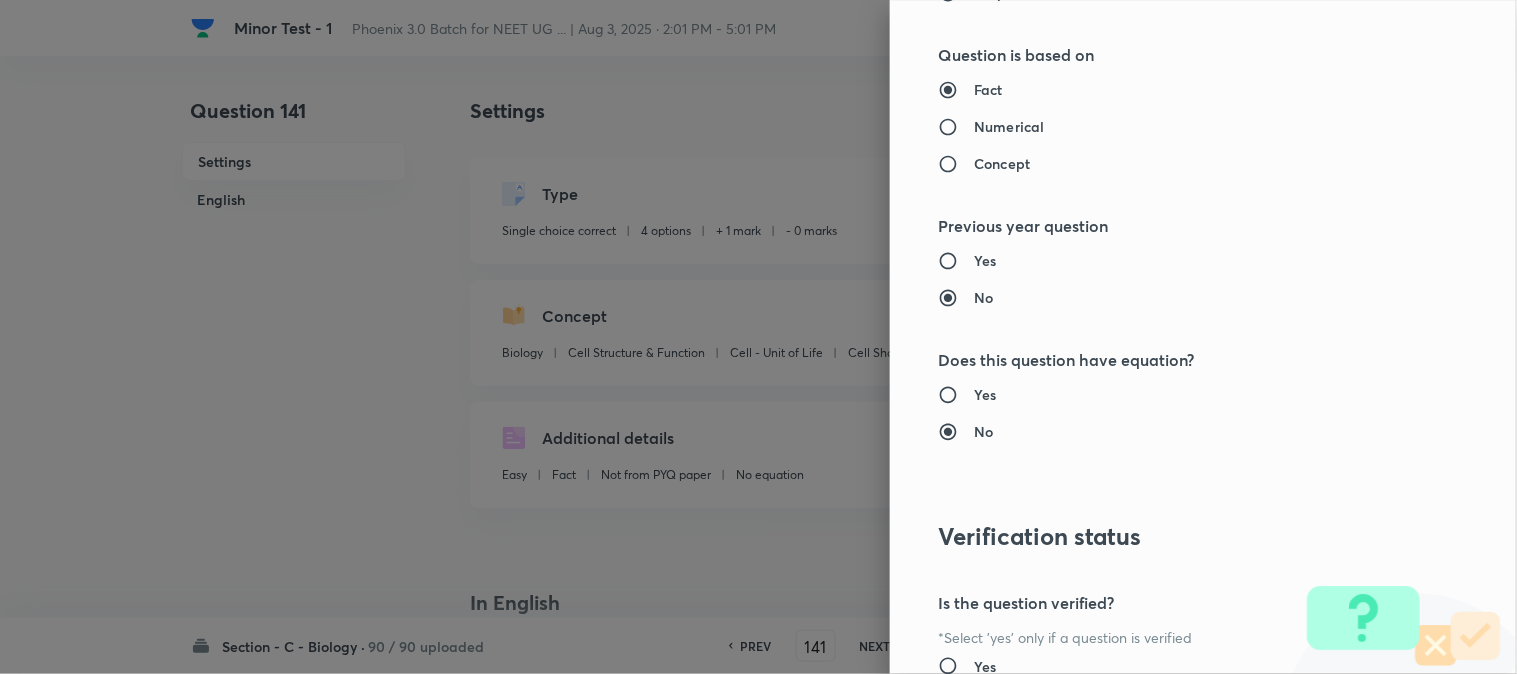 scroll, scrollTop: 2052, scrollLeft: 0, axis: vertical 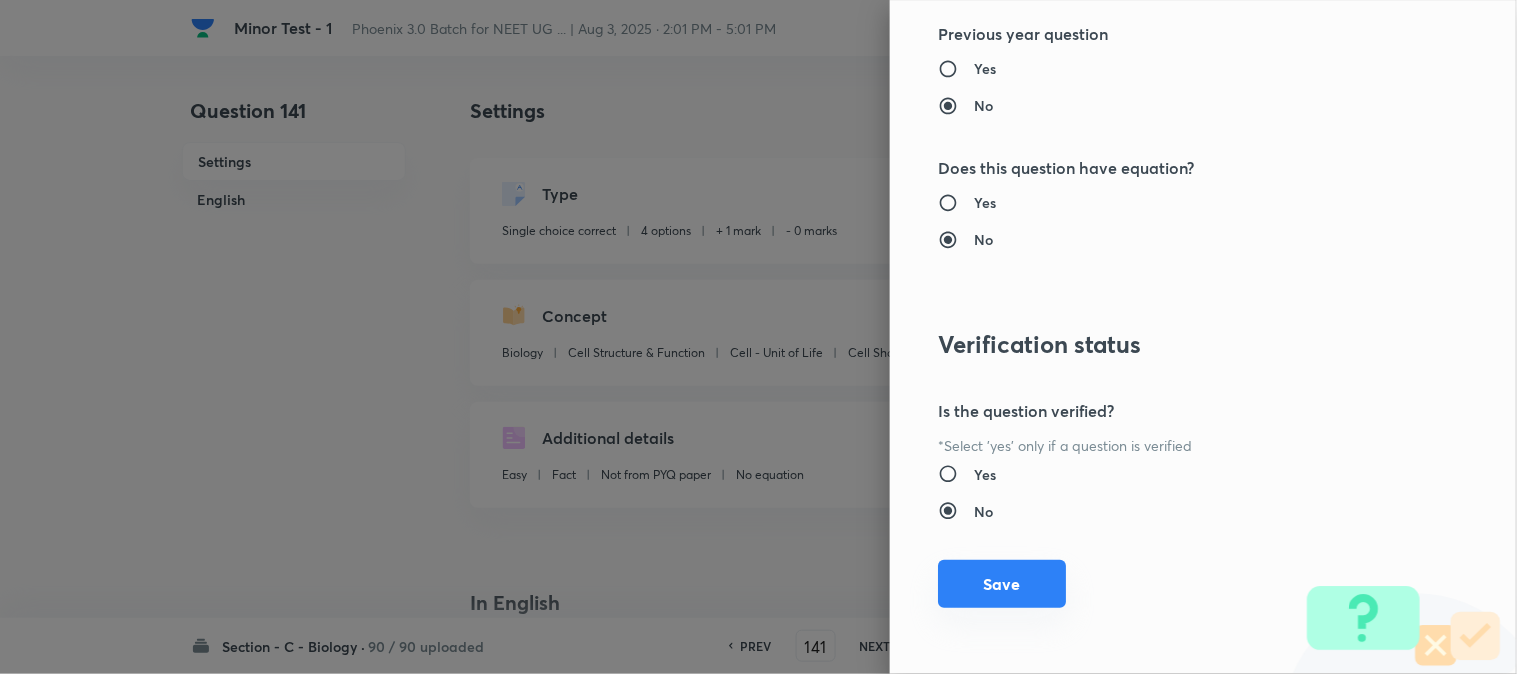 drag, startPoint x: 1005, startPoint y: 566, endPoint x: 1080, endPoint y: 593, distance: 79.71198 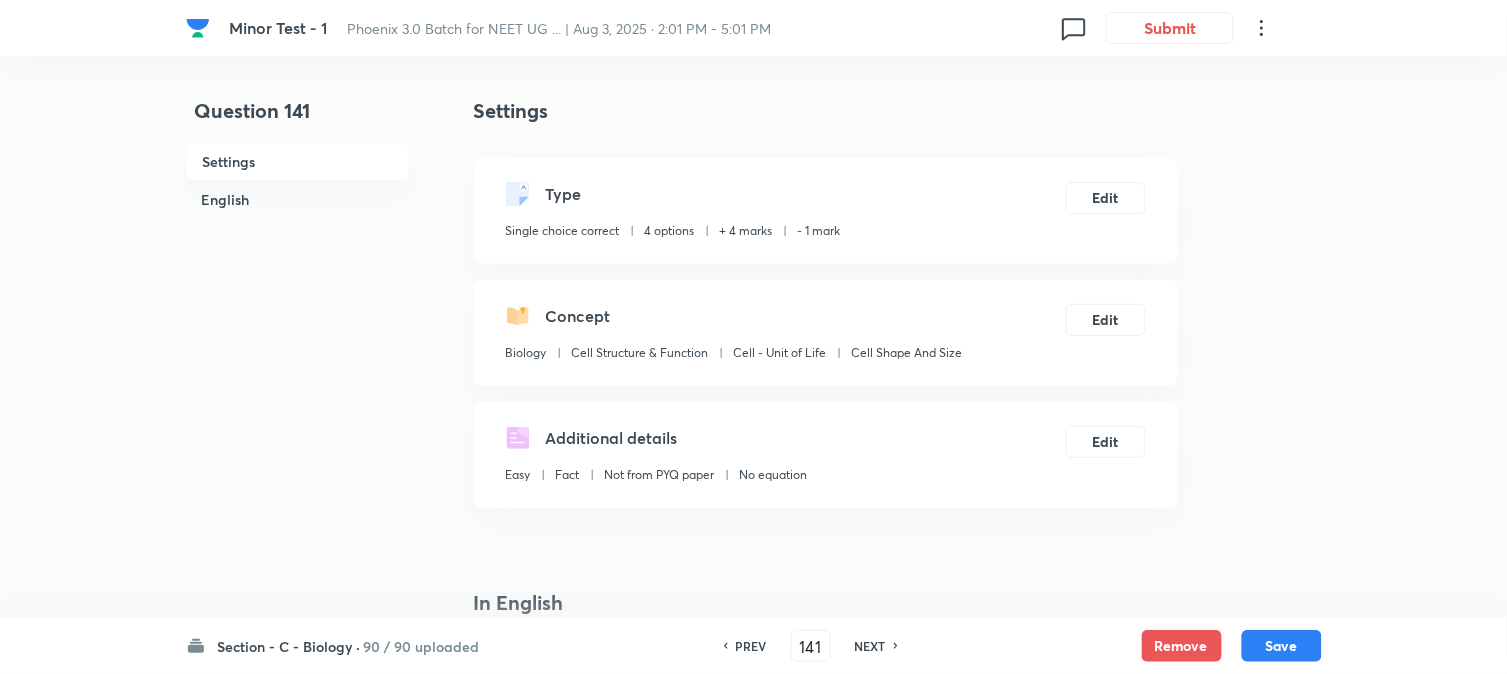 drag, startPoint x: 1287, startPoint y: 650, endPoint x: 1248, endPoint y: 501, distance: 154.01949 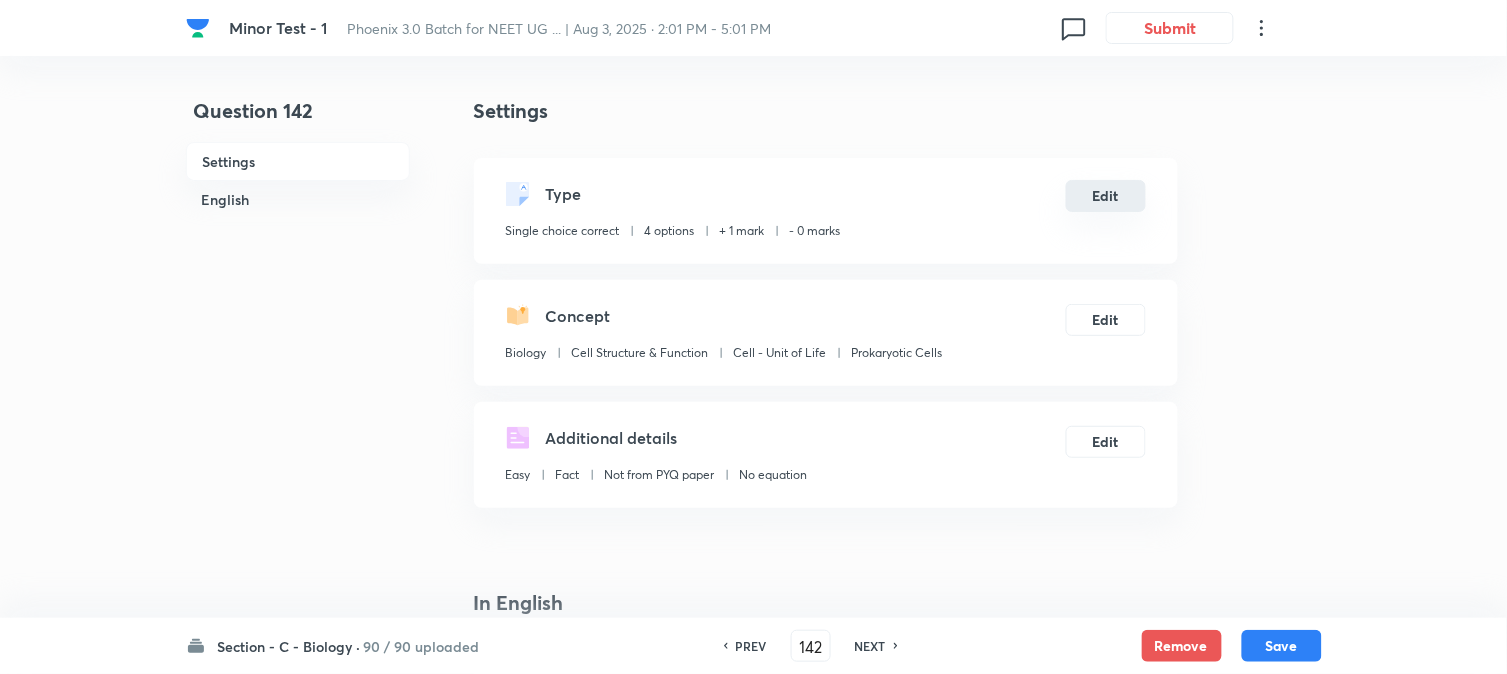 click on "Edit" at bounding box center [1106, 196] 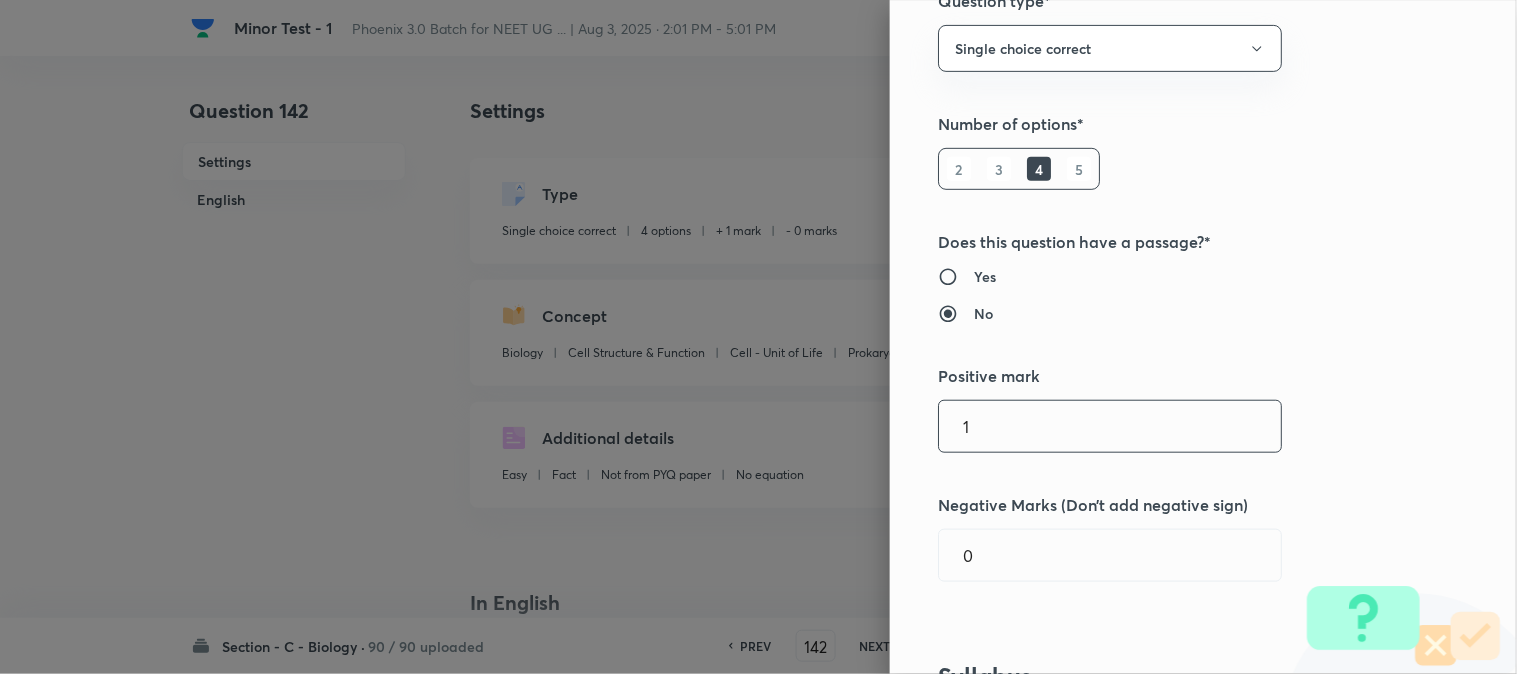 scroll, scrollTop: 444, scrollLeft: 0, axis: vertical 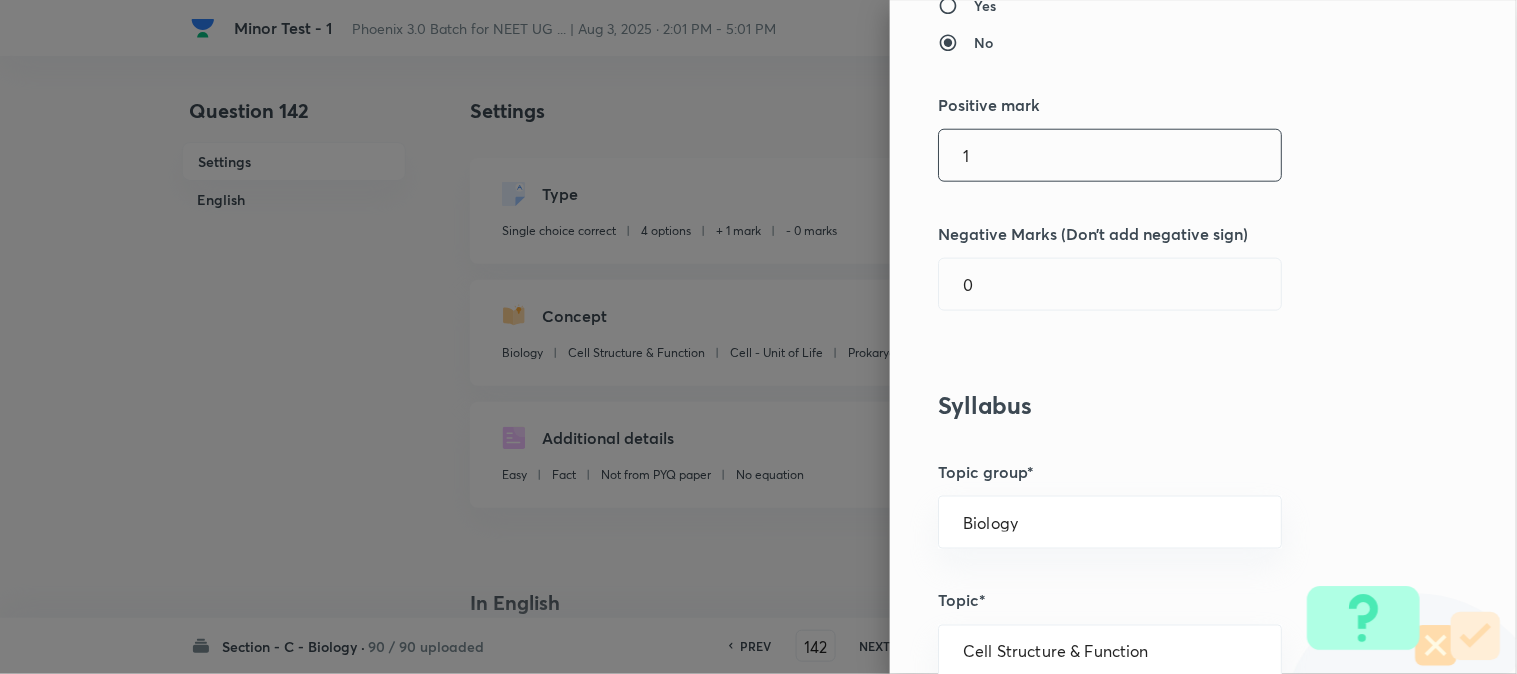 click on "1" at bounding box center [1110, 155] 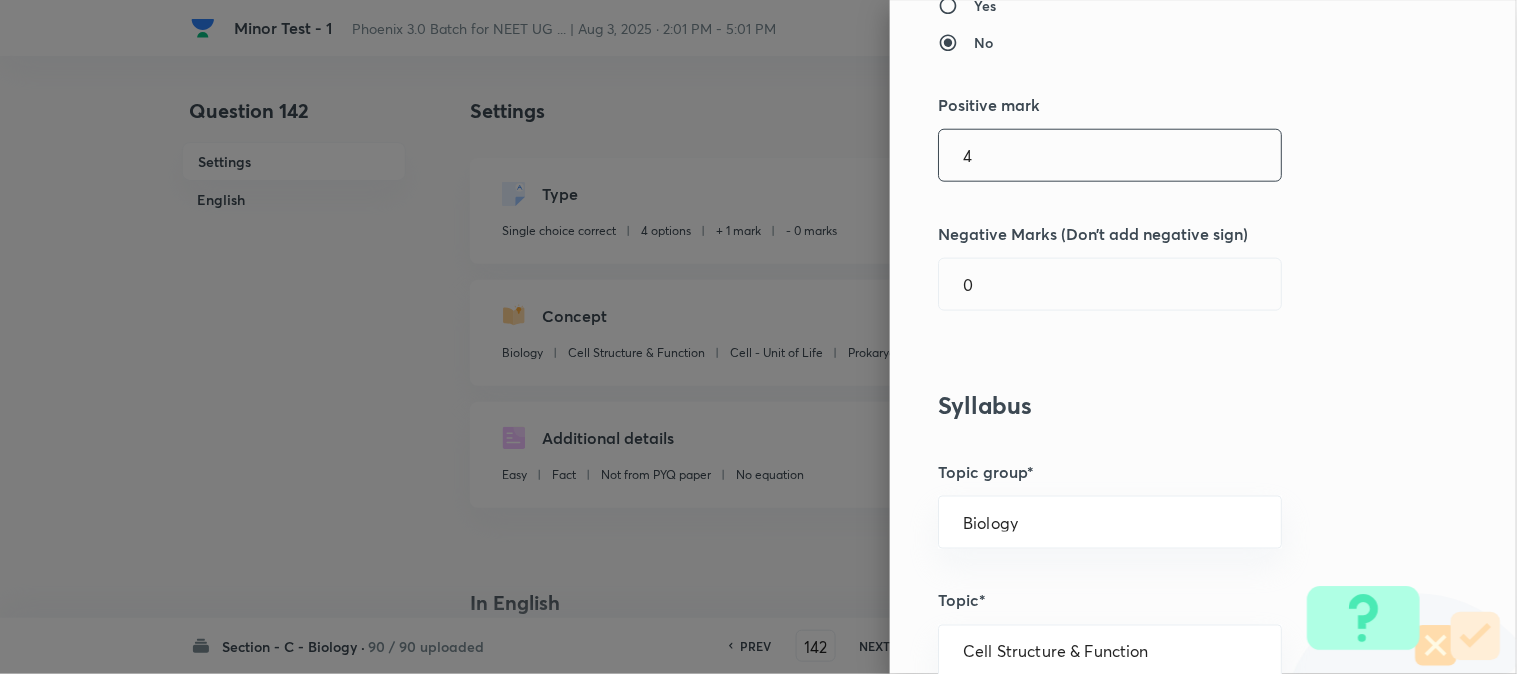 click on "Question settings Question type* Single choice correct Number of options* 2 3 4 5 Does this question have a passage?* Yes No Positive mark 4 Negative Marks (Don’t add negative sign) 0 Syllabus Topic group* Biology Topic* Cell Structure & Function Concept* Cell - Unit of Life Sub-concept* Prokaryotic Cells Concept-field Additional details Question Difficulty Very easy Easy Moderate Hard Very hard Question is based on Fact Numerical Concept Previous year question Yes No Does this question have equation? Yes No Verification status Is the question verified? *Select 'yes' only if a question is verified Yes No Save" at bounding box center [1203, 337] 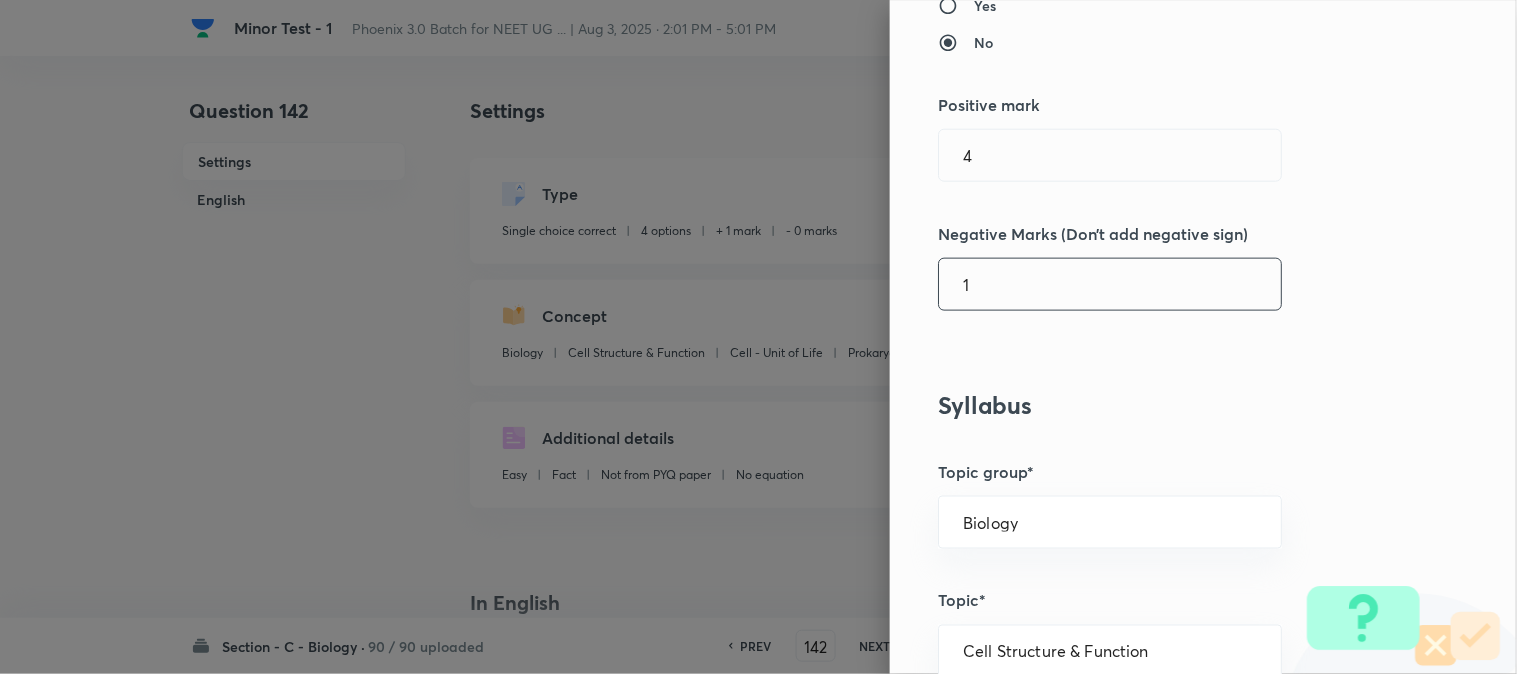 click on "1" at bounding box center [1110, 284] 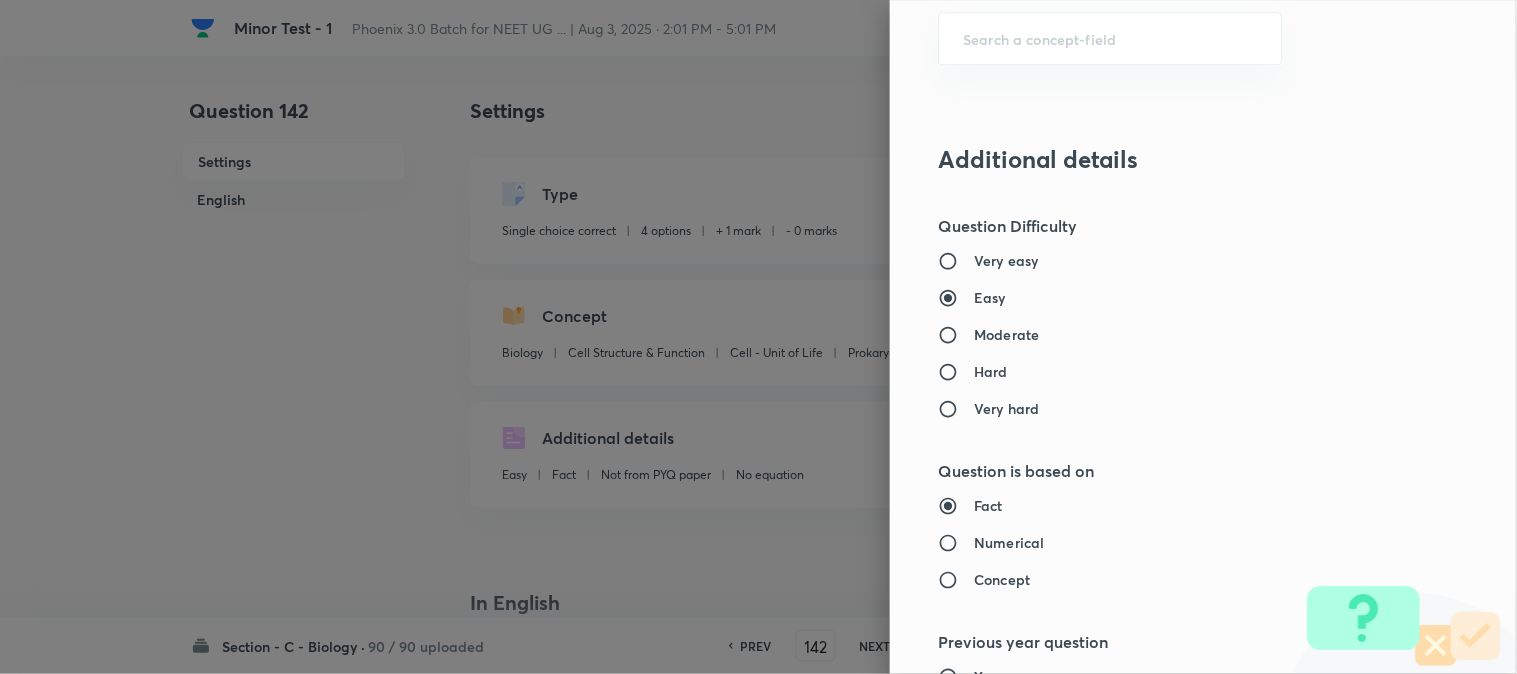 scroll, scrollTop: 2052, scrollLeft: 0, axis: vertical 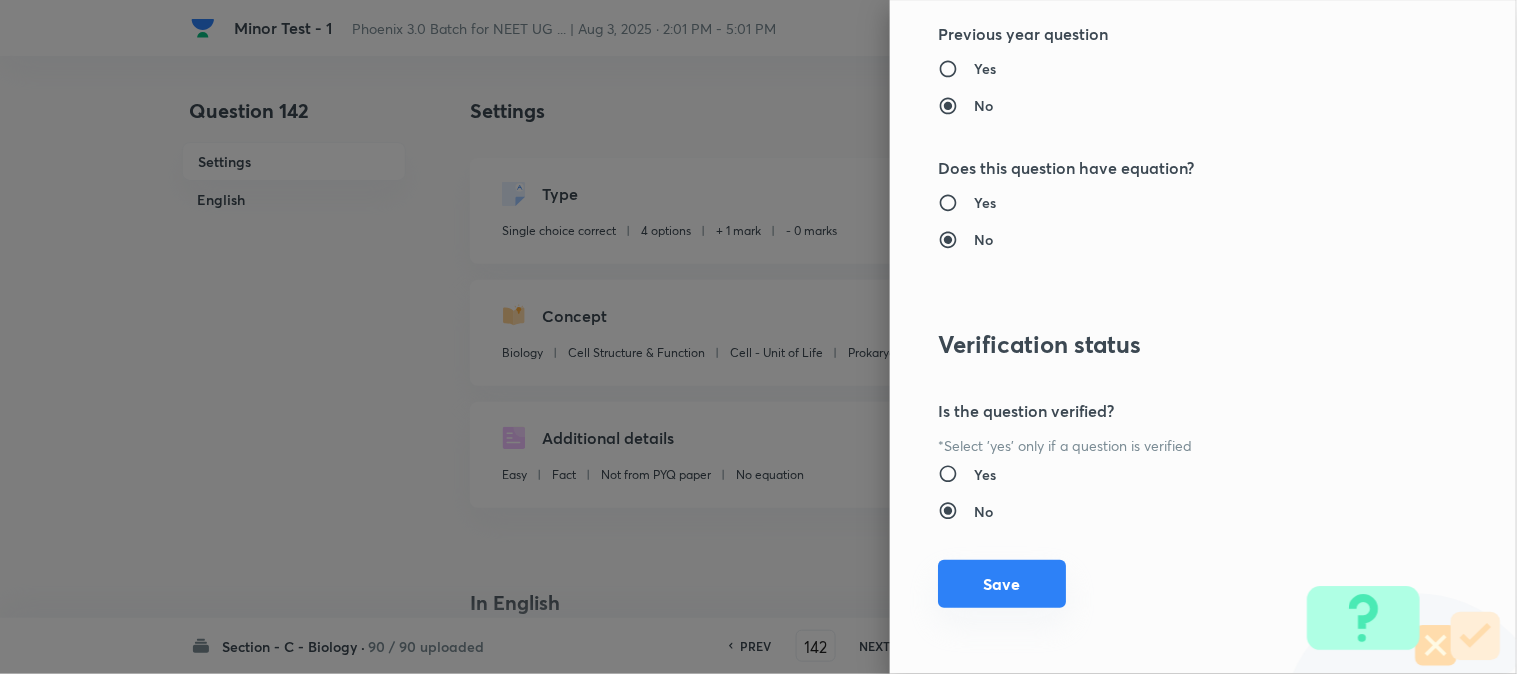 click on "Save" at bounding box center (1002, 584) 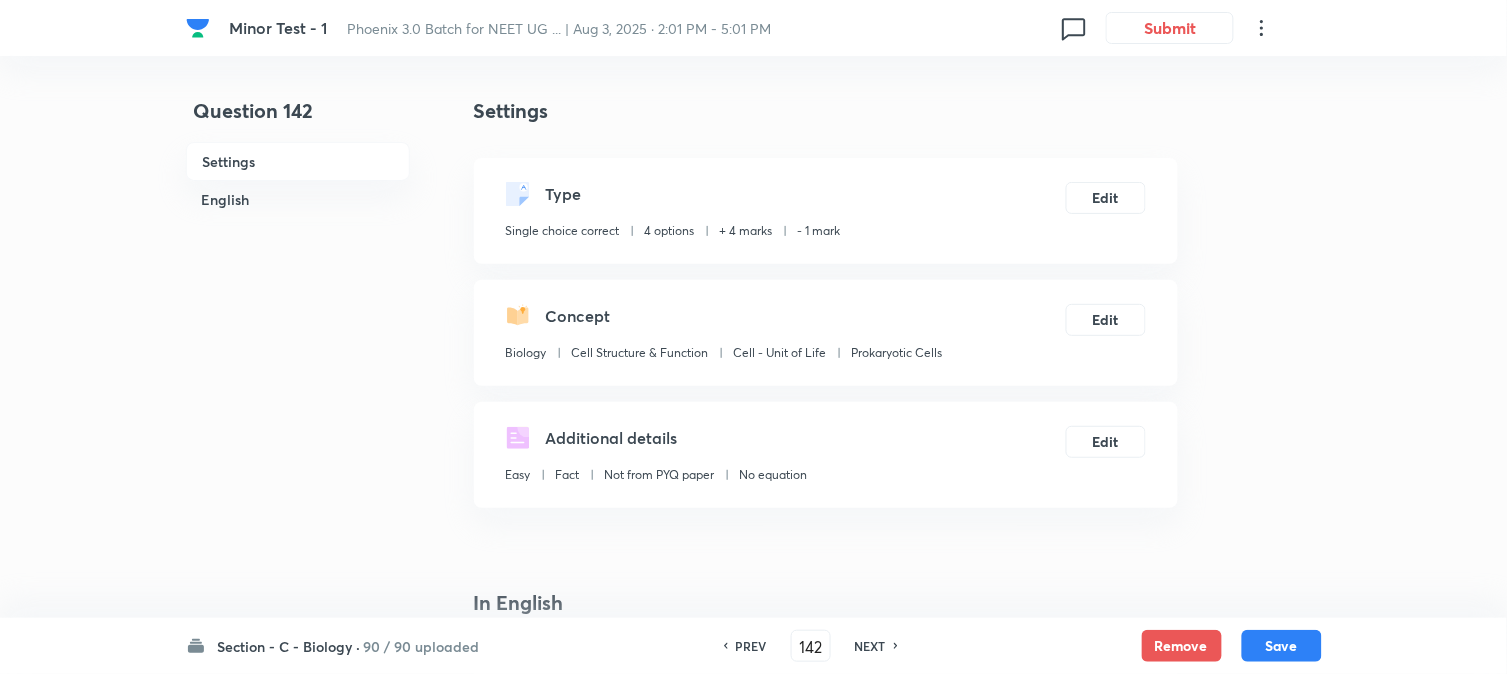 click on "Save" at bounding box center [1282, 646] 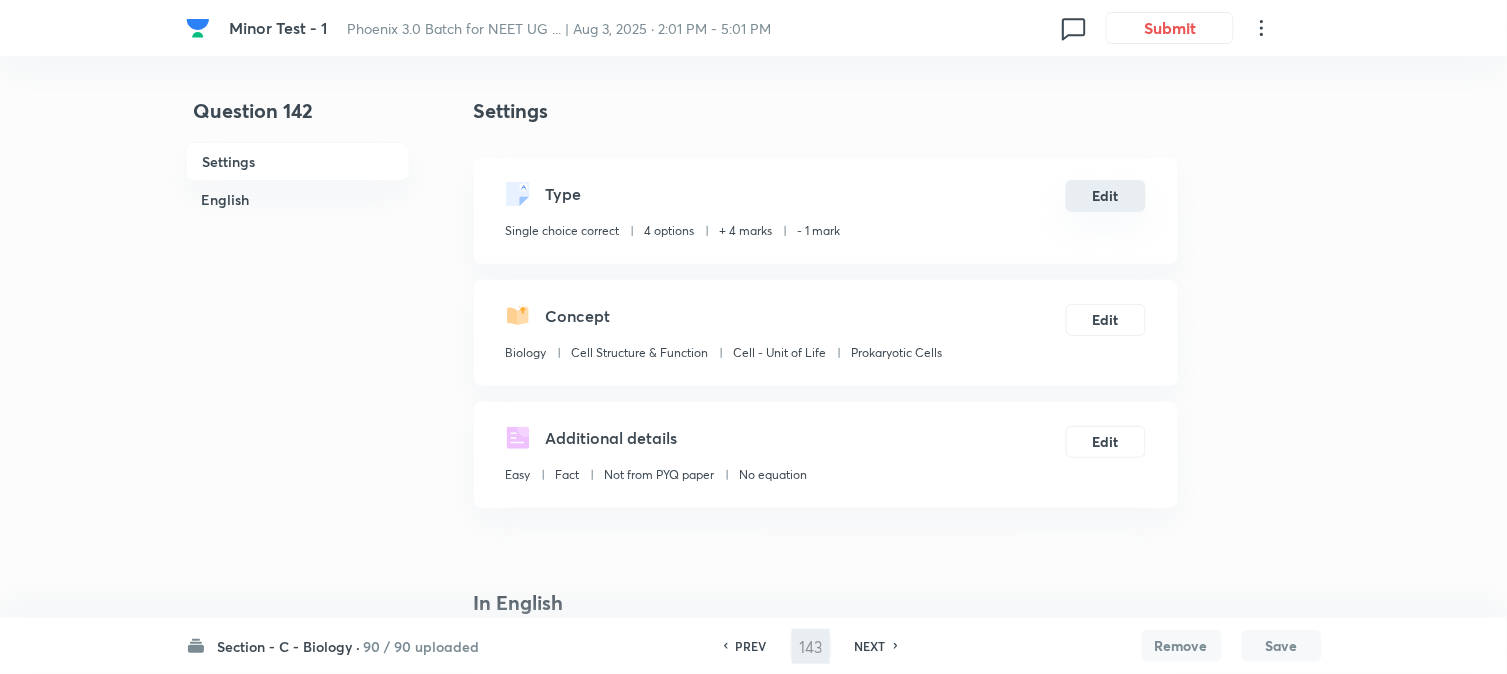click on "Edit" at bounding box center (1106, 196) 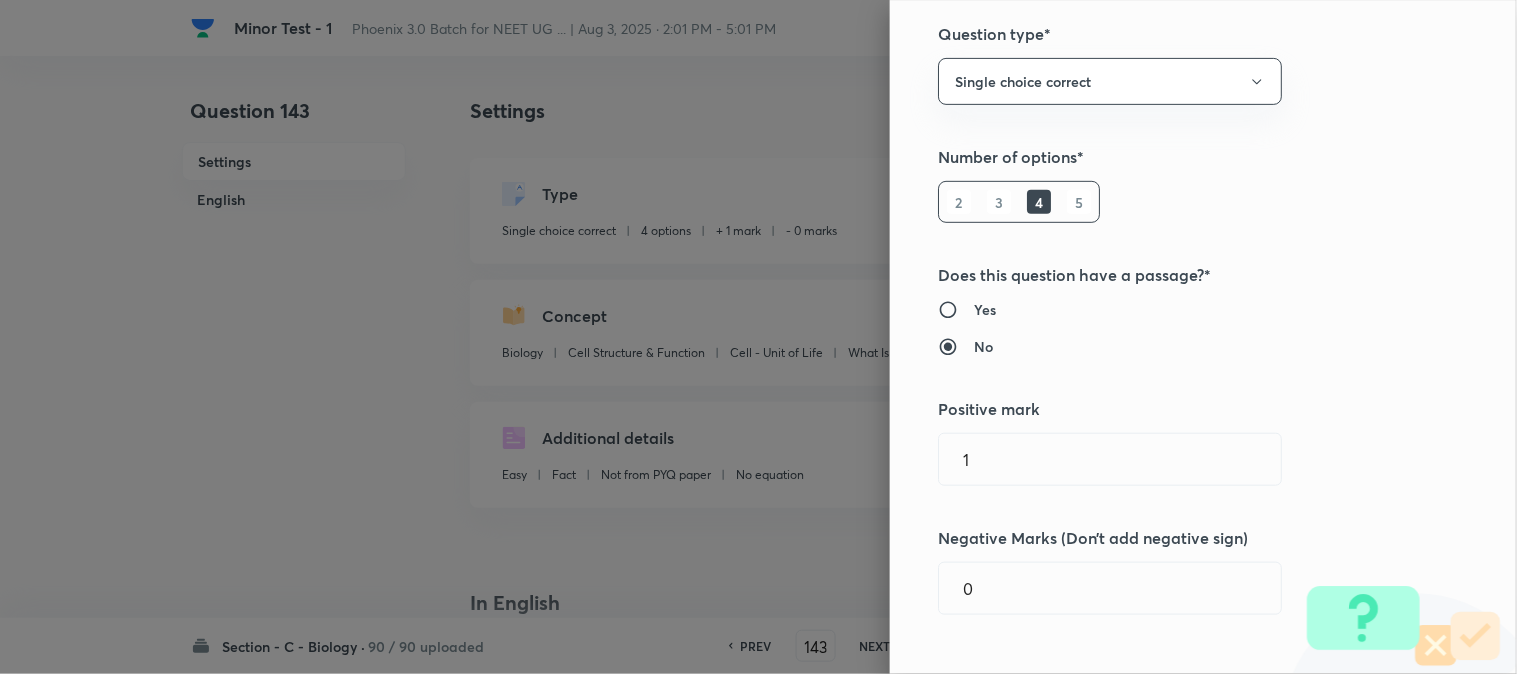 scroll, scrollTop: 444, scrollLeft: 0, axis: vertical 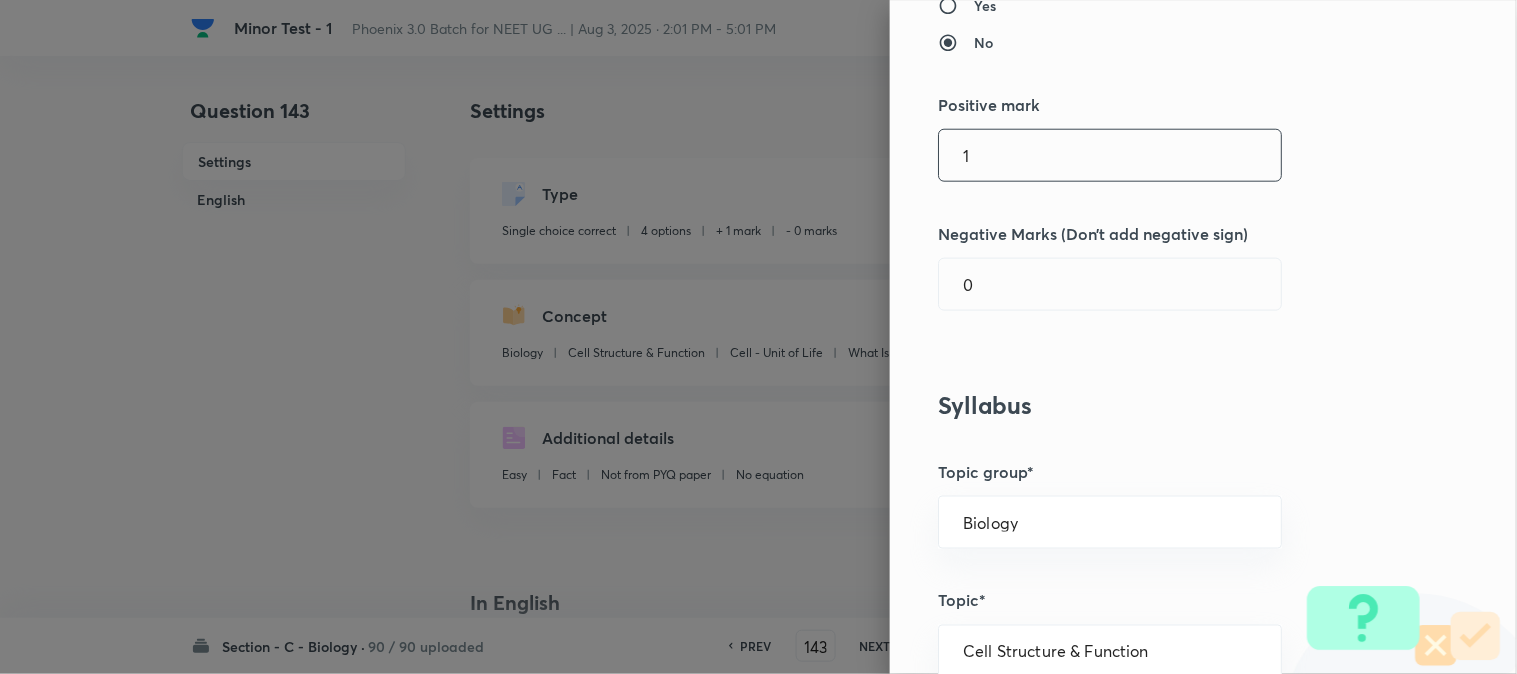 click on "1" at bounding box center (1110, 155) 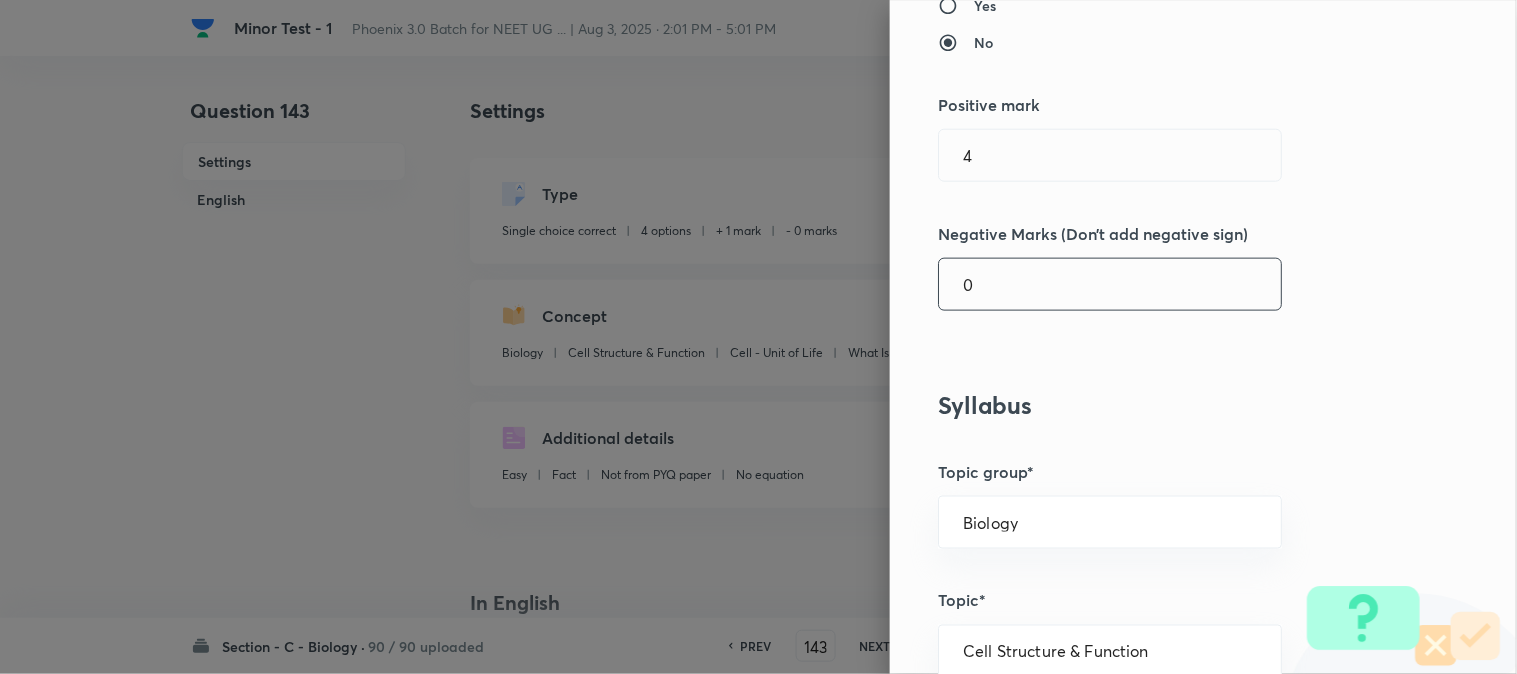 click on "0" at bounding box center [1110, 284] 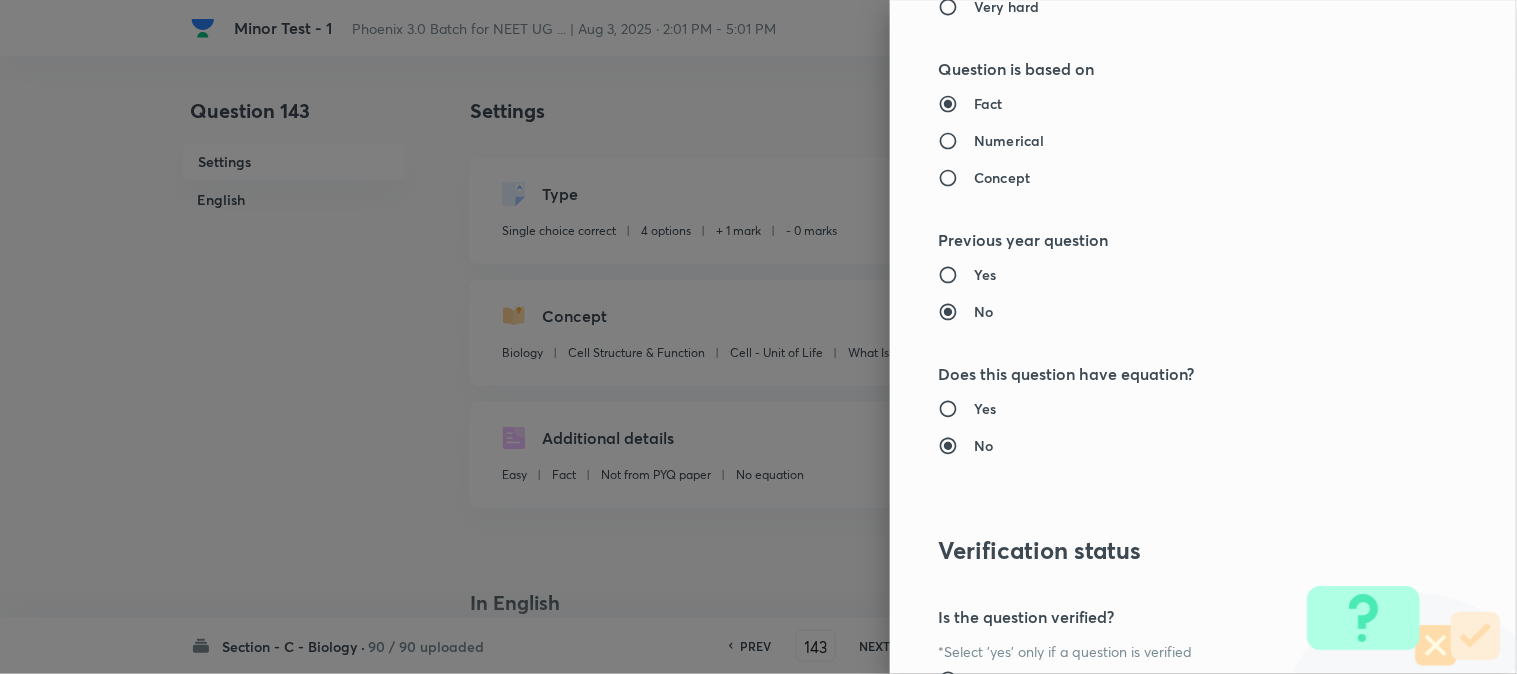 scroll, scrollTop: 2052, scrollLeft: 0, axis: vertical 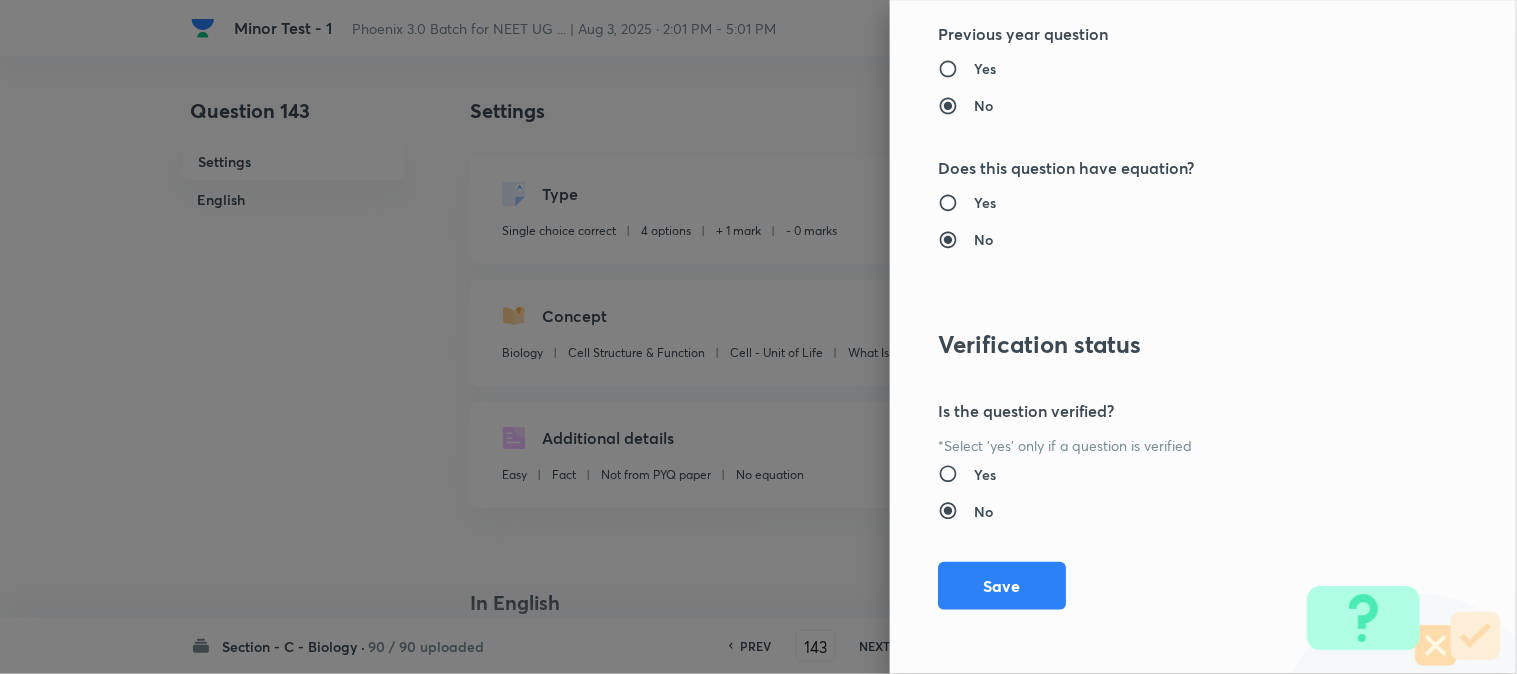 click on "Save" at bounding box center [1002, 586] 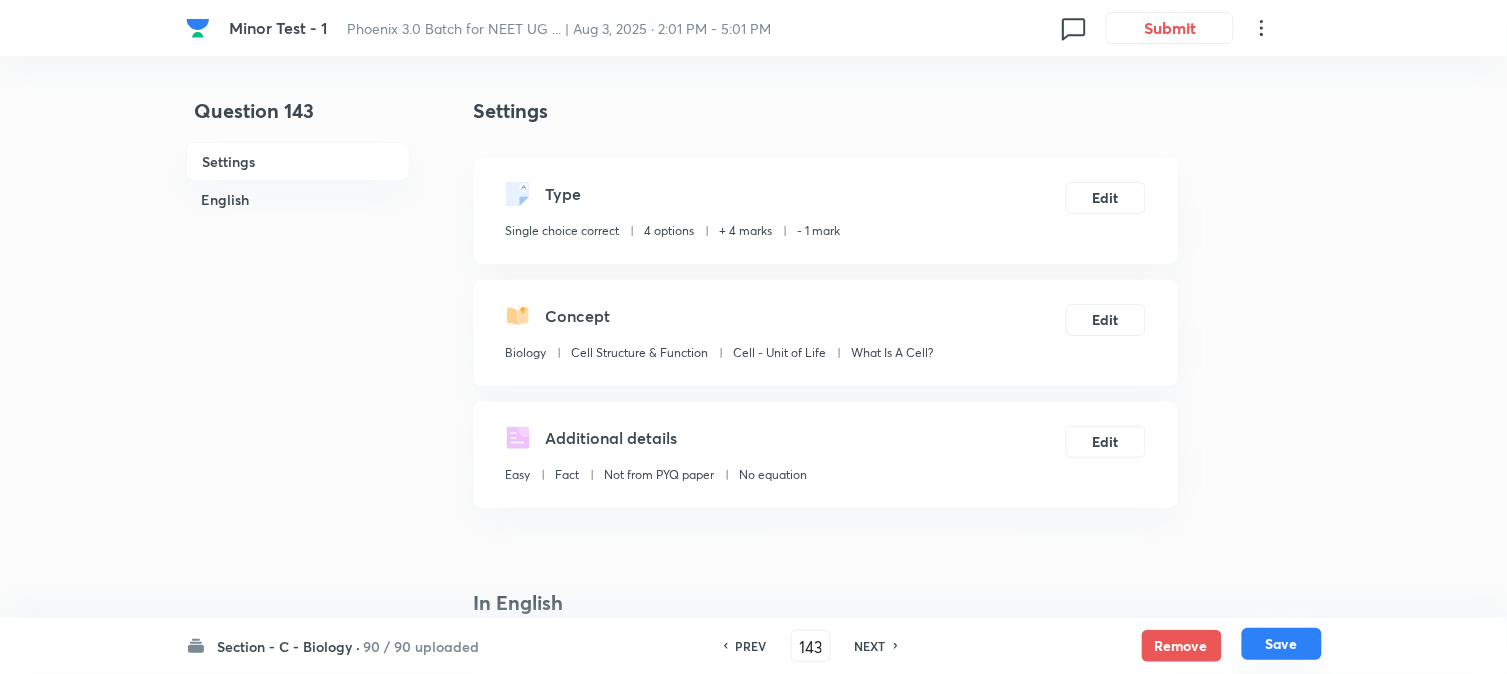 click on "Save" at bounding box center [1282, 644] 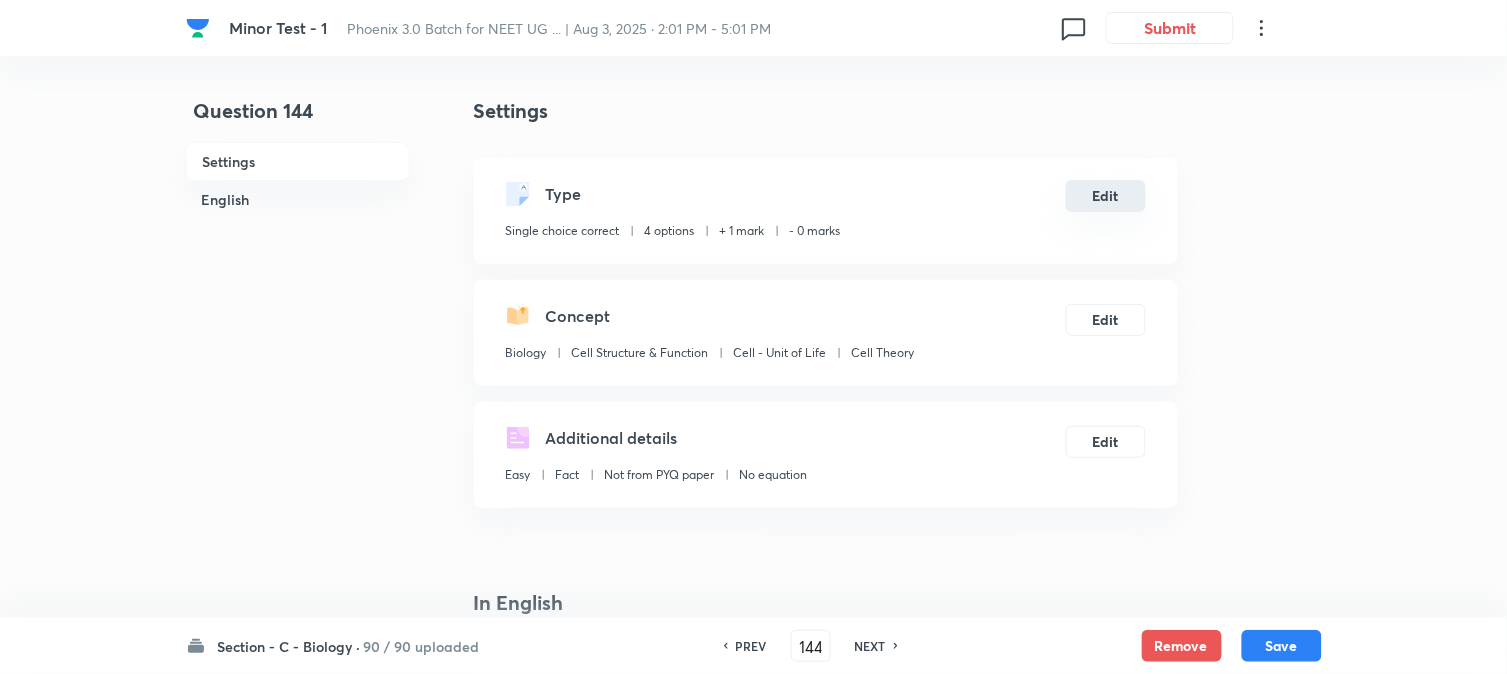 click on "Edit" at bounding box center (1106, 196) 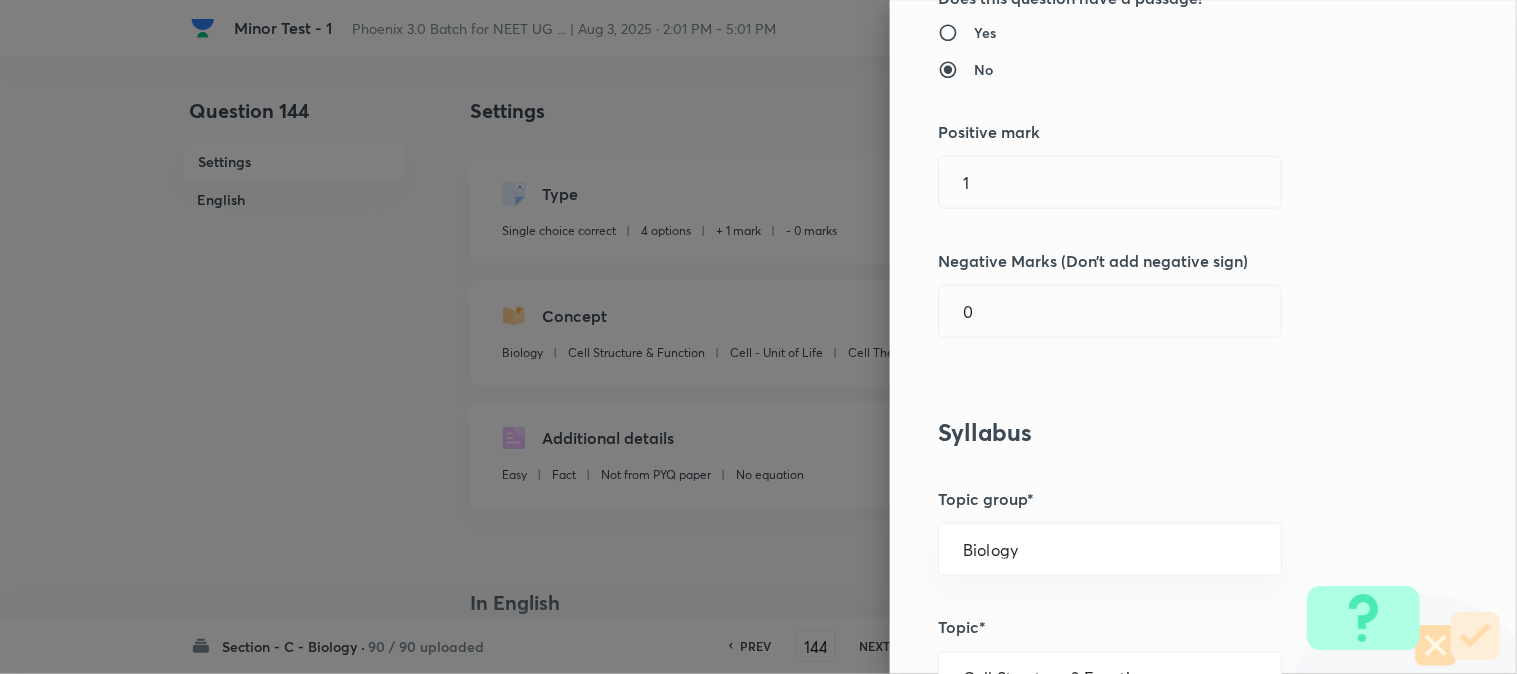 scroll, scrollTop: 444, scrollLeft: 0, axis: vertical 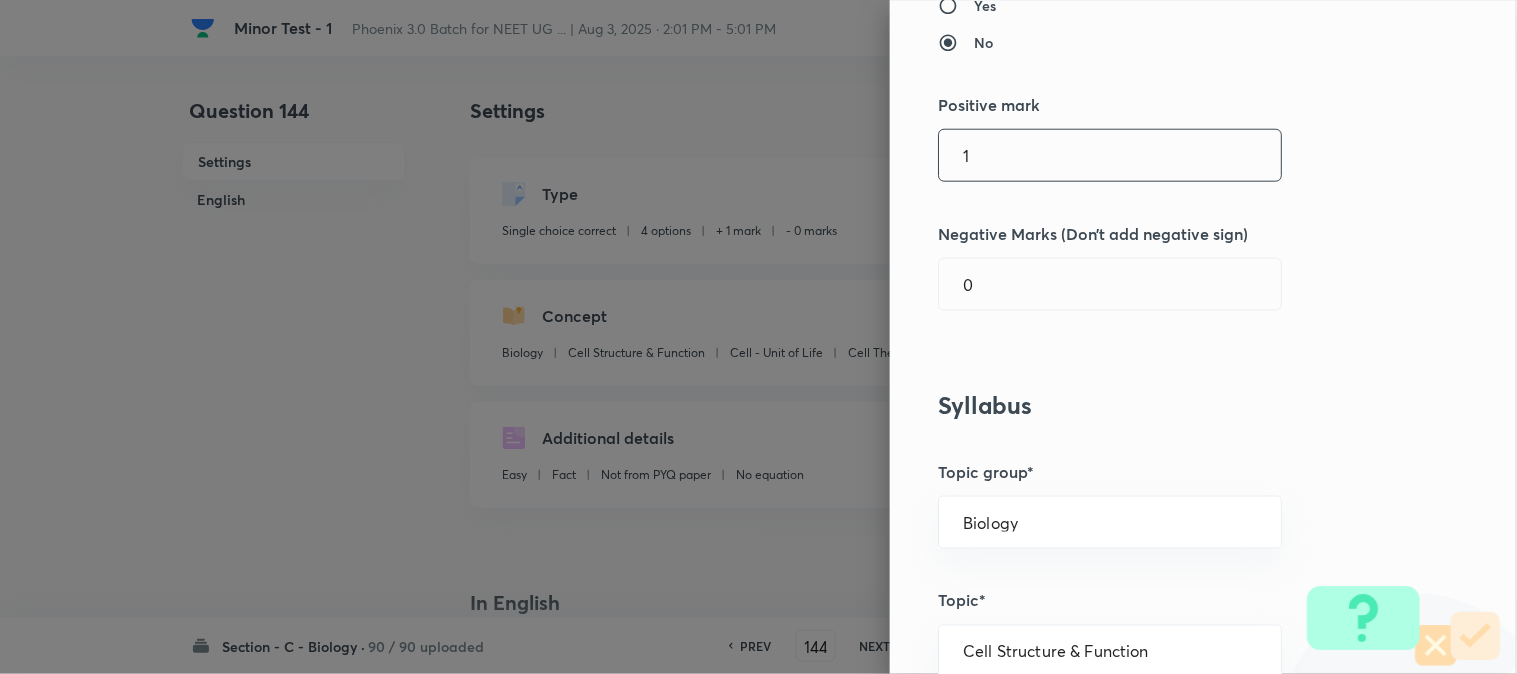 click on "1" at bounding box center (1110, 155) 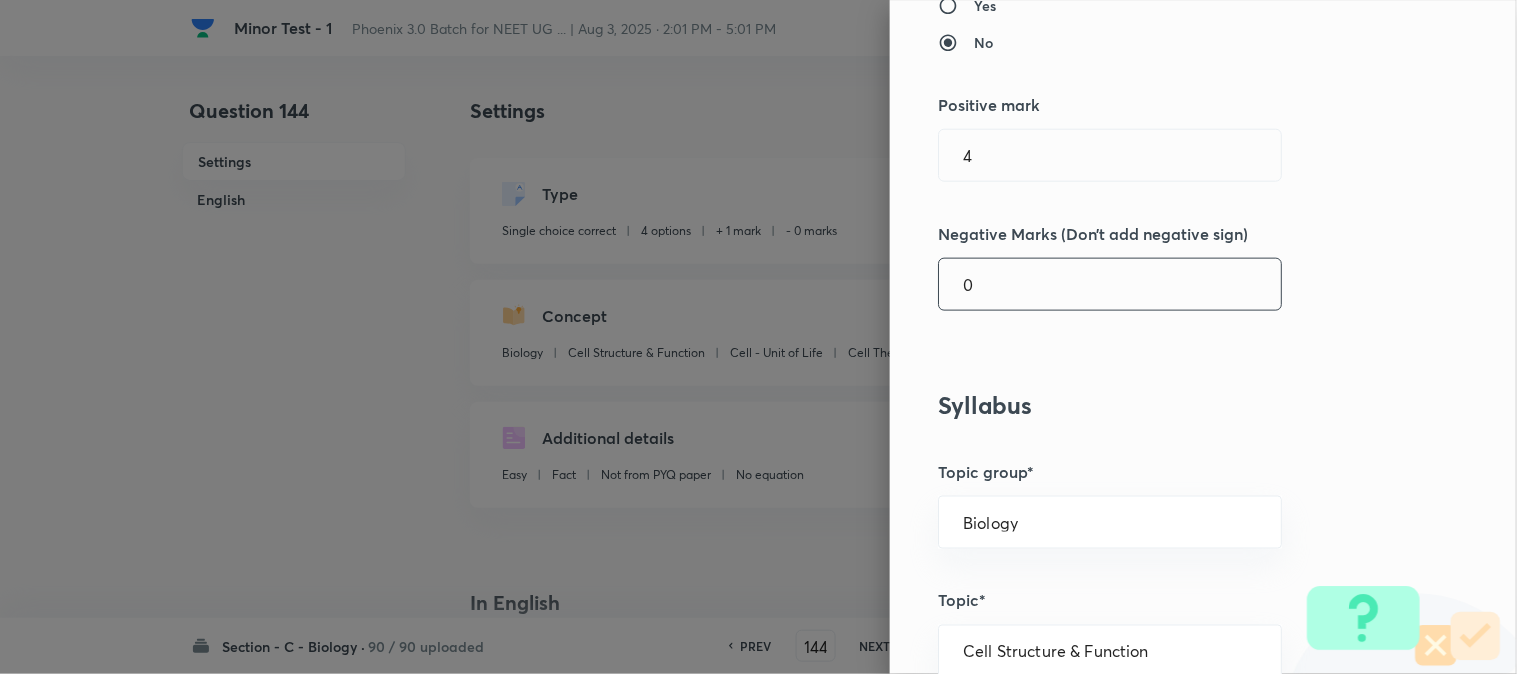 click on "0" at bounding box center [1110, 284] 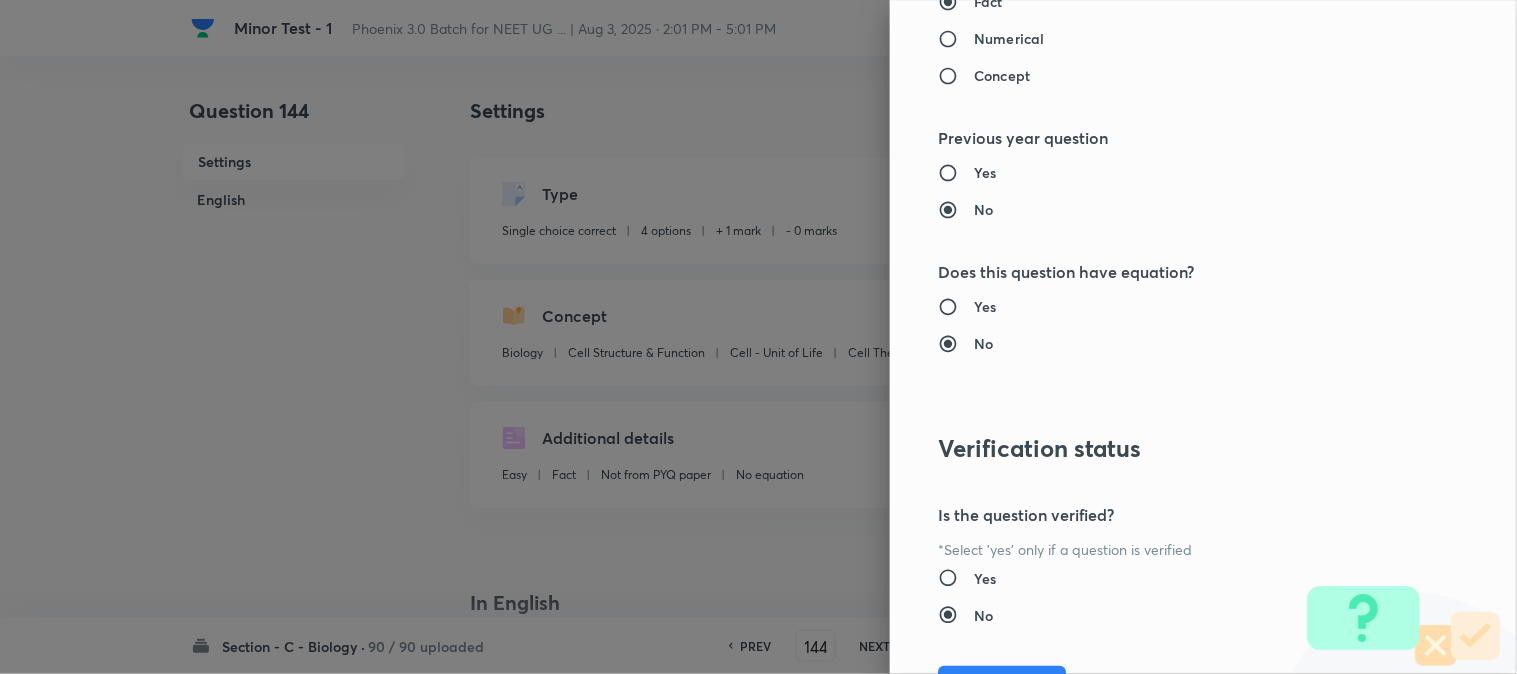 scroll, scrollTop: 2052, scrollLeft: 0, axis: vertical 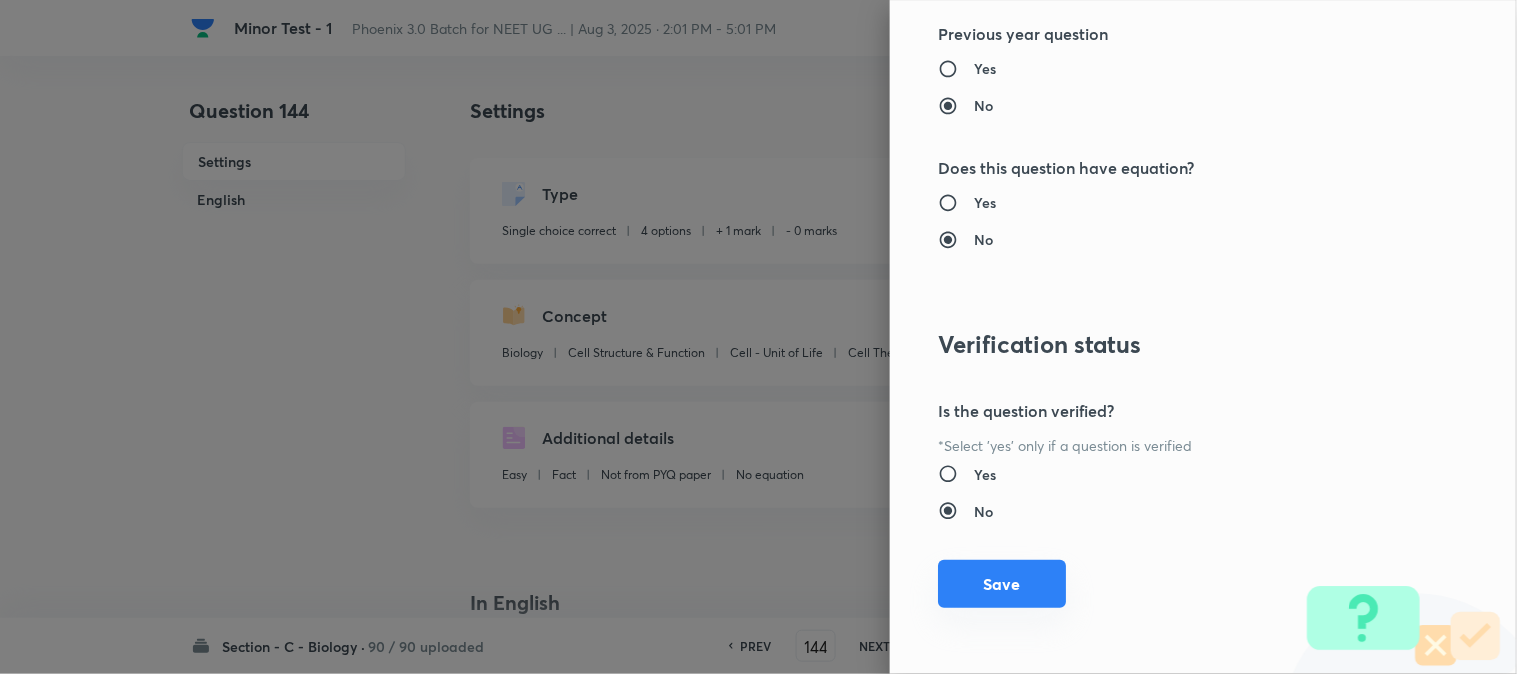 click on "Save" at bounding box center (1002, 584) 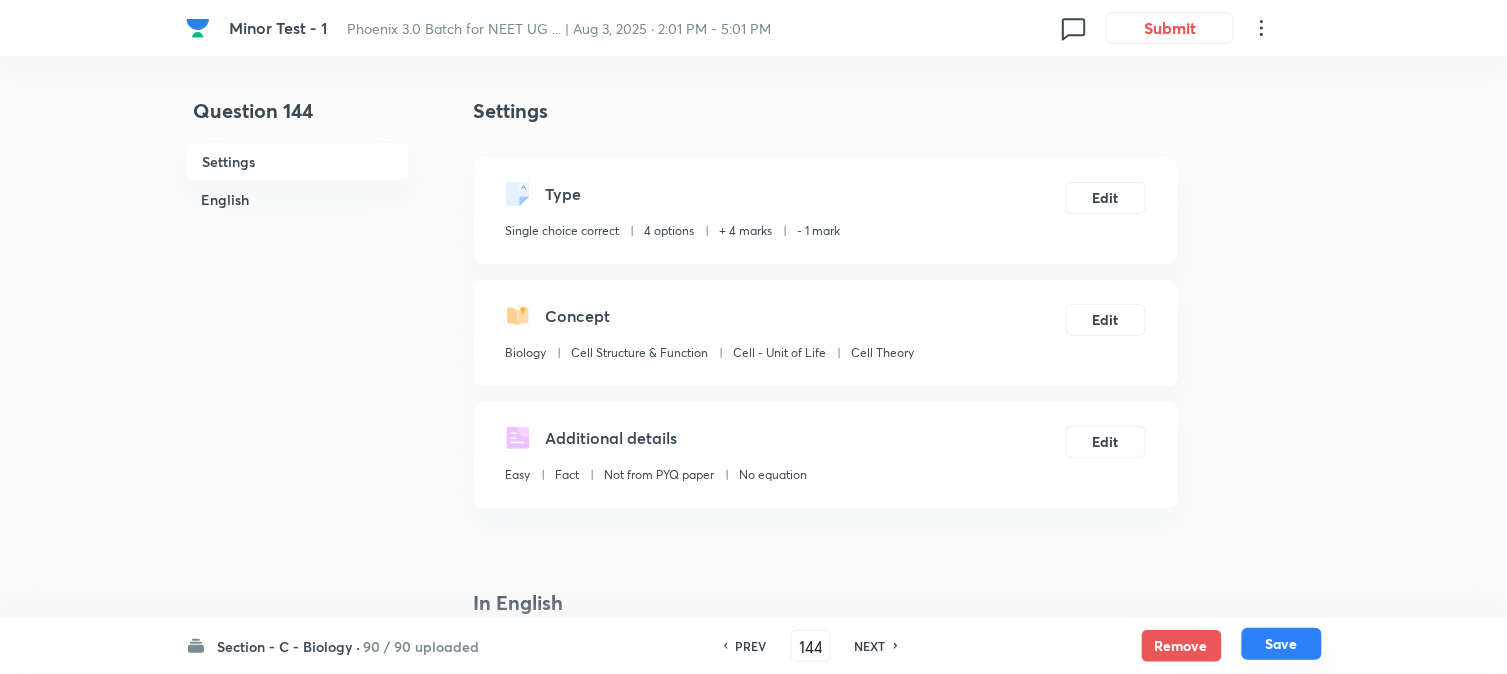 drag, startPoint x: 1282, startPoint y: 640, endPoint x: 1168, endPoint y: 323, distance: 336.87534 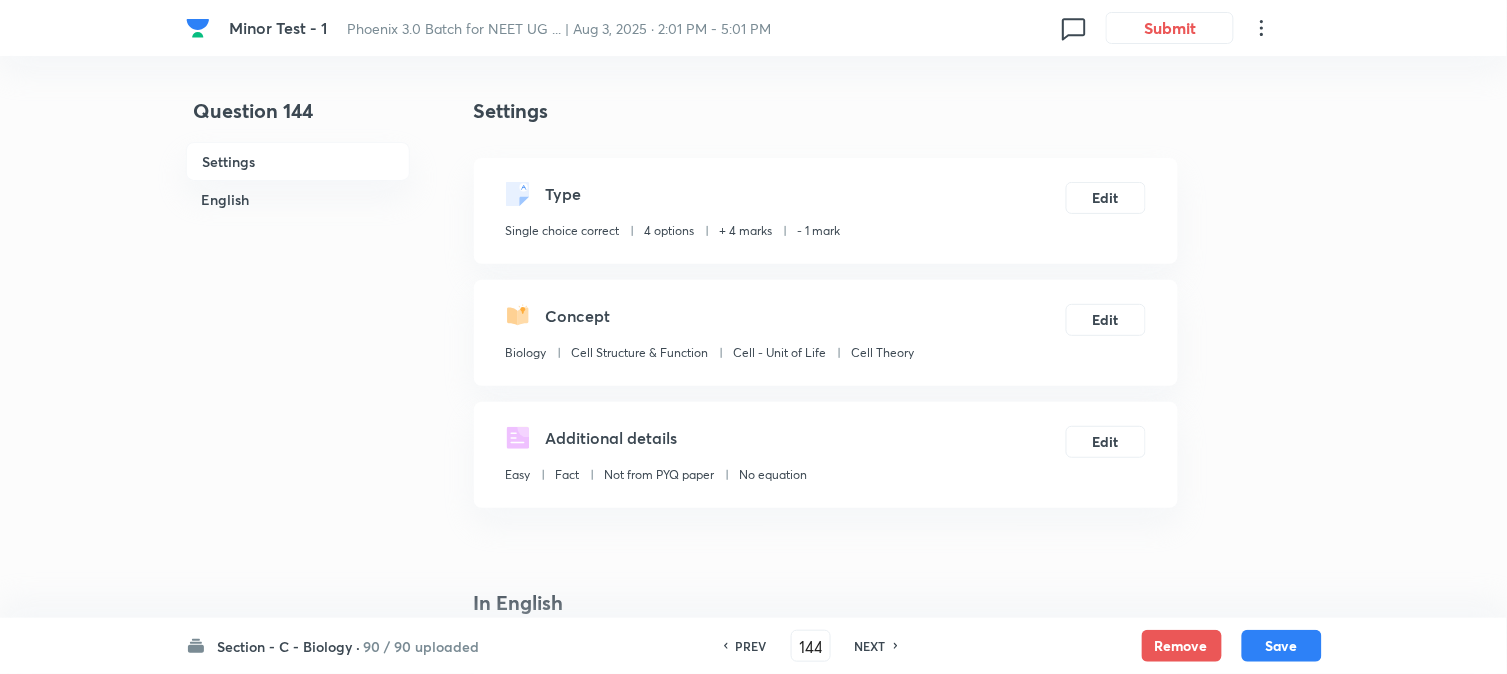 click on "Save" at bounding box center [1282, 646] 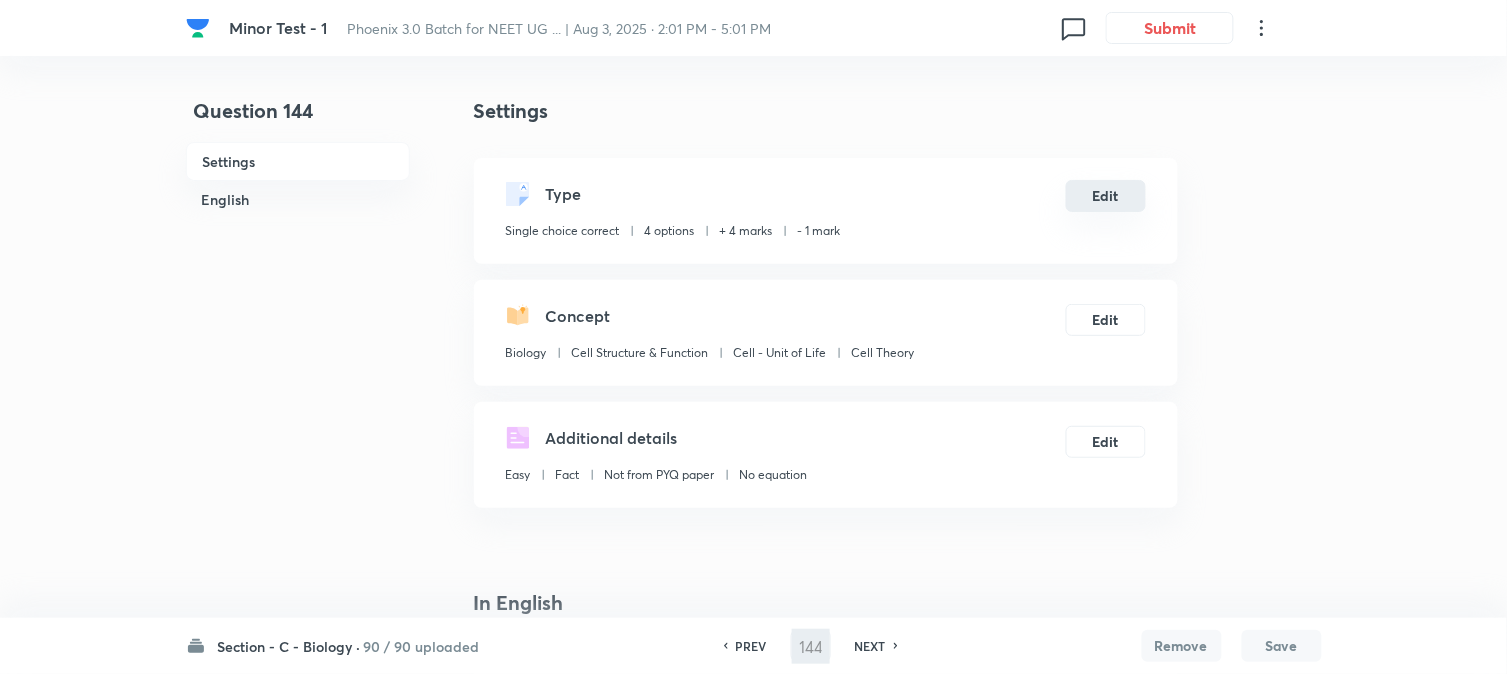 click on "Edit" at bounding box center (1106, 196) 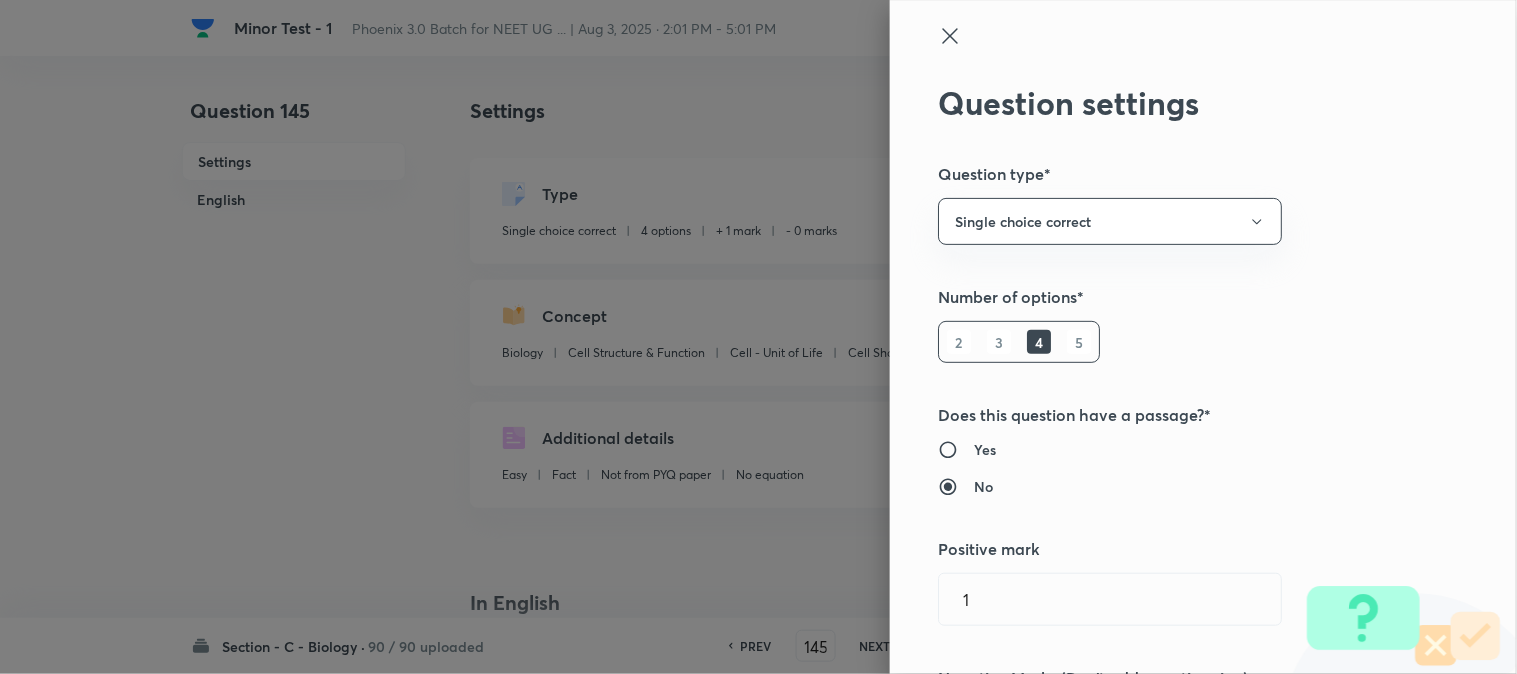 scroll, scrollTop: 555, scrollLeft: 0, axis: vertical 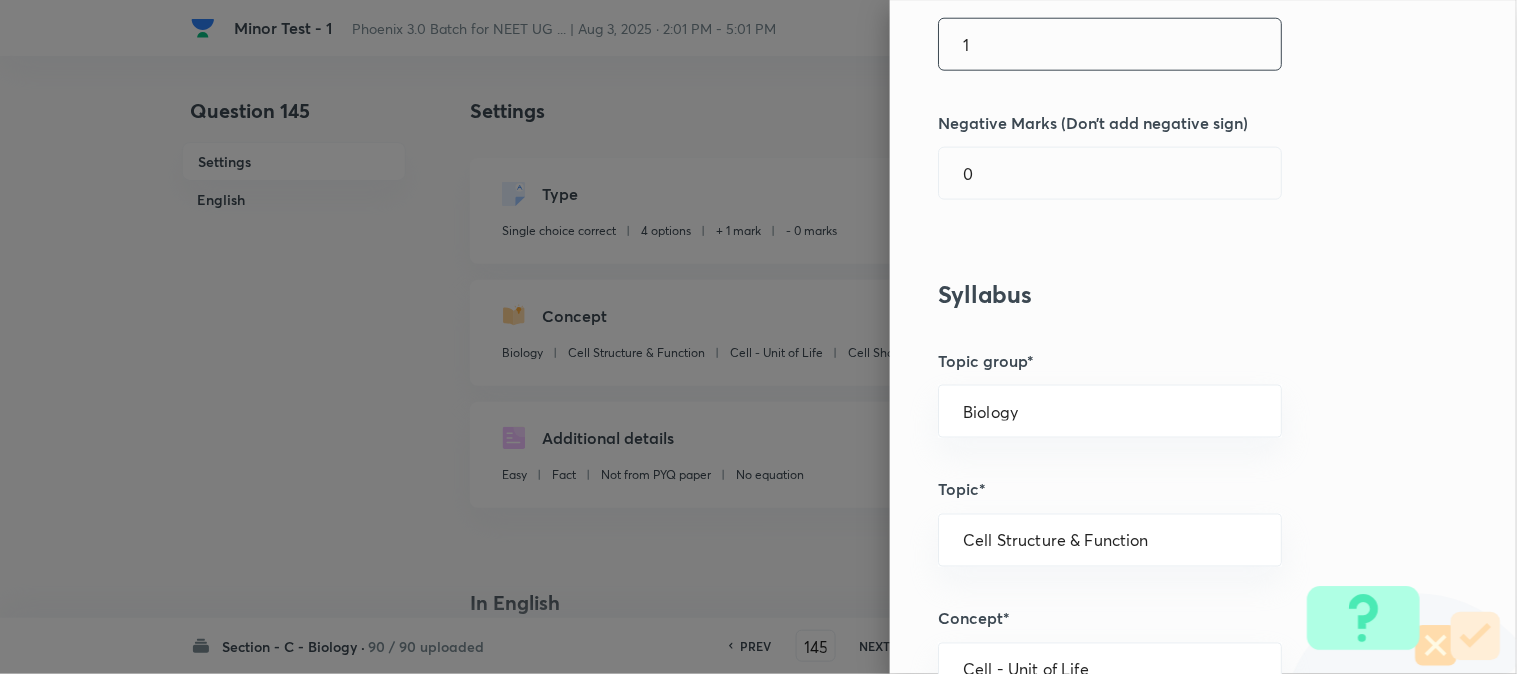 click on "1" at bounding box center [1110, 44] 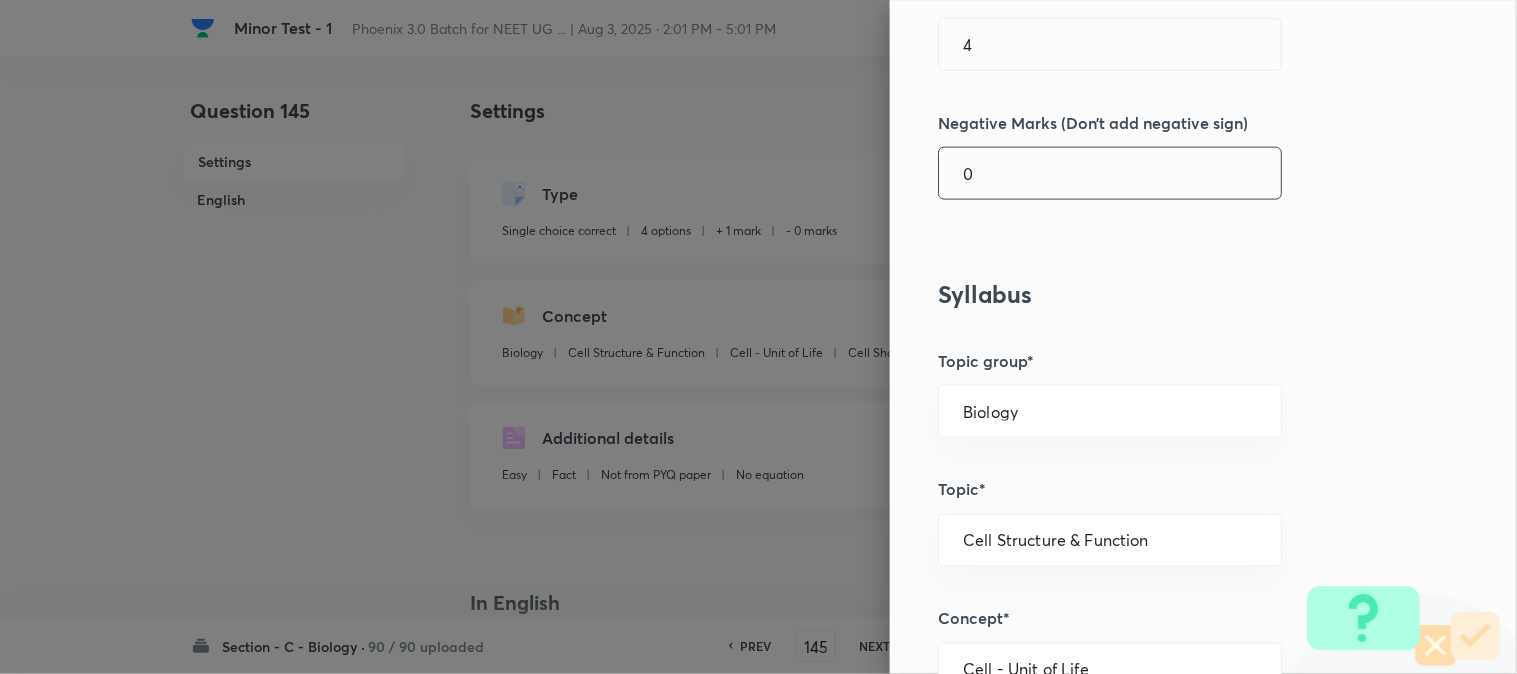 click on "0" at bounding box center [1110, 173] 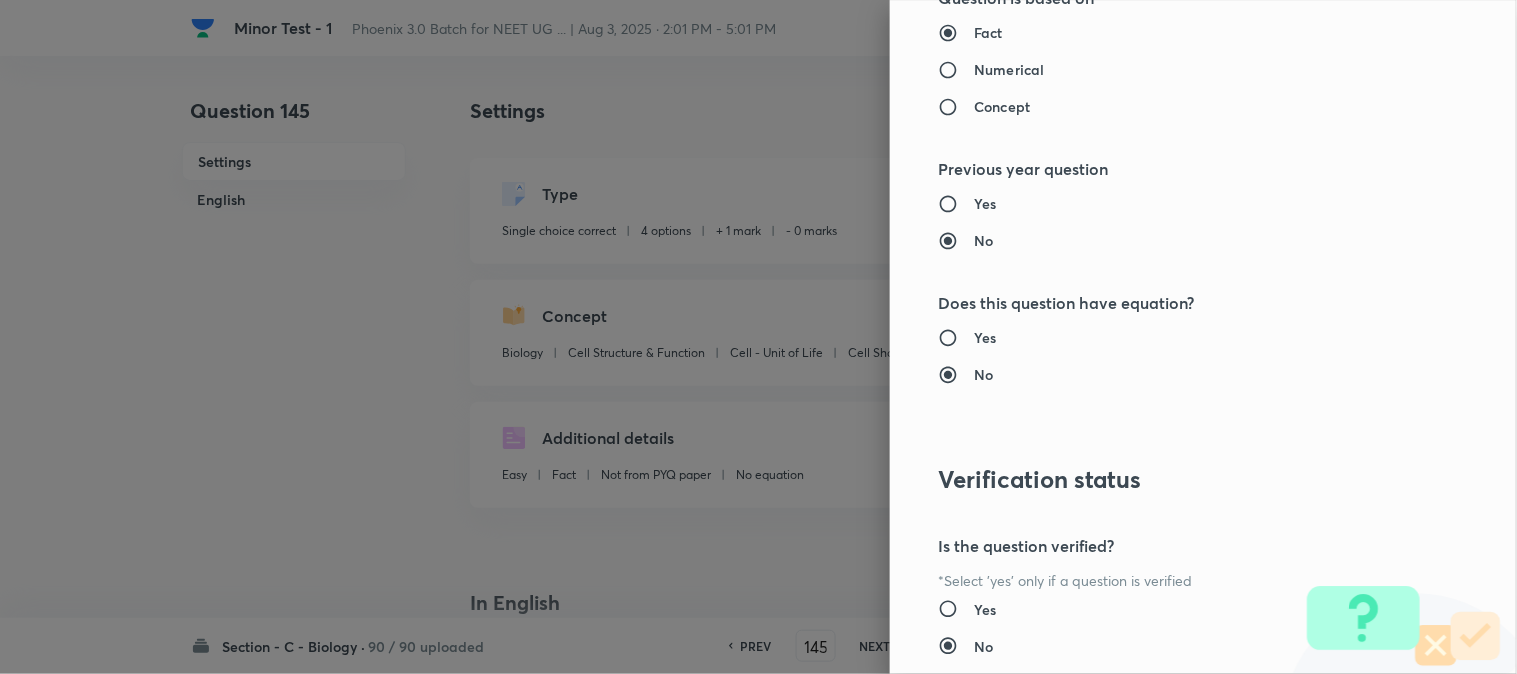 scroll, scrollTop: 2052, scrollLeft: 0, axis: vertical 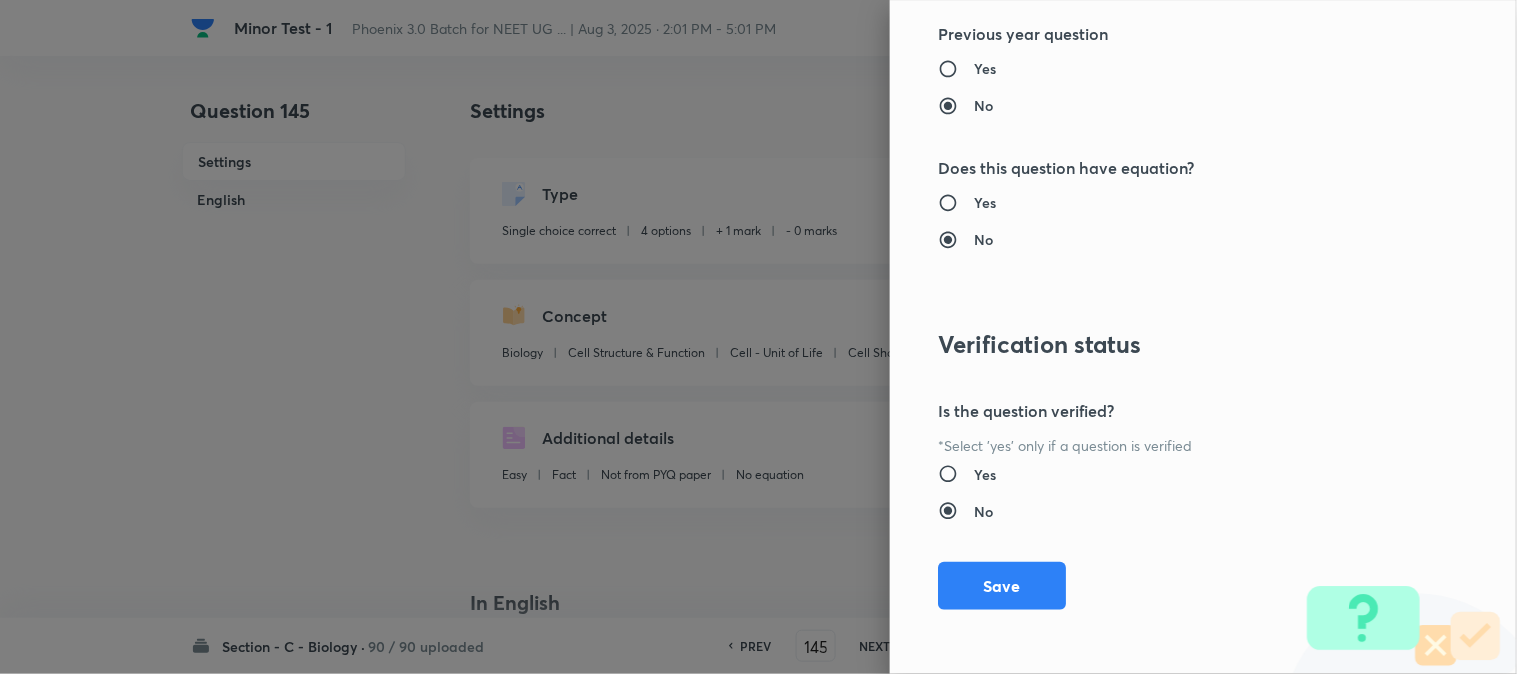 drag, startPoint x: 1010, startPoint y: 584, endPoint x: 1064, endPoint y: 586, distance: 54.037025 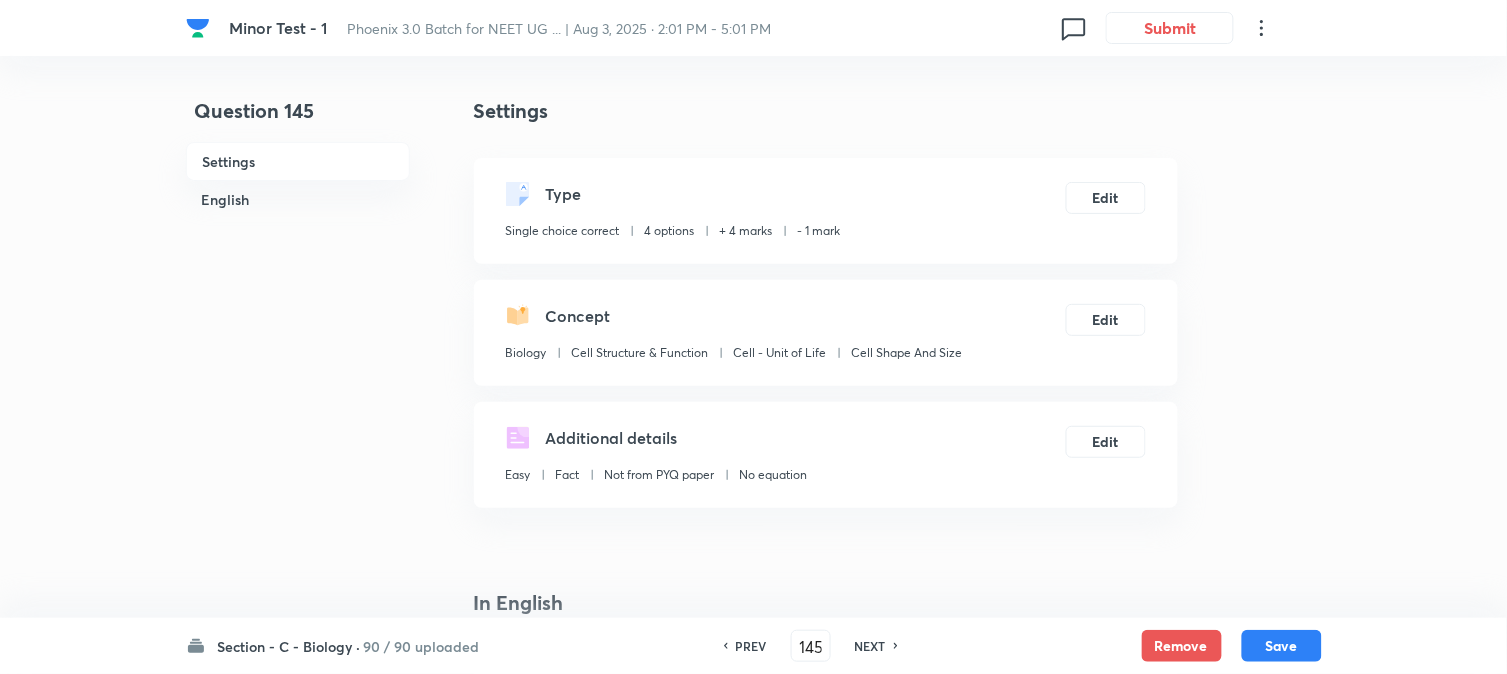 drag, startPoint x: 1296, startPoint y: 654, endPoint x: 1281, endPoint y: 573, distance: 82.37718 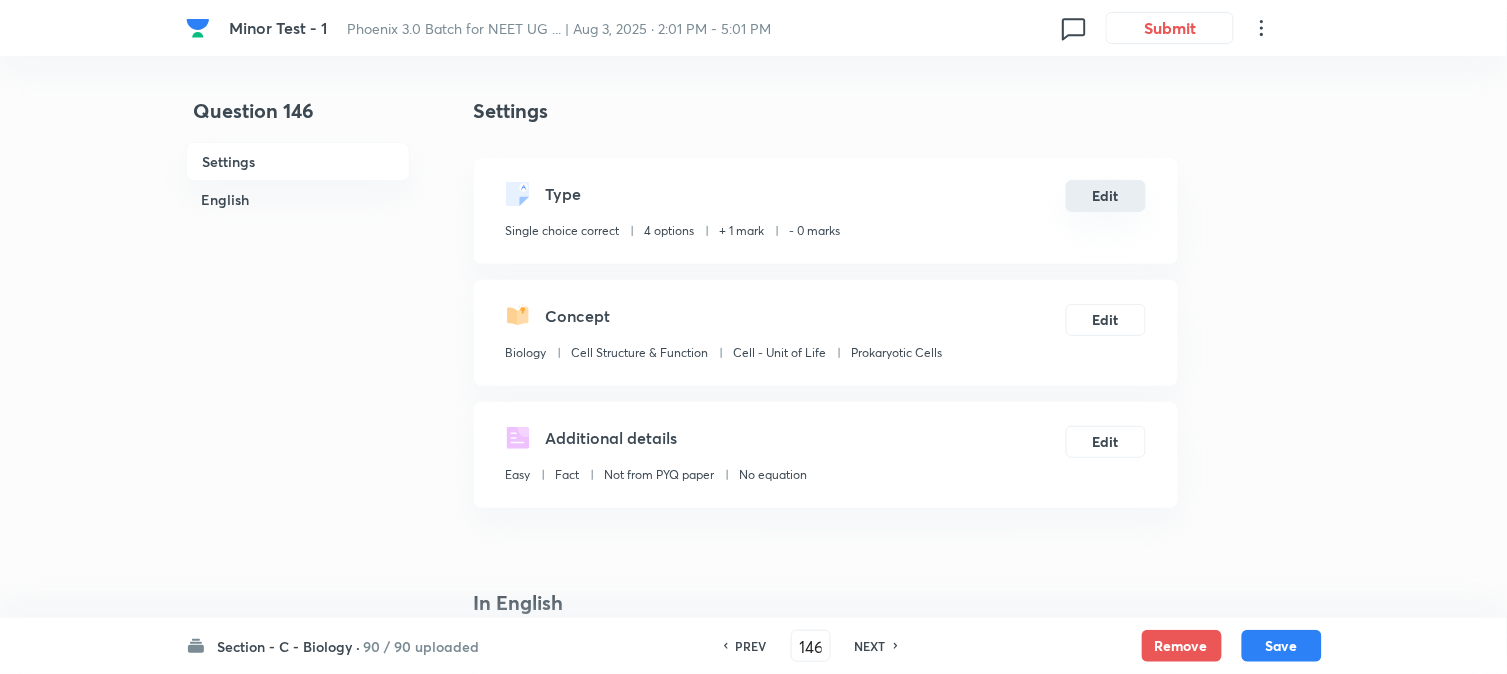 click on "Edit" at bounding box center [1106, 196] 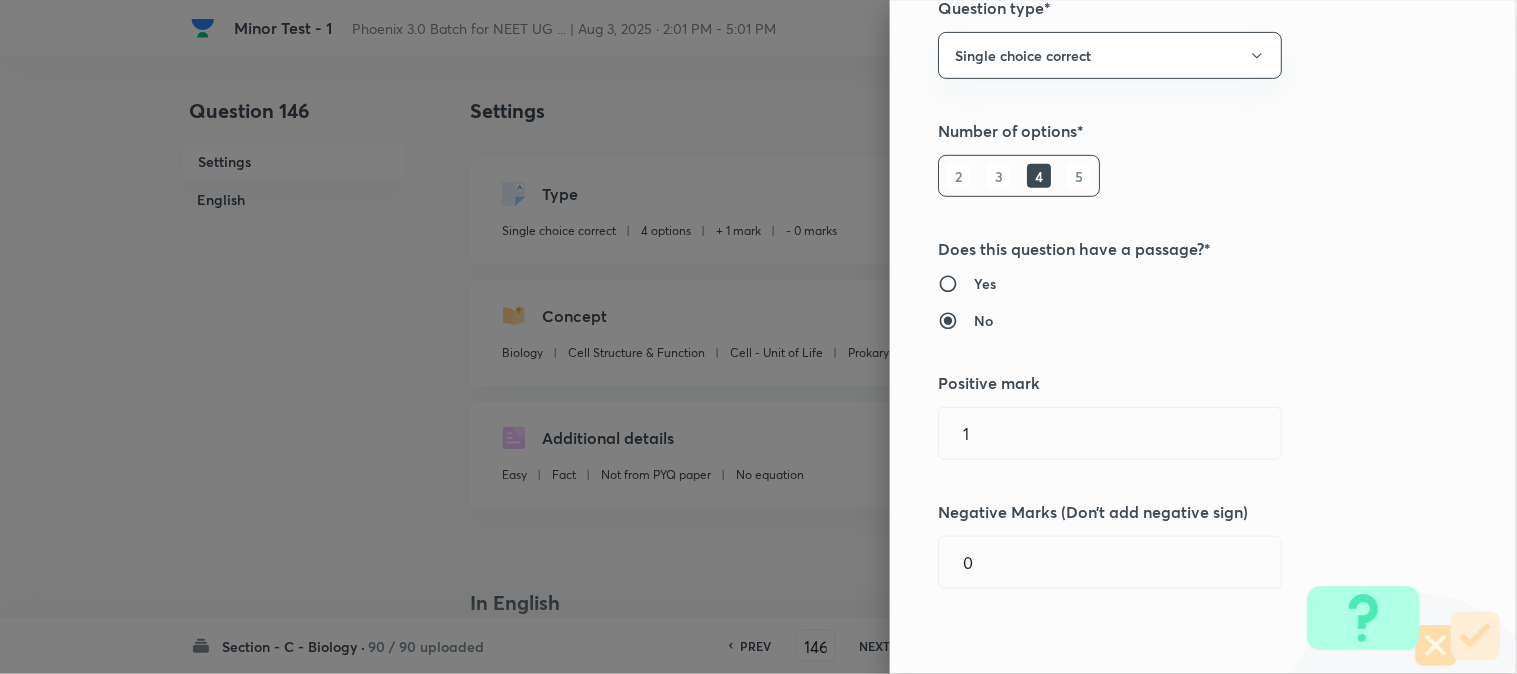 scroll, scrollTop: 444, scrollLeft: 0, axis: vertical 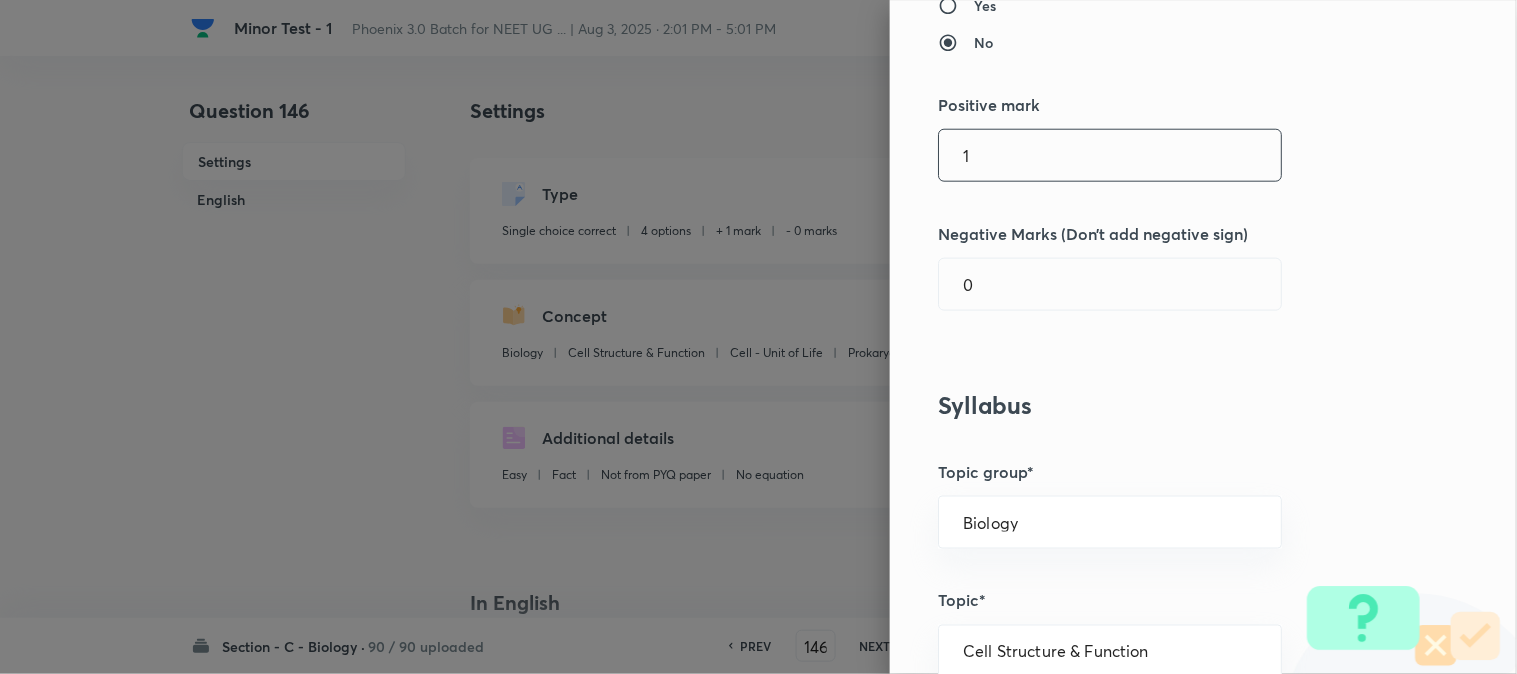 click on "1" at bounding box center (1110, 155) 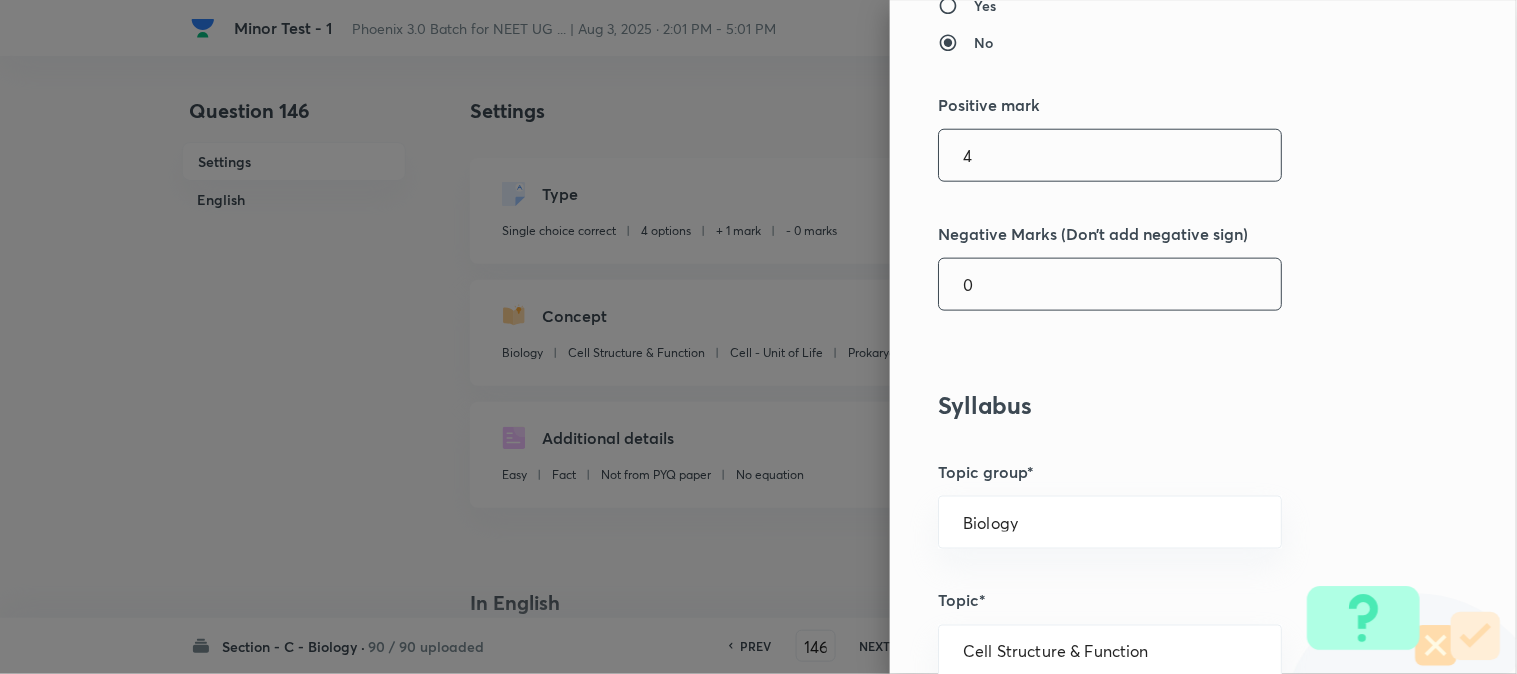 click on "Question settings Question type* Single choice correct Number of options* 2 3 4 5 Does this question have a passage?* Yes No Positive mark 4 Negative Marks (Don’t add negative sign) 0 Syllabus Topic group* Biology Topic* Cell Structure & Function Concept* Cell - Unit of Life Sub-concept* Prokaryotic Cells Concept-field Additional details Question Difficulty Very easy Easy Moderate Hard Very hard Question is based on Fact Numerical Concept Previous year question Yes No Does this question have equation? Yes No Verification status Is the question verified? *Select 'yes' only if a question is verified Yes No Save" at bounding box center (1203, 337) 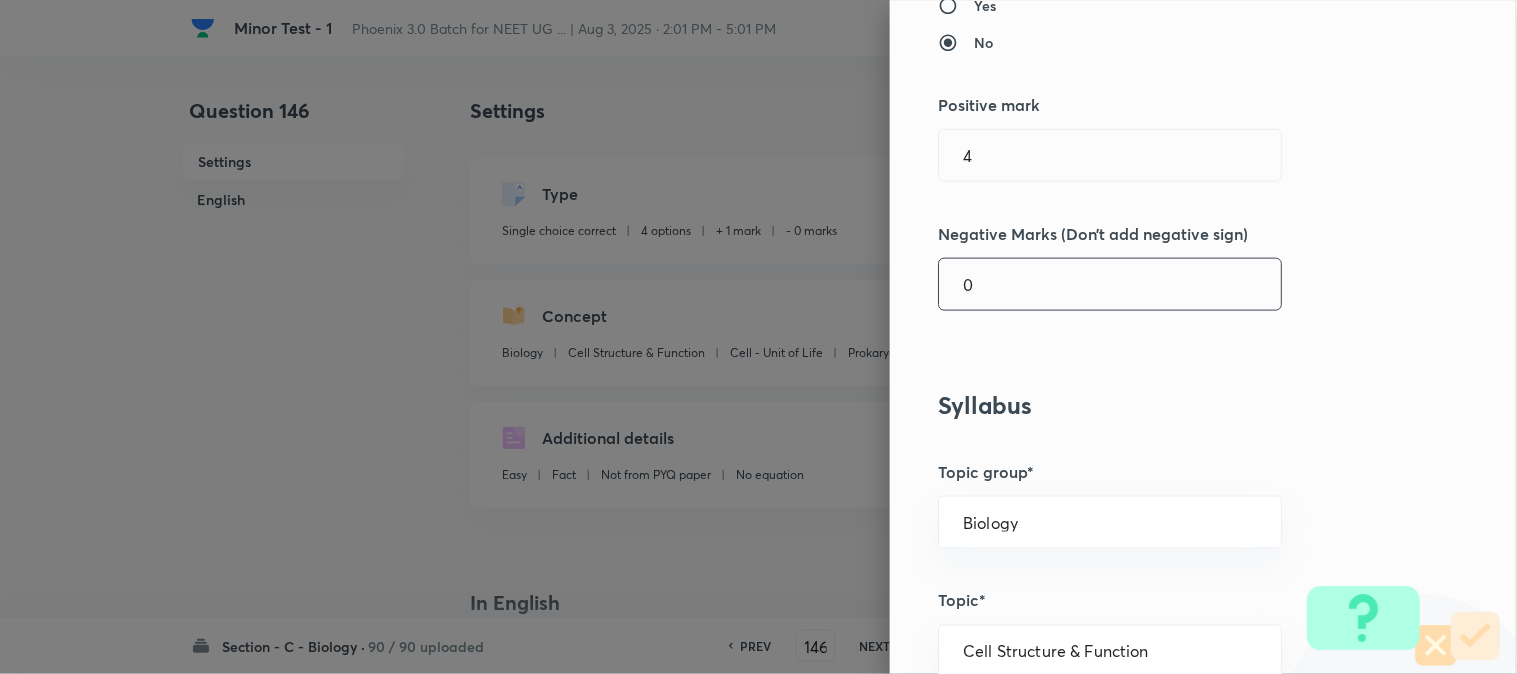 click on "0" at bounding box center [1110, 284] 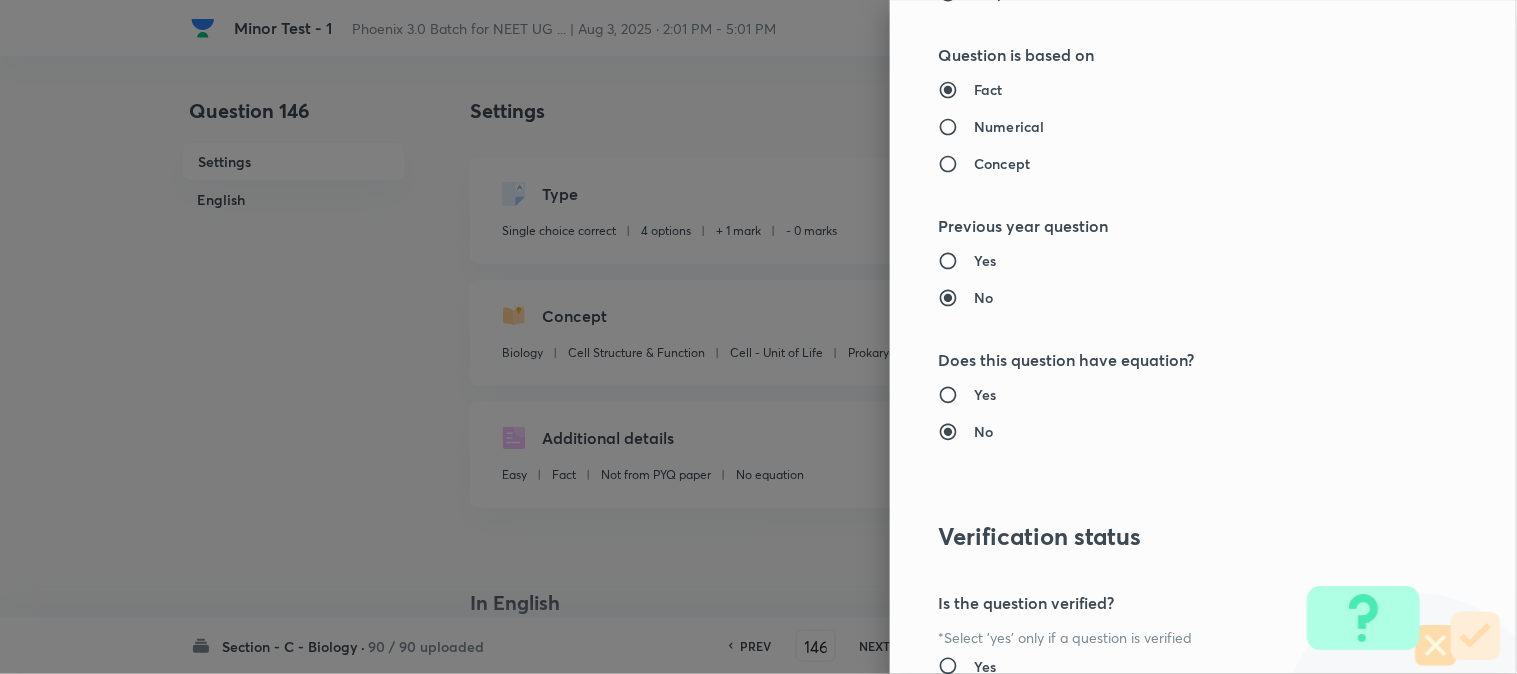 scroll, scrollTop: 2052, scrollLeft: 0, axis: vertical 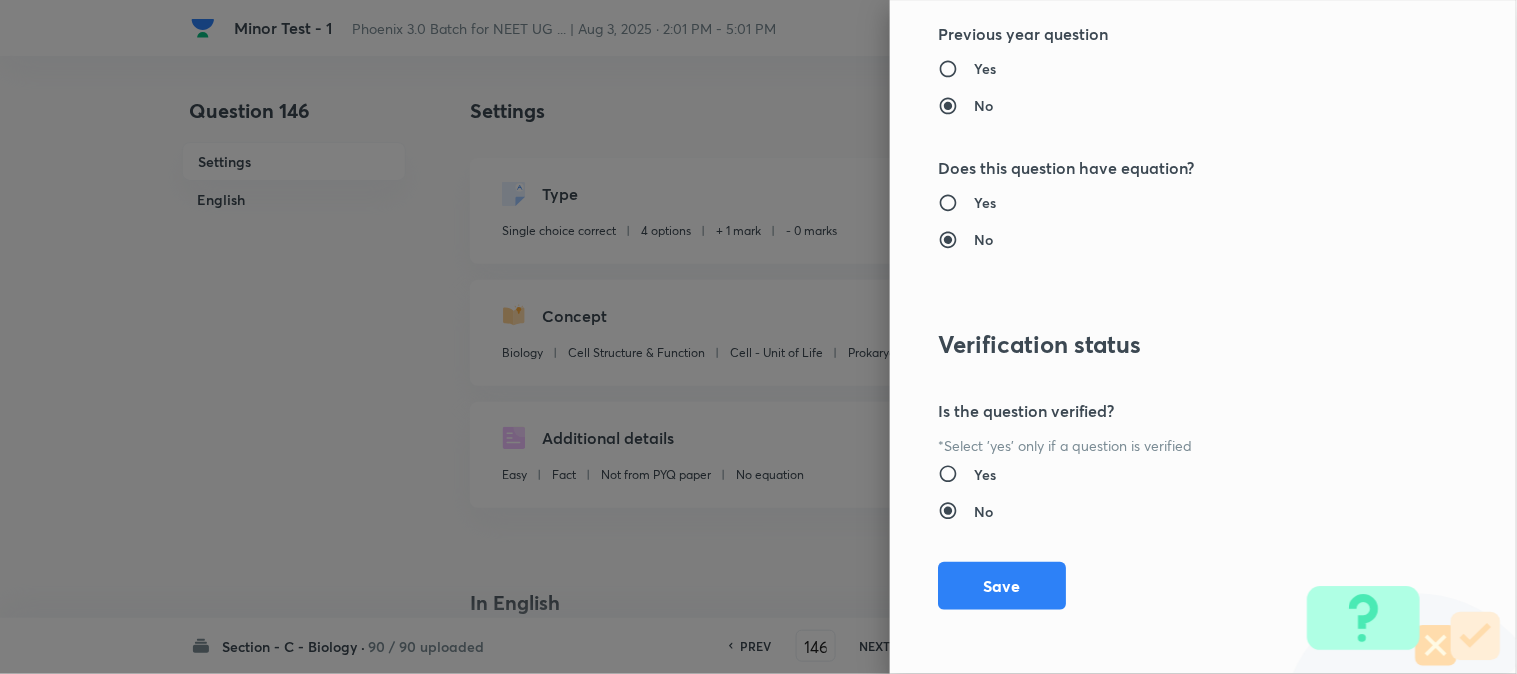 drag, startPoint x: 1010, startPoint y: 586, endPoint x: 1107, endPoint y: 592, distance: 97.18539 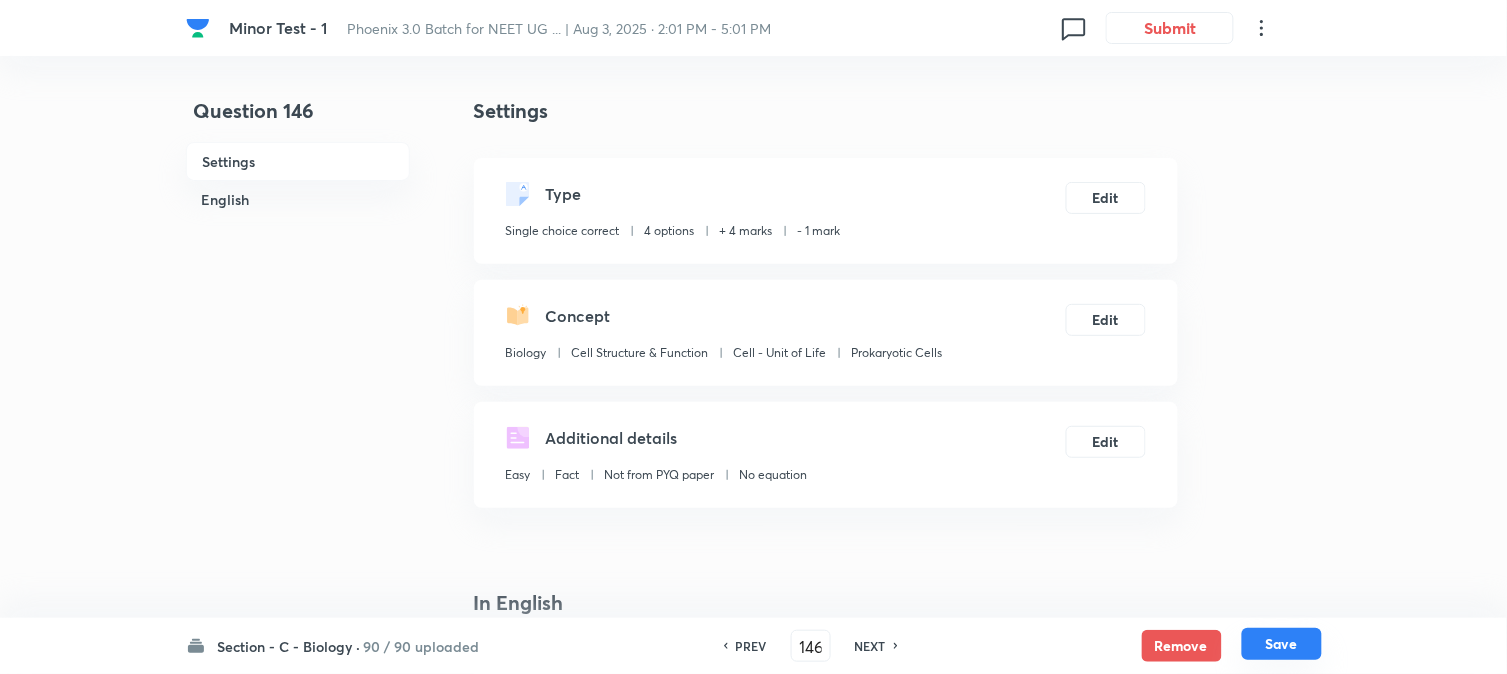 click on "Save" at bounding box center (1282, 644) 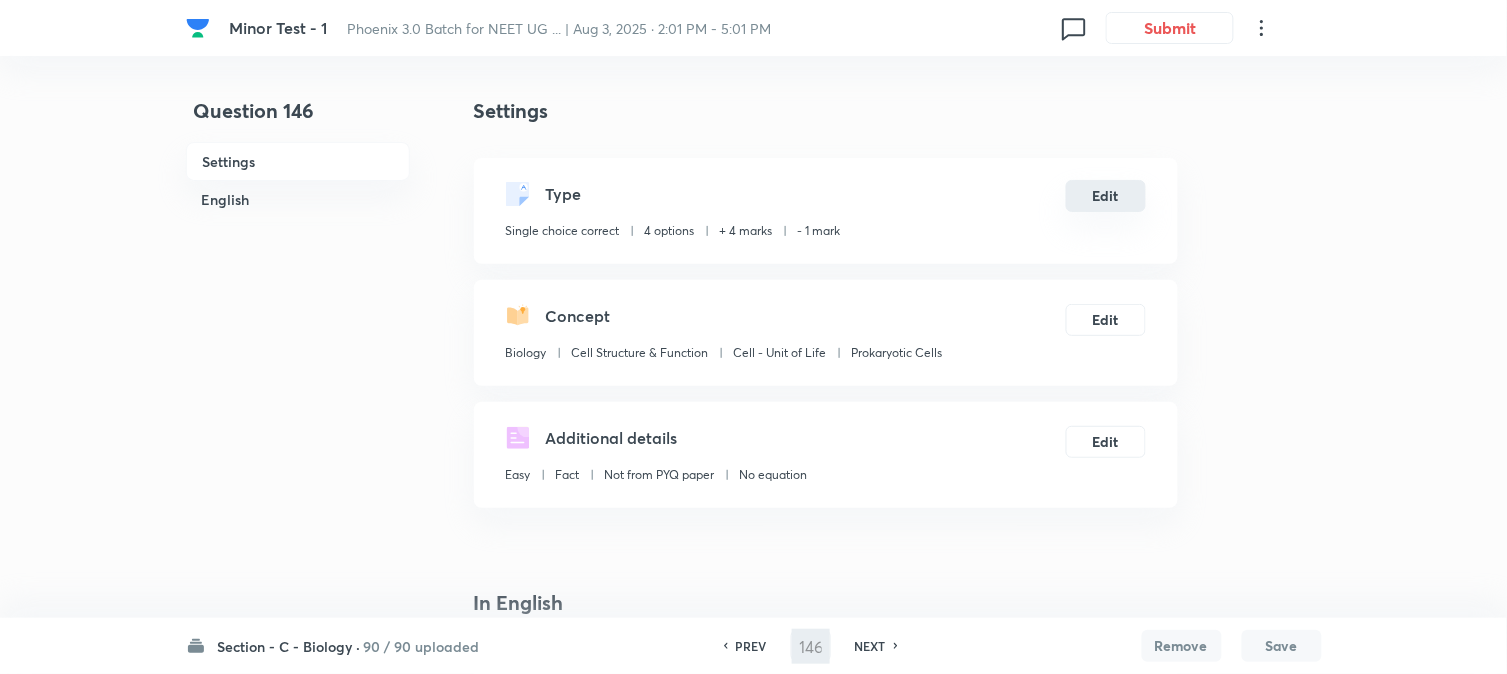 click on "Edit" at bounding box center [1106, 196] 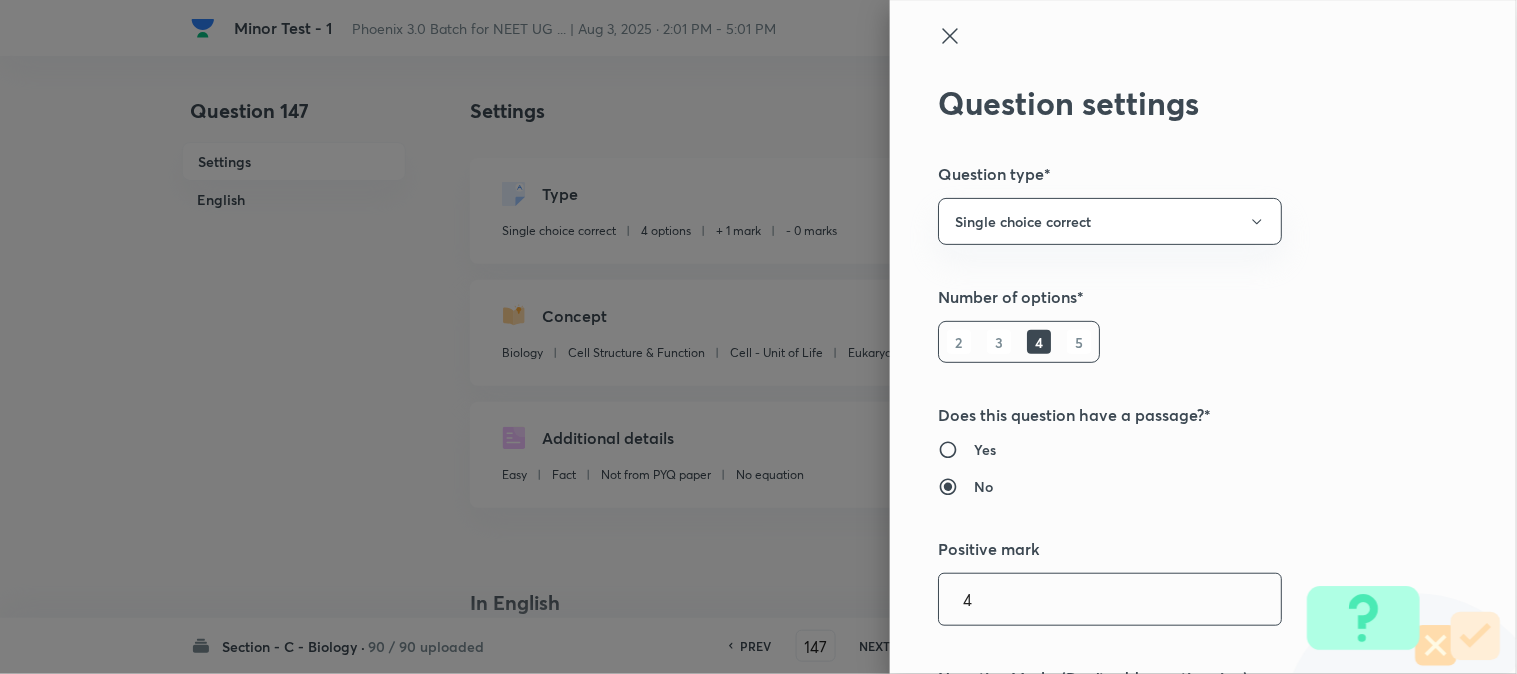 scroll, scrollTop: 444, scrollLeft: 0, axis: vertical 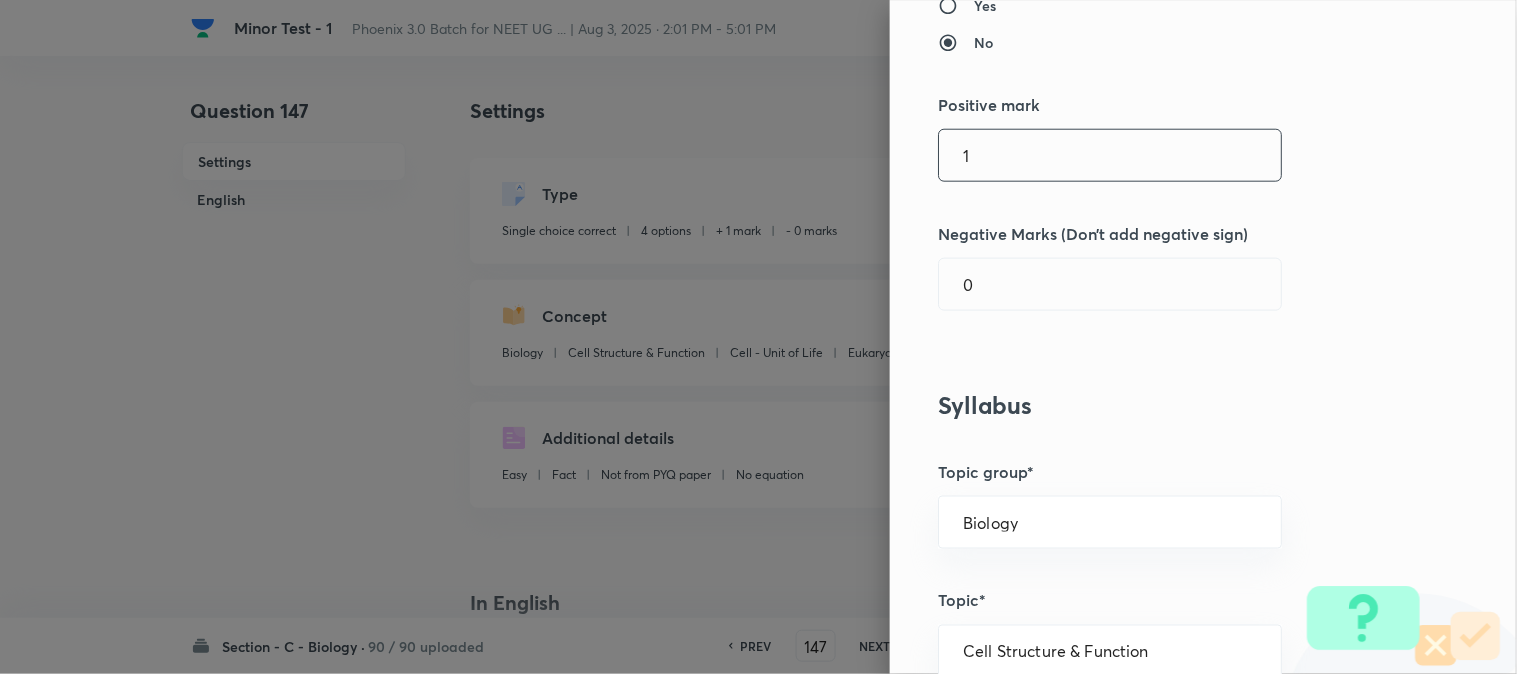 click on "1" at bounding box center [1110, 155] 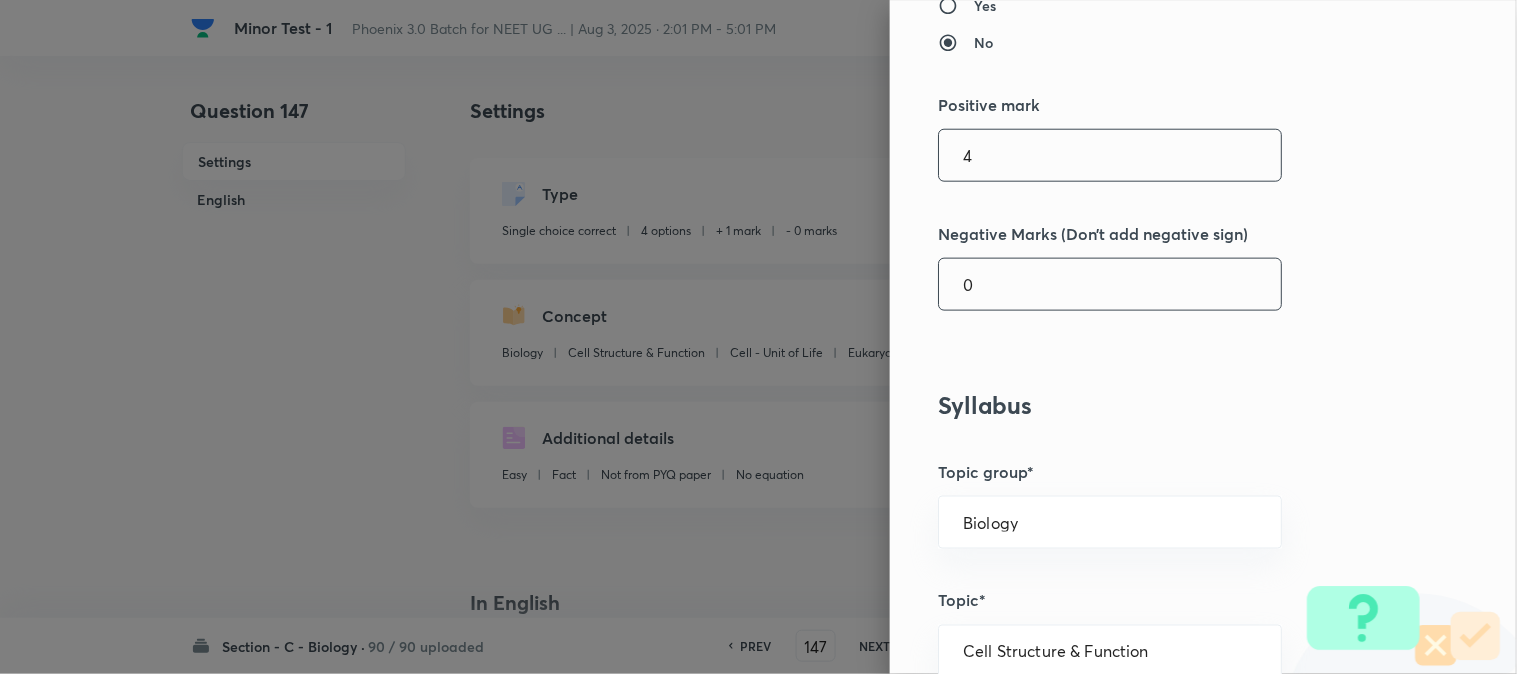 click on "0" at bounding box center [1110, 284] 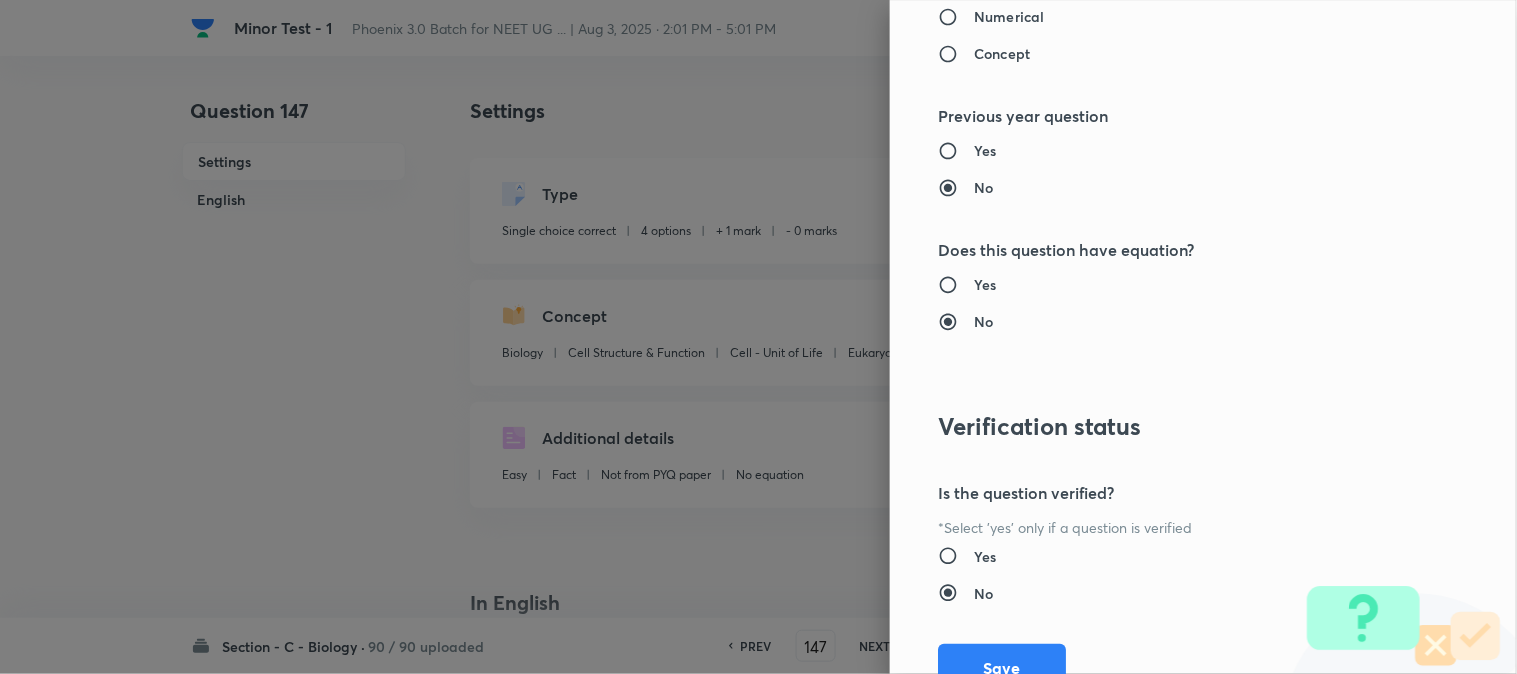 scroll, scrollTop: 2052, scrollLeft: 0, axis: vertical 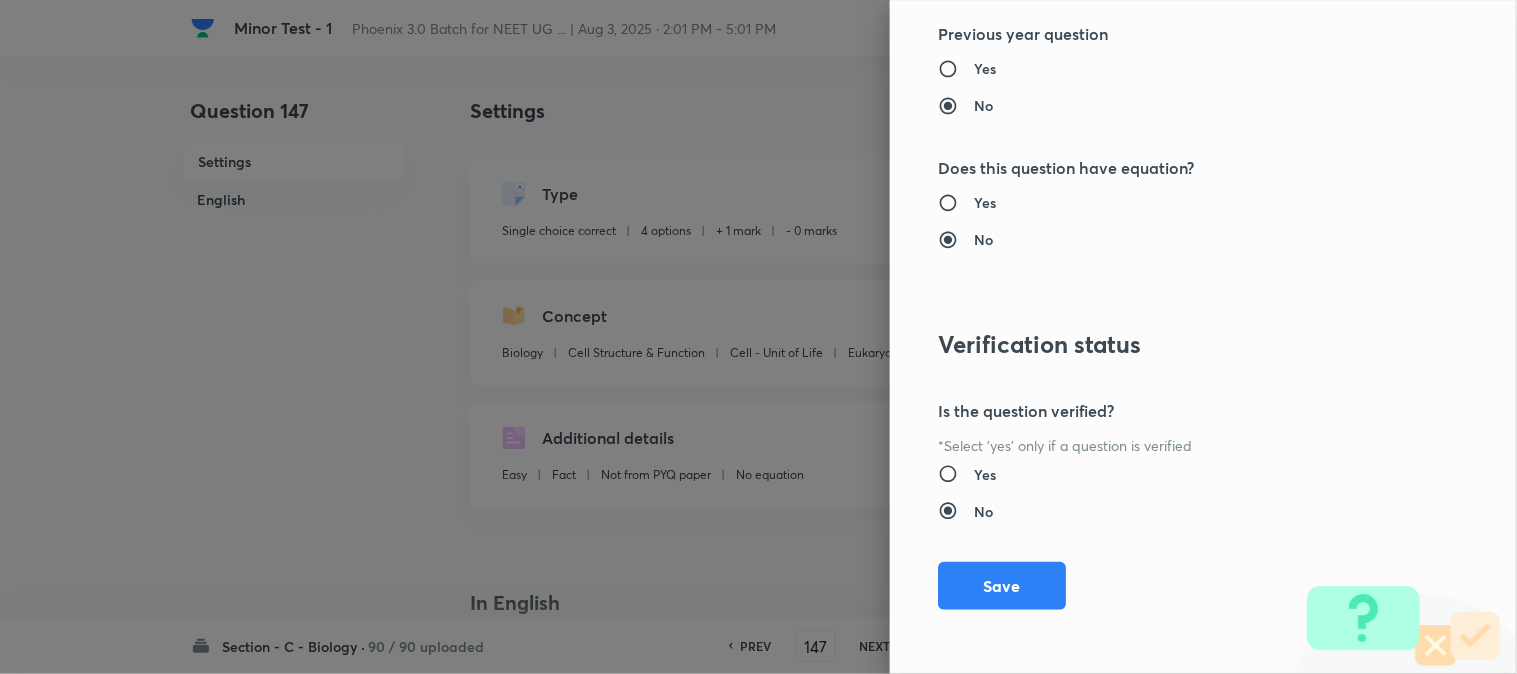 click on "Save" at bounding box center [1002, 586] 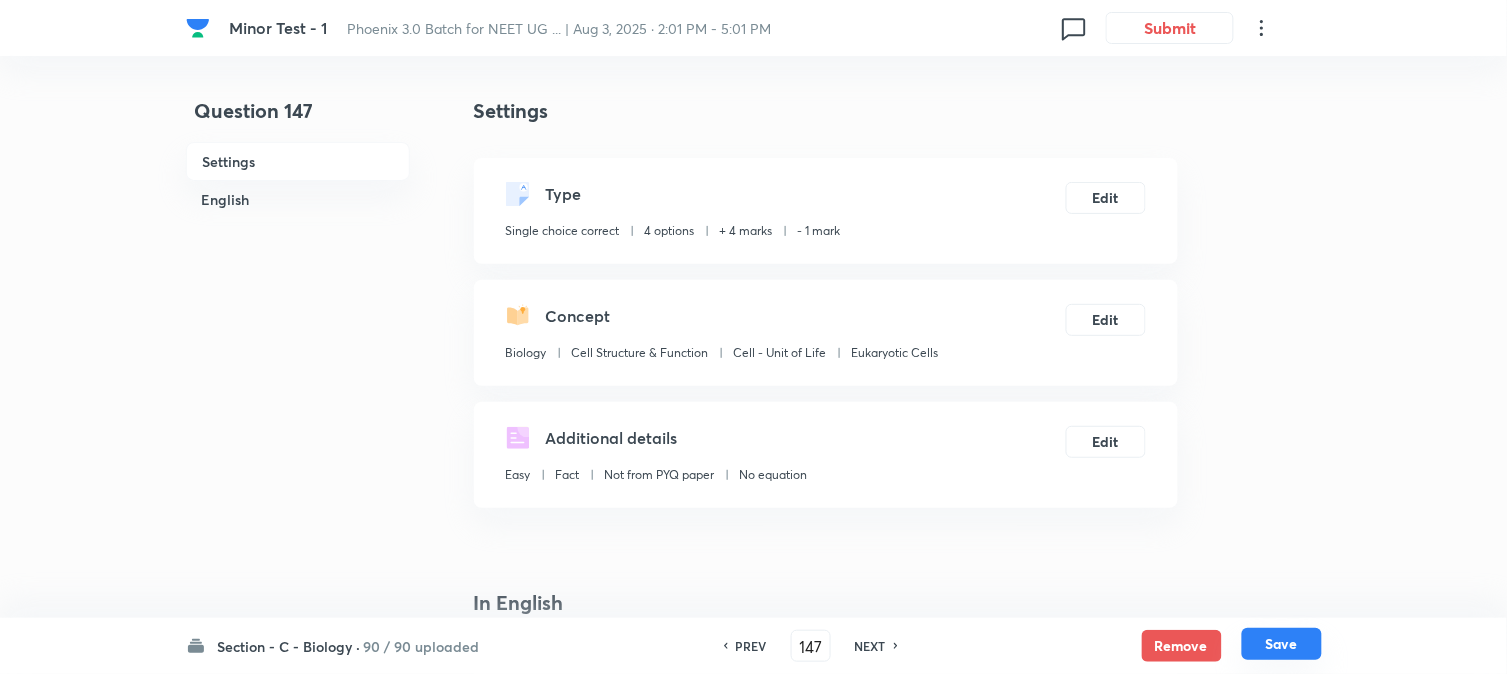 click on "Save" at bounding box center [1282, 644] 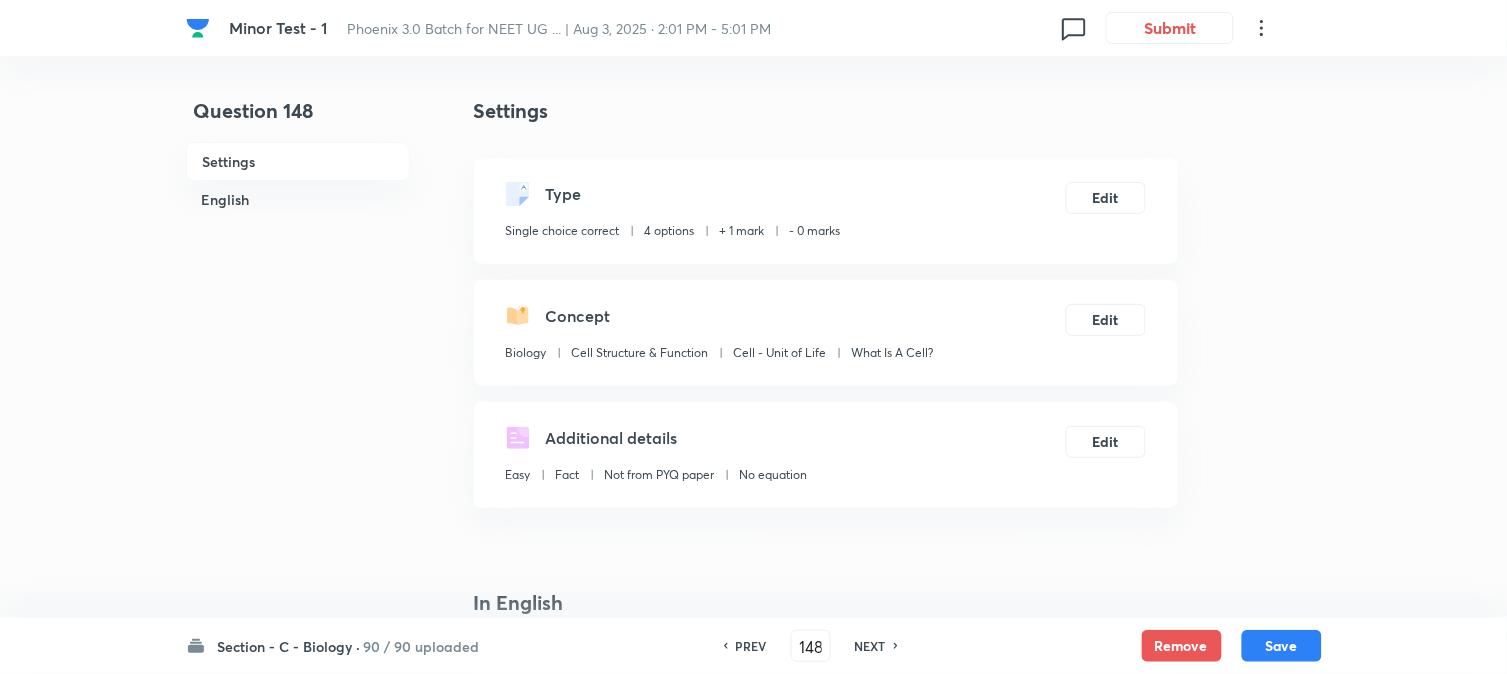 click on "PREV" at bounding box center [751, 646] 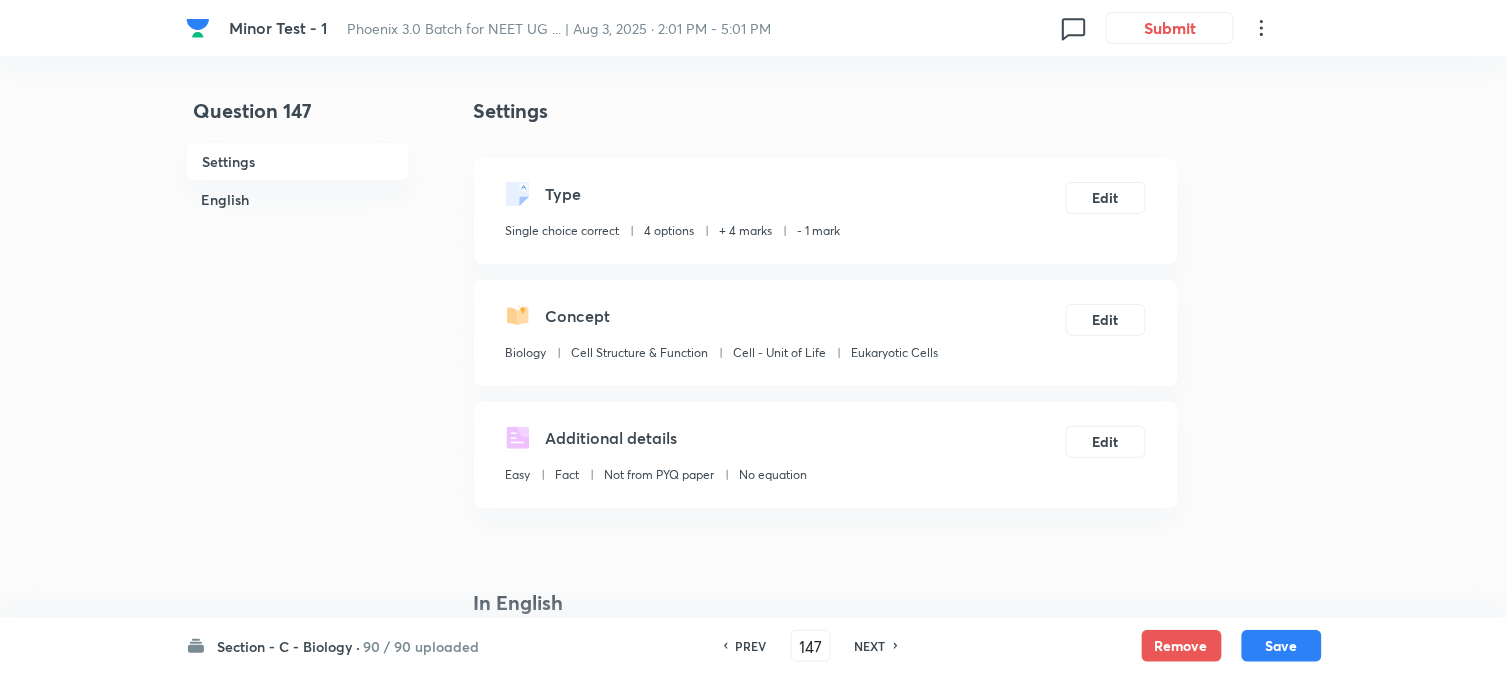click on "NEXT" at bounding box center [870, 646] 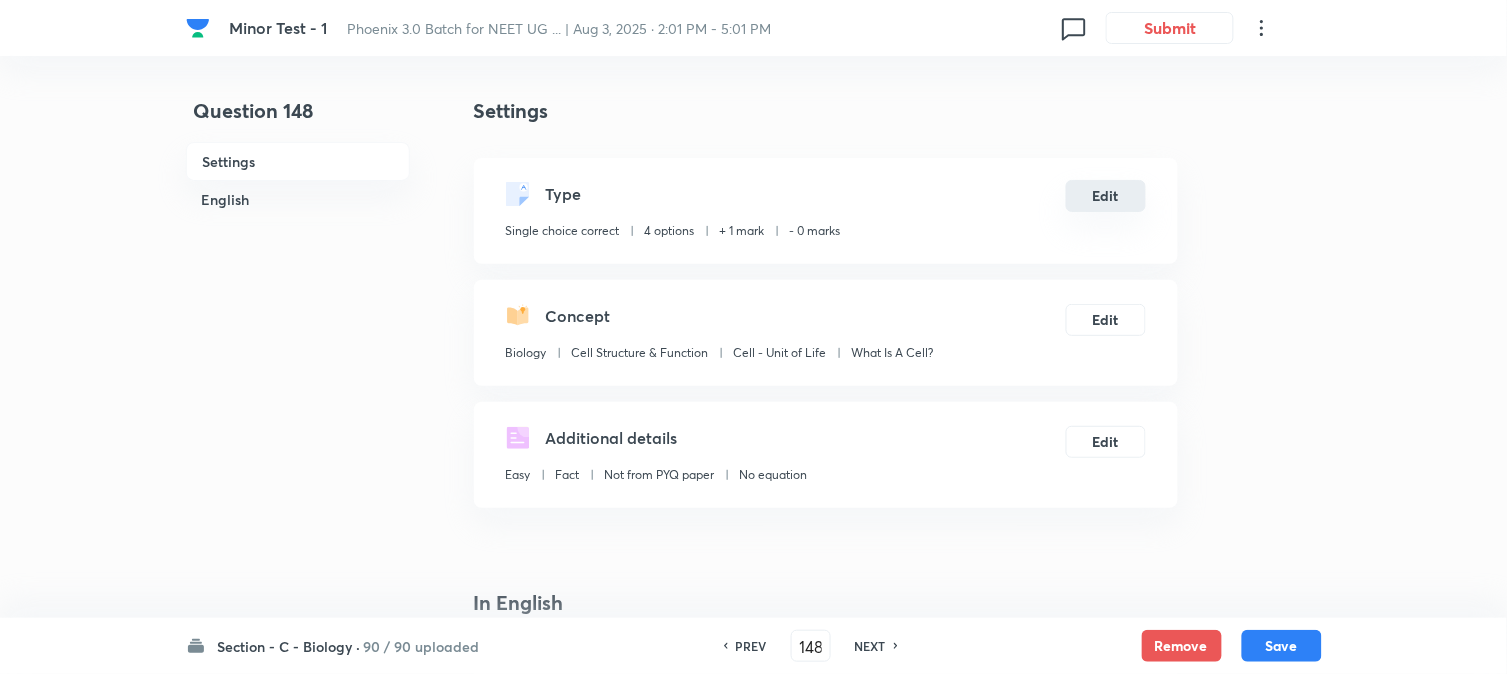 click on "Edit" at bounding box center [1106, 196] 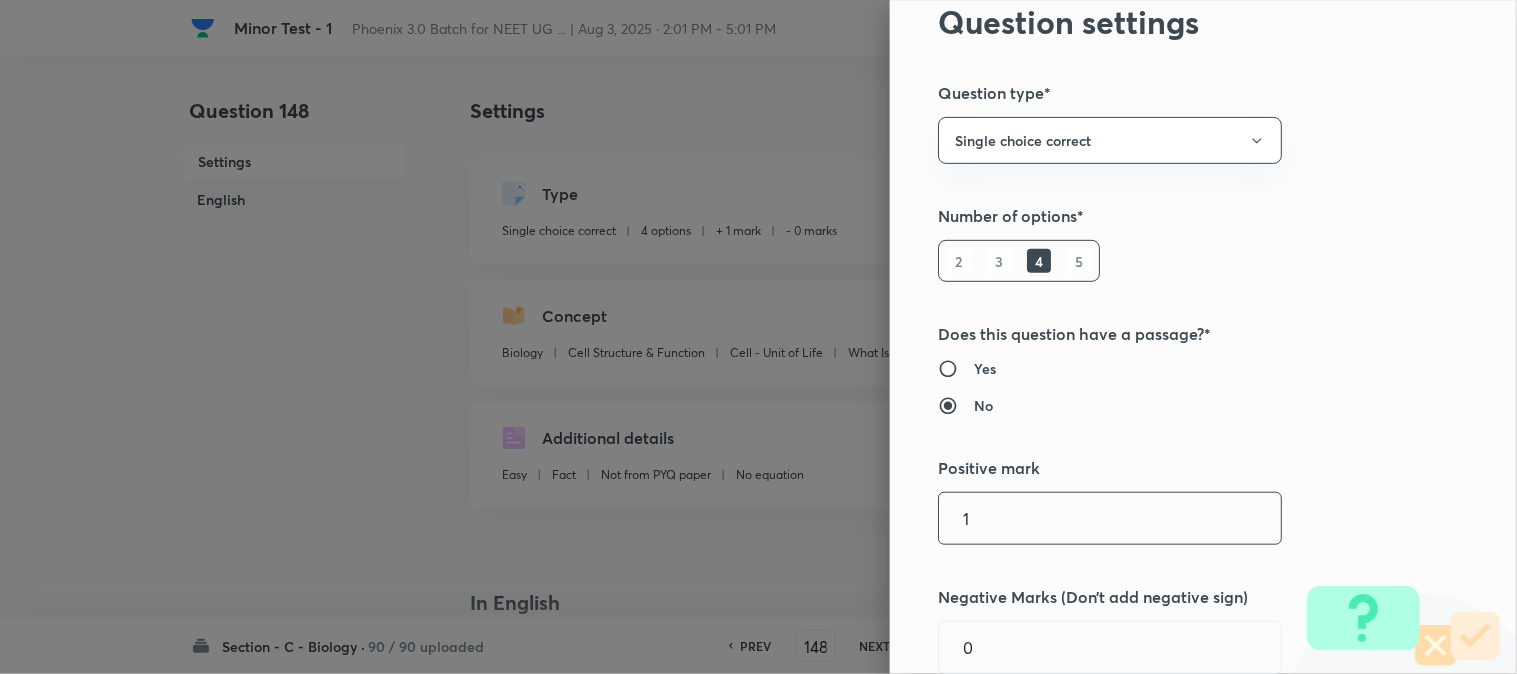 scroll, scrollTop: 333, scrollLeft: 0, axis: vertical 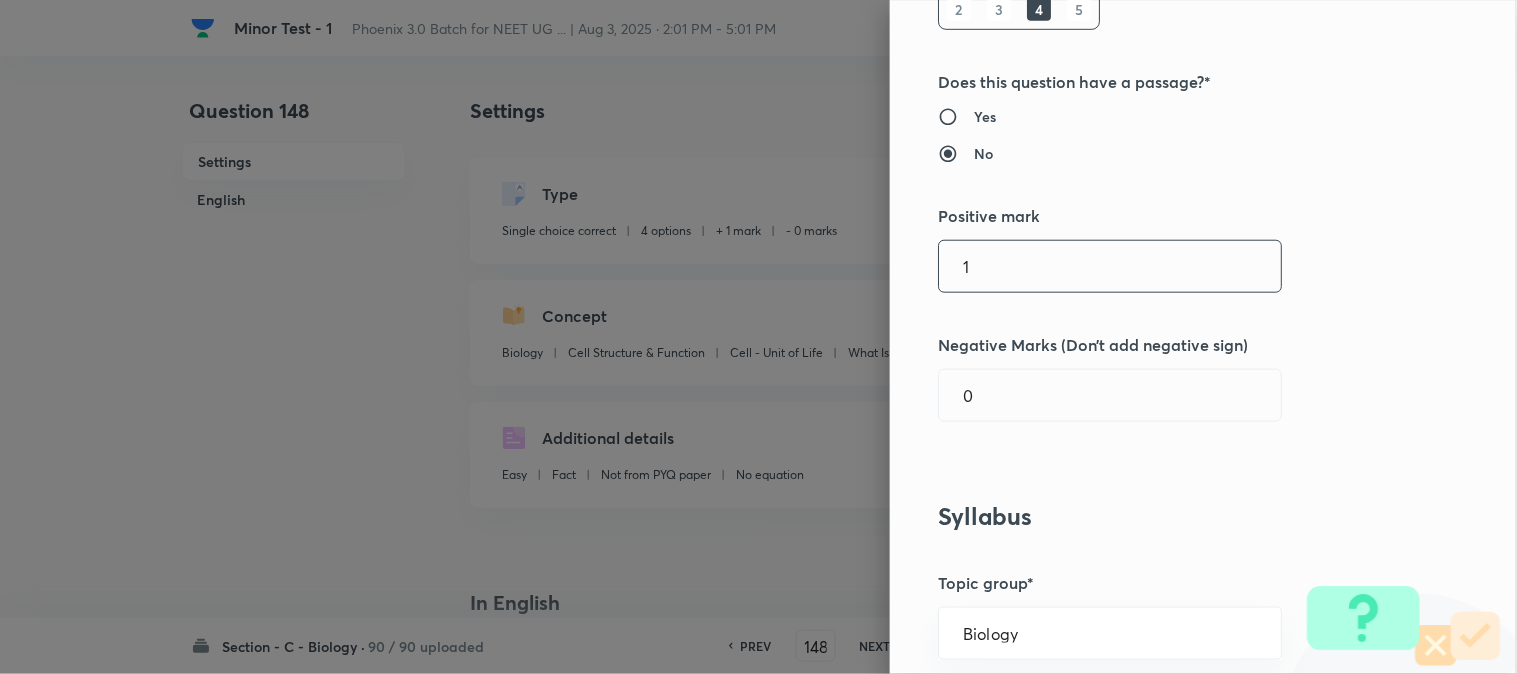 click on "1" at bounding box center [1110, 266] 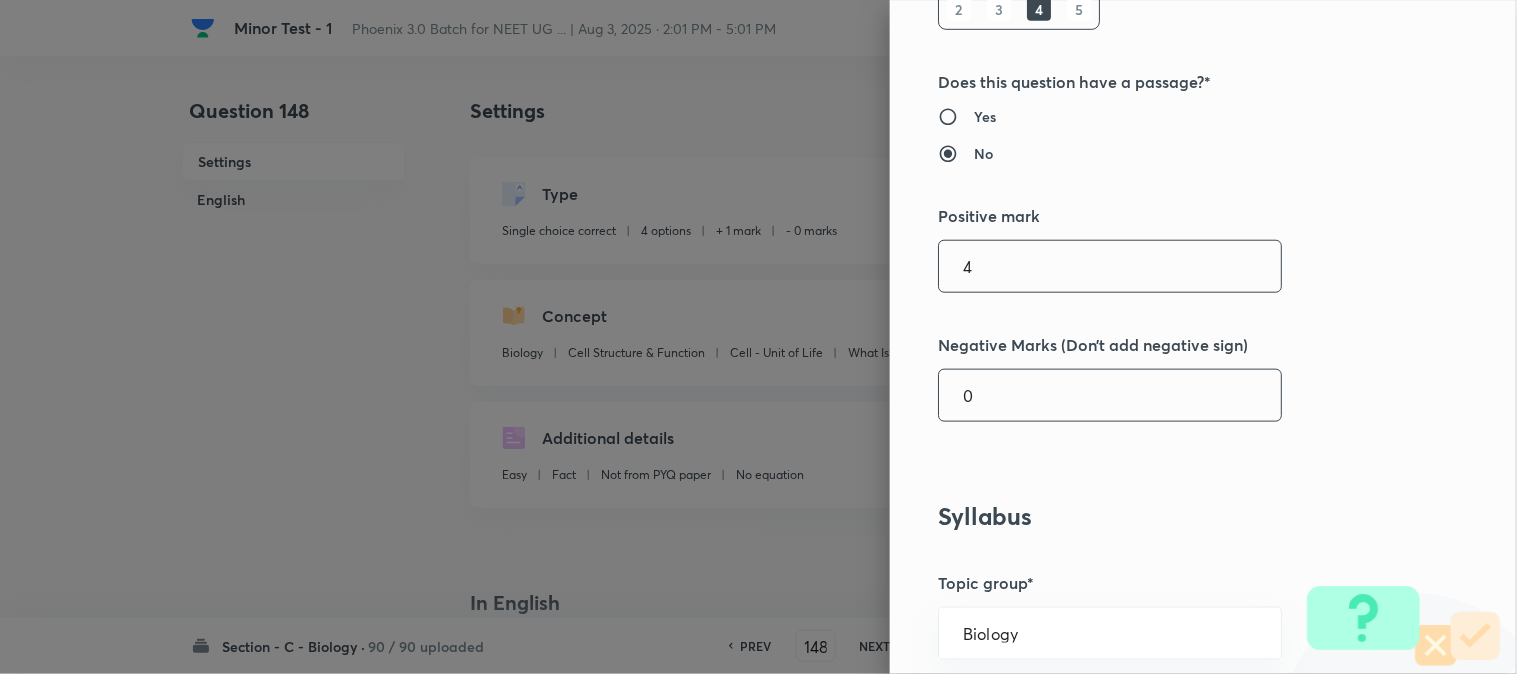 click on "0" at bounding box center (1110, 395) 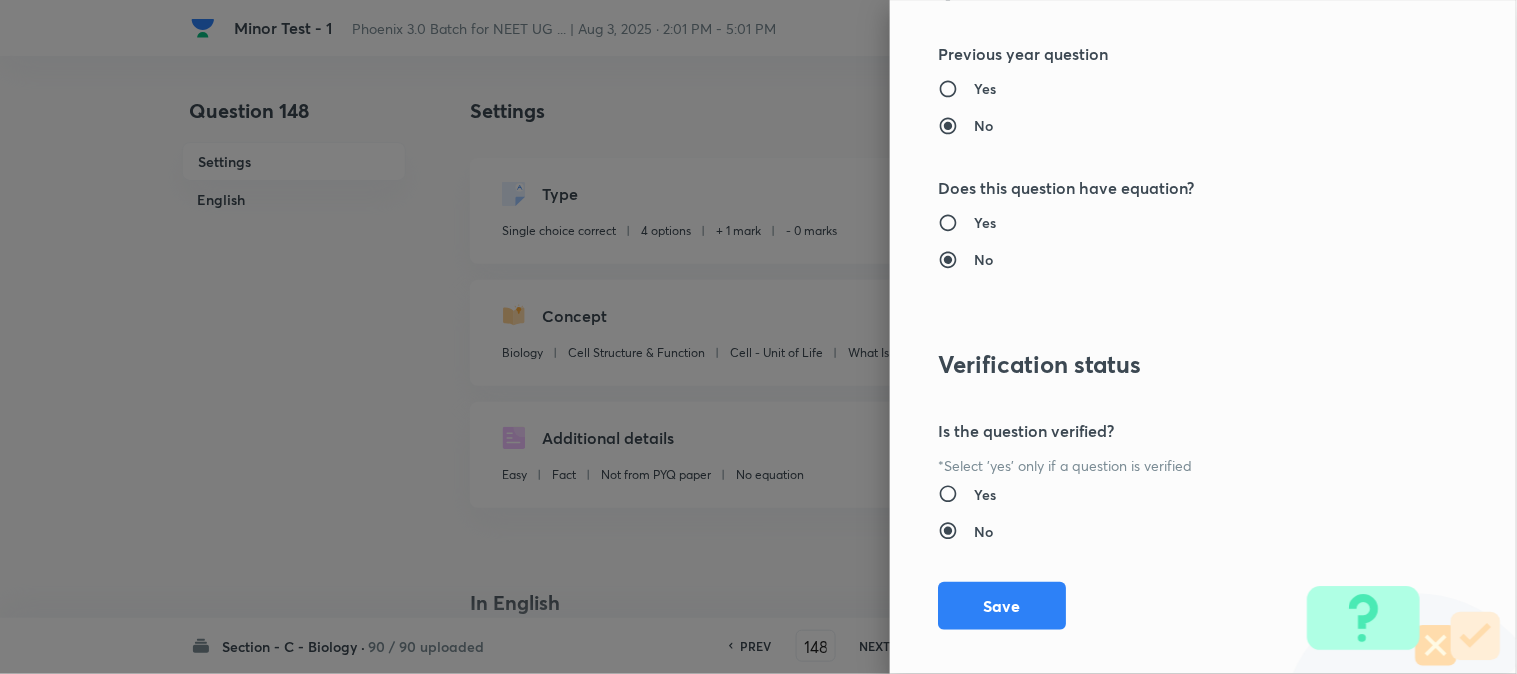 scroll, scrollTop: 2052, scrollLeft: 0, axis: vertical 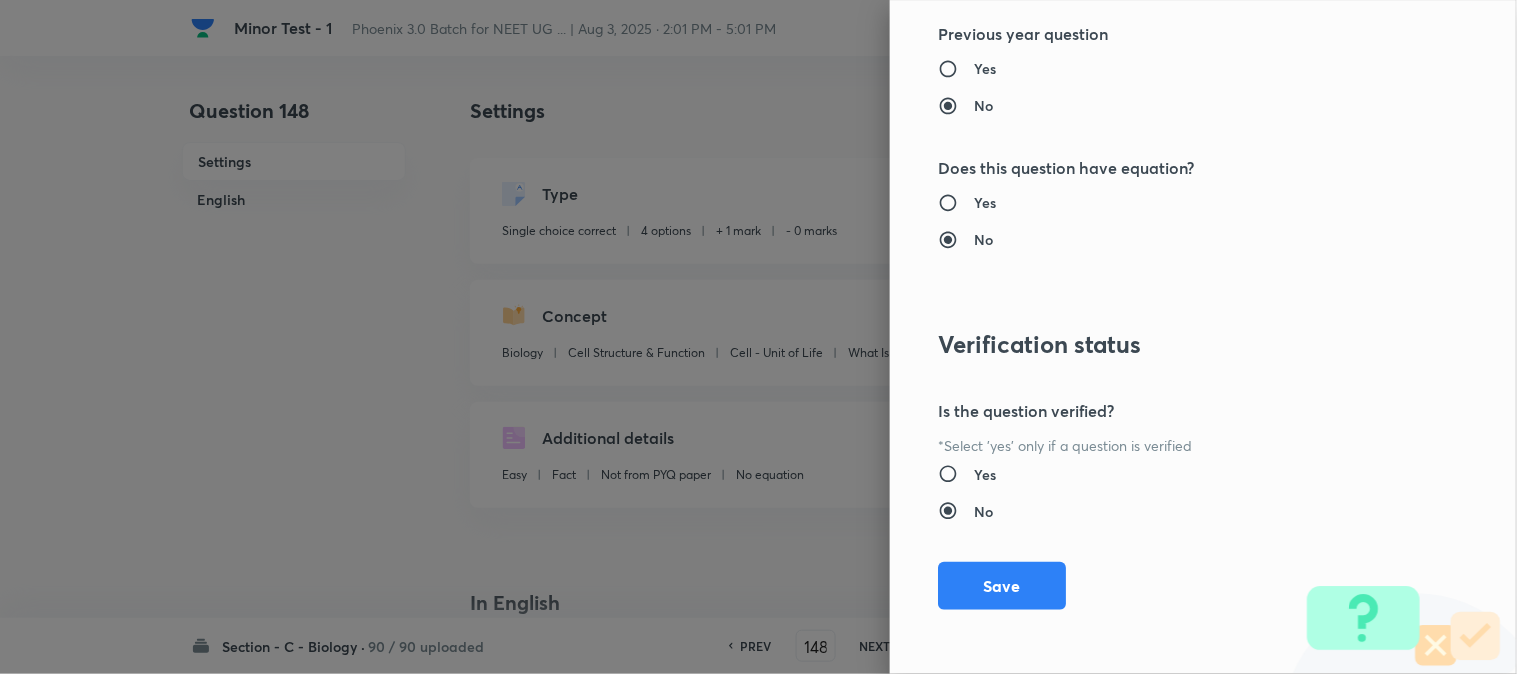drag, startPoint x: 984, startPoint y: 574, endPoint x: 1123, endPoint y: 586, distance: 139.51703 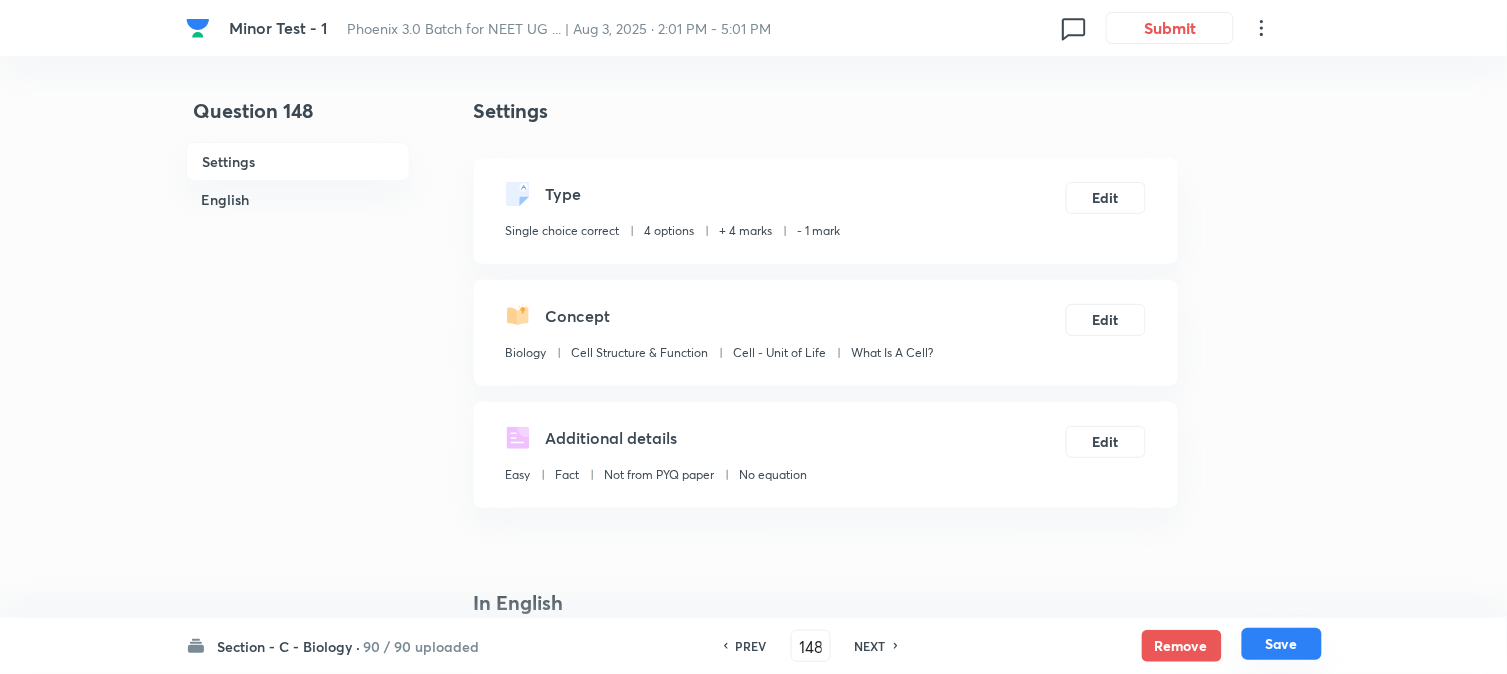 click on "Save" at bounding box center [1282, 644] 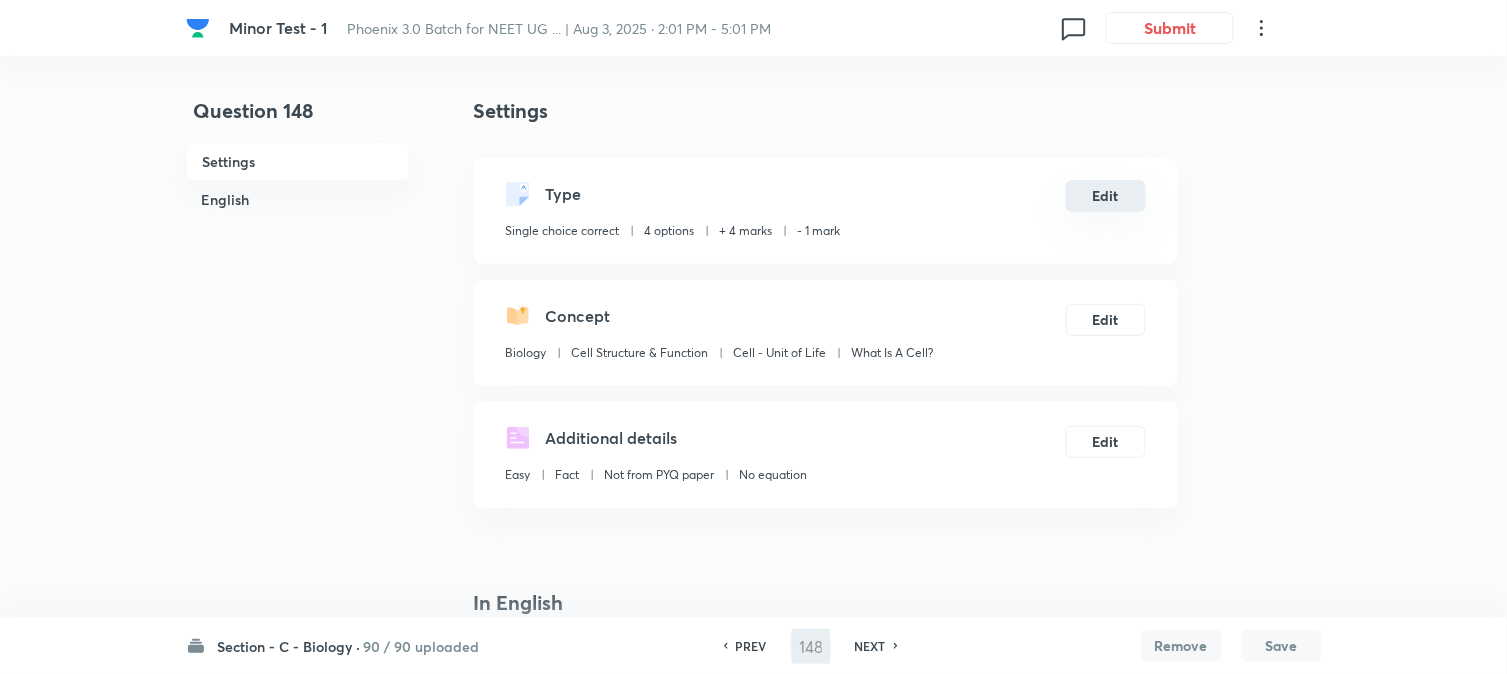 click on "Edit" at bounding box center [1106, 196] 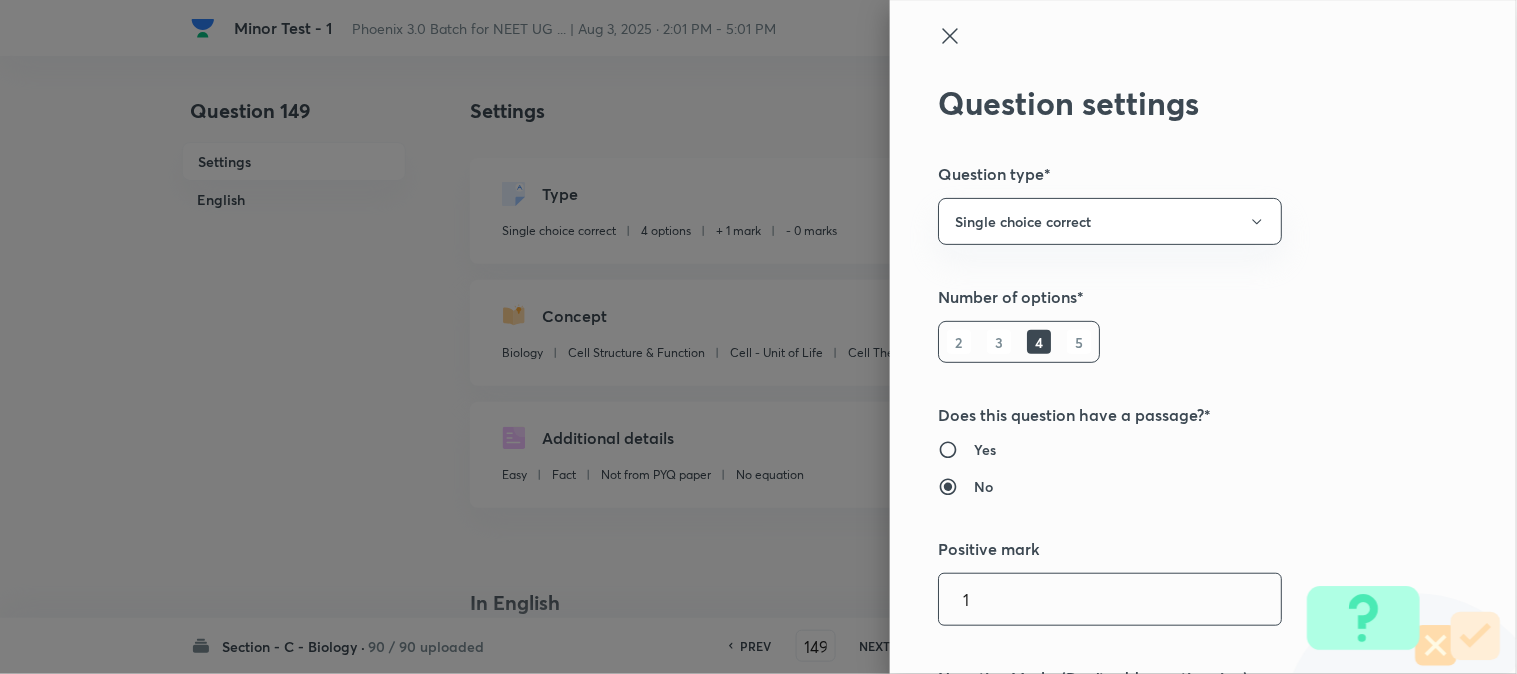 scroll, scrollTop: 333, scrollLeft: 0, axis: vertical 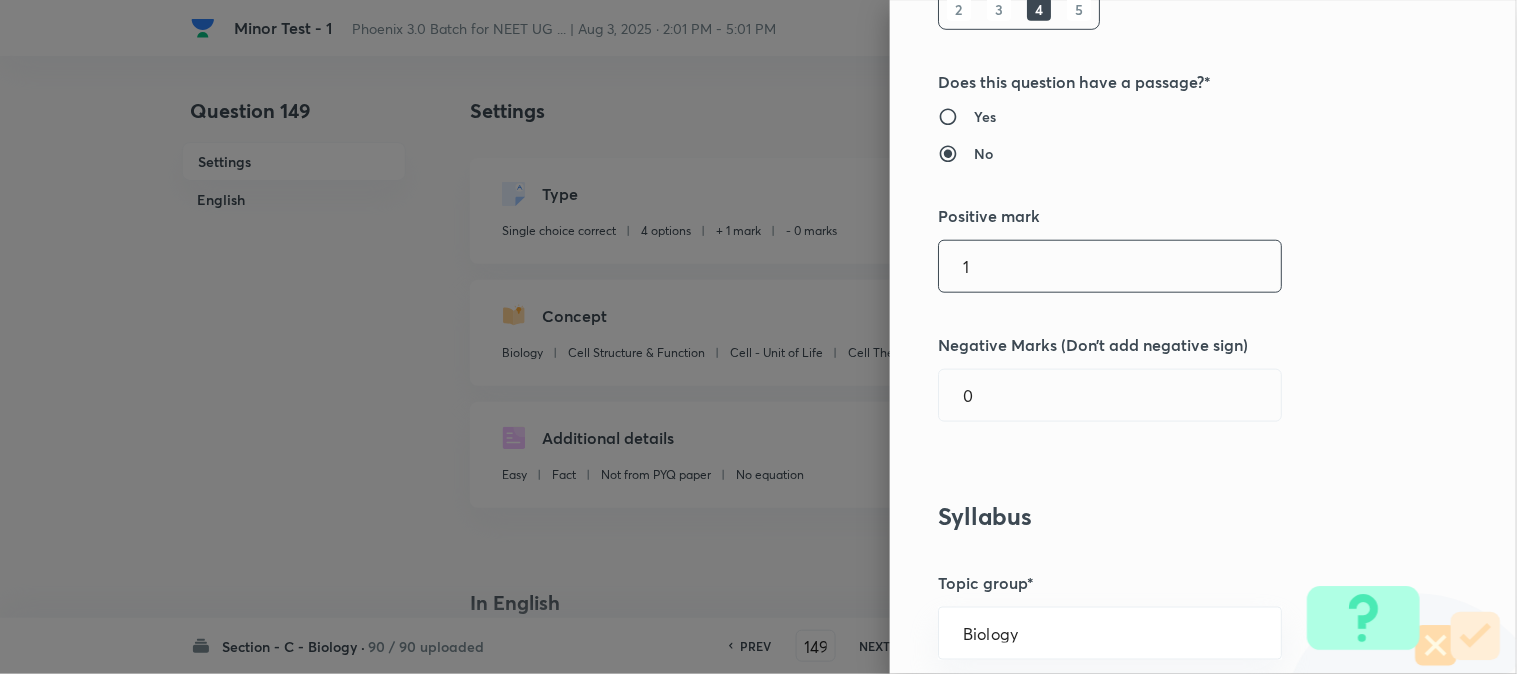drag, startPoint x: 1008, startPoint y: 280, endPoint x: 1010, endPoint y: 302, distance: 22.090721 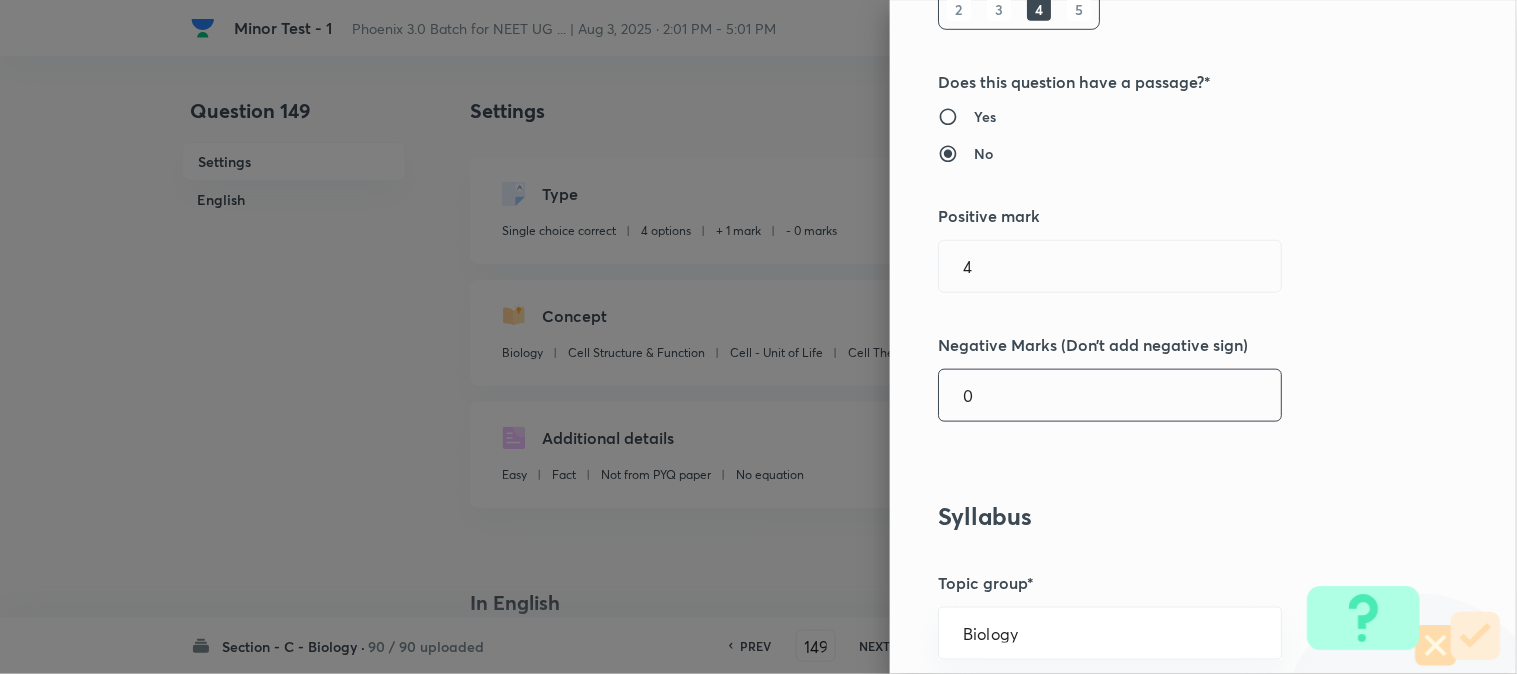 click on "0" at bounding box center (1110, 395) 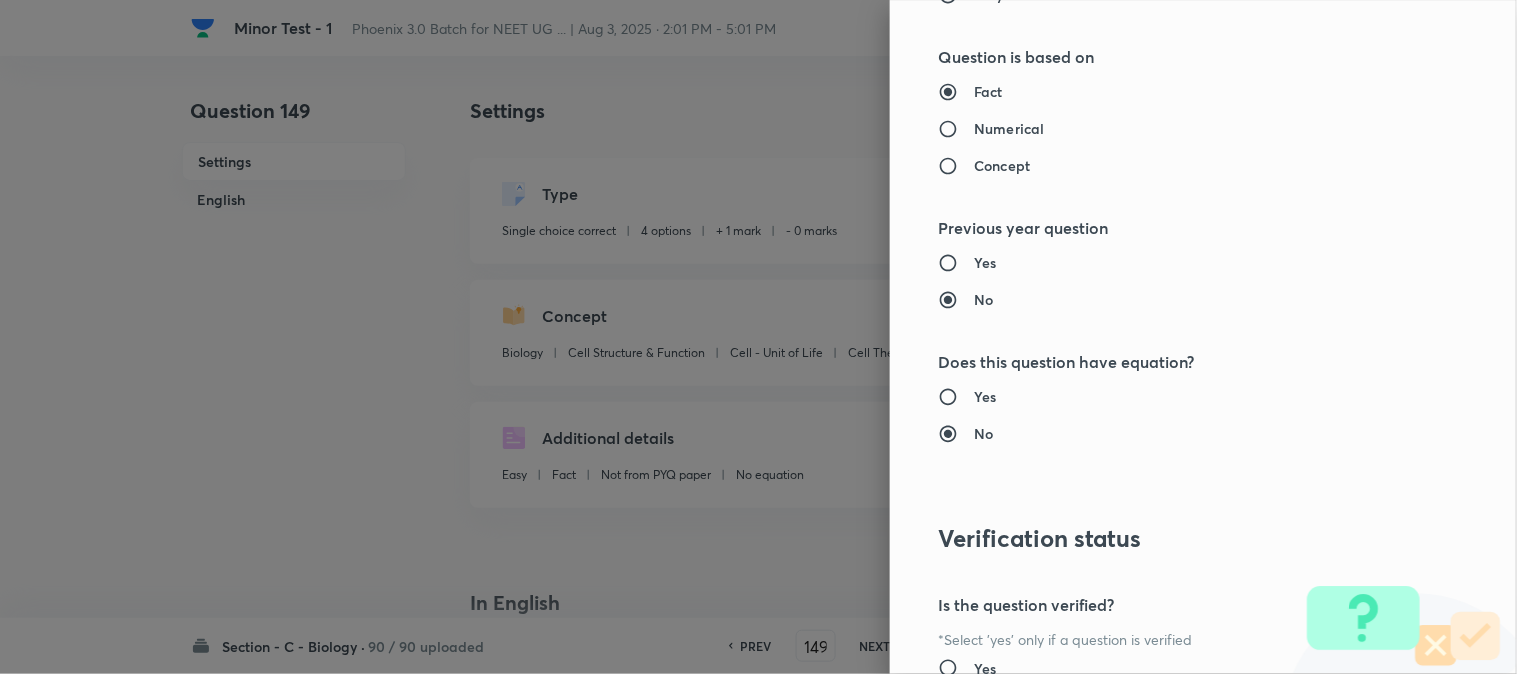 scroll, scrollTop: 2052, scrollLeft: 0, axis: vertical 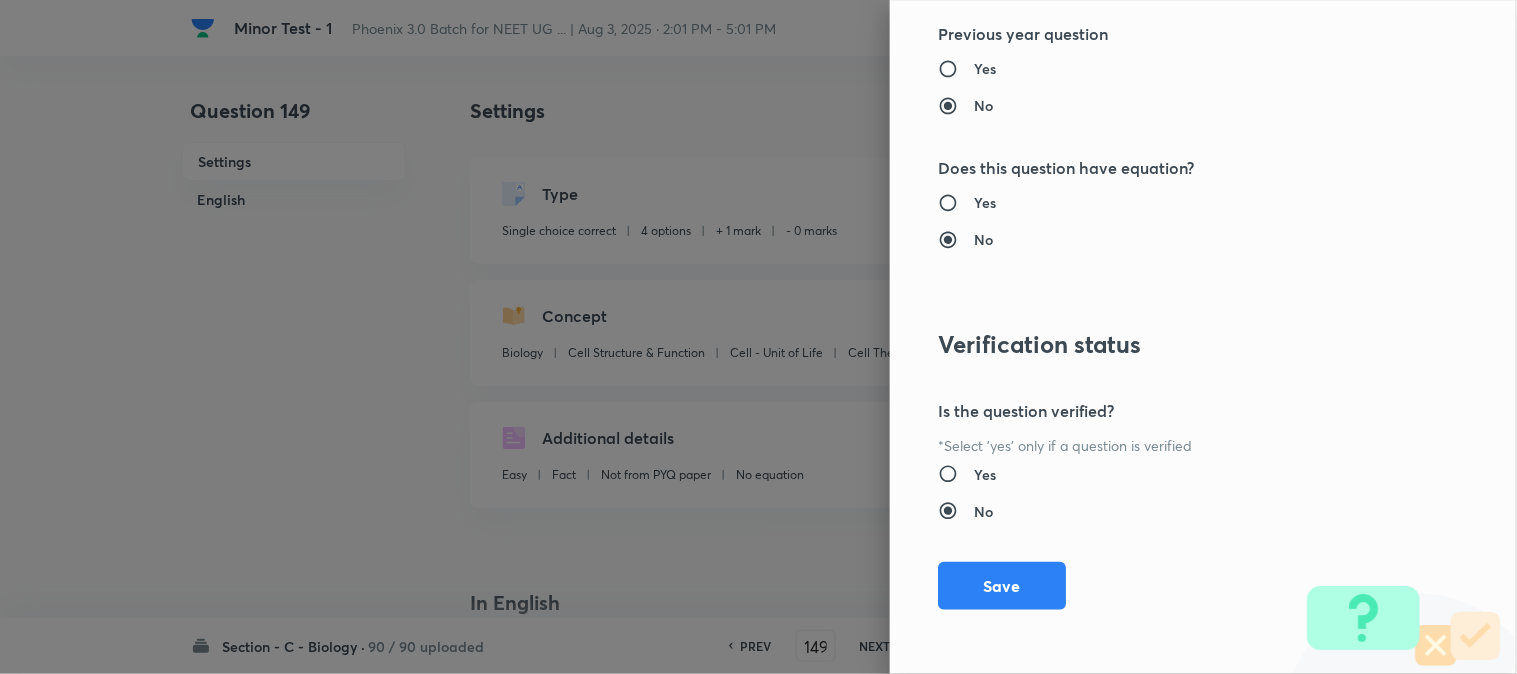 click on "Question settings Question type* Single choice correct Number of options* 2 3 4 5 Does this question have a passage?* Yes No Positive mark 4 ​ Negative Marks (Don’t add negative sign) 1 ​ Syllabus Topic group* Biology ​ Topic* Cell Structure & Function ​ Concept* Cell - Unit of Life ​ Sub-concept* Cell Theory ​ Concept-field ​ Additional details Question Difficulty Very easy Easy Moderate Hard Very hard Question is based on Fact Numerical Concept Previous year question Yes No Does this question have equation? Yes No Verification status Is the question verified? *Select 'yes' only if a question is verified Yes No Save" at bounding box center (1203, 337) 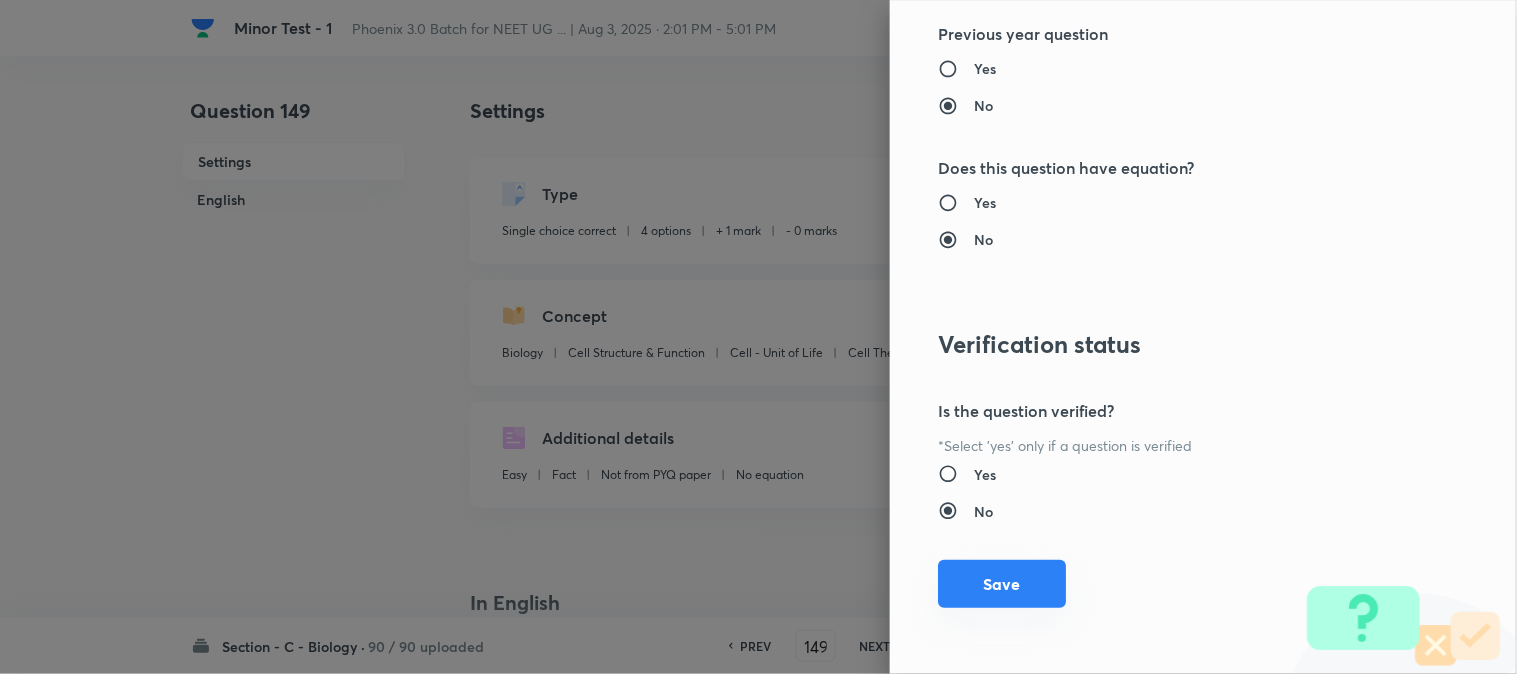 click on "Save" at bounding box center (1002, 584) 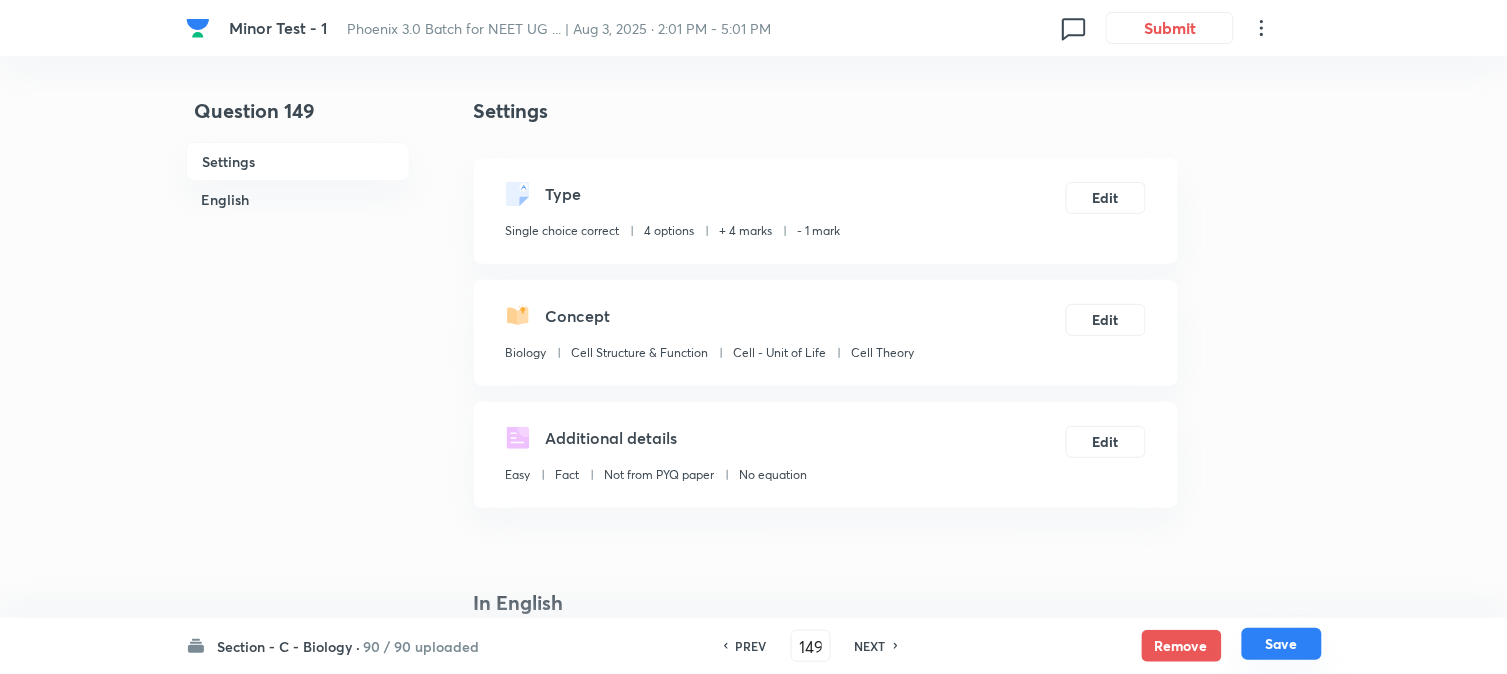click on "Save" at bounding box center (1282, 644) 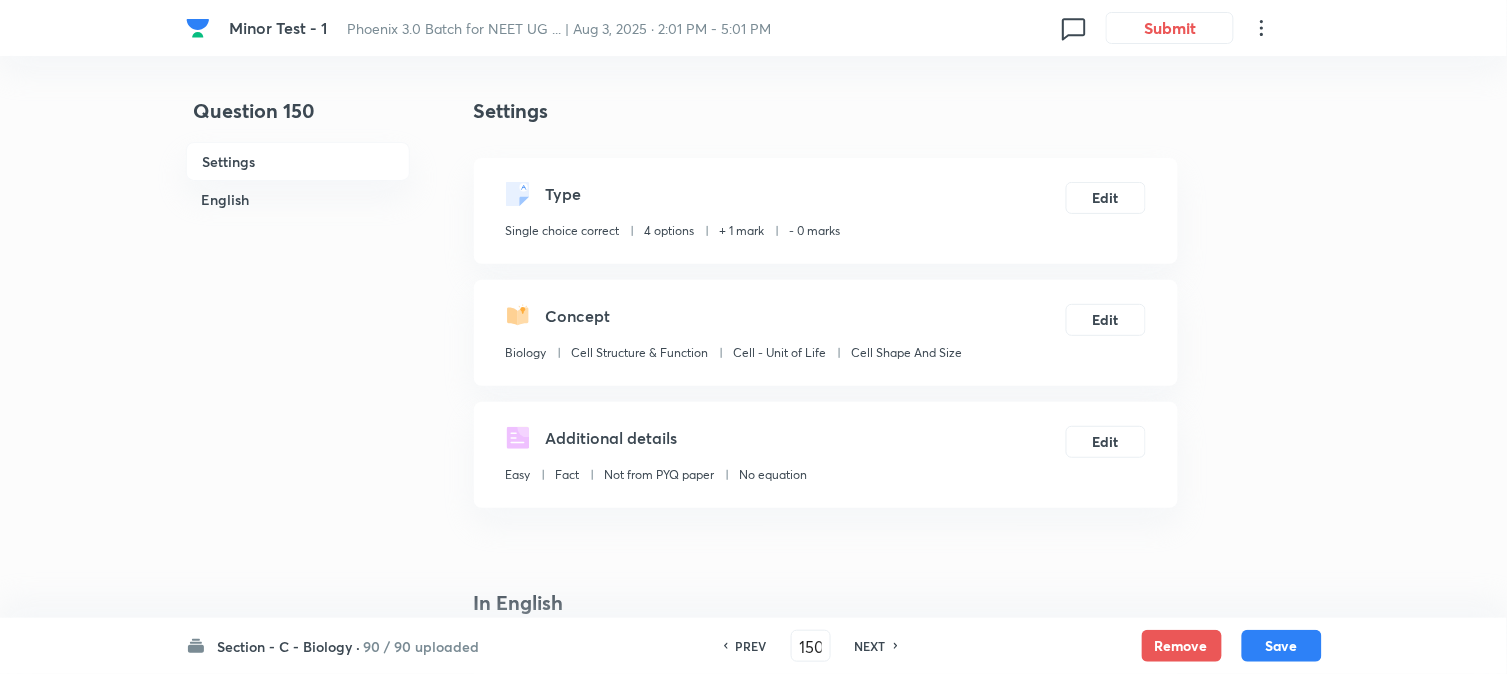 click on "PREV" at bounding box center (751, 646) 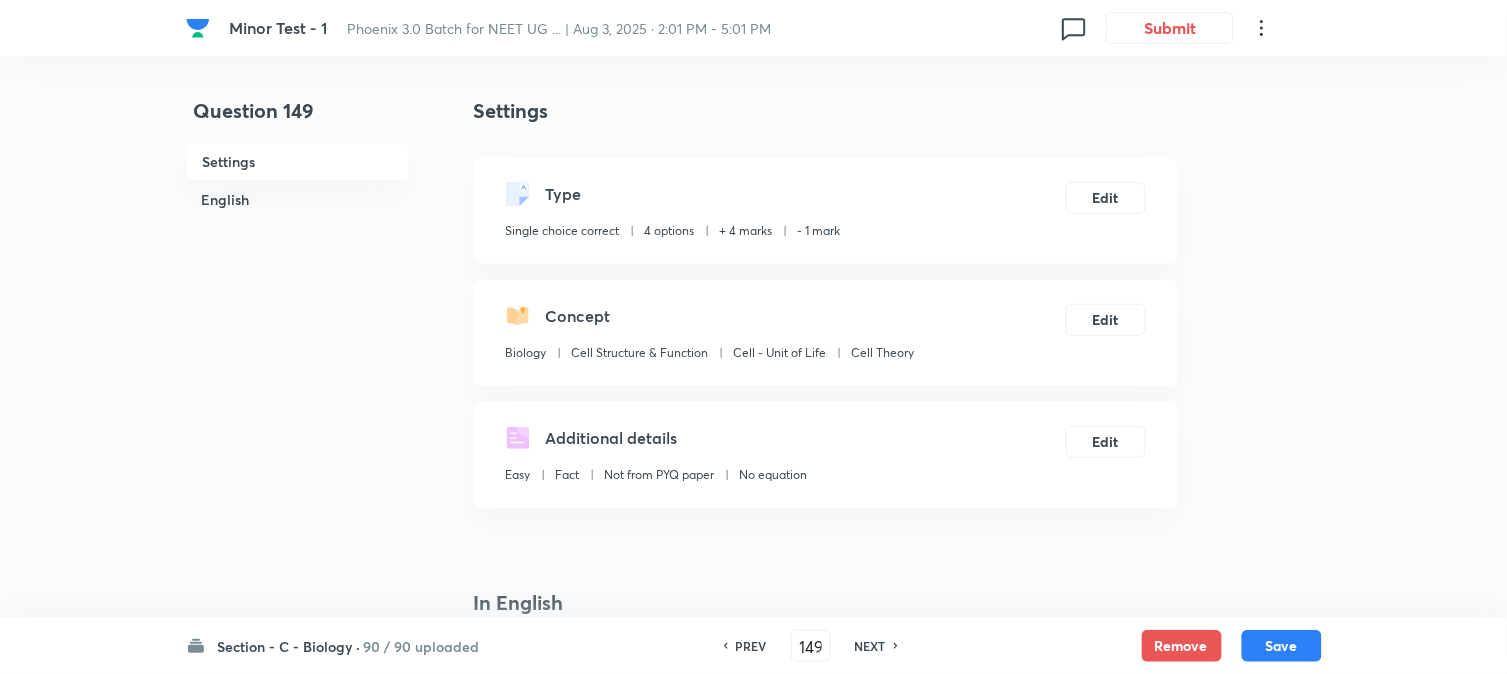 click on "NEXT" at bounding box center (870, 646) 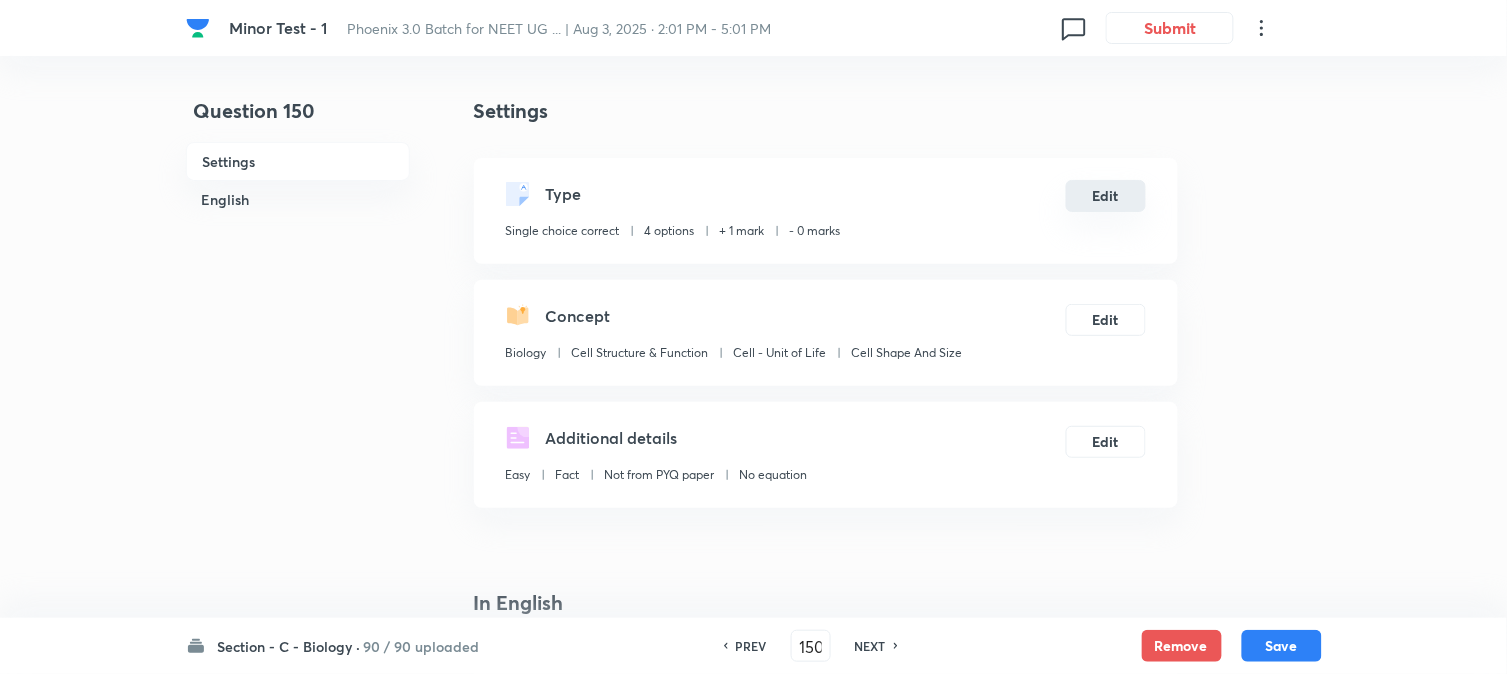 click on "Edit" at bounding box center [1106, 196] 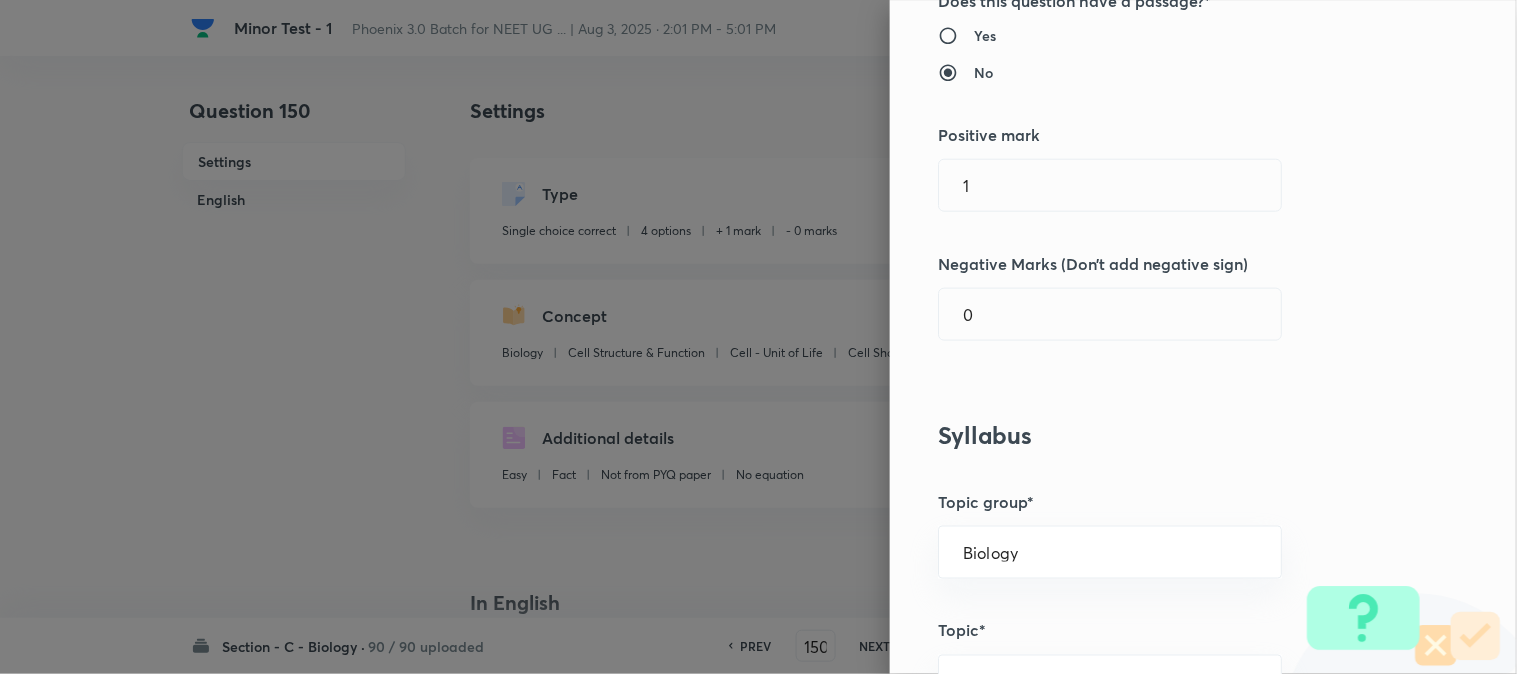 scroll, scrollTop: 444, scrollLeft: 0, axis: vertical 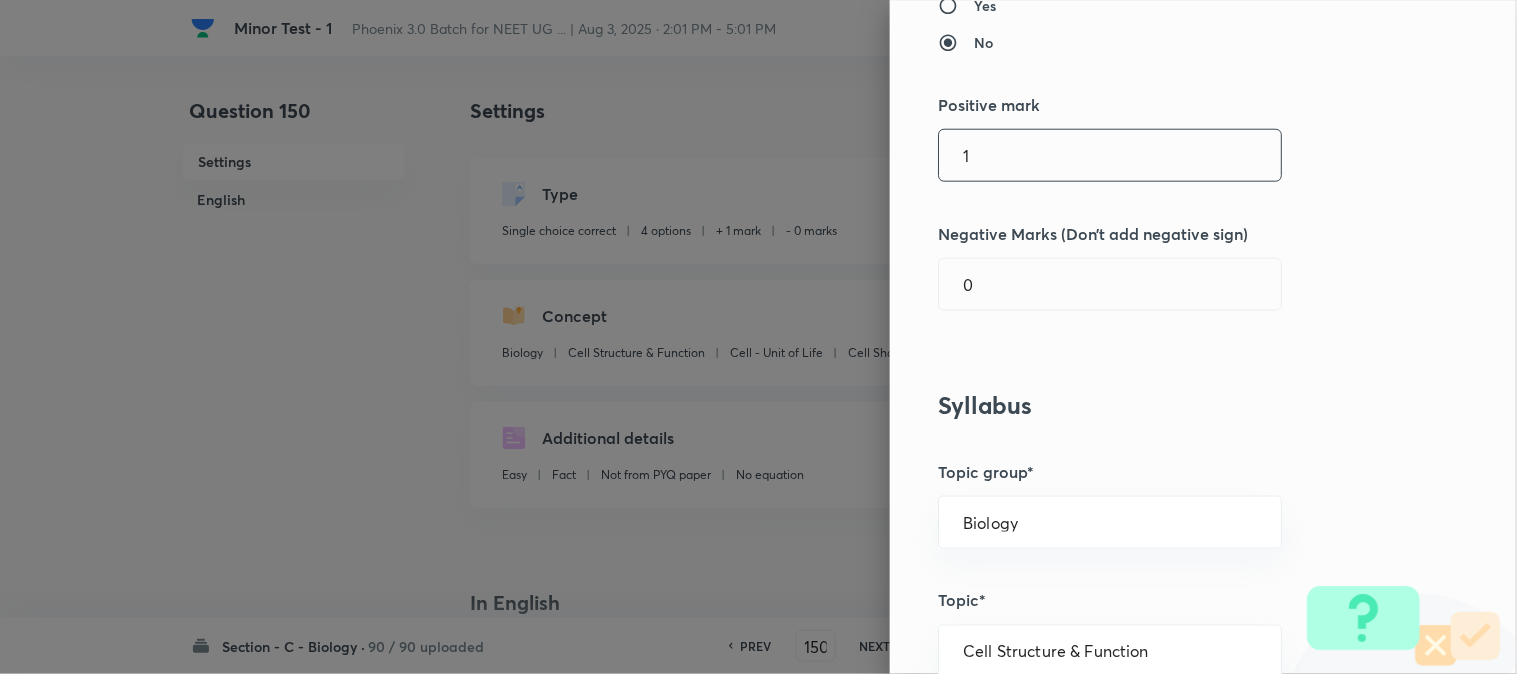 click on "1" at bounding box center [1110, 155] 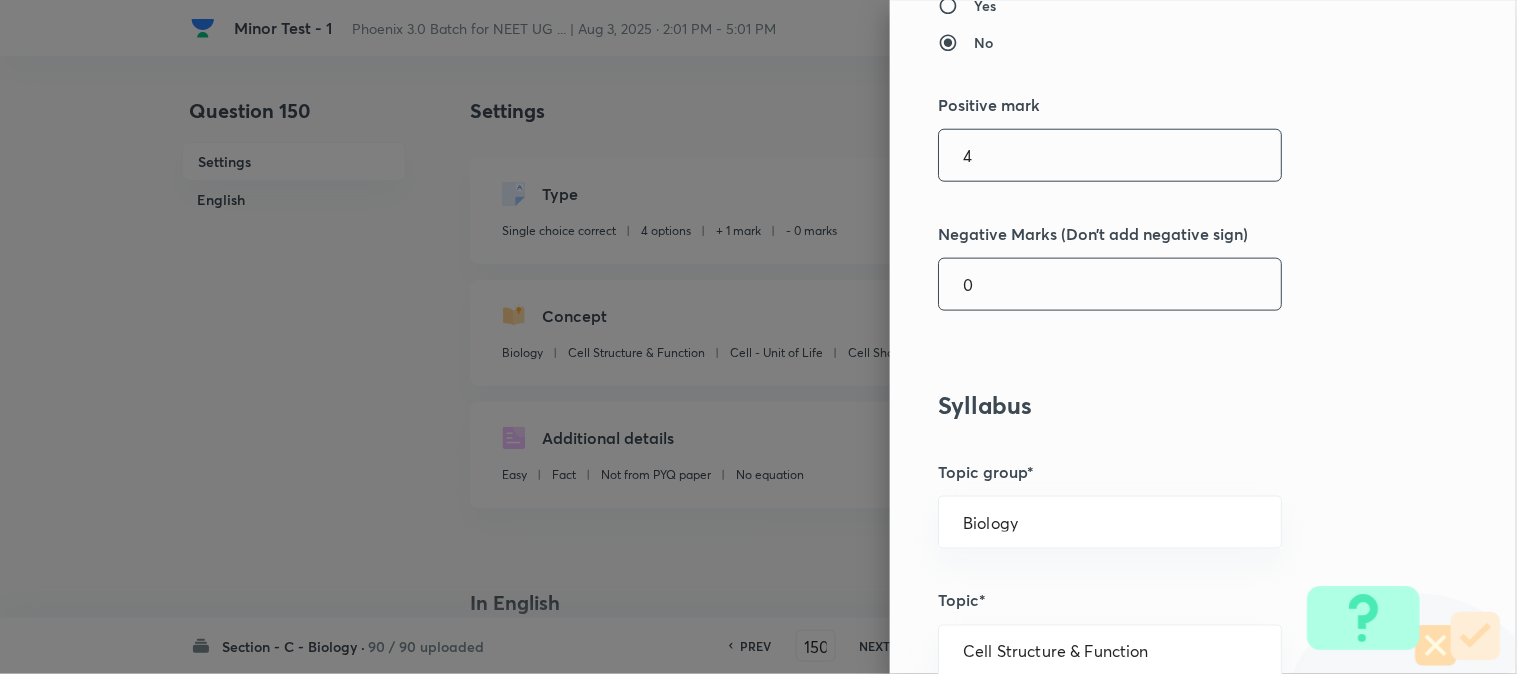 click on "0" at bounding box center (1110, 284) 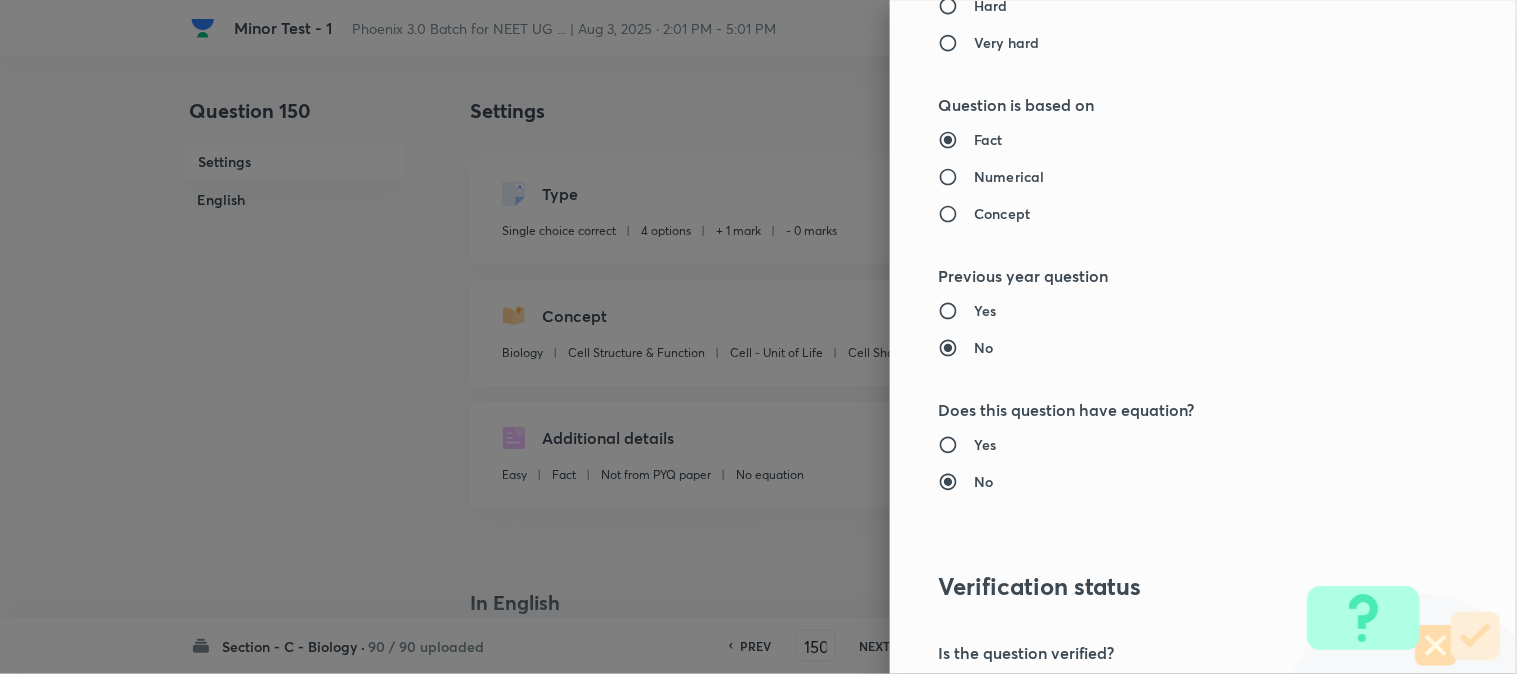 scroll, scrollTop: 2052, scrollLeft: 0, axis: vertical 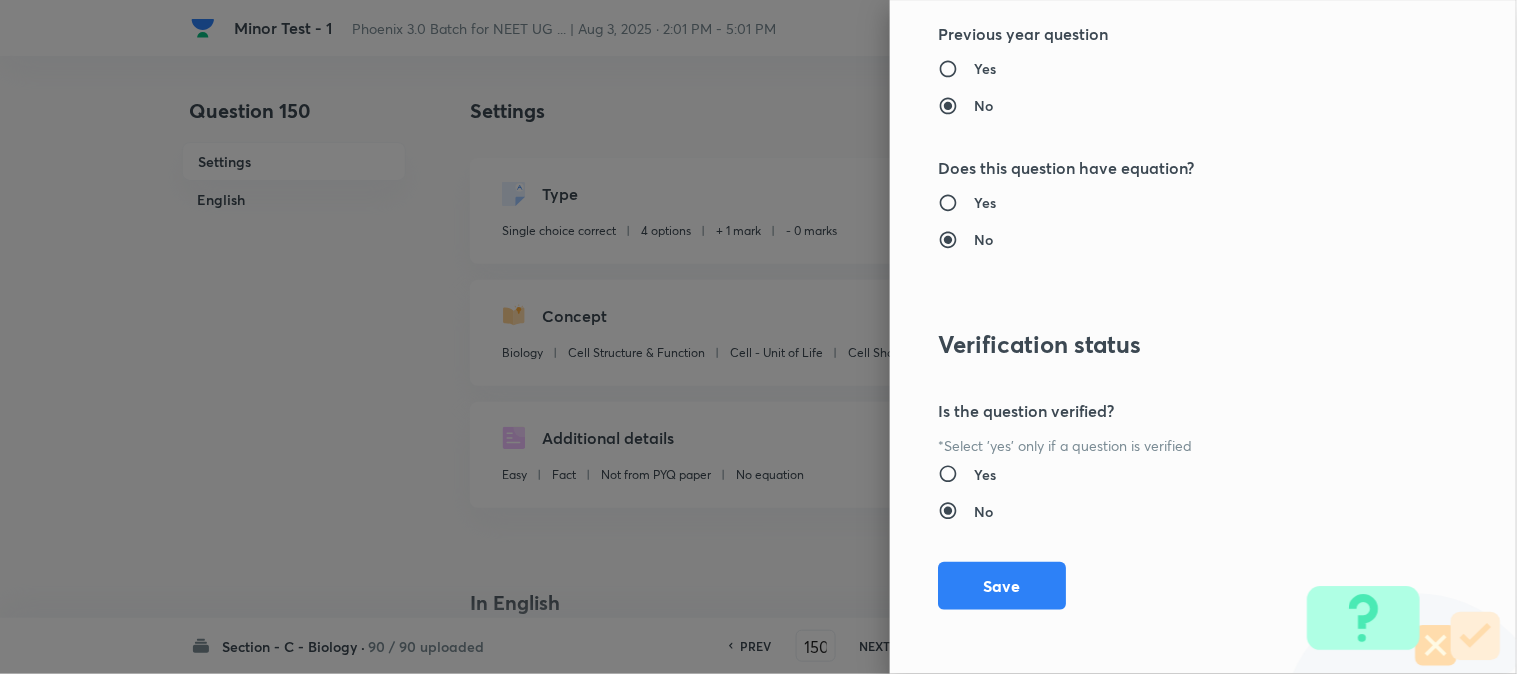 click on "Save" at bounding box center [1002, 586] 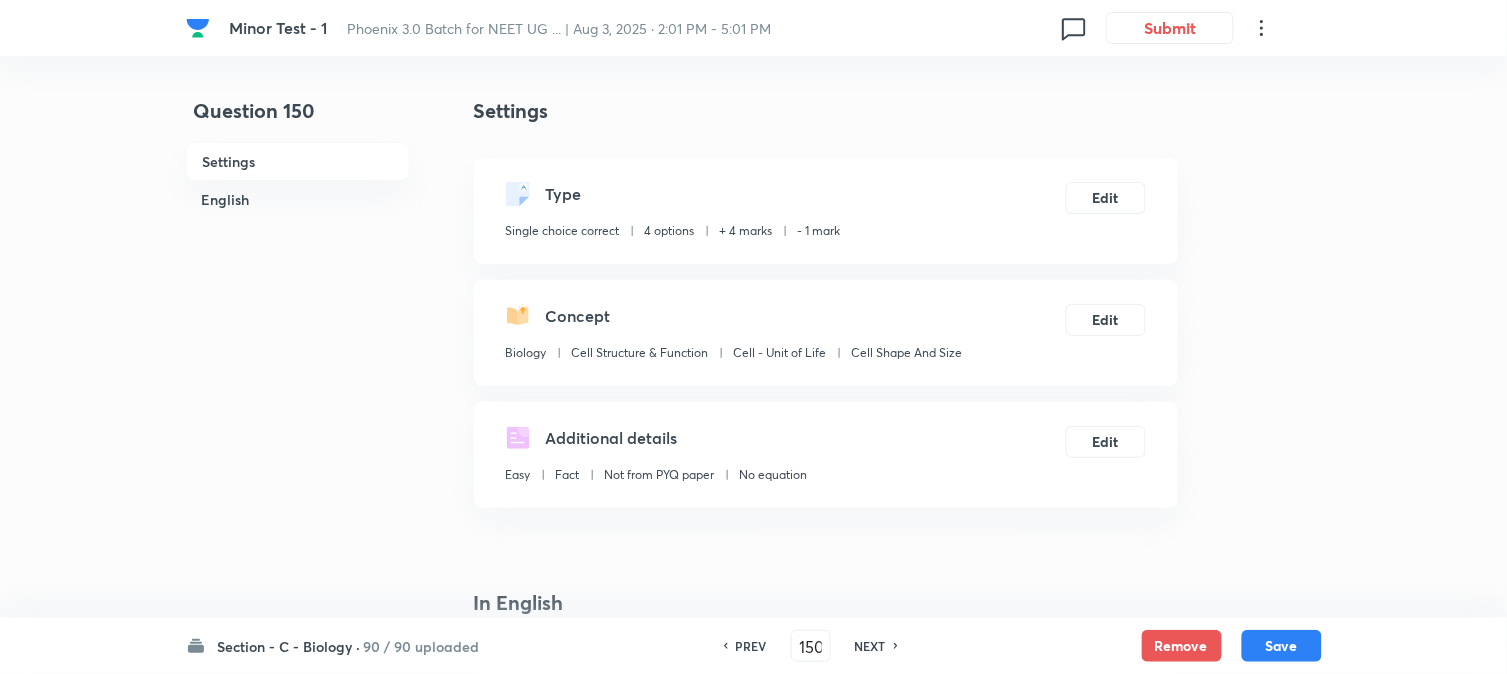 drag, startPoint x: 1257, startPoint y: 641, endPoint x: 1246, endPoint y: 584, distance: 58.0517 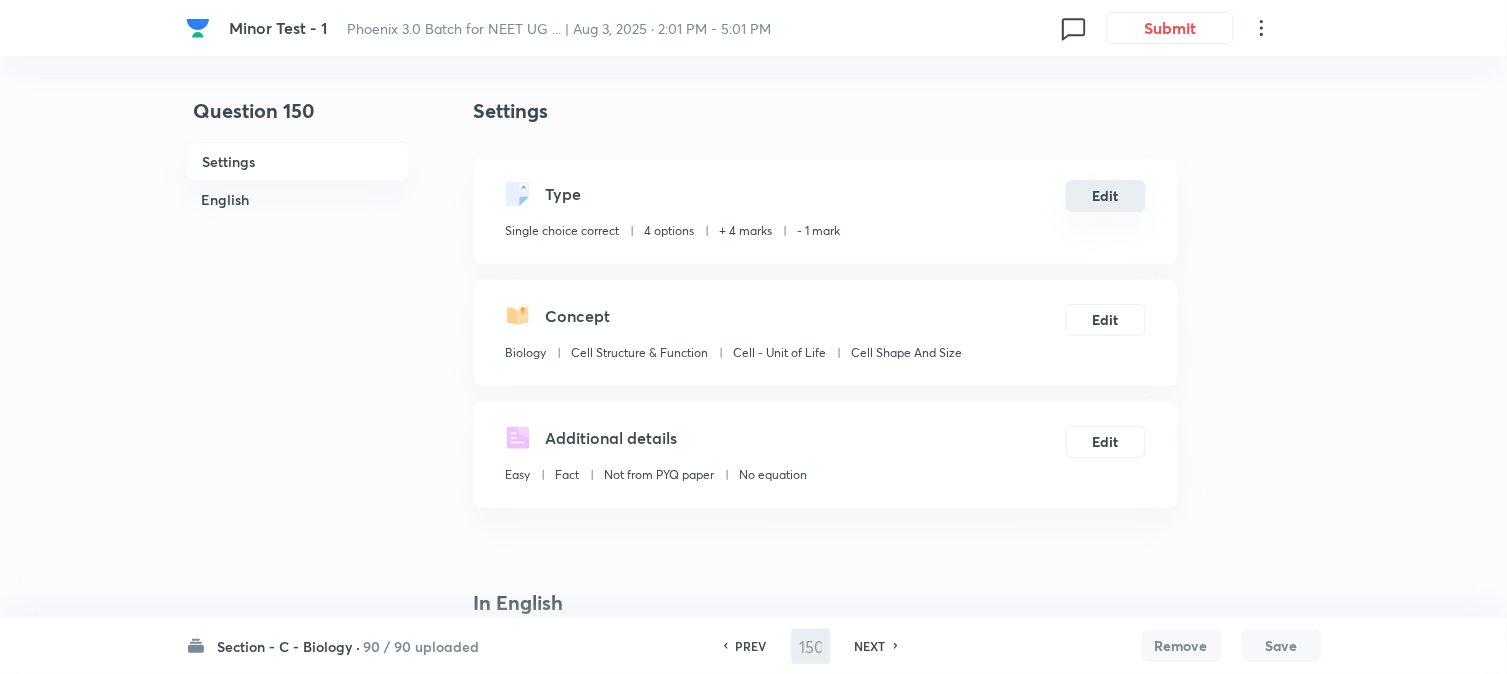 click on "Edit" at bounding box center [1106, 196] 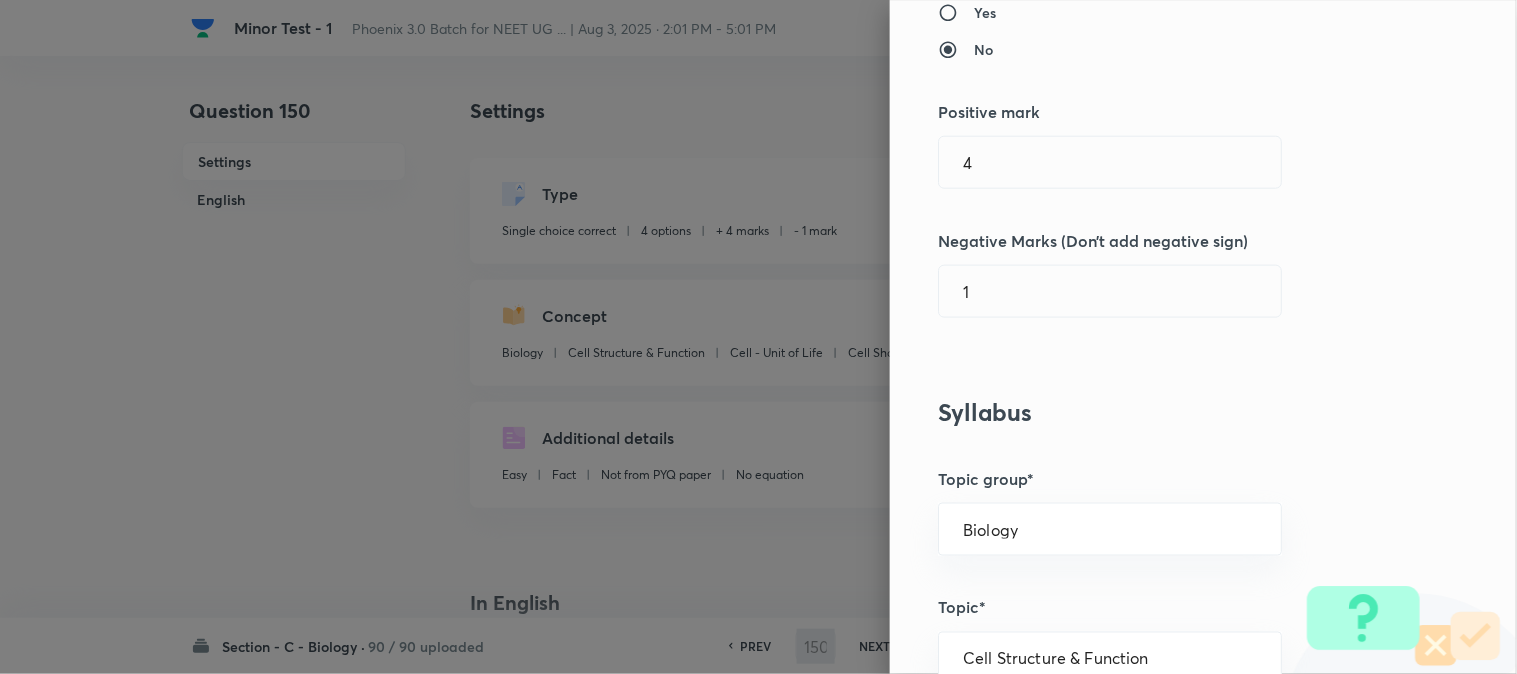 scroll, scrollTop: 444, scrollLeft: 0, axis: vertical 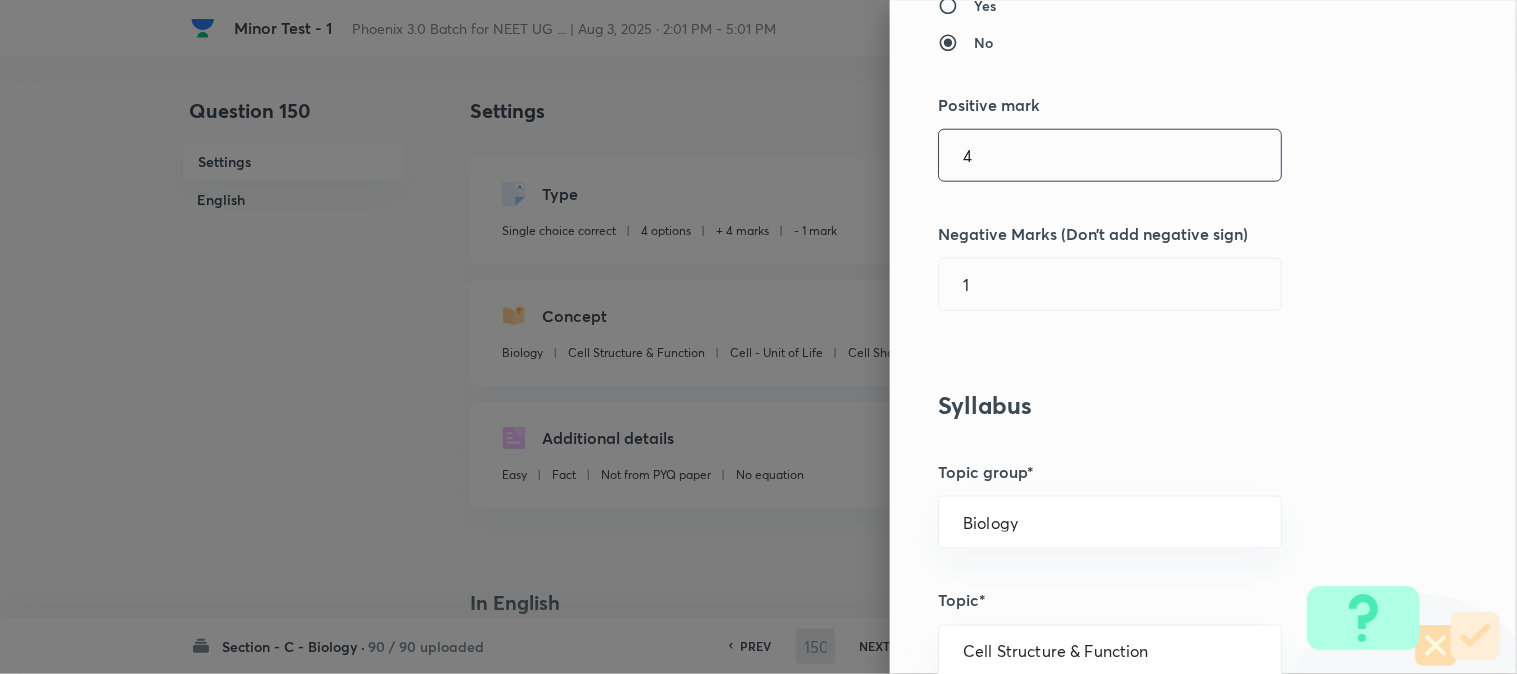 click on "4" at bounding box center [1110, 155] 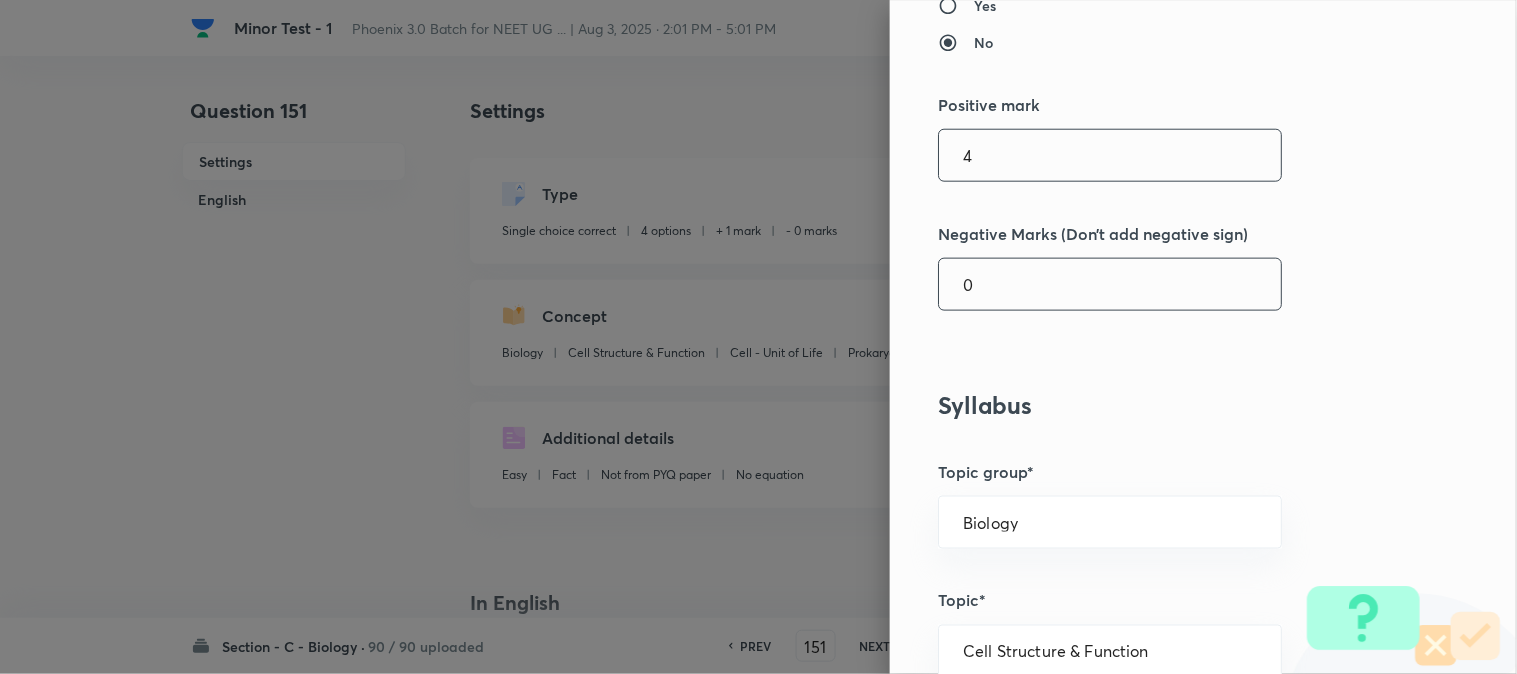 click on "0" at bounding box center (1110, 284) 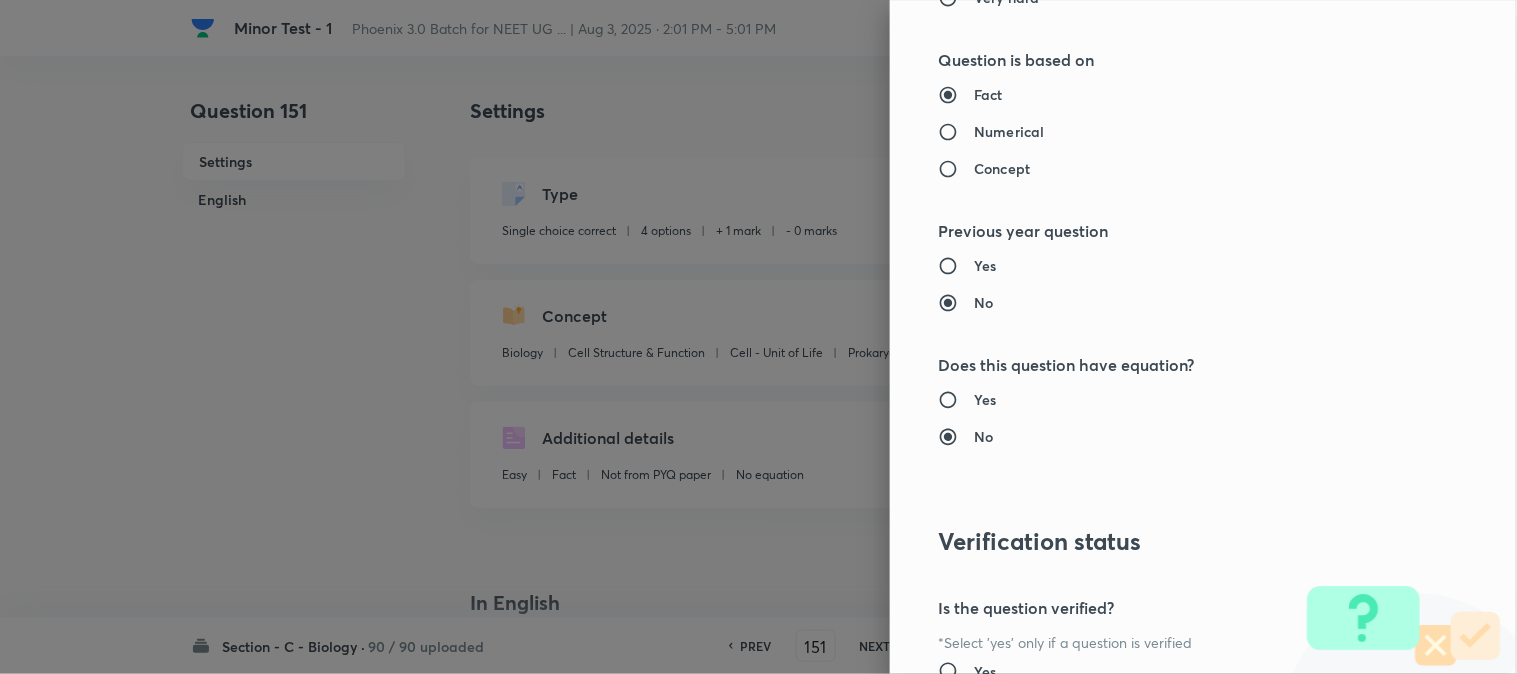 scroll, scrollTop: 2052, scrollLeft: 0, axis: vertical 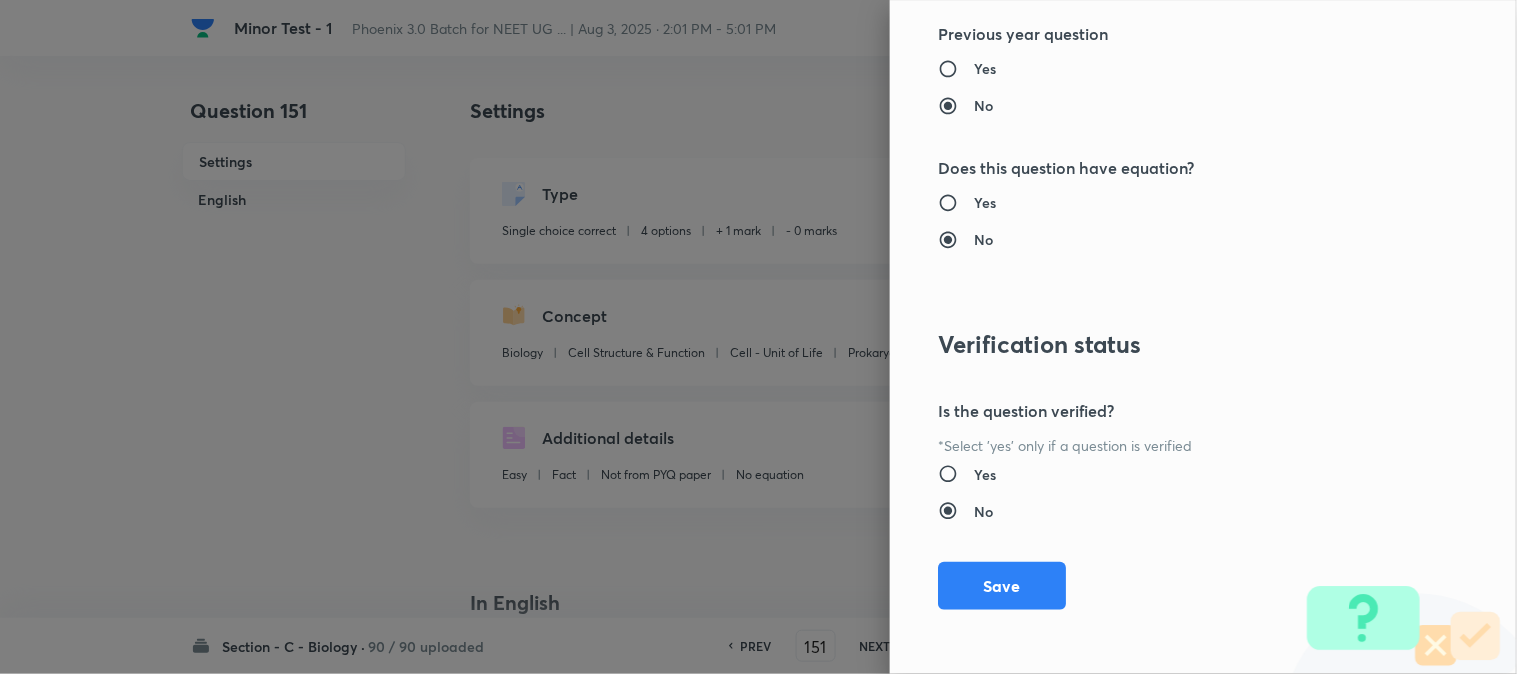 drag, startPoint x: 1002, startPoint y: 585, endPoint x: 1075, endPoint y: 585, distance: 73 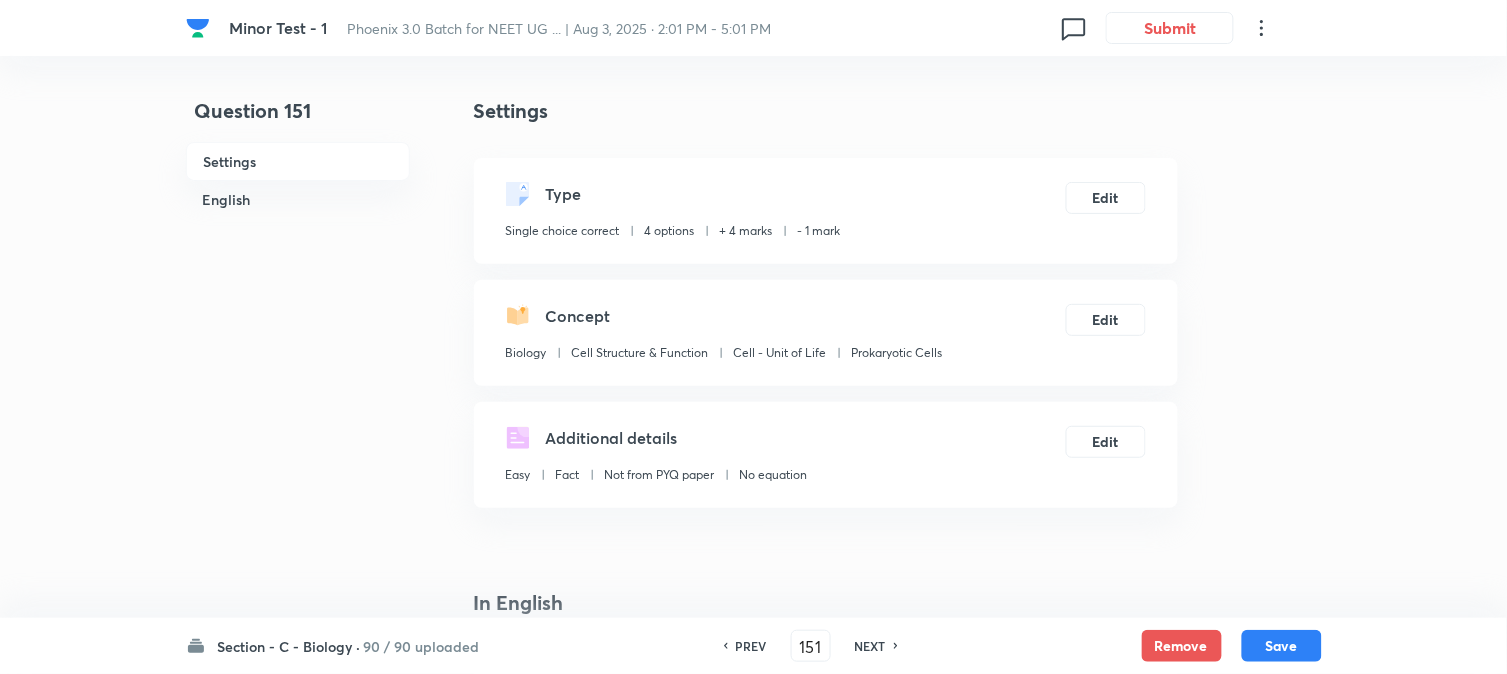 click on "Save" at bounding box center (1282, 646) 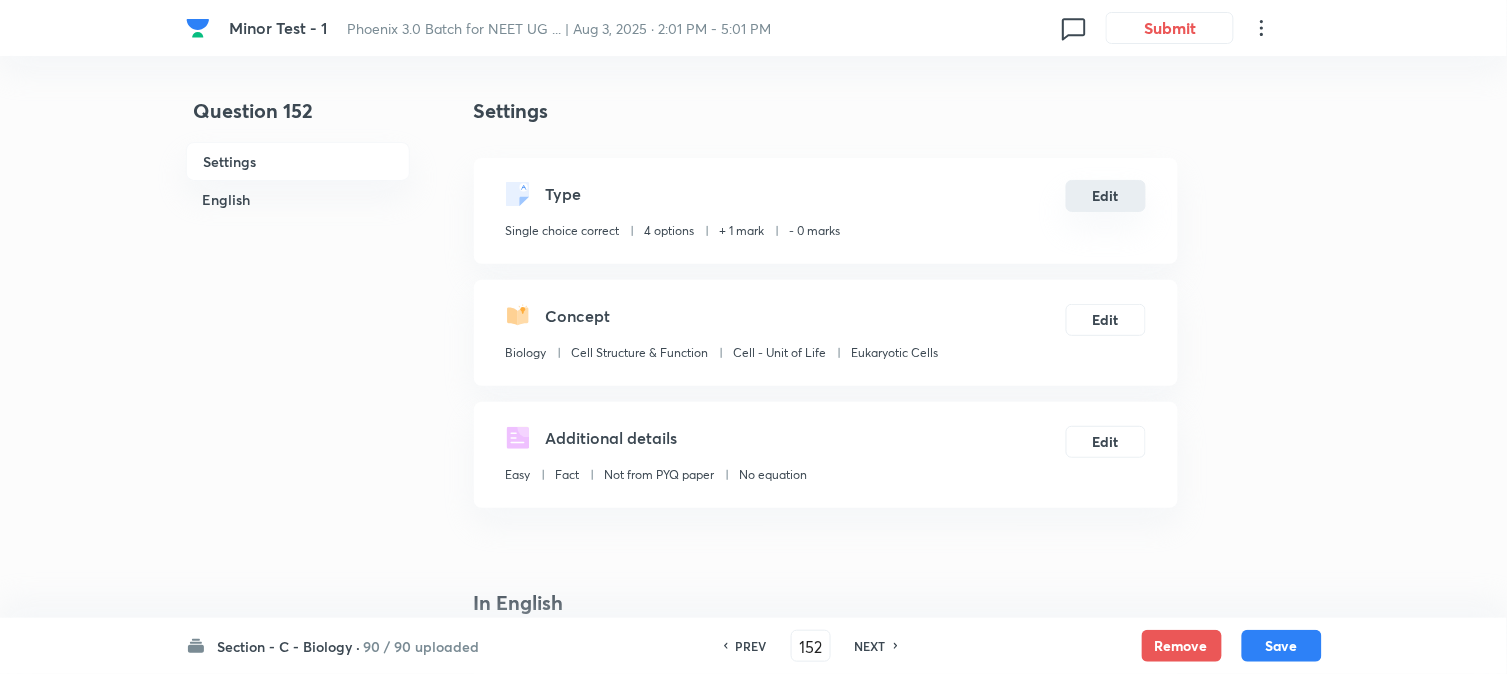 click on "Edit" at bounding box center [1106, 196] 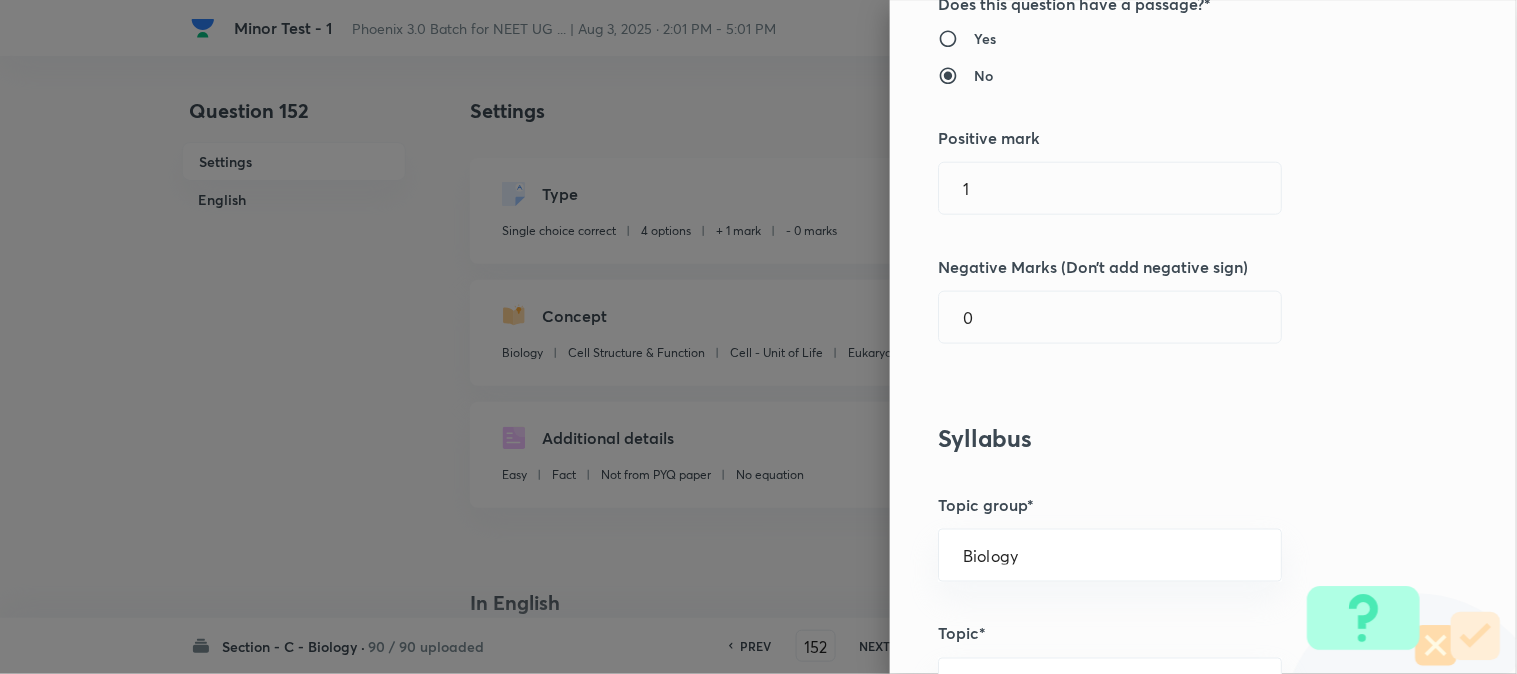 scroll, scrollTop: 444, scrollLeft: 0, axis: vertical 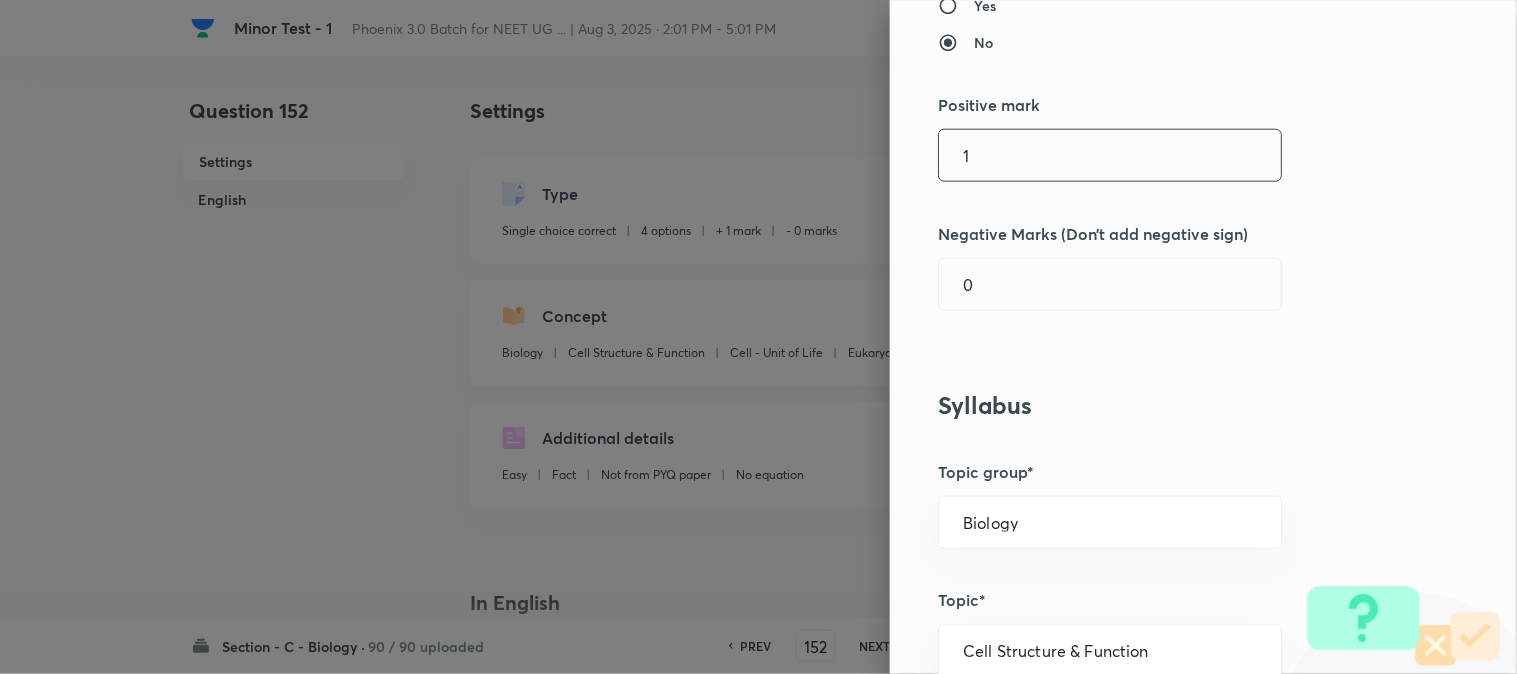 click on "1" at bounding box center (1110, 155) 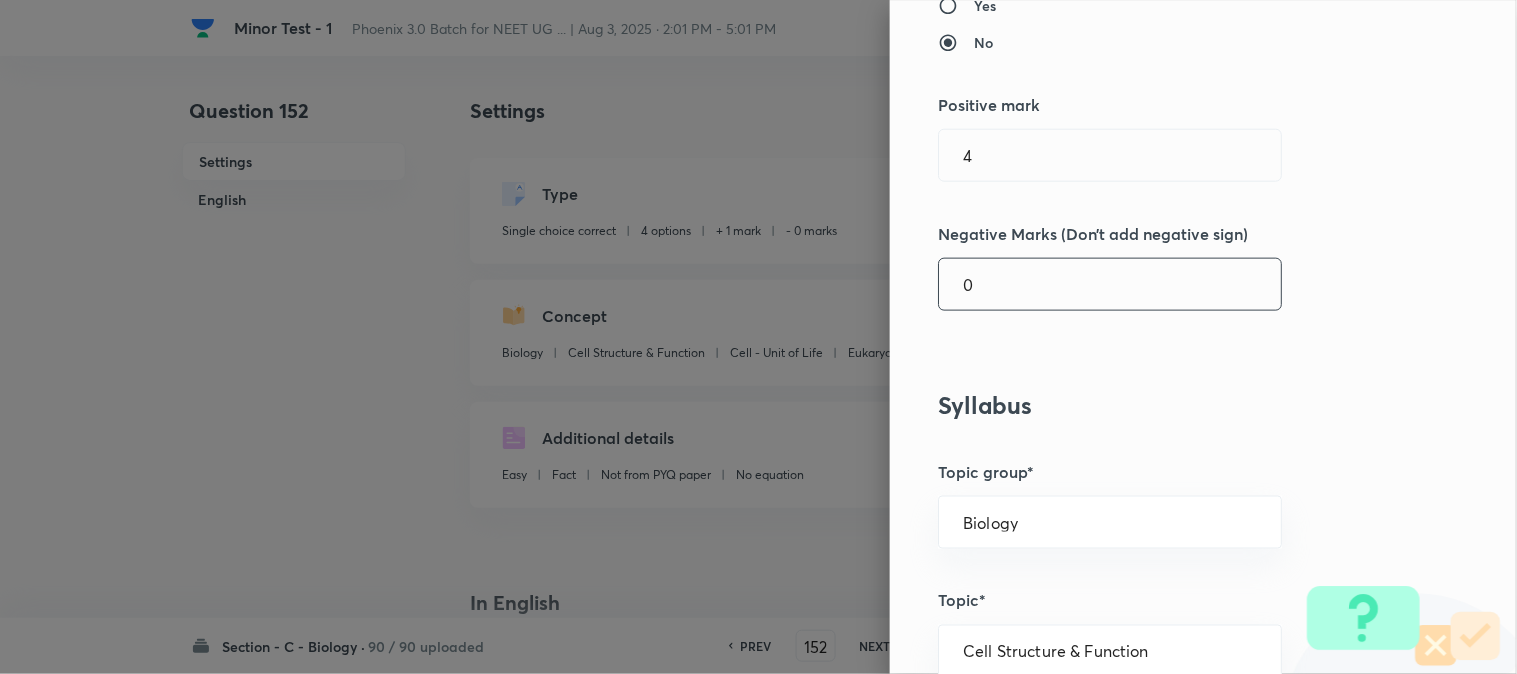 click on "0" at bounding box center (1110, 284) 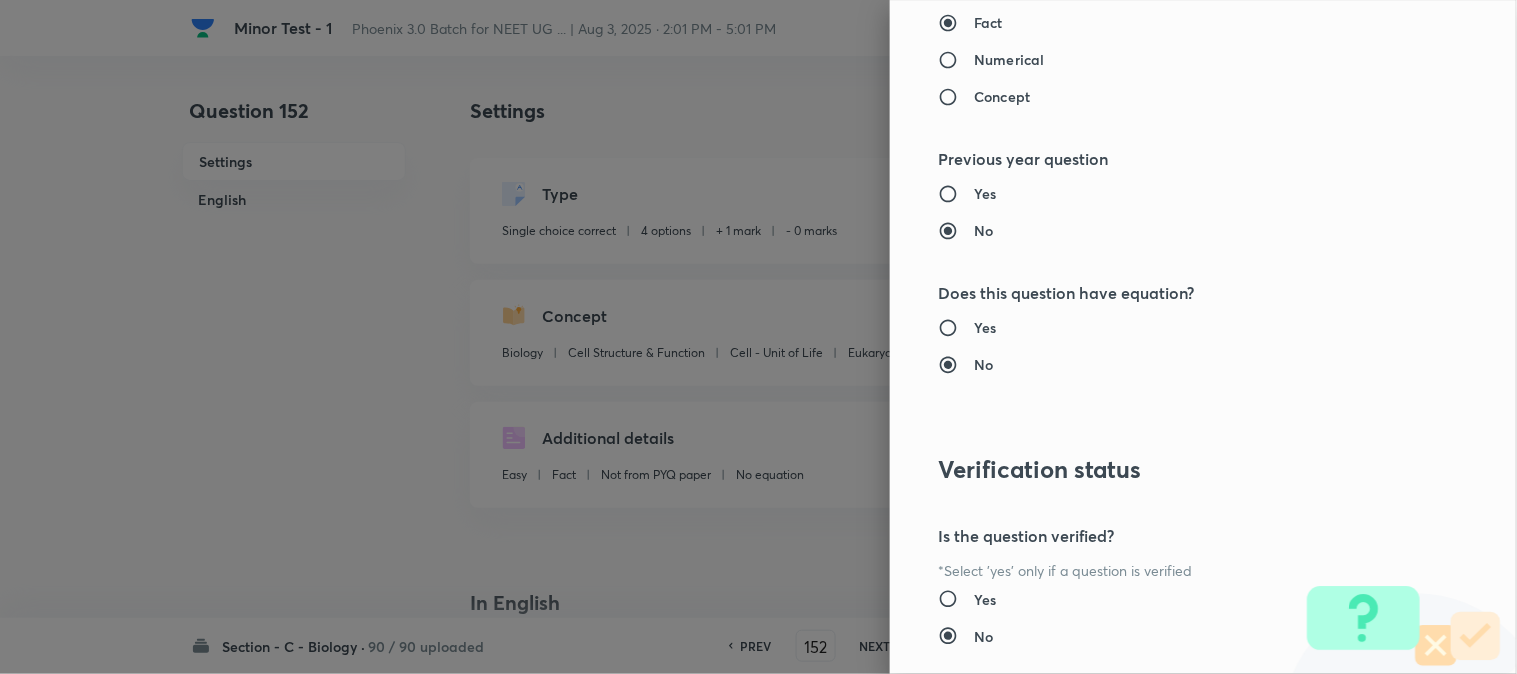 scroll, scrollTop: 2052, scrollLeft: 0, axis: vertical 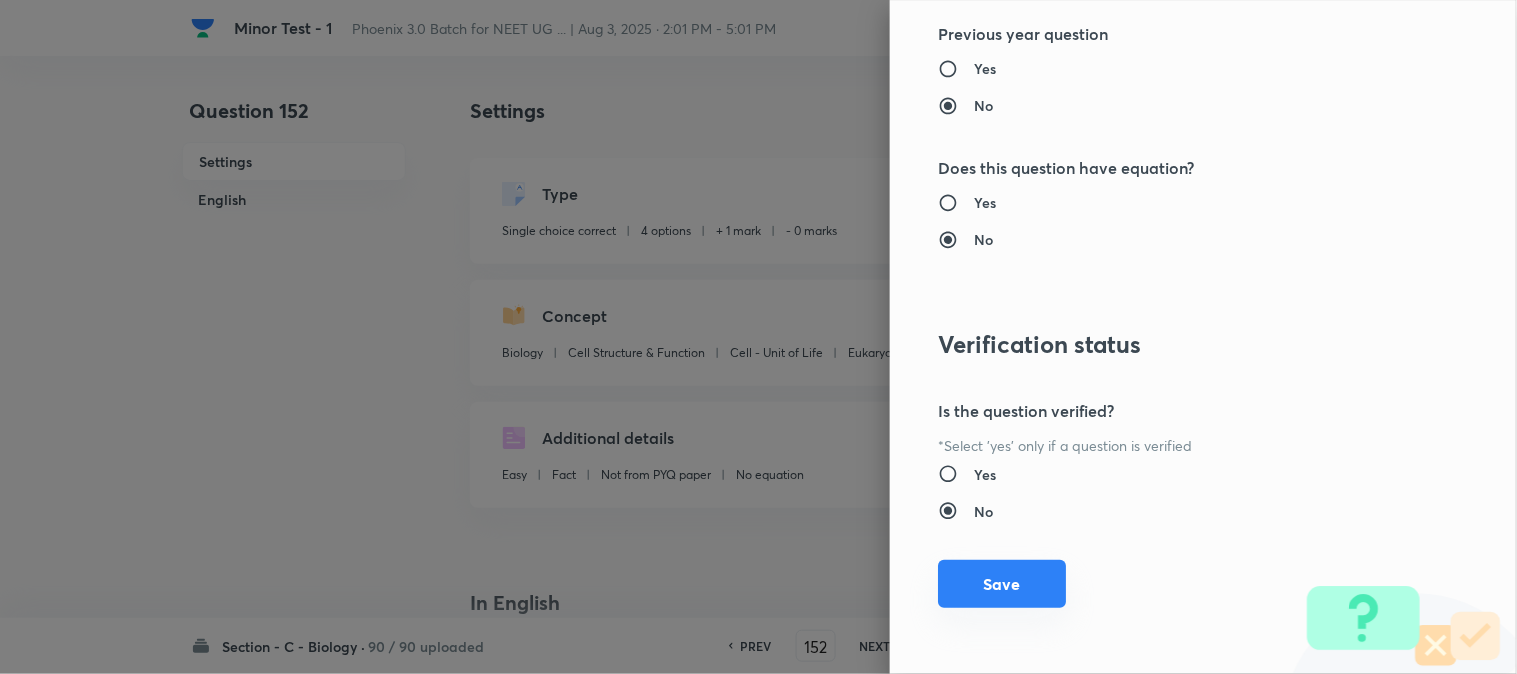 click on "Save" at bounding box center (1002, 584) 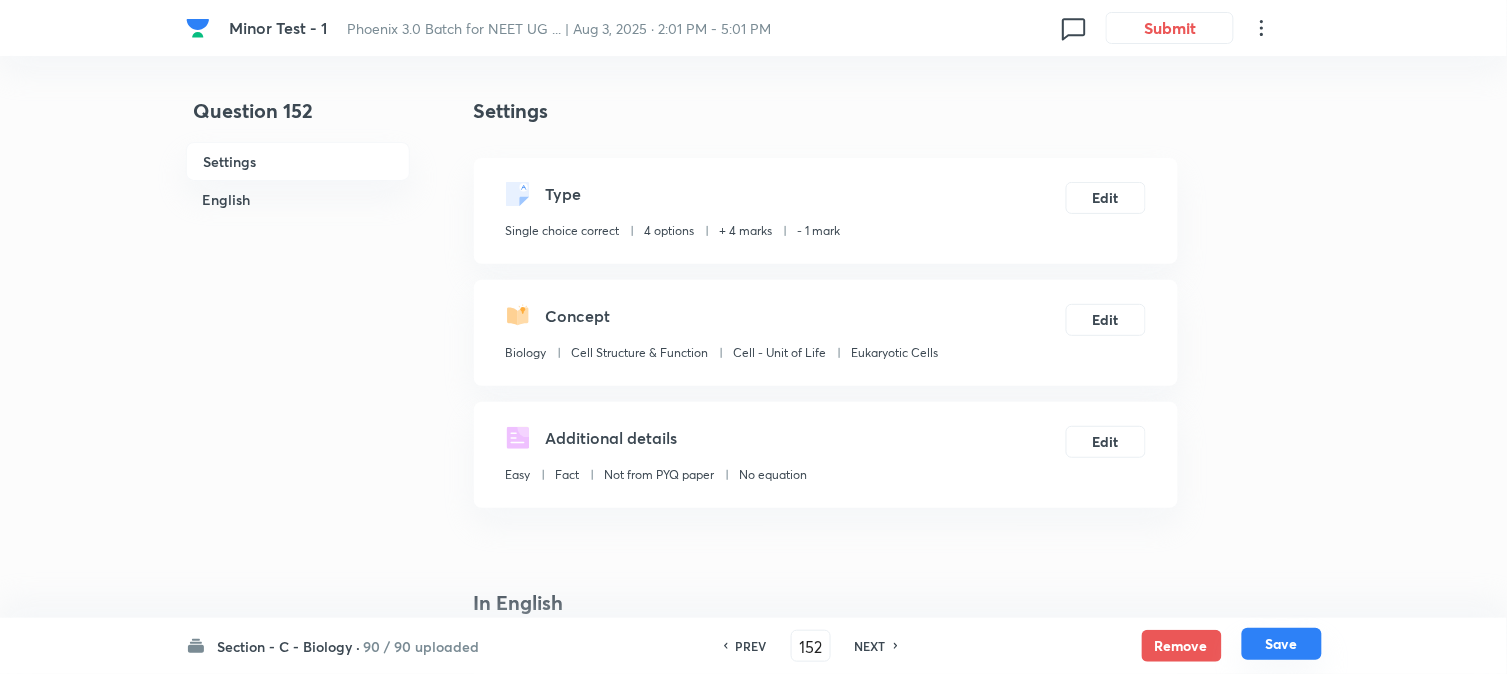 click on "Save" at bounding box center [1282, 644] 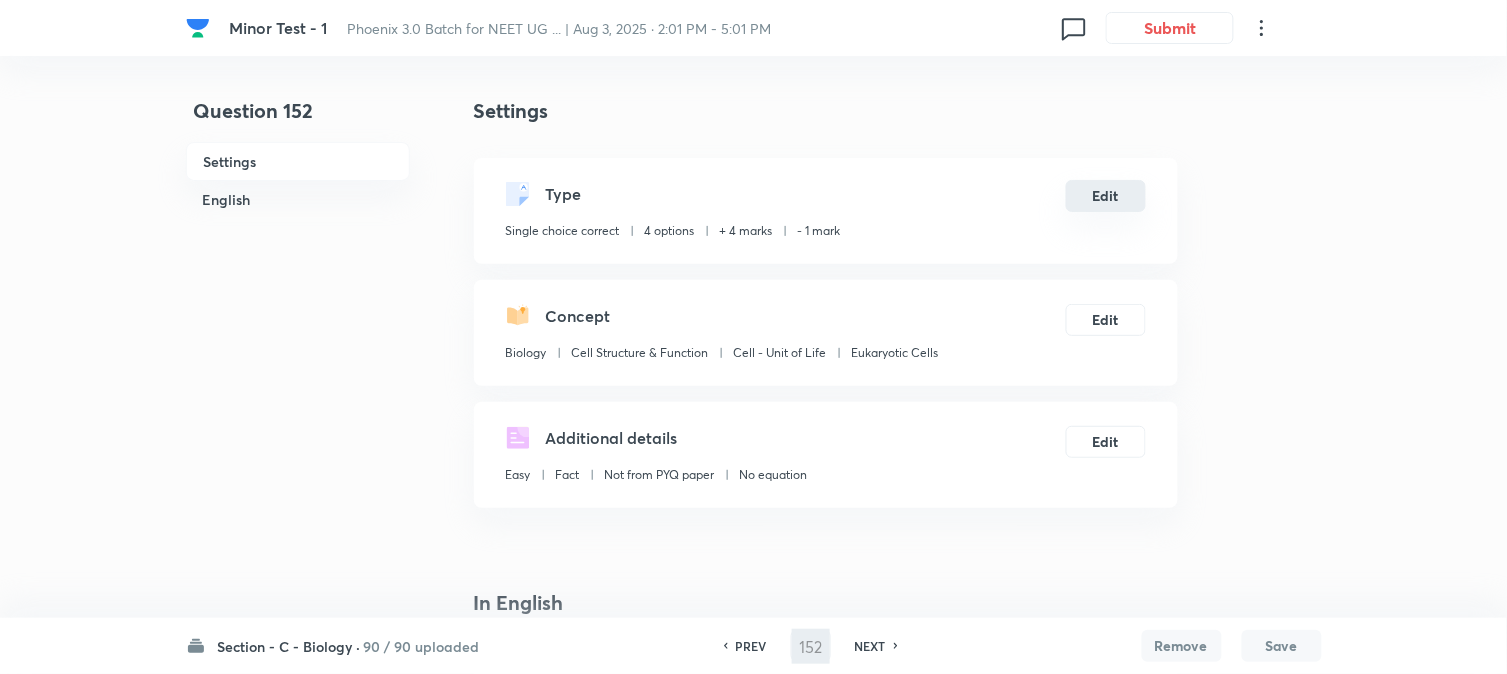 click on "Edit" at bounding box center [1106, 196] 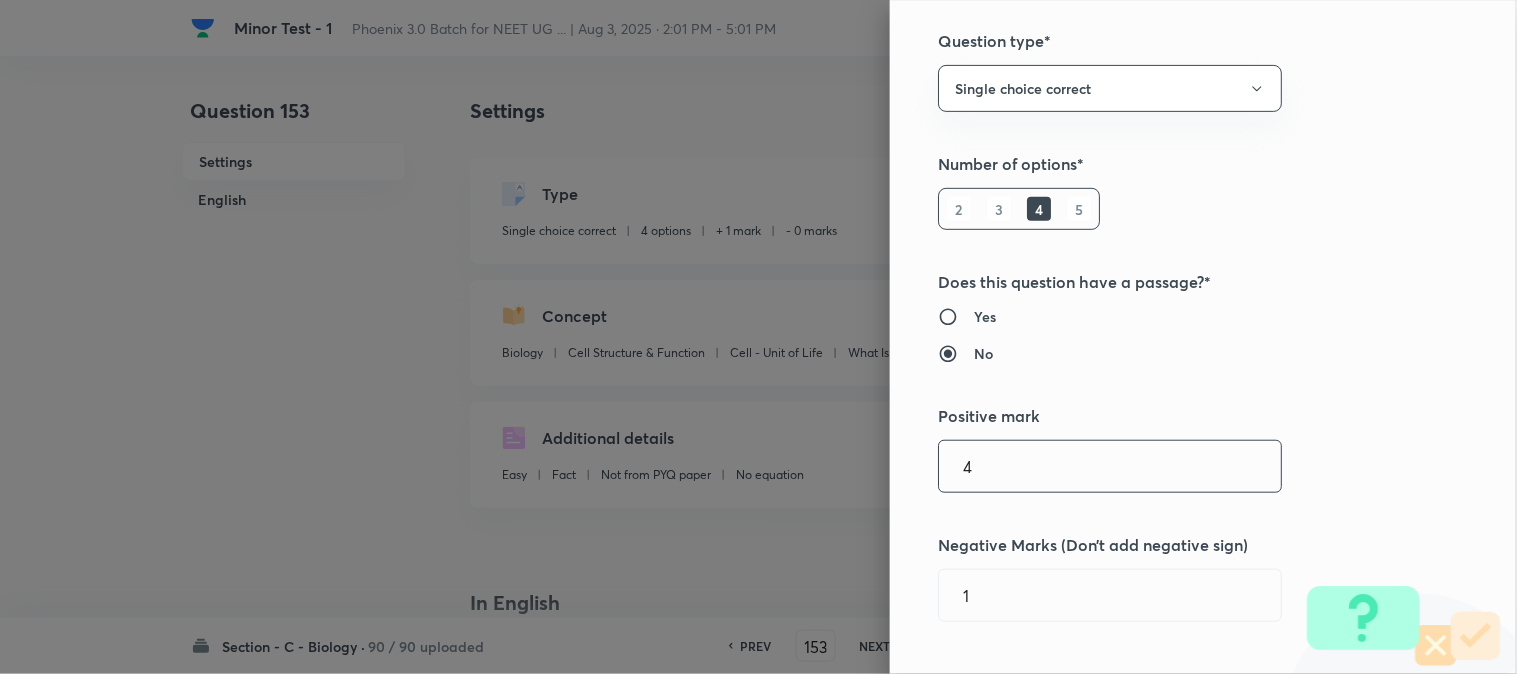 scroll, scrollTop: 444, scrollLeft: 0, axis: vertical 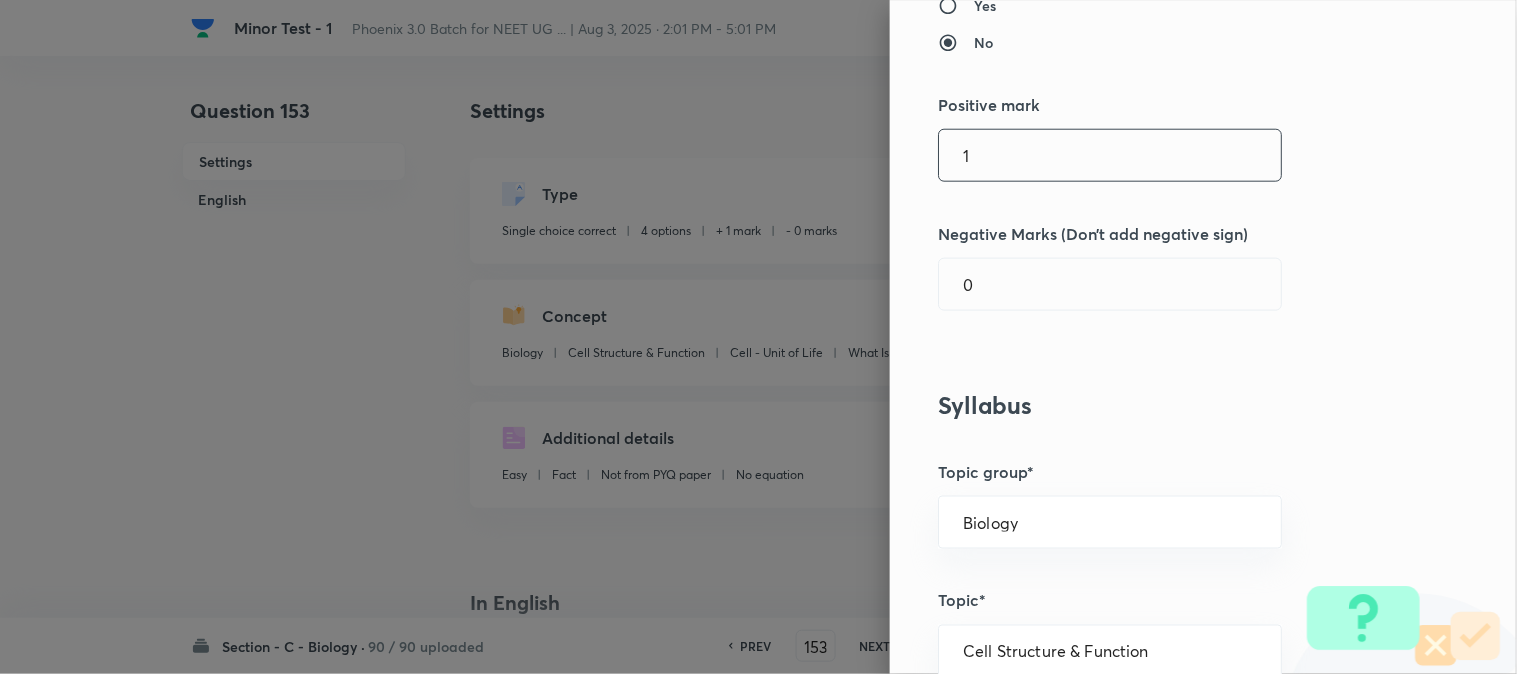 click on "1" at bounding box center (1110, 155) 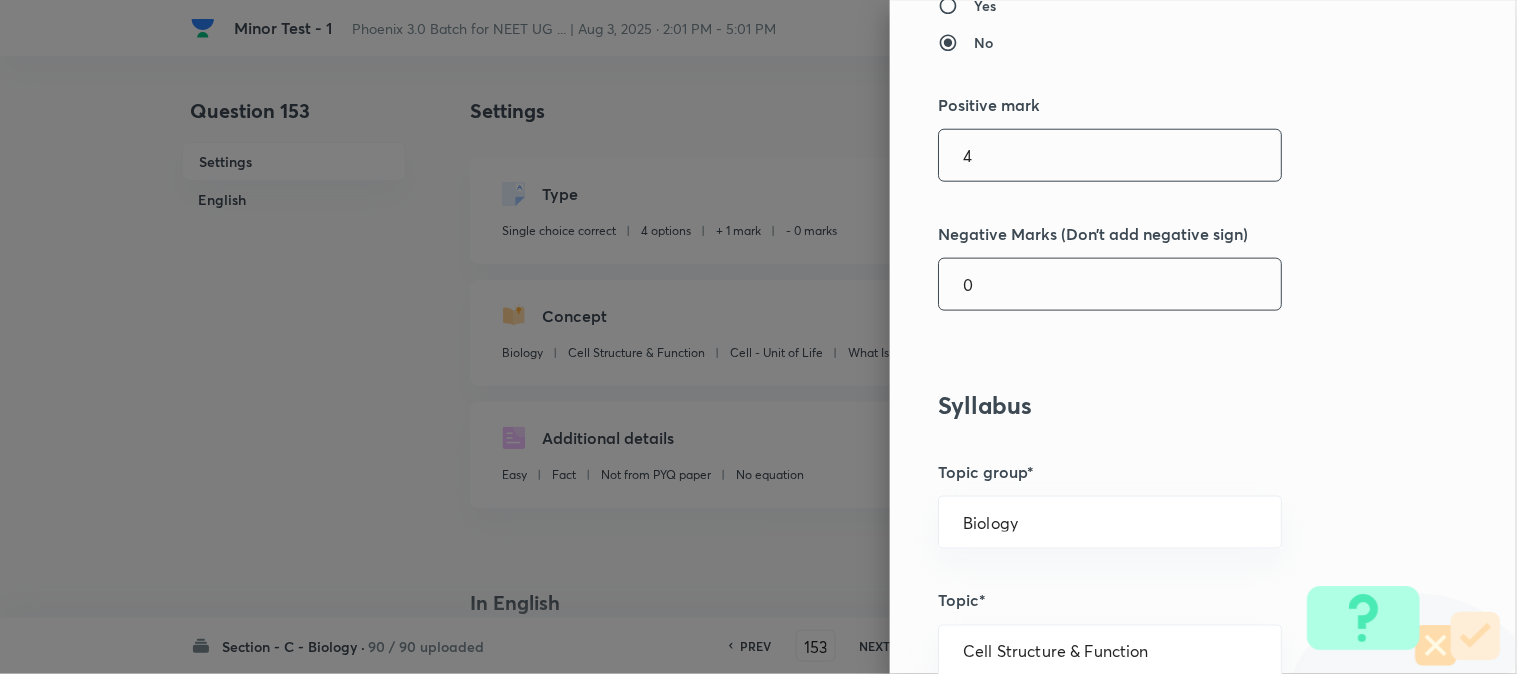 click on "0" at bounding box center (1110, 284) 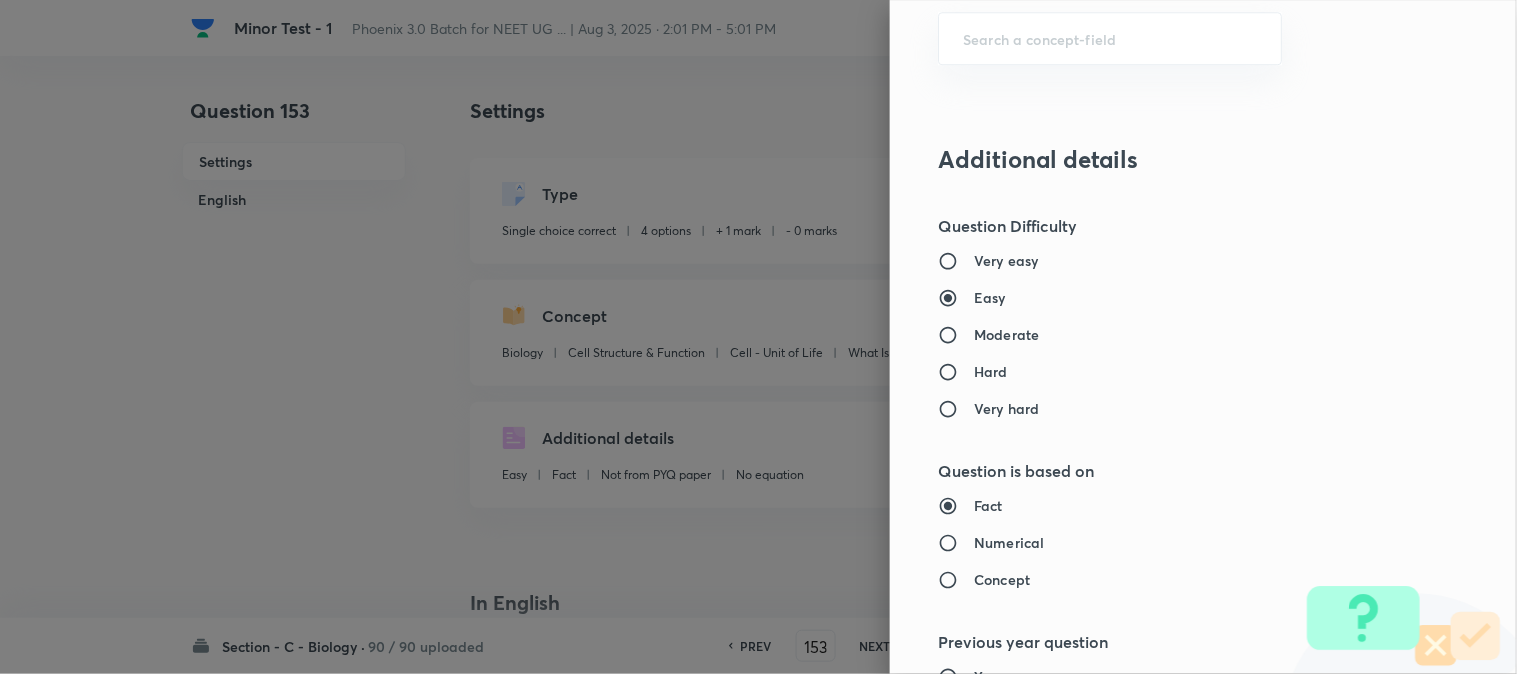 scroll, scrollTop: 2052, scrollLeft: 0, axis: vertical 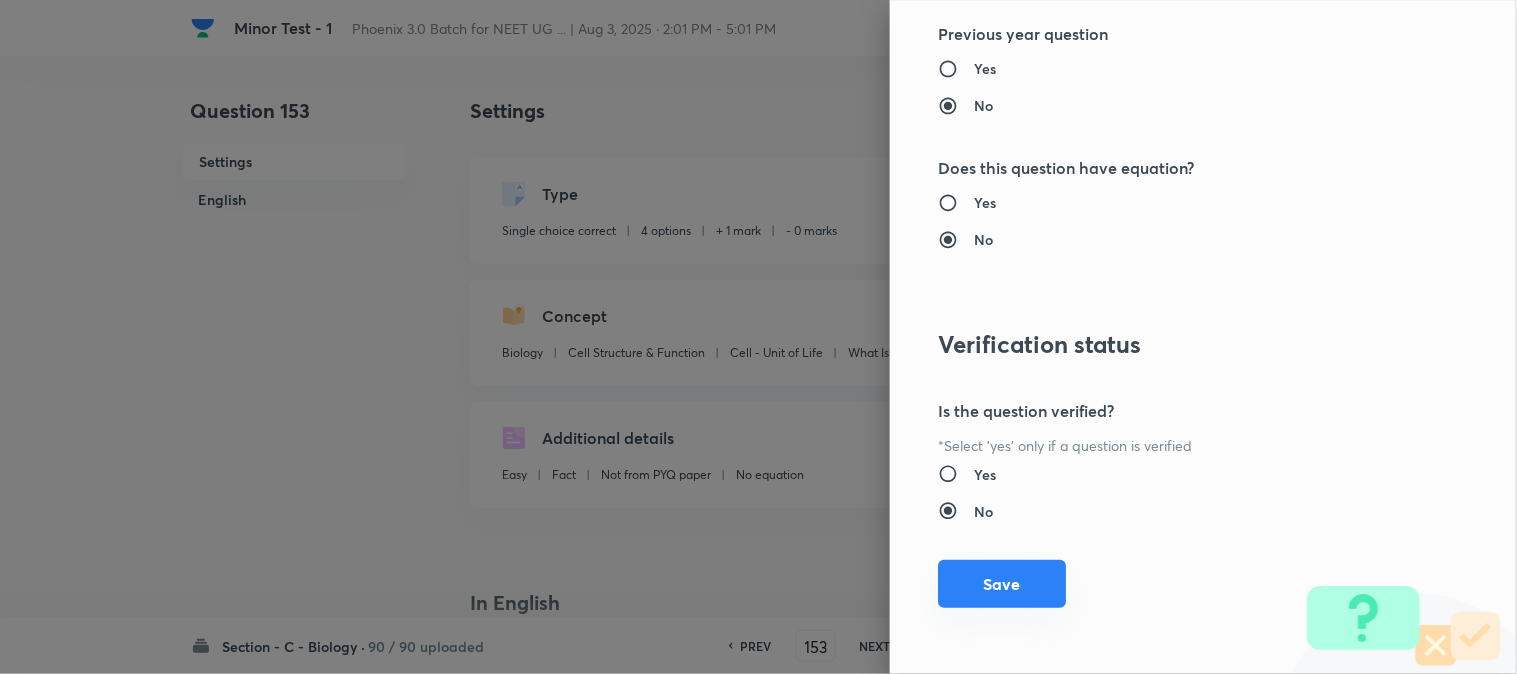 click on "Save" at bounding box center (1002, 584) 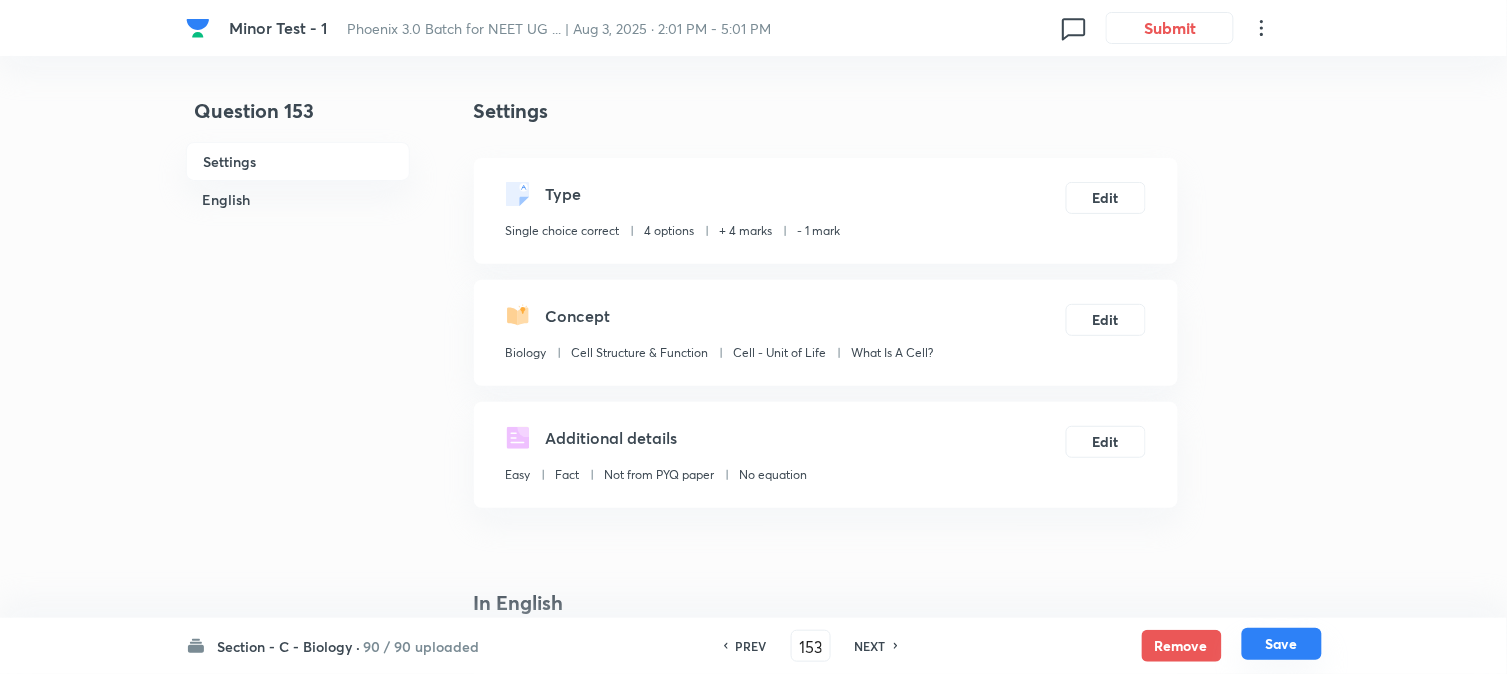 click on "Save" at bounding box center (1282, 644) 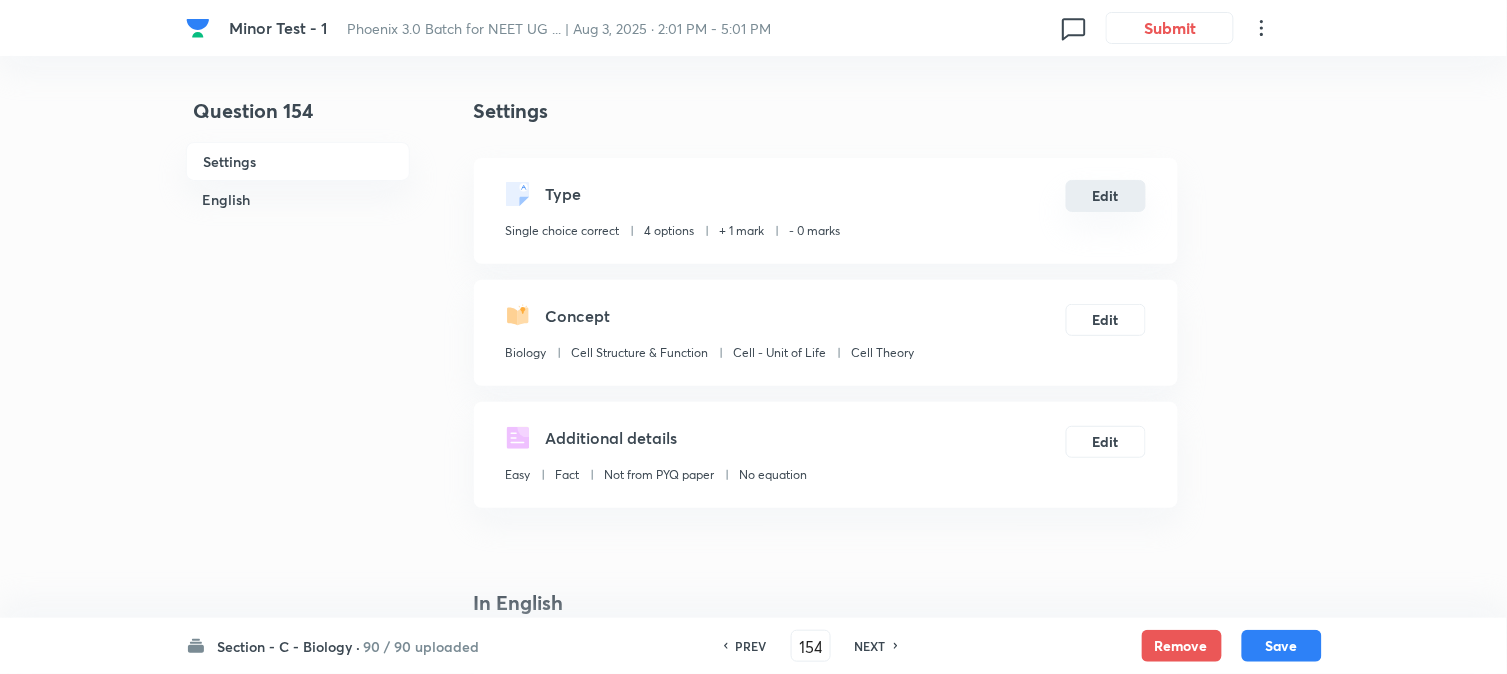 click on "Edit" at bounding box center (1106, 196) 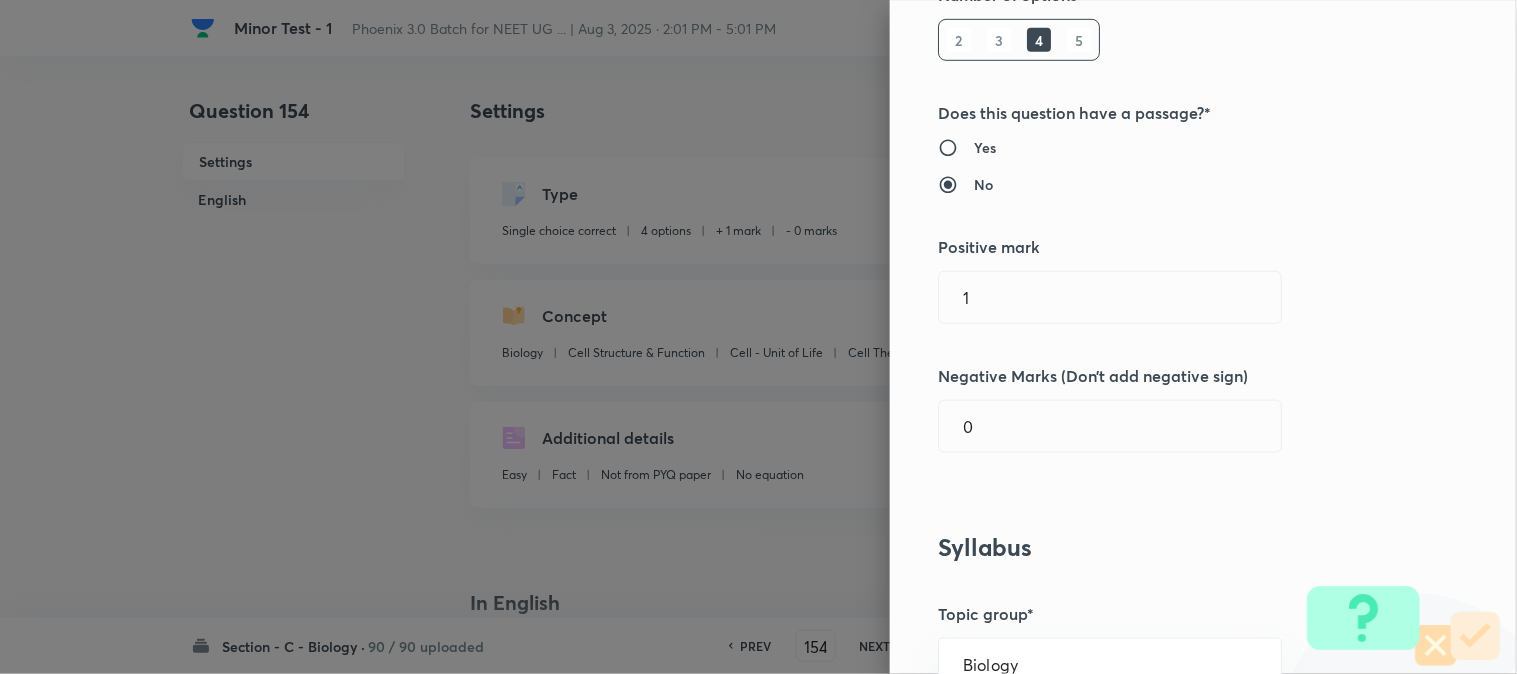 scroll, scrollTop: 333, scrollLeft: 0, axis: vertical 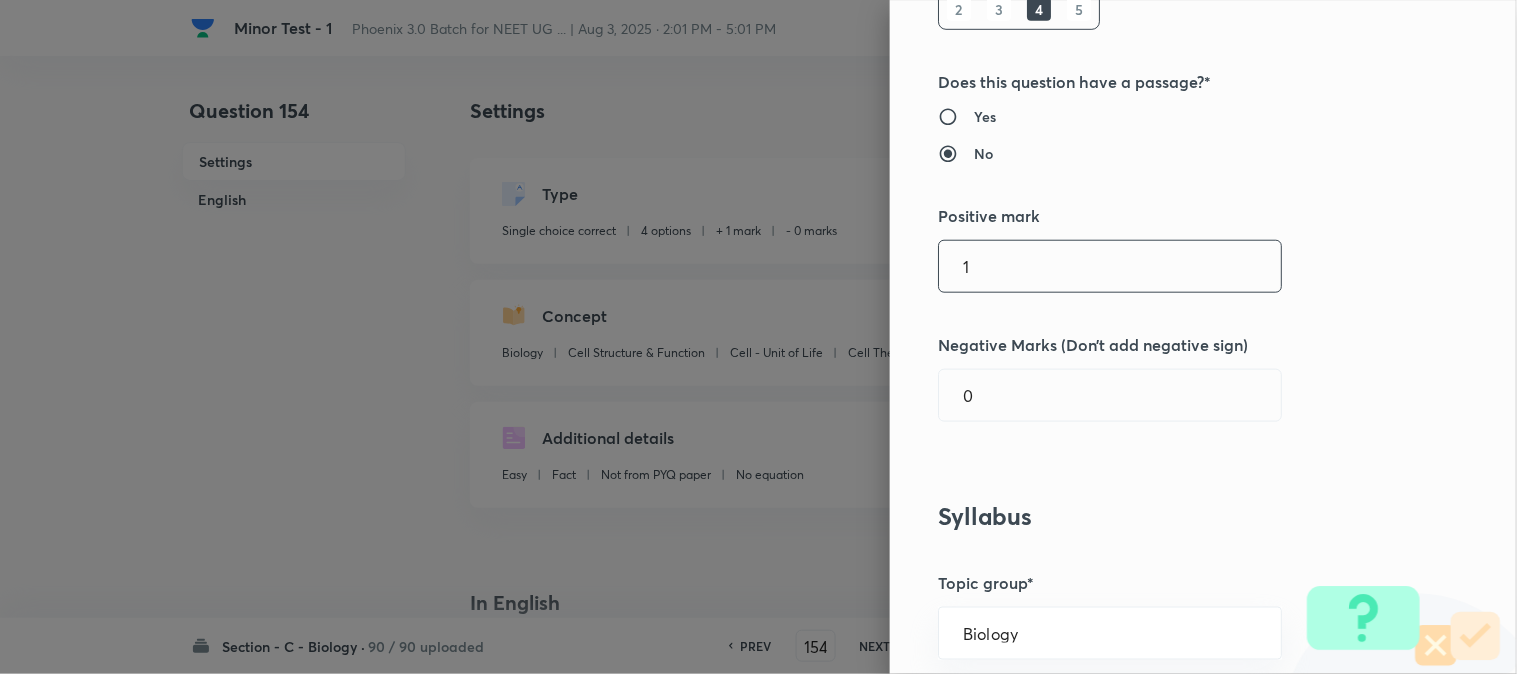 click on "1" at bounding box center (1110, 266) 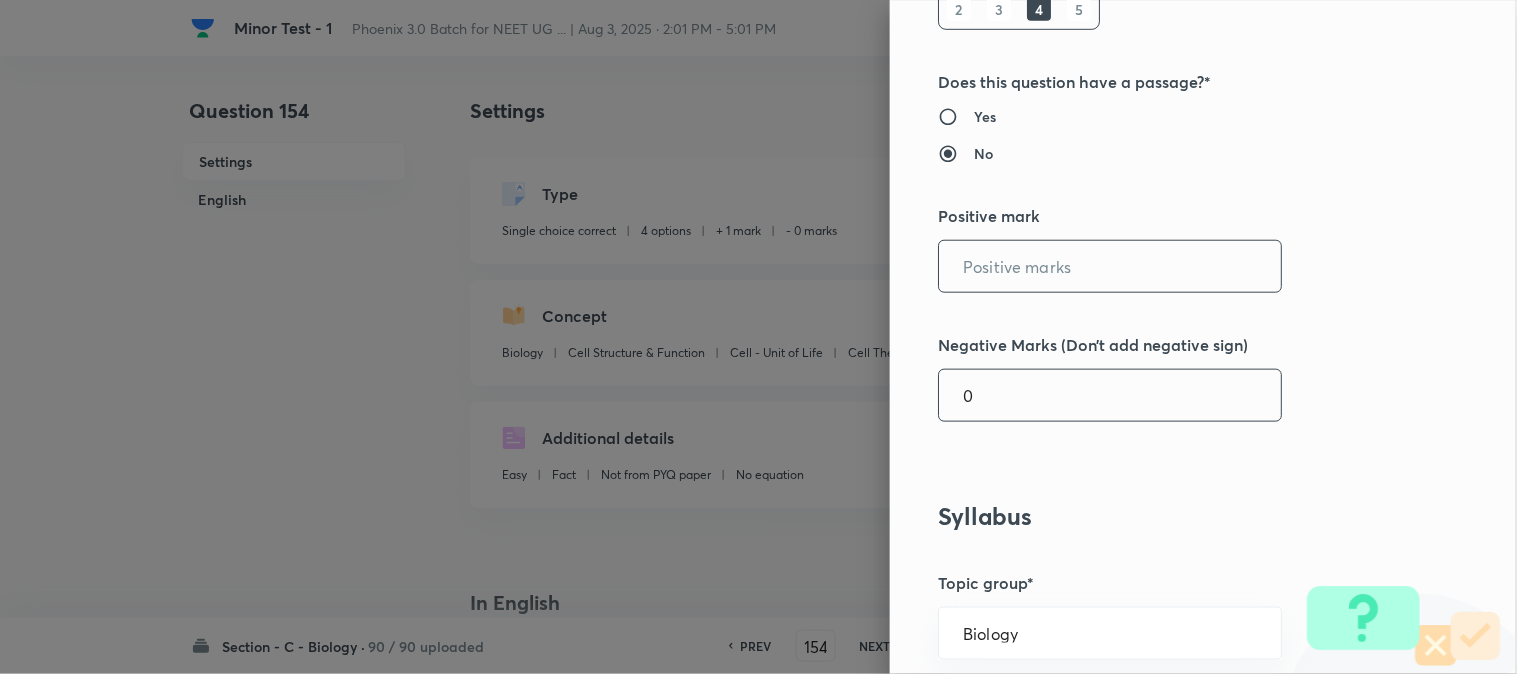 click on "0" at bounding box center (1110, 395) 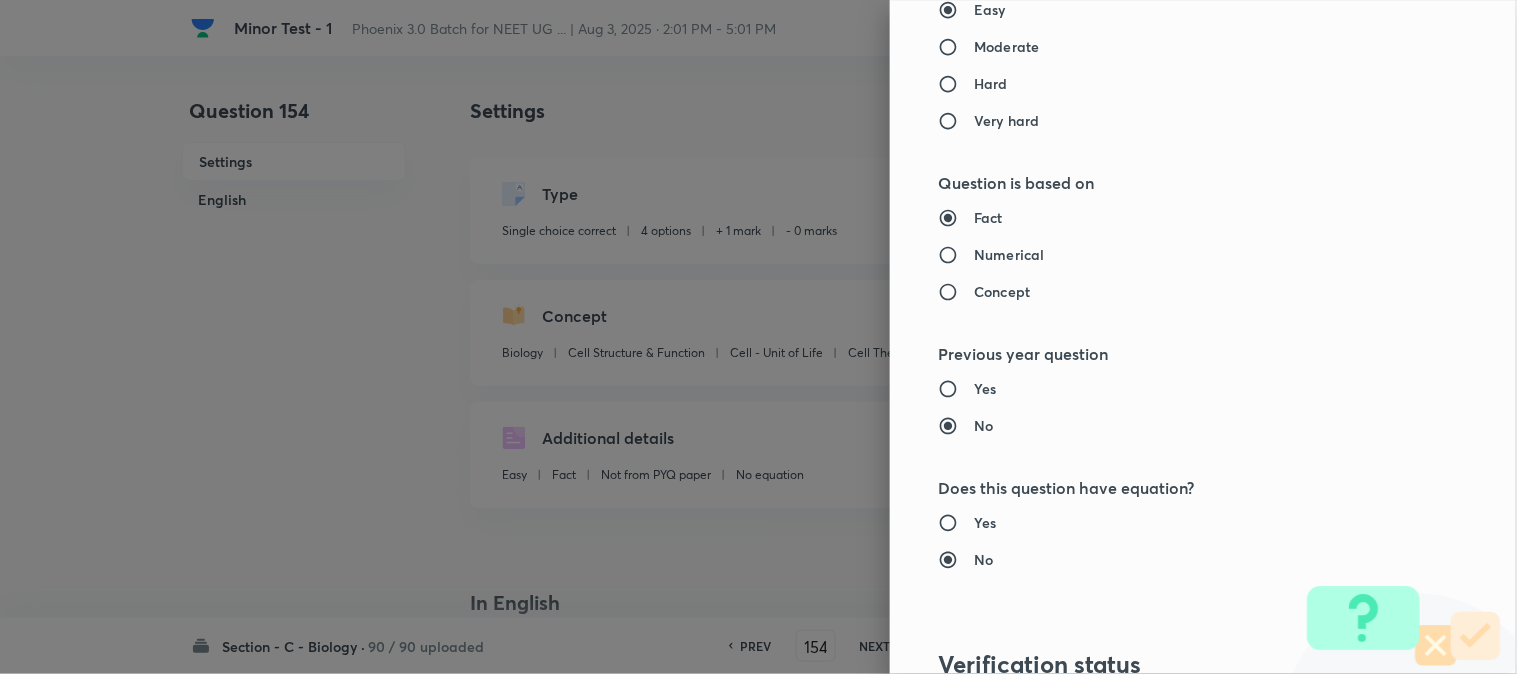 scroll, scrollTop: 2052, scrollLeft: 0, axis: vertical 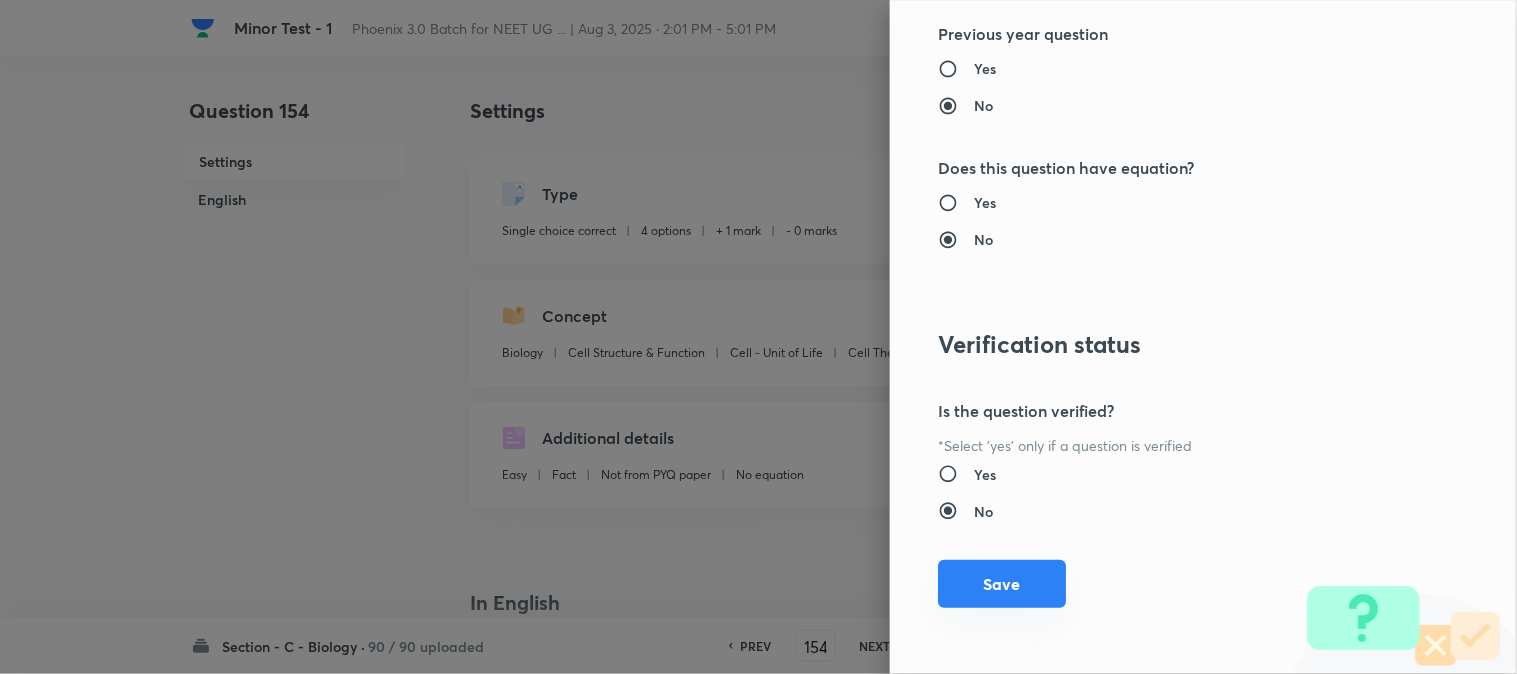drag, startPoint x: 983, startPoint y: 567, endPoint x: 1044, endPoint y: 575, distance: 61.522354 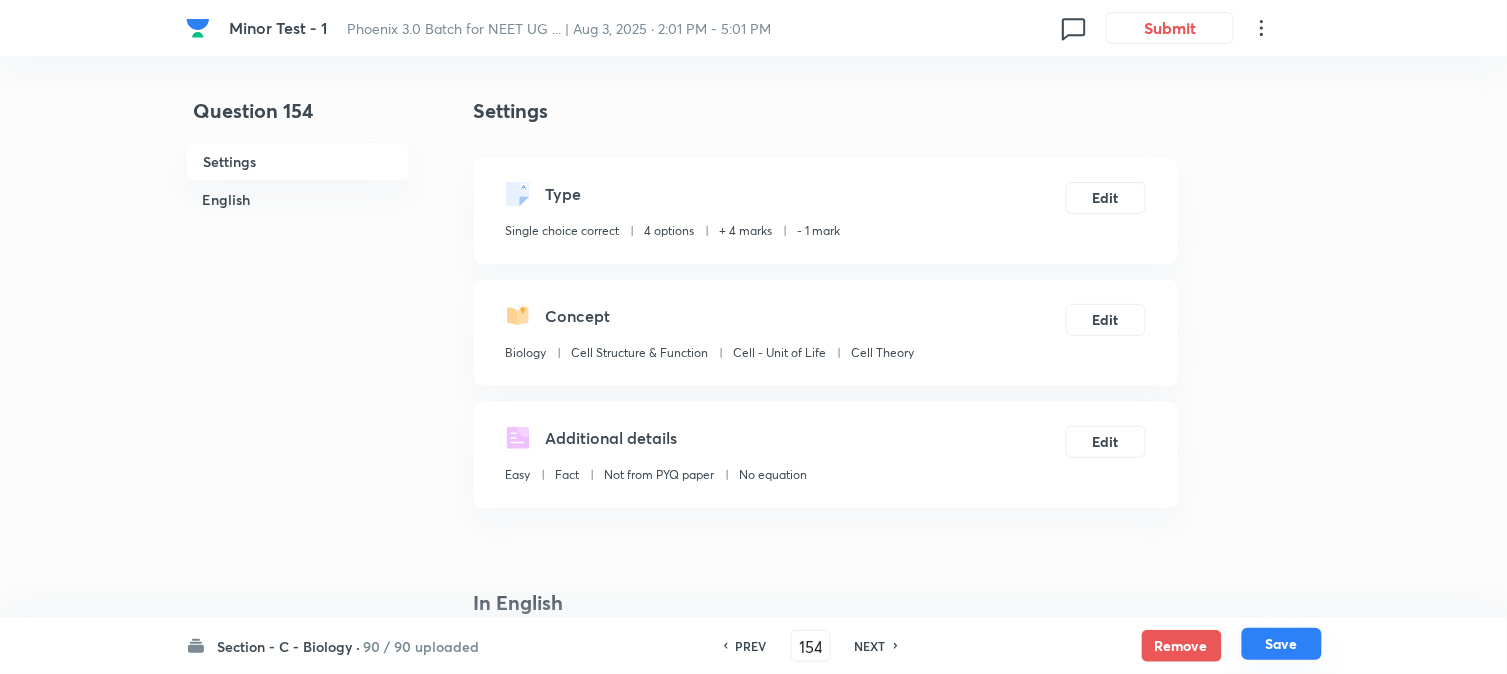 click on "Save" at bounding box center [1282, 644] 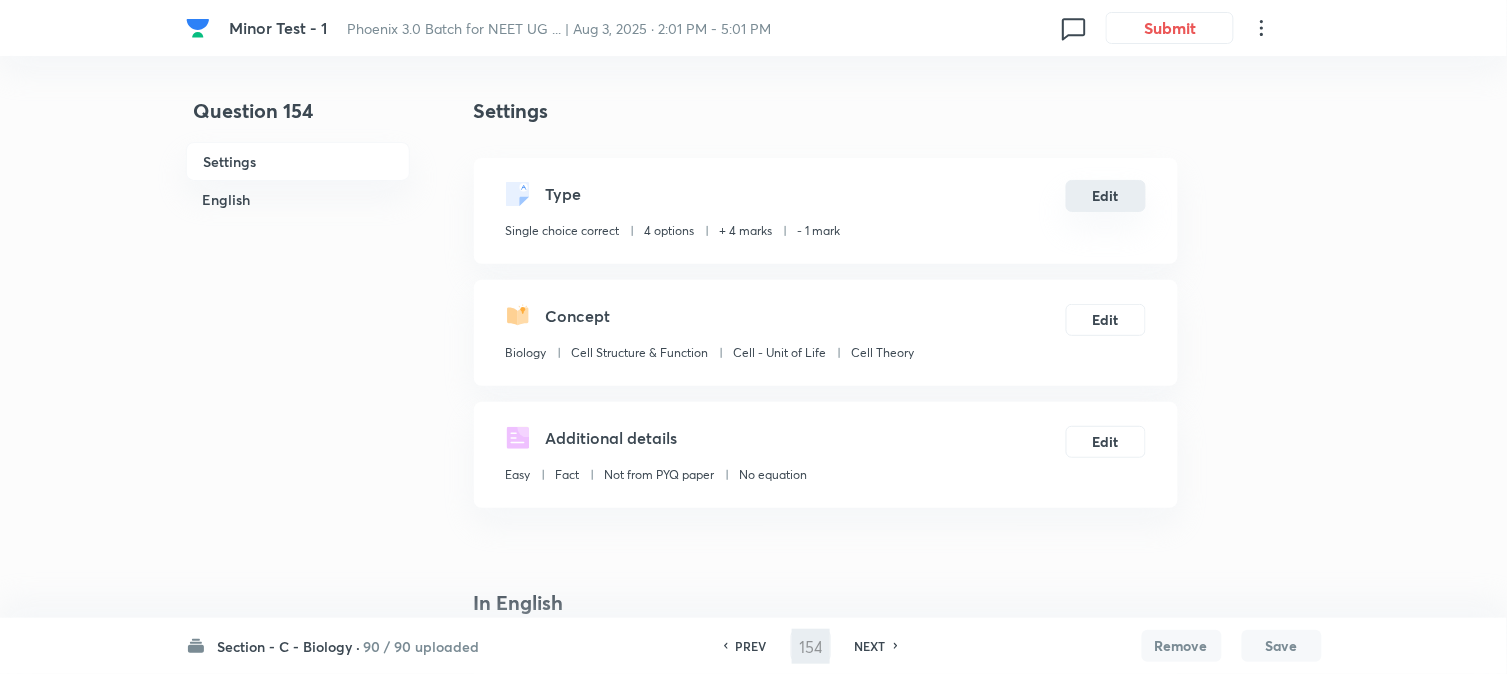click on "Edit" at bounding box center [1106, 196] 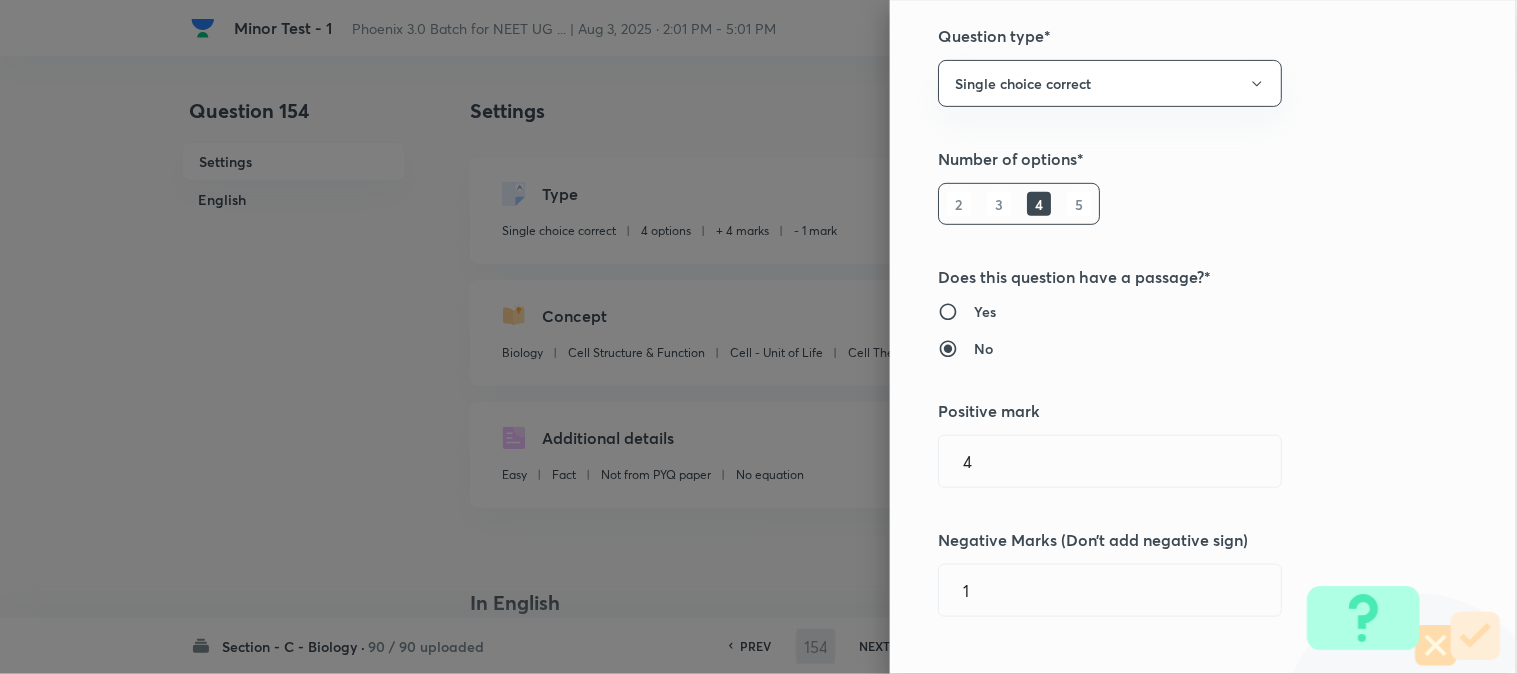scroll, scrollTop: 444, scrollLeft: 0, axis: vertical 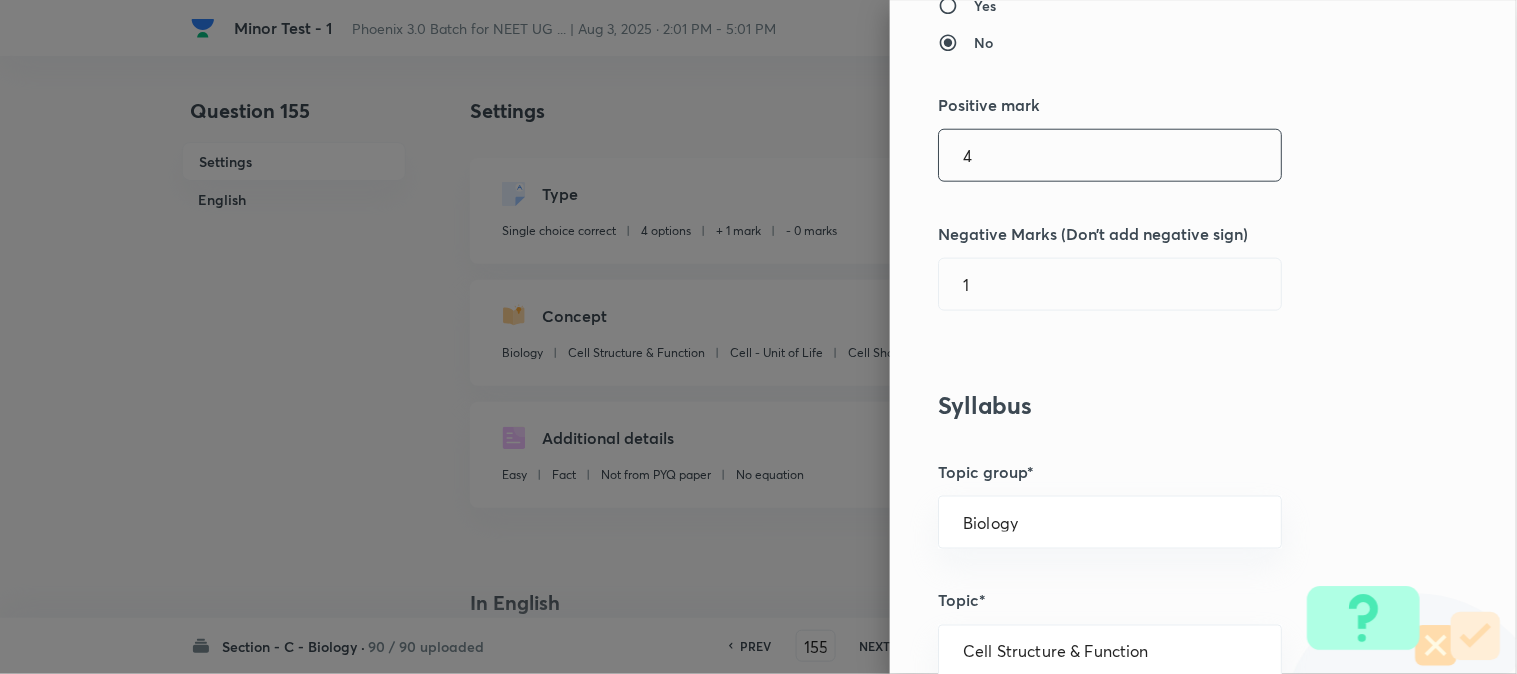 click 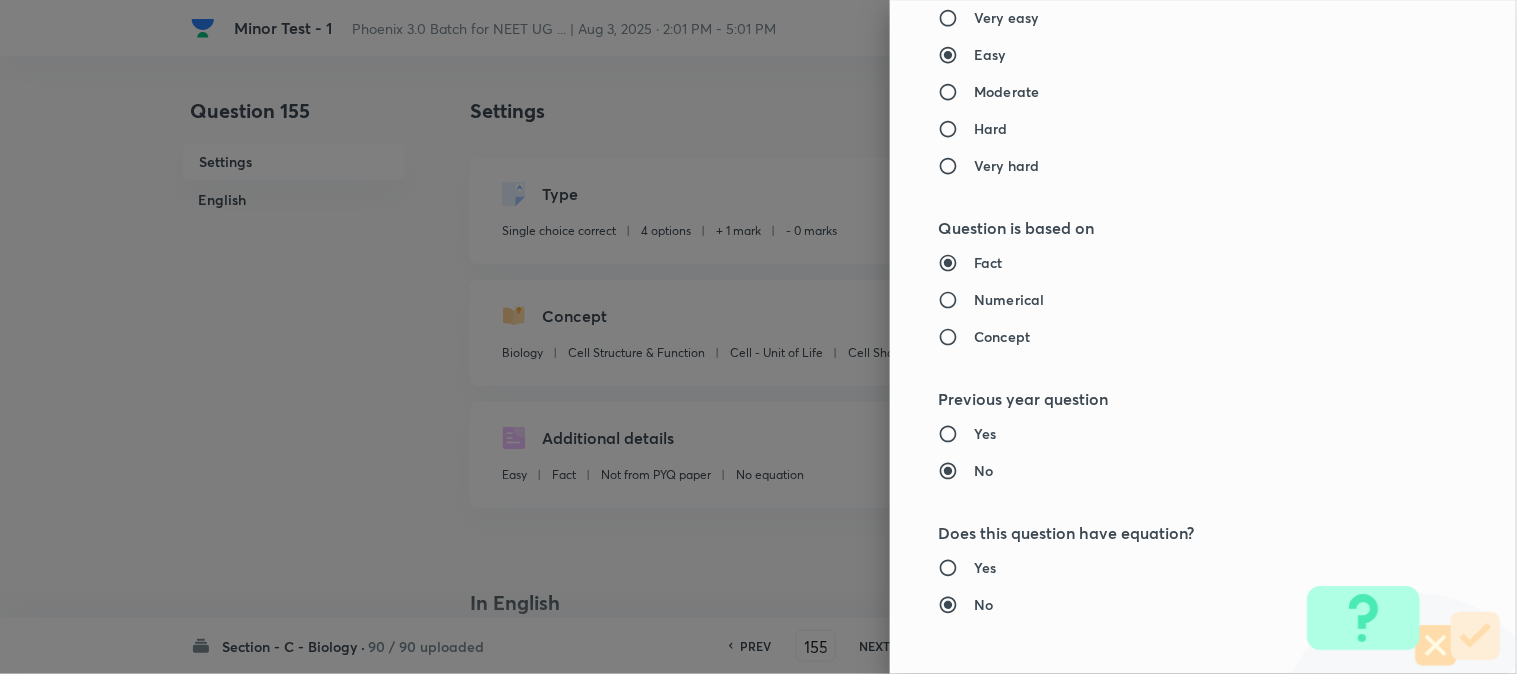 scroll, scrollTop: 2052, scrollLeft: 0, axis: vertical 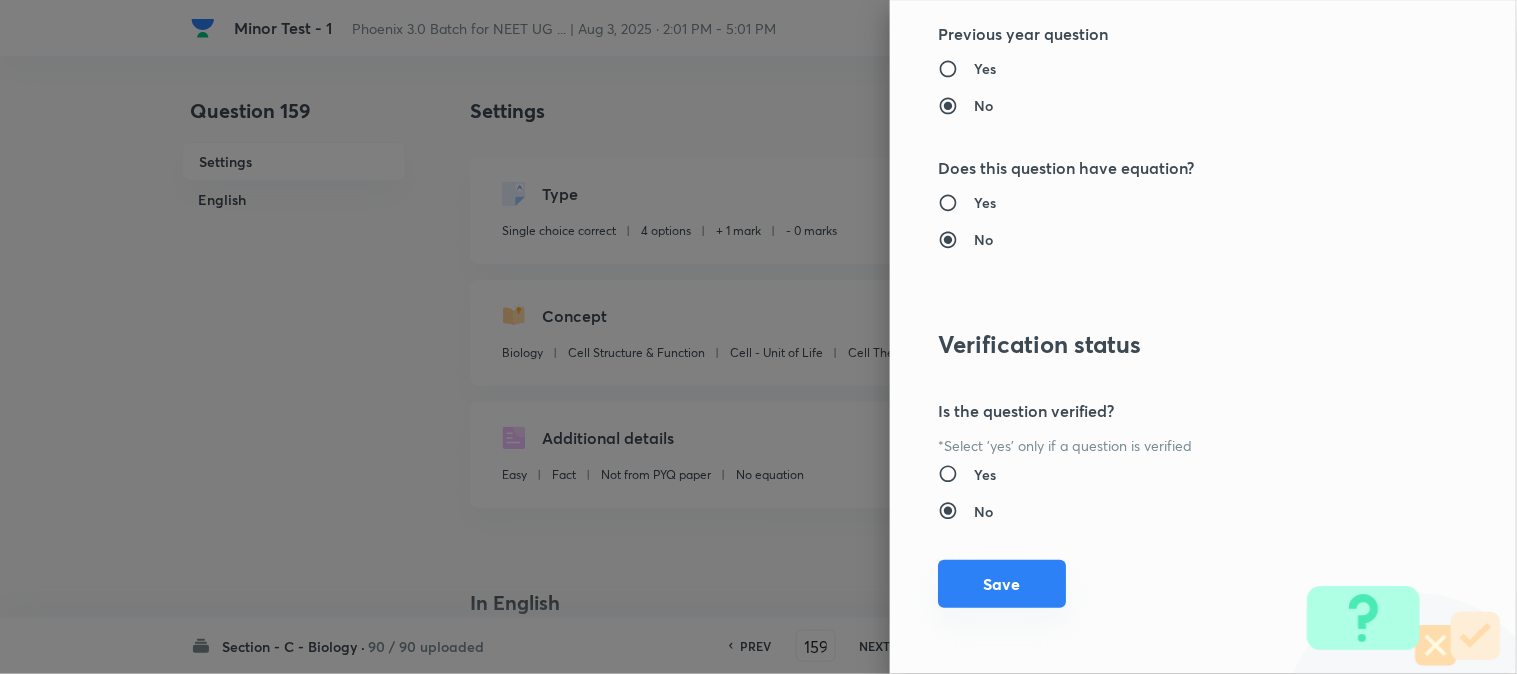 drag, startPoint x: 1006, startPoint y: 571, endPoint x: 1032, endPoint y: 577, distance: 26.683329 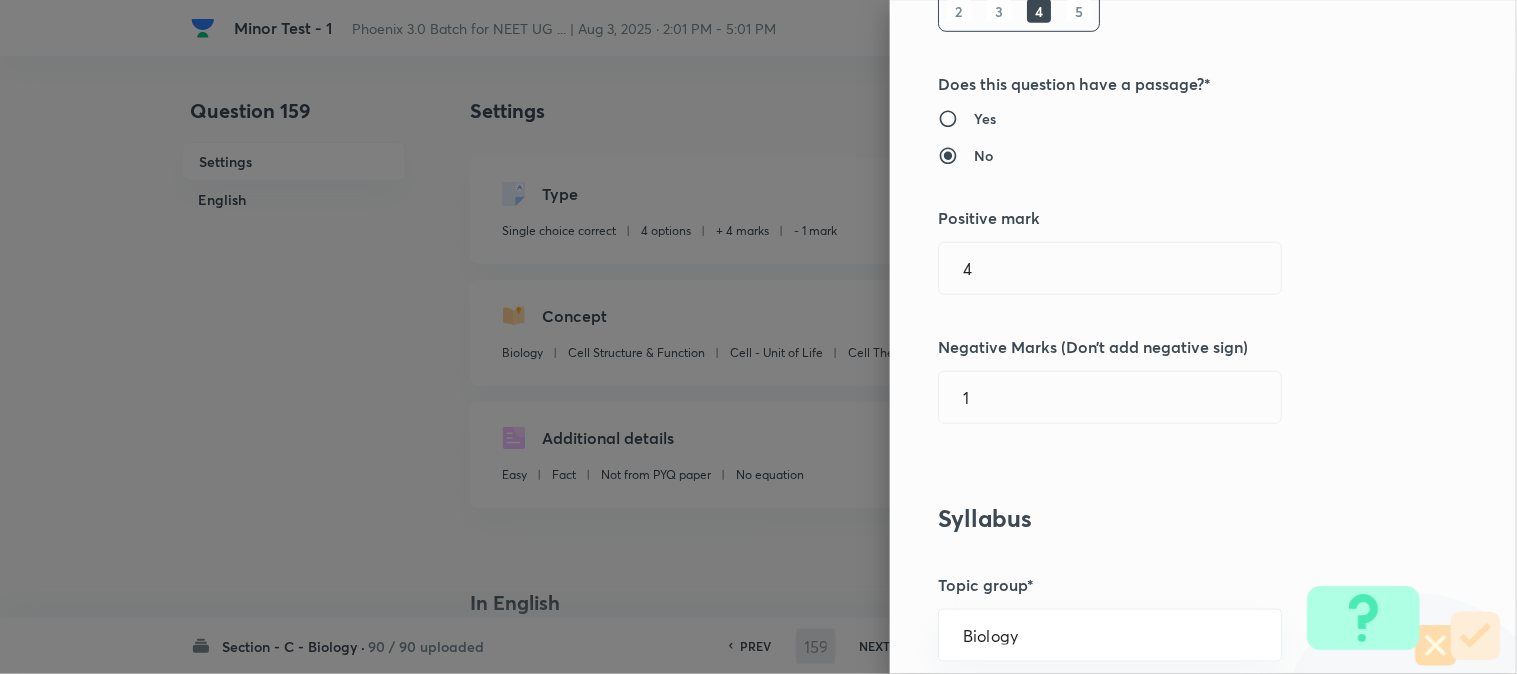scroll, scrollTop: 333, scrollLeft: 0, axis: vertical 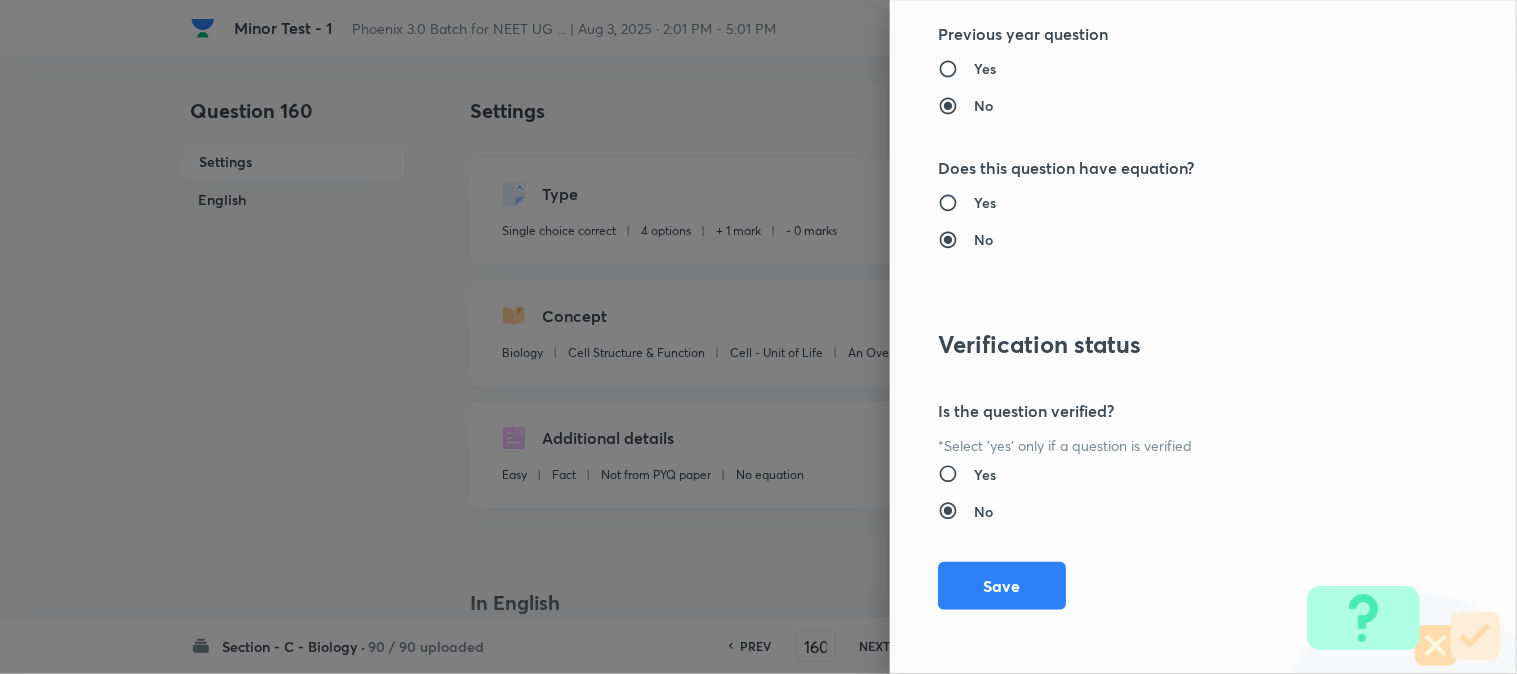 drag, startPoint x: 990, startPoint y: 572, endPoint x: 1081, endPoint y: 576, distance: 91.08787 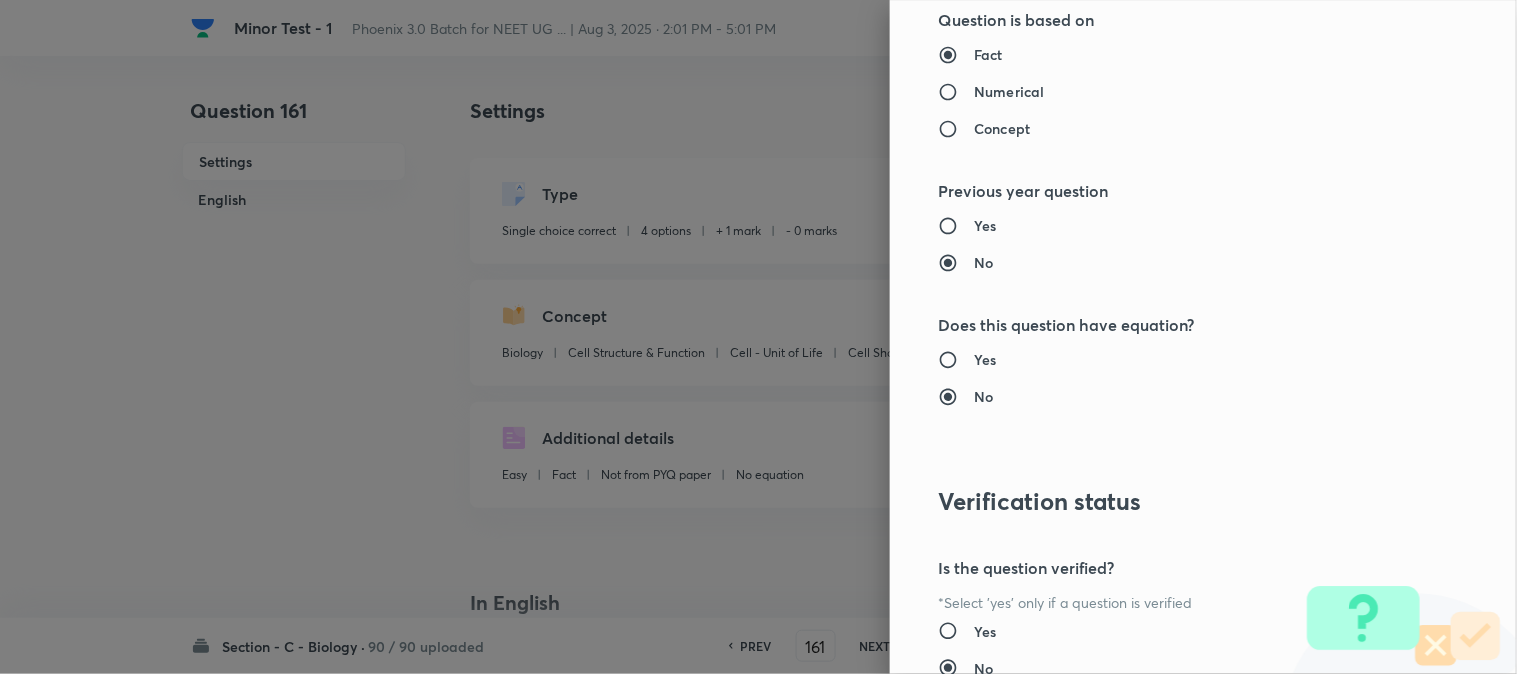 scroll, scrollTop: 2052, scrollLeft: 0, axis: vertical 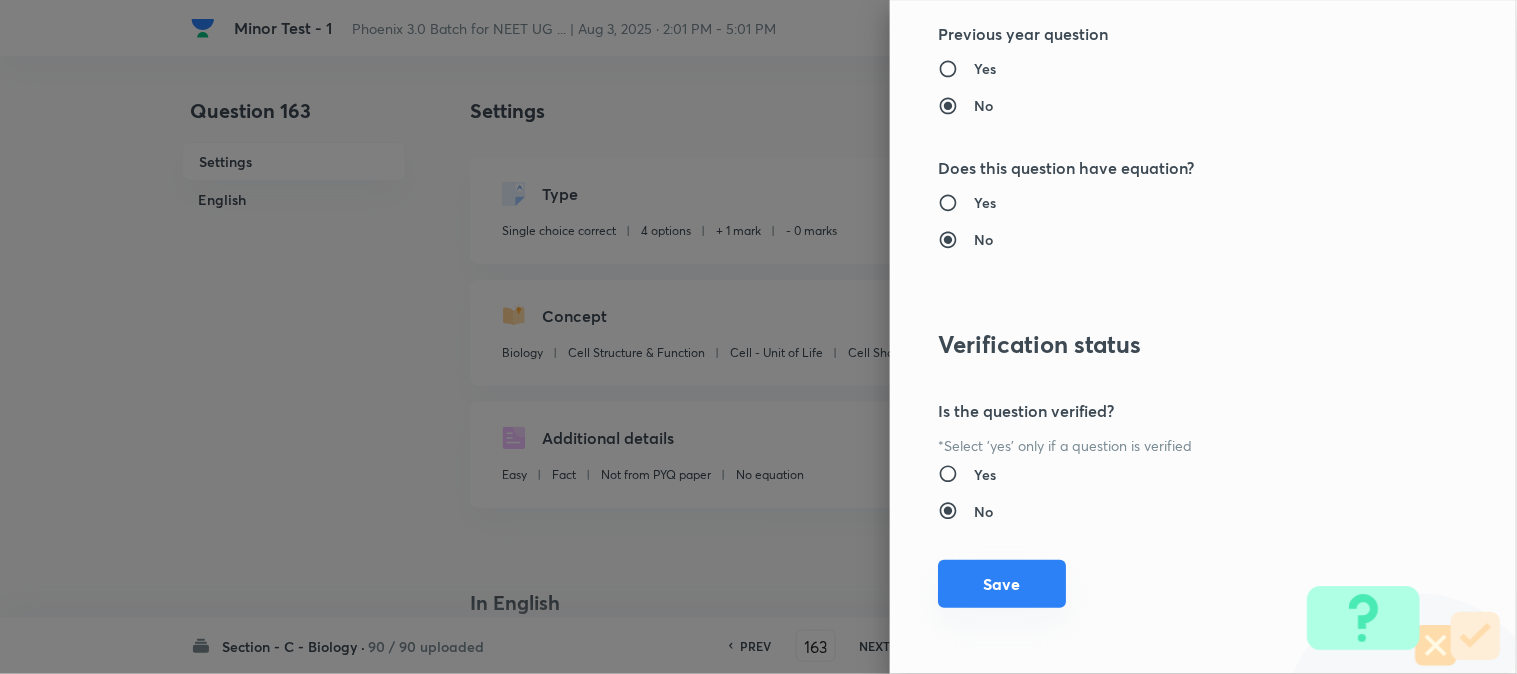 drag, startPoint x: 1005, startPoint y: 576, endPoint x: 1021, endPoint y: 577, distance: 16.03122 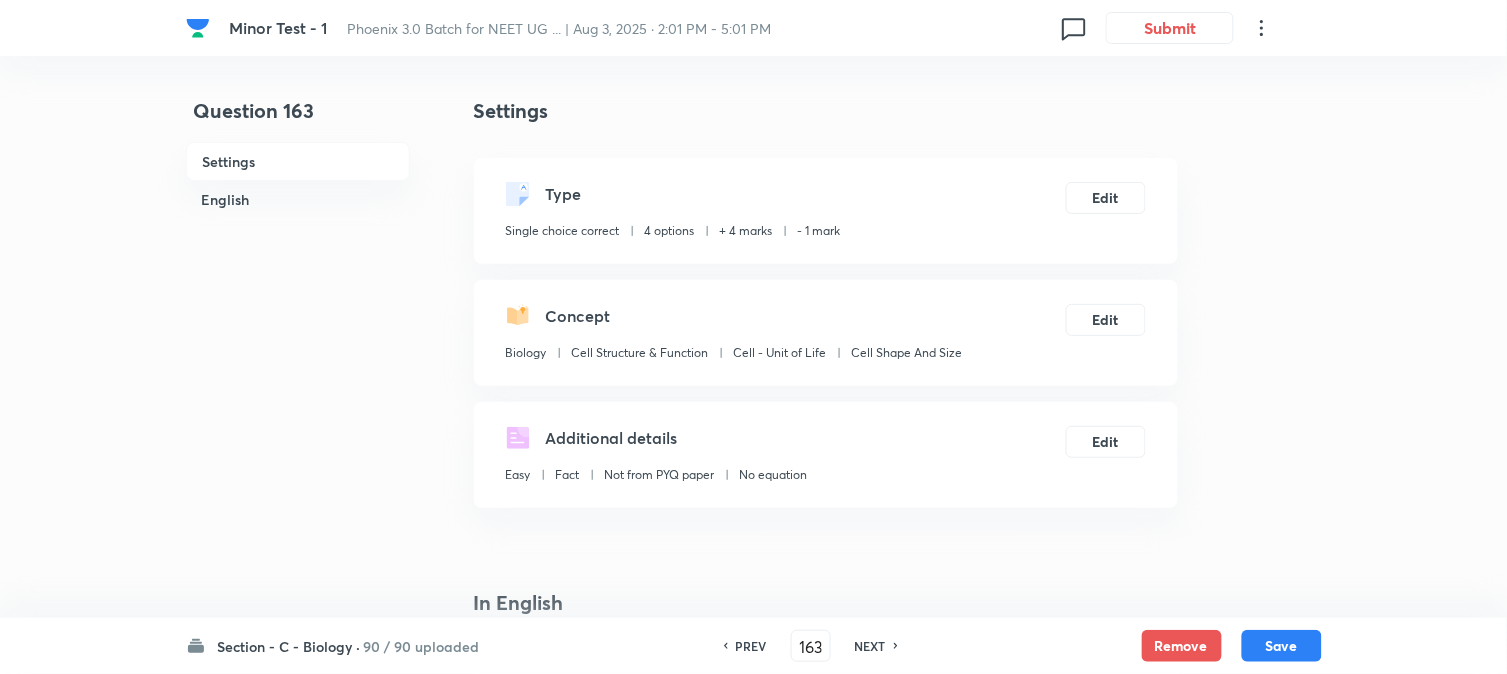 drag, startPoint x: 1280, startPoint y: 641, endPoint x: 1244, endPoint y: 575, distance: 75.17979 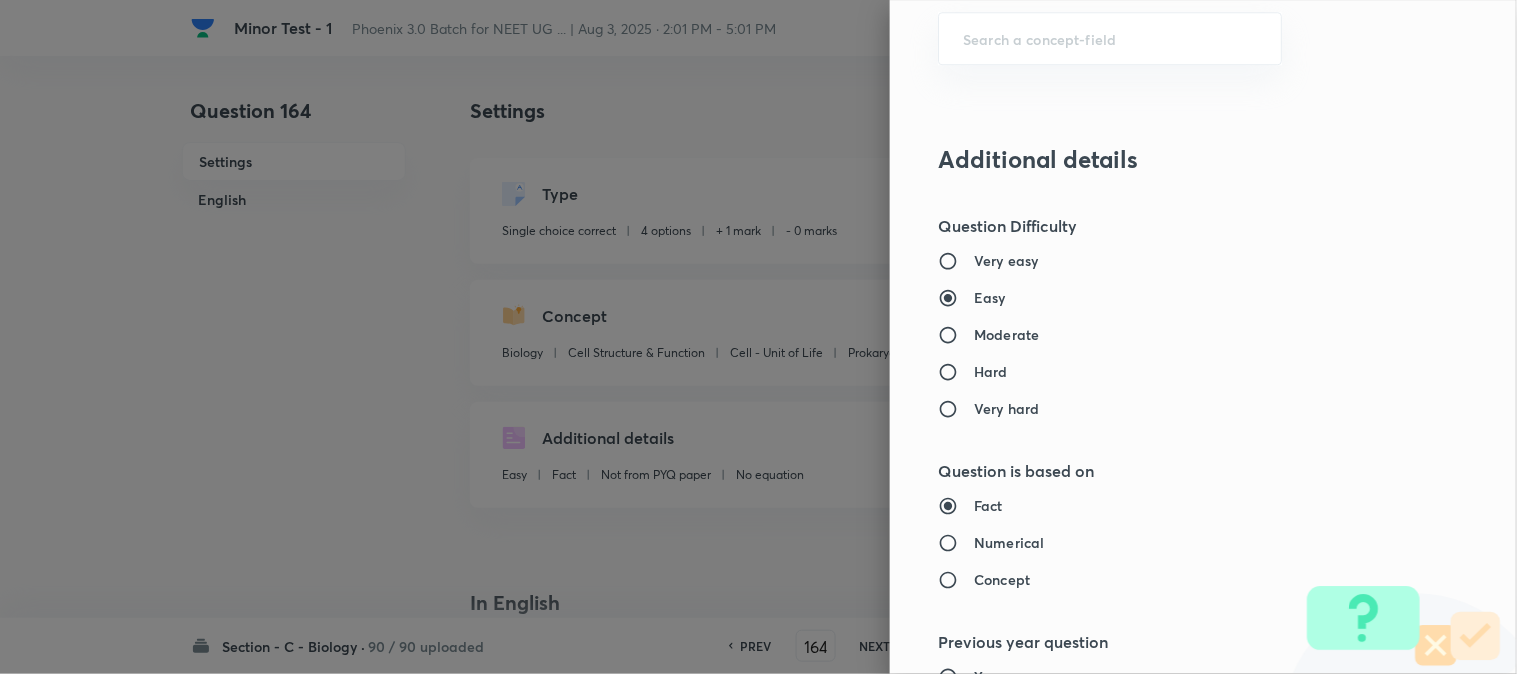 scroll, scrollTop: 2052, scrollLeft: 0, axis: vertical 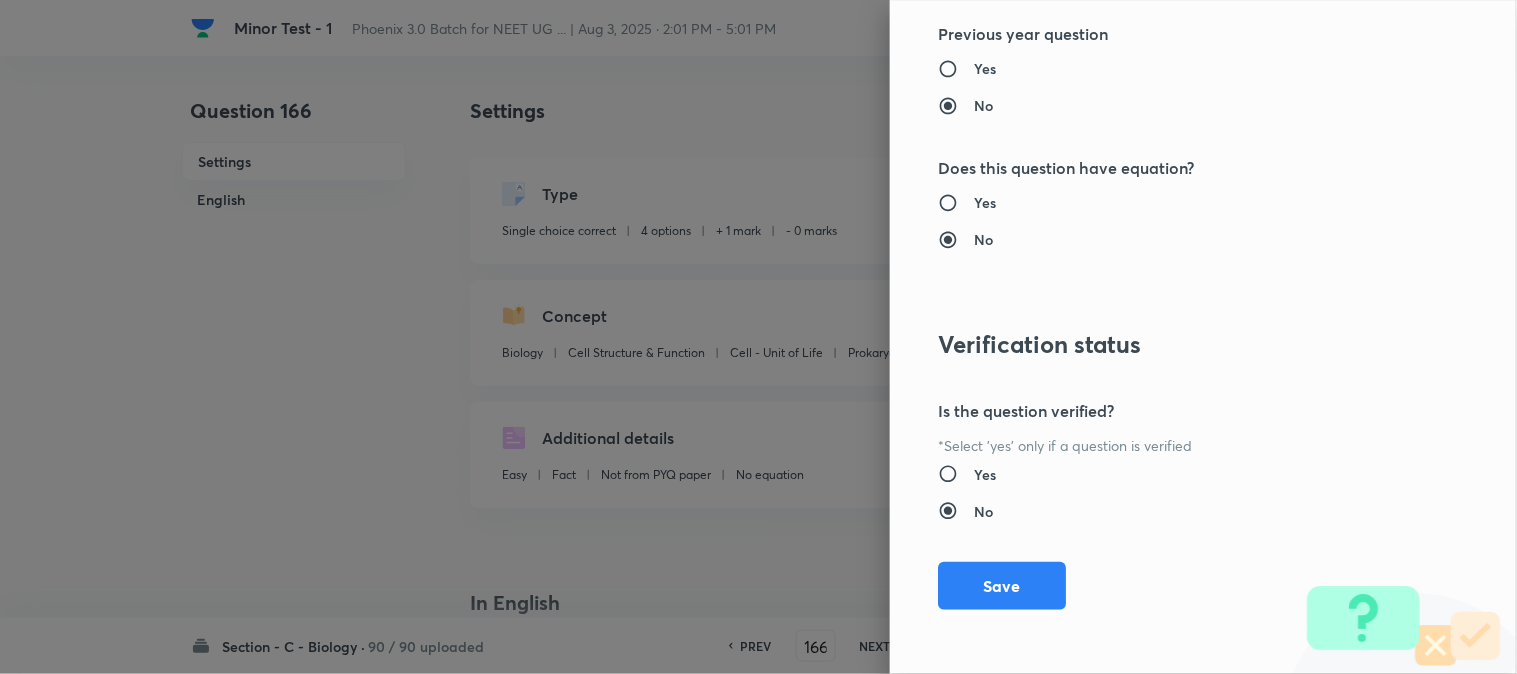 drag, startPoint x: 1005, startPoint y: 570, endPoint x: 1068, endPoint y: 591, distance: 66.40783 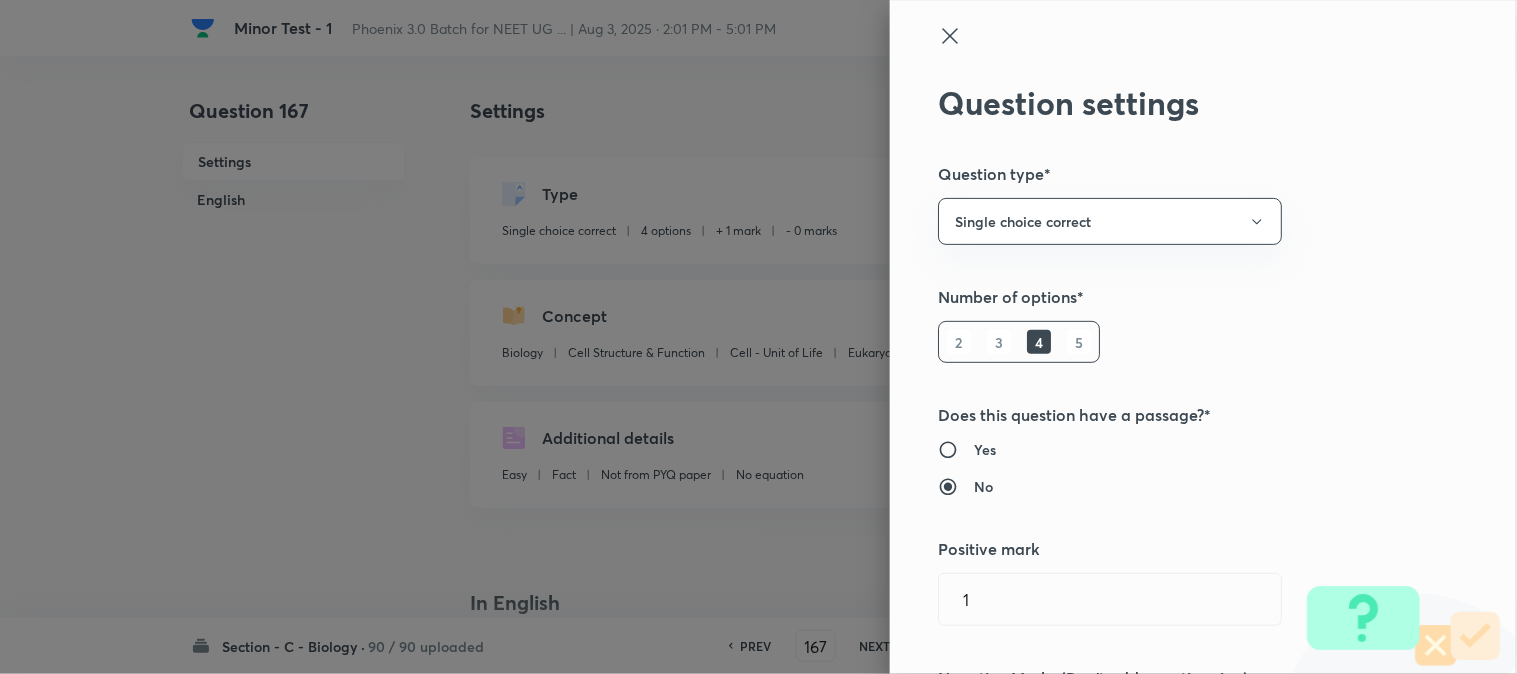 scroll, scrollTop: 333, scrollLeft: 0, axis: vertical 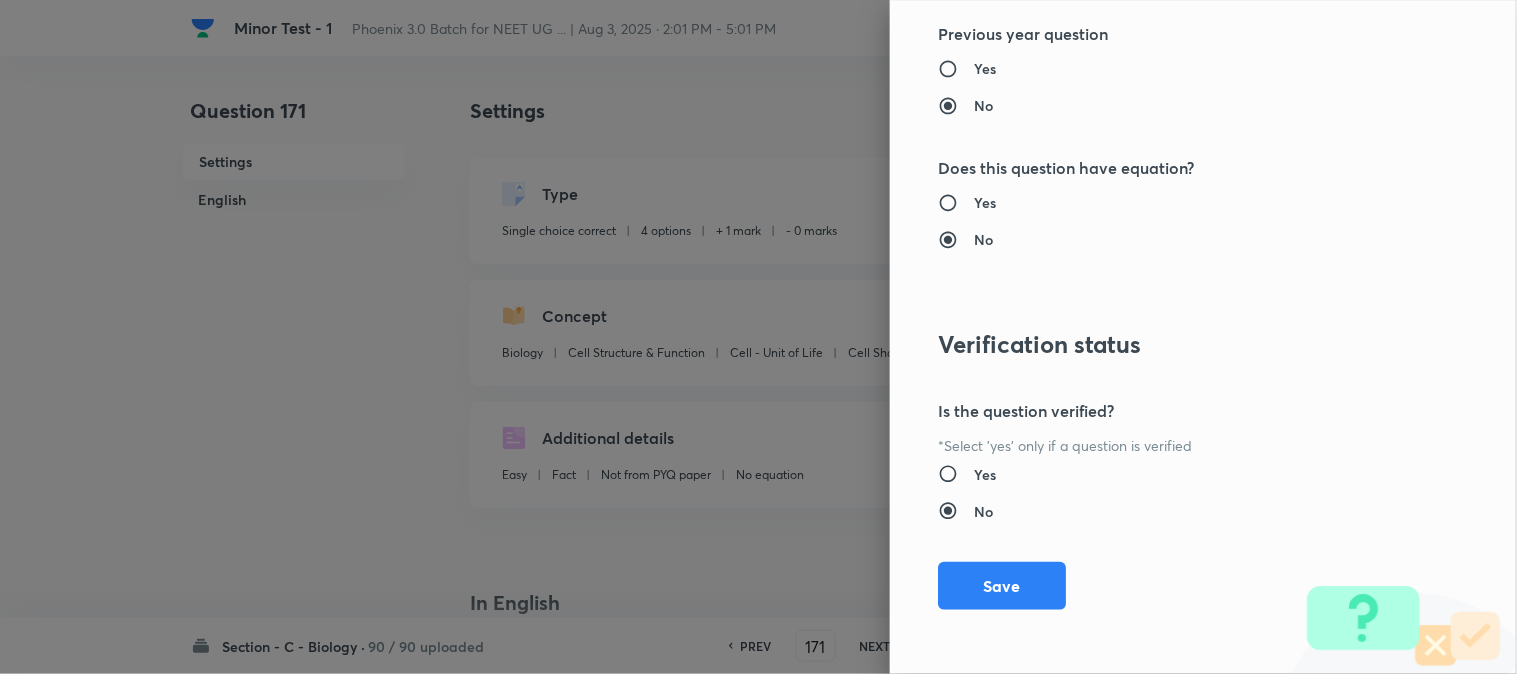 drag, startPoint x: 1015, startPoint y: 572, endPoint x: 1178, endPoint y: 618, distance: 169.36647 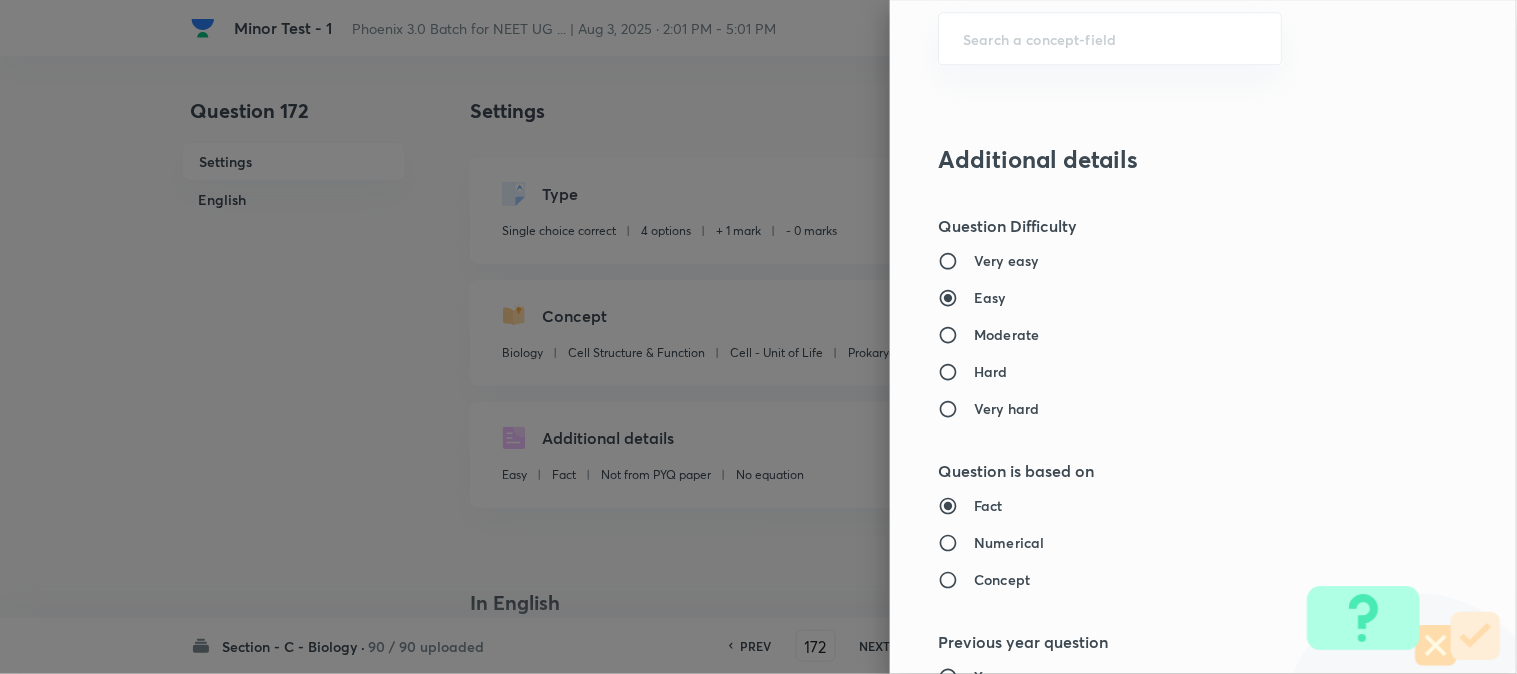 scroll, scrollTop: 2052, scrollLeft: 0, axis: vertical 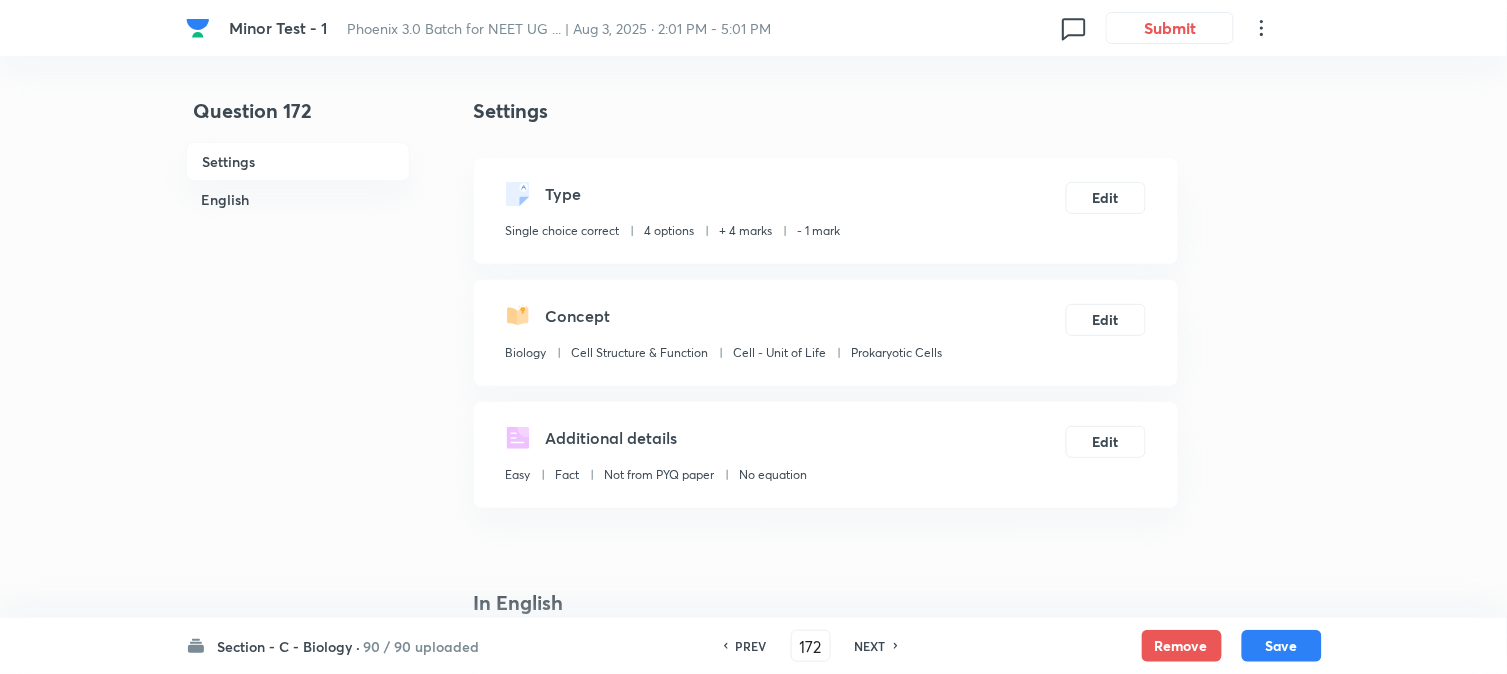 drag, startPoint x: 1266, startPoint y: 646, endPoint x: 1187, endPoint y: 366, distance: 290.93127 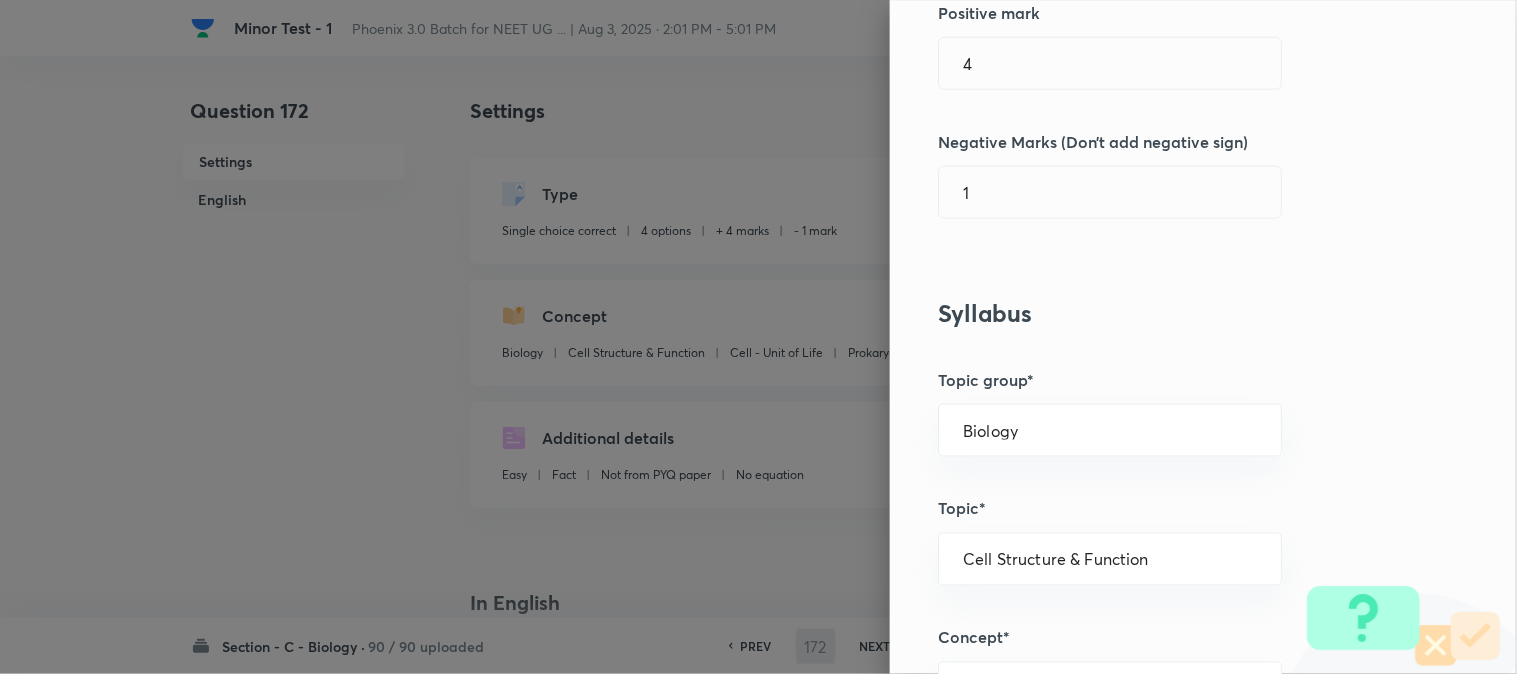 scroll, scrollTop: 555, scrollLeft: 0, axis: vertical 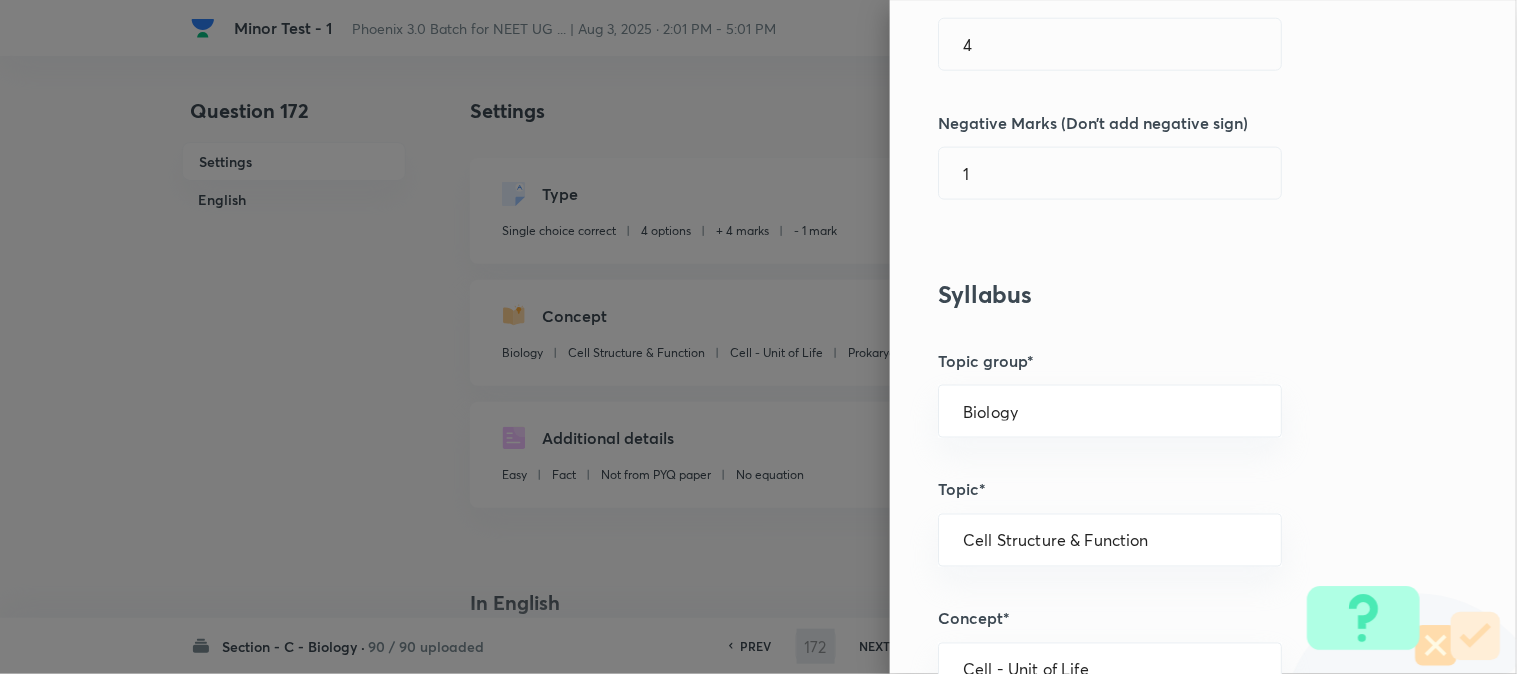 drag, startPoint x: 1017, startPoint y: 53, endPoint x: 997, endPoint y: 110, distance: 60.40695 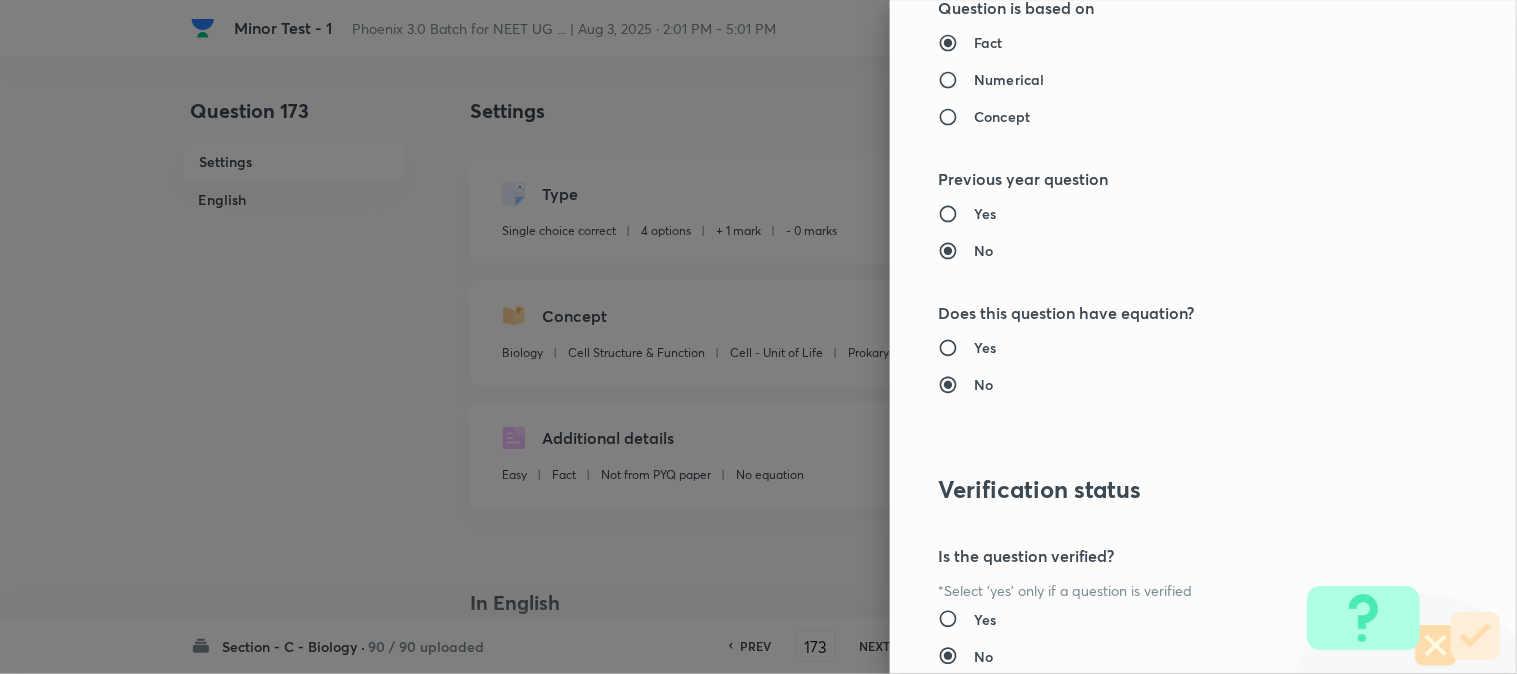 scroll, scrollTop: 2052, scrollLeft: 0, axis: vertical 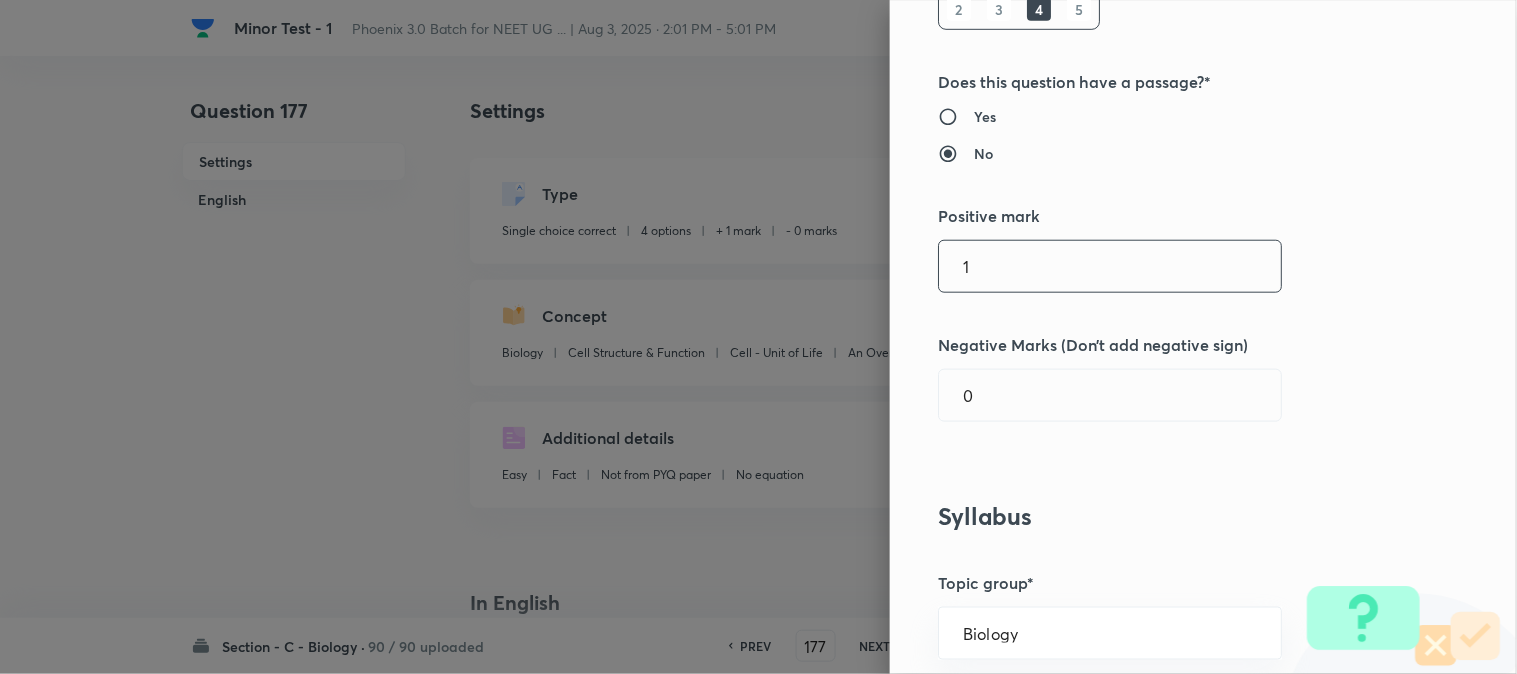 drag, startPoint x: 994, startPoint y: 241, endPoint x: 994, endPoint y: 267, distance: 26 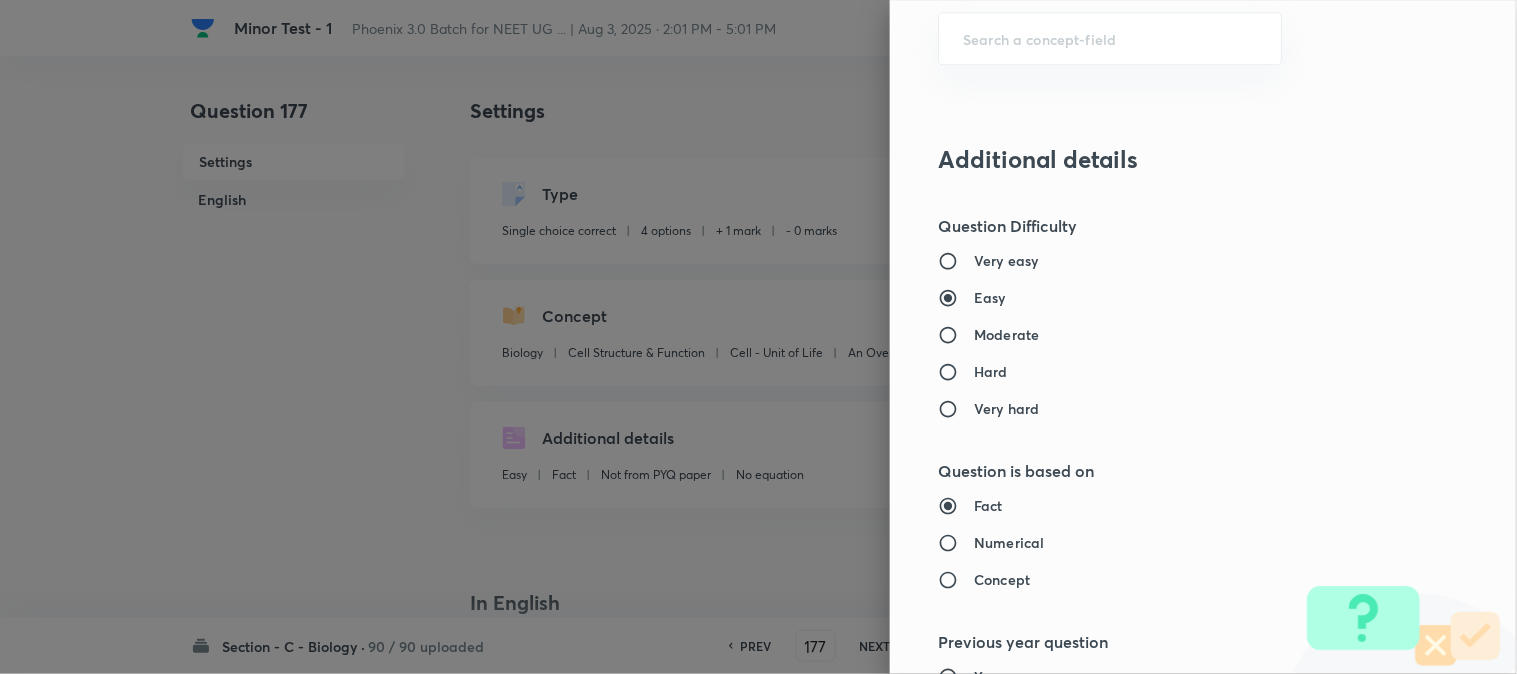 scroll, scrollTop: 2052, scrollLeft: 0, axis: vertical 